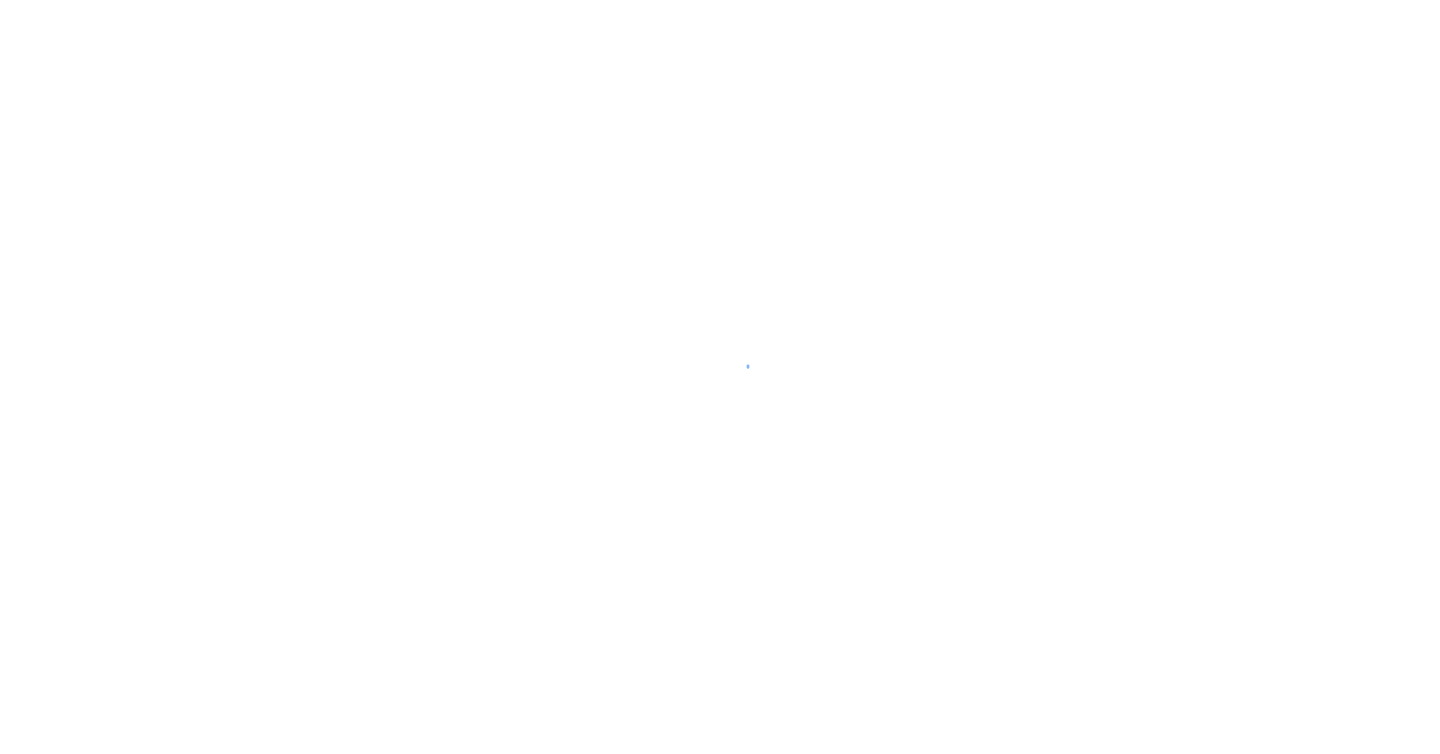 scroll, scrollTop: 0, scrollLeft: 0, axis: both 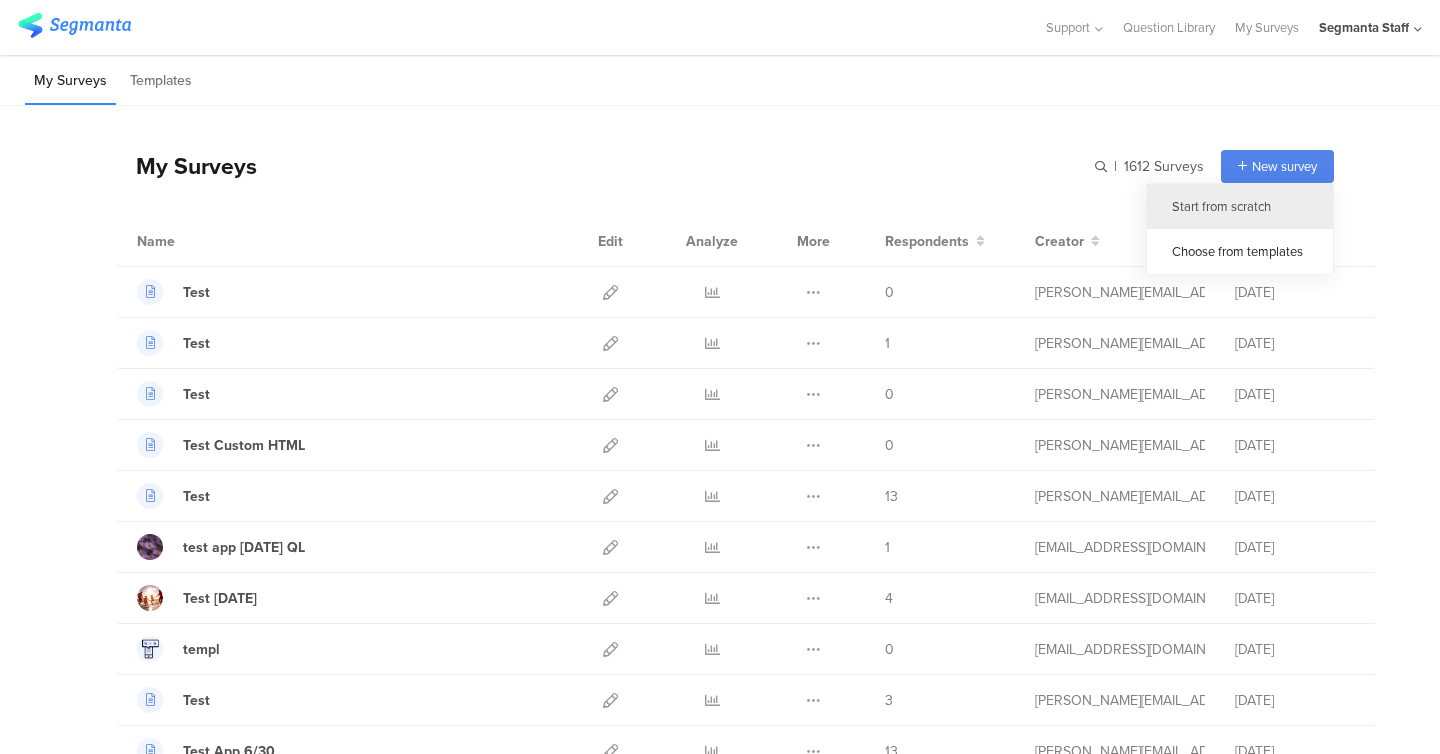 click on "Start from scratch" 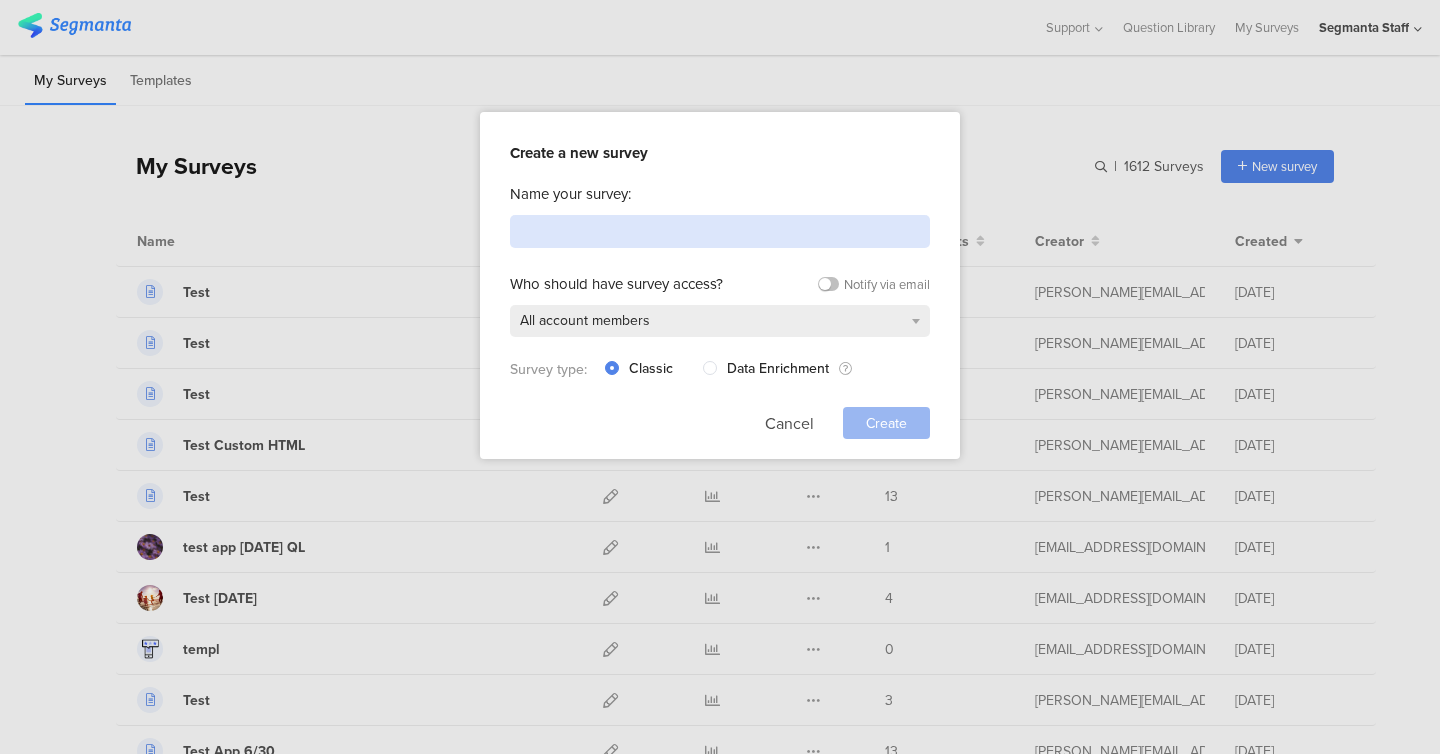 click at bounding box center (720, 231) 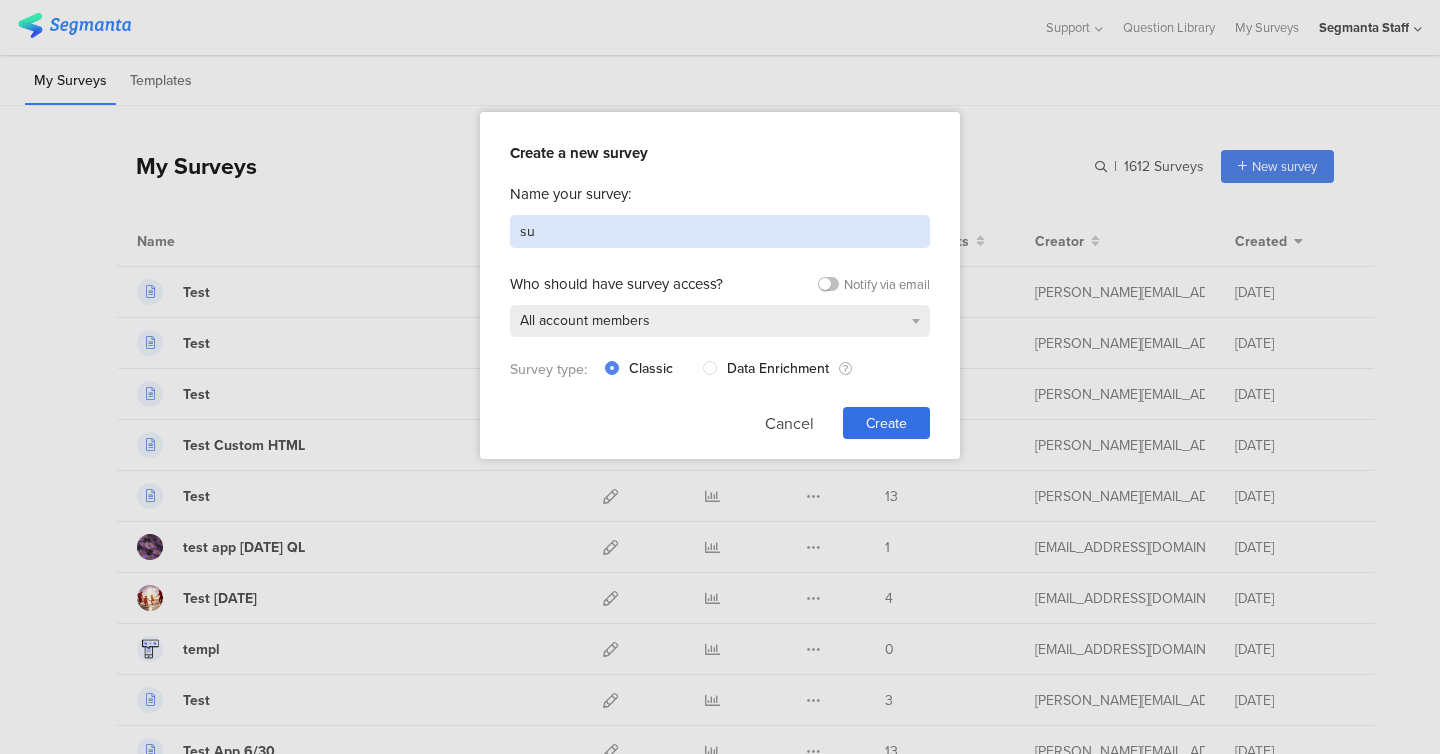 type on "s" 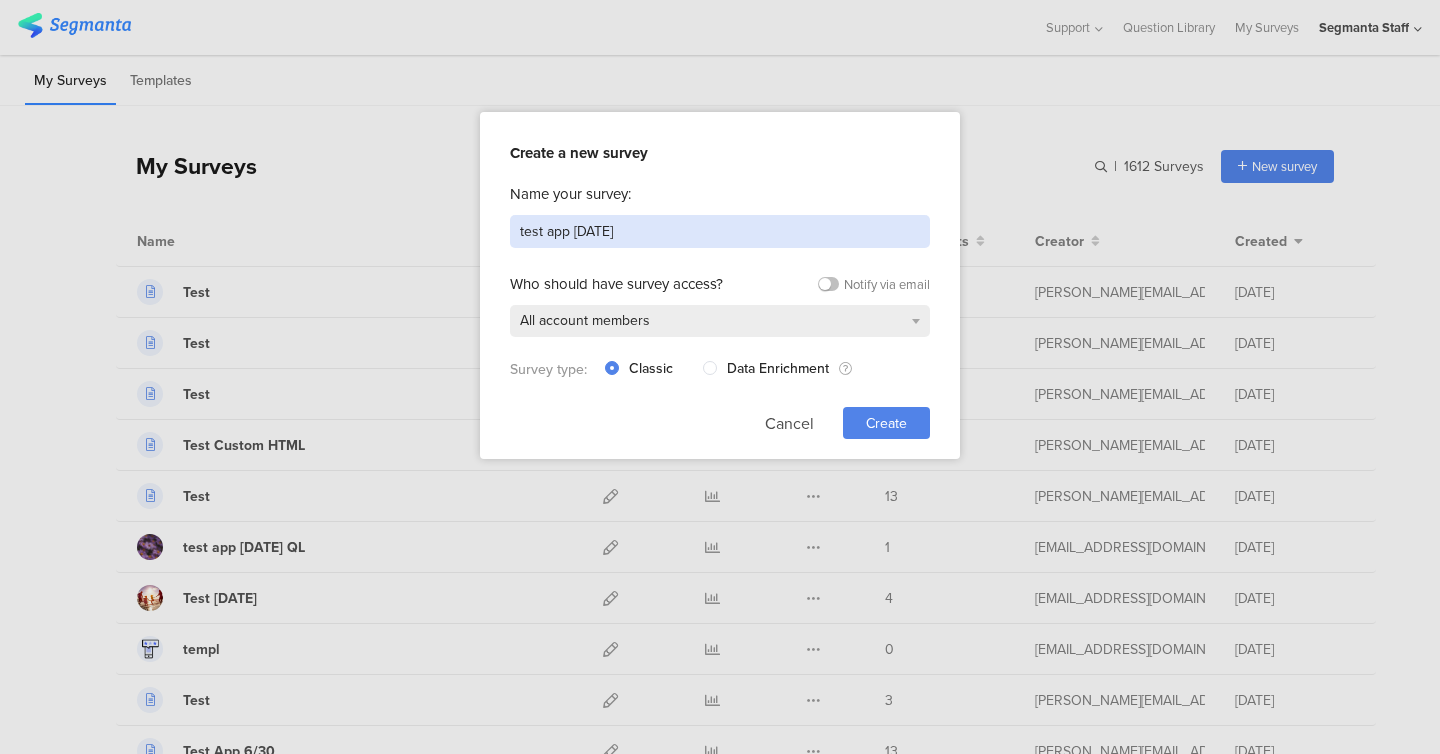 type on "test app [DATE]" 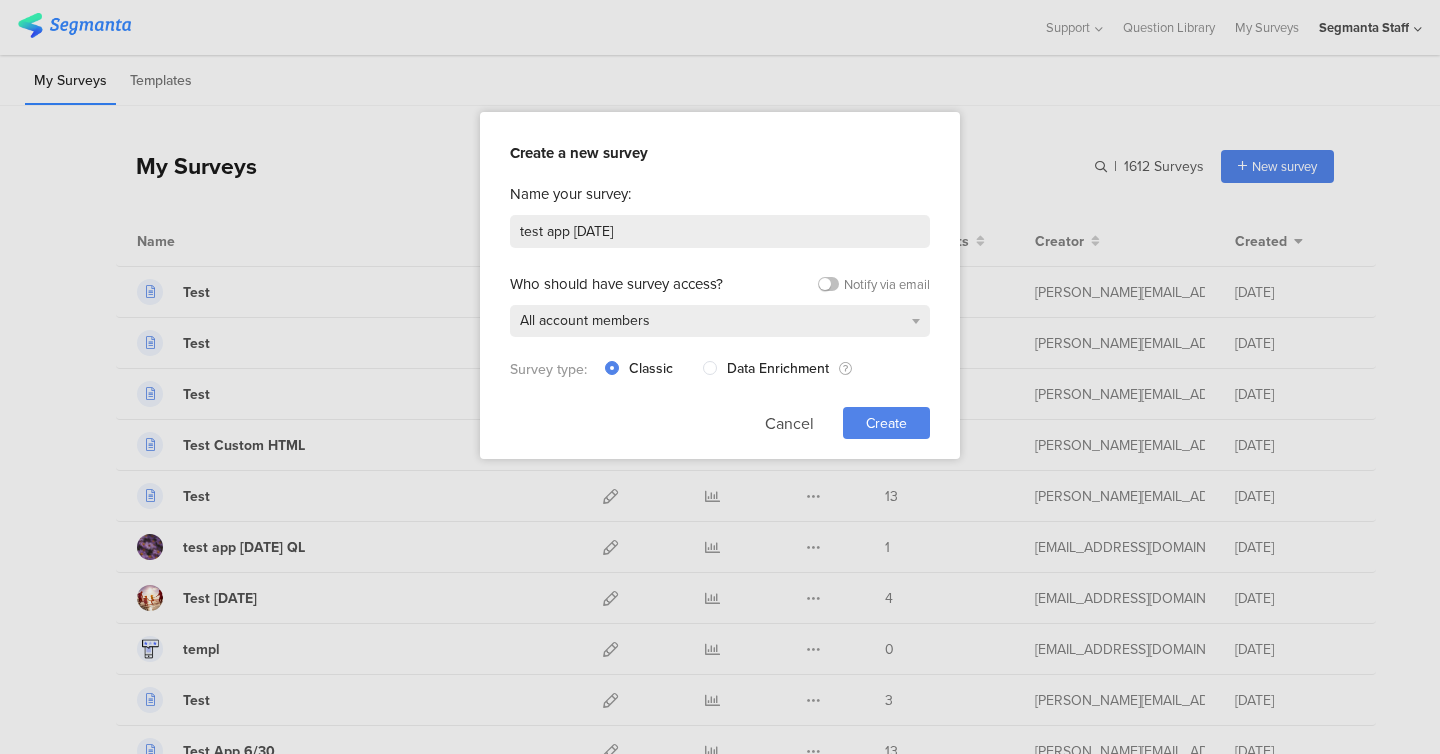 click on "Create" at bounding box center (886, 423) 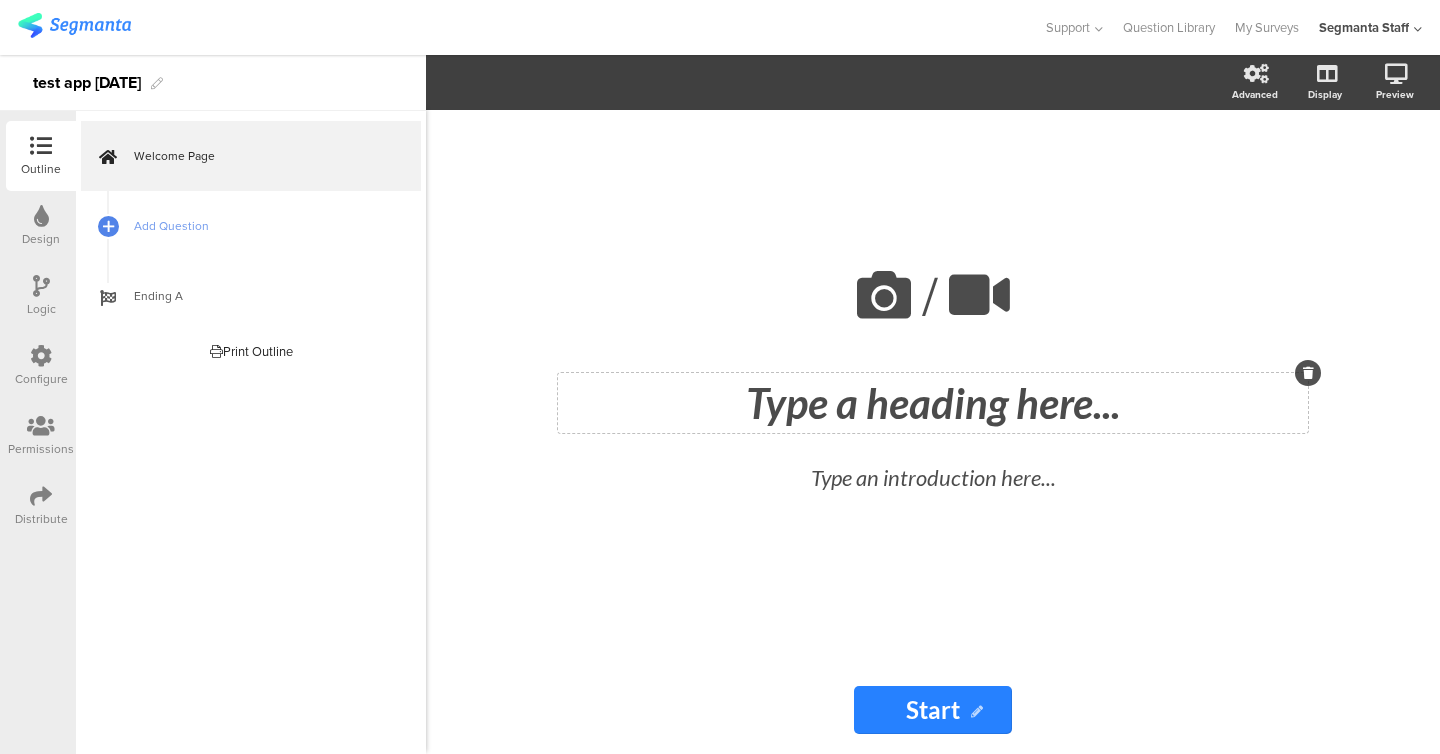 click on "Type a heading here..." 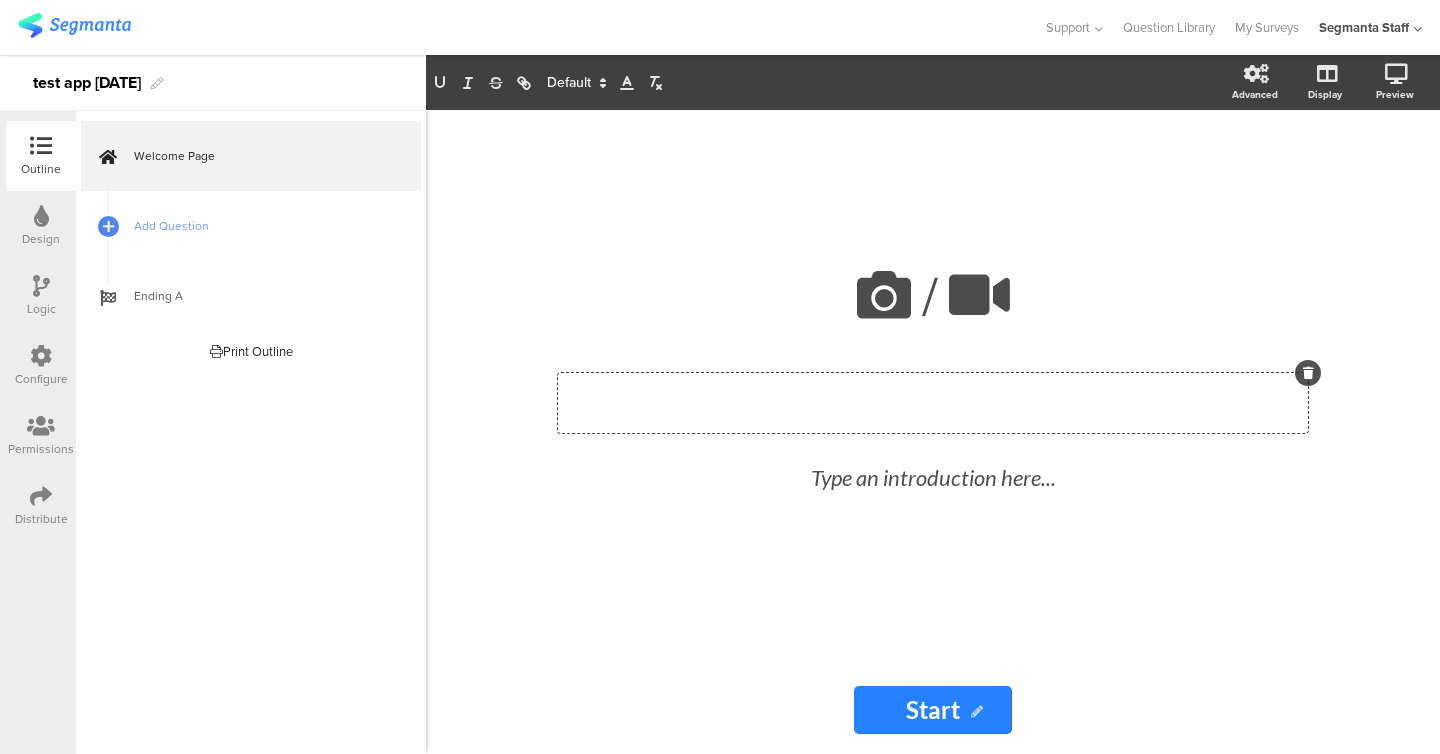 type 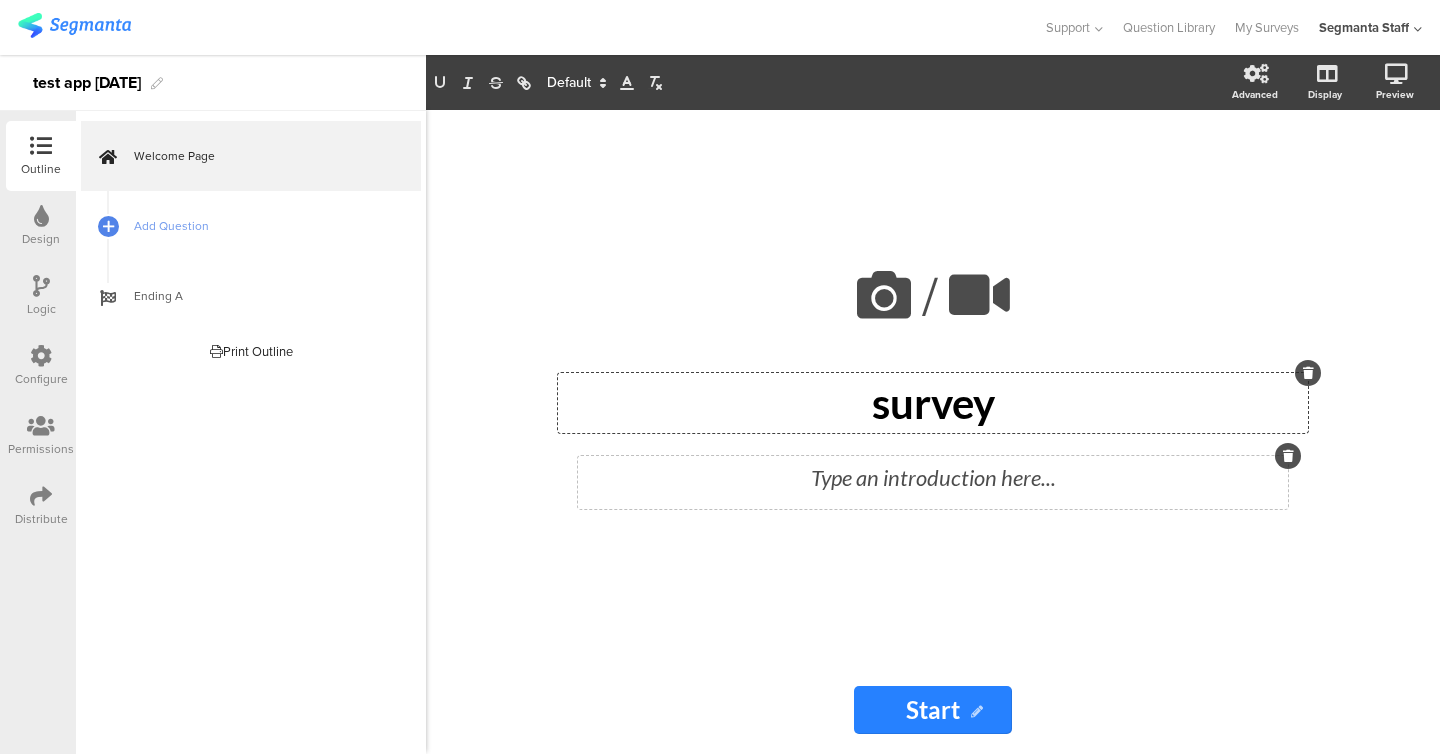 click on "Type an introduction here..." 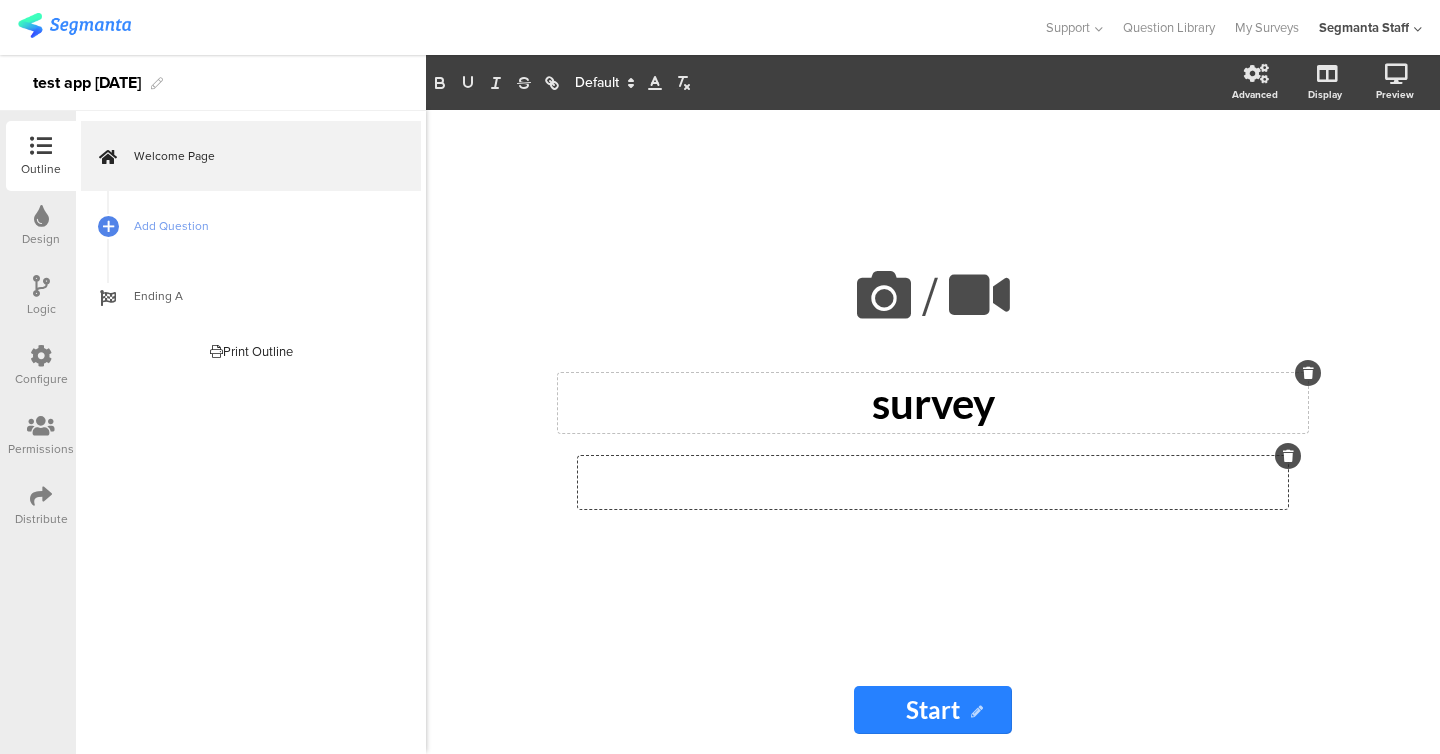 type 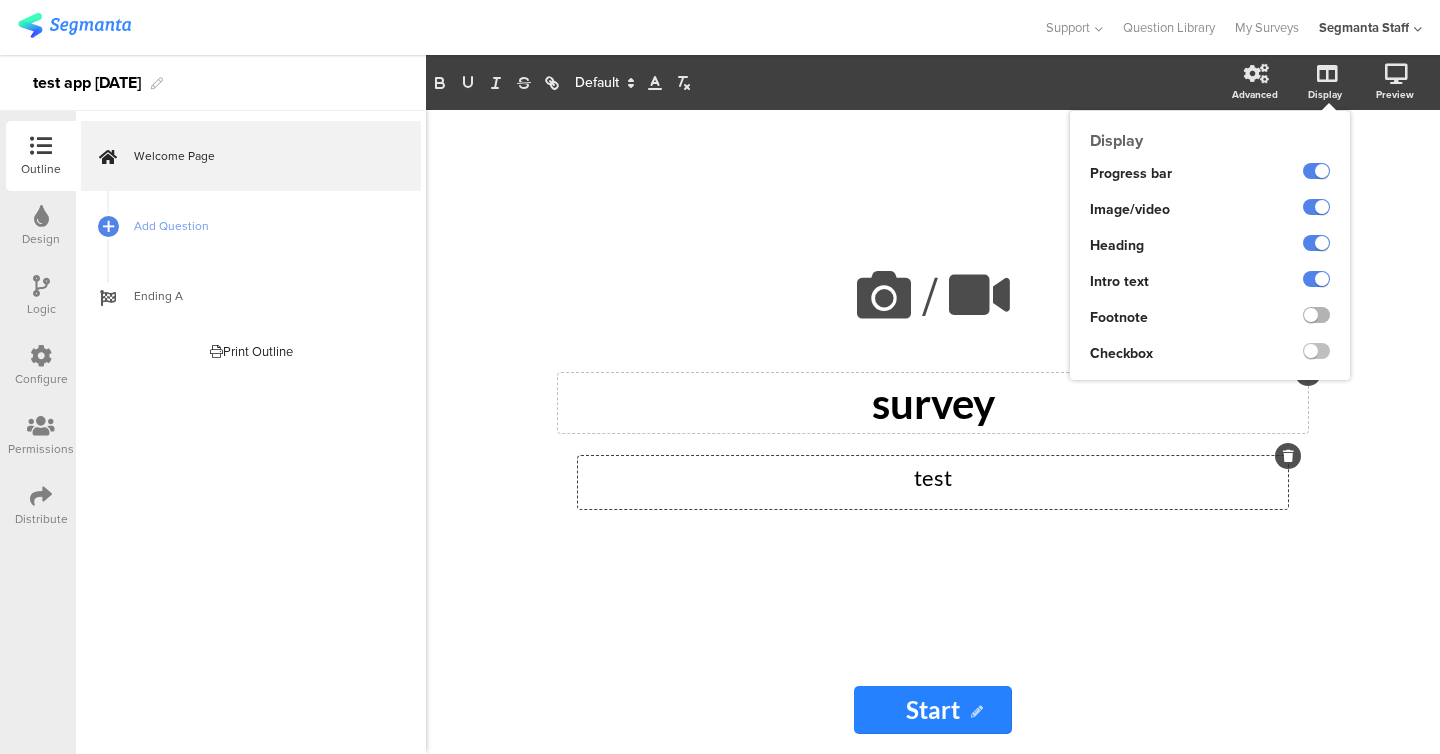 click 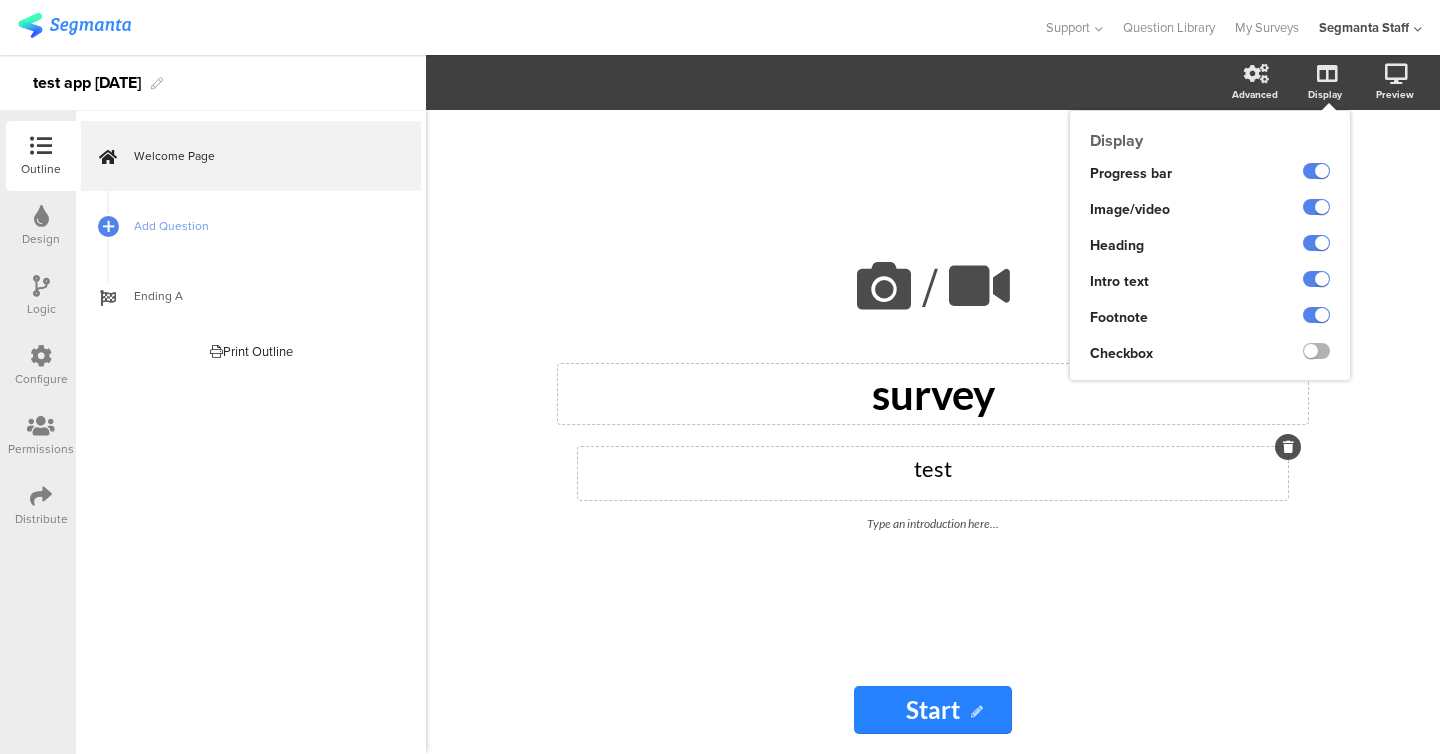 click 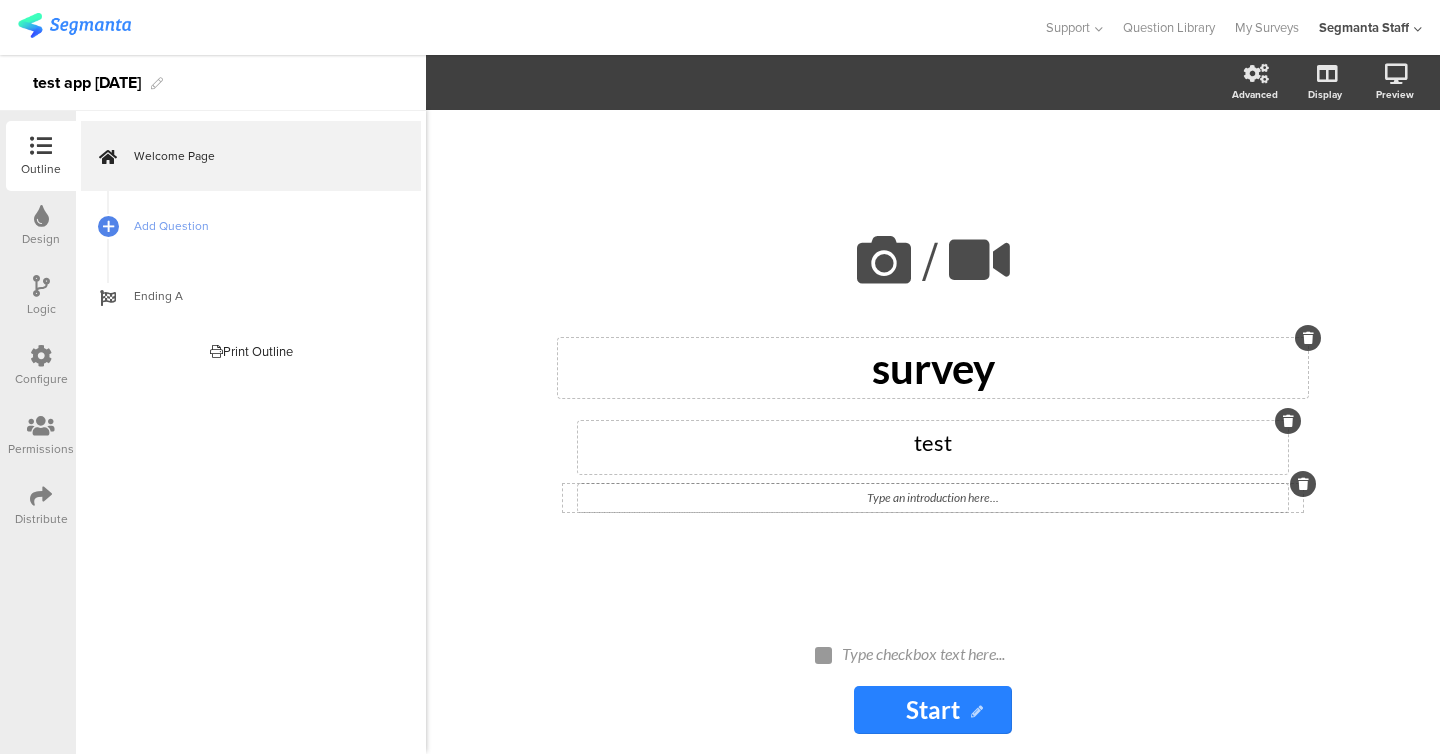 click on "Type an introduction here..." 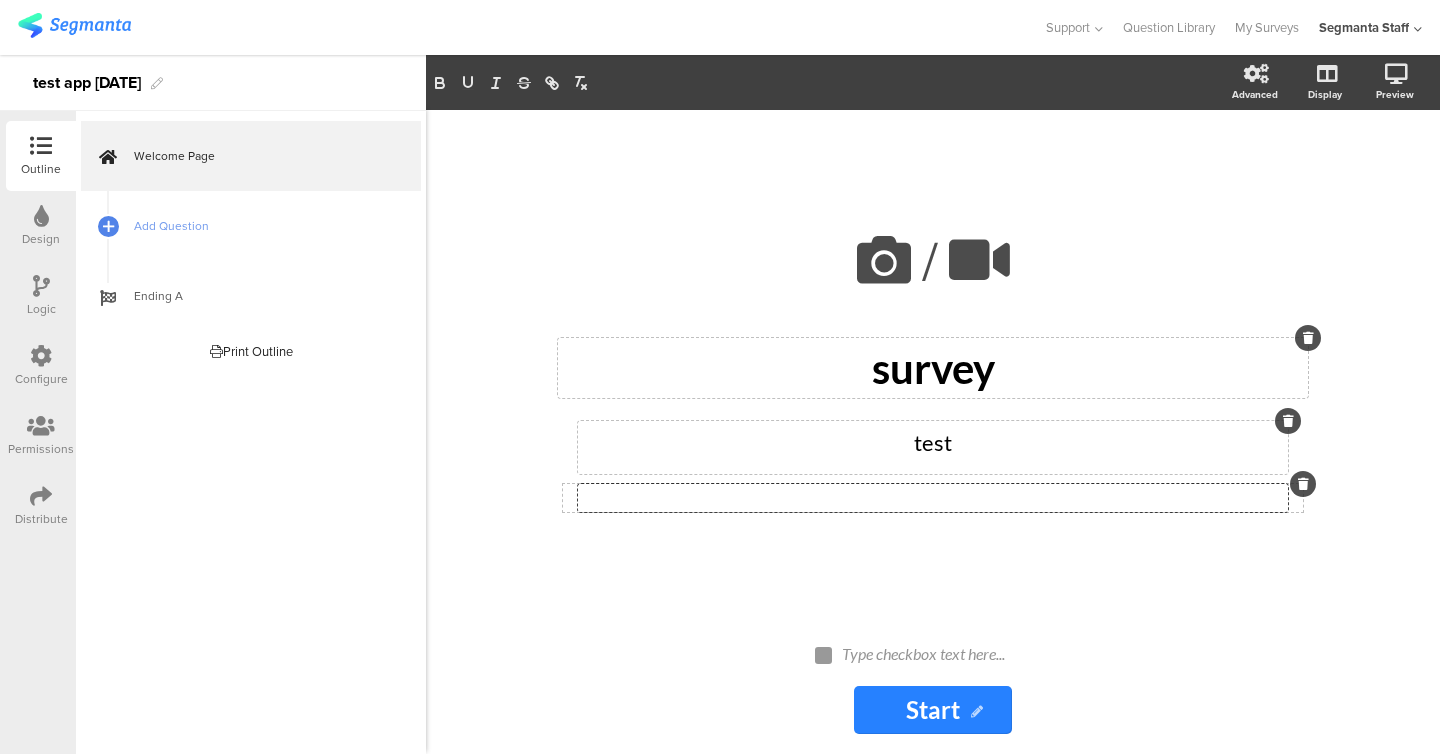 type 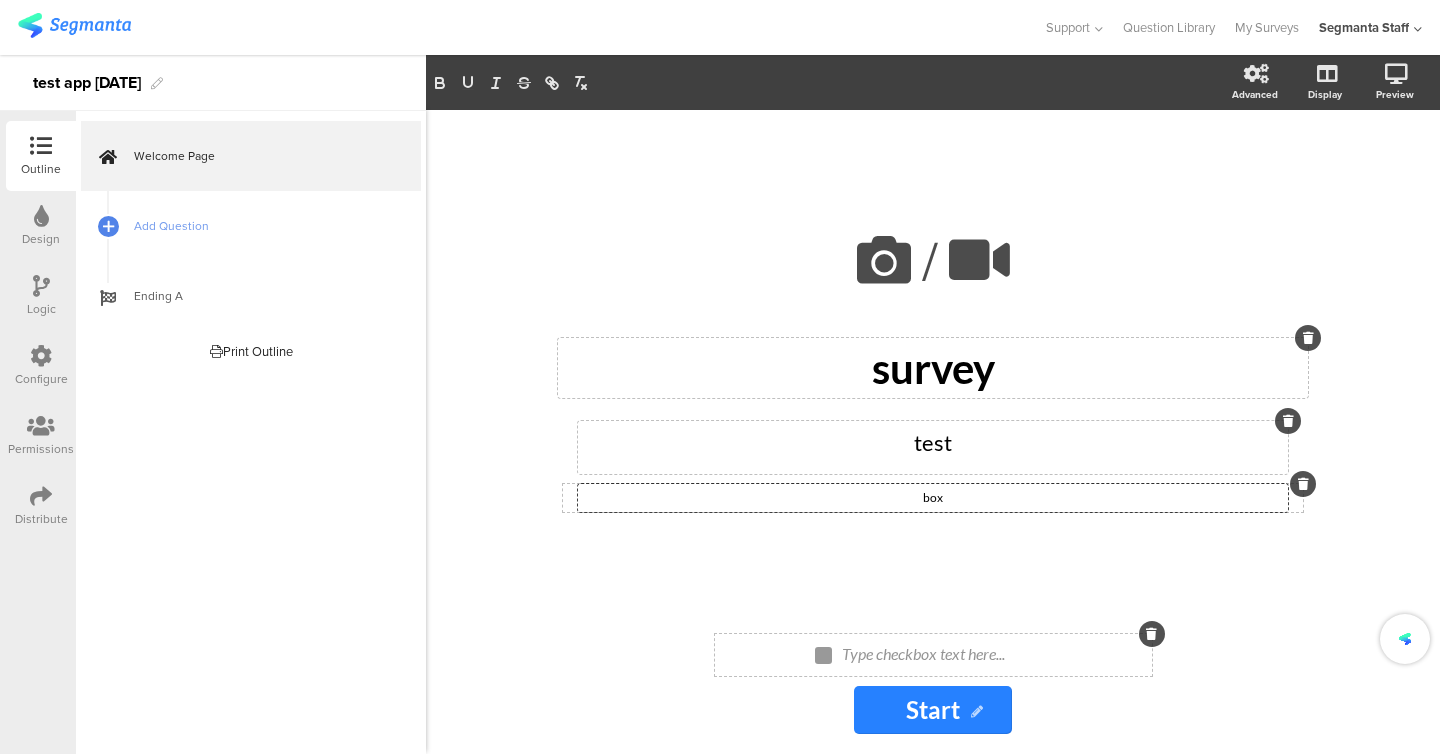 click on "Type checkbox text here..." 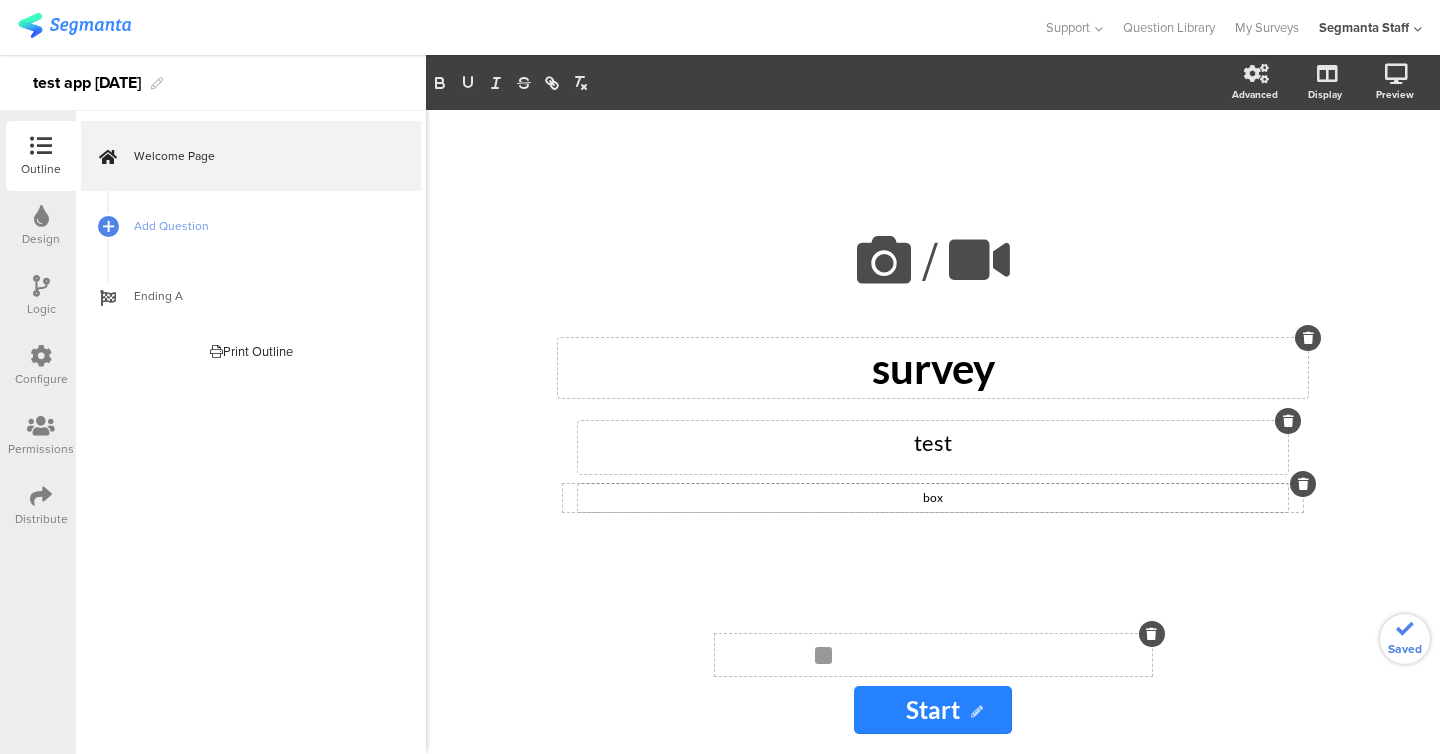 type 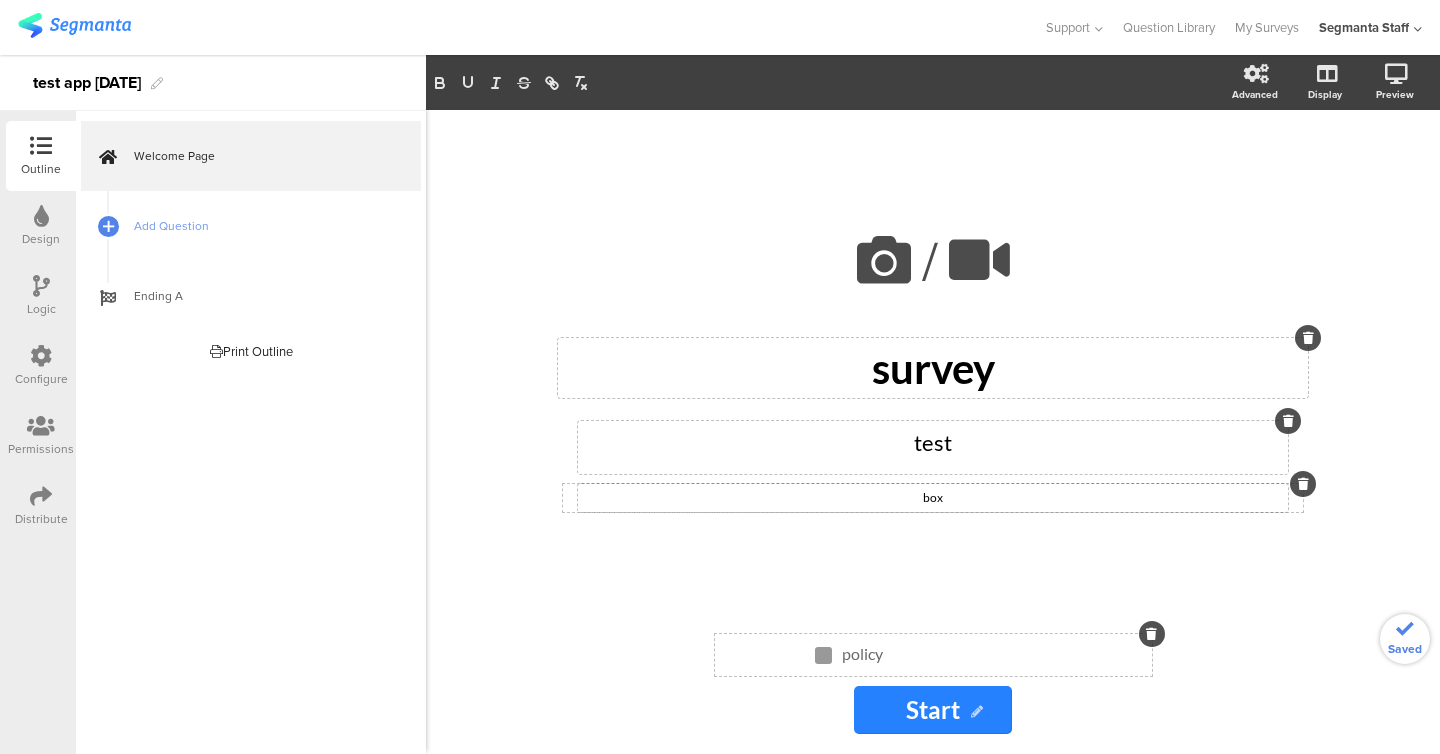 click on "/
survey
survey
test
test
box
box" 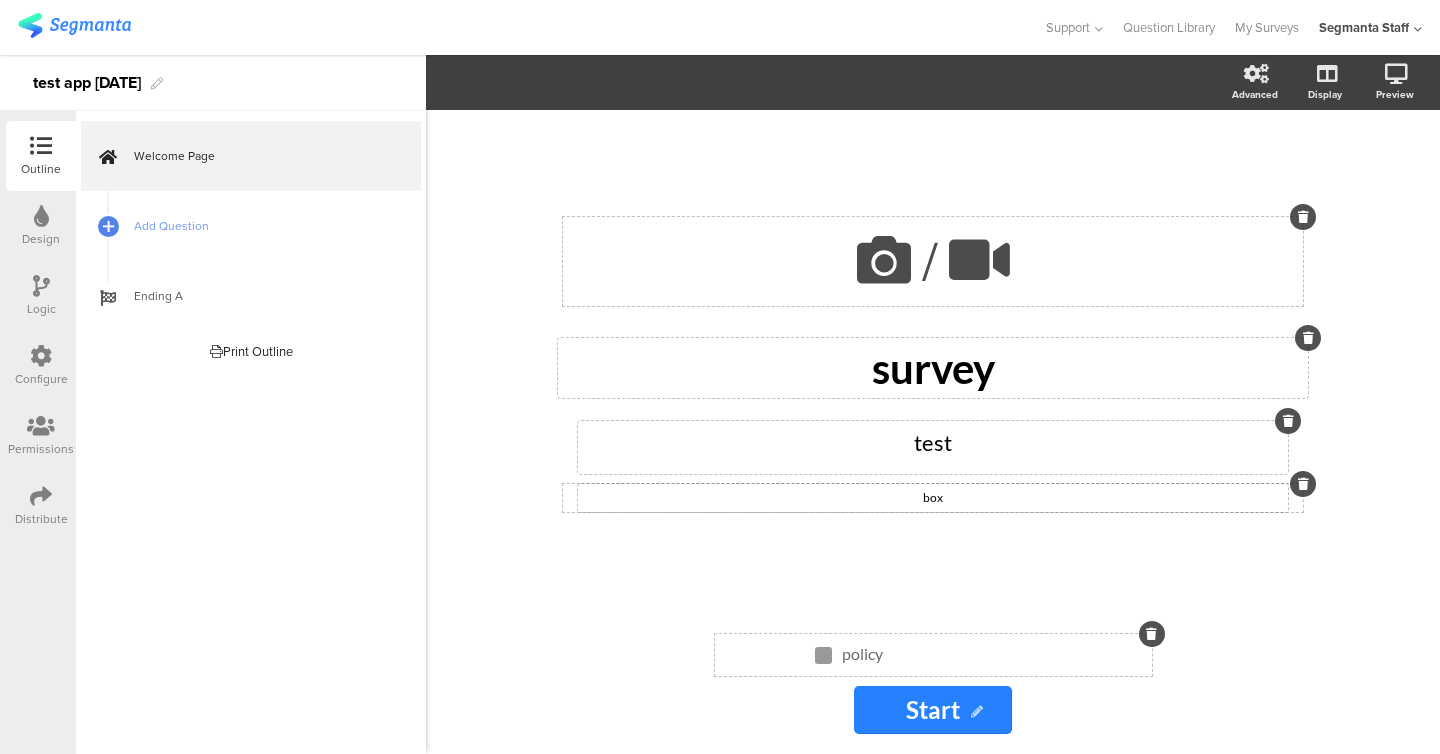 click 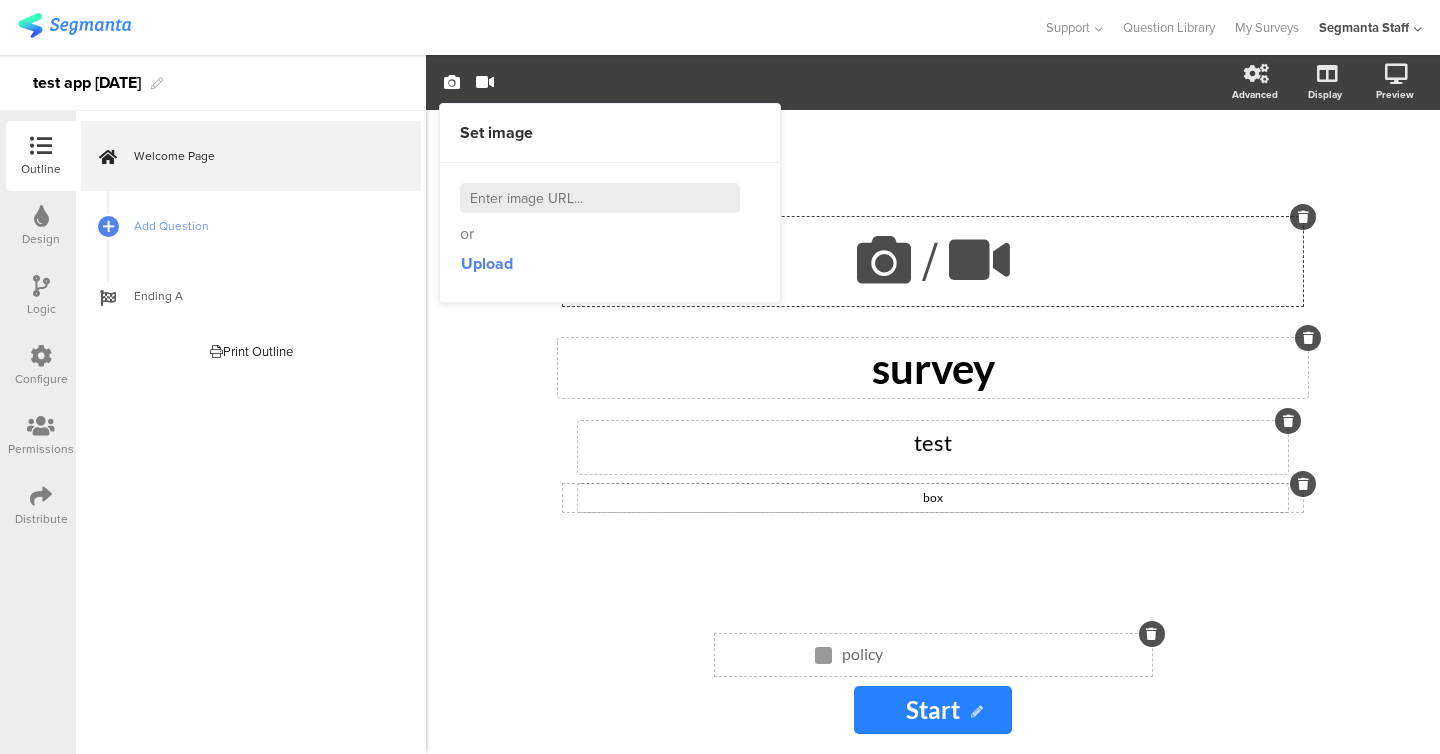 click at bounding box center (600, 198) 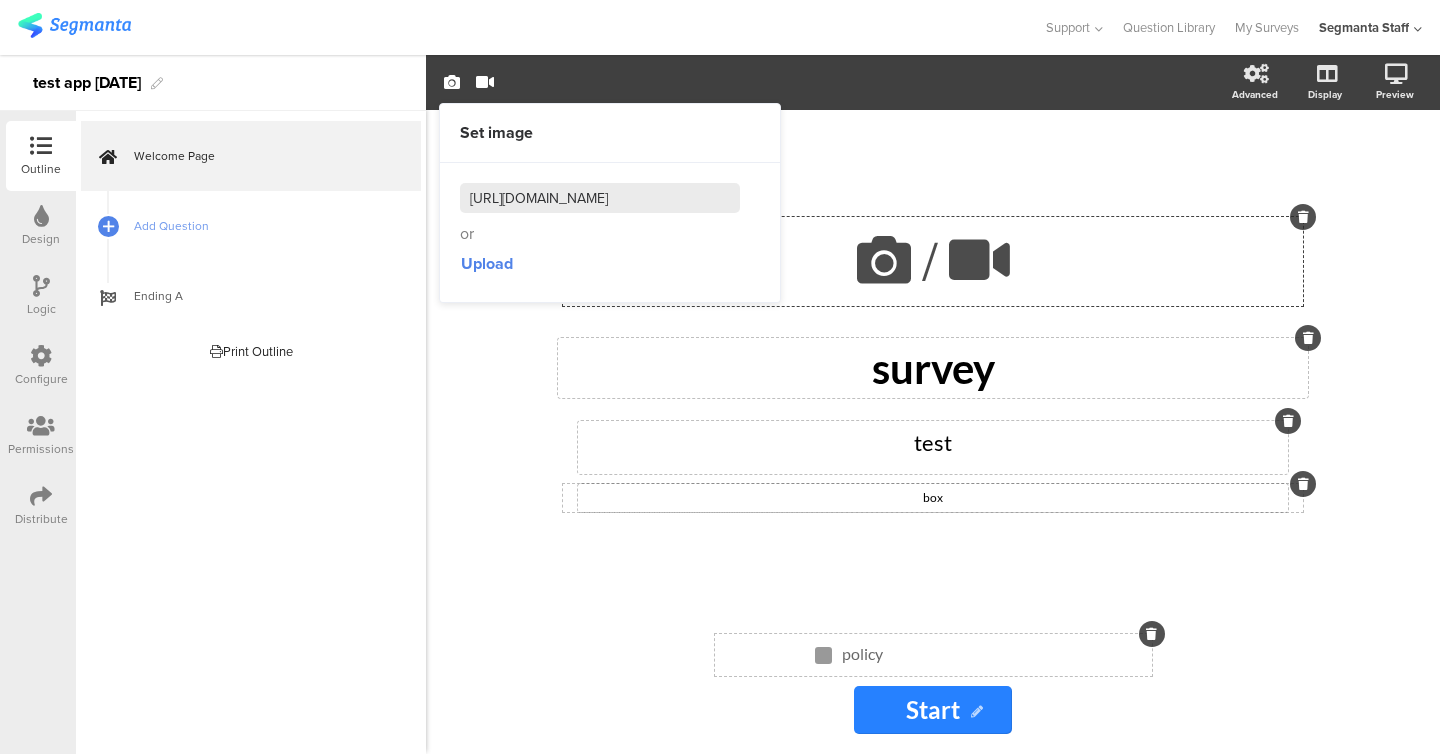 scroll, scrollTop: 0, scrollLeft: 176, axis: horizontal 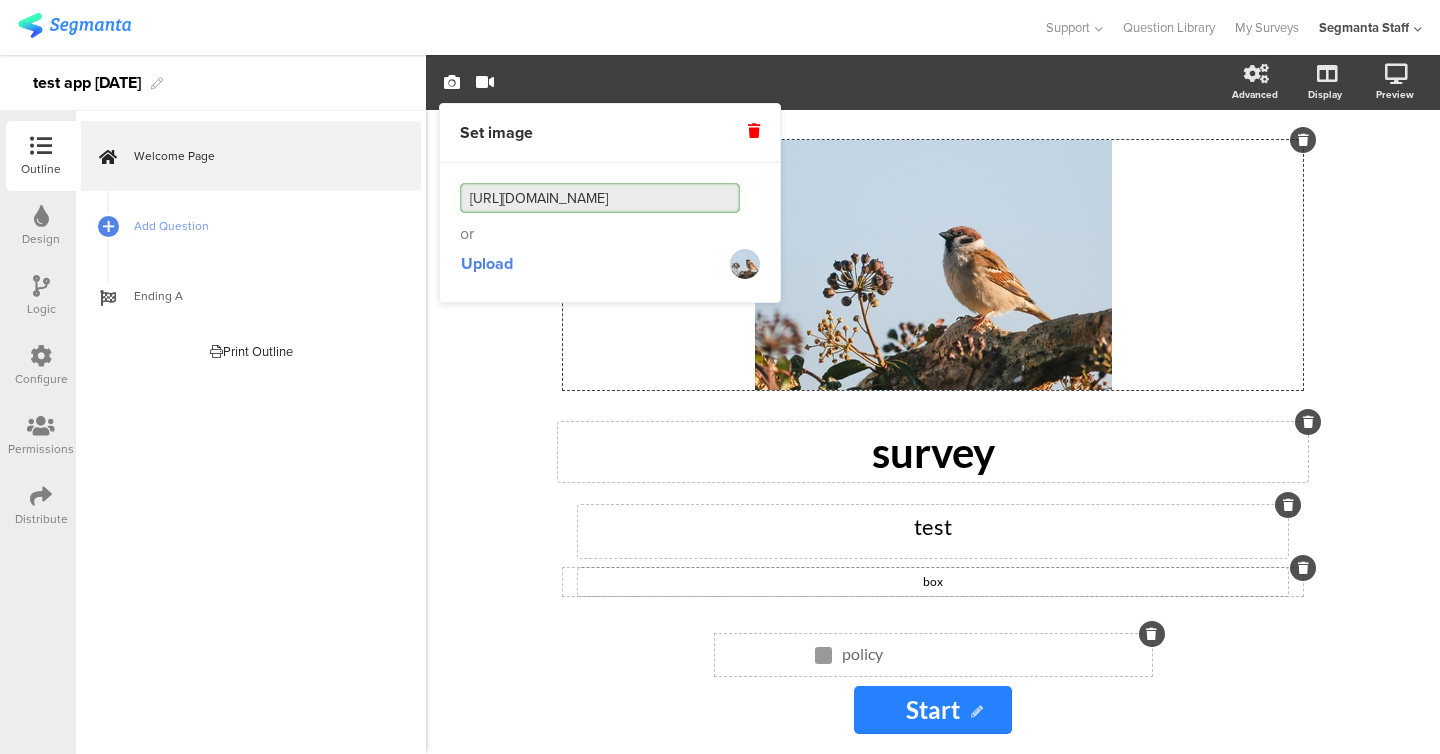 click on "/
survey
survey
test
test
box
box
policy
policy
Start
Start" 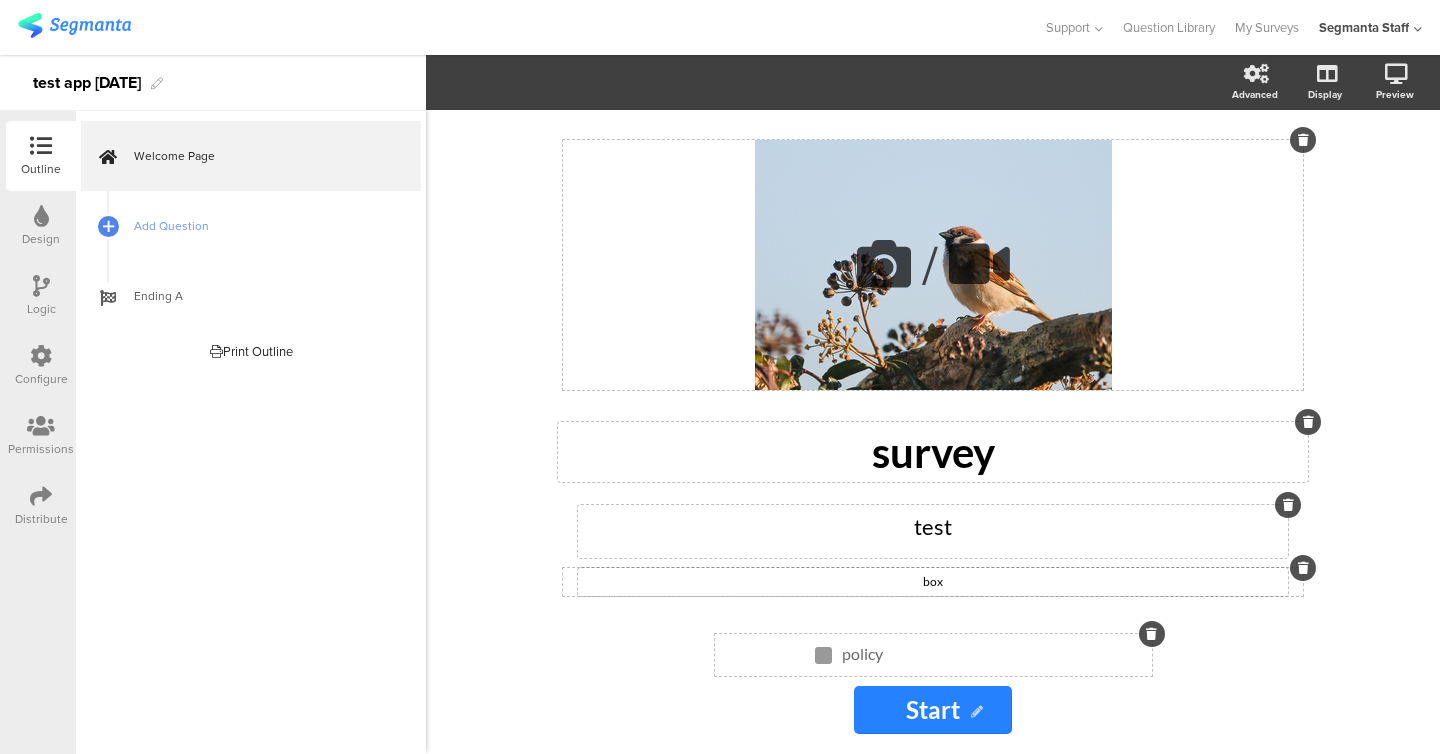 click 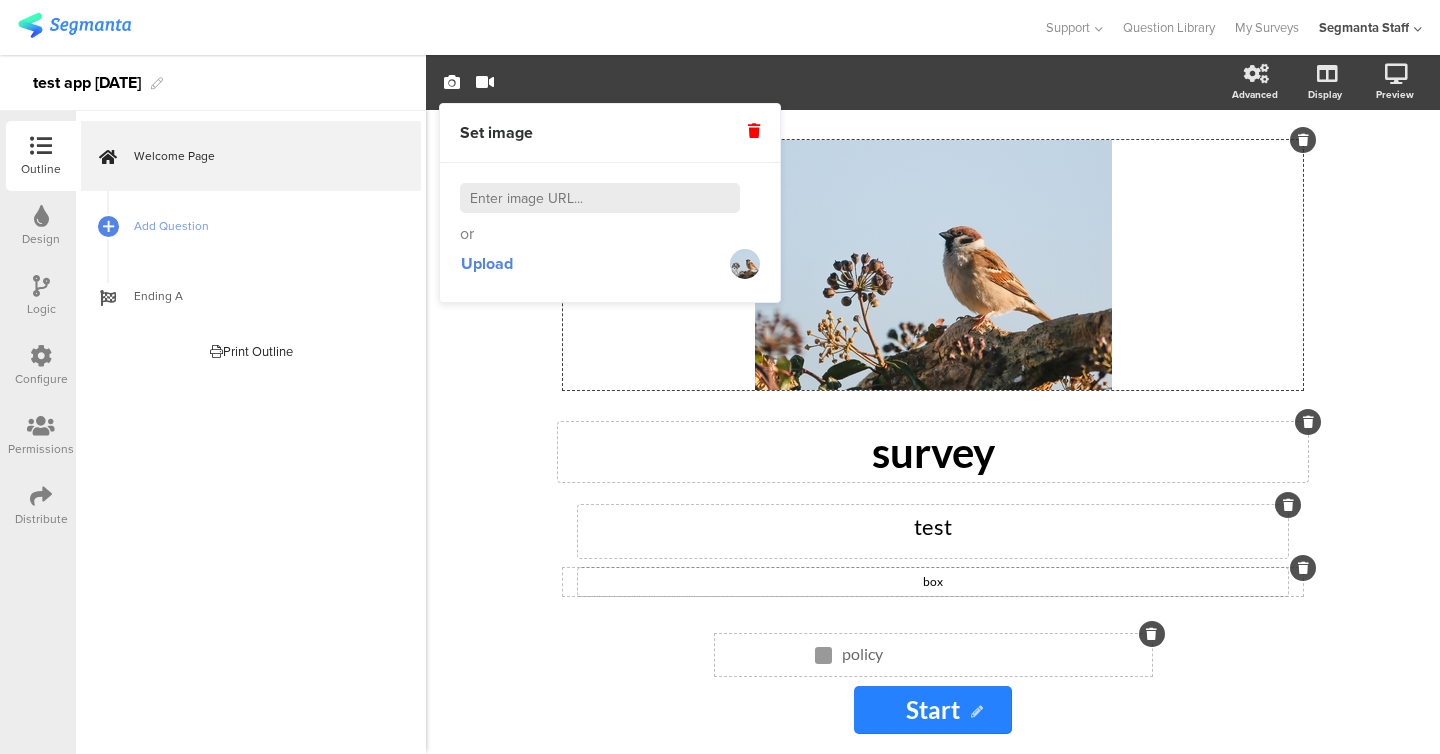 click at bounding box center (600, 198) 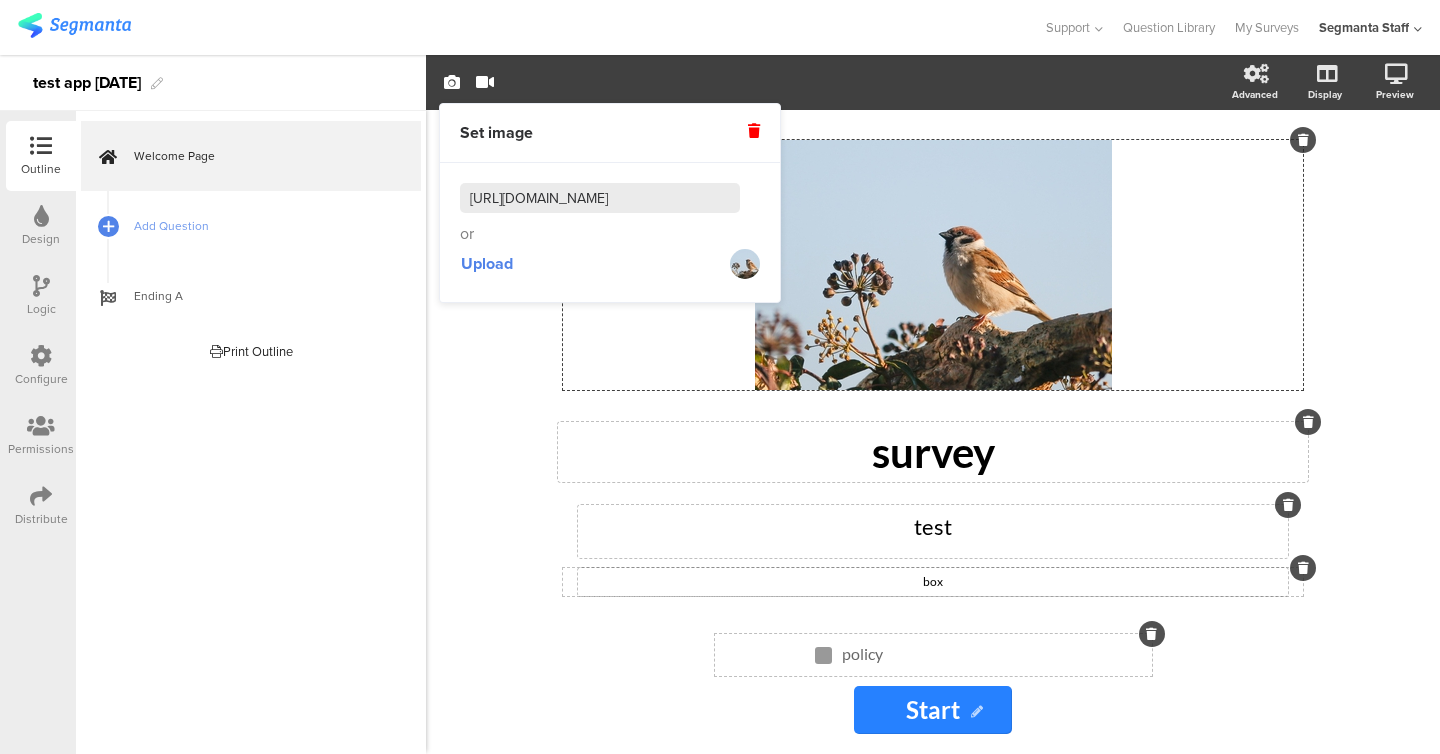 scroll, scrollTop: 0, scrollLeft: 238, axis: horizontal 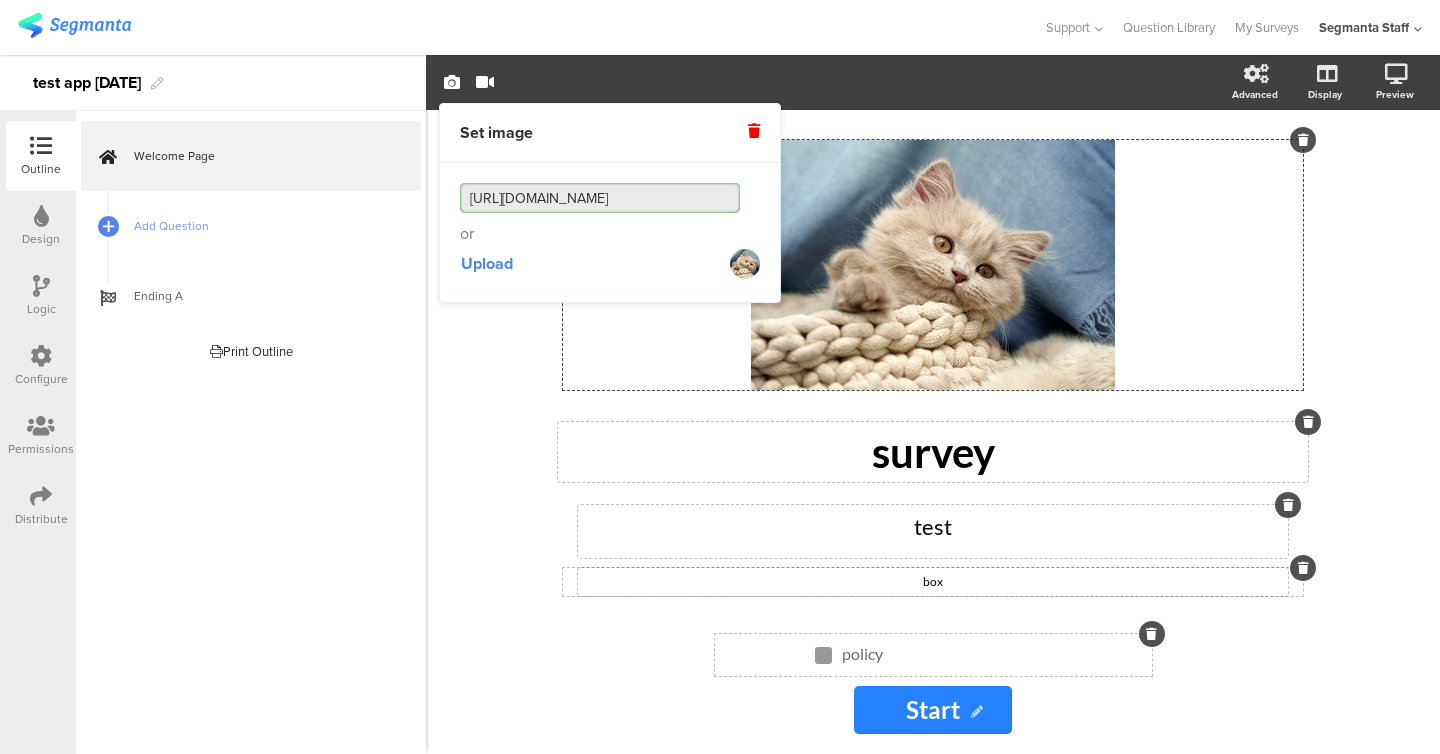 click on "/
survey
survey
test
test
box
box" 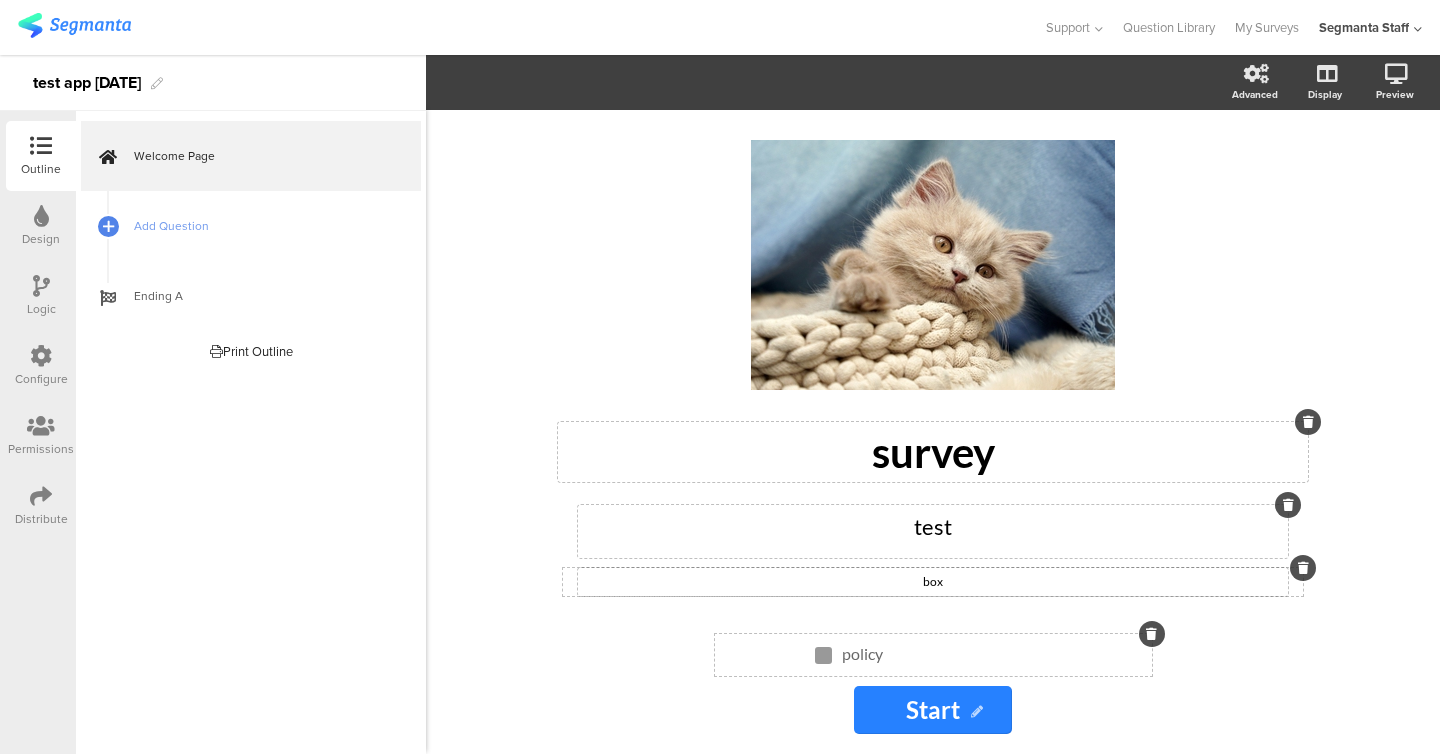click at bounding box center [41, 216] 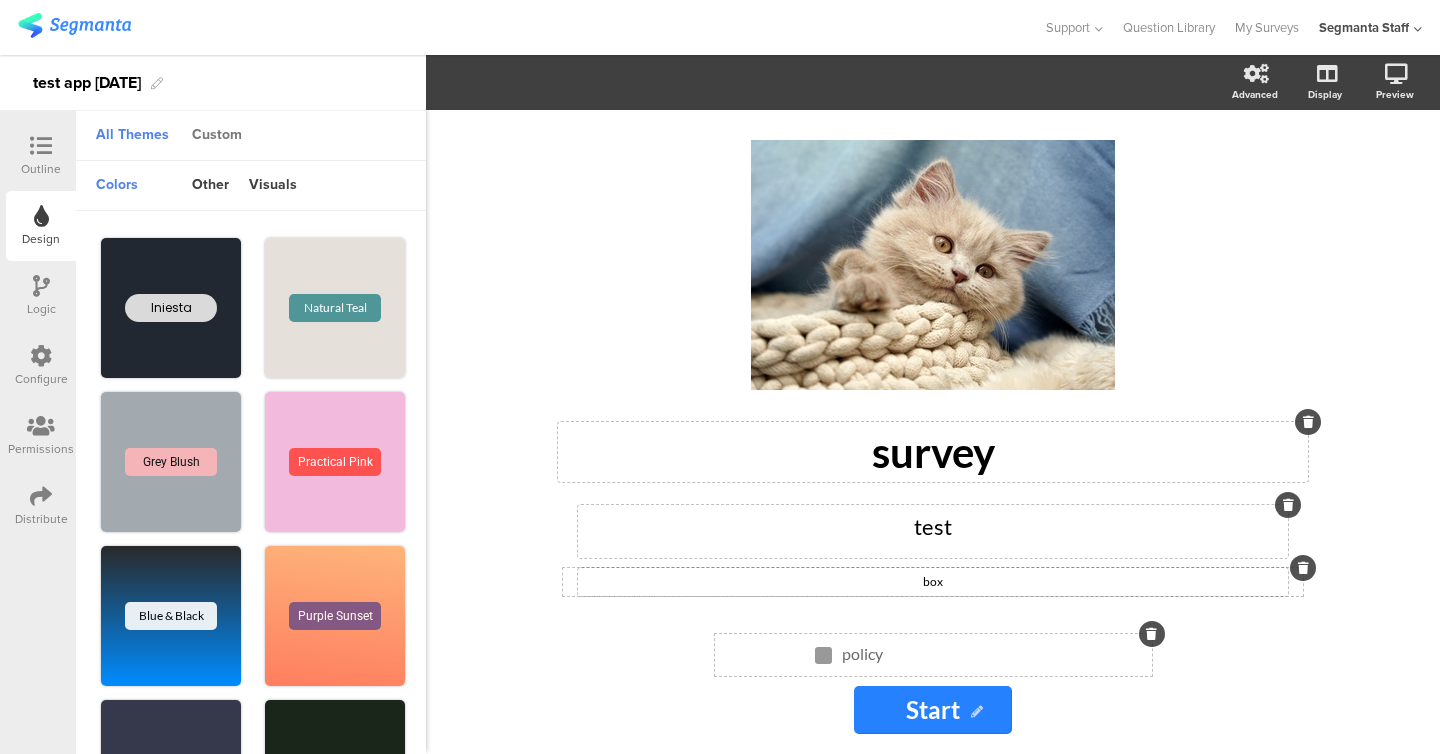 click on "Custom" at bounding box center [217, 136] 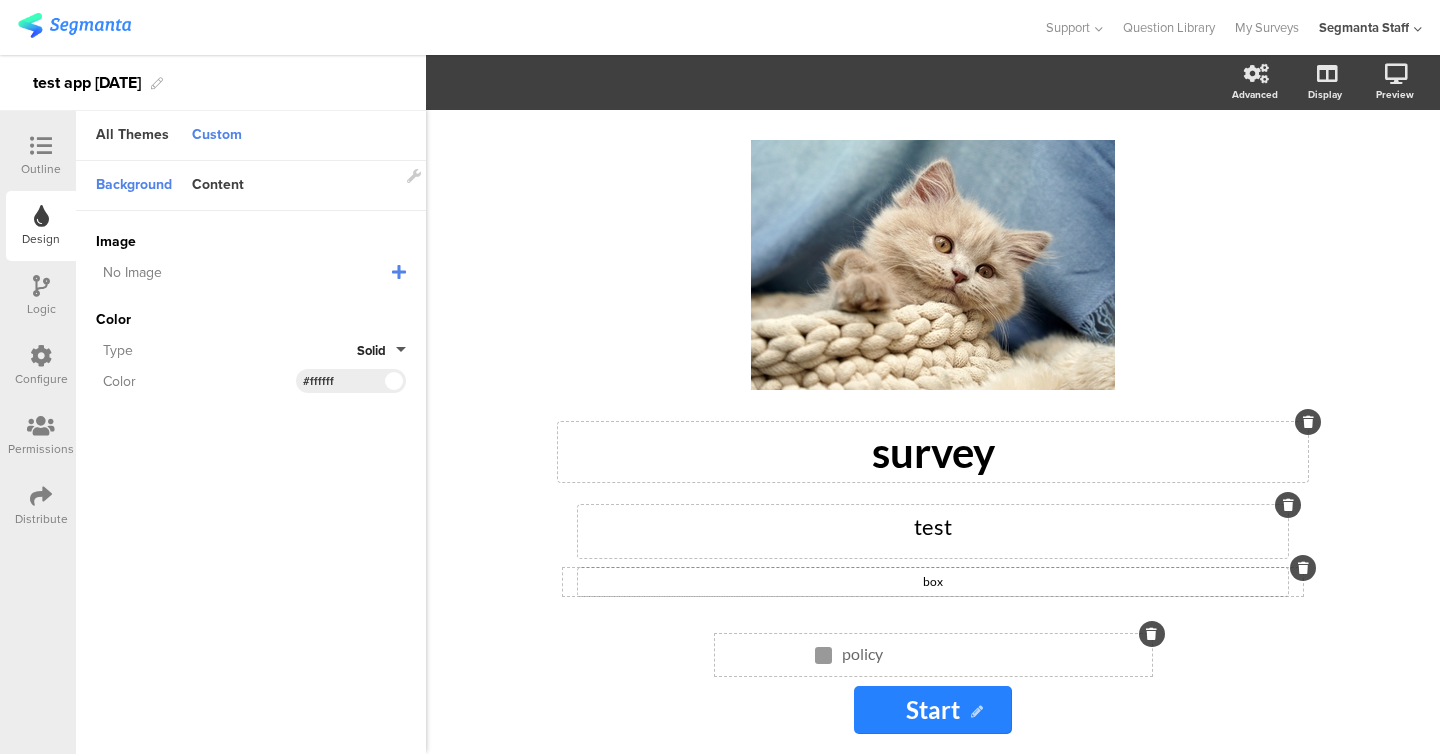 click at bounding box center (399, 272) 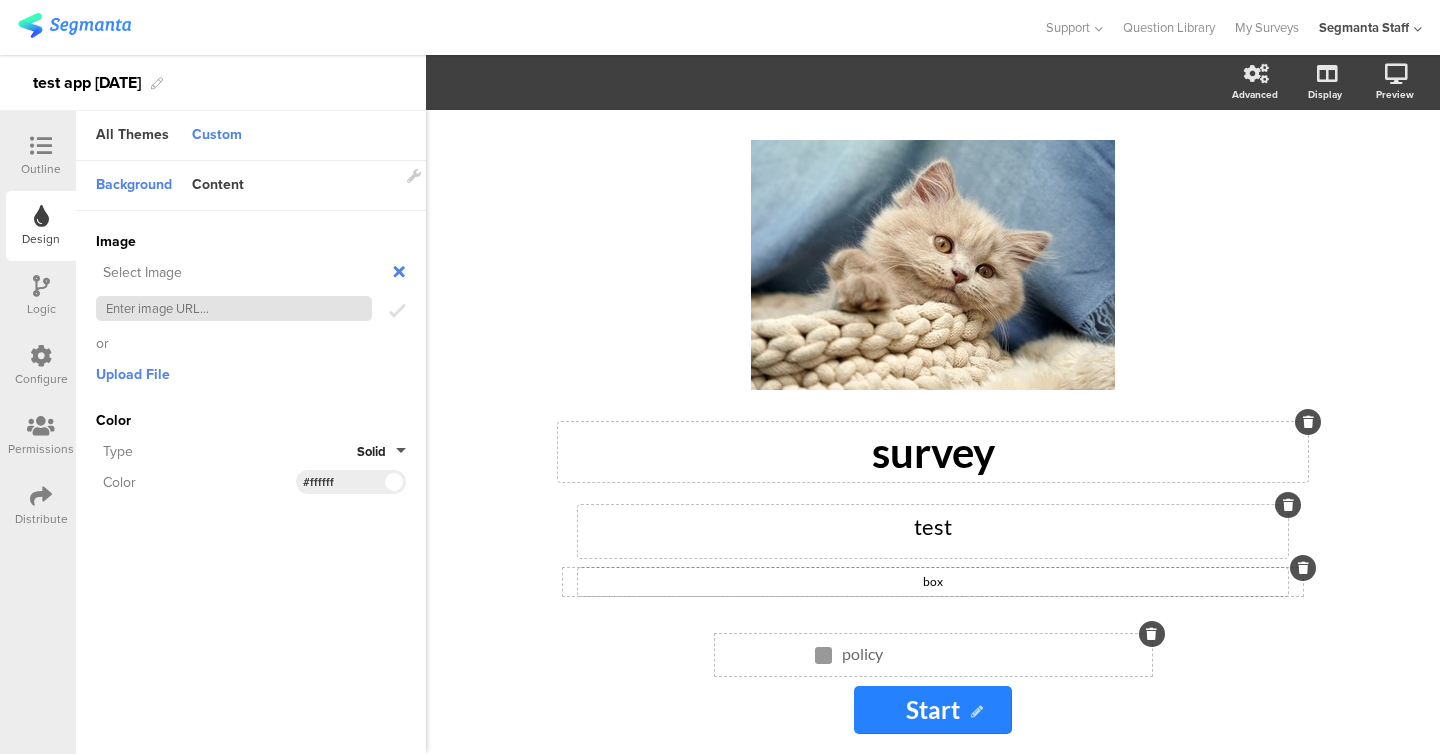 click at bounding box center (234, 308) 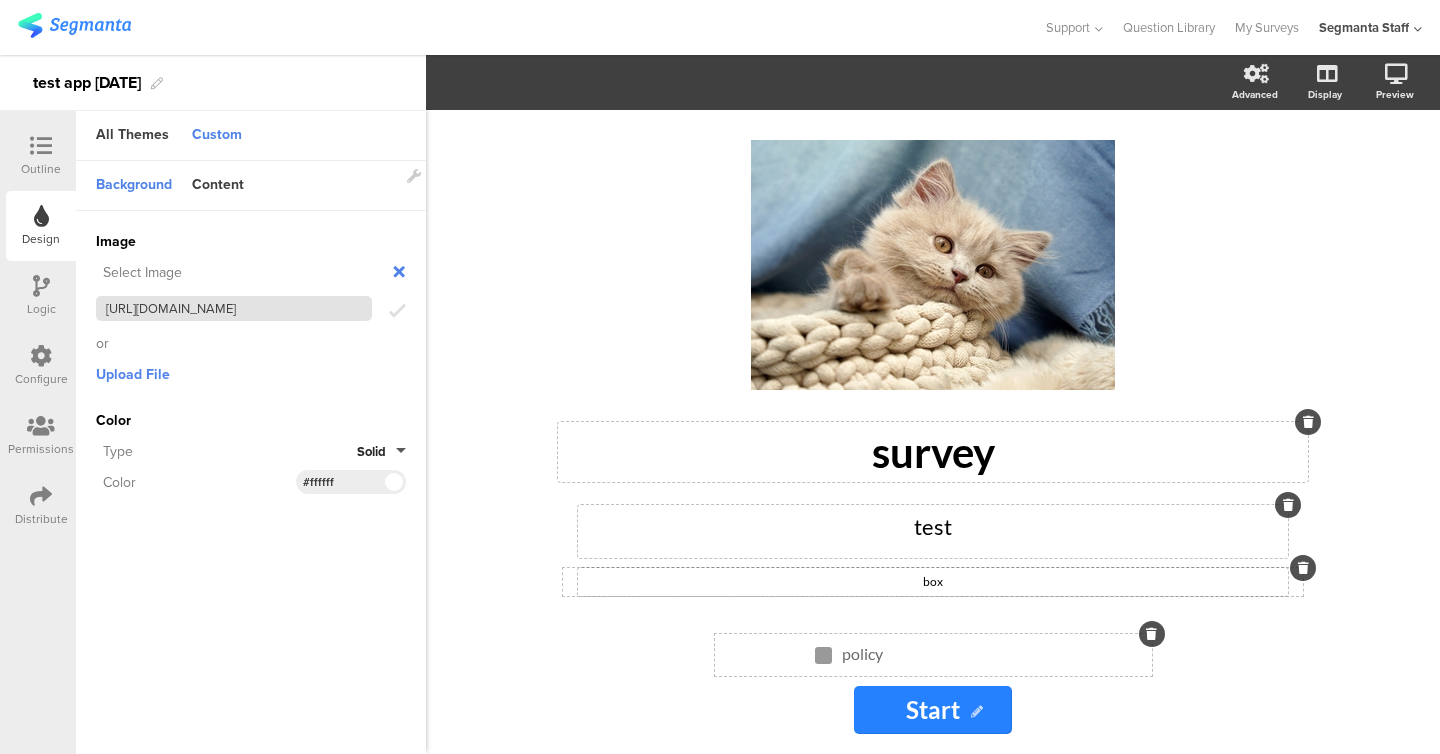 scroll, scrollTop: 0, scrollLeft: 215, axis: horizontal 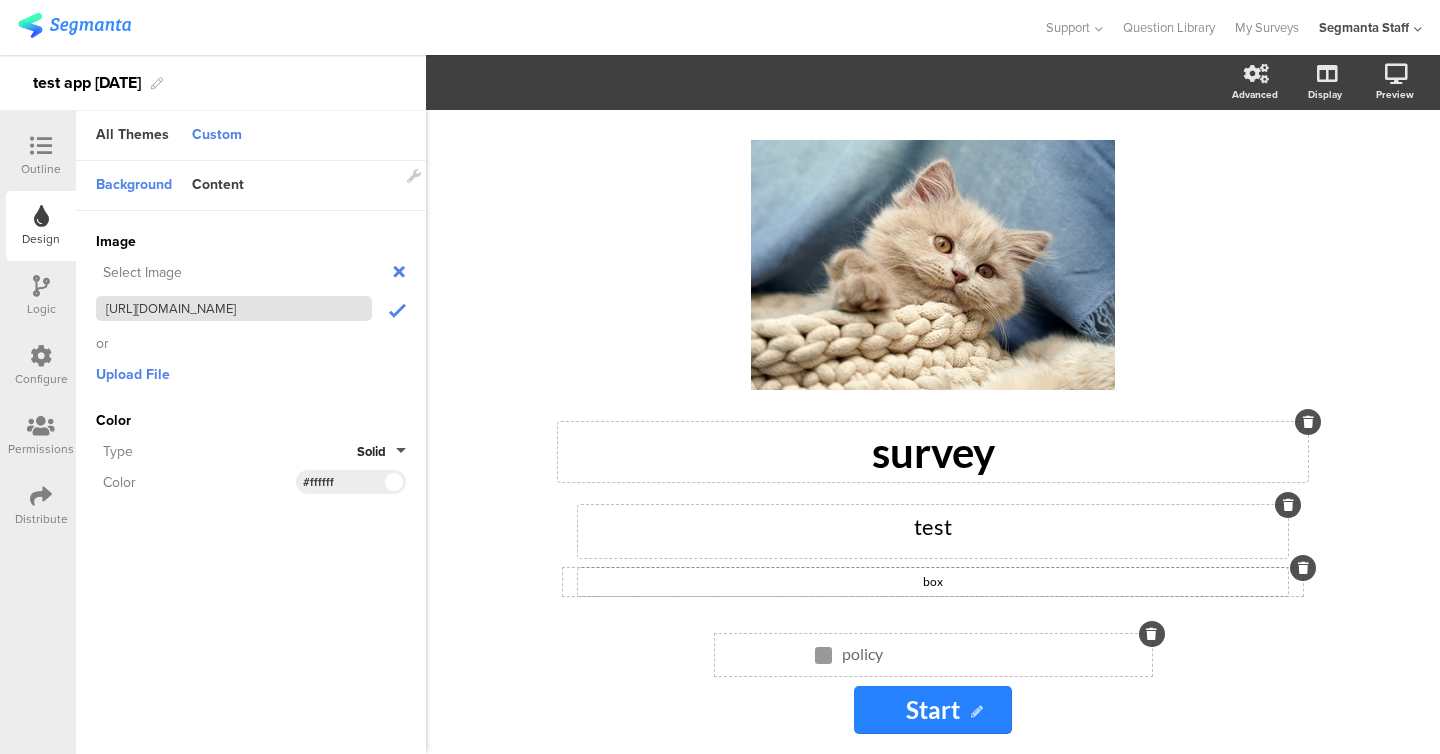 type on "[URL][DOMAIN_NAME]" 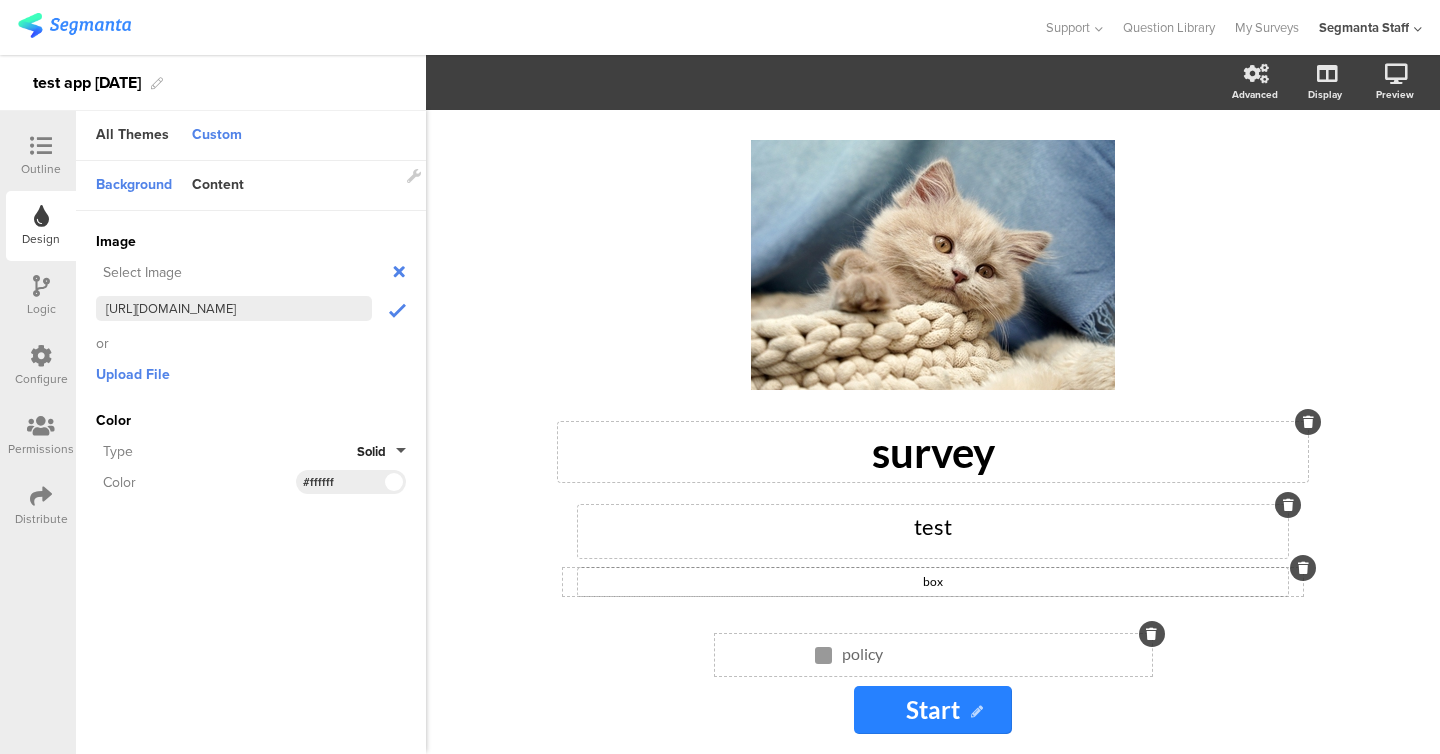 click at bounding box center [394, 311] 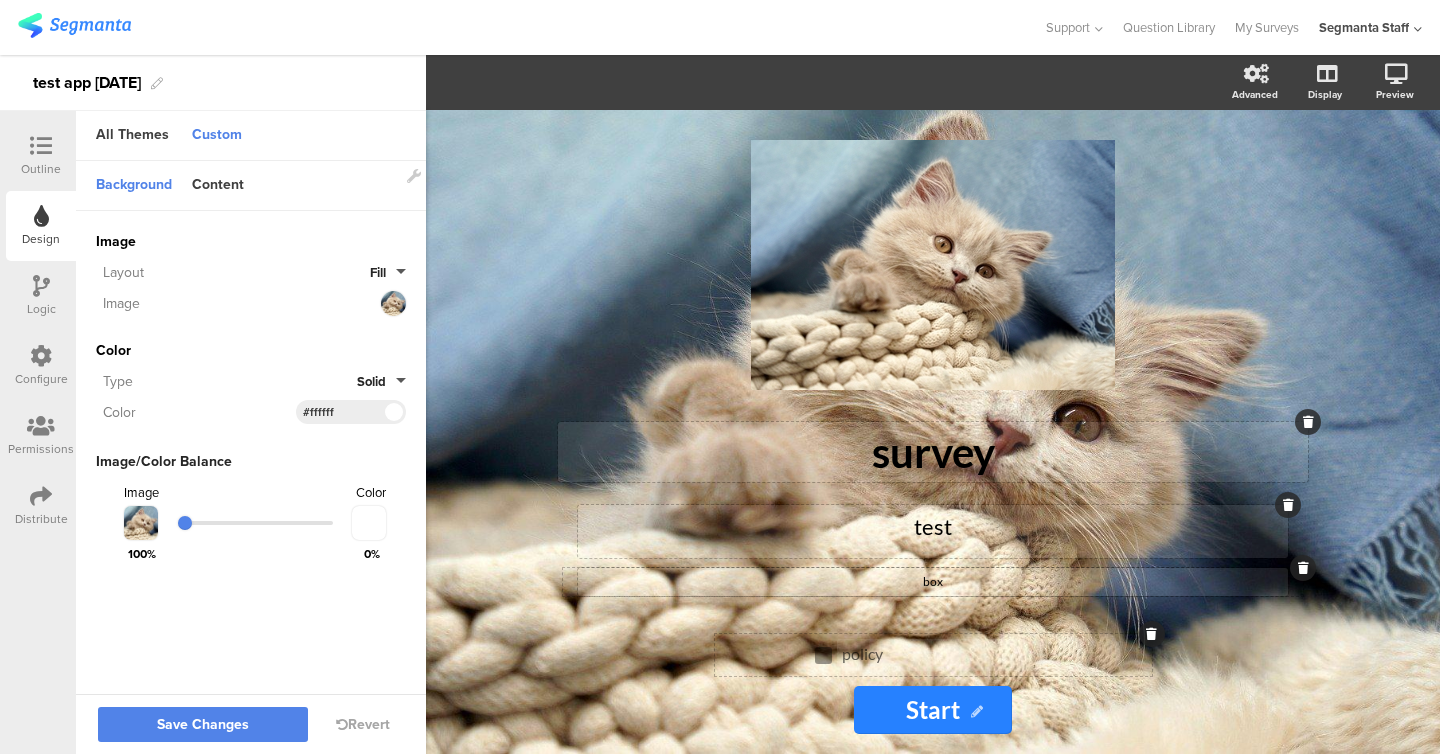 click on "Color
Type
Solid
Color
#FFFFFF
Clear
OK
#ffffff" 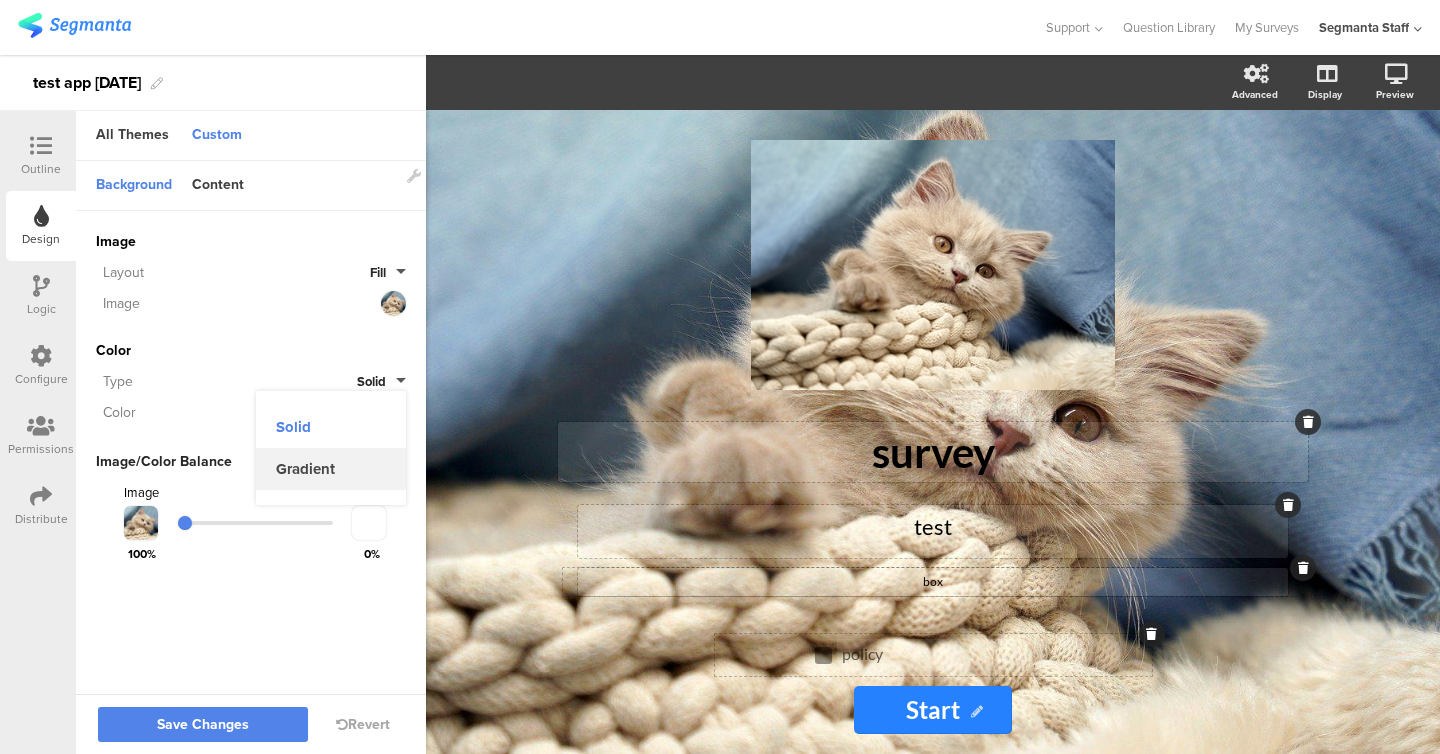 click on "Gradient" 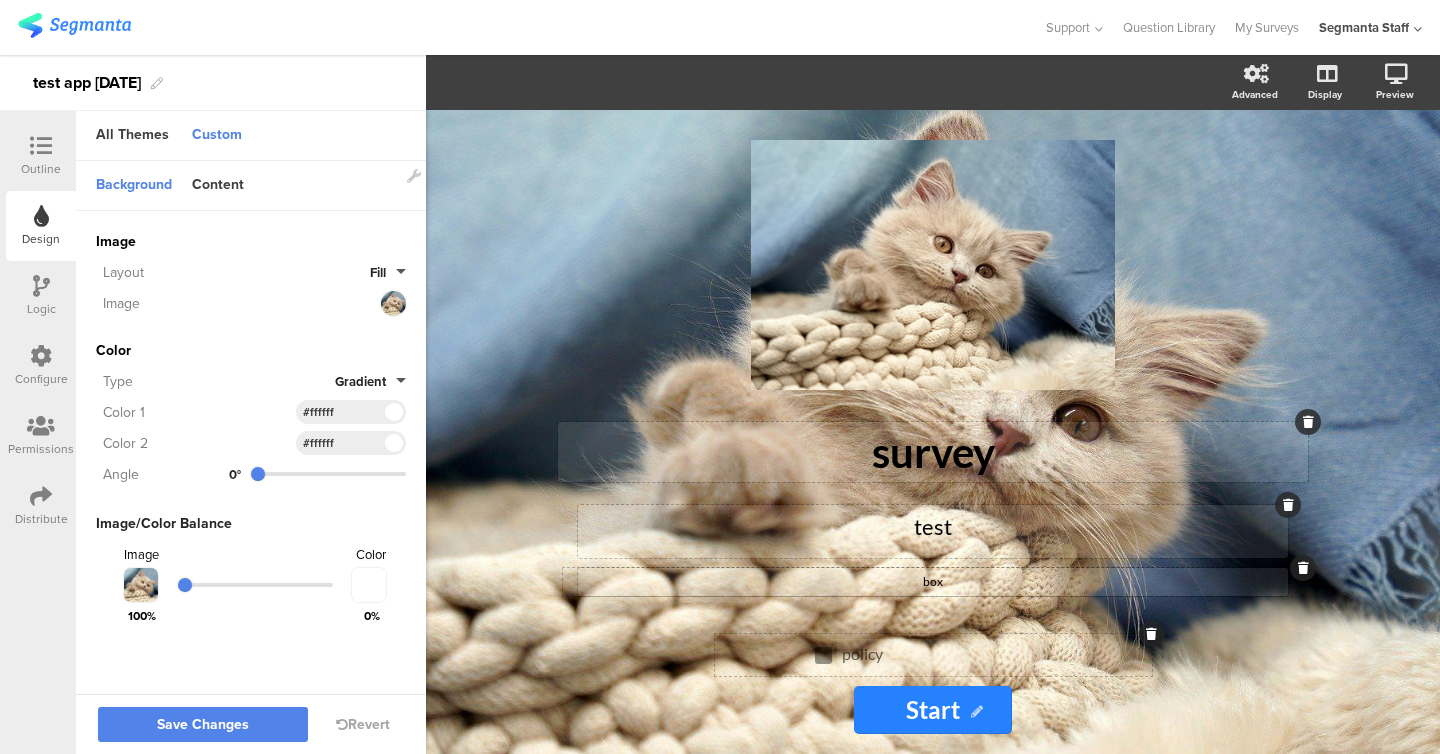 click 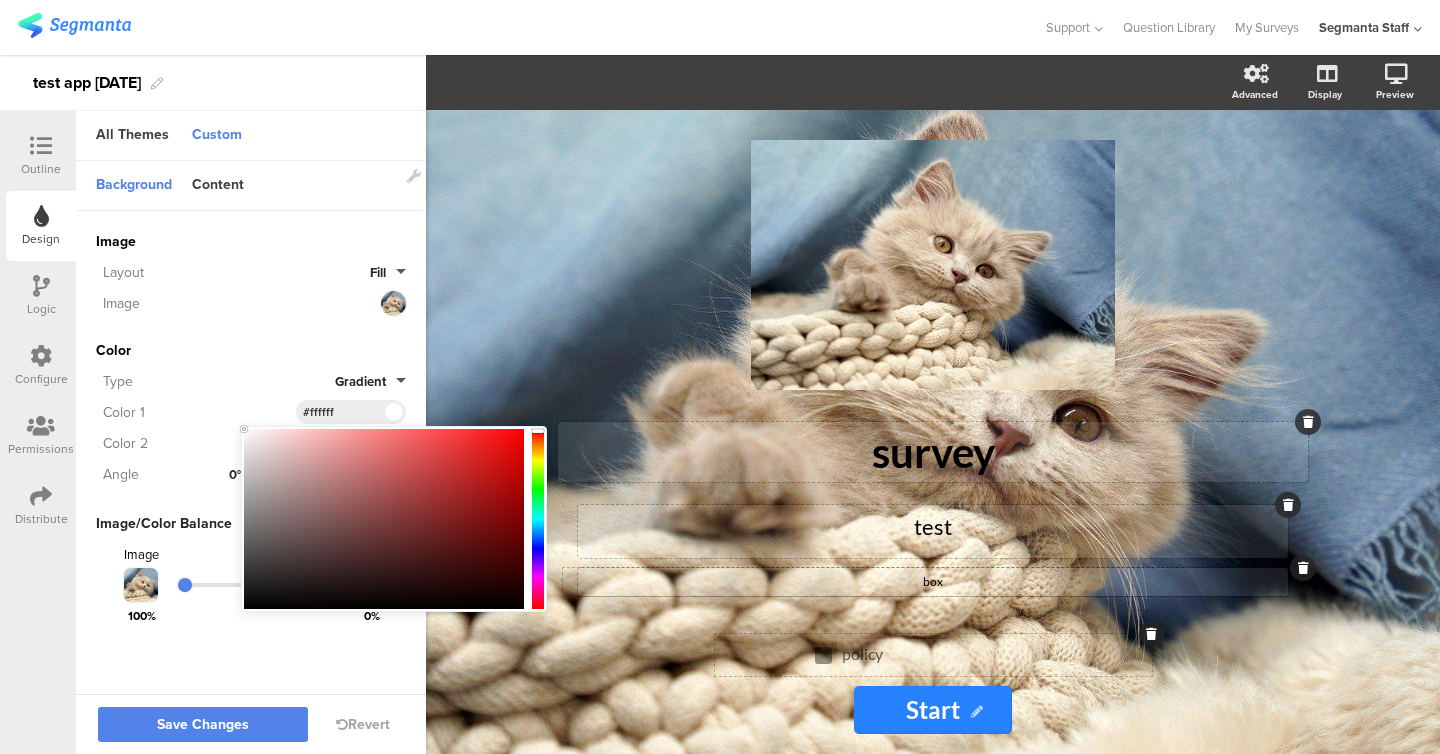 type on "#fb8282" 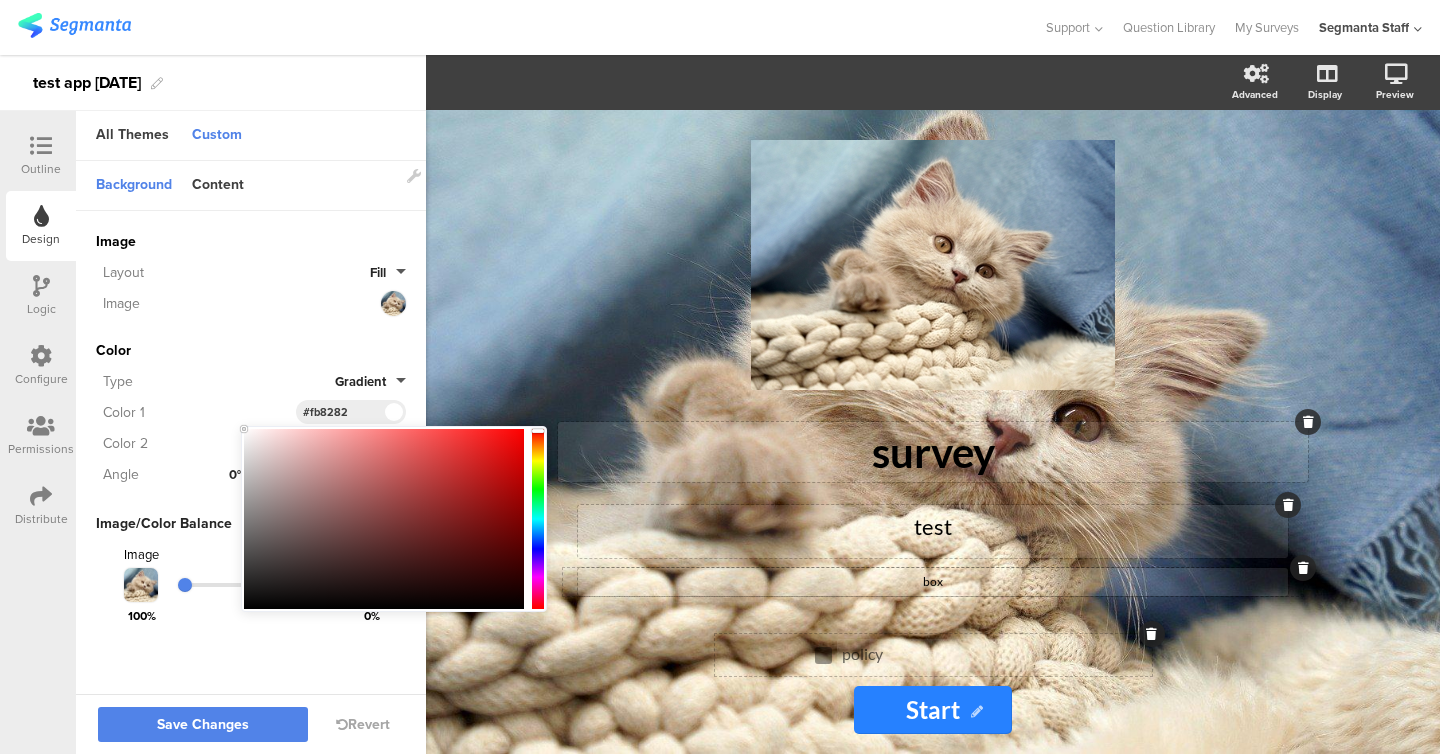 click at bounding box center [384, 519] 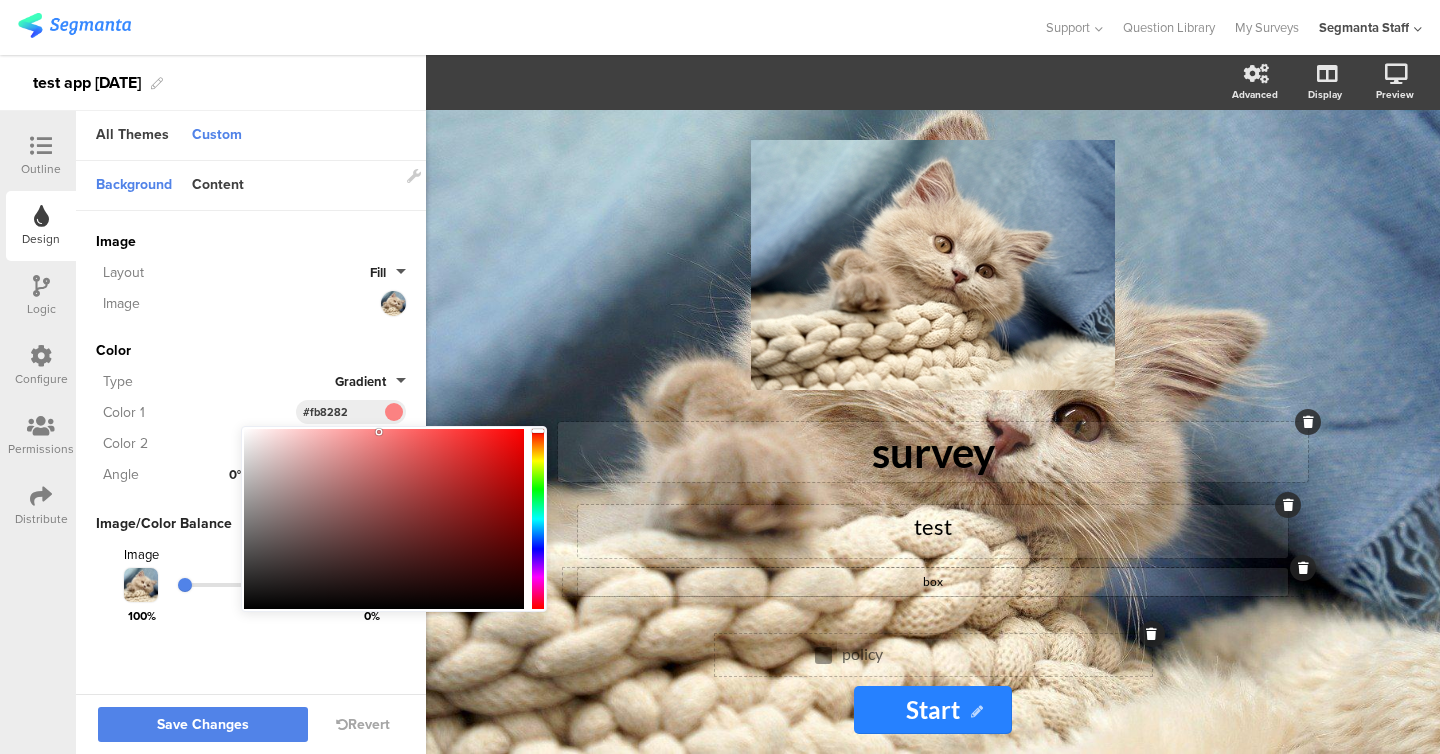 click on "Color
Type
Gradient
Color 1
#fb8282
Color 2
#FFFFFF
Clear
OK
#ffffff
Angle
0°" 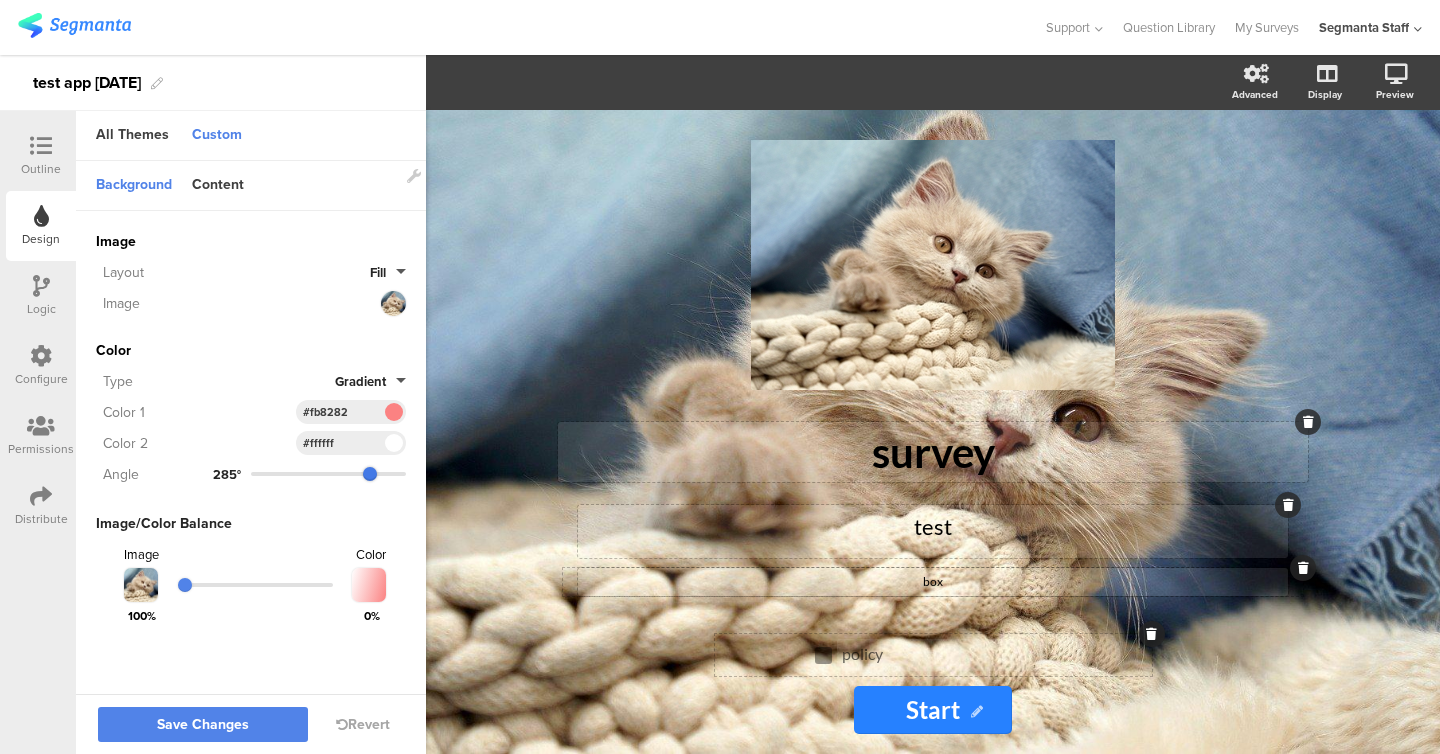type on "289" 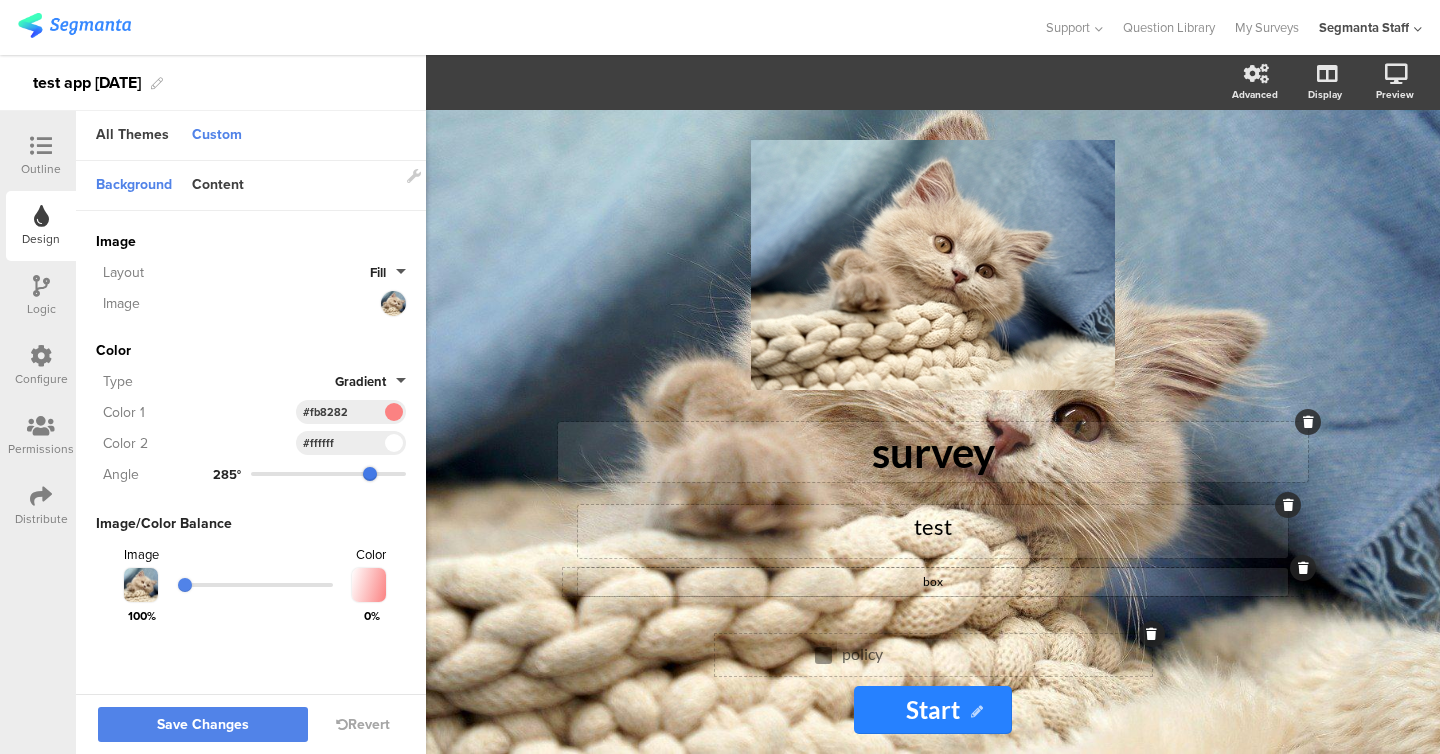 click 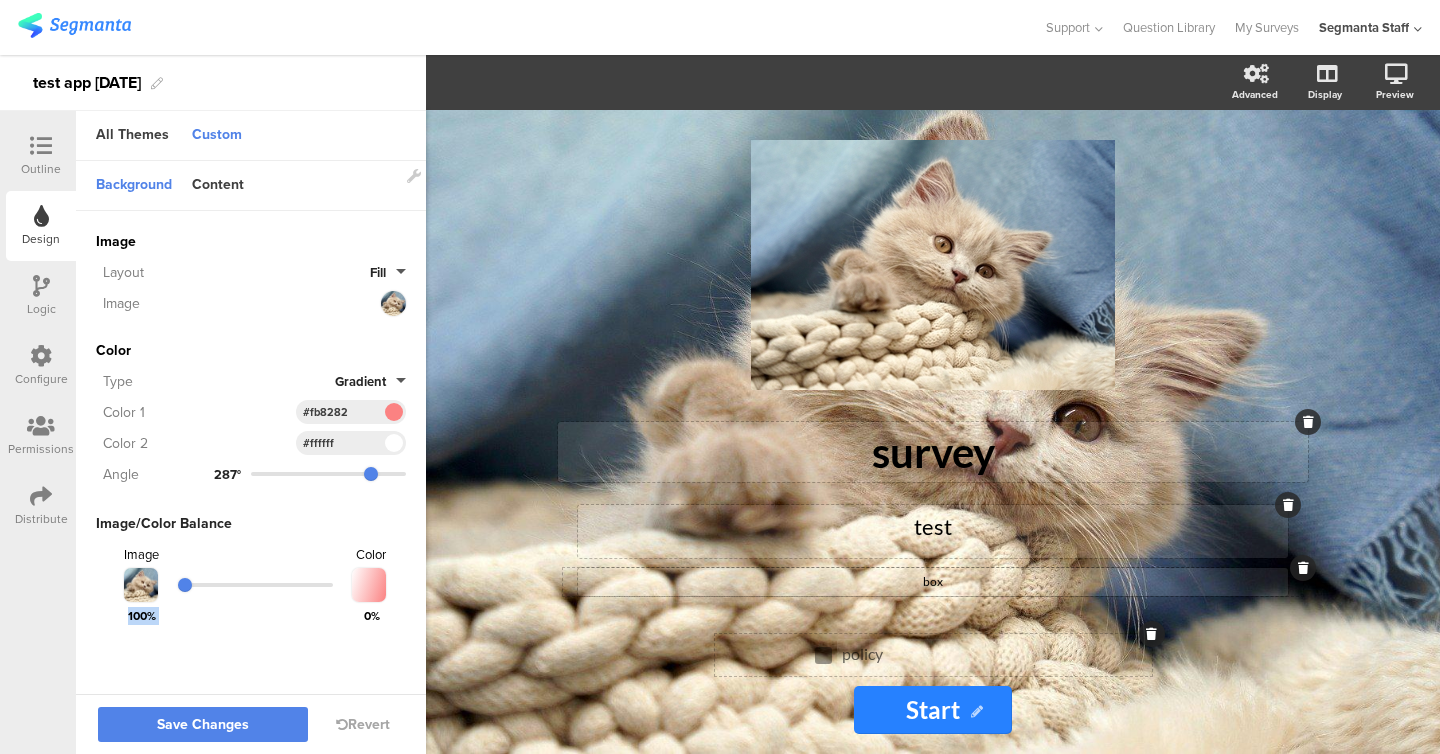 click on "Image
[URL][DOMAIN_NAME]
Invalid URL
or
Upload File
Layout
Fill
Image
Color
Type
Gradient
Color 1
#fb8282
Color 2
#FFFFFF
Clear
OK
#ffffff
Angle
287°
Image/Color Balance
Image
Color" at bounding box center [251, 429] 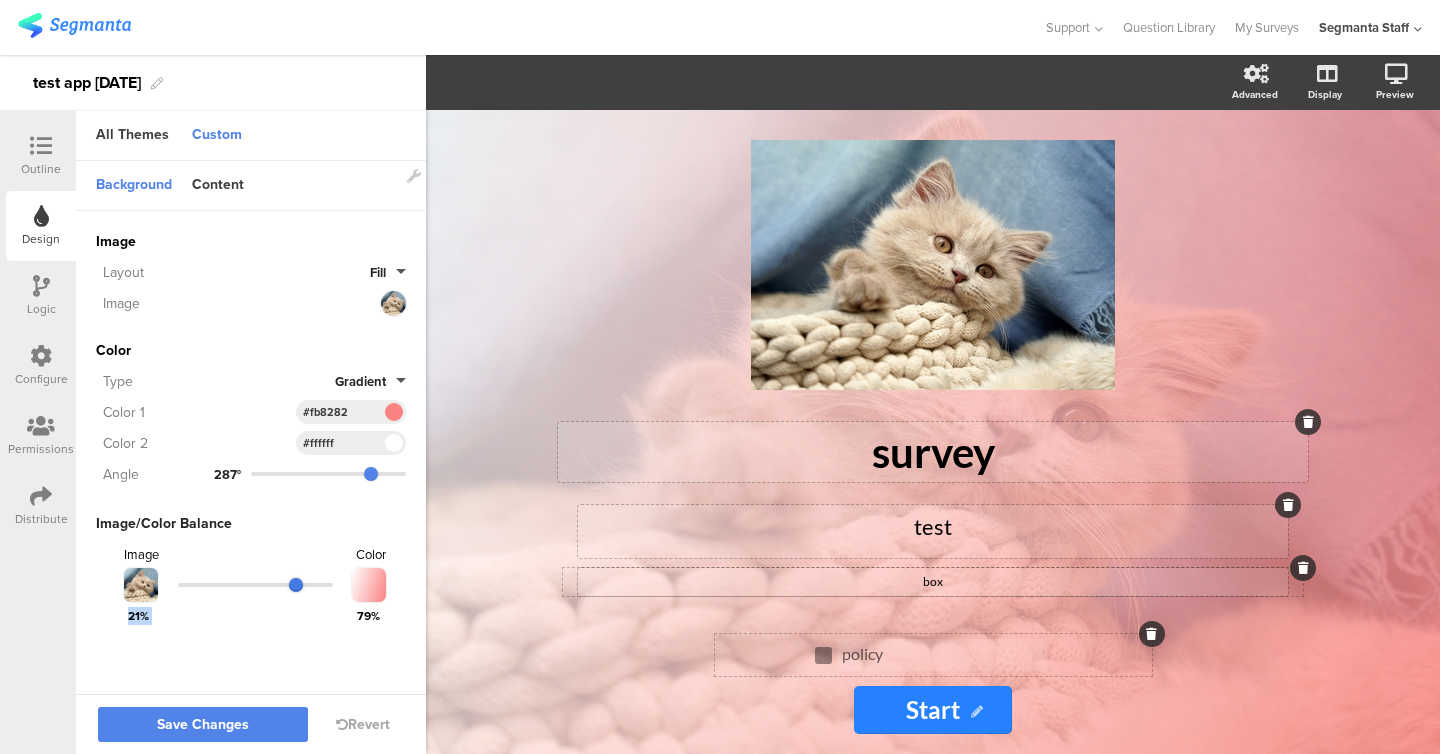 click at bounding box center (255, 585) 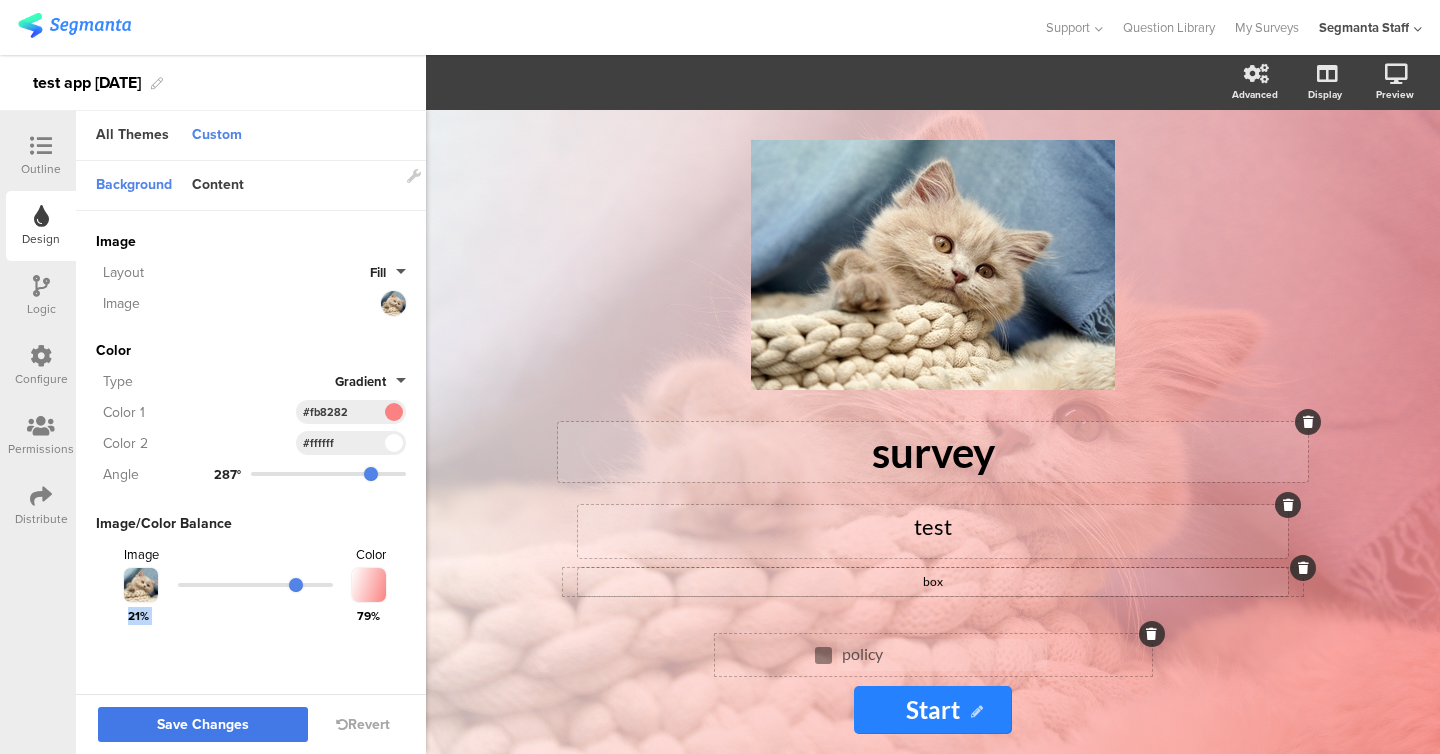 click on "Save Changes" at bounding box center (203, 724) 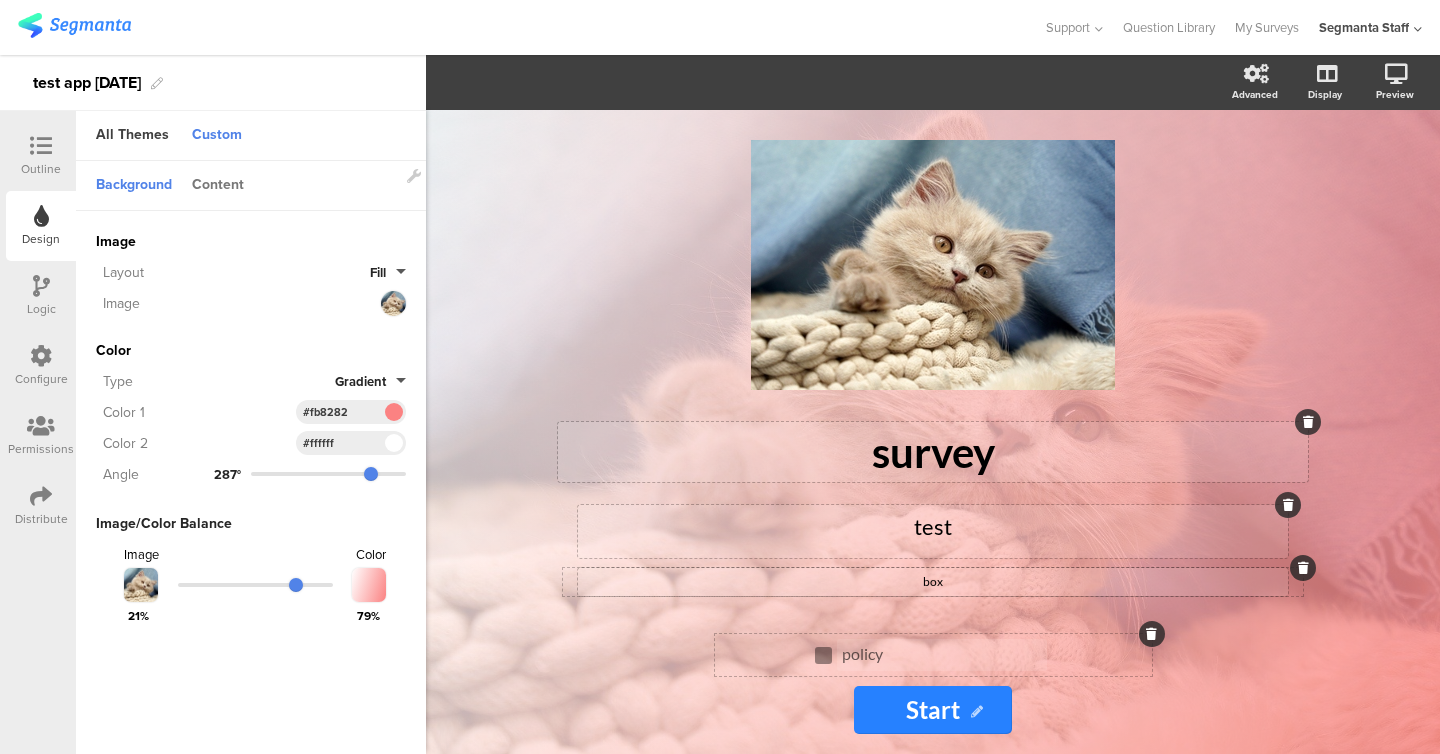 click on "Content" at bounding box center [218, 186] 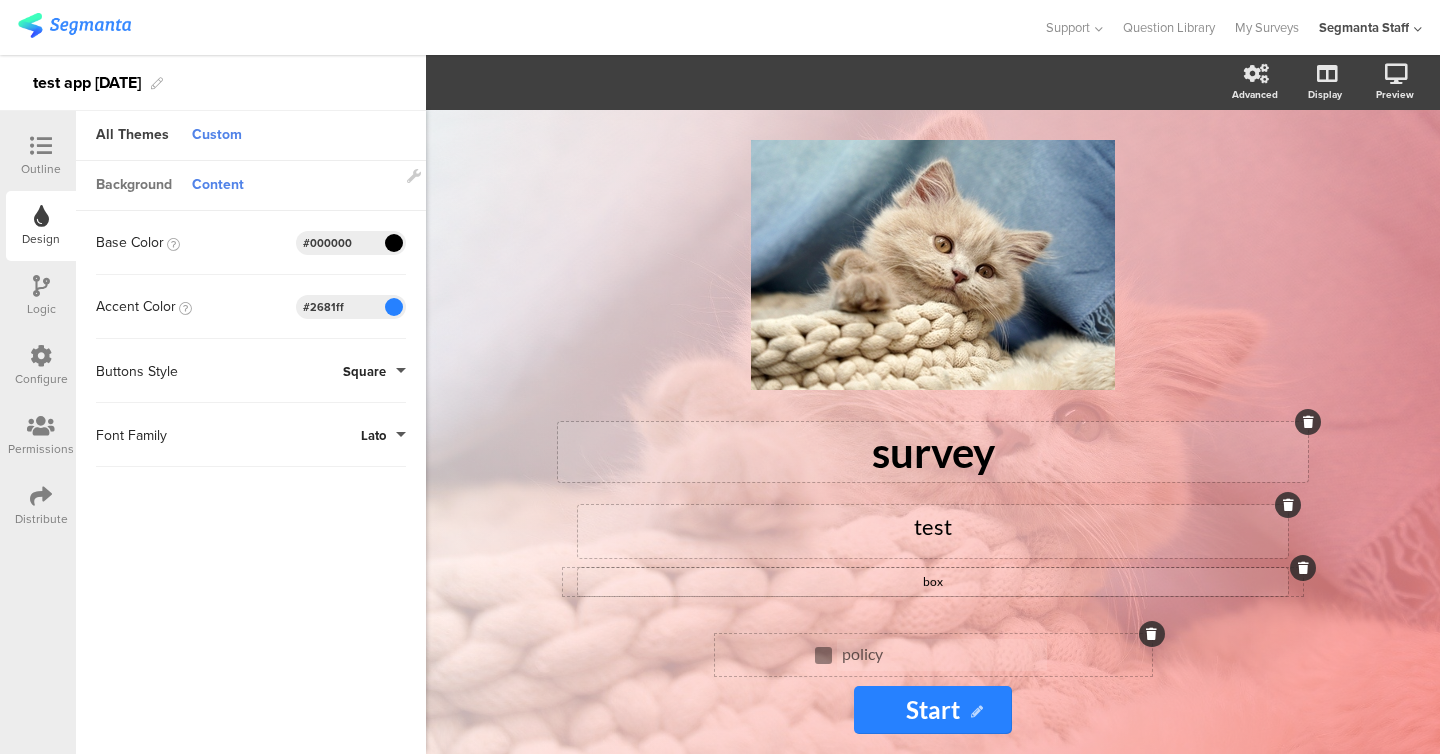 click on "Background" at bounding box center (134, 186) 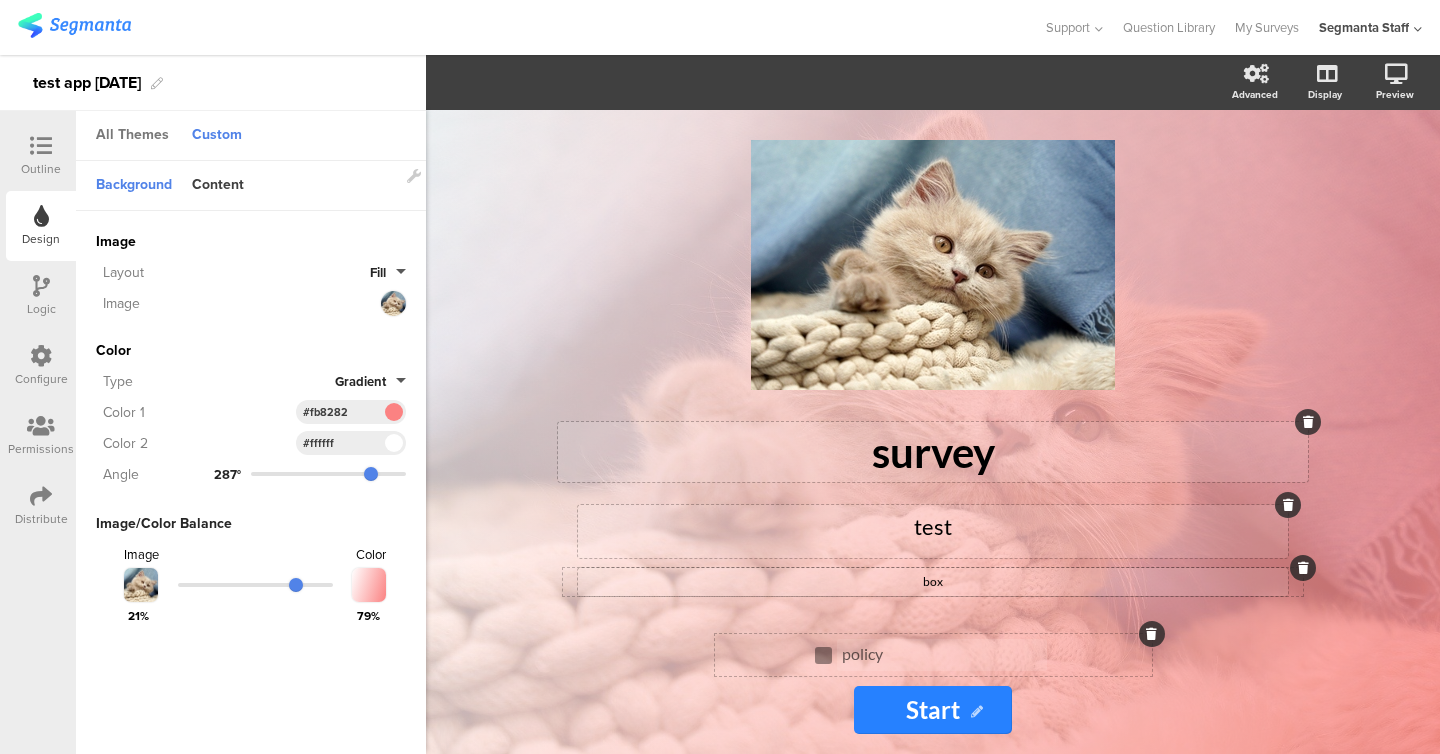 click on "All Themes" at bounding box center (132, 136) 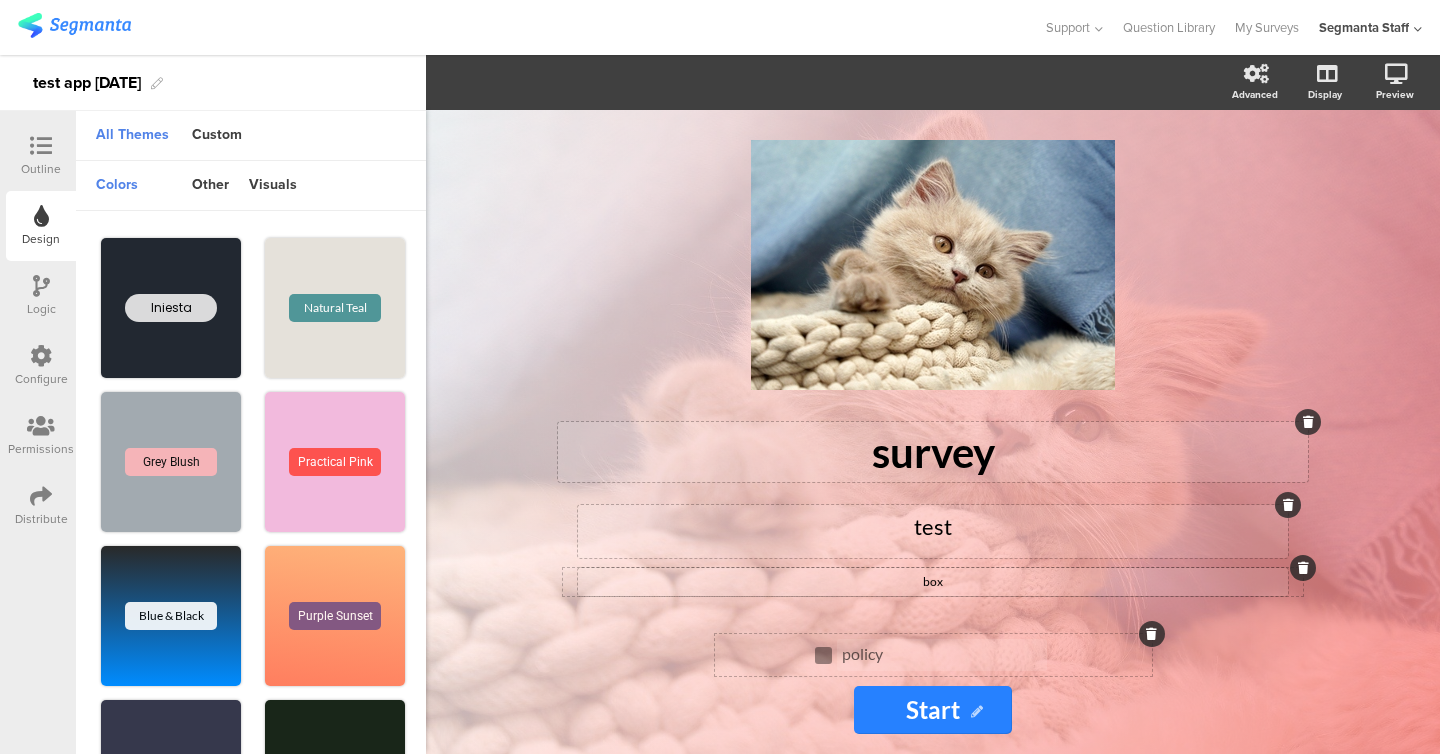 click on "All Themes" at bounding box center (132, 136) 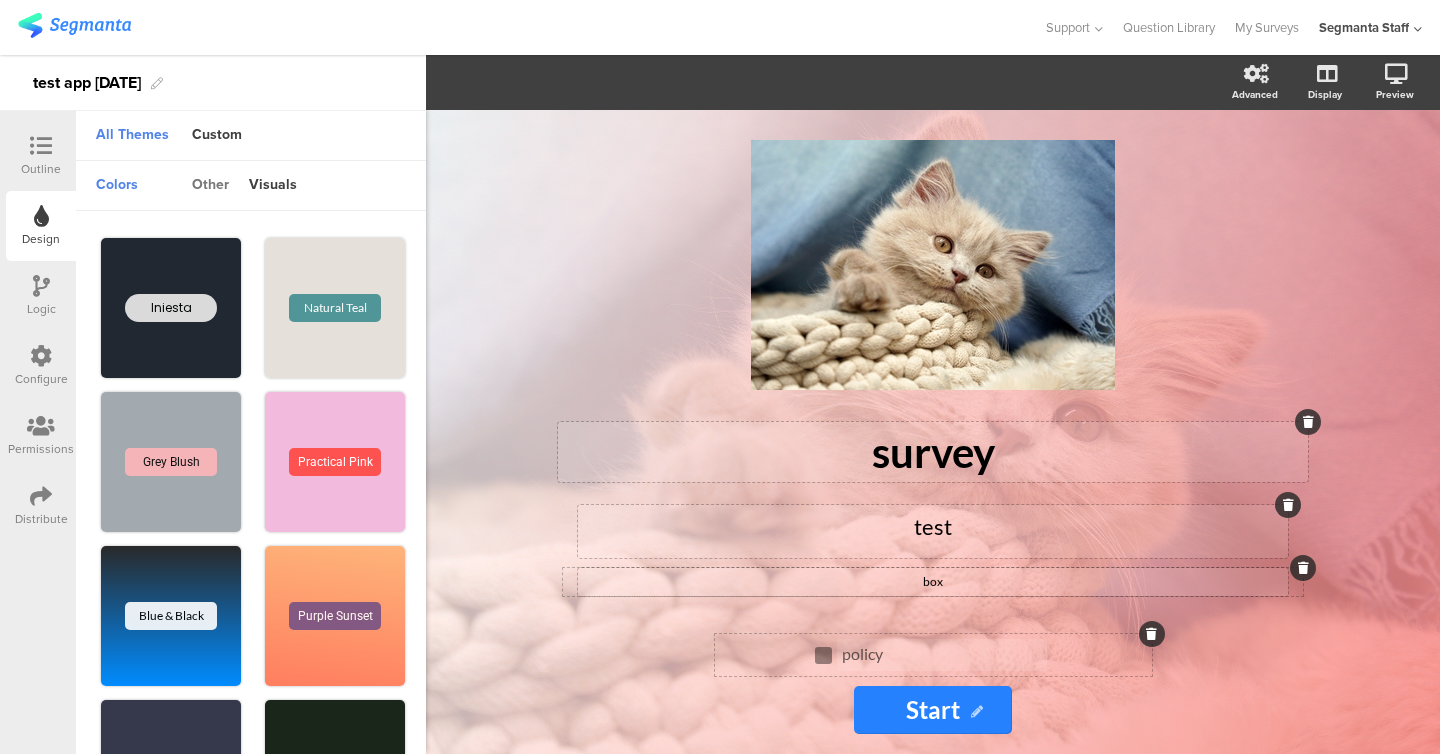 click on "other" at bounding box center (210, 186) 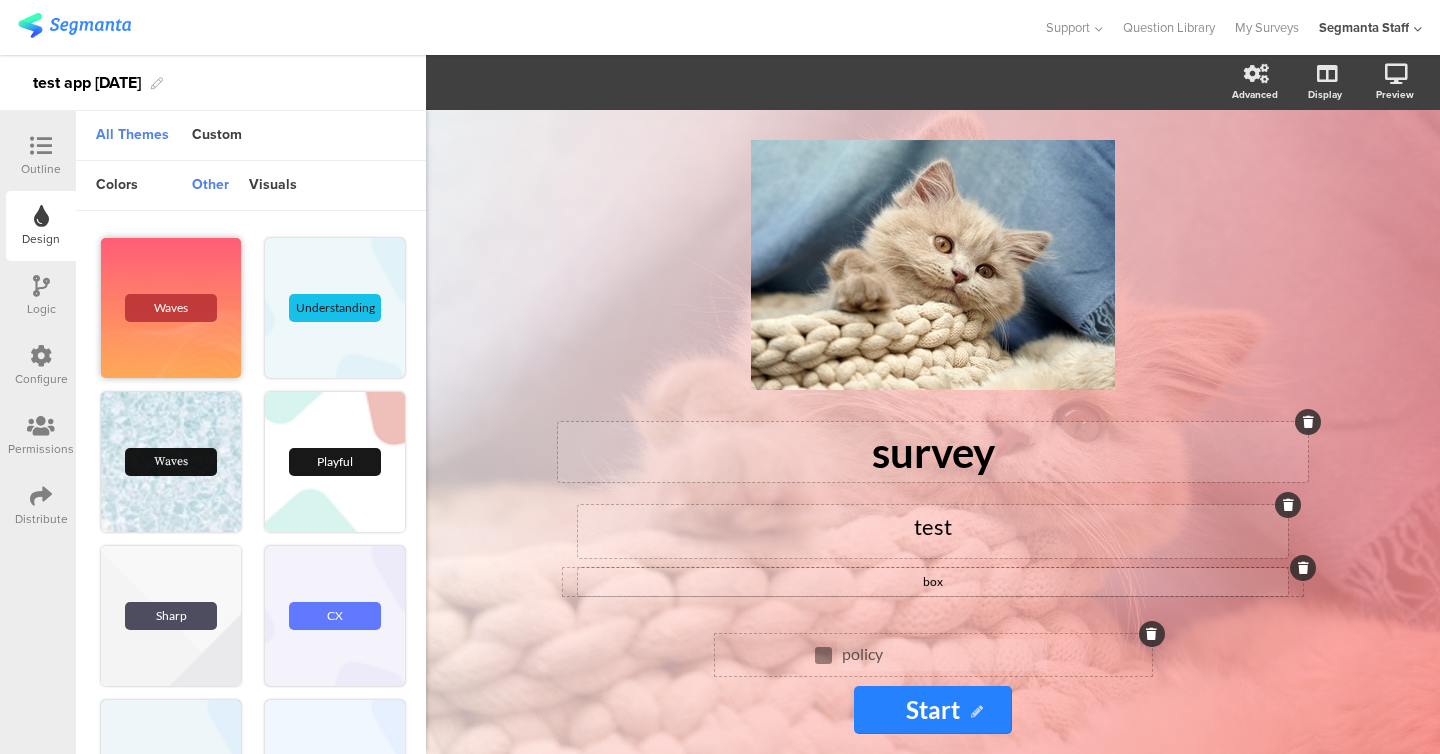 click on "Waves" at bounding box center (171, 308) 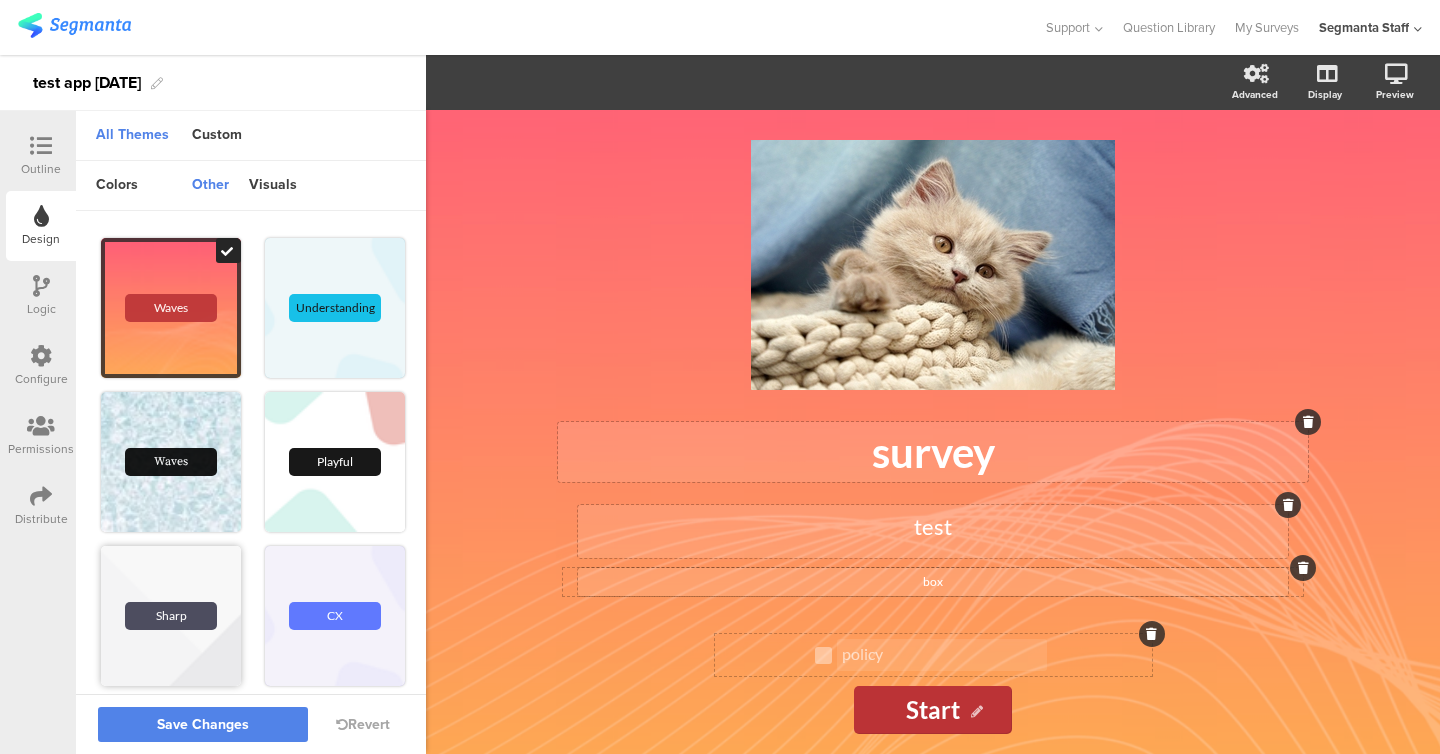 click on "Sharp" at bounding box center (171, 616) 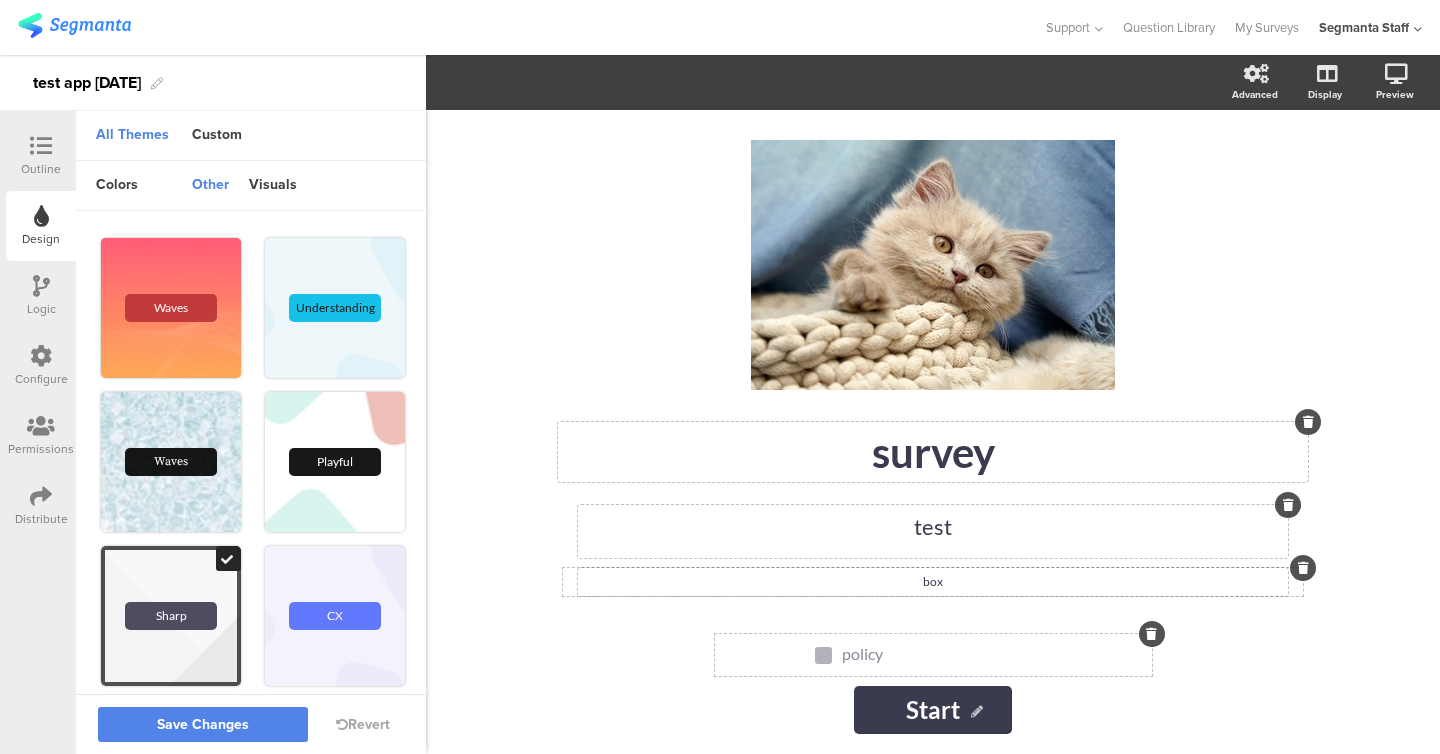 click on "Save Changes
Revert" at bounding box center [251, 724] 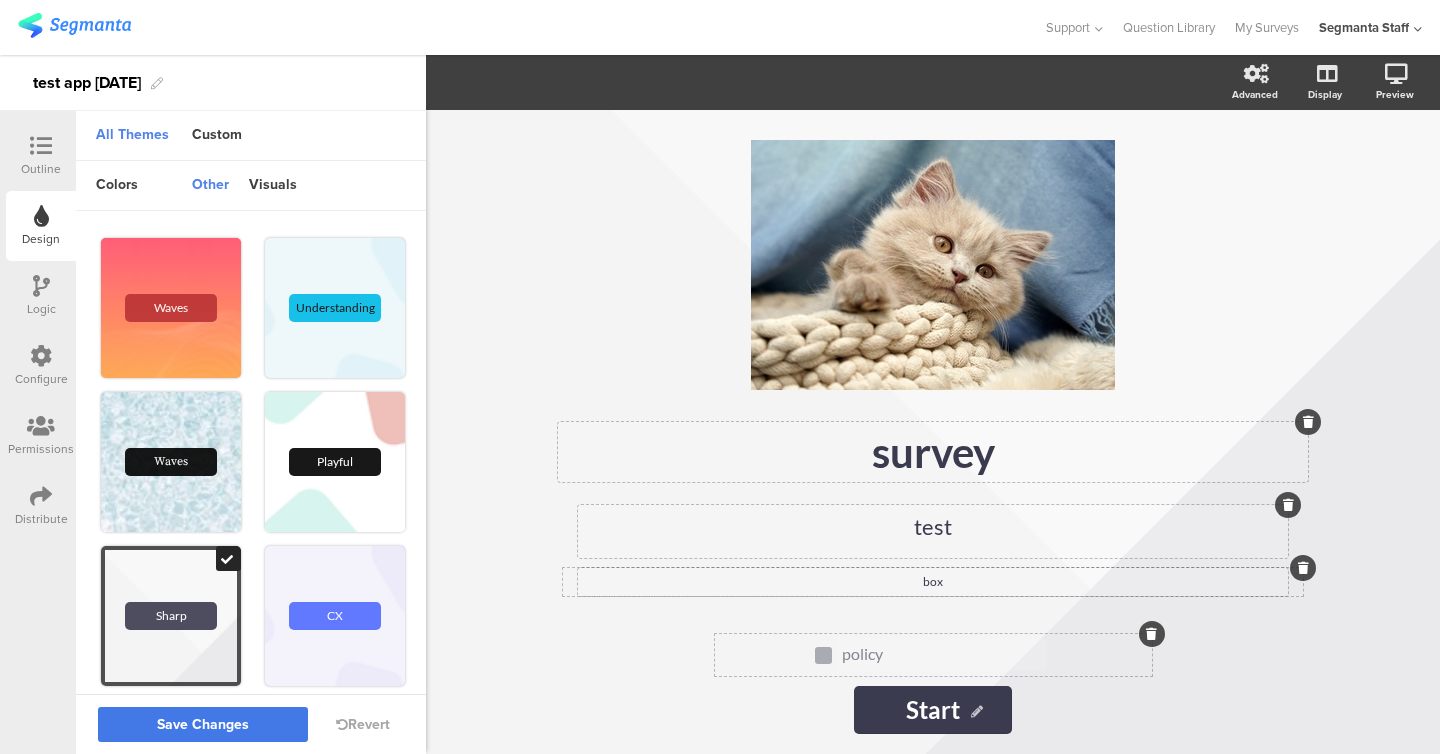 click on "Save Changes" at bounding box center [203, 725] 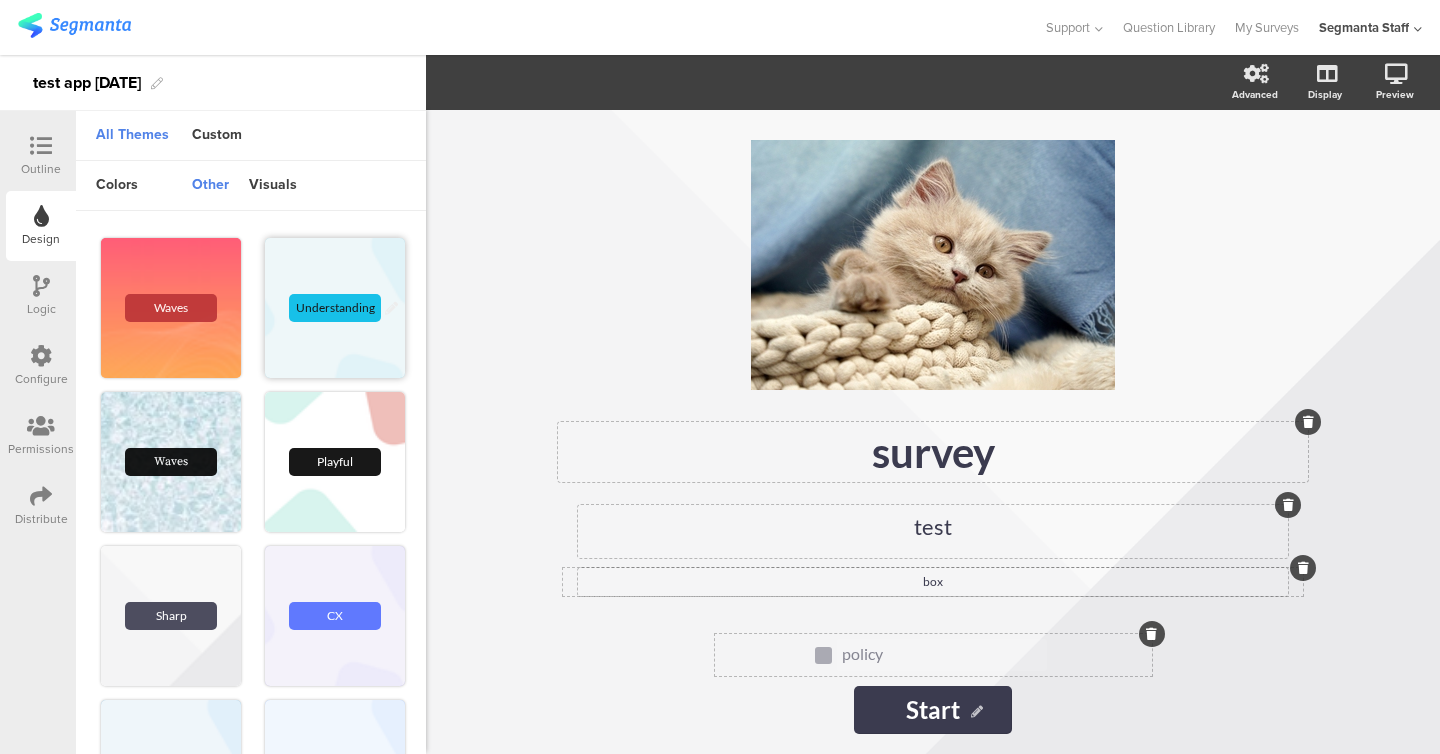 click on "Understanding" at bounding box center [335, 308] 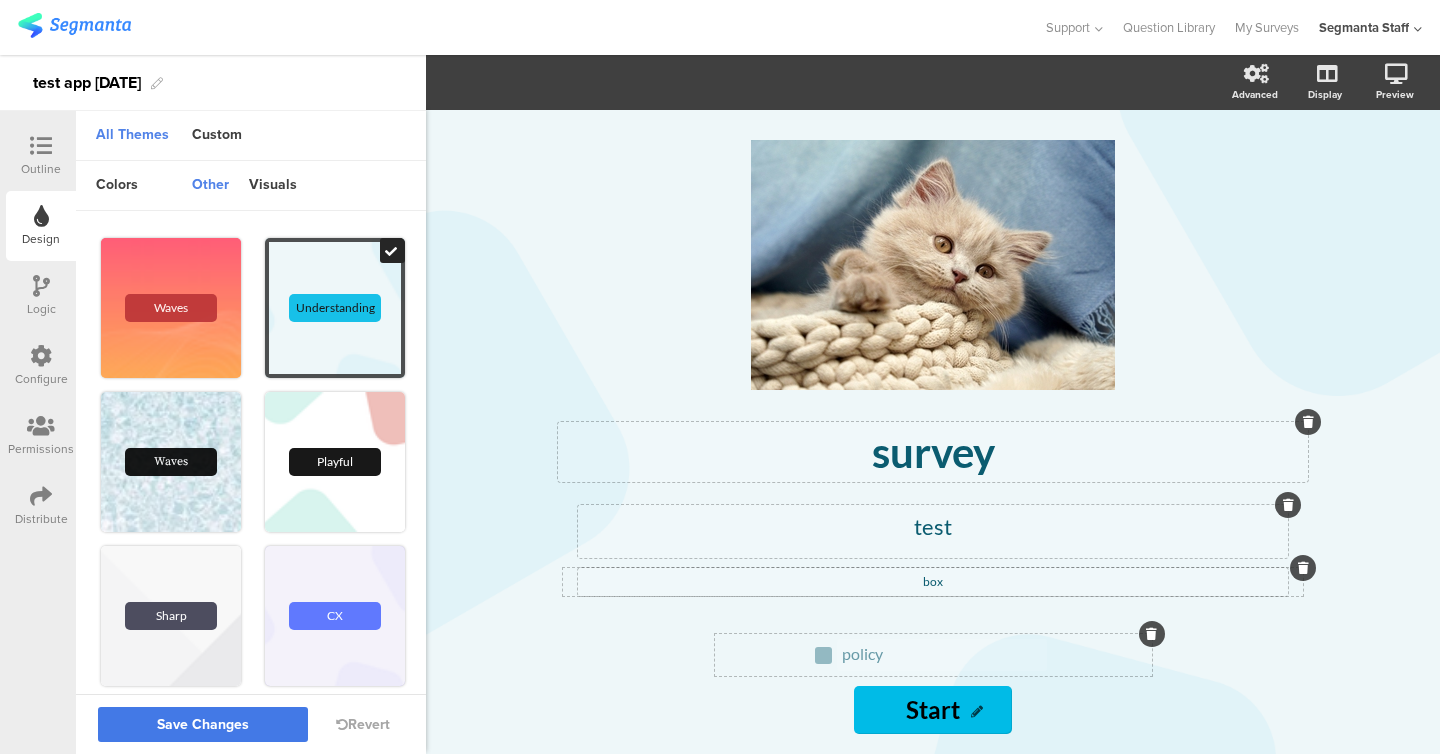 click on "Save Changes" at bounding box center [203, 725] 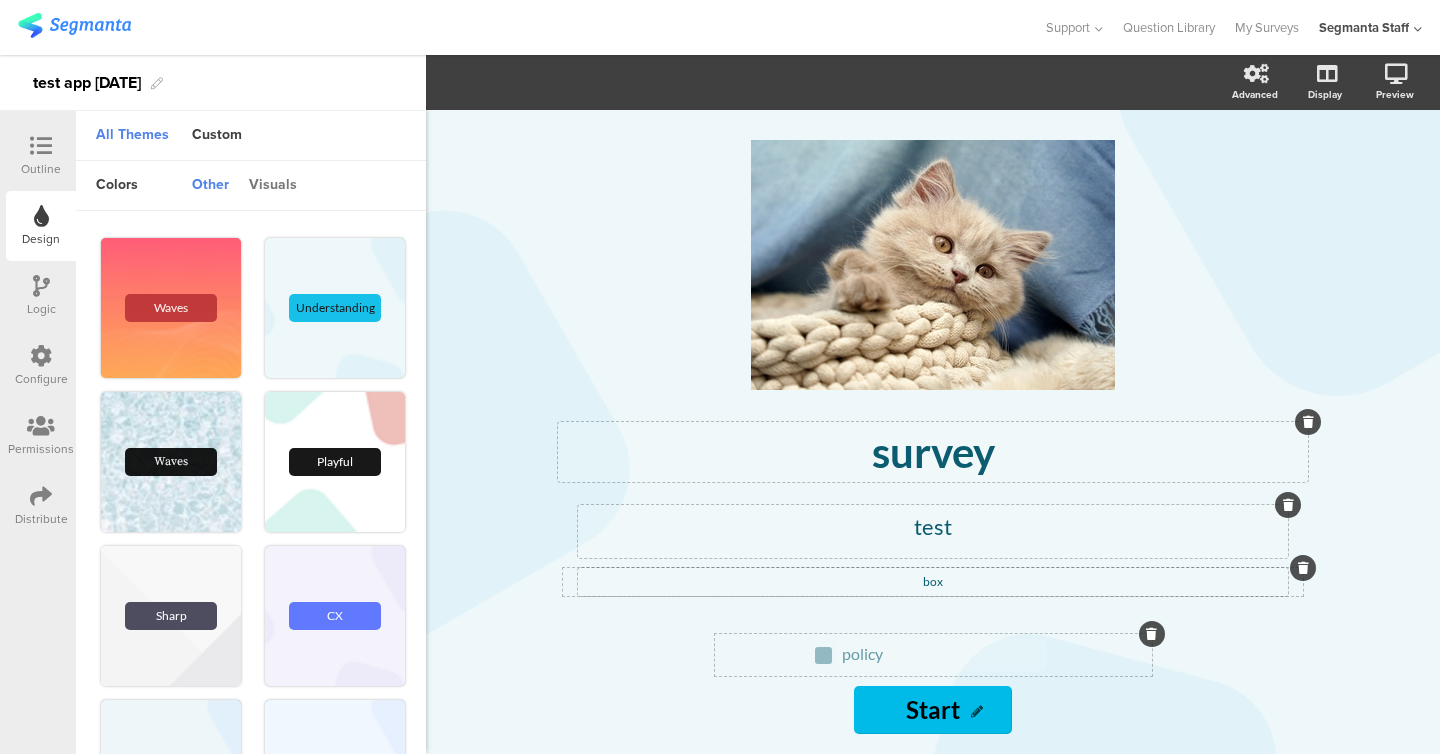click on "visuals" at bounding box center (273, 186) 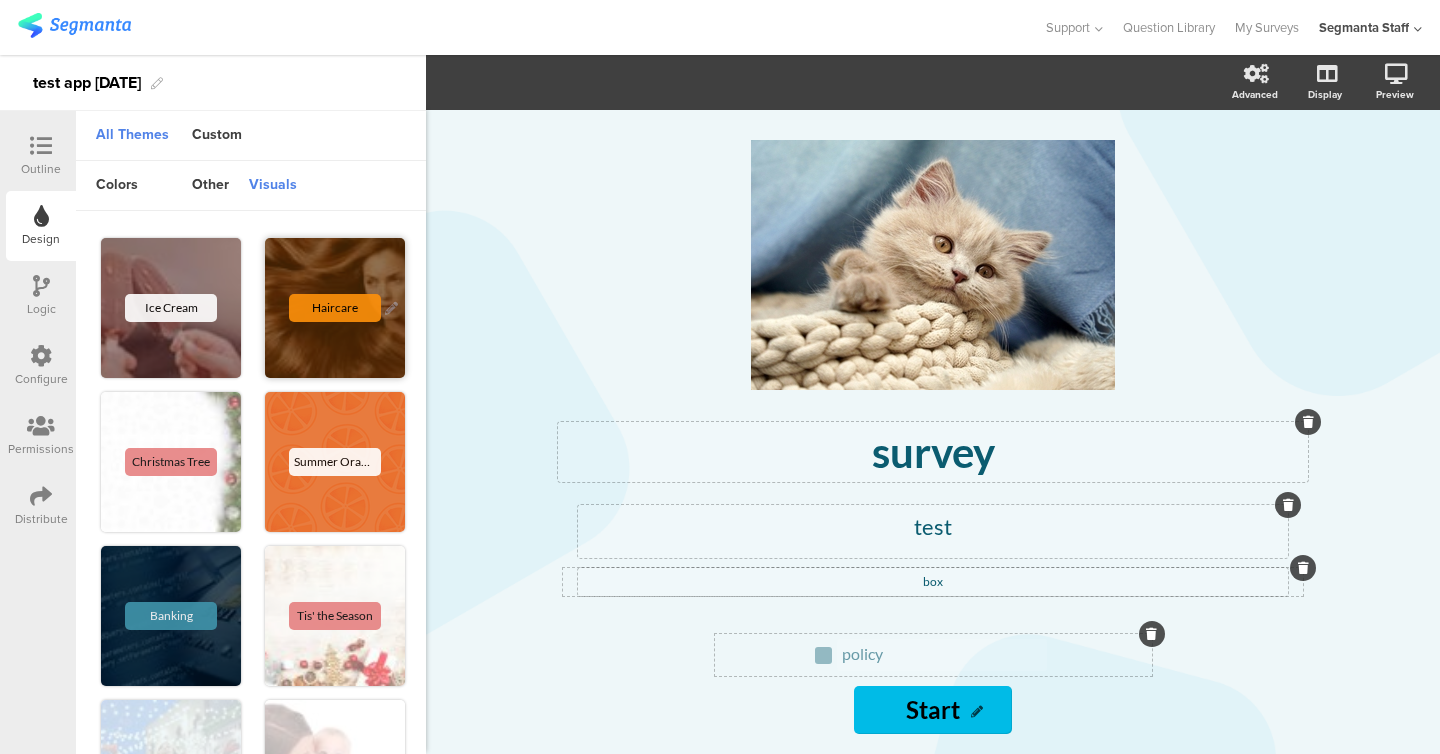 click on "Haircare" at bounding box center (335, 308) 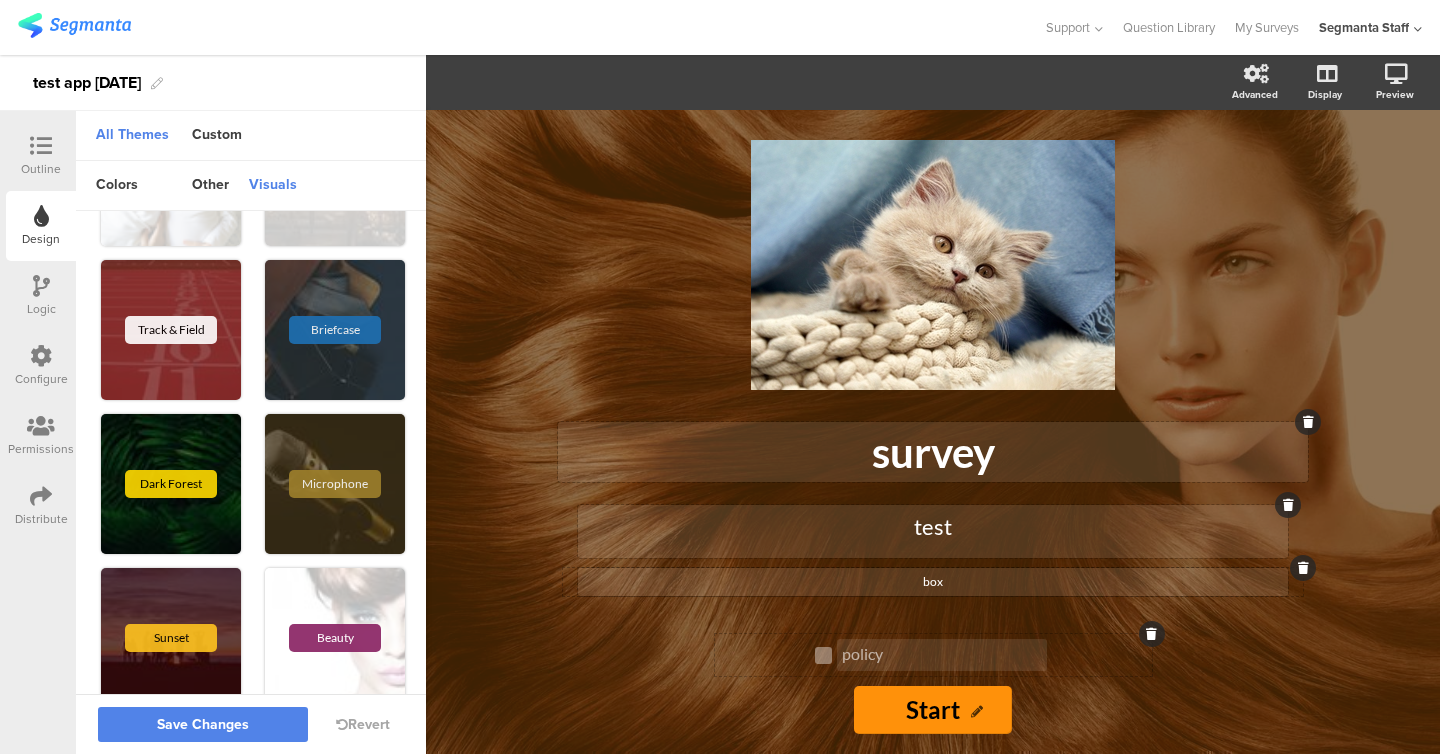 scroll, scrollTop: 1088, scrollLeft: 0, axis: vertical 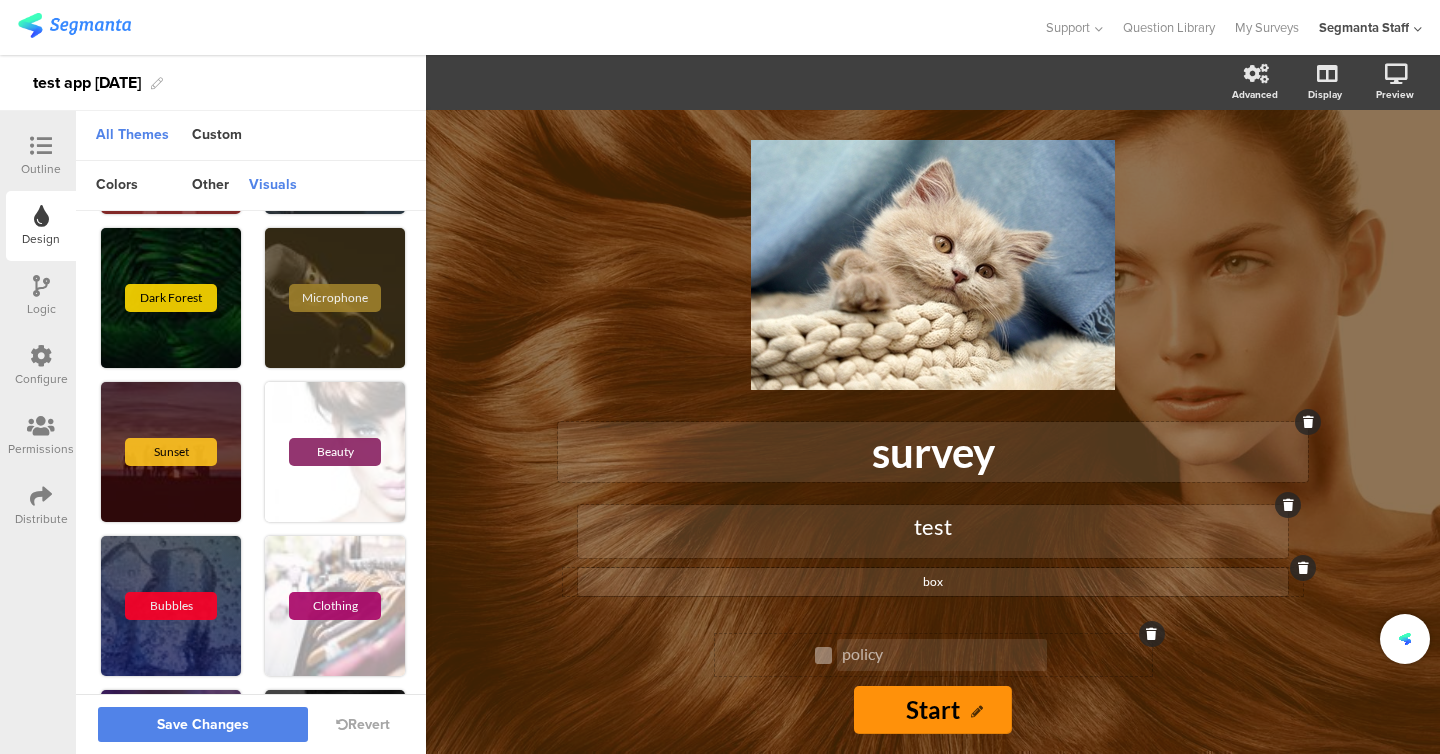 click on "Sunset" at bounding box center (171, 452) 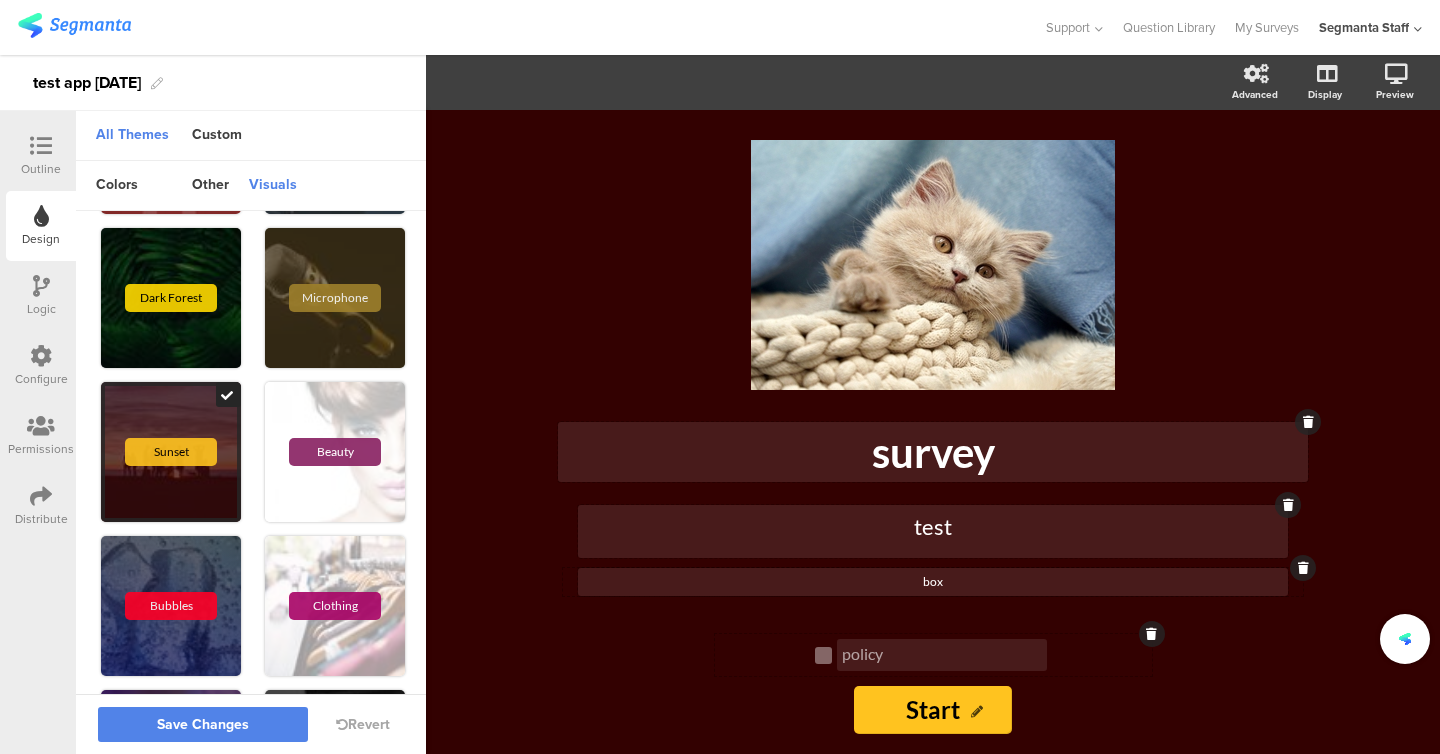 click on "Beauty" at bounding box center [335, 452] 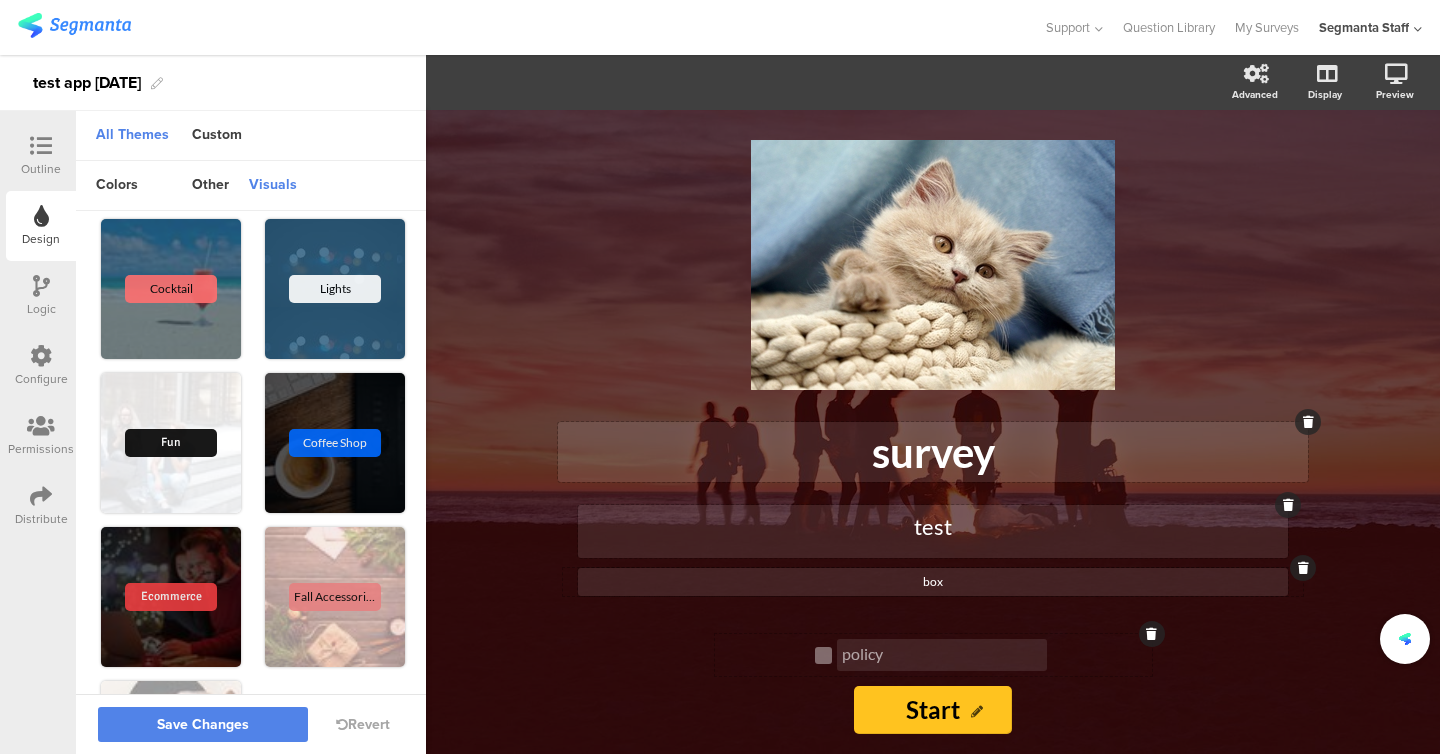 scroll, scrollTop: 2483, scrollLeft: 0, axis: vertical 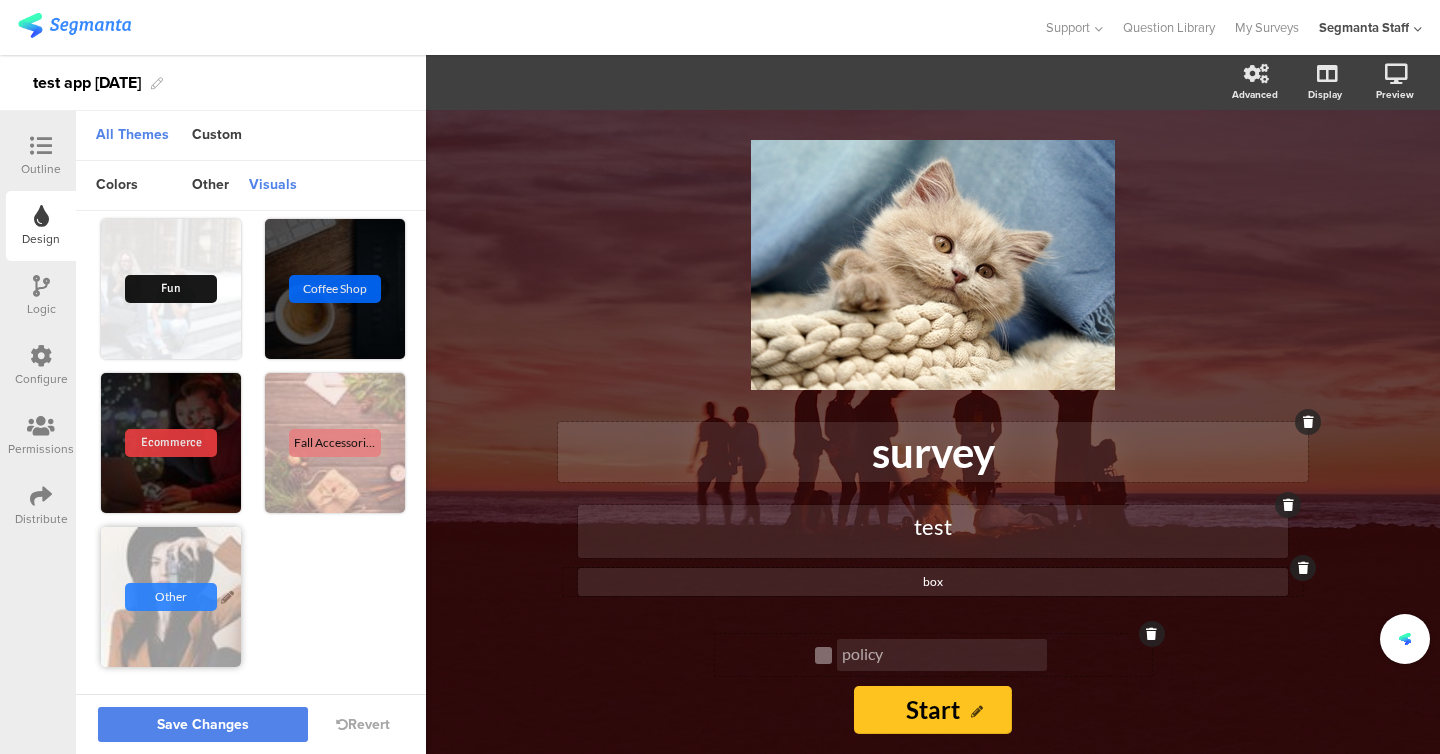 click on "Other" at bounding box center (171, 597) 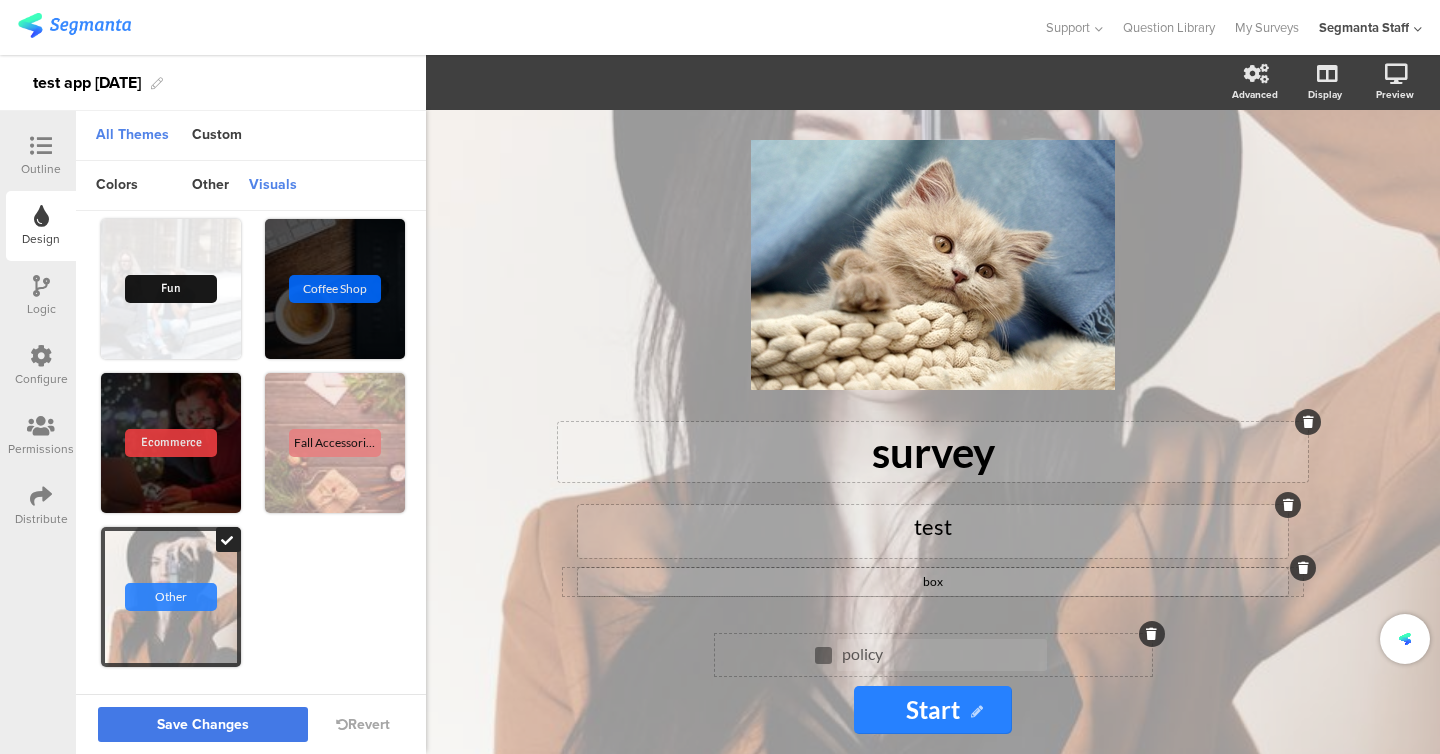 click on "Save Changes" at bounding box center (203, 725) 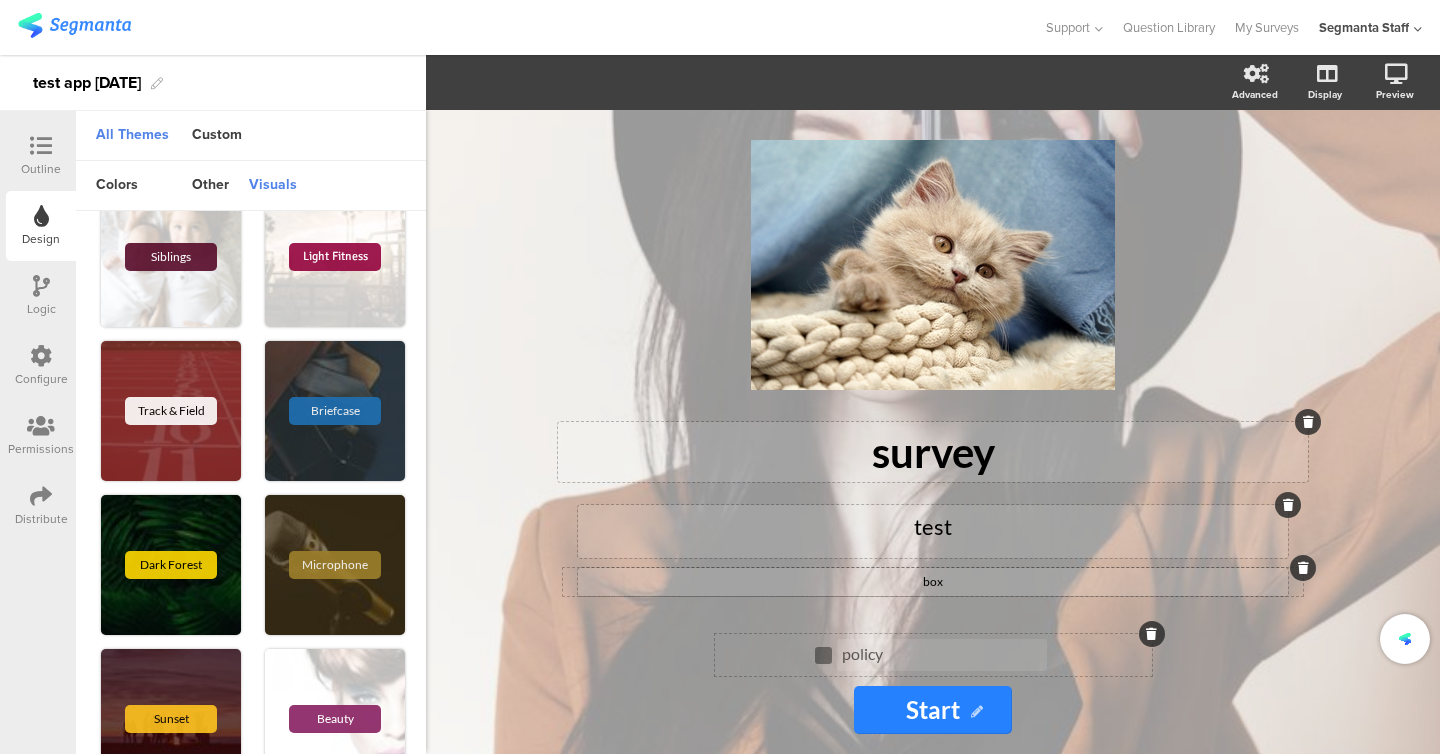 scroll, scrollTop: 458, scrollLeft: 0, axis: vertical 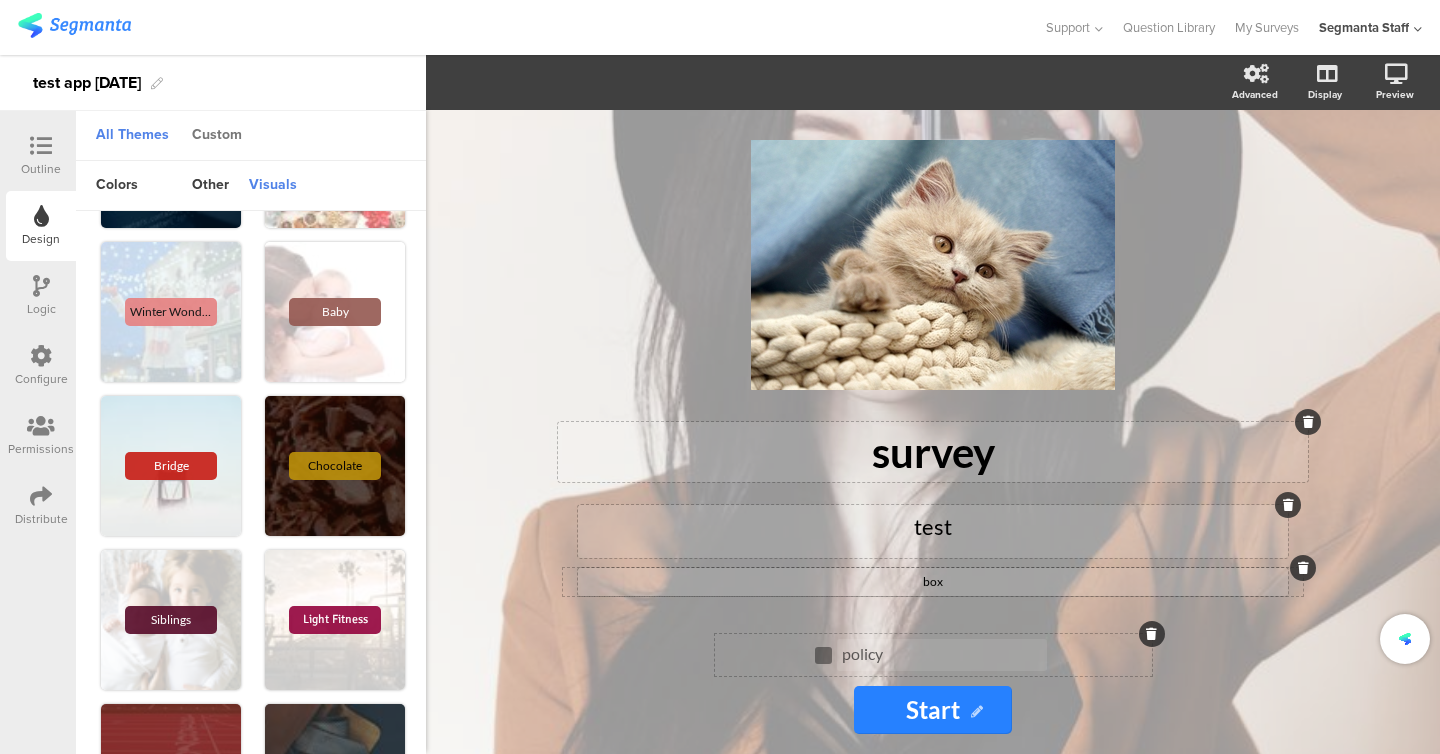click on "Custom" at bounding box center (217, 136) 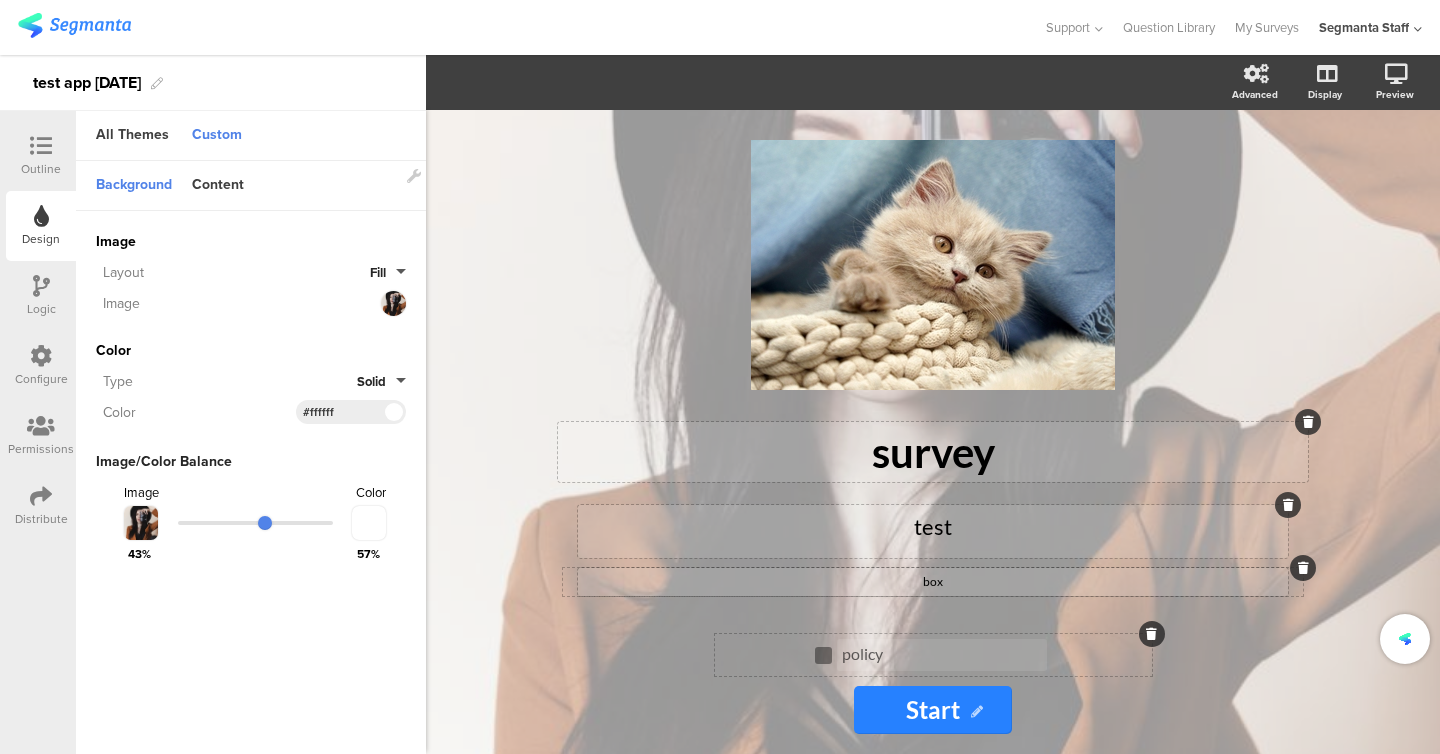 click at bounding box center [255, 523] 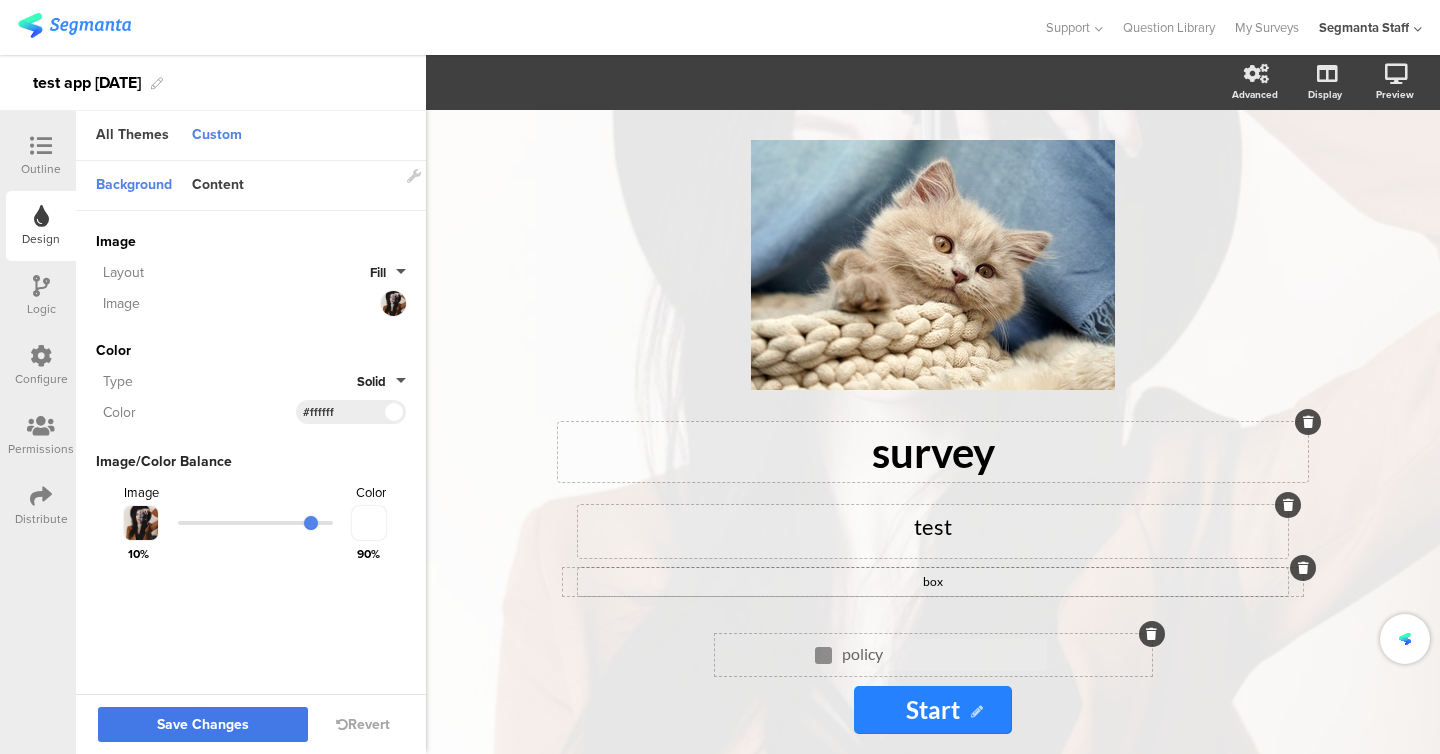 click on "Save Changes" at bounding box center [203, 725] 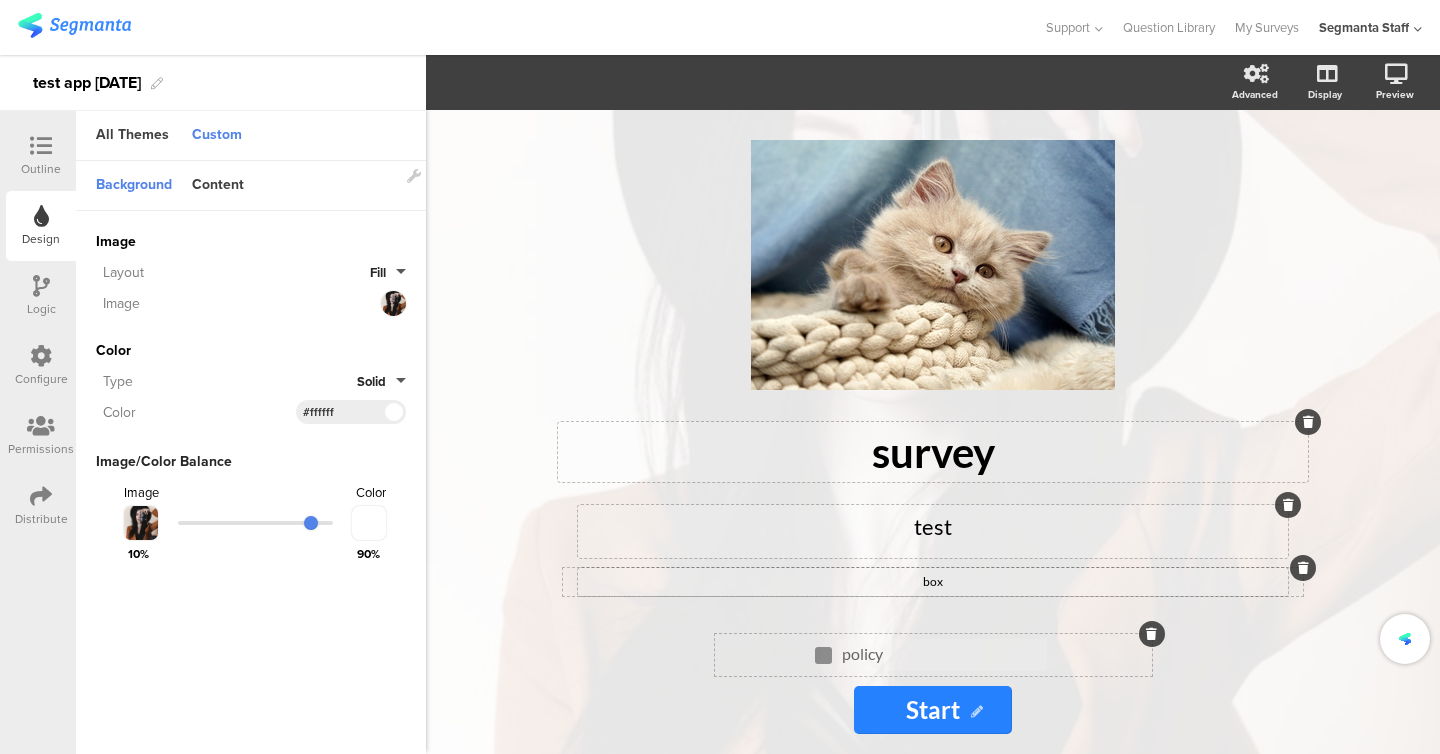 click at bounding box center [41, 146] 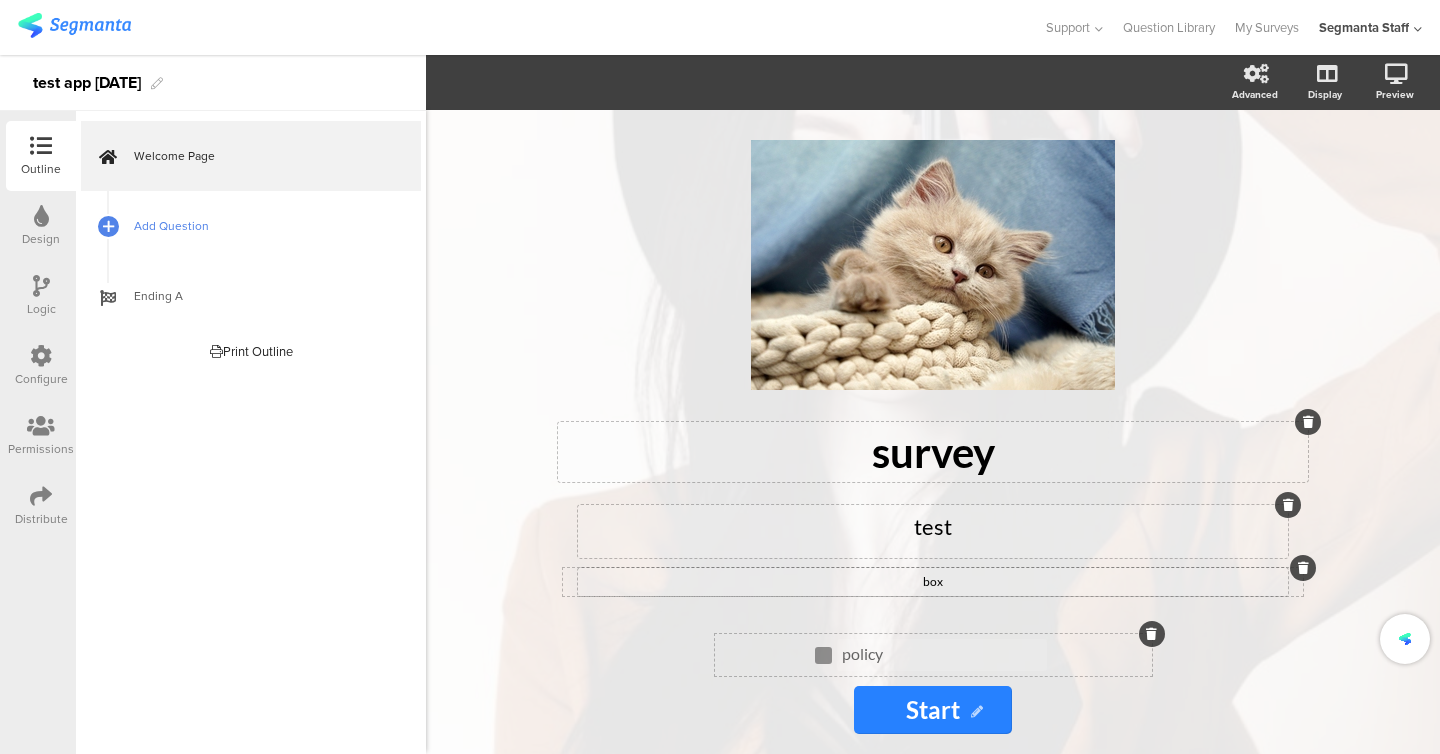 click on "Add Question" at bounding box center [262, 226] 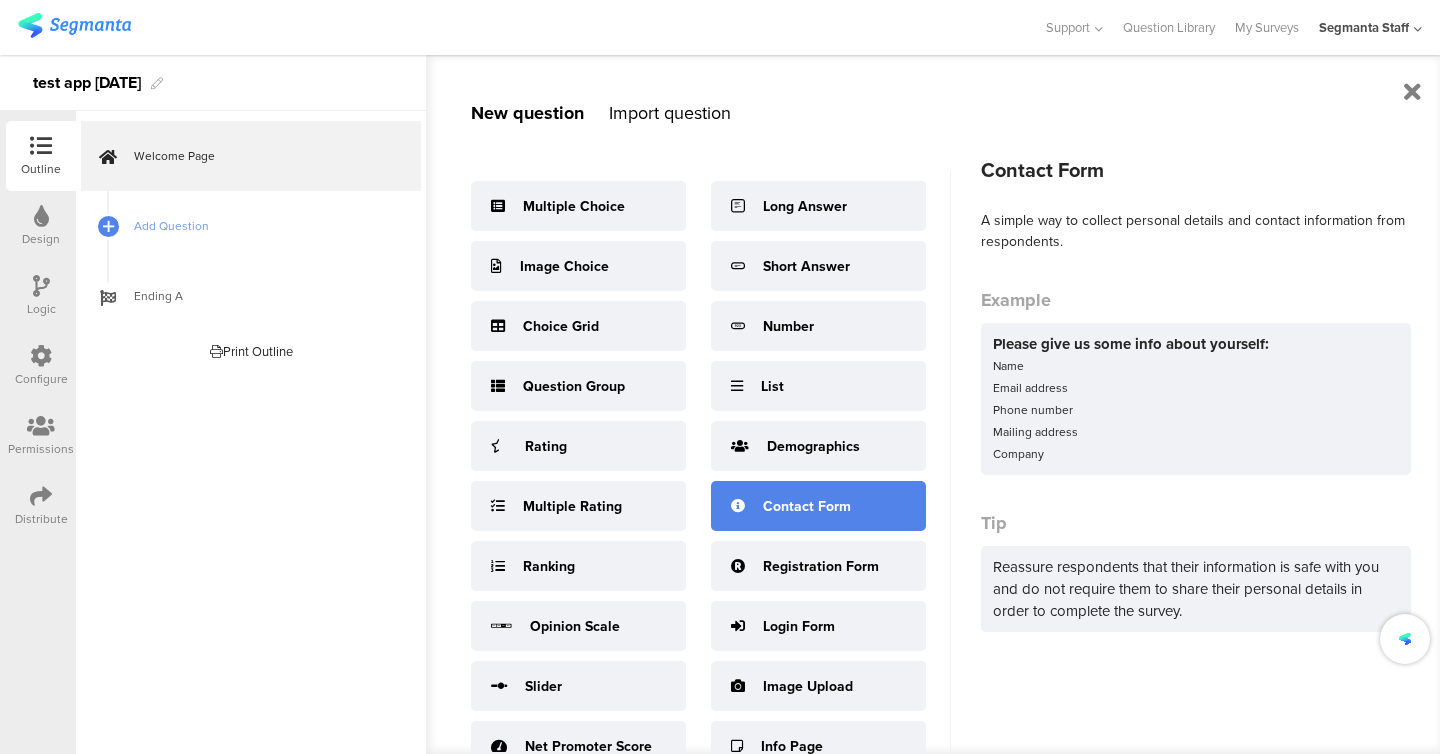 scroll, scrollTop: 26, scrollLeft: 0, axis: vertical 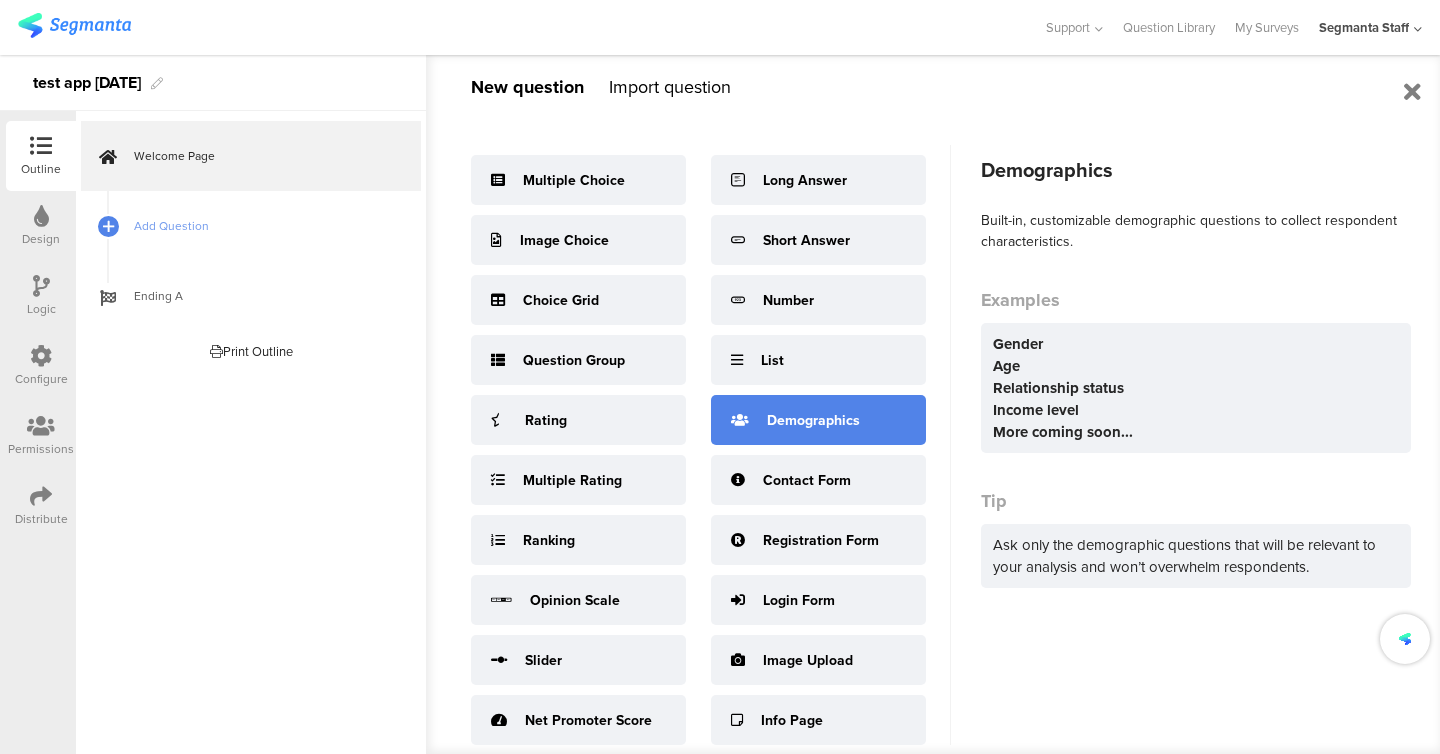 click on "Demographics" at bounding box center [813, 420] 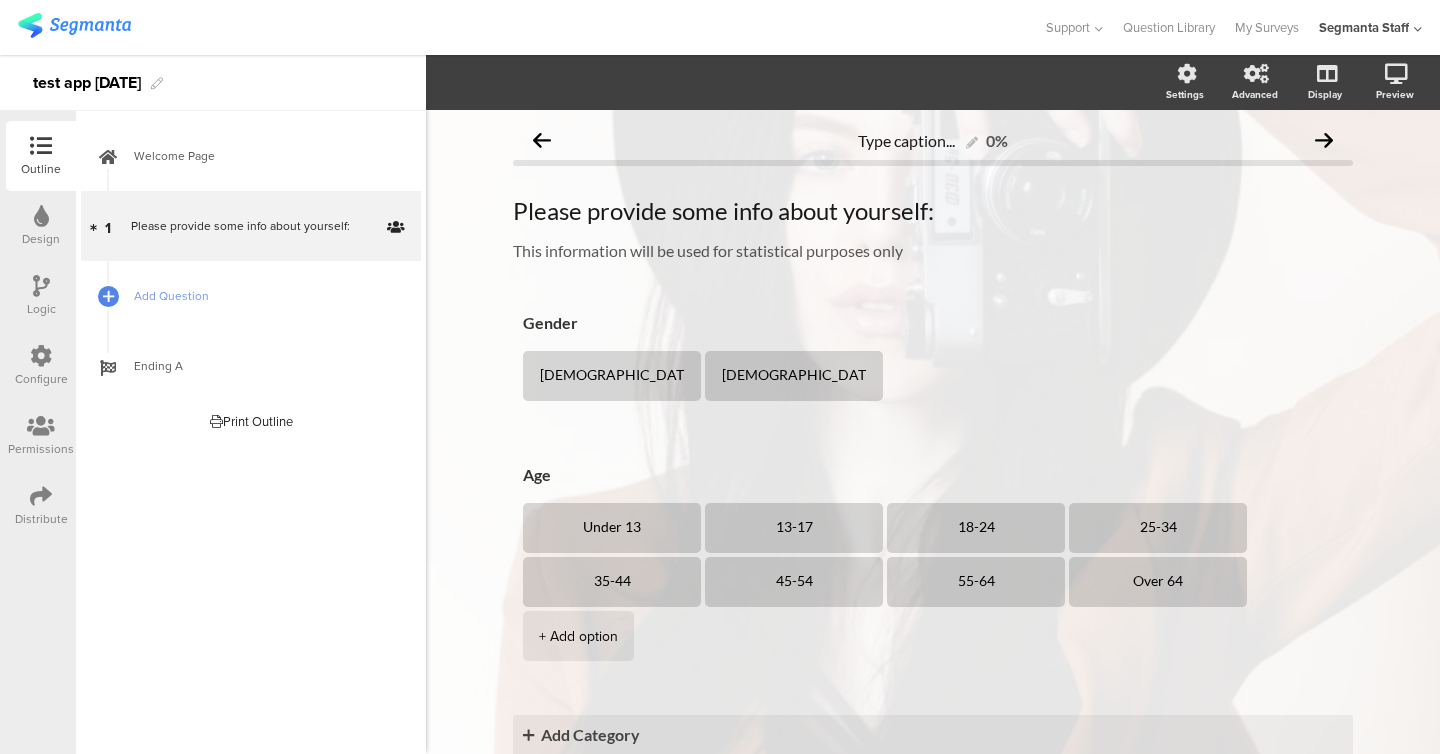 click on "Add Category" 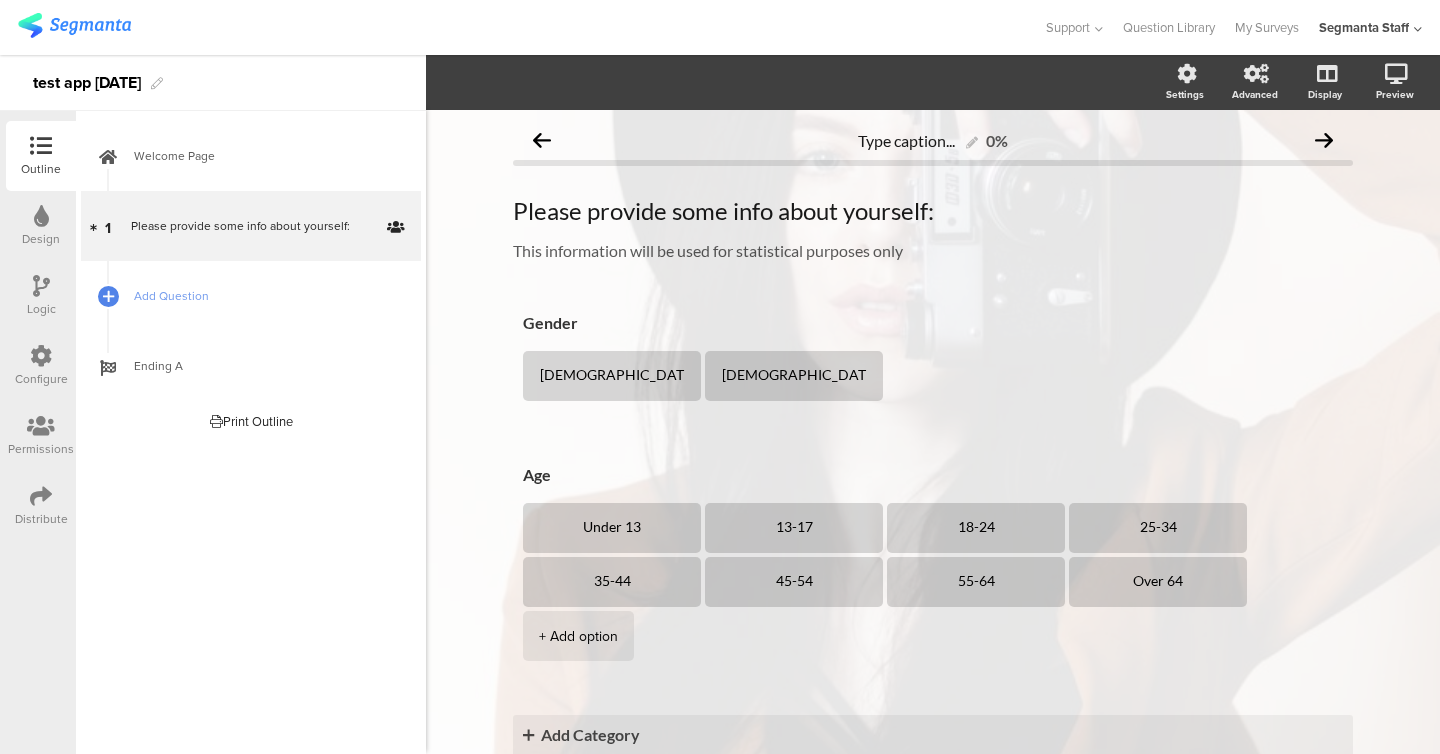 click on "Income" 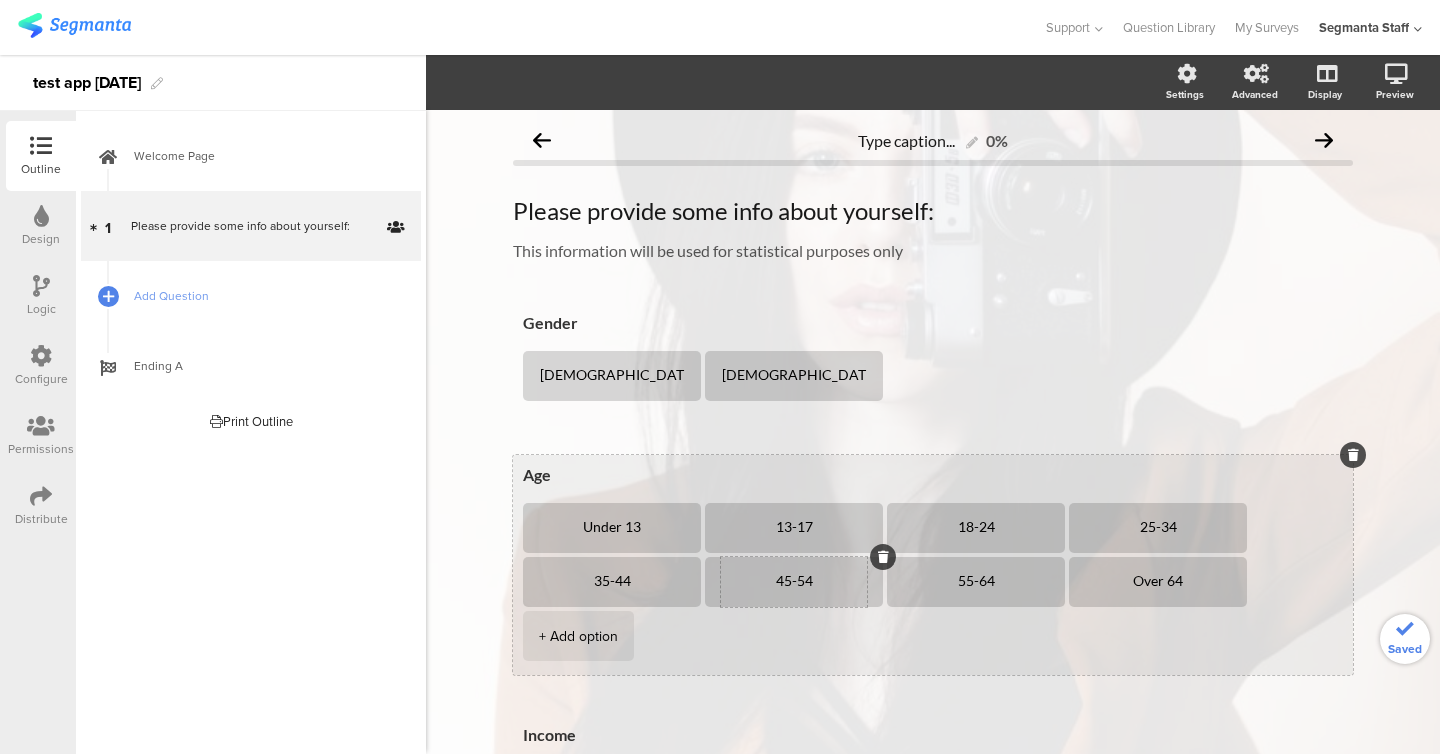 scroll, scrollTop: 178, scrollLeft: 0, axis: vertical 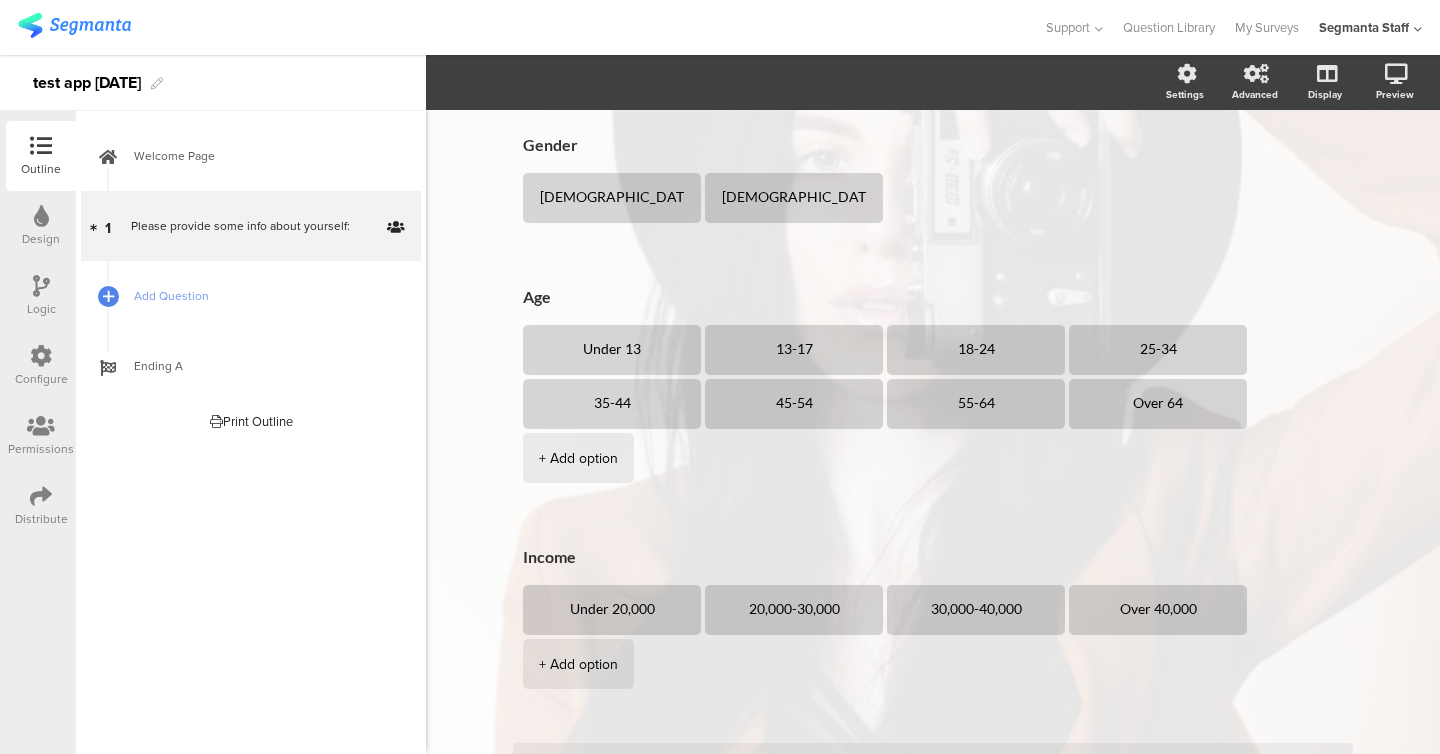 click on "Relationship" 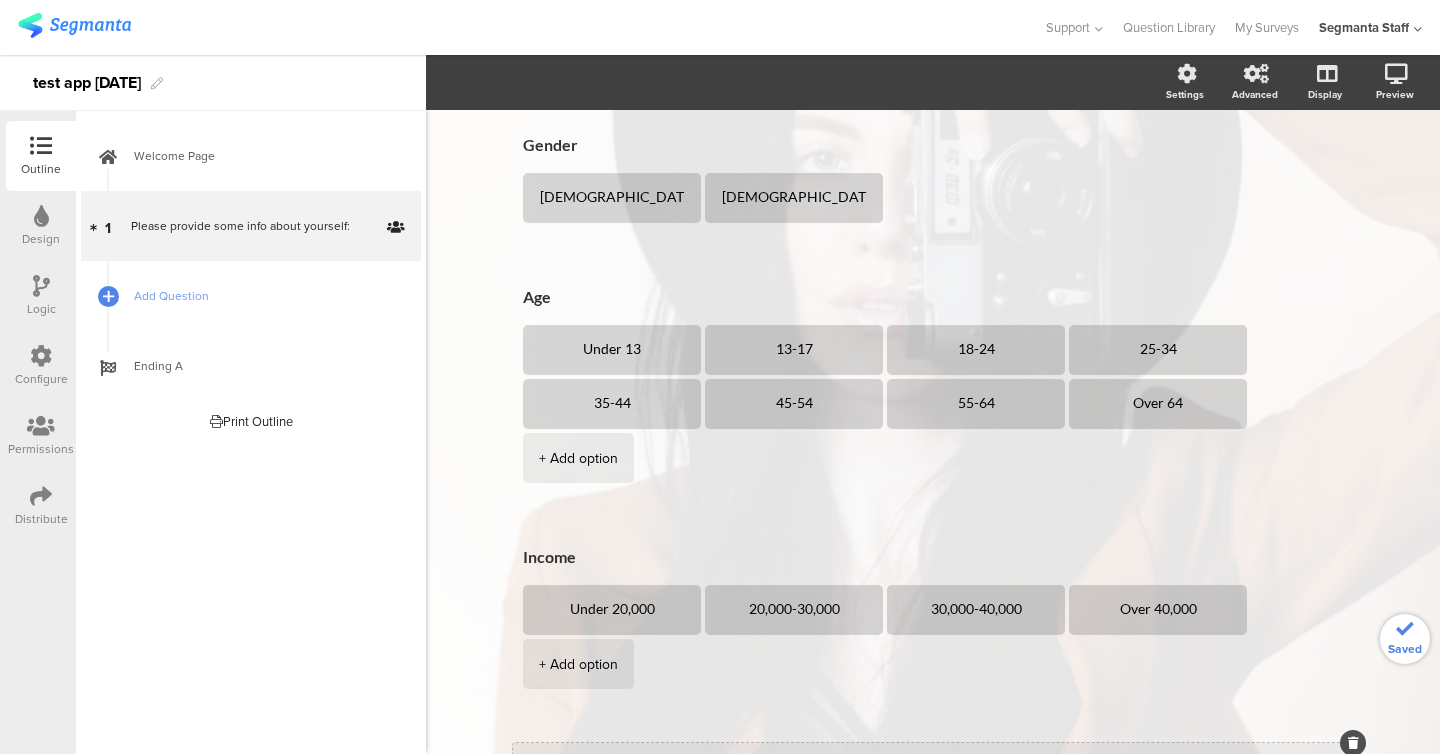 scroll, scrollTop: 330, scrollLeft: 0, axis: vertical 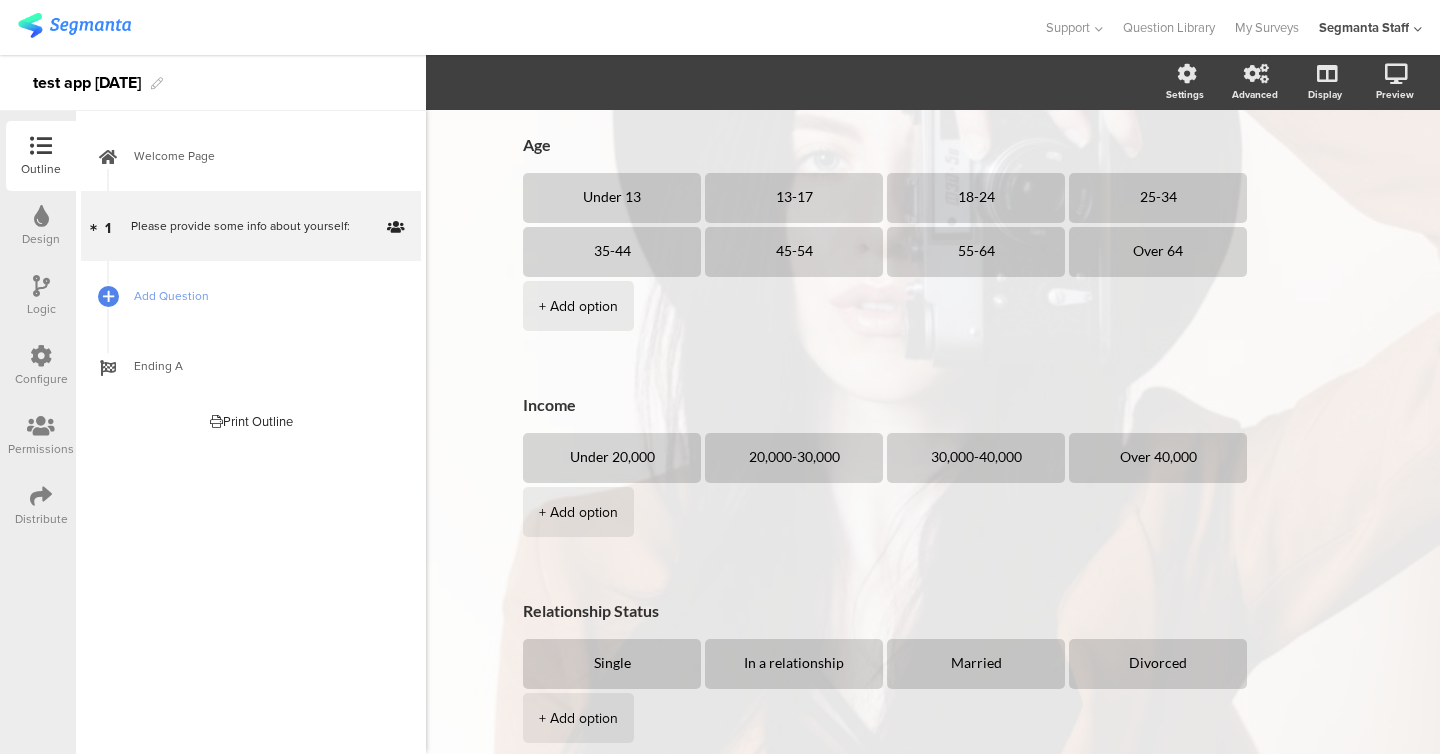 click on "Other" 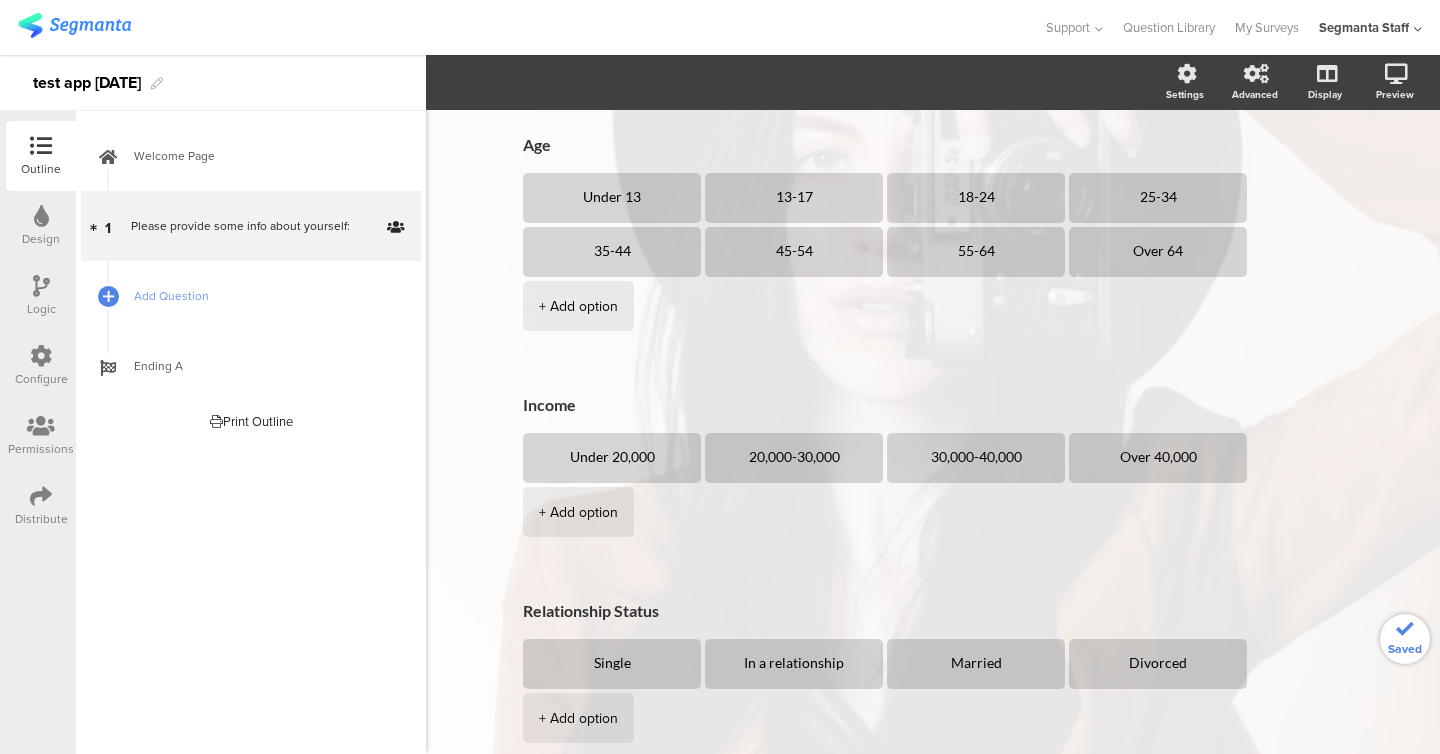 click at bounding box center [933, 817] 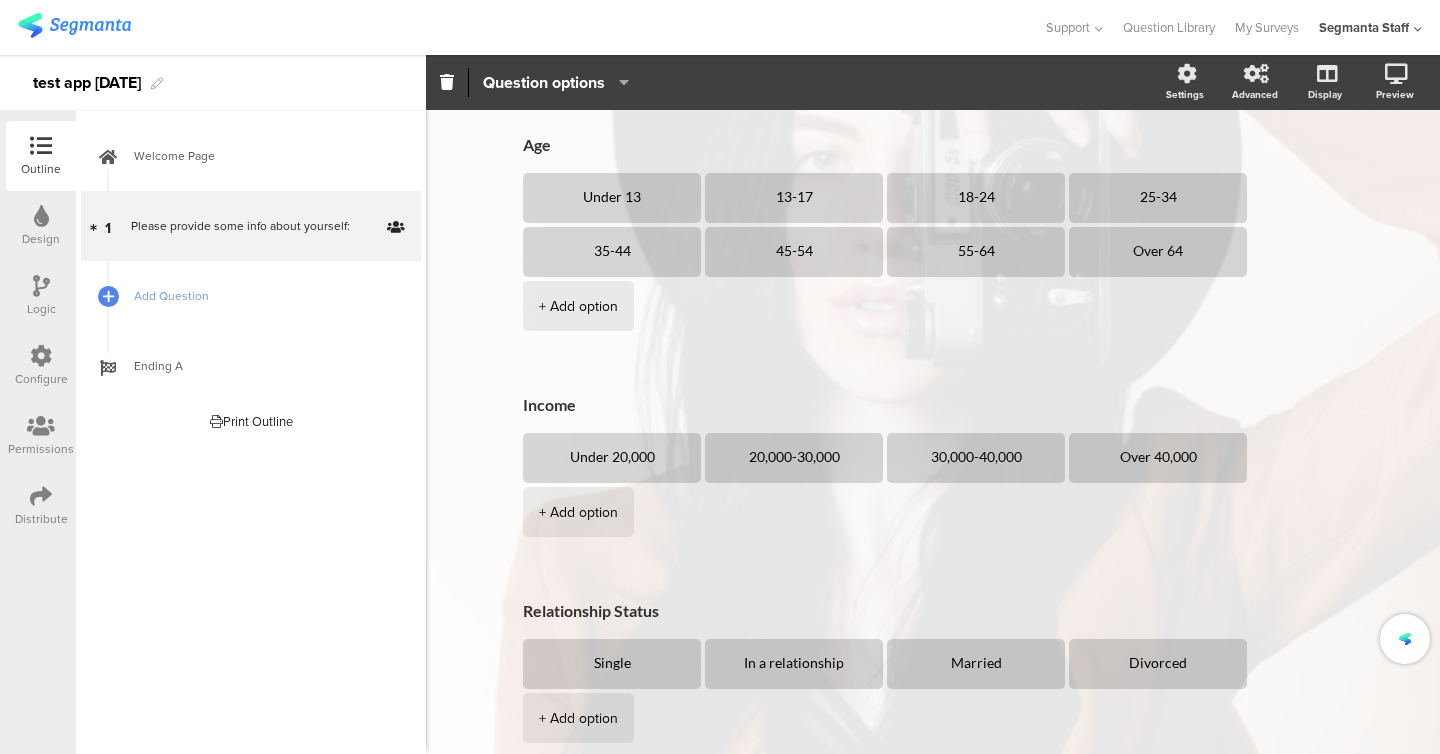 type on "1" 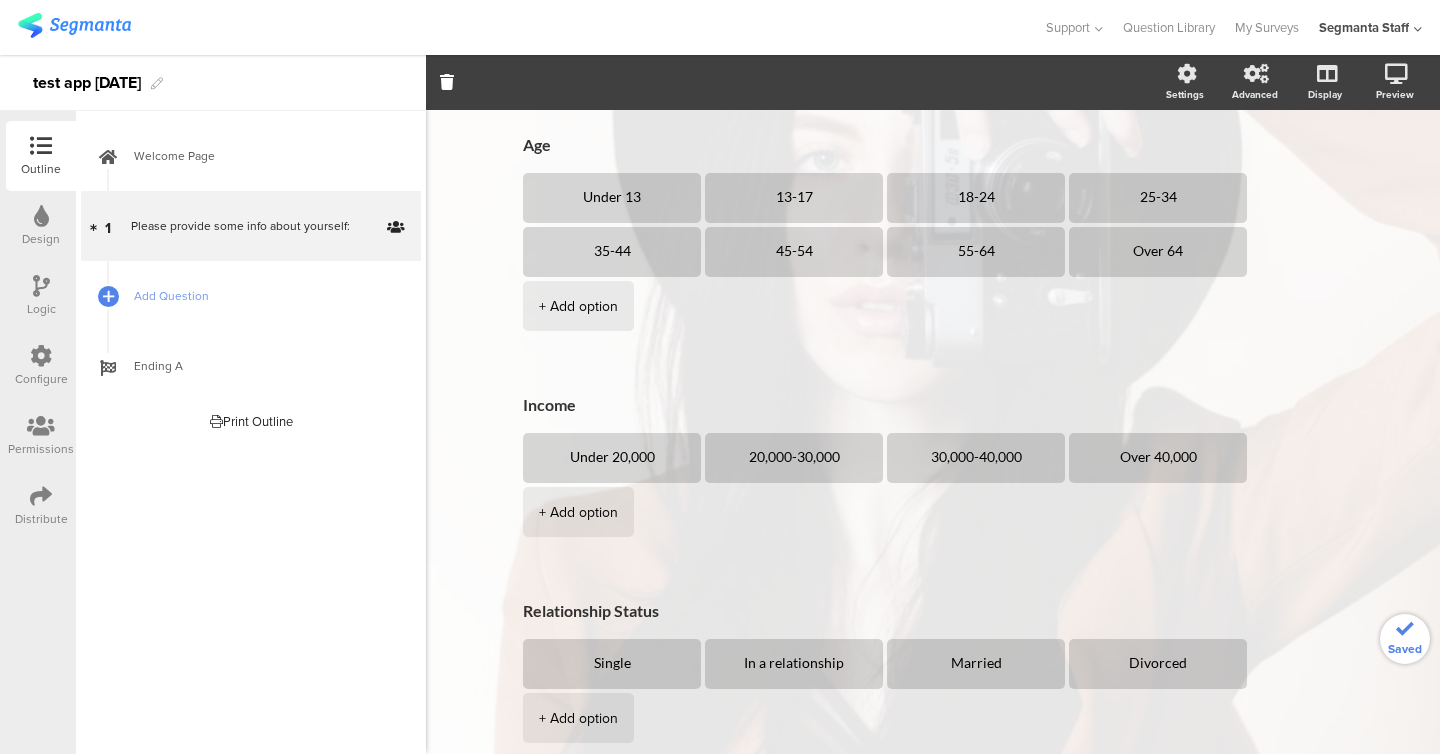 click at bounding box center [794, 870] 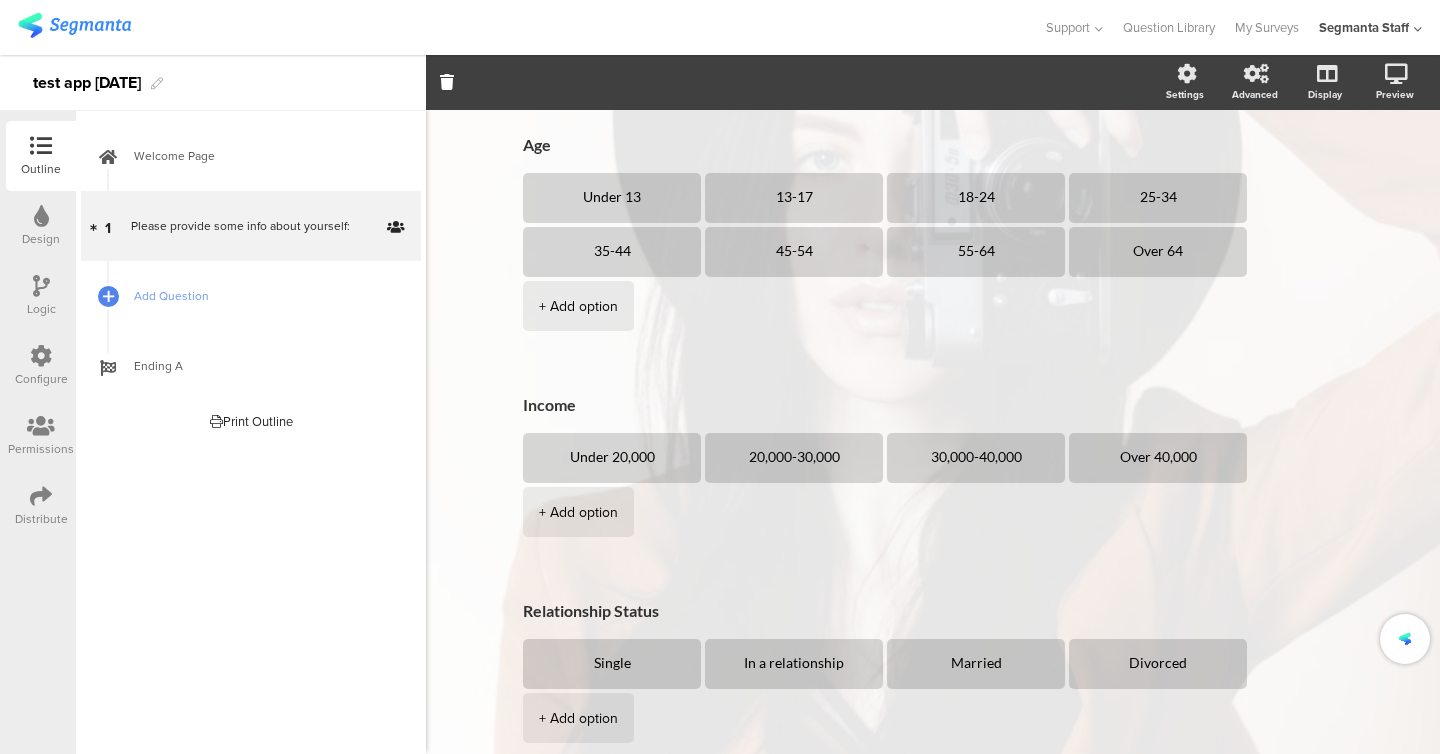 click on "+ Add option" at bounding box center (942, 870) 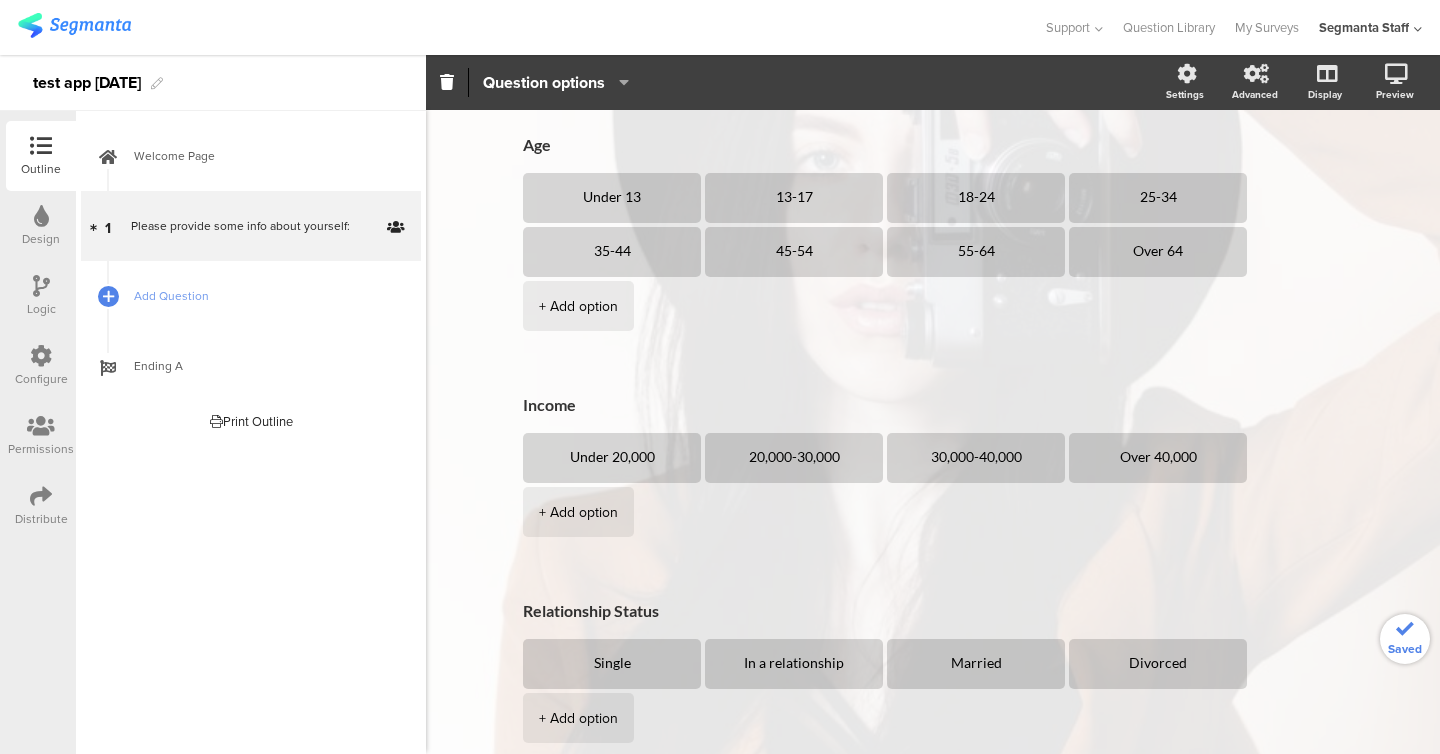 type on "34" 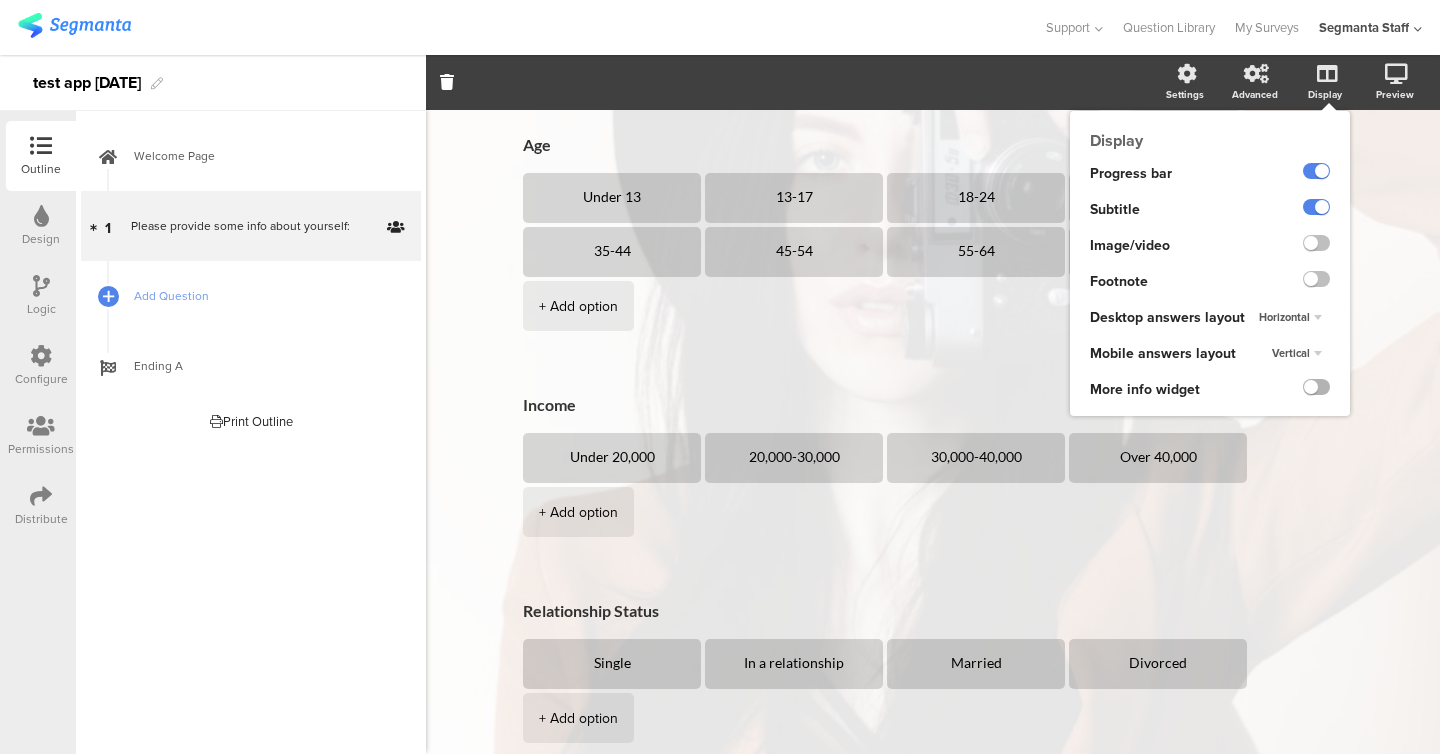 type on "45" 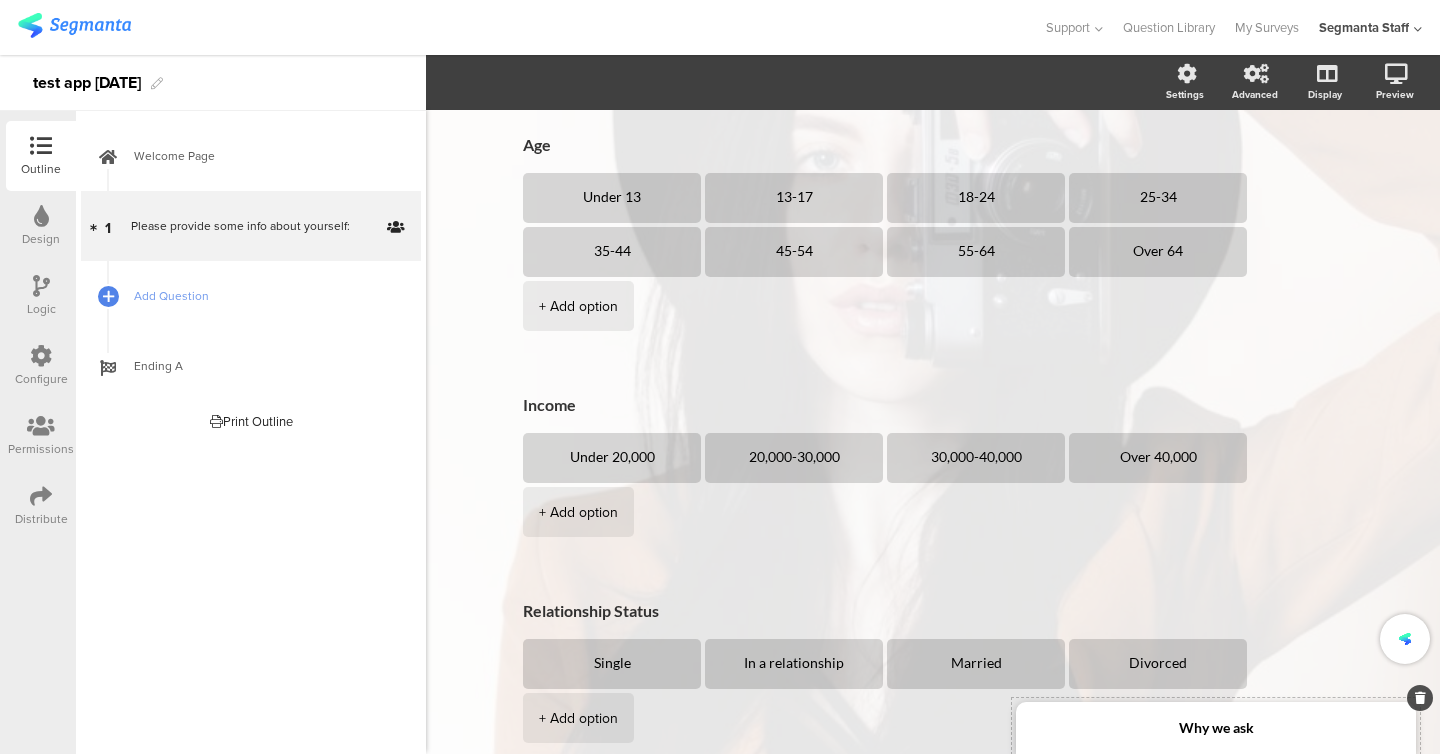 click on "Why we ask" 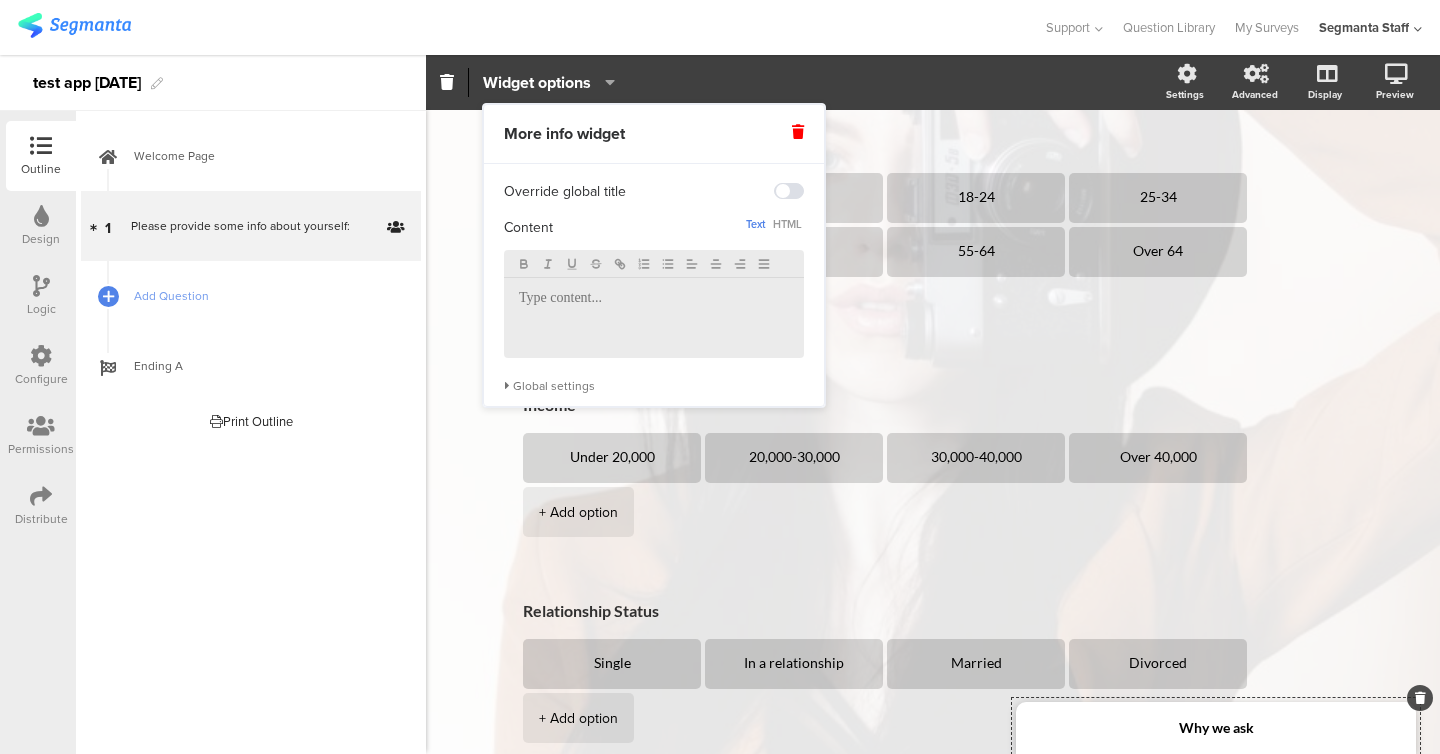 click on "More info widget     Override global title
Content
Text   HTML                                                                                                          Global settings   Widget title    Why we ask     Background color    #FFFFFF
Clear
OK
Text color    #000000
Clear
OK
Bar animation" at bounding box center [654, 255] 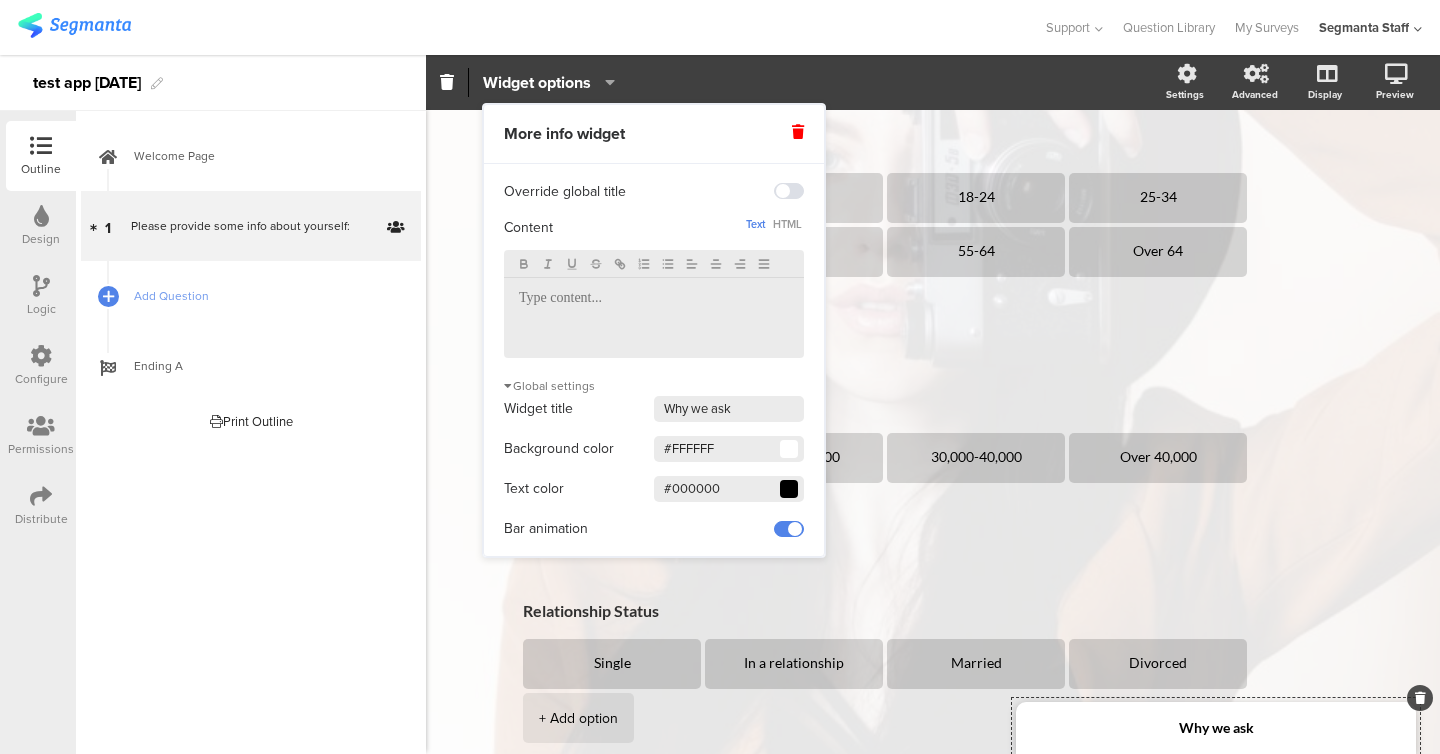 click at bounding box center (789, 489) 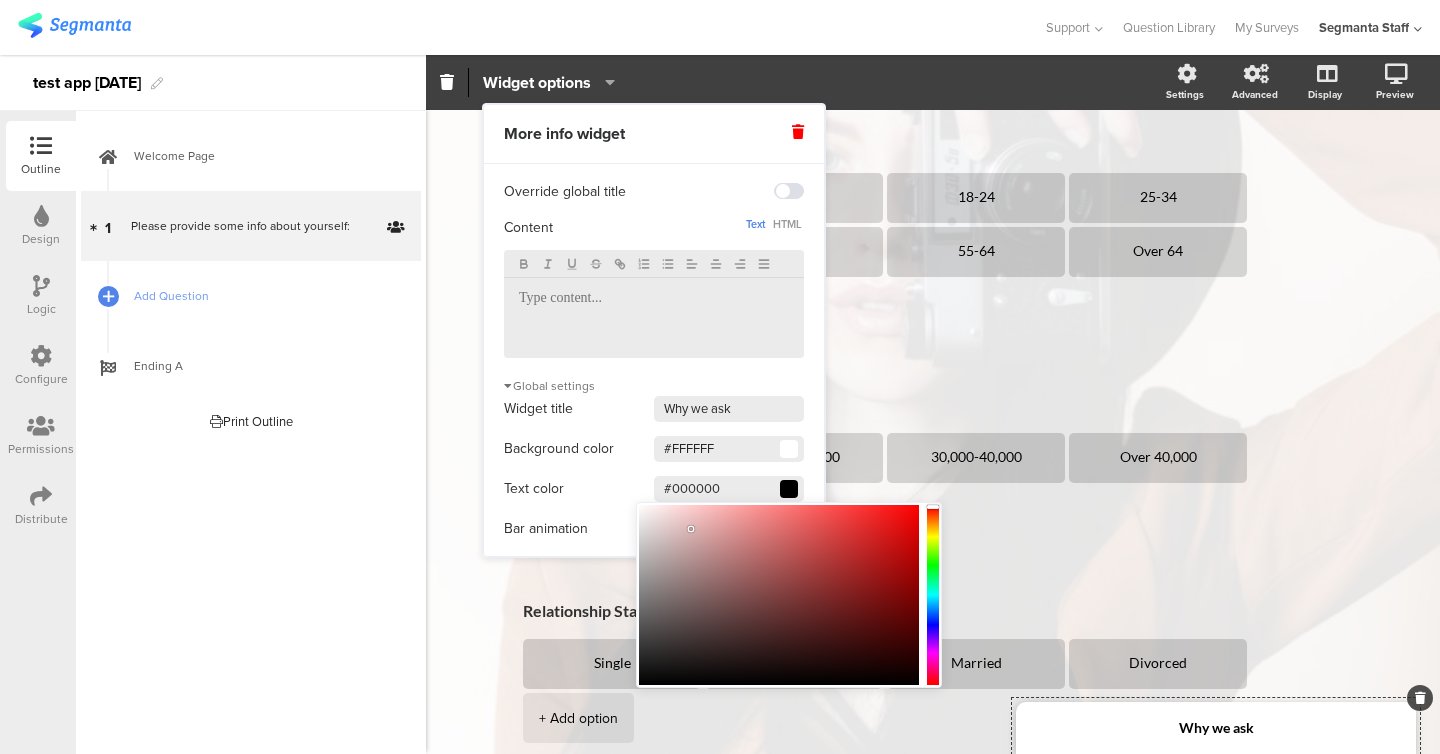click at bounding box center [779, 595] 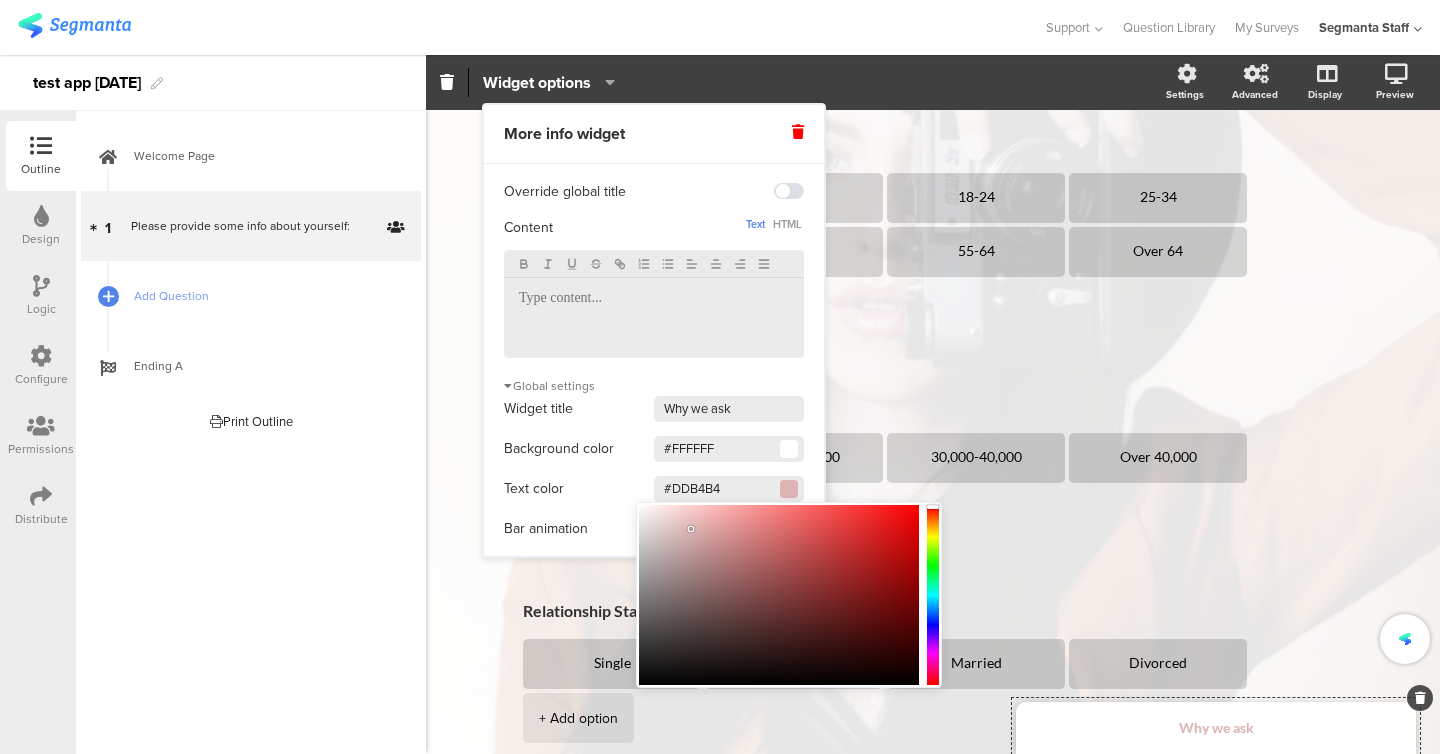 click at bounding box center (789, 449) 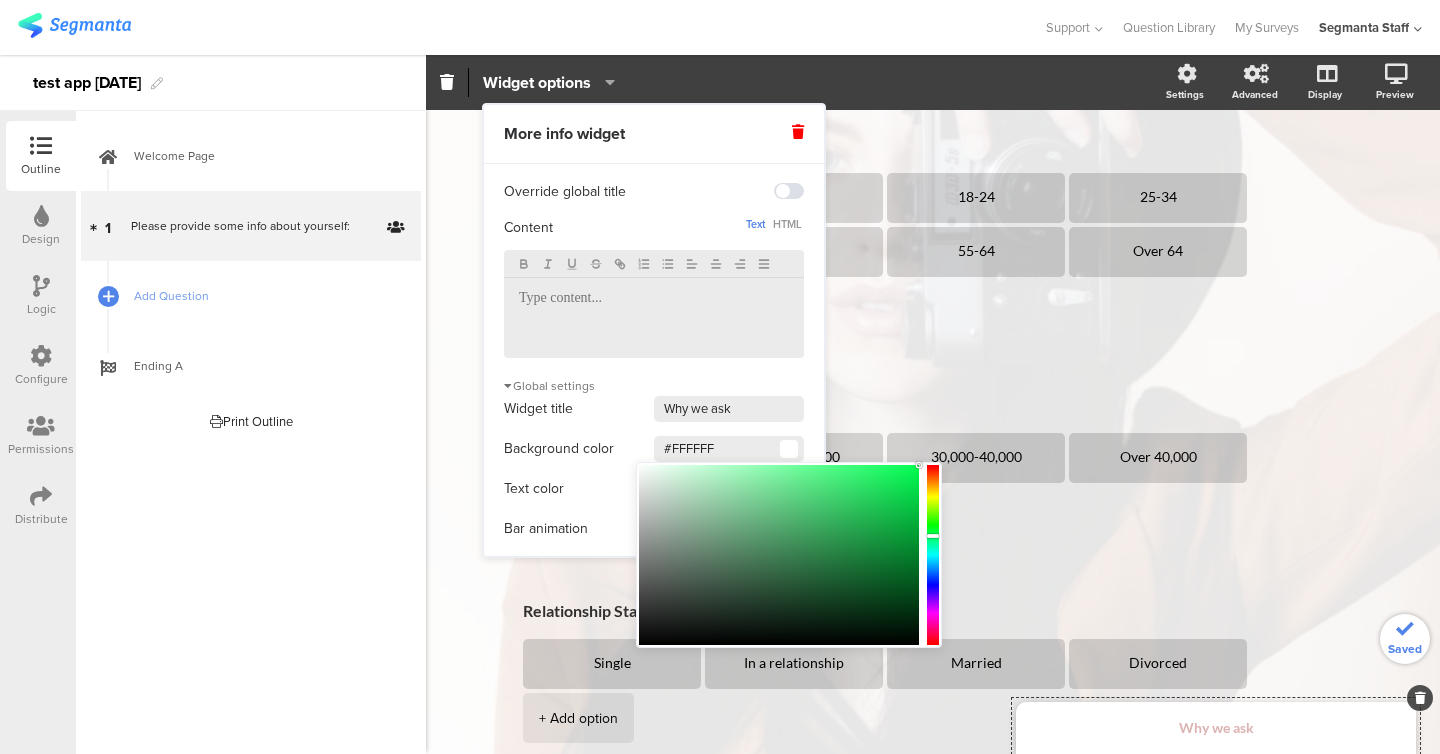 click at bounding box center [933, 555] 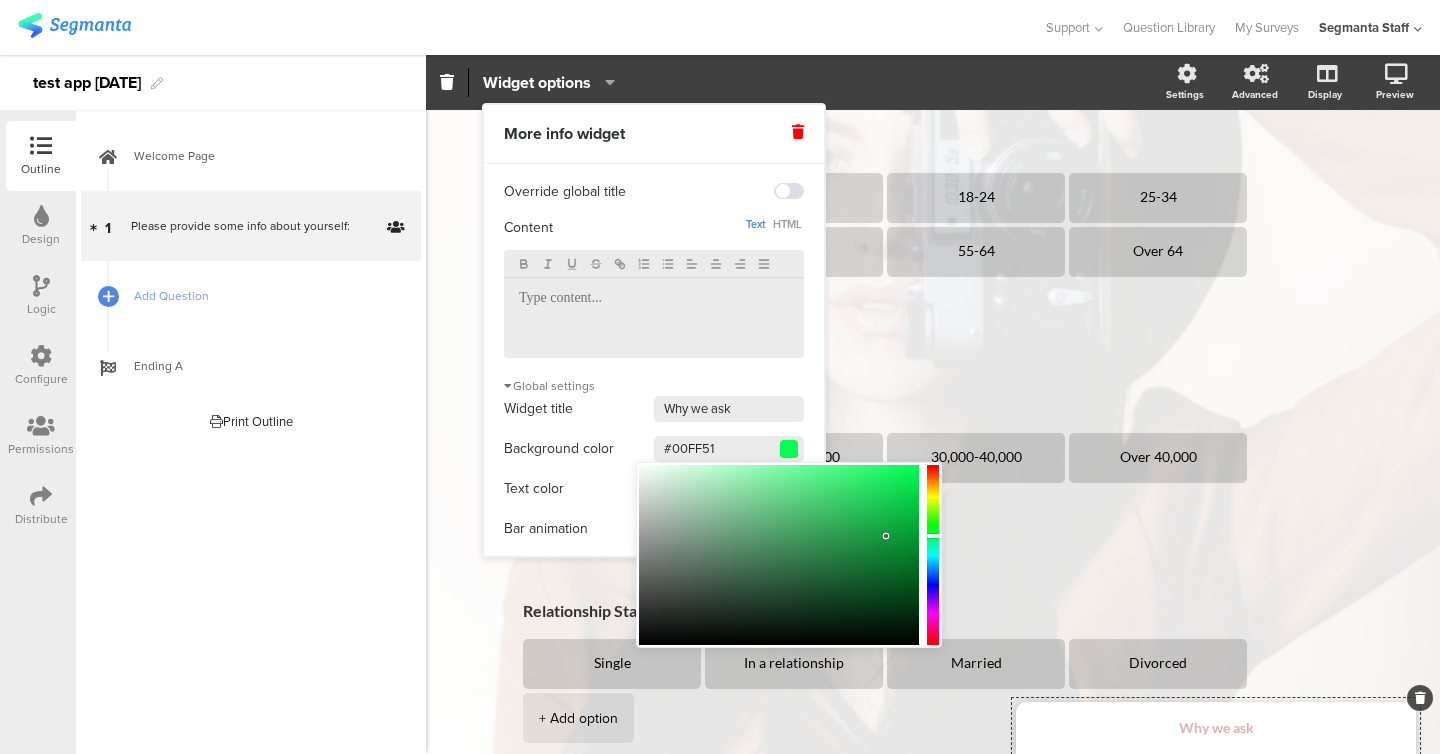 click at bounding box center (779, 555) 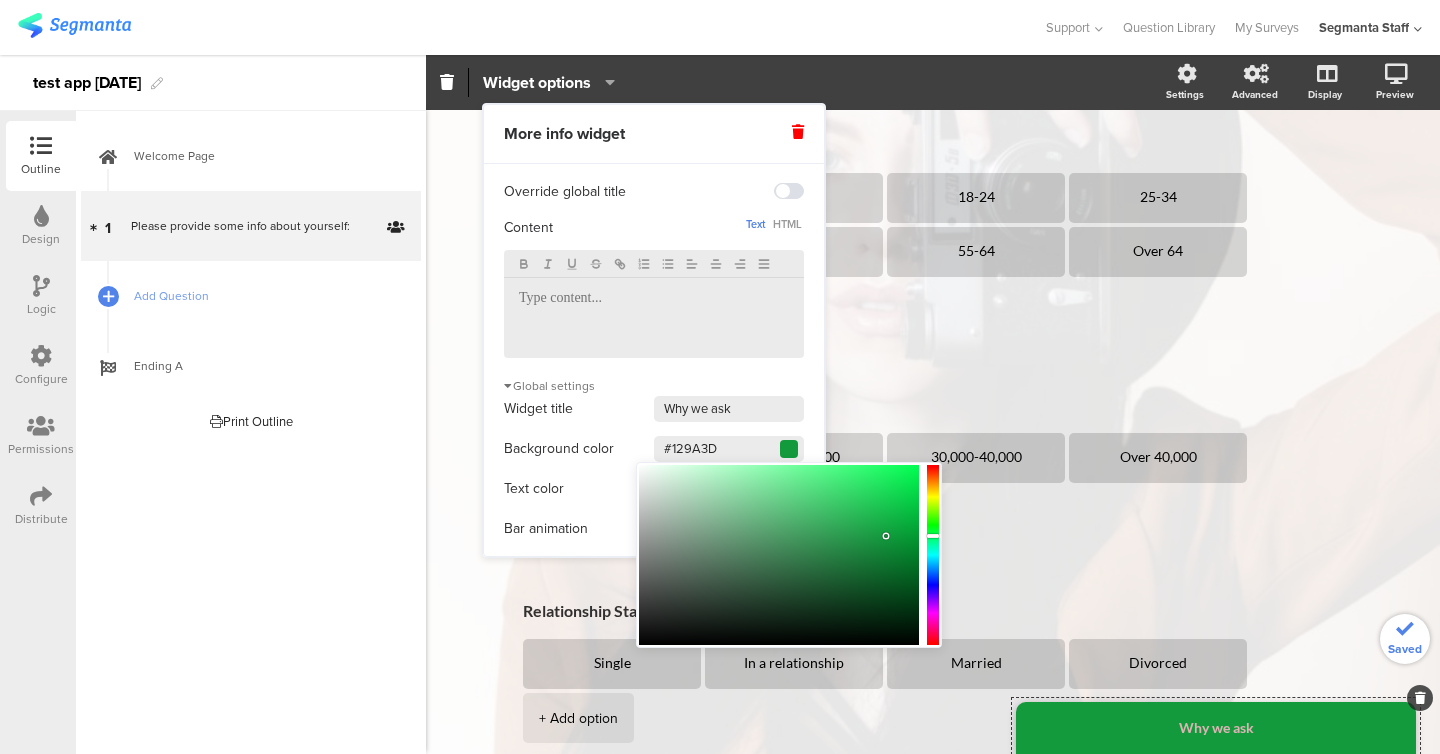 click on "Why we ask" at bounding box center (729, 409) 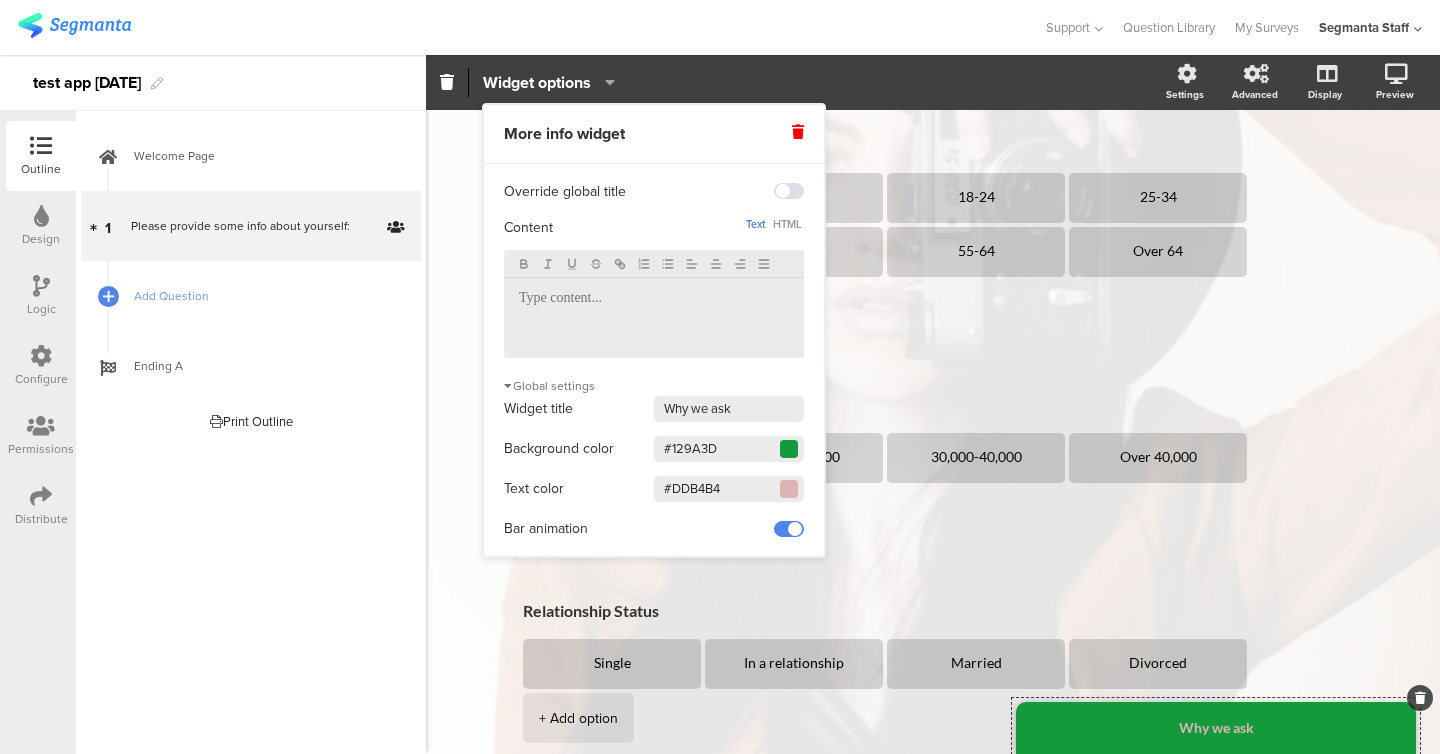 click on "Why we ask" at bounding box center [729, 409] 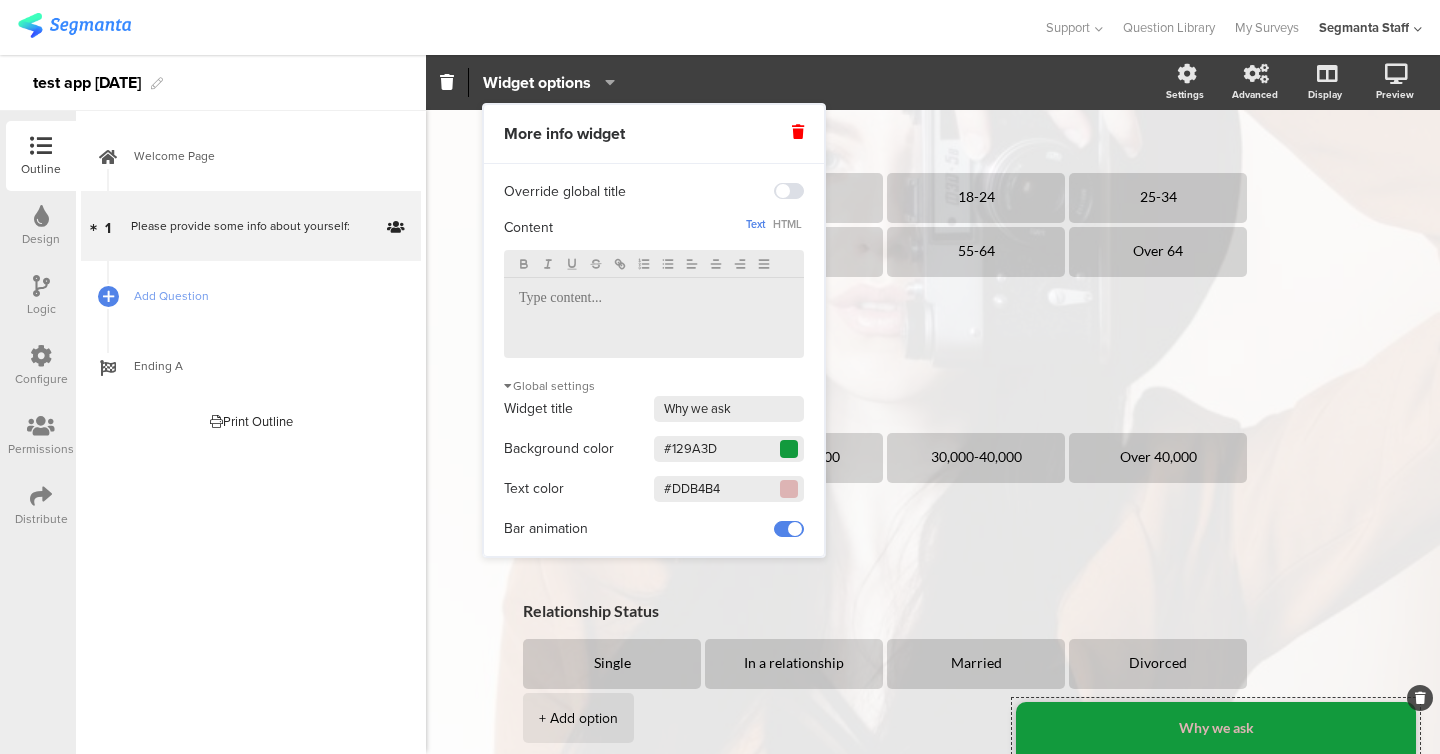 click on "Why we ask" at bounding box center (729, 409) 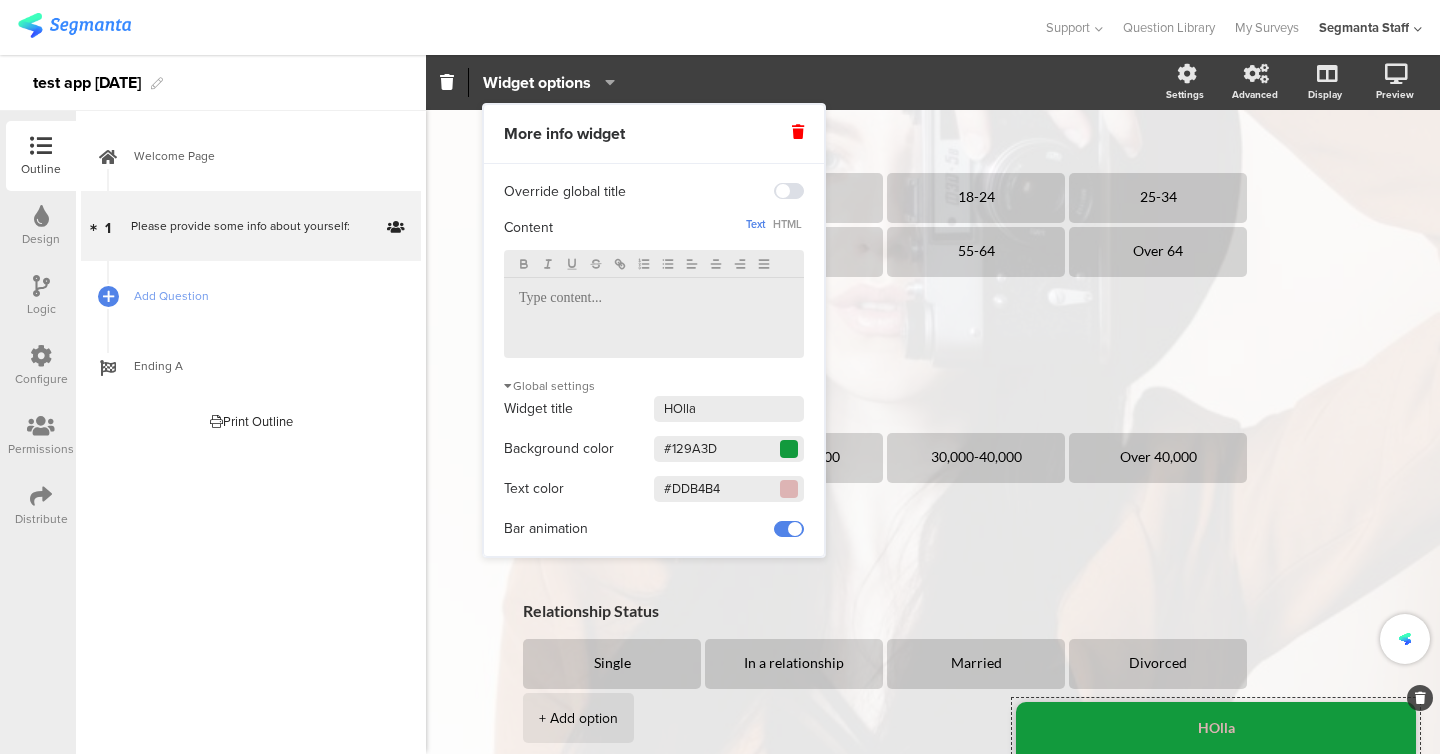 type on "HOlla" 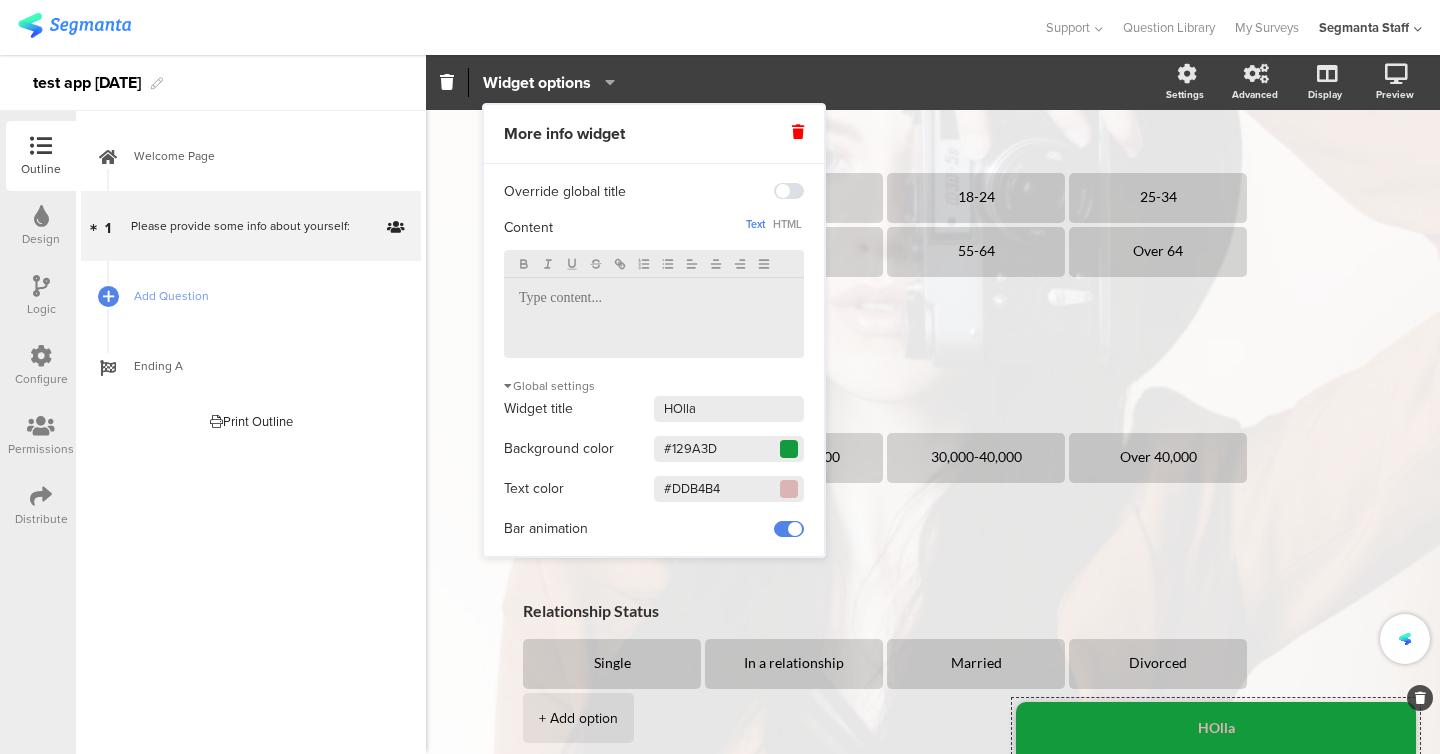 click at bounding box center [654, 318] 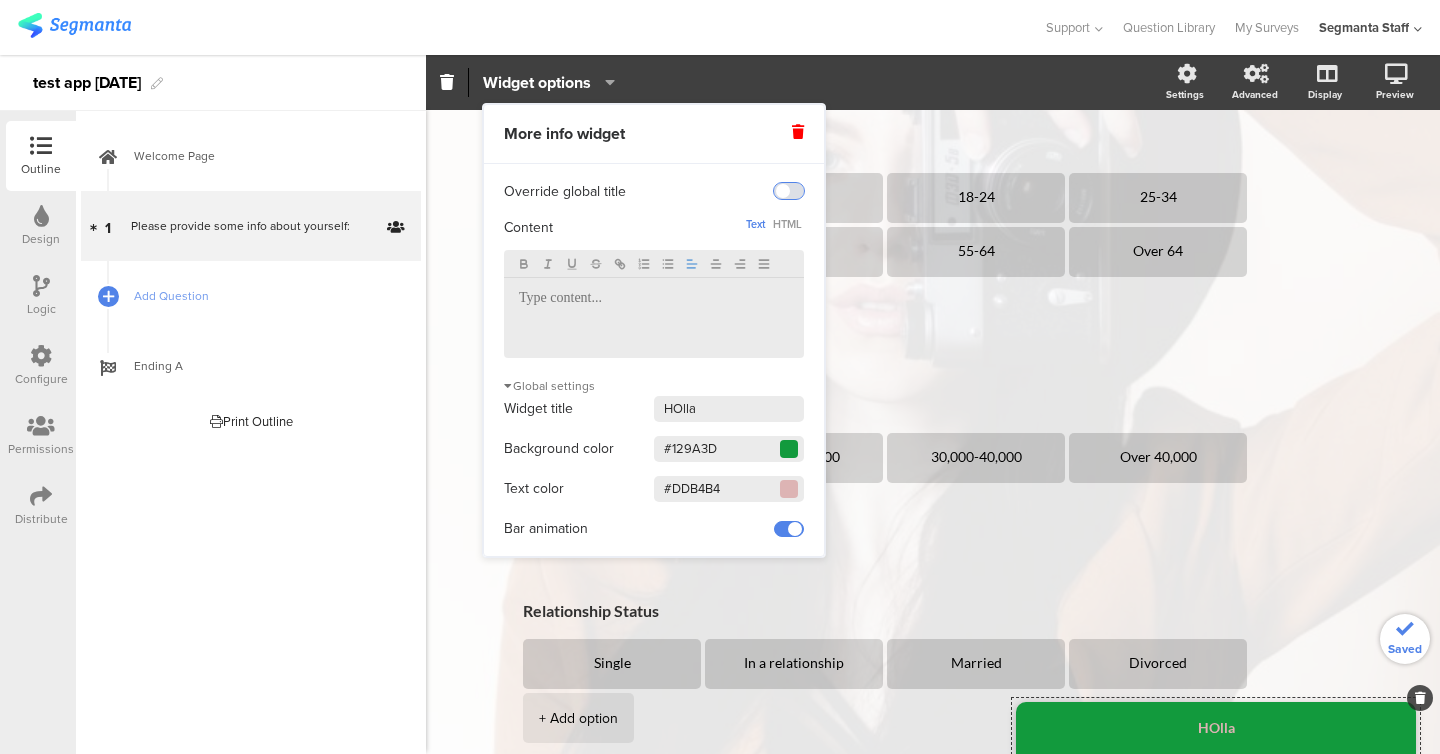click at bounding box center (789, 191) 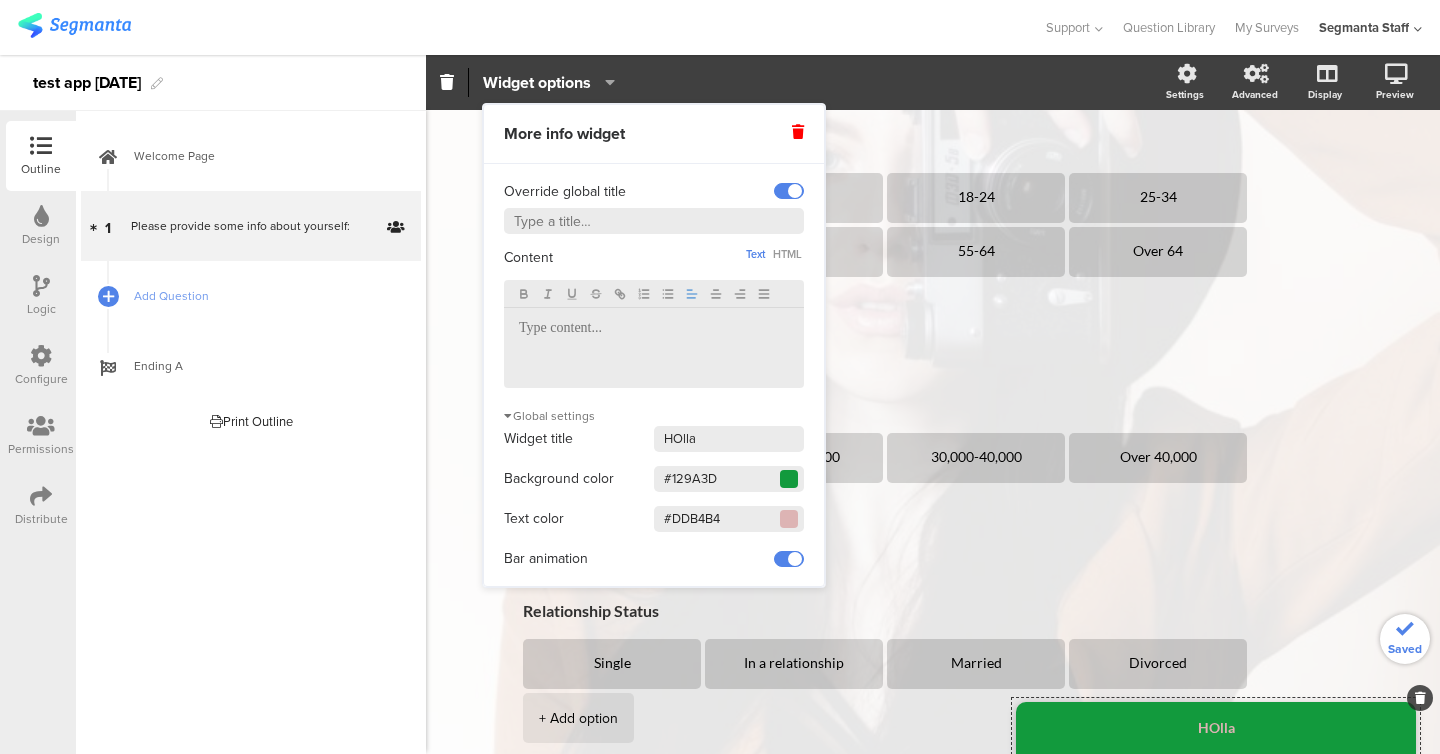 click at bounding box center (654, 329) 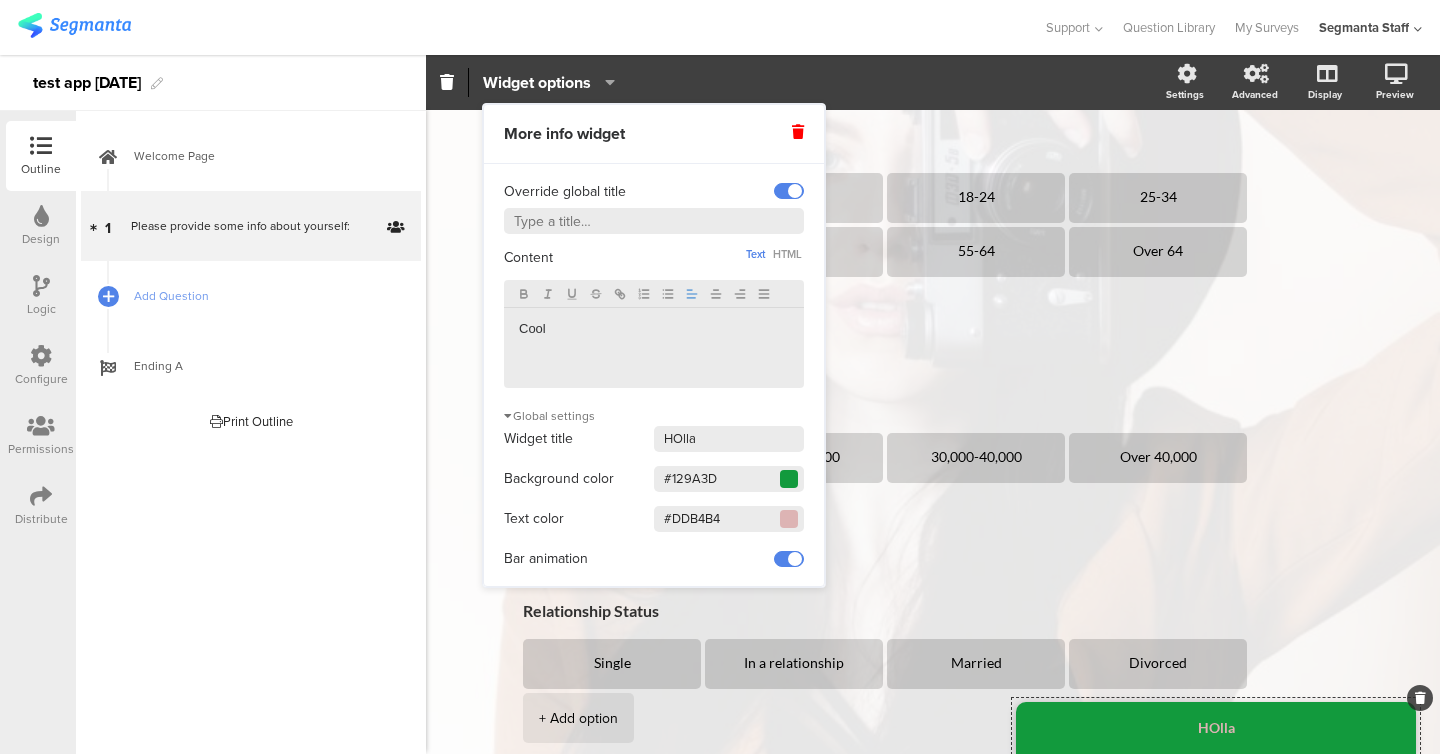 click at bounding box center [654, 221] 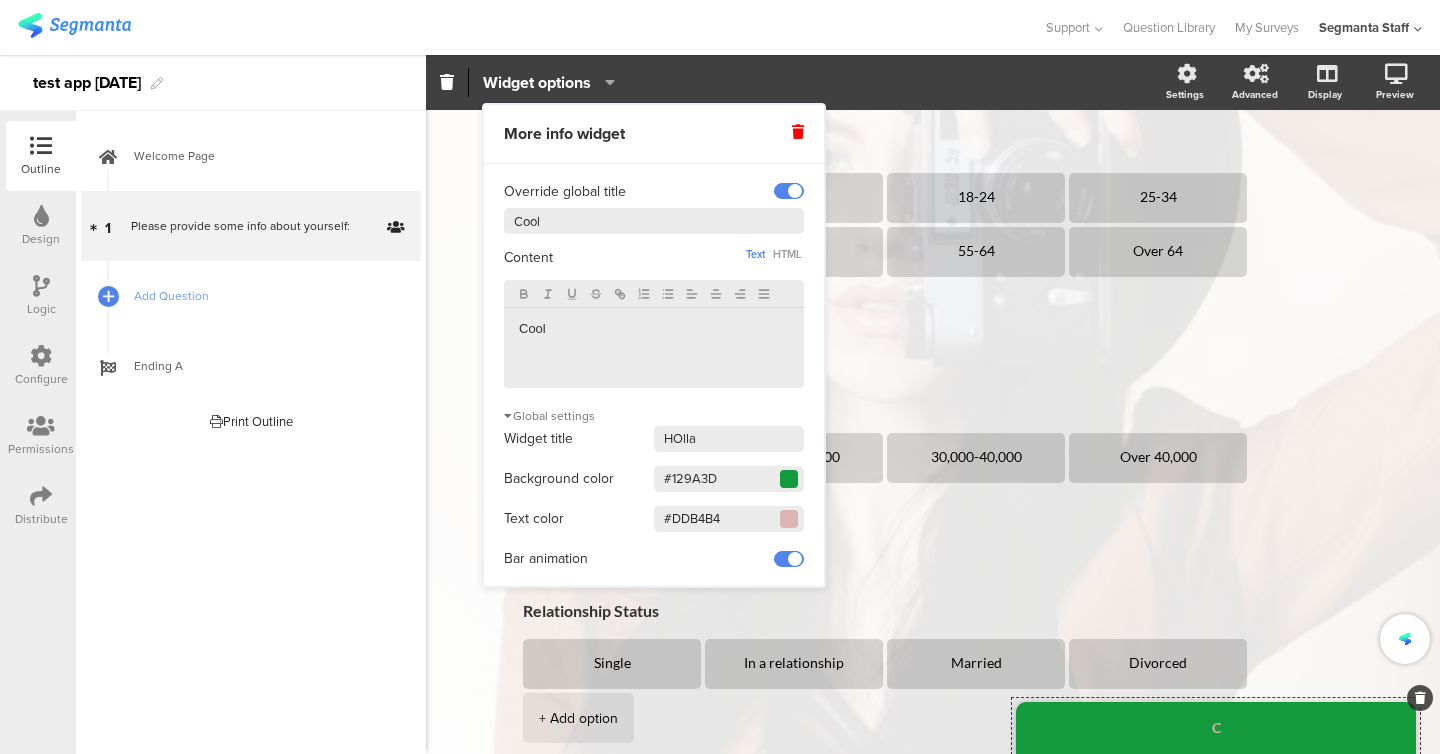 type on "Cool 4" 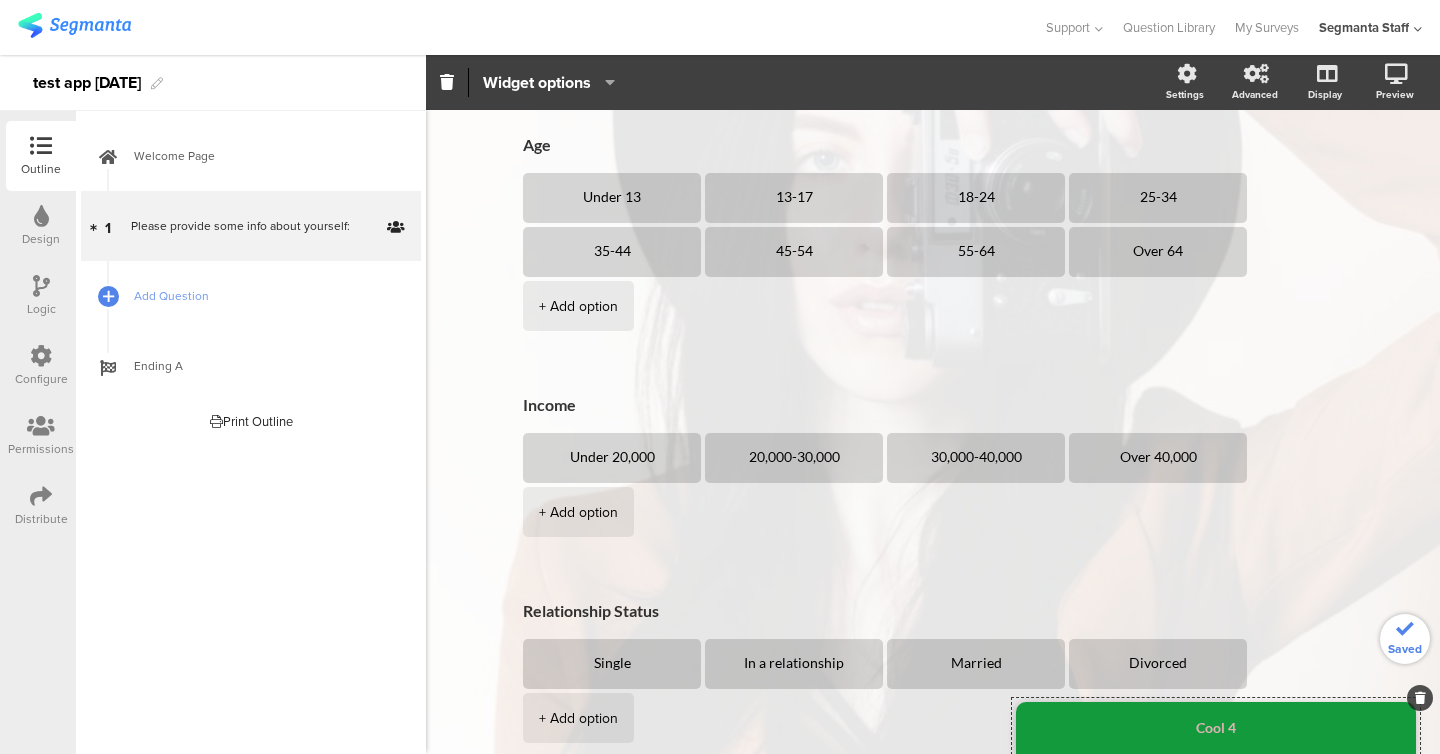 click on "Type caption...
0%
Please provide some info about yourself:
Please provide some info about yourself:
This information will be used for statistical purposes only
This information will be used for statistical purposes only
Cool 4" 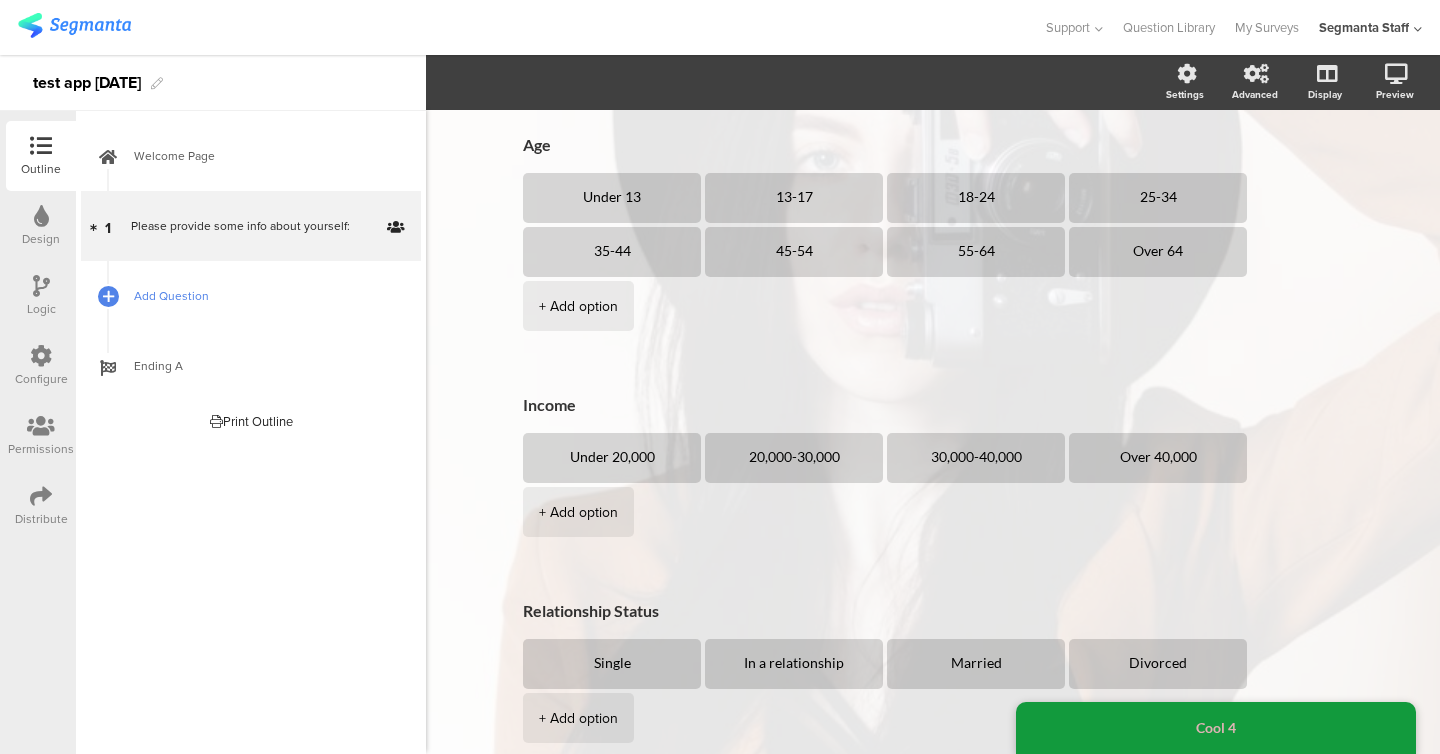 click on "Add Question" at bounding box center (262, 296) 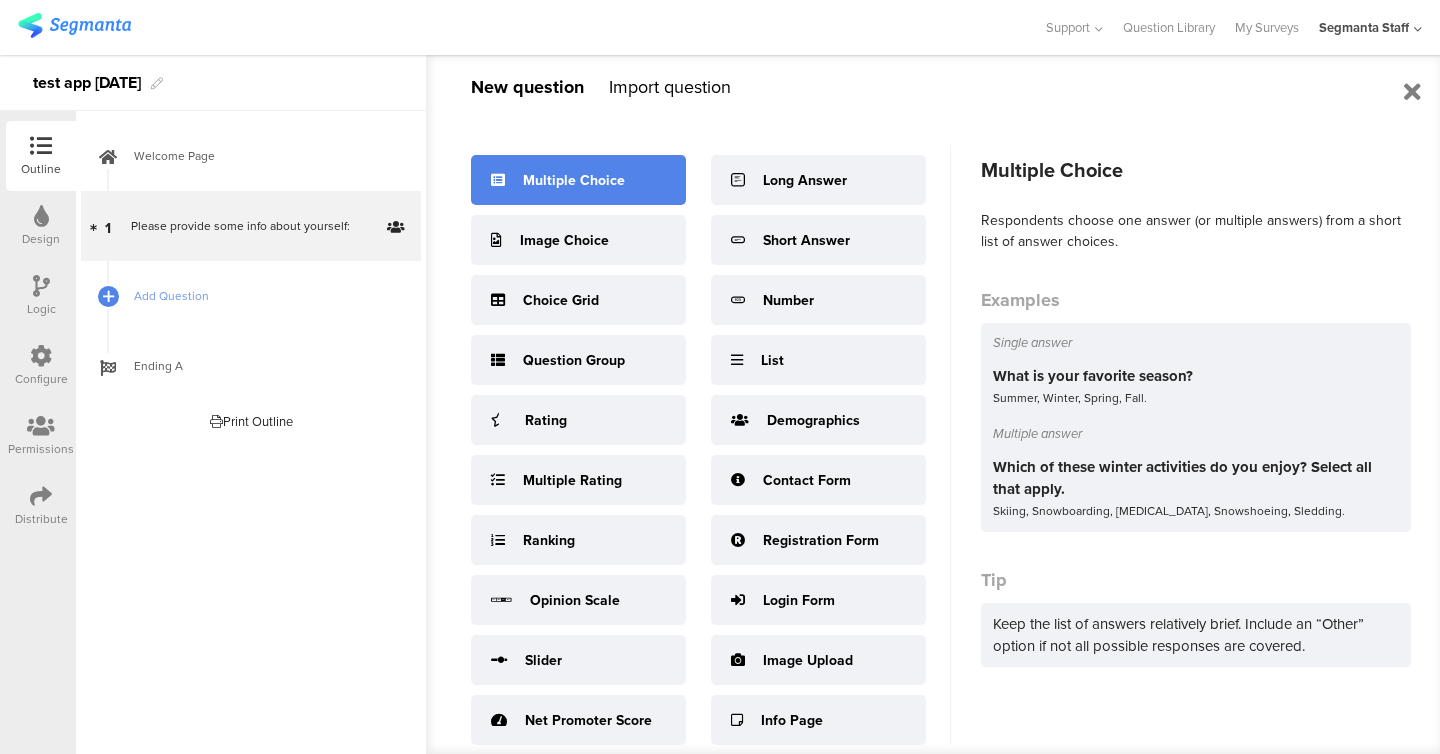 click on "Multiple Choice" at bounding box center [574, 180] 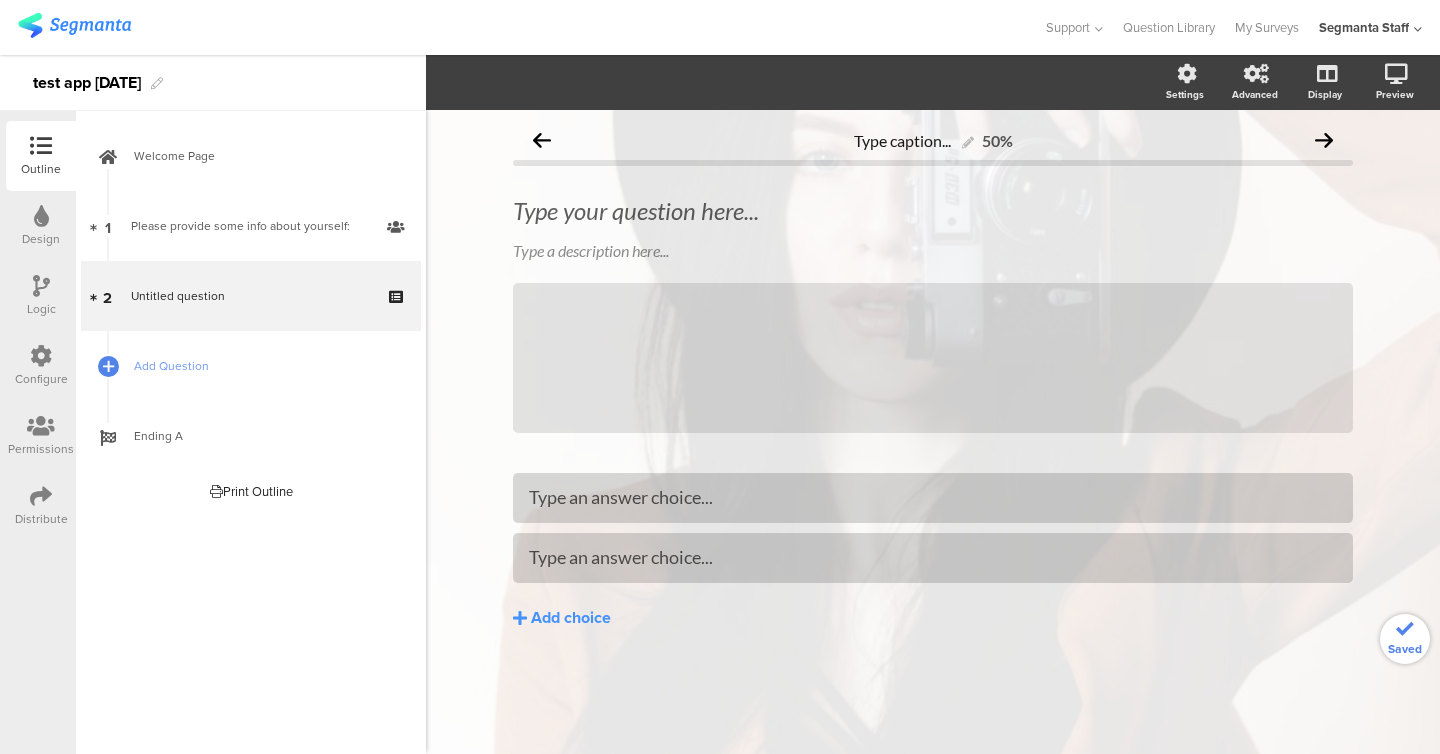 scroll, scrollTop: 0, scrollLeft: 0, axis: both 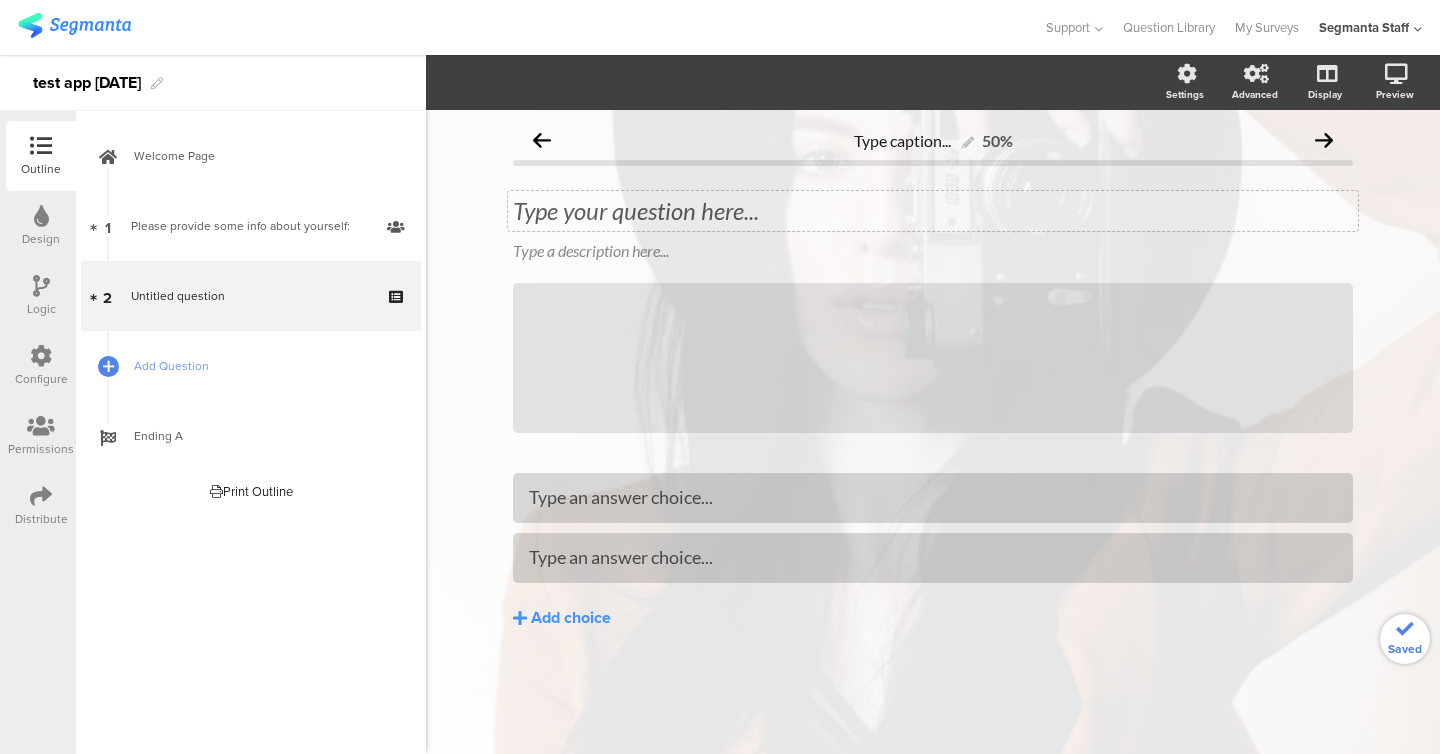 click on "Type your question here..." 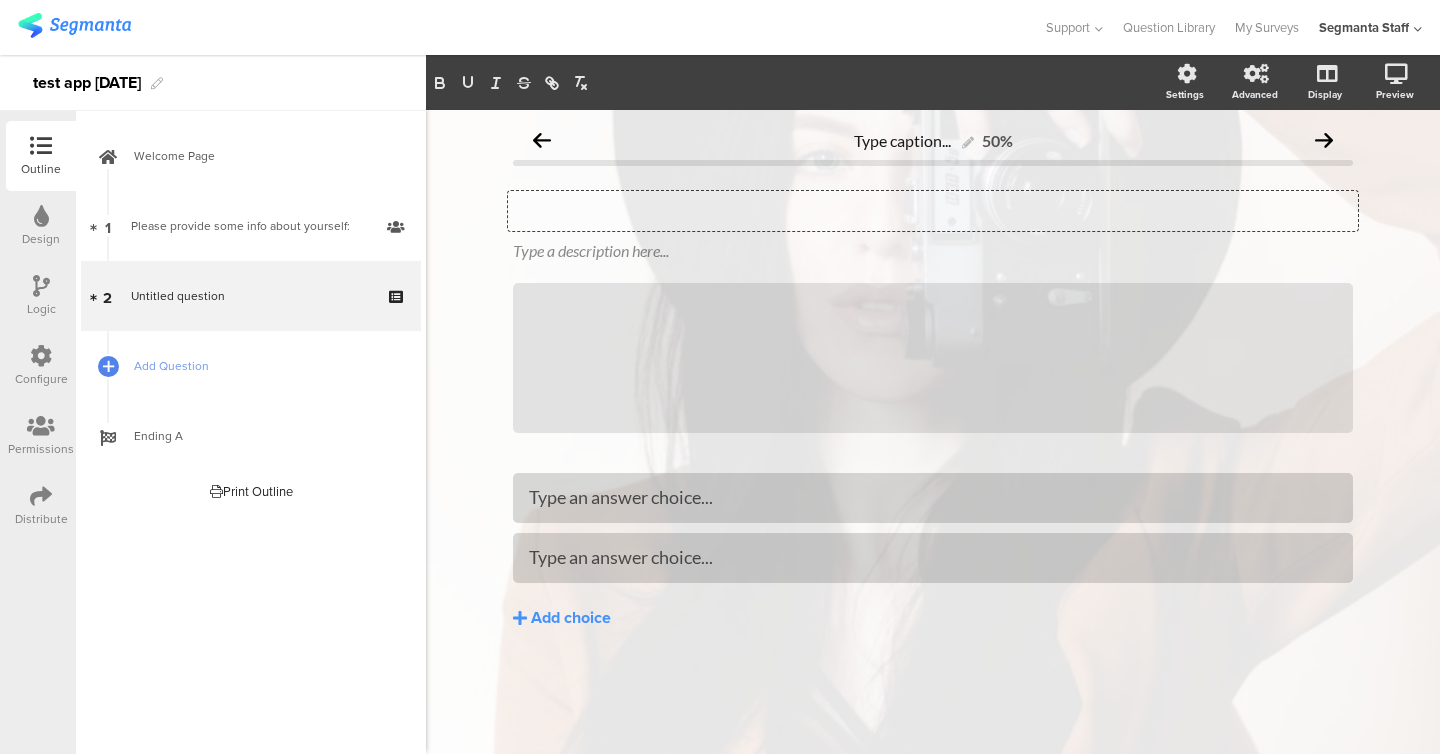 type 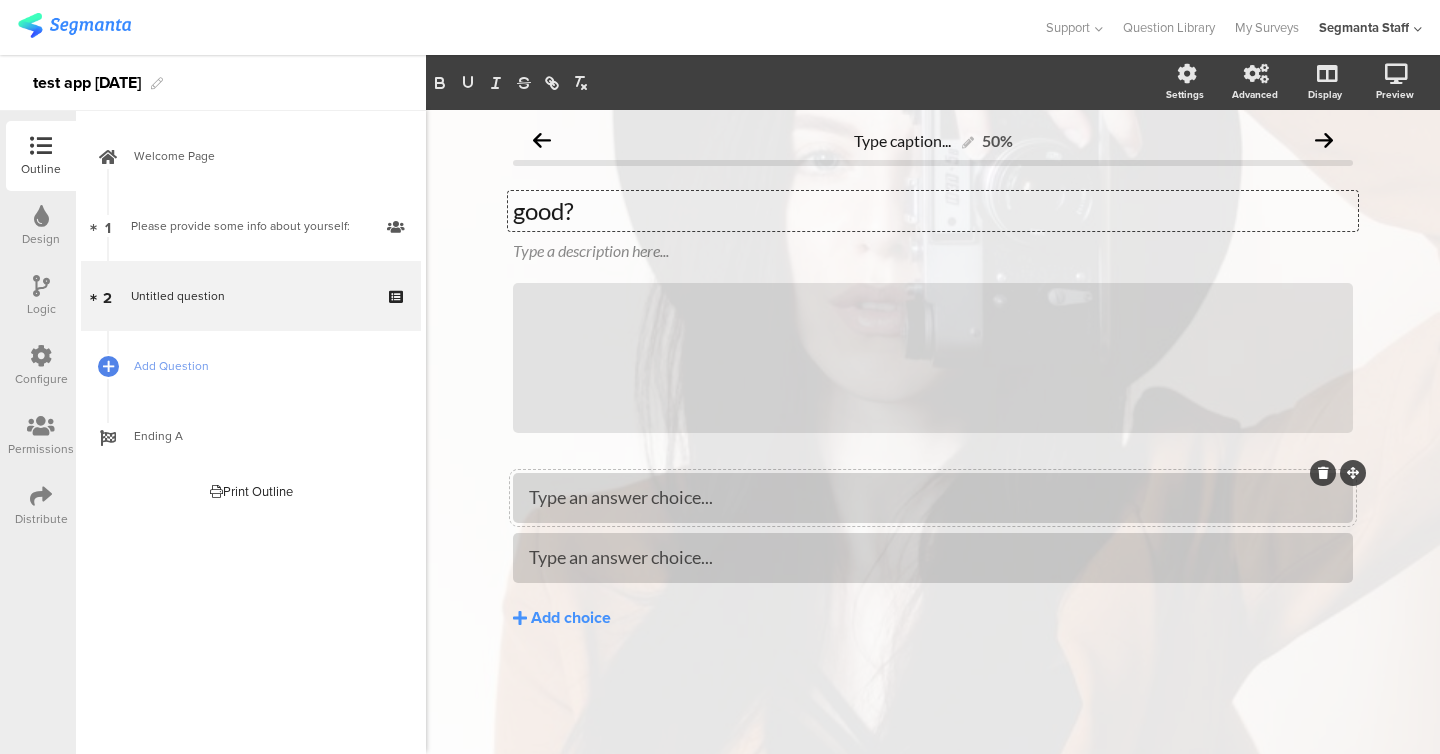 type 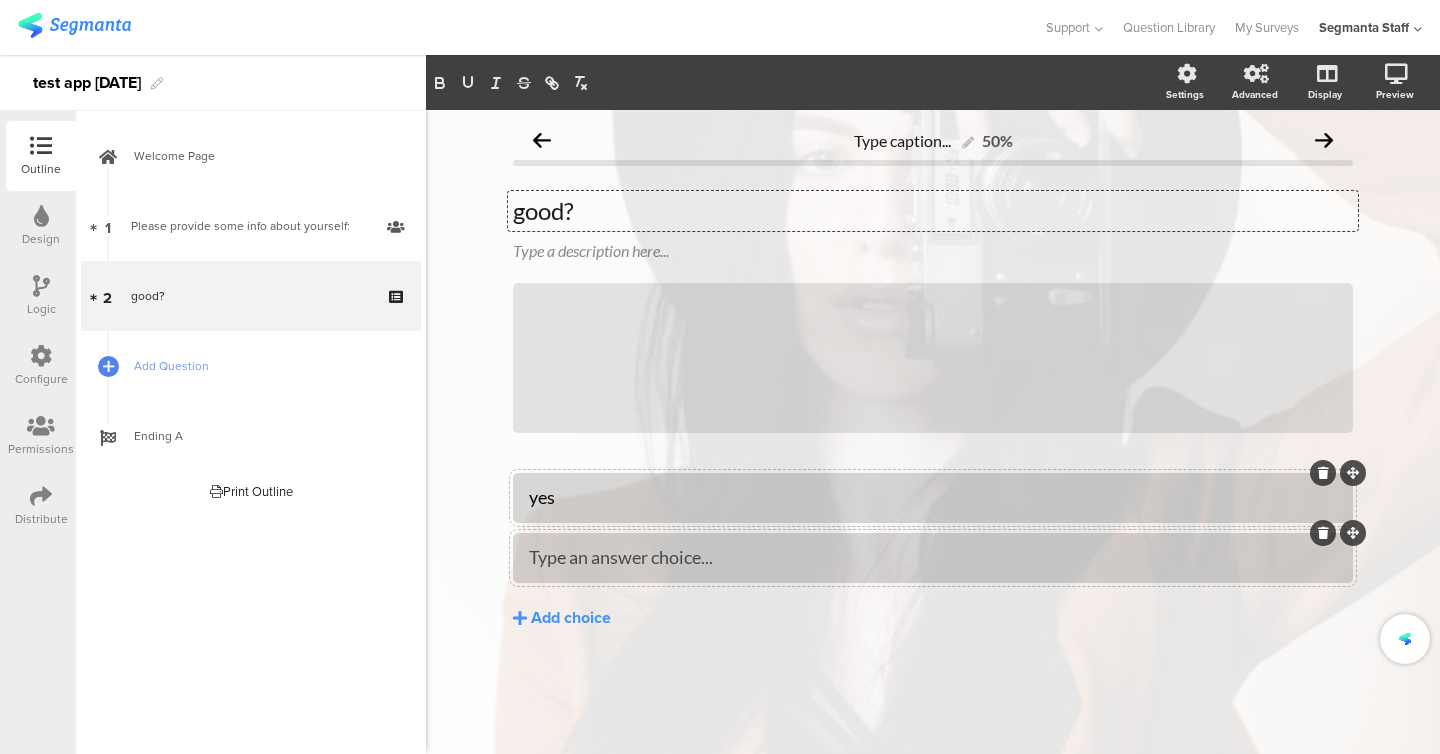 type 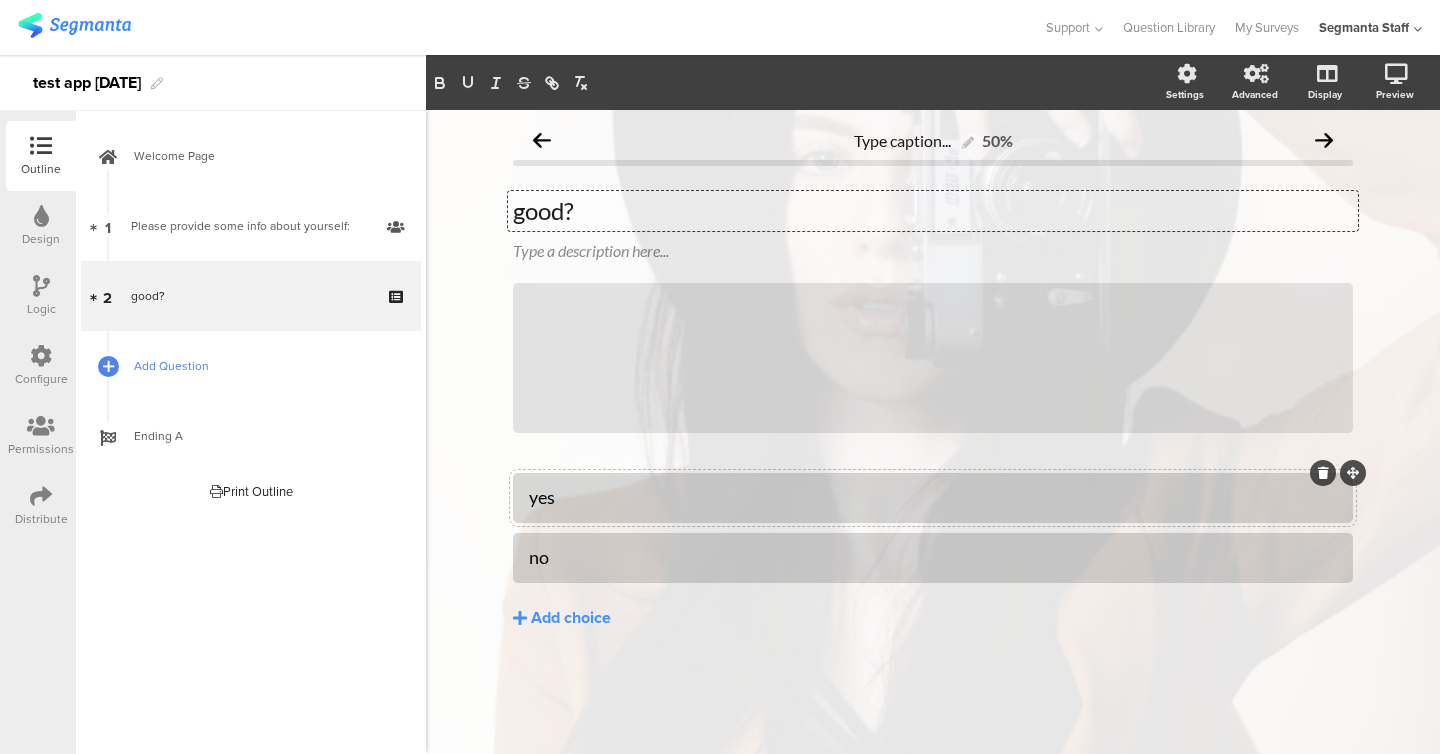 click on "Add Question" at bounding box center (262, 366) 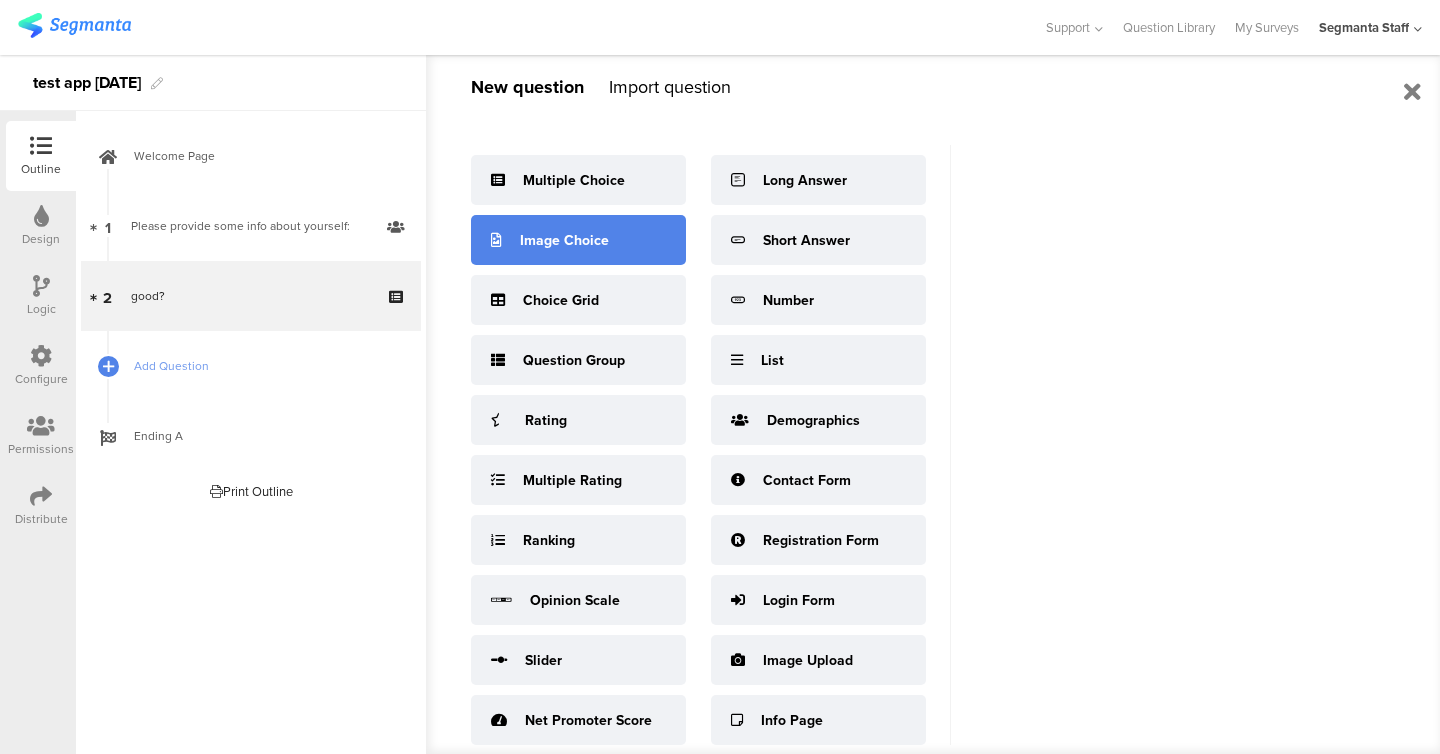 click on "Image Choice" at bounding box center [578, 240] 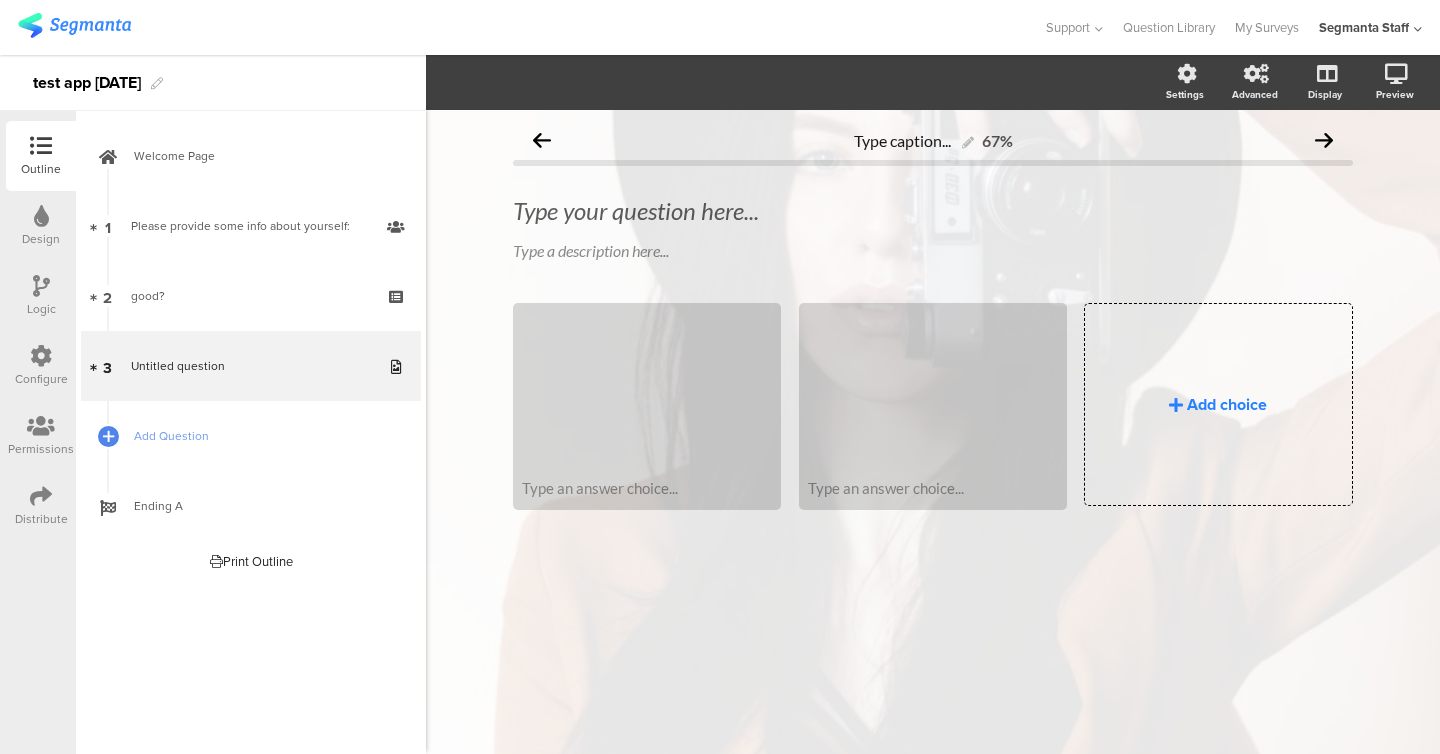 click 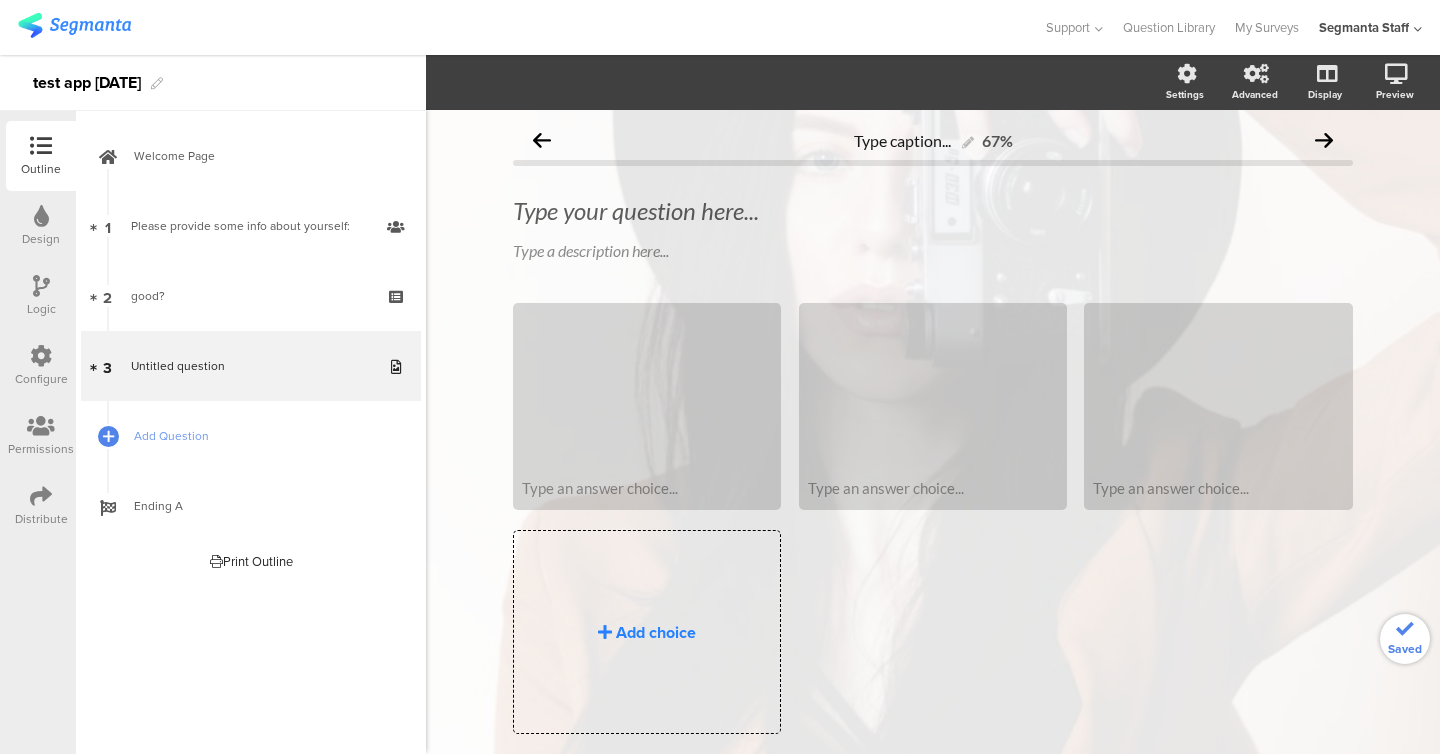 click on "Add choice" 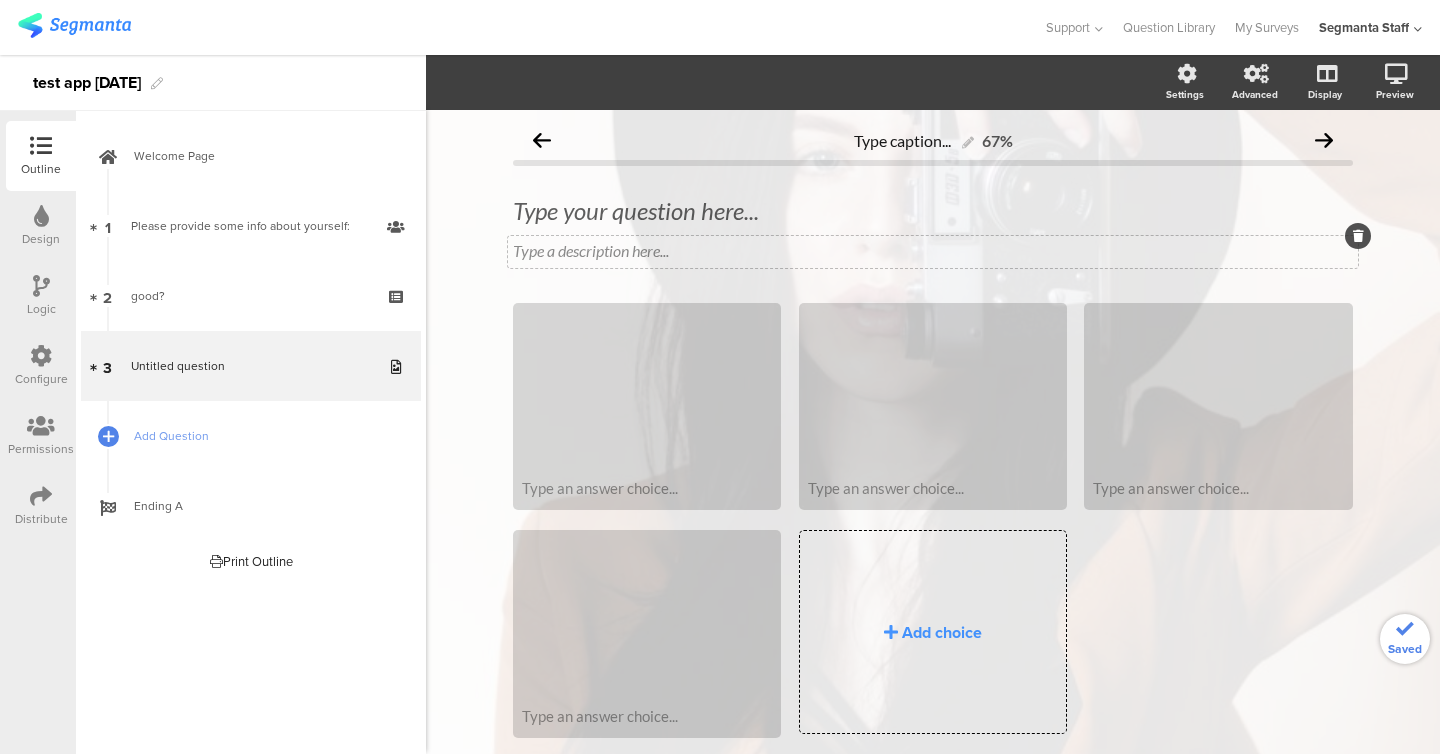 click on "Type a description here..." 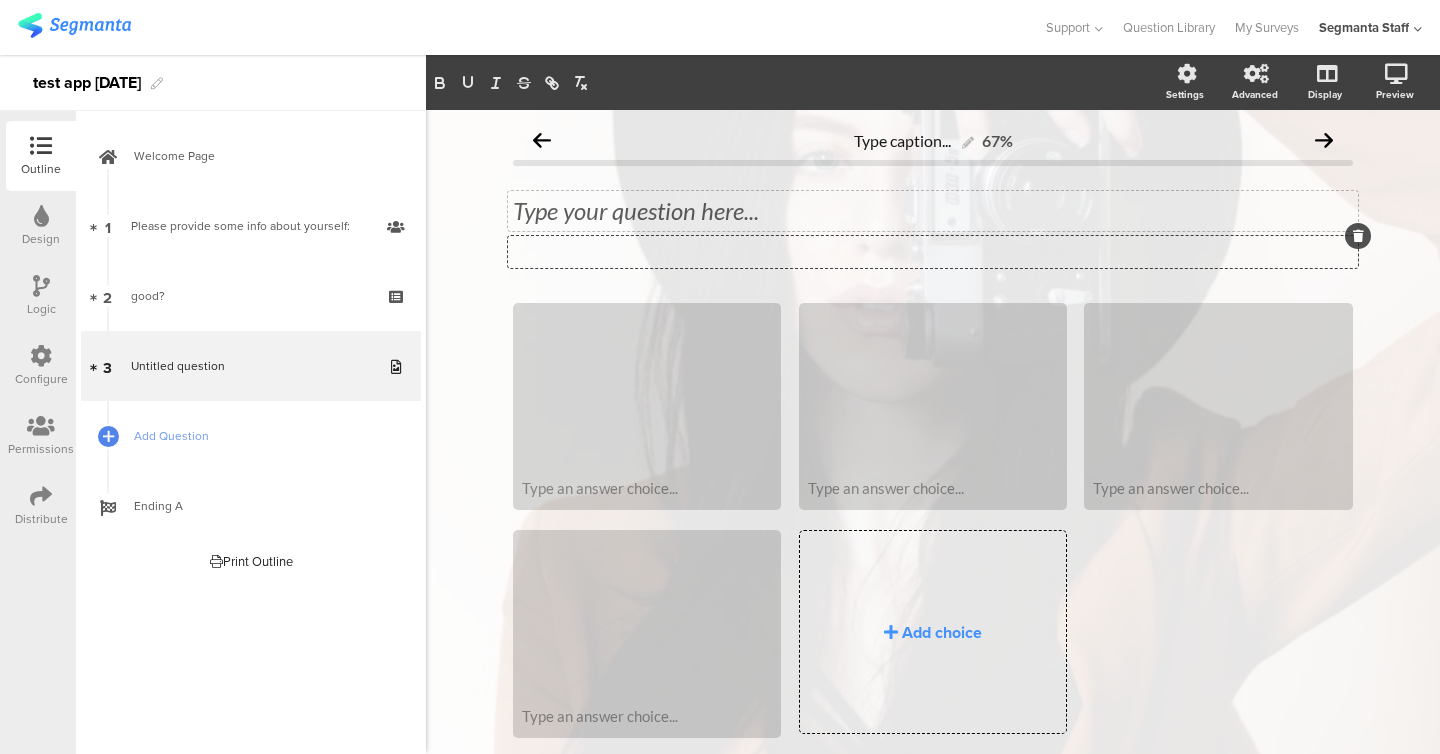 click on "Type your question here..." 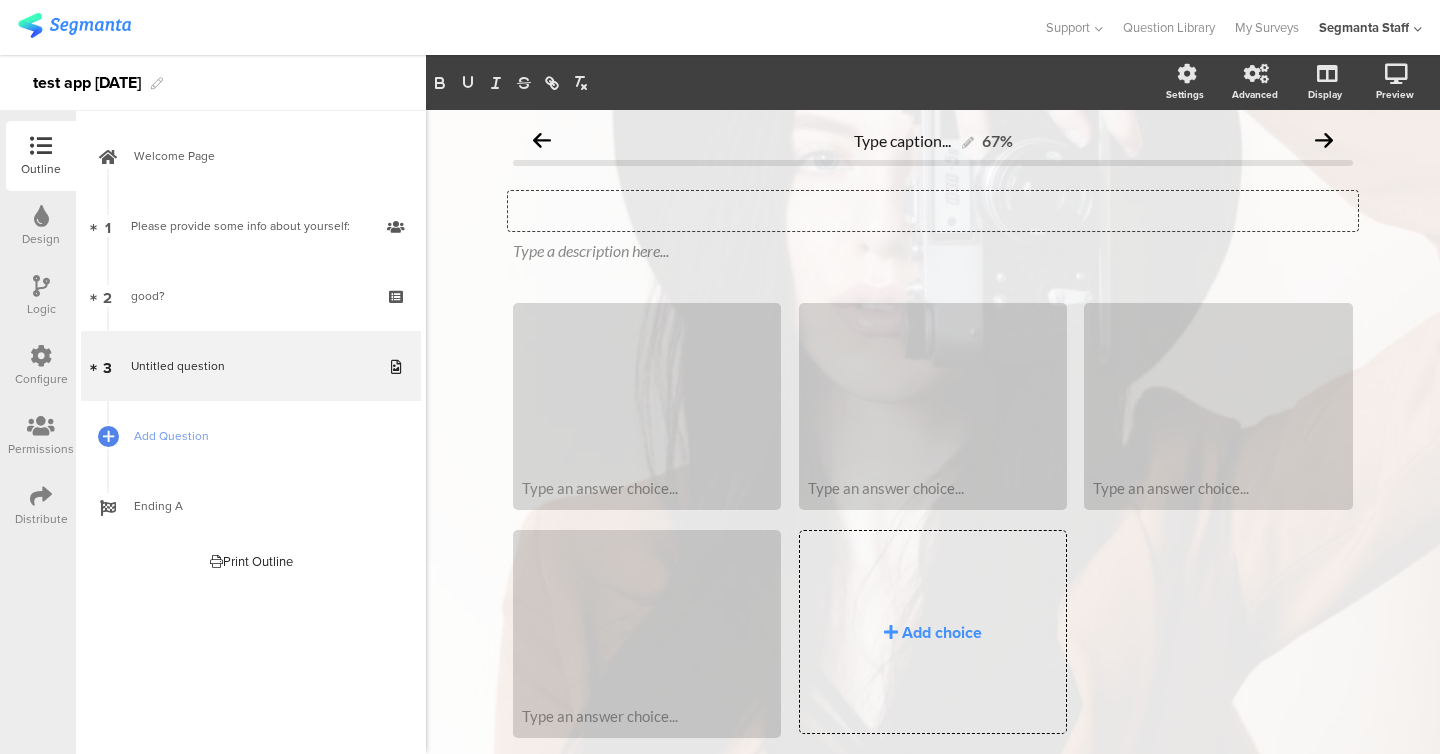 type 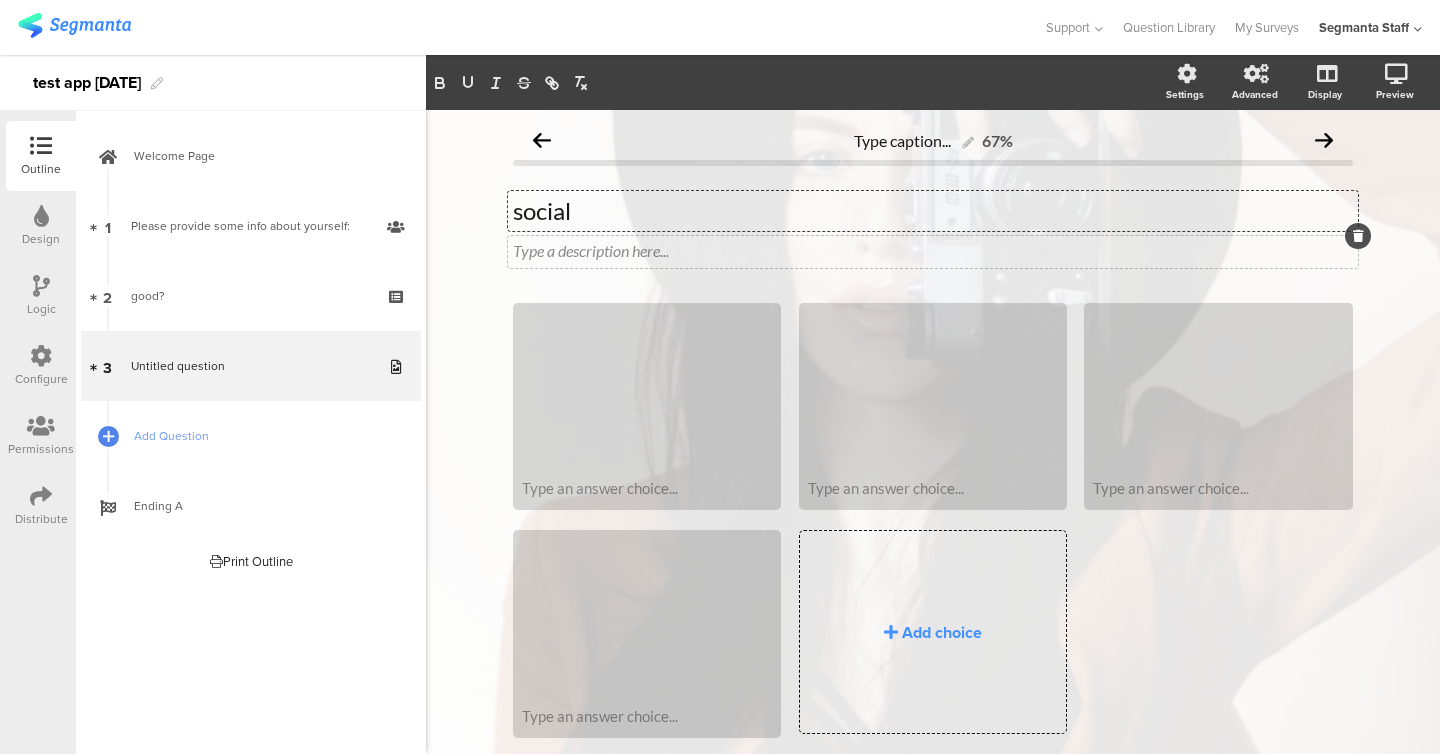 click on "Type a description here..." 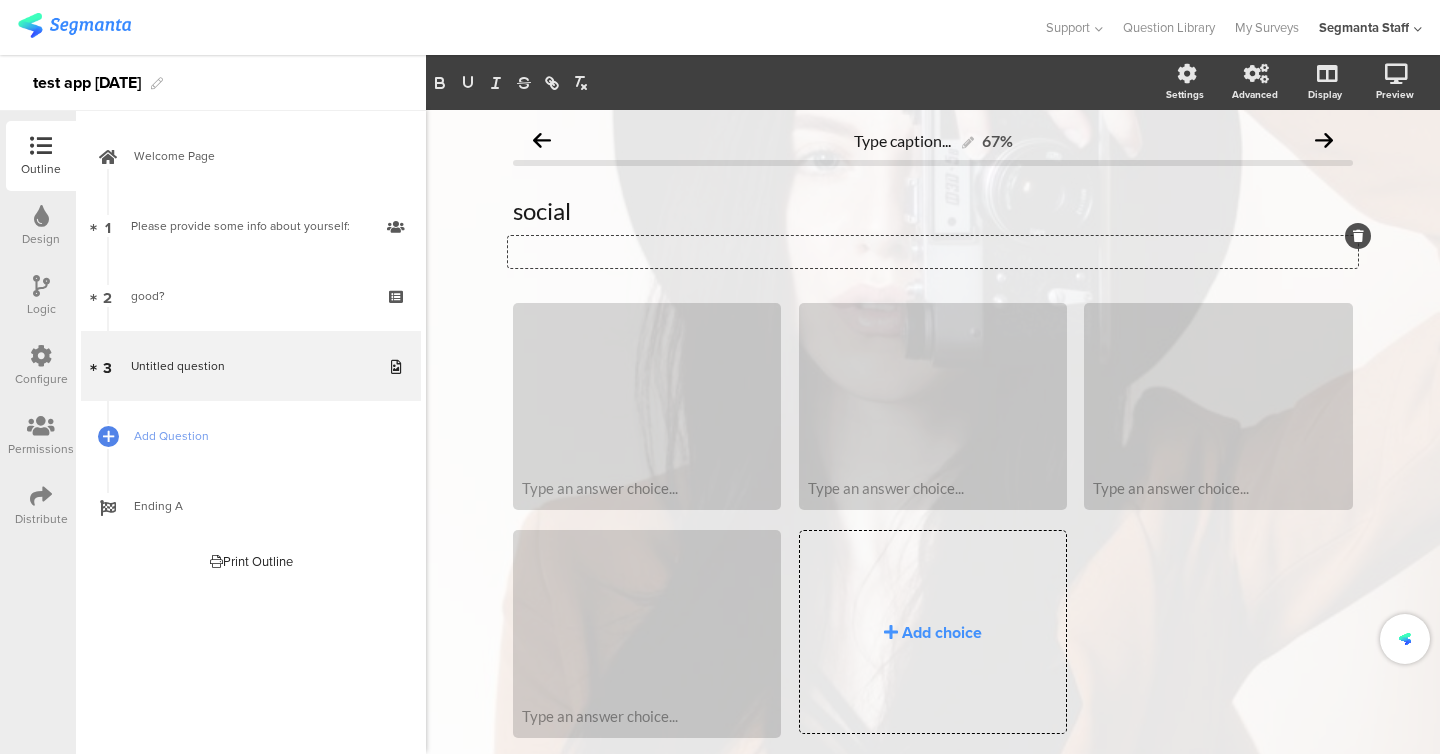 click on "Type a description here..." 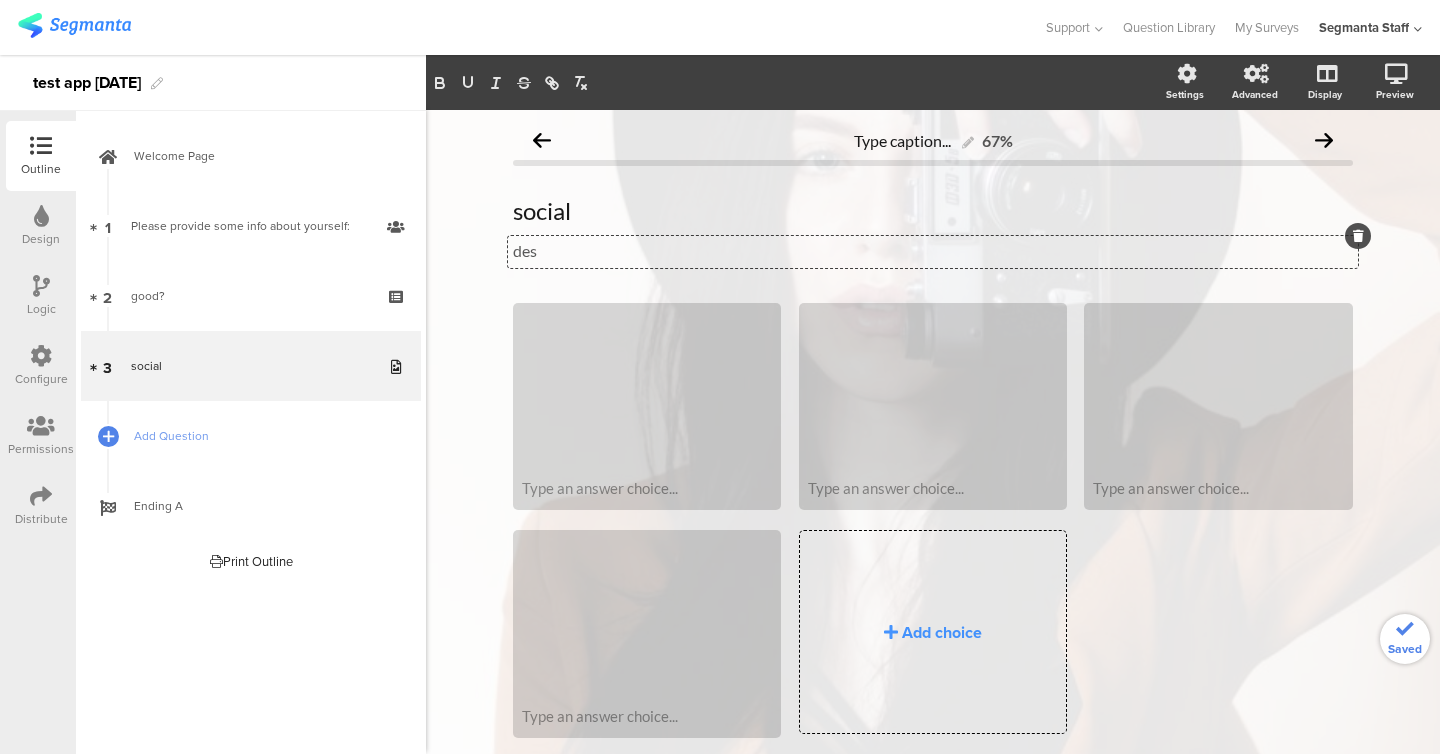 click on "des
des
des" 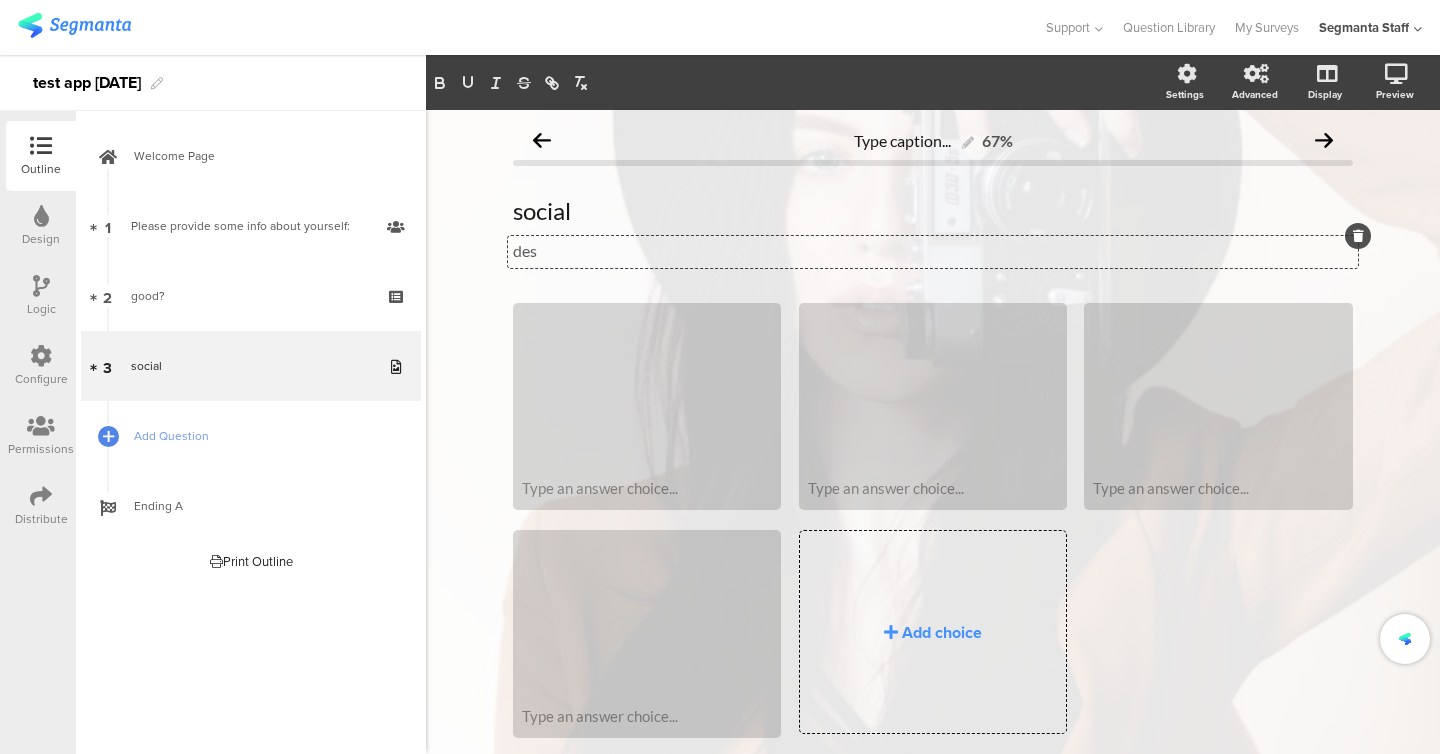 click on "des" 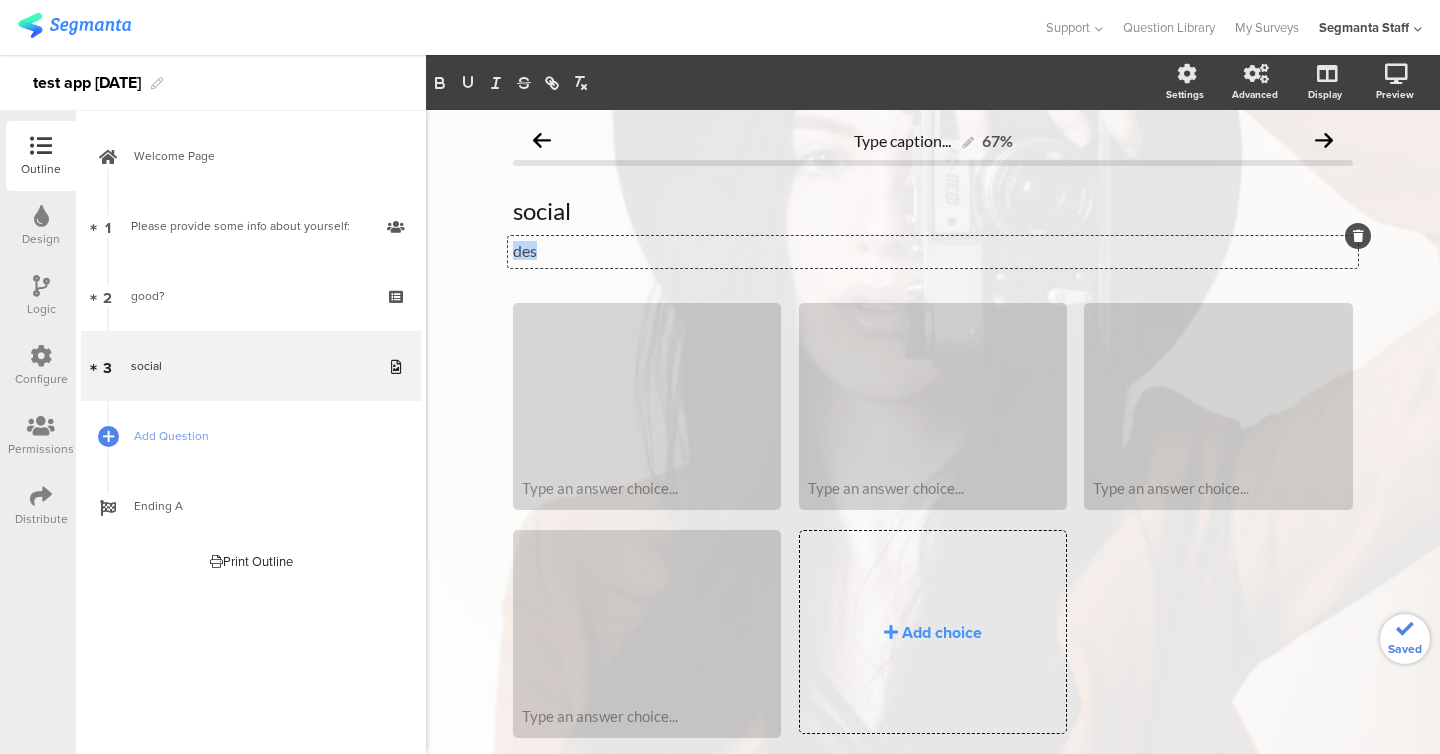 click on "des" 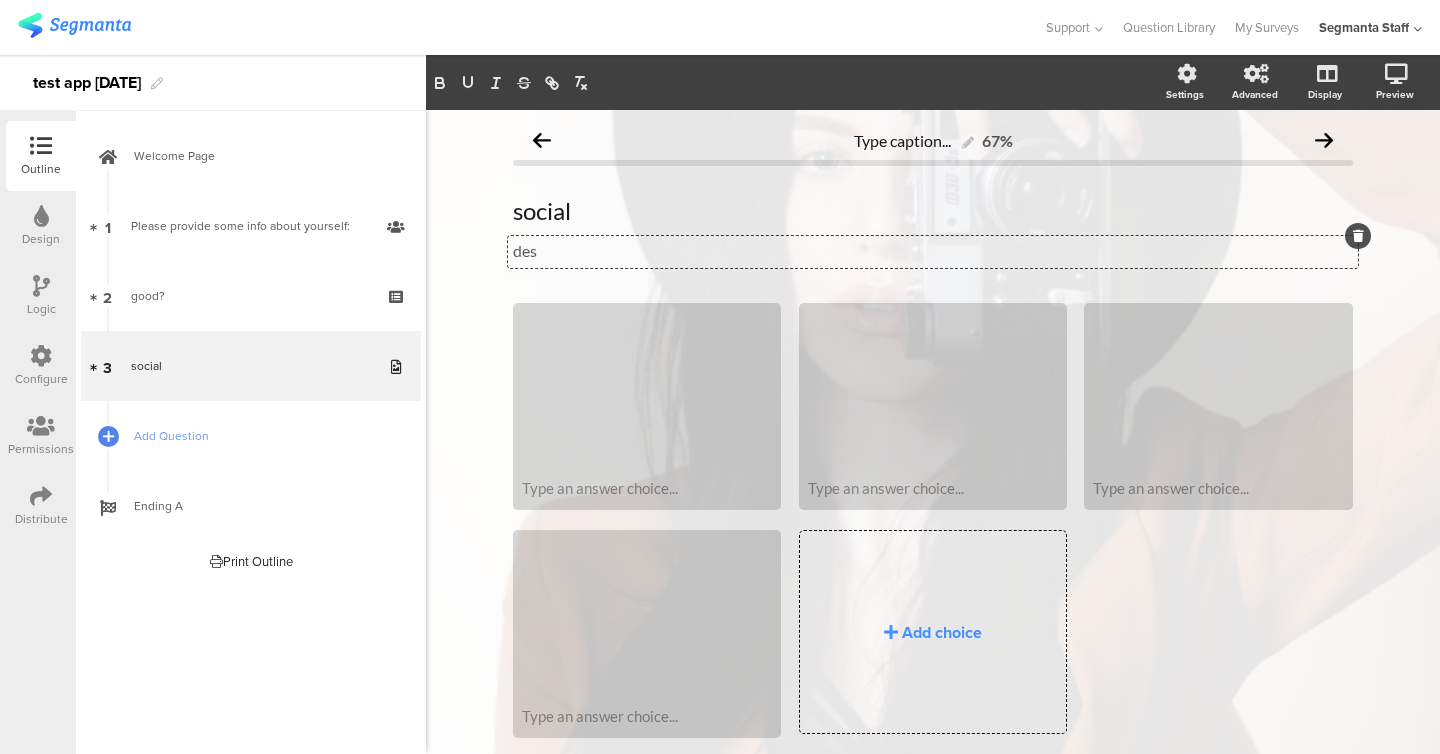 click on "des" 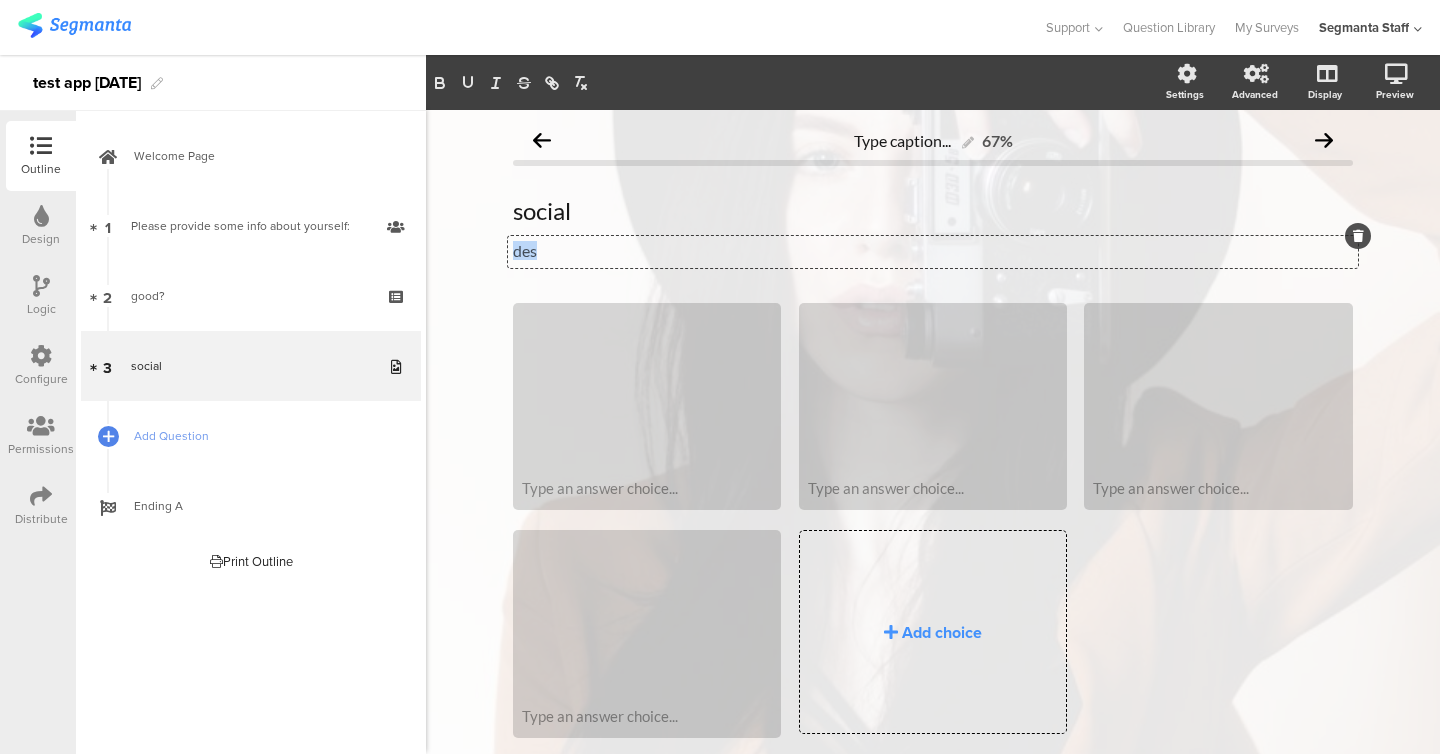 click on "des" 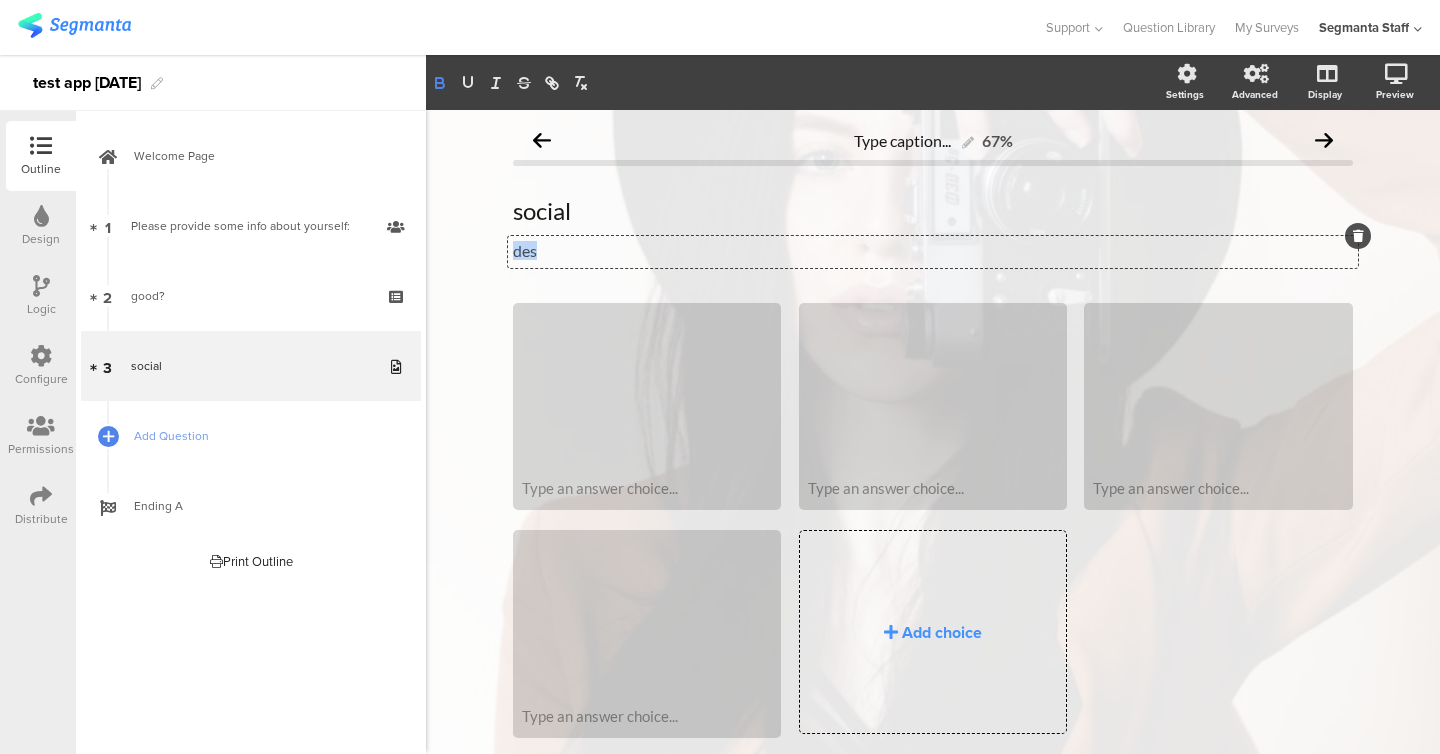 click 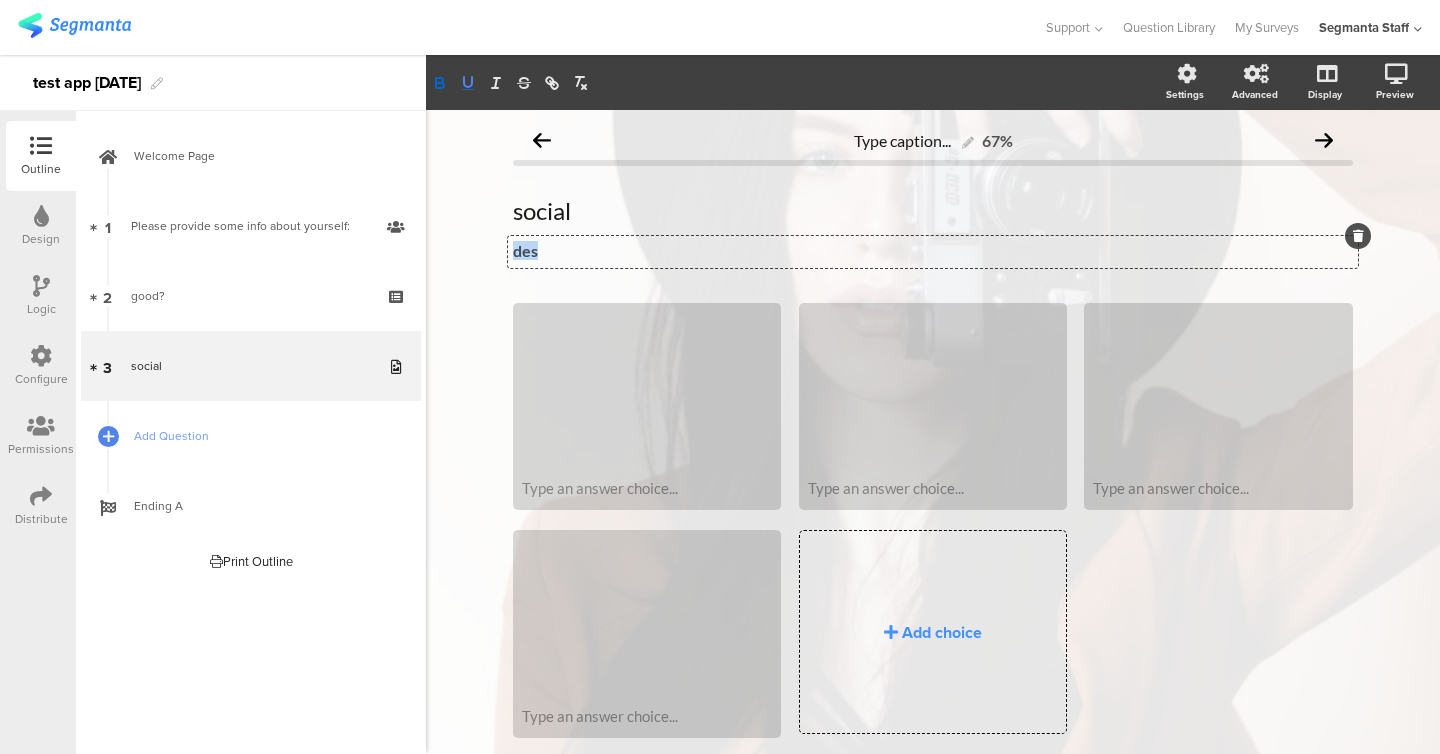 click 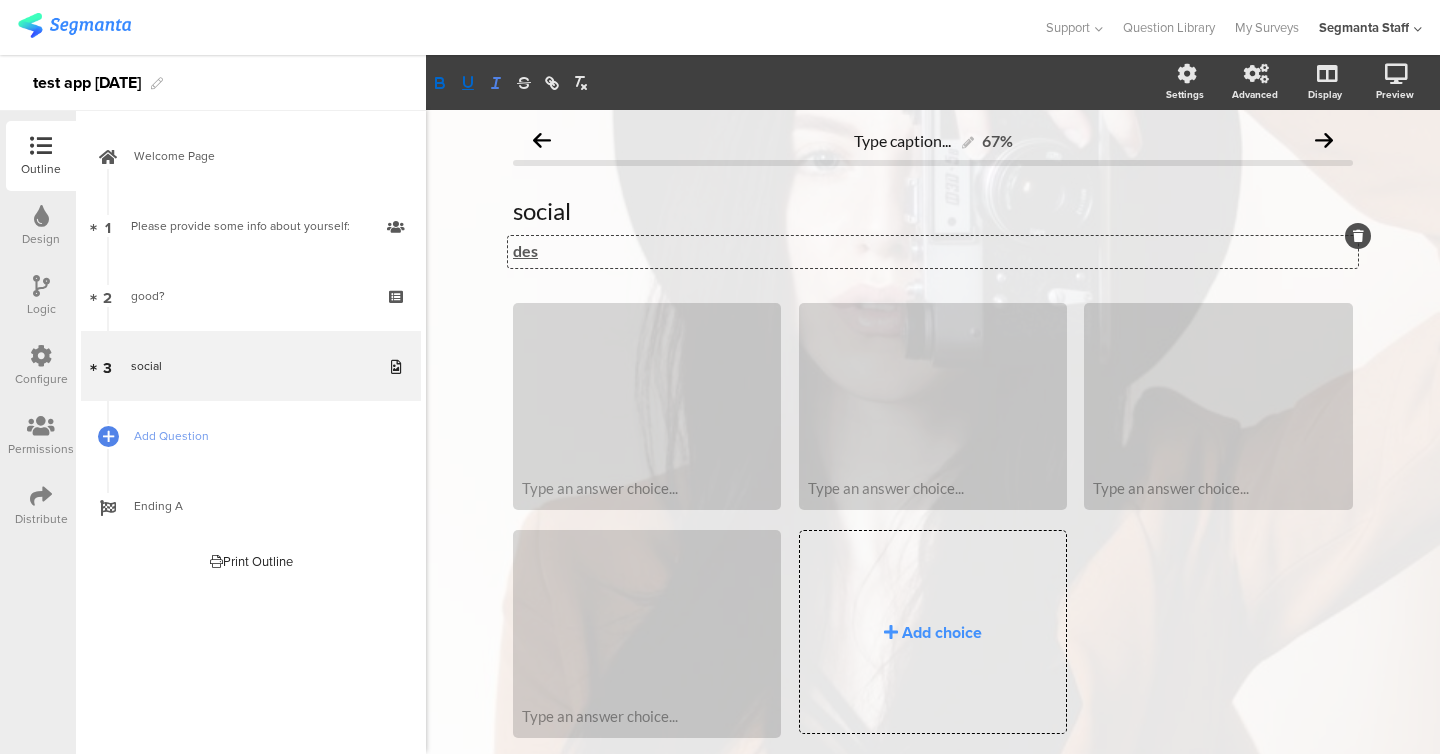 click 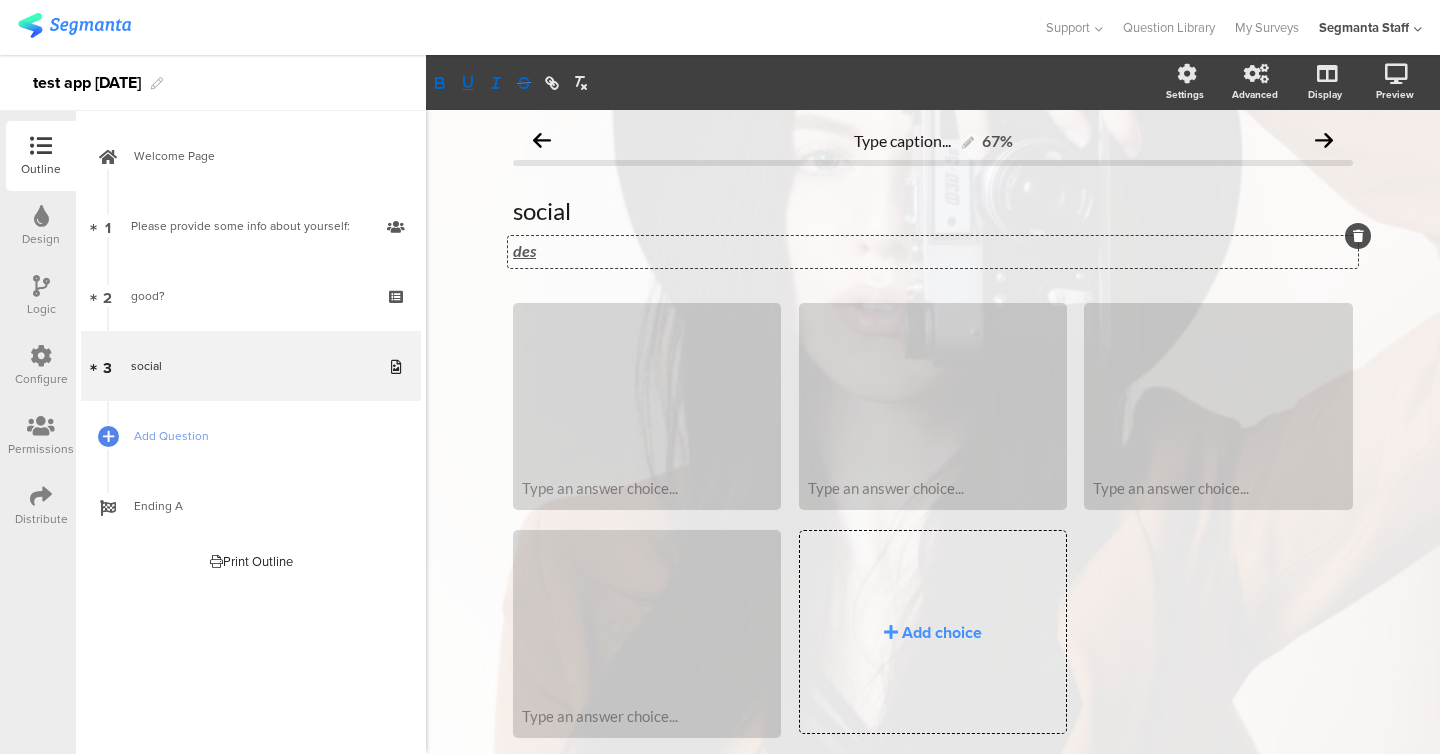 click 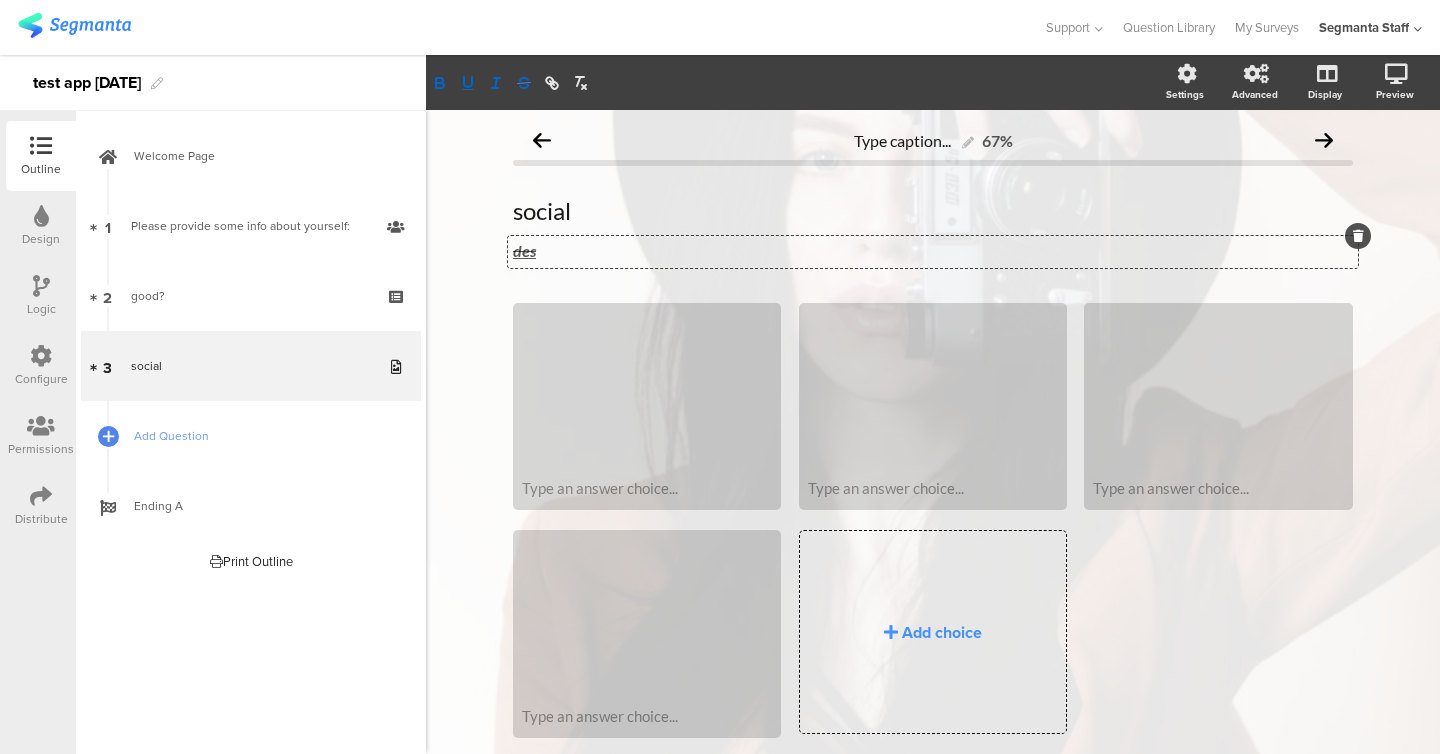 click 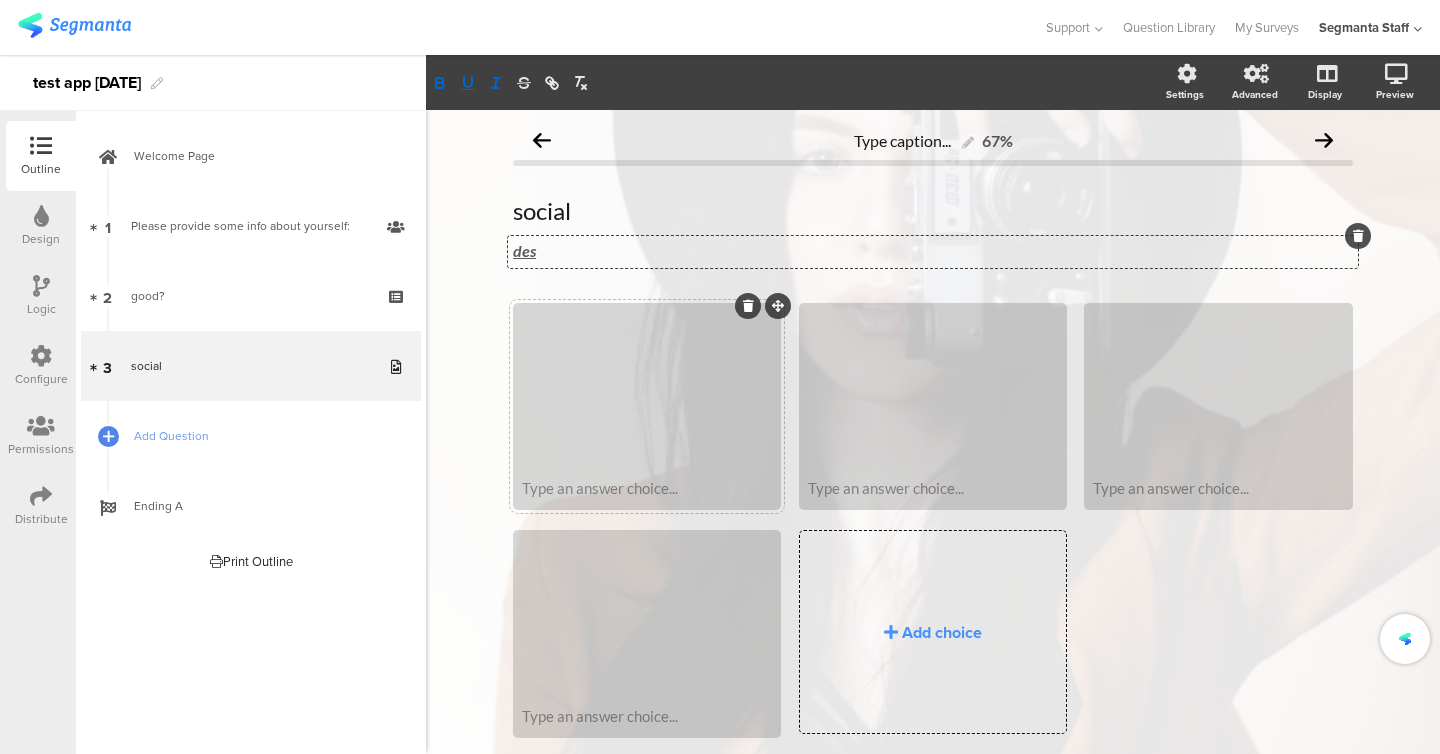 type 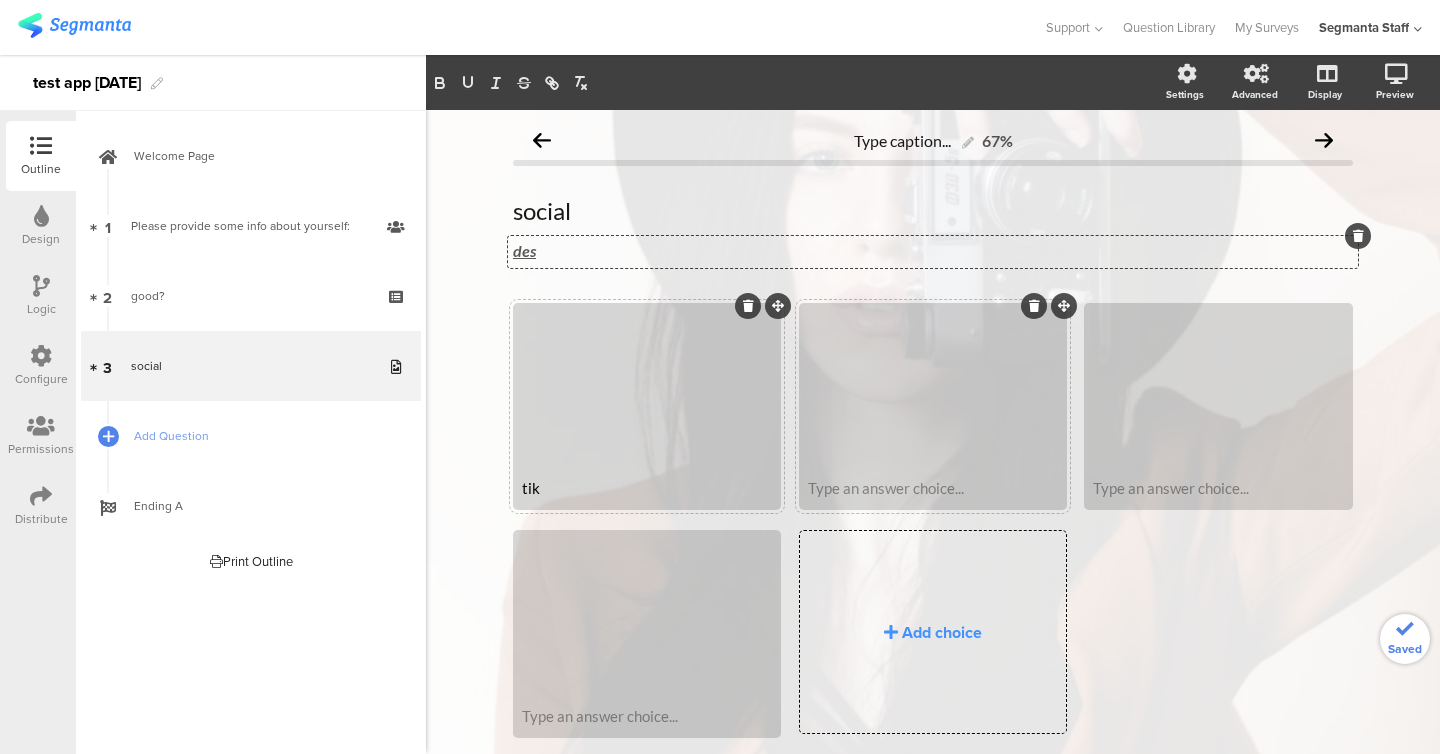 type 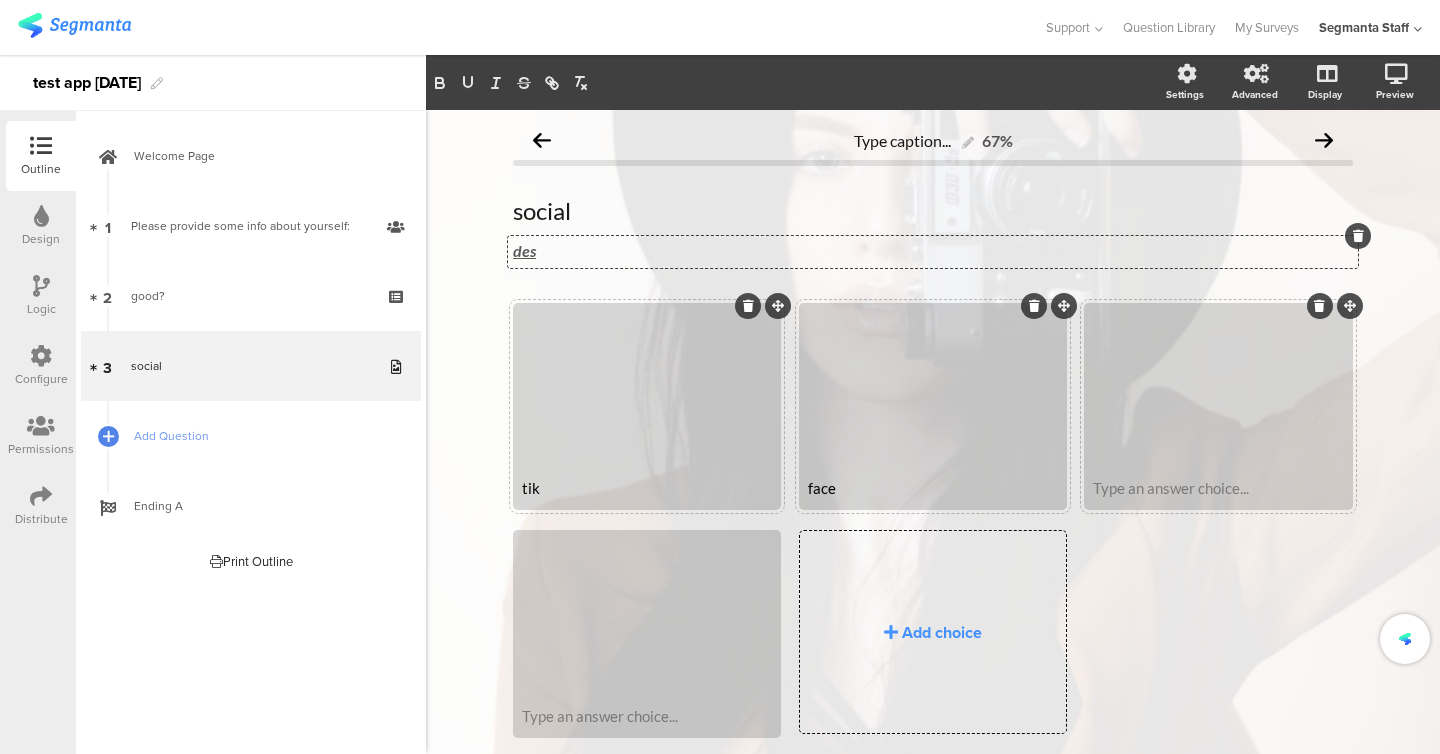 type 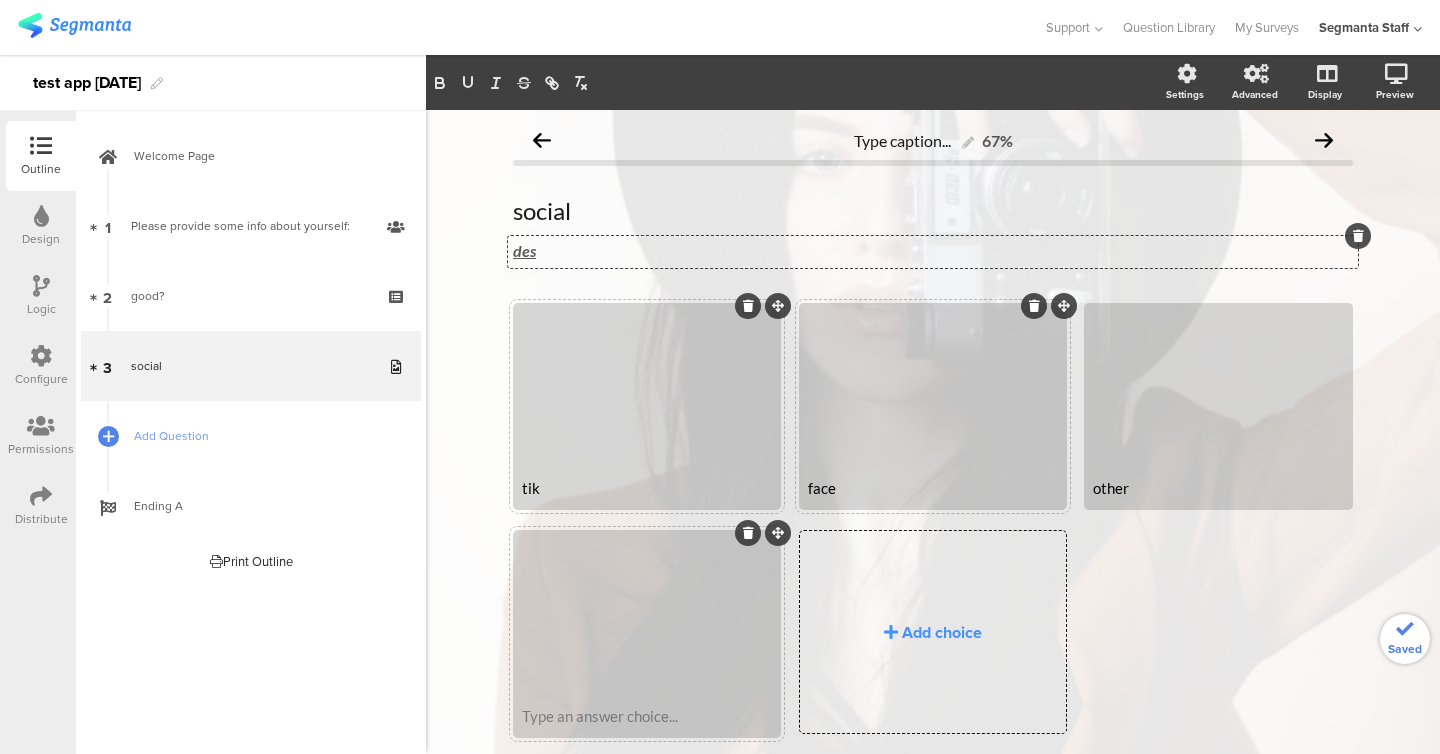 type 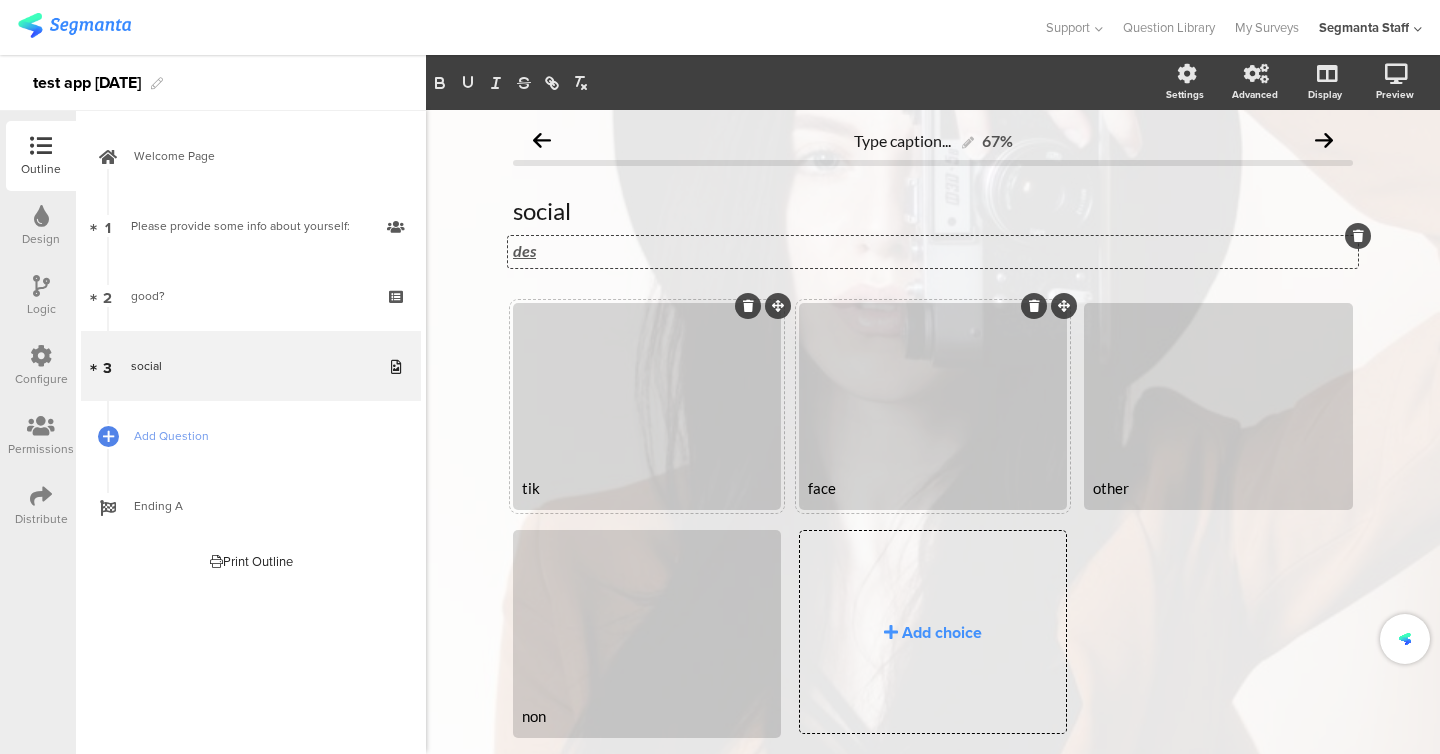 click on "Type caption...
67%
social
social
des
des
des
tik" 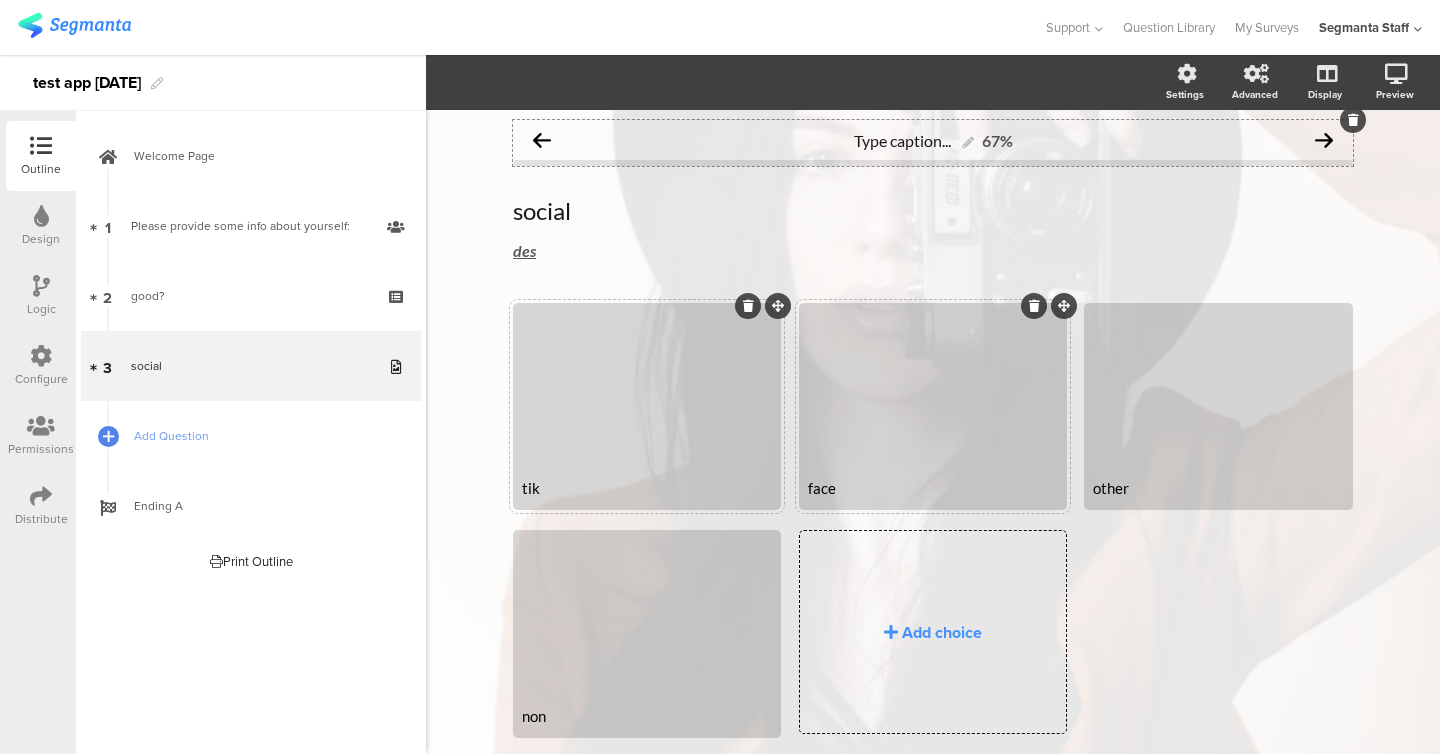 type 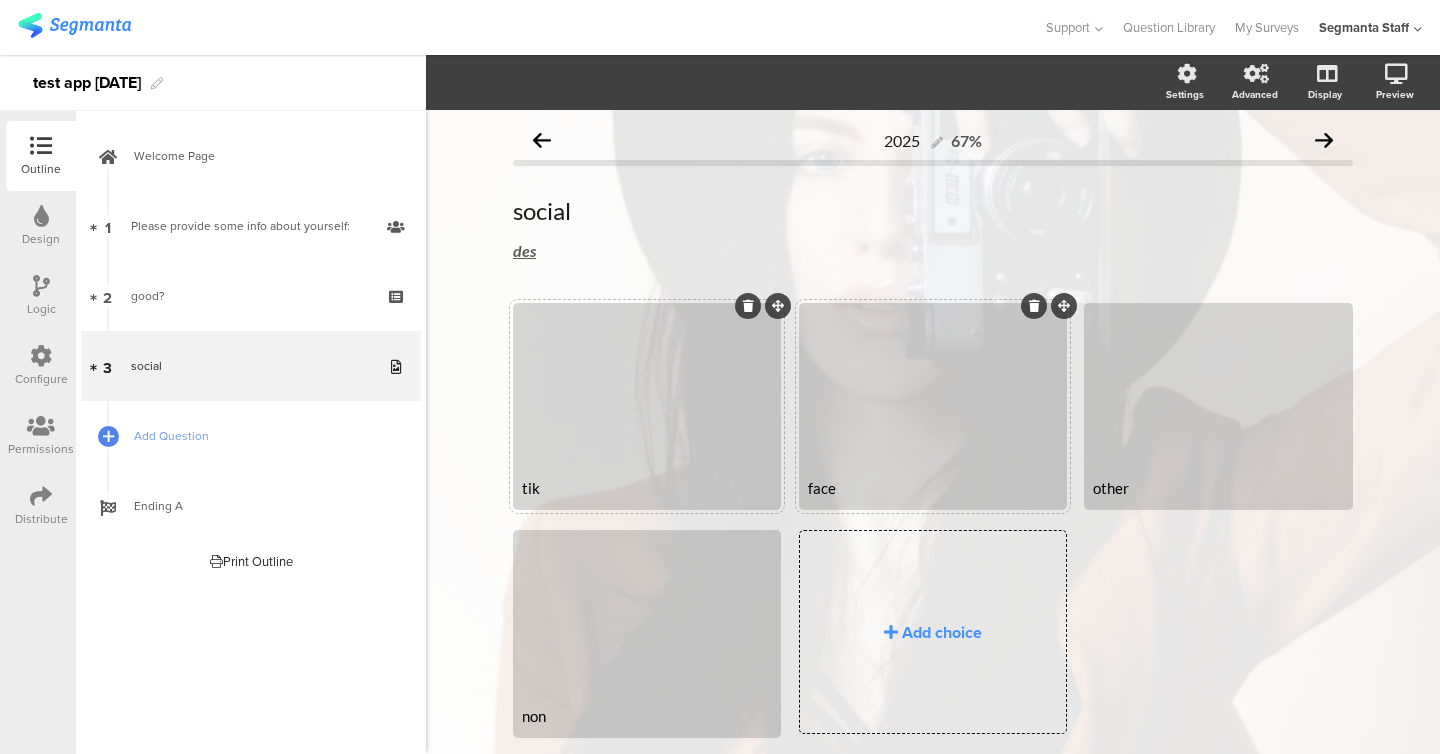 click on "2025
67%
social
social
des
des
tik" 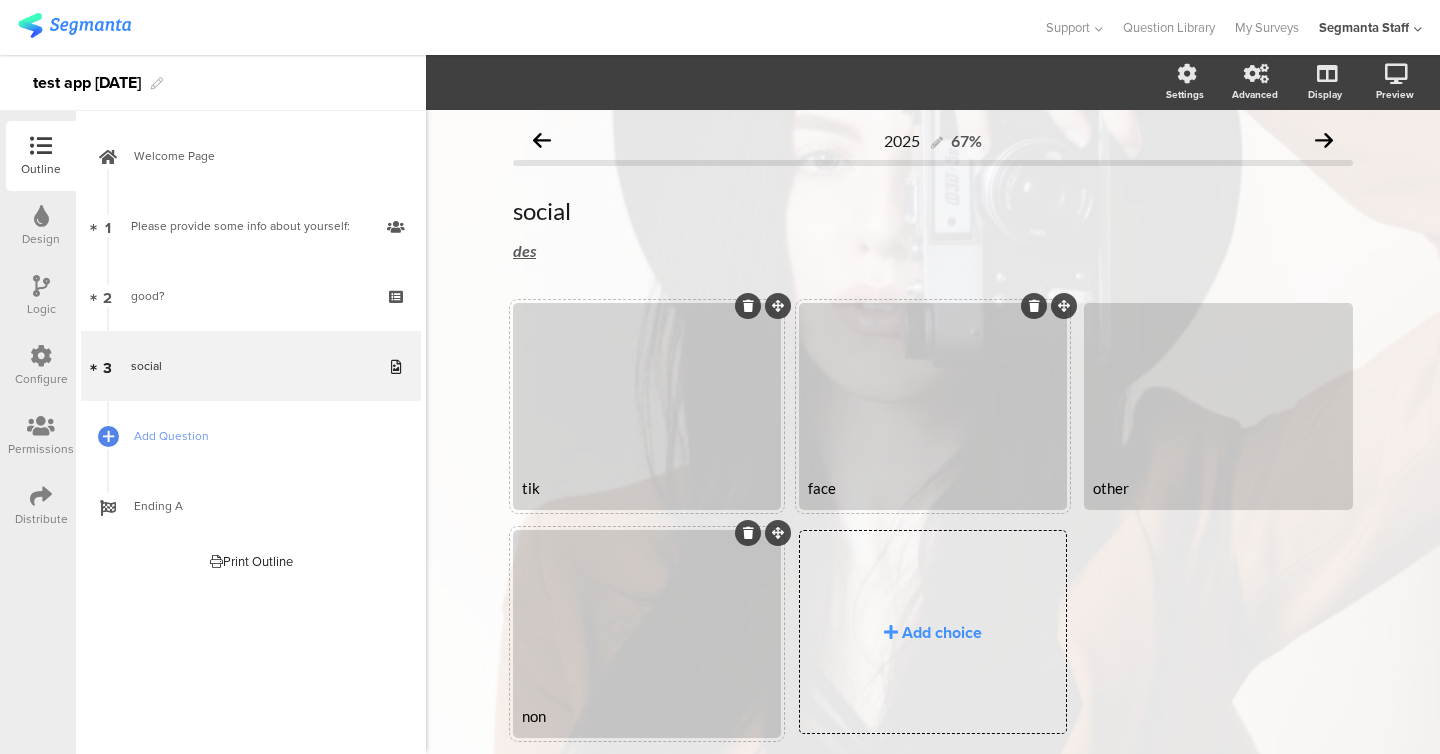 click 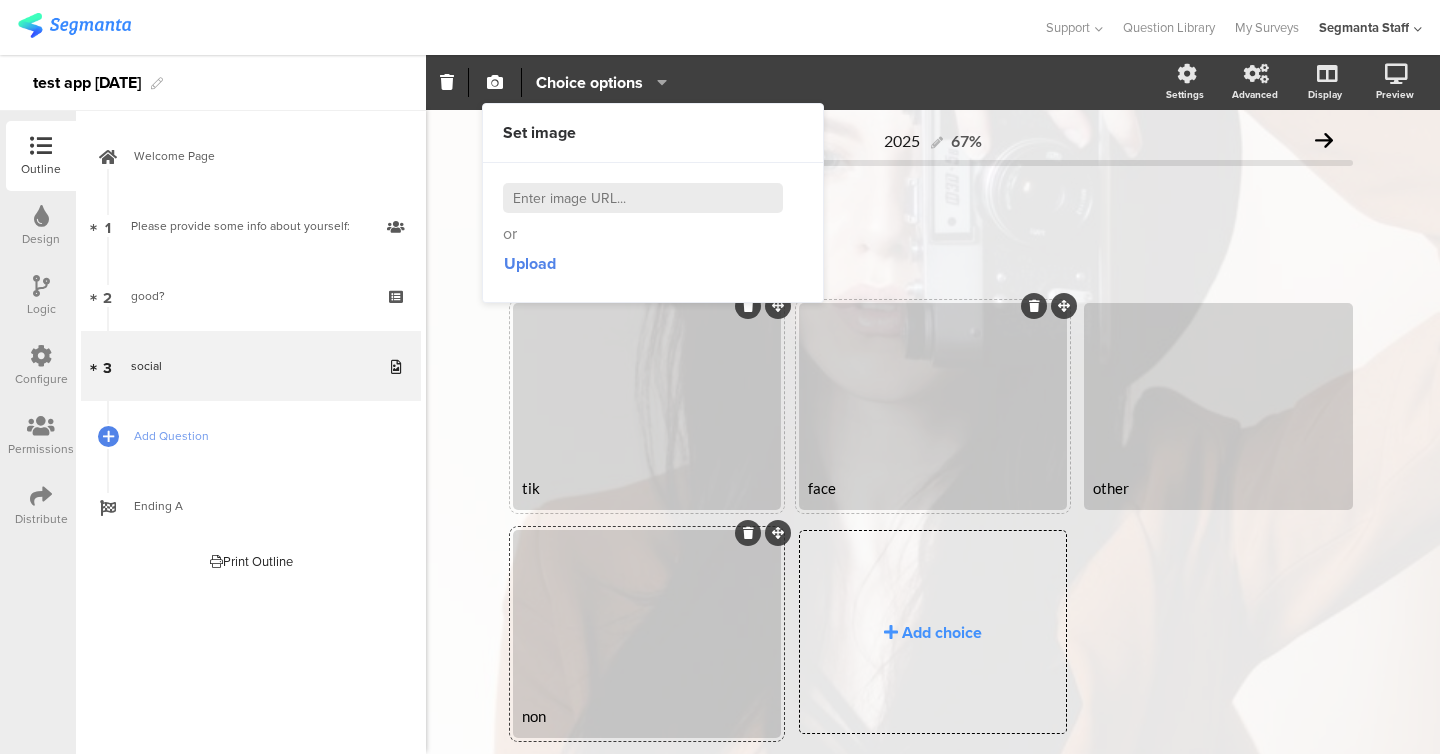 click at bounding box center [643, 198] 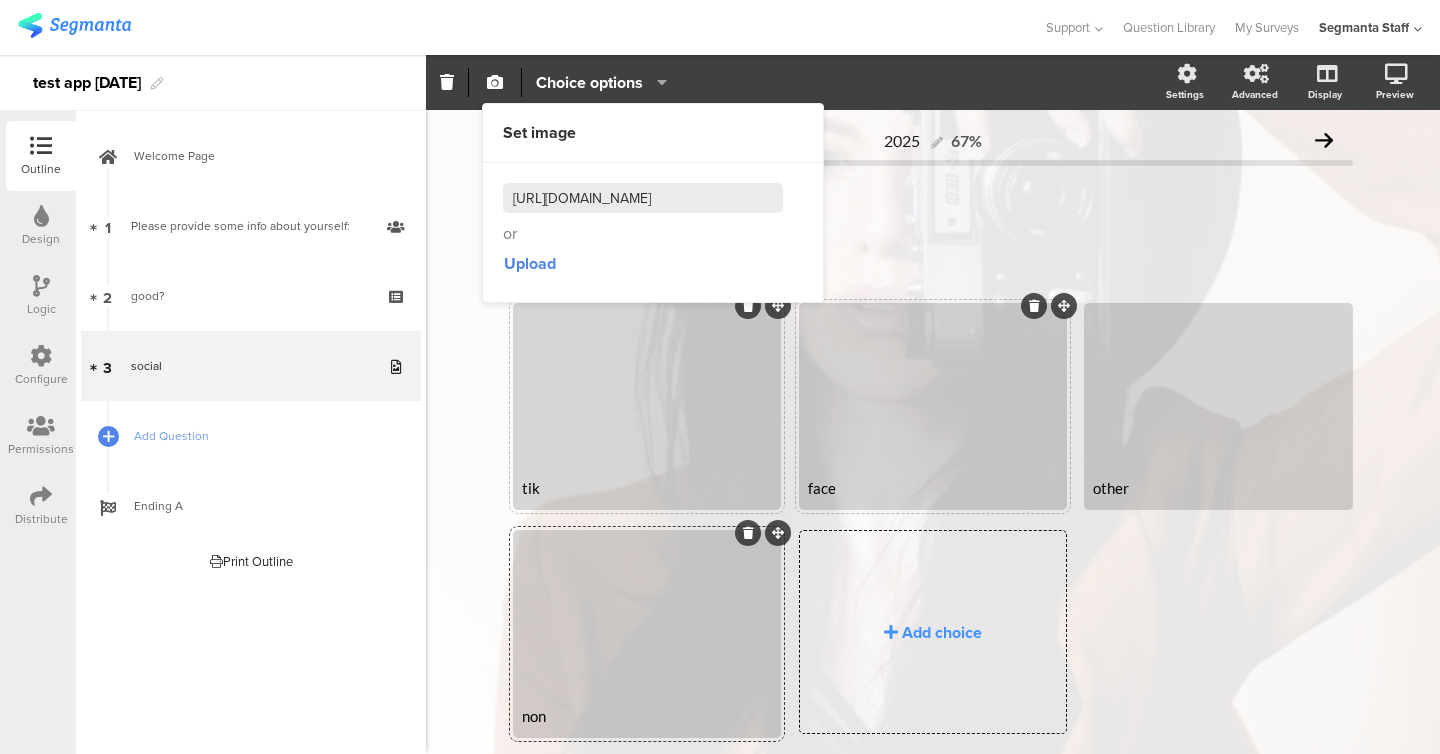 scroll, scrollTop: 0, scrollLeft: 238, axis: horizontal 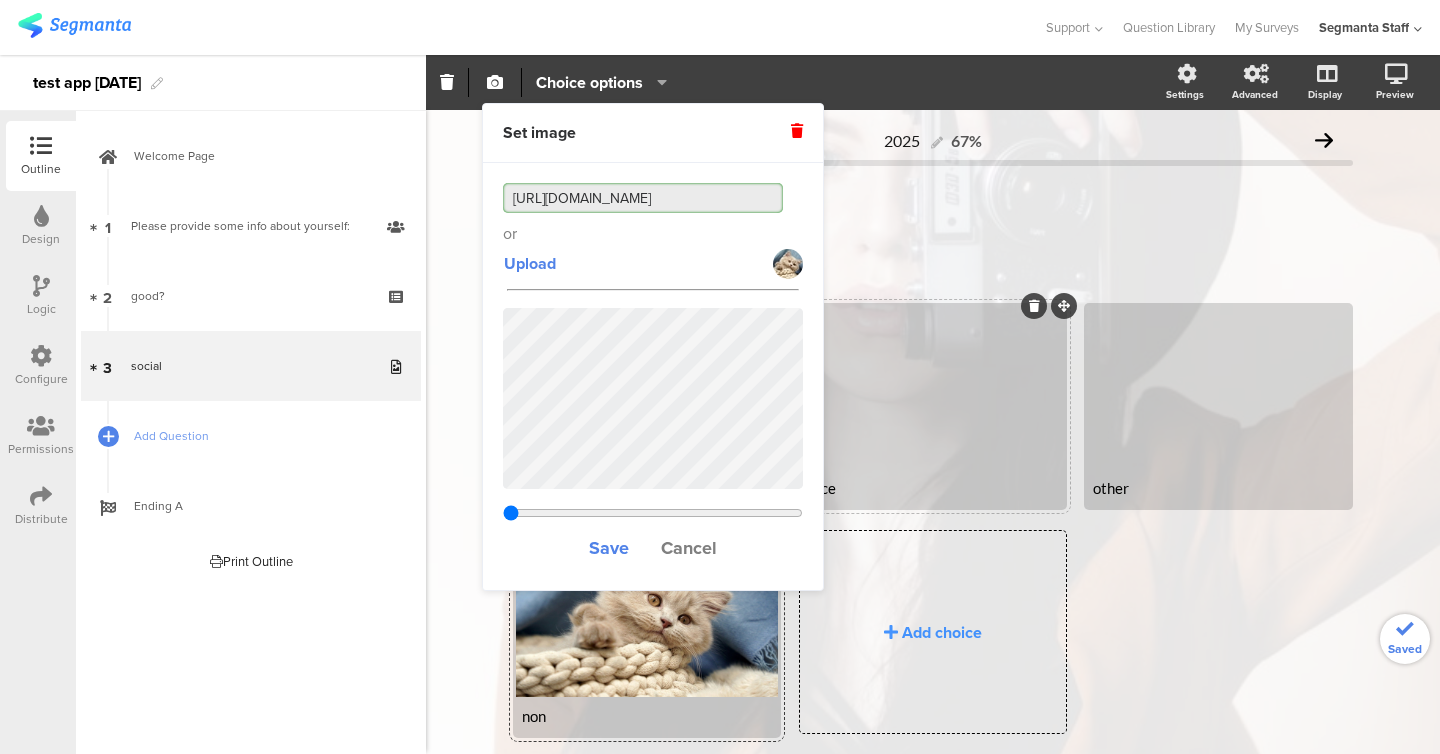 type on "0.468375" 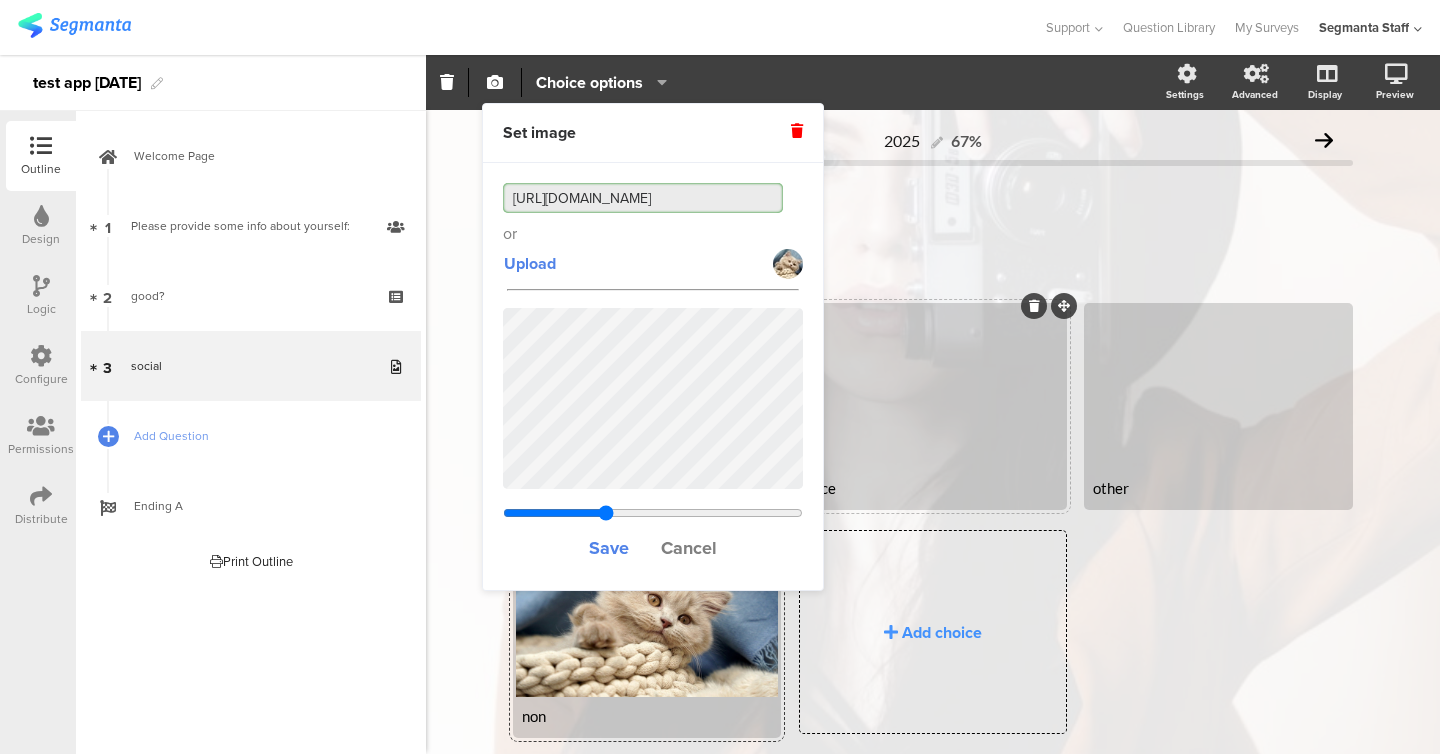 type on "[URL][DOMAIN_NAME]" 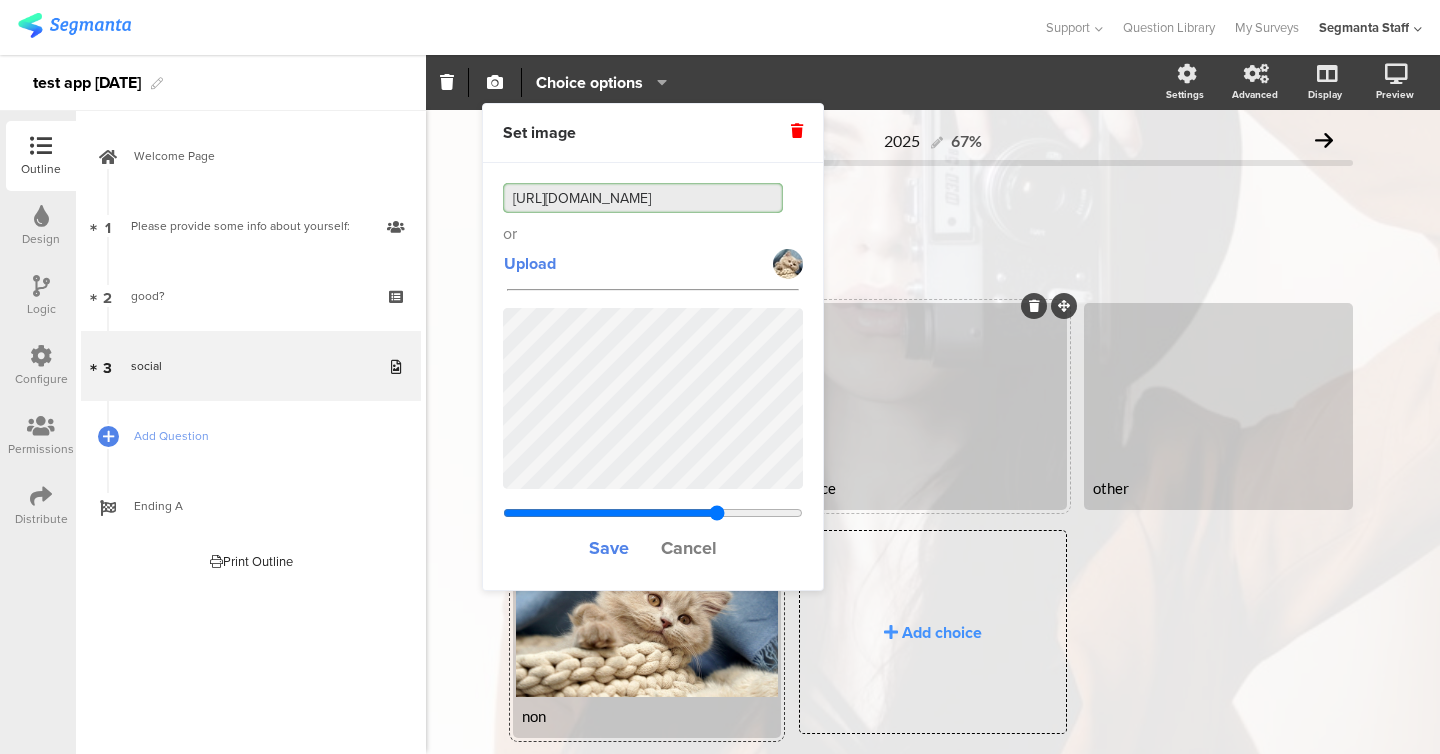 type on "0.743375" 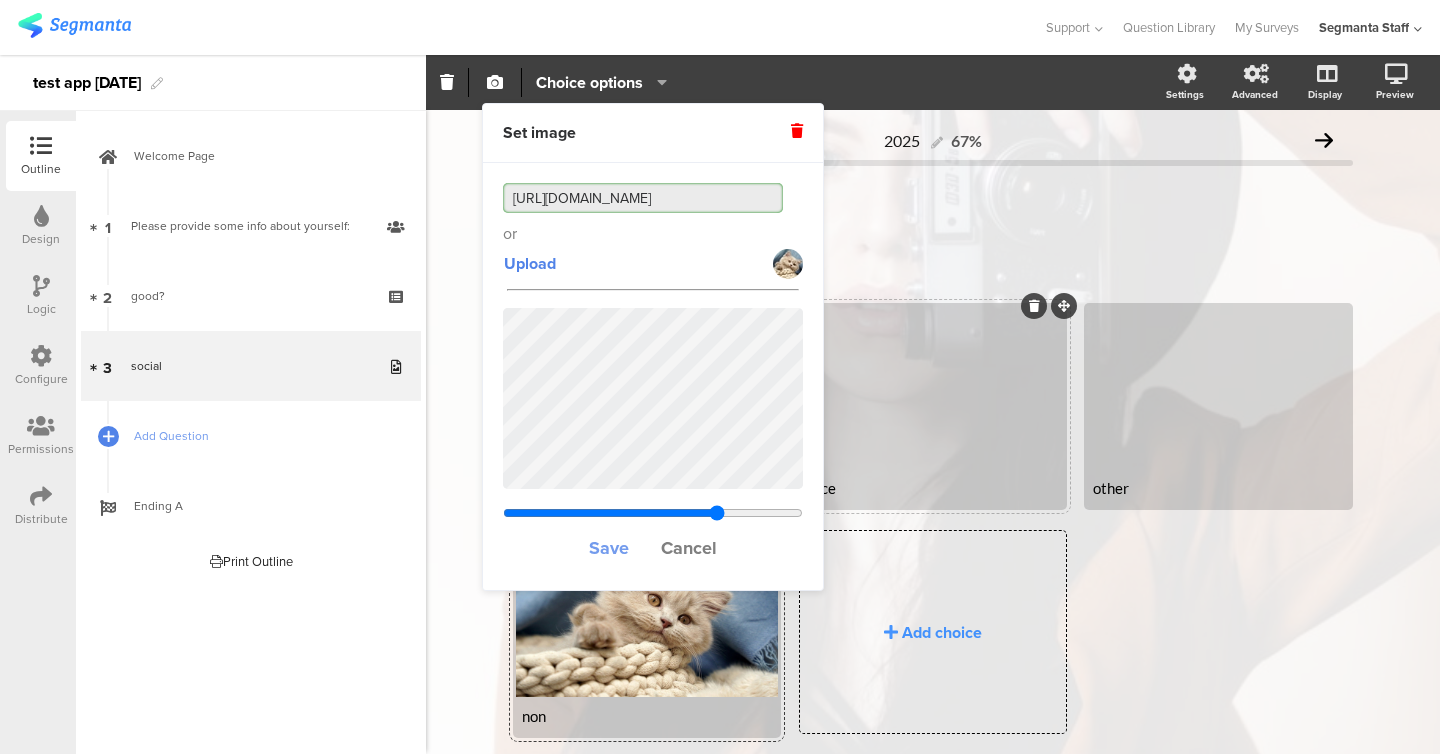 click on "Save" at bounding box center (609, 548) 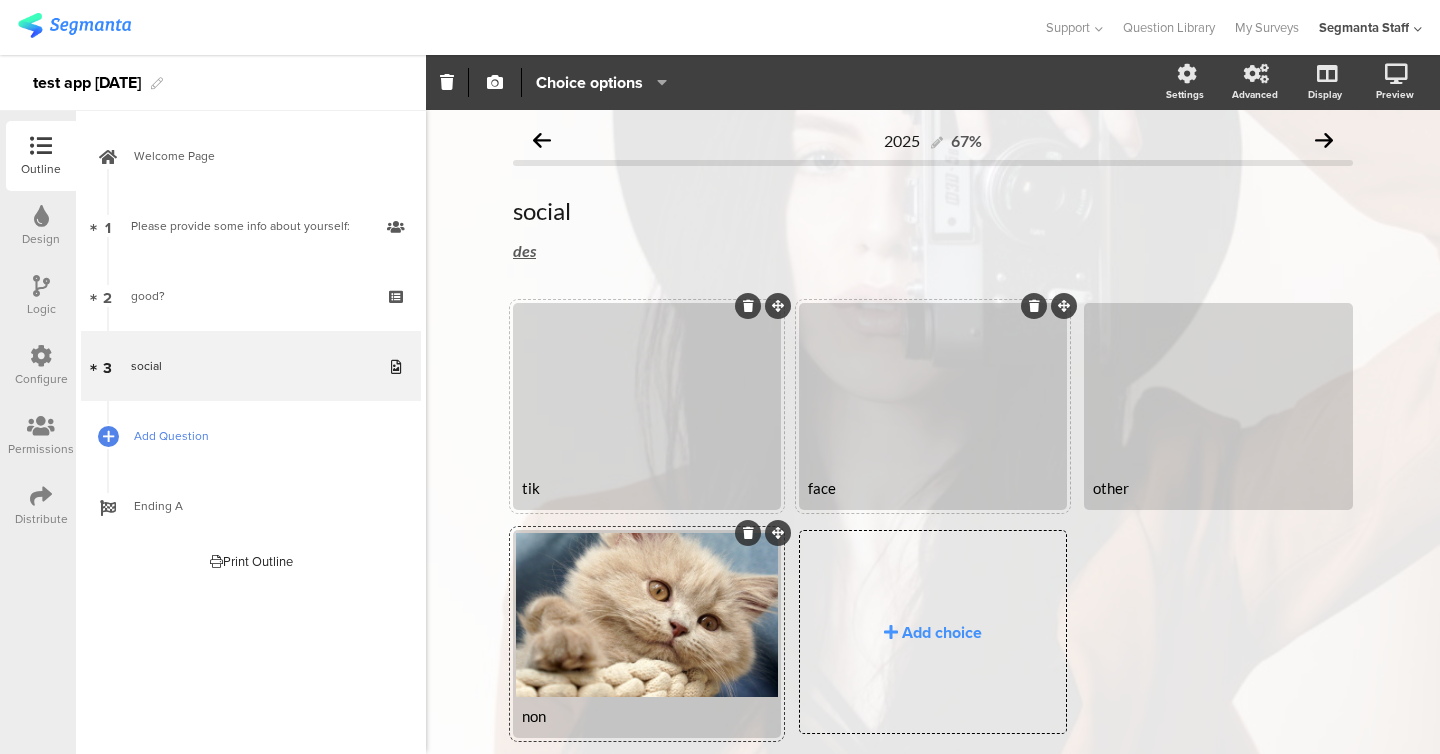 click on "Add Question" at bounding box center (262, 436) 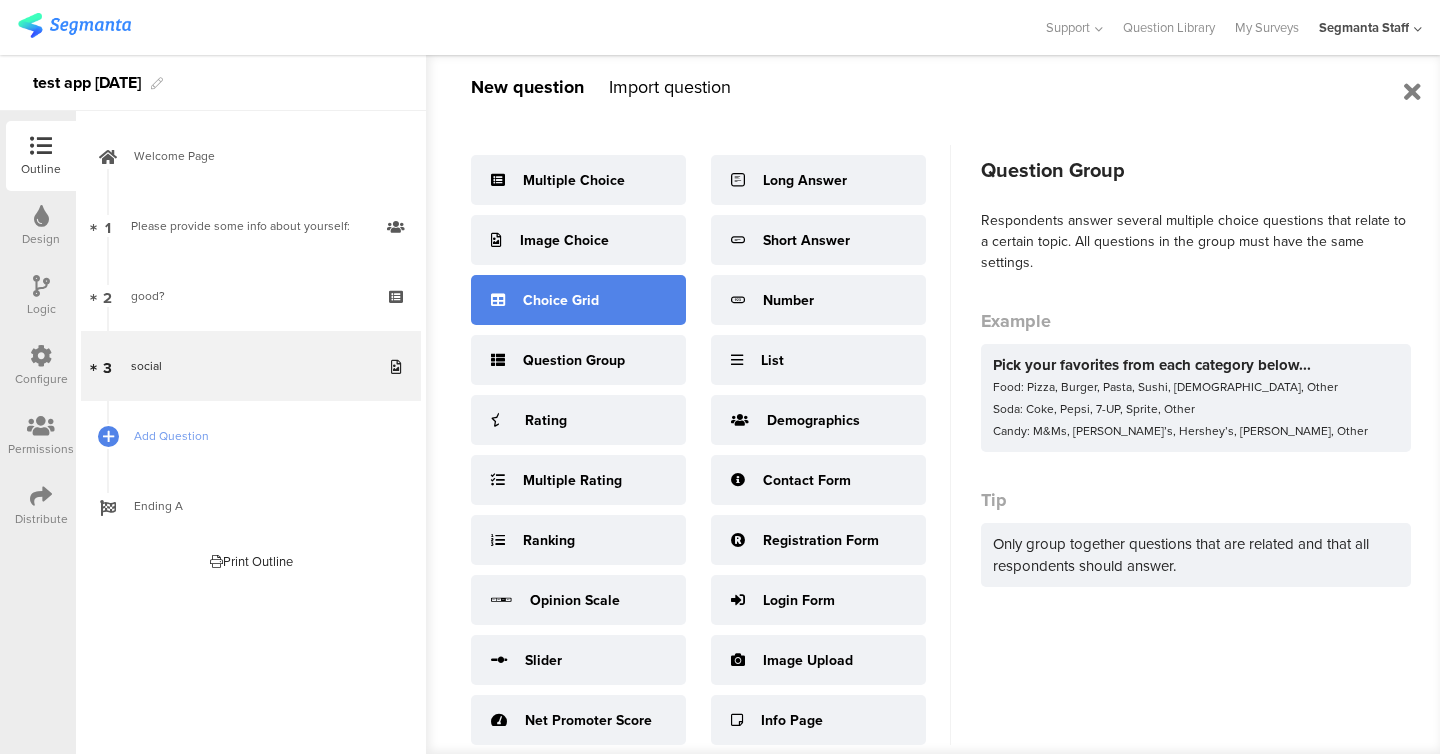 click on "Choice Grid" at bounding box center [578, 300] 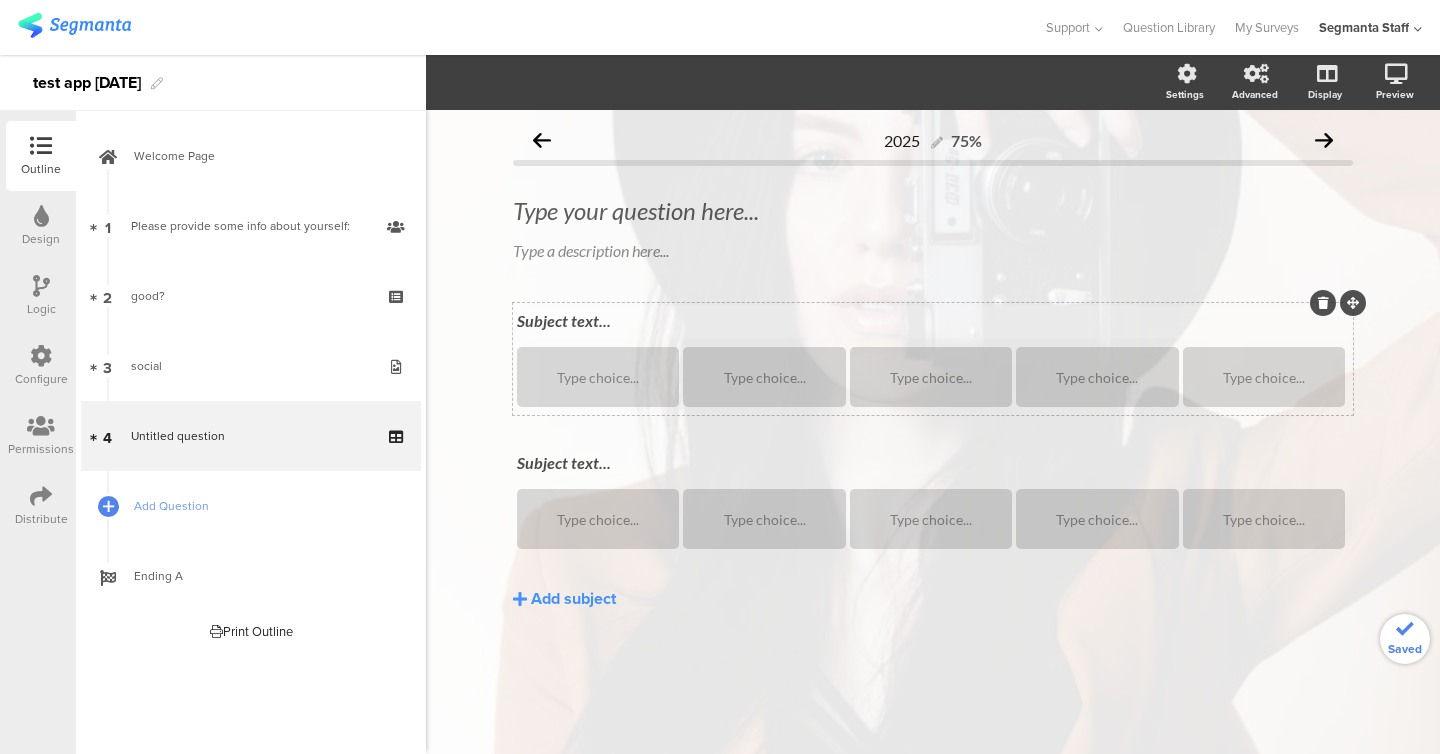 click on "Subject text..." at bounding box center (933, 322) 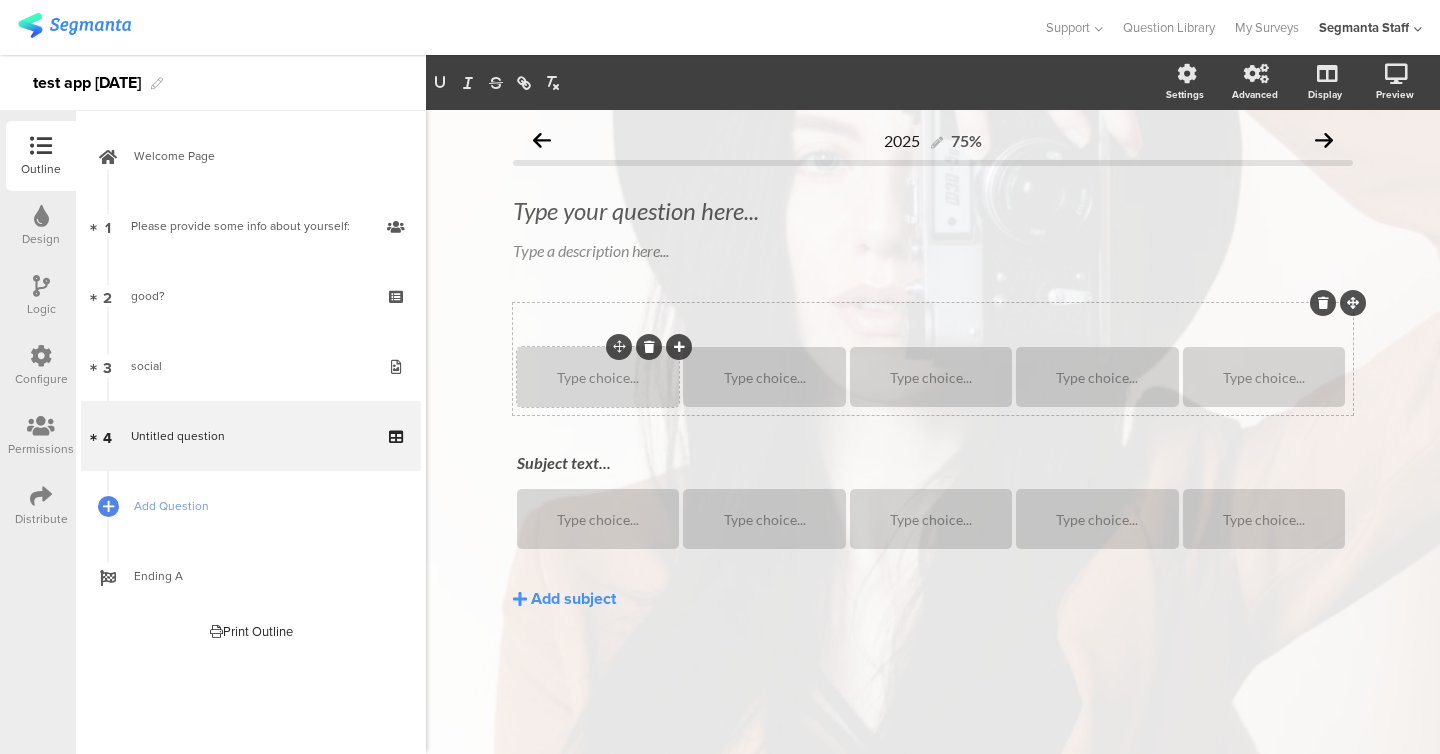 type 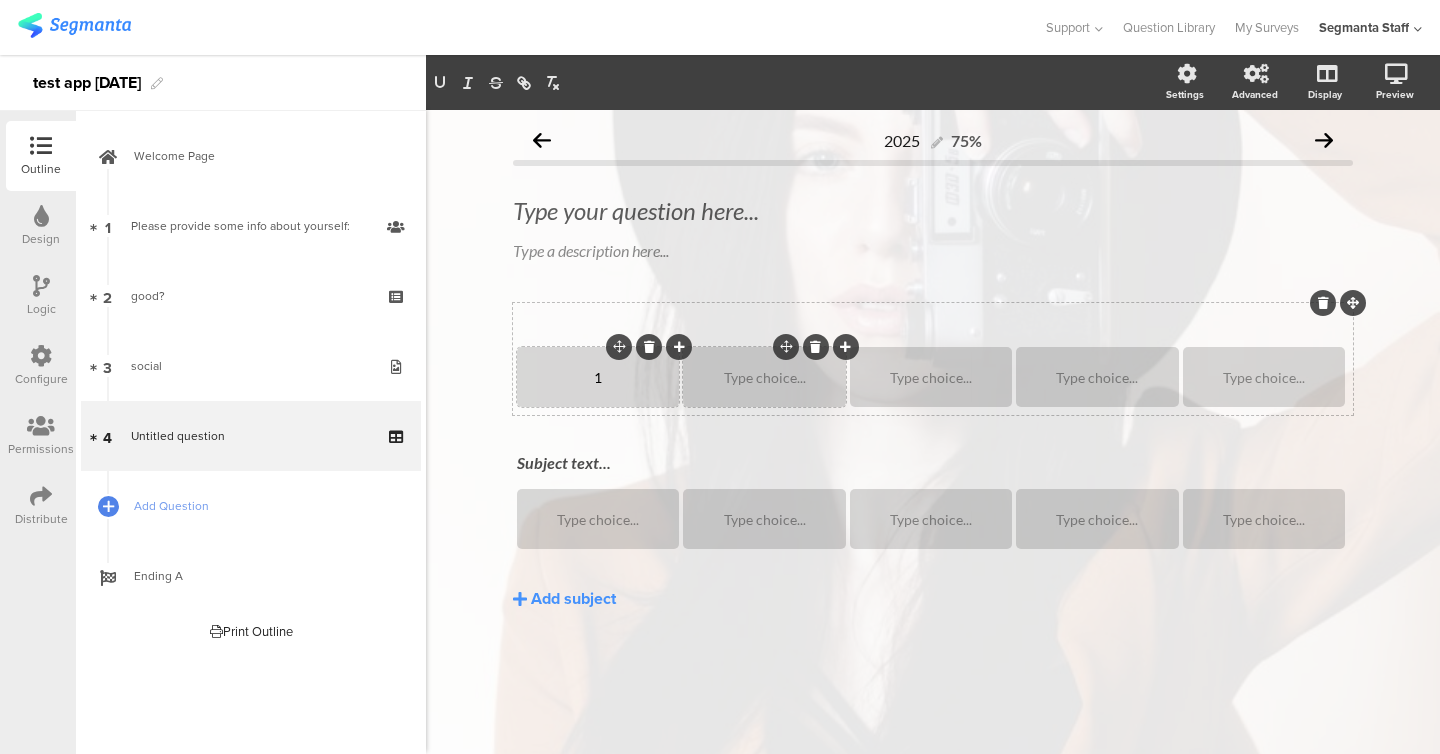 type 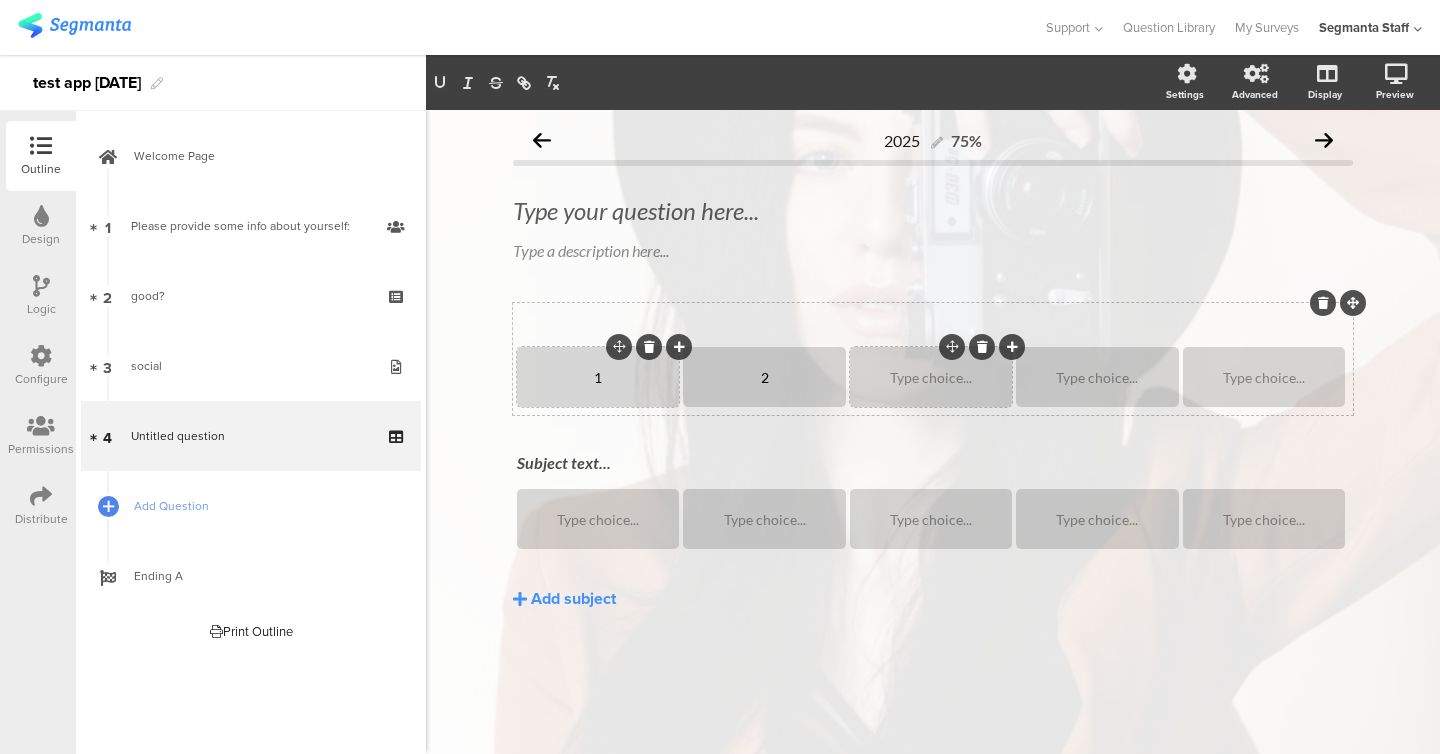 type 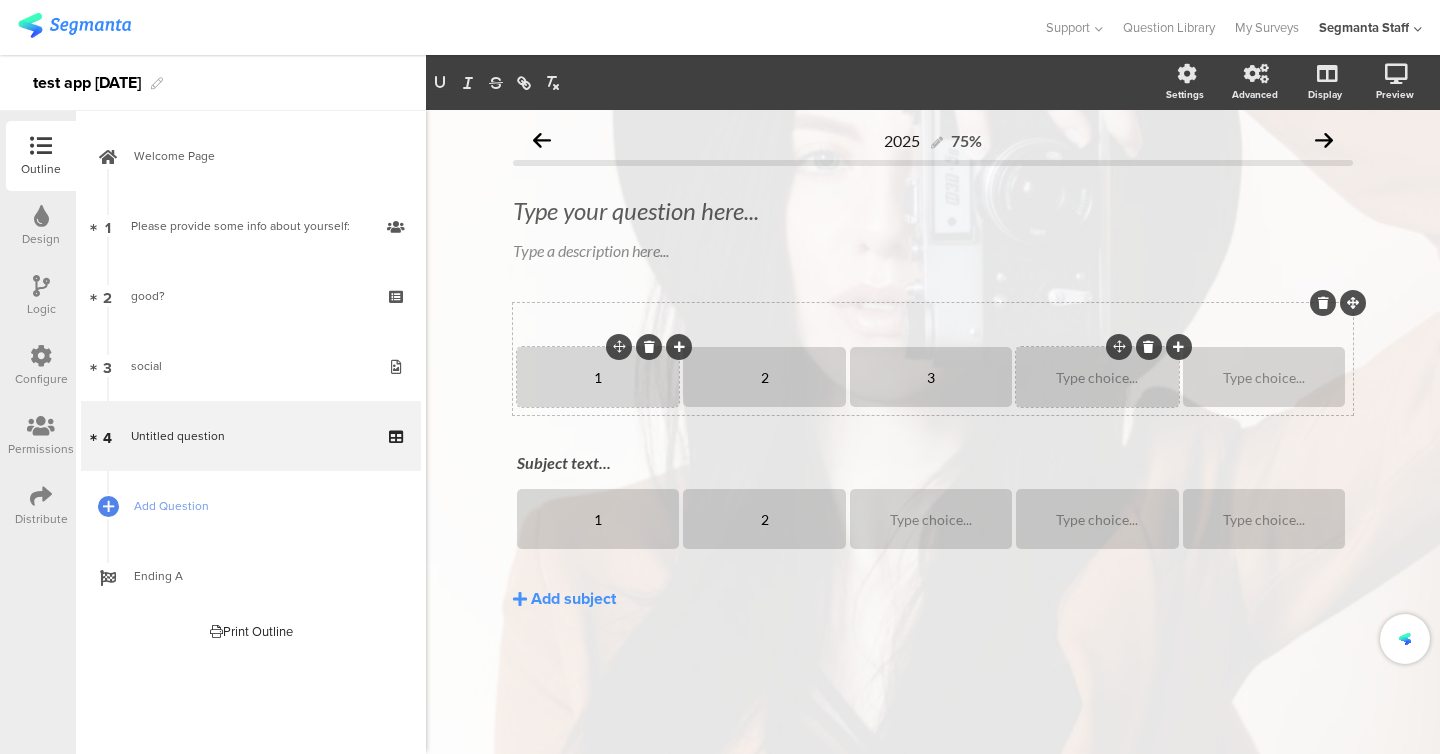 type 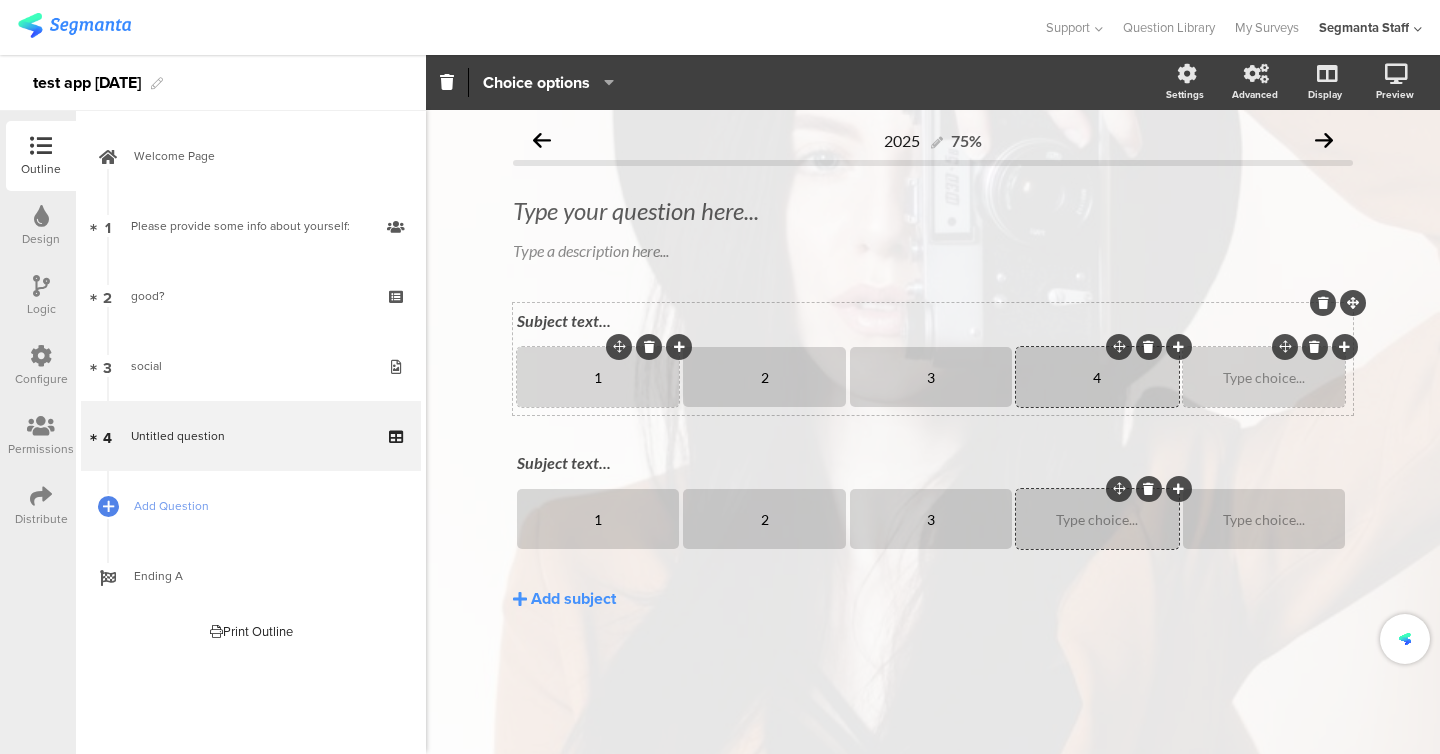 type 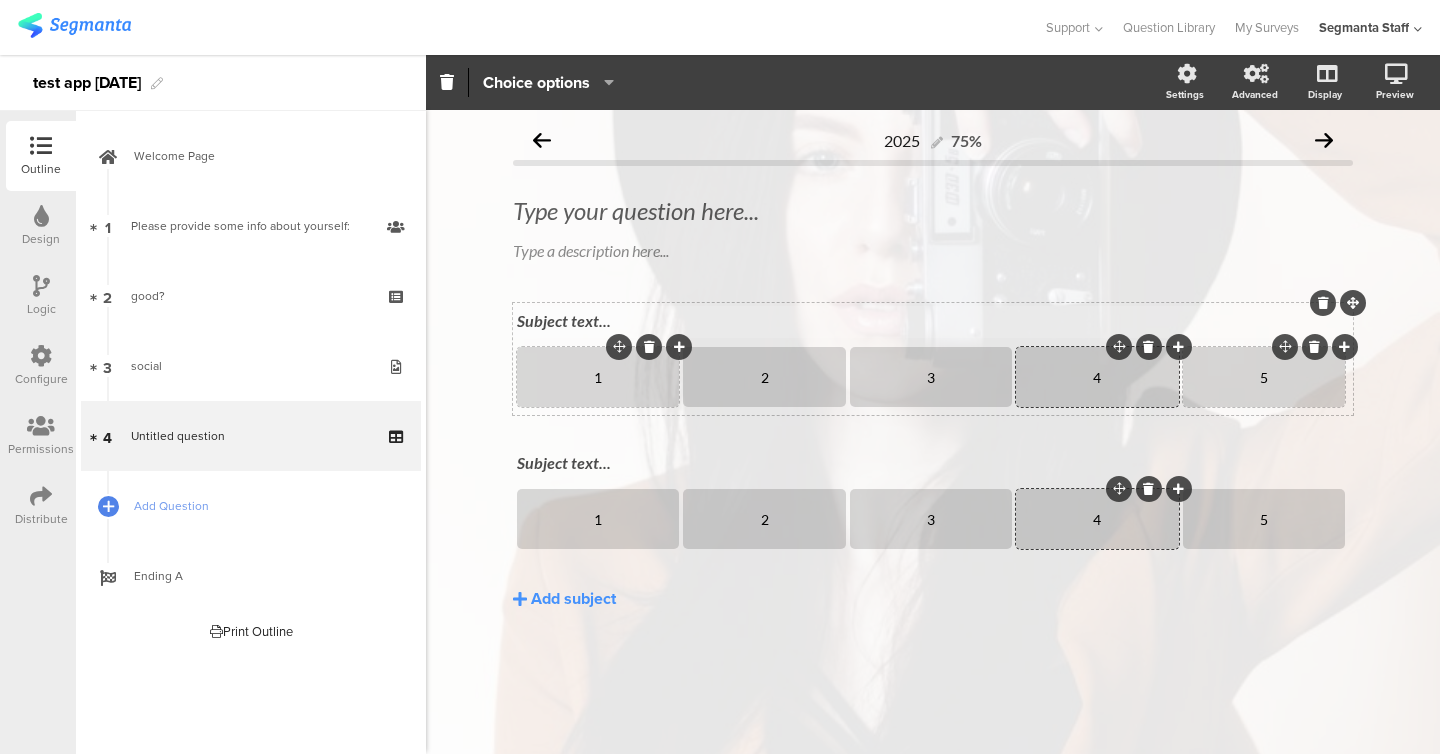 click on "Subject text..." at bounding box center [933, 322] 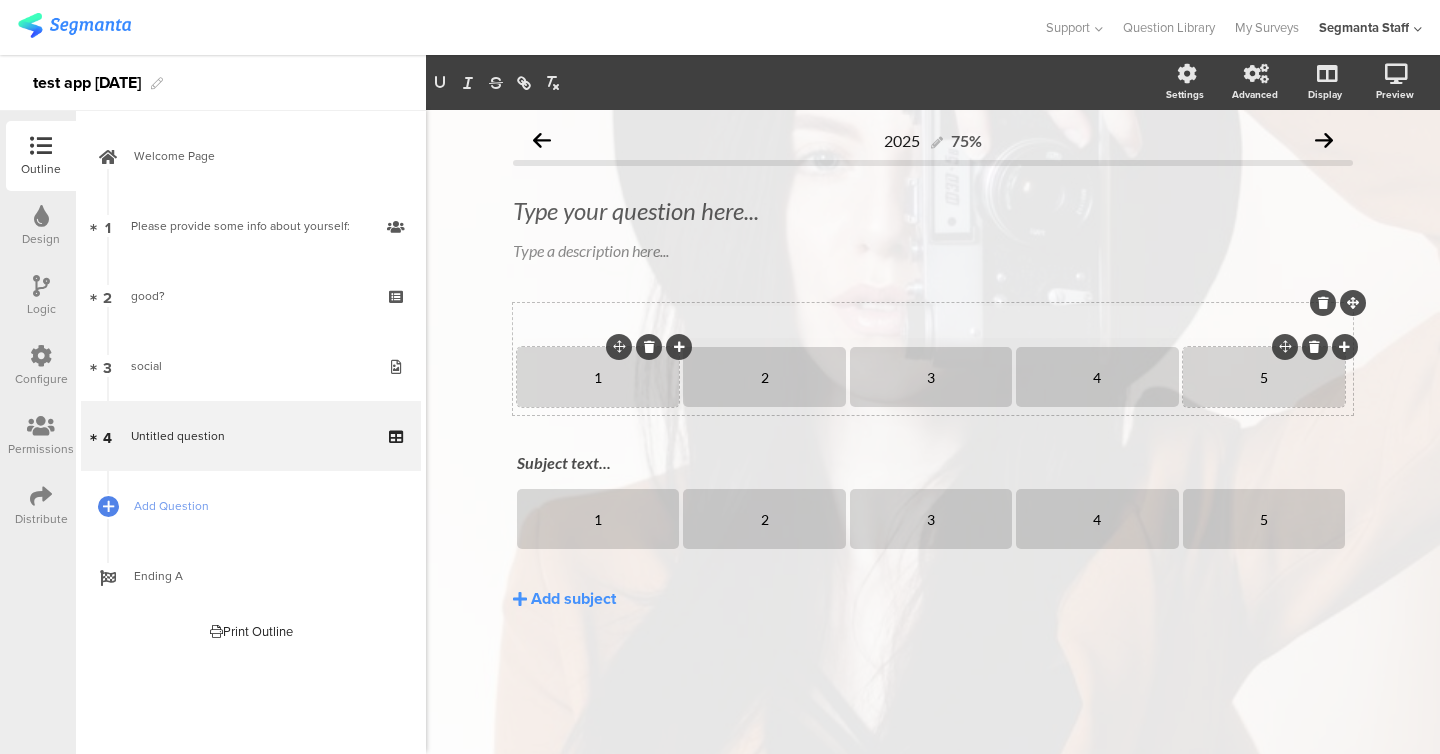 type 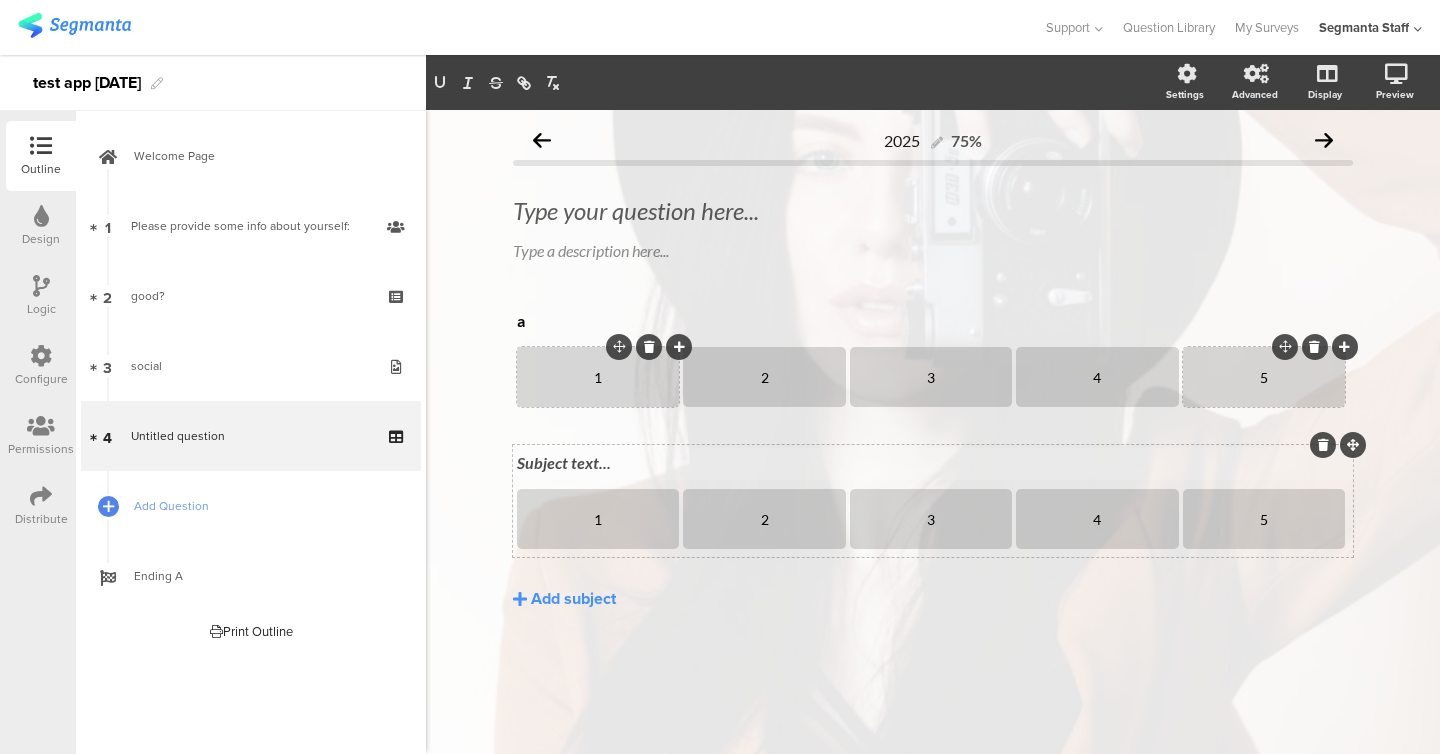 click on "Subject text..." at bounding box center [933, 464] 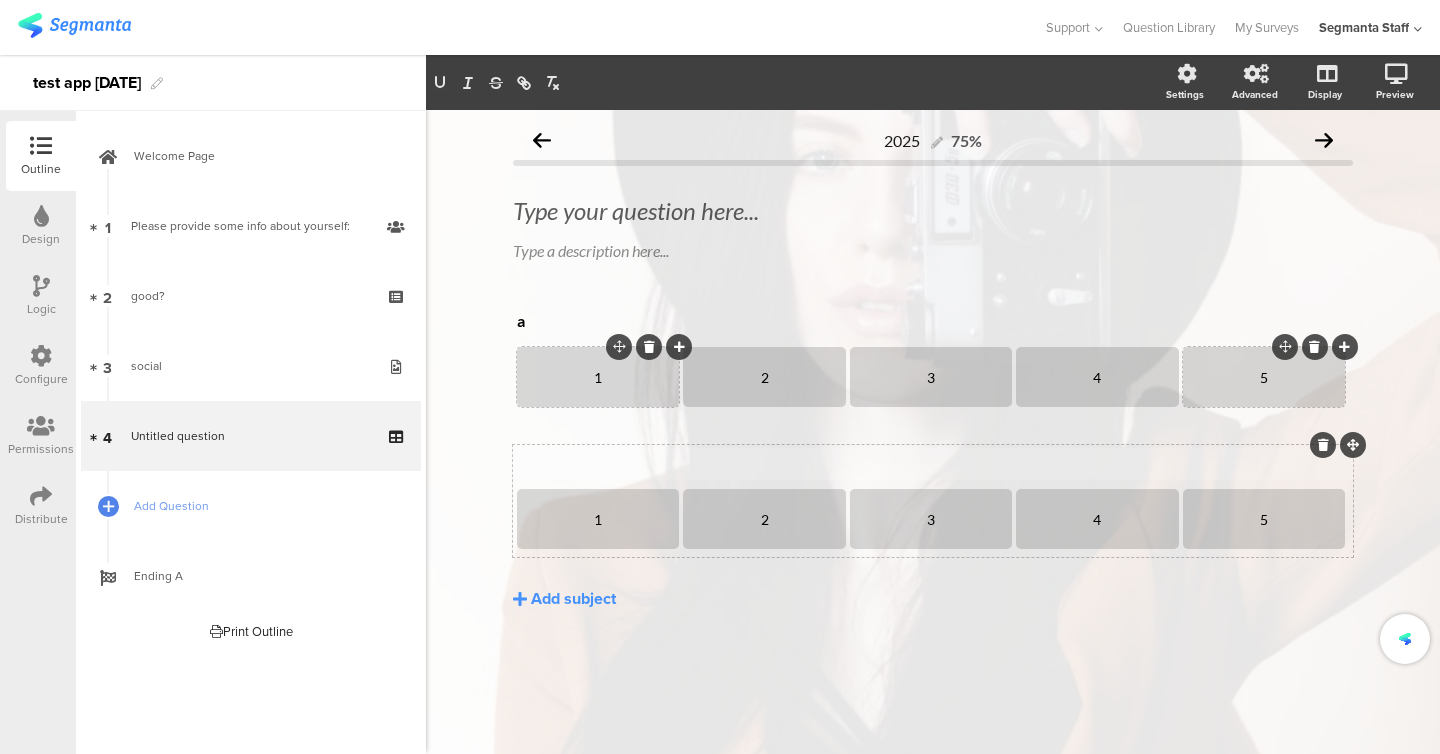 type 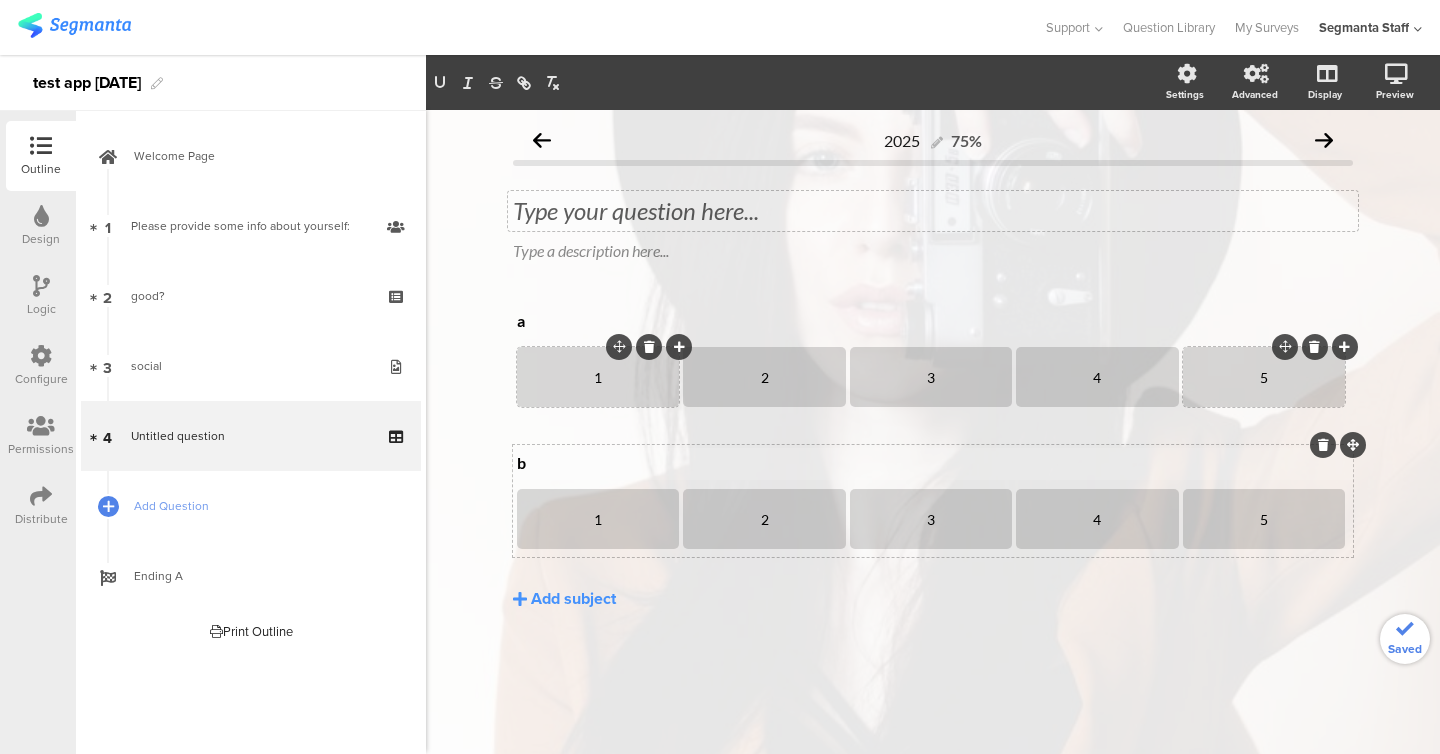 click on "Type your question here..." 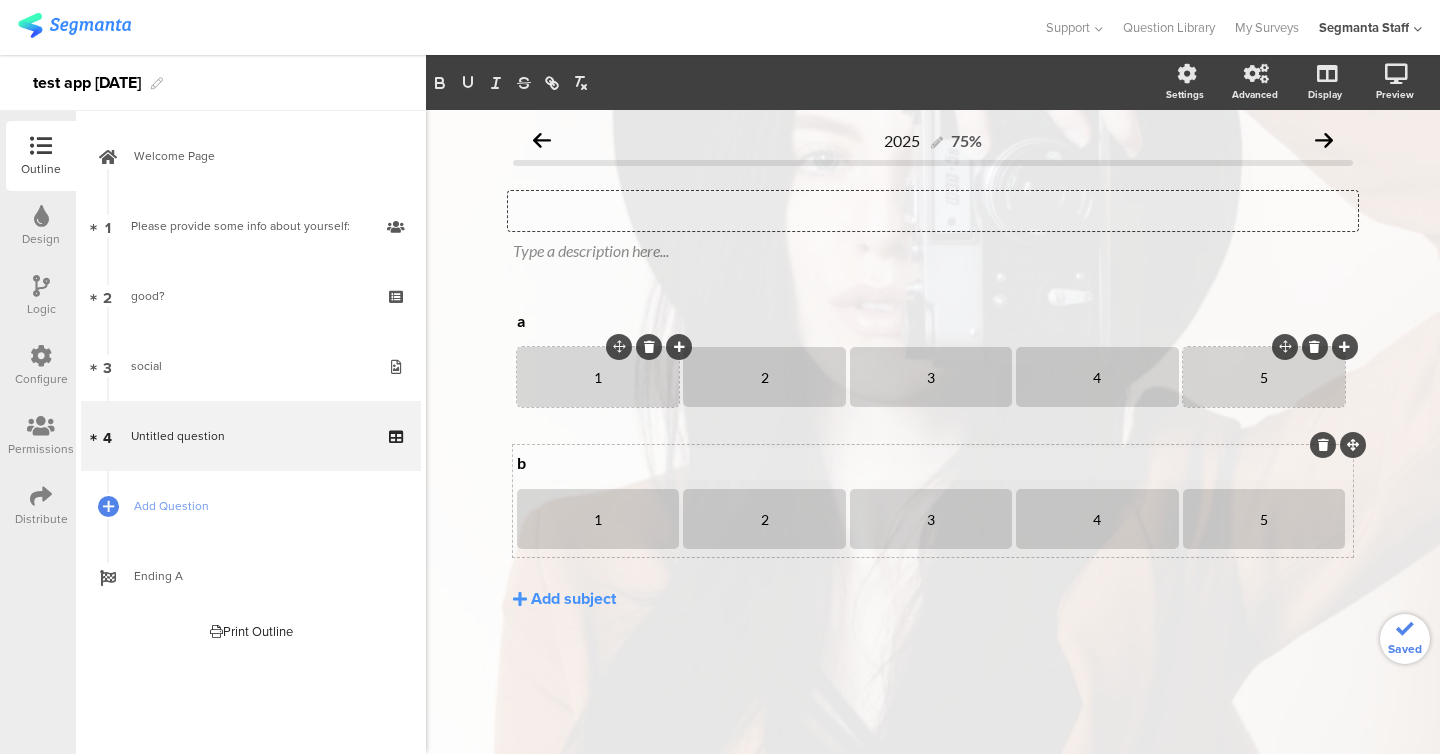 type 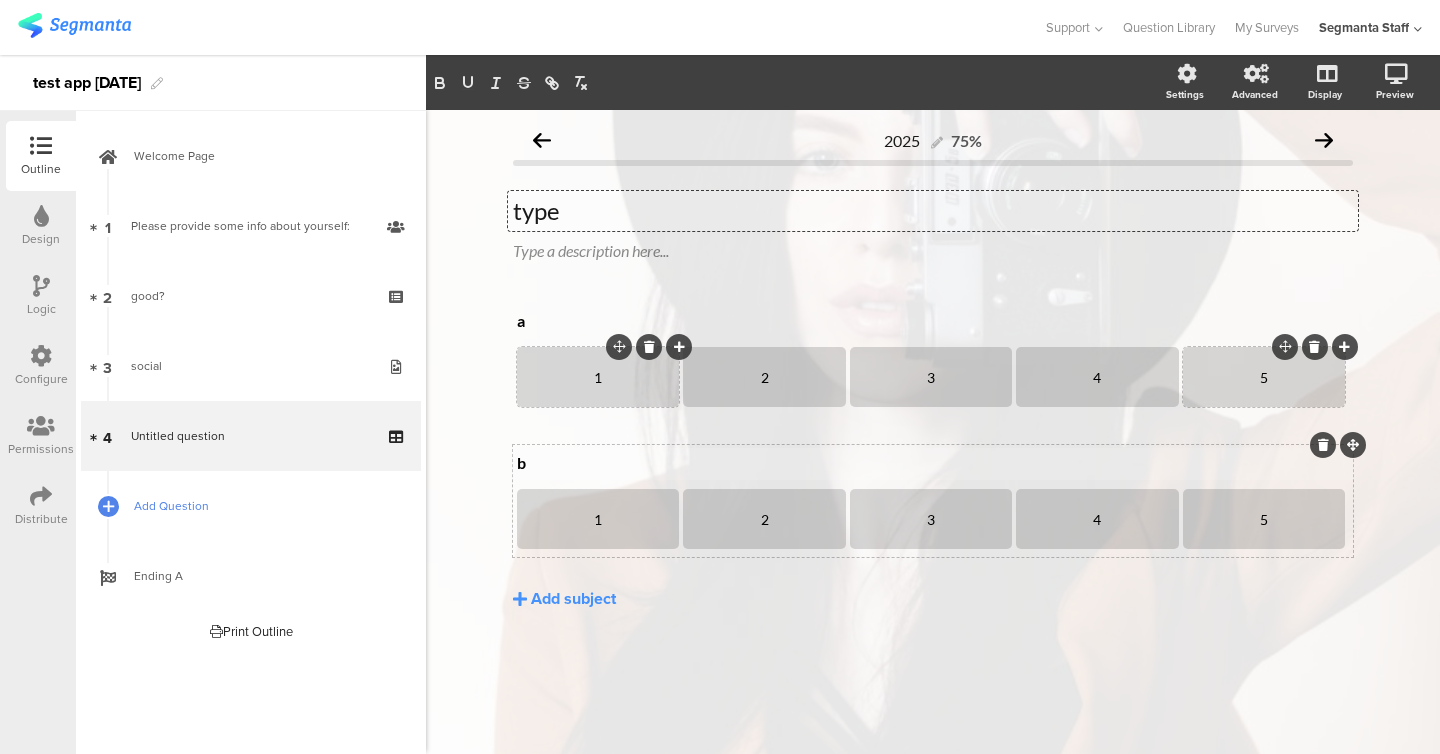 click on "Add Question" at bounding box center (262, 506) 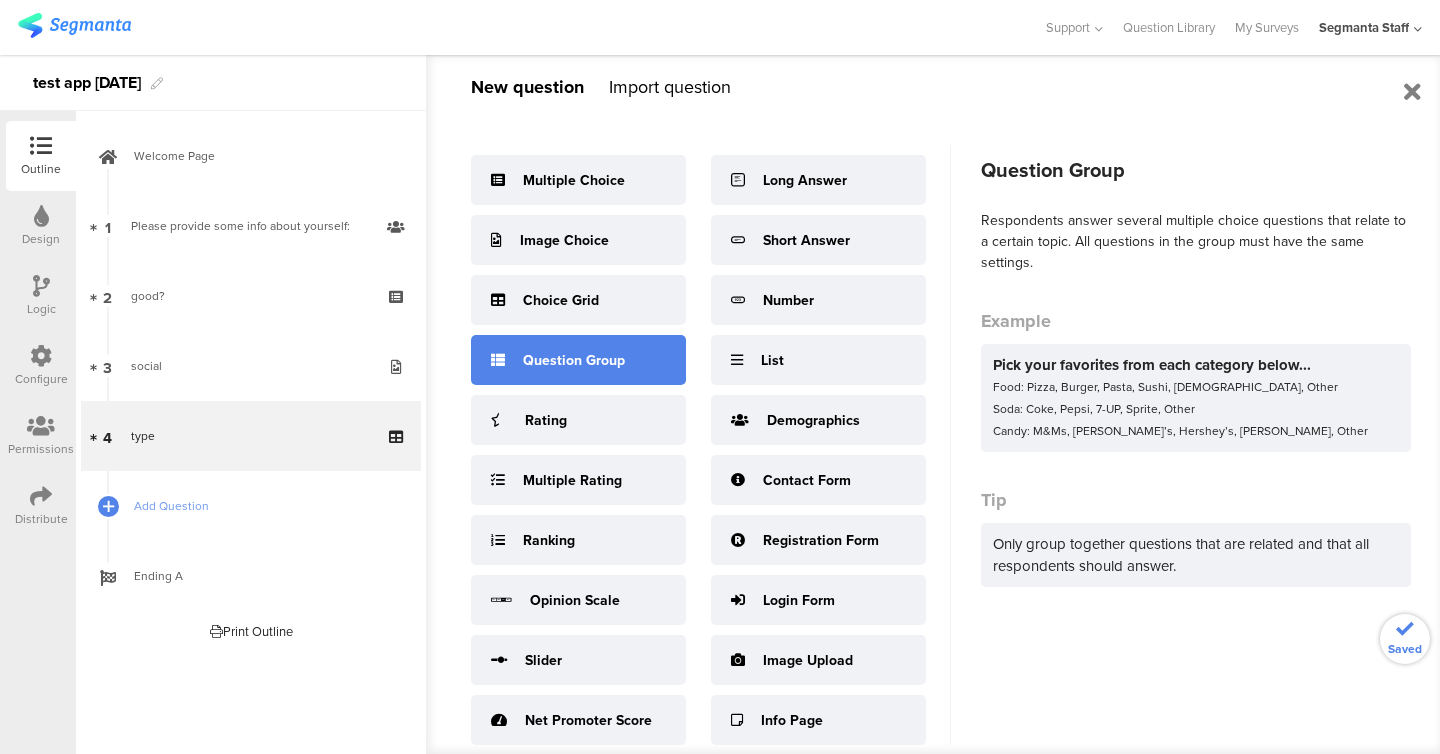 click on "Question Group" at bounding box center [574, 360] 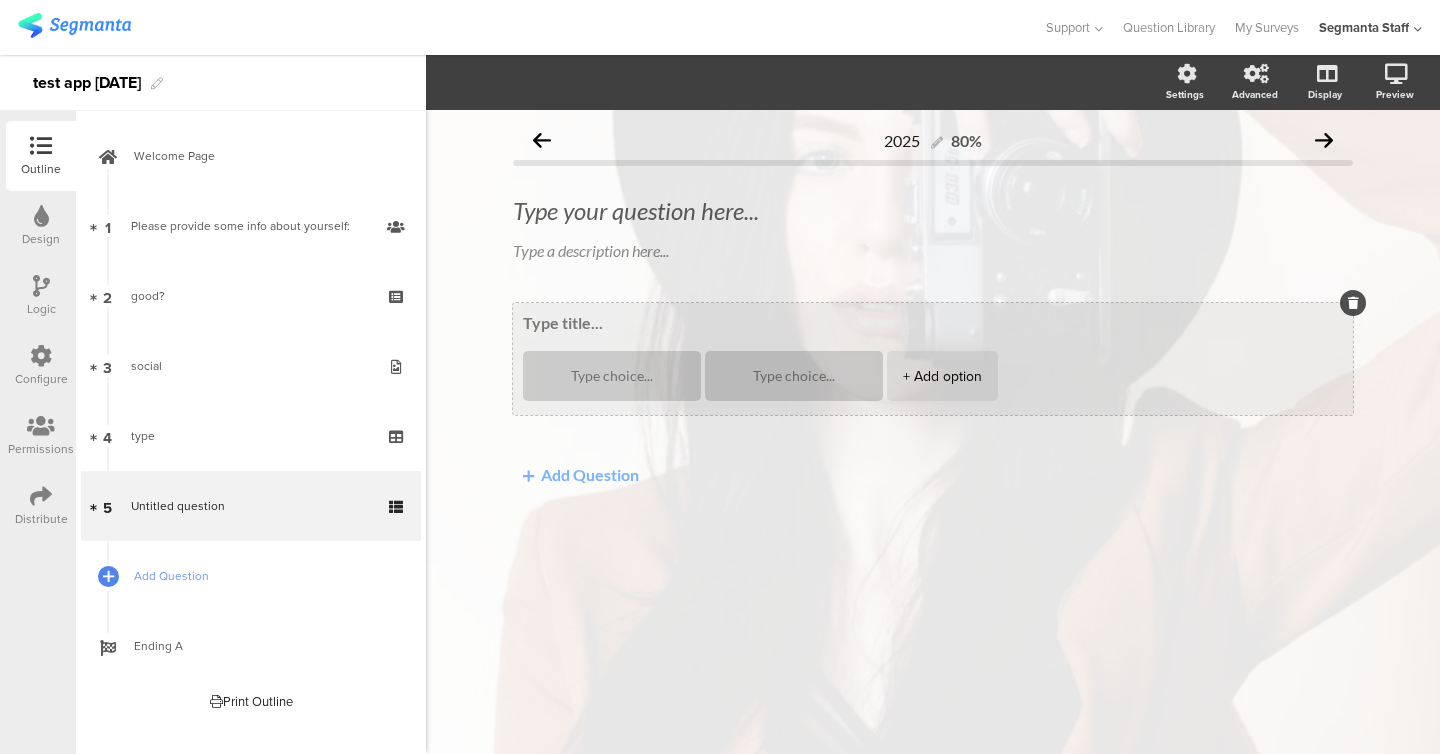 click on "+ Add option" at bounding box center [942, 376] 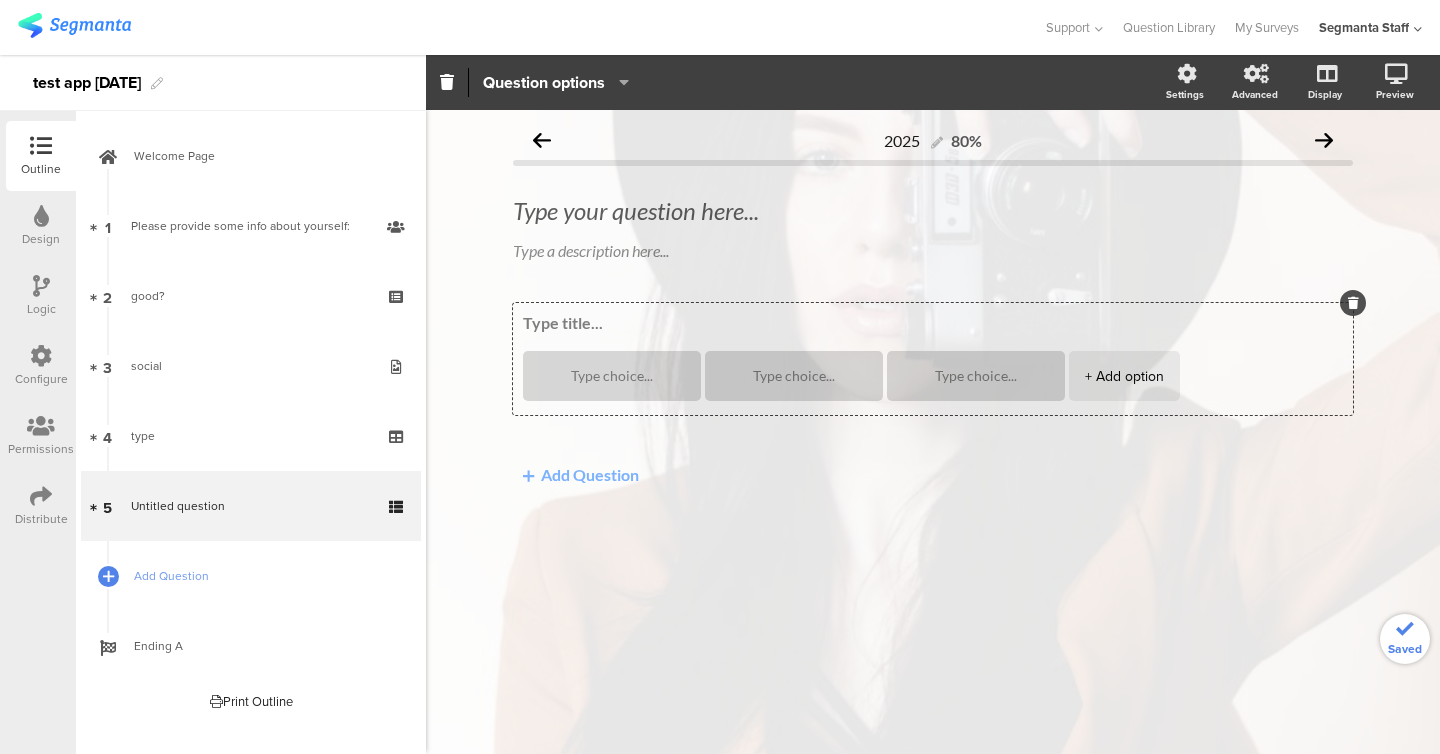 click on "Add Question" 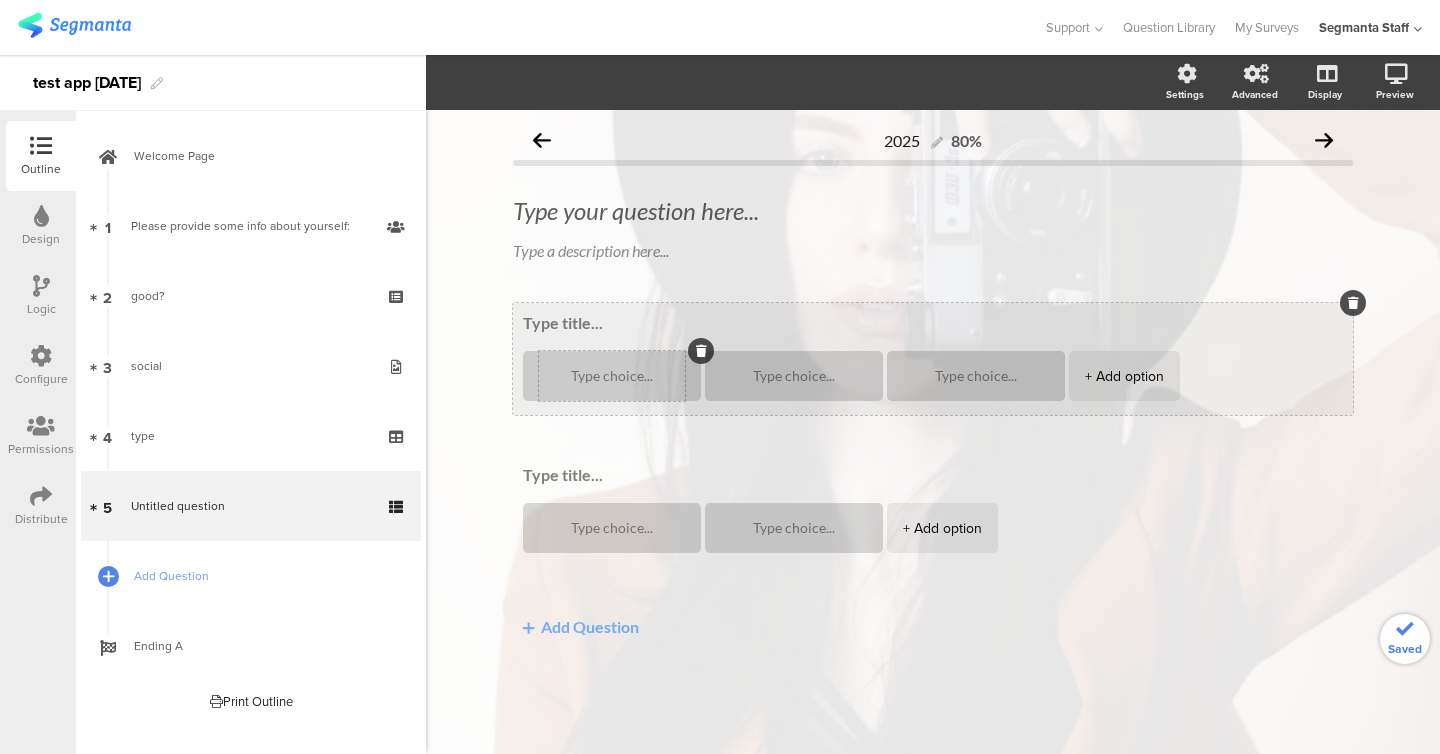 click at bounding box center (612, 376) 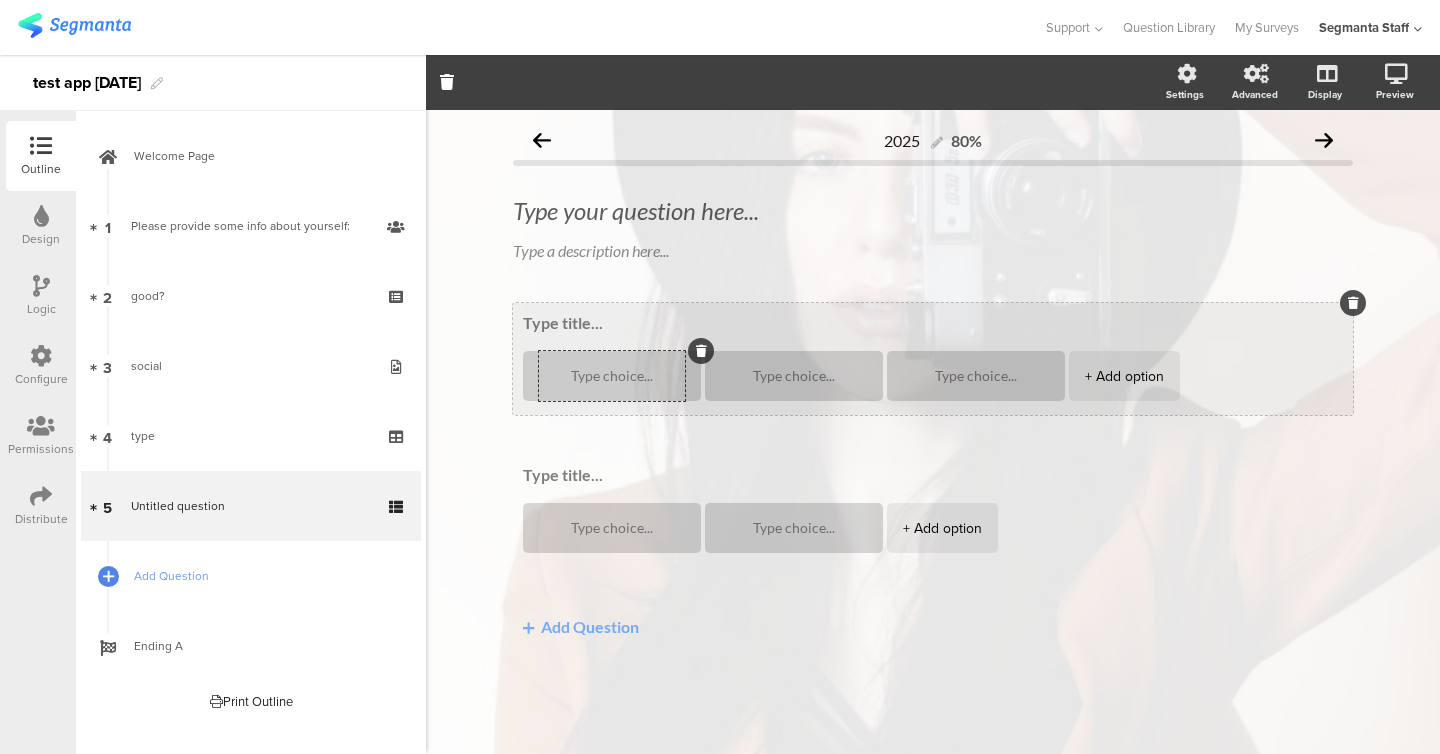 type 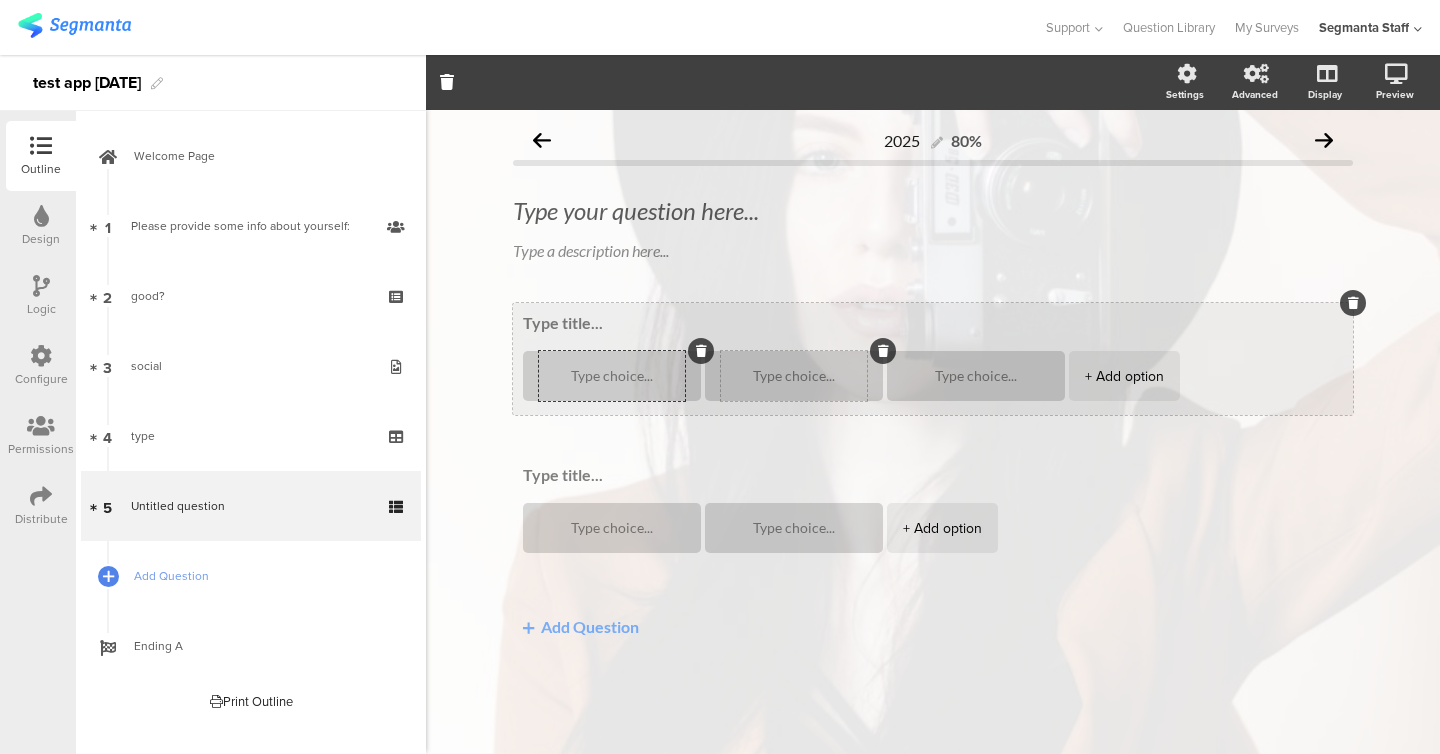 click at bounding box center [794, 376] 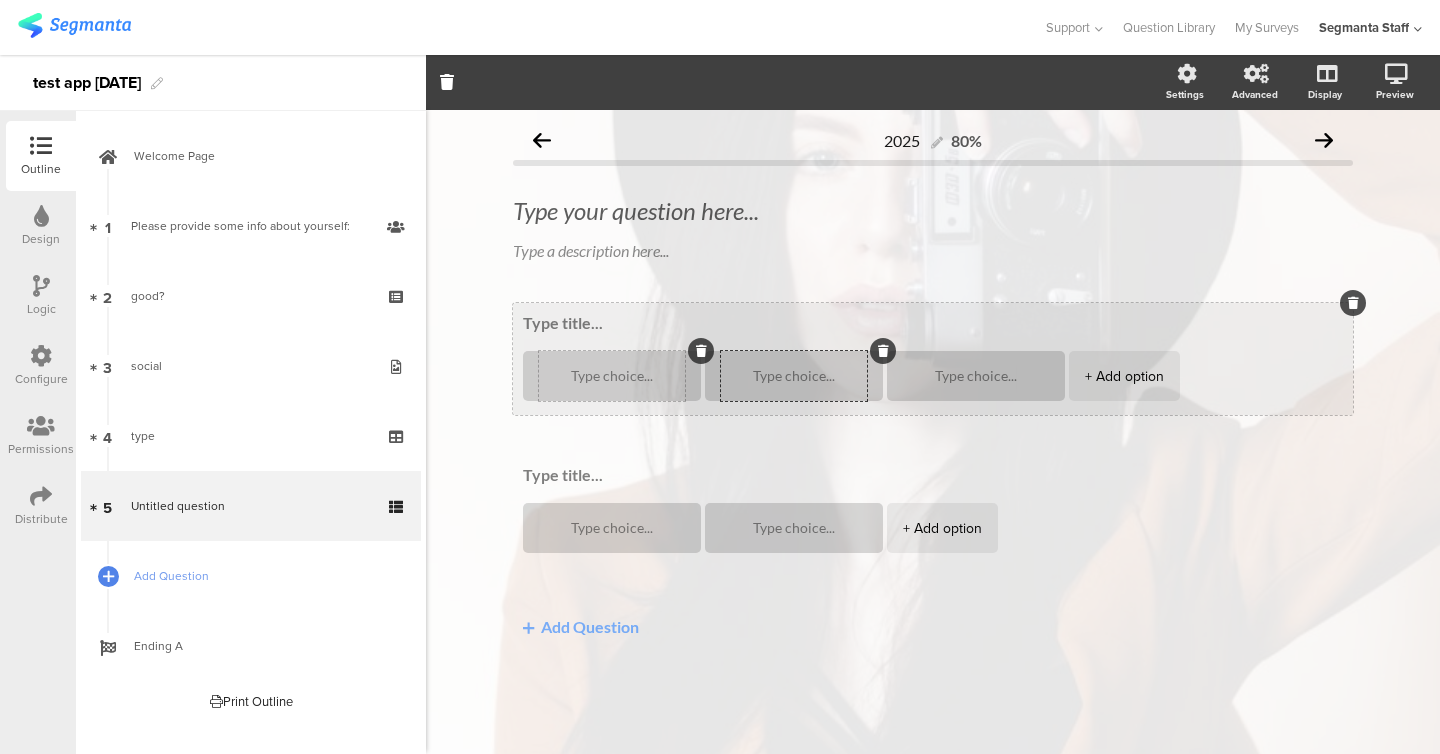 click at bounding box center [612, 376] 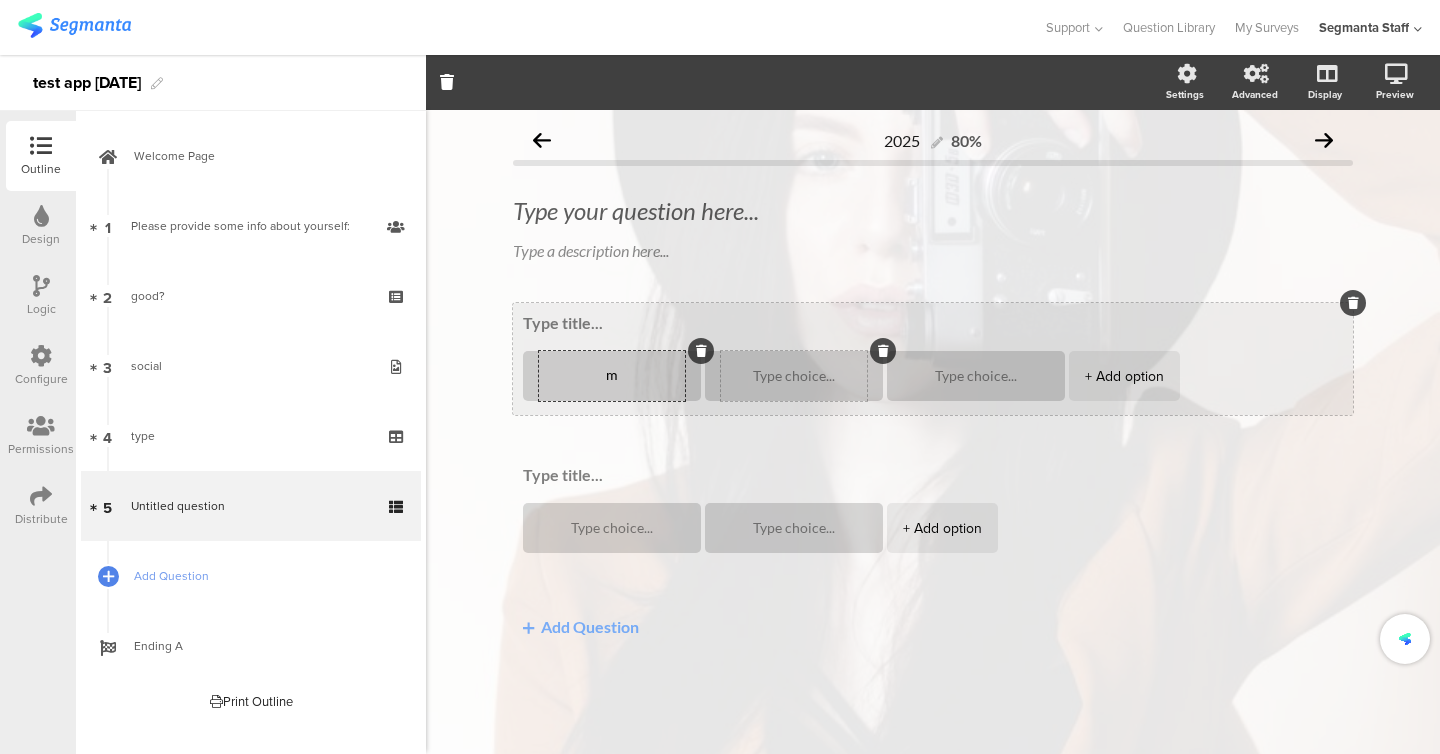 type on "m" 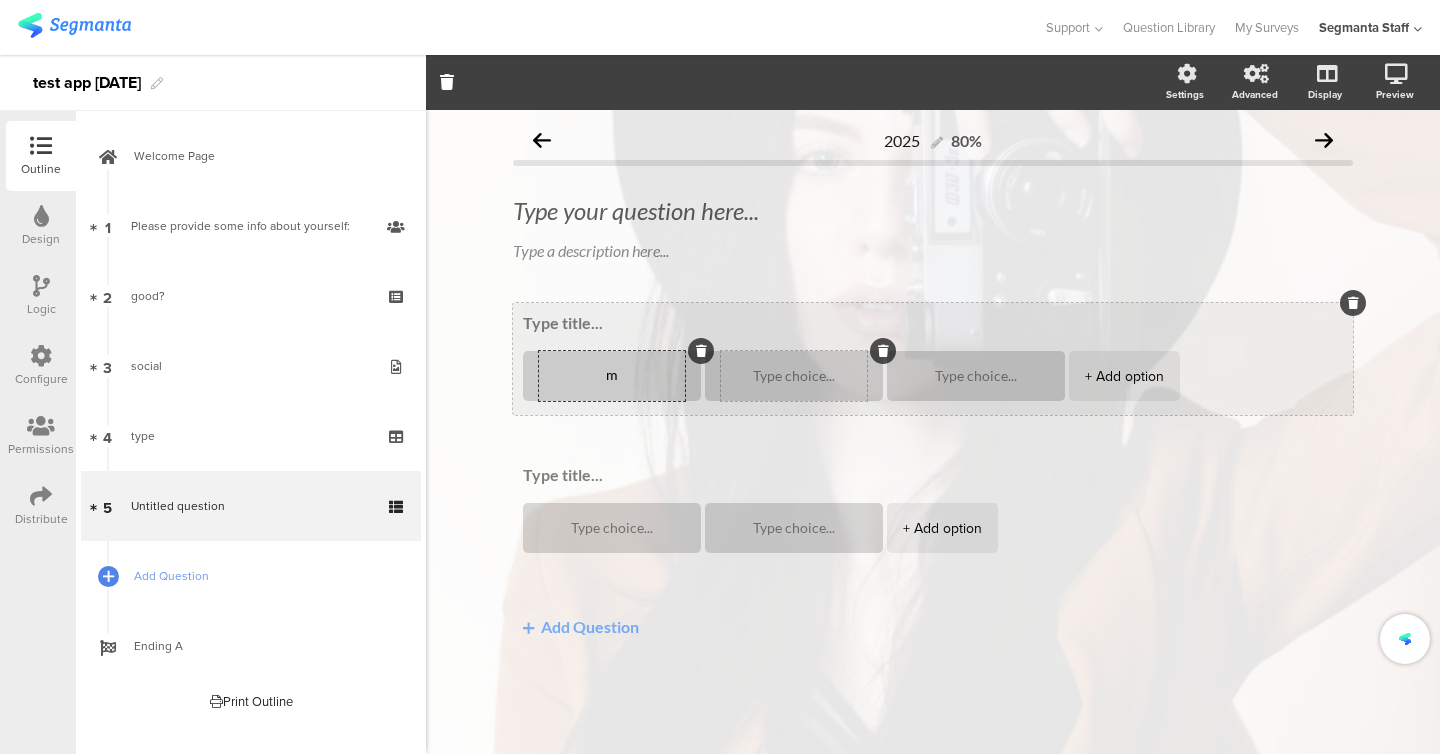 click at bounding box center (794, 376) 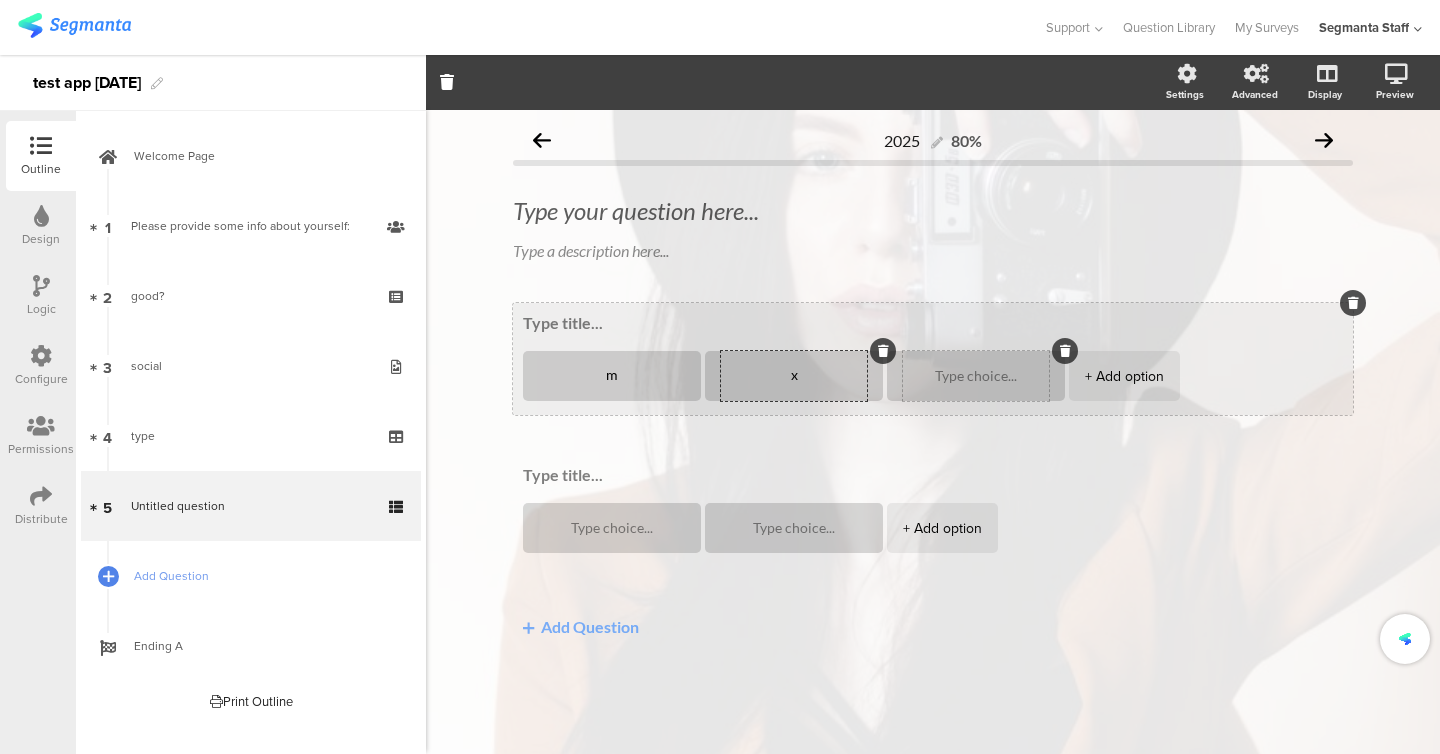 type on "x" 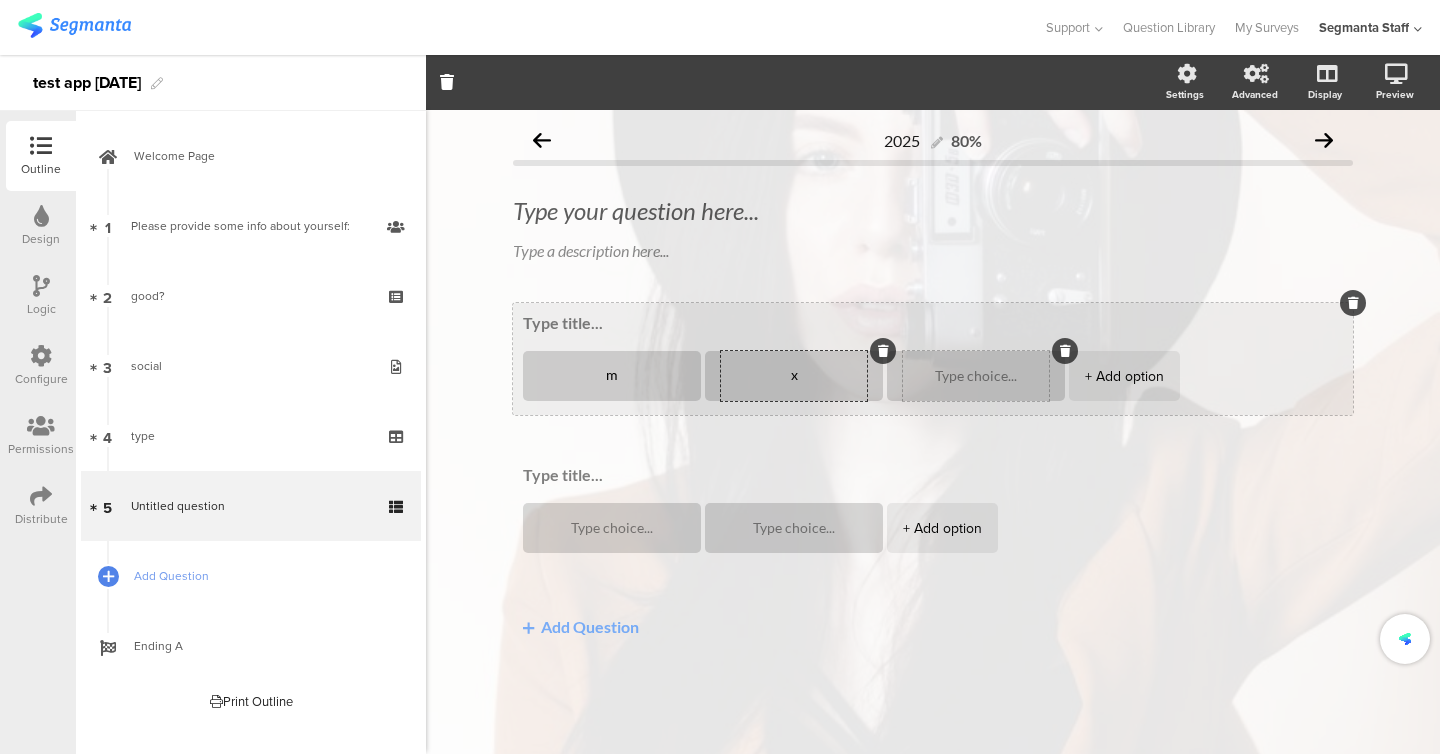click at bounding box center [976, 376] 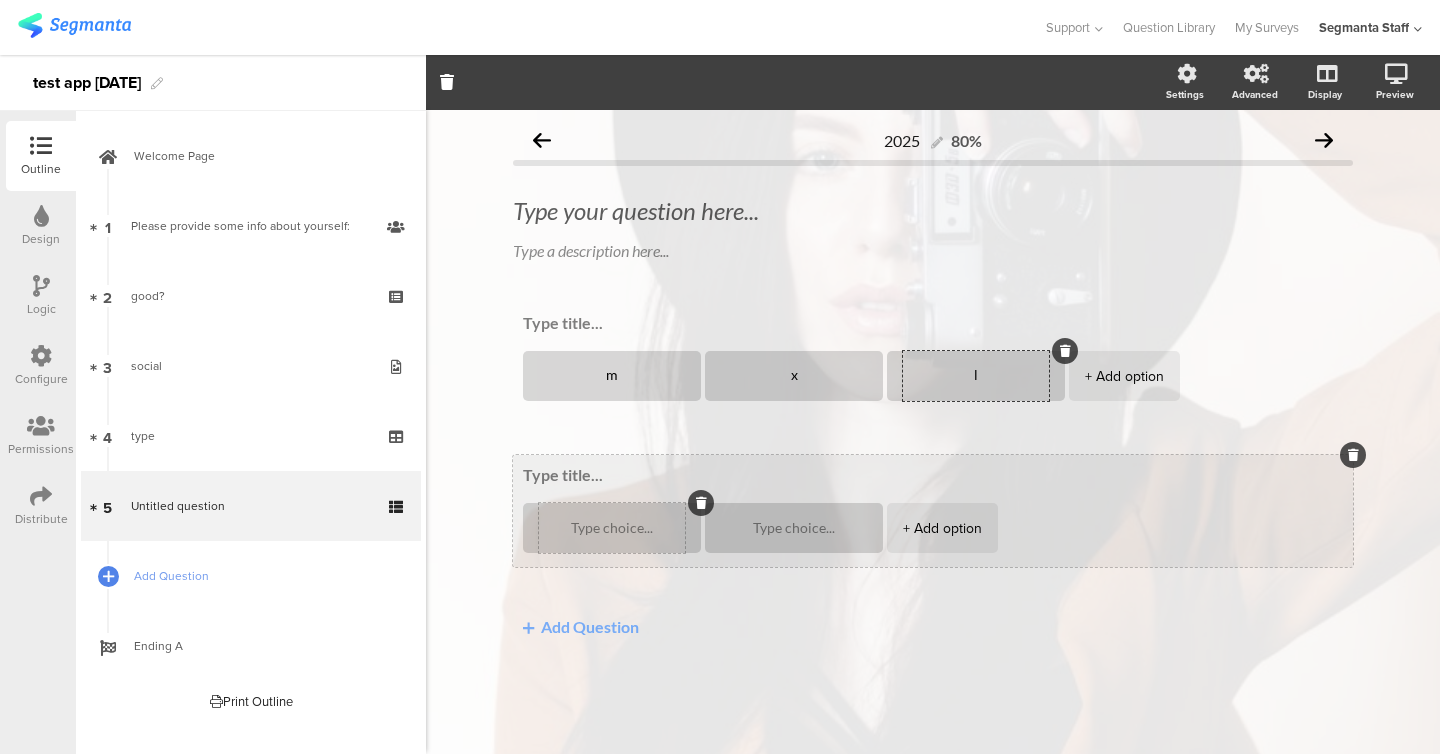 click at bounding box center (612, 528) 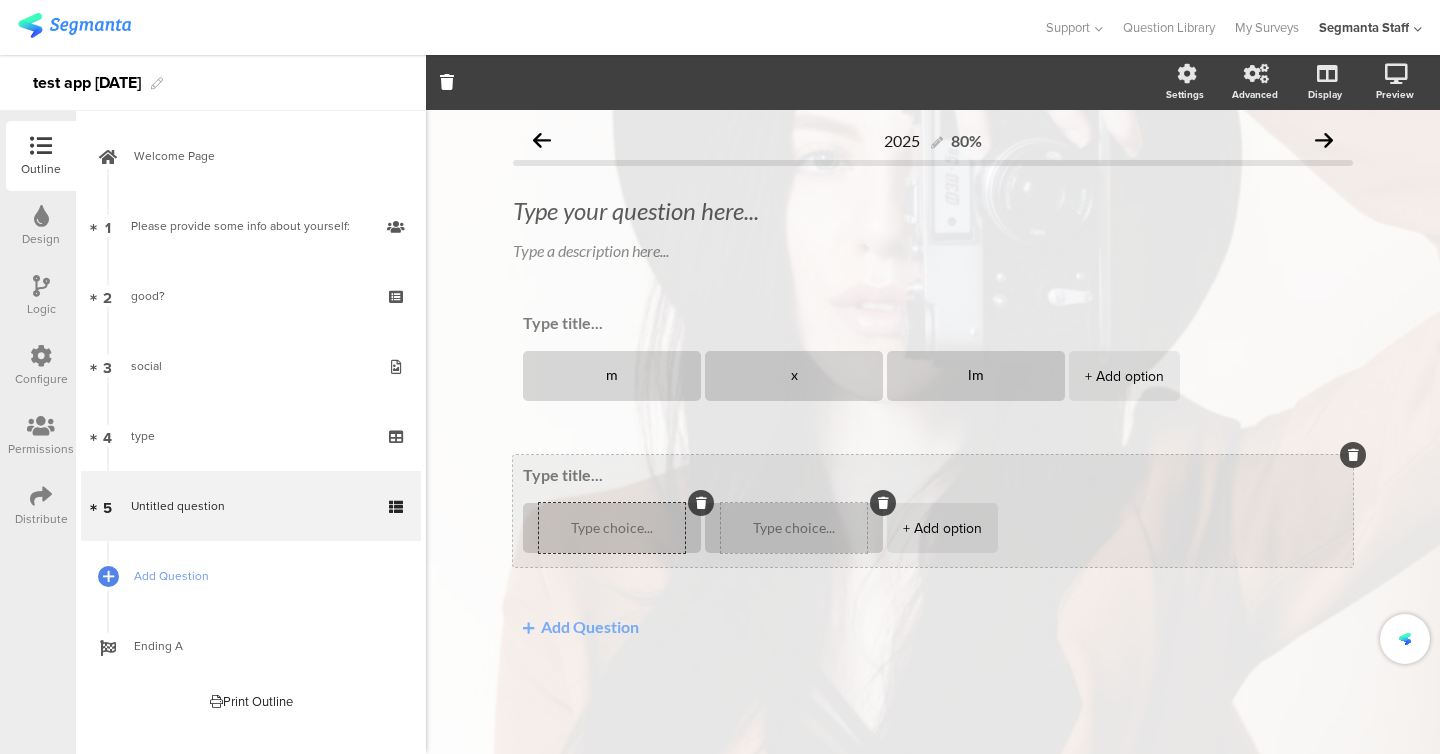 click at bounding box center (794, 528) 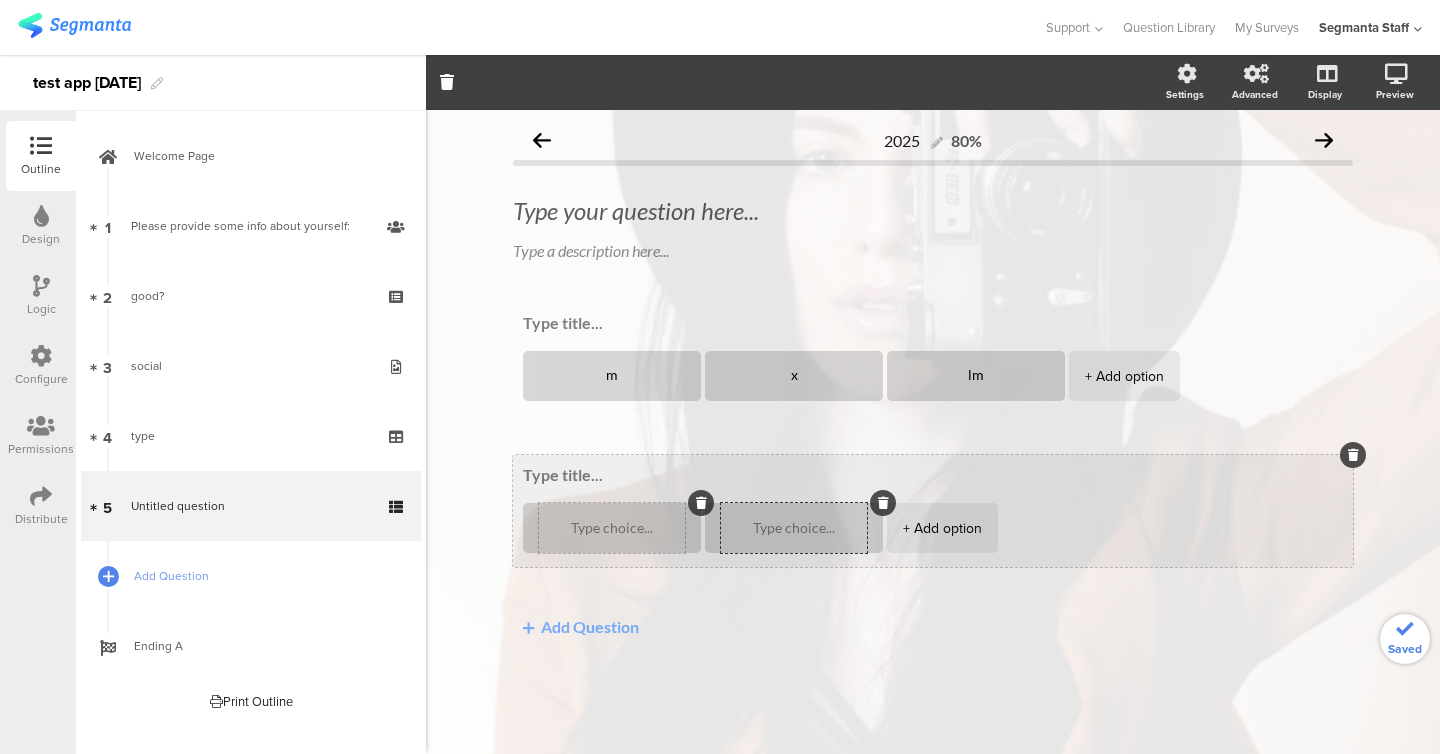 type on "lm" 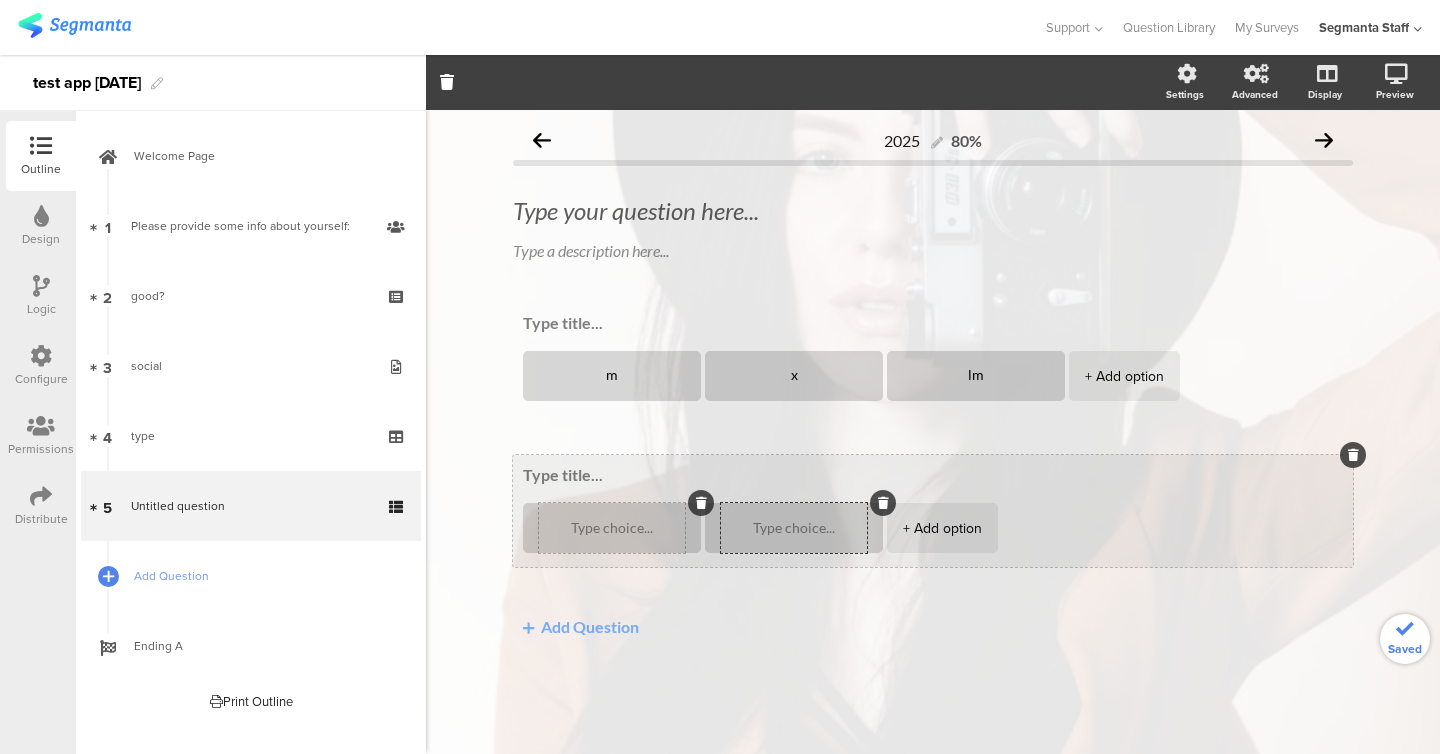 click at bounding box center (612, 528) 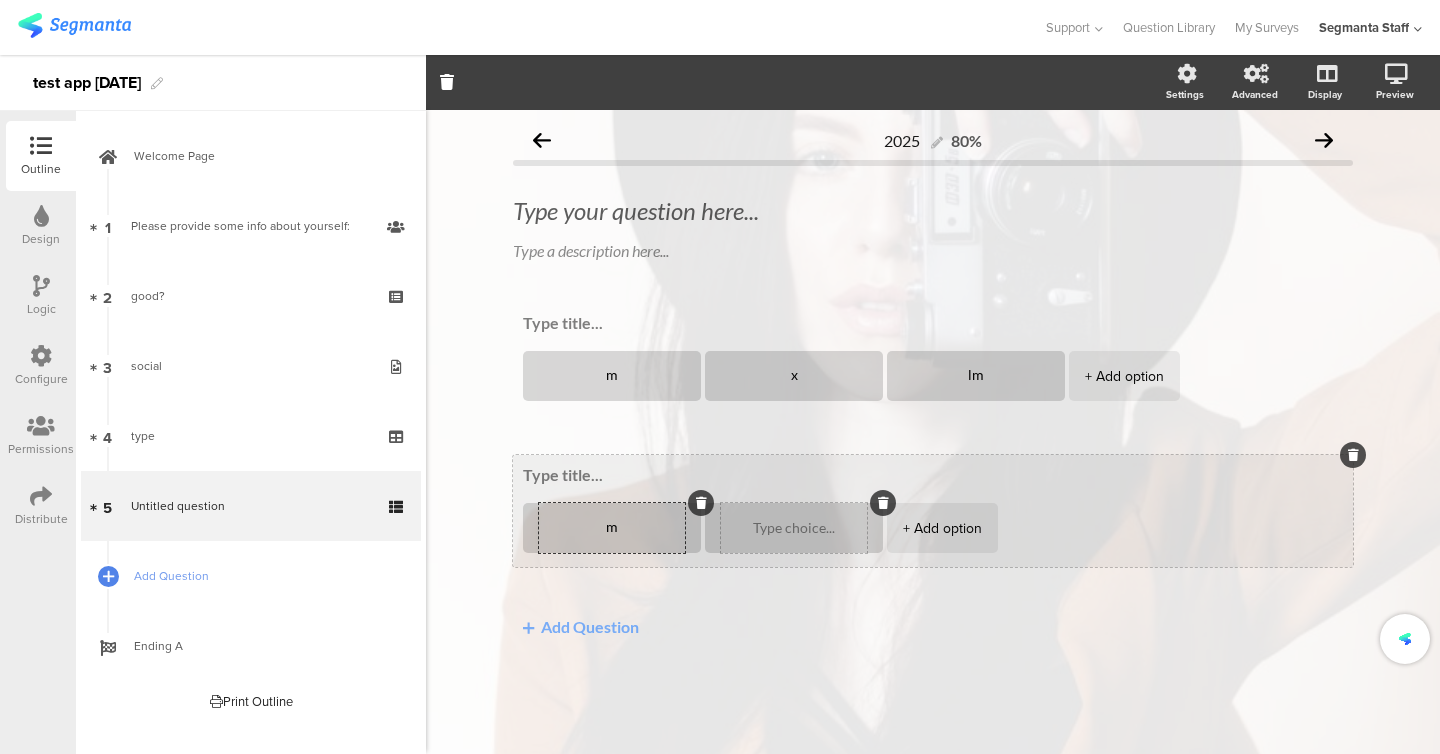 type on "m" 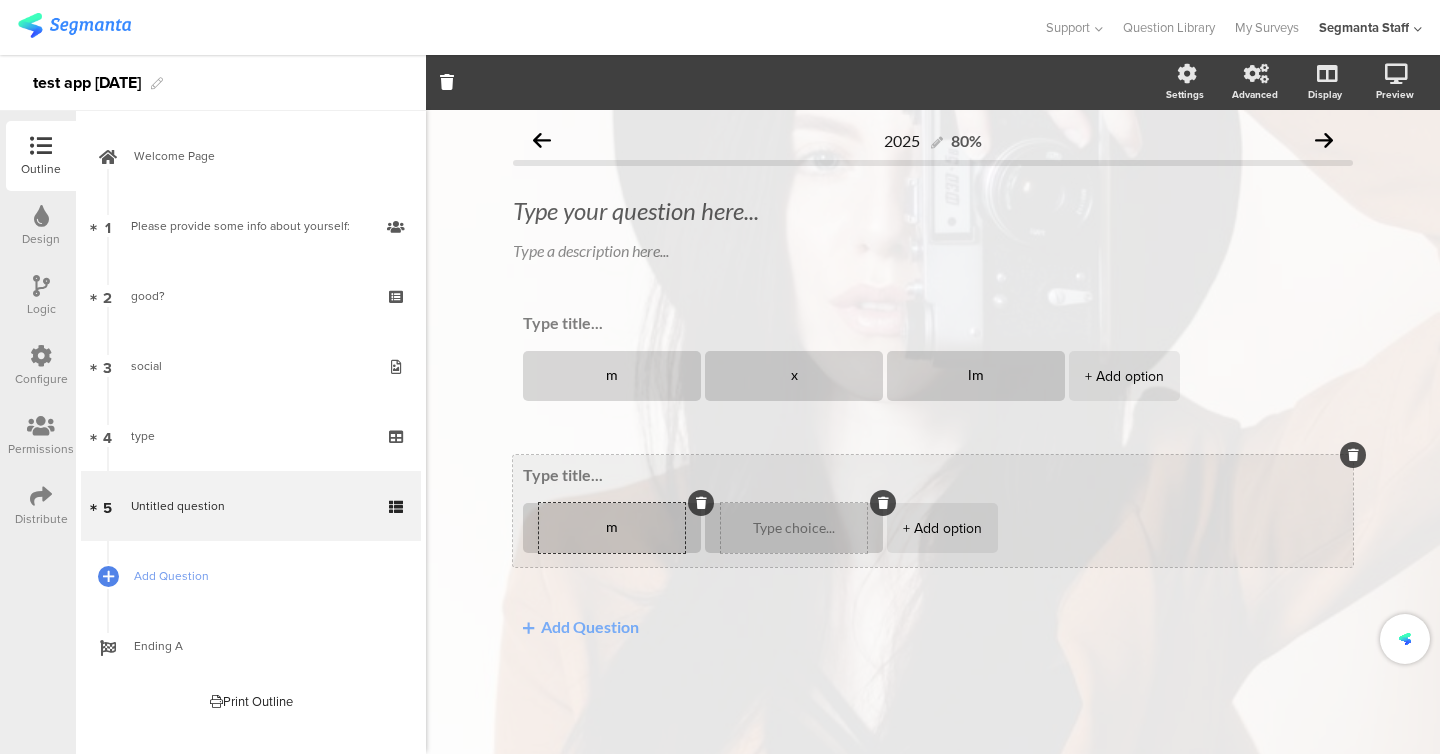 click at bounding box center [794, 528] 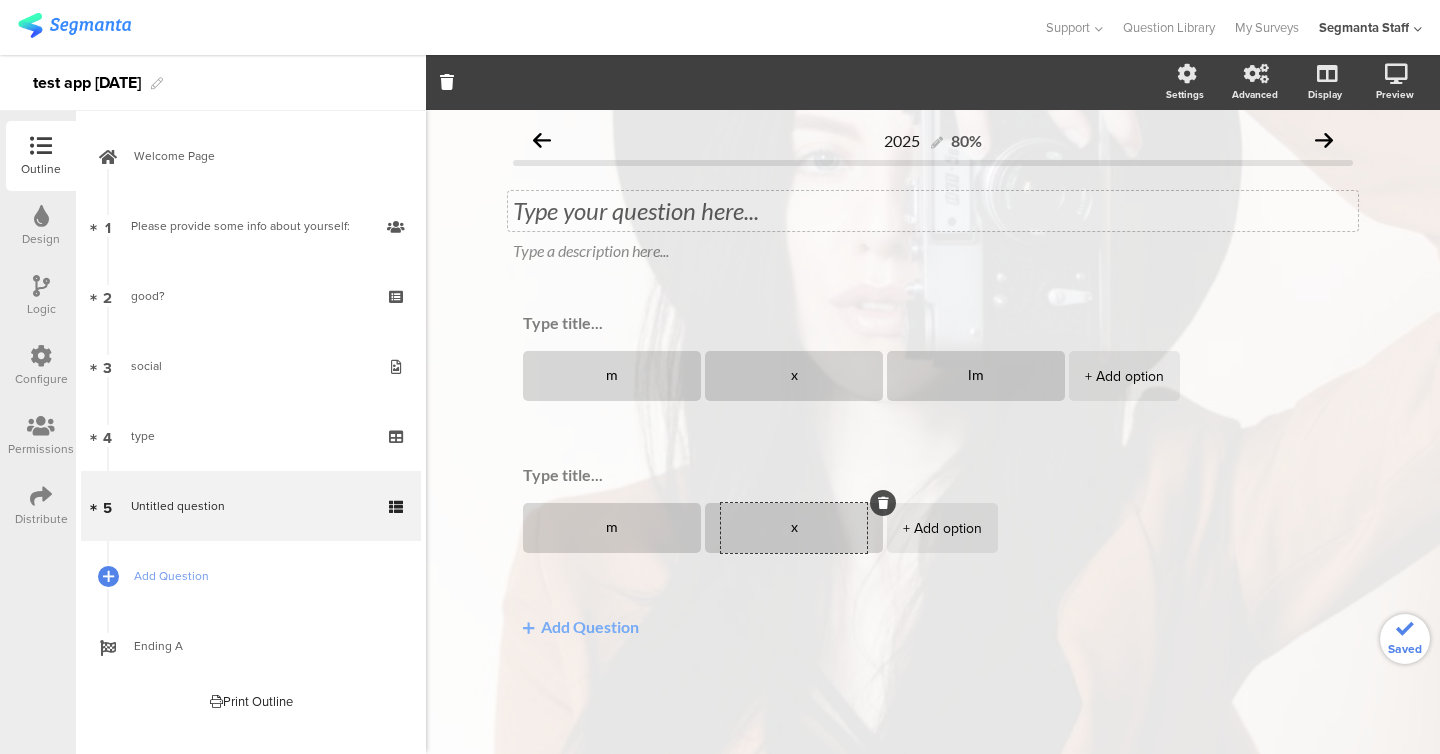 type on "x" 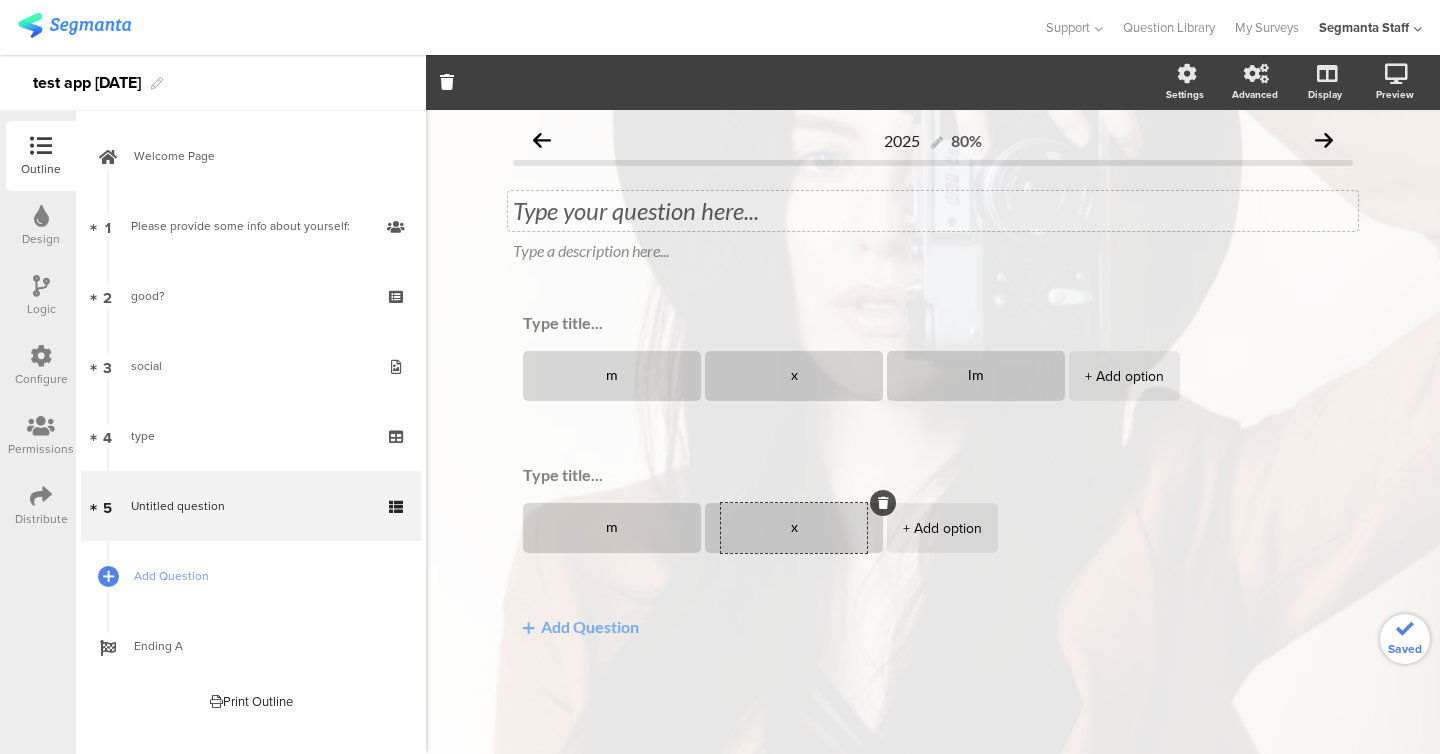 click on "Type your question here..." 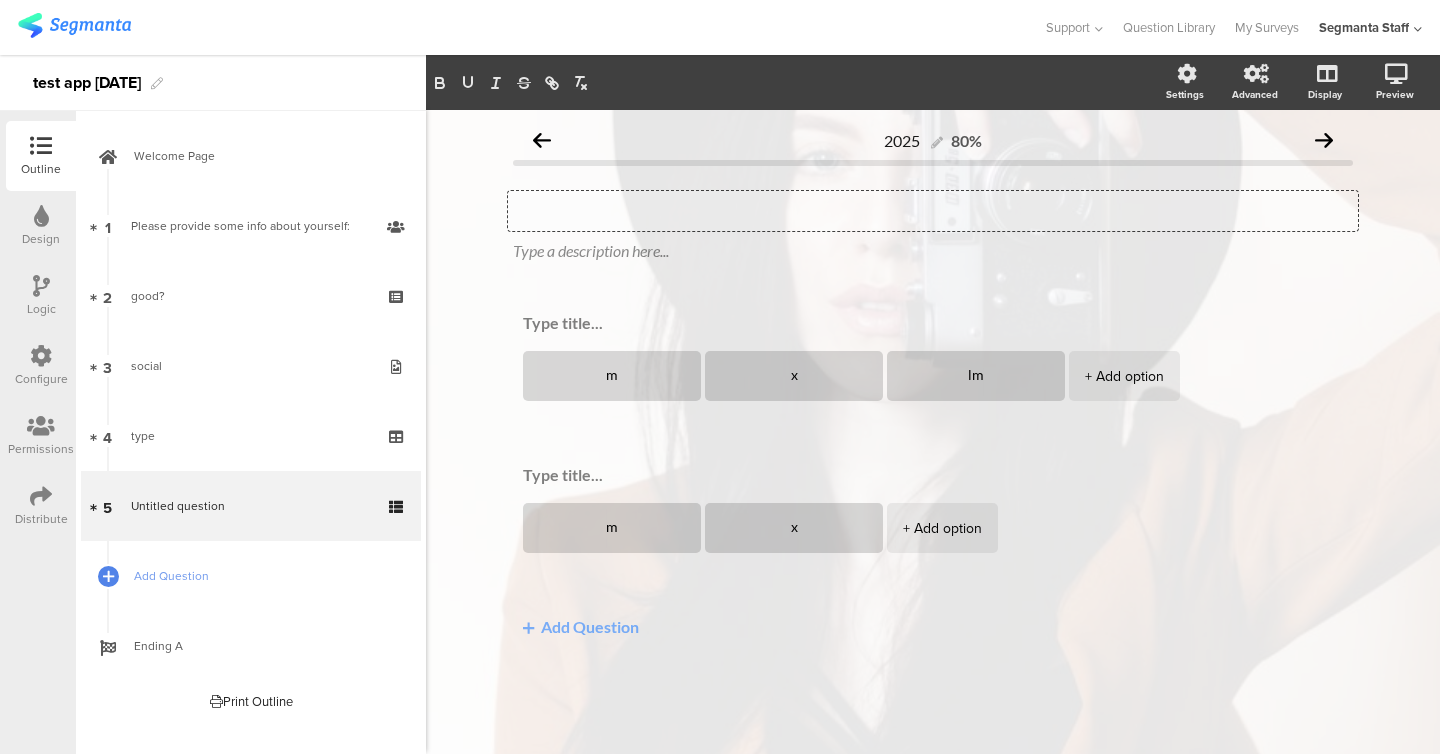 type 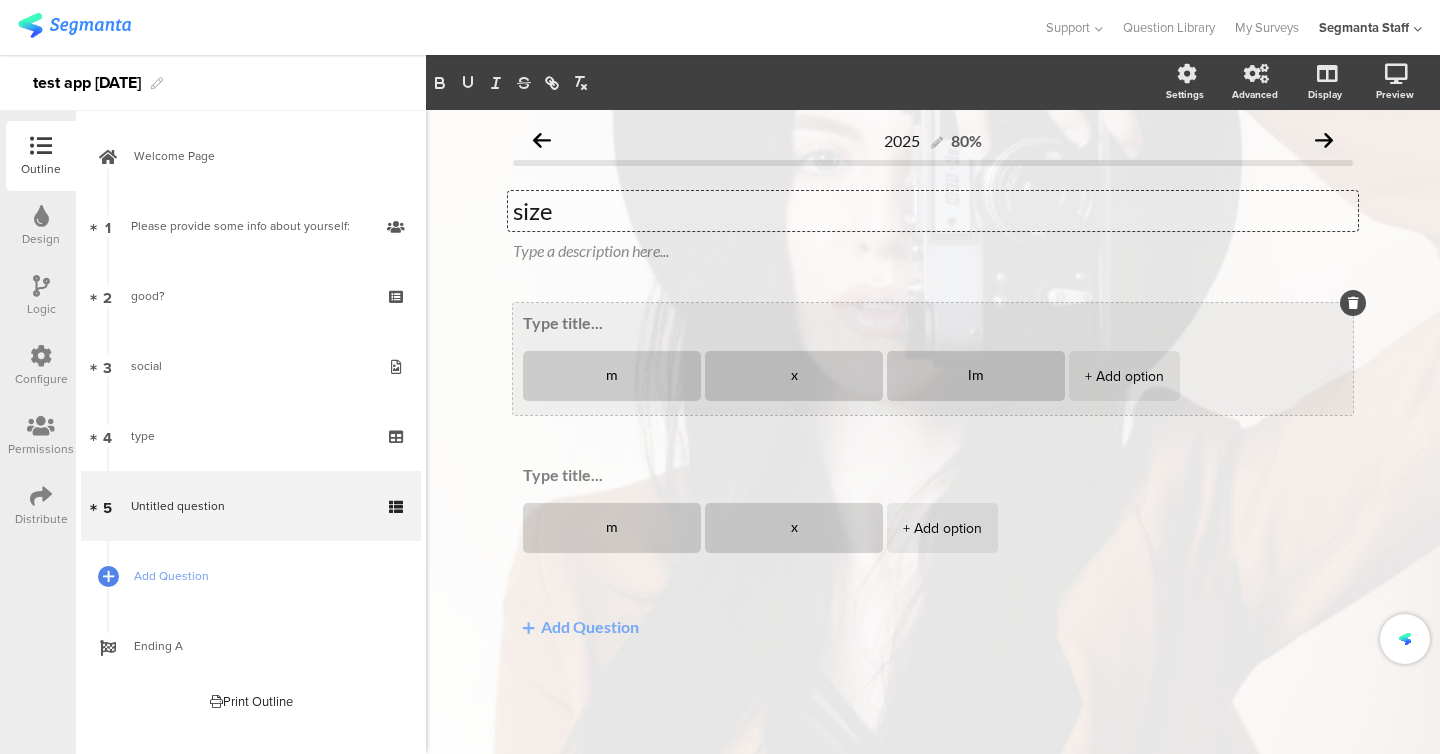 click on "m
x
lm
+ Add option" at bounding box center (933, 359) 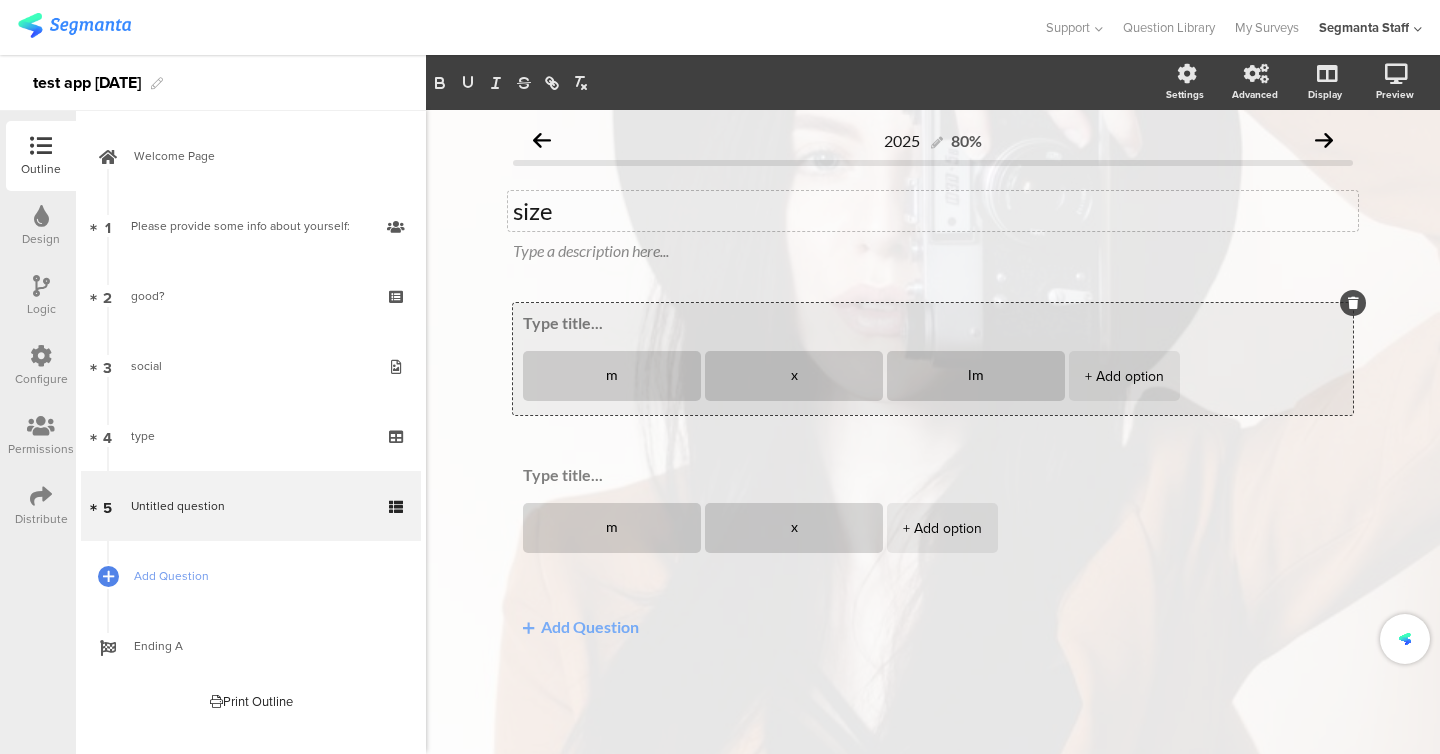 click at bounding box center [933, 323] 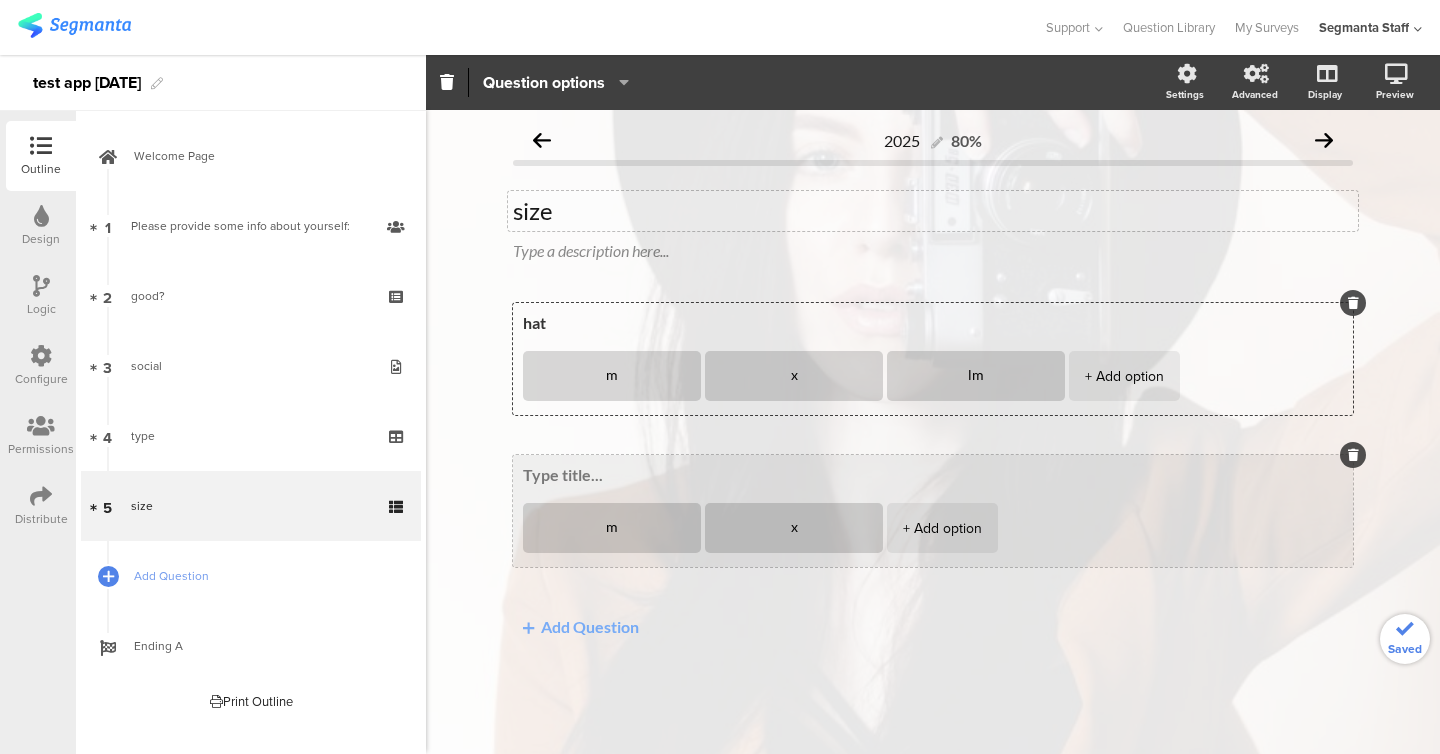 click on "m
x
+ Add option" at bounding box center [933, 511] 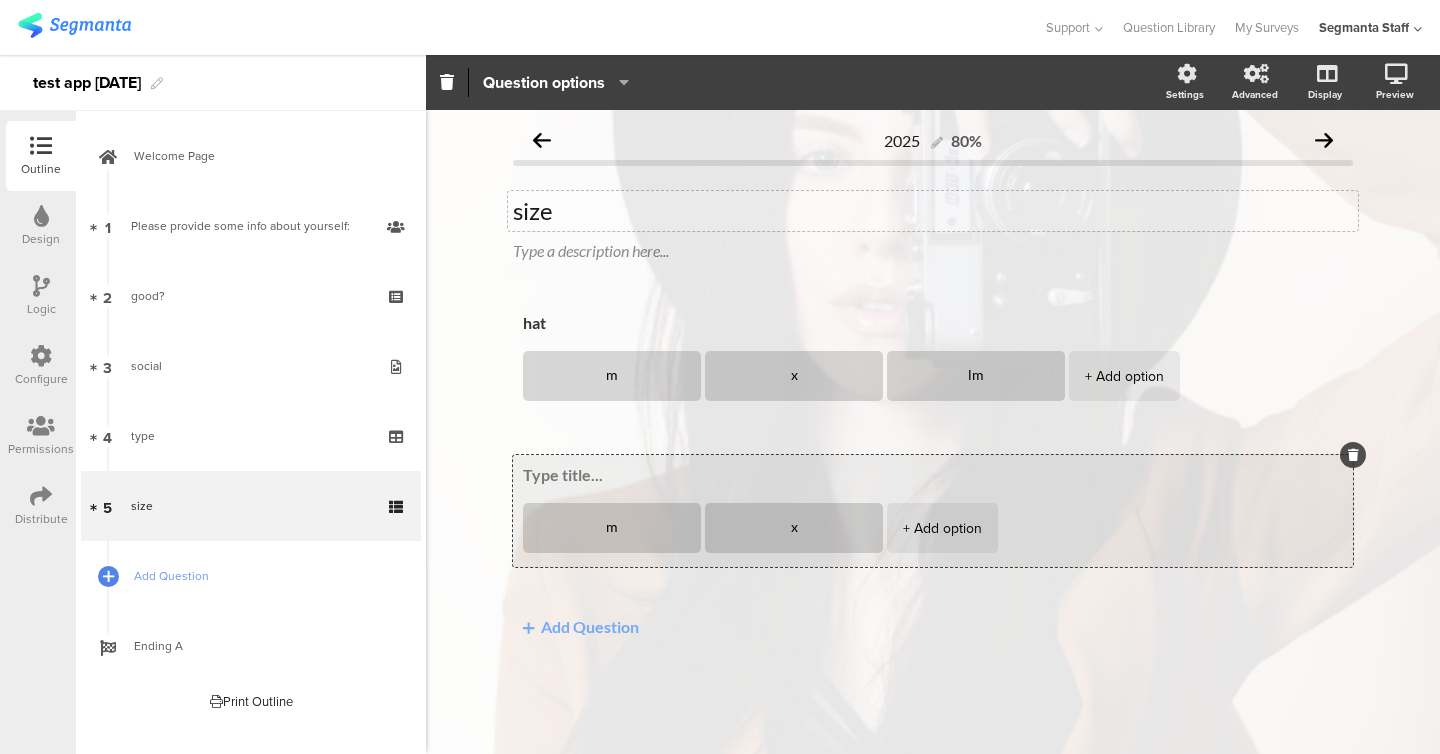 type on "hat" 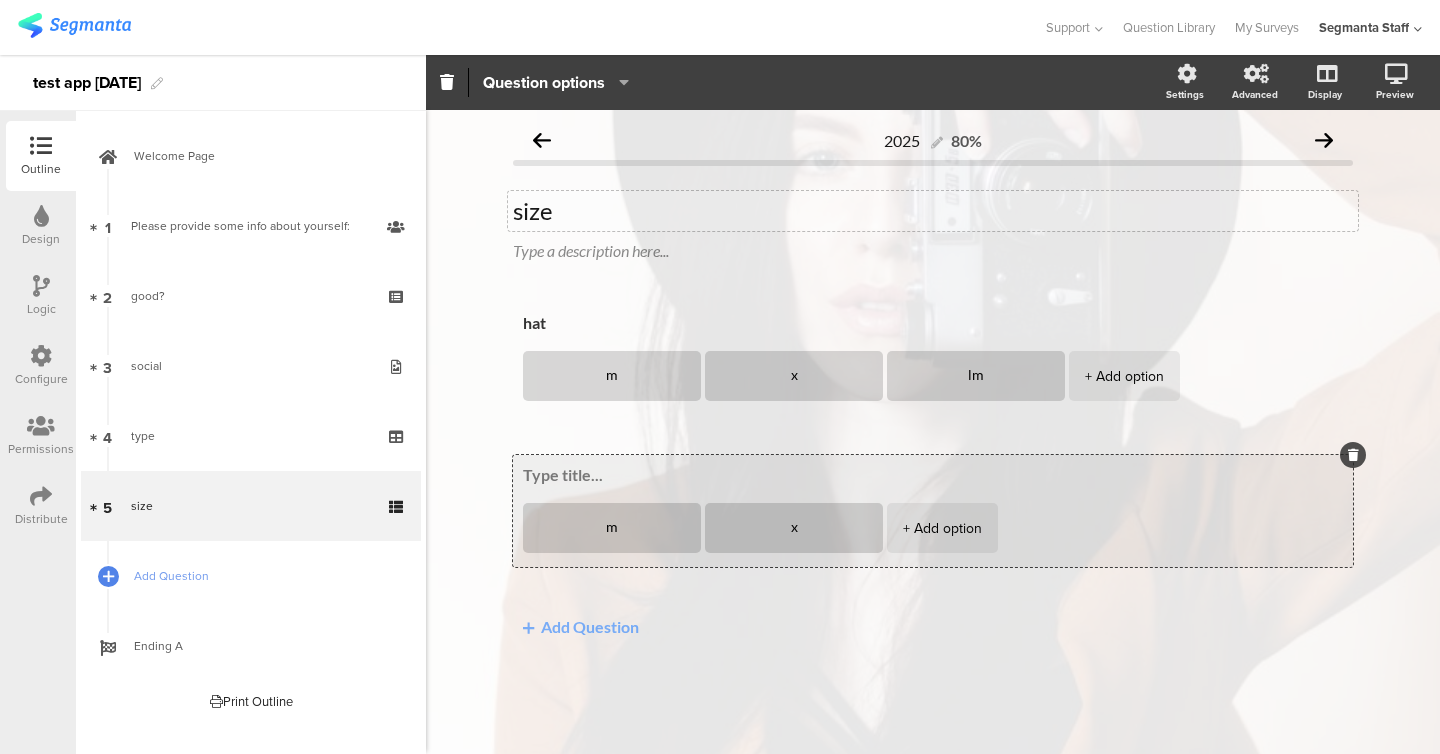 click at bounding box center (933, 475) 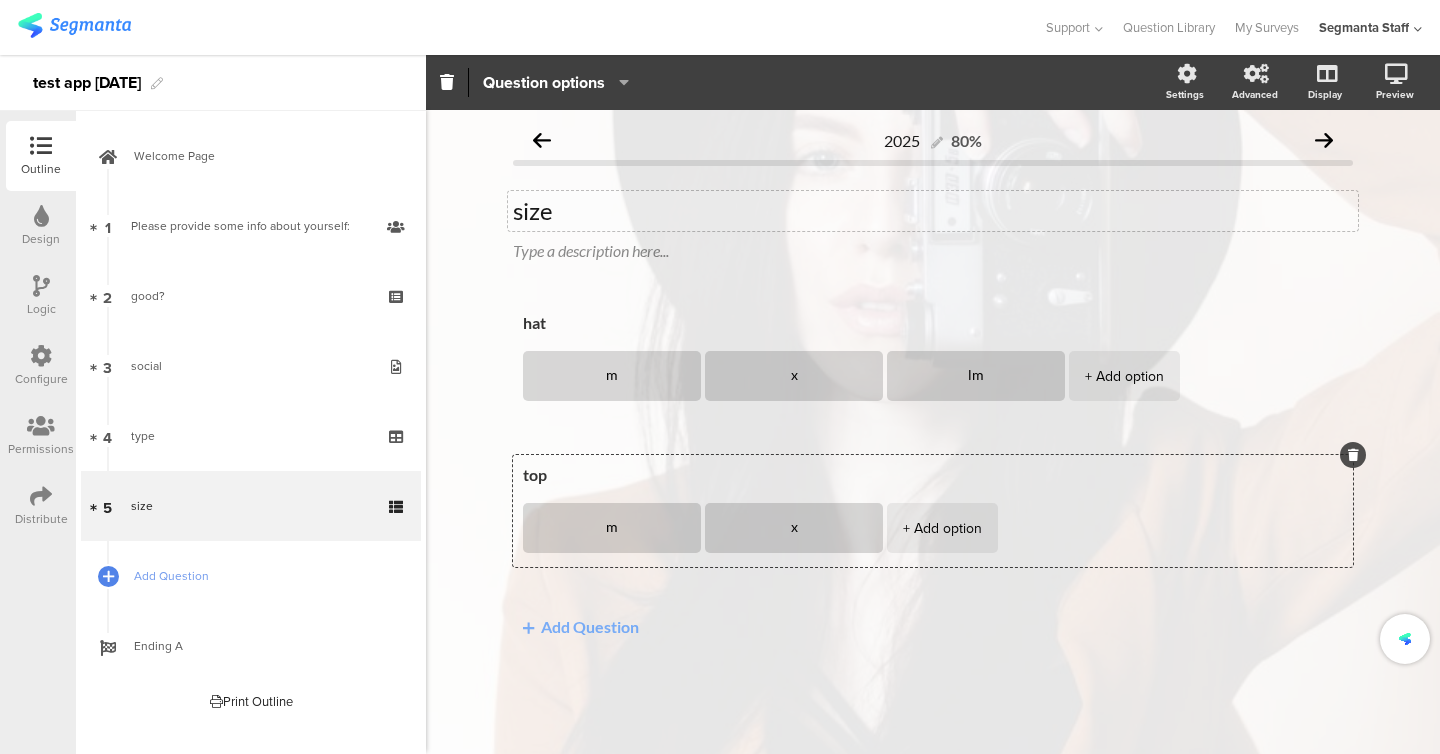 type on "top" 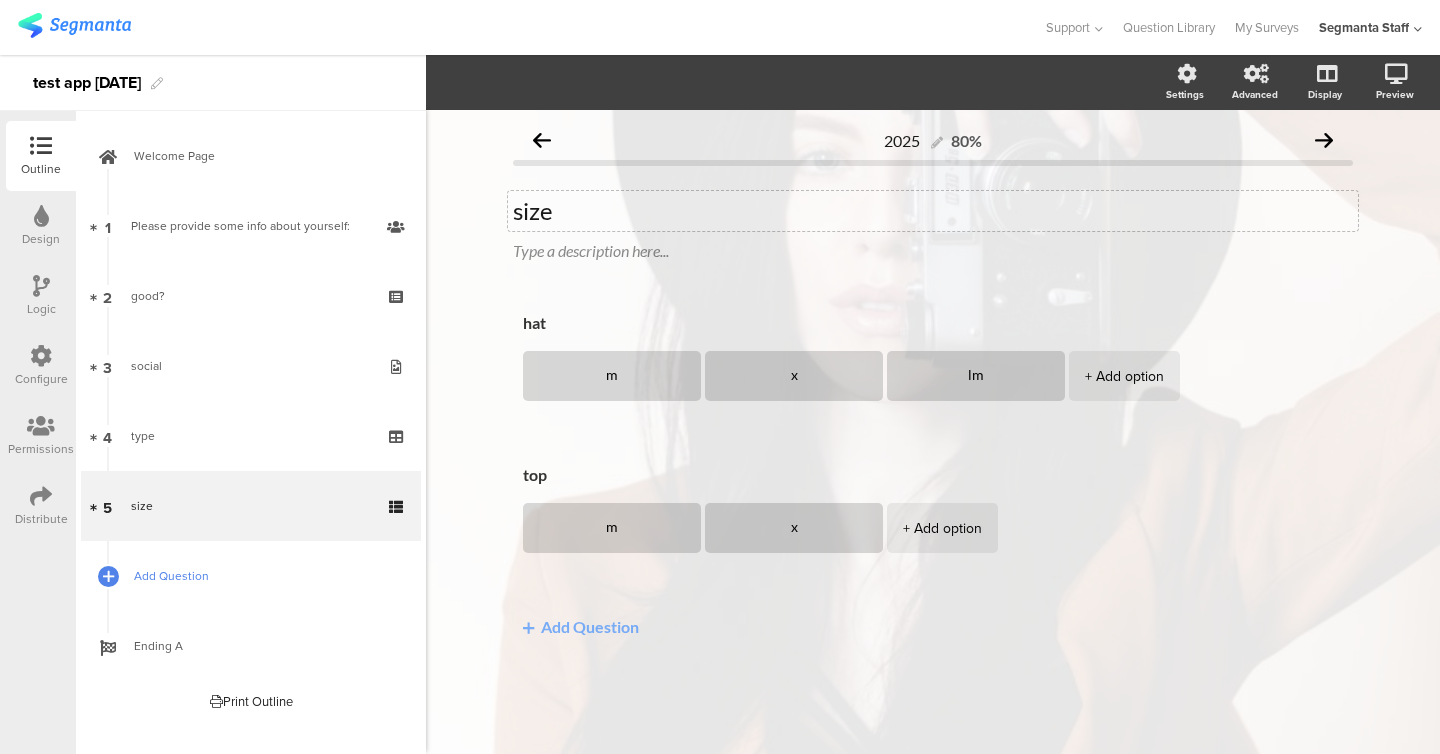 click on "Add Question" at bounding box center (262, 576) 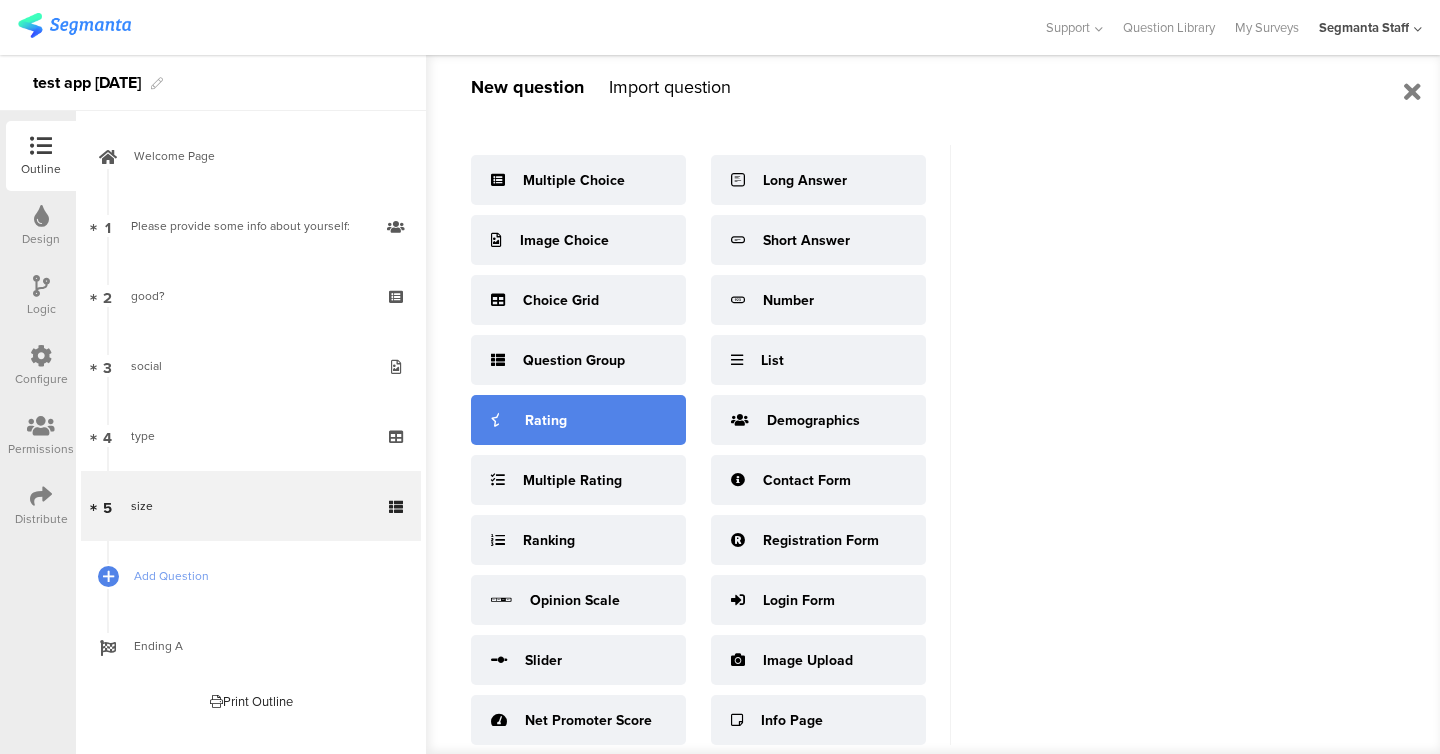 click on "Rating" at bounding box center (578, 420) 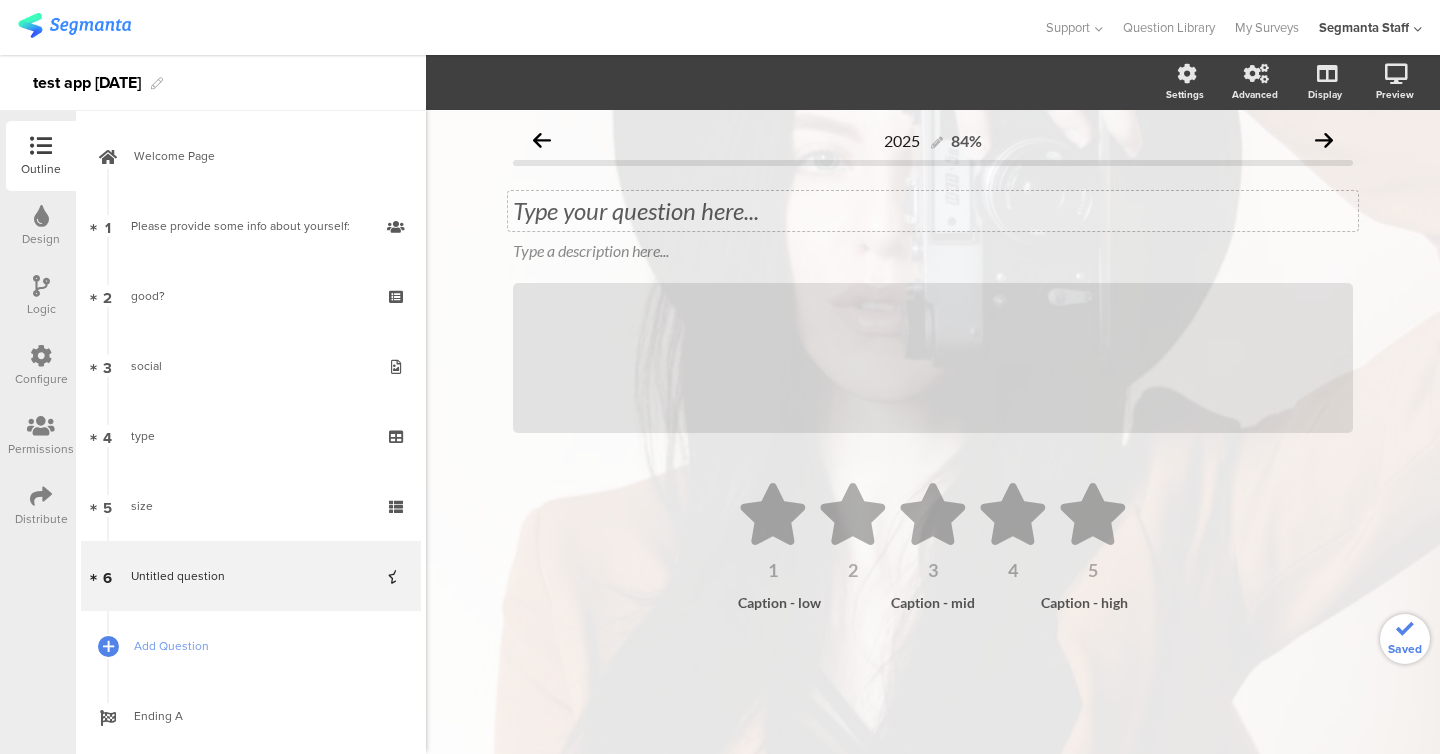 click on "Type your question here..." 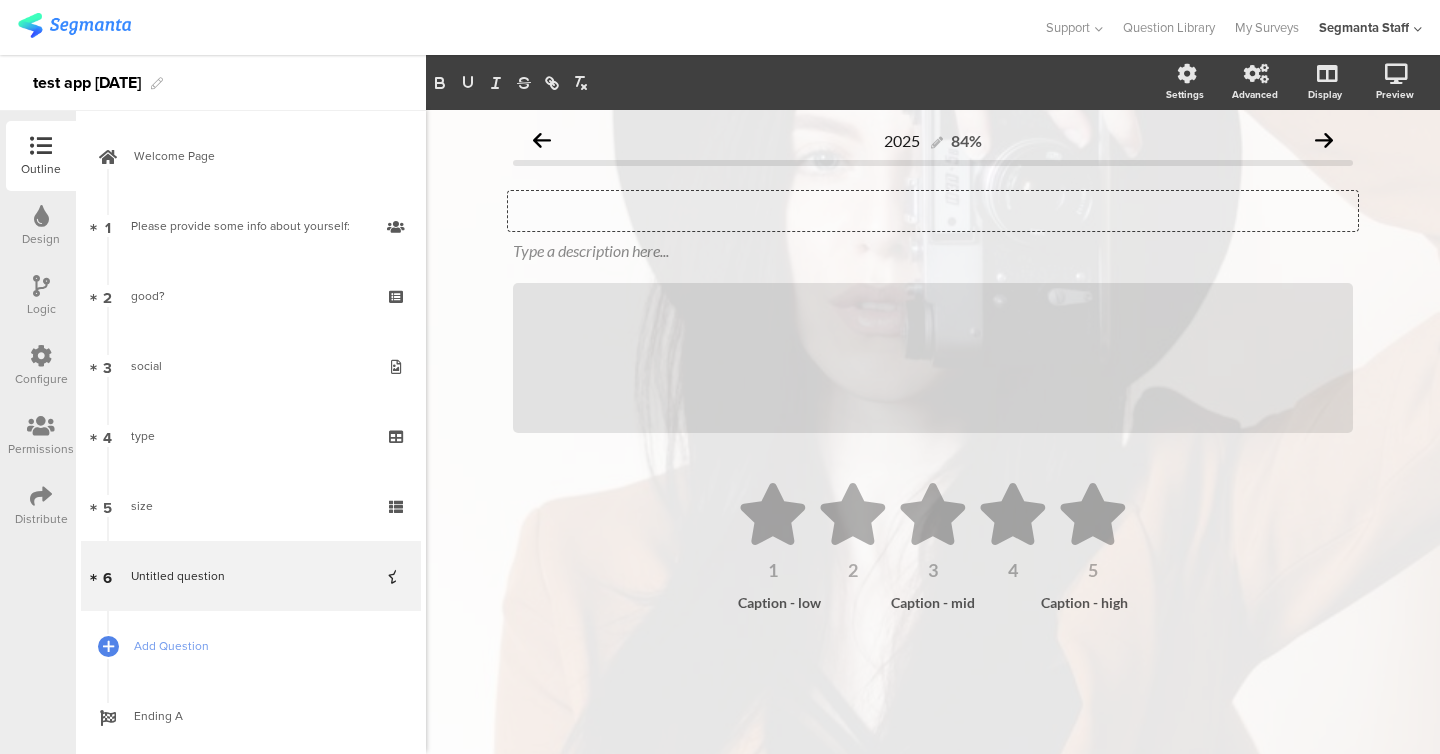 type 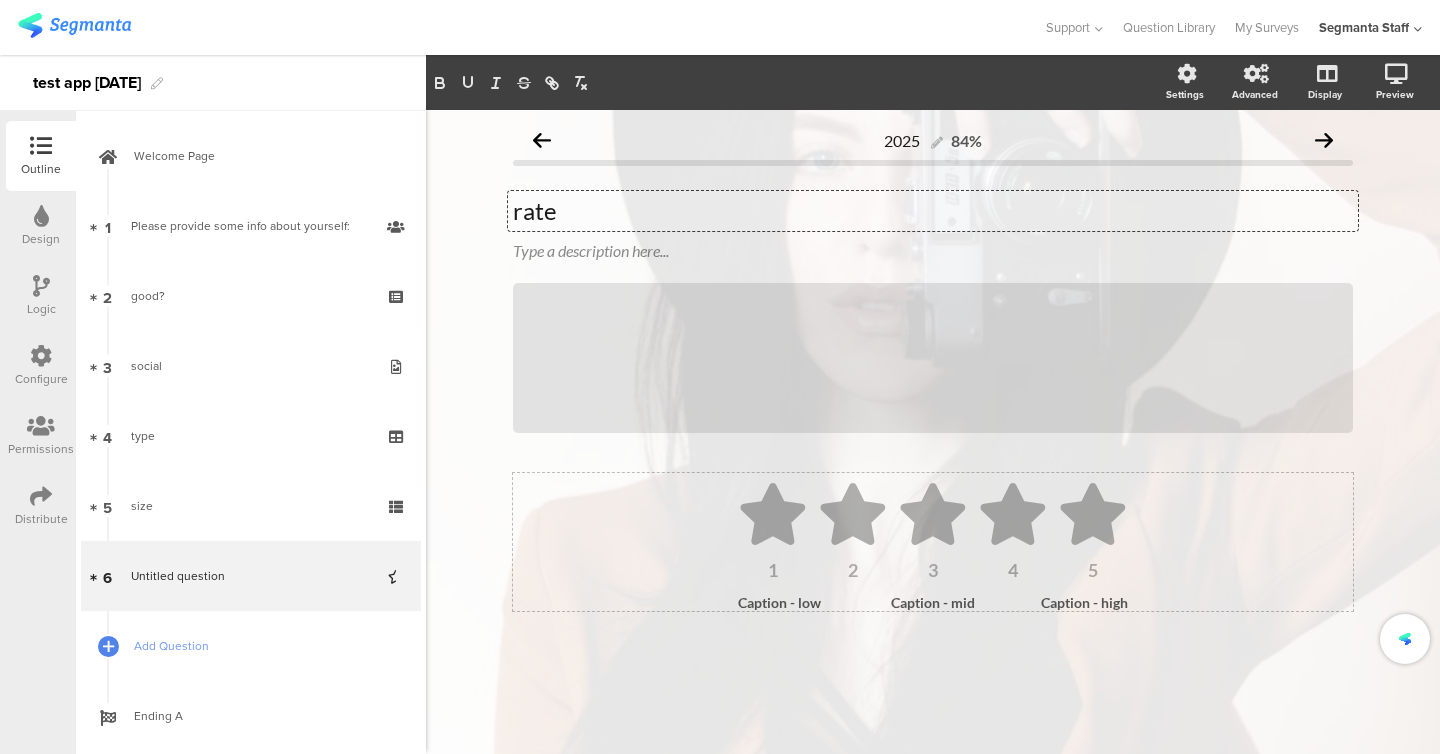 click on "2" 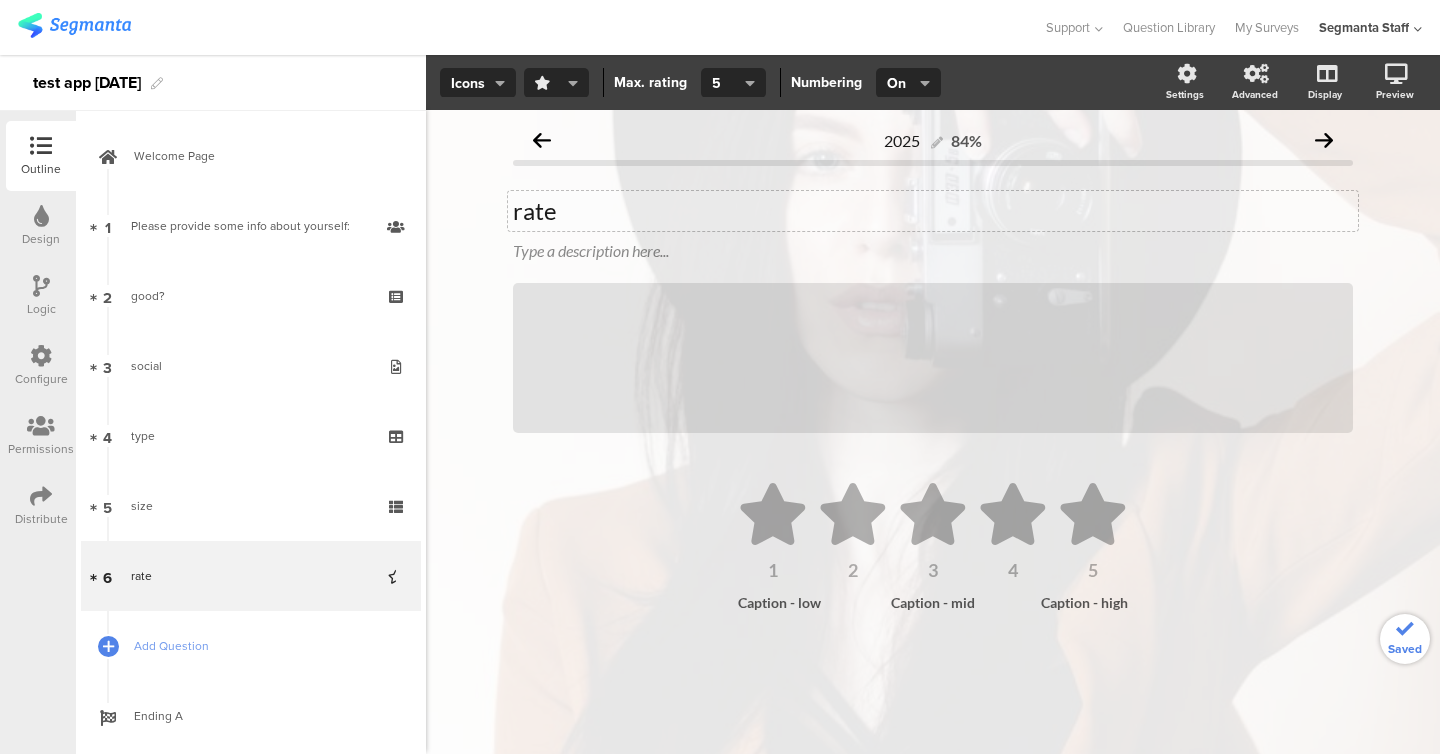 click 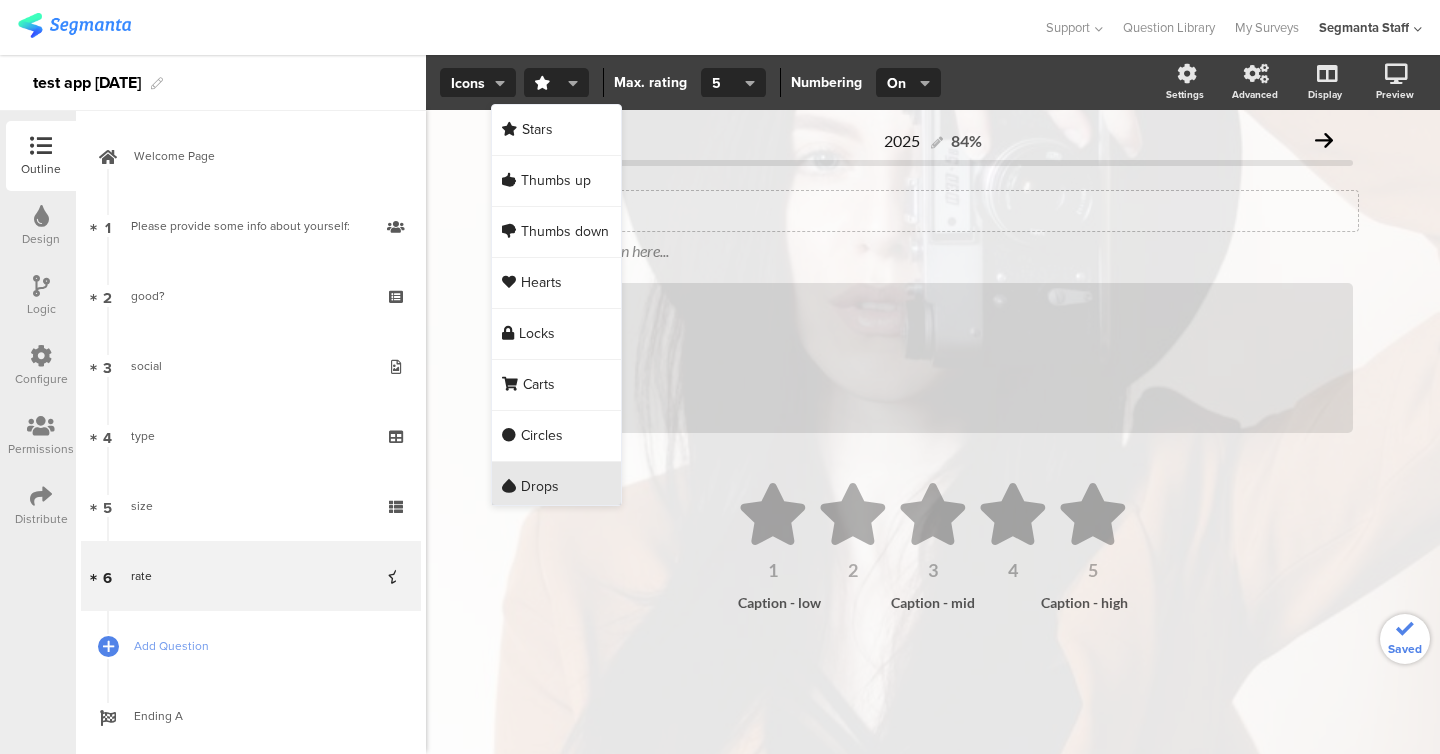 click on "Drops" at bounding box center (556, 487) 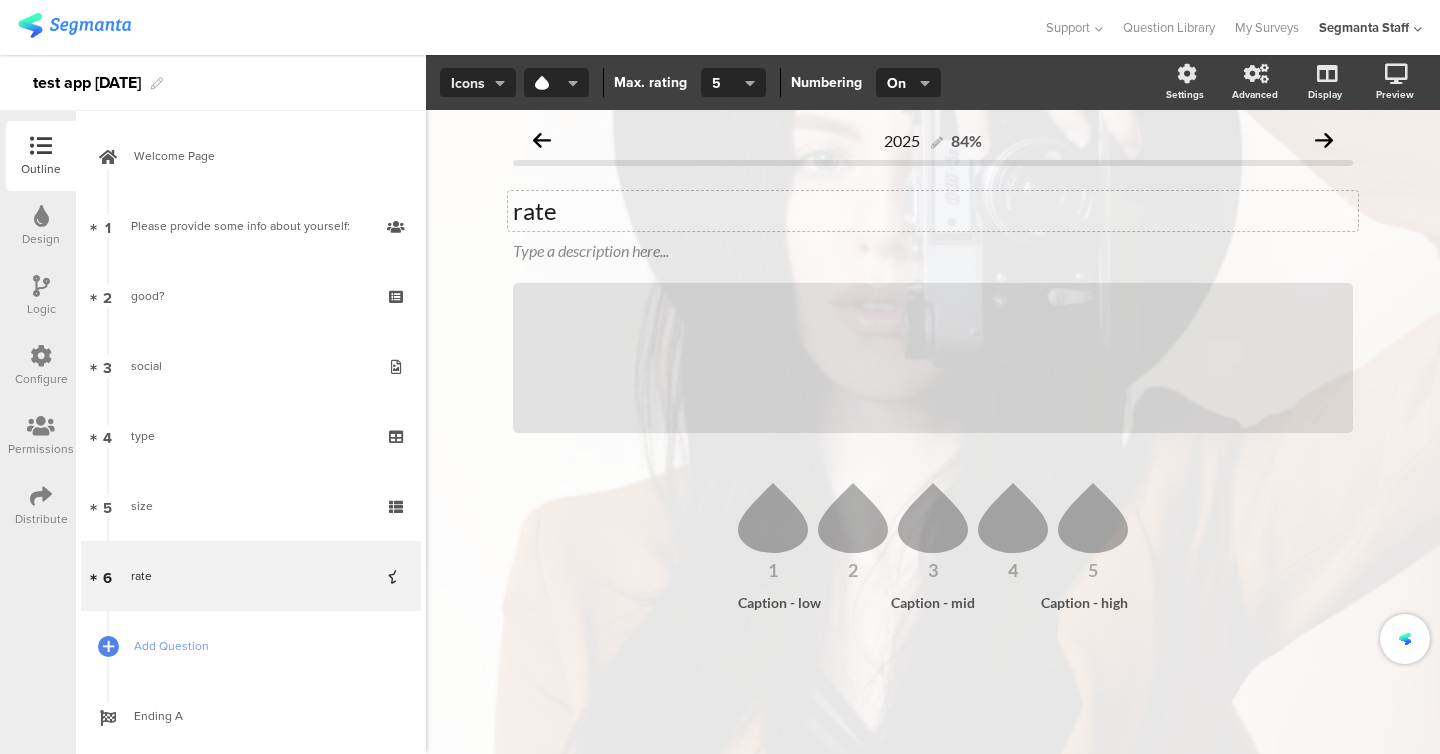 click on "Icons Slider   Icons         Max. rating   3 4 5 6 7 8 9 10   5     Numbering   On Off   On
Settings
Advanced
Display
[GEOGRAPHIC_DATA]" 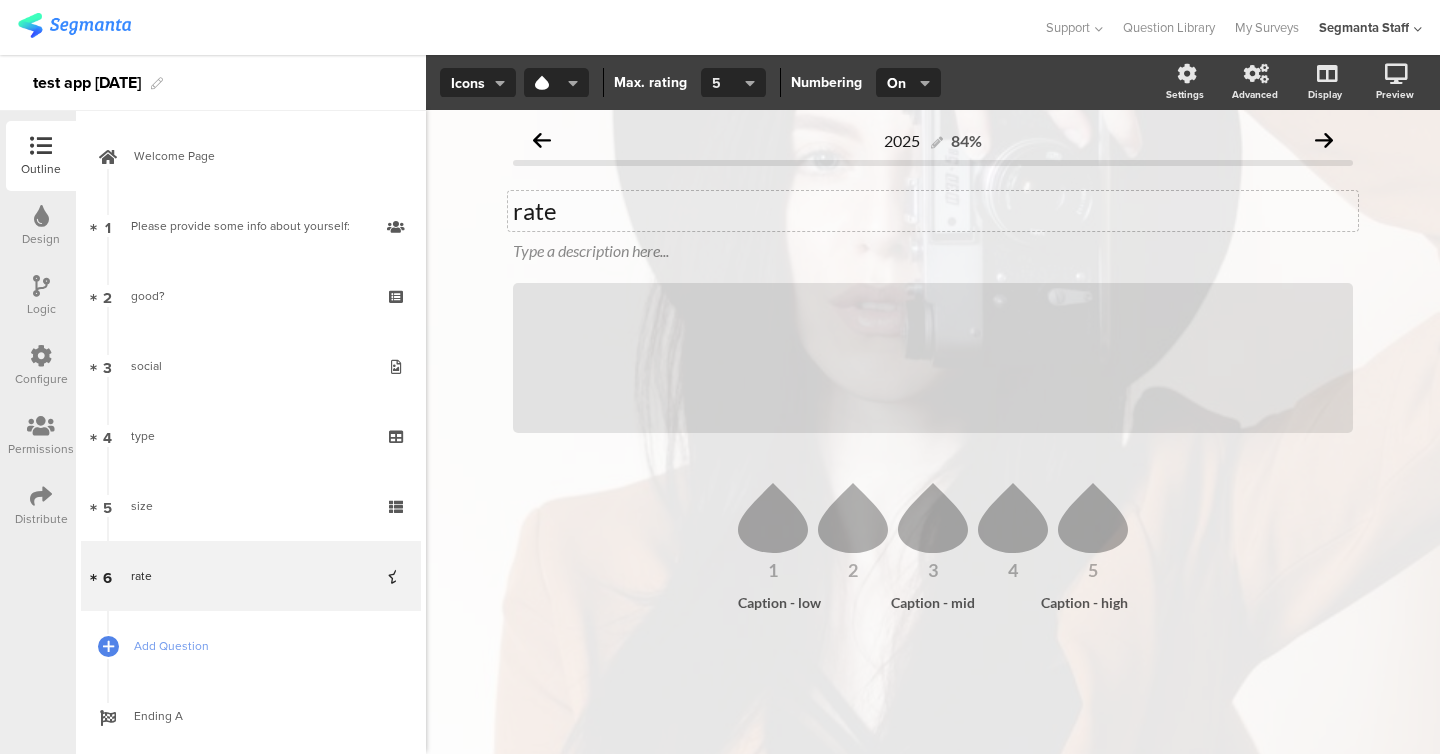 click on "5" 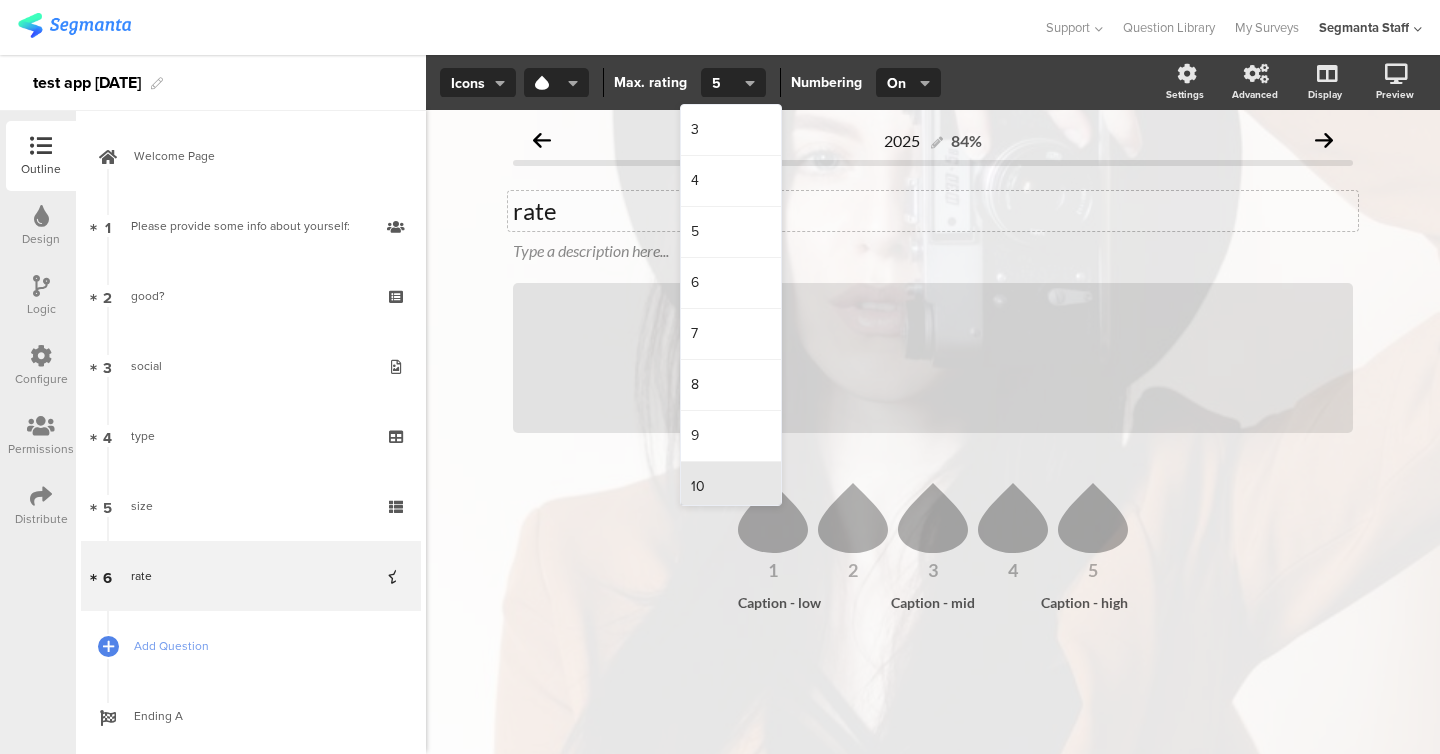 click on "10" at bounding box center [731, 487] 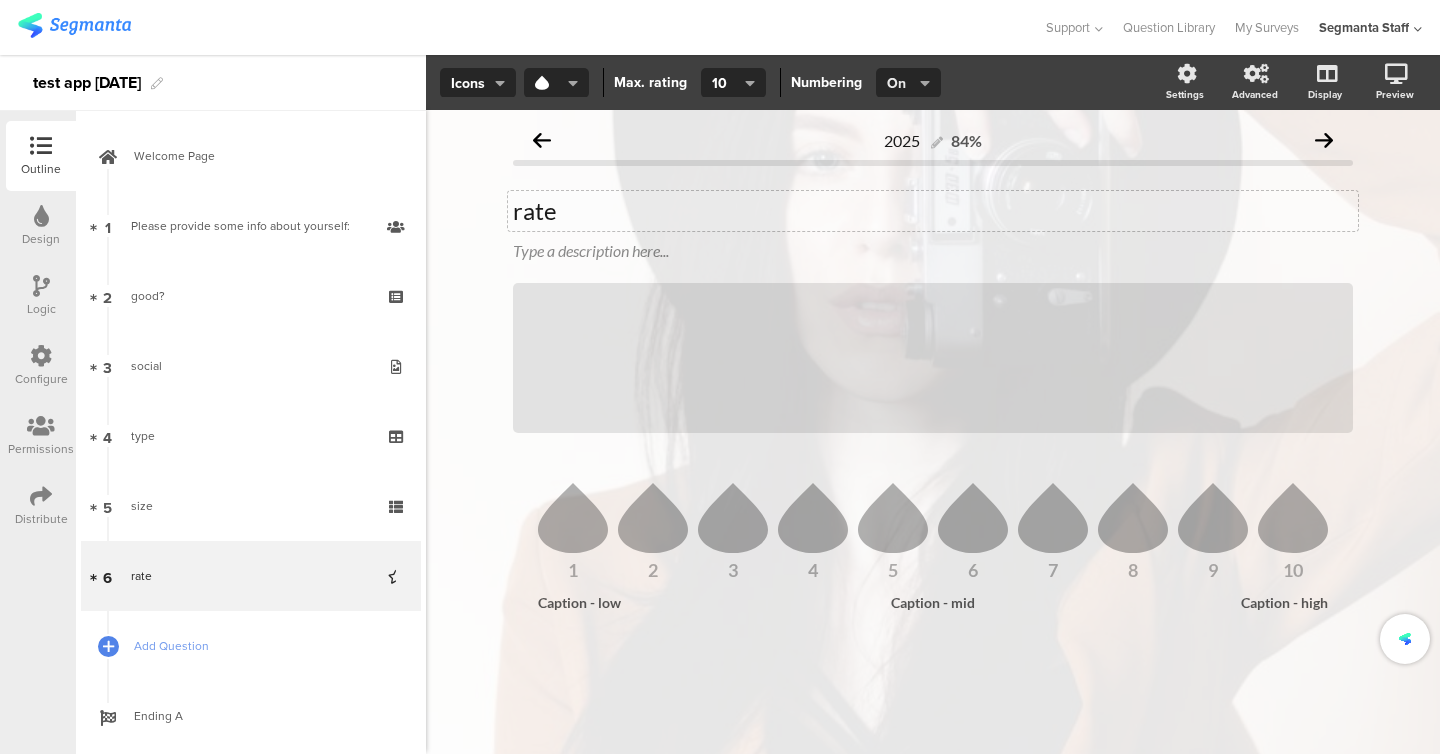 click on "On" 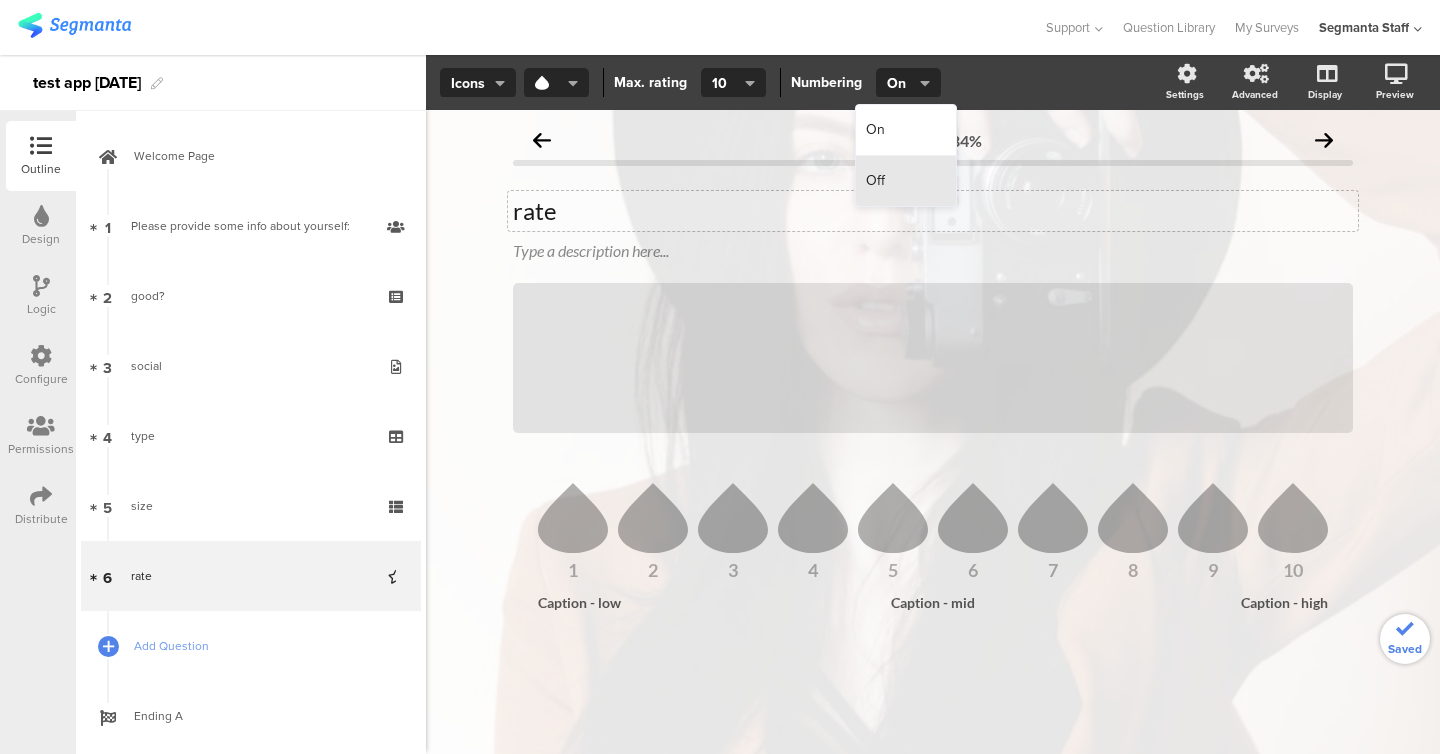 click on "Off" at bounding box center [906, 181] 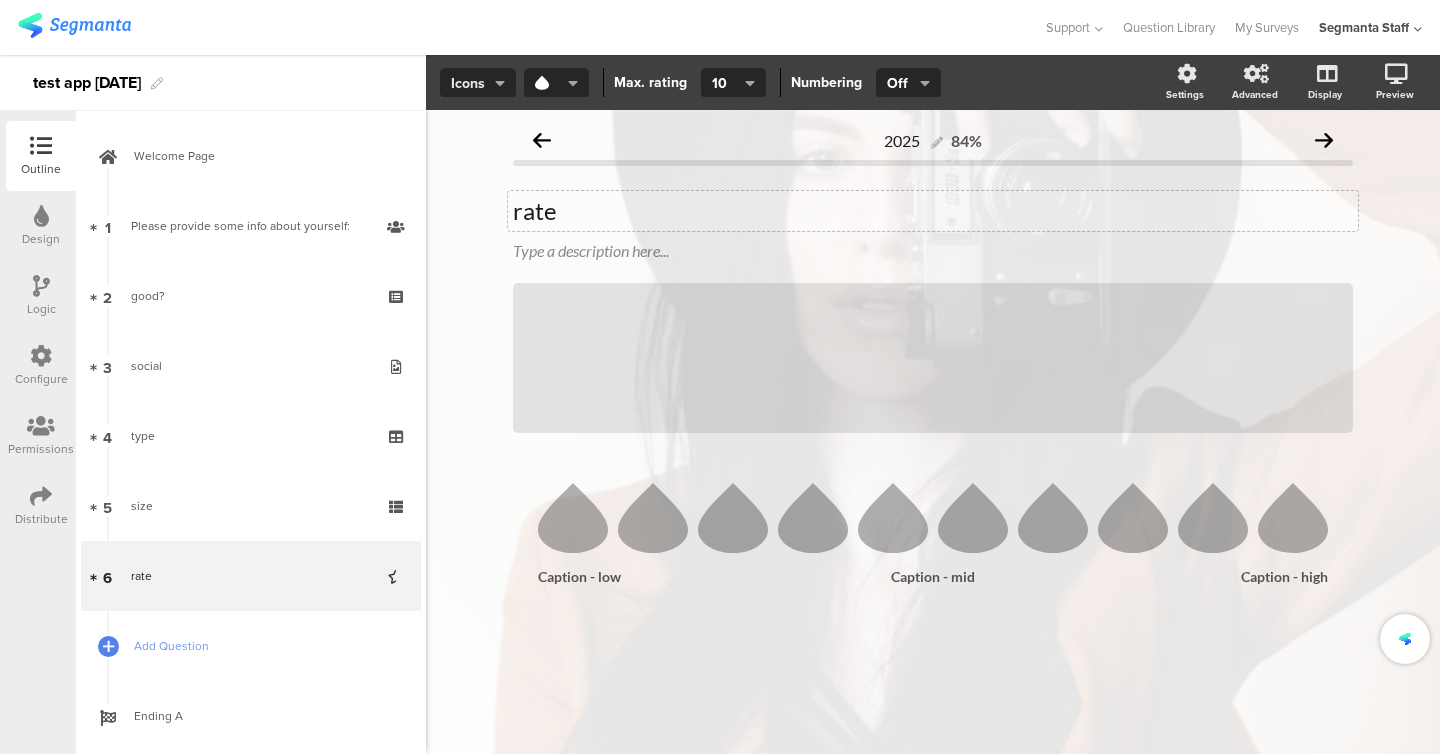 click on "Icons" 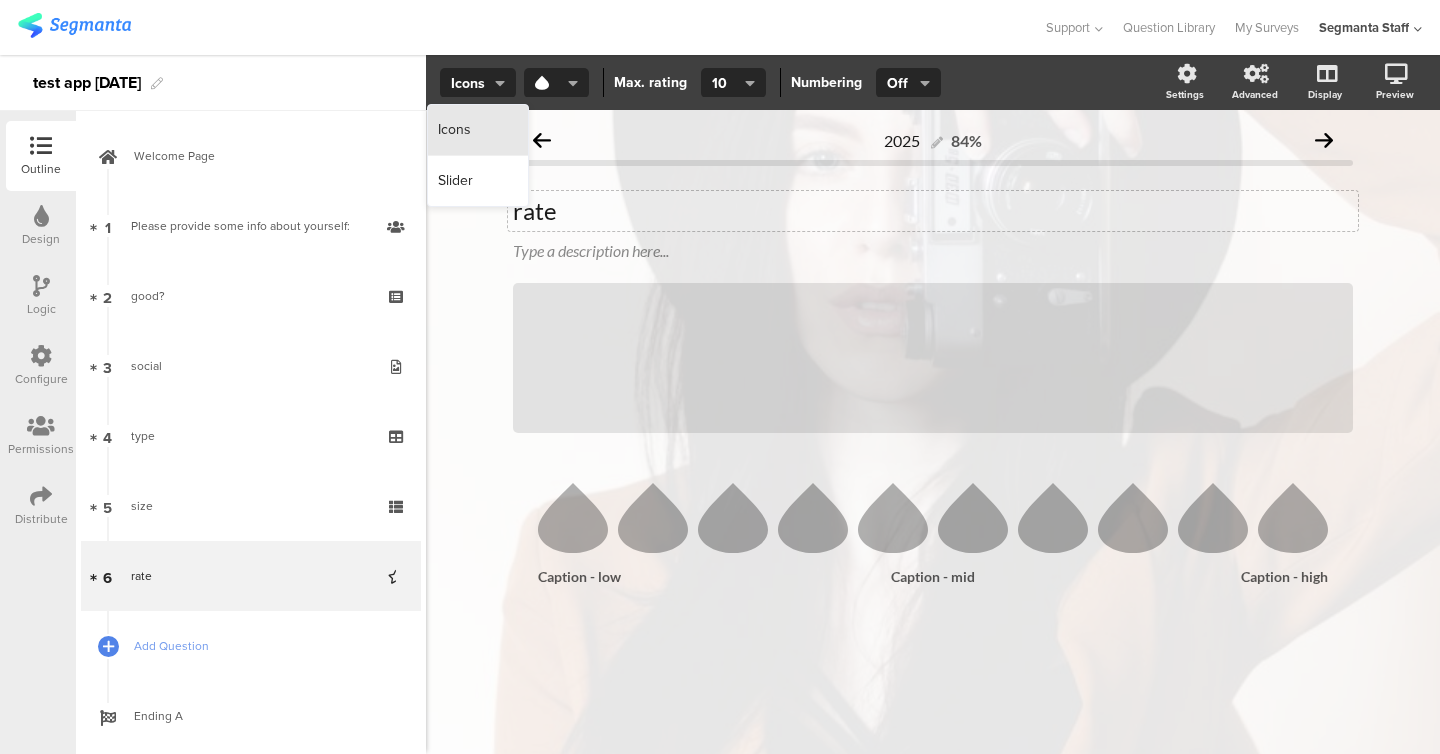 click on "Icons" at bounding box center (478, 130) 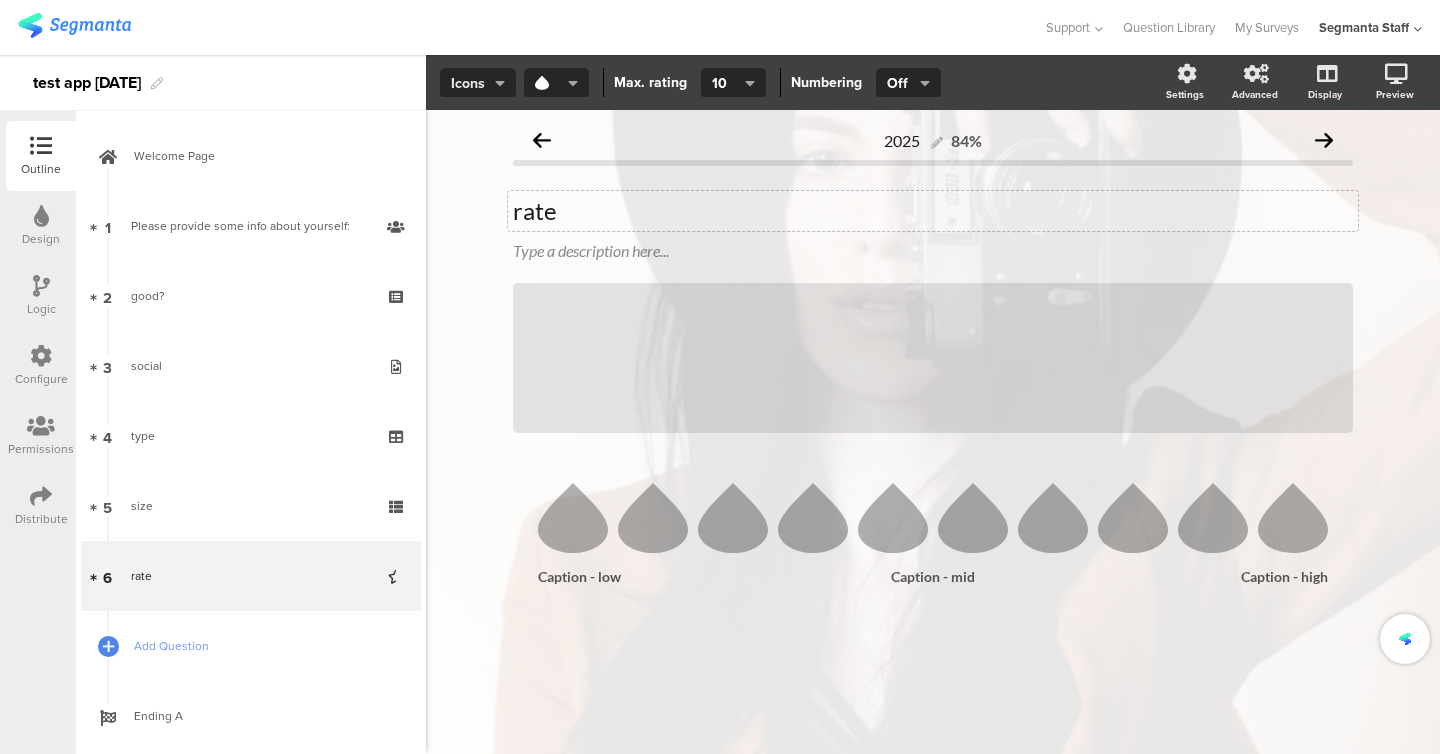 click on "Icons" 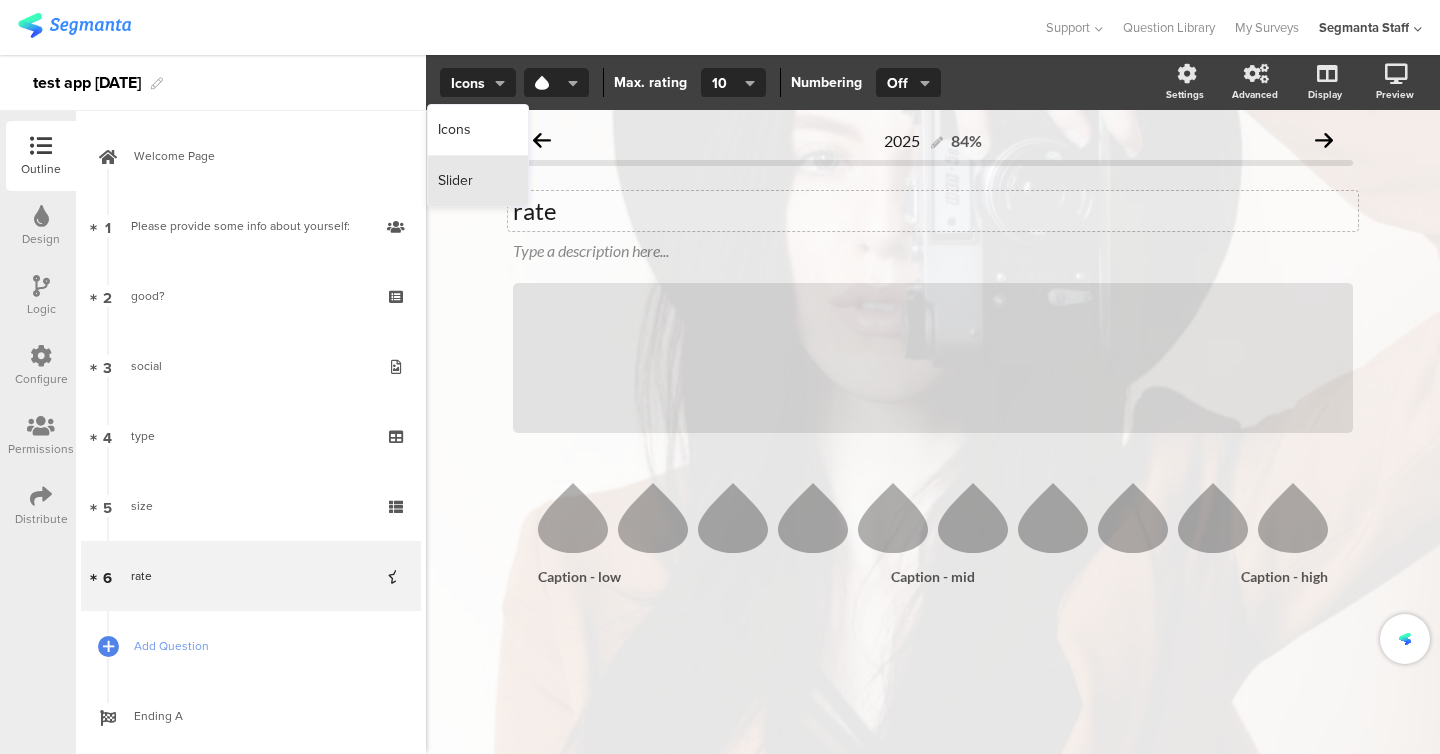 click on "Slider" at bounding box center [478, 181] 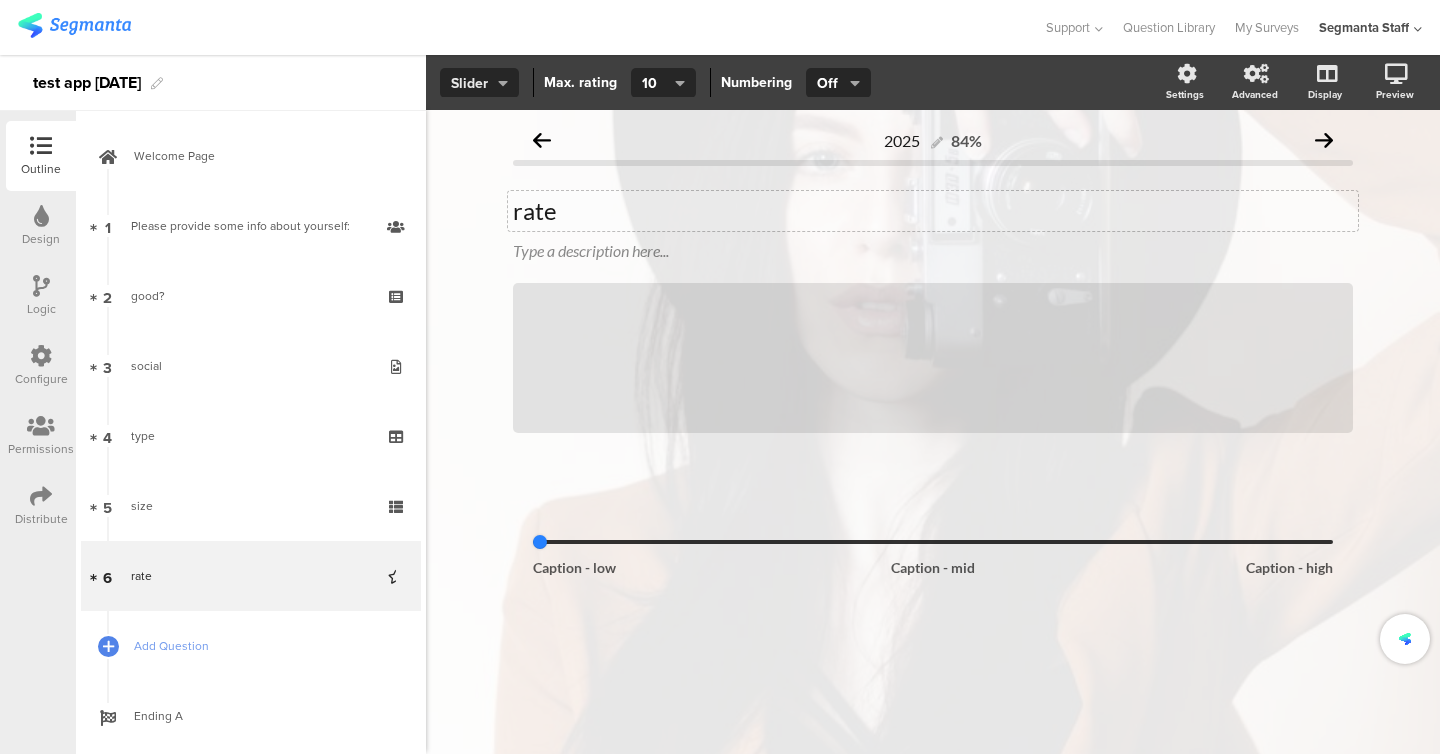 click on "Slider" 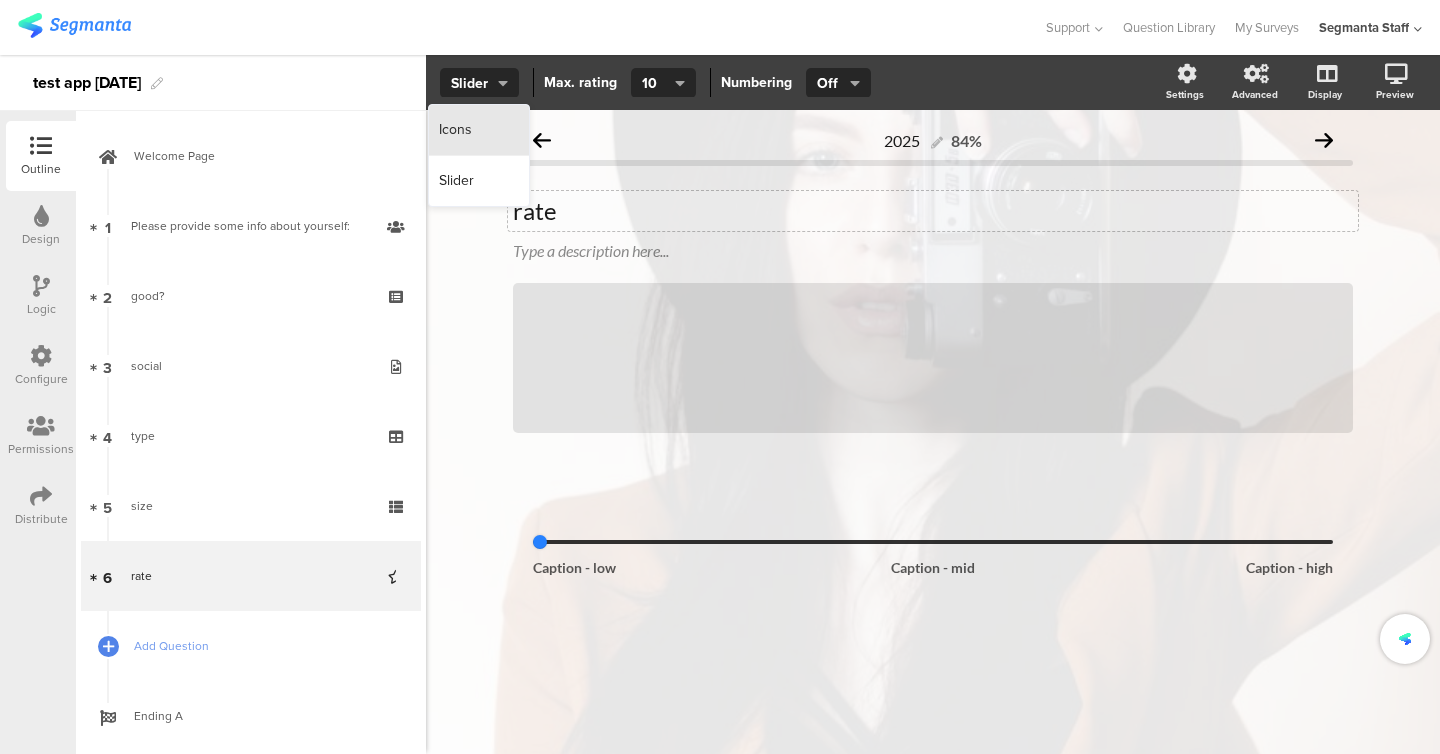 click on "Icons" at bounding box center (479, 130) 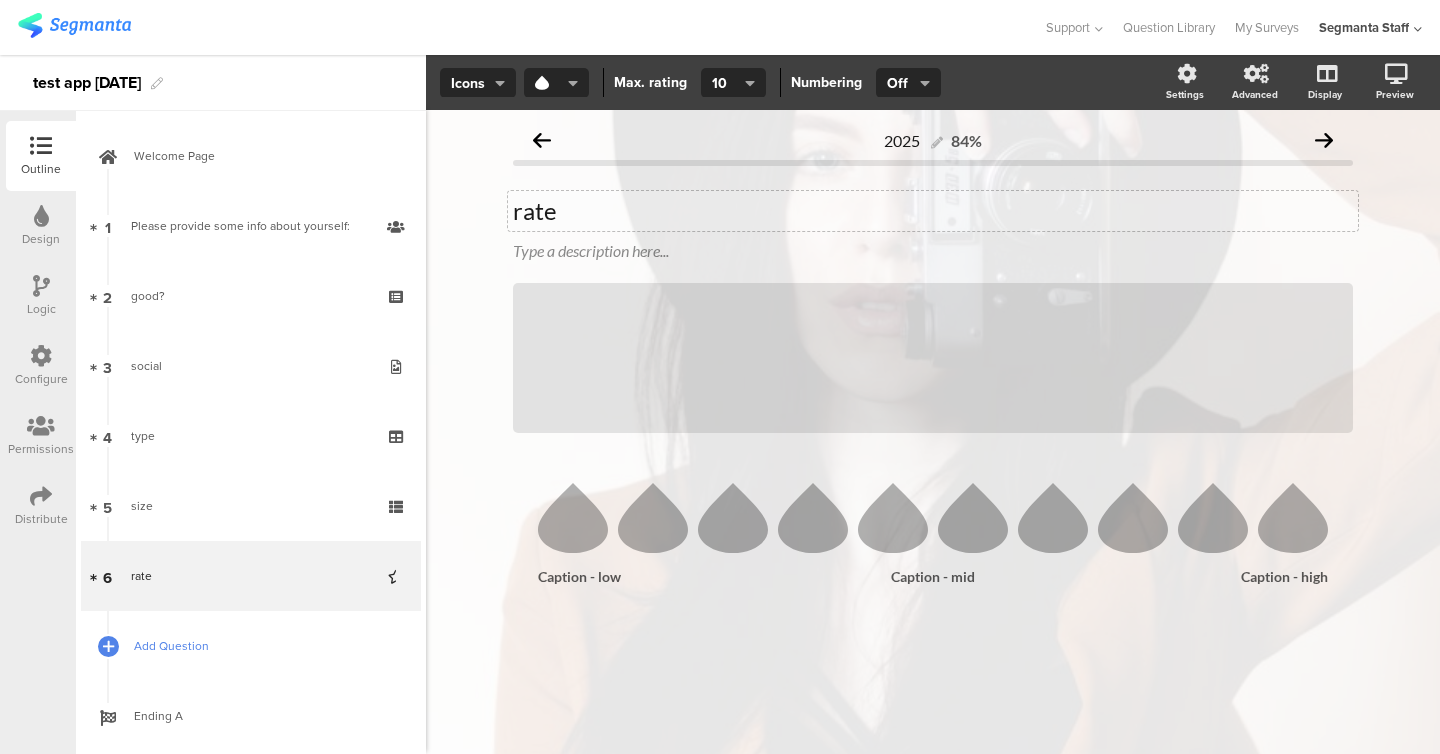 click on "Add Question" at bounding box center (251, 646) 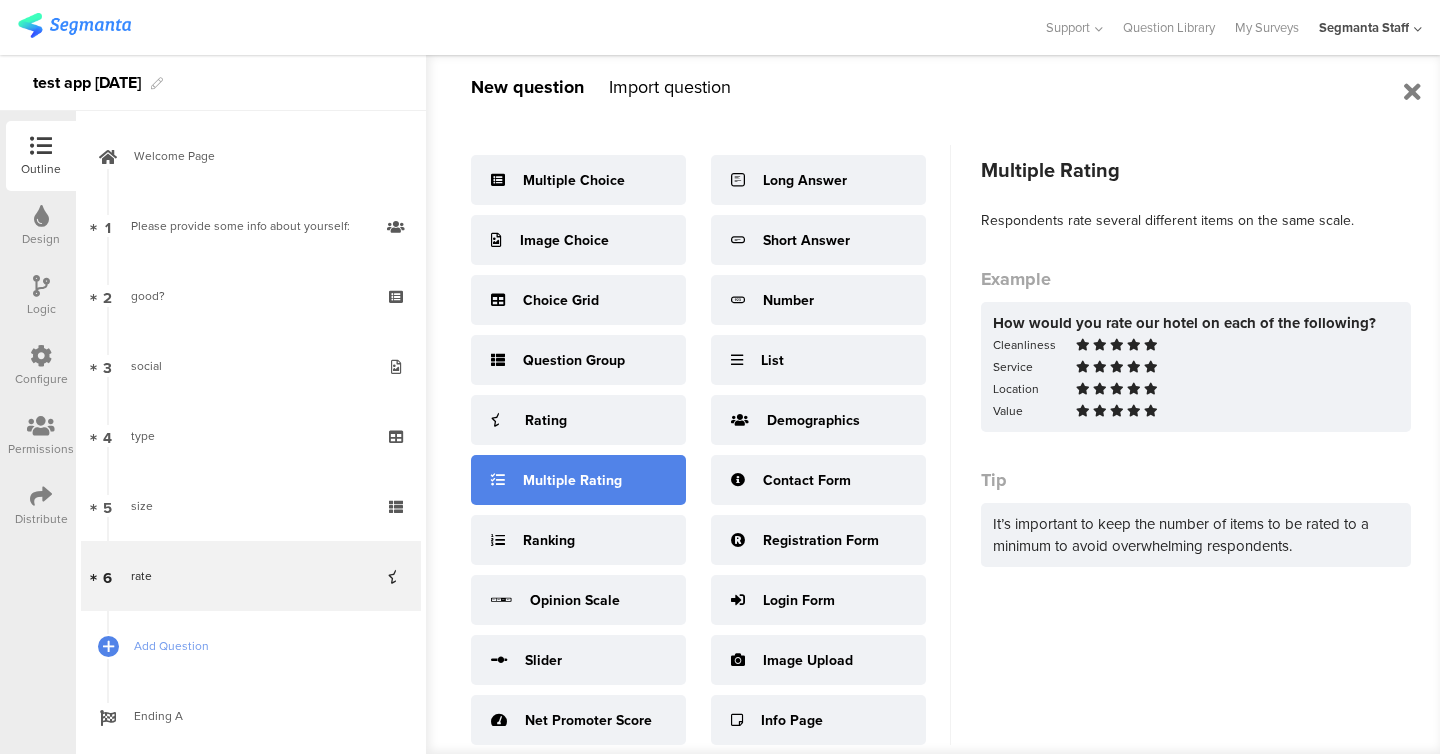 click on "Multiple Rating" at bounding box center (578, 480) 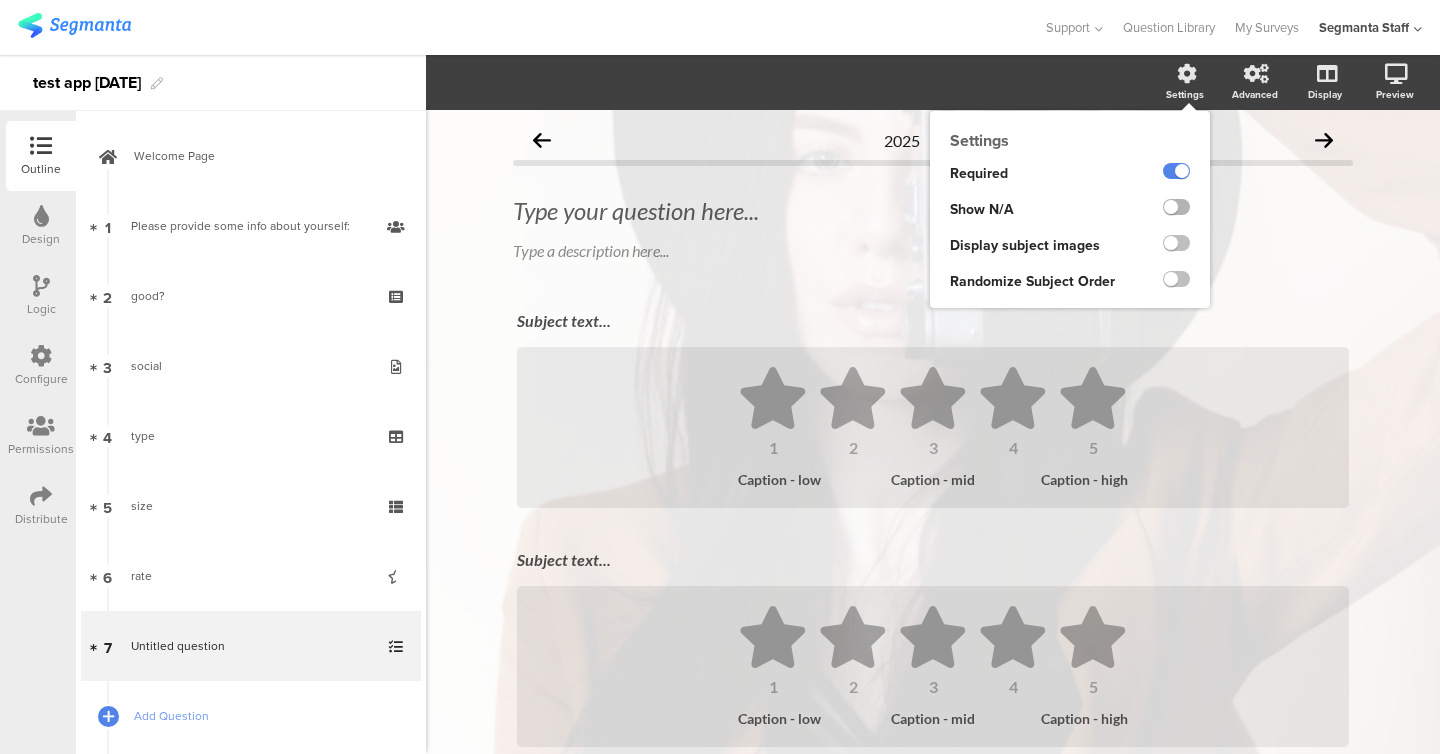 click 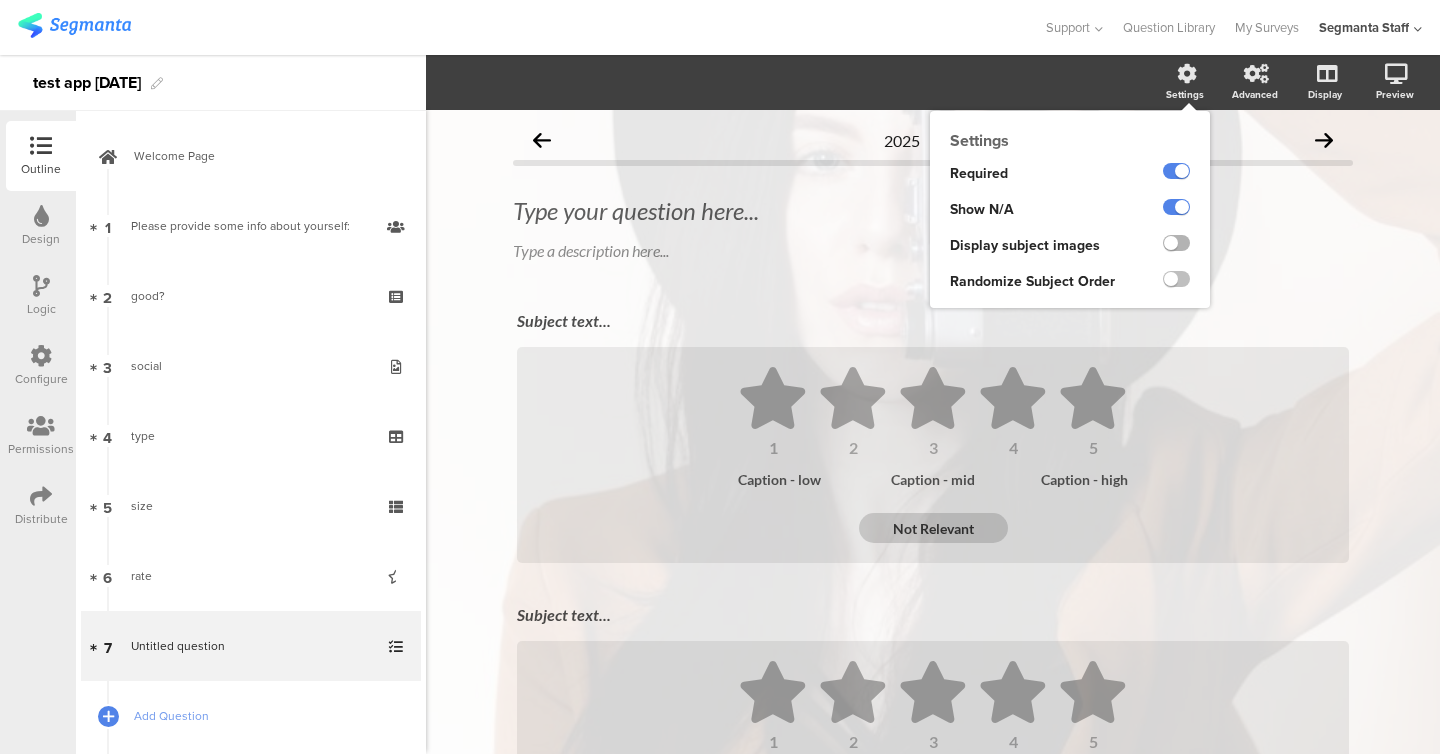 click 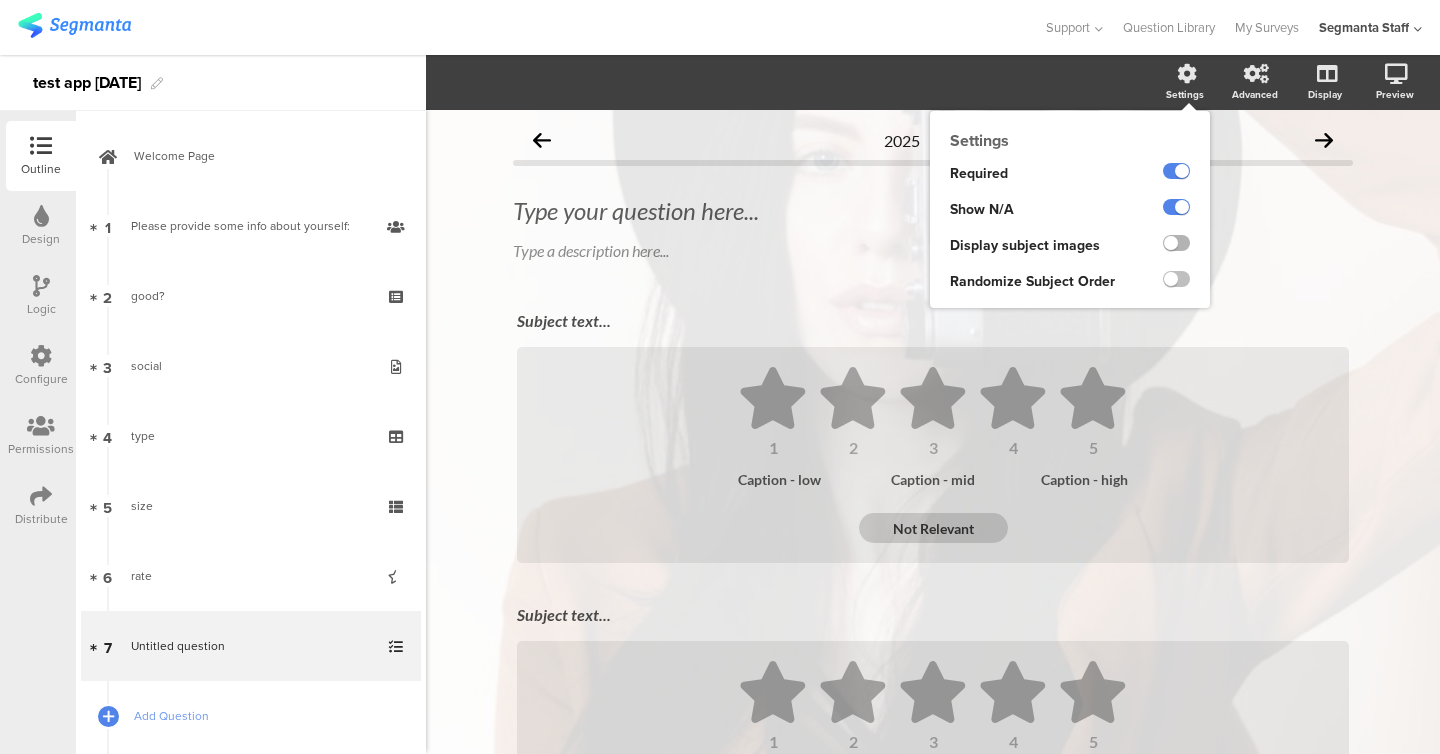 click at bounding box center [0, 0] 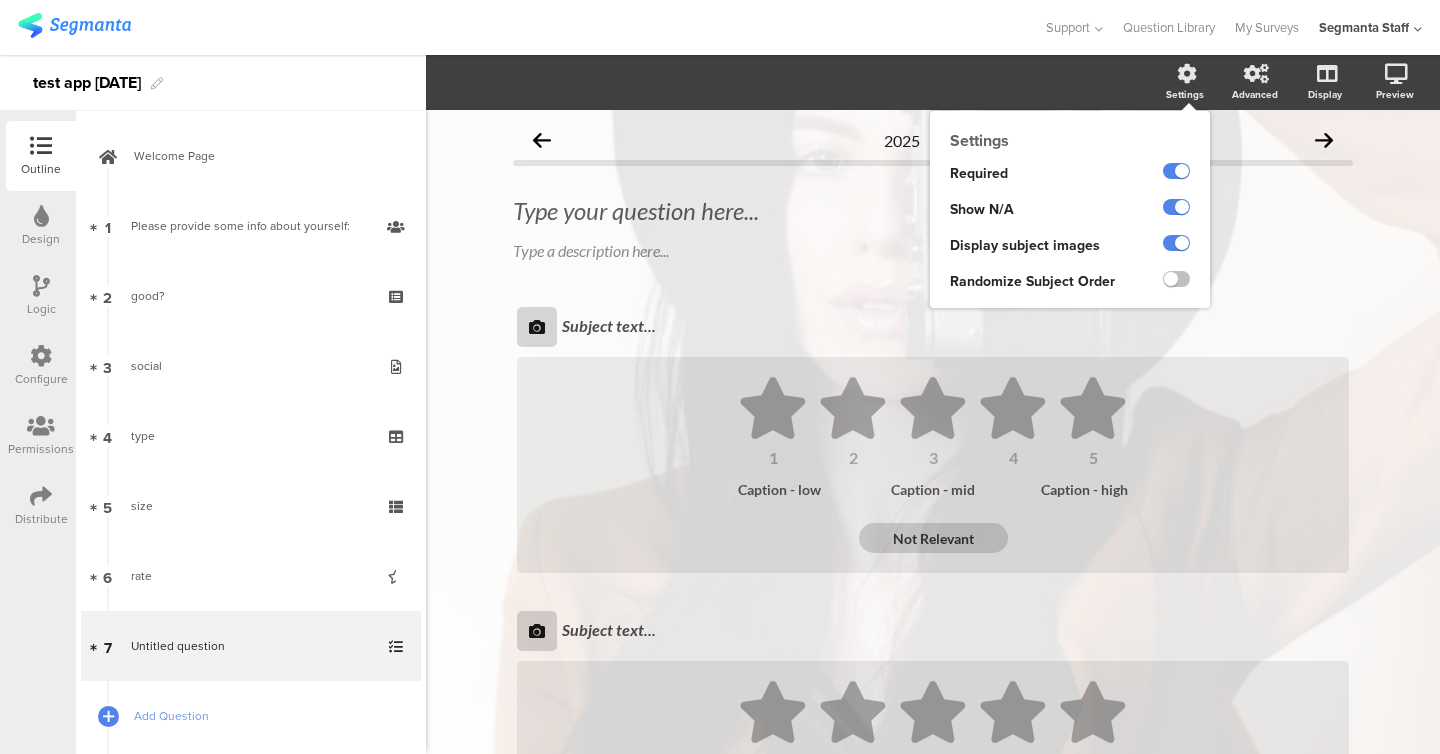 click 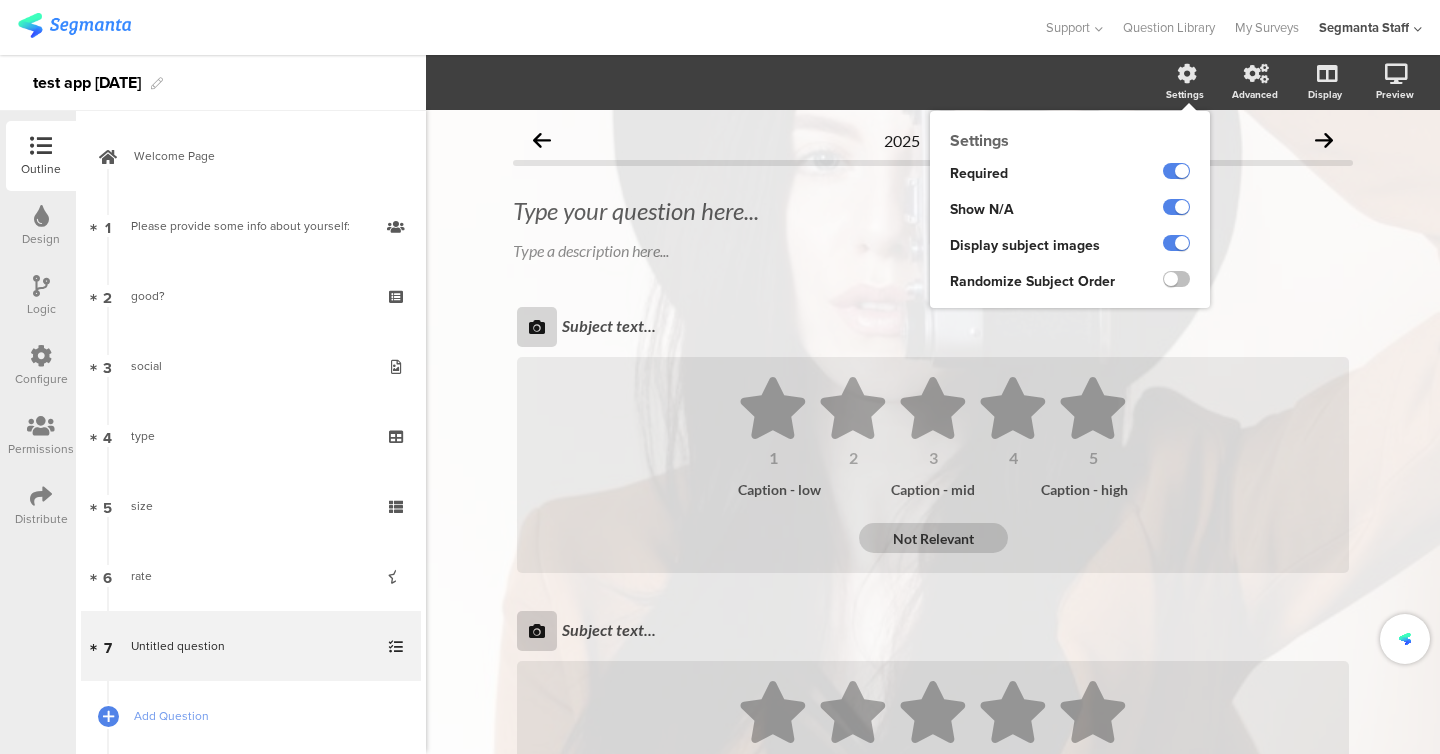 click 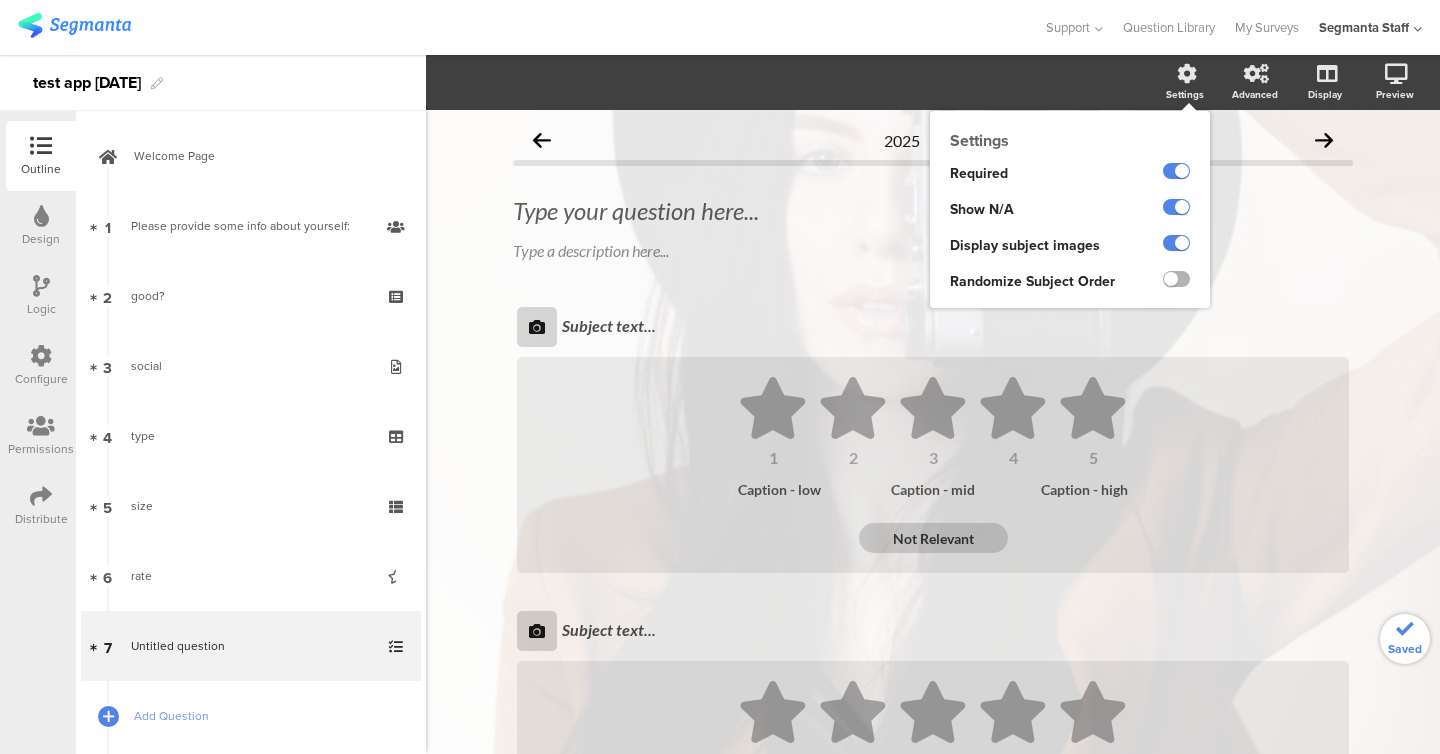 click 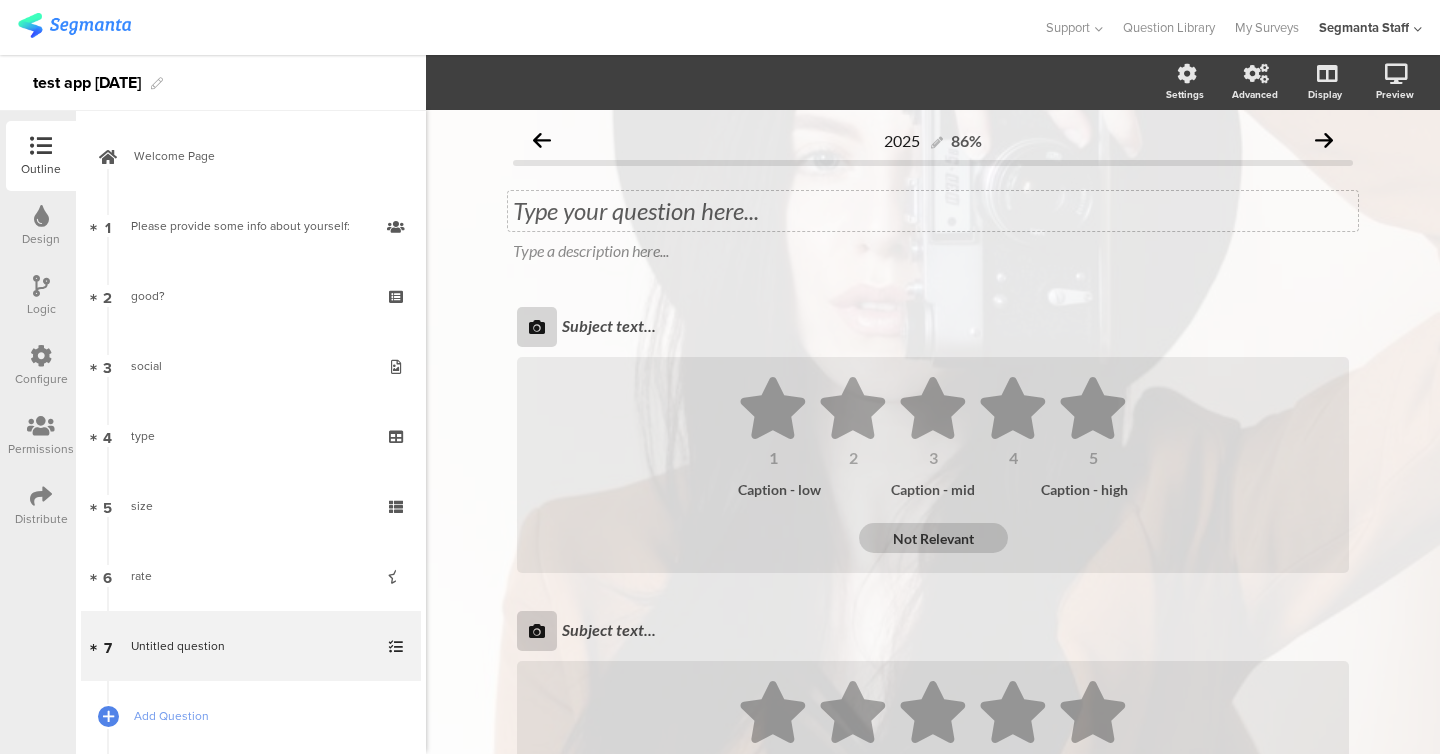 click on "Type your question here..." 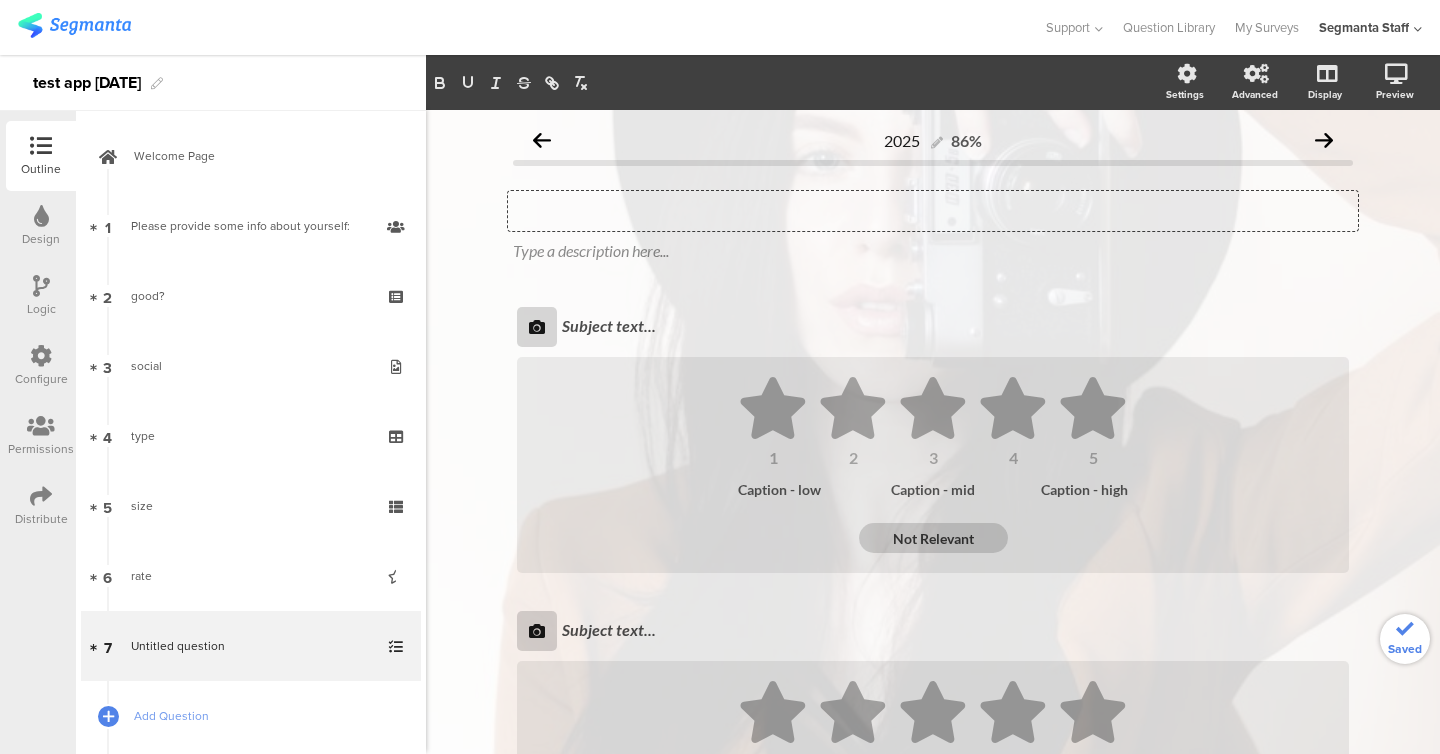 type 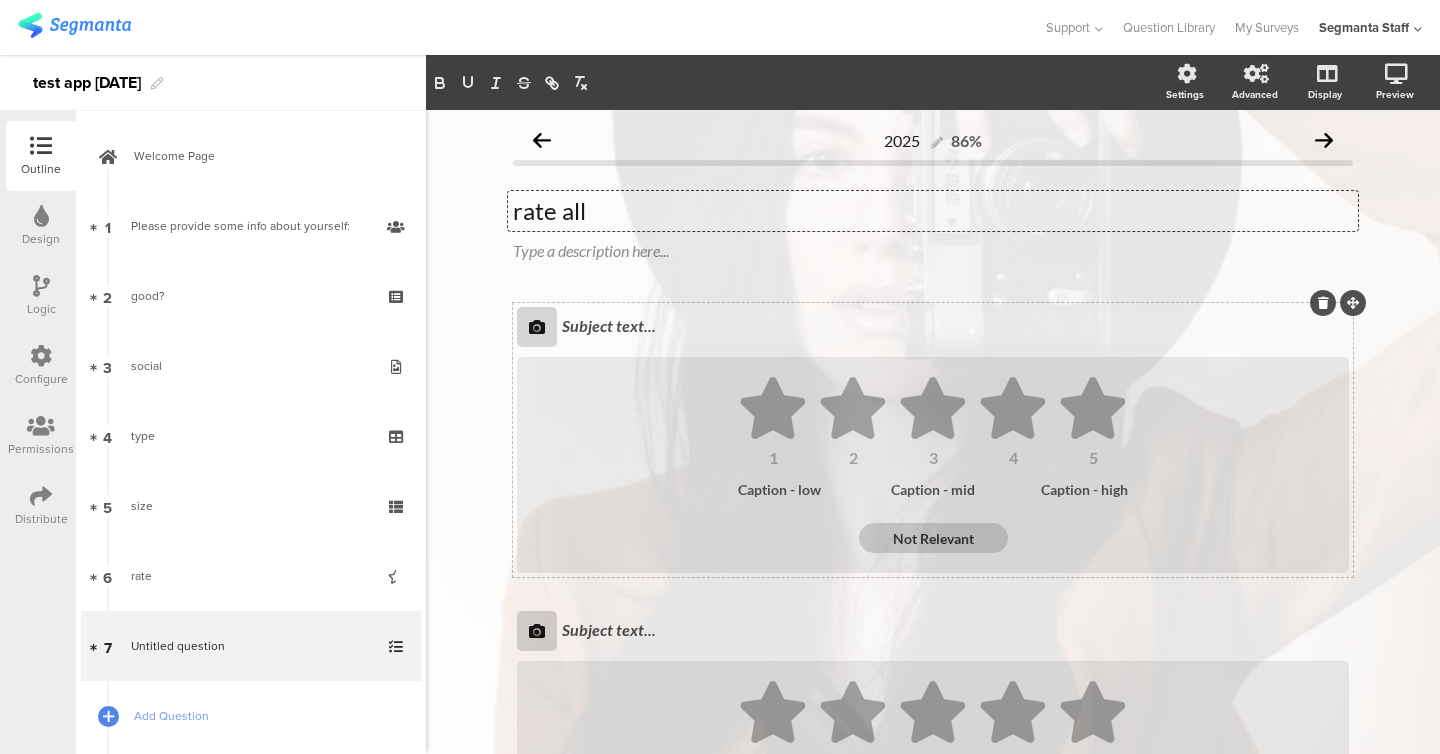 click on "Subject text..." at bounding box center [955, 325] 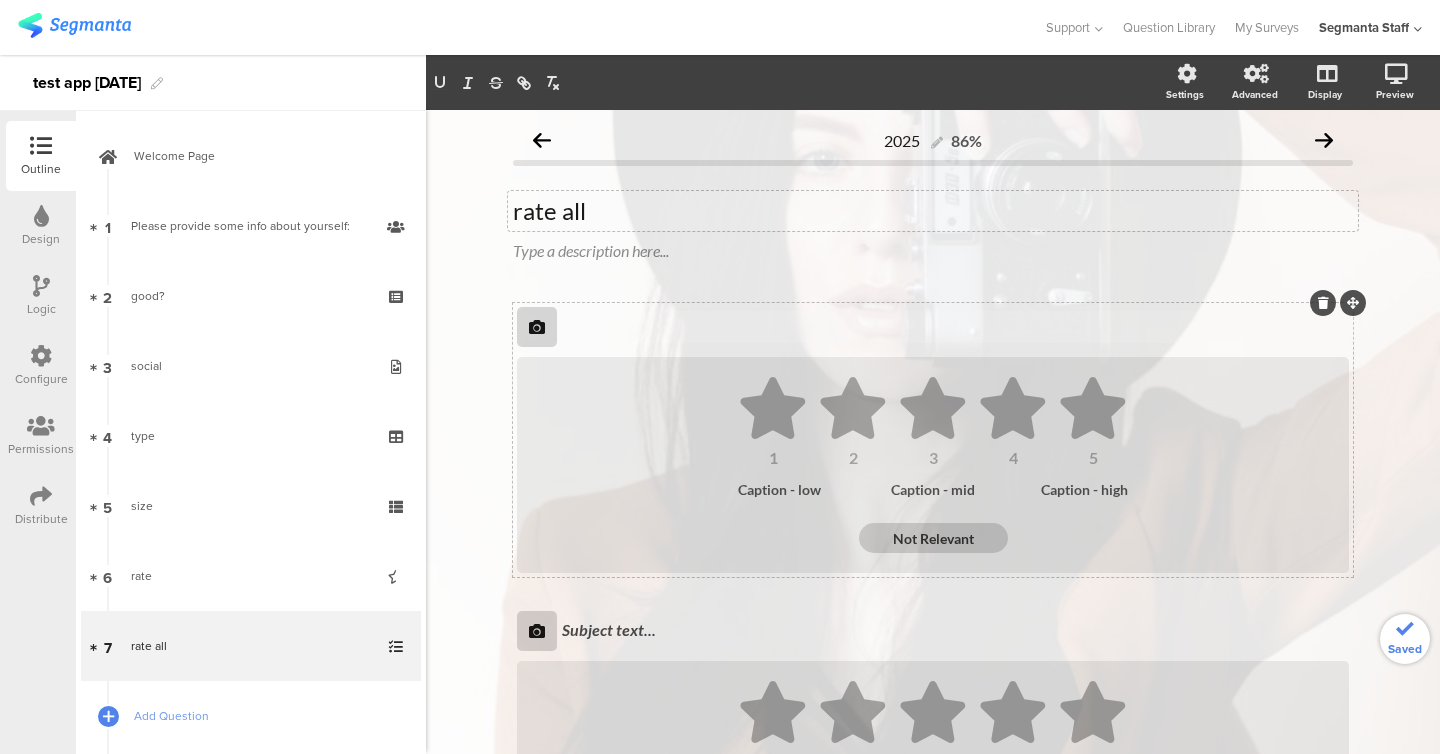 type 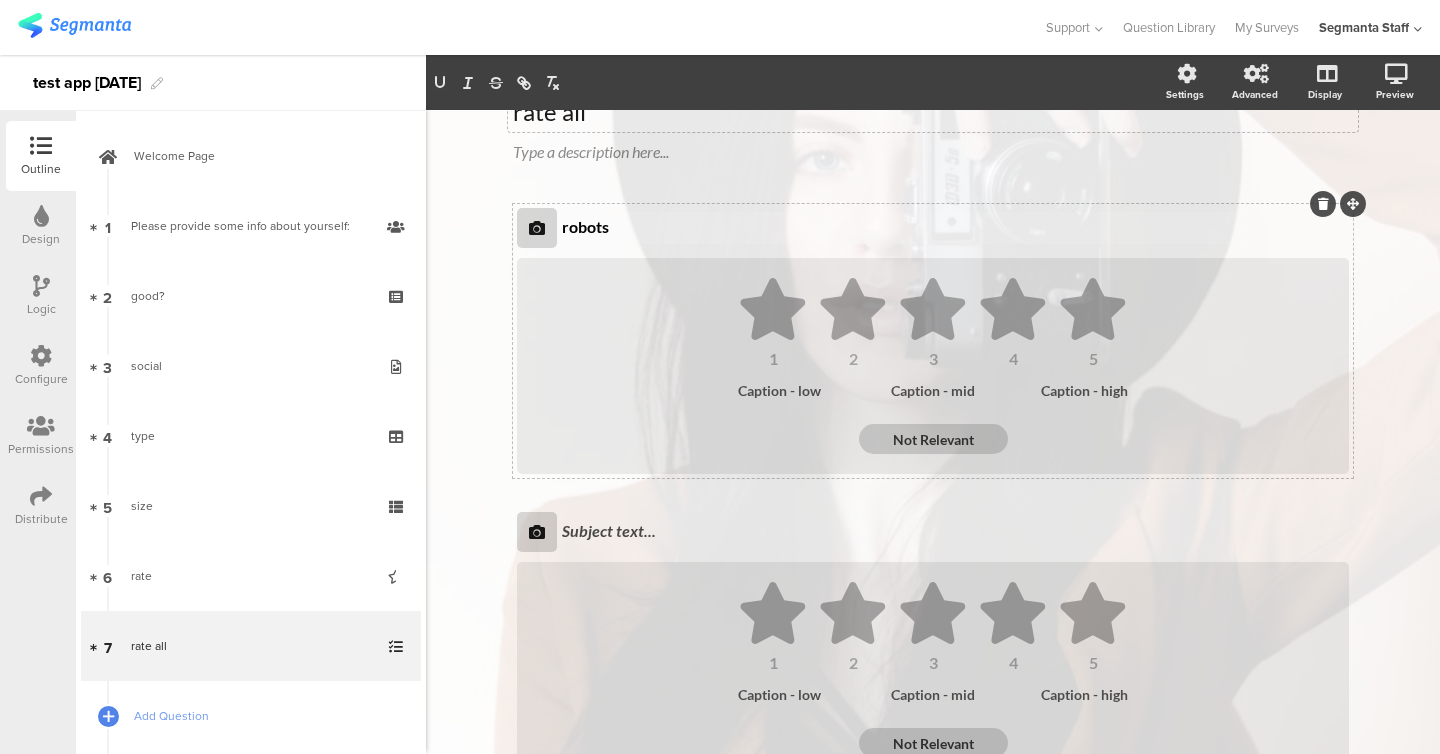 scroll, scrollTop: 102, scrollLeft: 0, axis: vertical 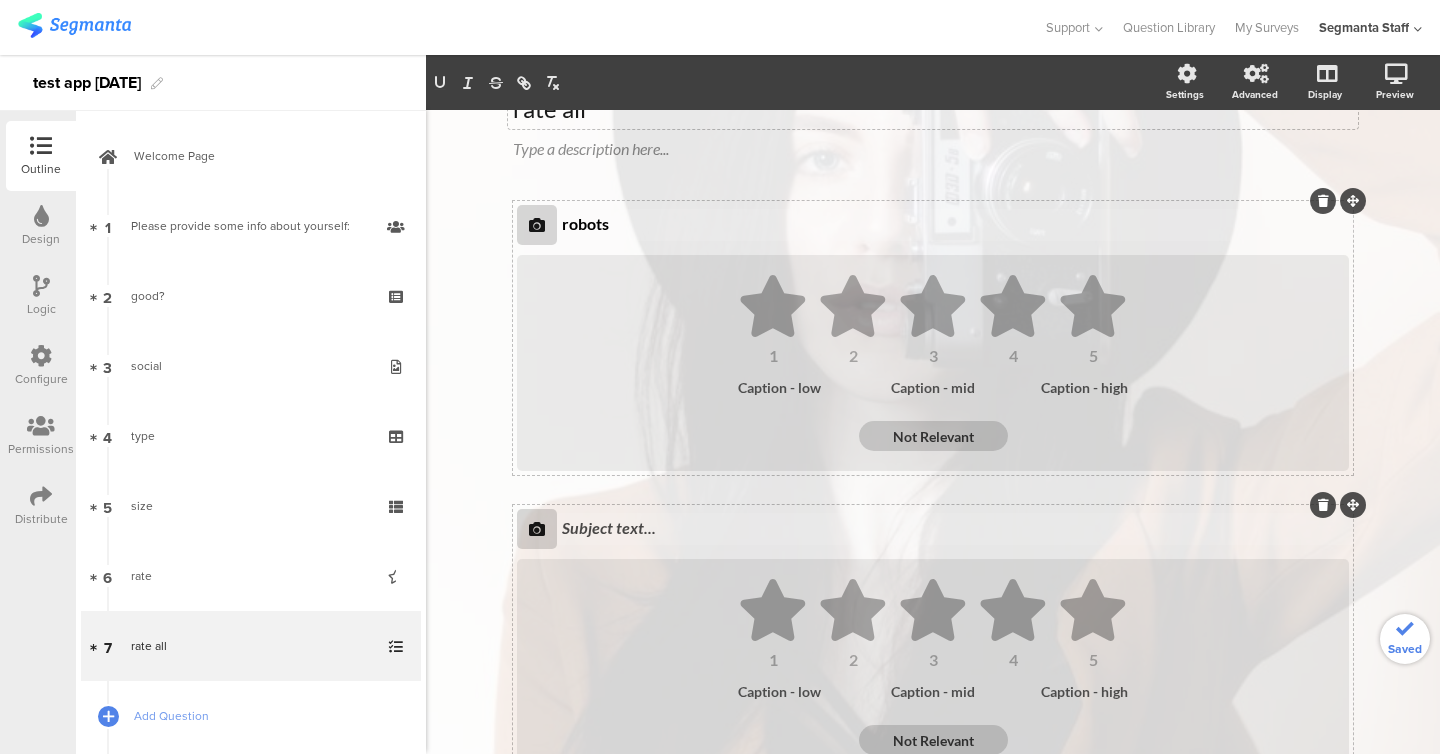 click on "Subject text..." at bounding box center [955, 529] 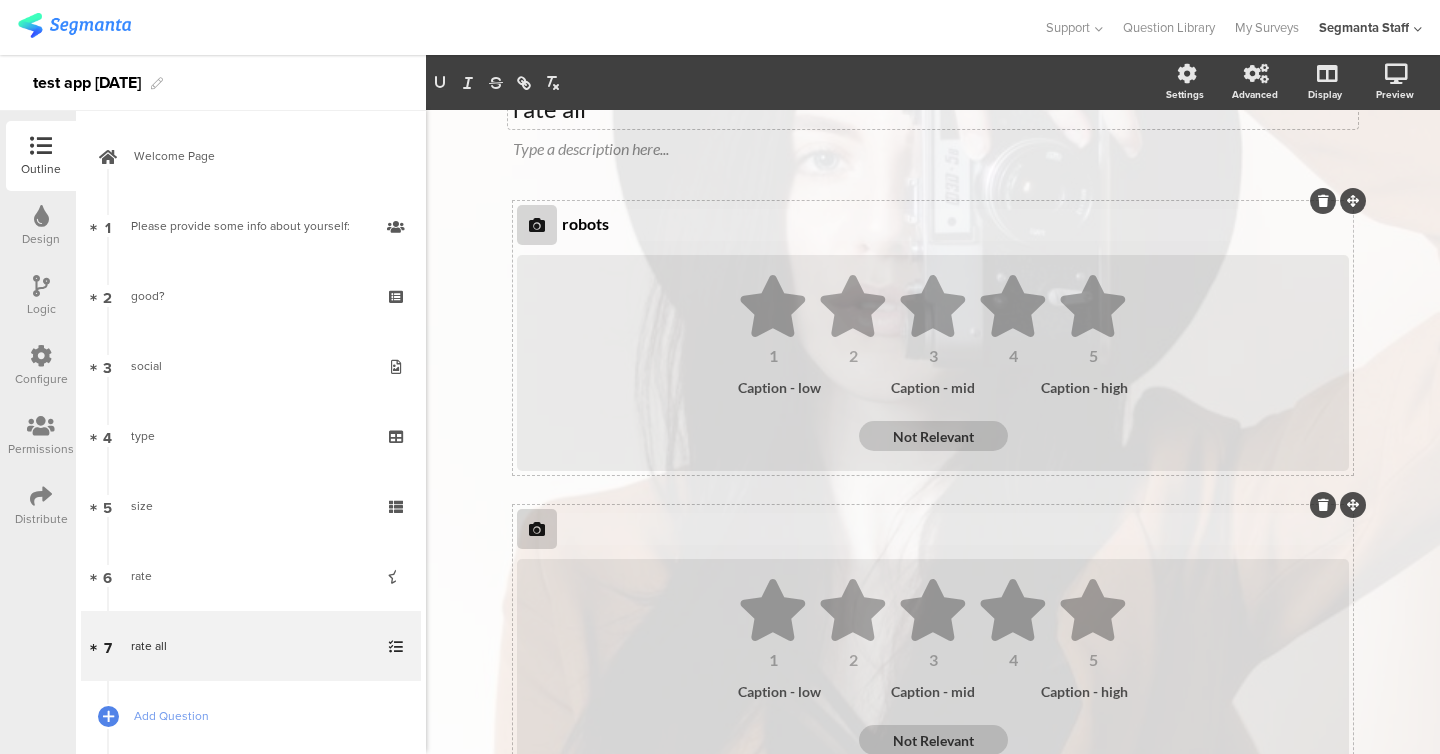 type 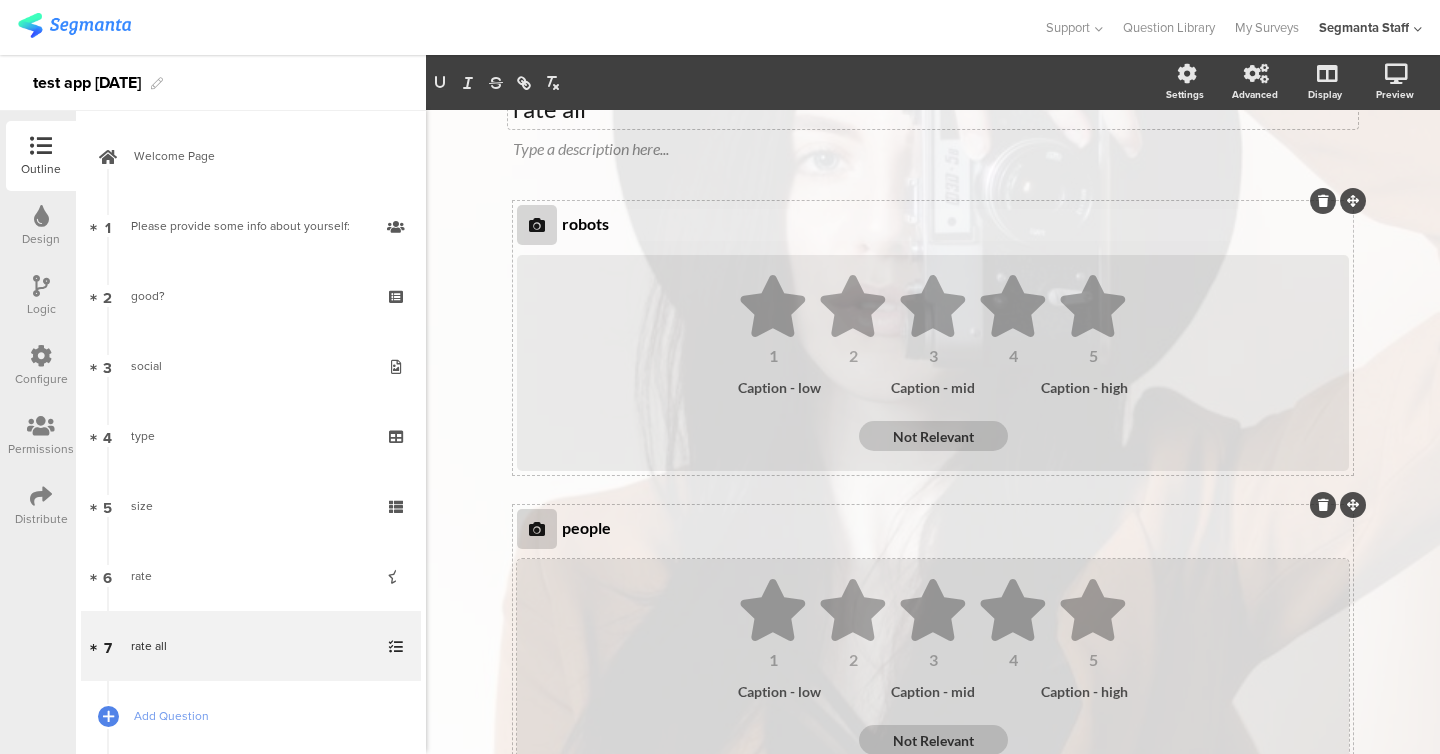 scroll, scrollTop: 260, scrollLeft: 0, axis: vertical 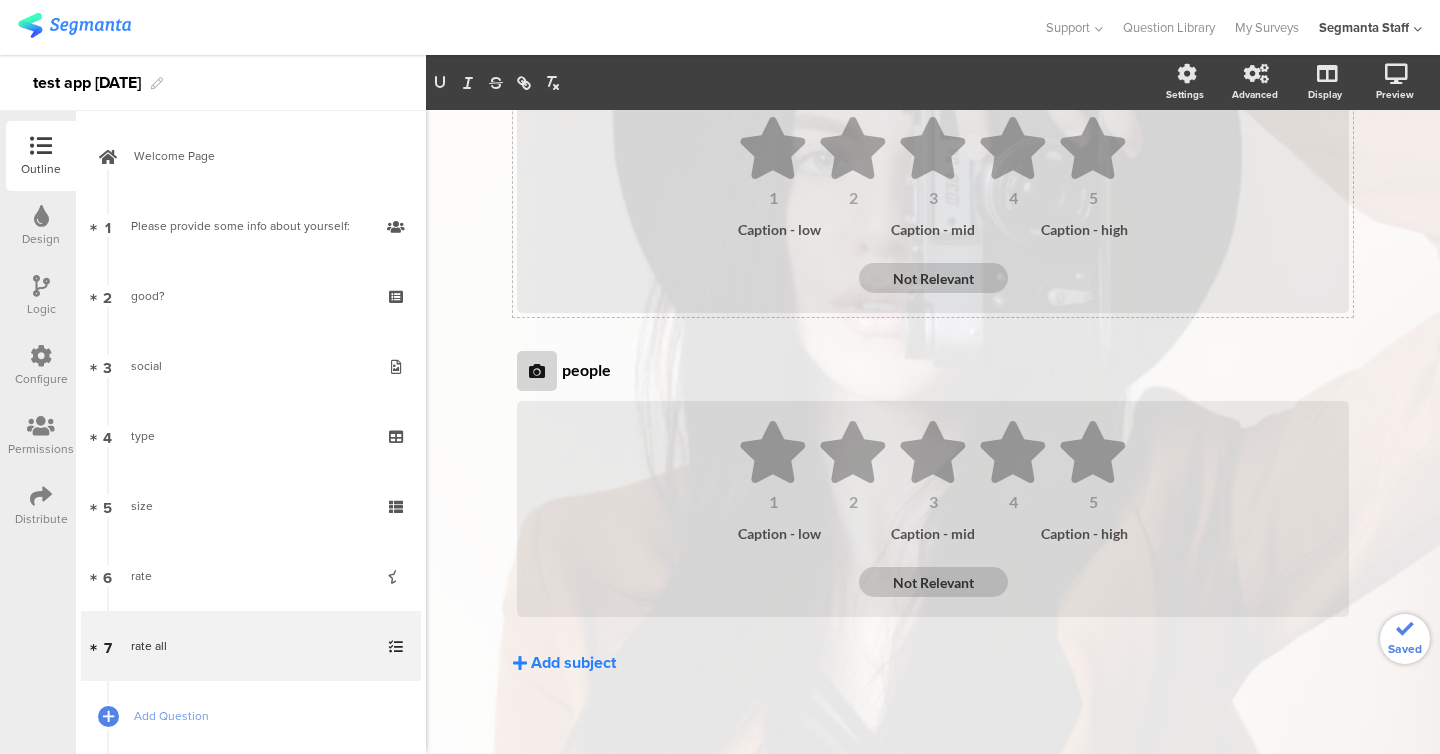 click on "Add subject" 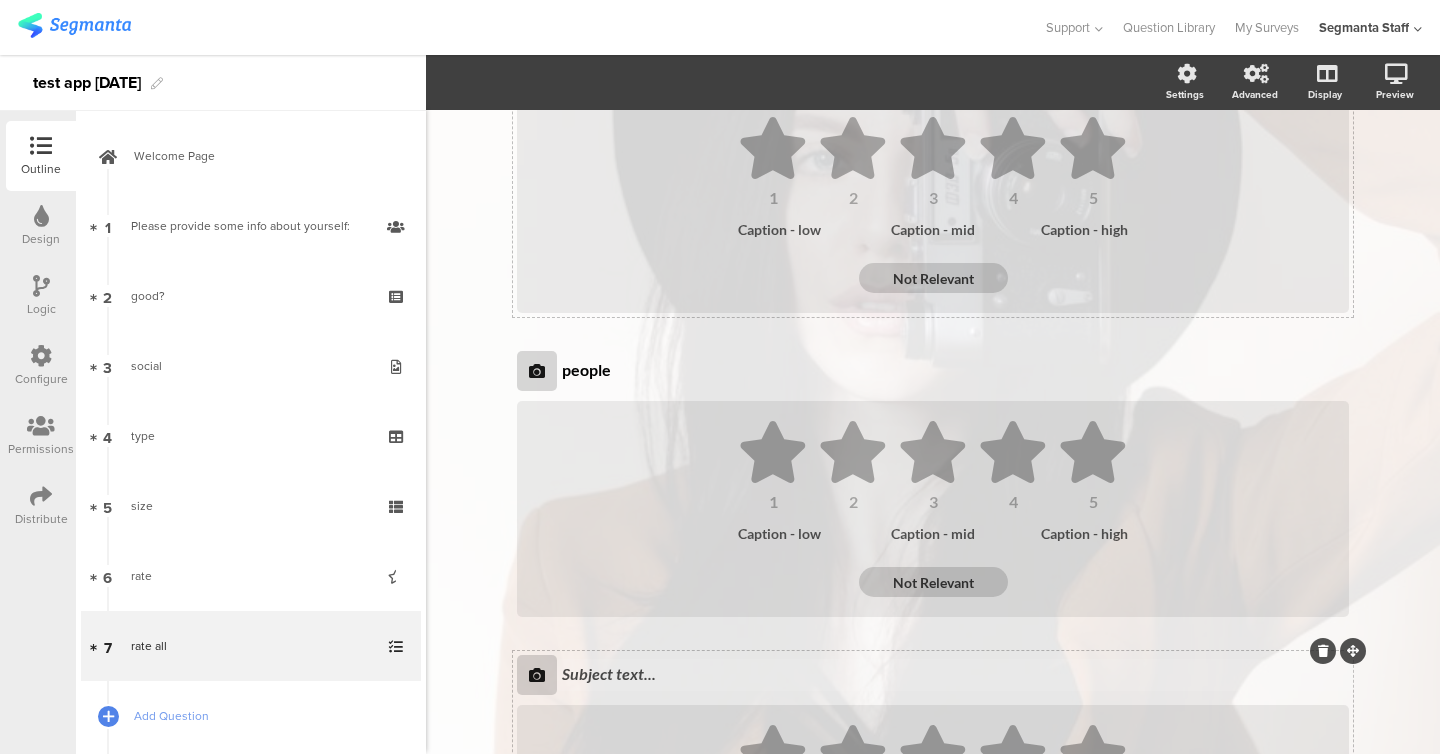 click on "Subject text..." at bounding box center [955, 675] 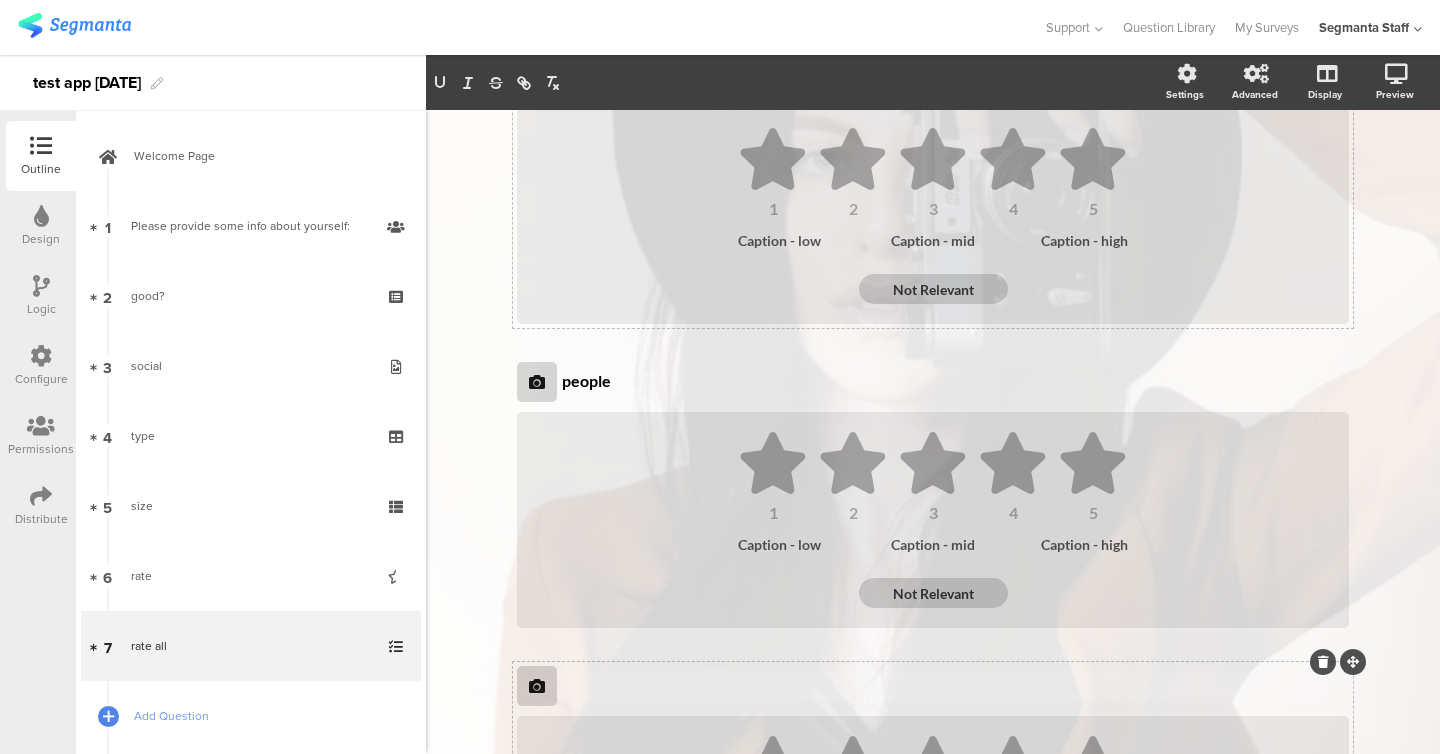 type 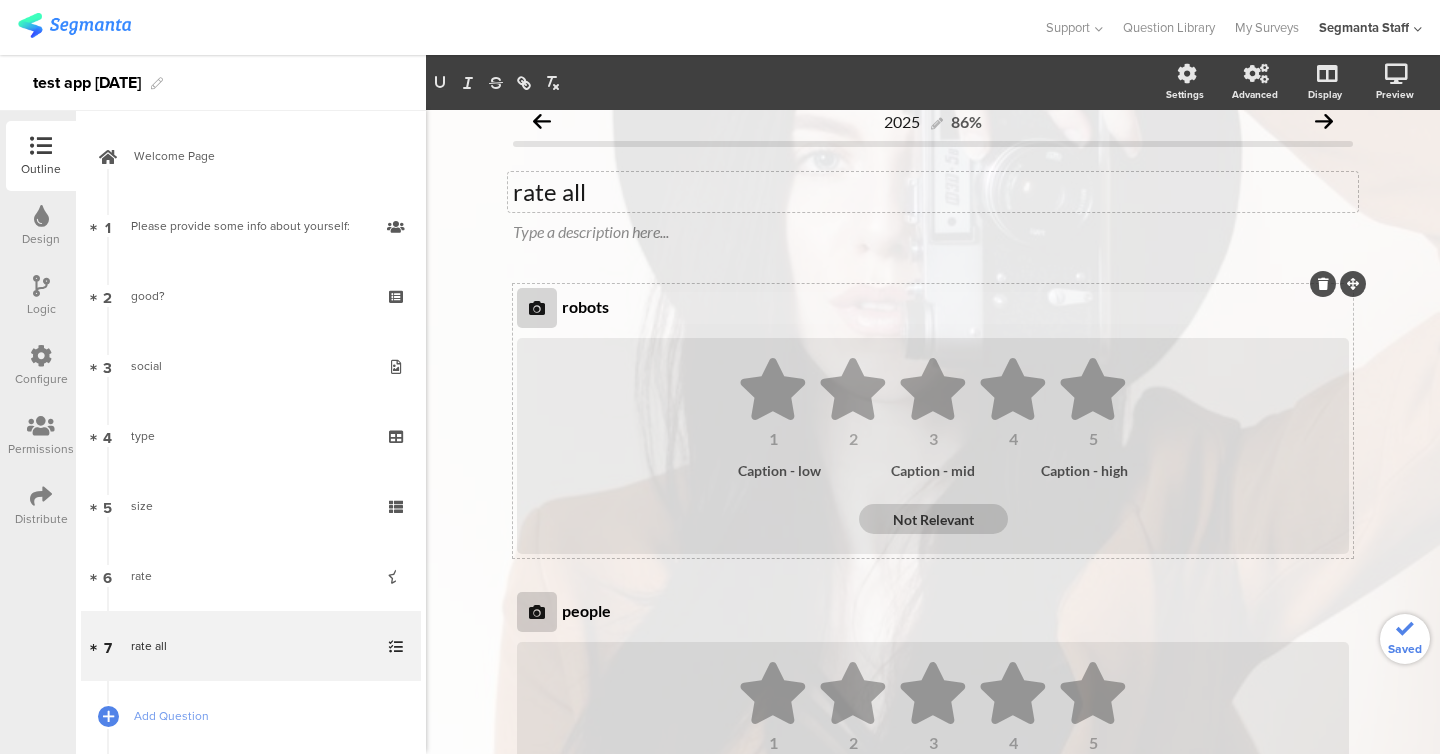 scroll, scrollTop: 0, scrollLeft: 0, axis: both 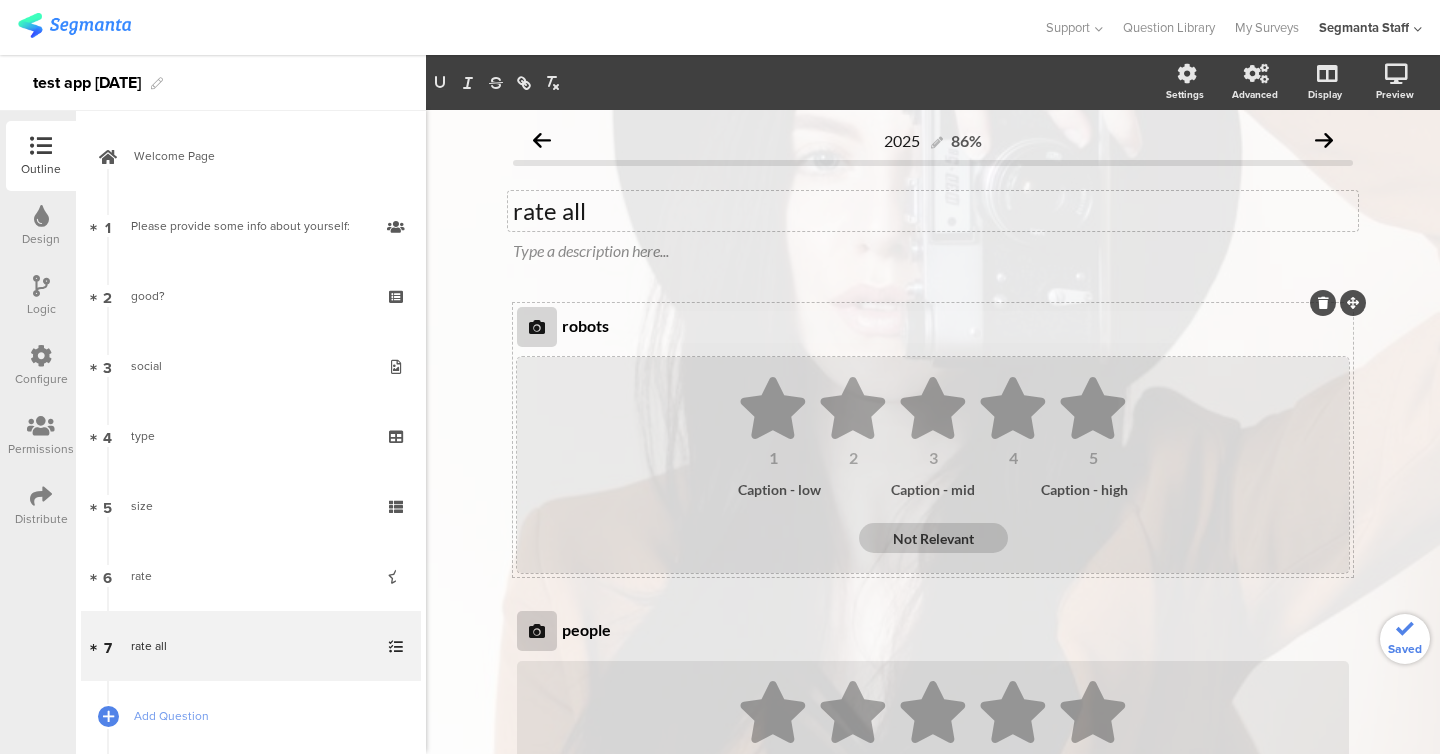 click on "1
2
3
4
5
Caption - low
Caption - mid
Caption - high
Not Relevant" at bounding box center (933, 465) 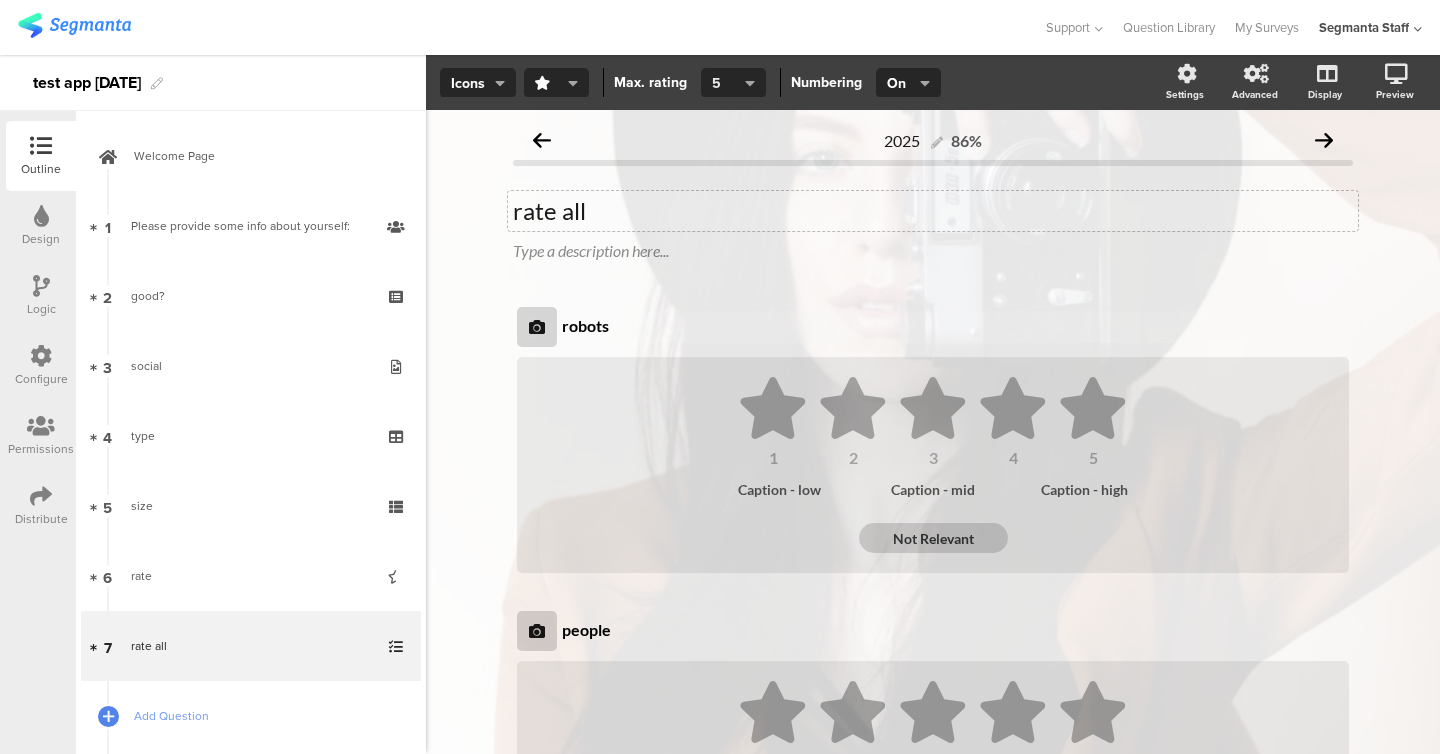click on "5" 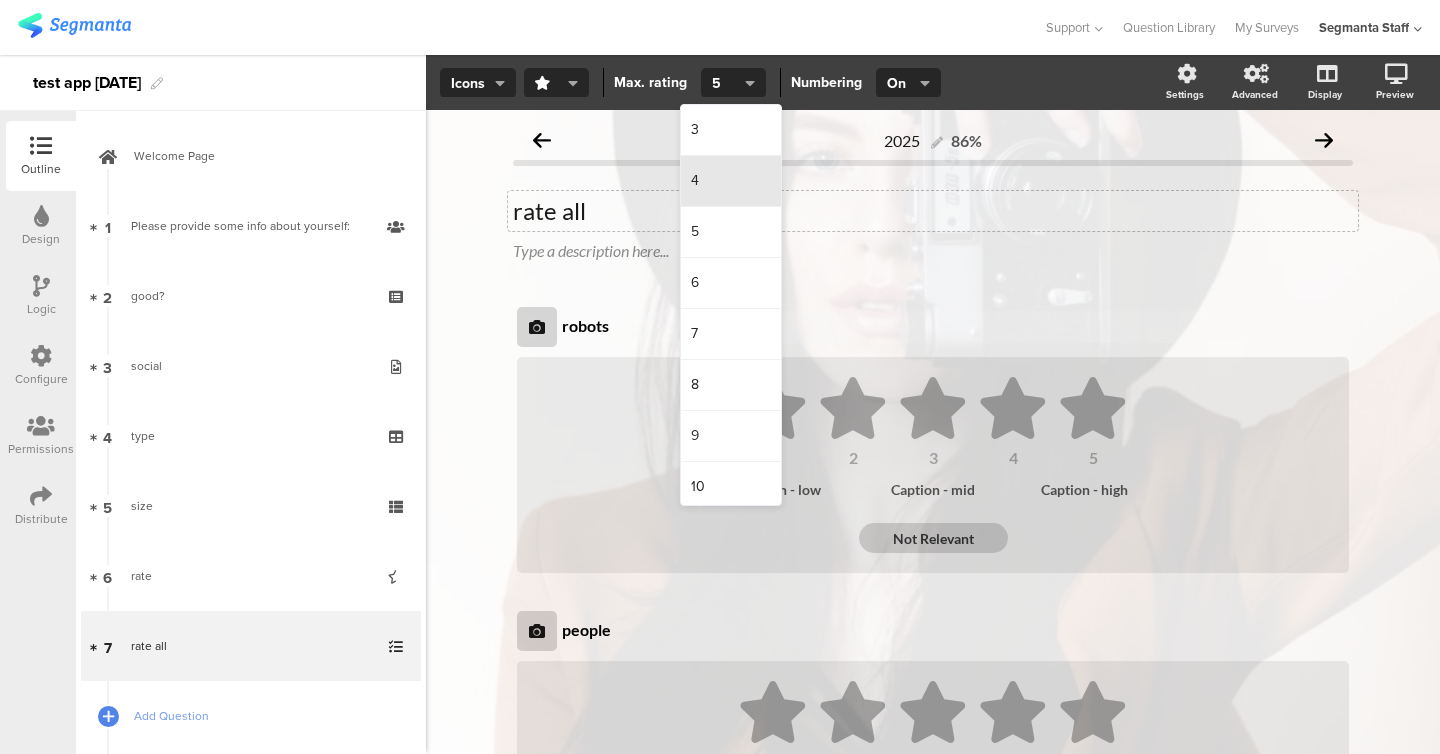 click on "4" at bounding box center [731, 181] 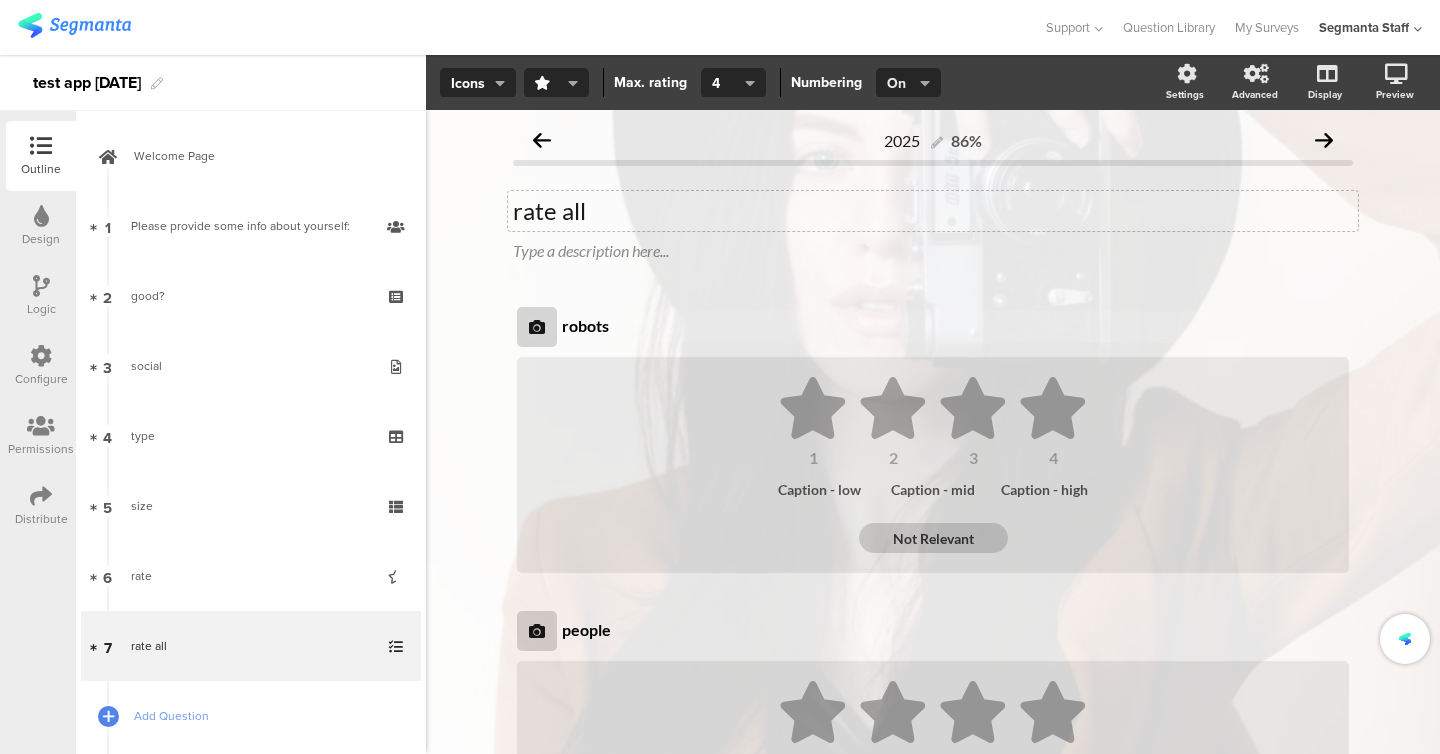 click on "On" 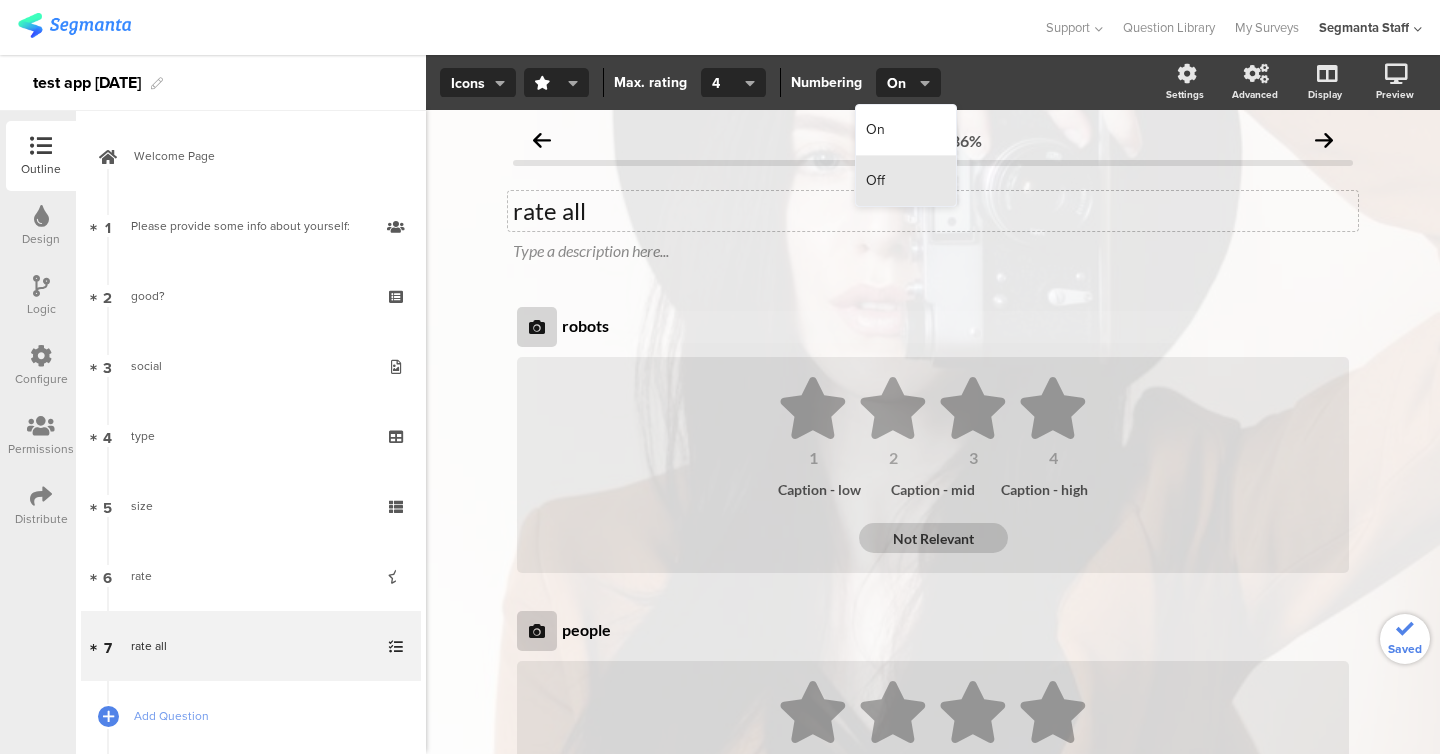 click on "Off" at bounding box center (906, 181) 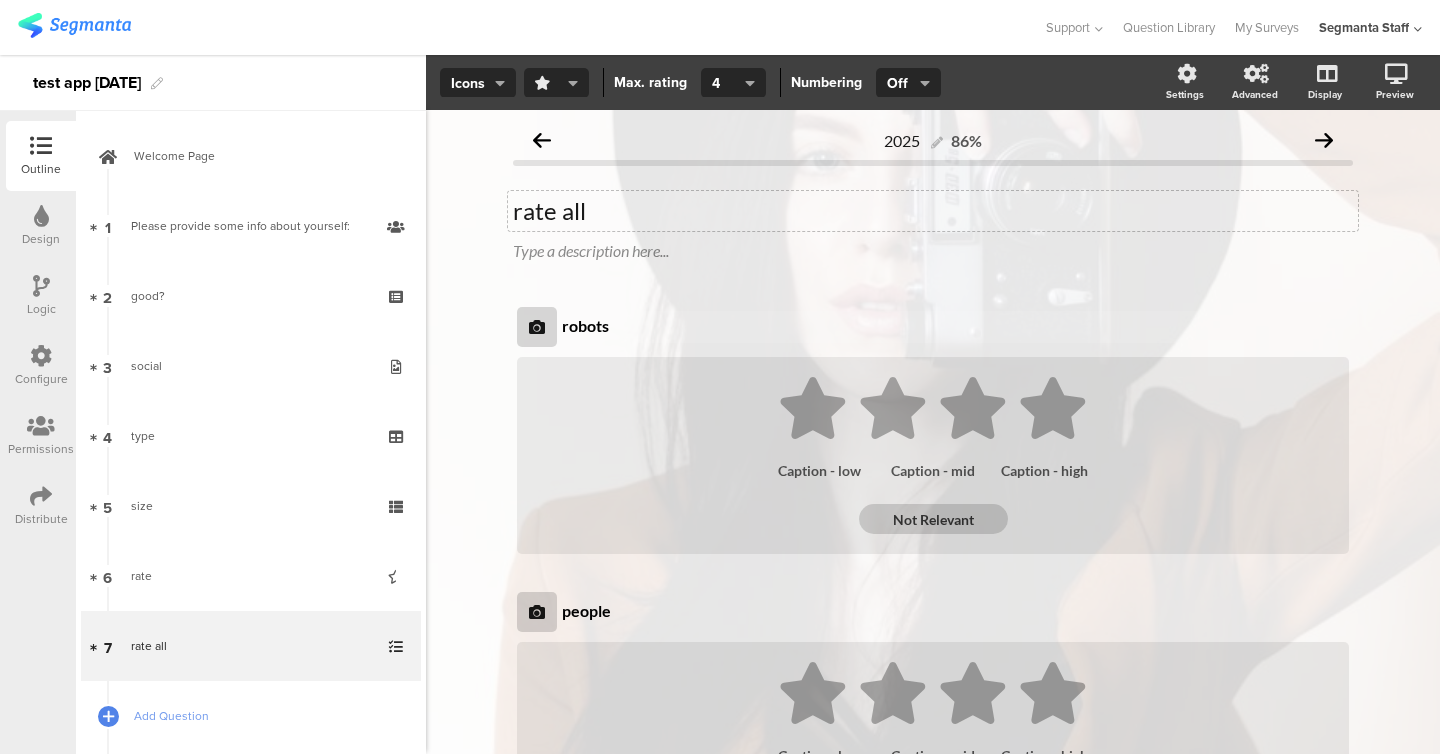 click 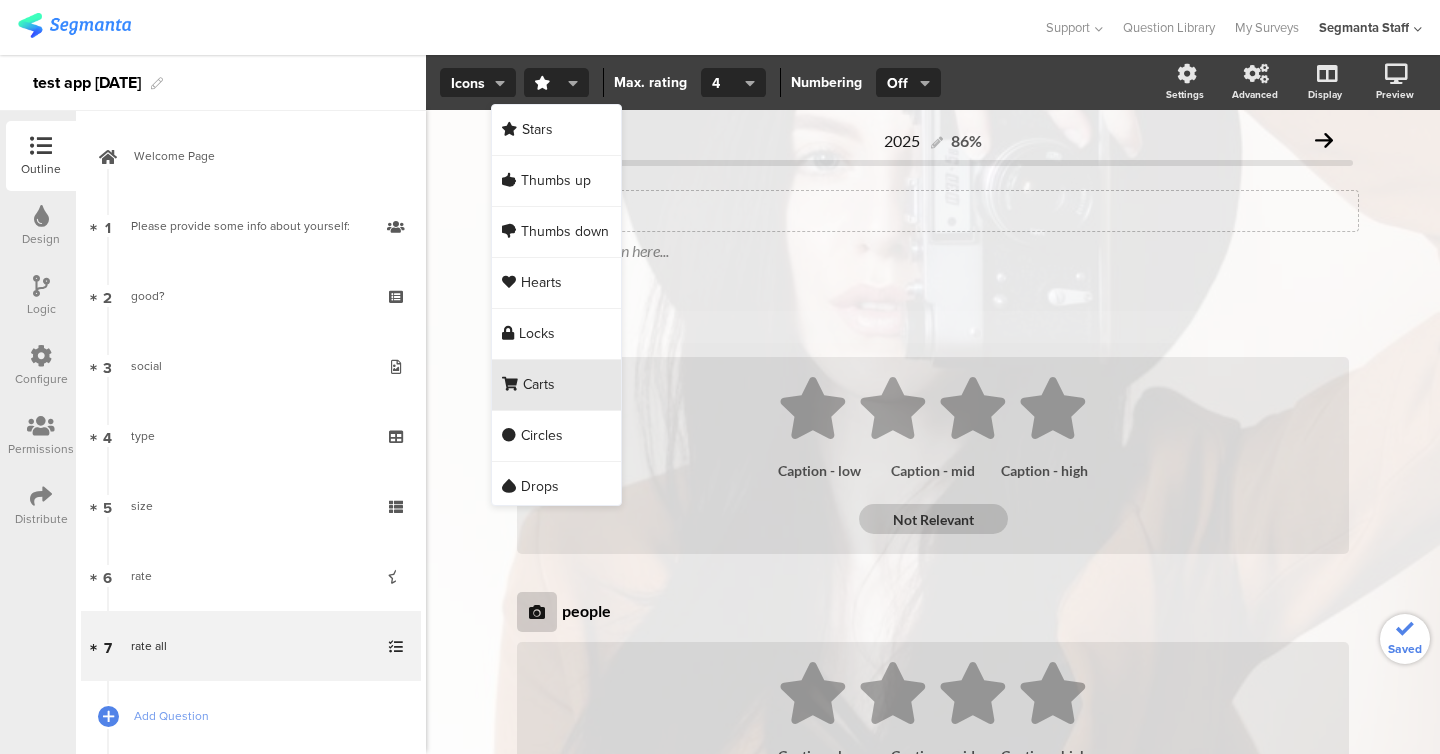 click on "Carts" at bounding box center [556, 385] 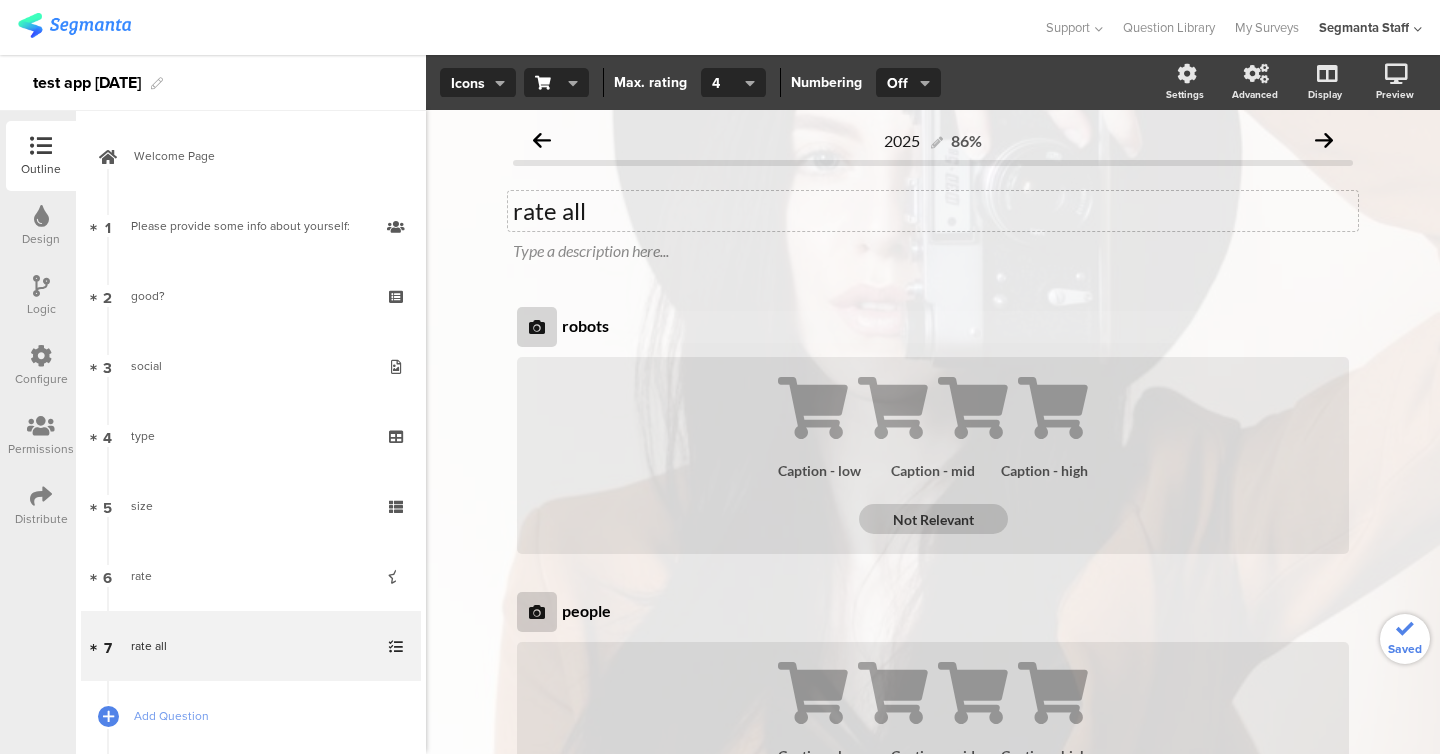 click on "Icons Slider   Icons         Max. rating   4     Numbering   Off
Settings
Advanced
Display
[GEOGRAPHIC_DATA]" 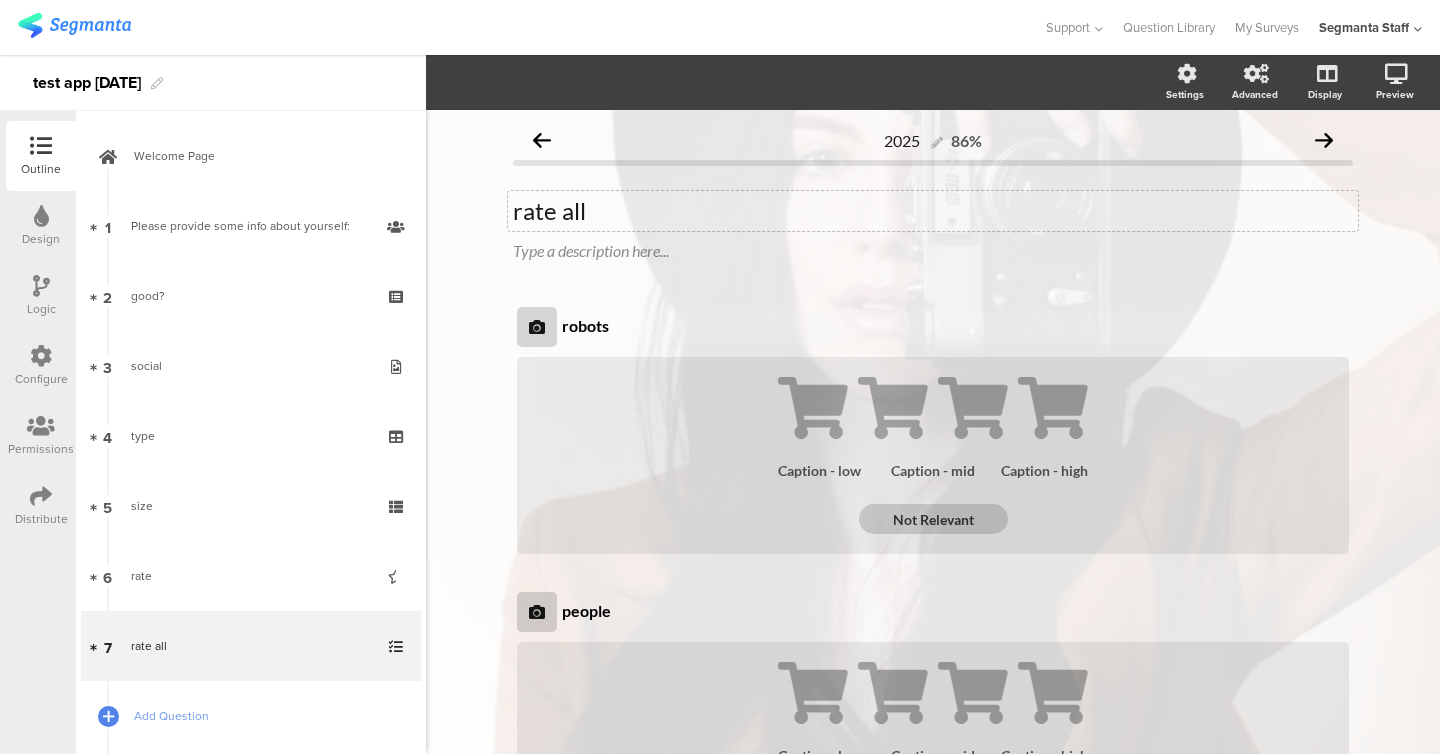 click at bounding box center [537, 327] 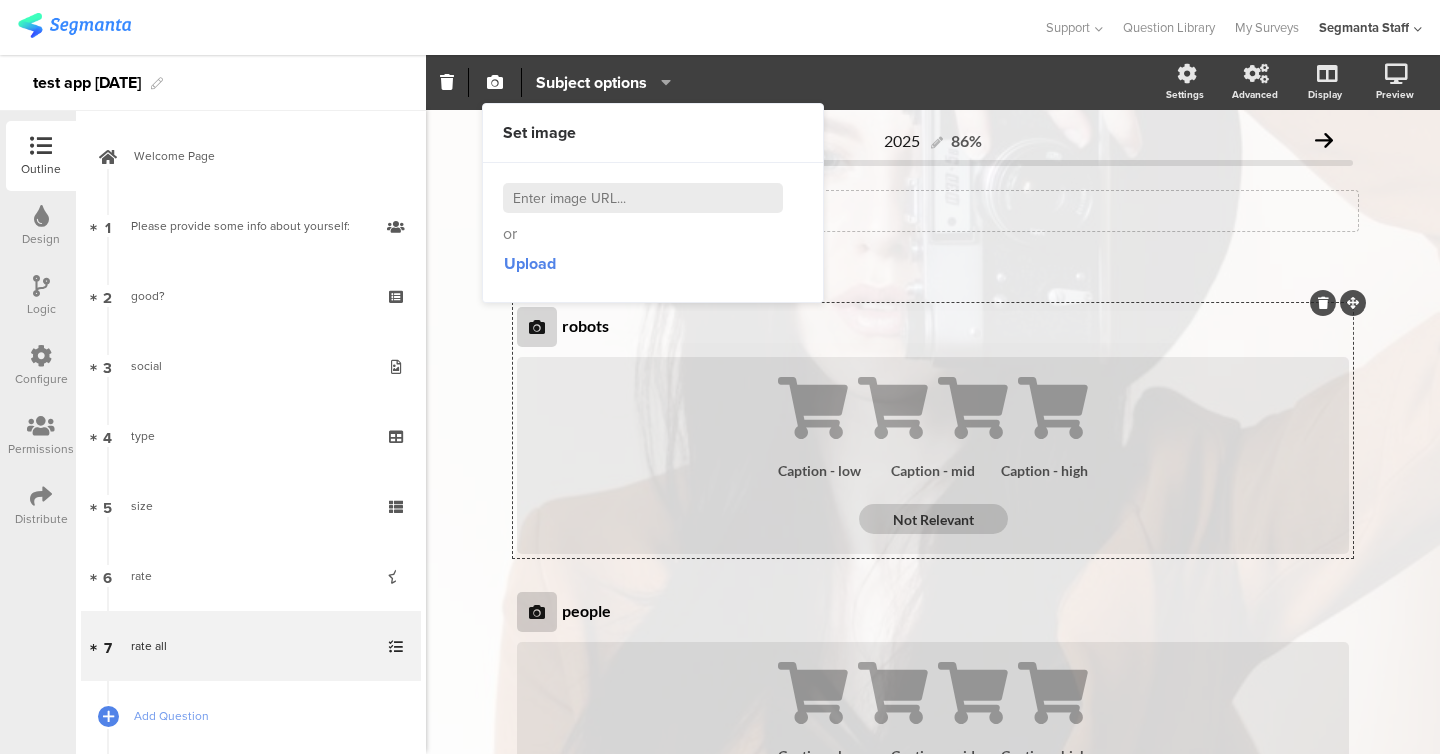 click at bounding box center (643, 198) 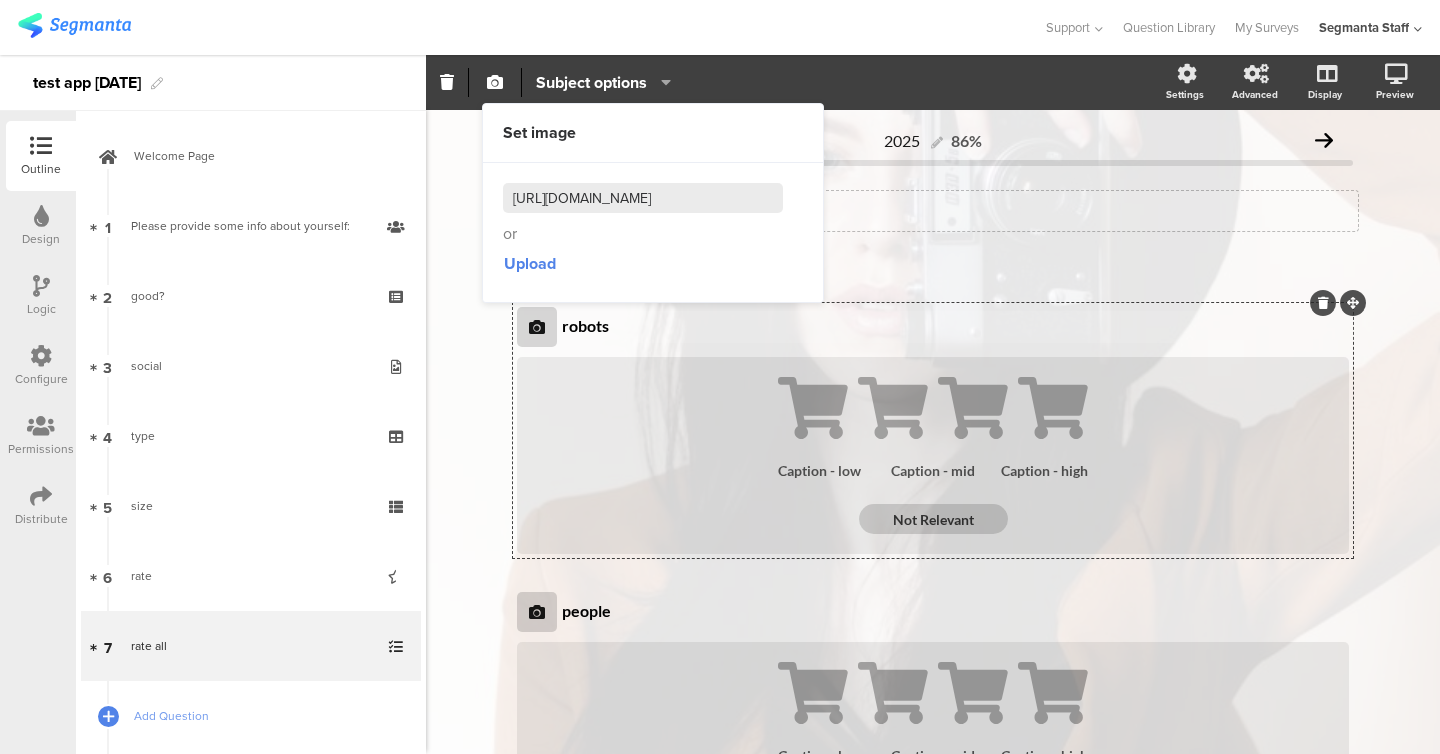 scroll, scrollTop: 0, scrollLeft: 238, axis: horizontal 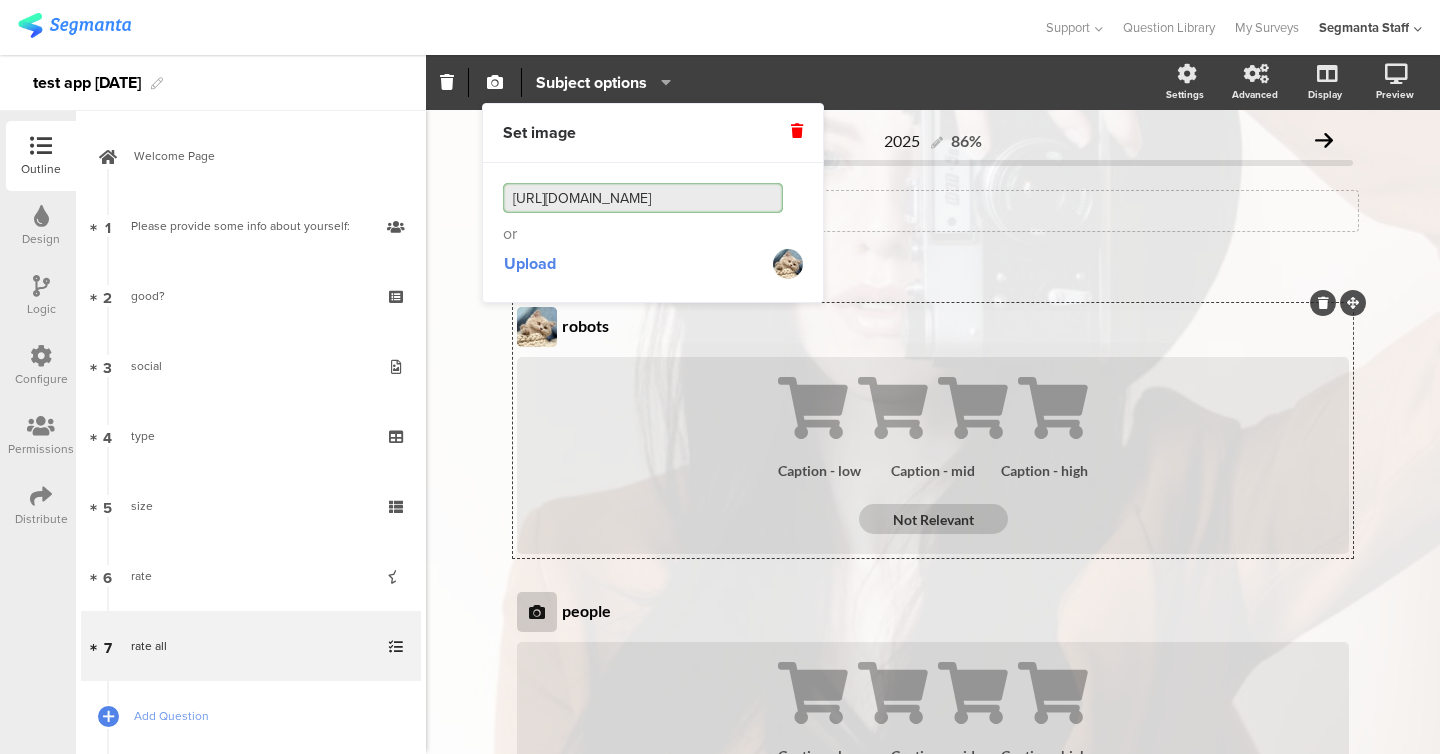 click on "2025
86%
rate all
rate all
Type a description here...
robots
robots
1
2
3
4" 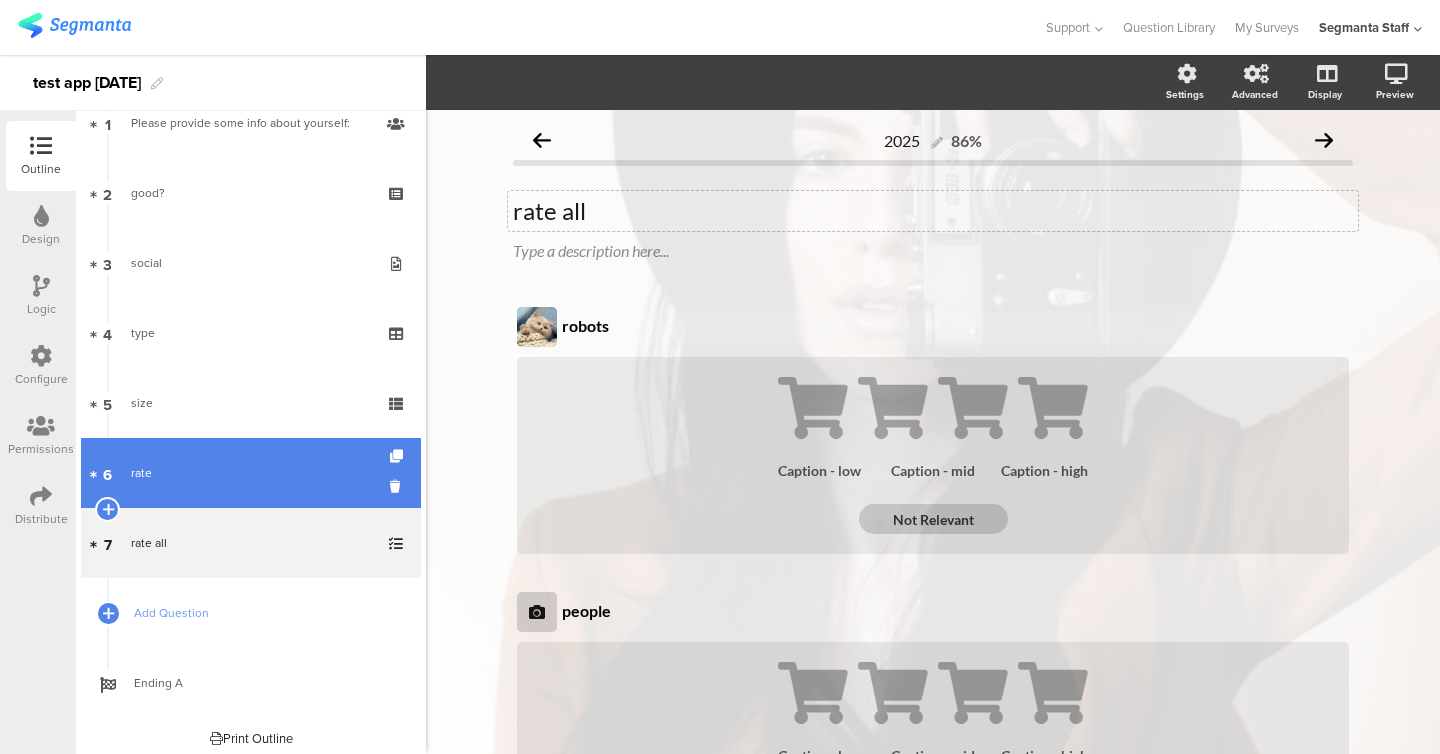 scroll, scrollTop: 112, scrollLeft: 0, axis: vertical 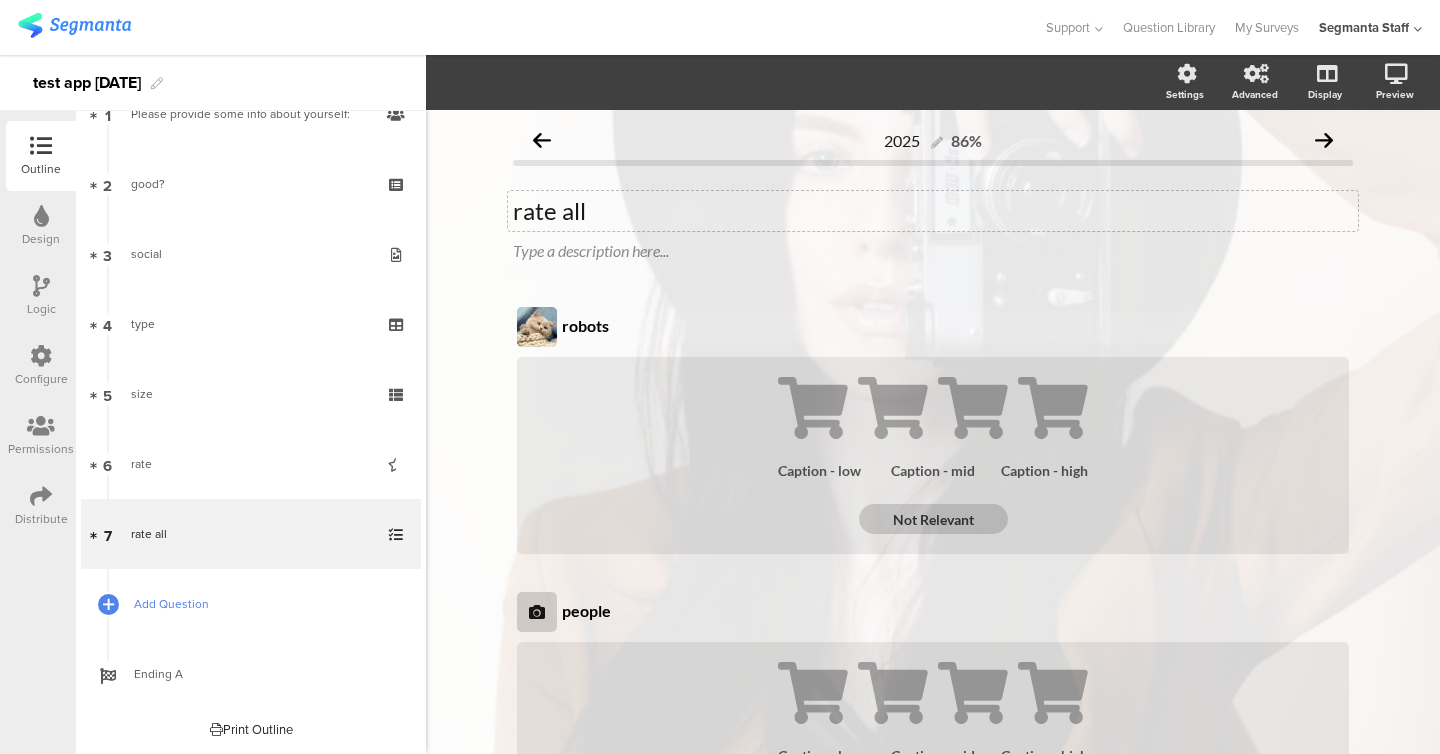 click on "Add Question" at bounding box center [251, 604] 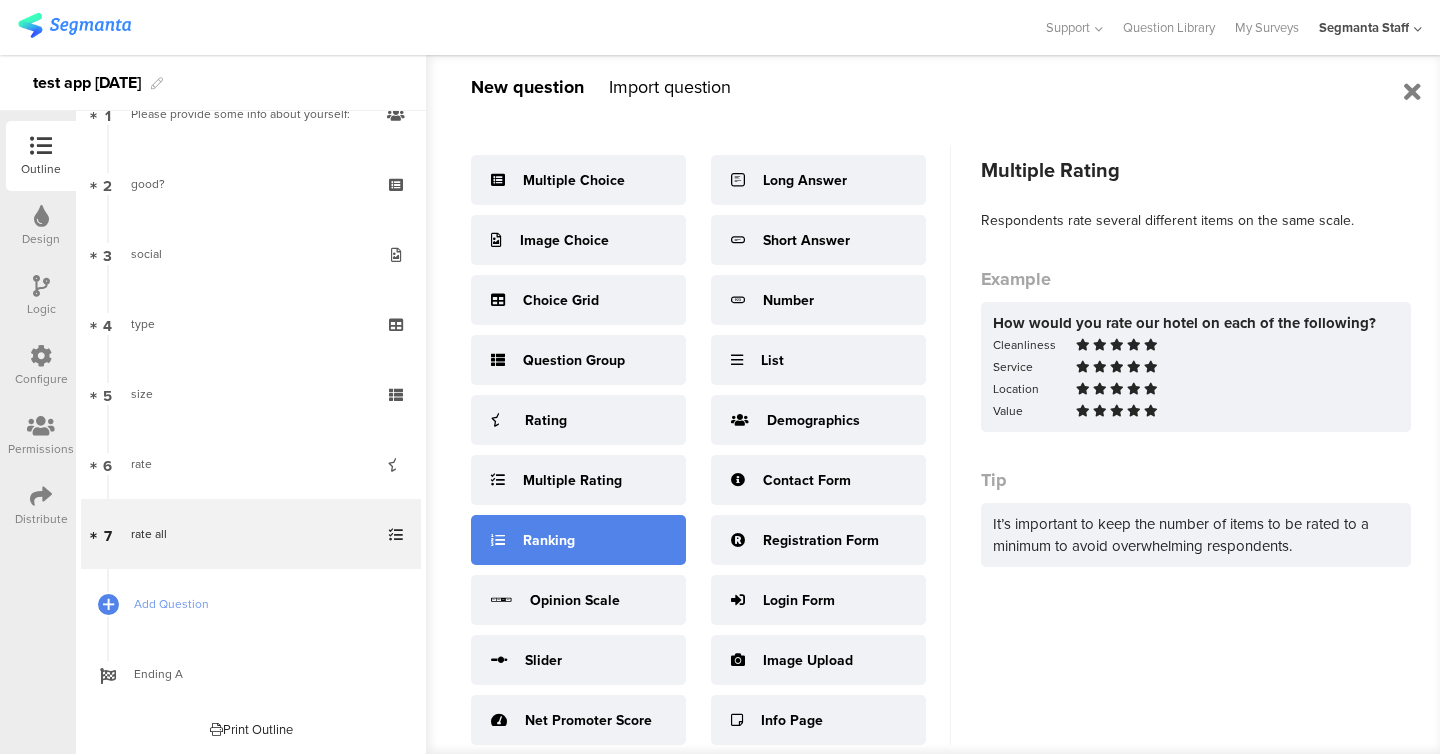 click on "Ranking" at bounding box center (578, 540) 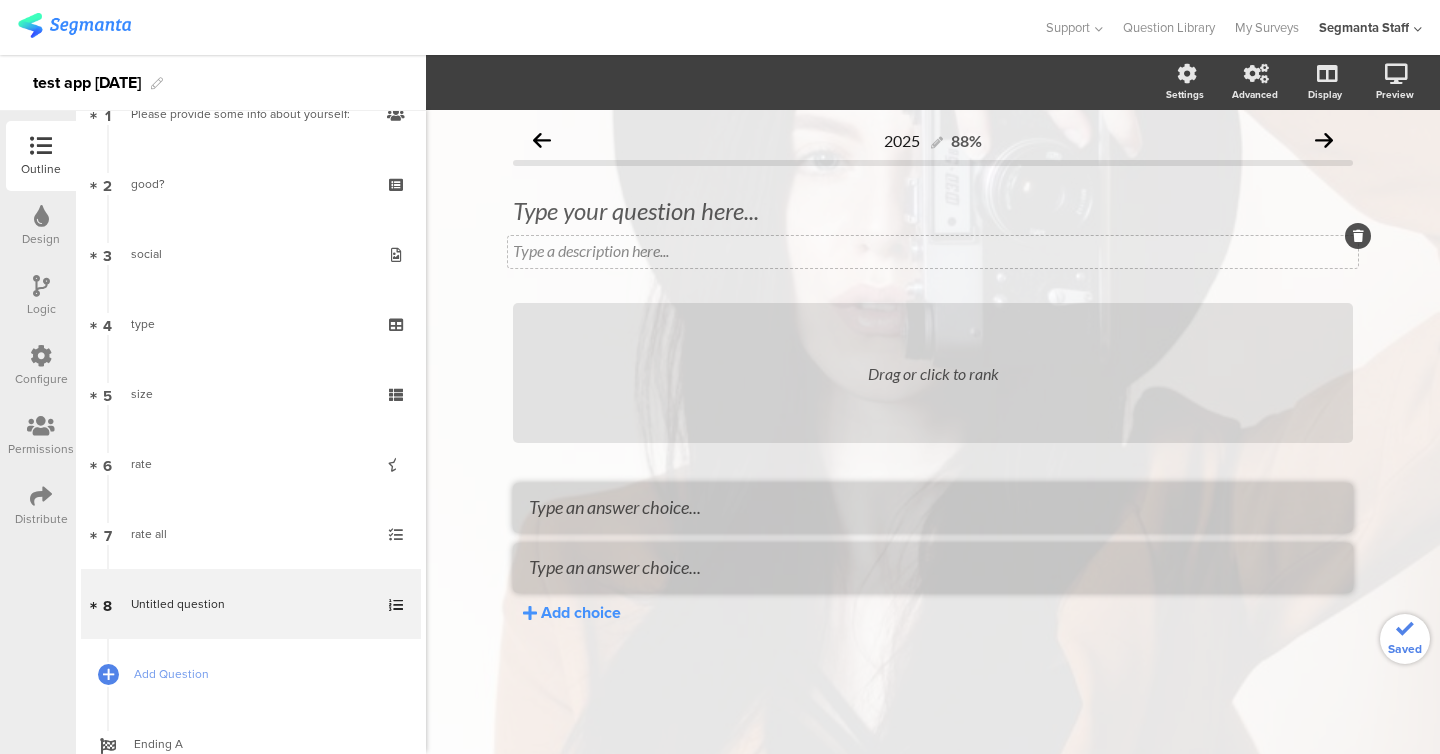 click on "Type a description here..." 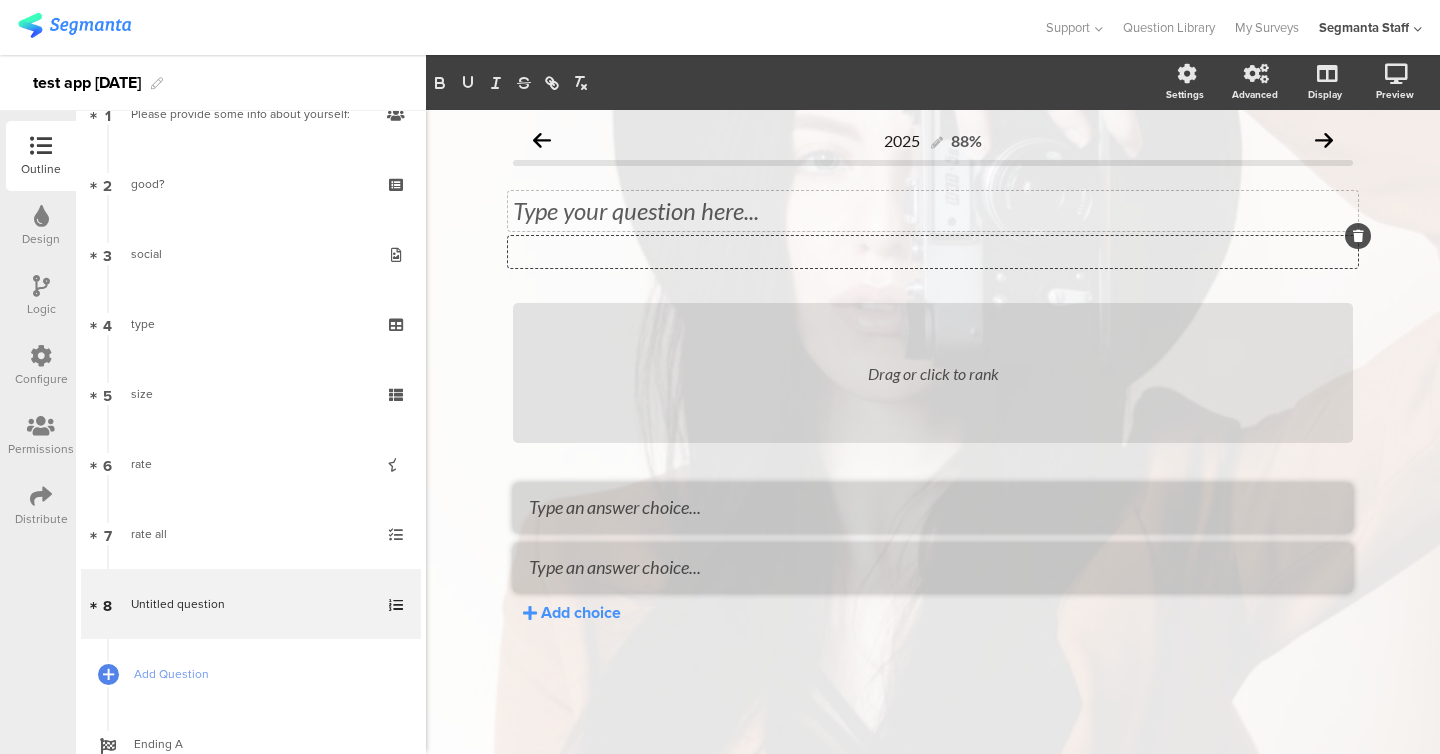 click on "Type your question here..." 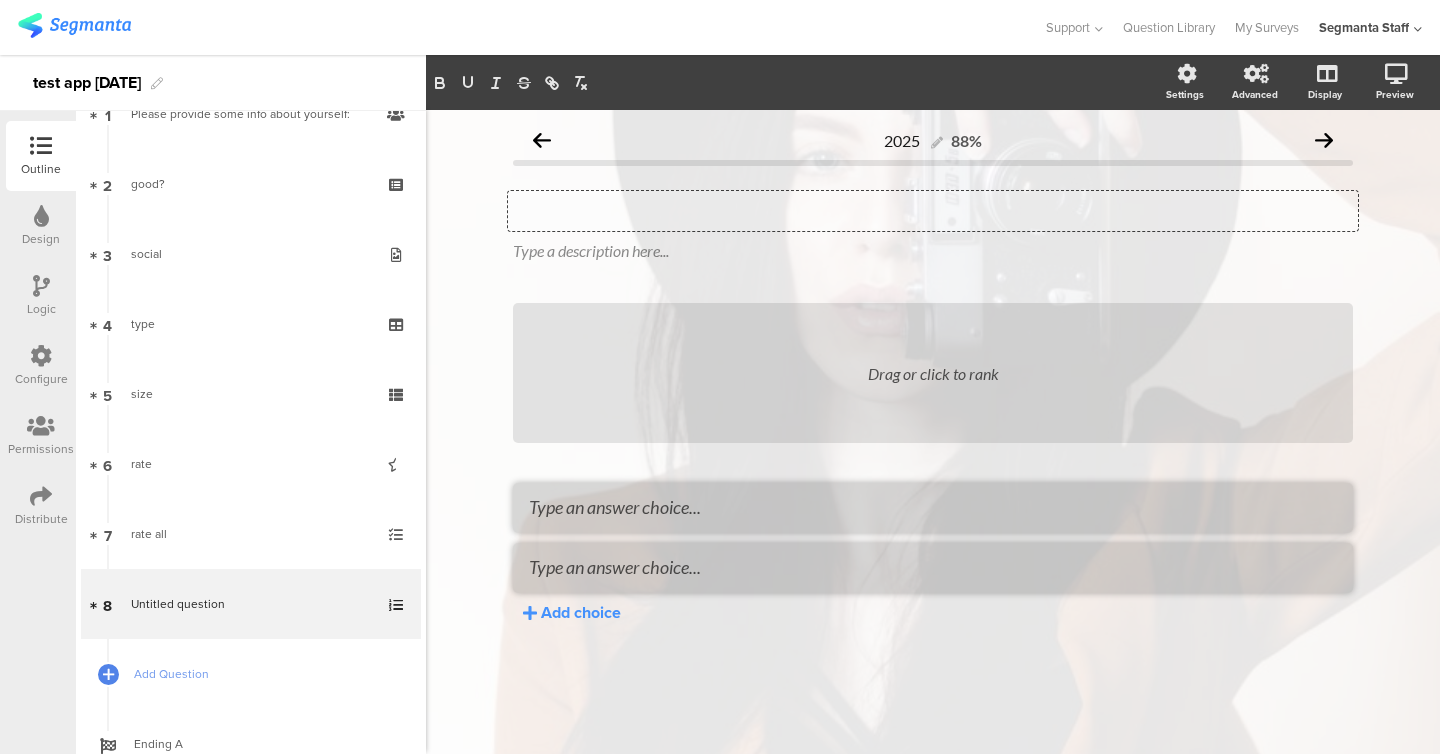type 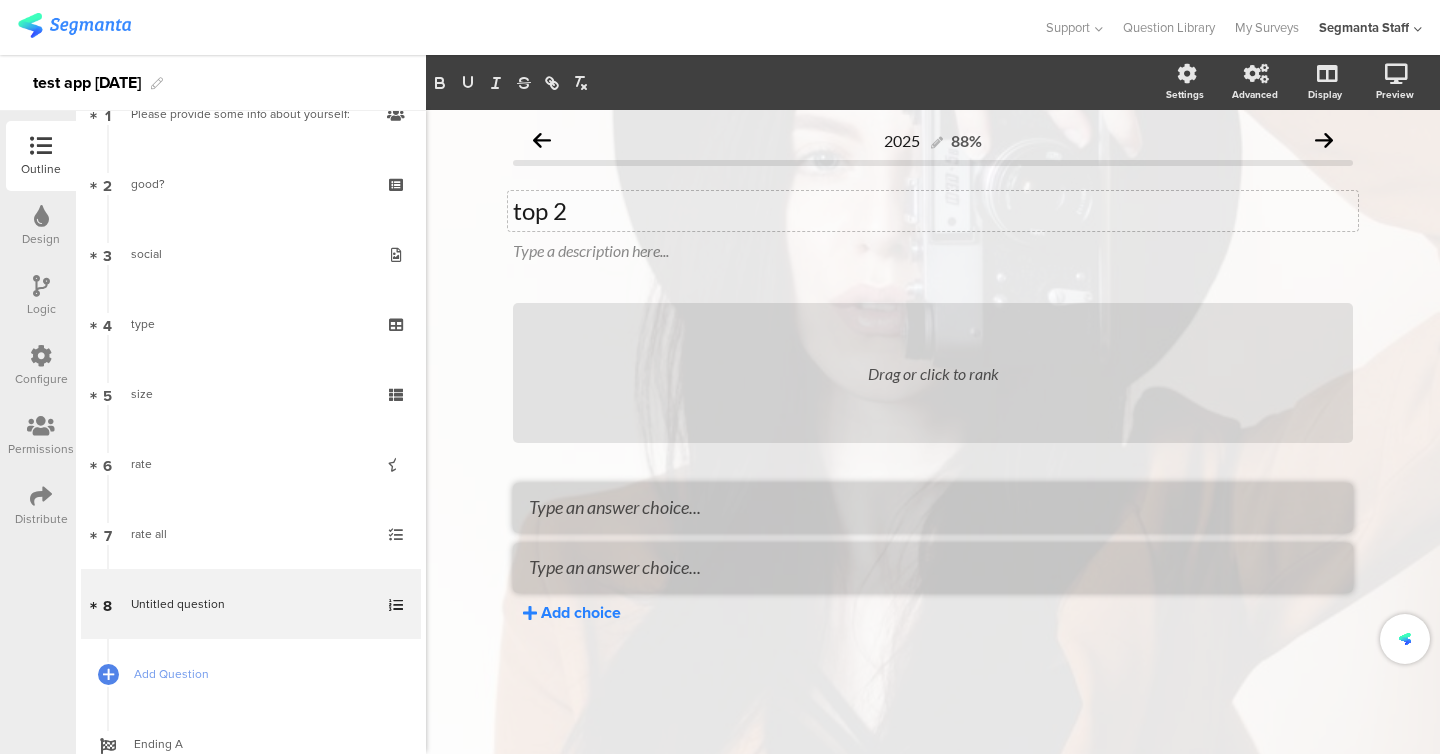 click on "Add choice" 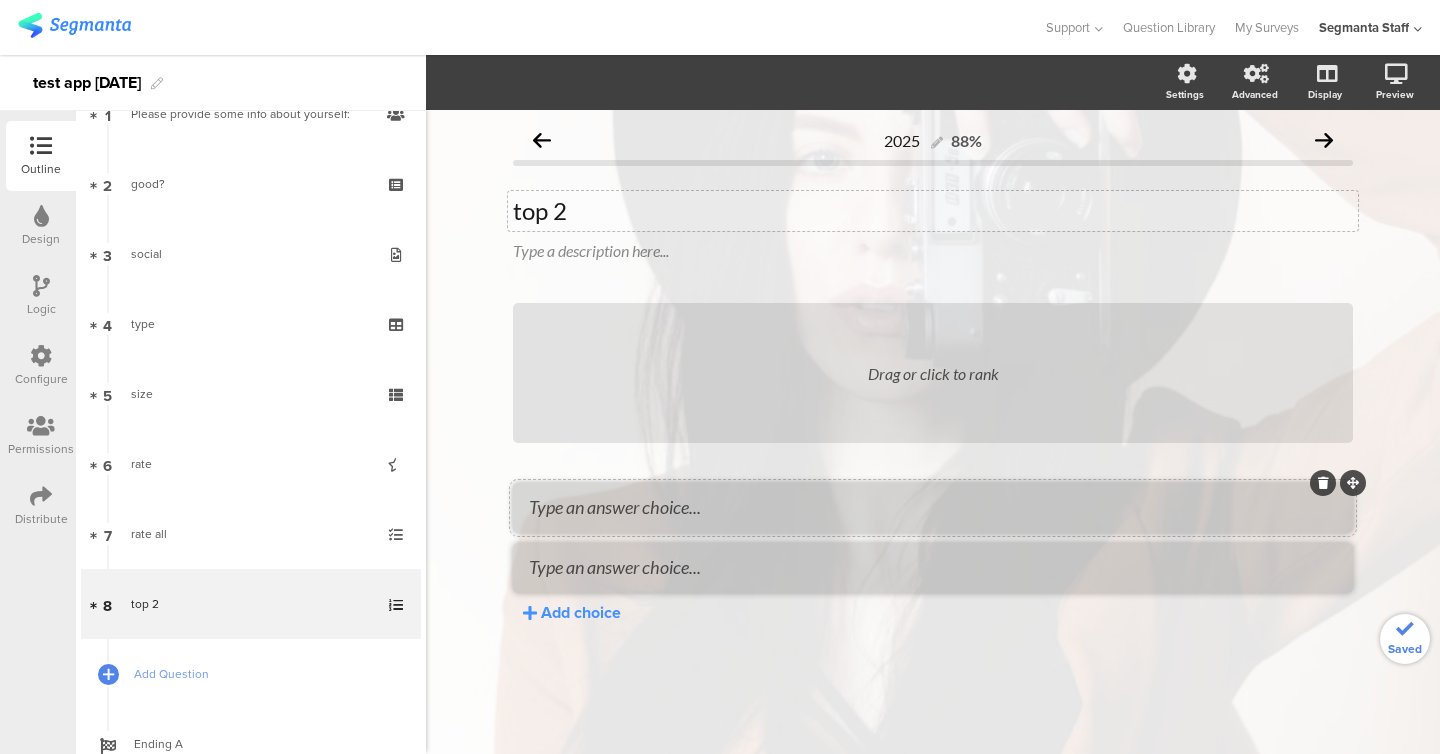 click 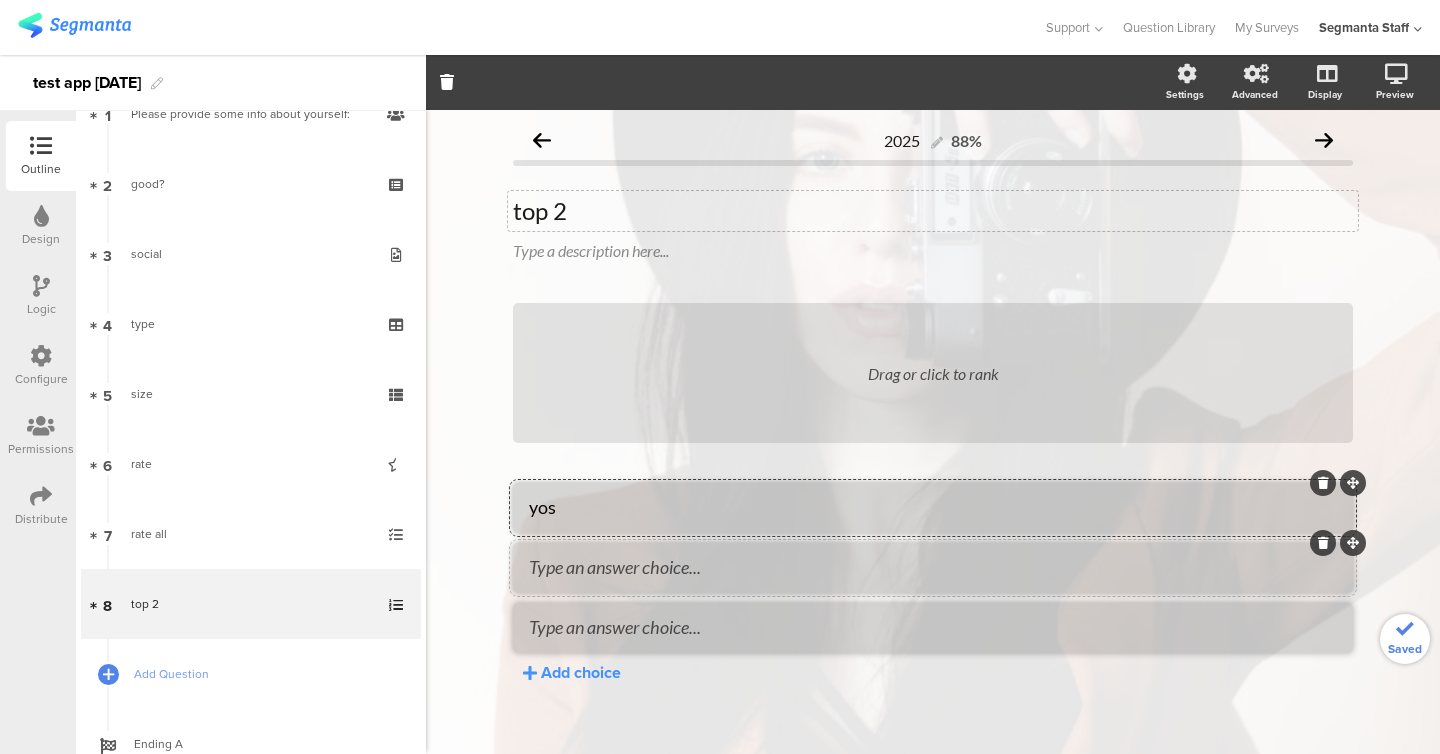 type on "yos" 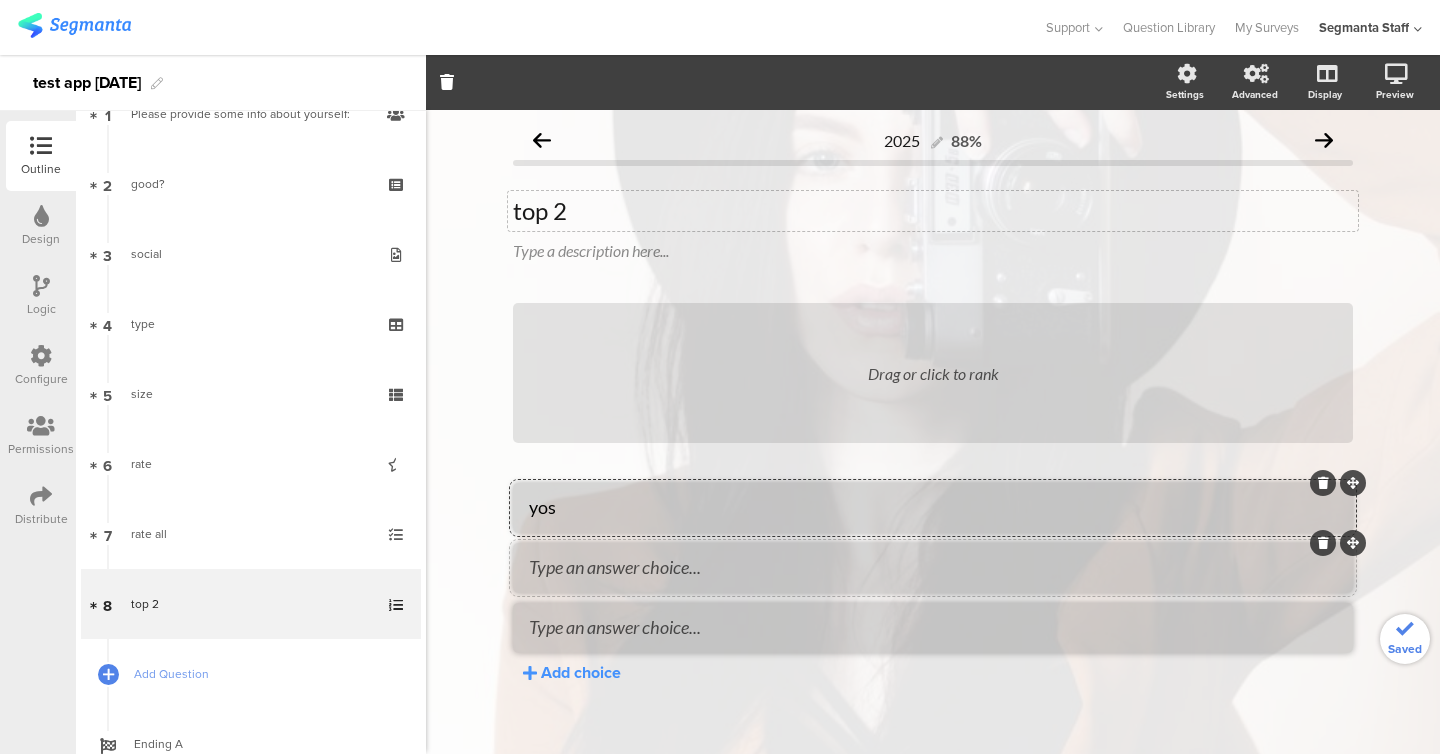 click 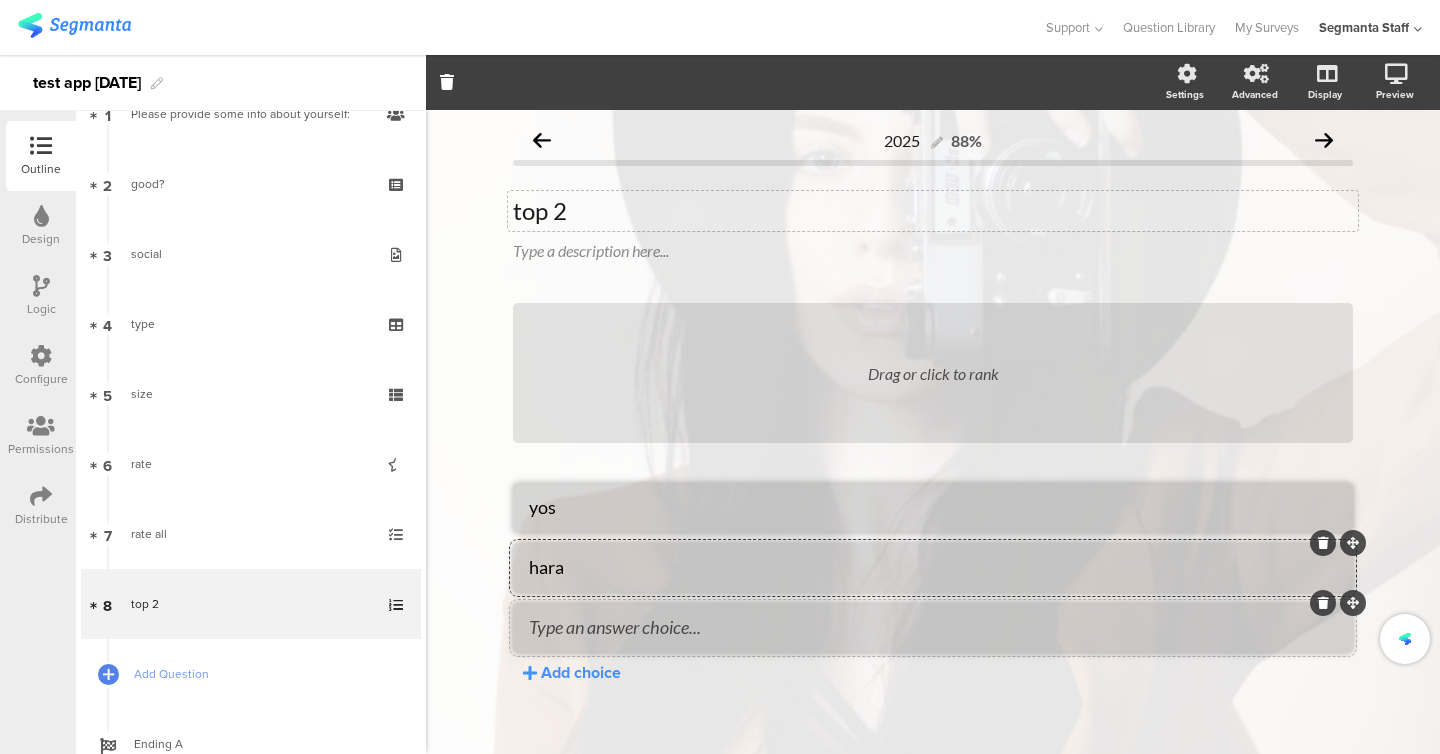 type on "hara" 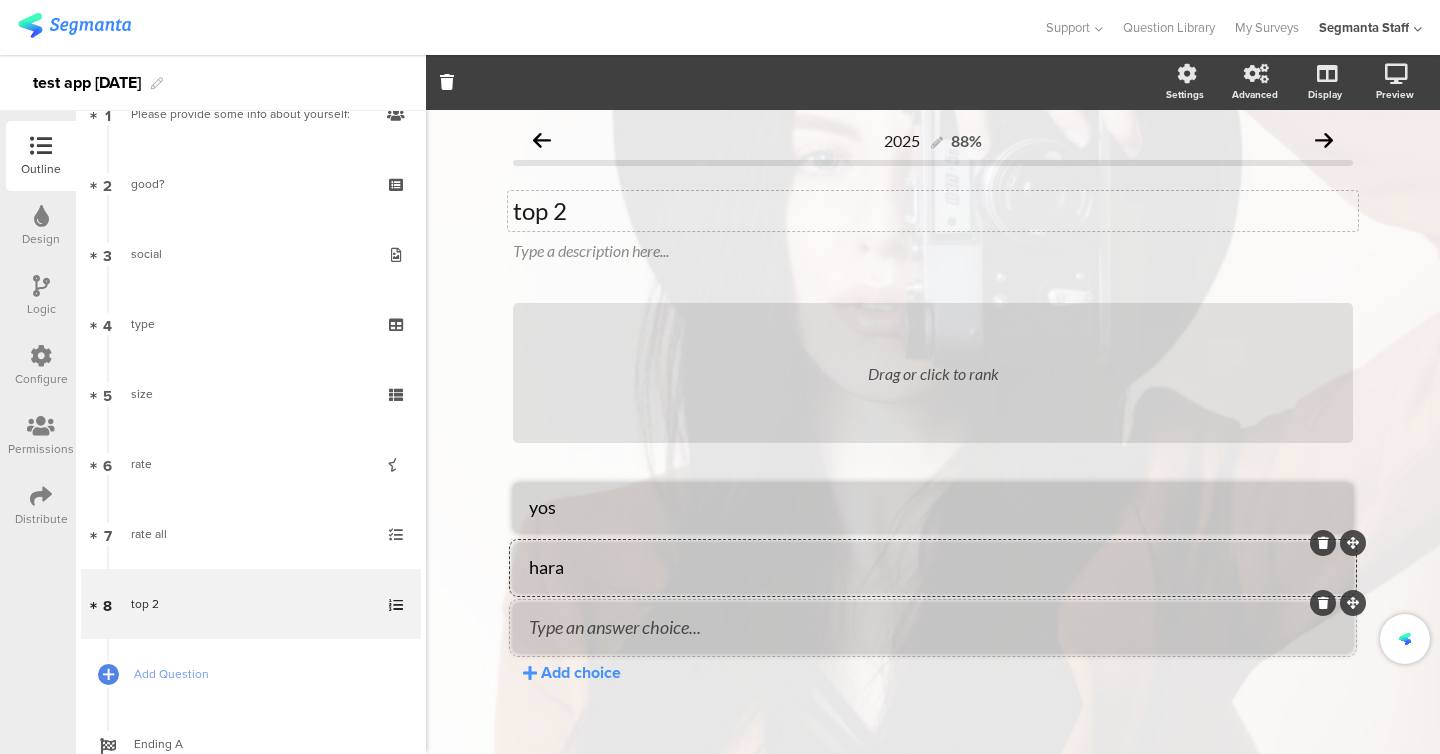 click 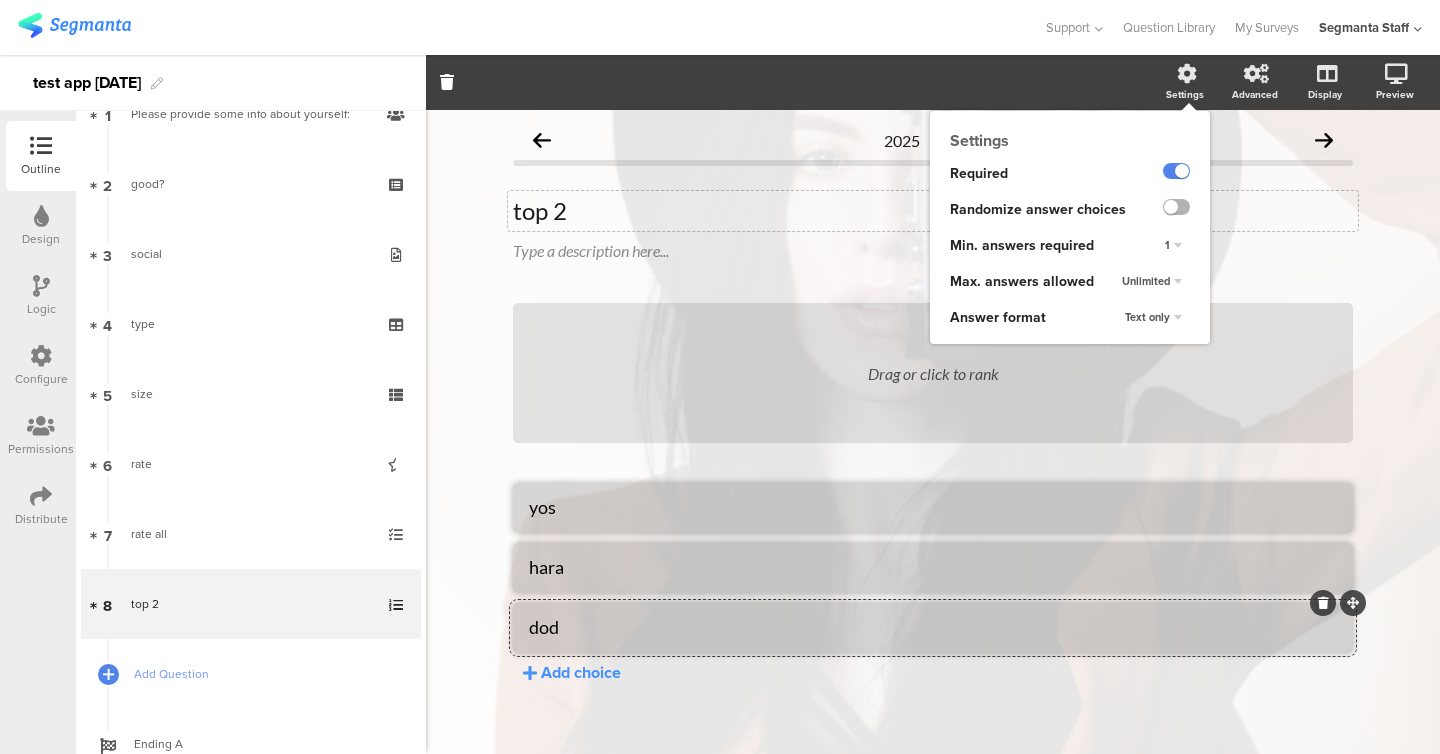 type on "dod" 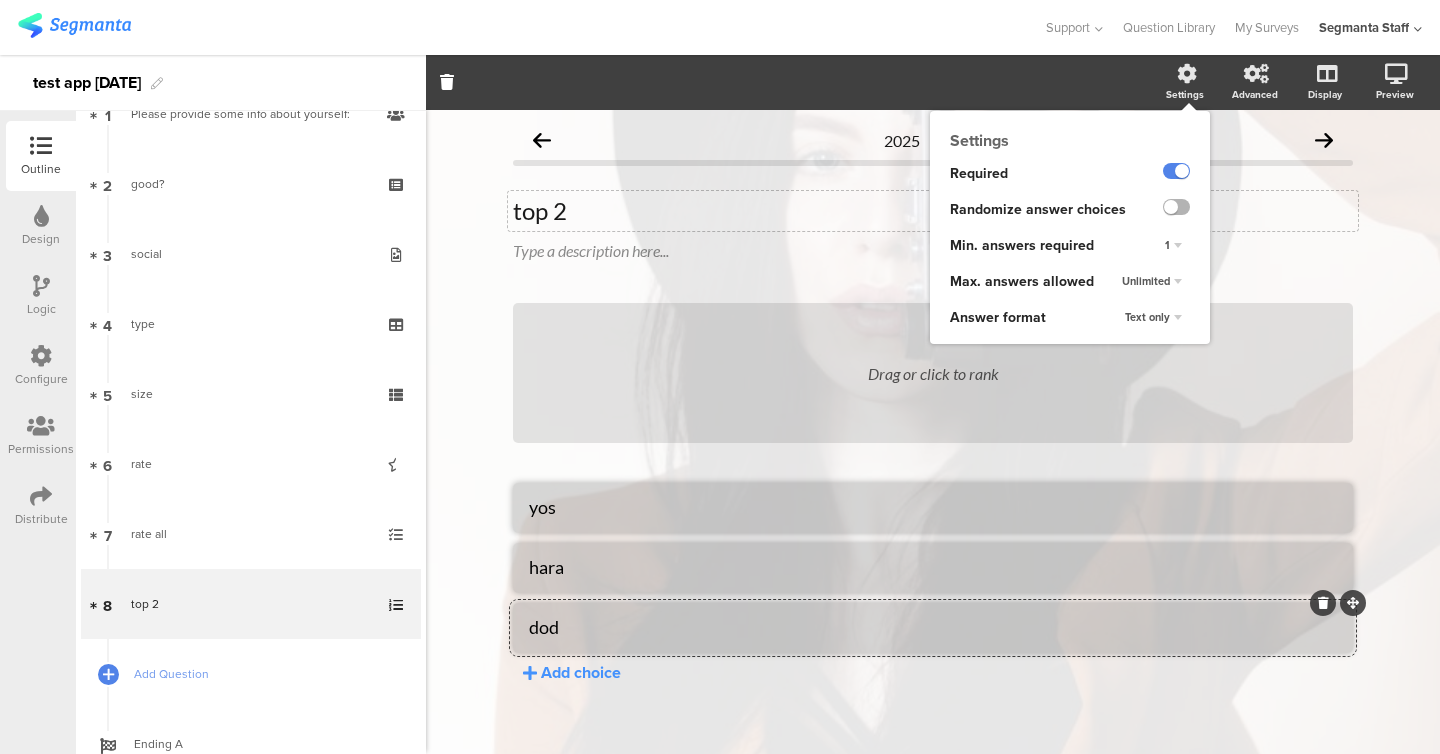 click 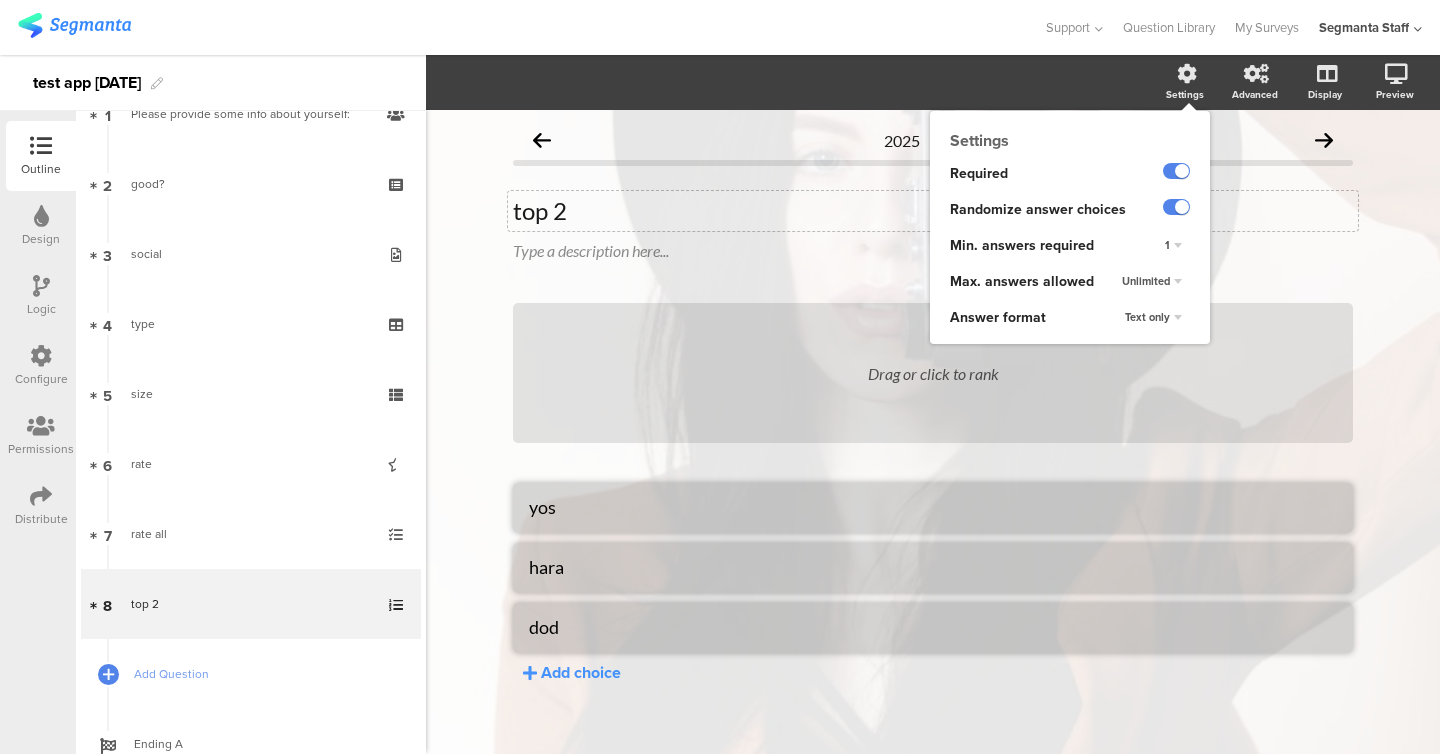 click on "Unlimited" 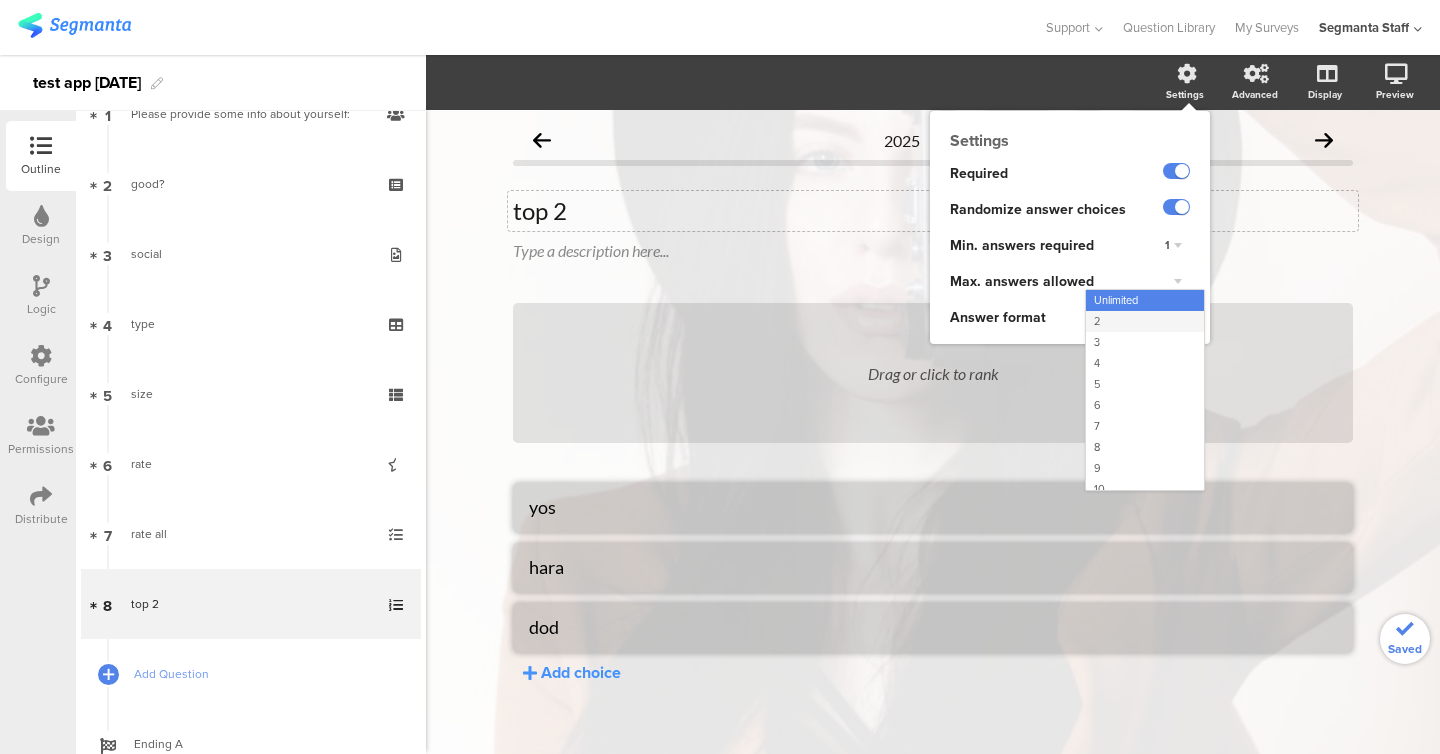 click on "2" 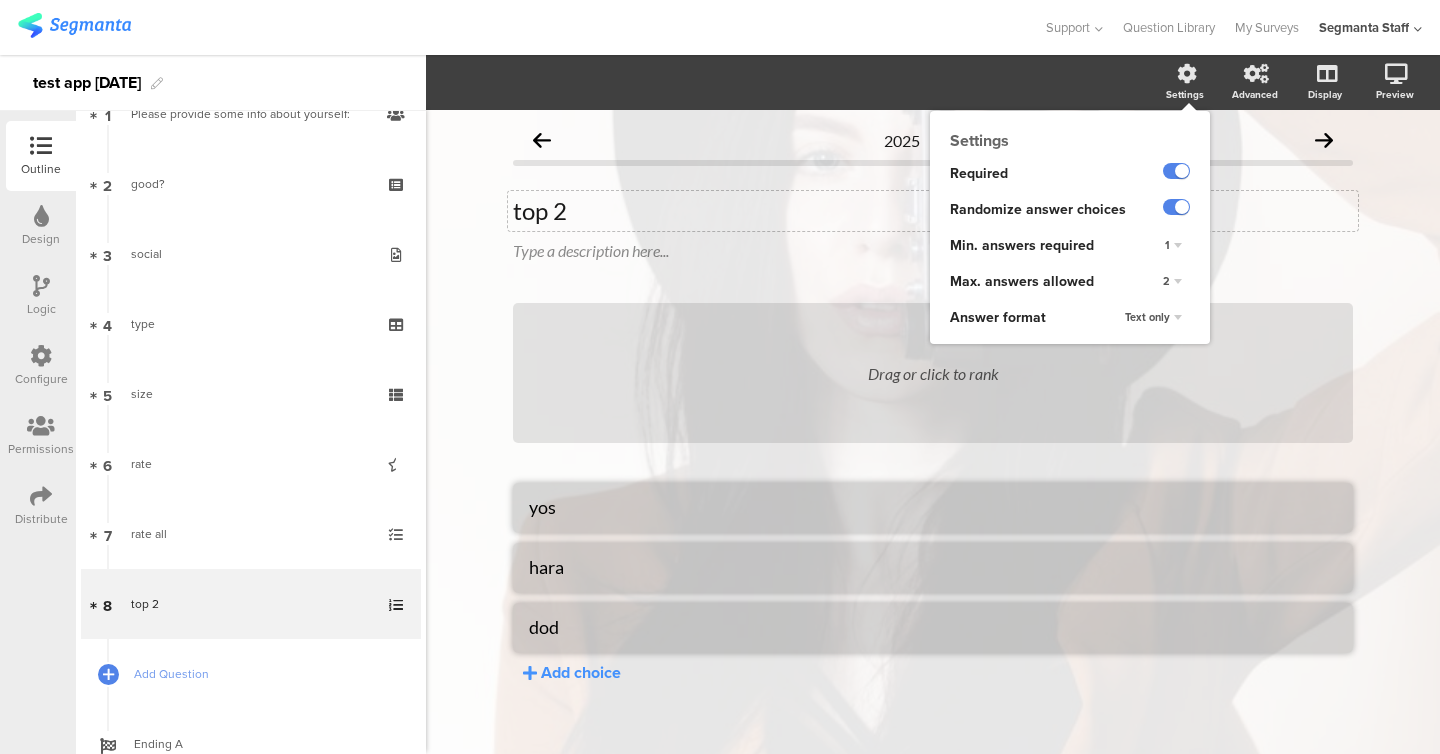 click on "Text only" 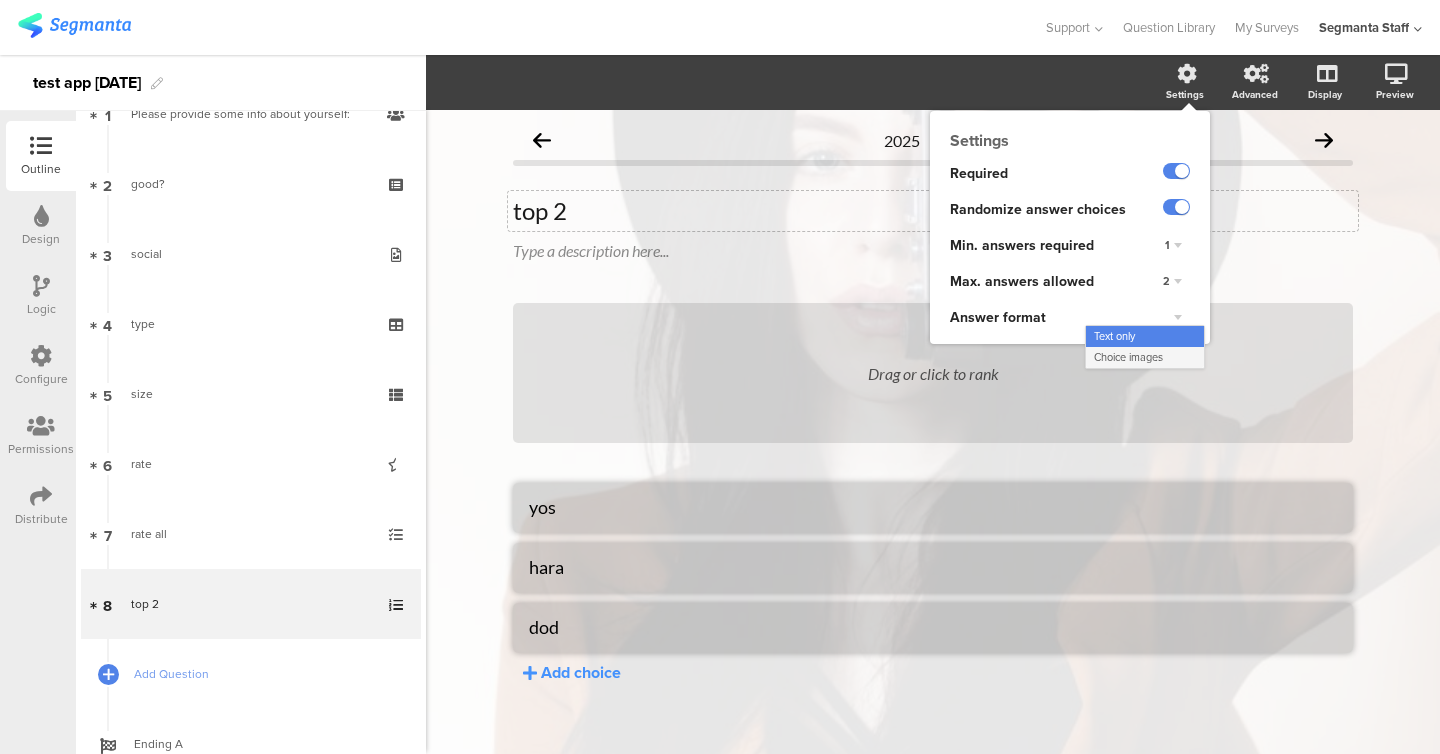 click on "Choice images" 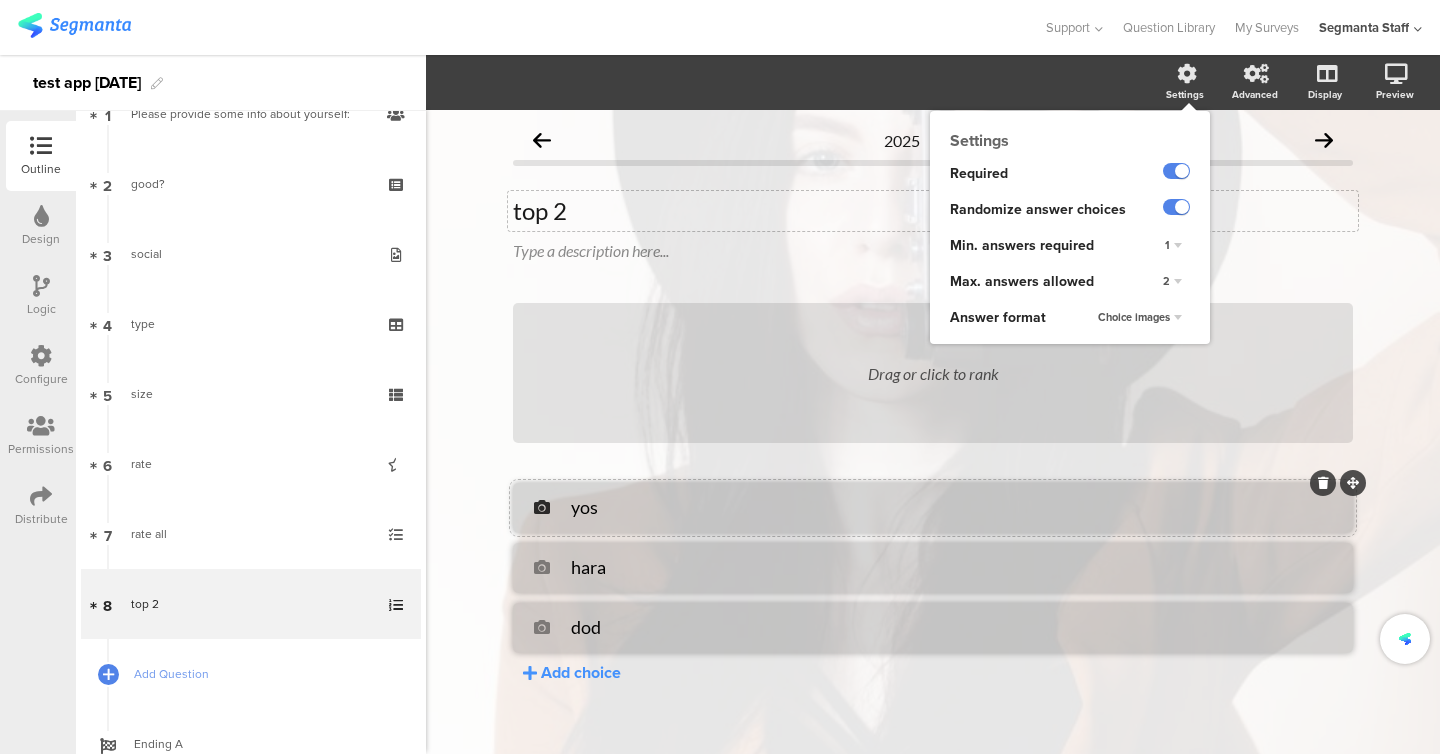 click 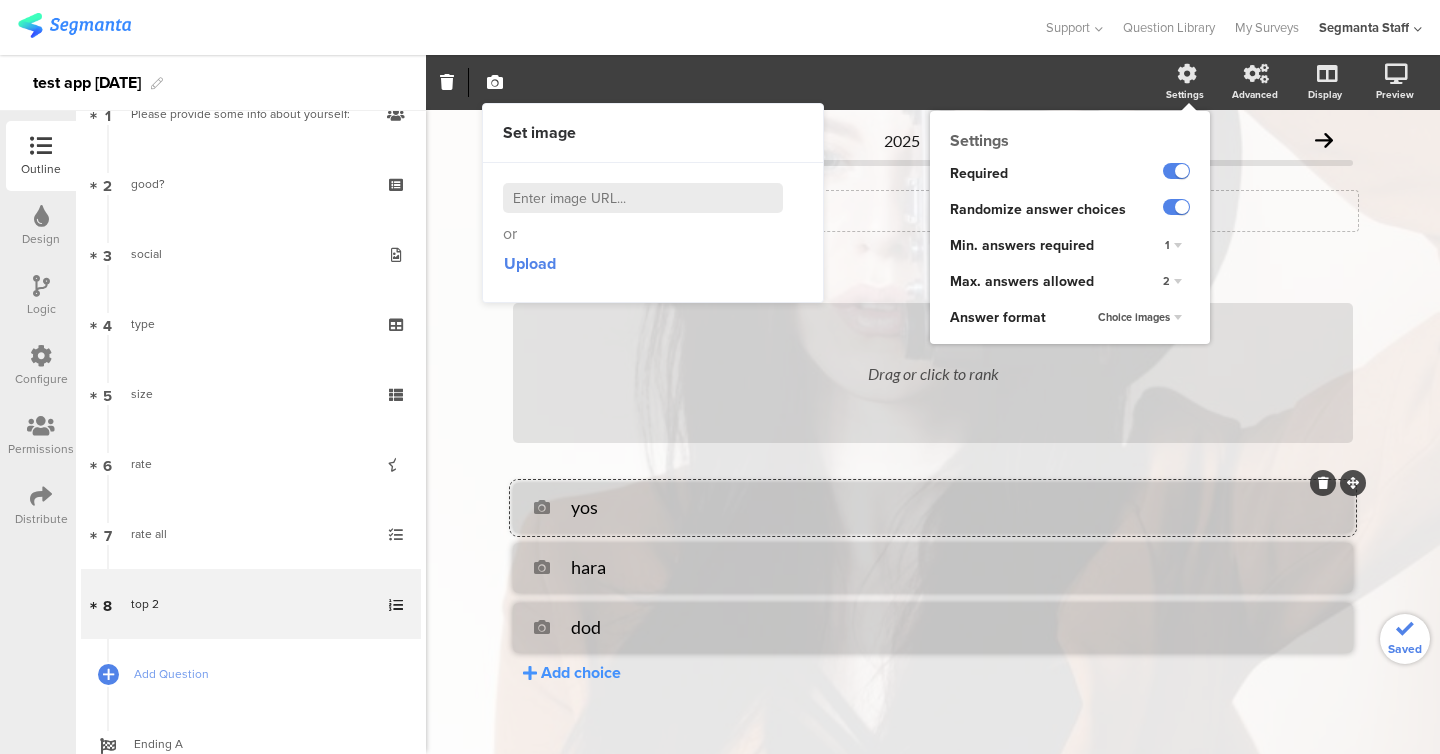 click at bounding box center [643, 198] 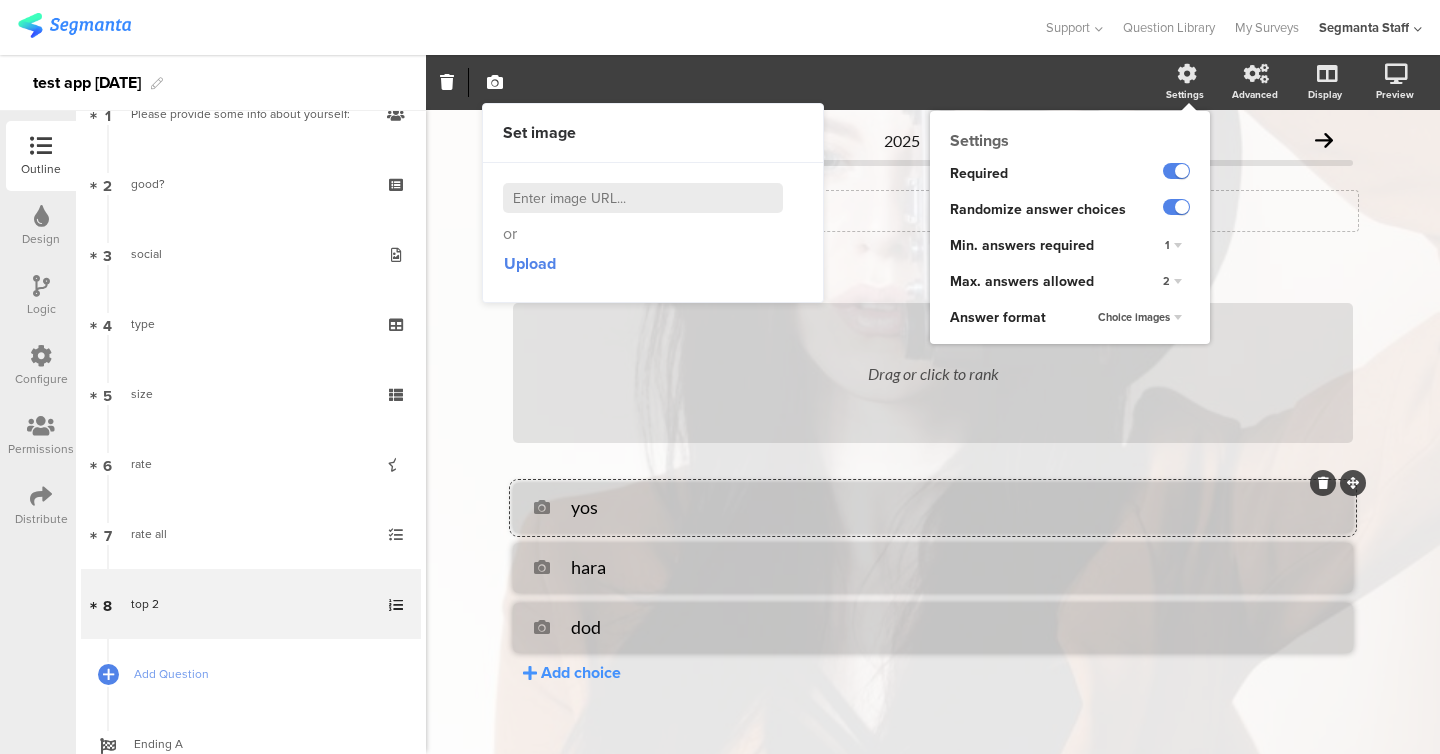 paste on "[URL][DOMAIN_NAME]" 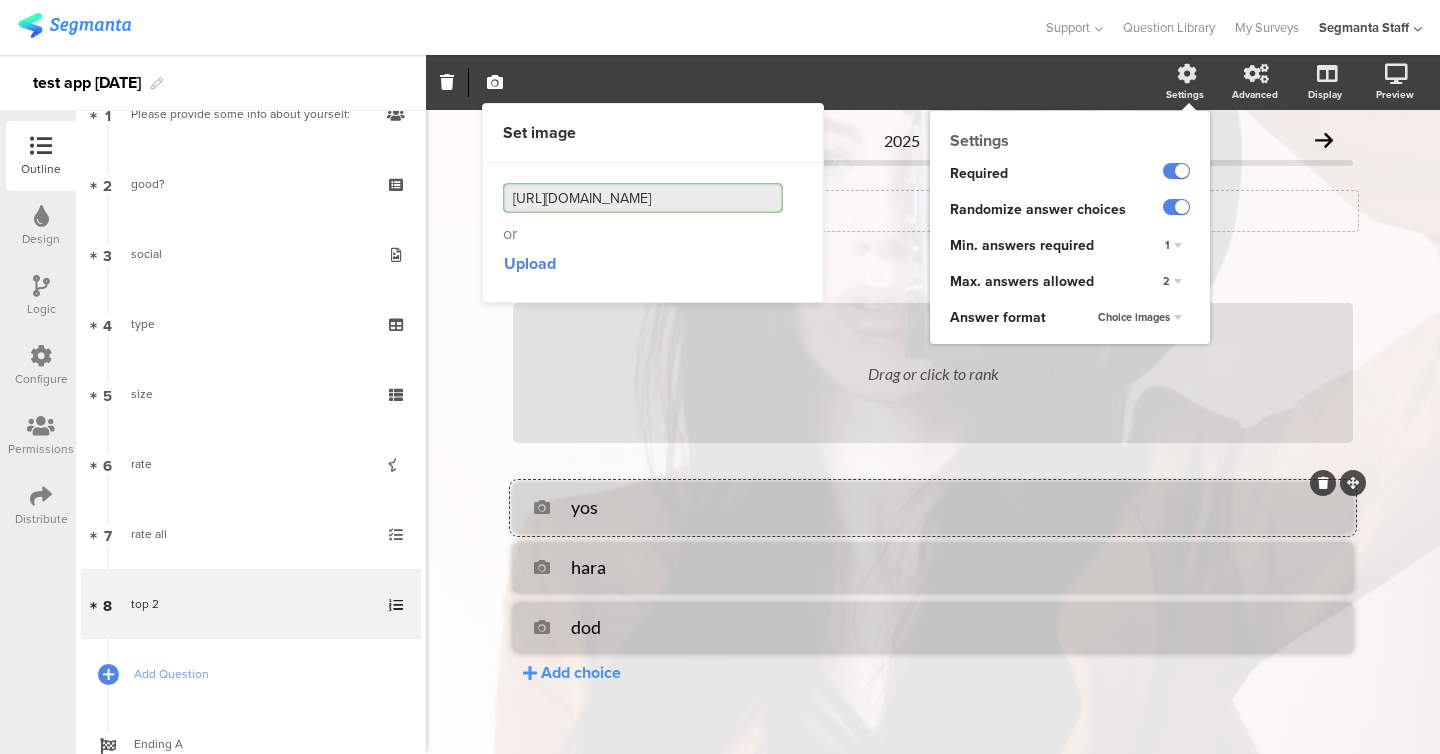 scroll, scrollTop: 0, scrollLeft: 238, axis: horizontal 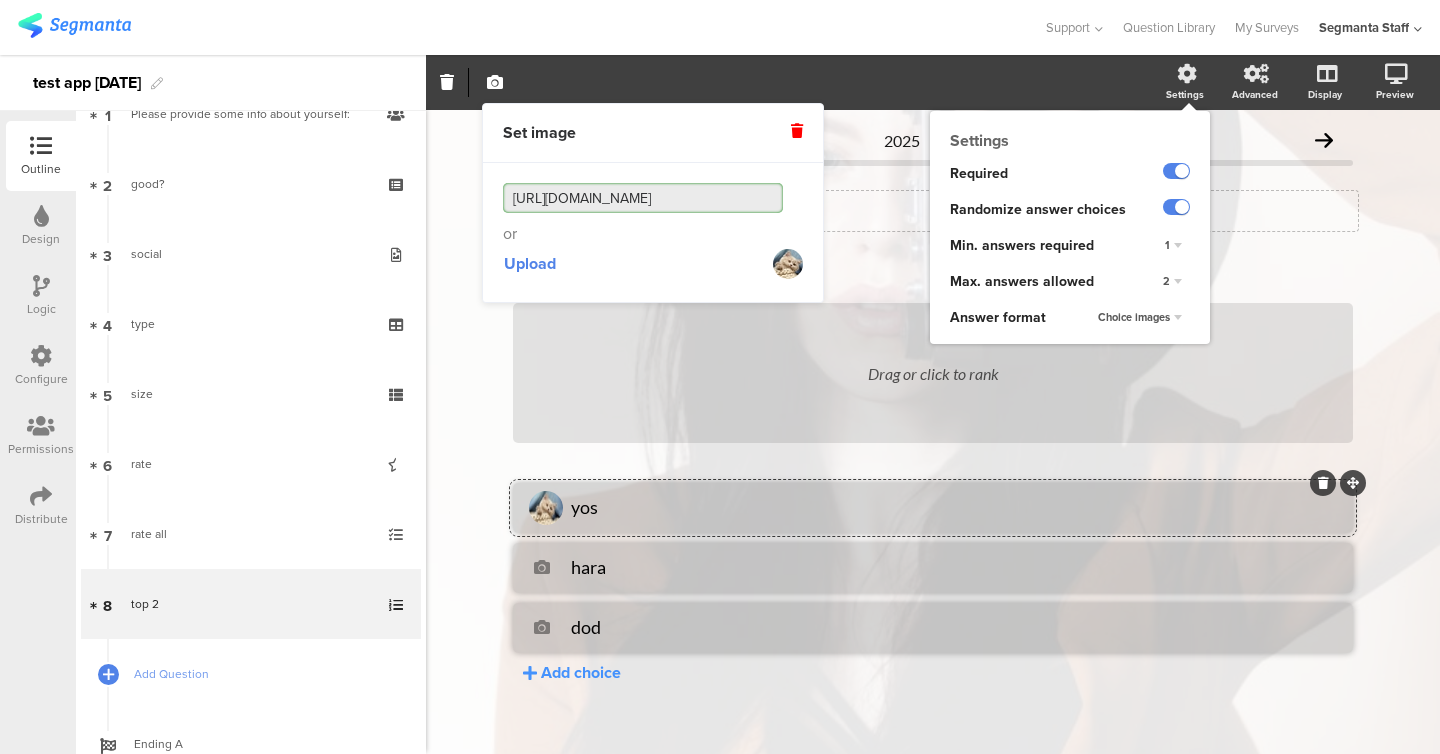 click on "2025
88%
top 2
top 2
Type a description here...
Drag or click to rank
yos
[GEOGRAPHIC_DATA]" 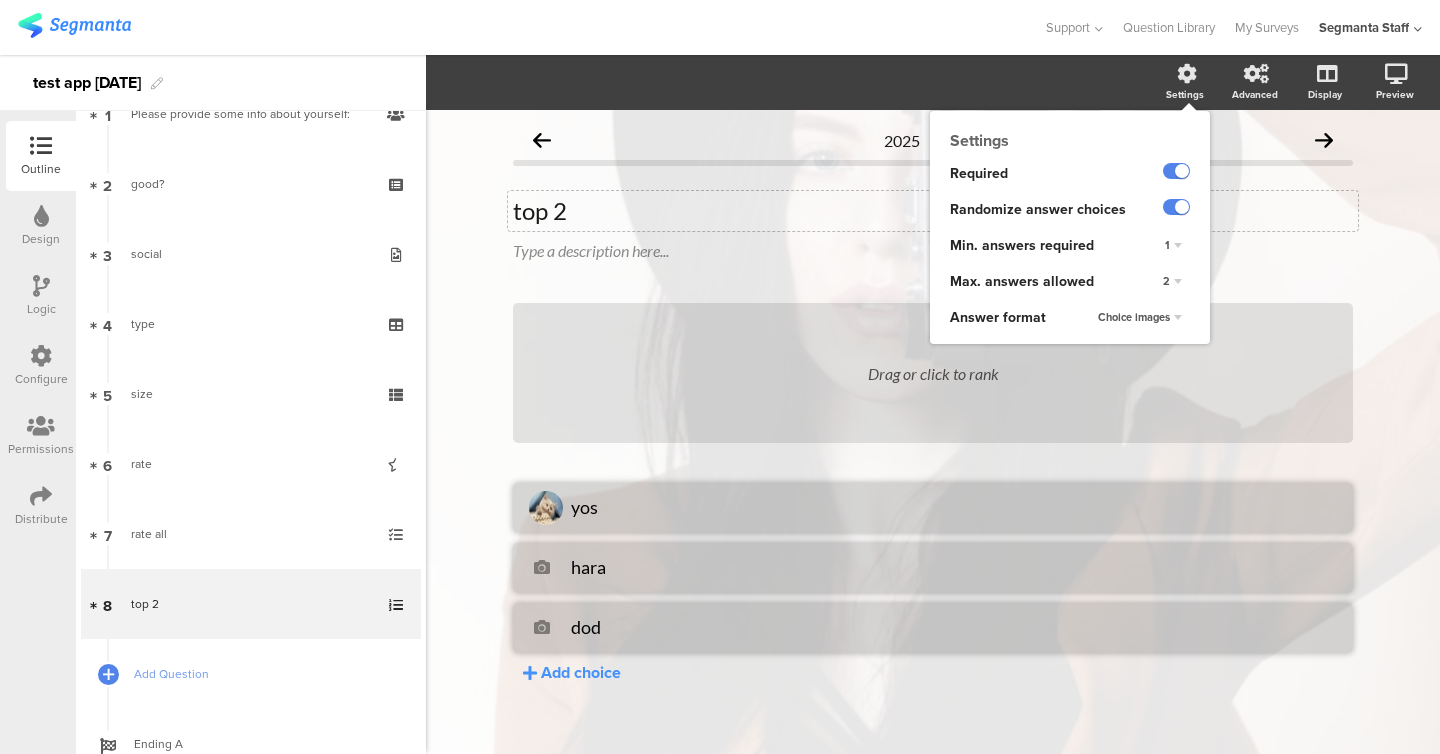 click on "2025
88%
top 2
top 2
Type a description here...
Drag or click to rank
yos
[GEOGRAPHIC_DATA]" 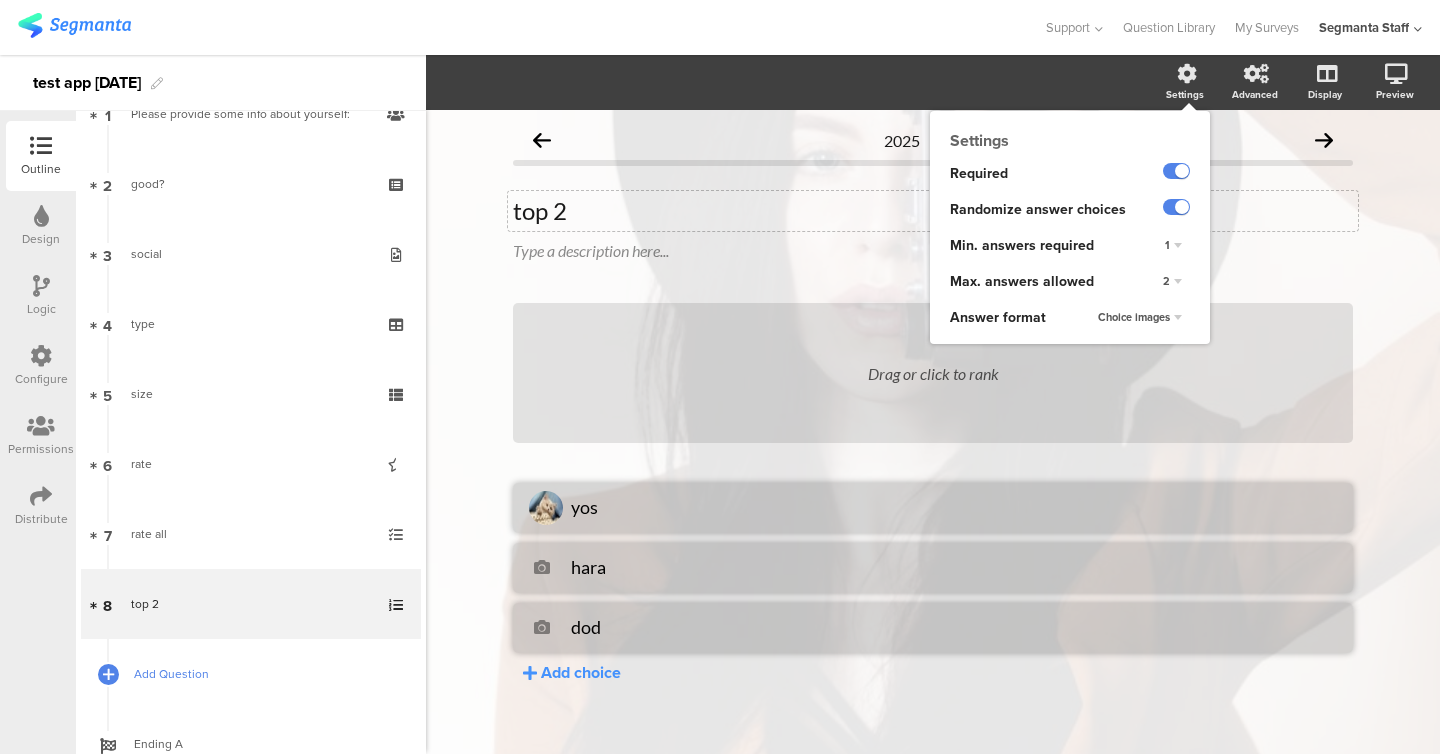 click on "Add Question" at bounding box center (262, 674) 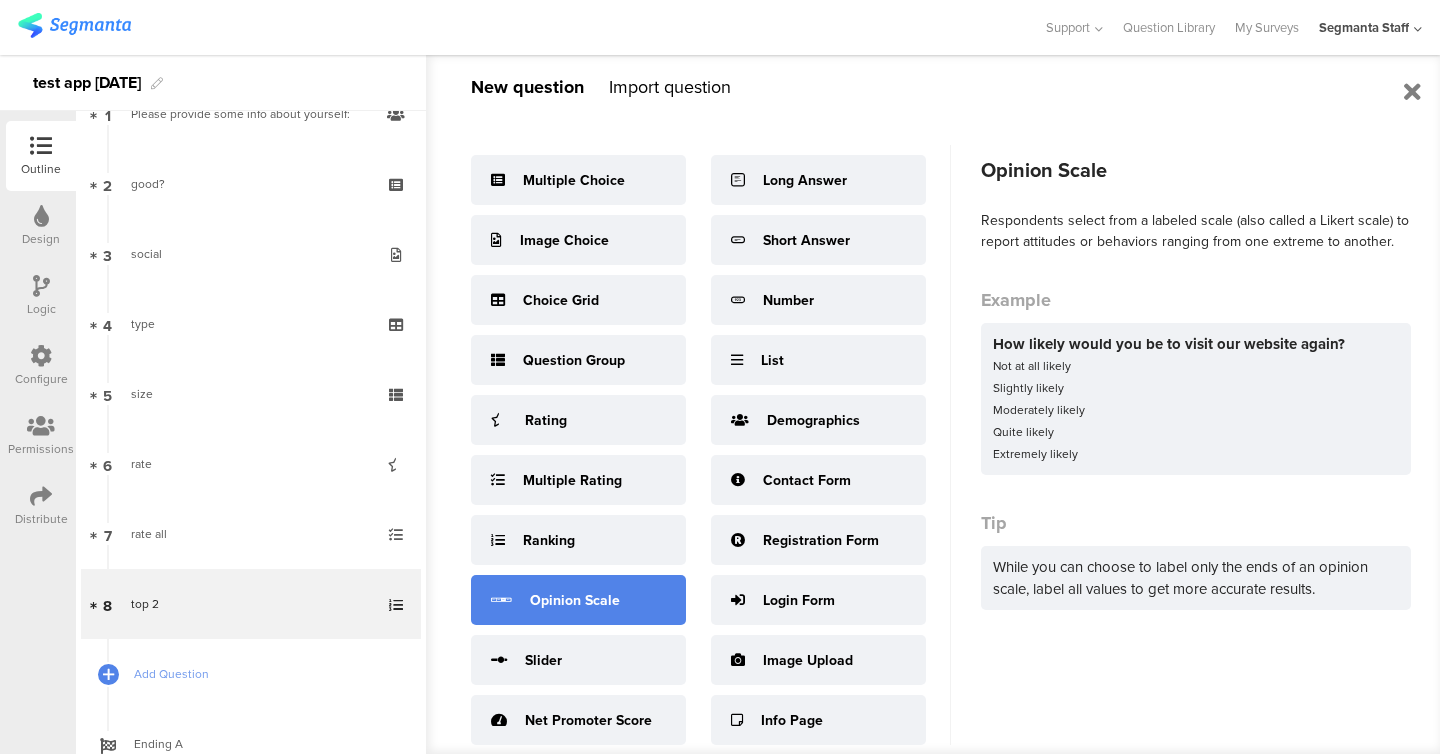 click on "Opinion Scale" at bounding box center [575, 600] 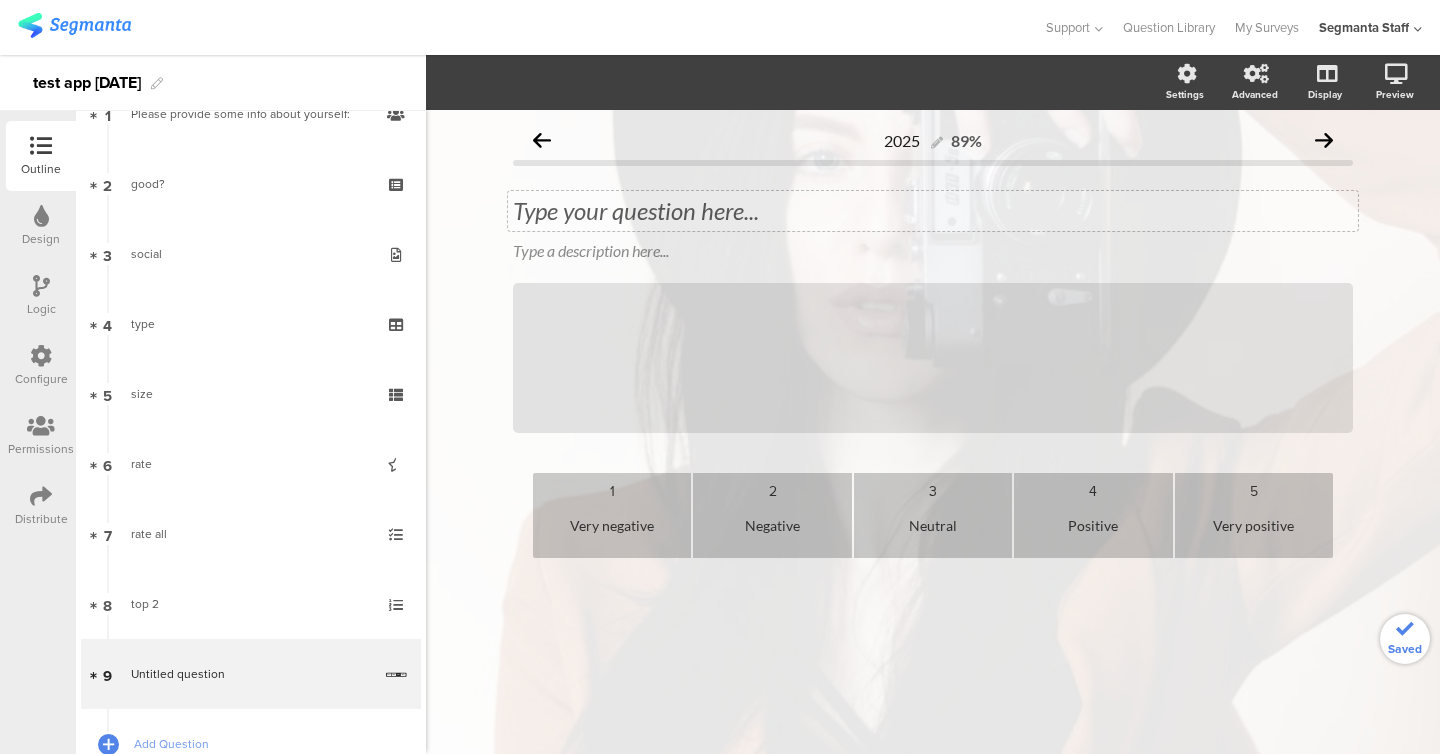 click on "Type your question here..." 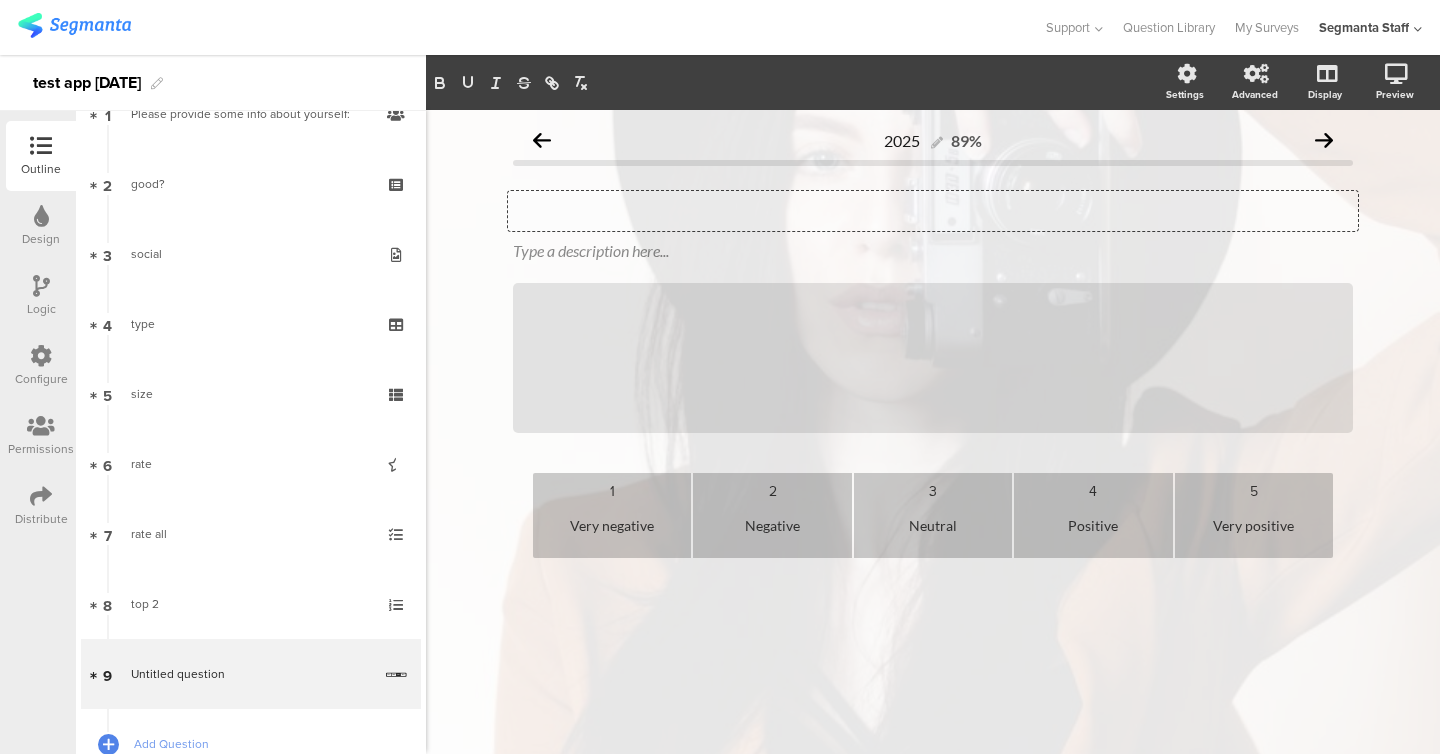 type 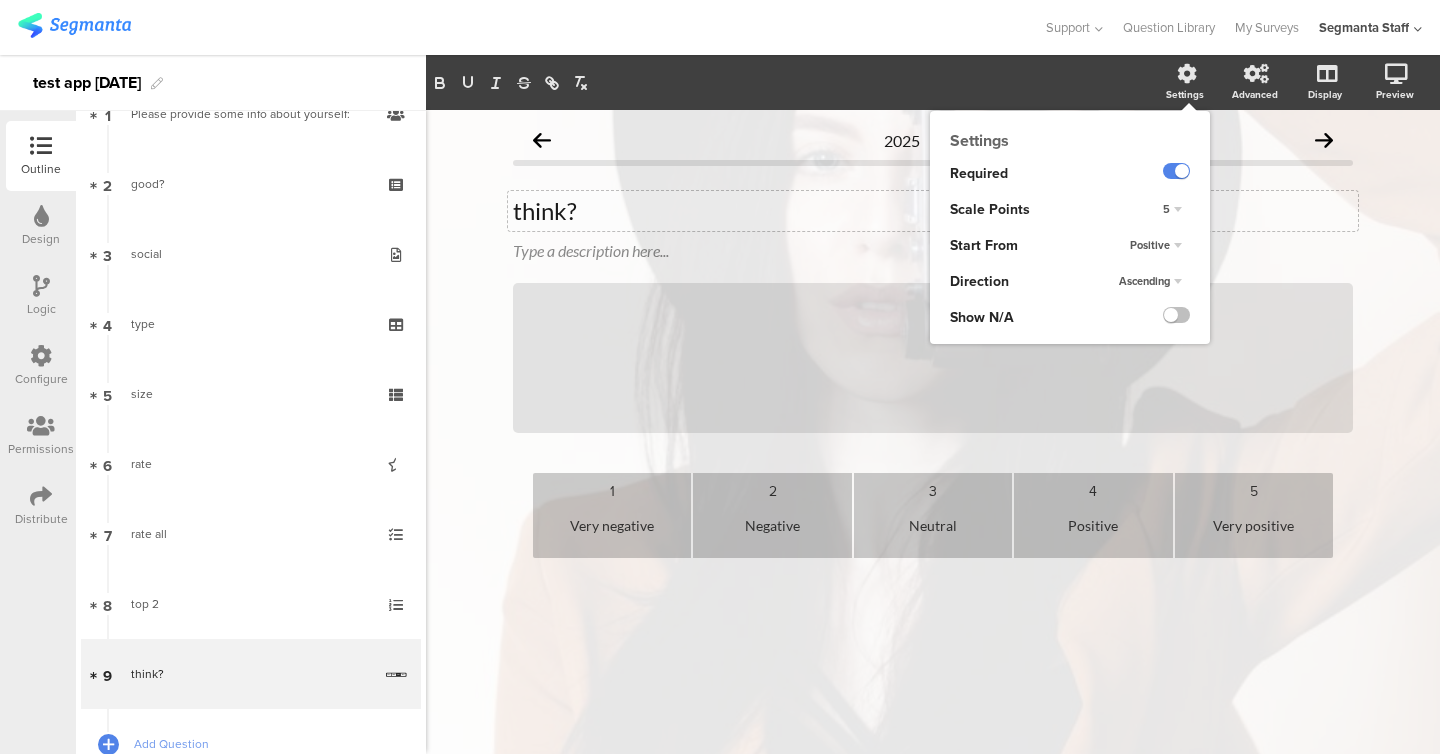 click on "5" 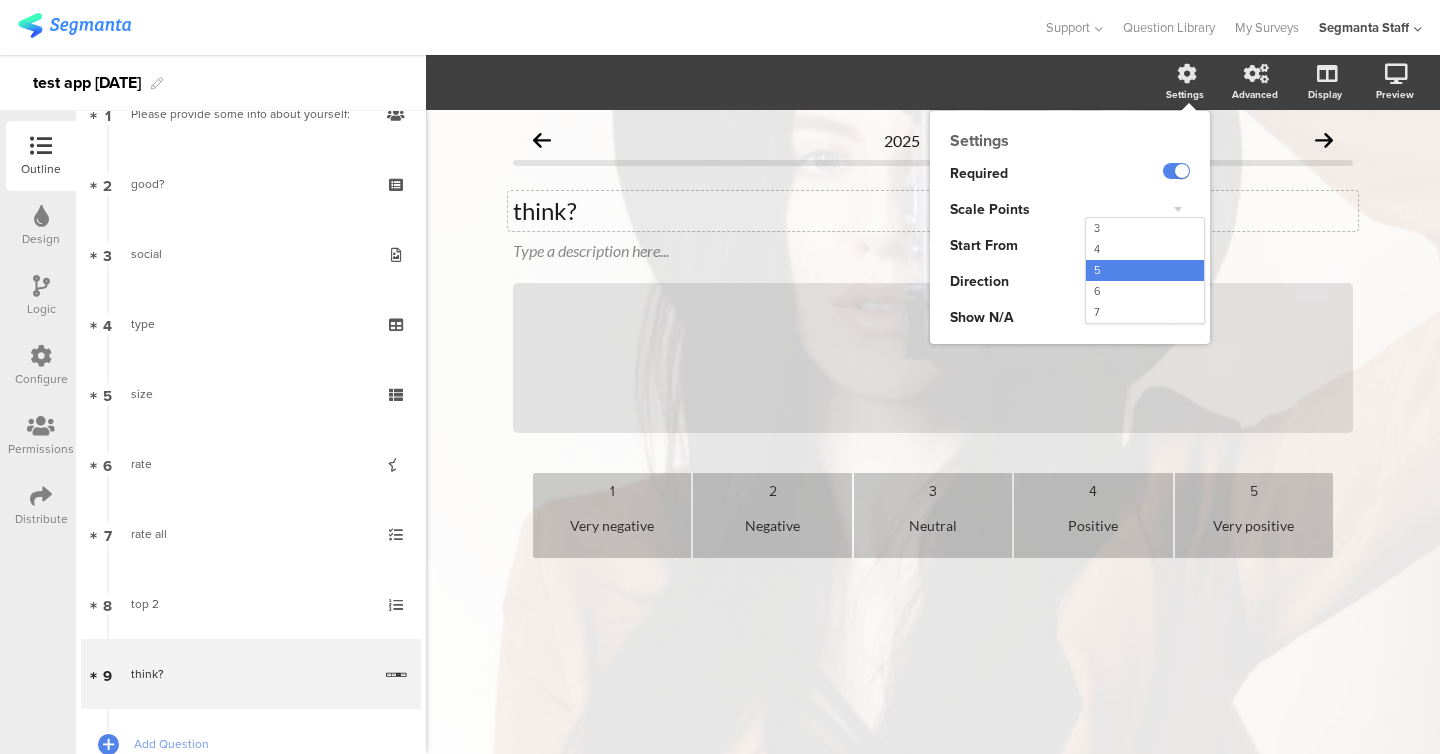 click on "5" 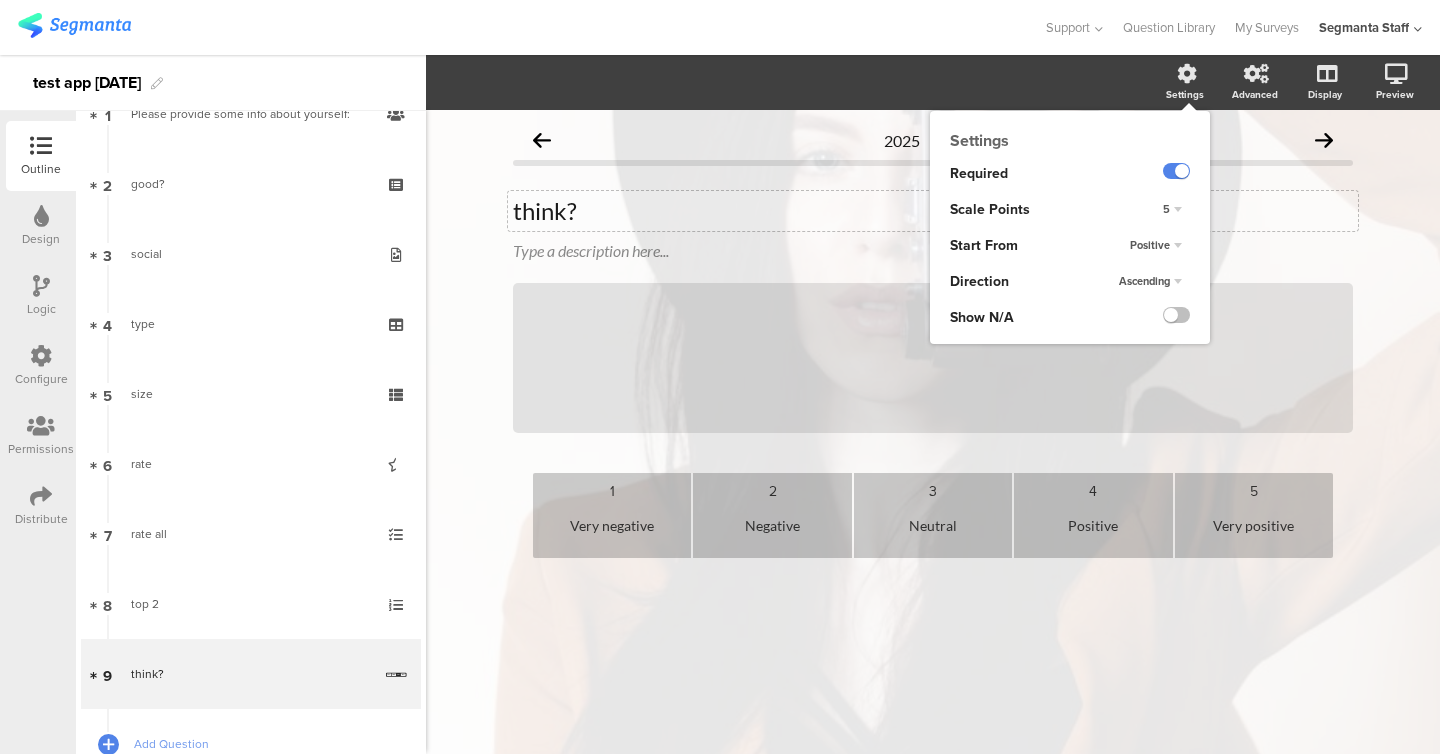click on "5" 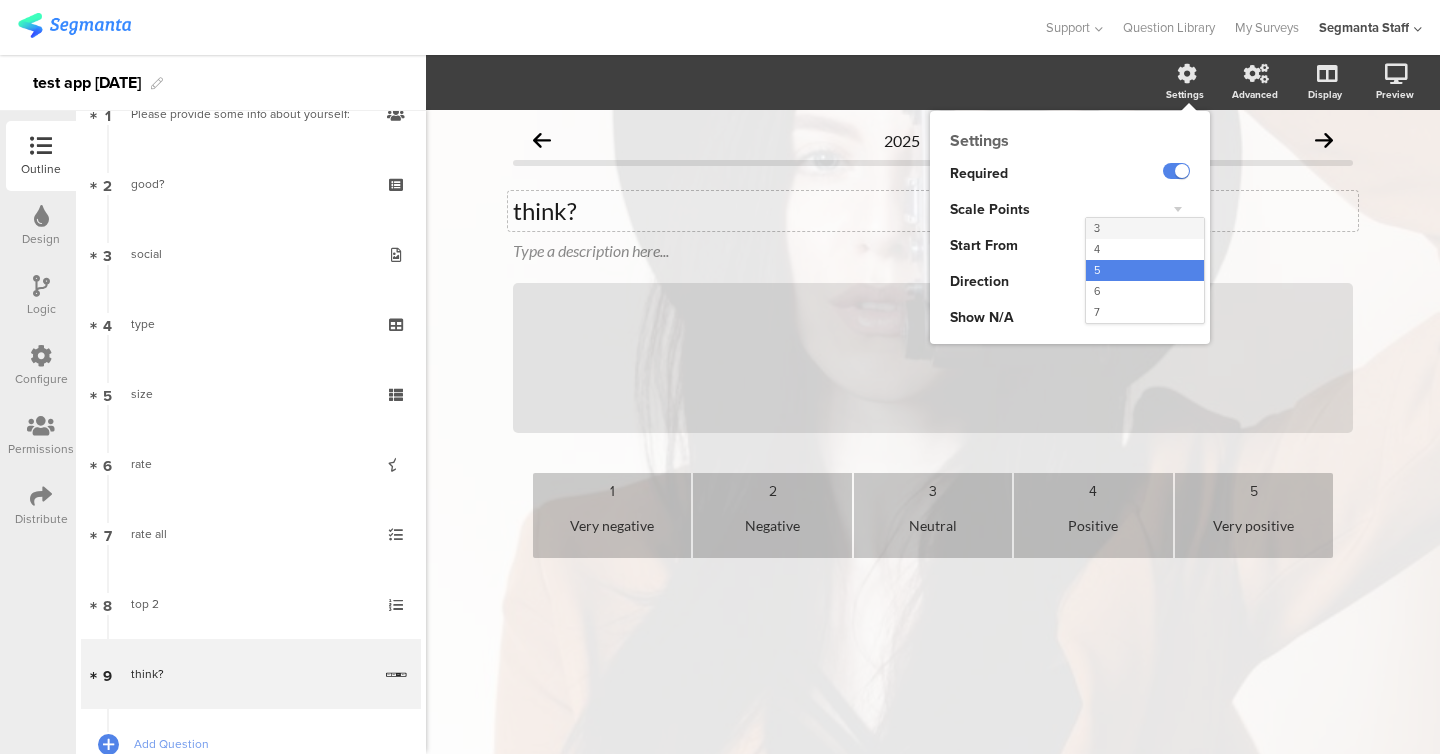 click on "3" 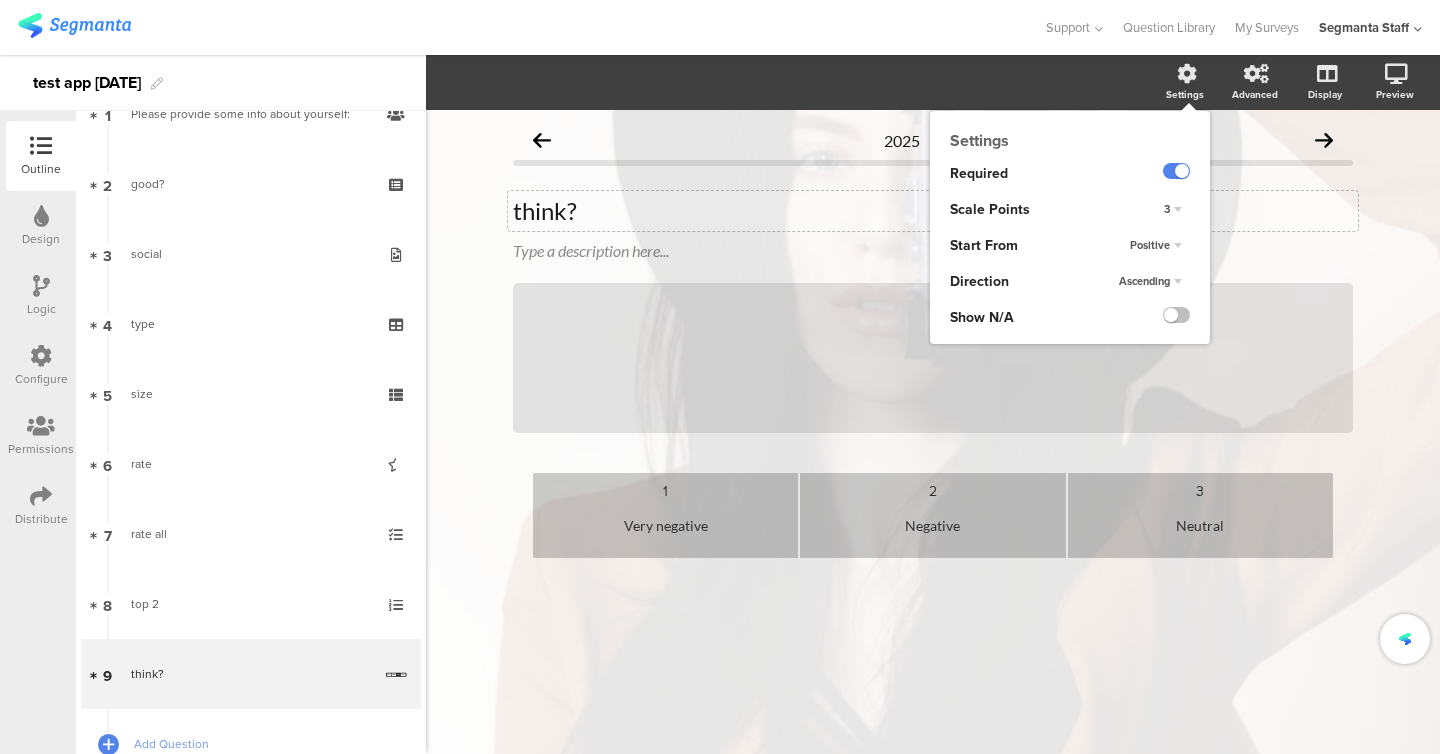 click on "Positive" 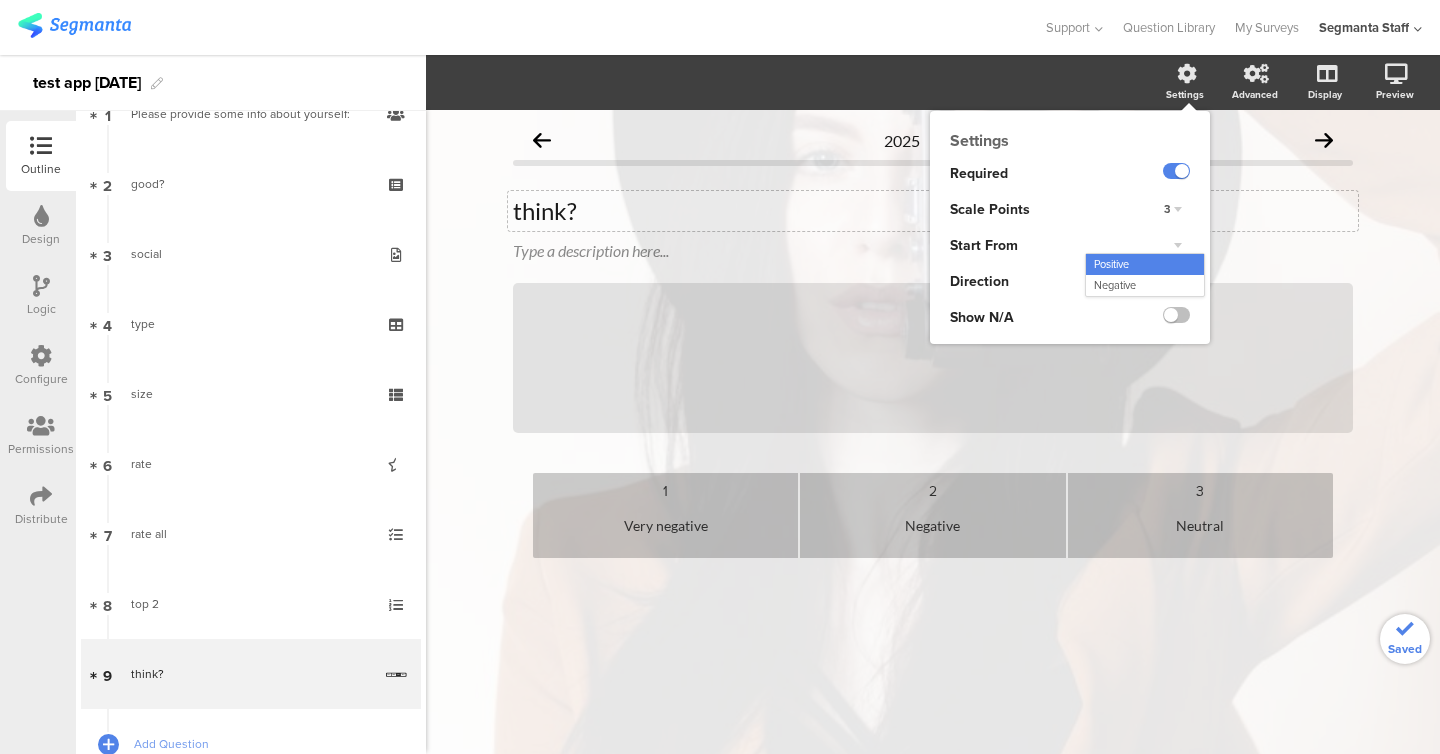 click on "Positive" 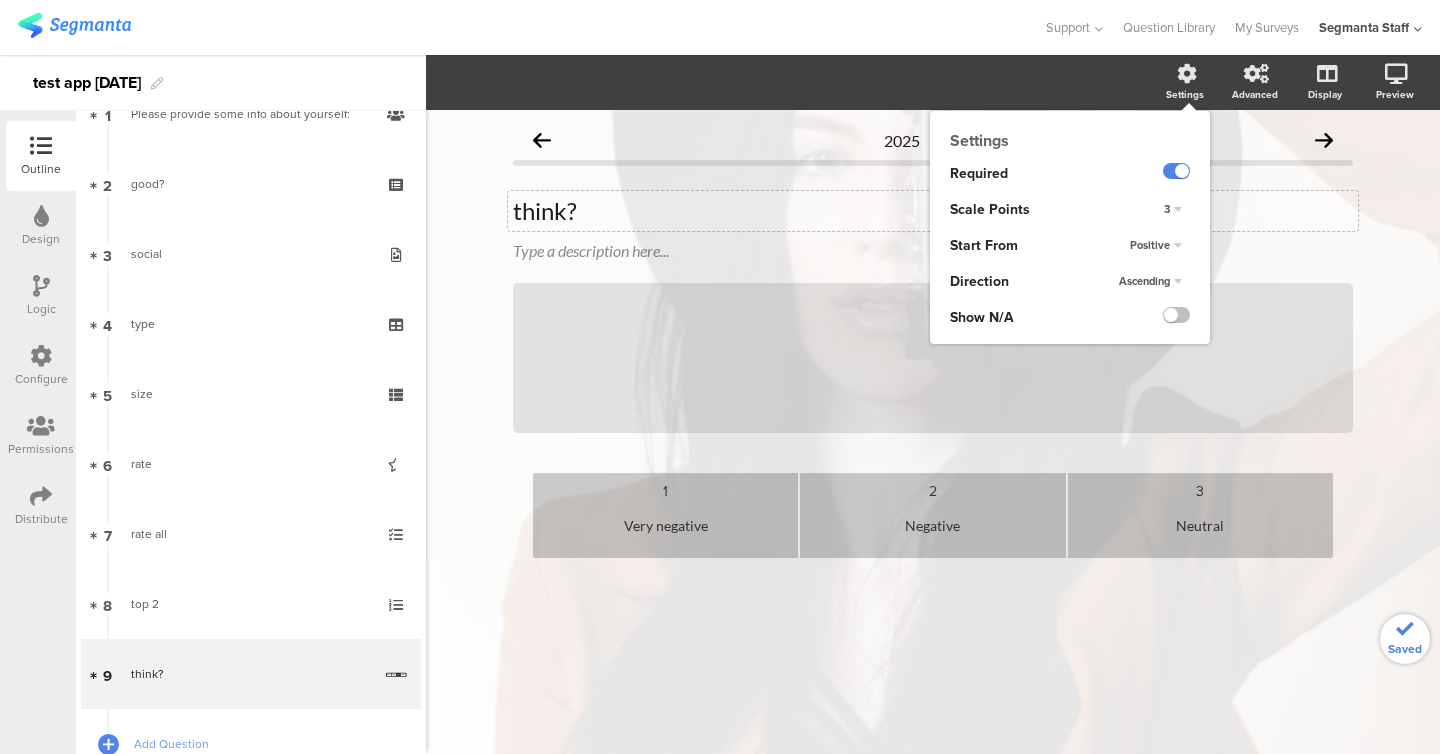 click on "Positive" 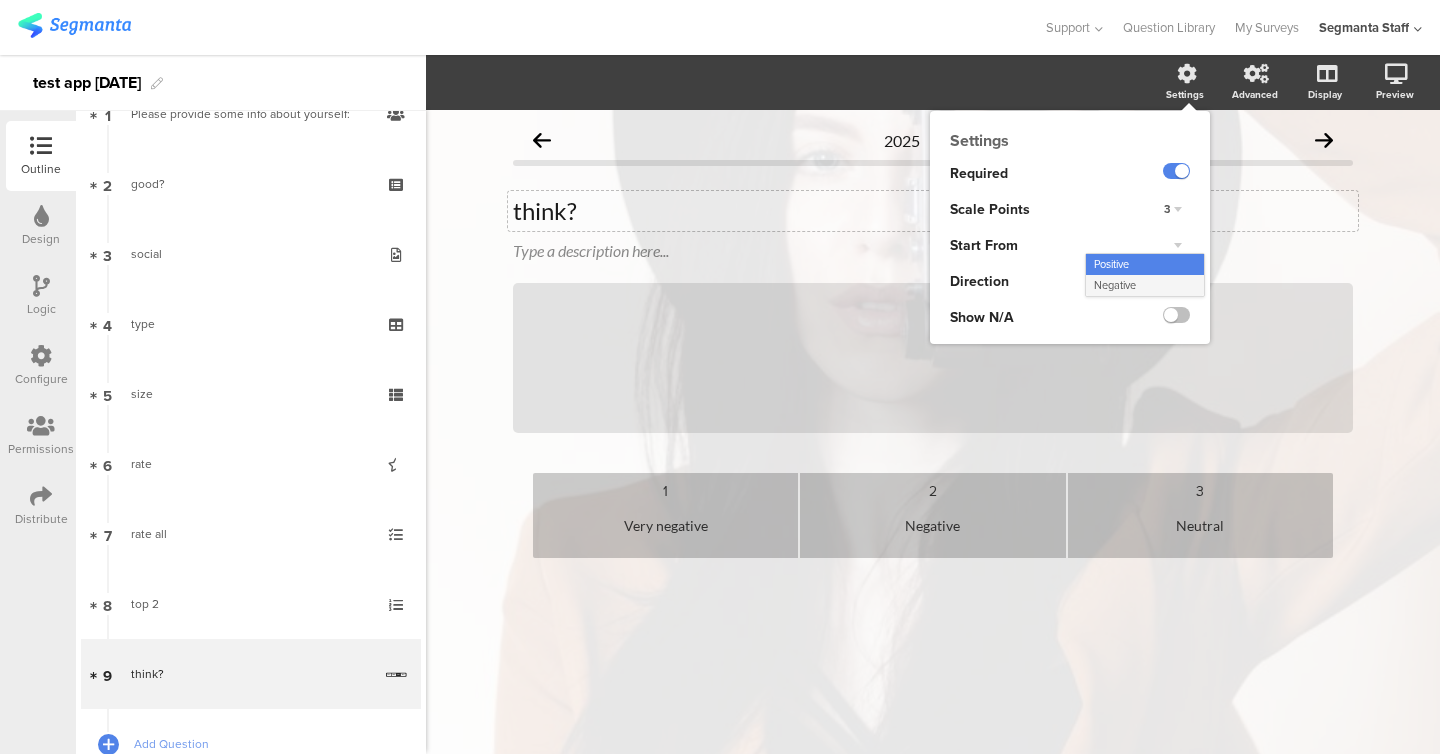click on "Negative" 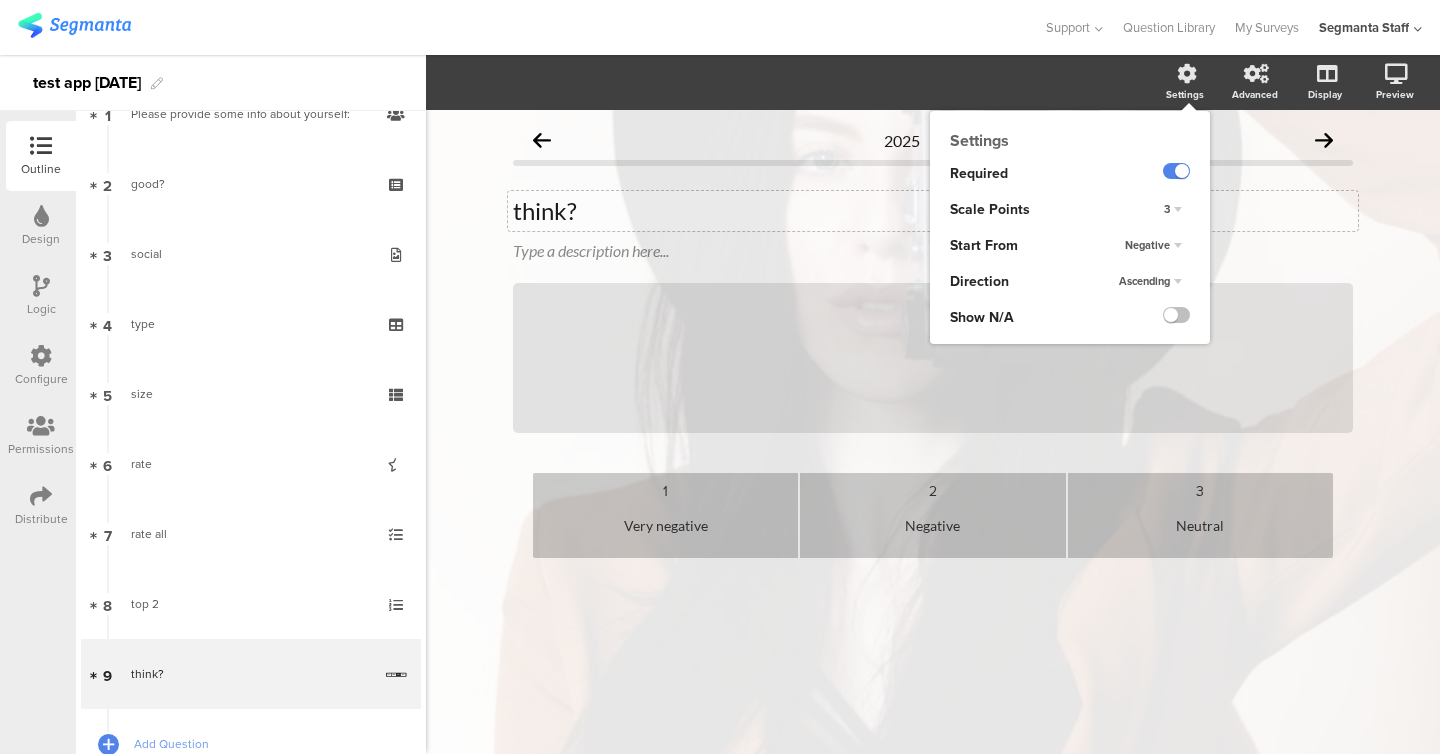 click on "Ascending" 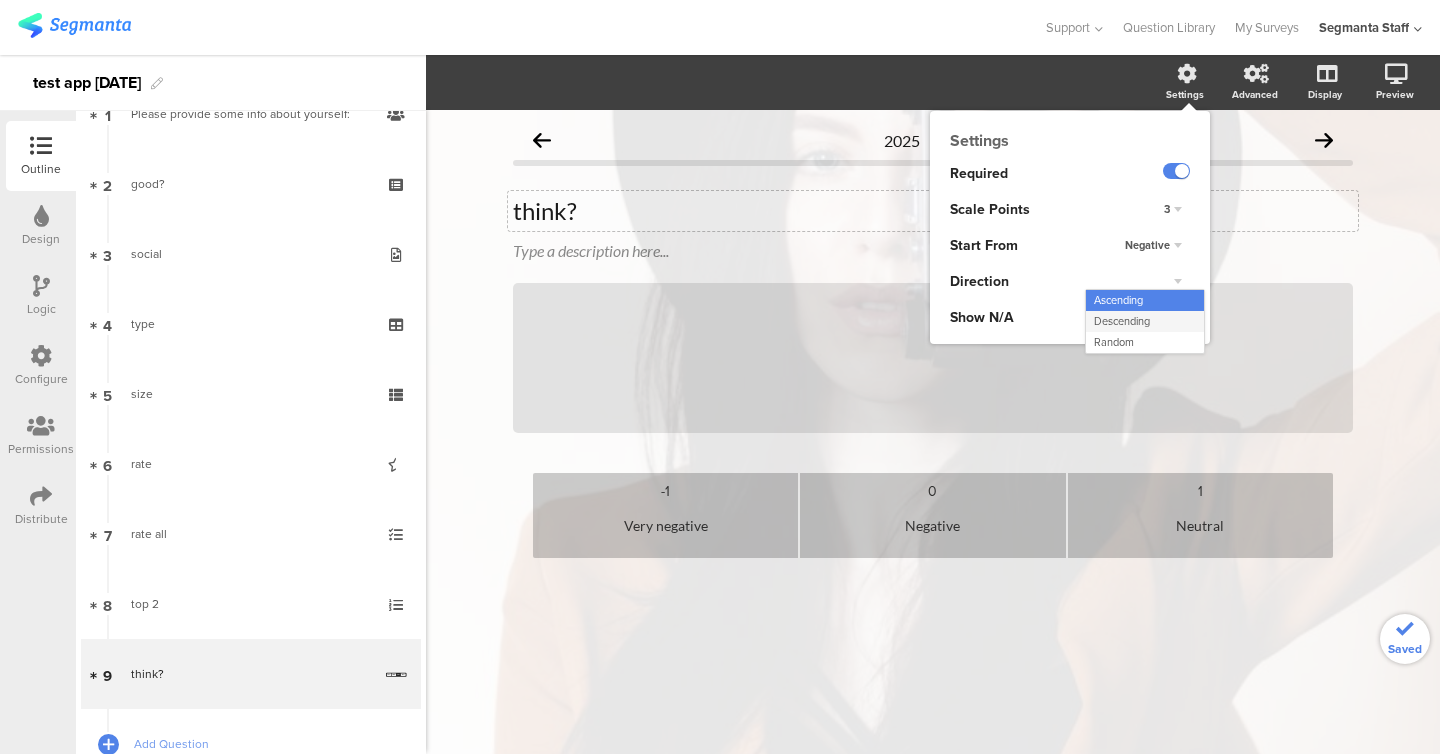 click on "Descending" 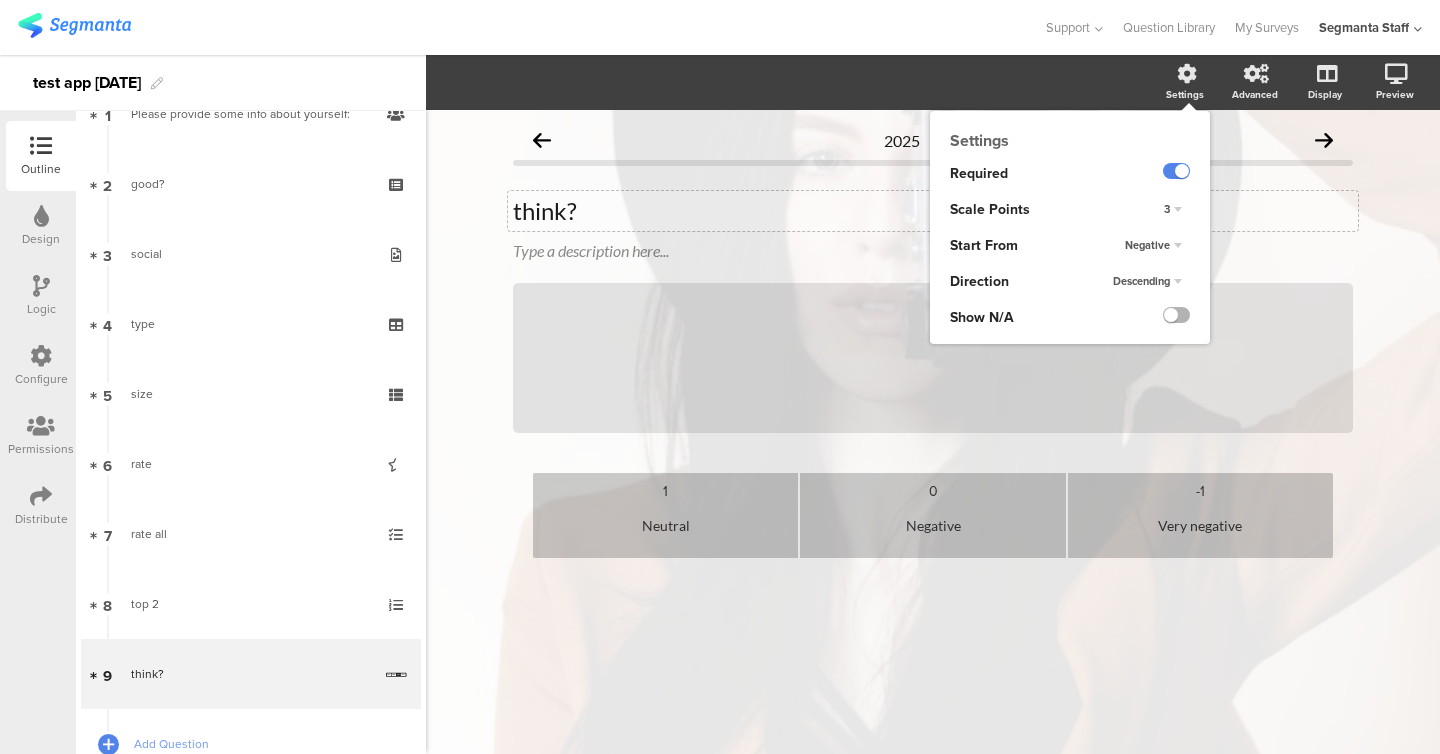 click 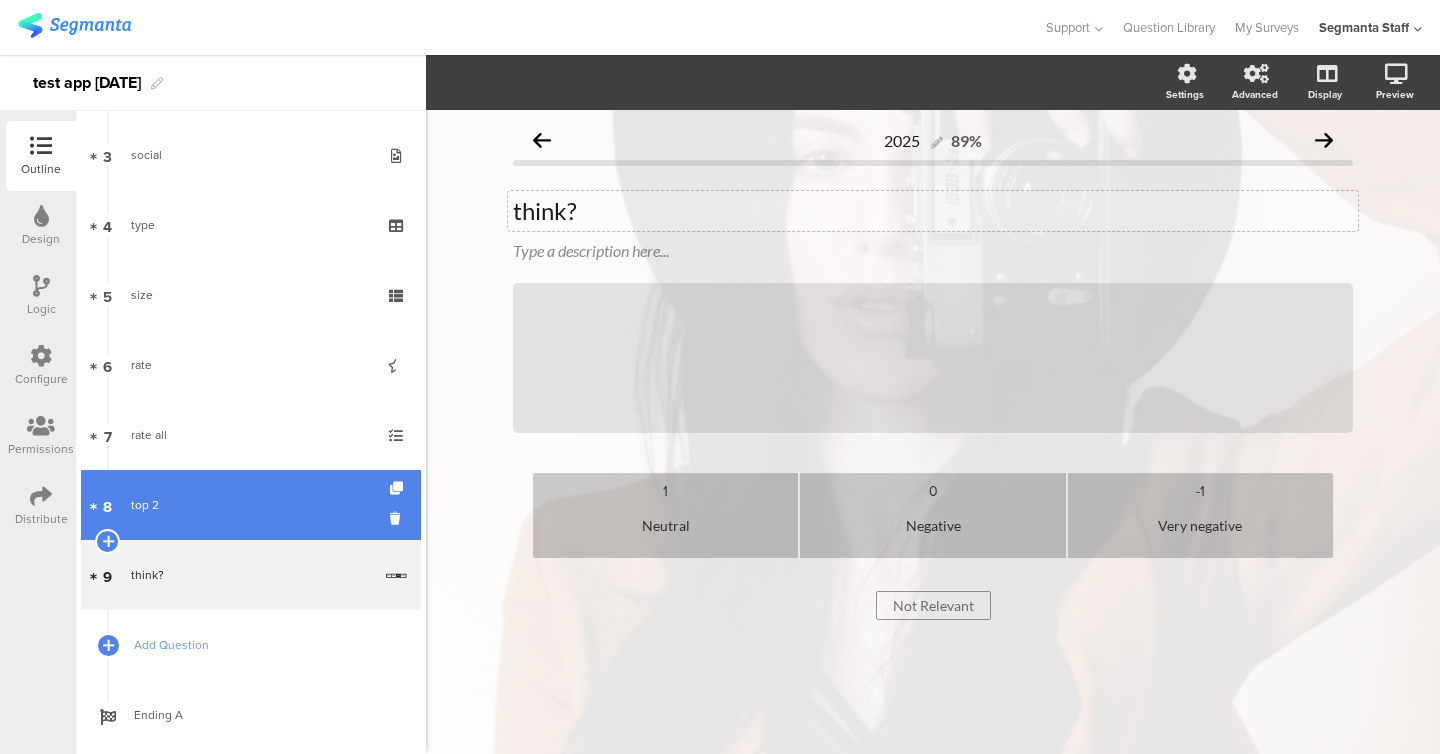 scroll, scrollTop: 252, scrollLeft: 0, axis: vertical 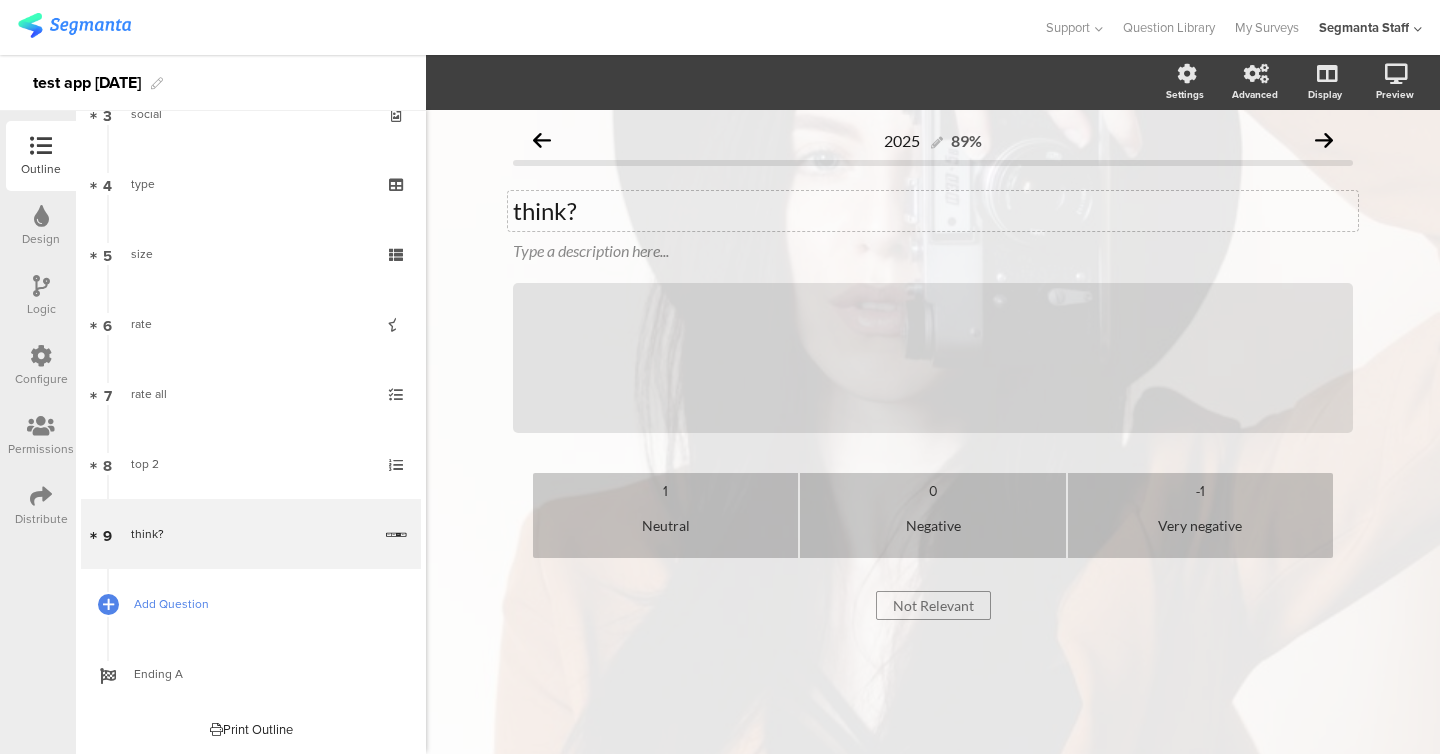 click on "Add Question" at bounding box center [251, 604] 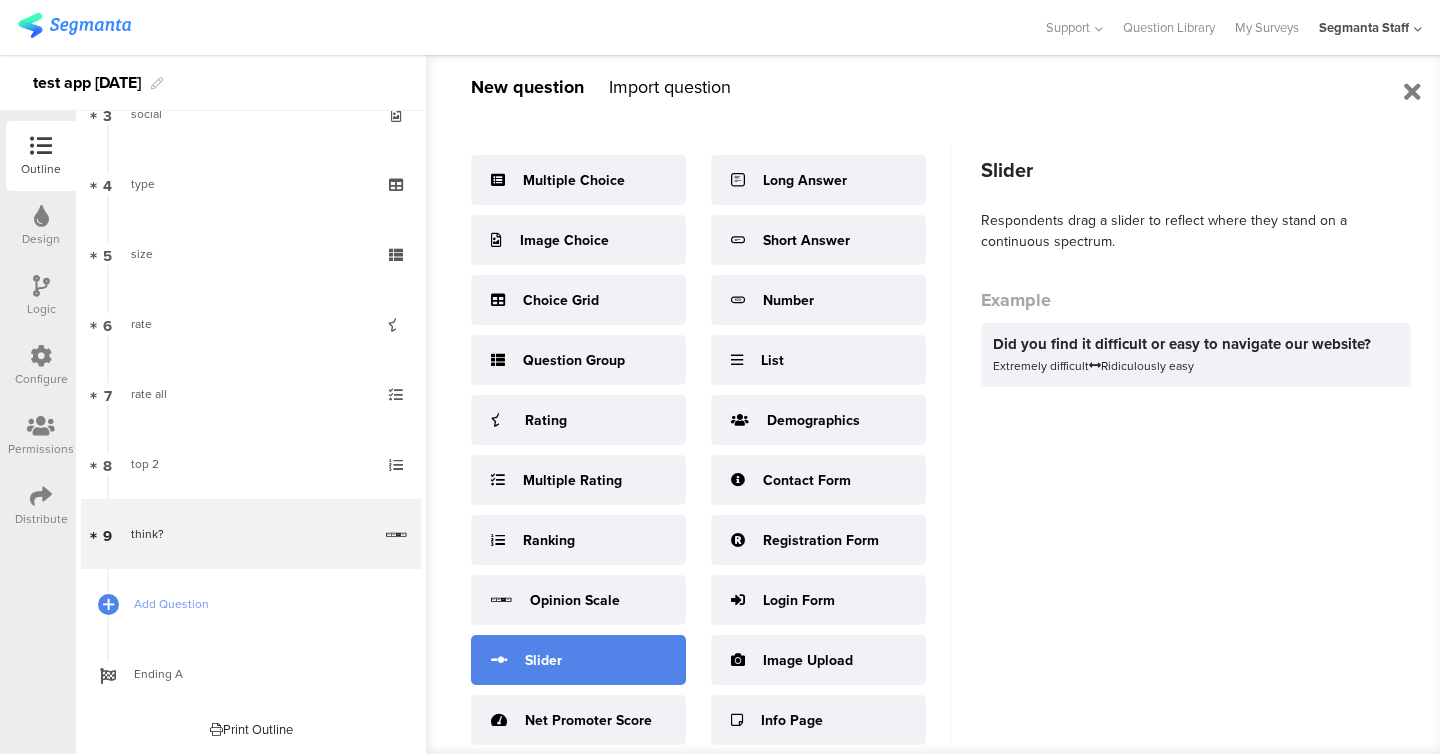click on "Slider" at bounding box center (578, 660) 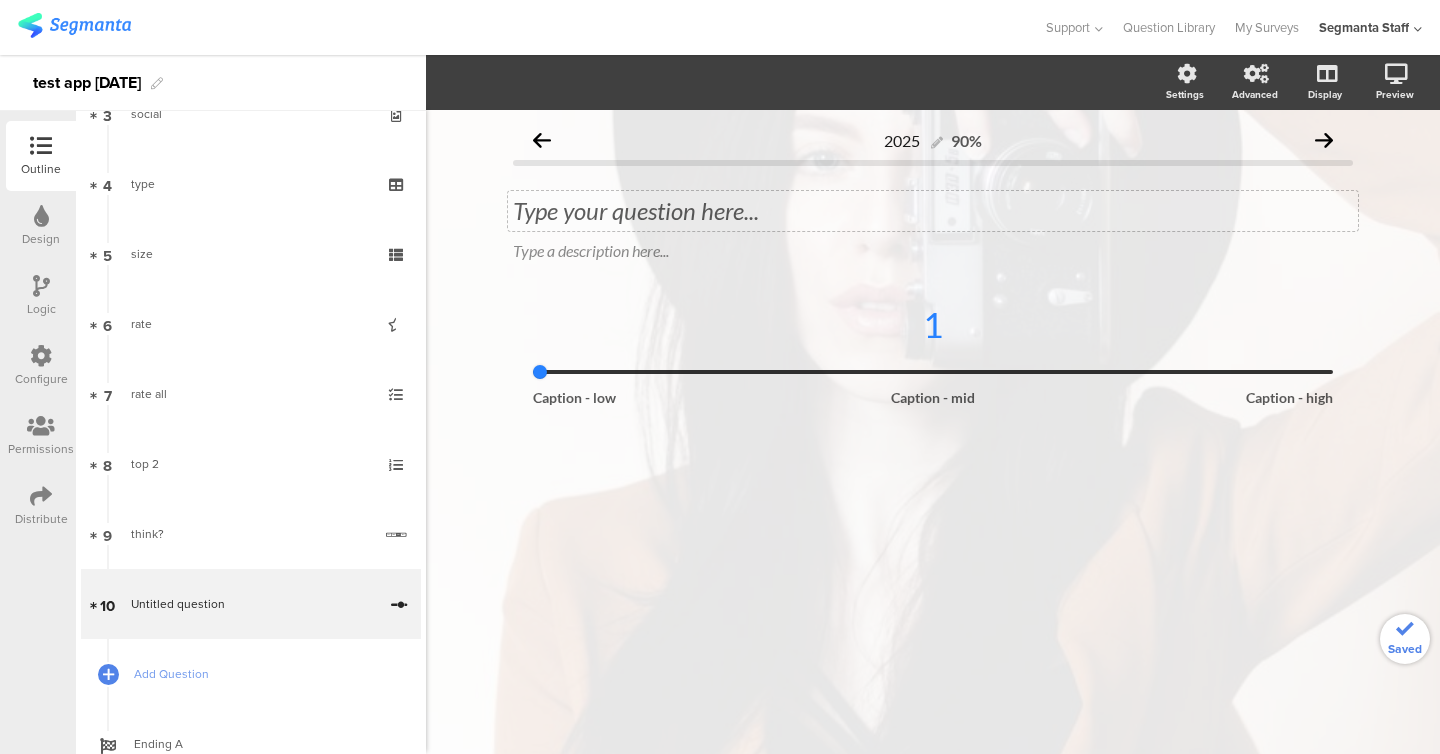 click on "Type your question here..." 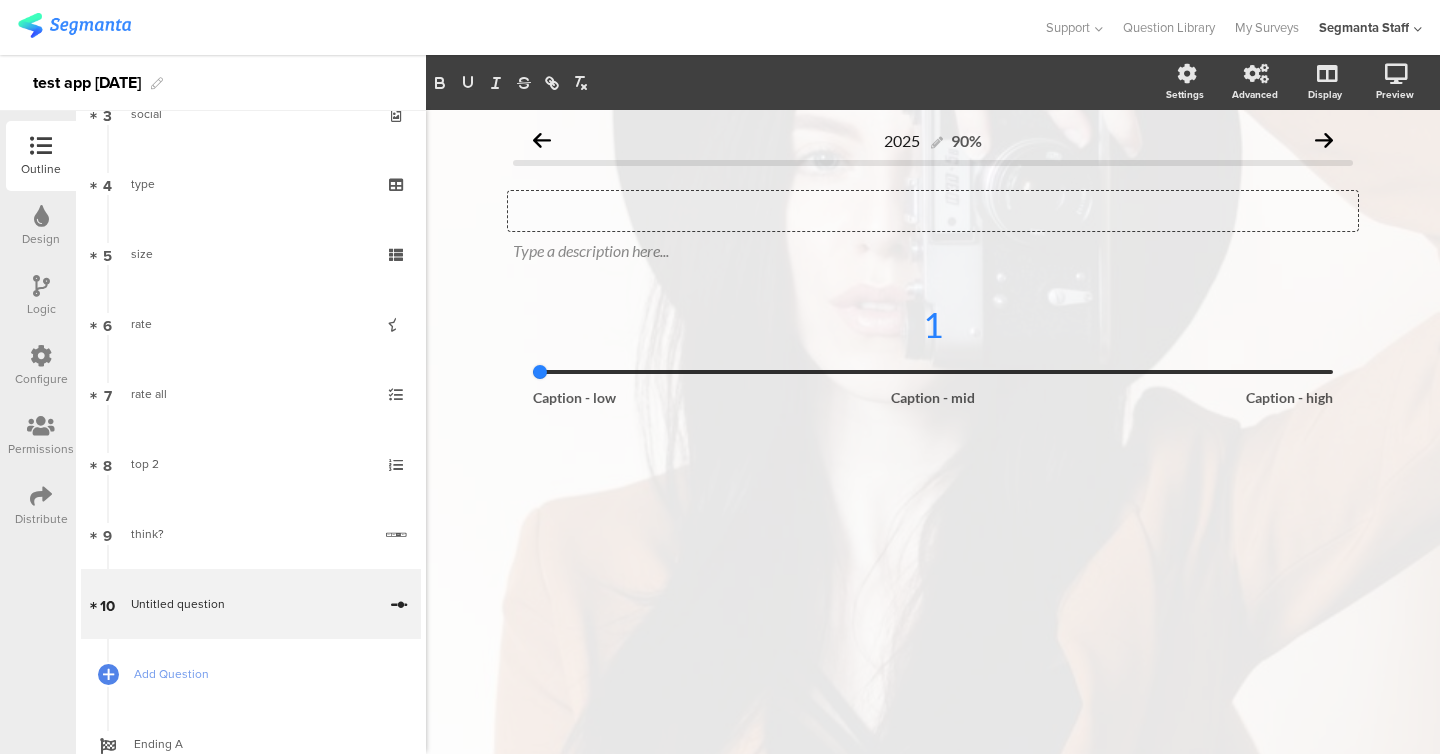 type 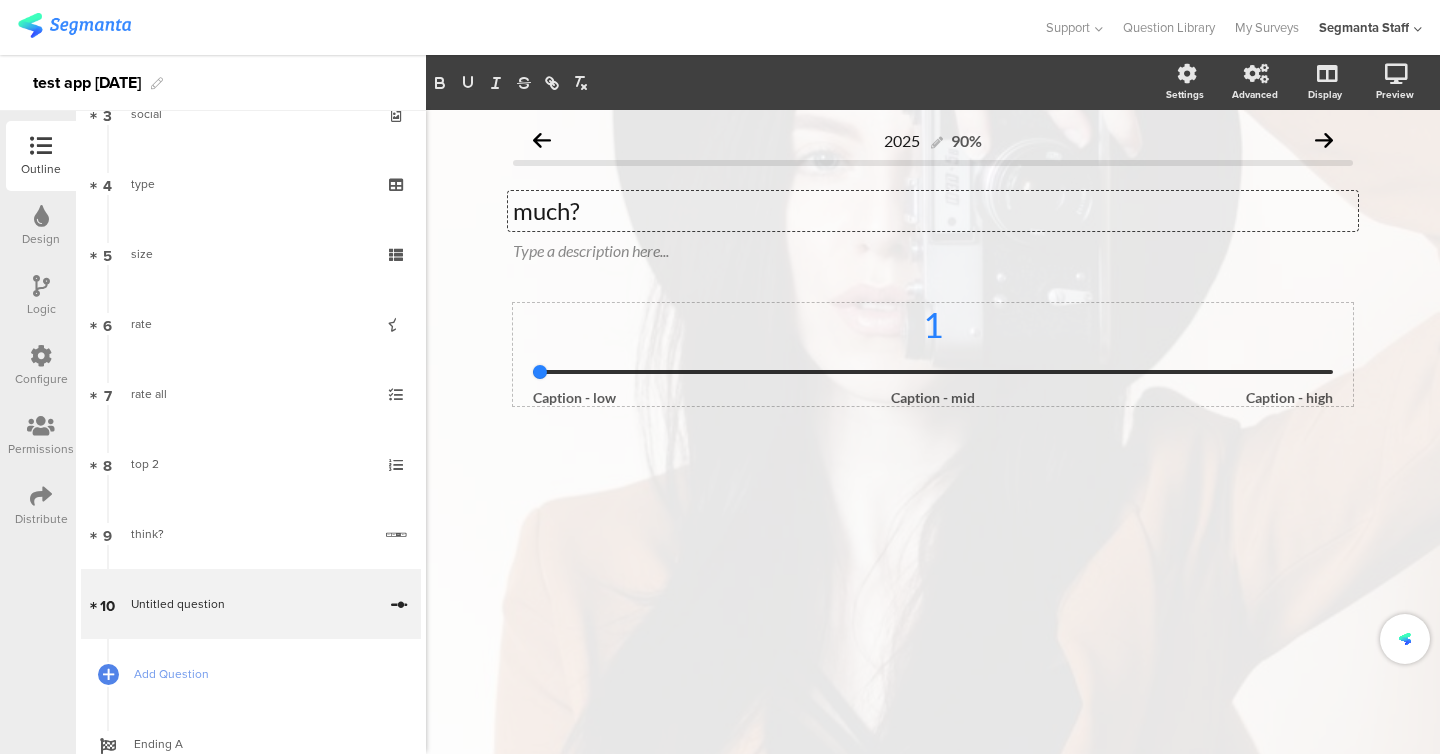 click on "1" 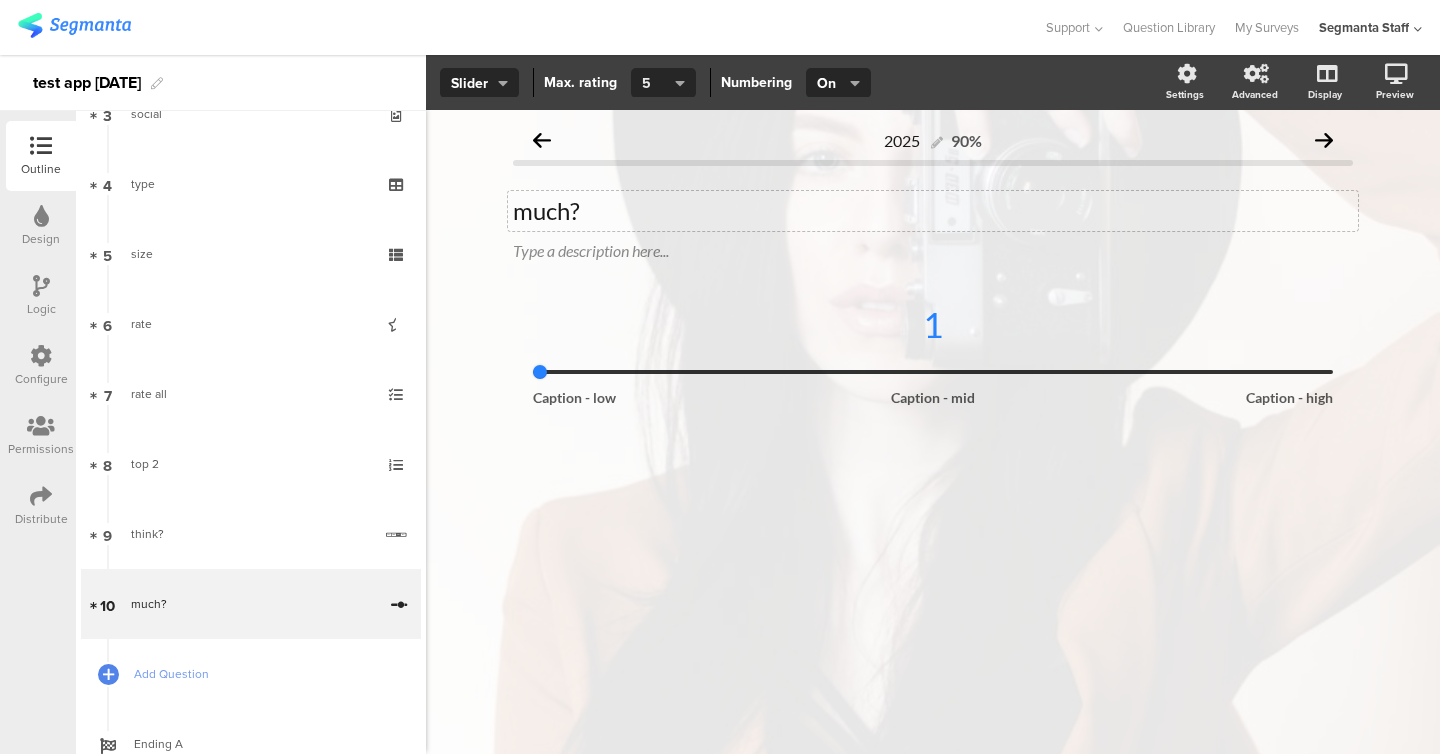 click on "5" 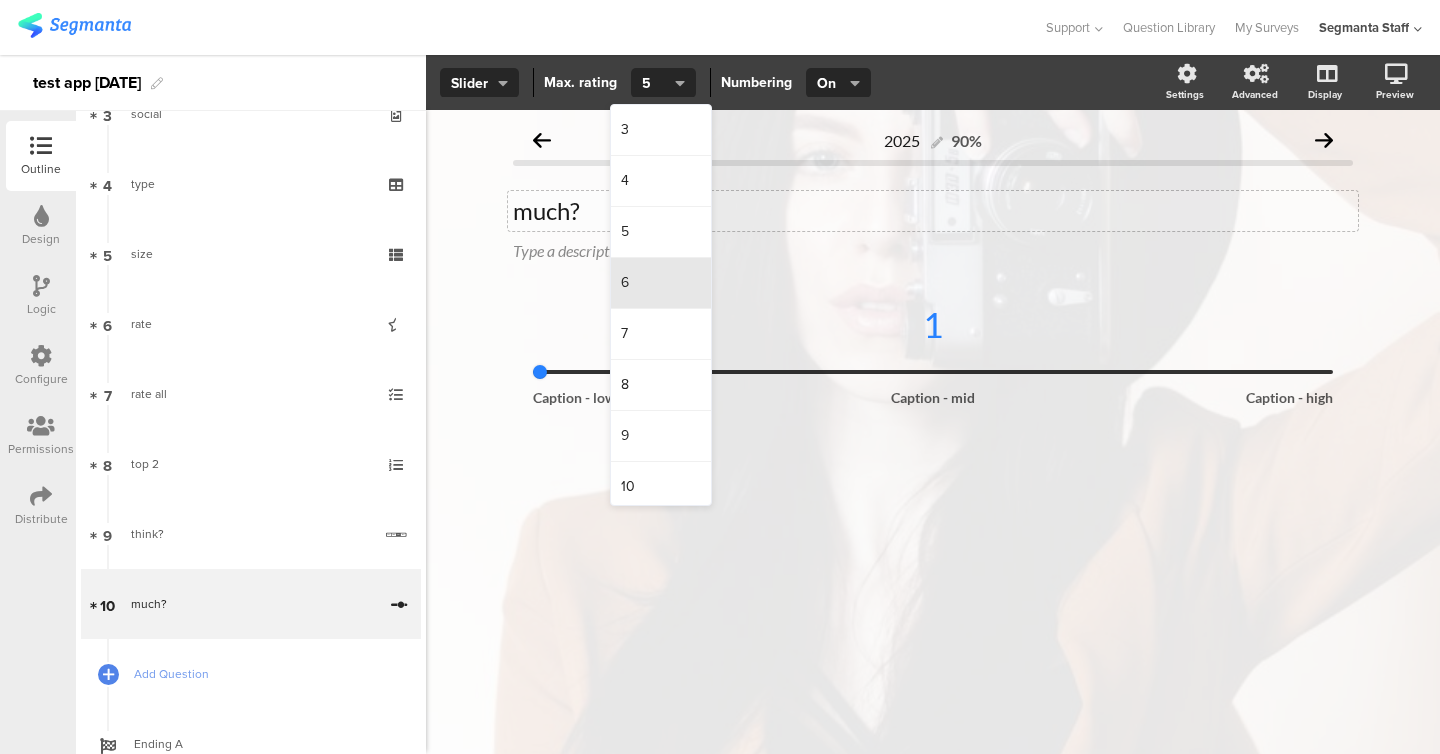 click on "6" at bounding box center [661, 283] 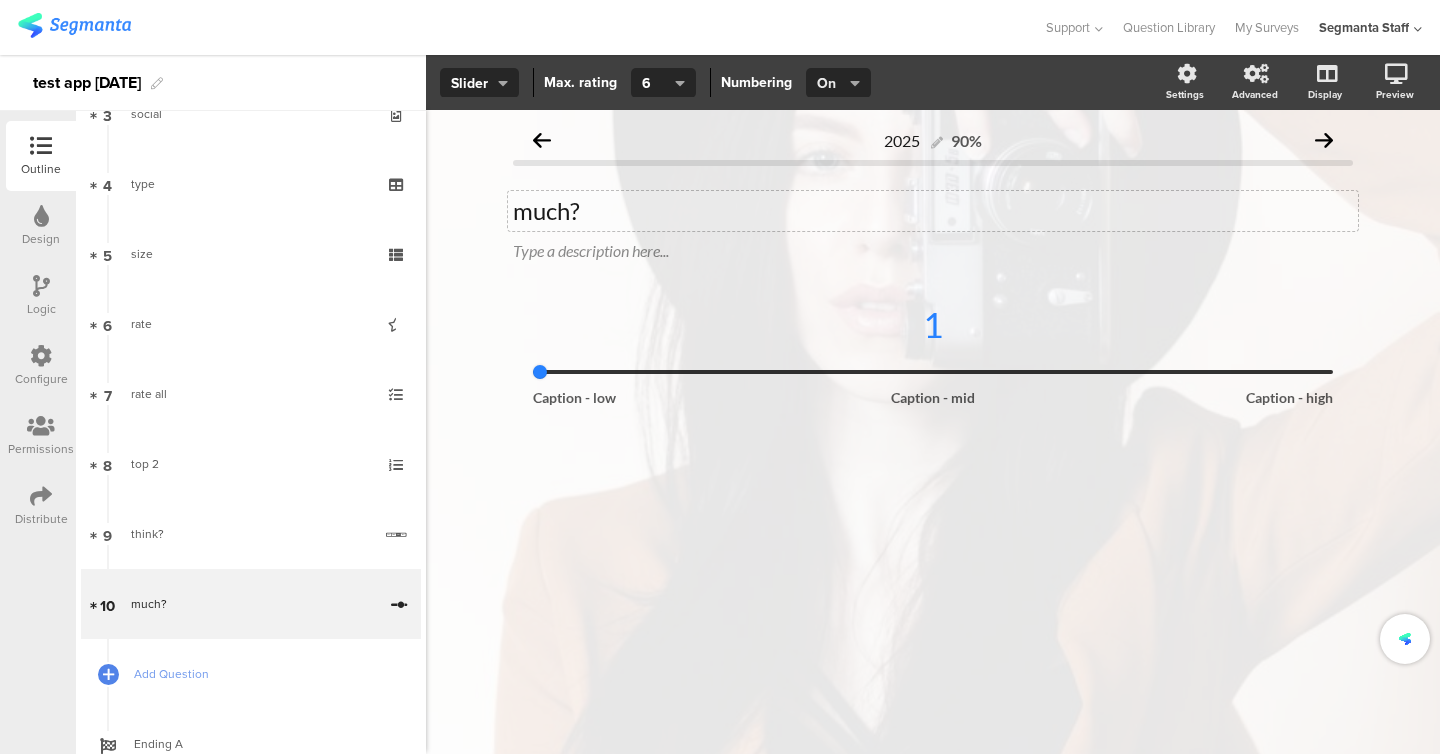 click on "On" 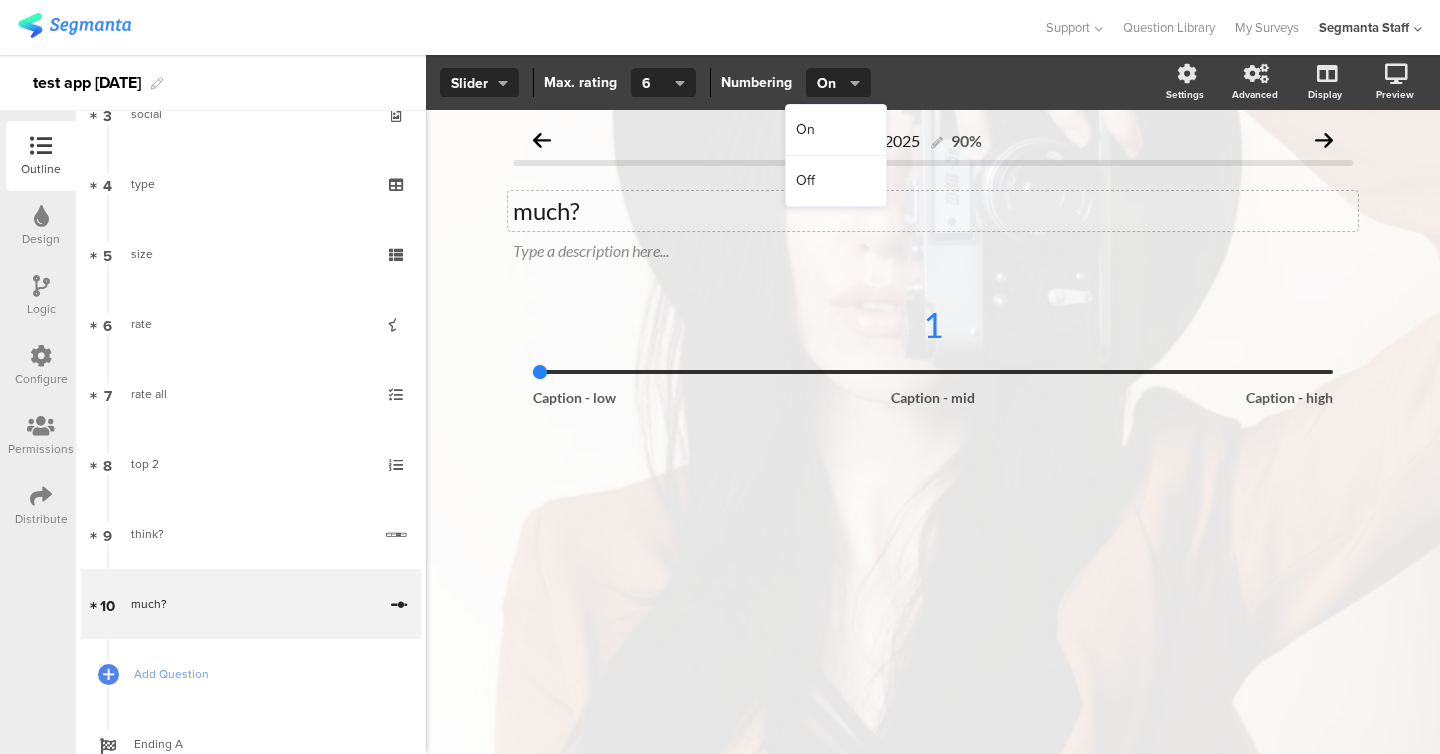 click on "much?" 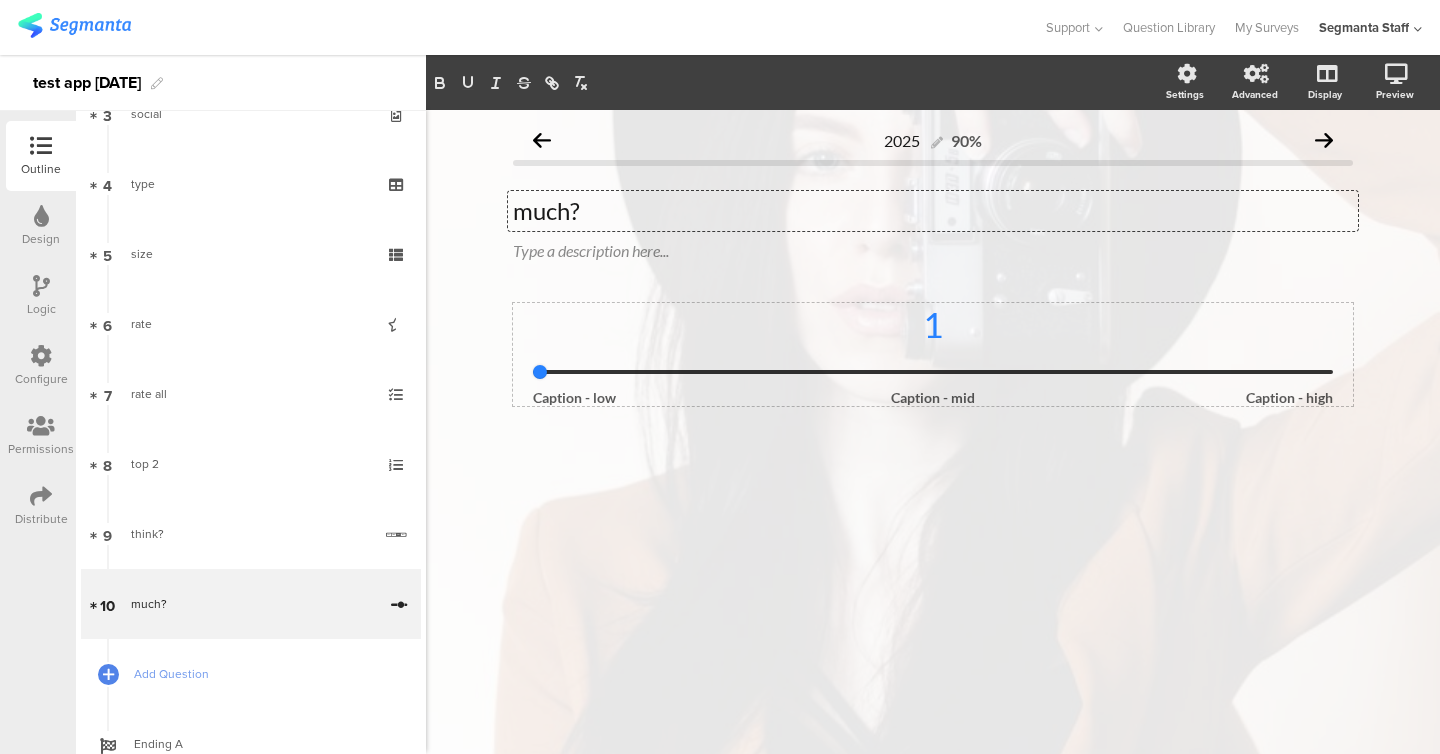 type on "2" 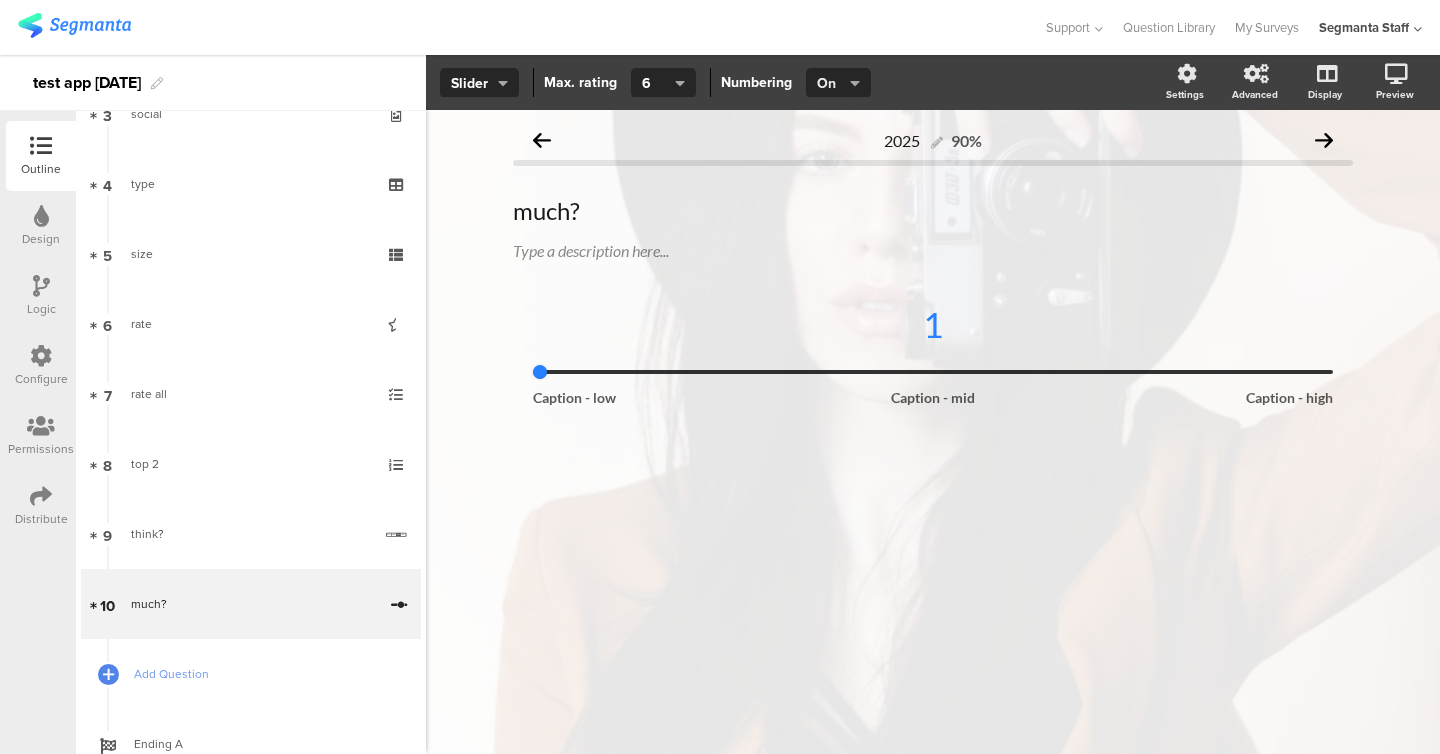 click on "On" 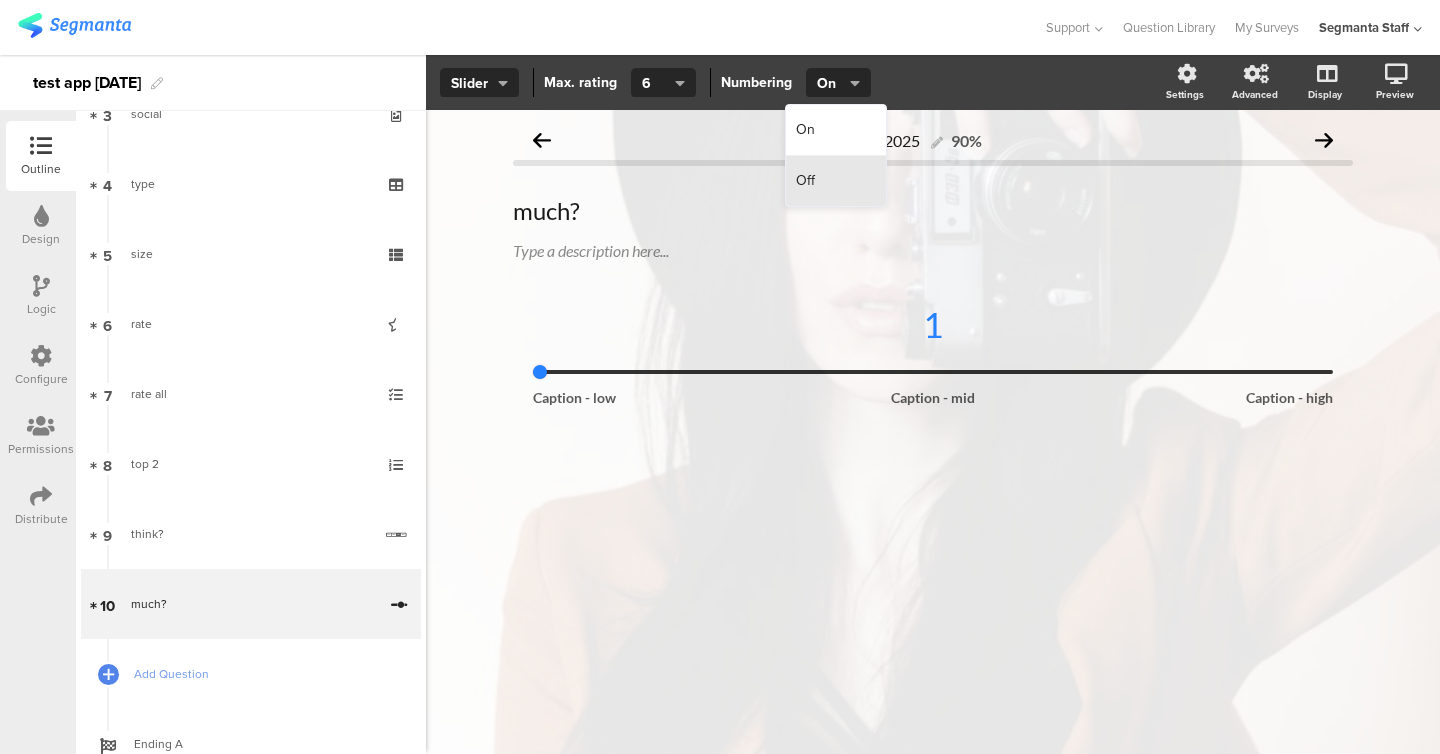 click on "Off" at bounding box center [836, 181] 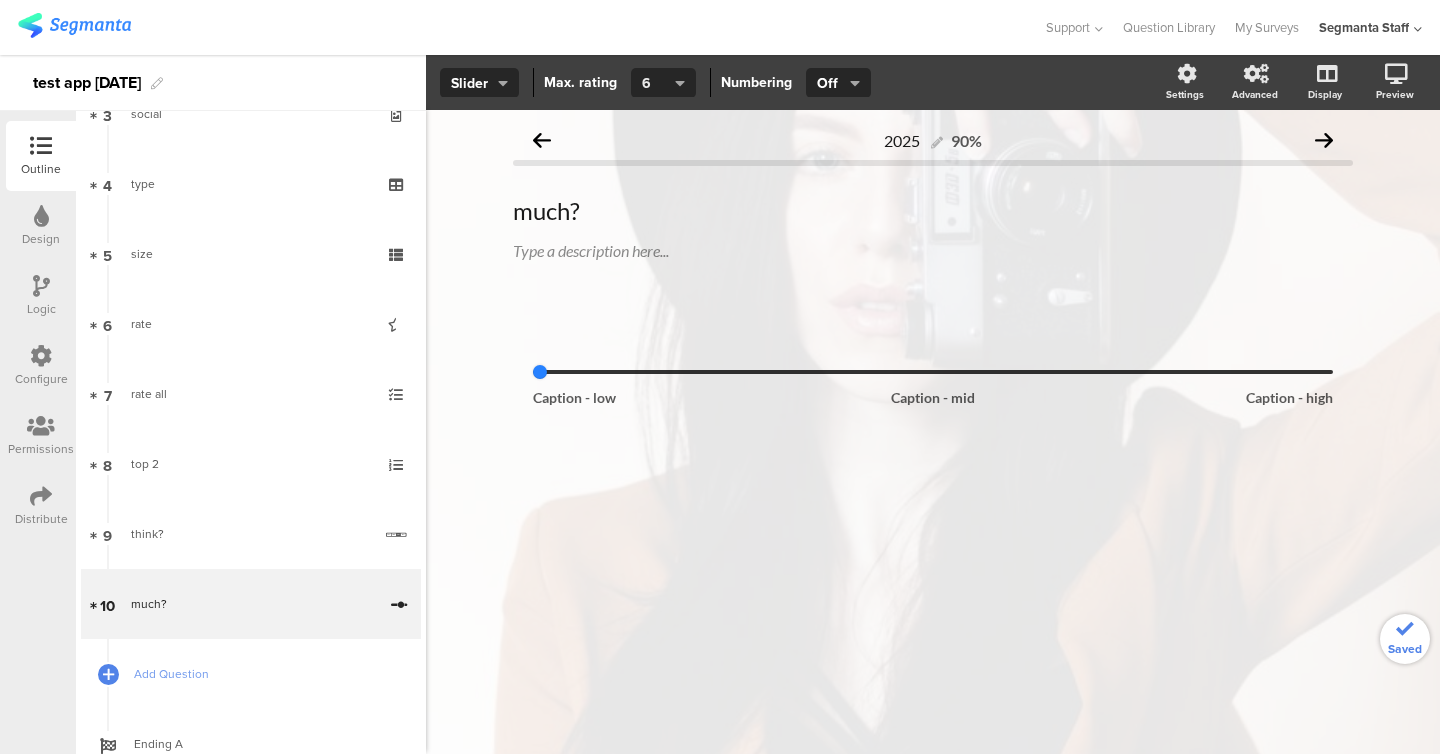 click on "6" 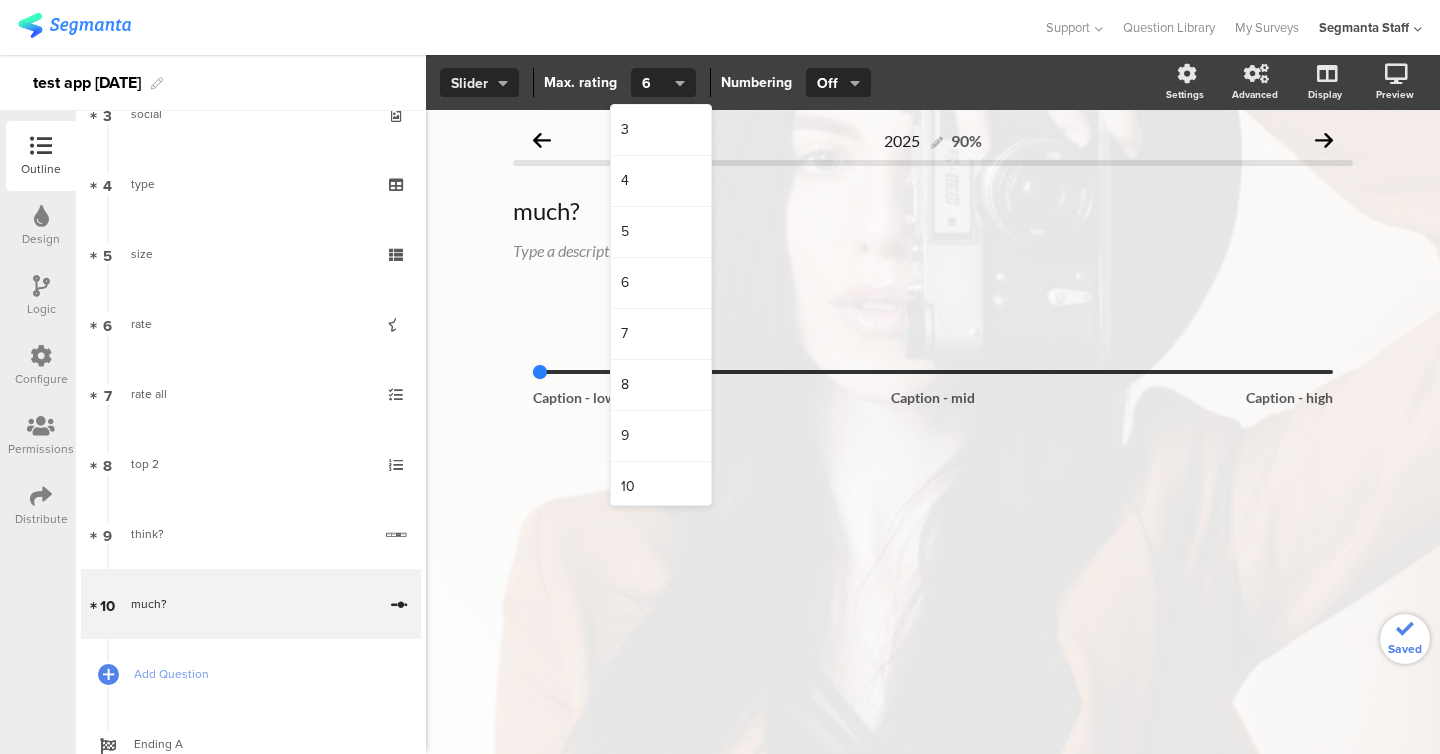 click on "Slider" 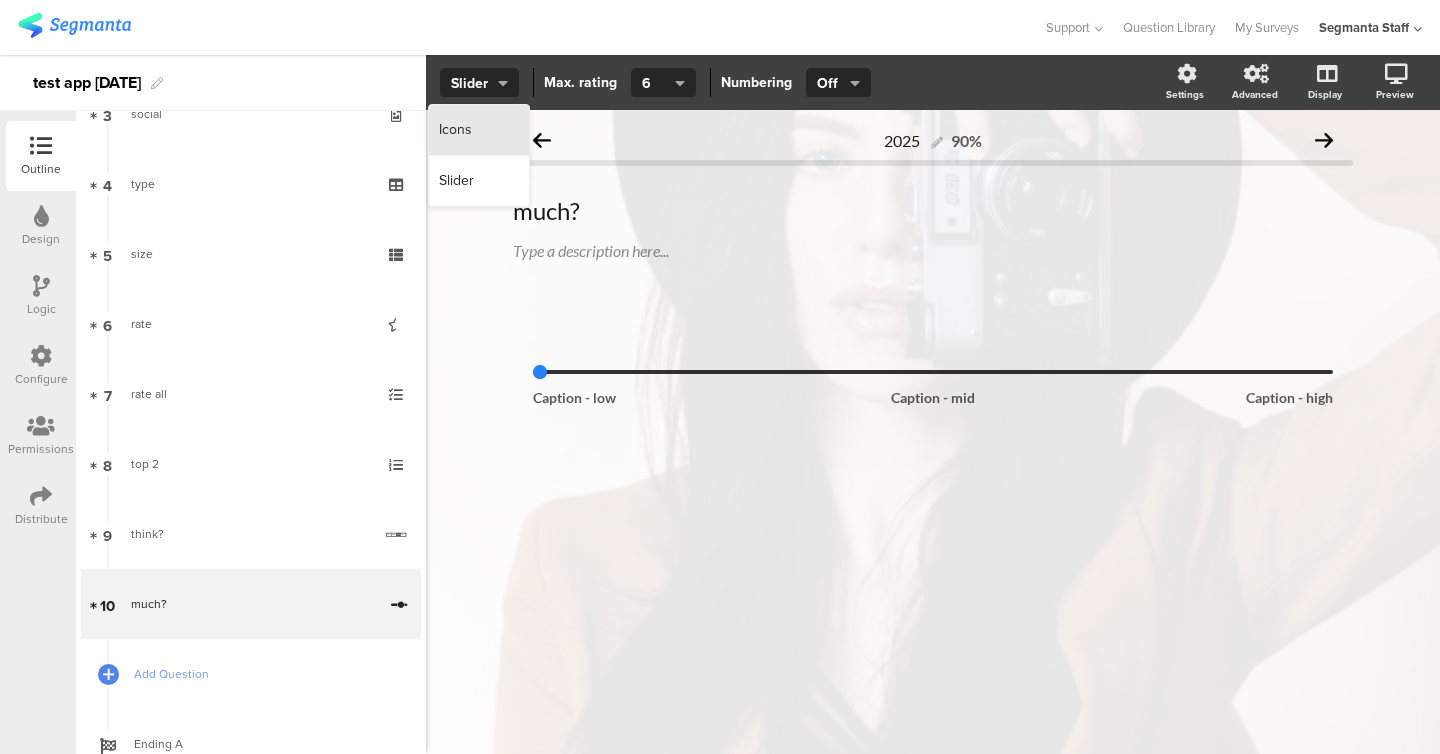 click on "Icons" at bounding box center [479, 130] 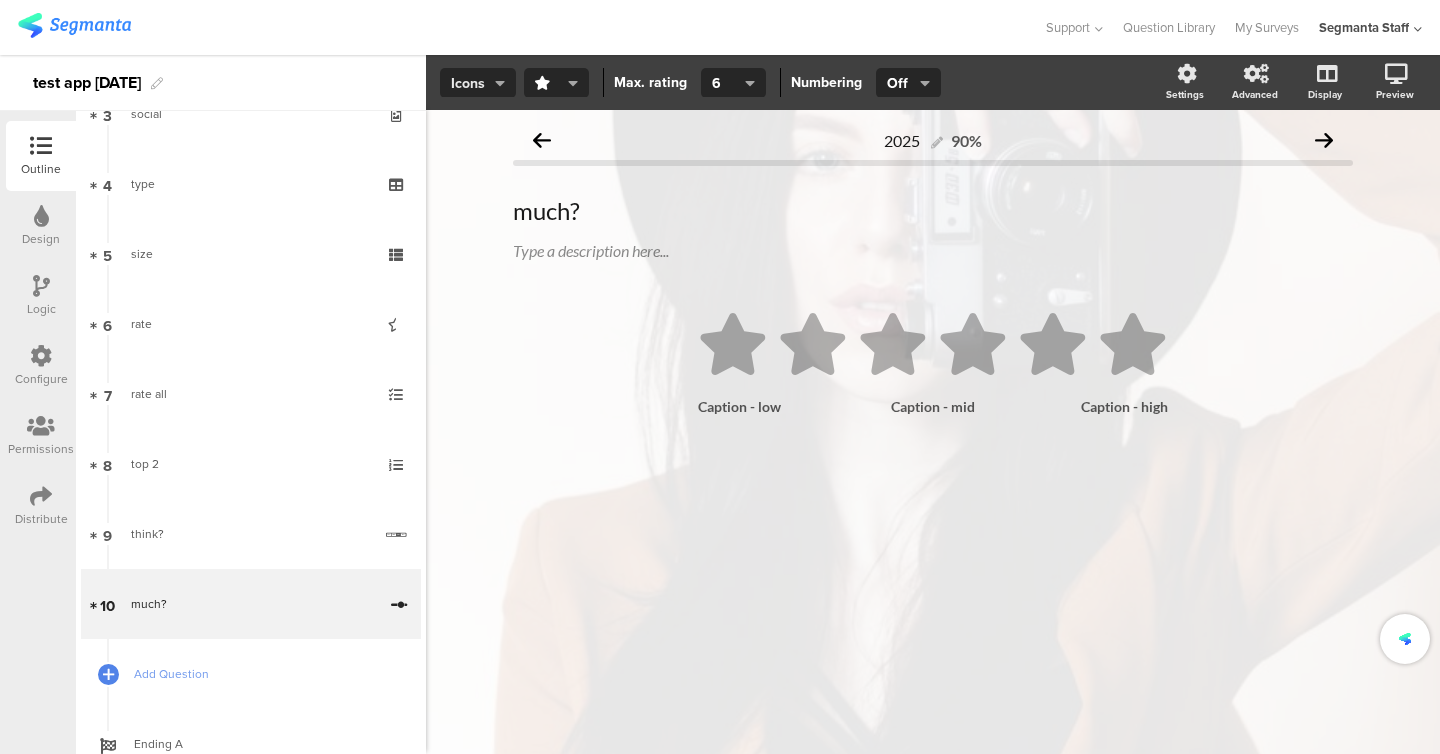 click on "Icons" 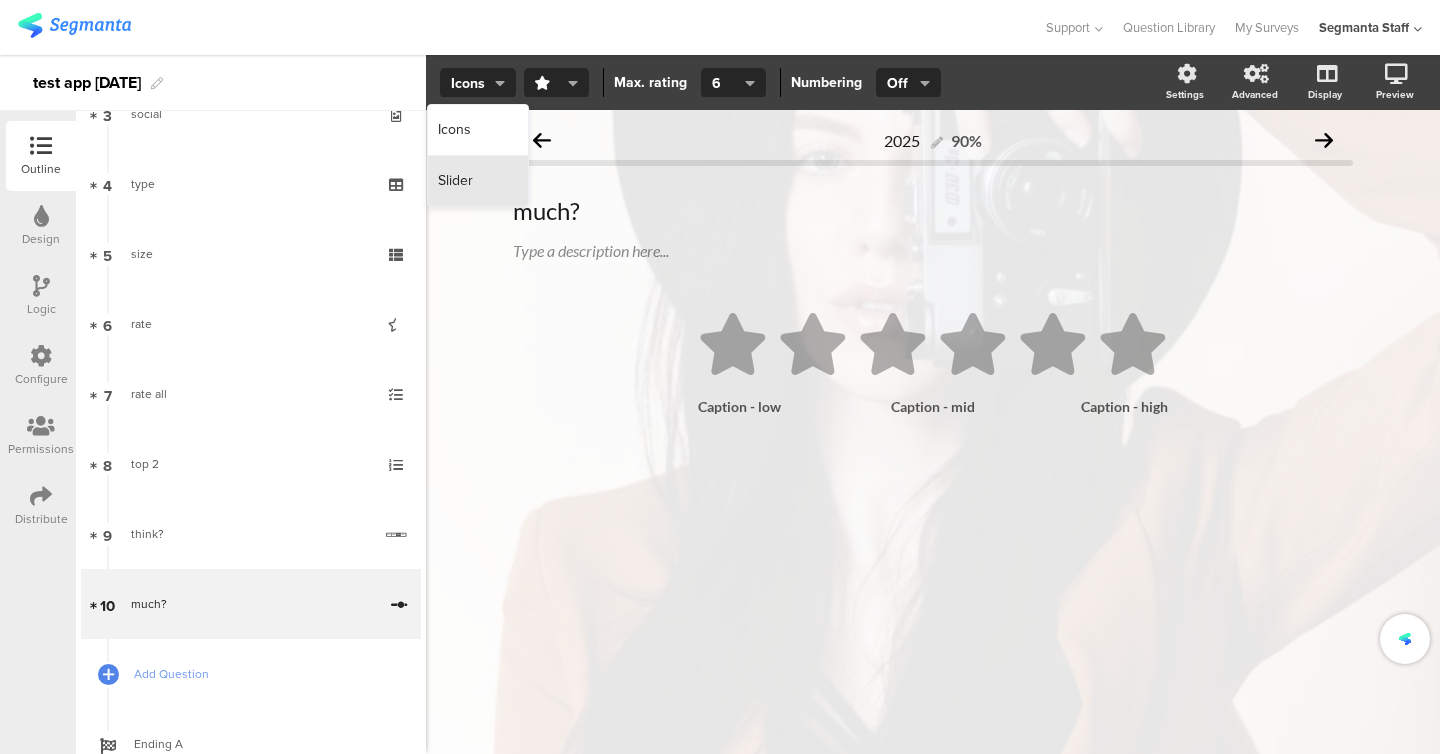 click on "Slider" at bounding box center (478, 181) 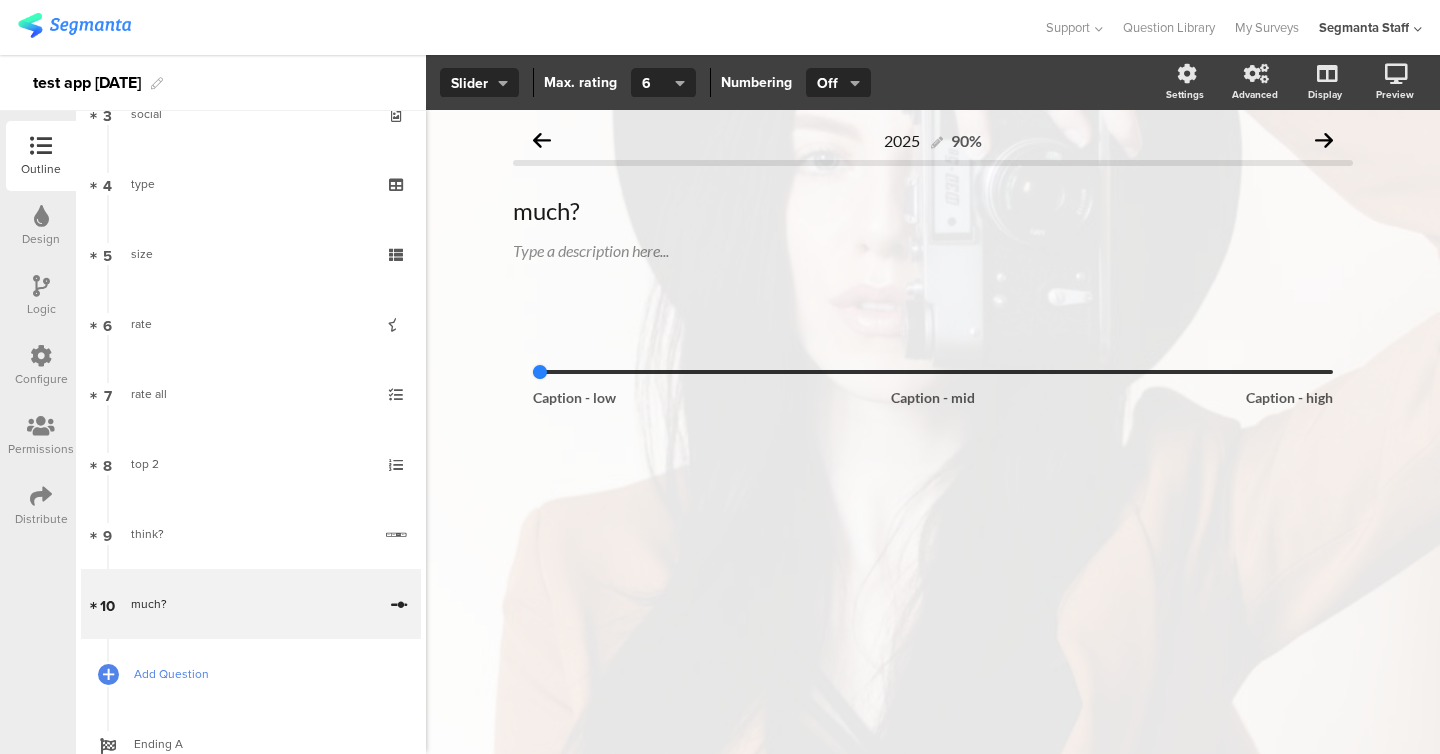click on "Add Question" at bounding box center [262, 674] 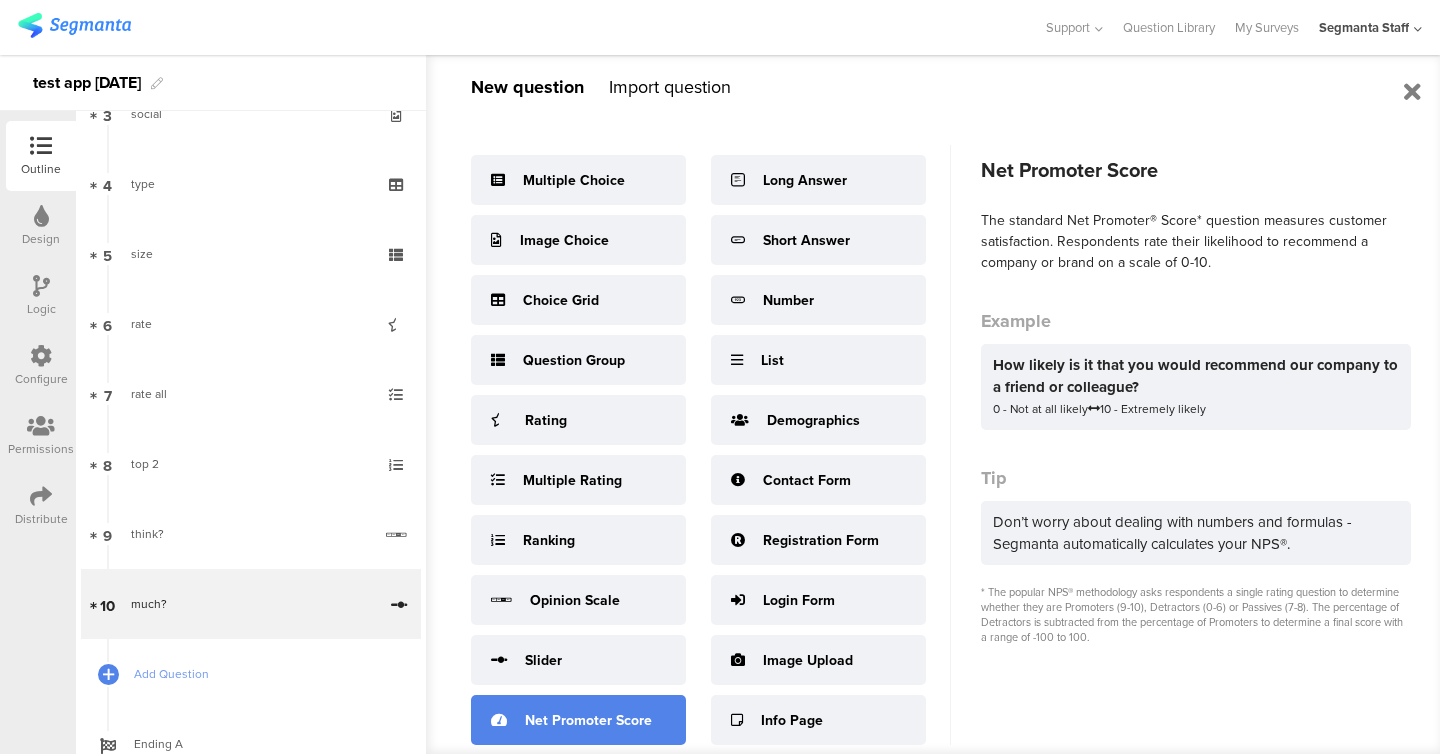 click on "Net Promoter Score" at bounding box center (588, 720) 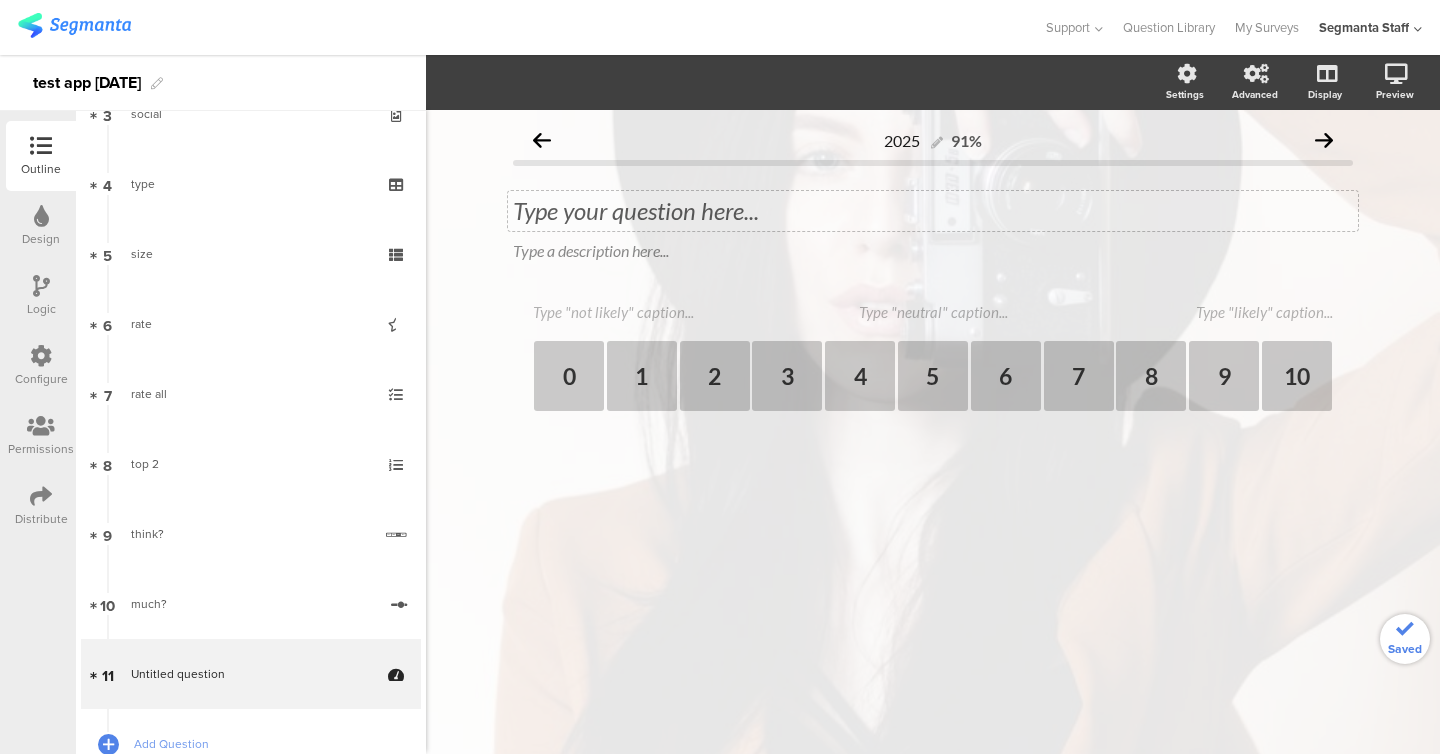click on "Type your question here..." 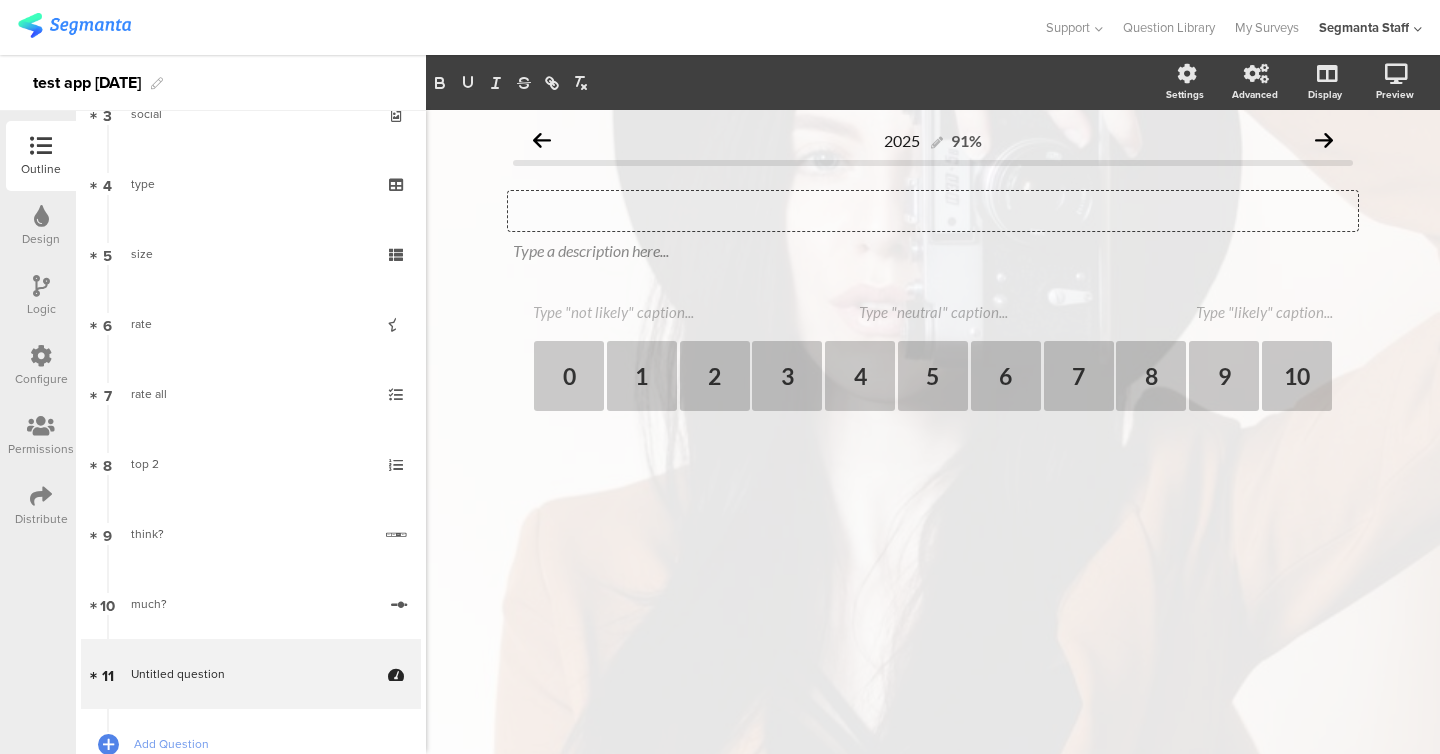 type 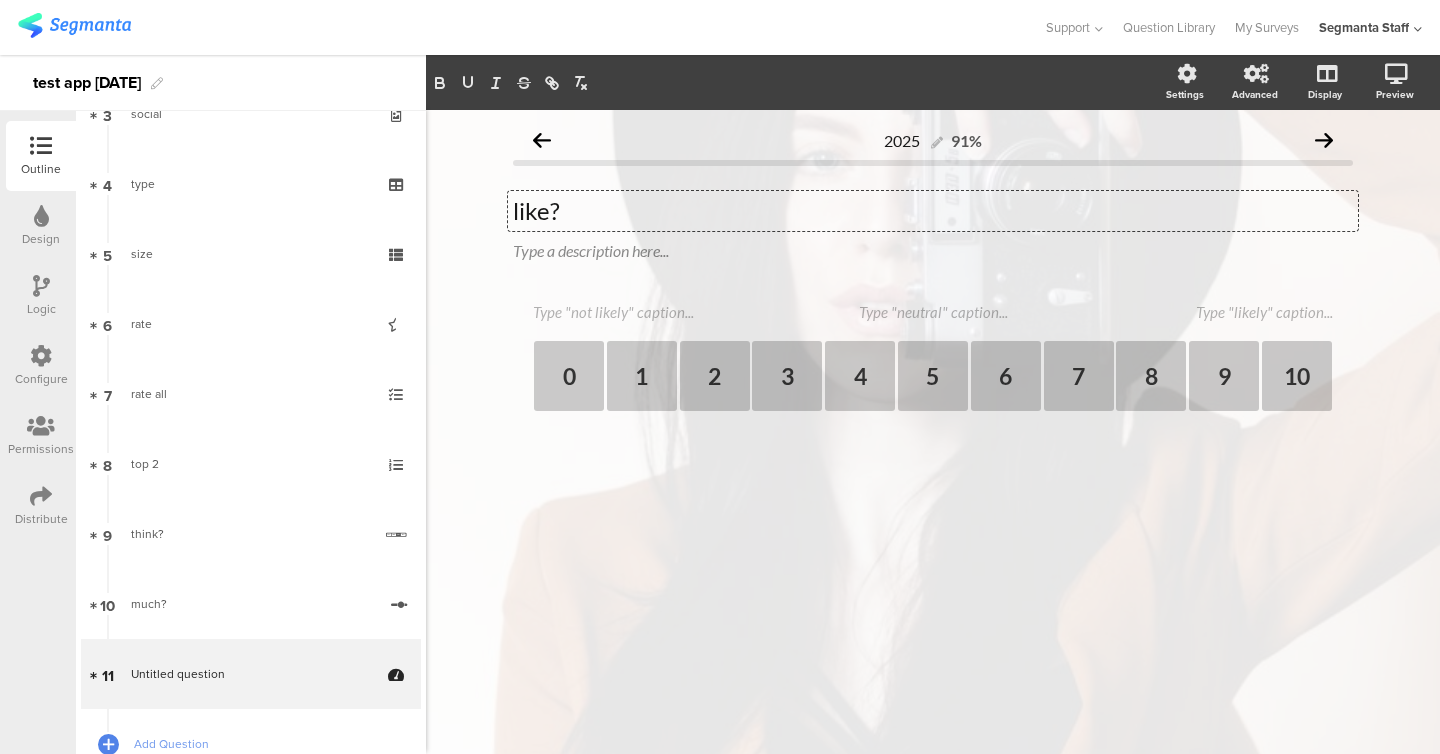 click 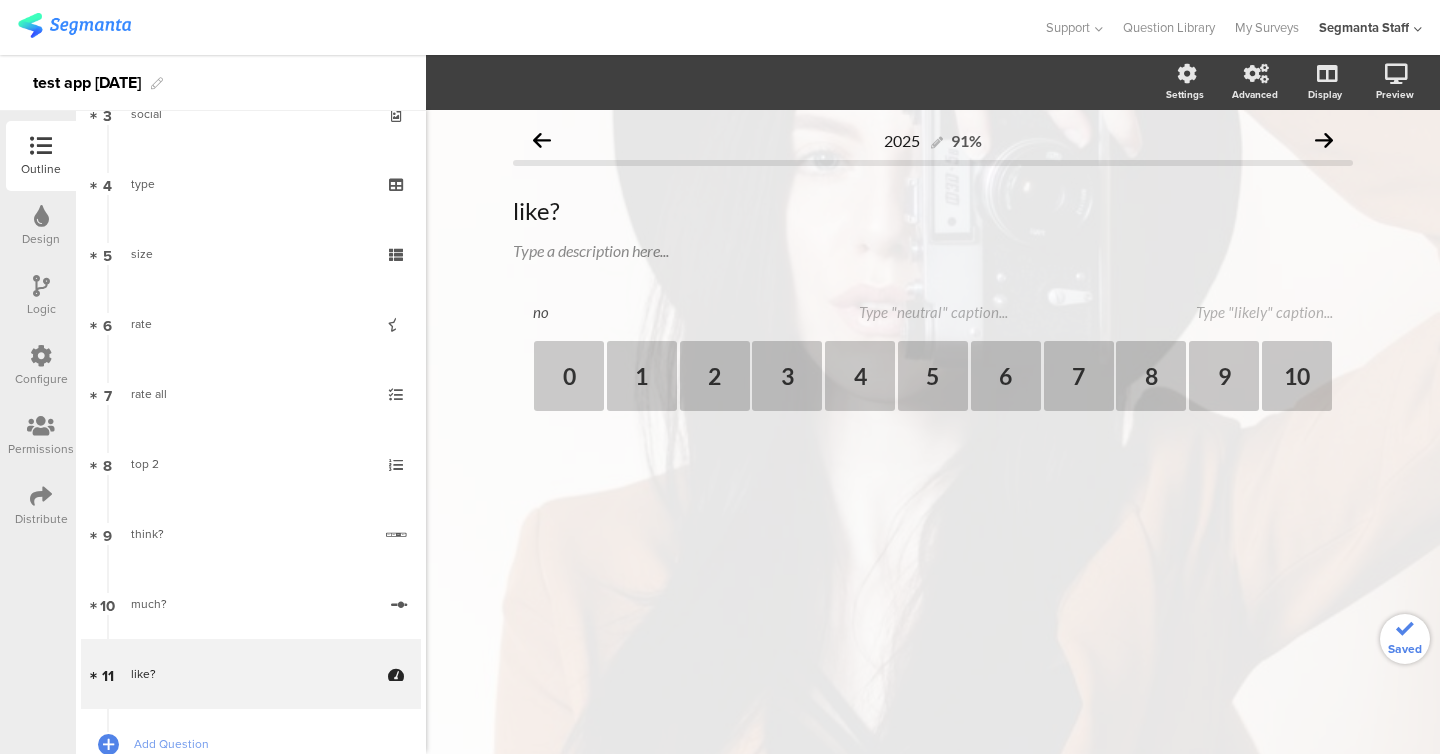 type on "no" 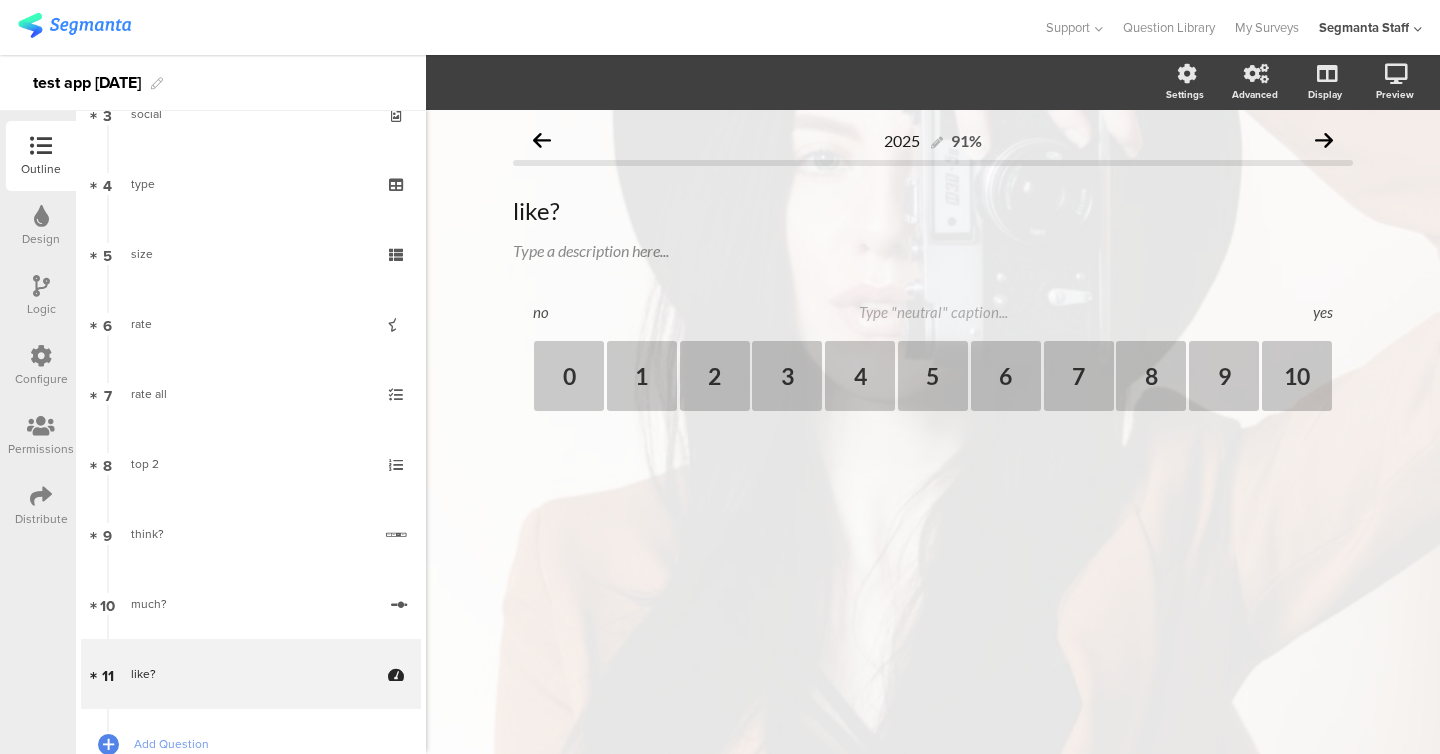 type on "yes" 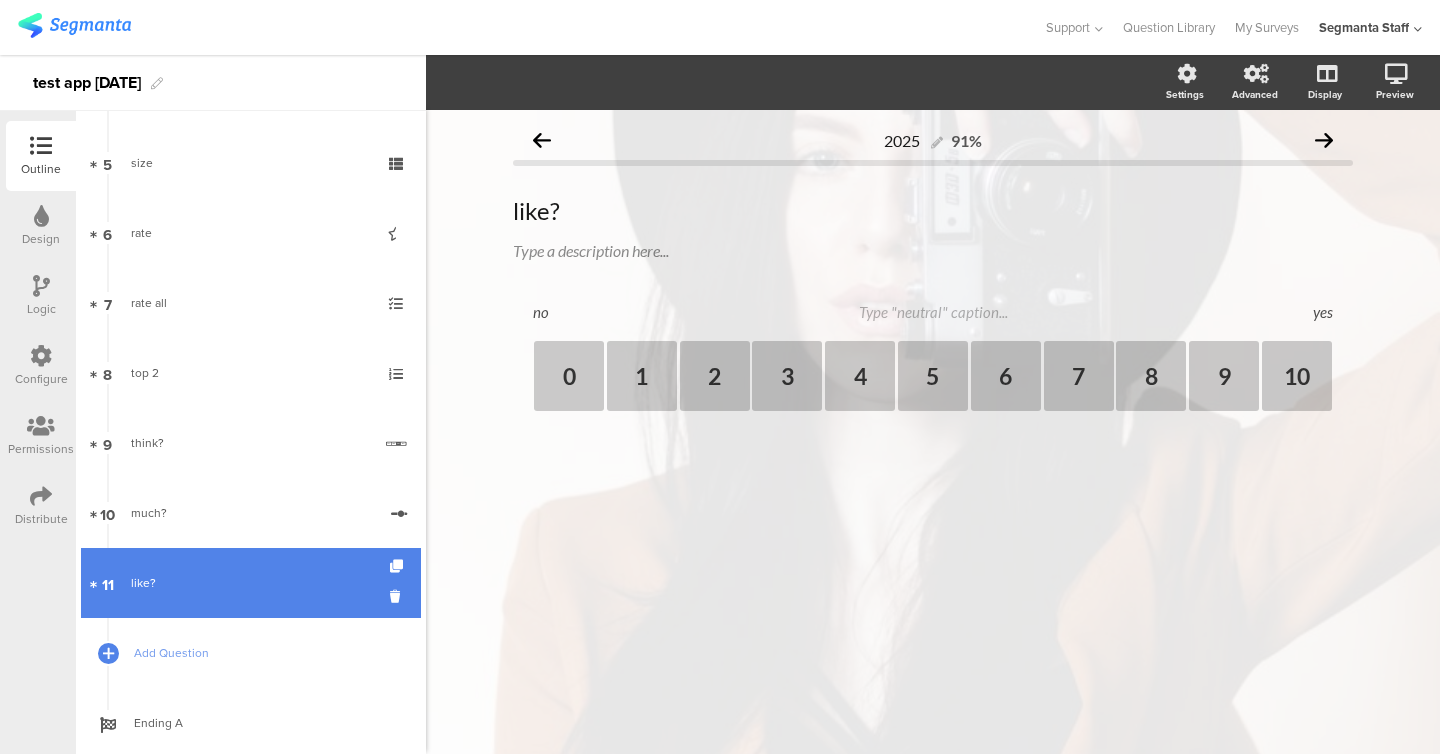 scroll, scrollTop: 392, scrollLeft: 0, axis: vertical 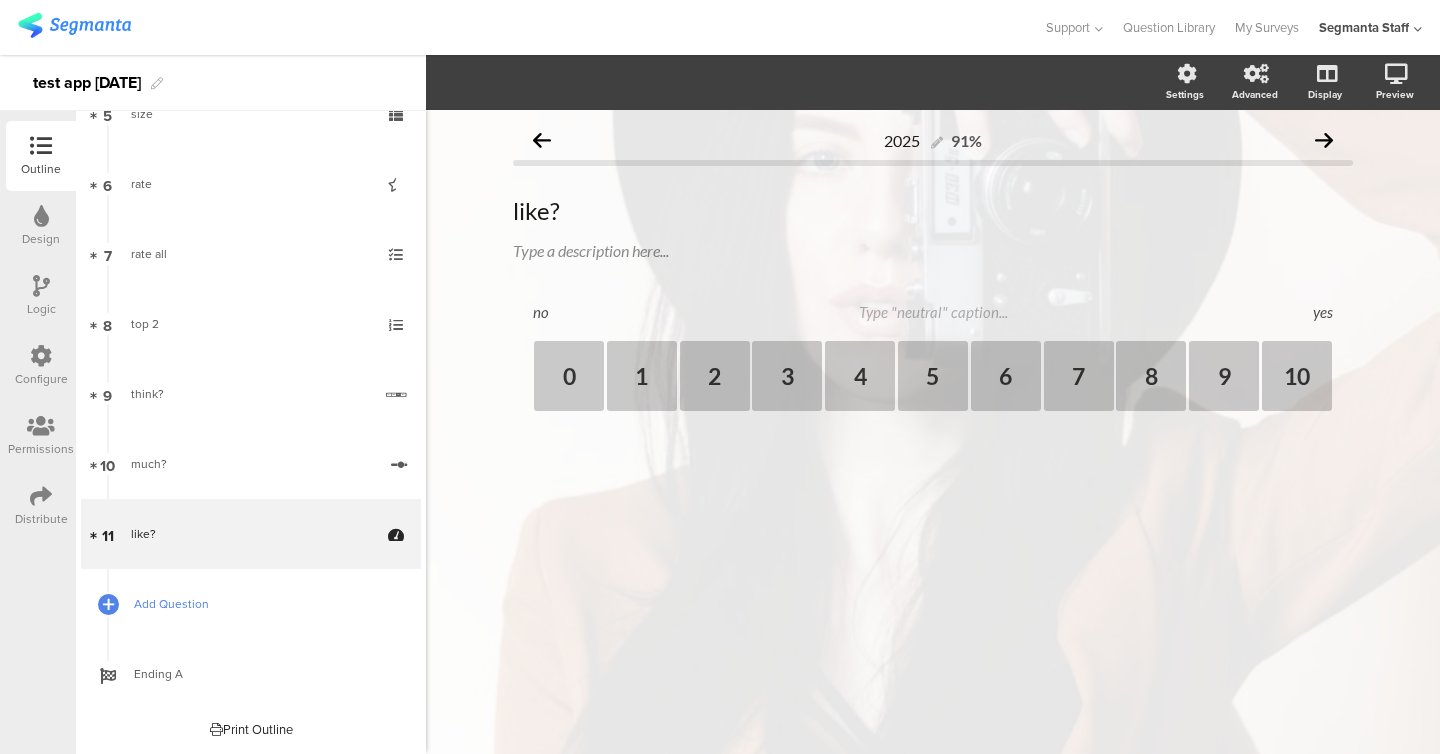 click on "Add Question" at bounding box center (262, 604) 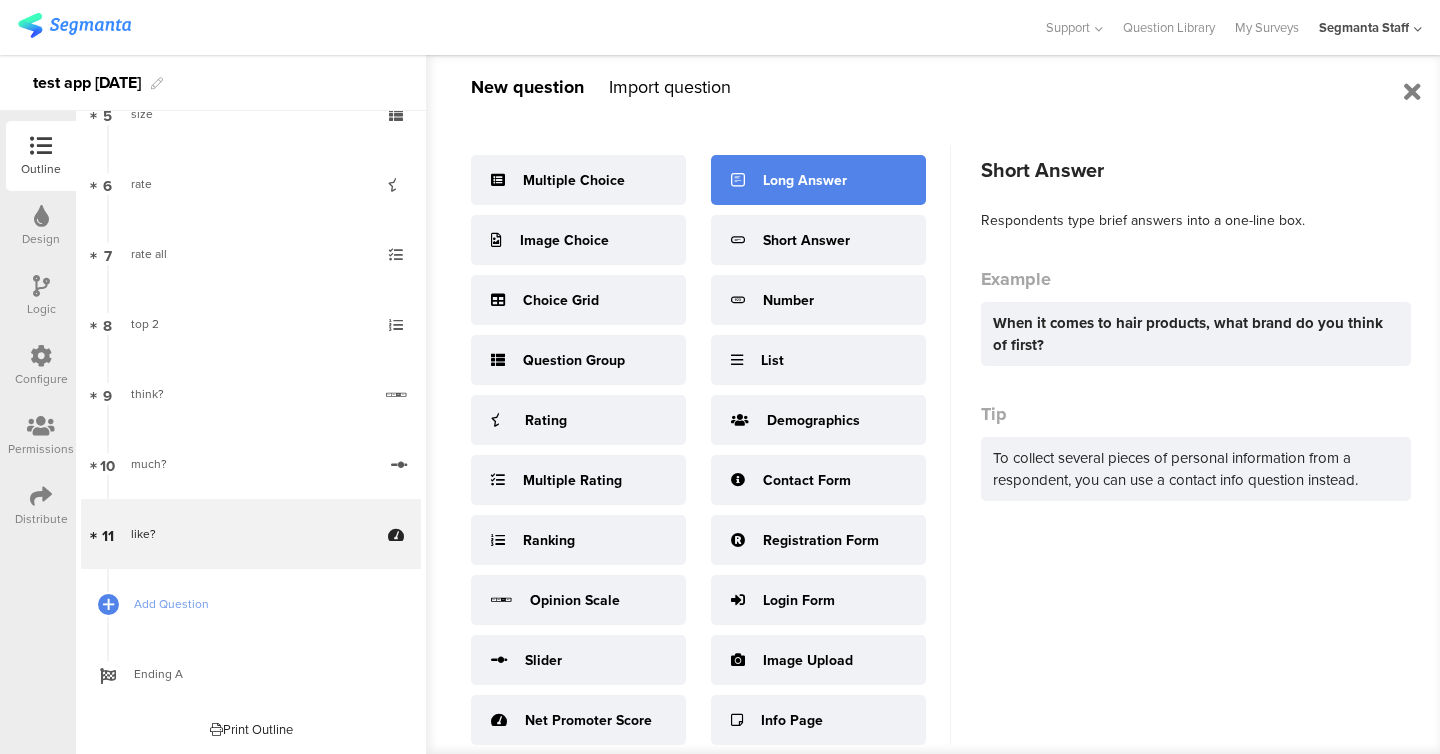click on "Long Answer" at bounding box center [818, 180] 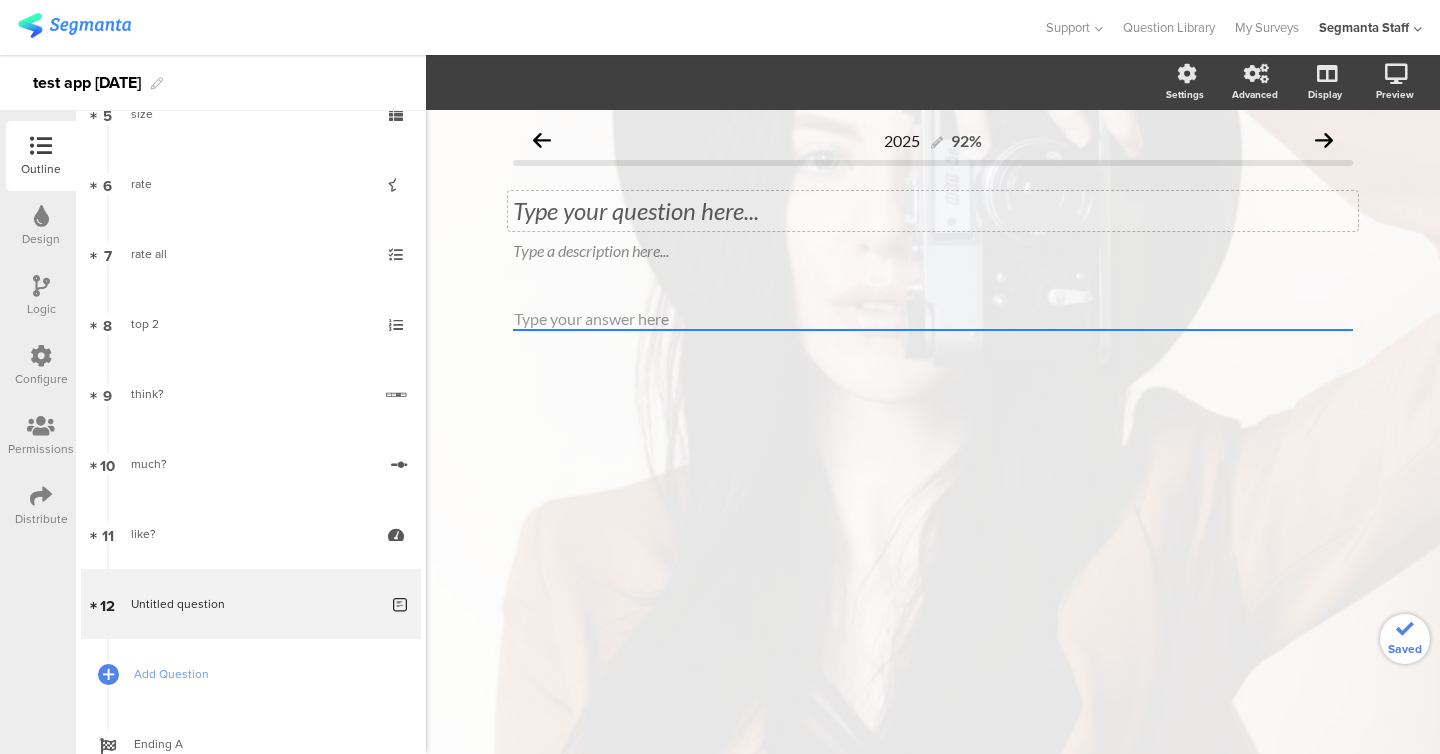 click on "Type your question here..." 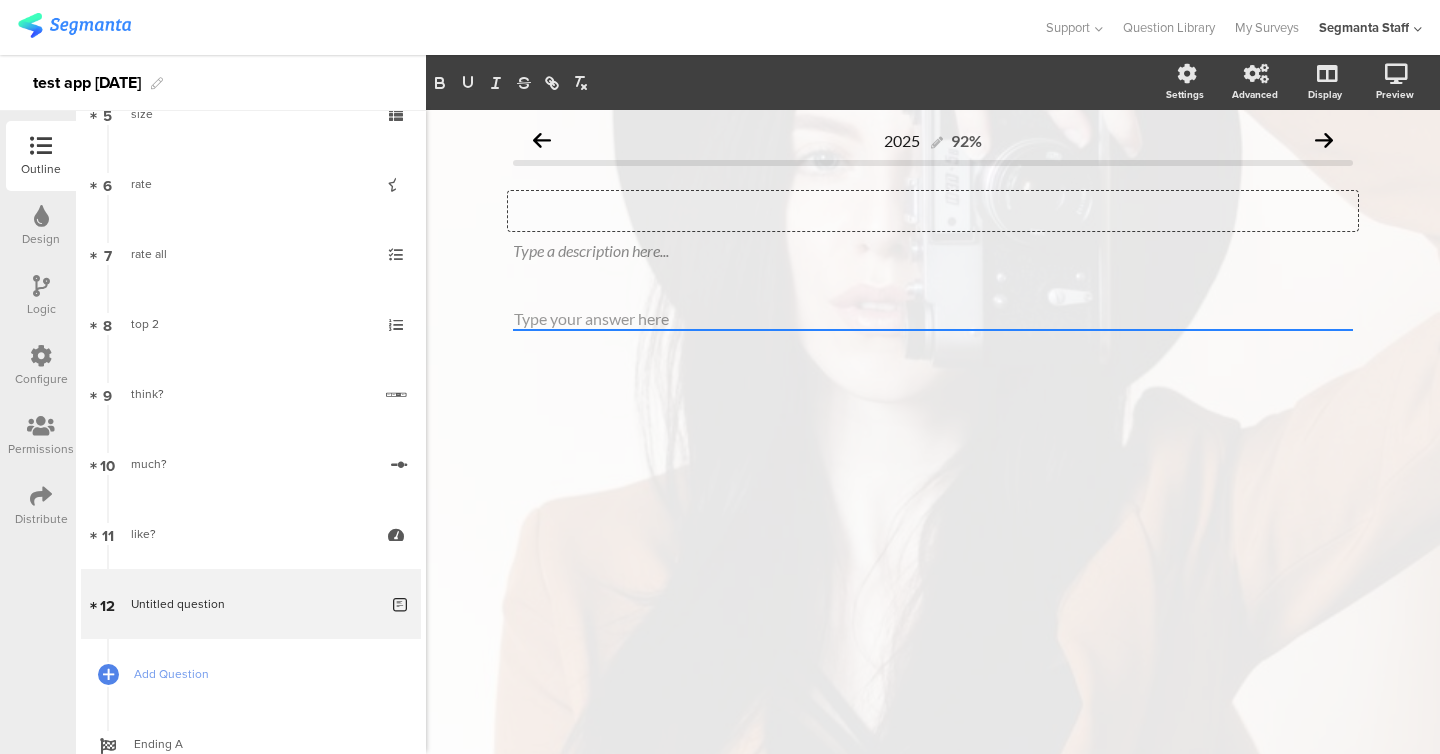 type 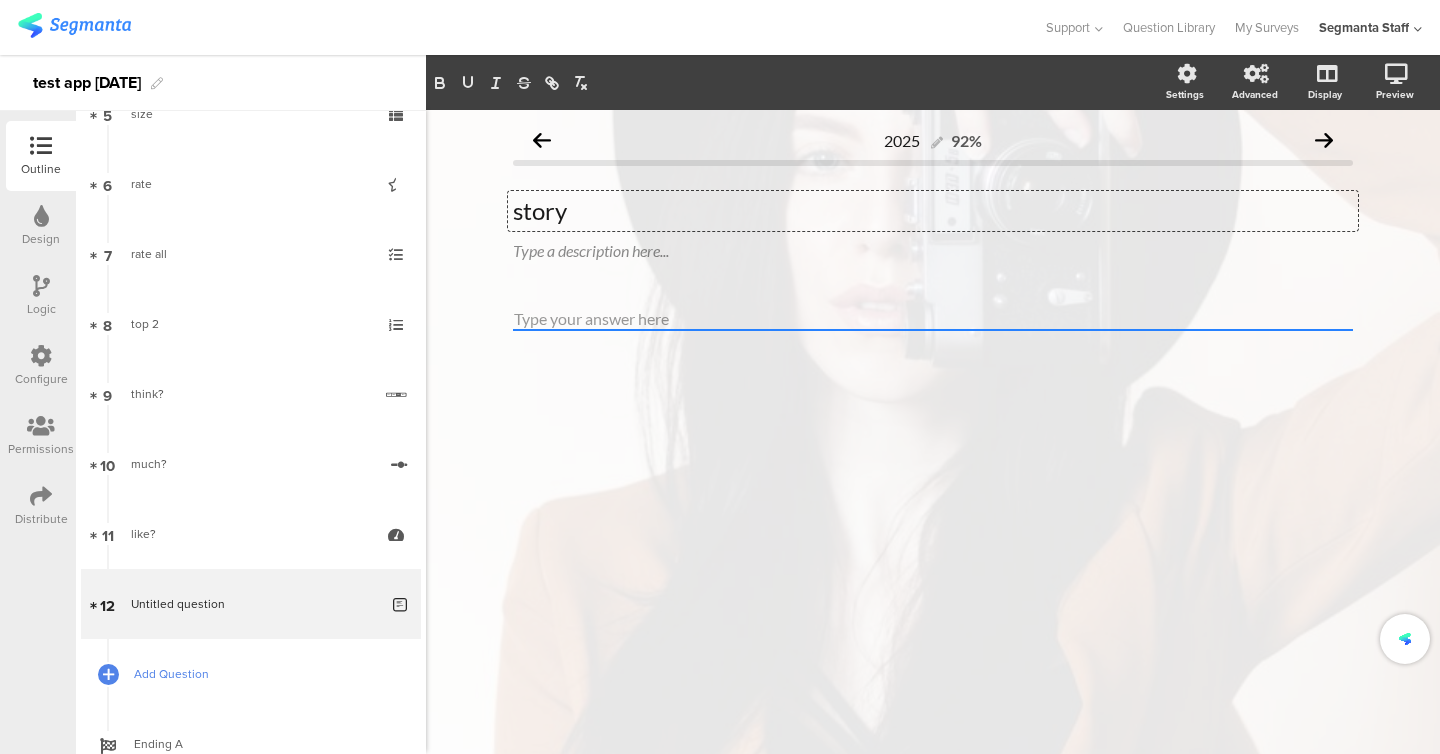 click on "Add Question" at bounding box center (251, 674) 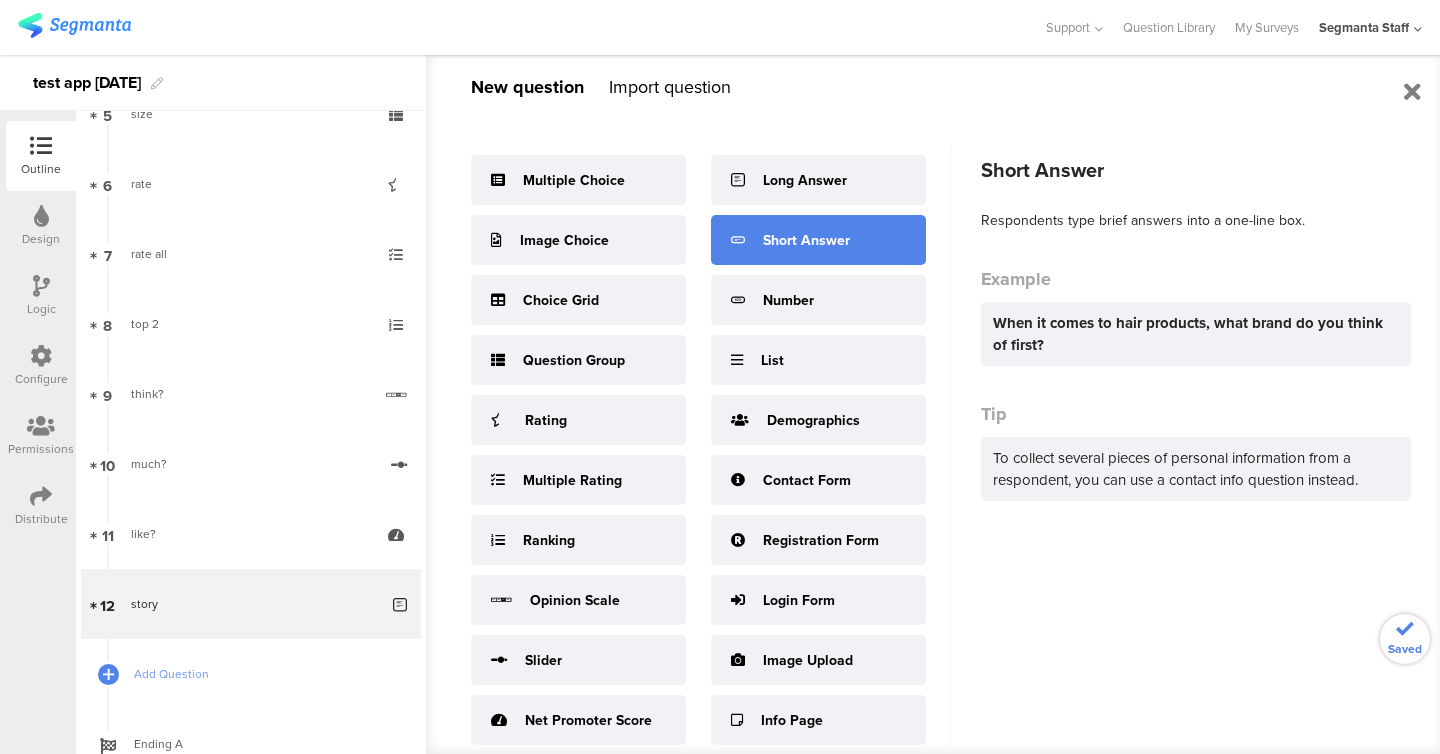 click on "Short Answer" at bounding box center [806, 240] 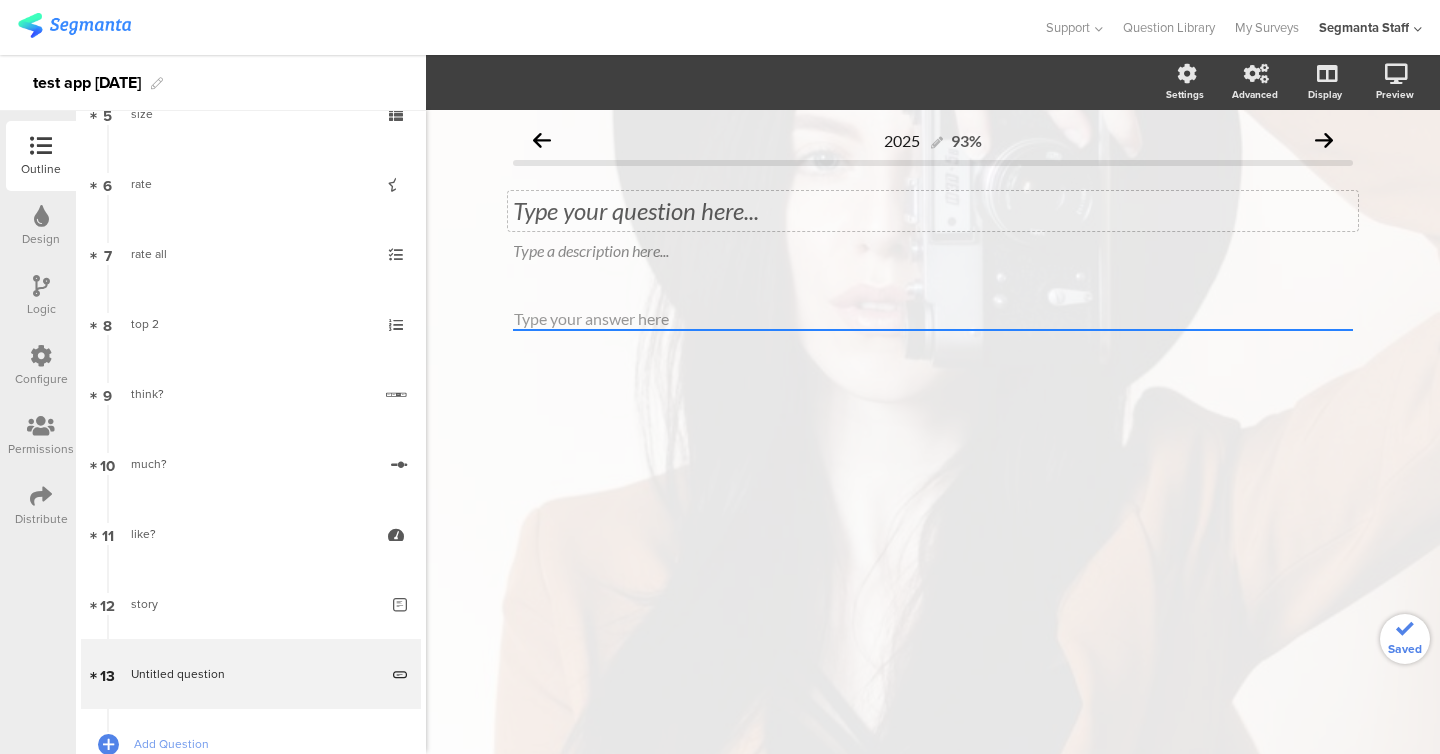 click on "Type your question here..." 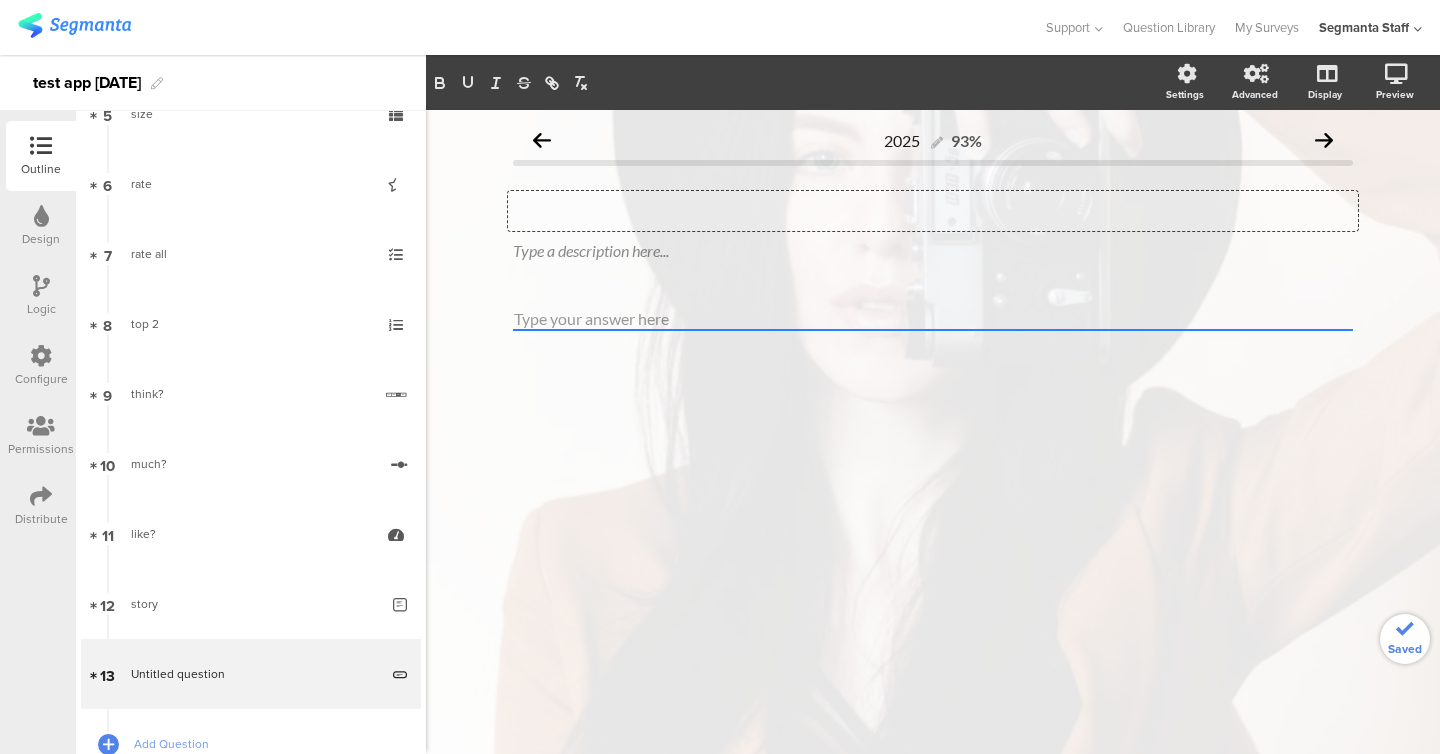 type 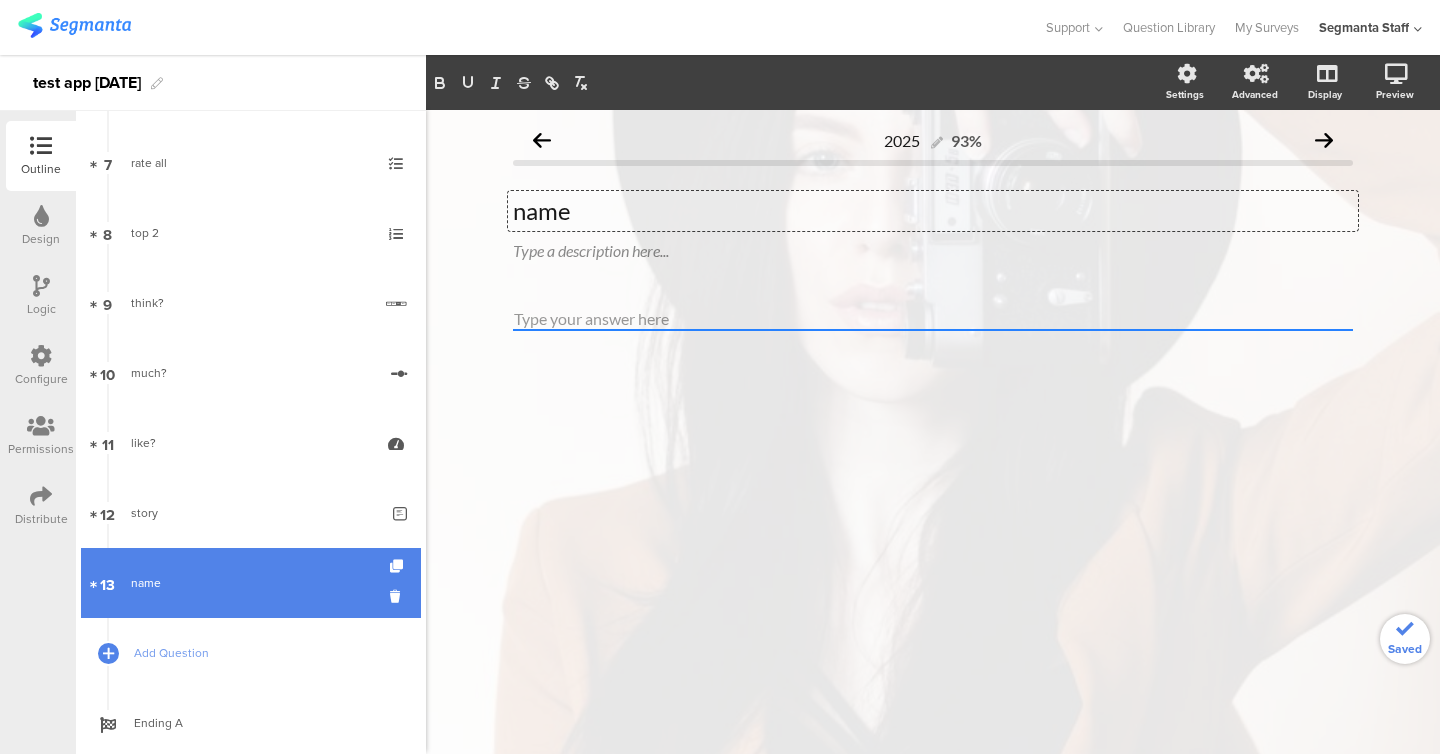 scroll, scrollTop: 532, scrollLeft: 0, axis: vertical 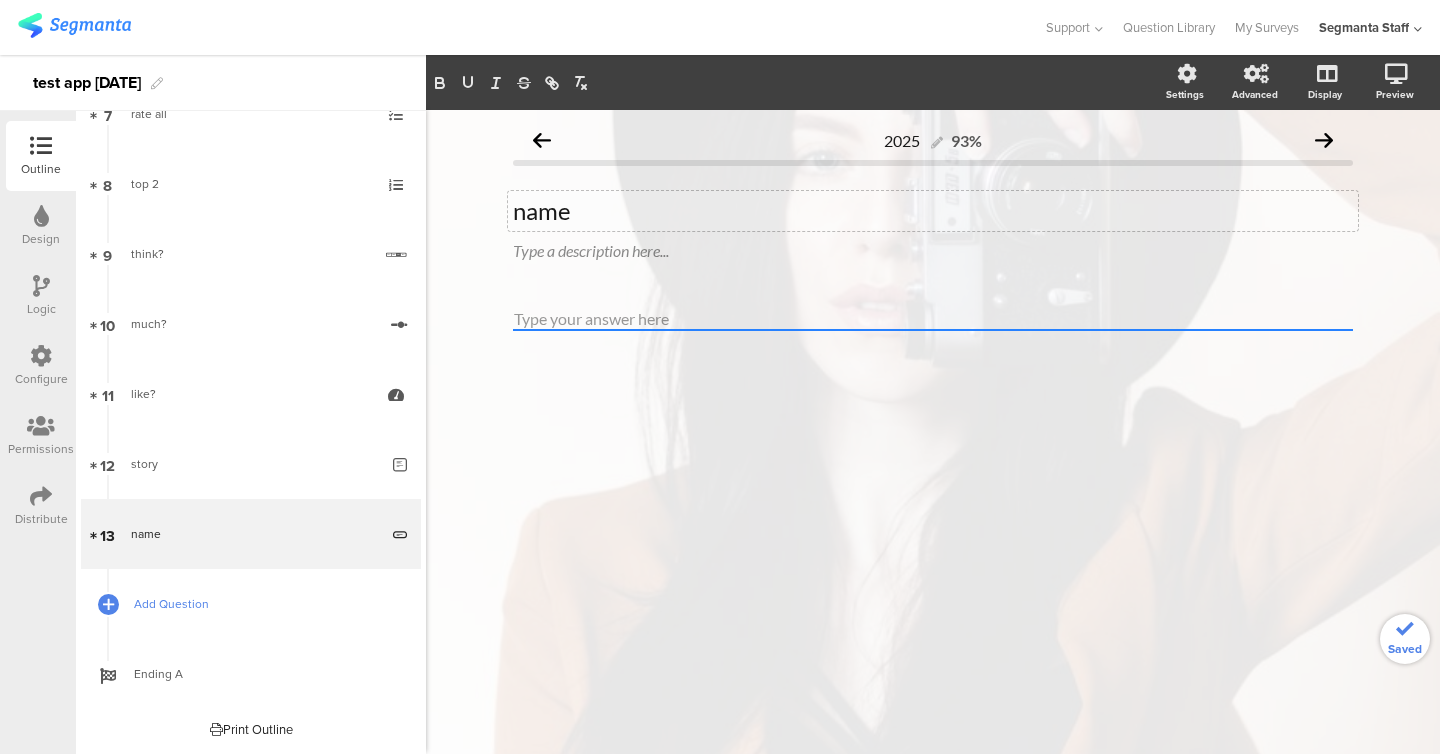 click on "Add Question" at bounding box center (262, 604) 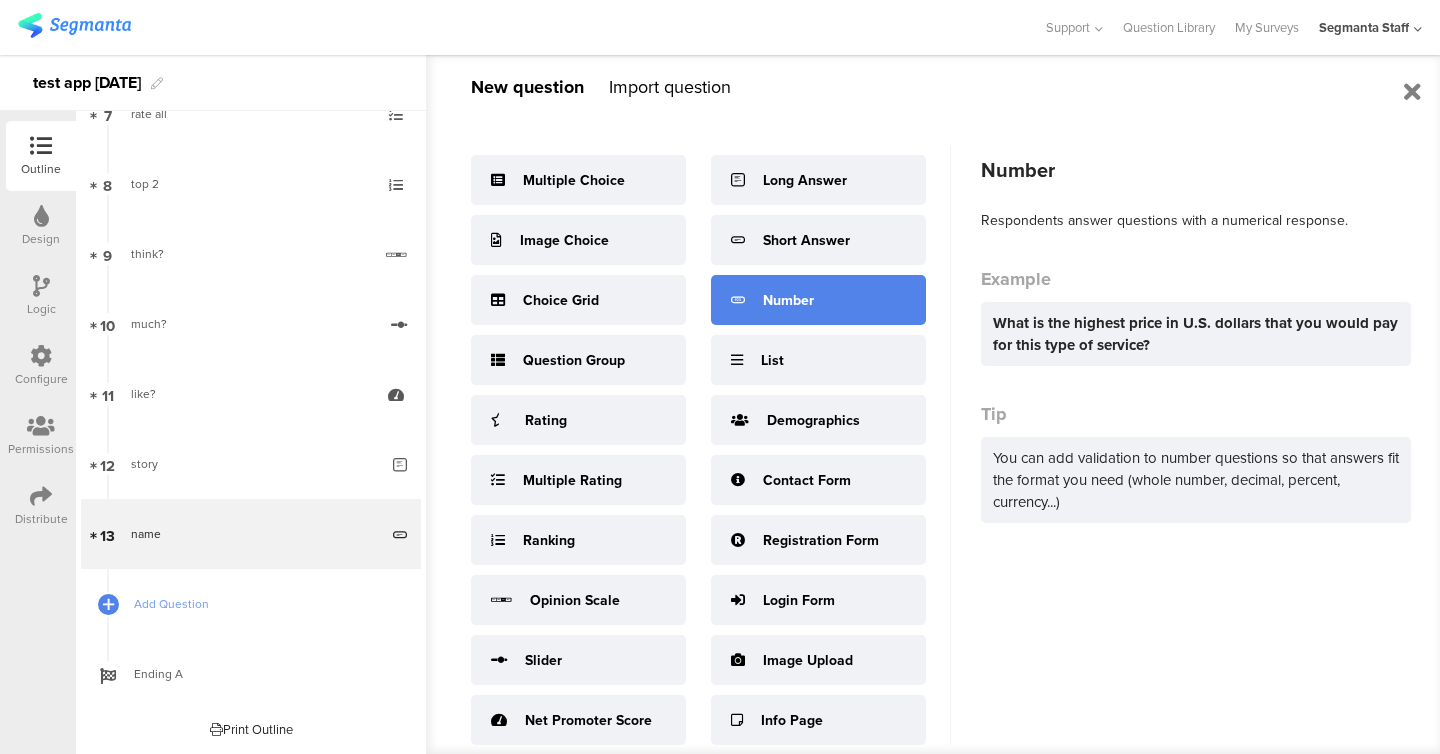 click on "Number" at bounding box center [818, 300] 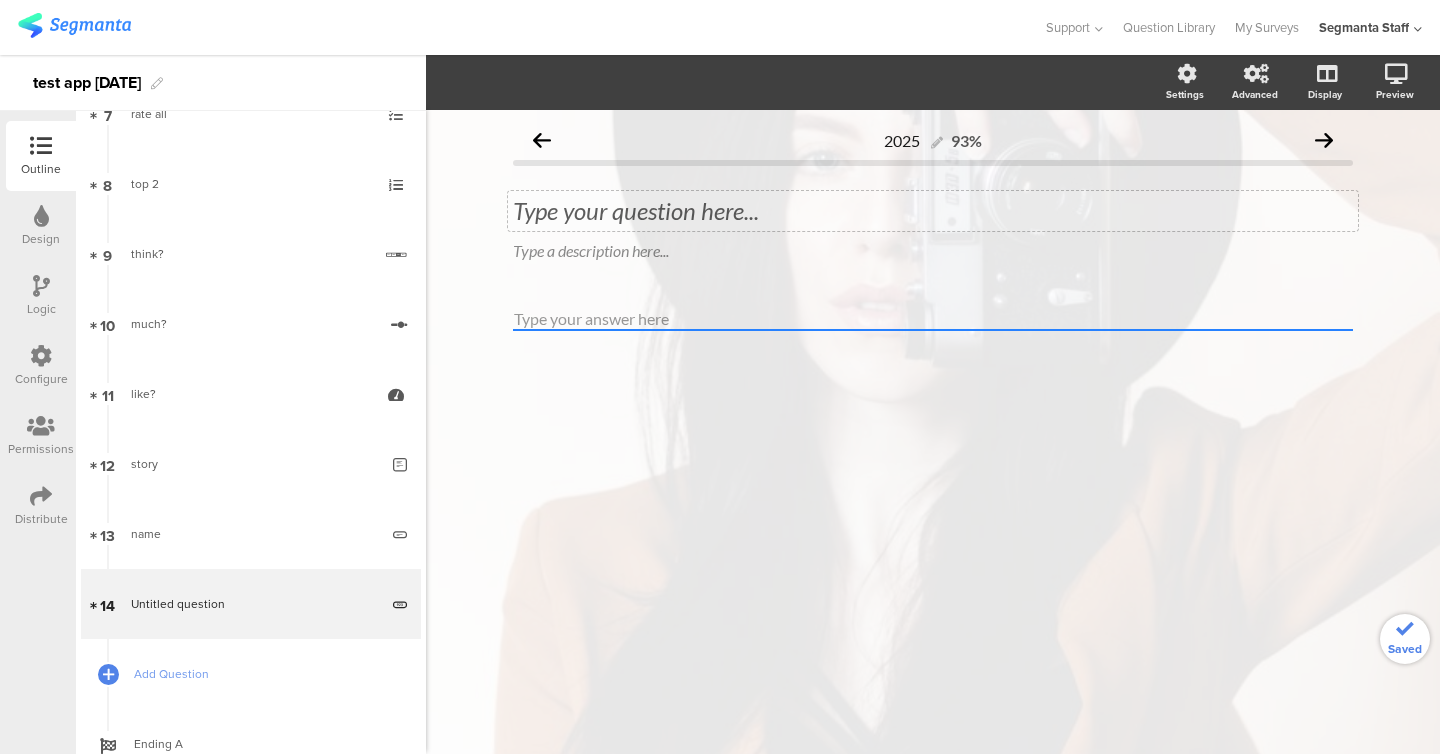 click on "Type your question here..." 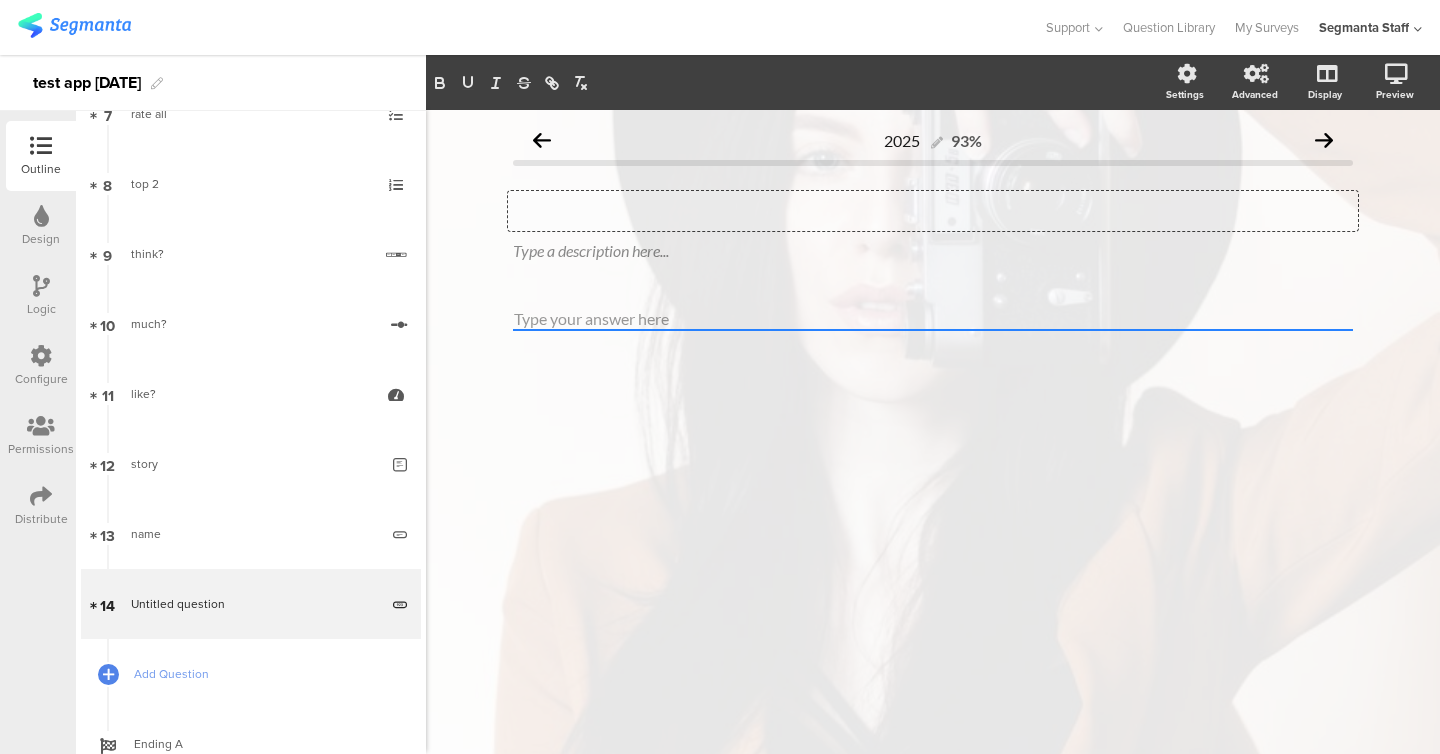 type 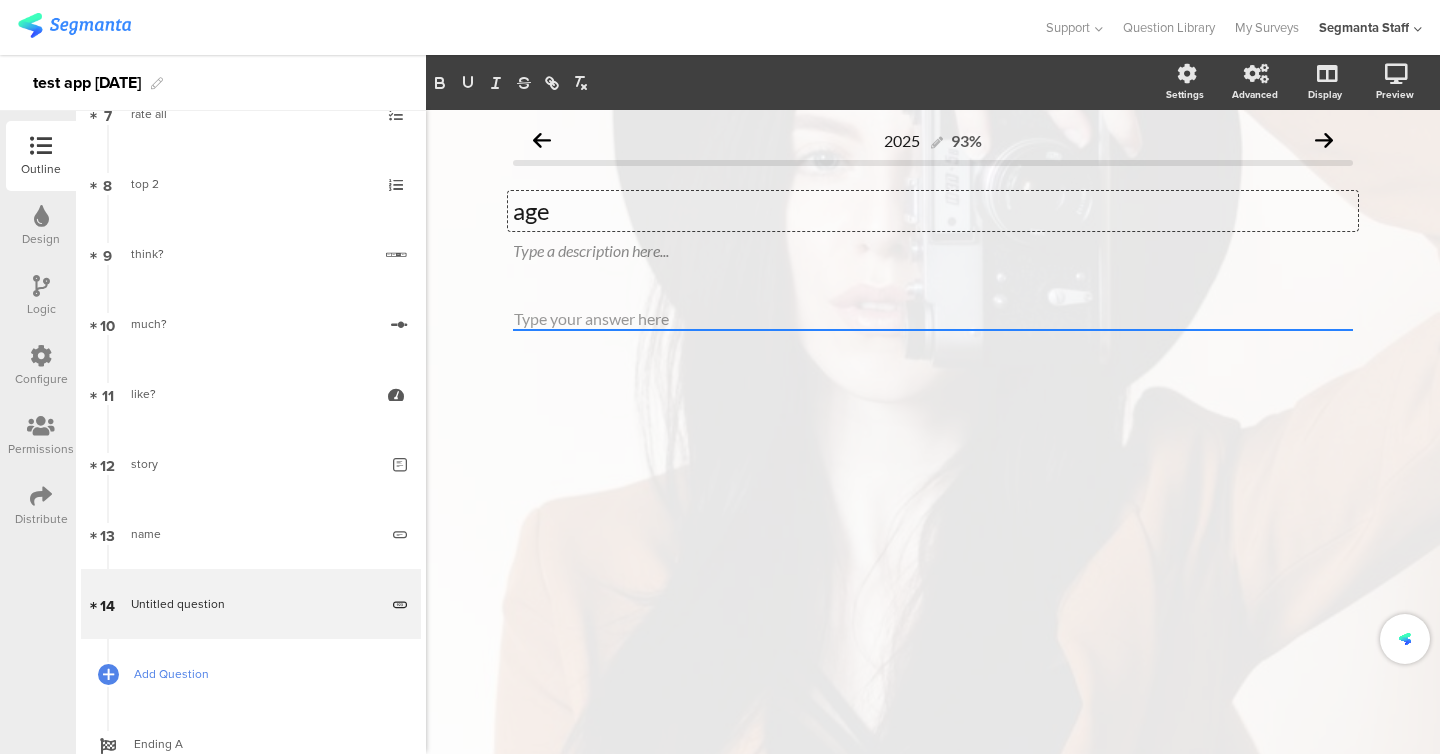 click on "Add Question" at bounding box center [262, 674] 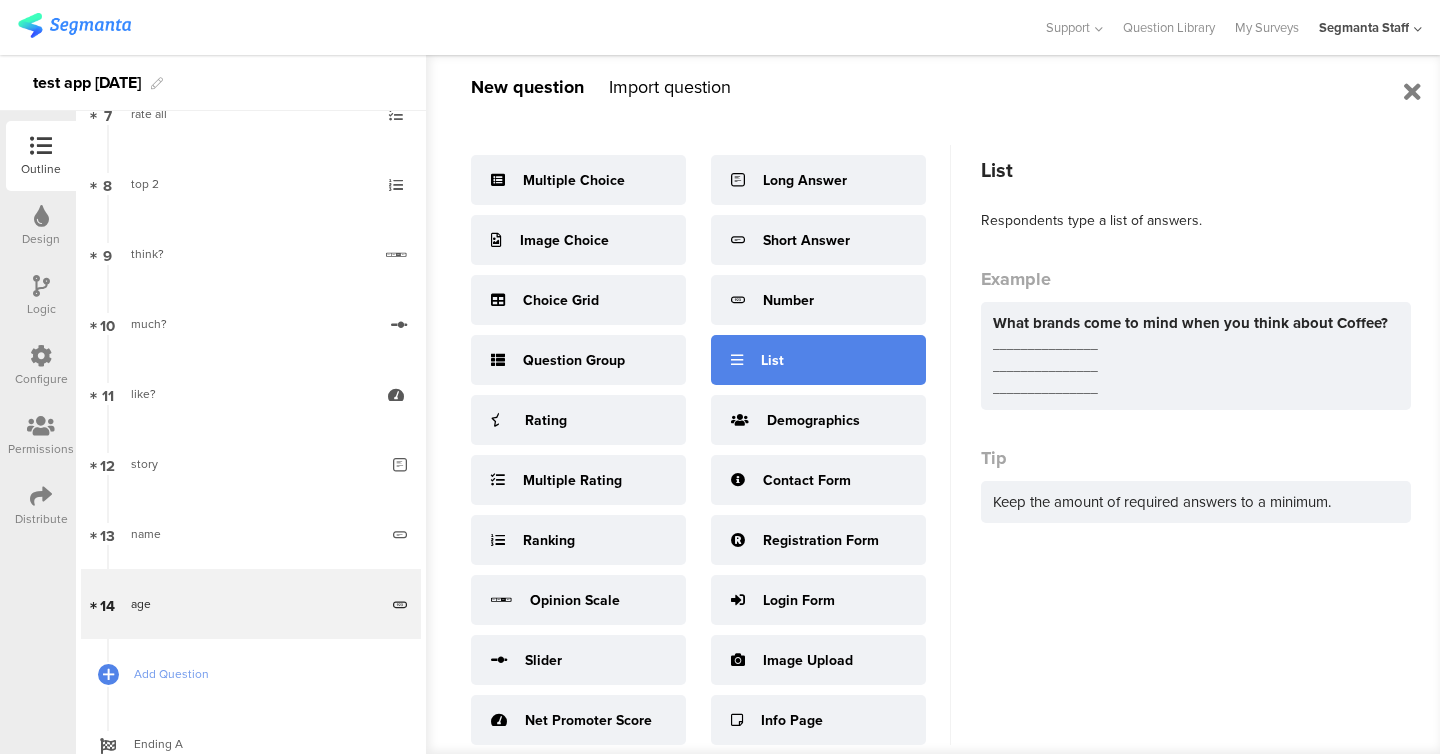 click on "List" at bounding box center (818, 360) 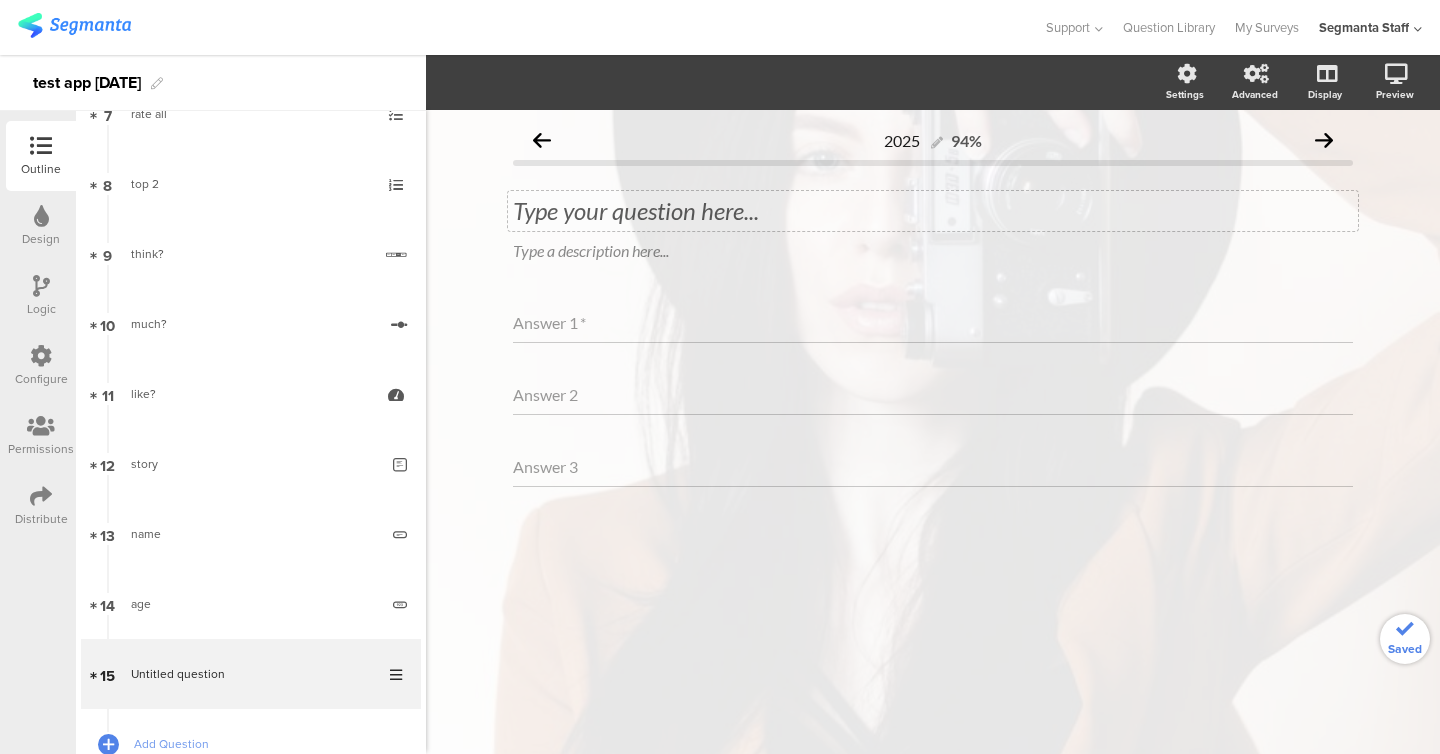 click on "Type your question here..." 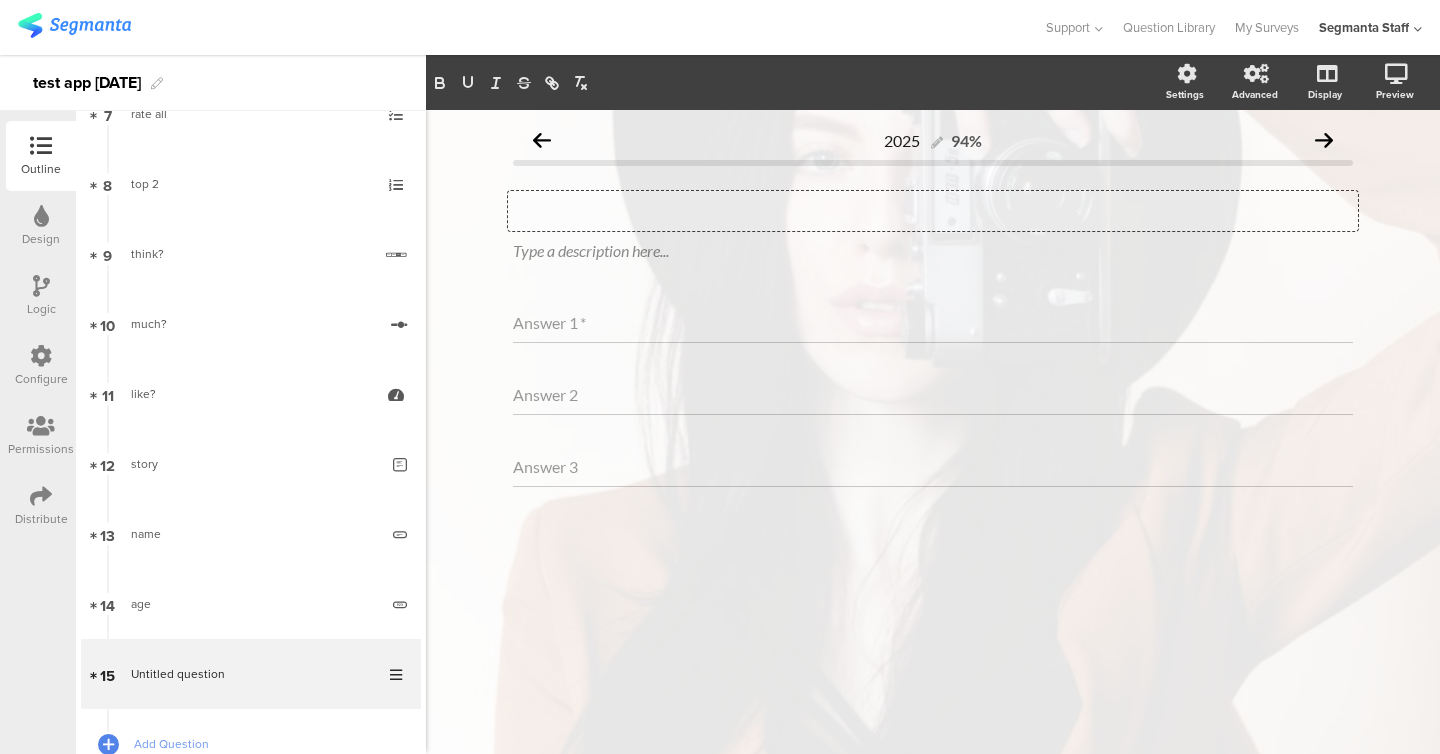 type 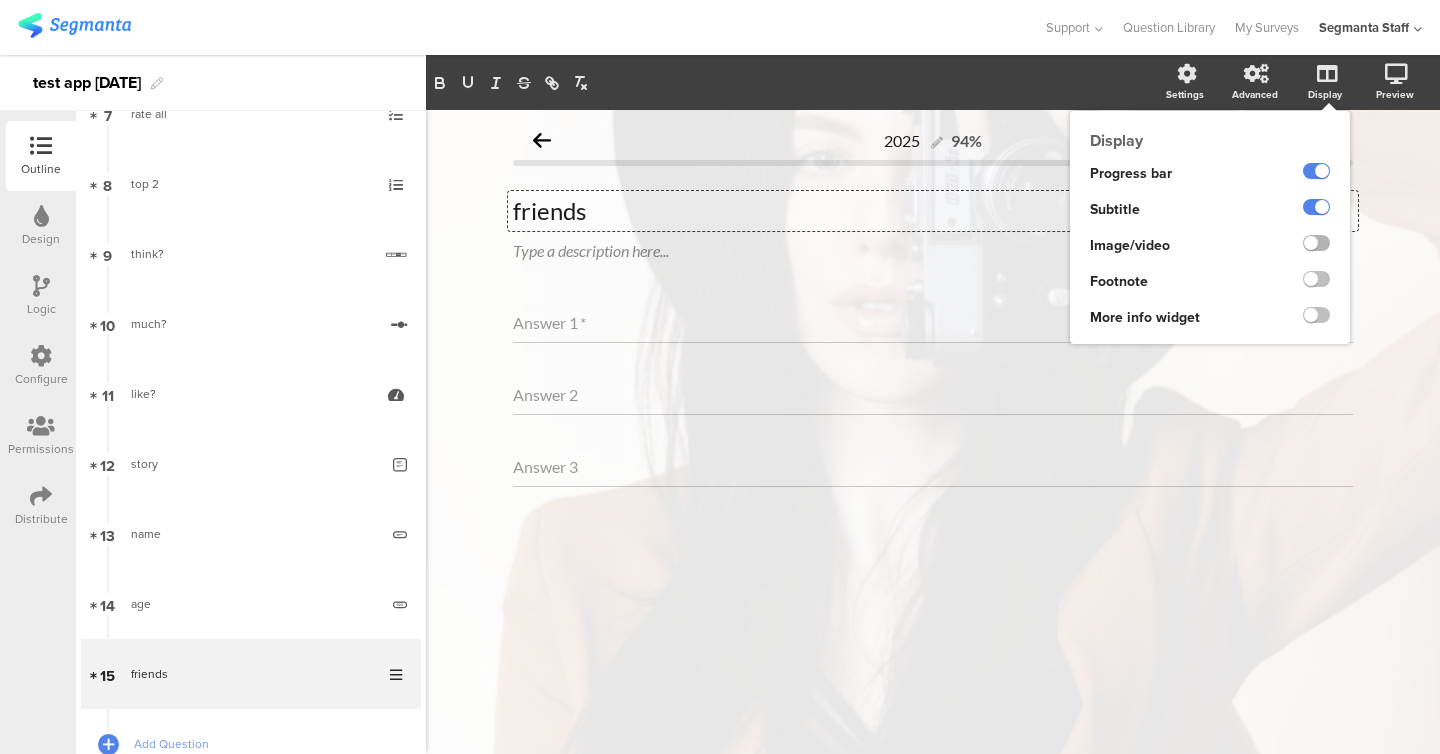 click 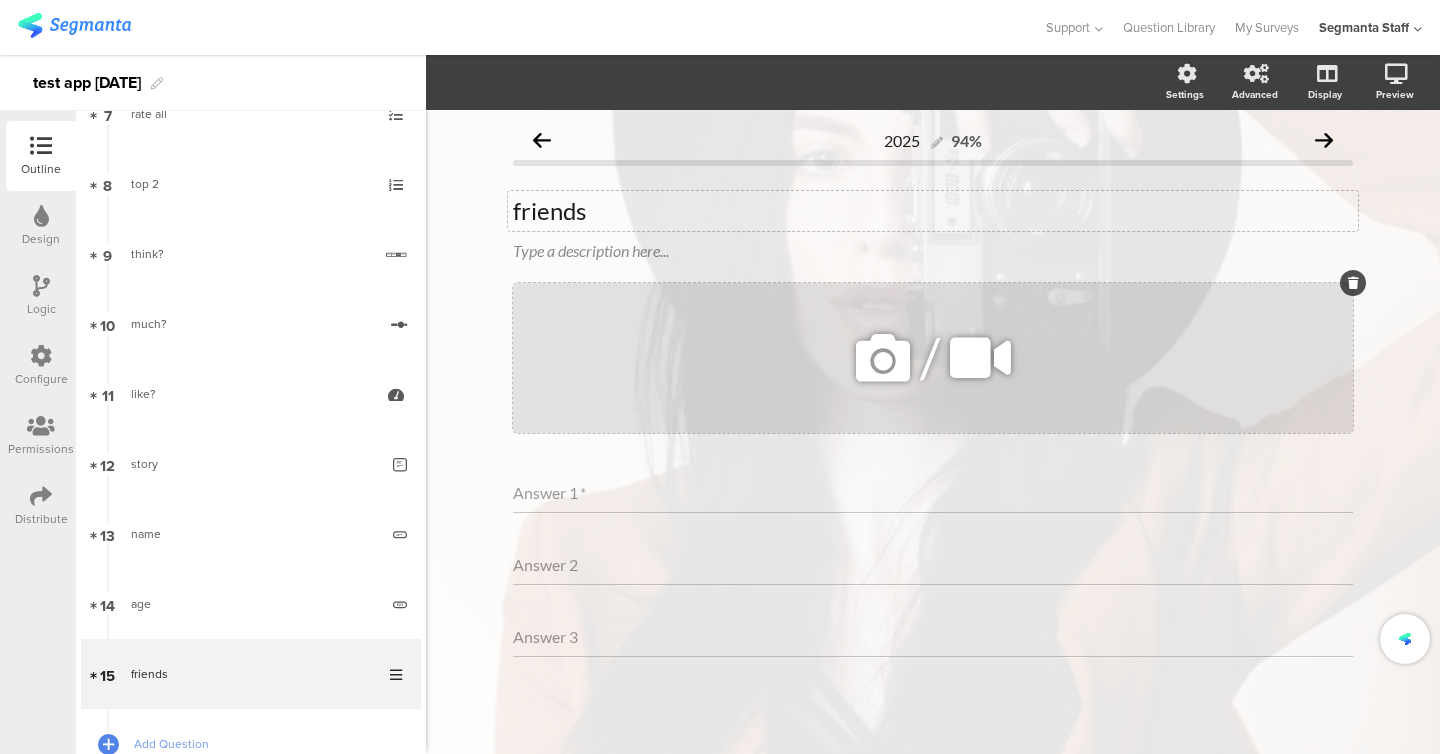 click 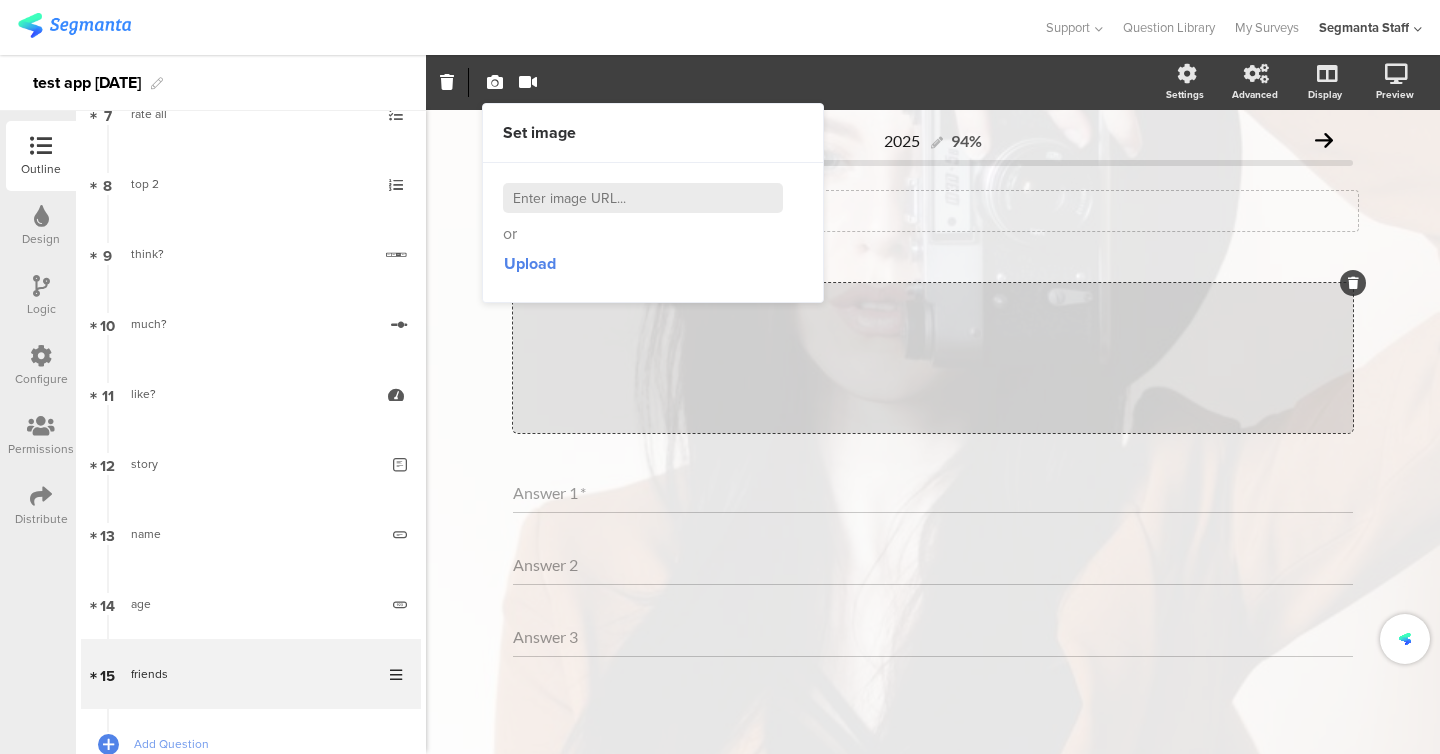 click at bounding box center (643, 198) 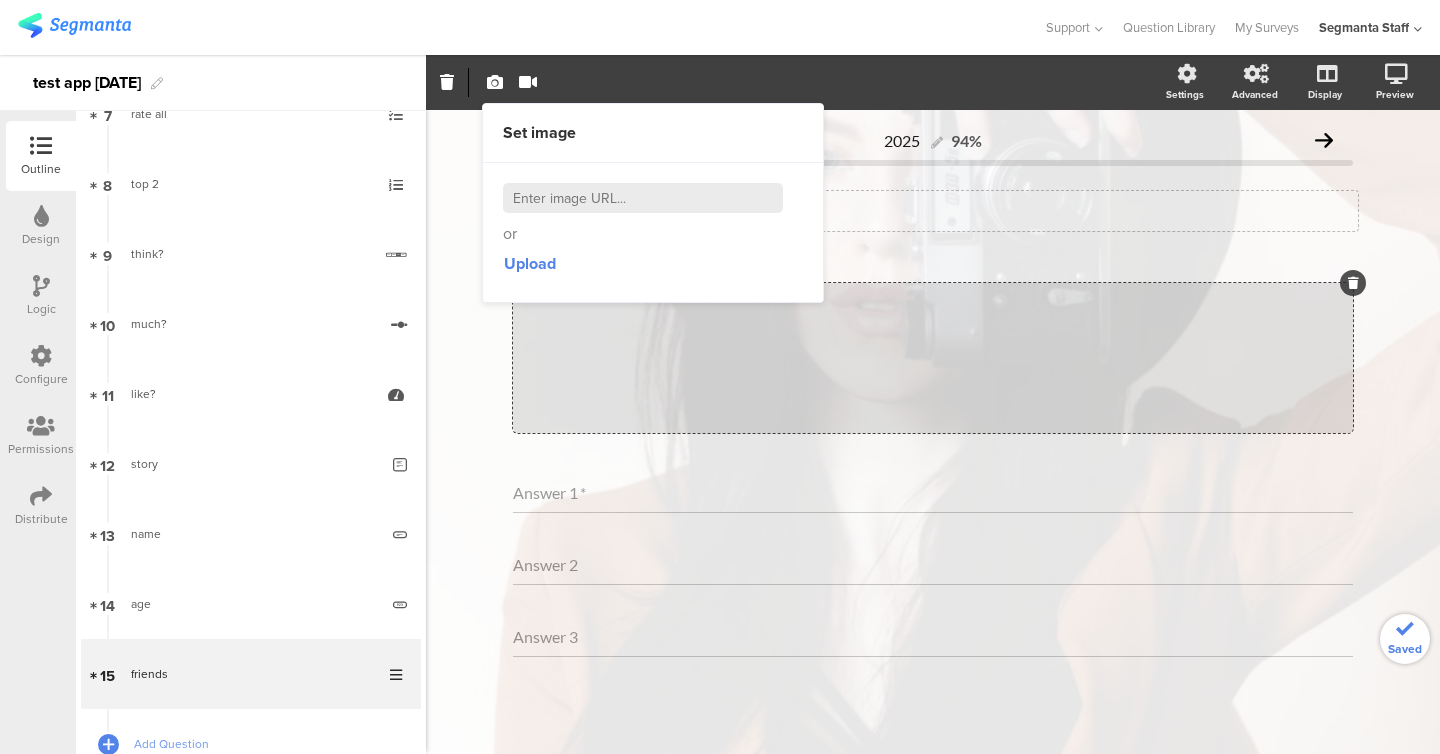 paste on "[URL][DOMAIN_NAME]" 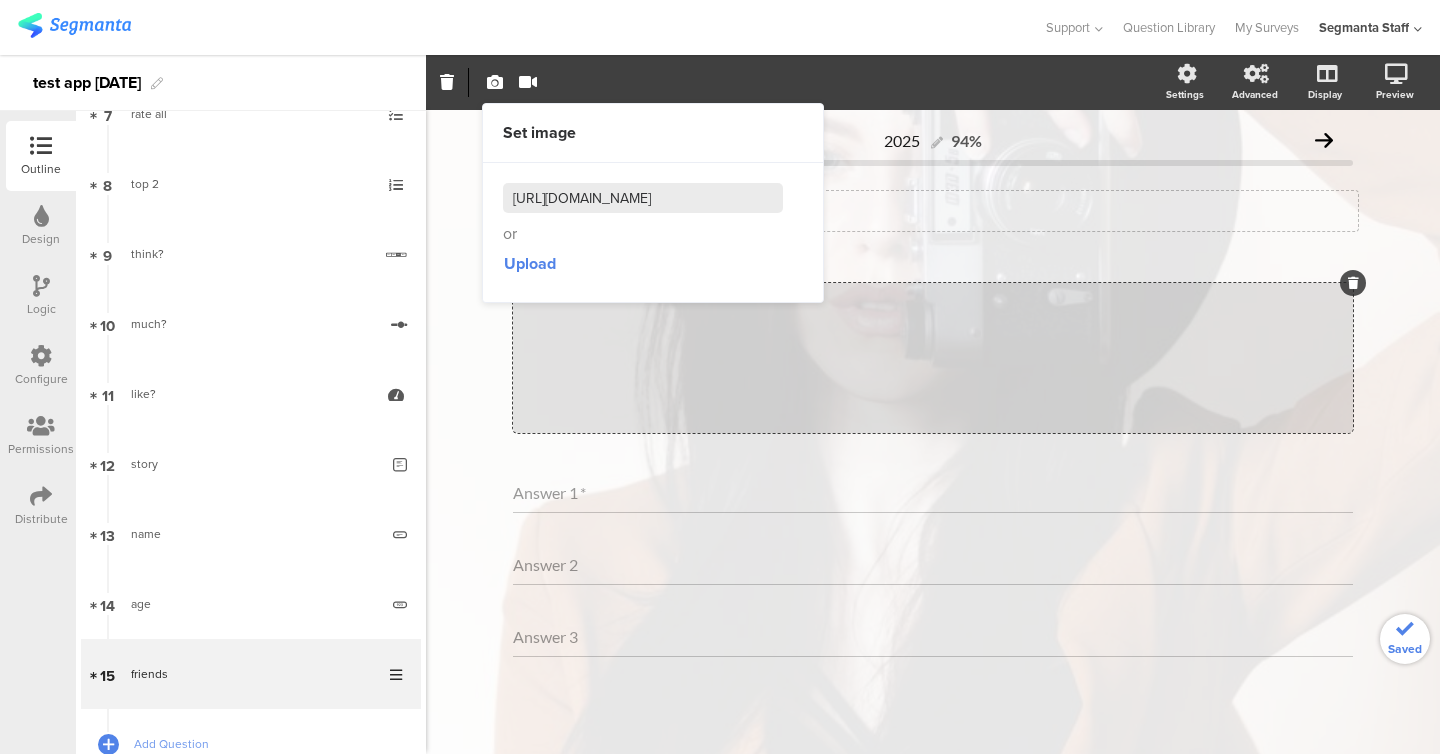scroll, scrollTop: 0, scrollLeft: 968, axis: horizontal 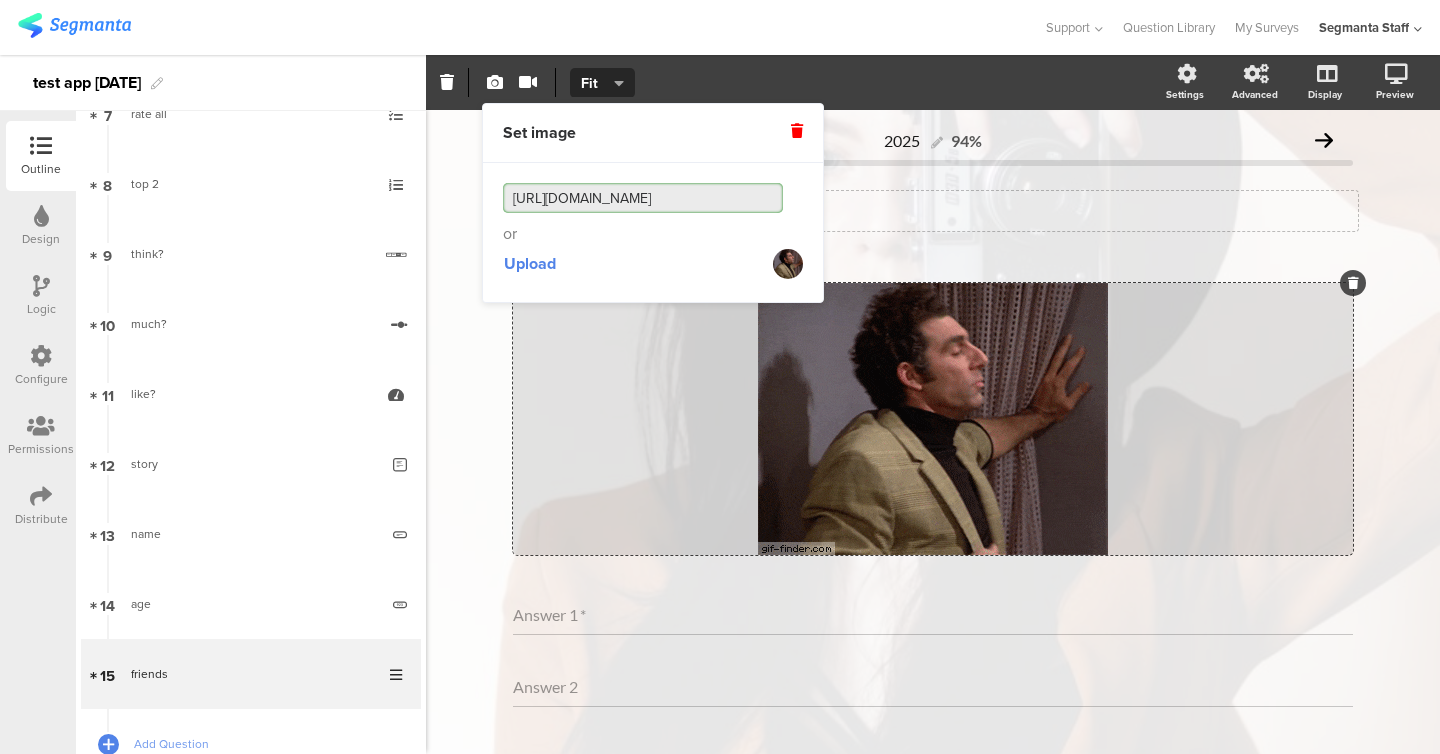 click on "2025
94%
friends
friends
Type a description here...
/
Answer 1" 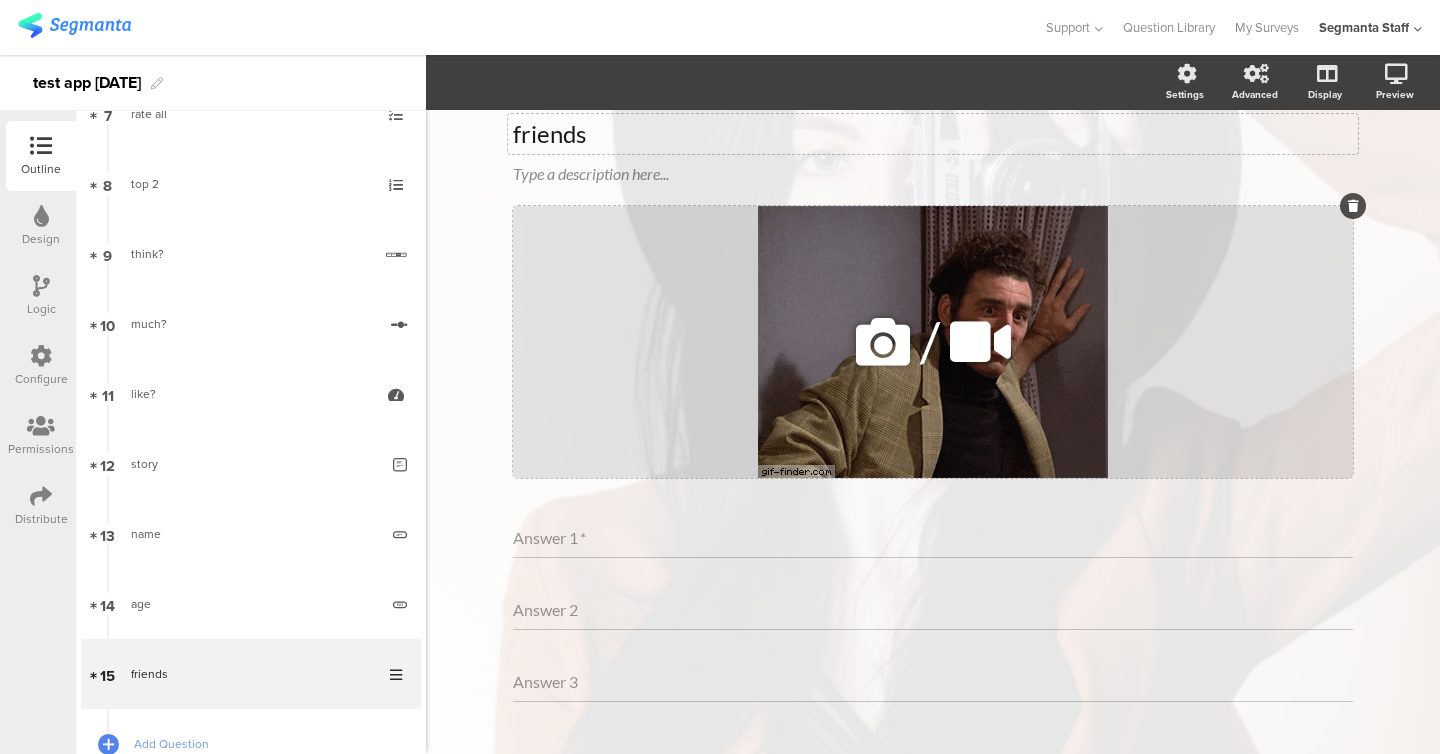scroll, scrollTop: 137, scrollLeft: 0, axis: vertical 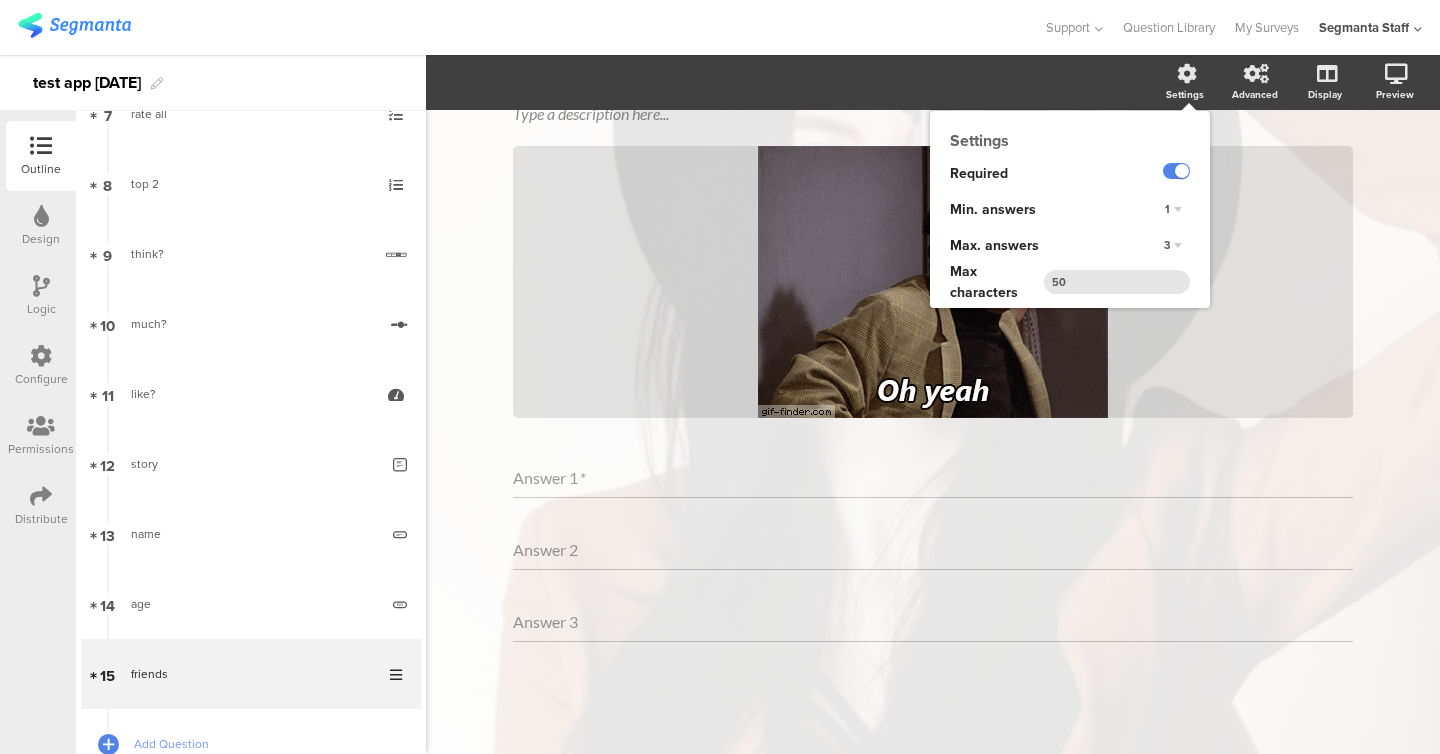 click on "3" 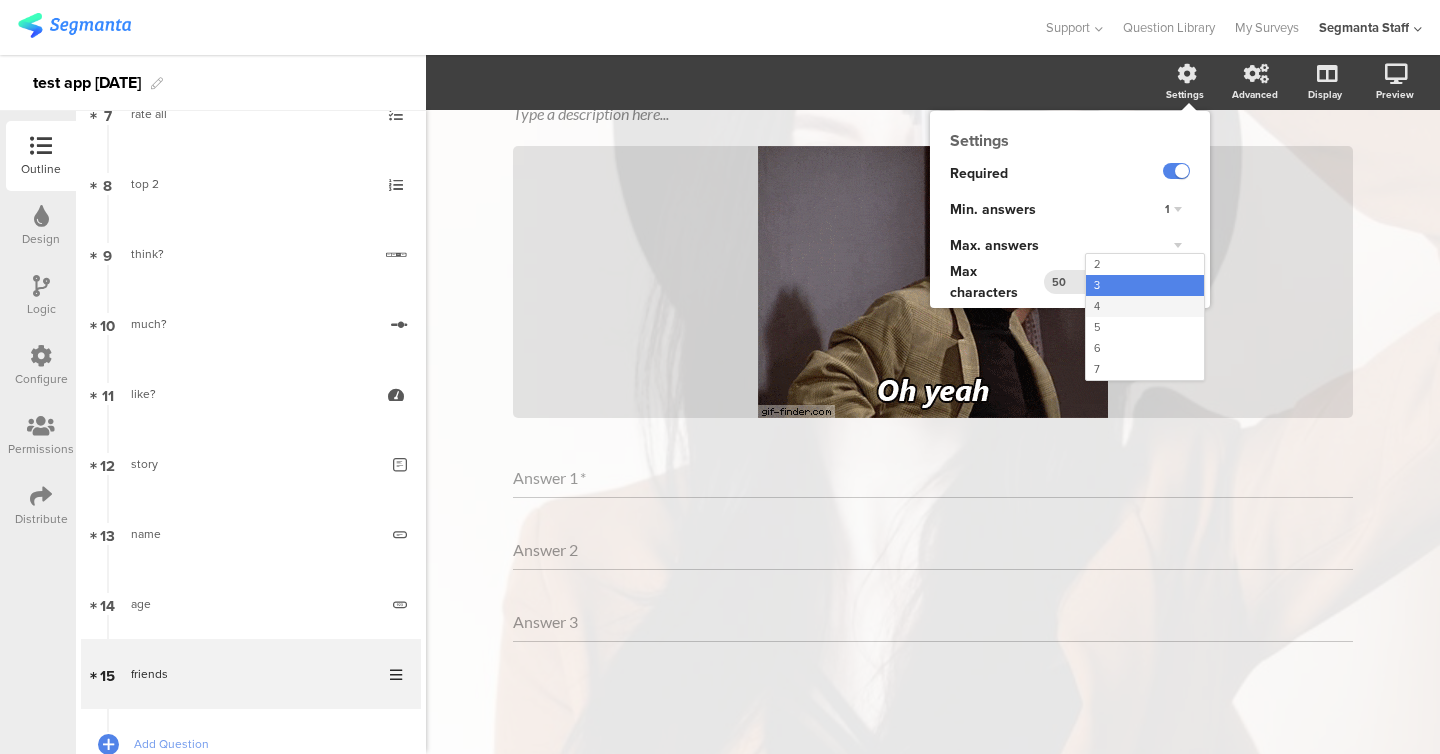 click on "4" 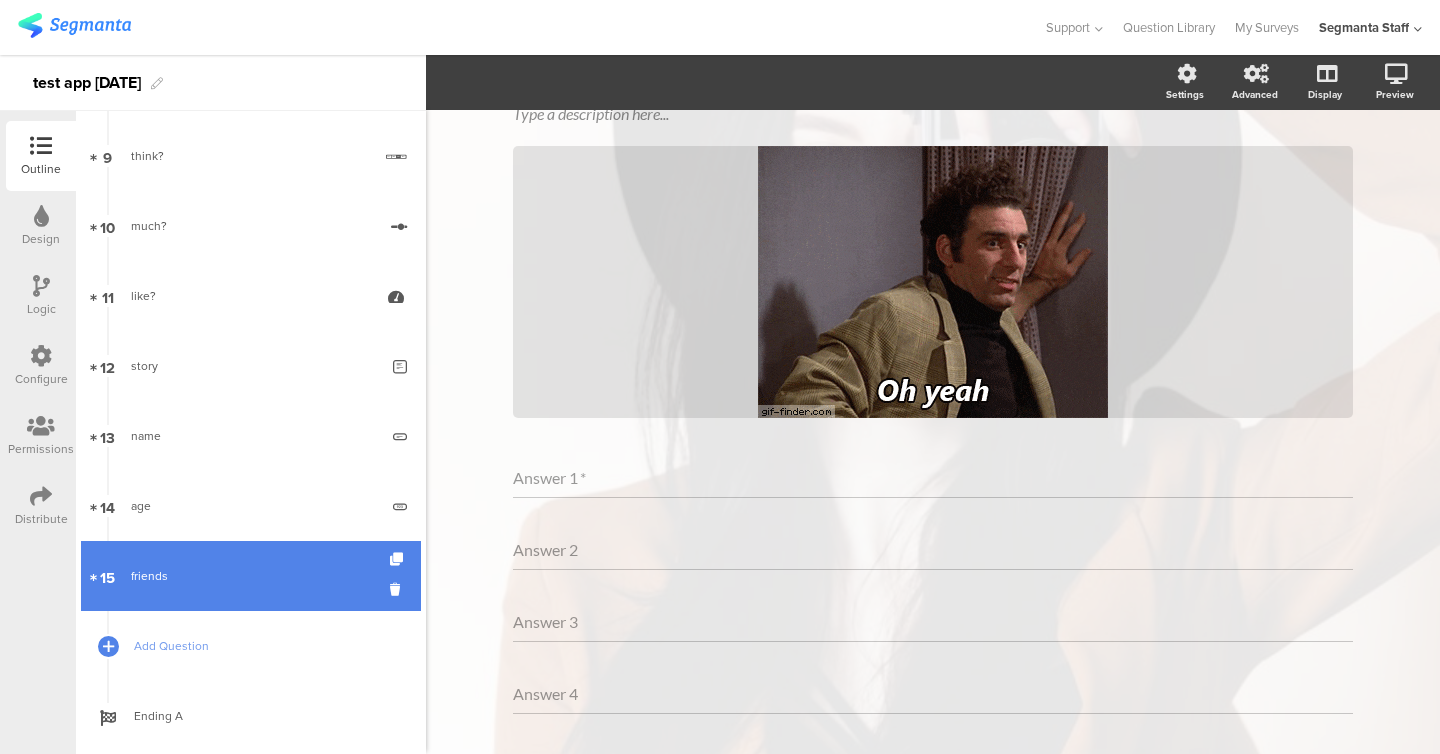 scroll, scrollTop: 672, scrollLeft: 0, axis: vertical 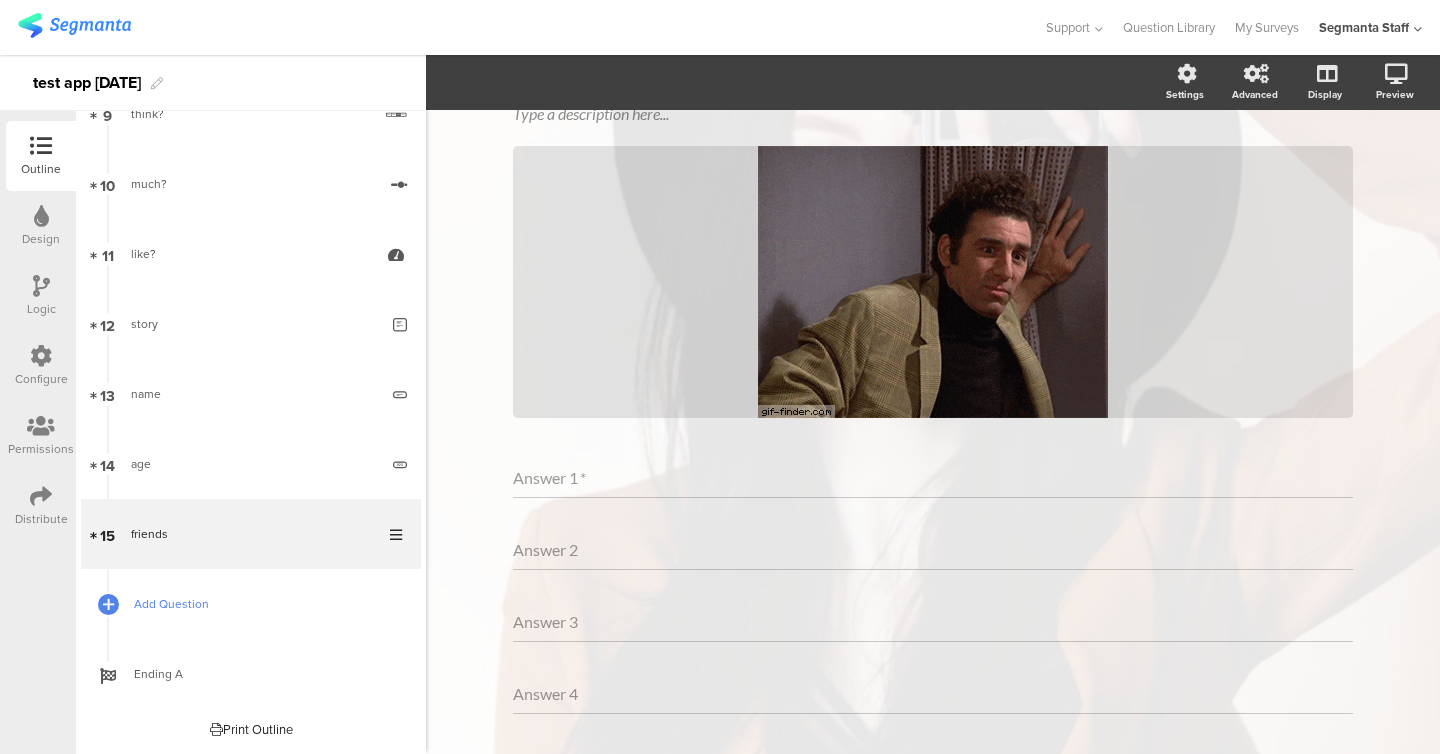 click on "Add Question" at bounding box center (251, 604) 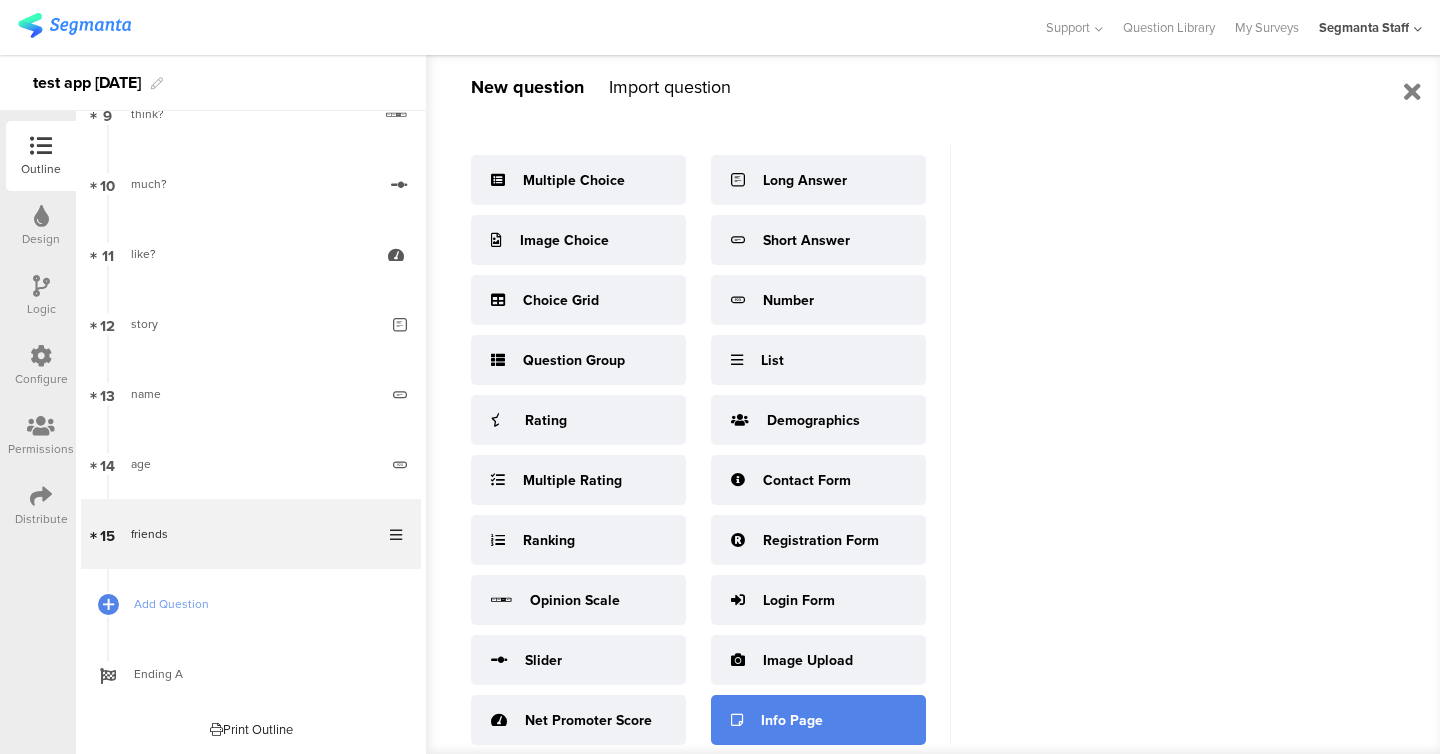 click on "Info Page" at bounding box center (792, 720) 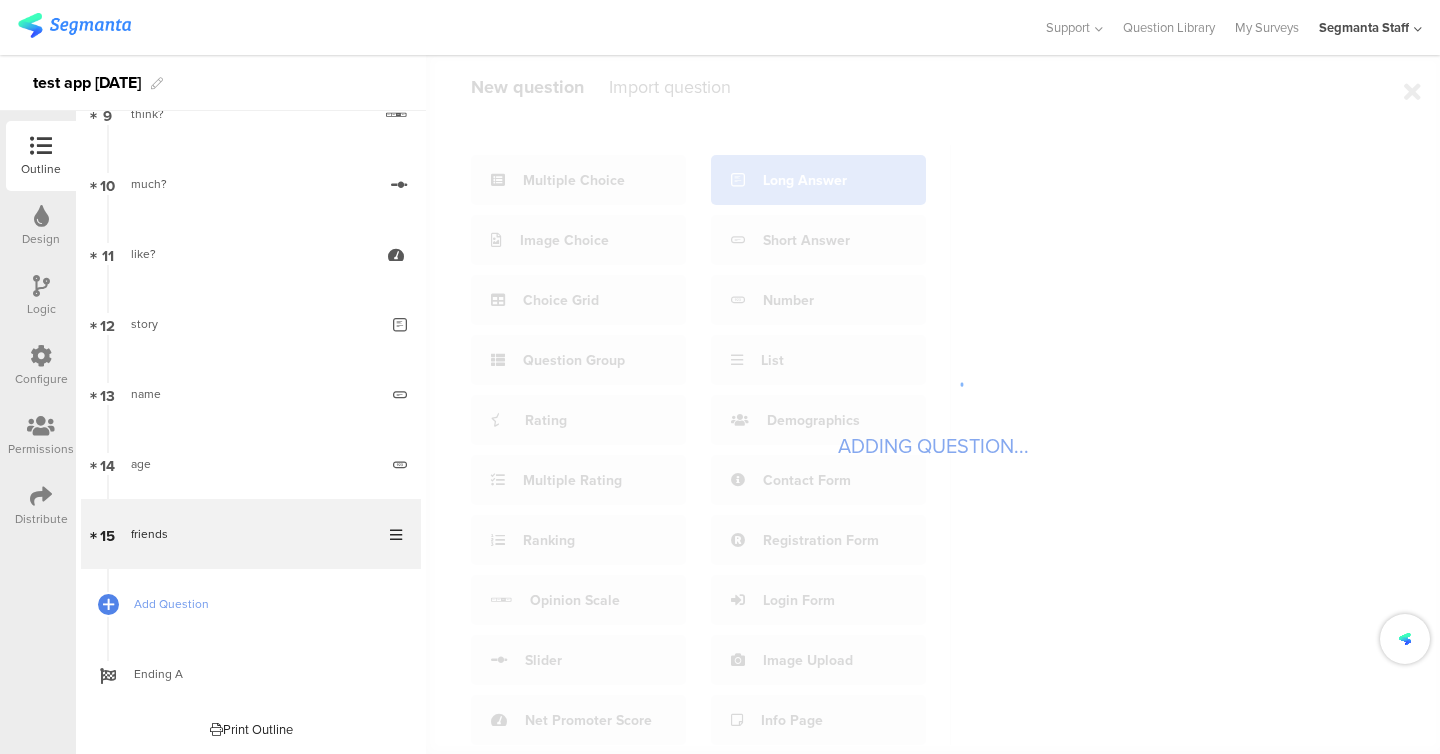 scroll, scrollTop: 0, scrollLeft: 0, axis: both 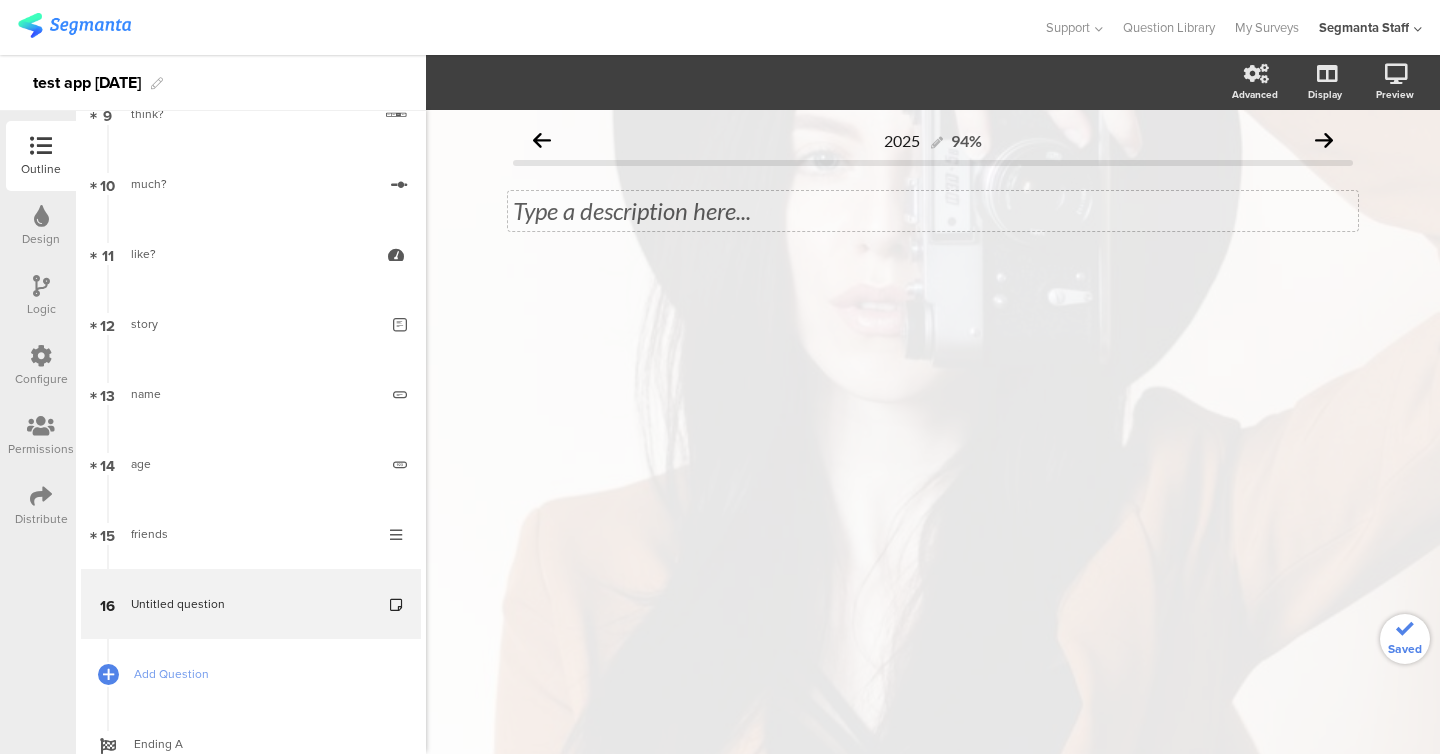 click on "Type a description here..." 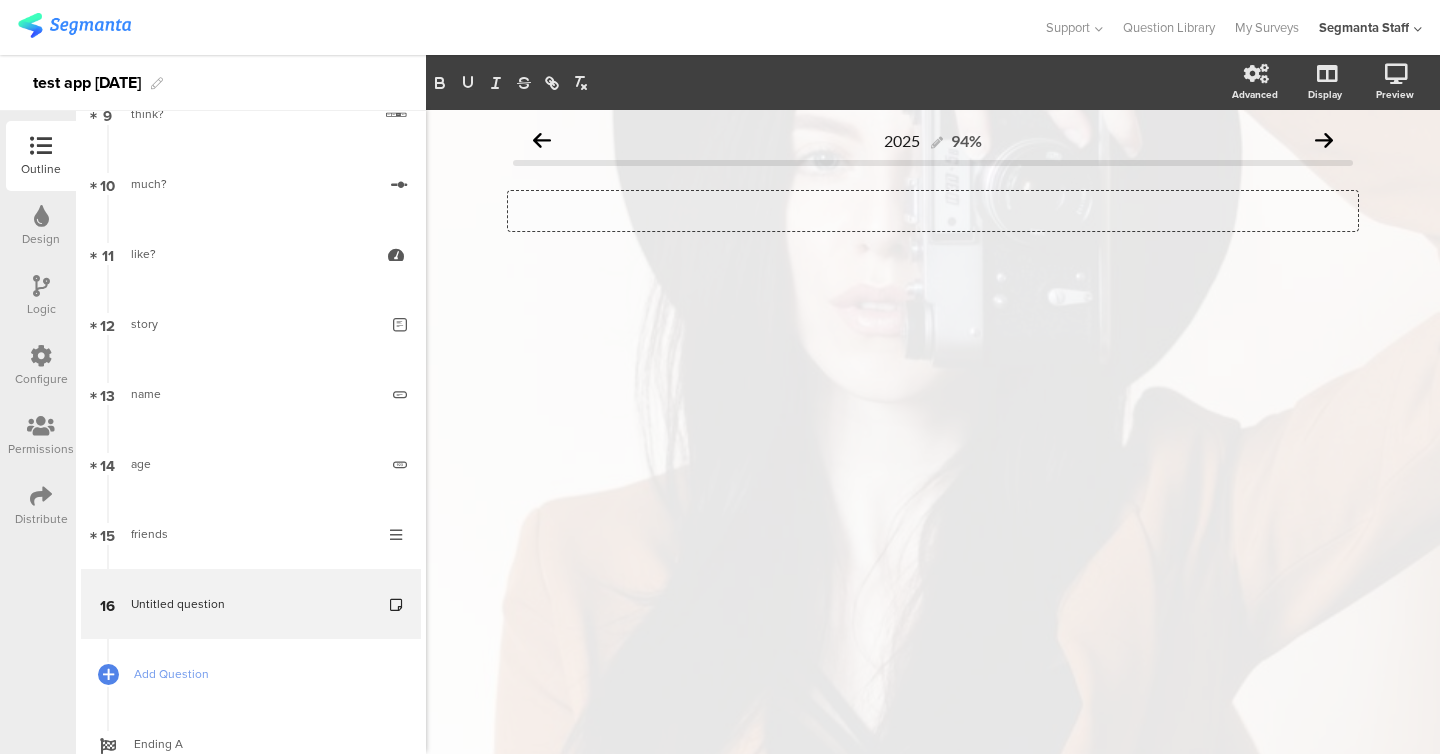 type 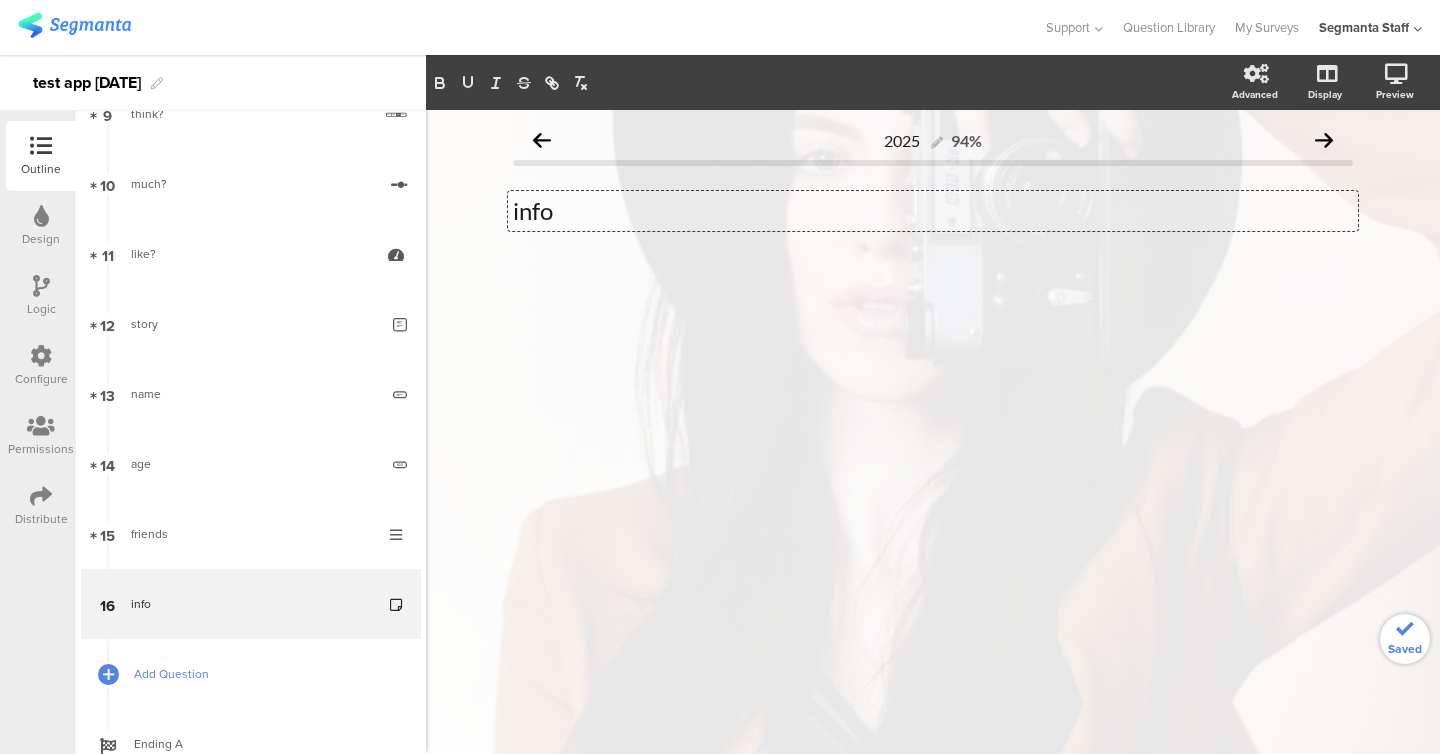 click on "Add Question" at bounding box center (251, 674) 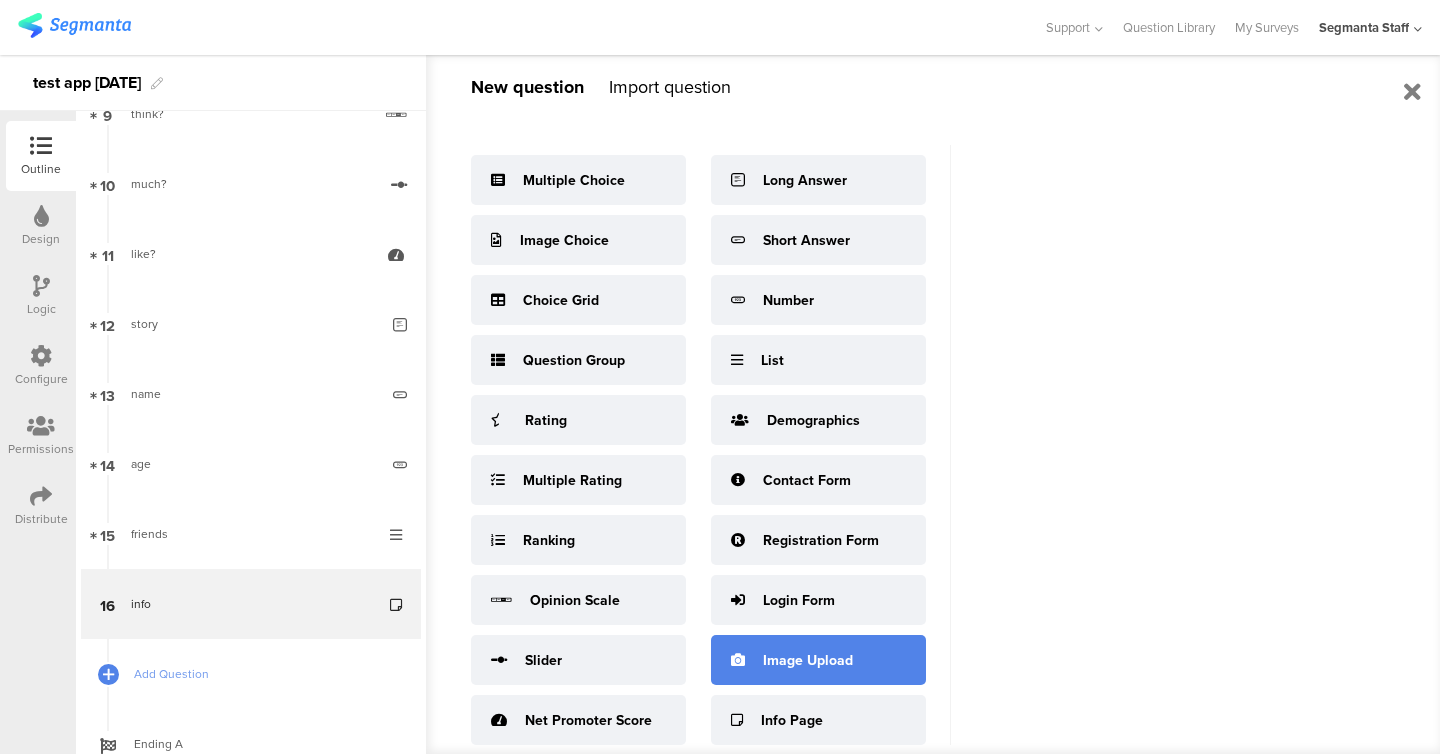 click on "Image Upload" at bounding box center (818, 660) 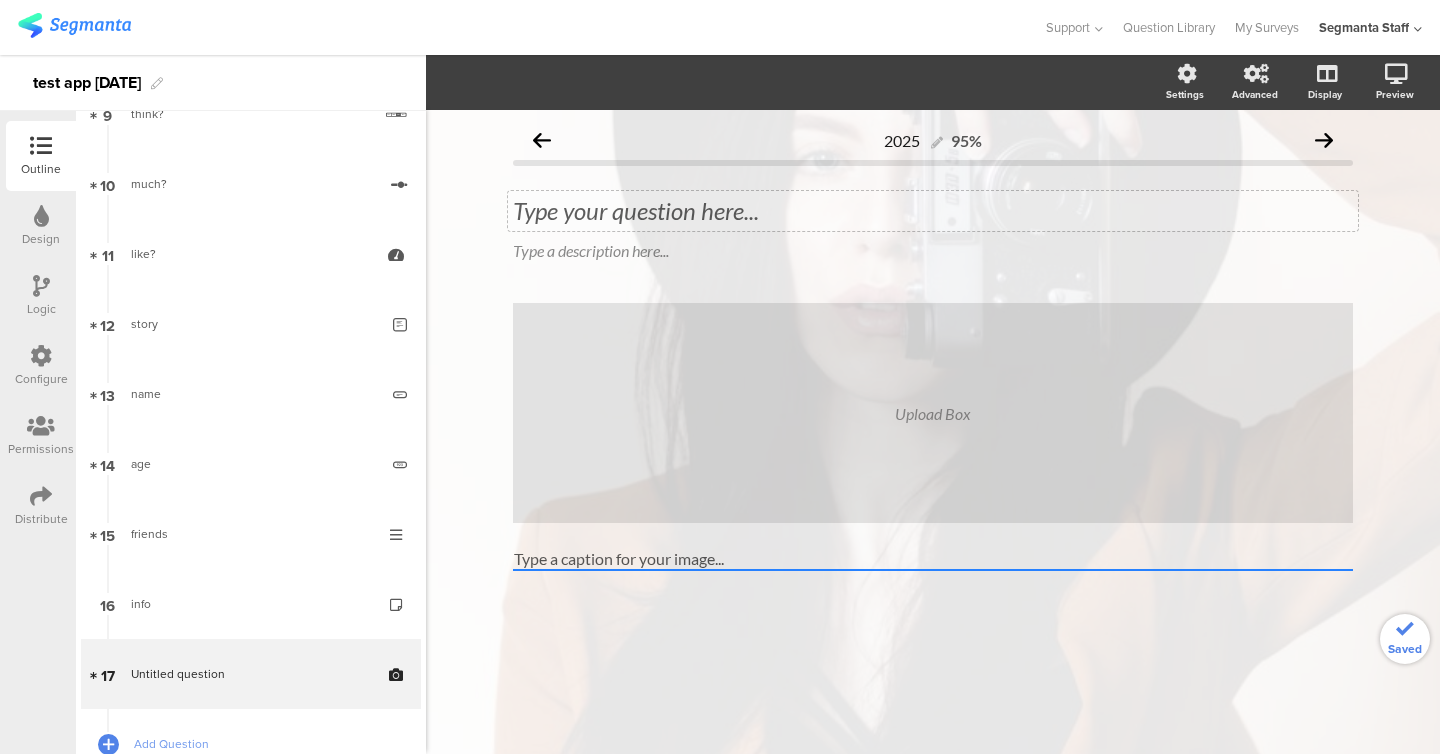 click on "Type your question here..." 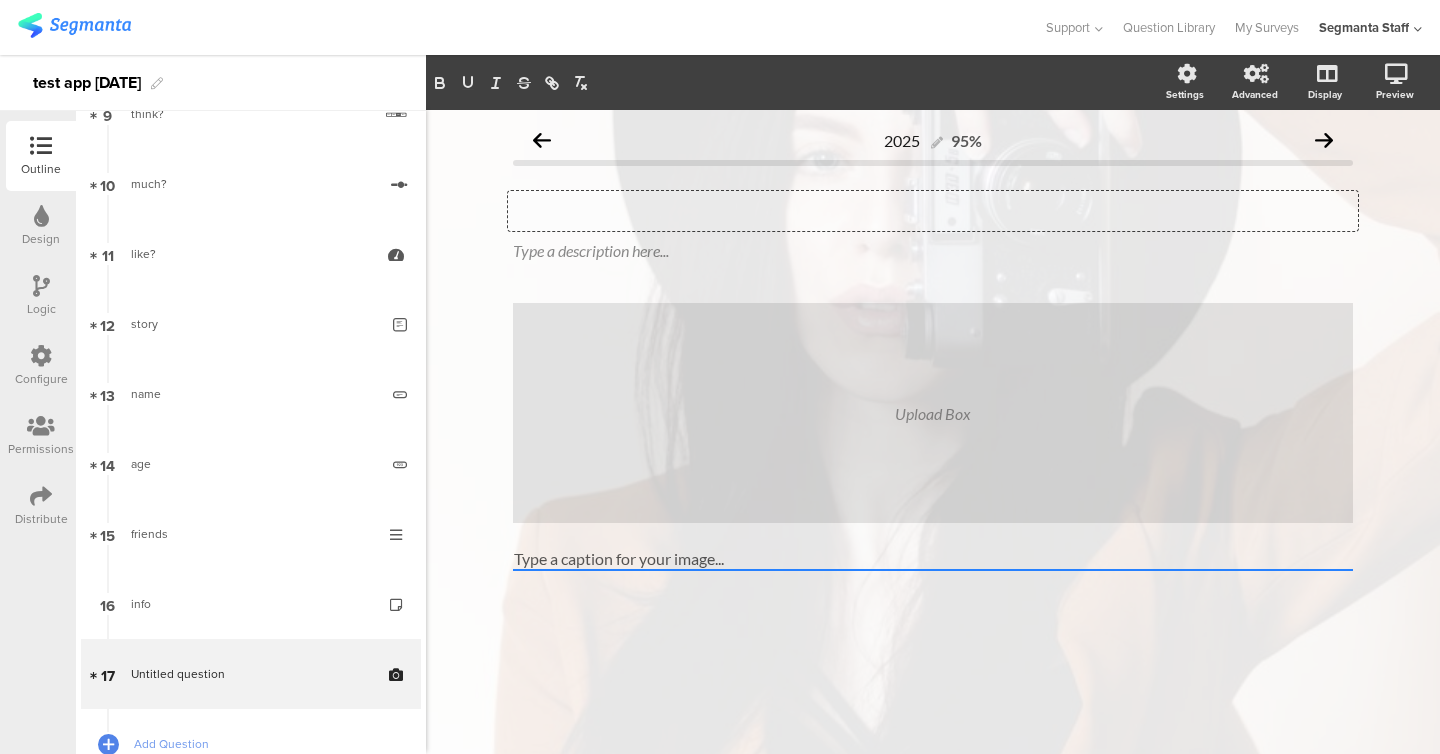 type 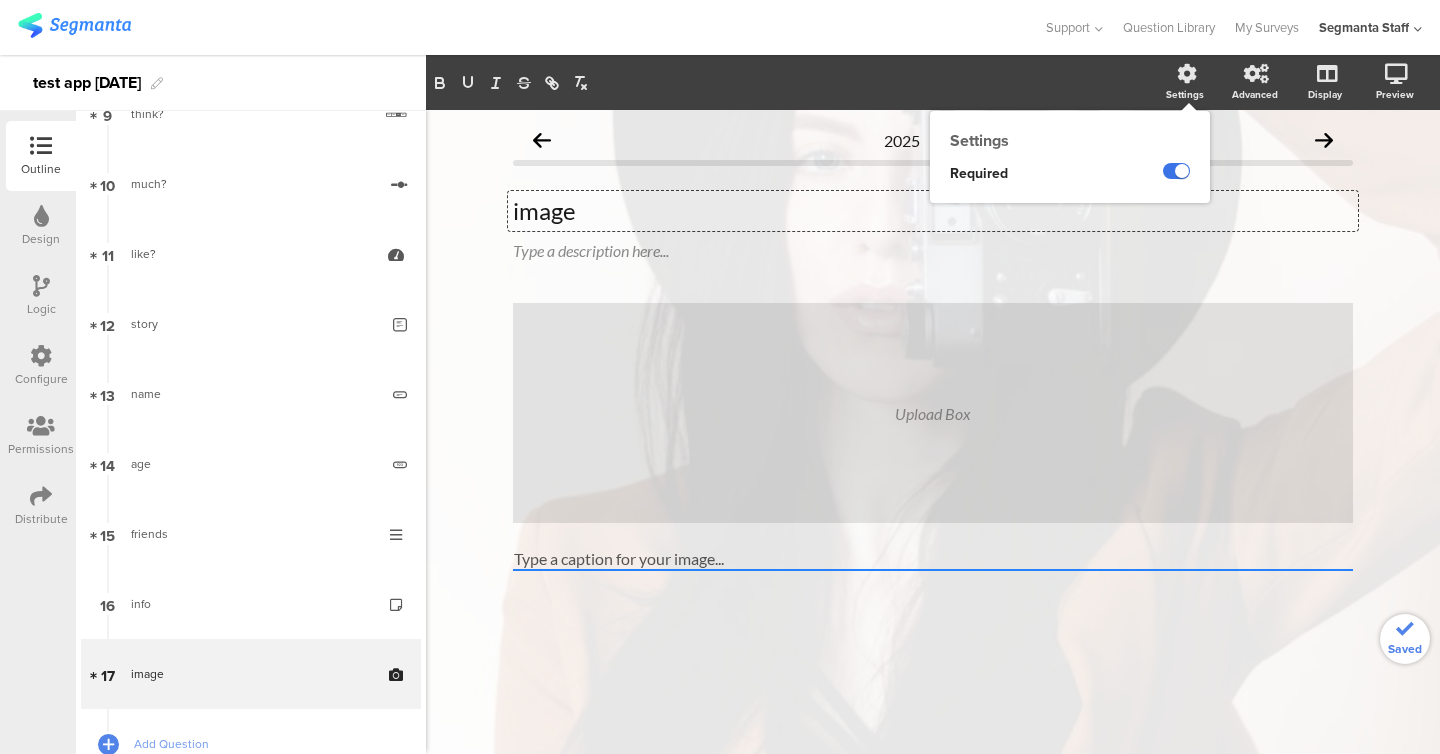 click 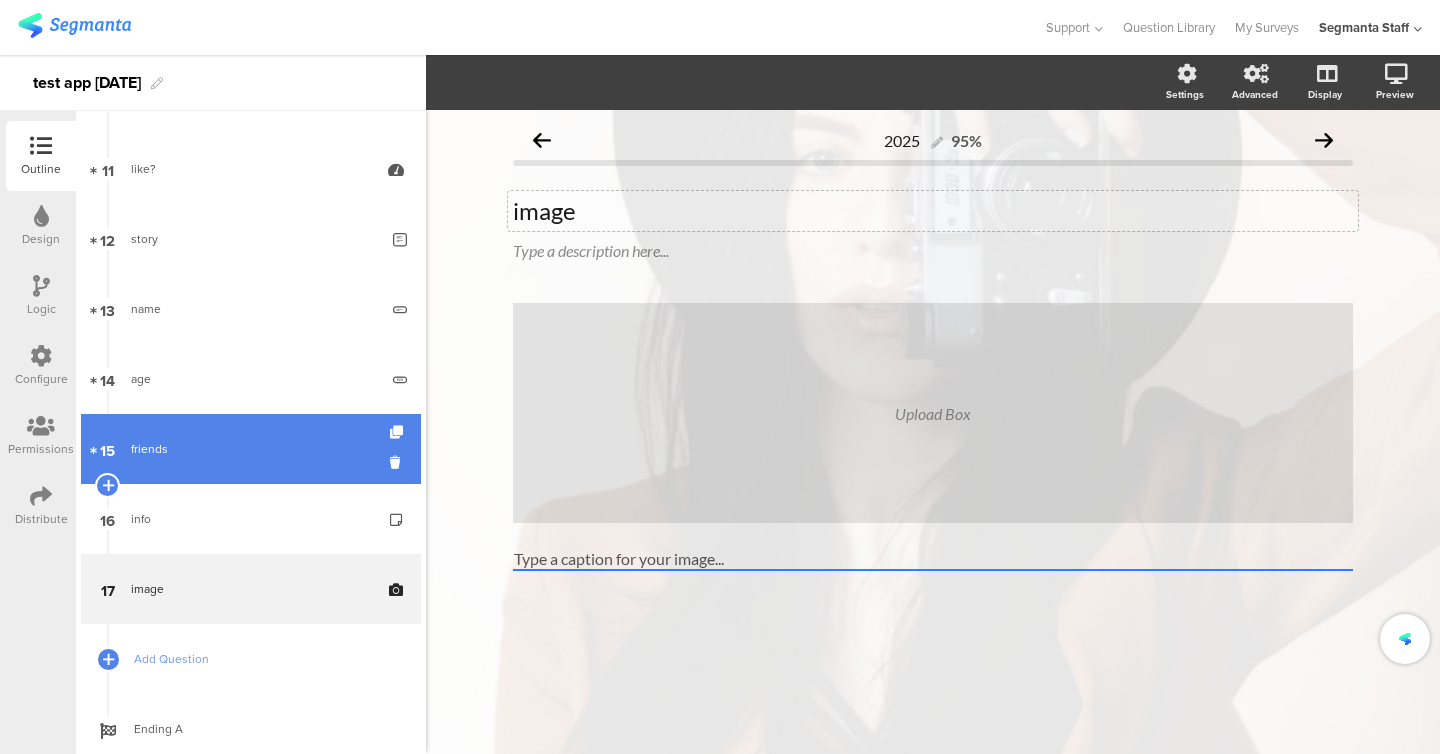 scroll, scrollTop: 812, scrollLeft: 0, axis: vertical 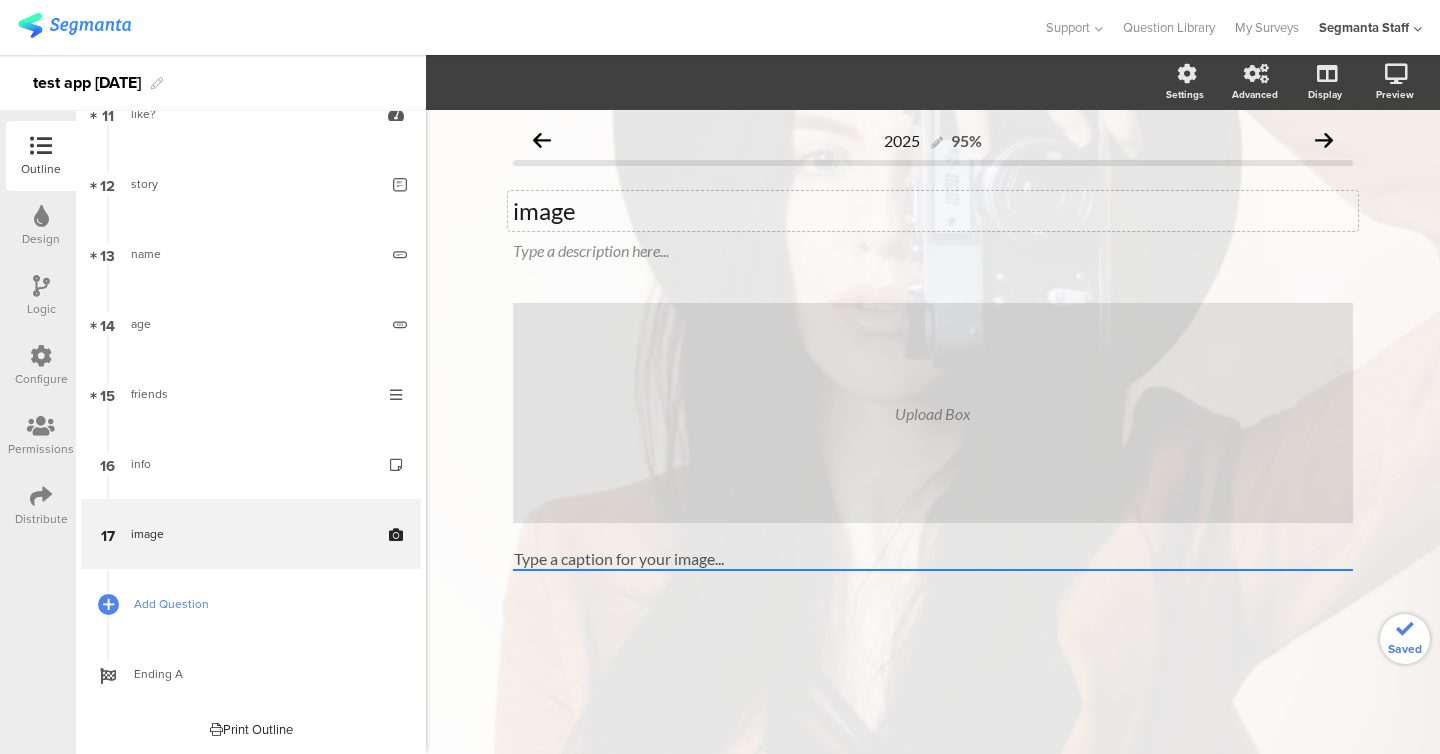 click on "Add Question" at bounding box center [251, 604] 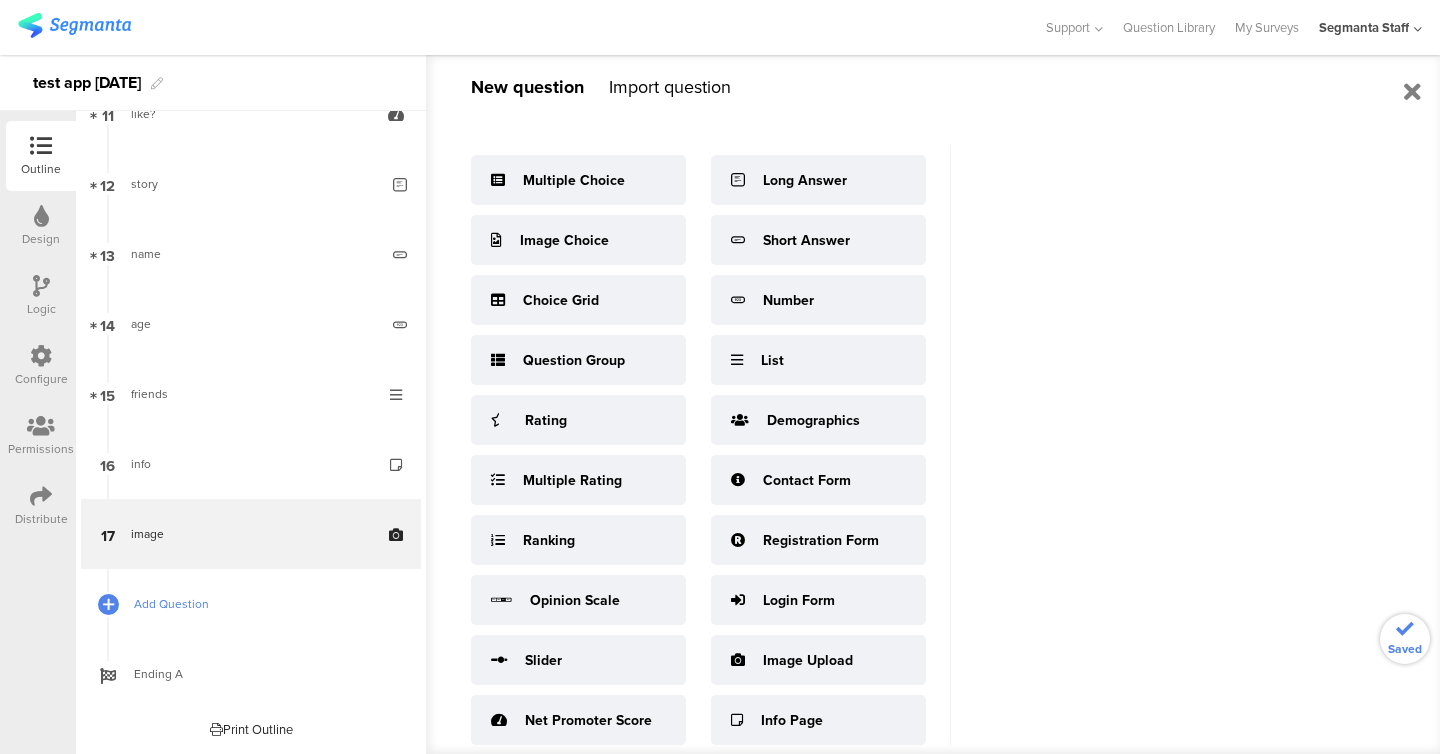 click on "Add Question" at bounding box center (262, 604) 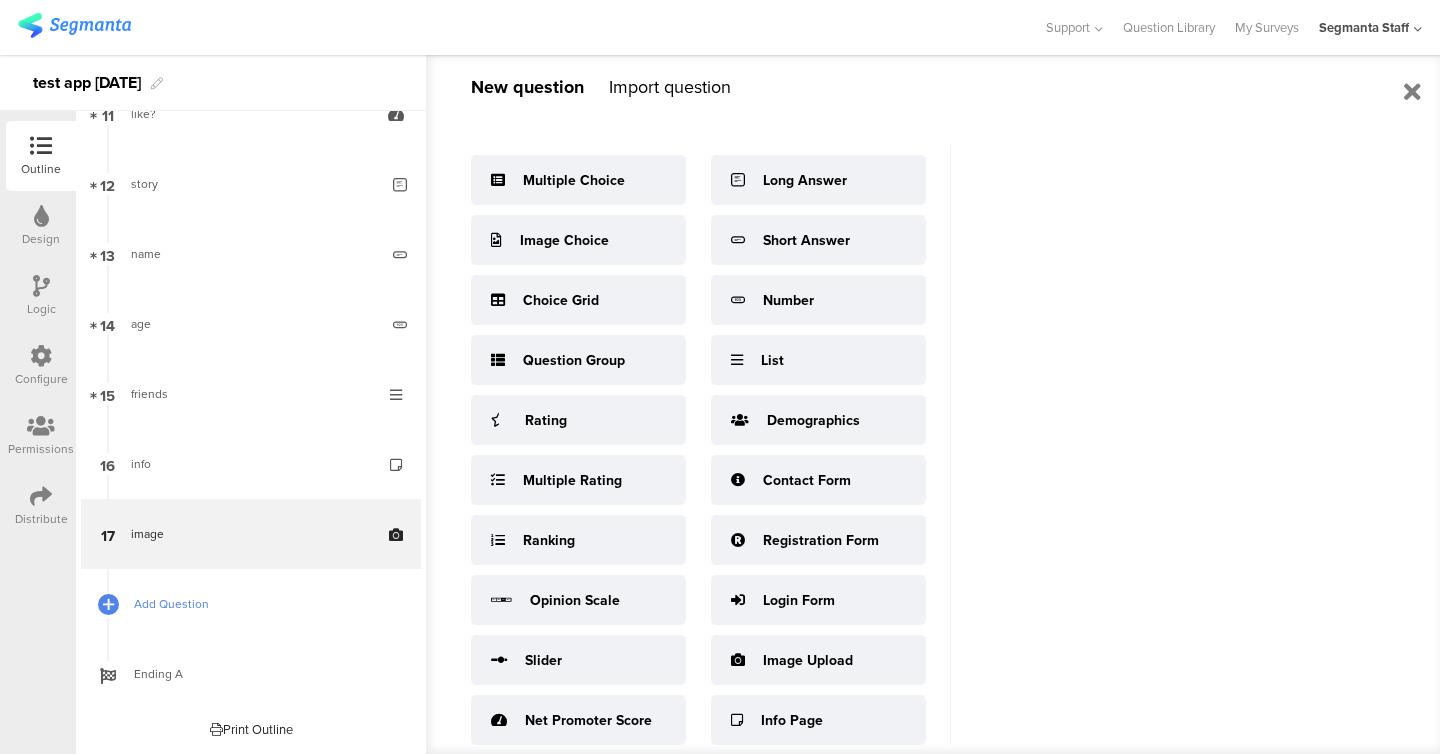 click on "Add Question" at bounding box center (262, 604) 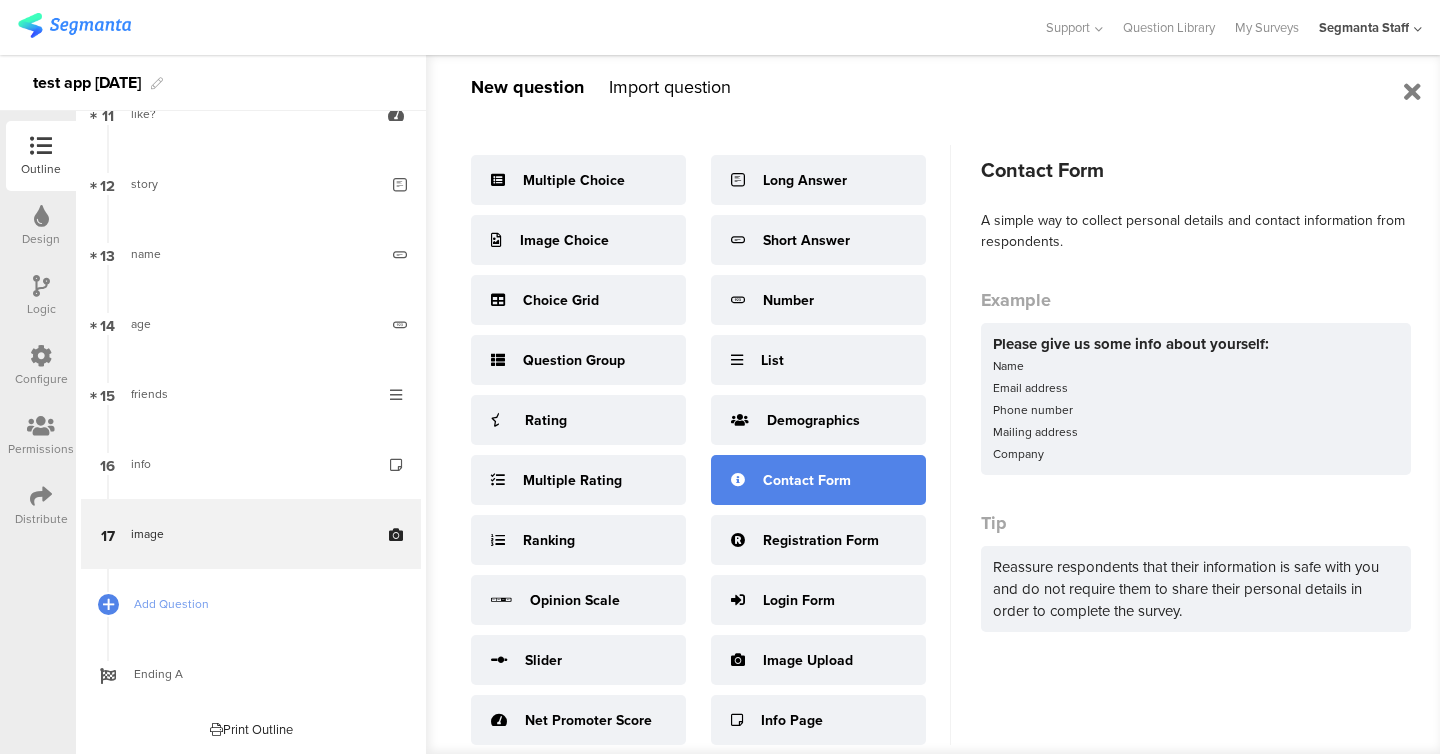 click on "Contact Form" at bounding box center [818, 480] 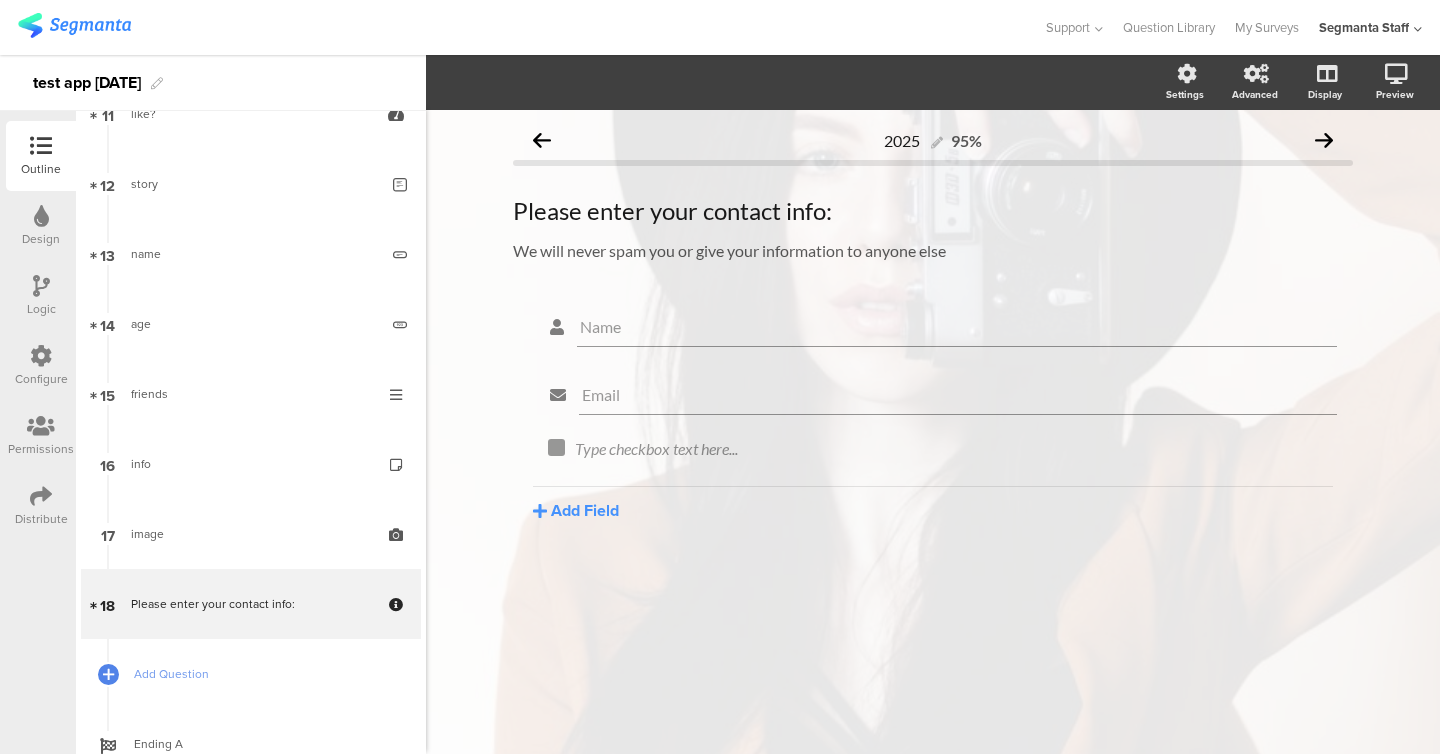 click on "Add Field
Text
Name
URL
Email
Date
Phone number
Dropdown
US State
Country
Checkbox" 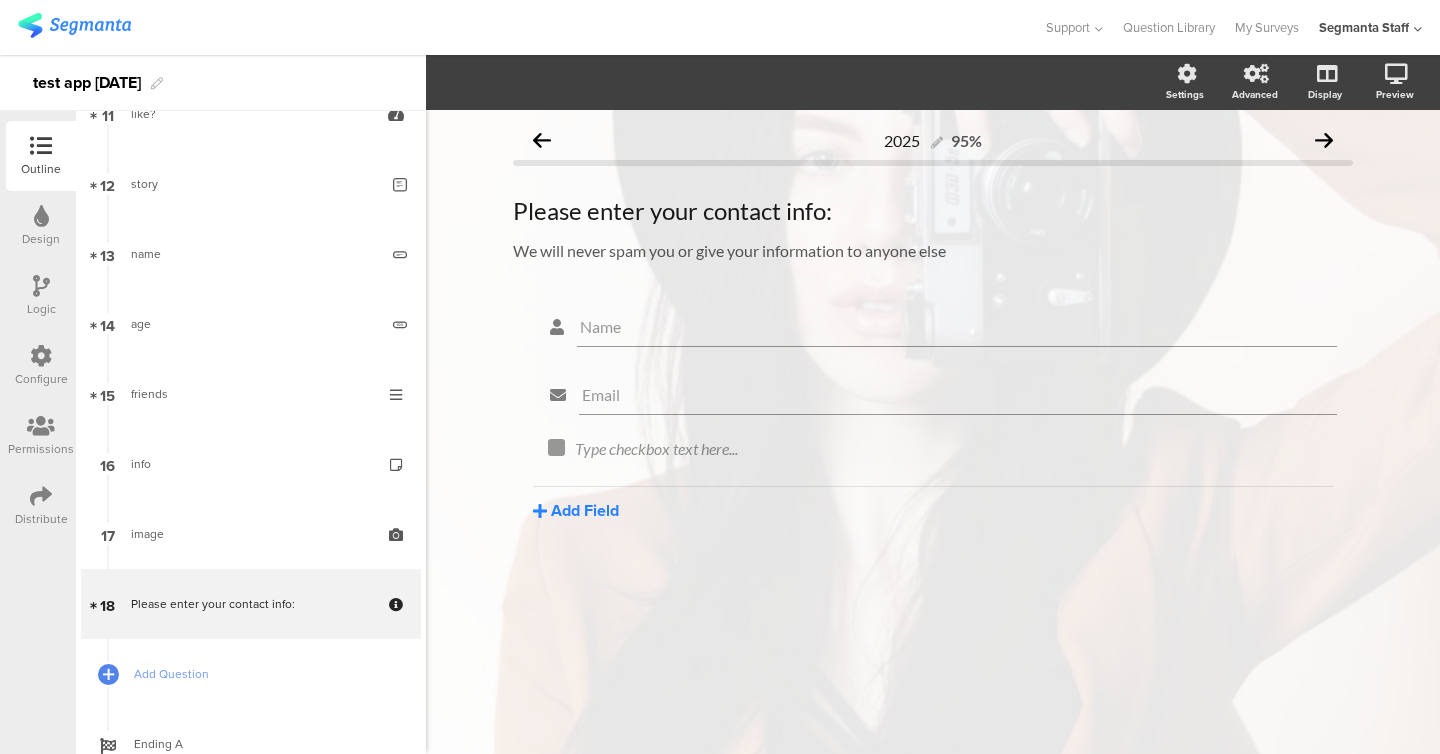 click on "Add Field" 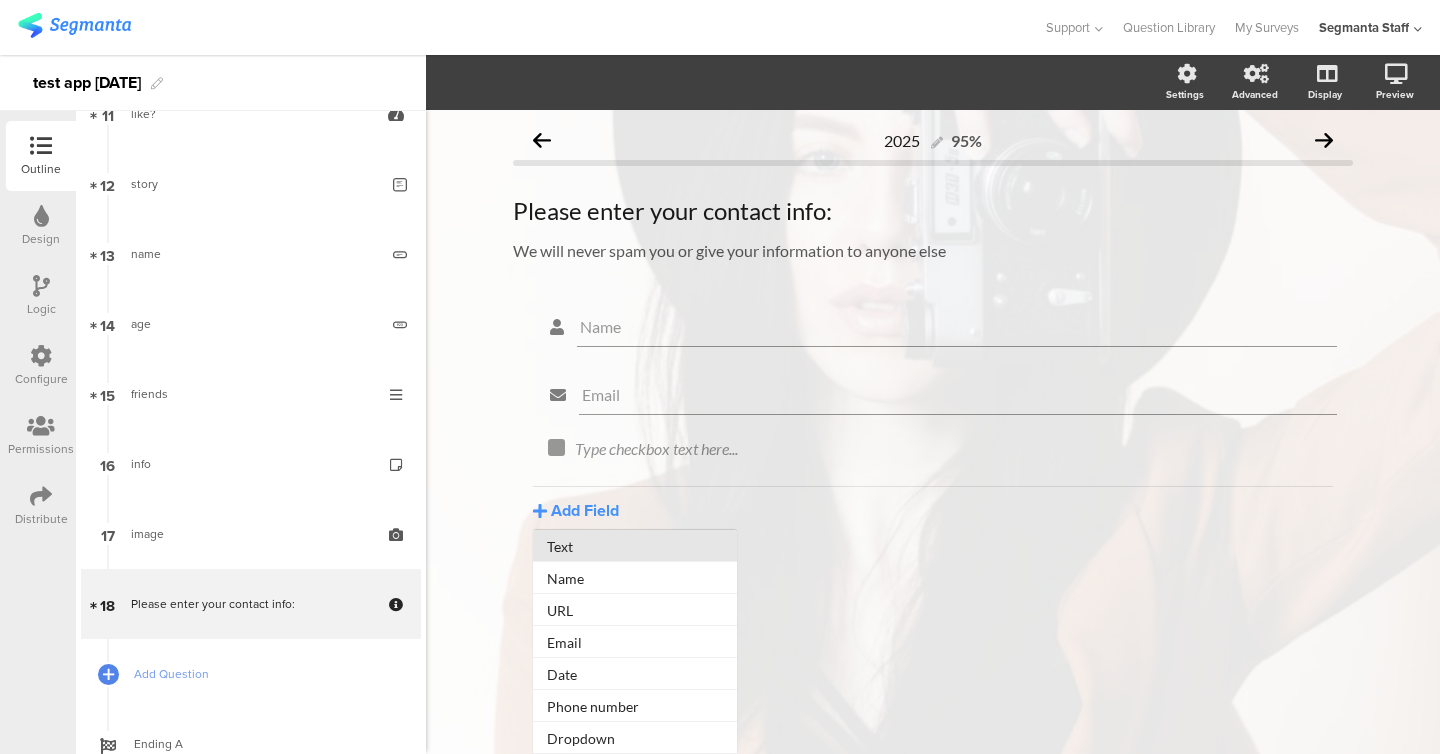 click on "Text" 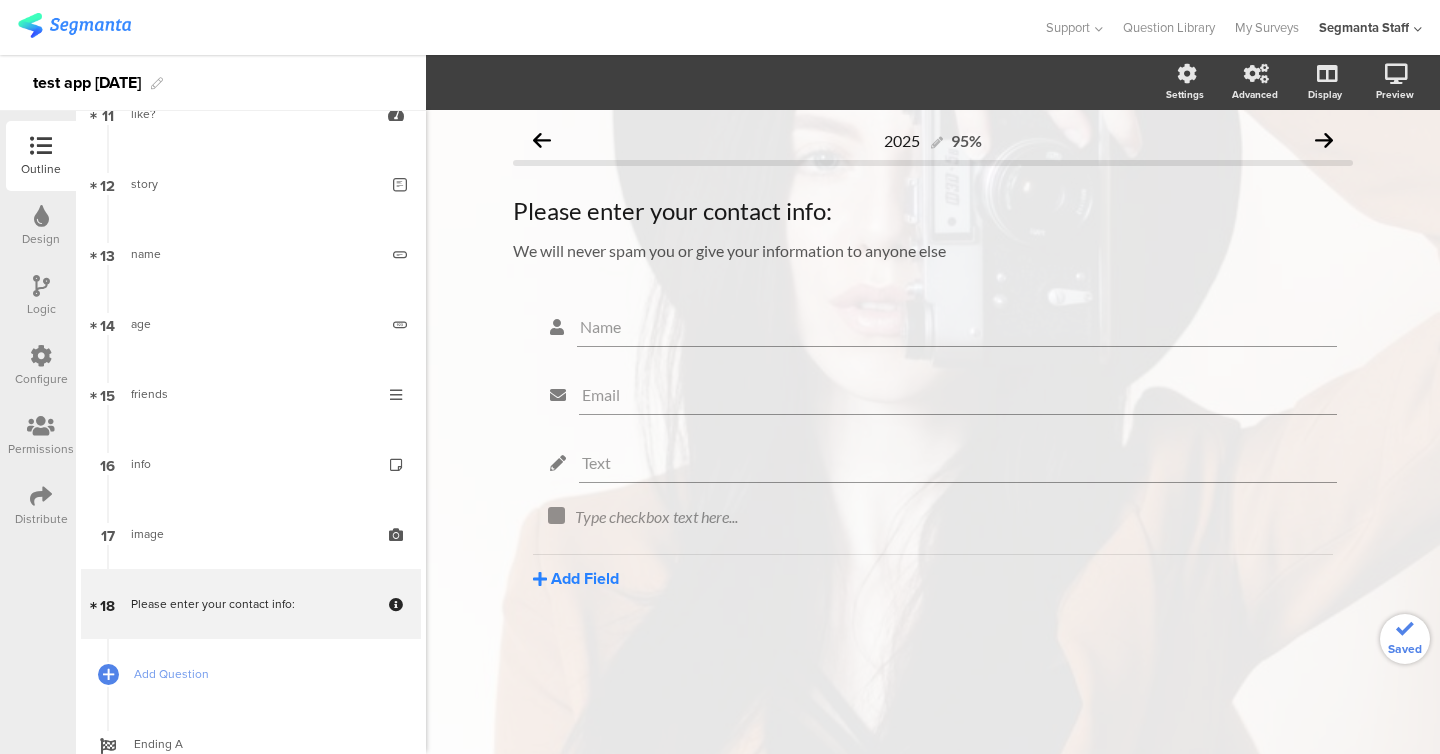 click on "Add Field" 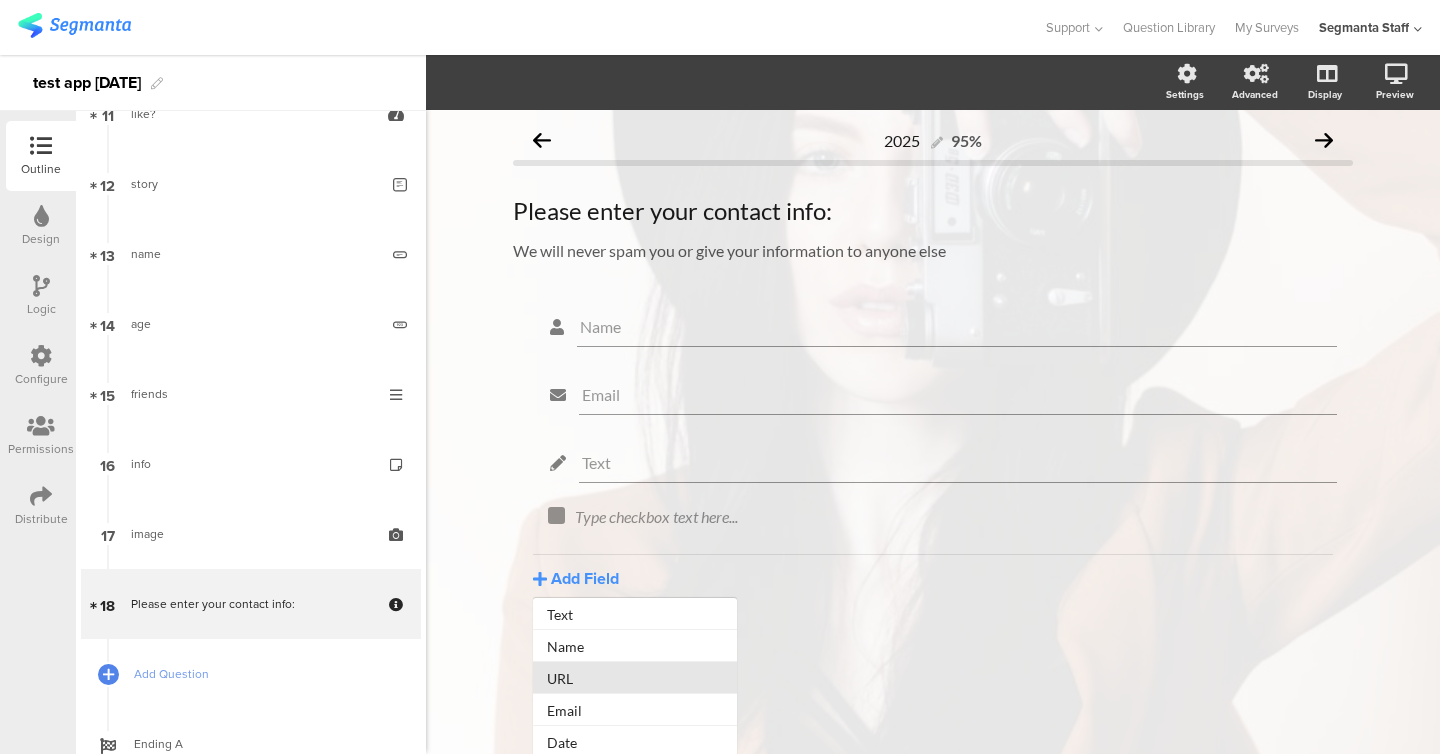 click on "URL" 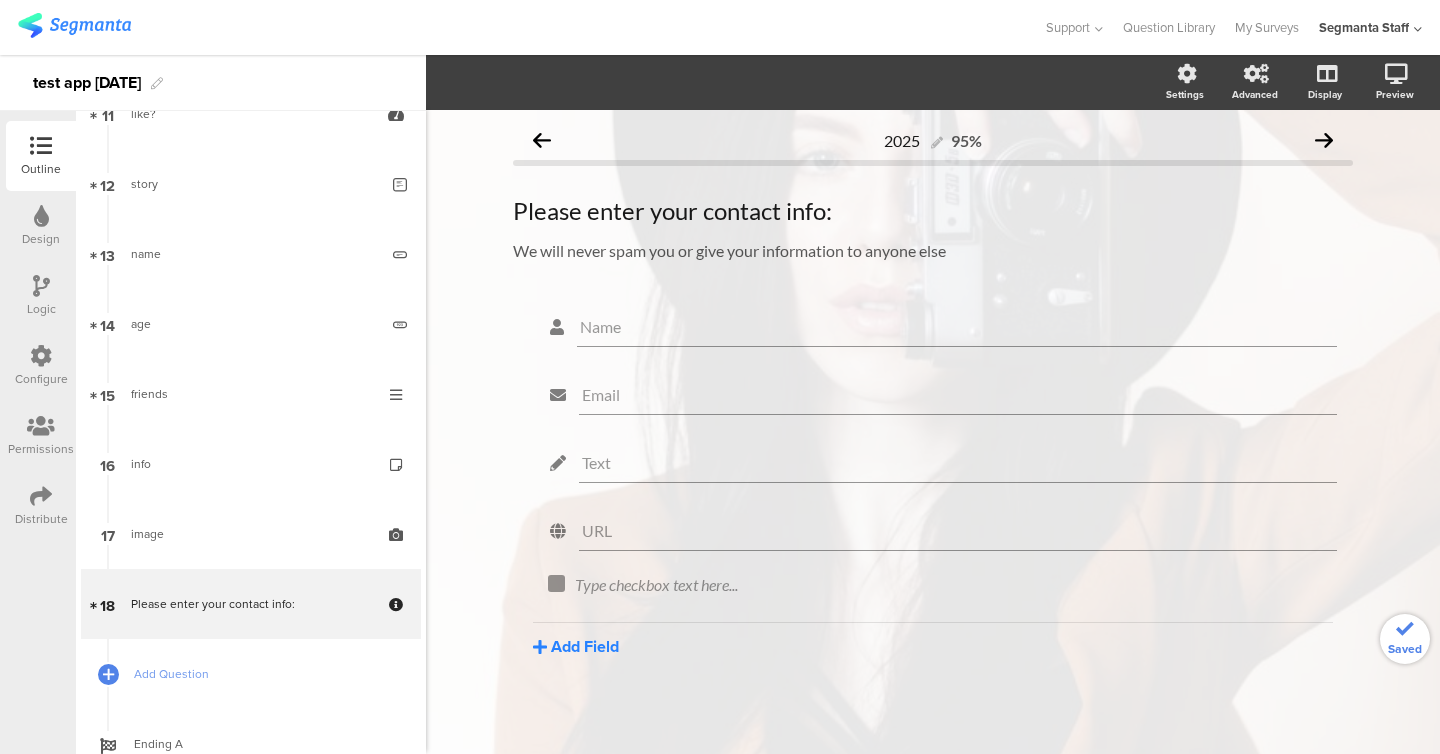 click on "Add Field" 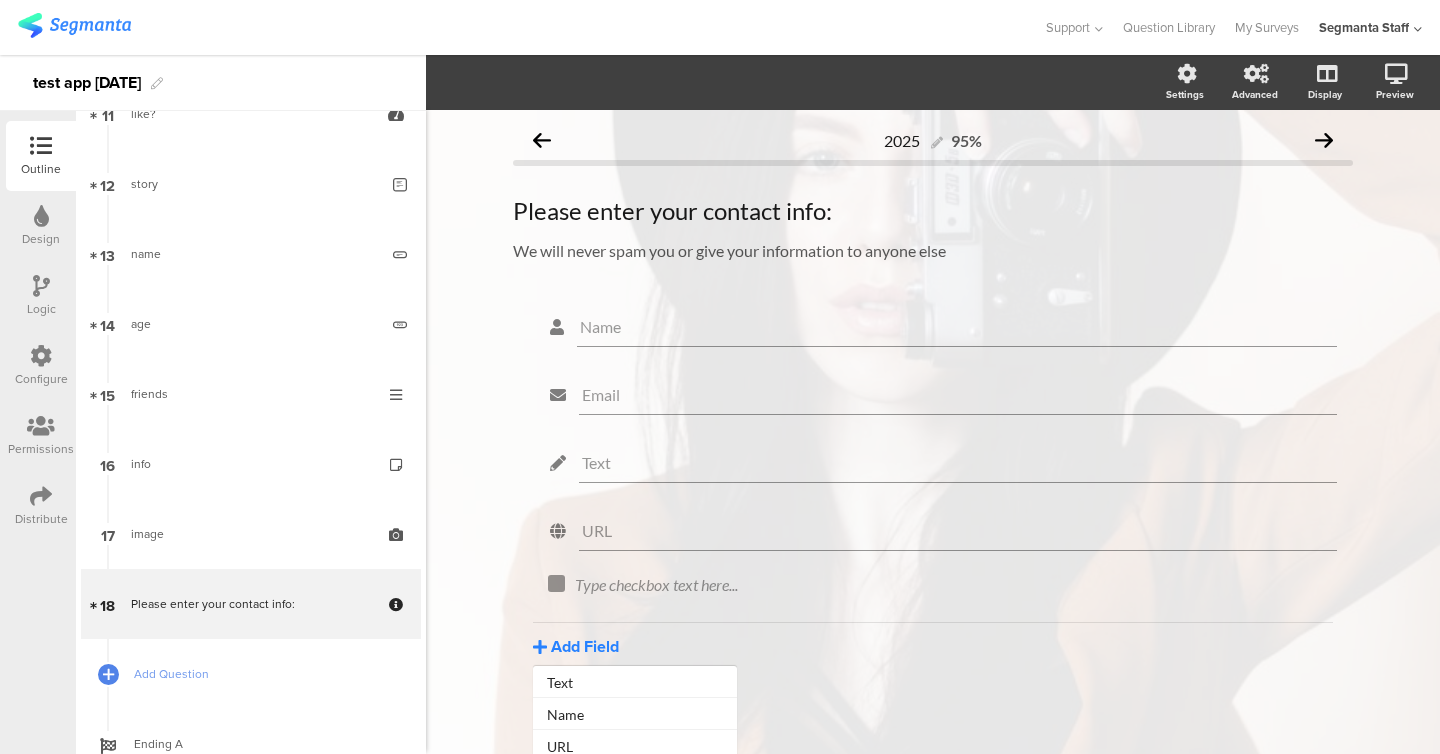 scroll, scrollTop: 223, scrollLeft: 0, axis: vertical 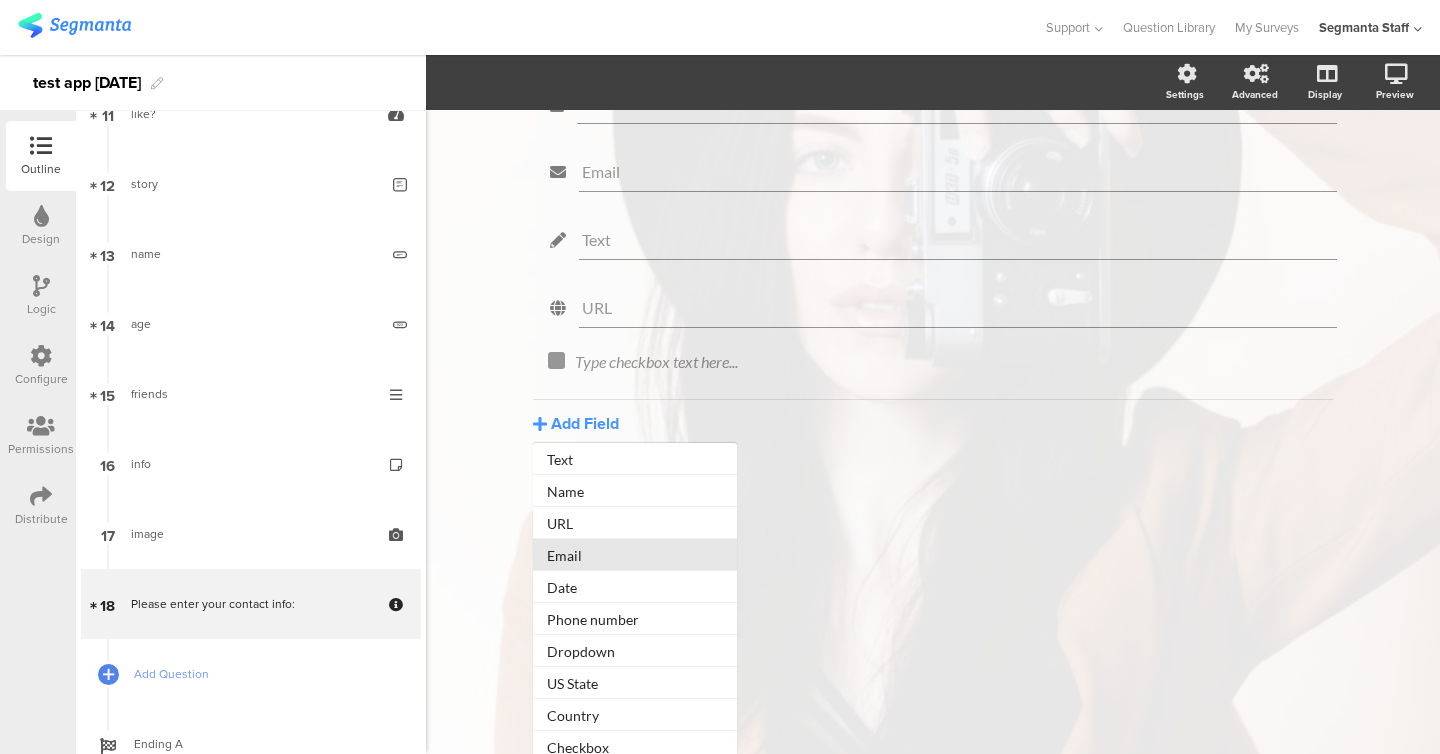 click on "Email" 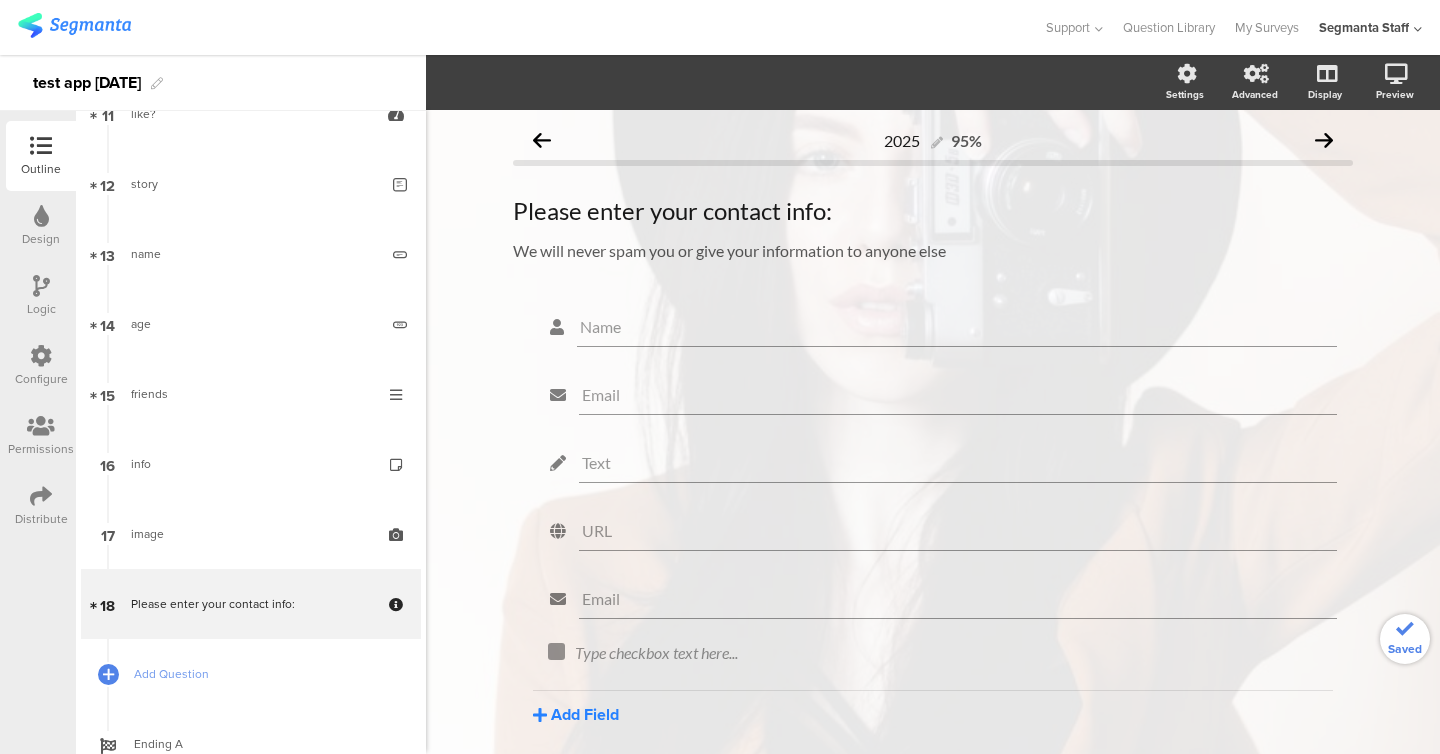 click on "Add Field" 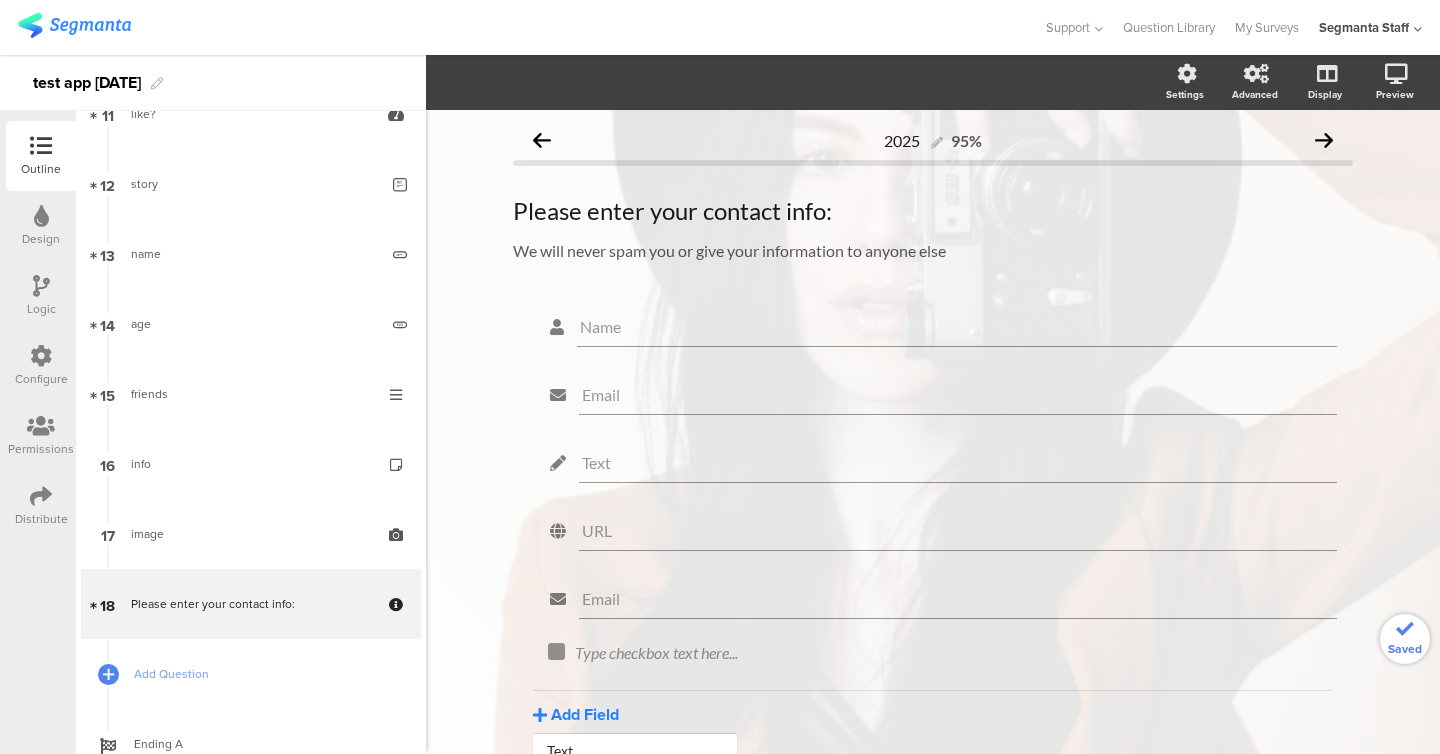 scroll, scrollTop: 223, scrollLeft: 0, axis: vertical 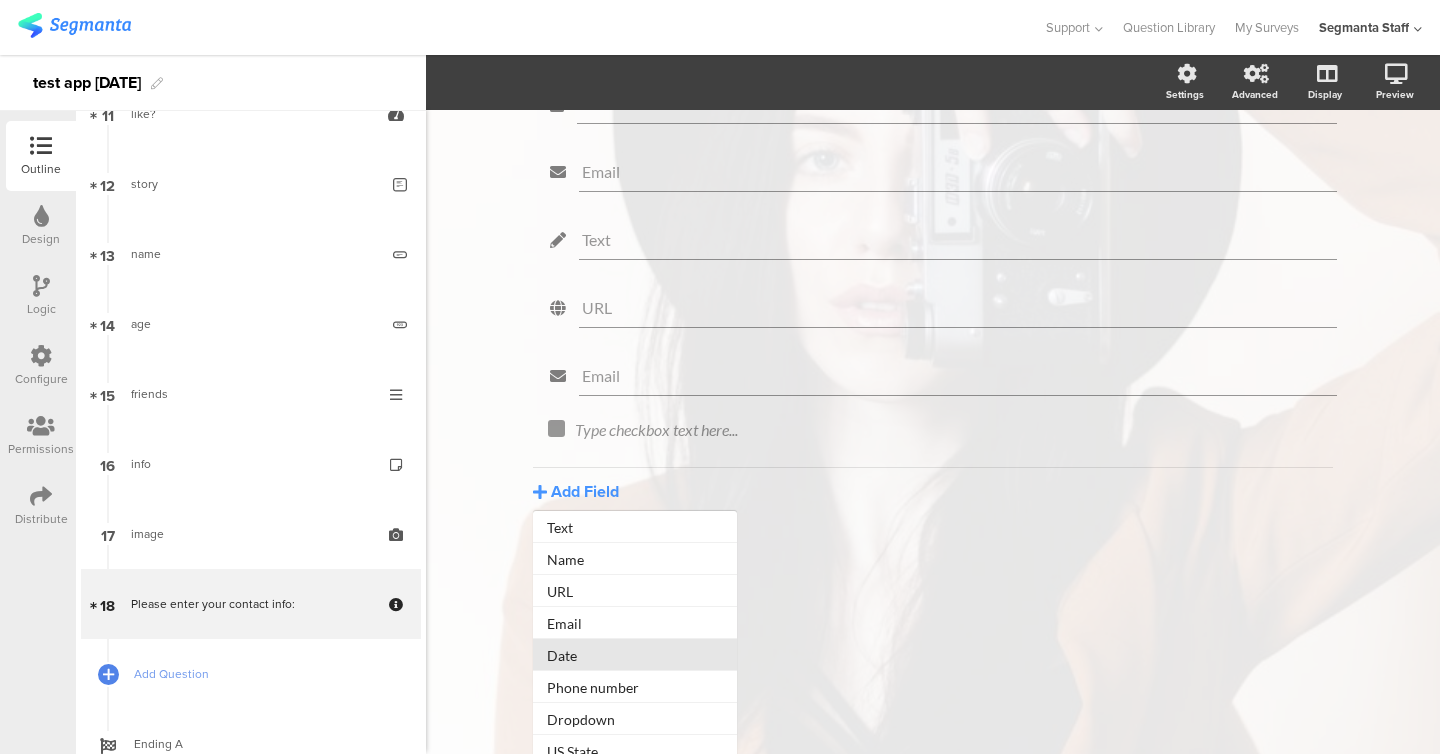 click on "Date" 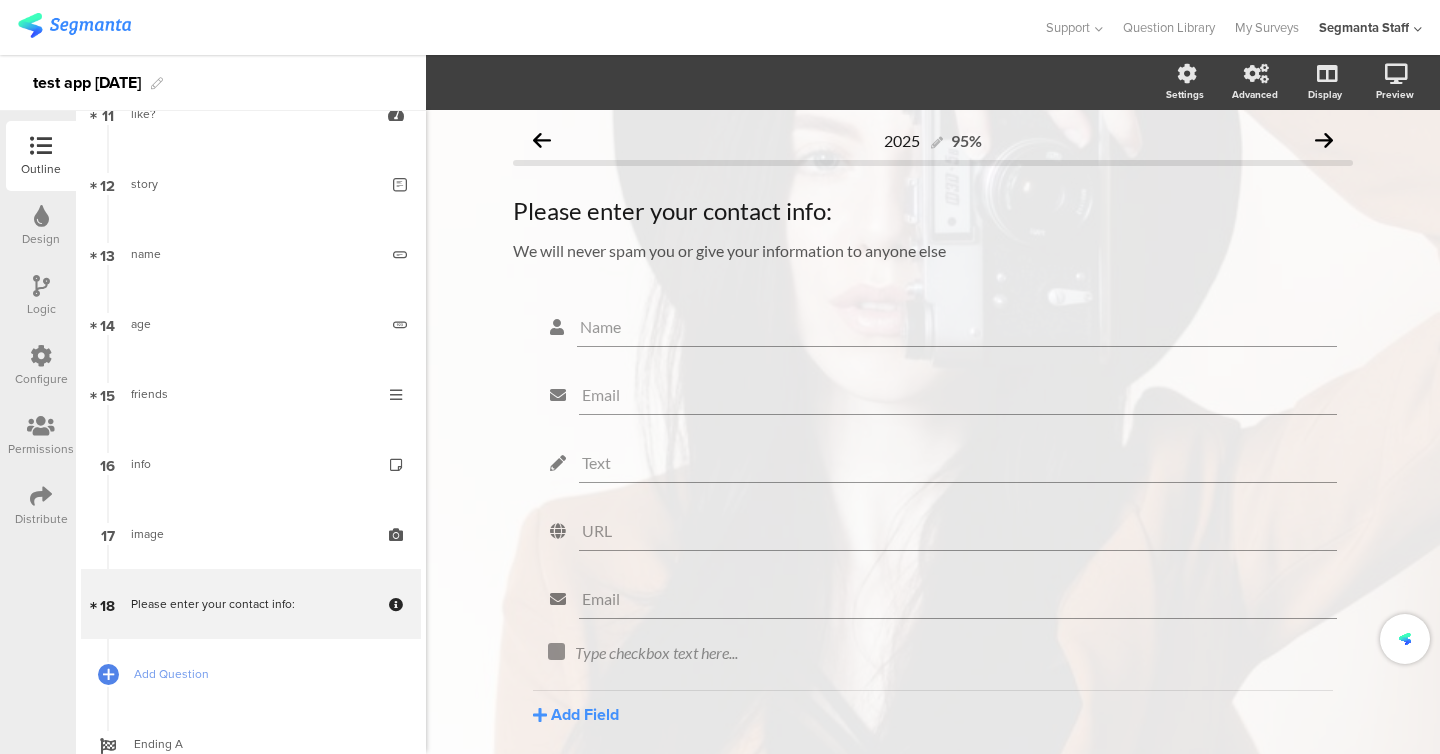 scroll, scrollTop: 0, scrollLeft: 0, axis: both 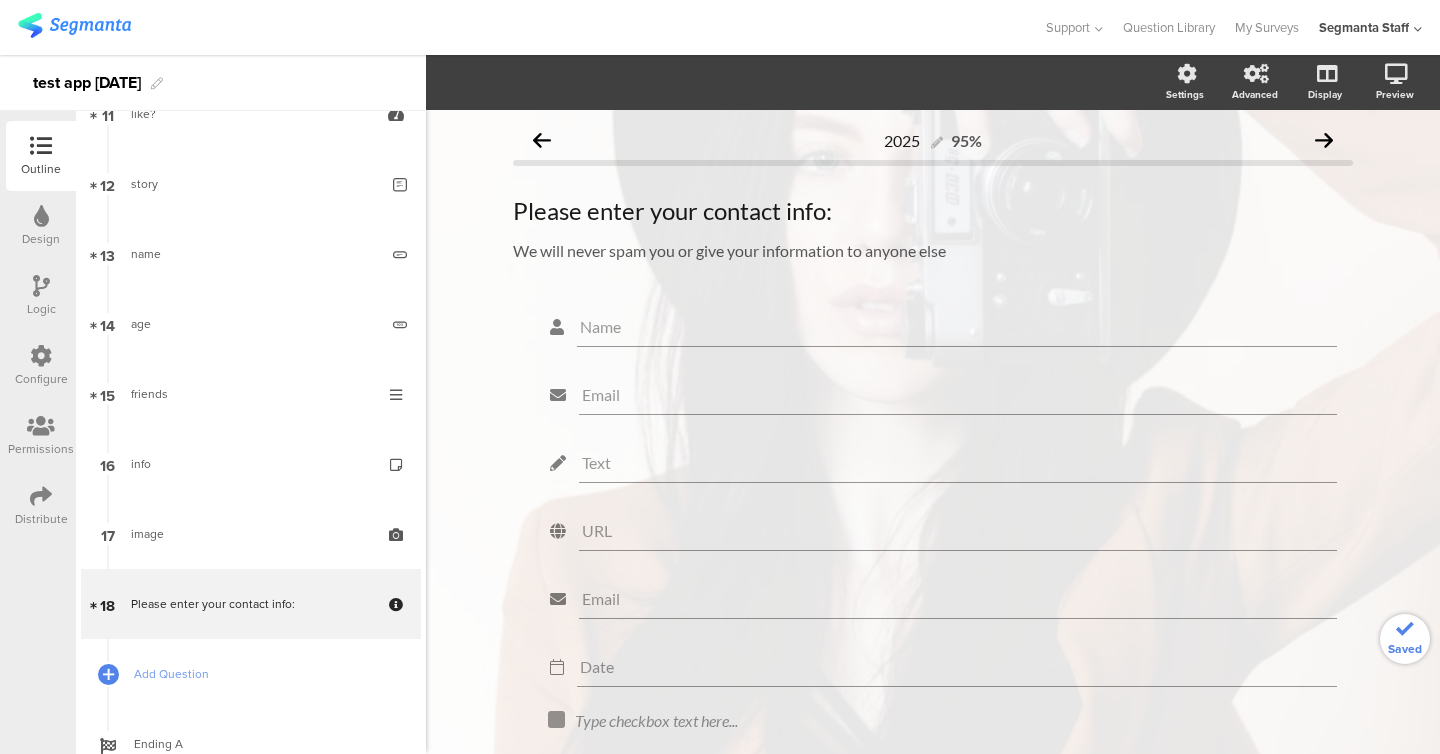 click on "Name
Email
Text
URL
Email
Date
Type checkbox text here...
[GEOGRAPHIC_DATA]
Text
Name
URL
Email
Date
Dropdown" 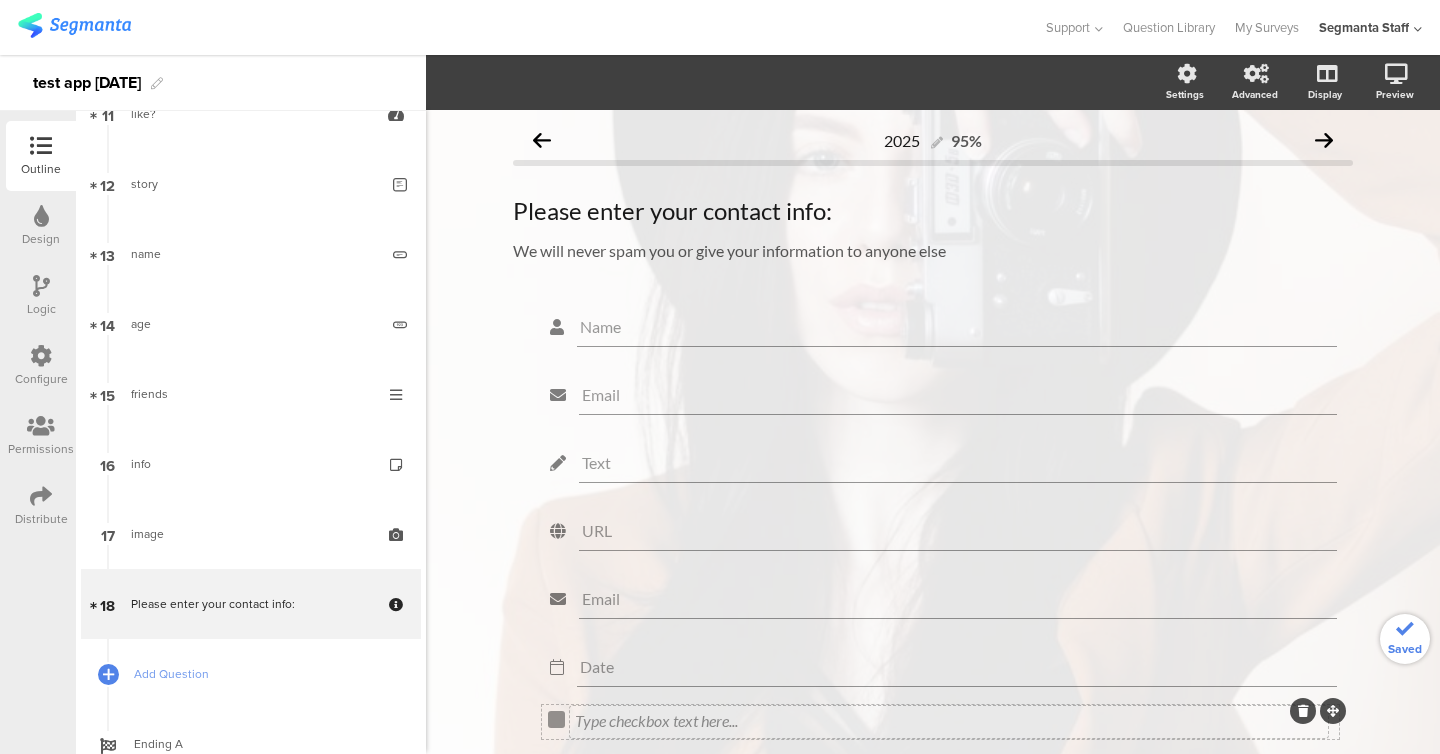 scroll, scrollTop: 148, scrollLeft: 0, axis: vertical 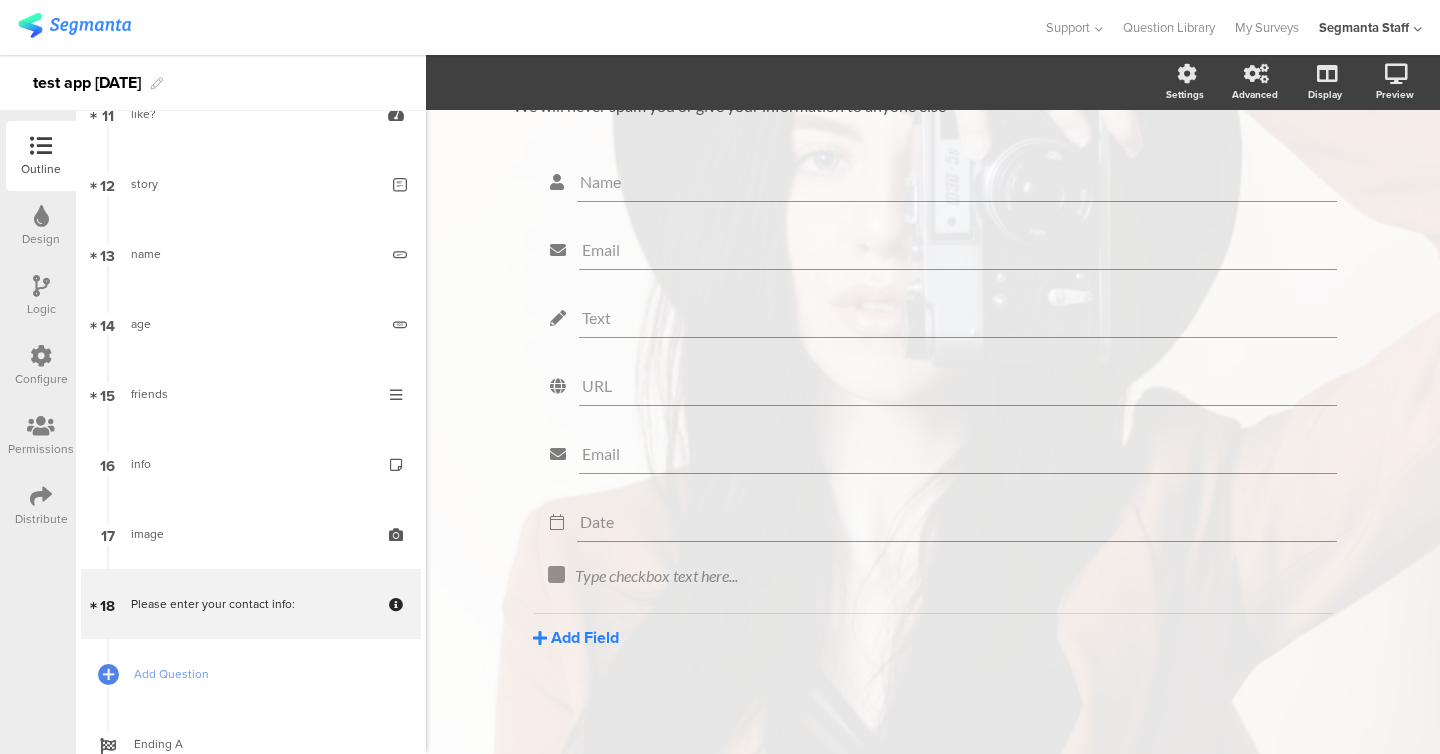 click on "Add Field" 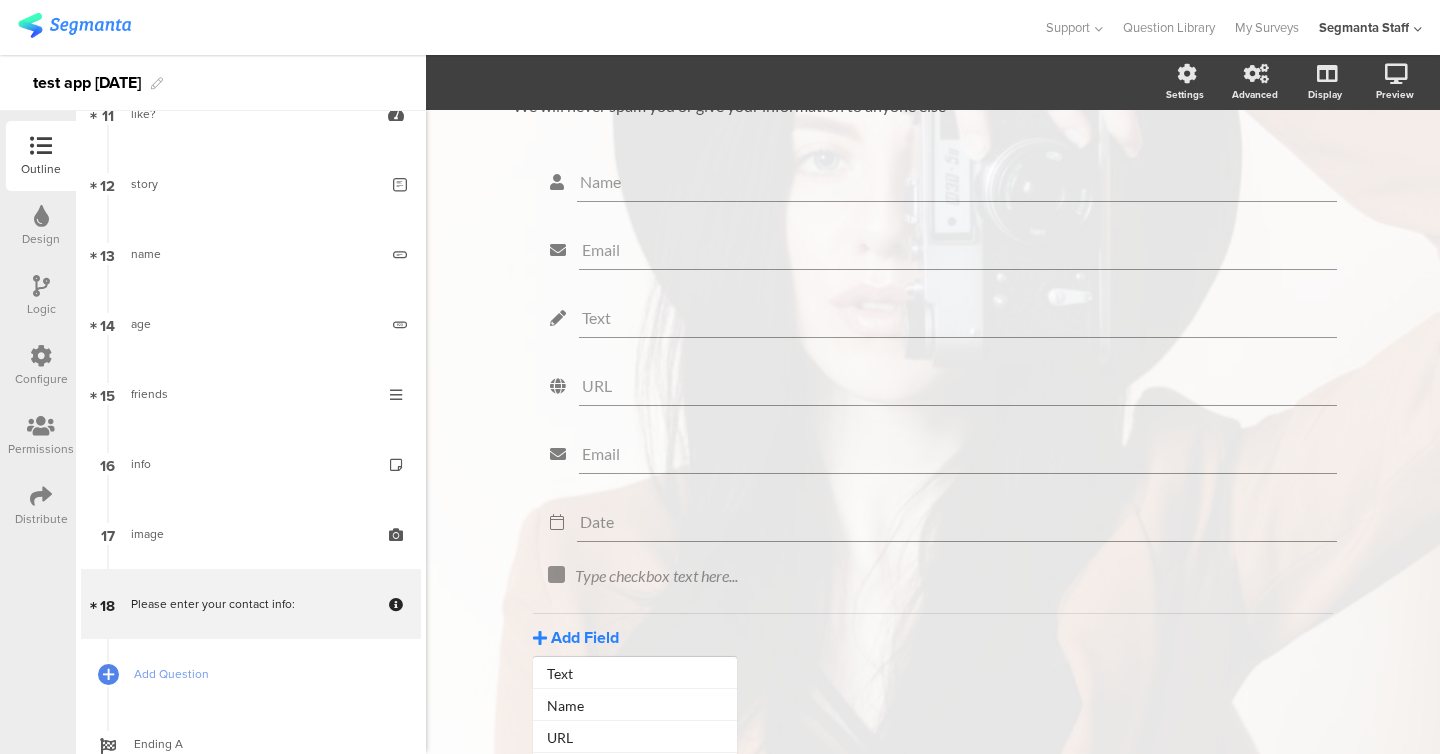 scroll, scrollTop: 223, scrollLeft: 0, axis: vertical 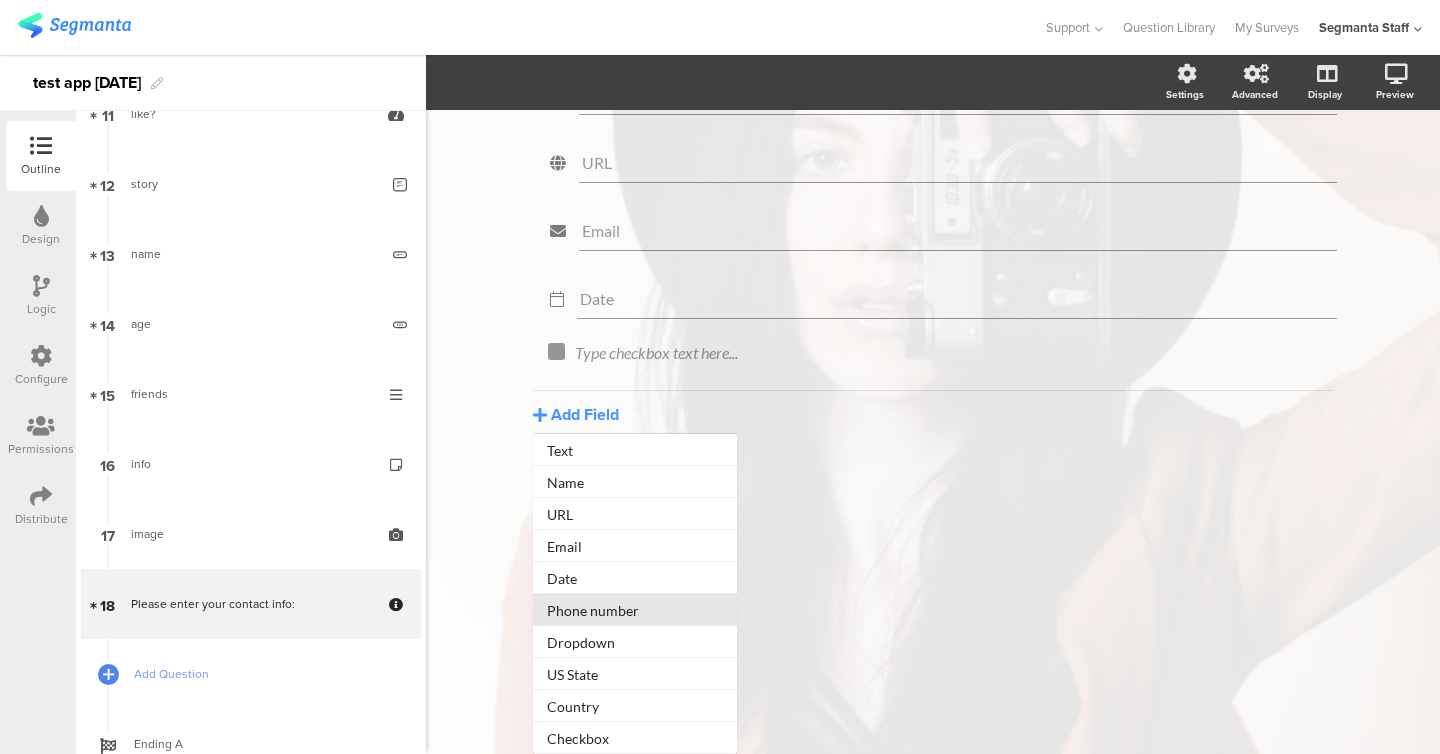 click on "Phone number" 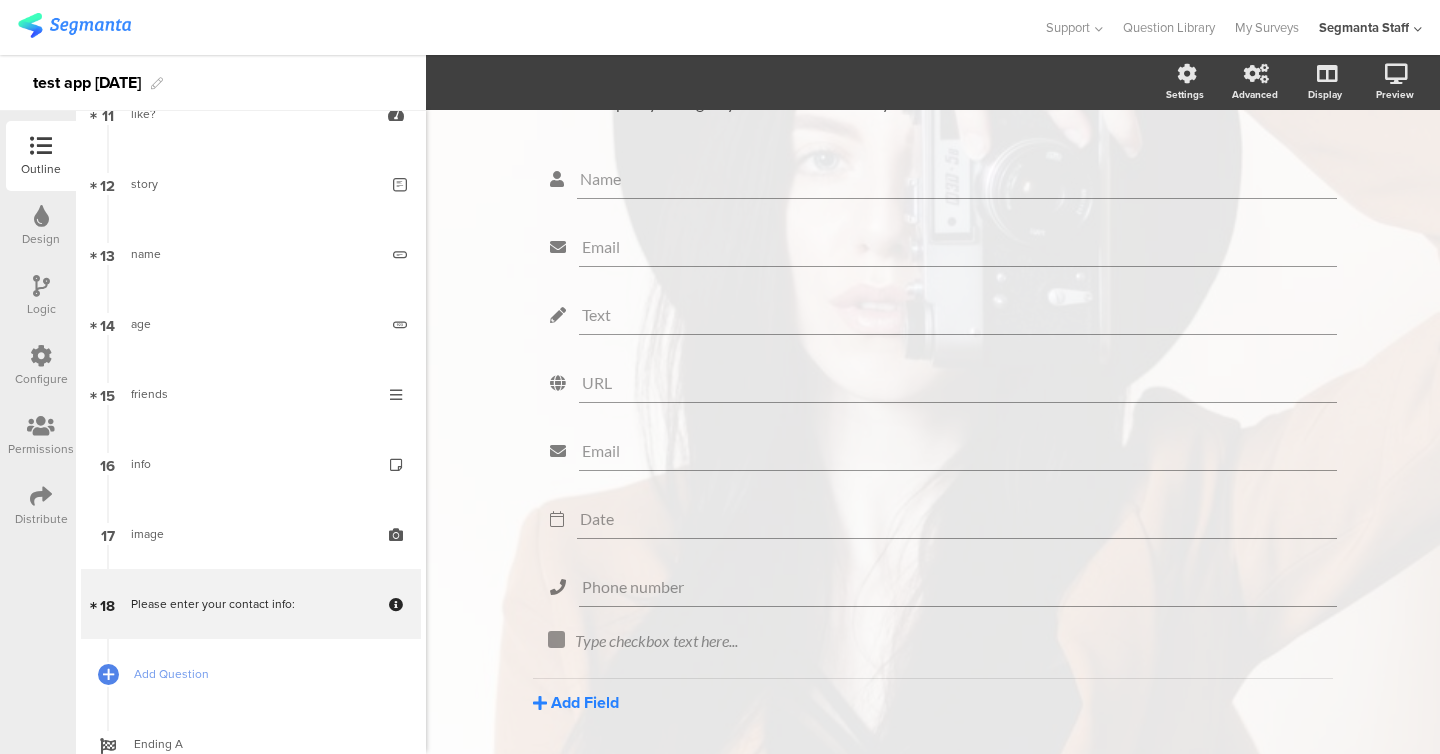click on "Add Field" 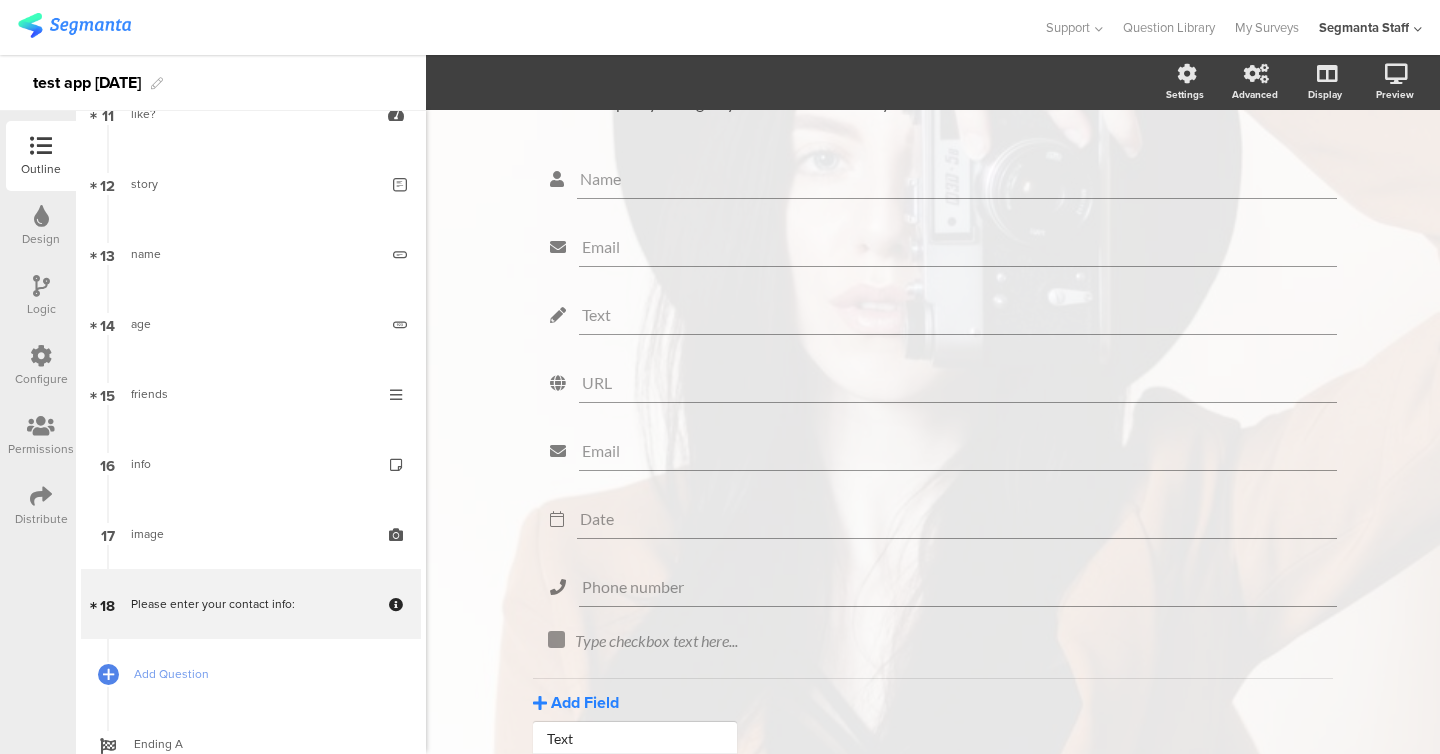 scroll, scrollTop: 223, scrollLeft: 0, axis: vertical 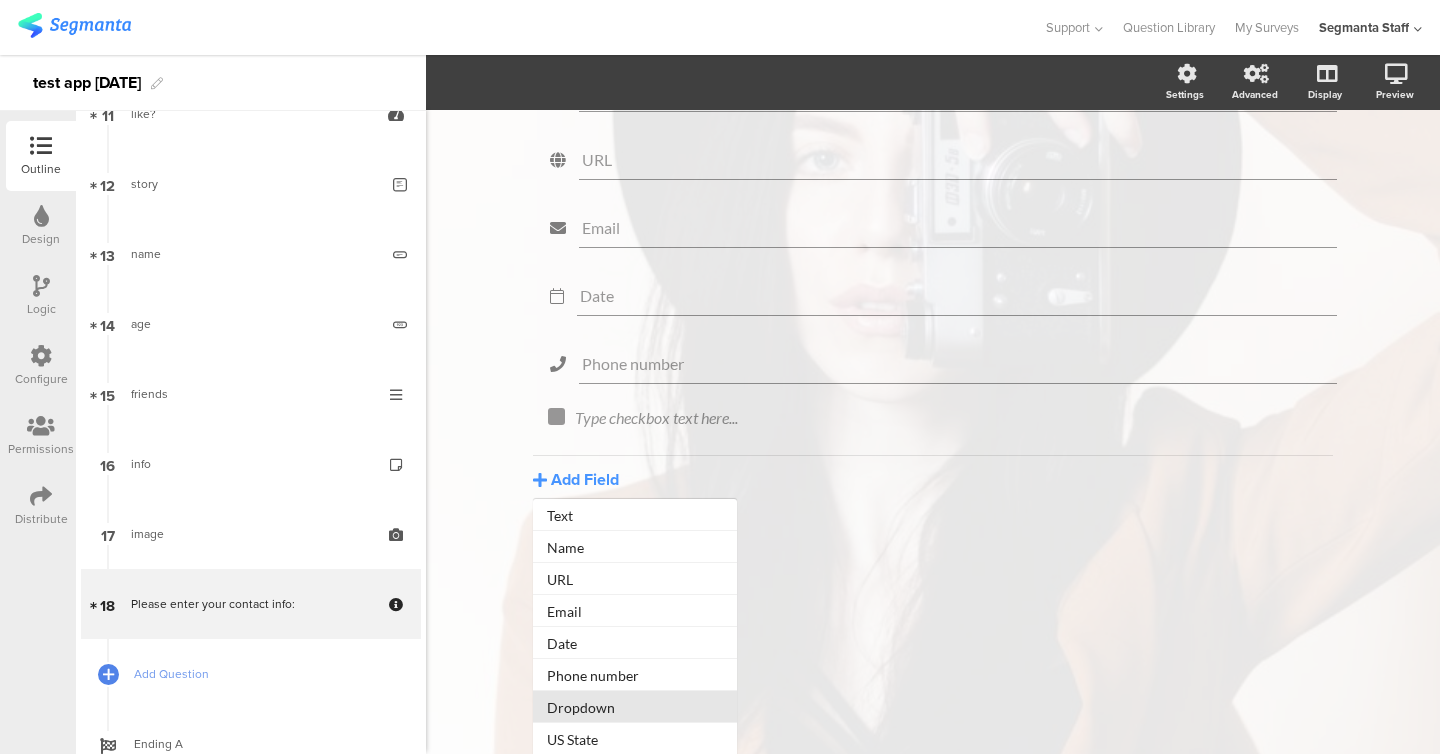 click on "Dropdown" 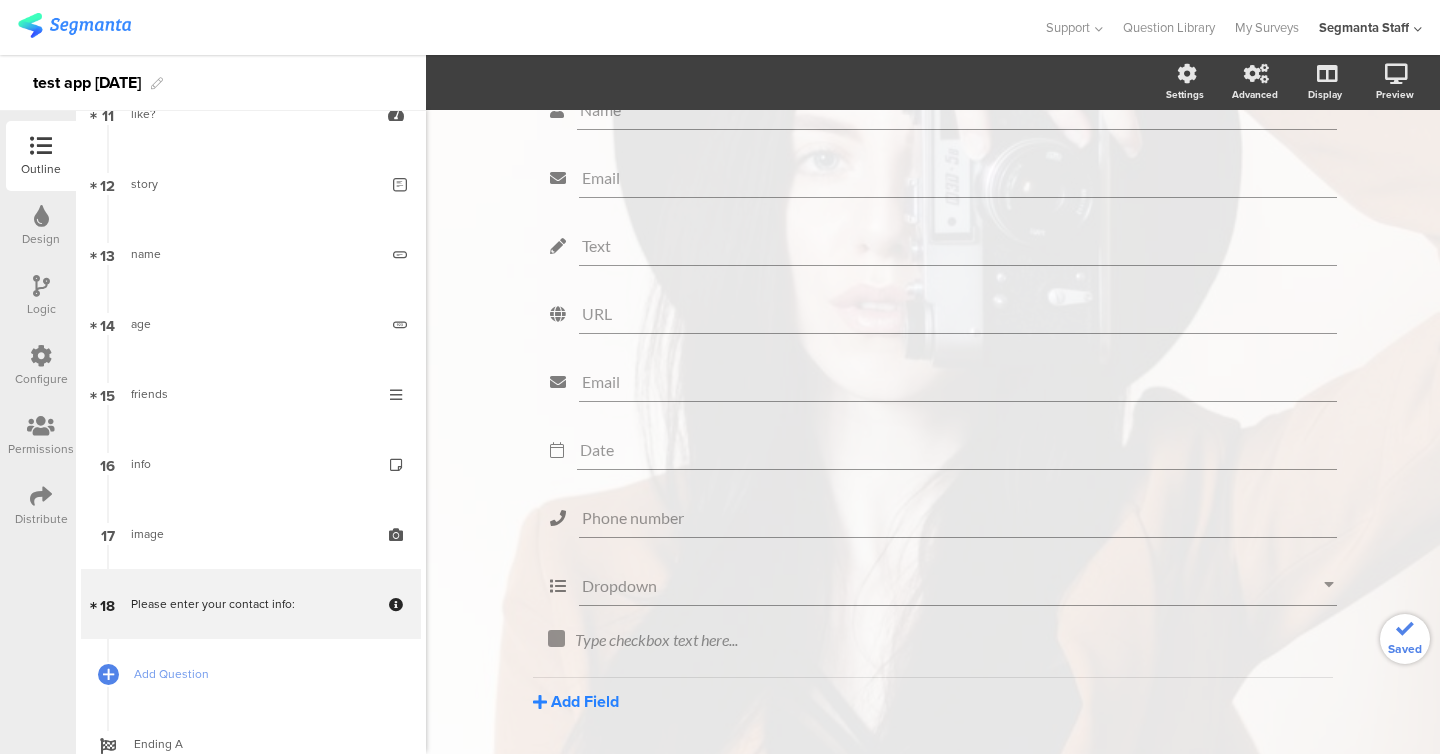 click on "Add Field" 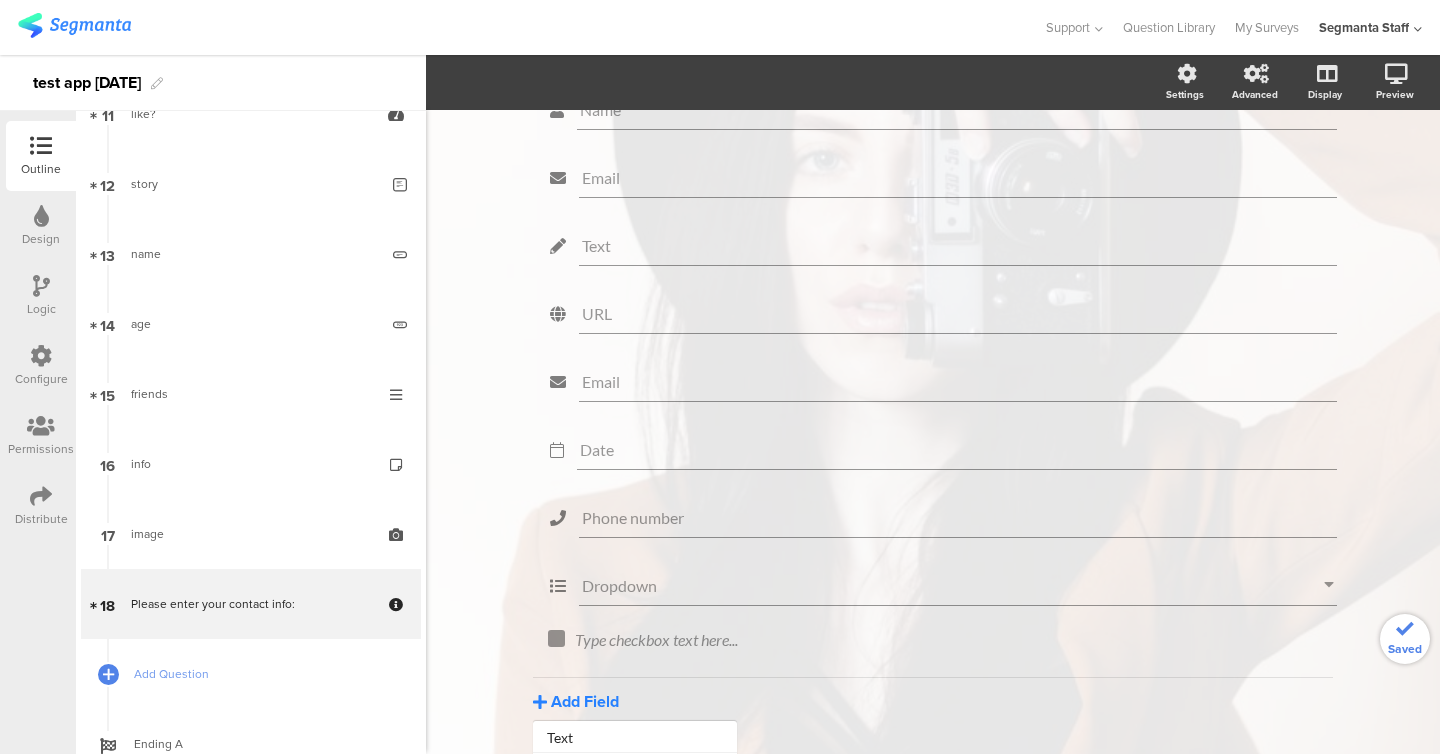scroll, scrollTop: 223, scrollLeft: 0, axis: vertical 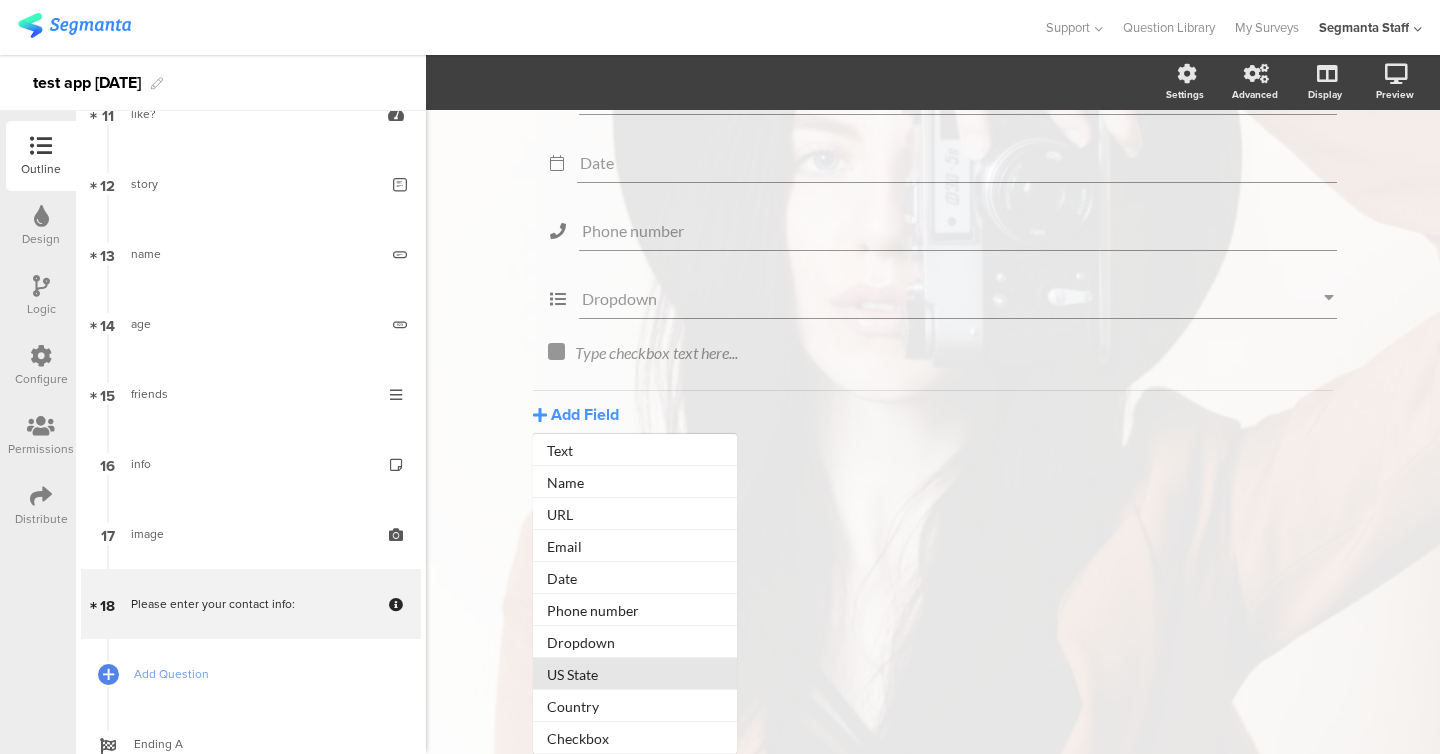 click on "US State" 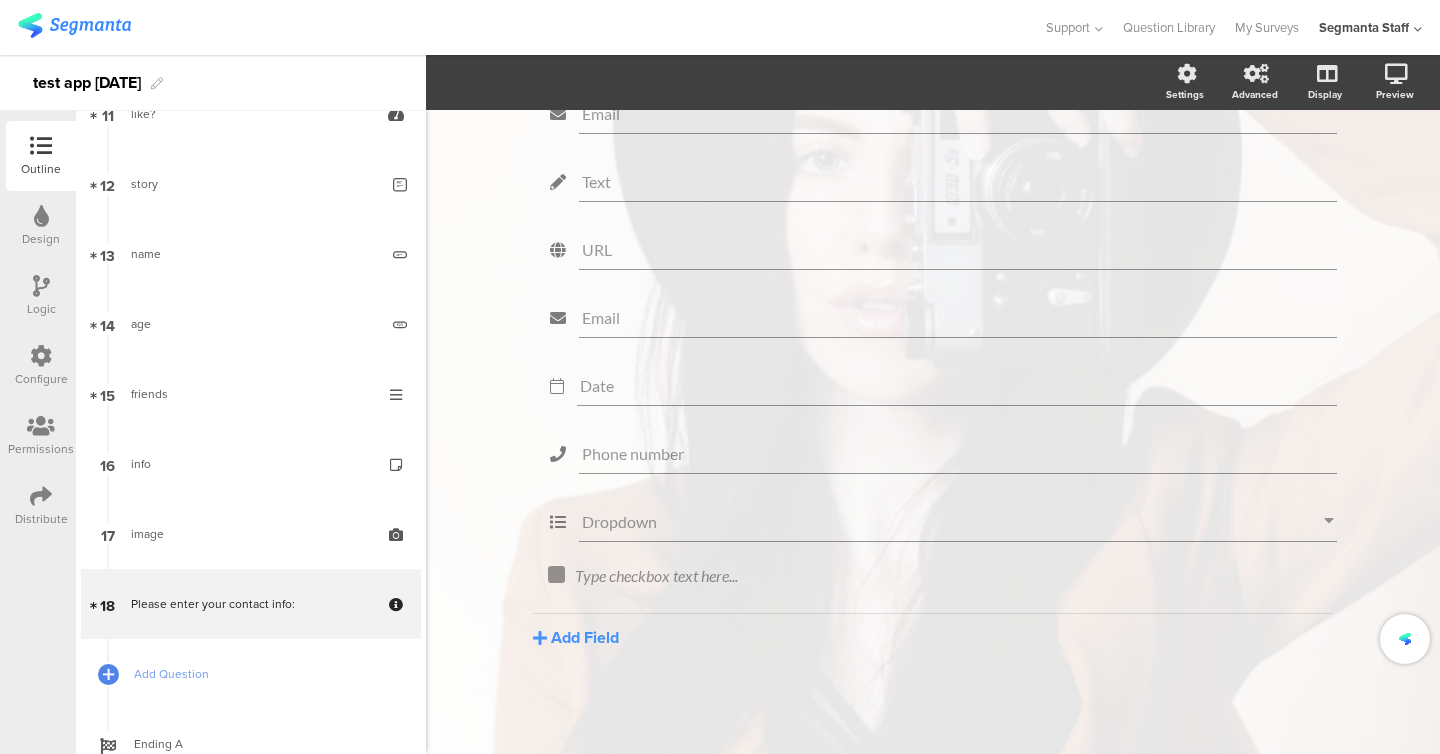 scroll, scrollTop: 0, scrollLeft: 0, axis: both 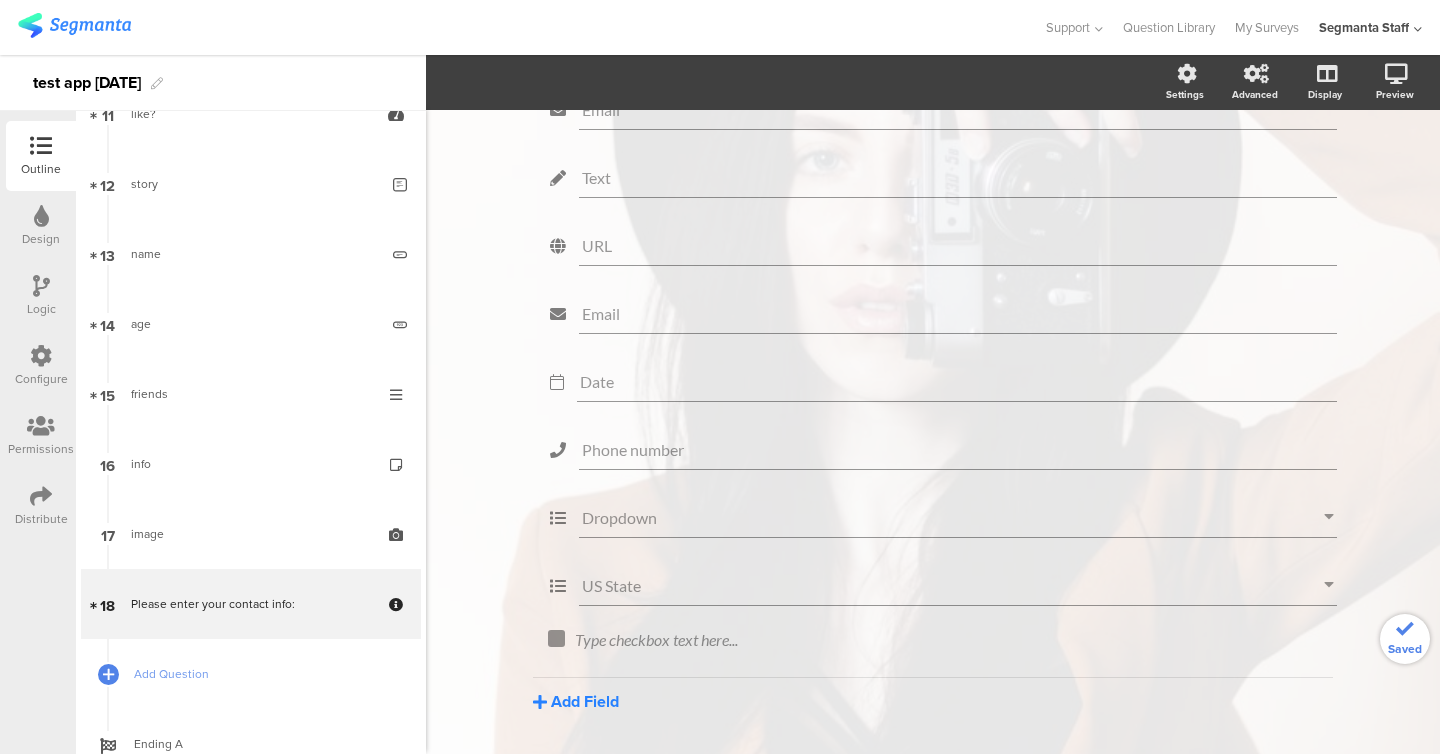click on "Add Field" 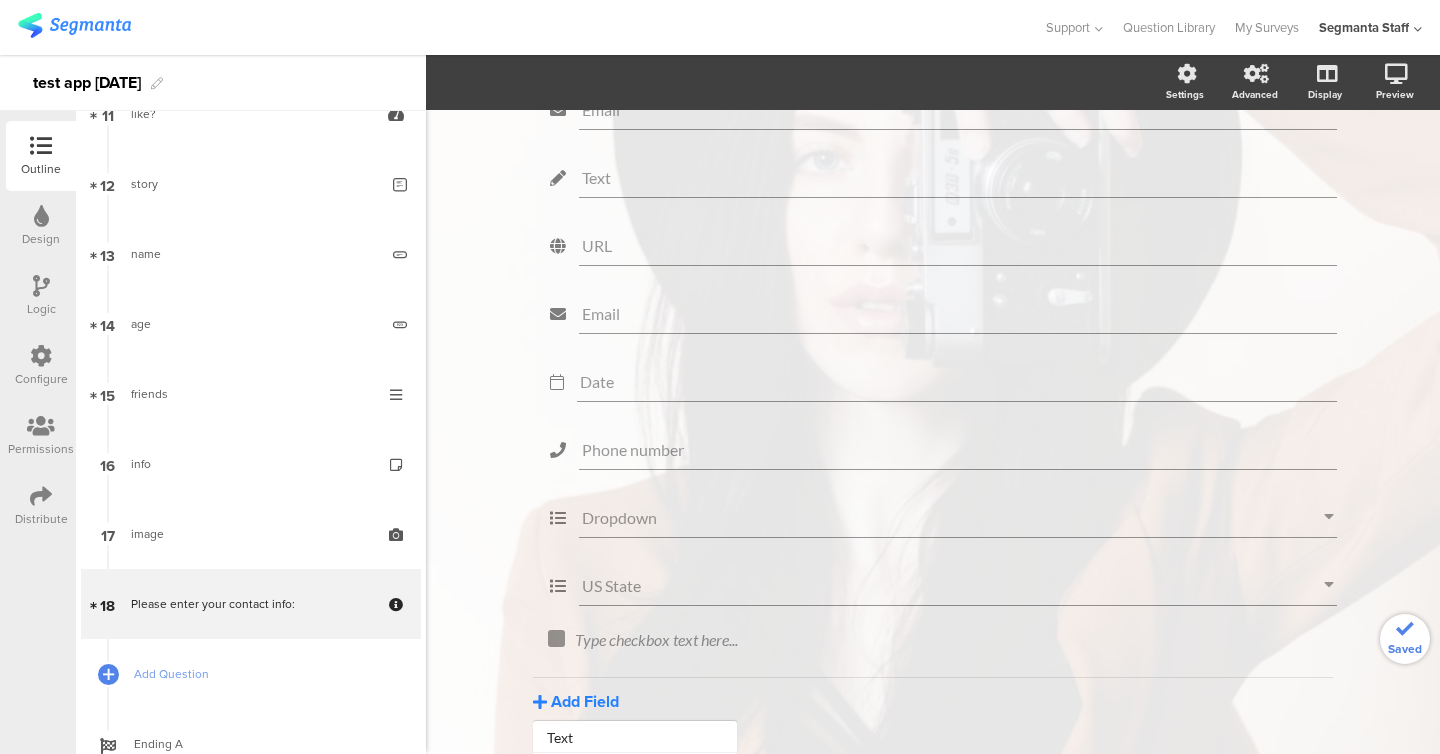 scroll, scrollTop: 223, scrollLeft: 0, axis: vertical 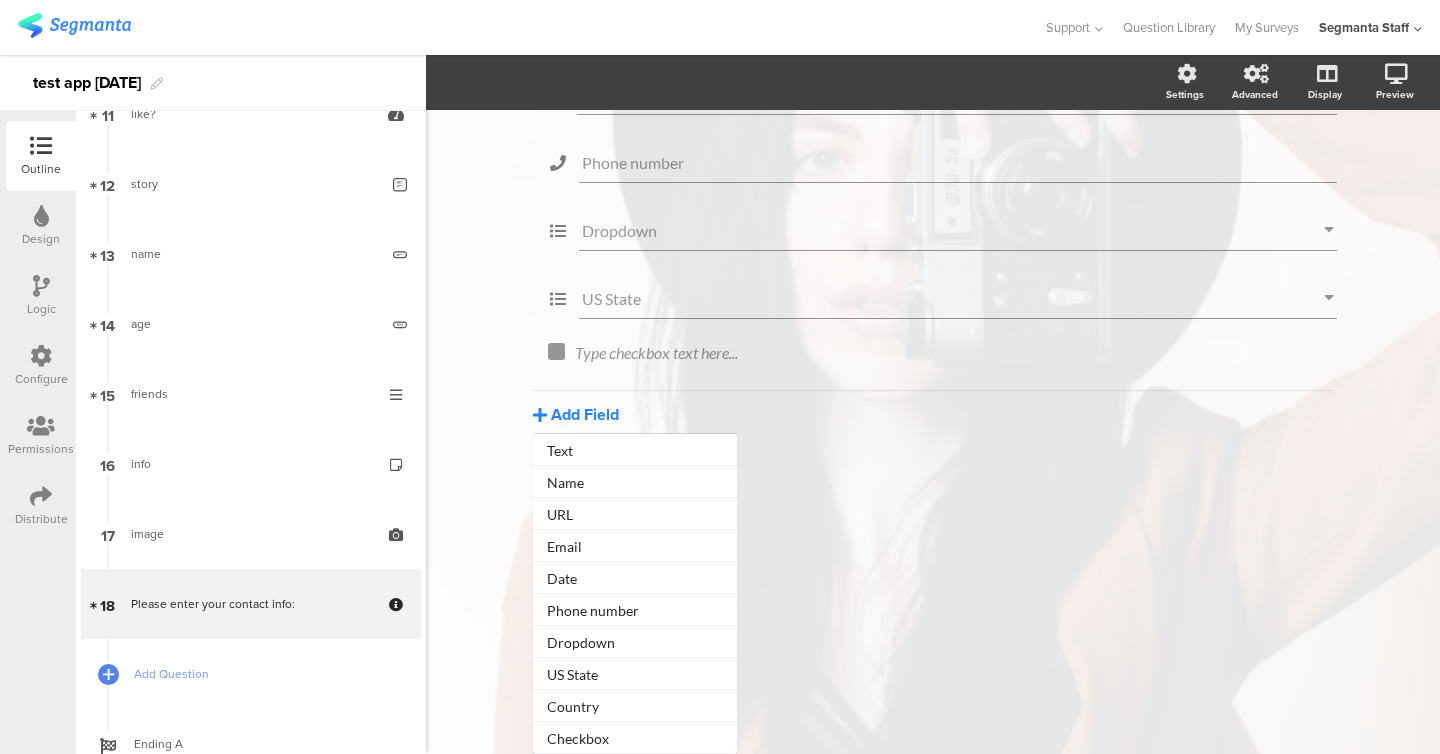 click on "Country" 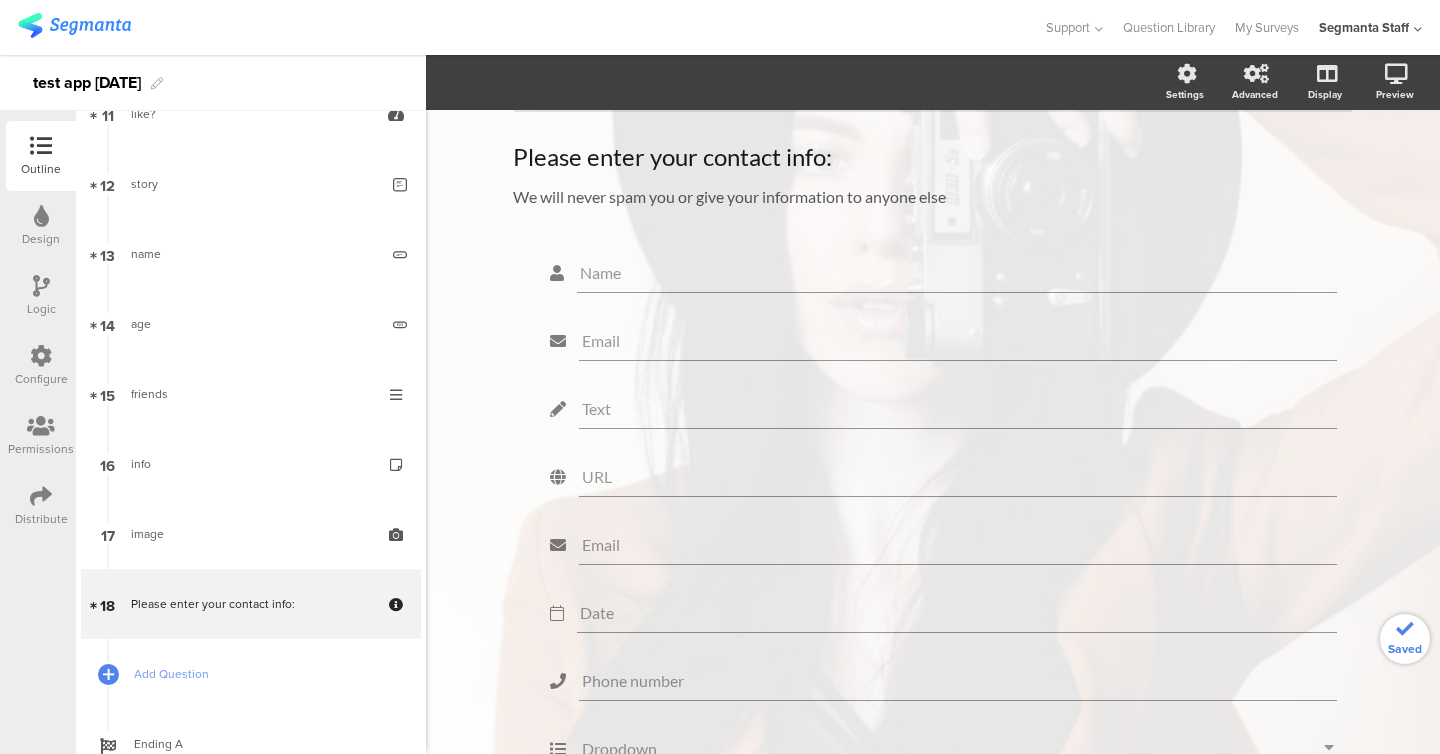 scroll, scrollTop: 0, scrollLeft: 0, axis: both 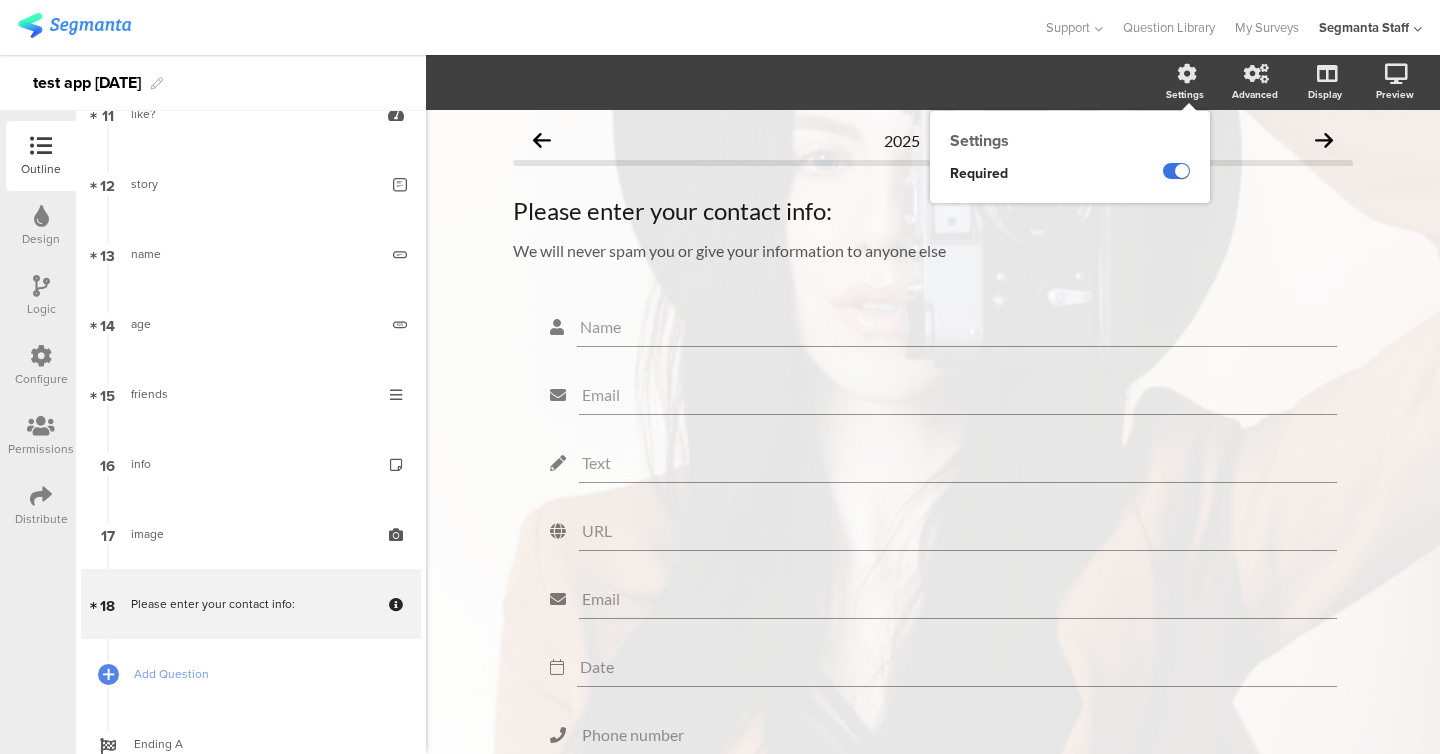 click 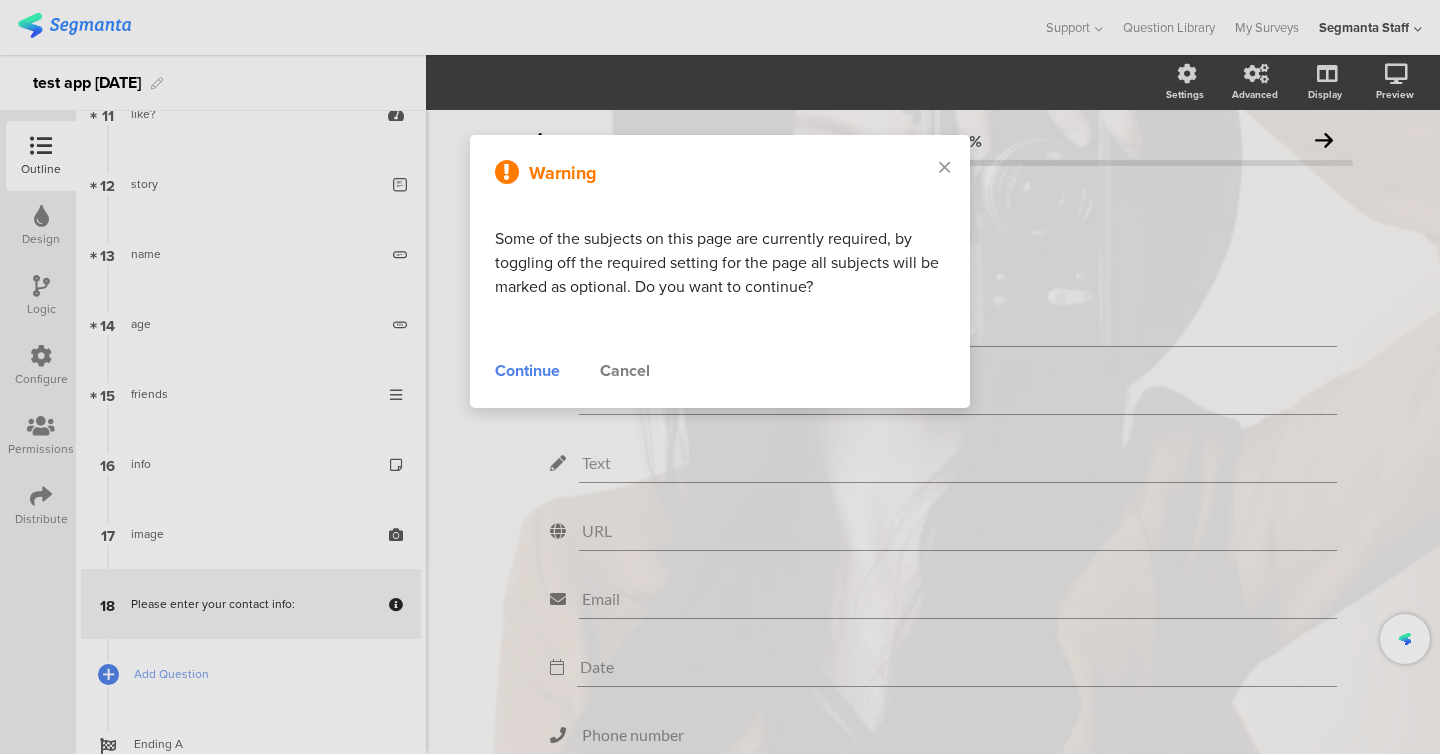 click on "Continue" at bounding box center [527, 371] 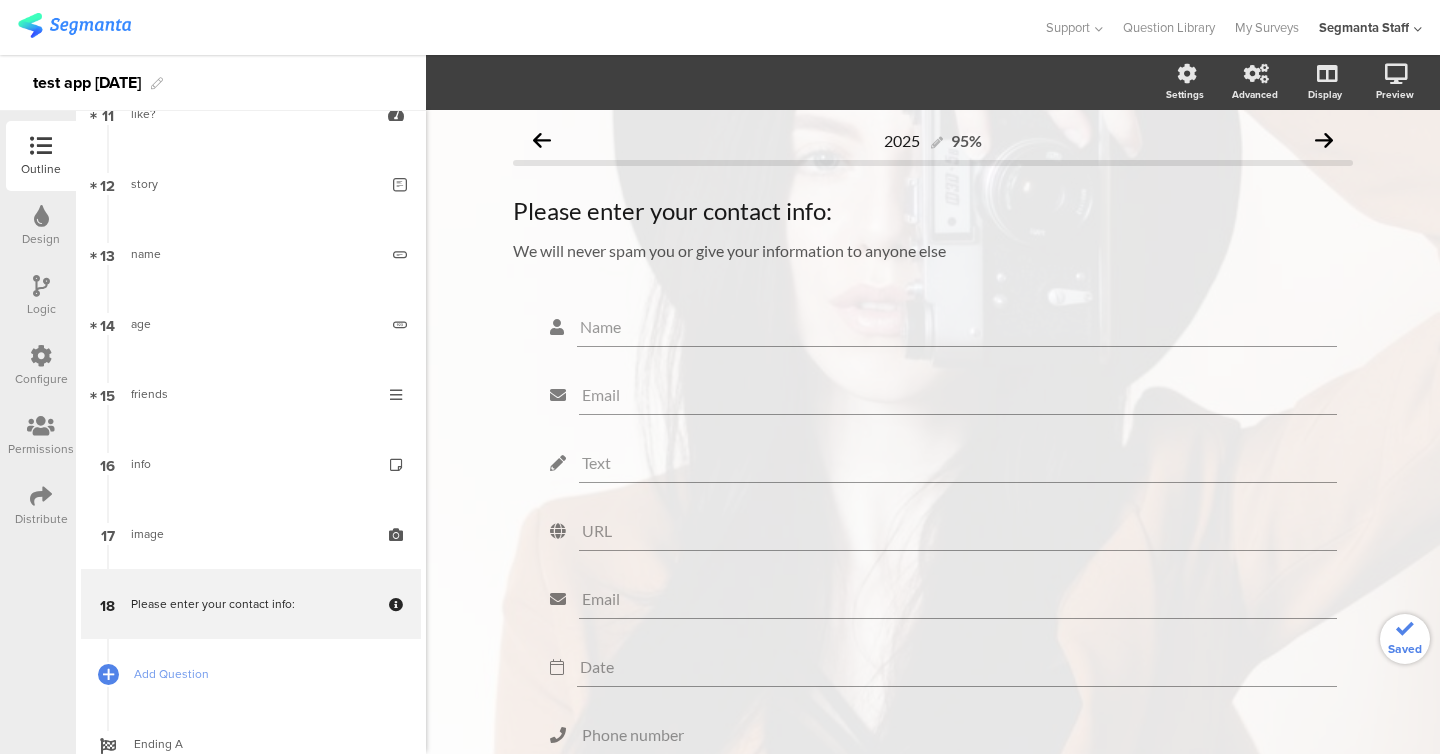 click on "Settings" 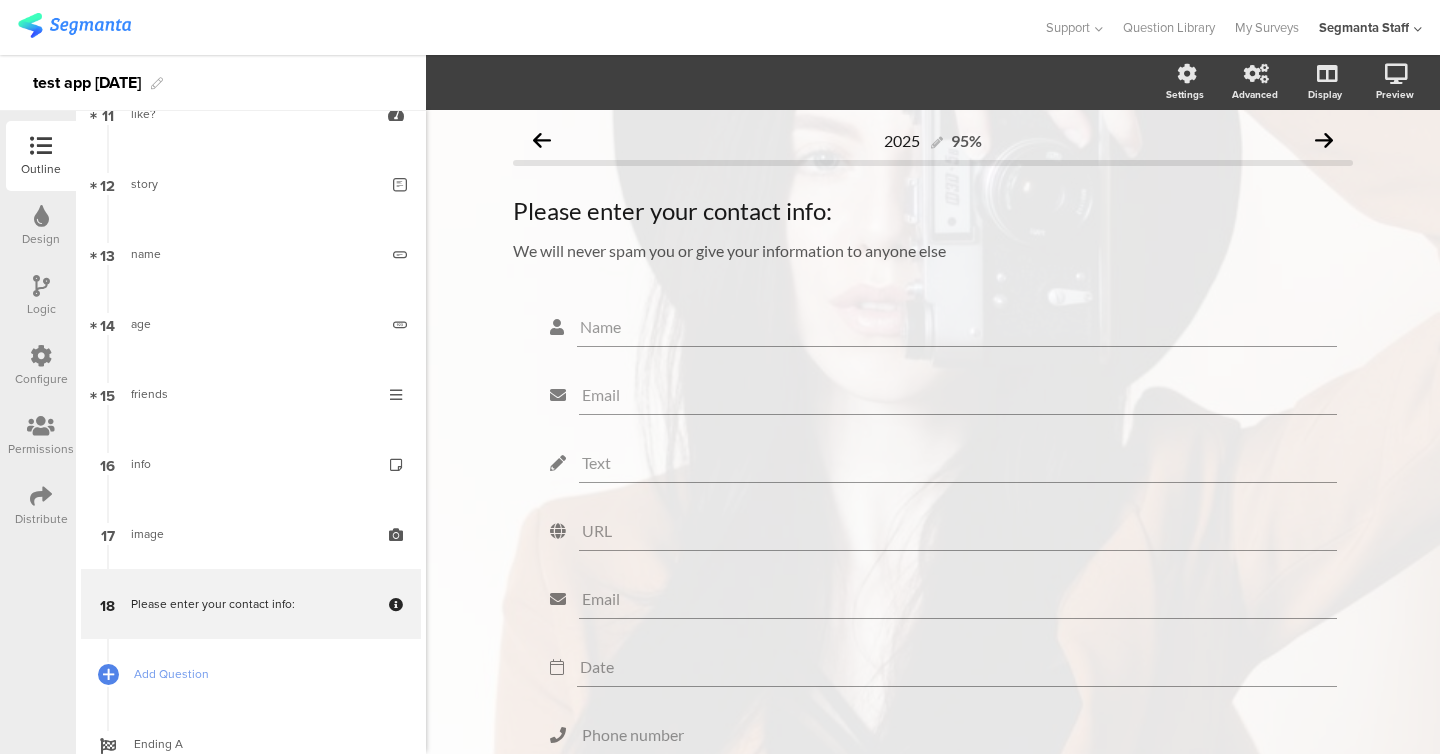 click on "2025
95%
Please enter your contact info:
Please enter your contact info:
We will never spam you or give your information to anyone else
We will never spam you or give your information to anyone else
Name" 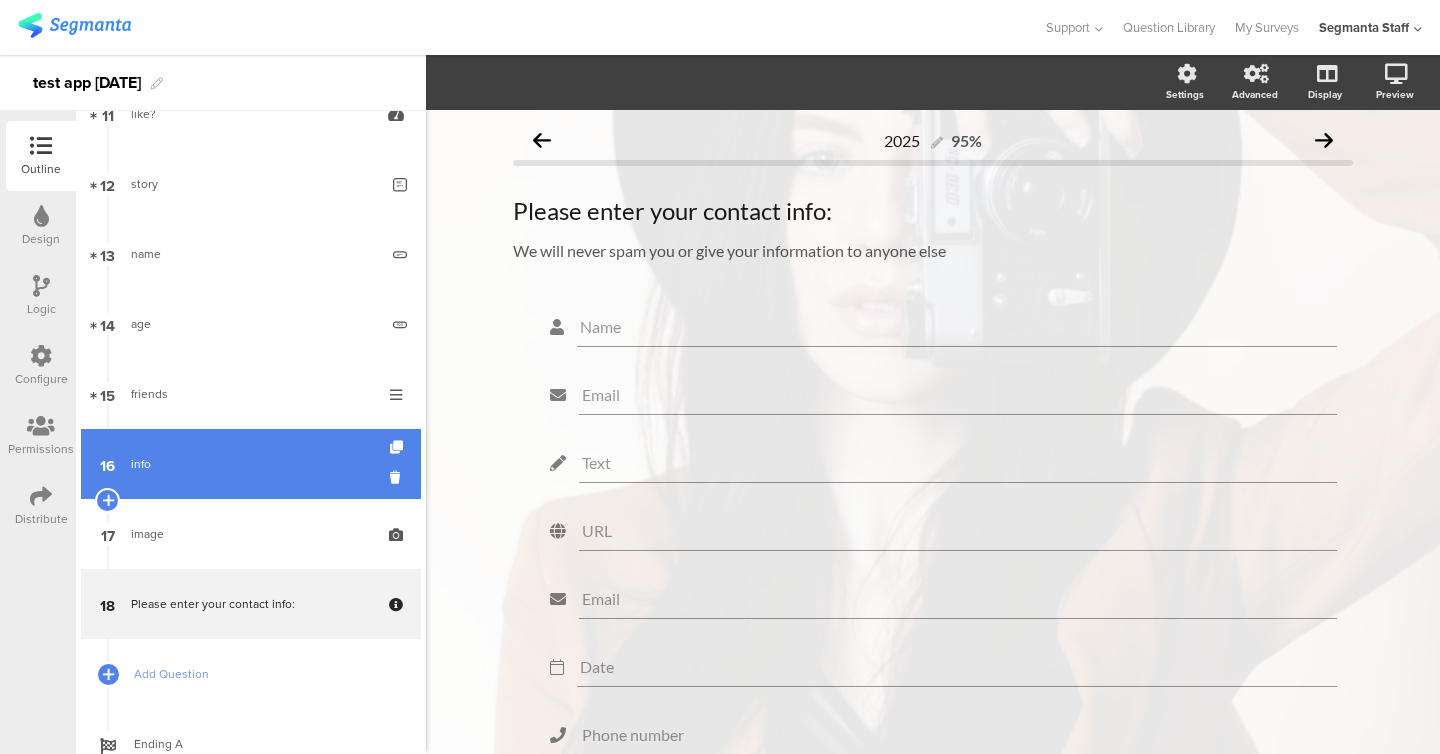 scroll, scrollTop: 882, scrollLeft: 0, axis: vertical 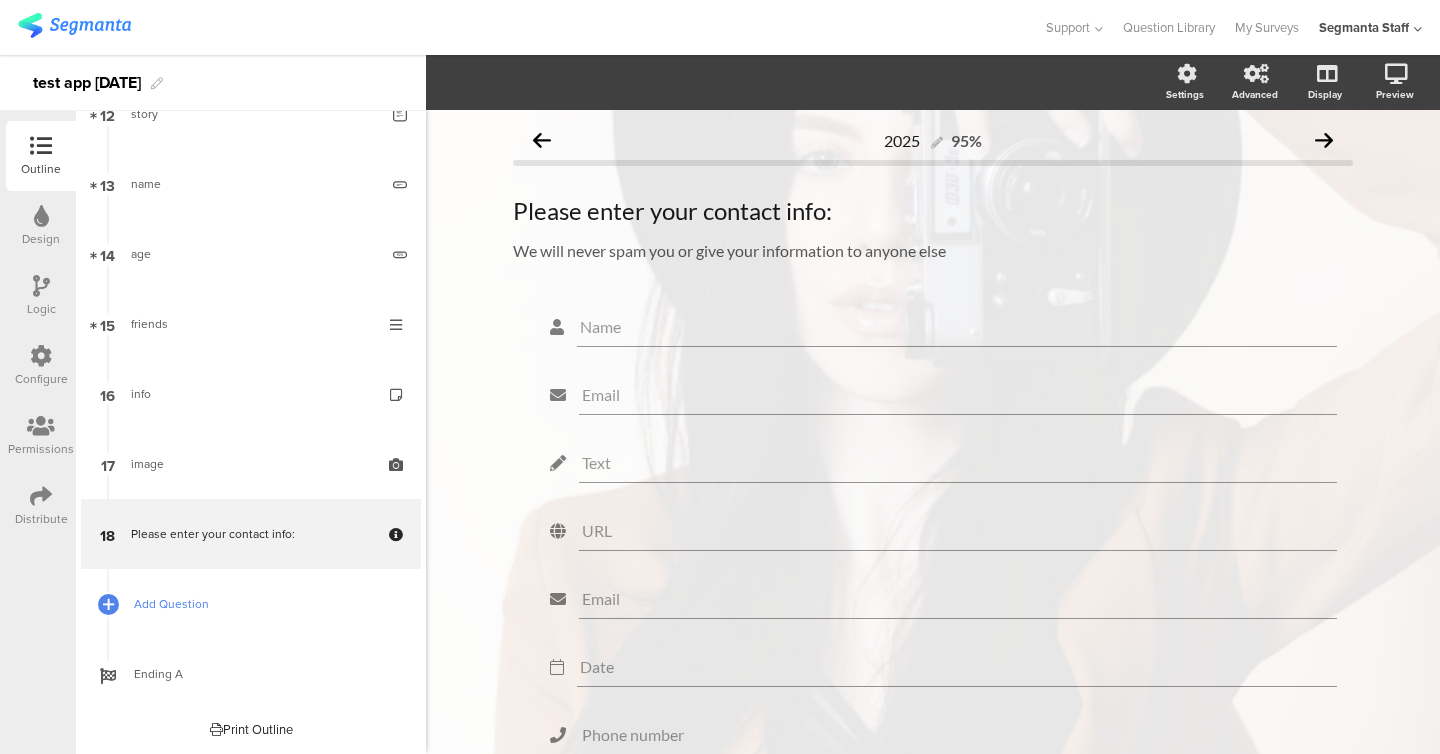 click on "Add Question" at bounding box center [262, 604] 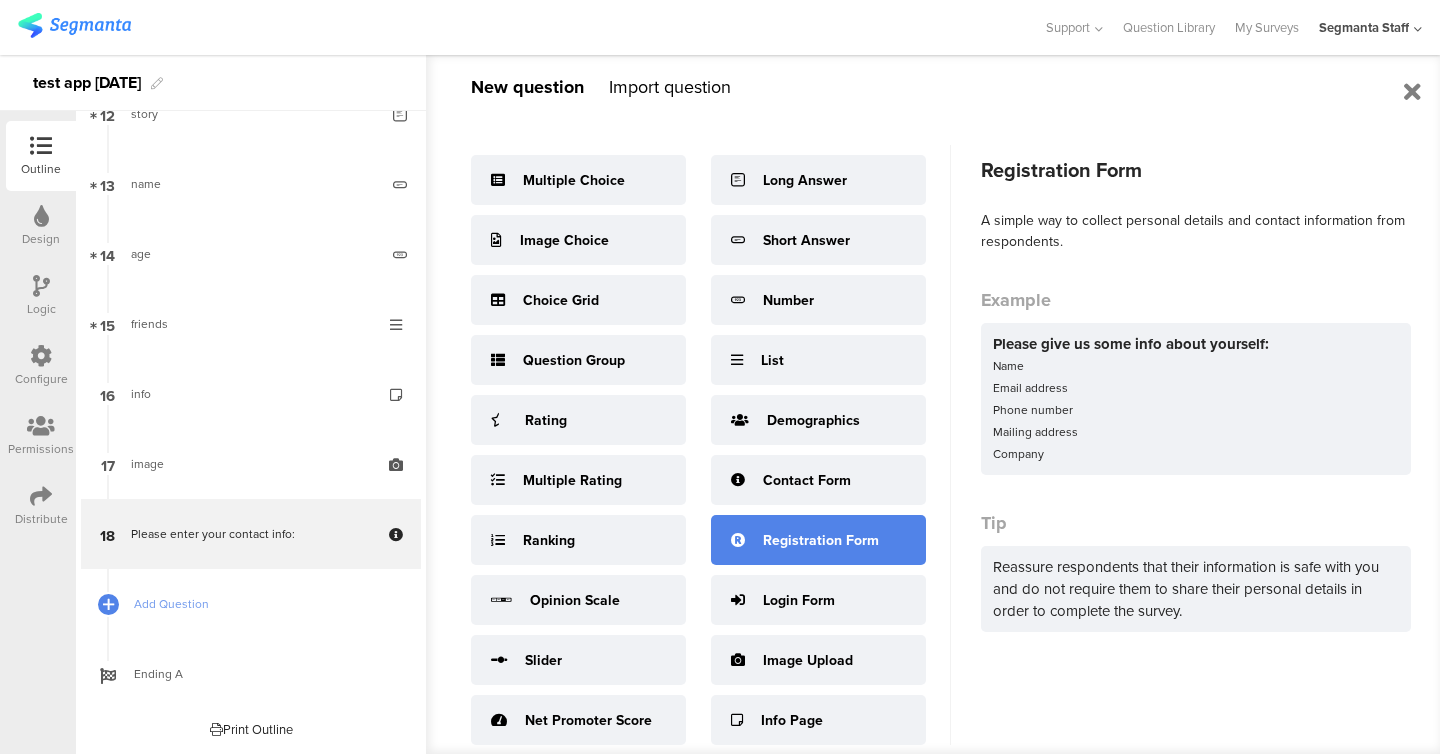 click on "Registration Form" at bounding box center [818, 540] 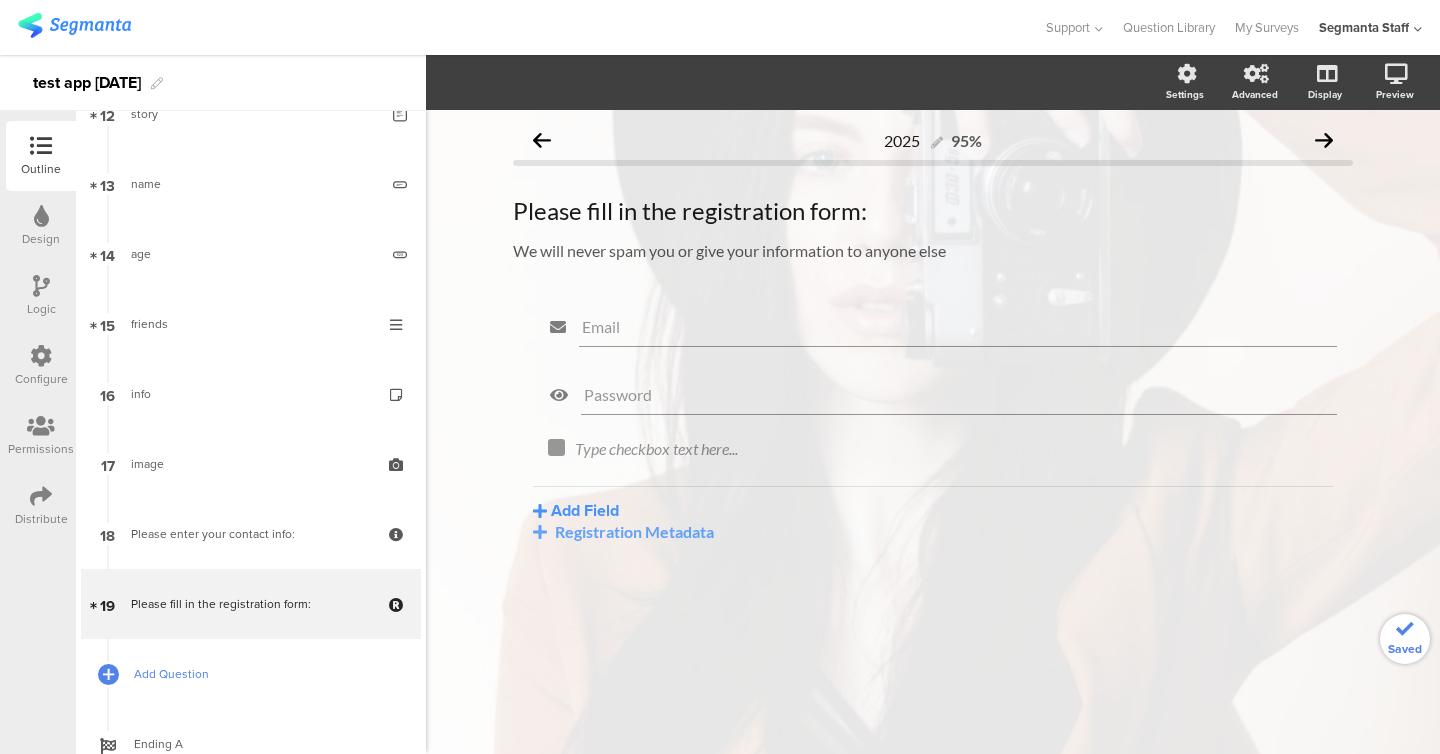 click on "Add Question" at bounding box center [262, 674] 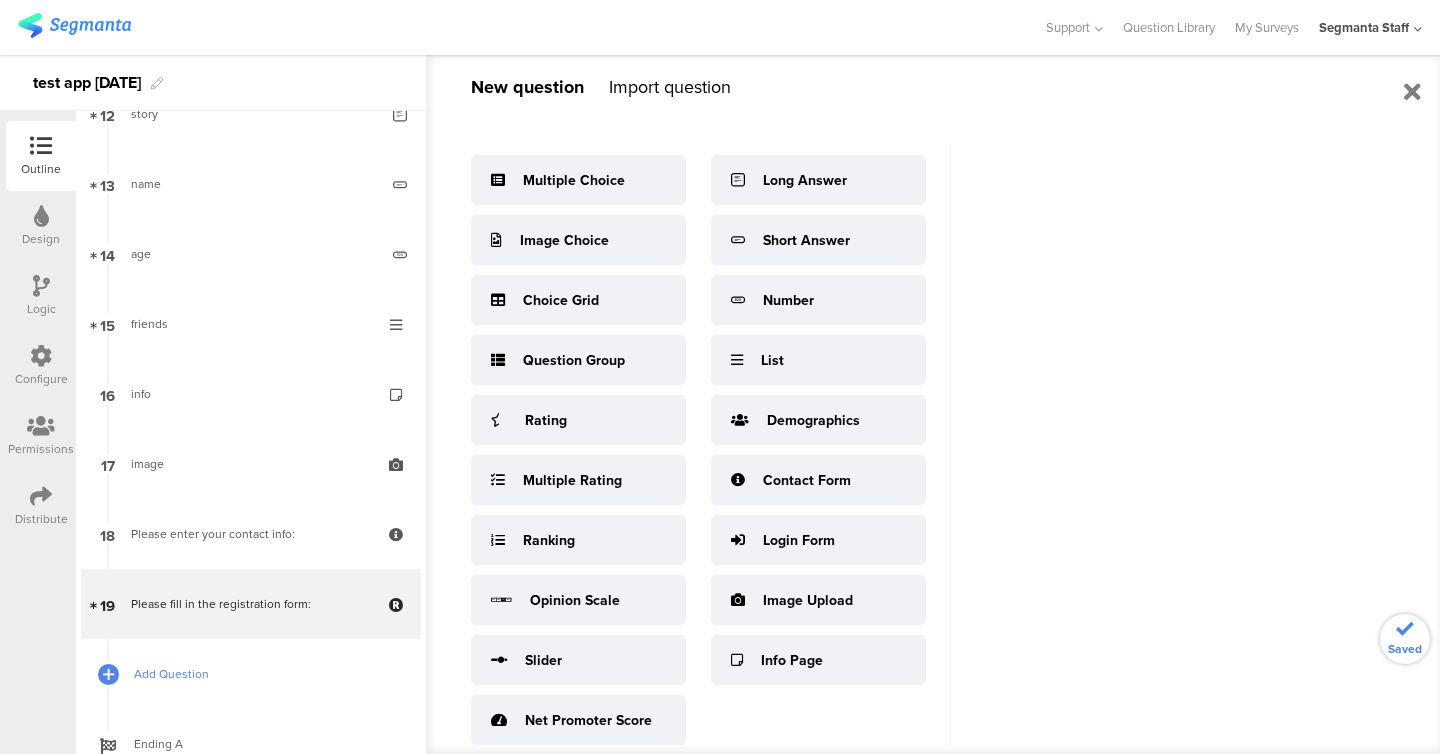 scroll, scrollTop: 952, scrollLeft: 0, axis: vertical 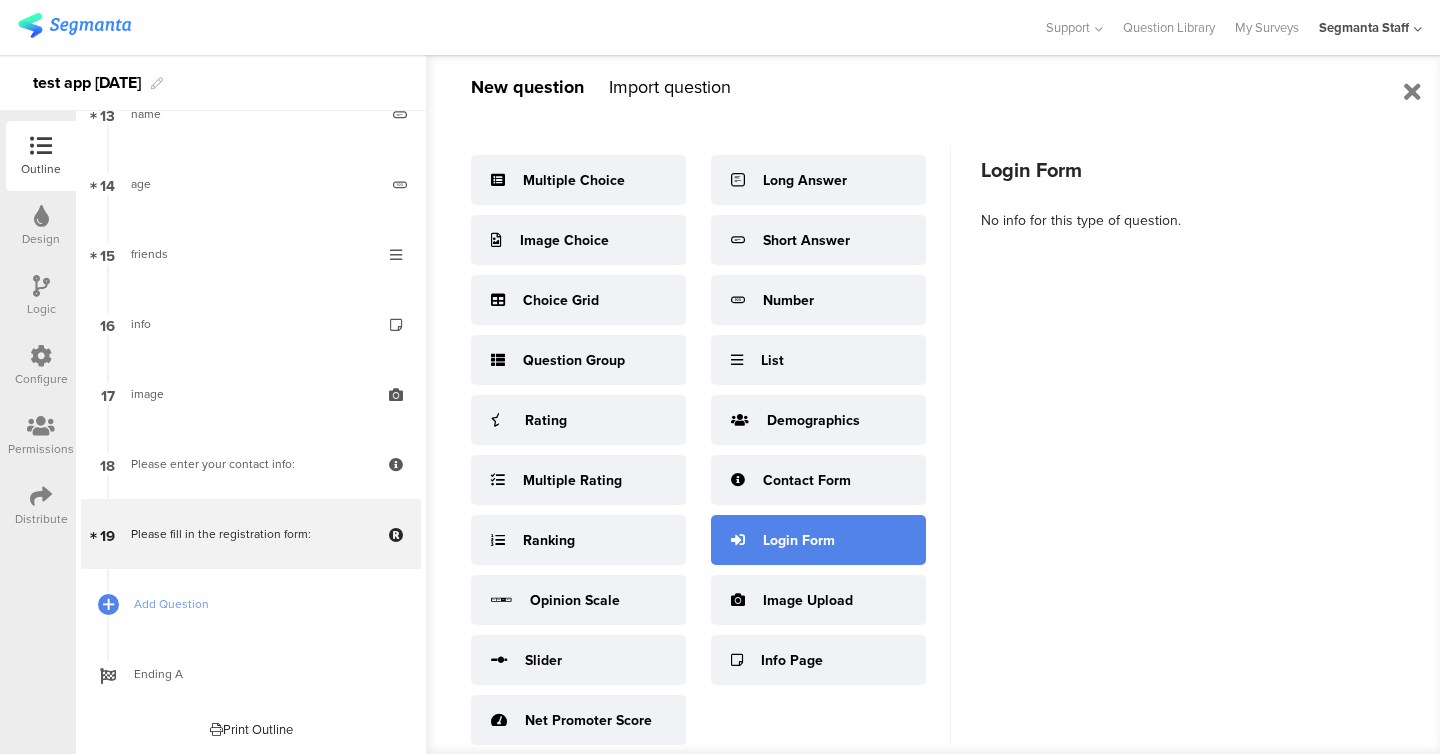 click on "Login Form" at bounding box center [818, 540] 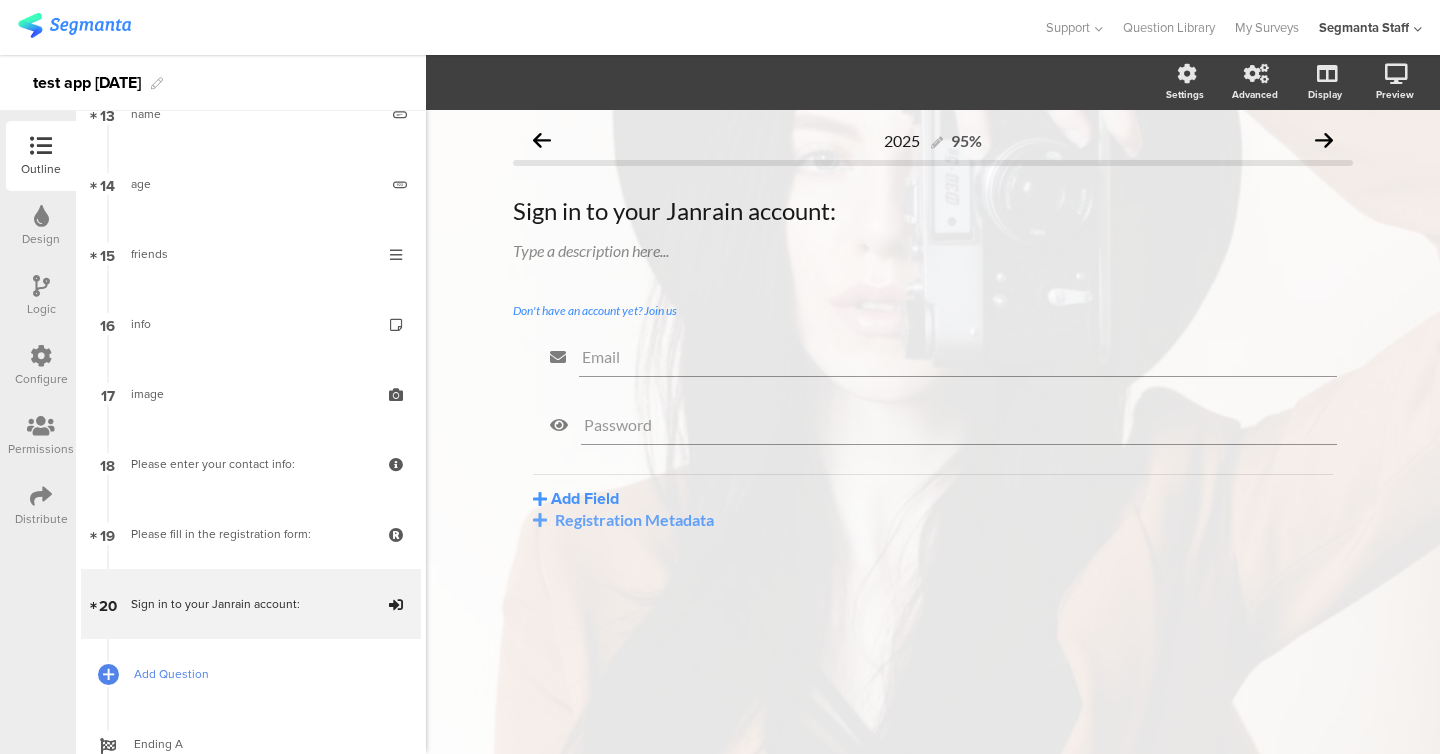 scroll, scrollTop: 1022, scrollLeft: 0, axis: vertical 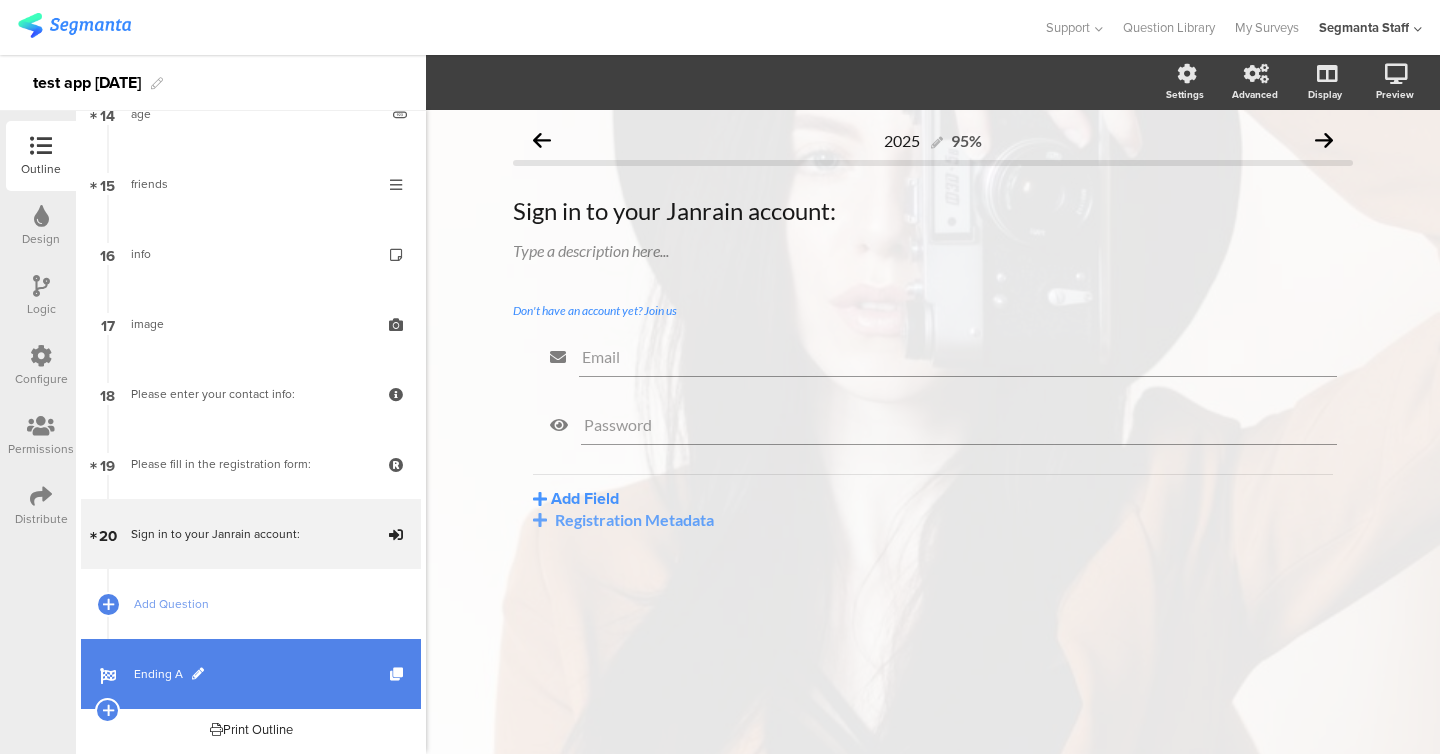 click on "Ending A" at bounding box center [262, 674] 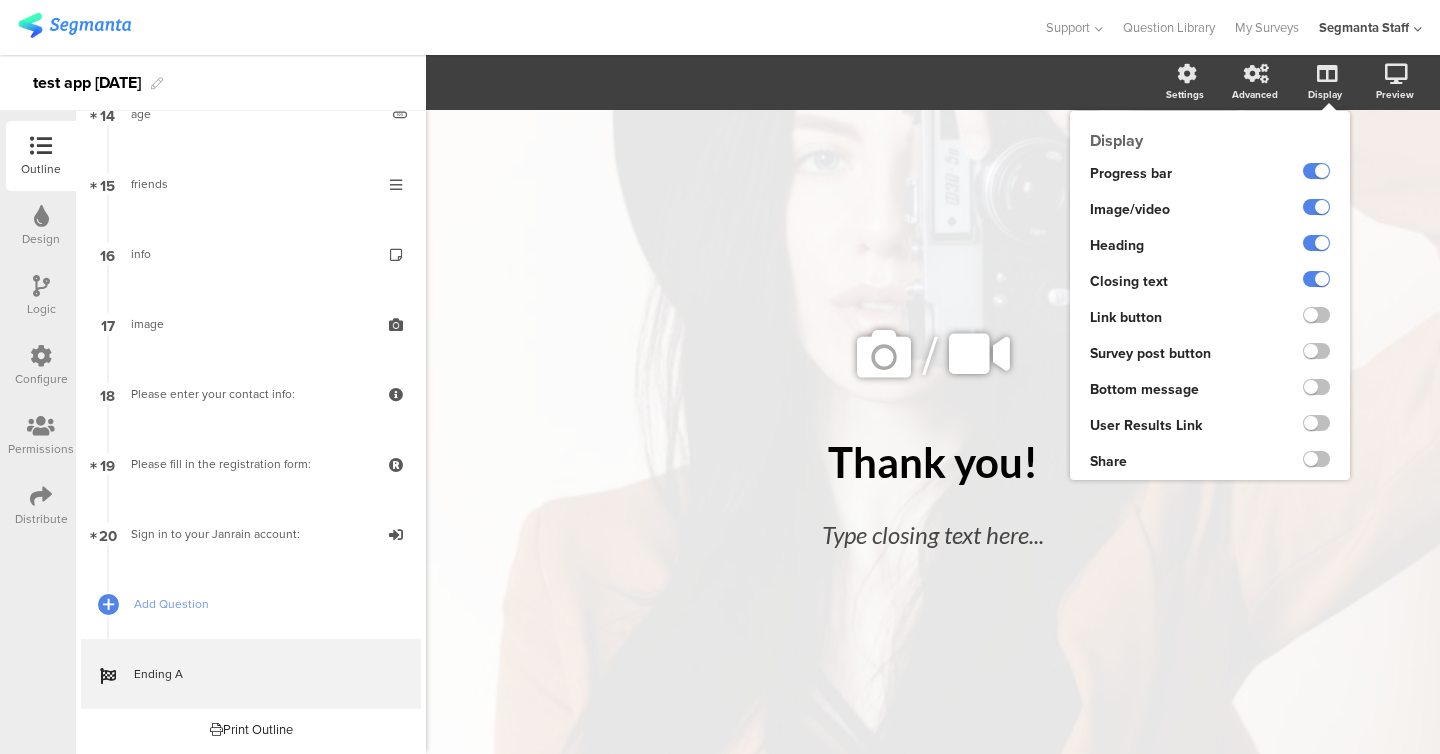 click 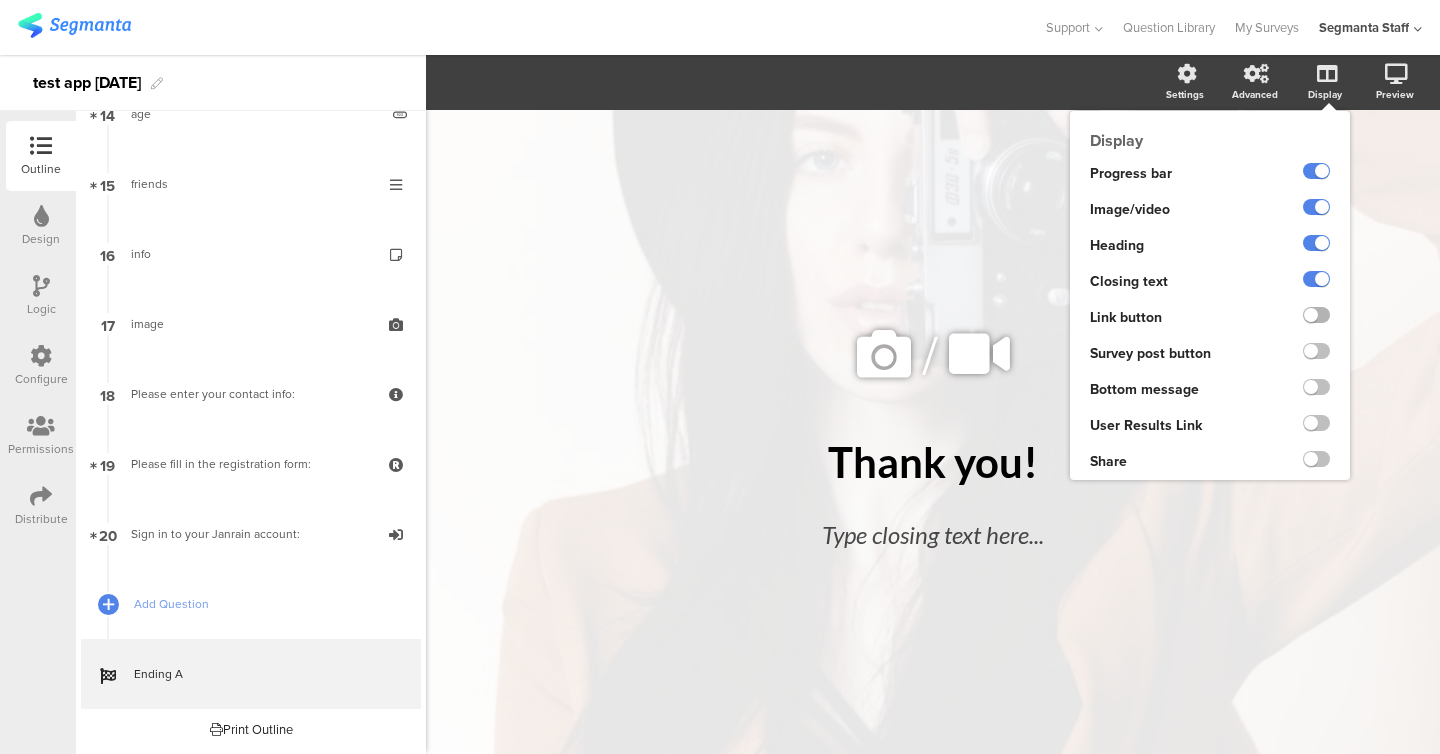 click 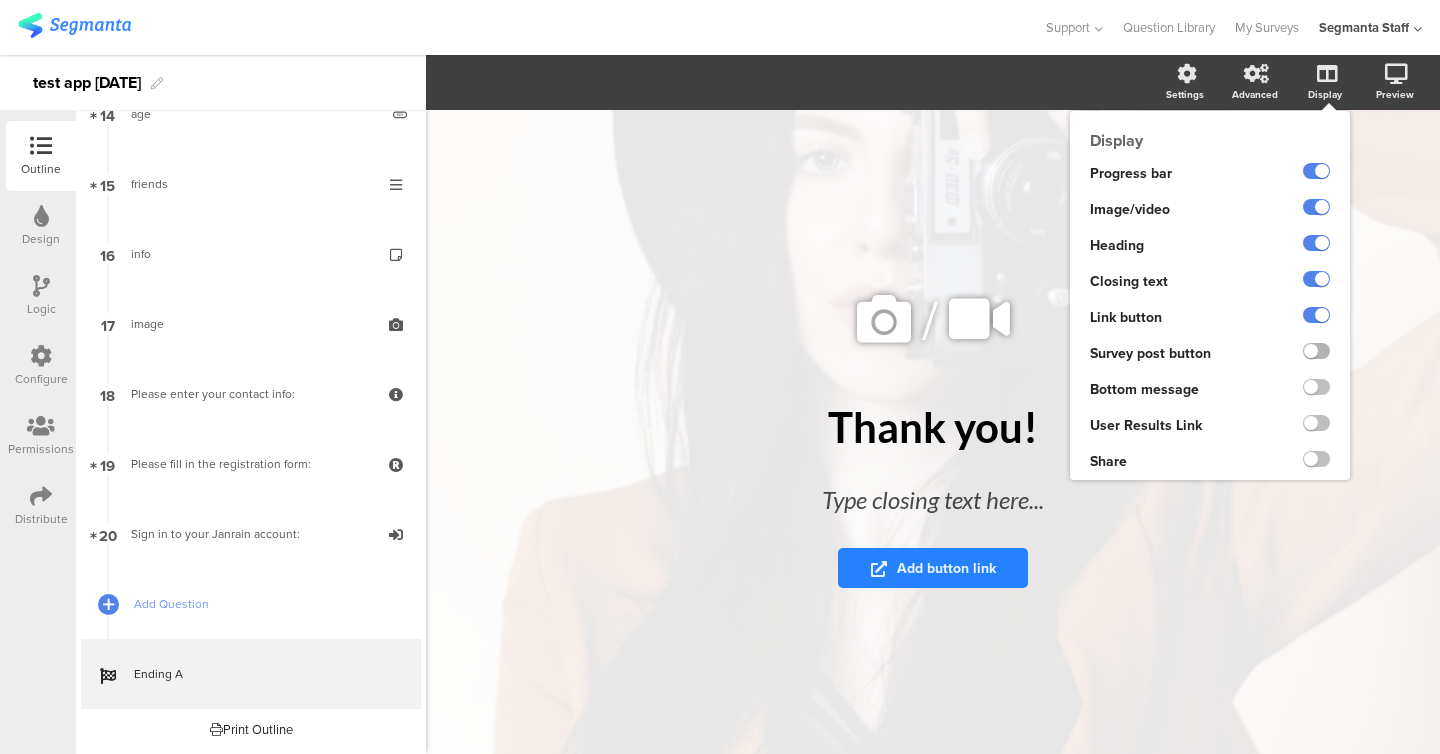 click 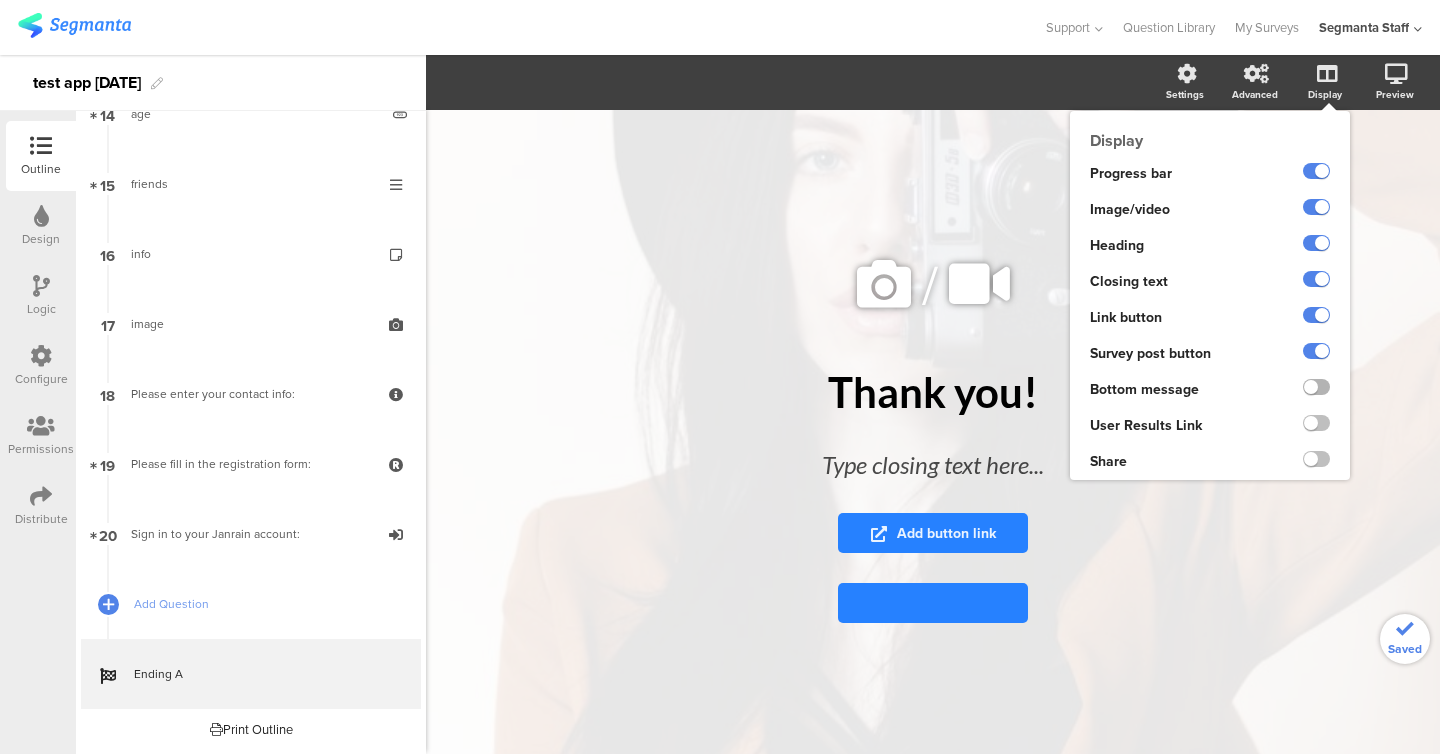 click 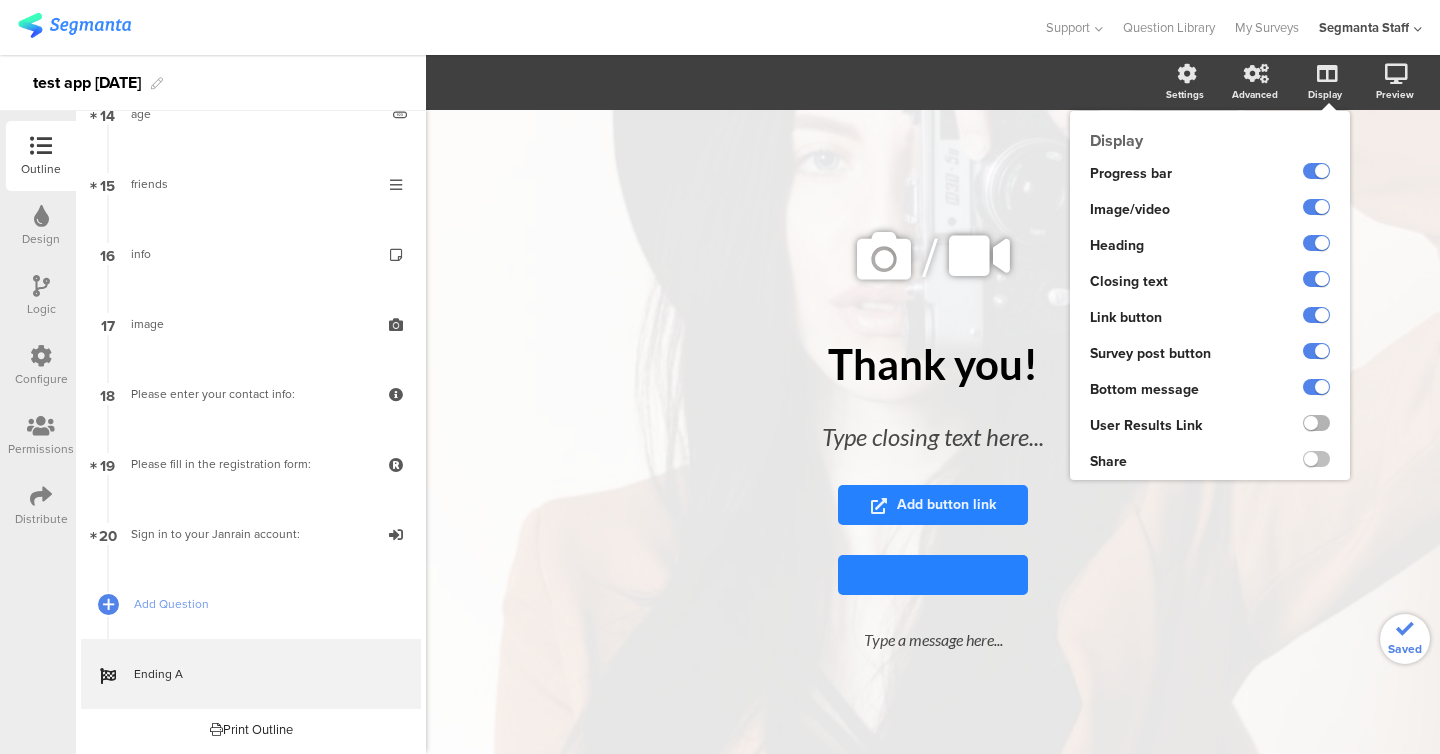 click 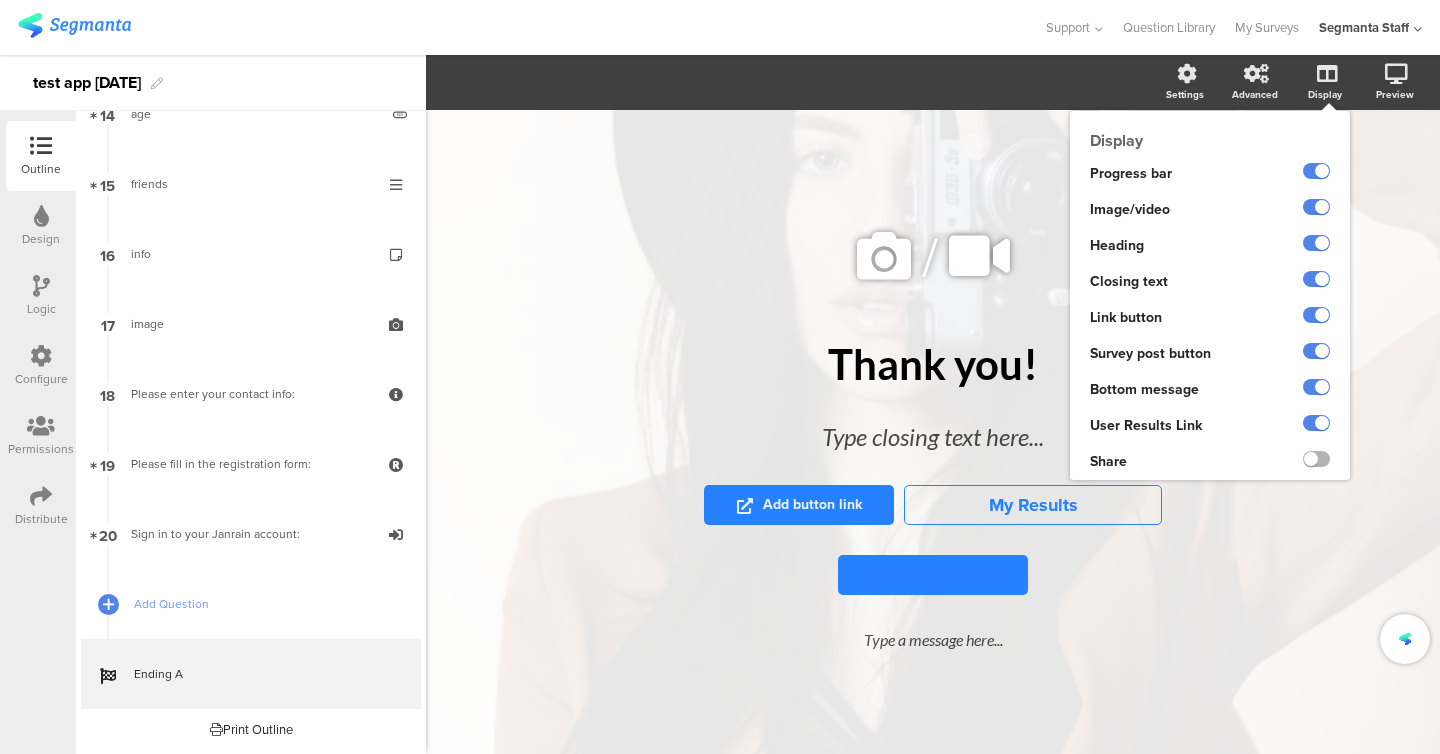 click 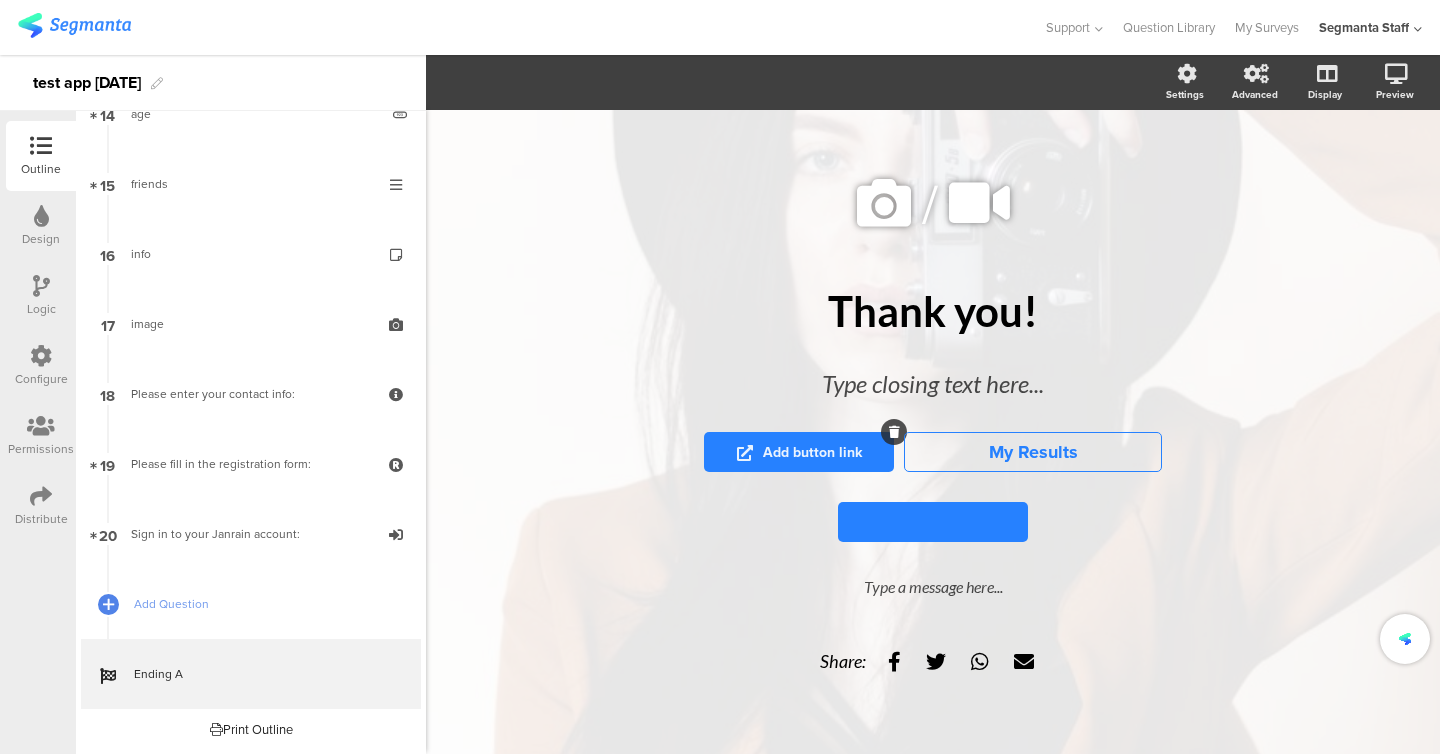 click on "Add button link" 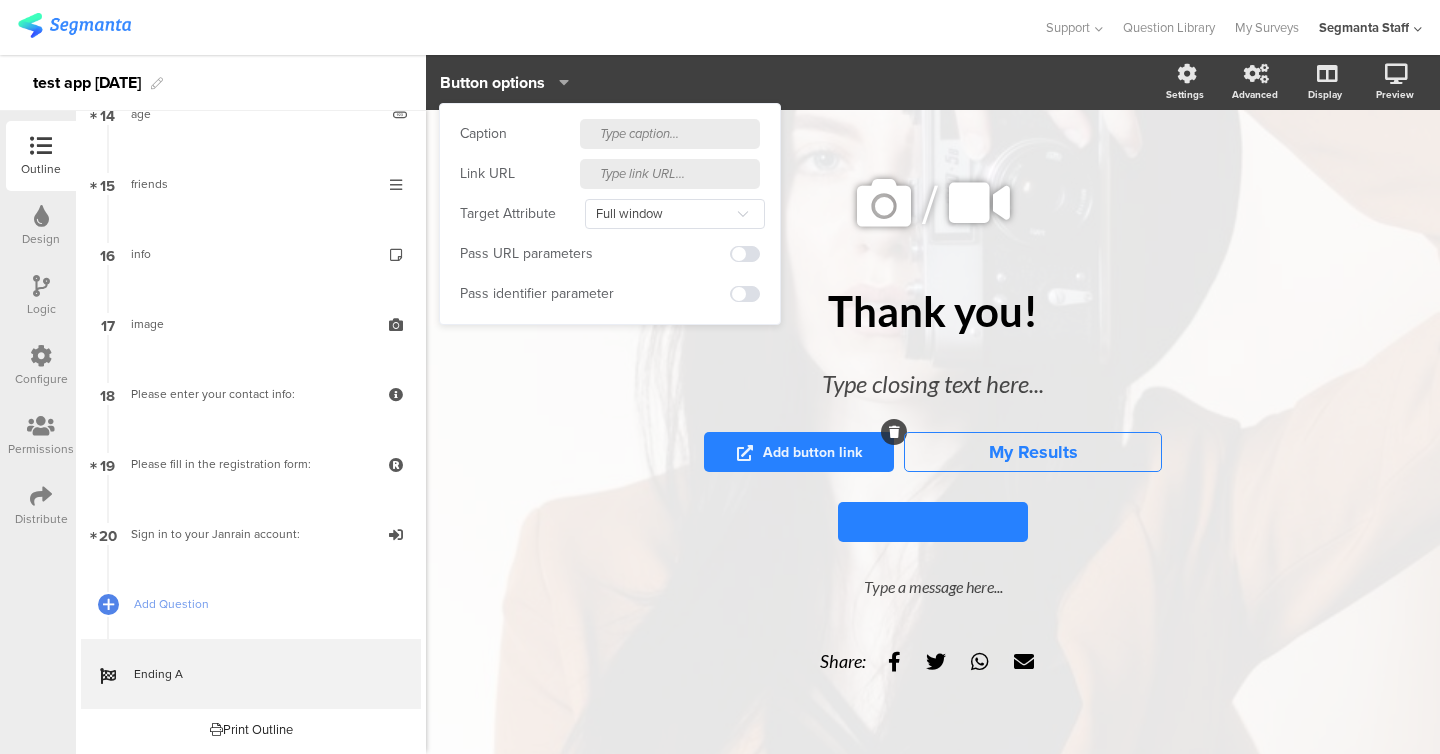 click at bounding box center [670, 174] 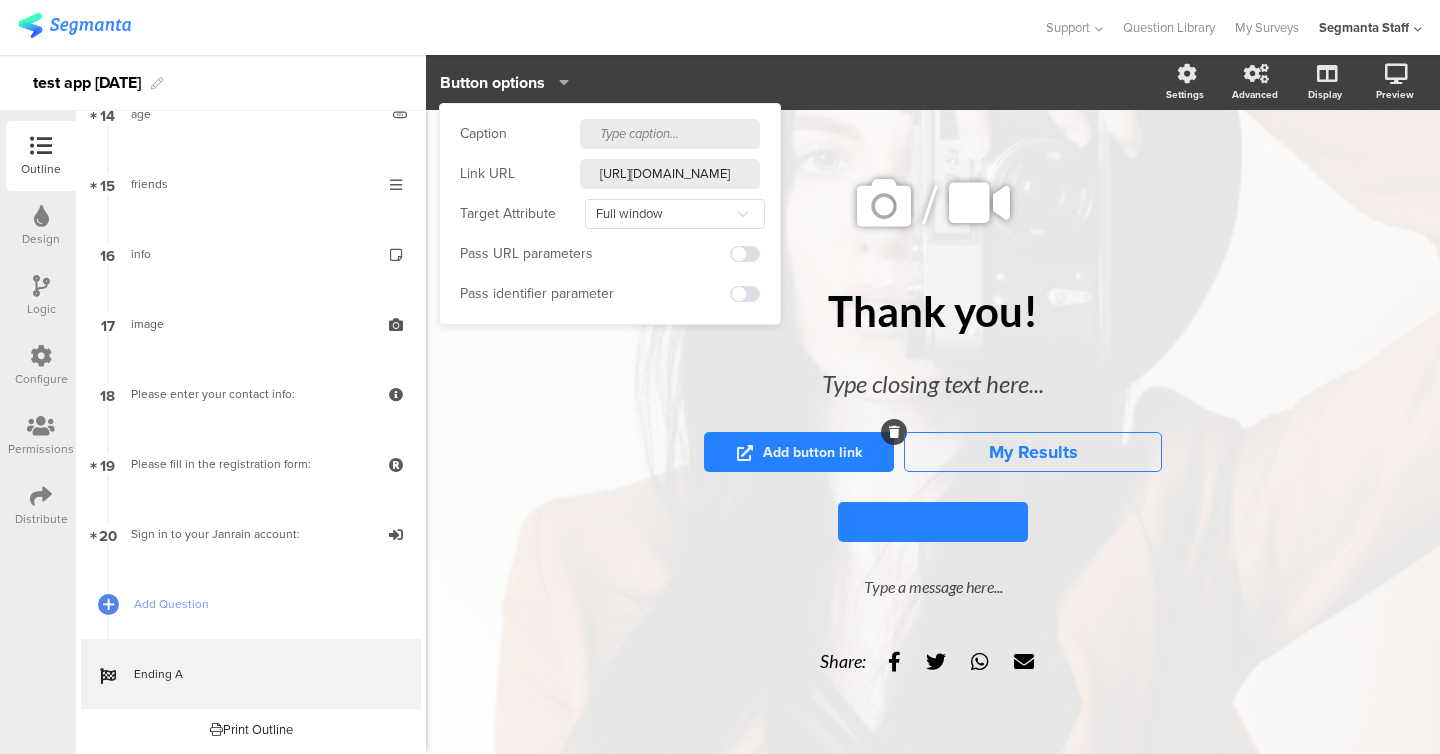 scroll, scrollTop: 0, scrollLeft: 999, axis: horizontal 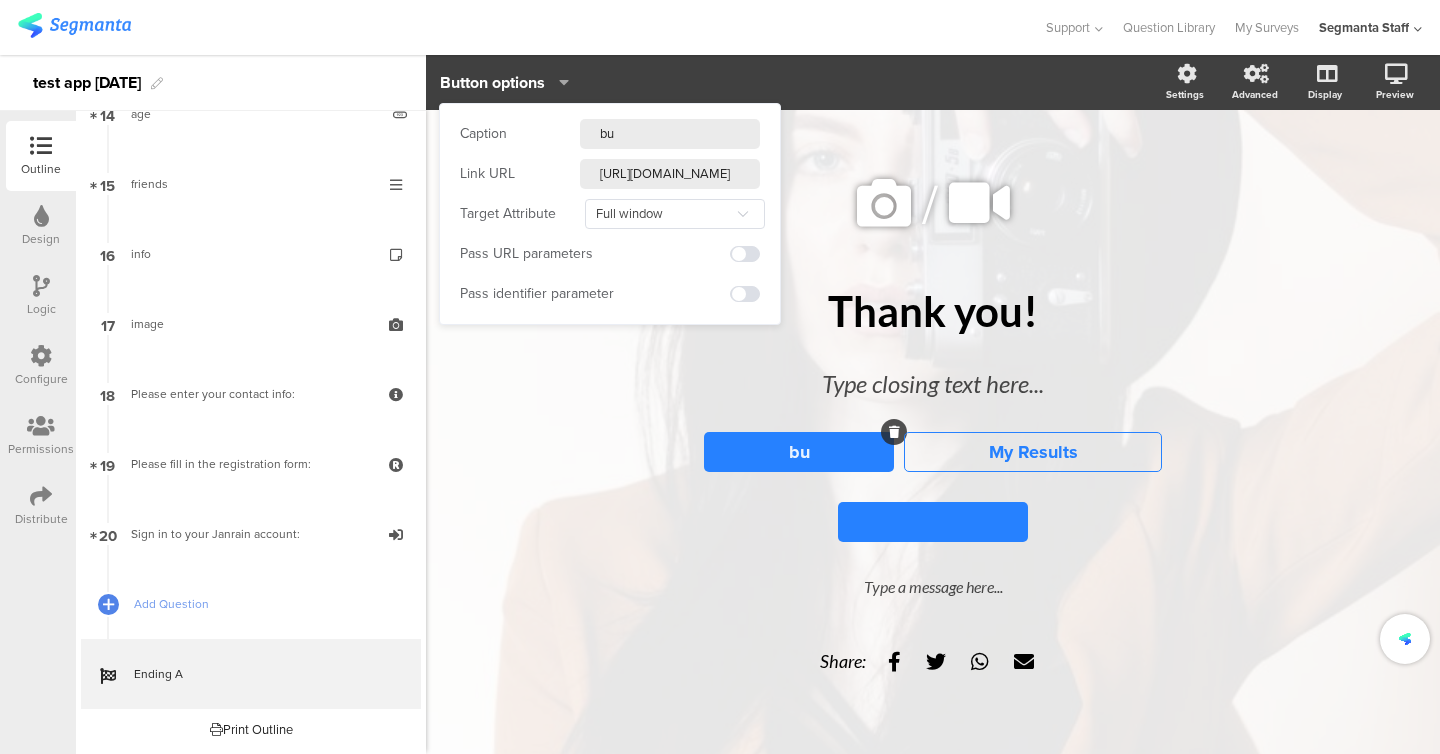 type on "buy" 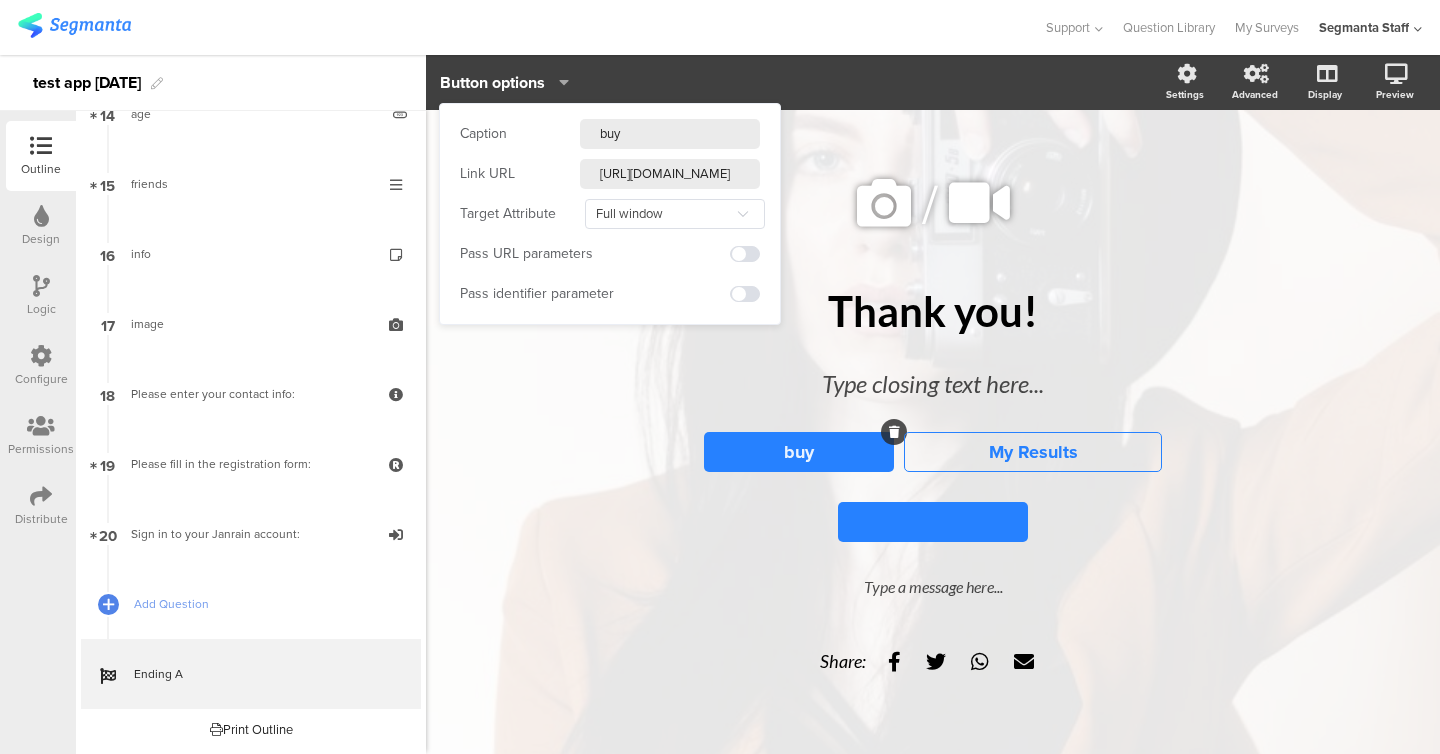 click on "/
Thank you!
Thank you!
Type closing text here...
buy
My Results
Type a message here...
Share:" 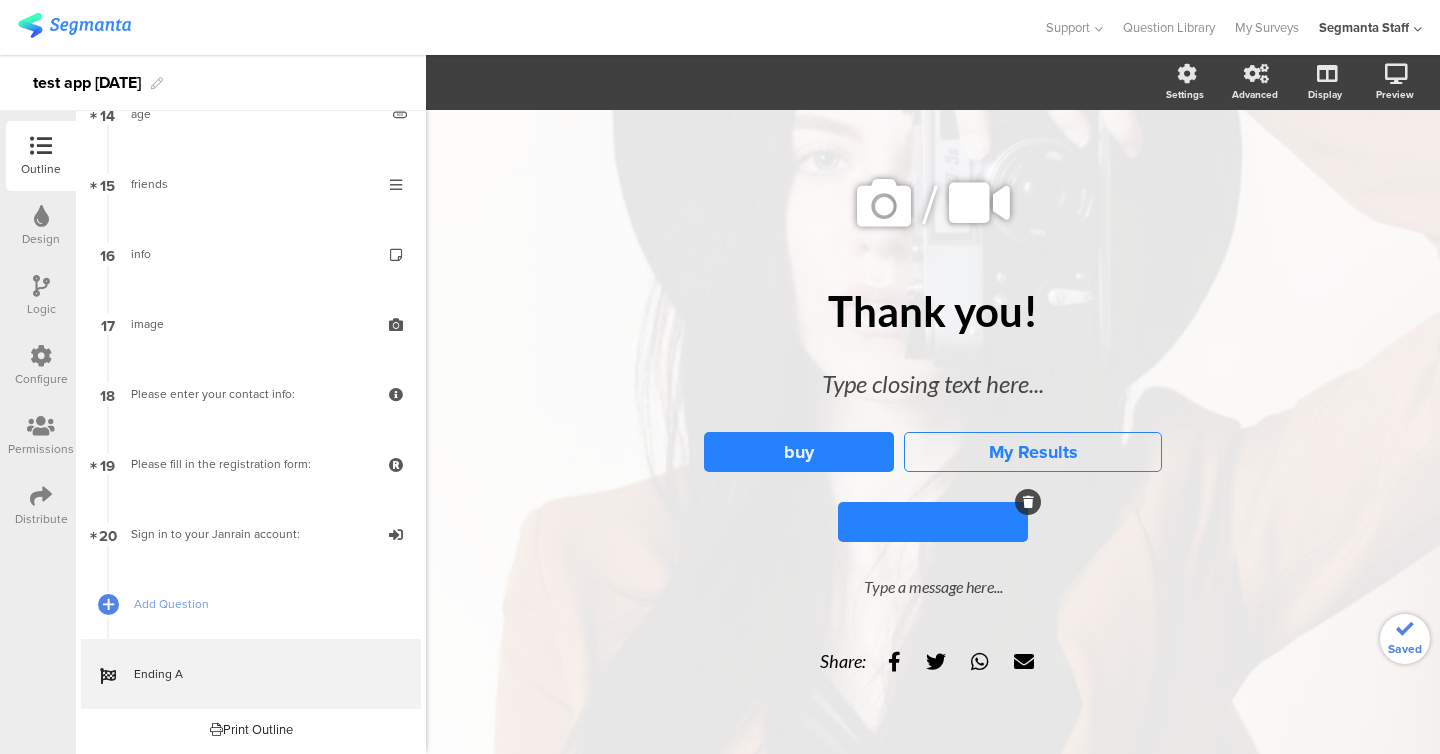 click 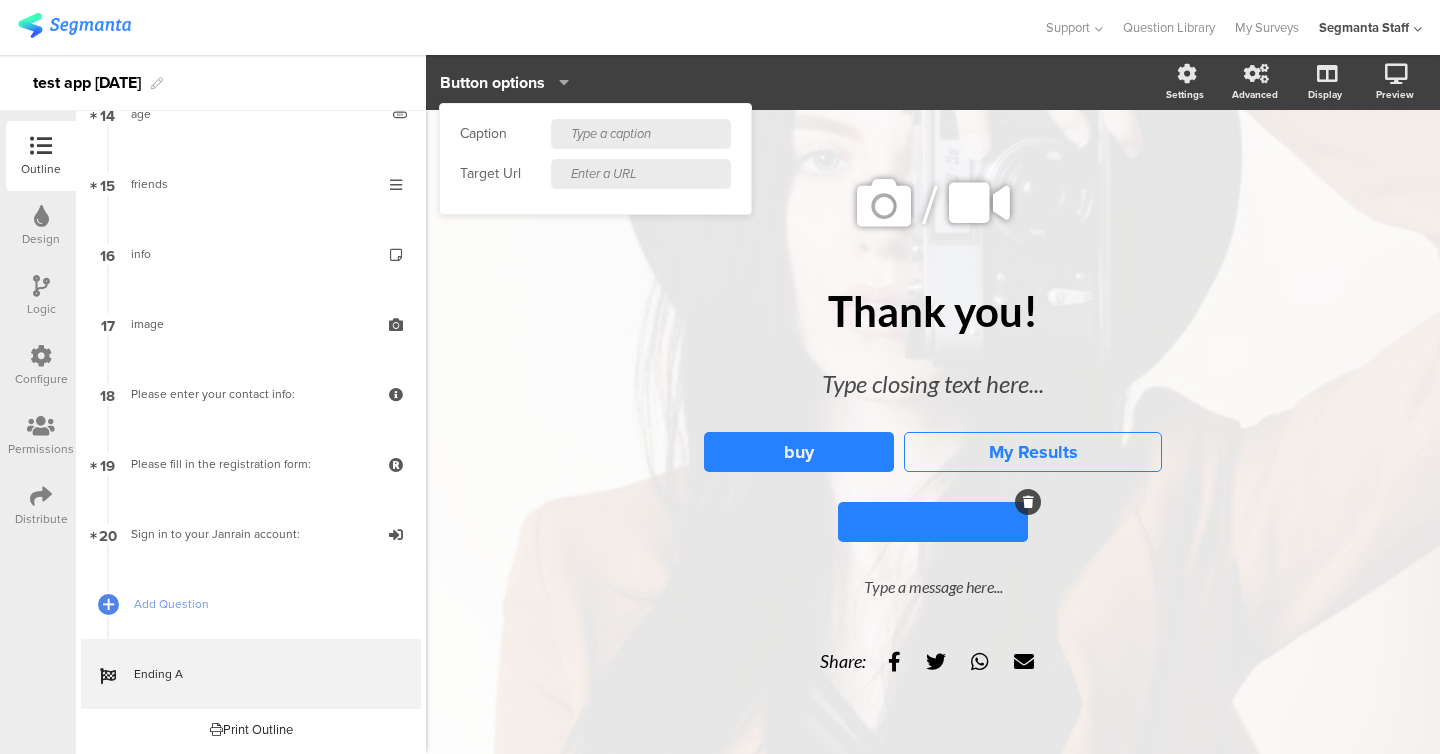 click at bounding box center [641, 174] 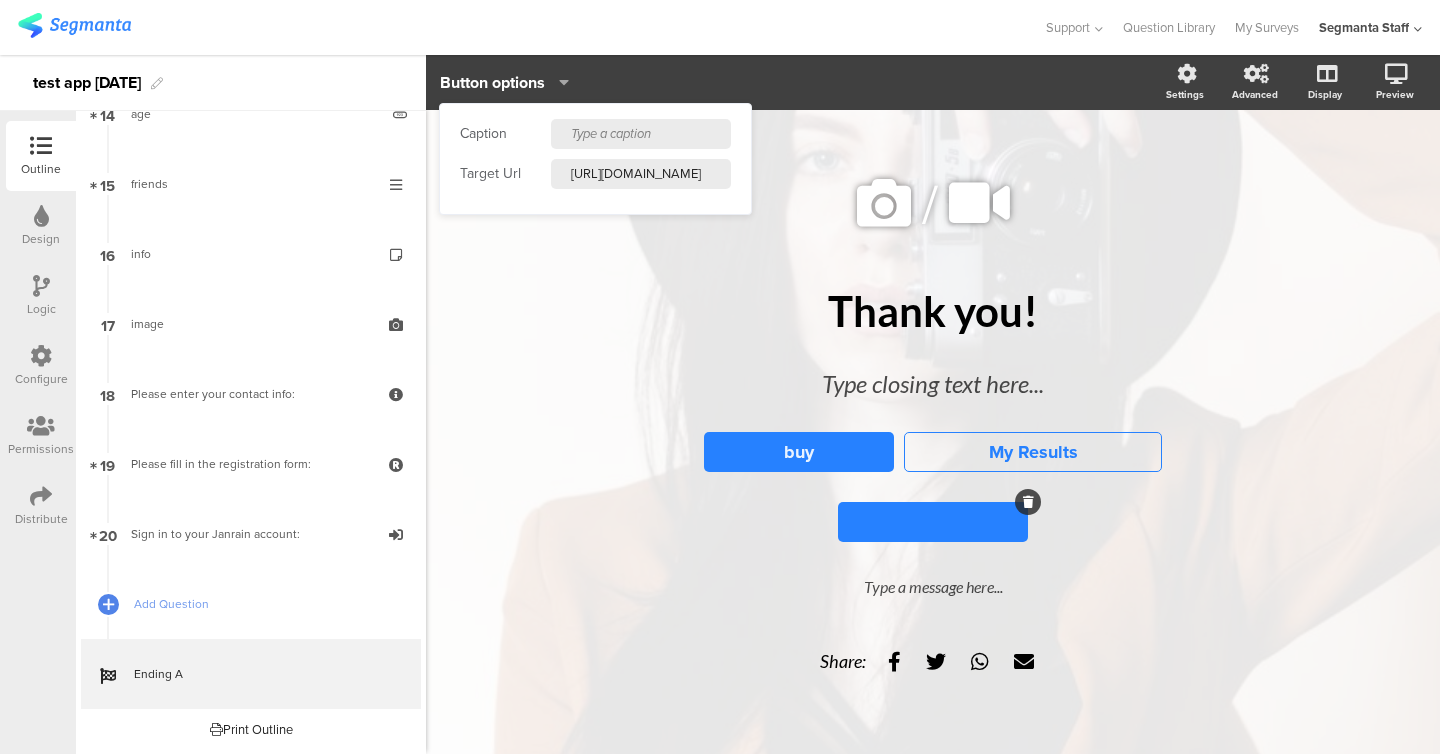 scroll, scrollTop: 0, scrollLeft: 999, axis: horizontal 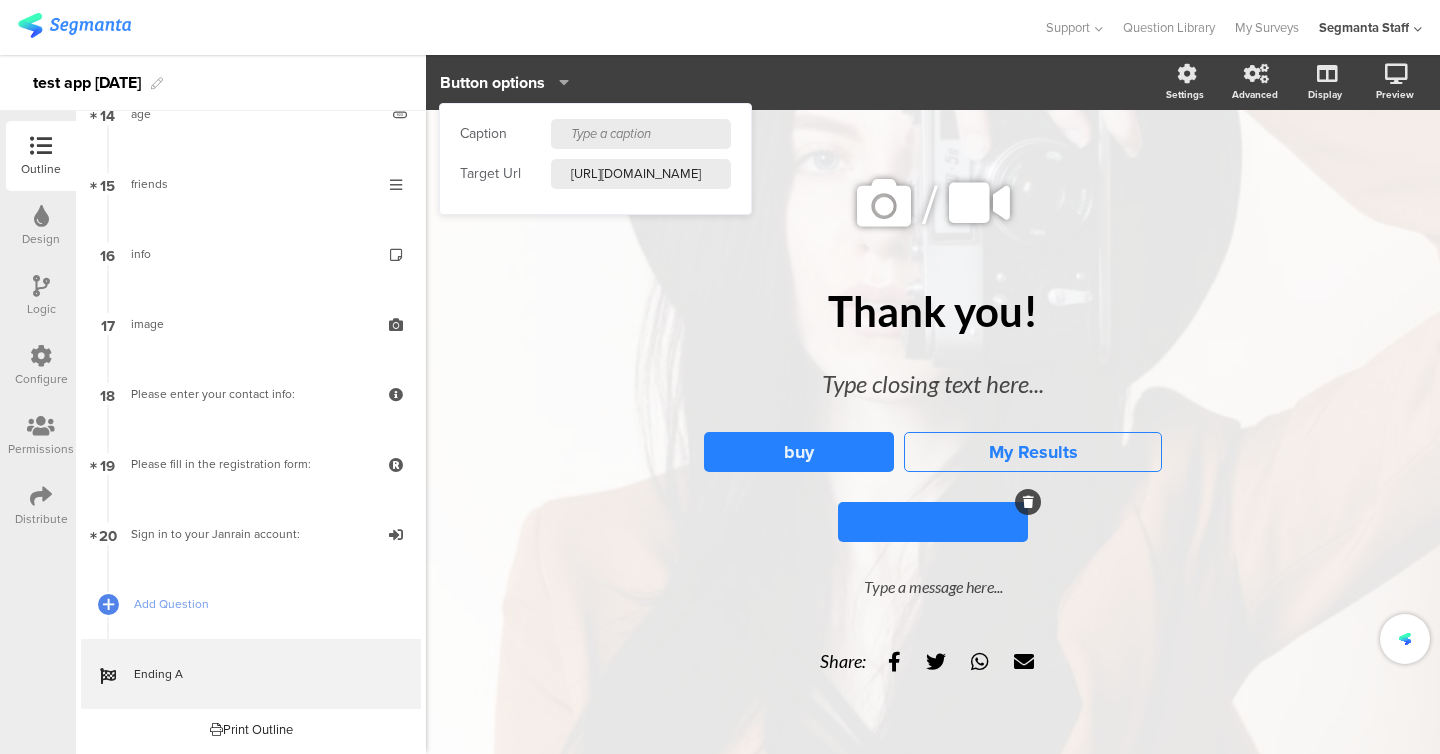 type on "[URL][DOMAIN_NAME]" 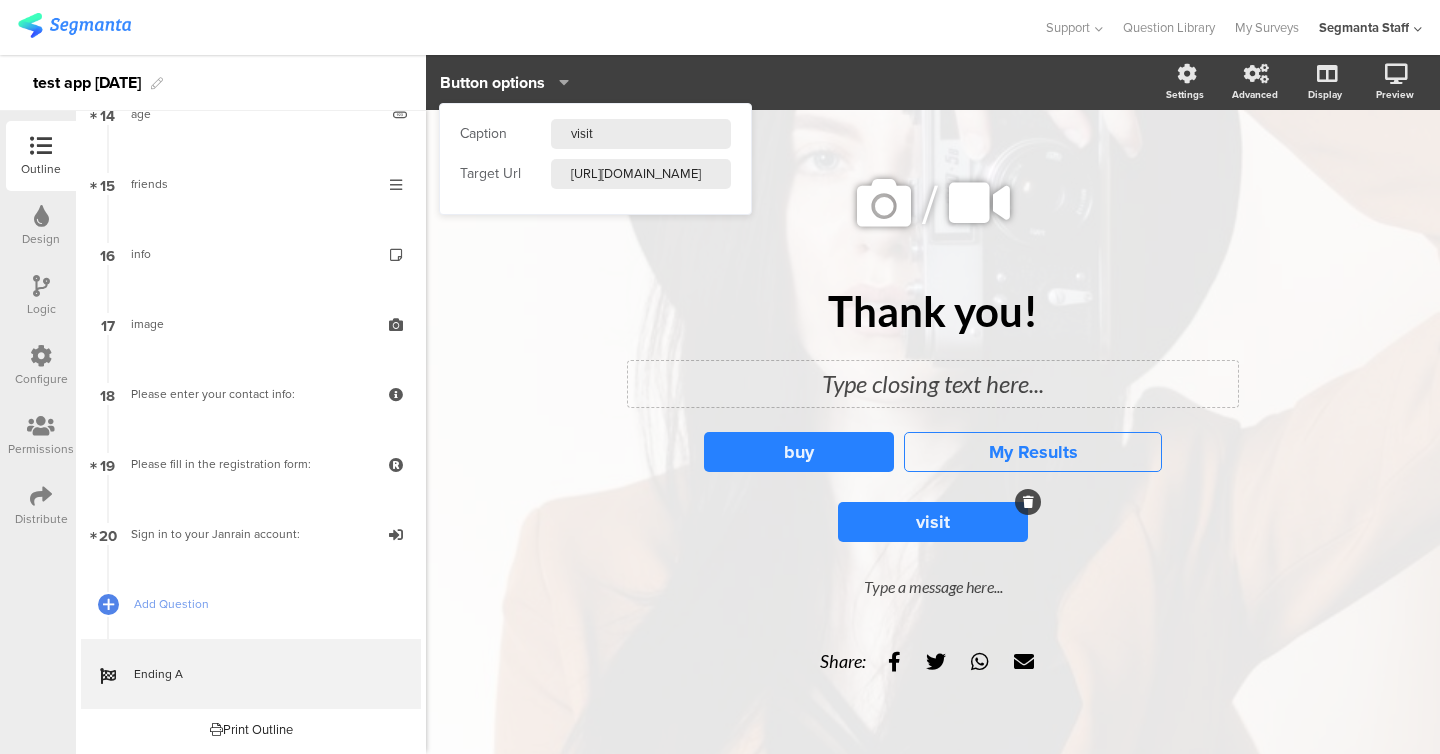 type on "visit" 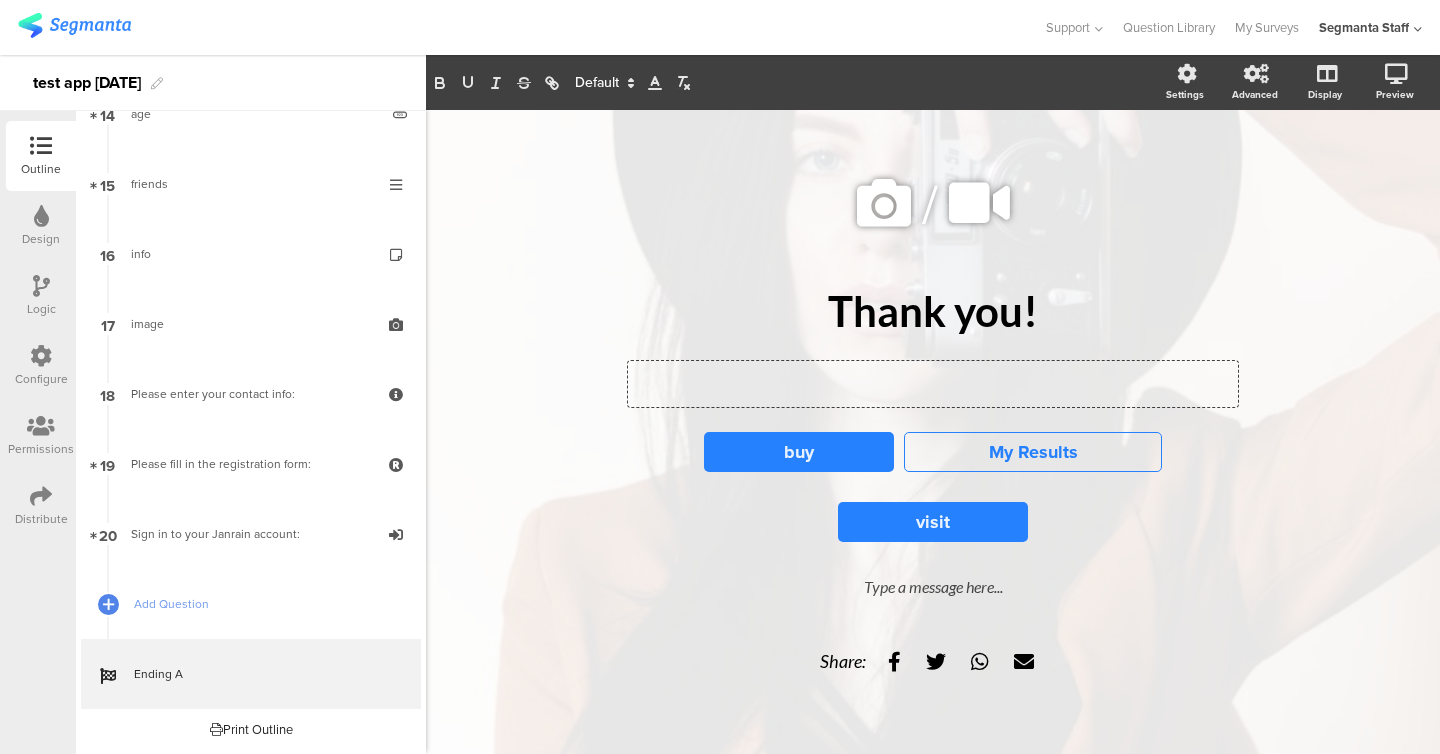 click 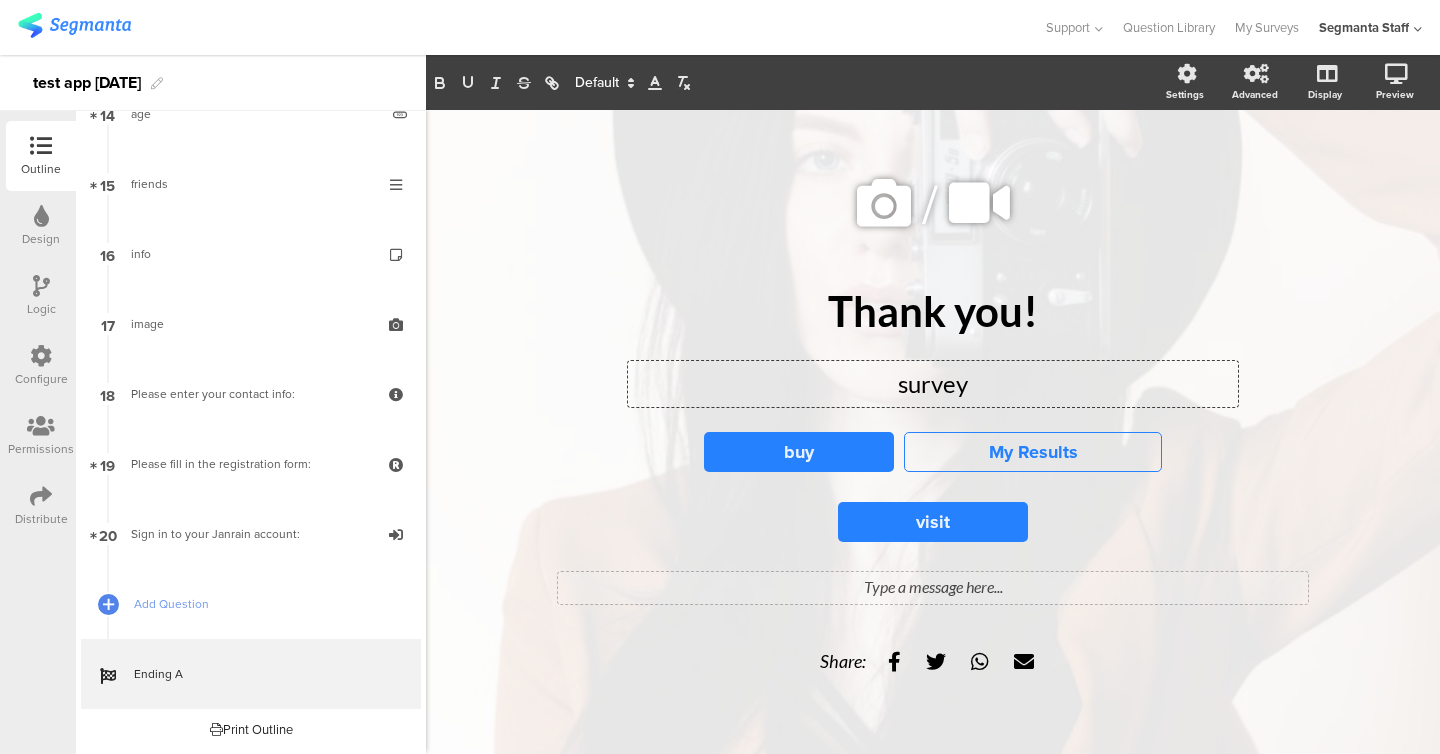 click on "Type a message here..." 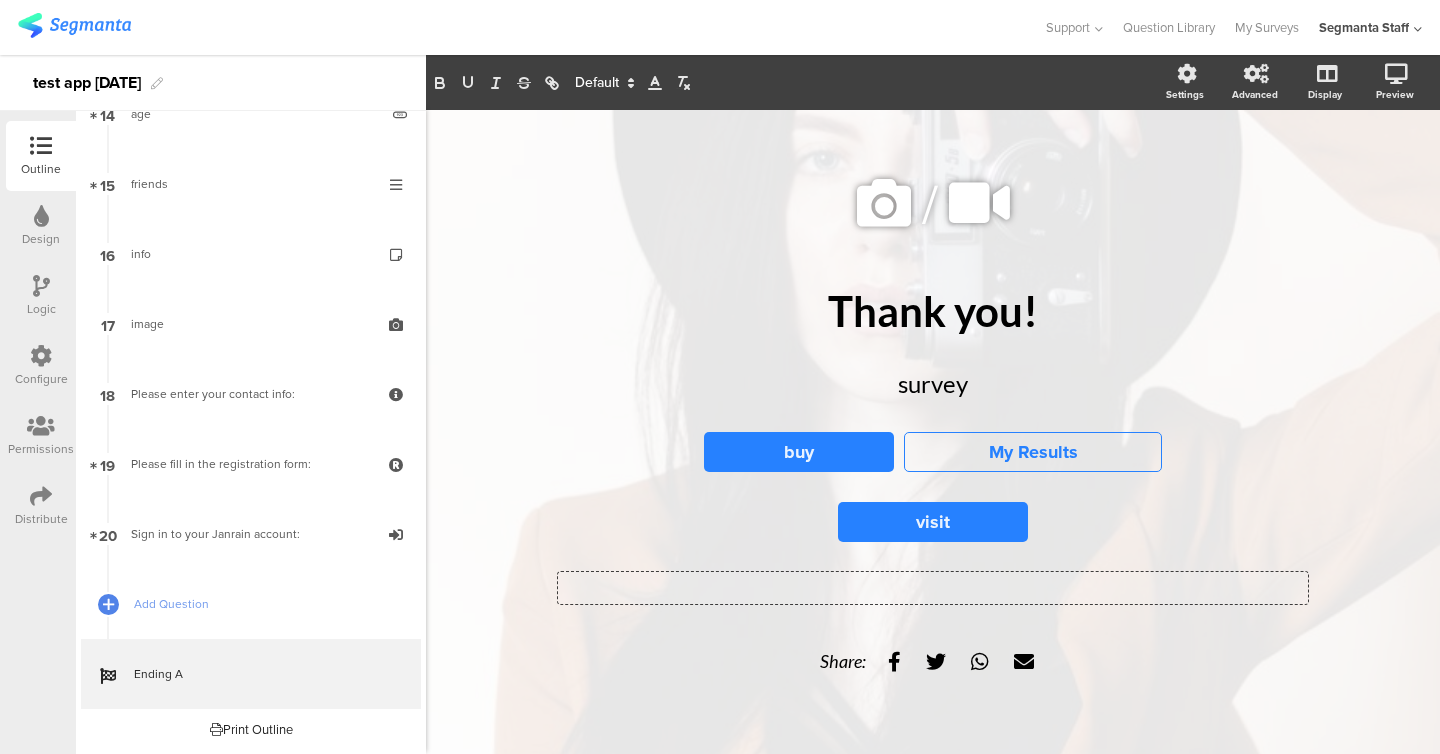 type 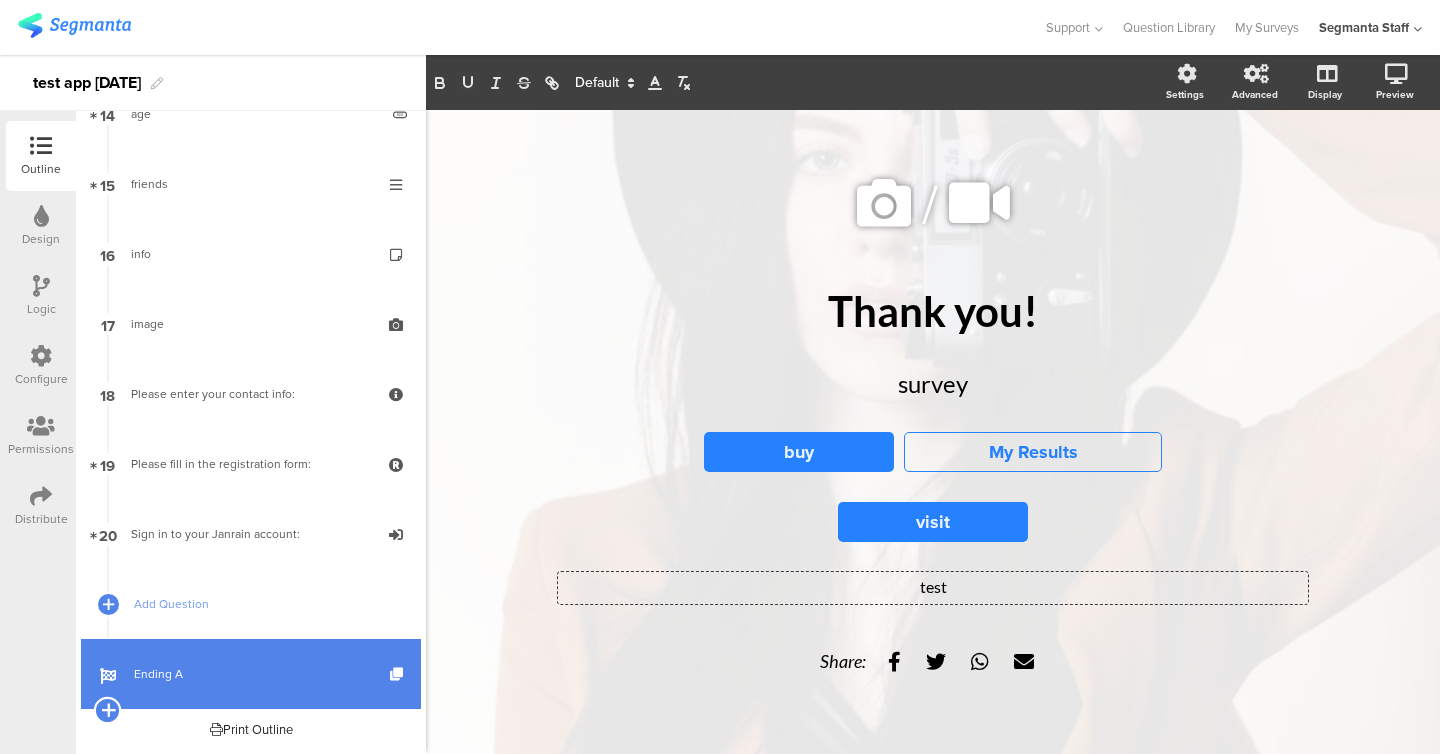 click at bounding box center (108, 711) 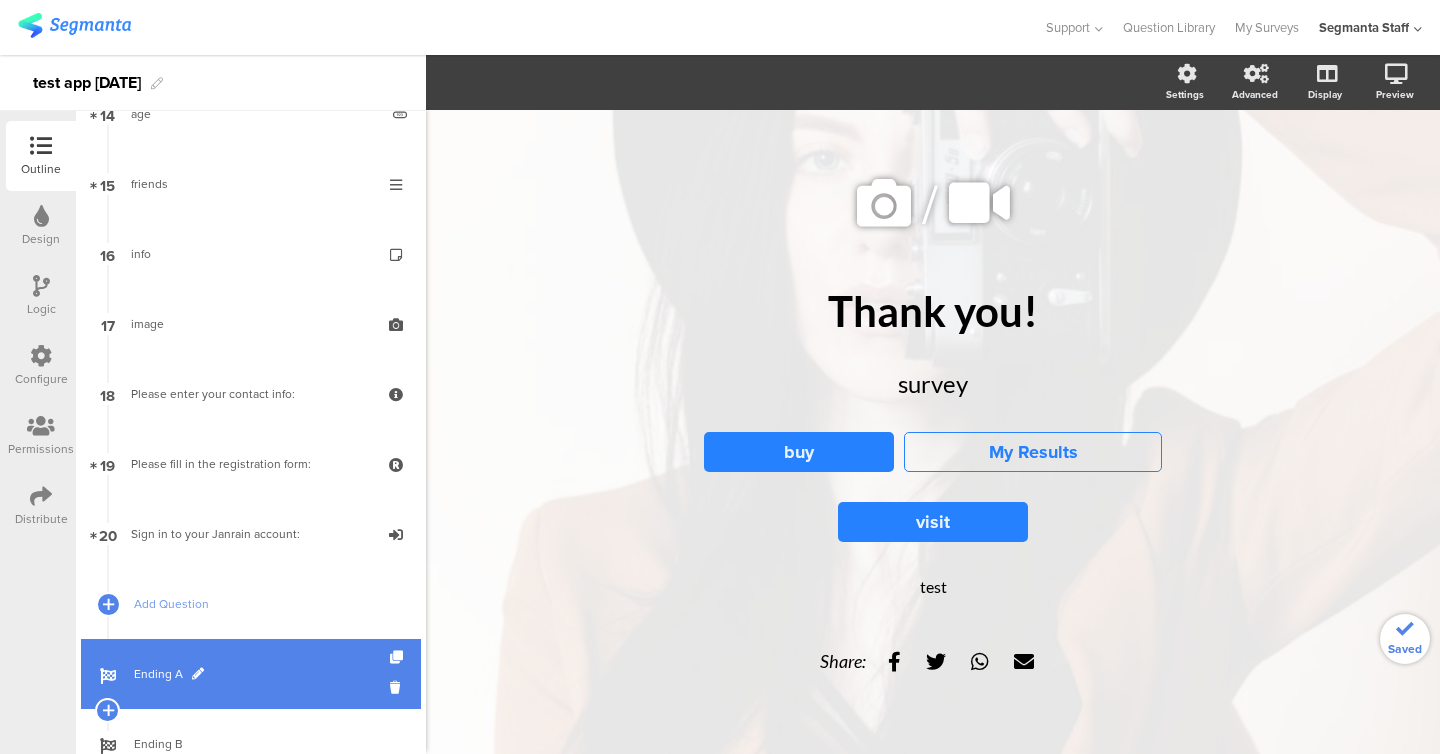 scroll, scrollTop: 1092, scrollLeft: 0, axis: vertical 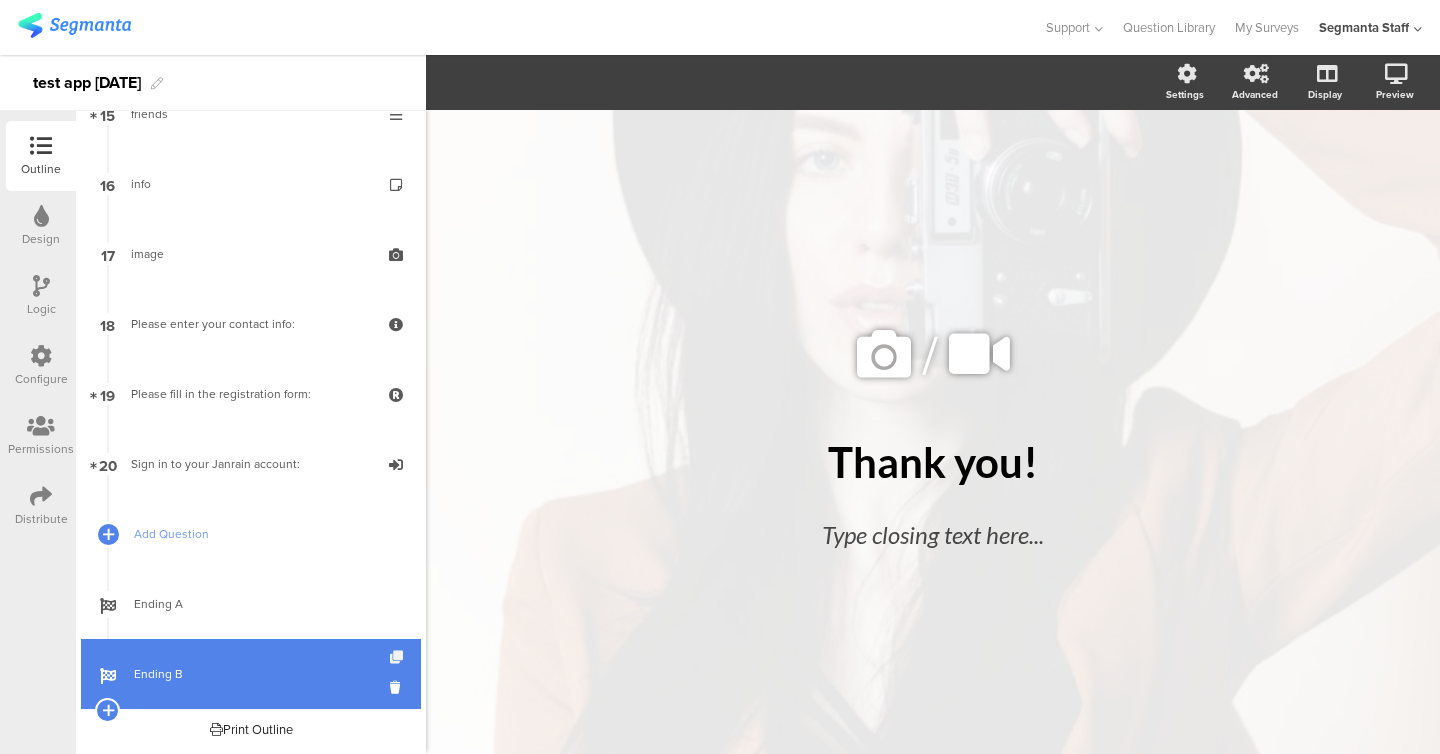click at bounding box center (398, 657) 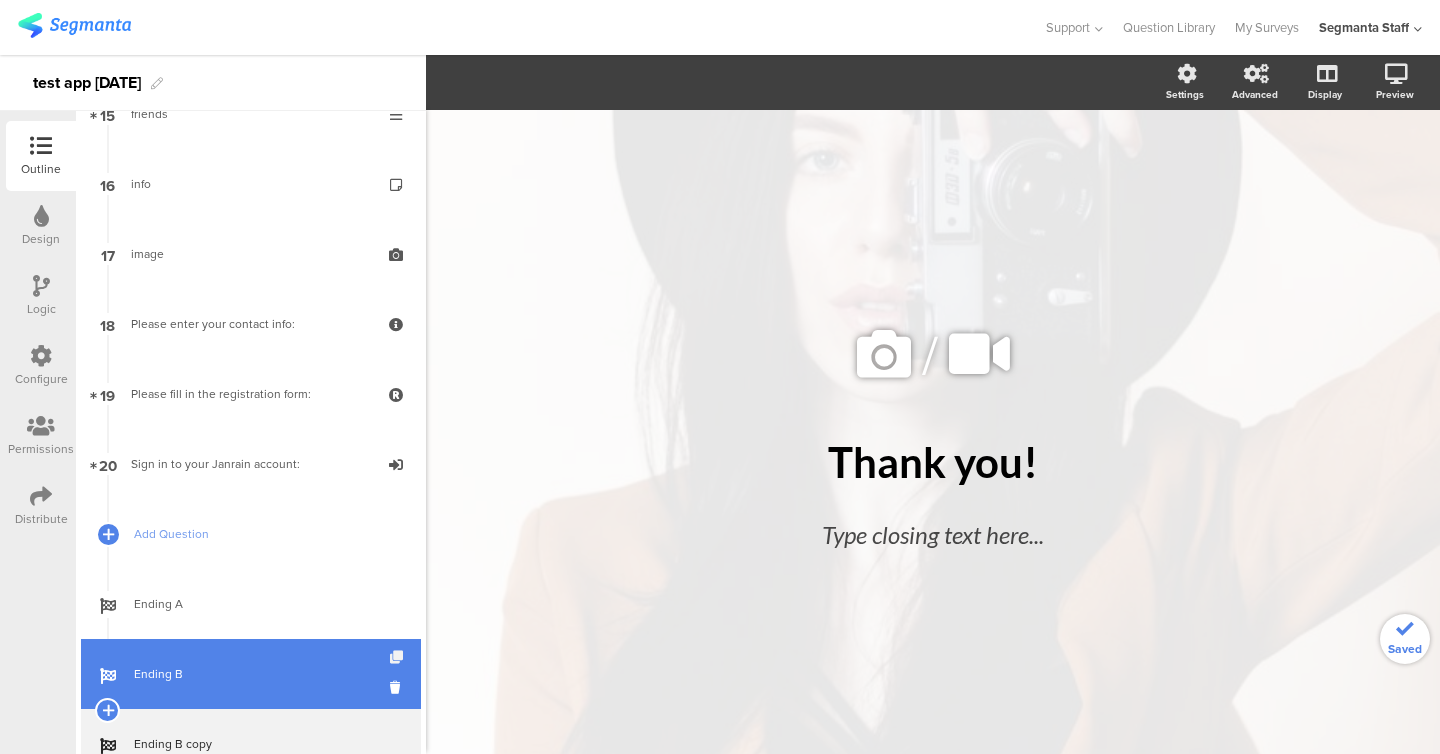 scroll, scrollTop: 1162, scrollLeft: 0, axis: vertical 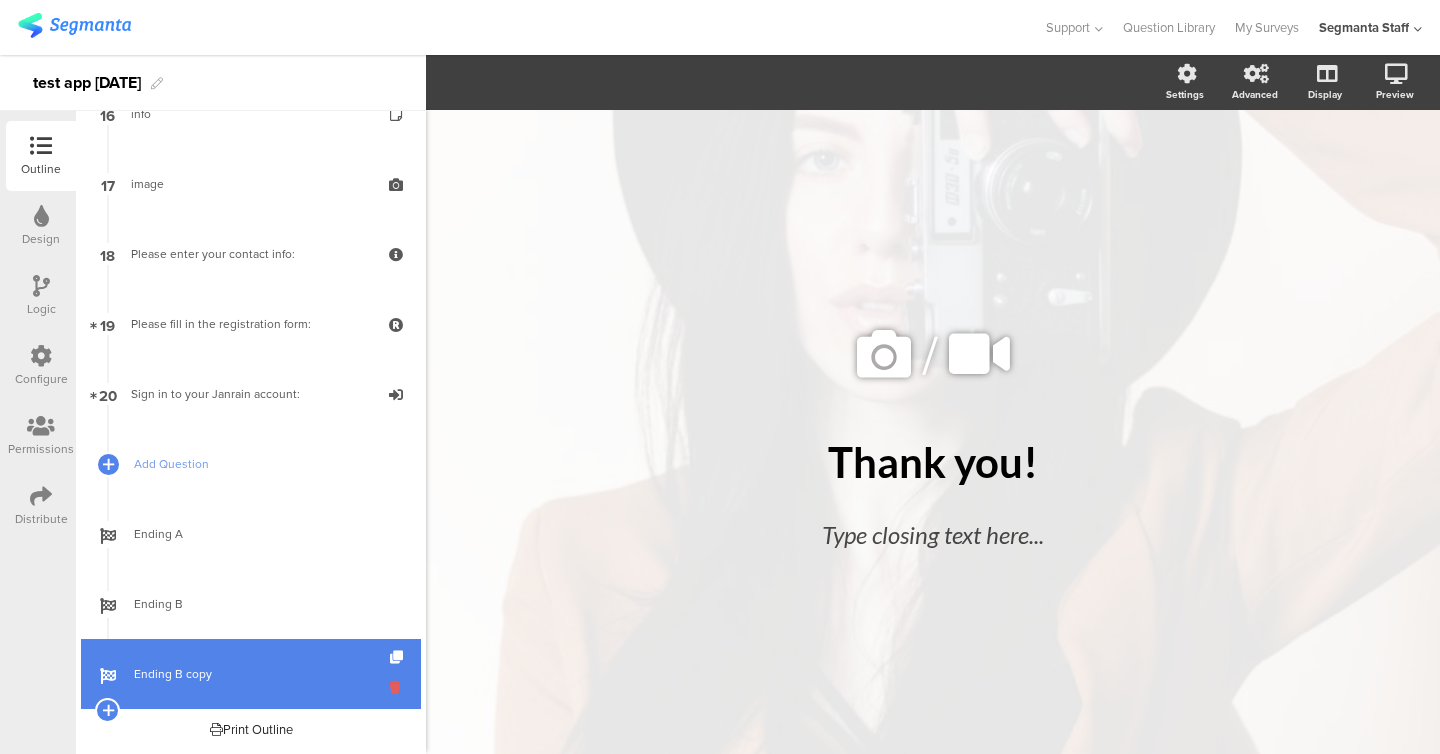 click at bounding box center [398, 687] 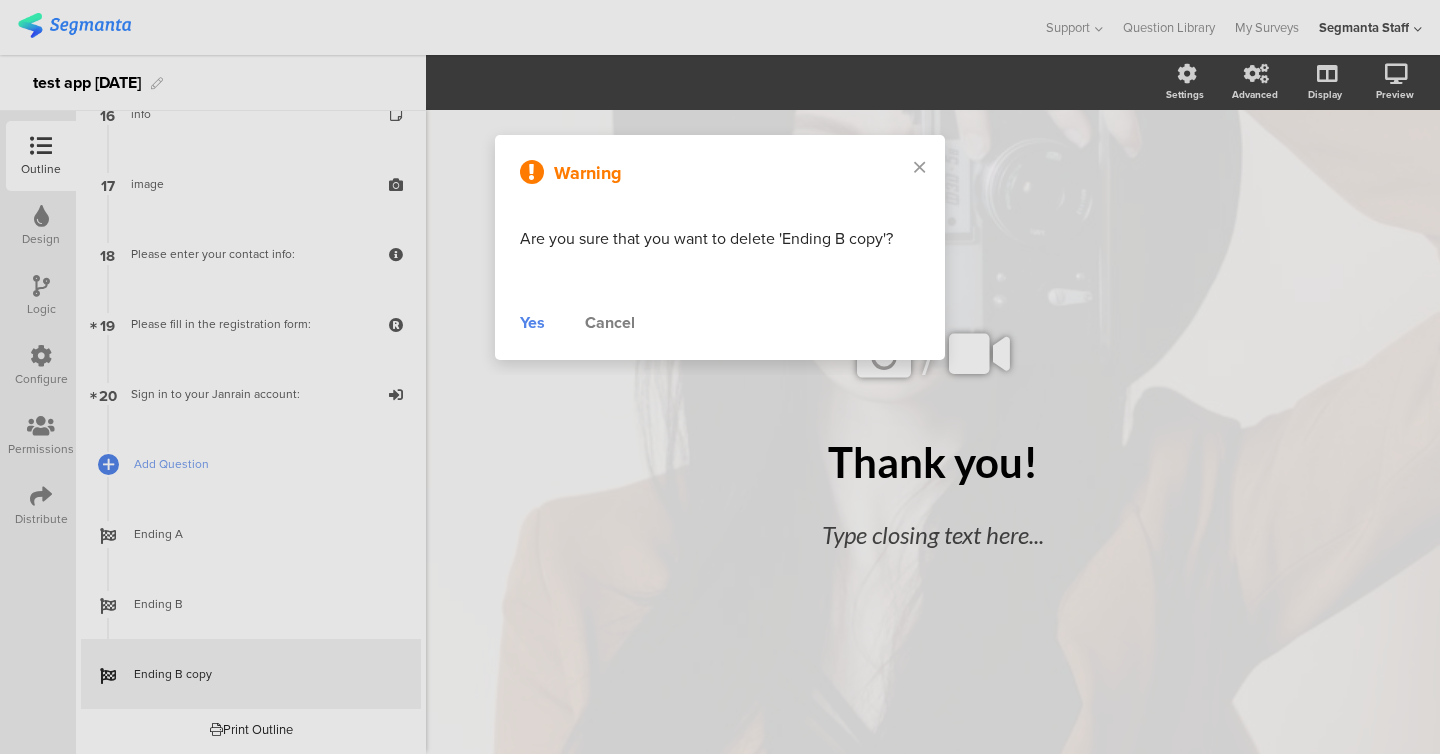 click on "Yes" at bounding box center (532, 323) 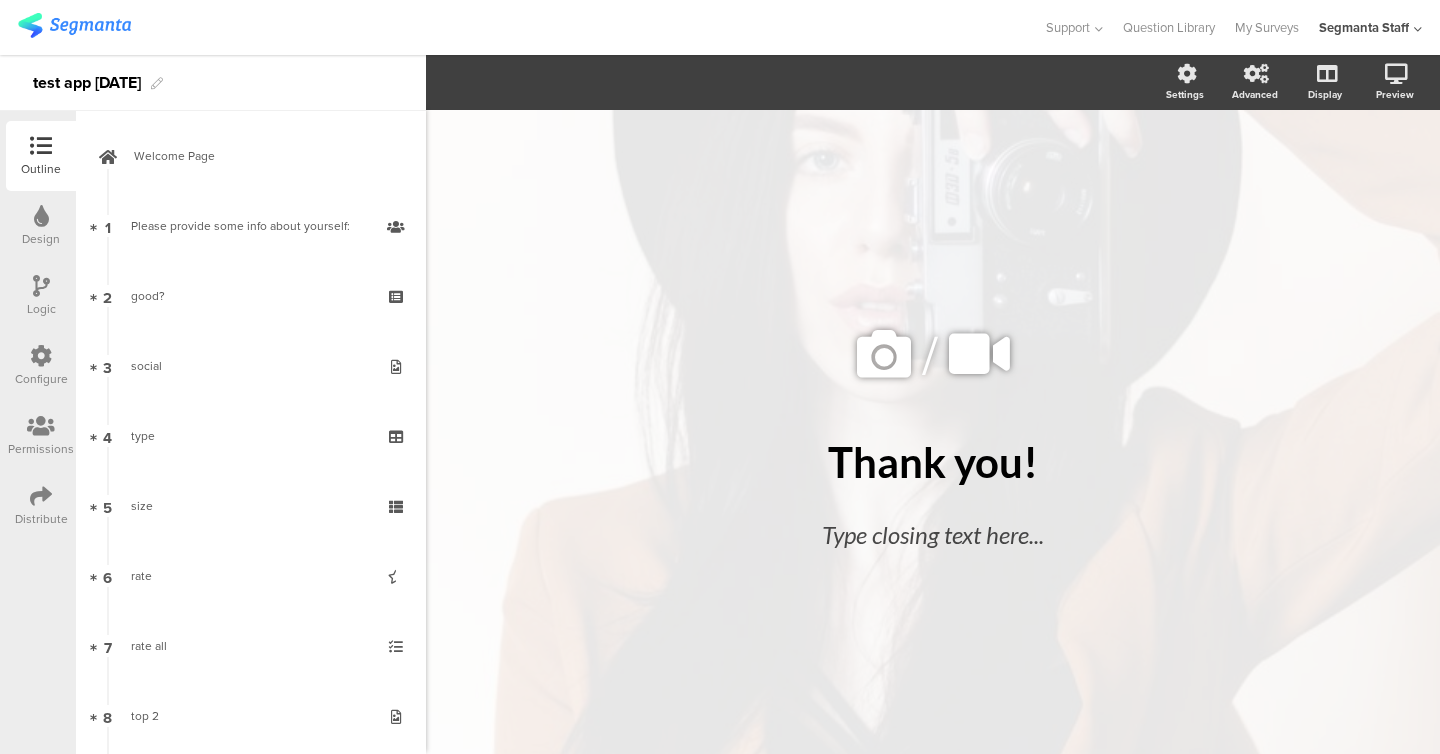 scroll, scrollTop: 1092, scrollLeft: 0, axis: vertical 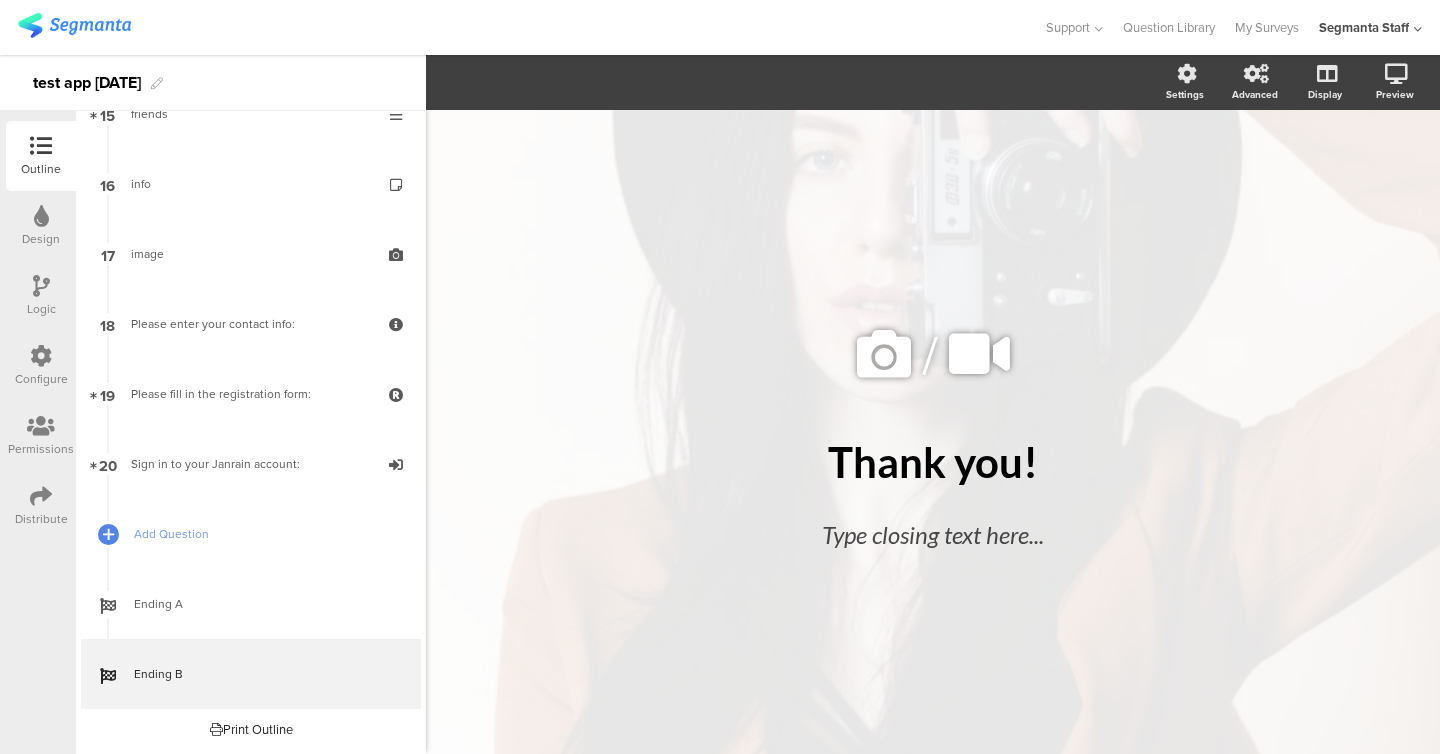 click on "Design" at bounding box center [41, 226] 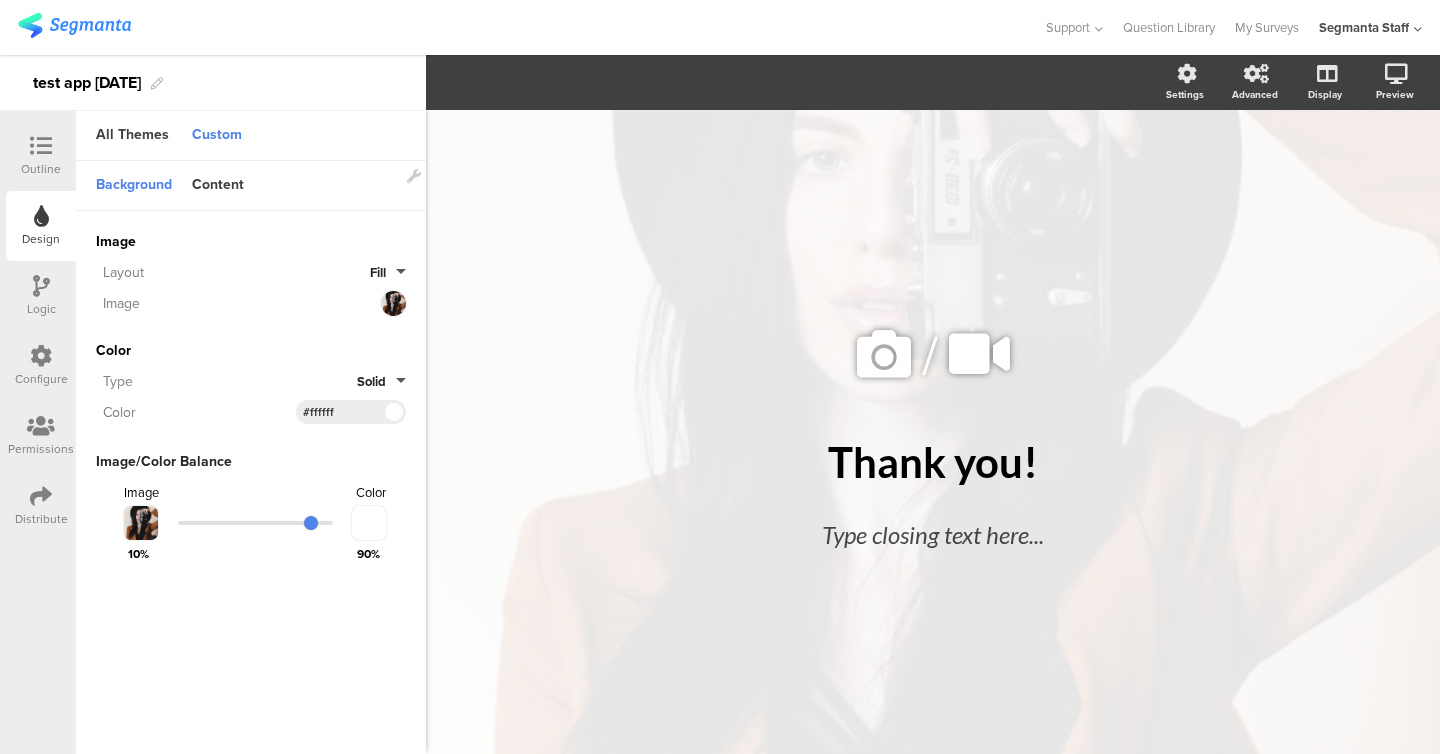 click at bounding box center [41, 286] 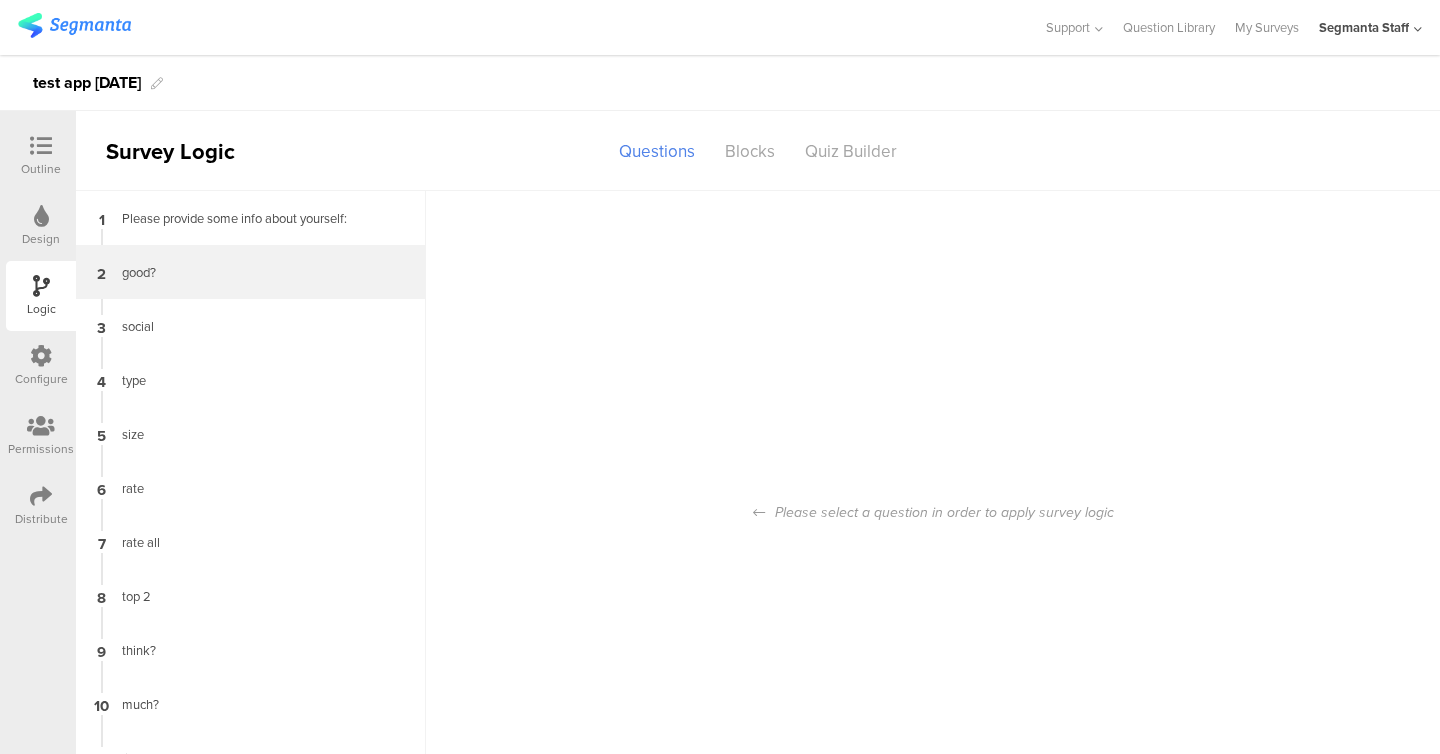 click on "good?" at bounding box center [235, 272] 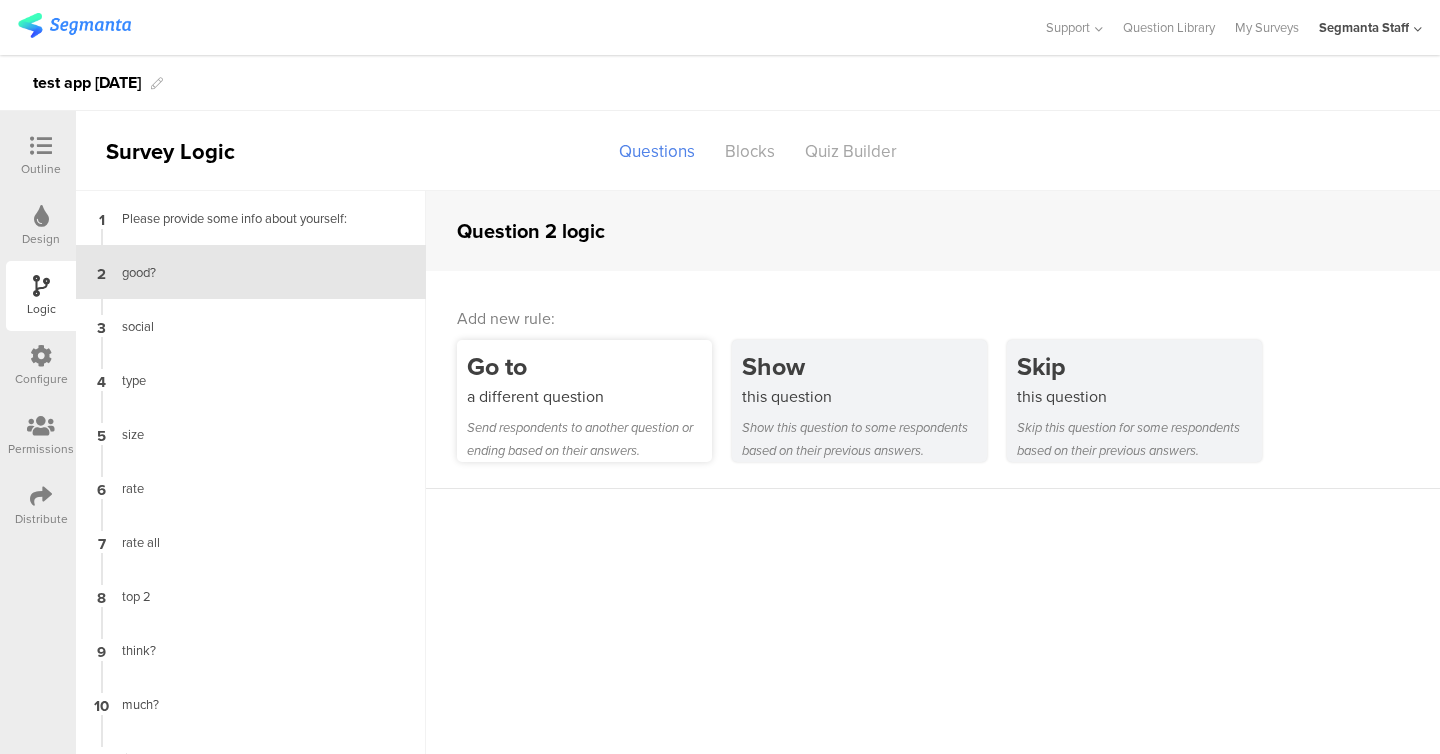 click on "Go to
a different question
Send respondents to another question or ending based on their answers." at bounding box center [584, 401] 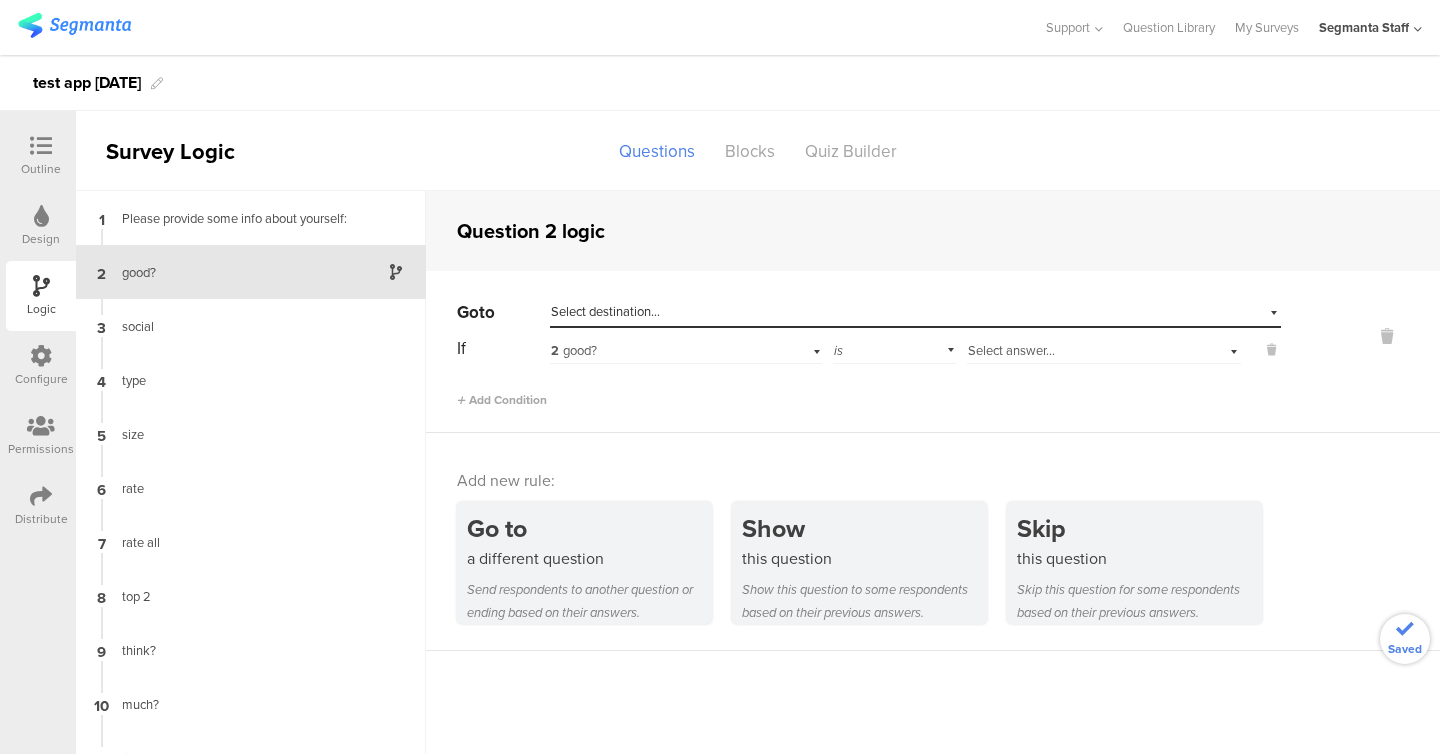 scroll, scrollTop: 80, scrollLeft: 0, axis: vertical 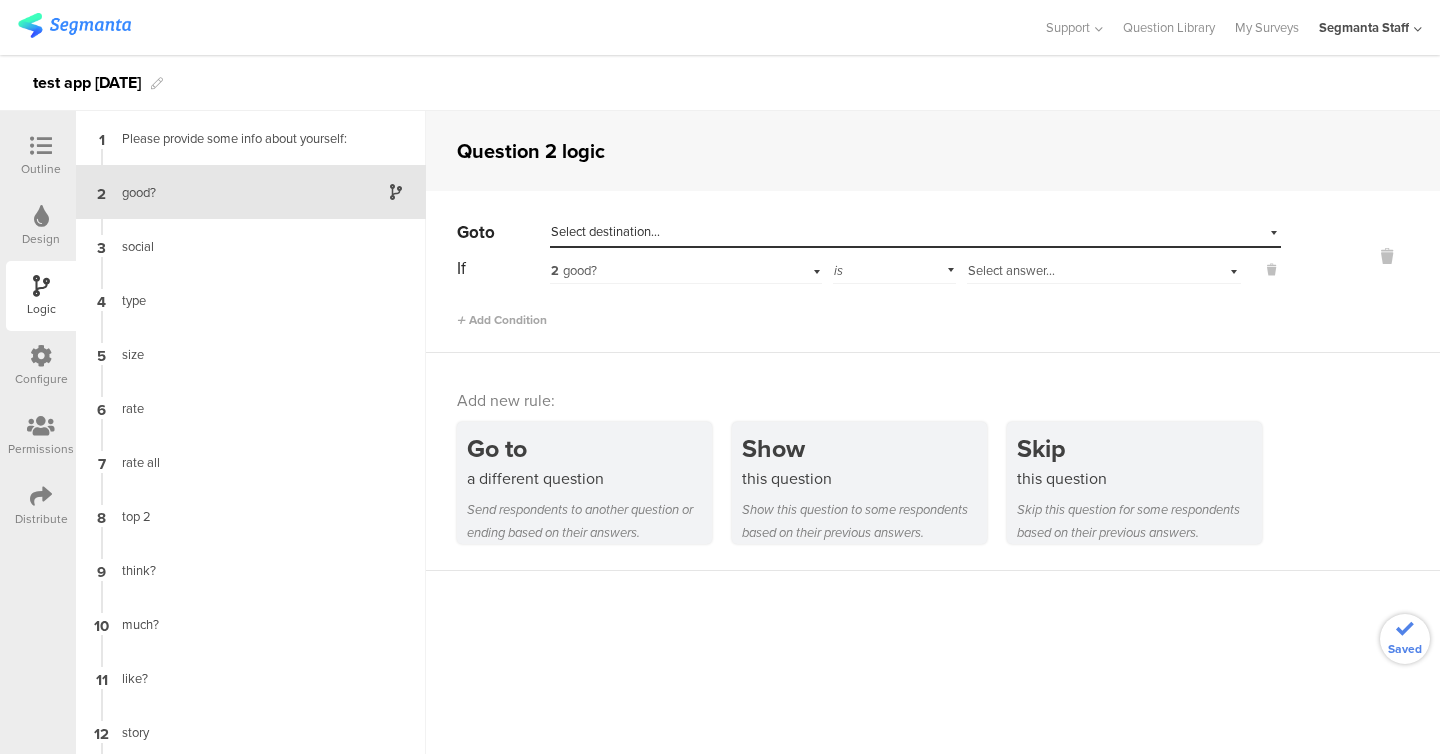 click on "Select destination..." at bounding box center (823, 232) 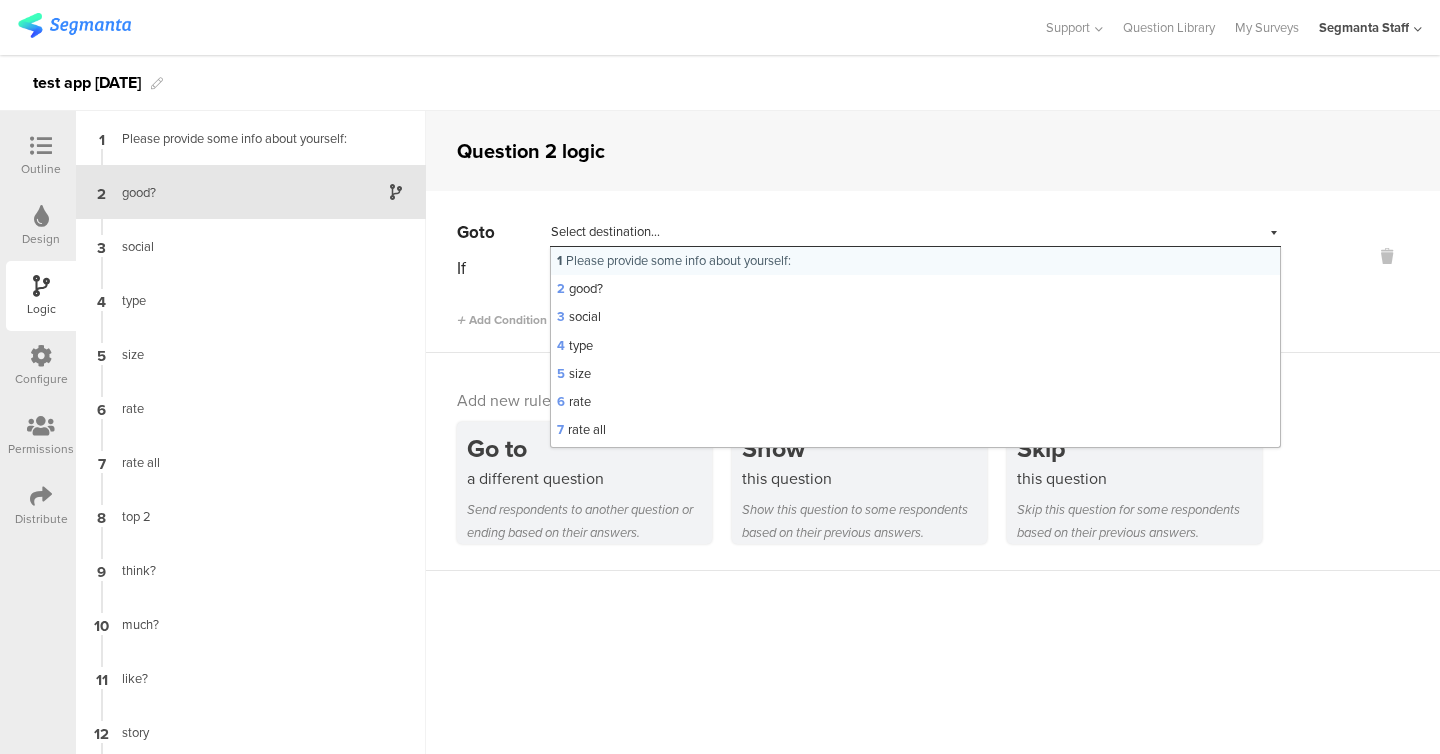 scroll, scrollTop: 430, scrollLeft: 0, axis: vertical 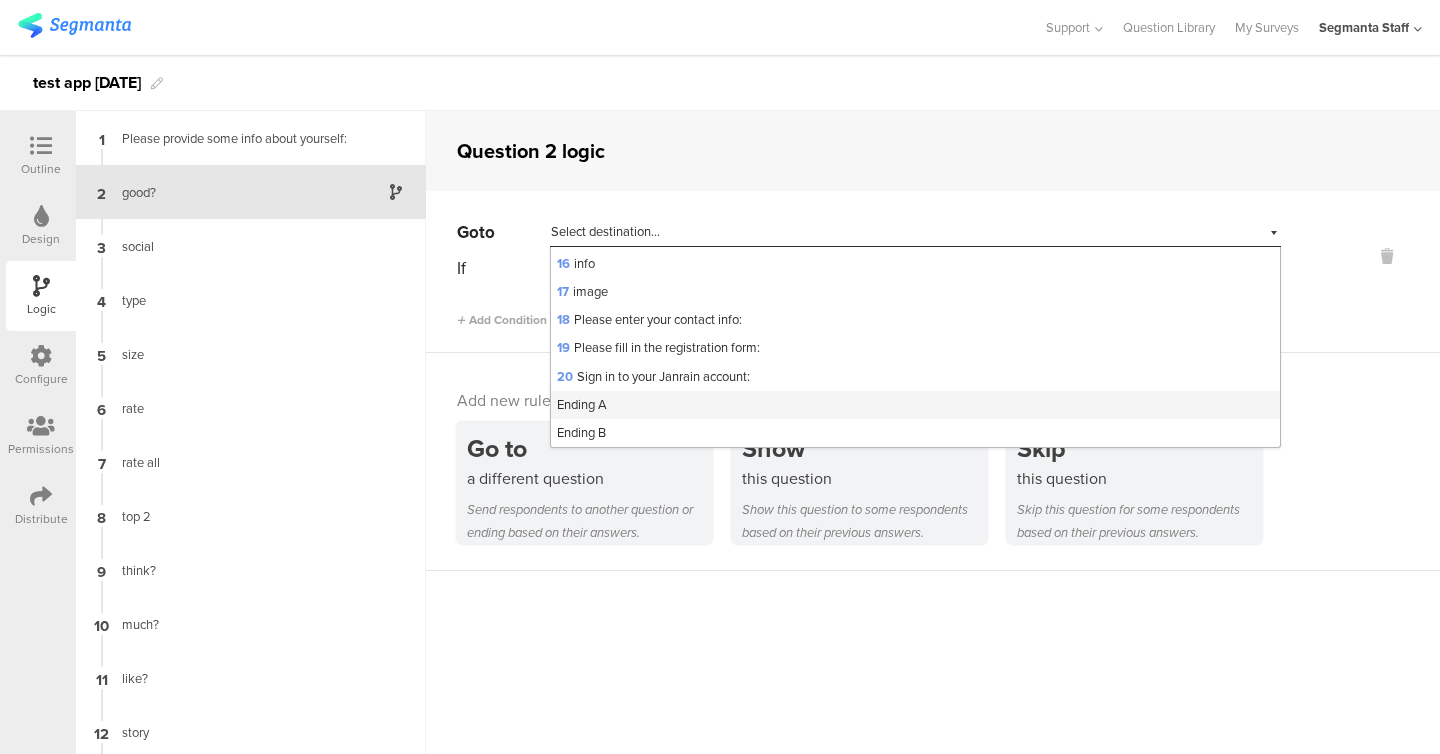 click on "Ending A" at bounding box center (915, 405) 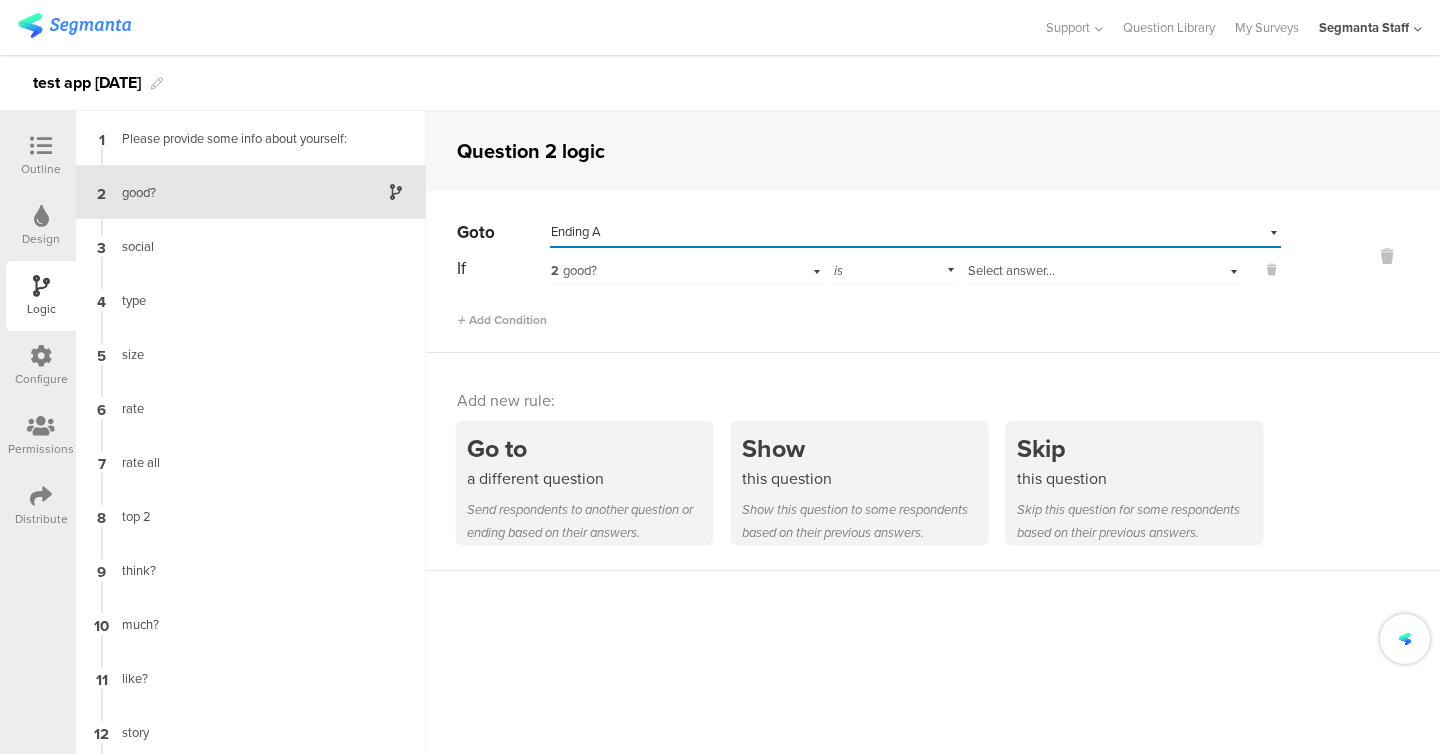 click on "Select answer..." at bounding box center [1011, 270] 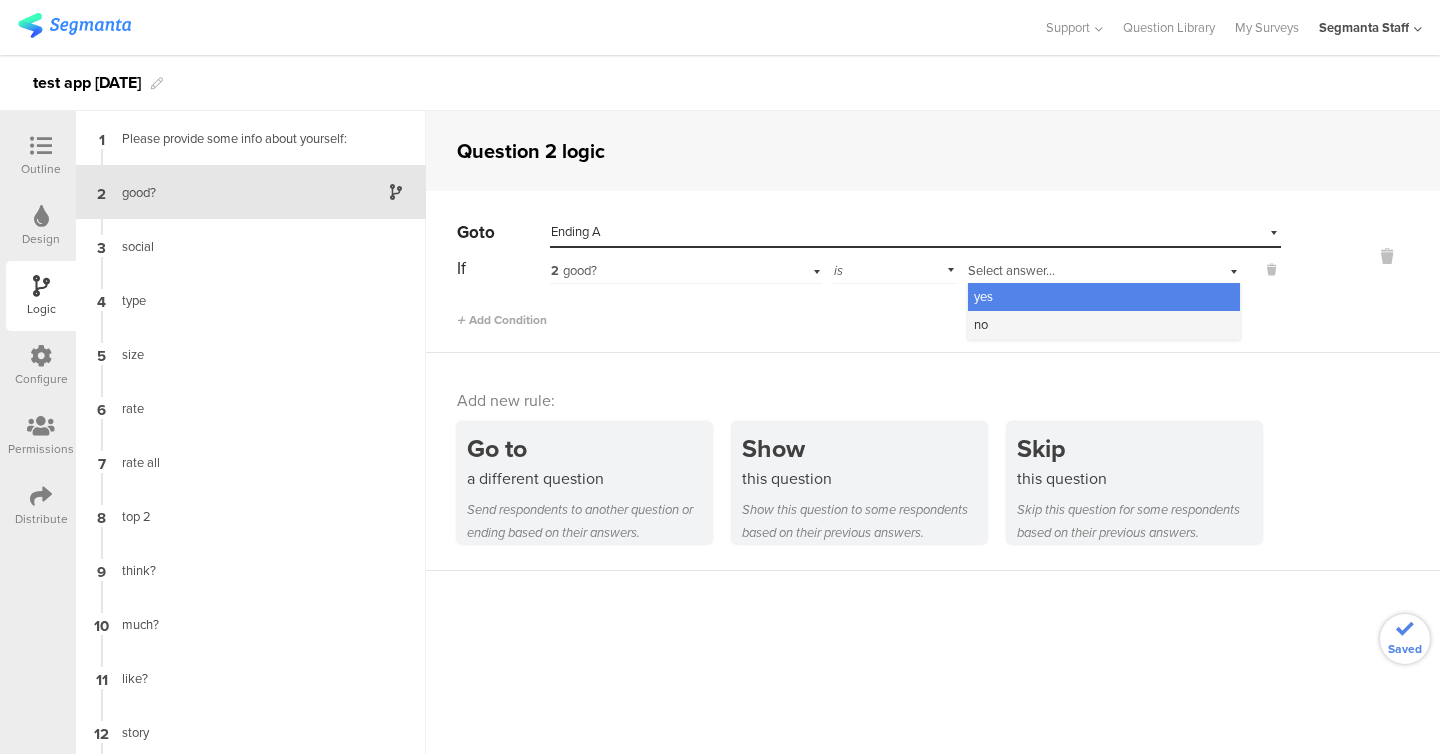 click on "no" at bounding box center [1104, 325] 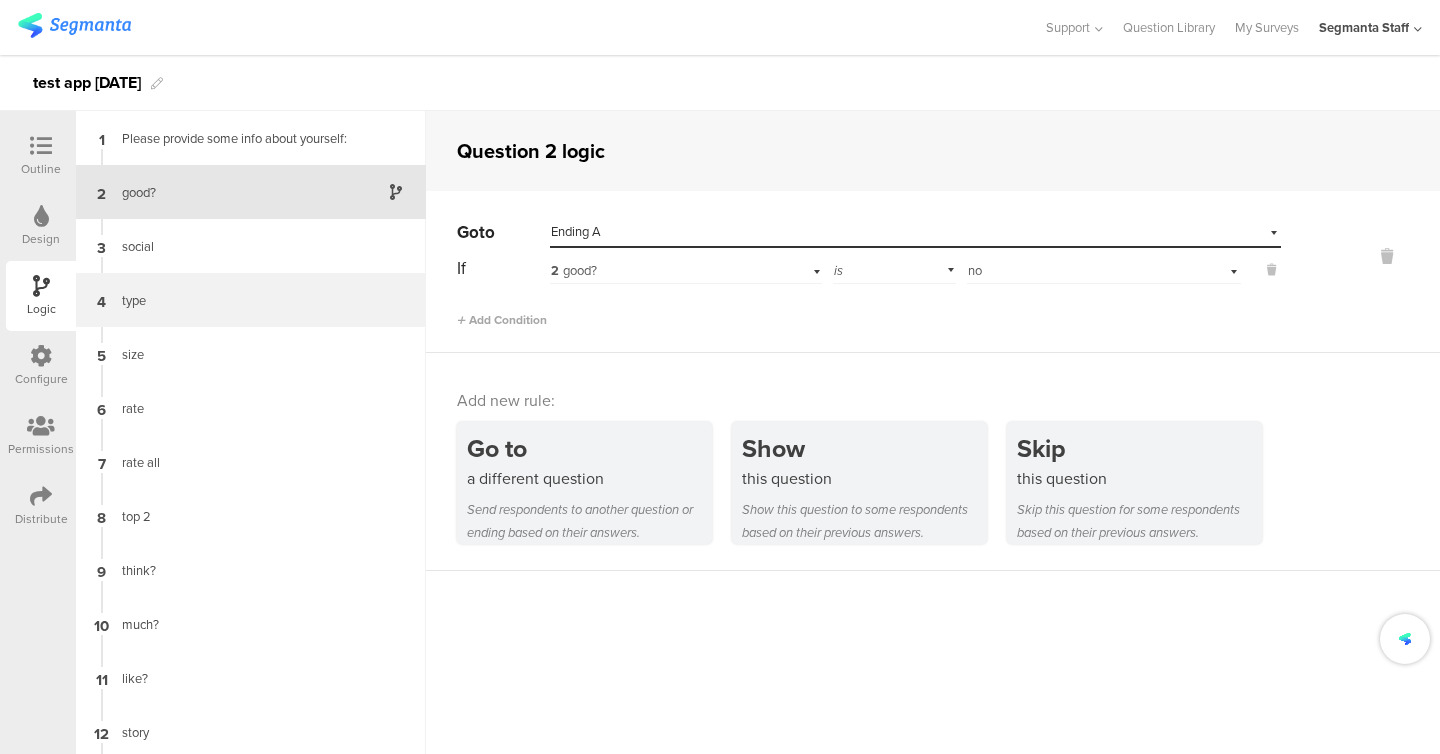 click on "4
type" at bounding box center [251, 300] 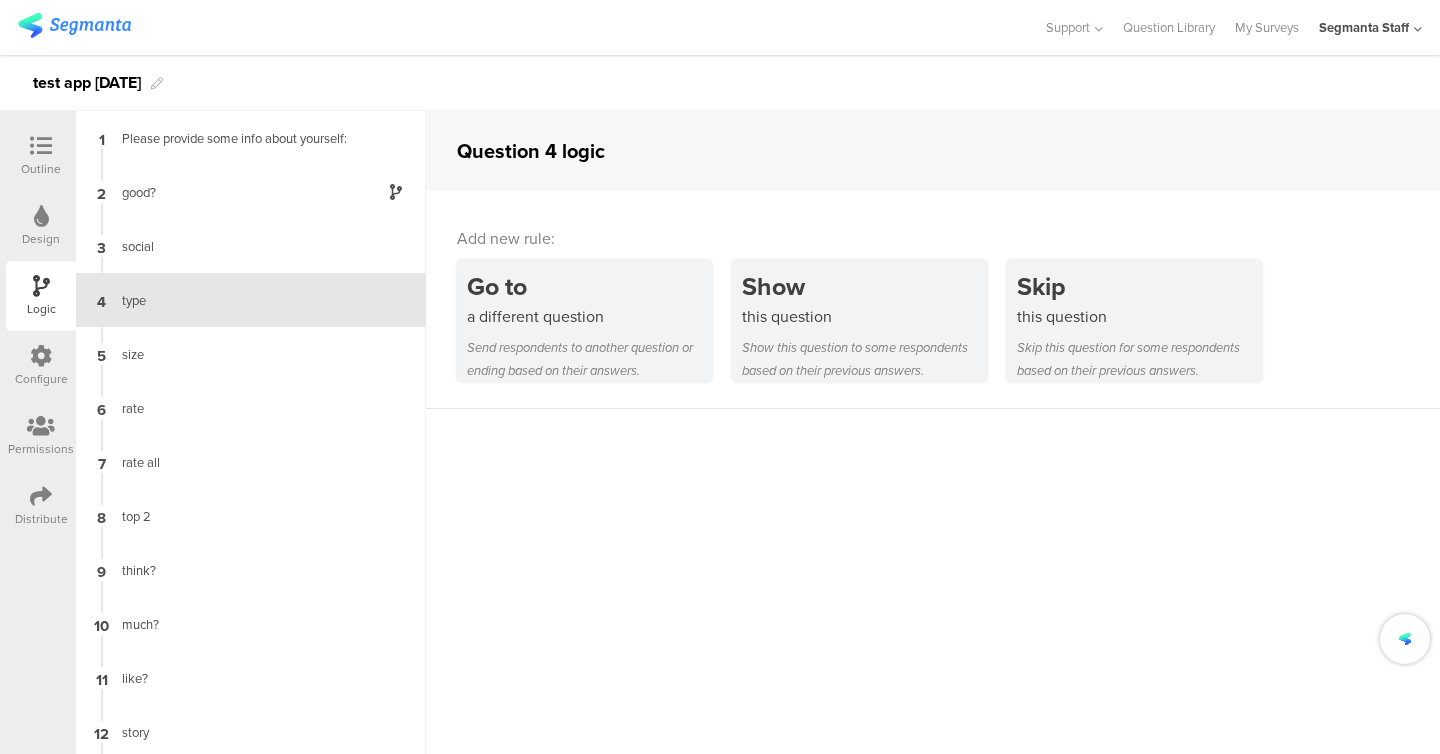 scroll, scrollTop: 0, scrollLeft: 0, axis: both 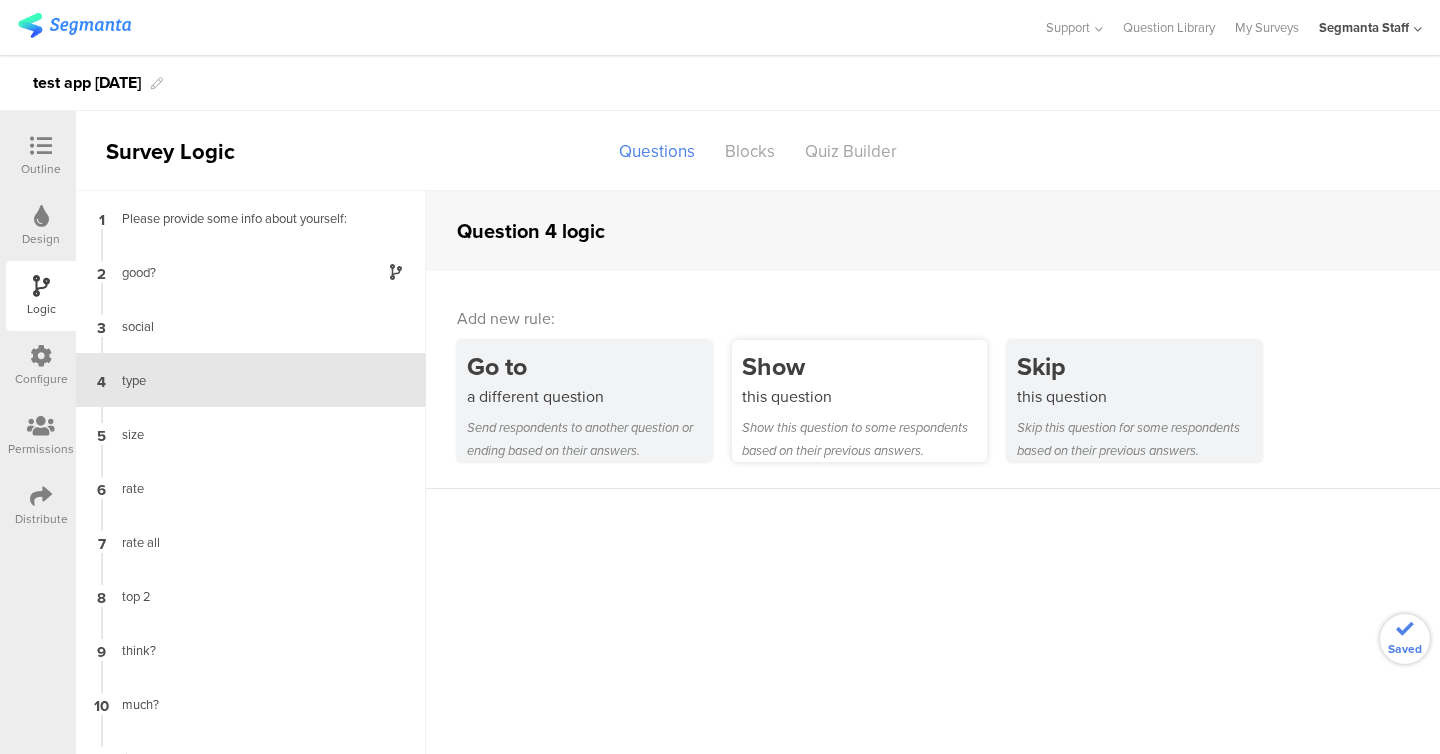click on "this question" at bounding box center (864, 396) 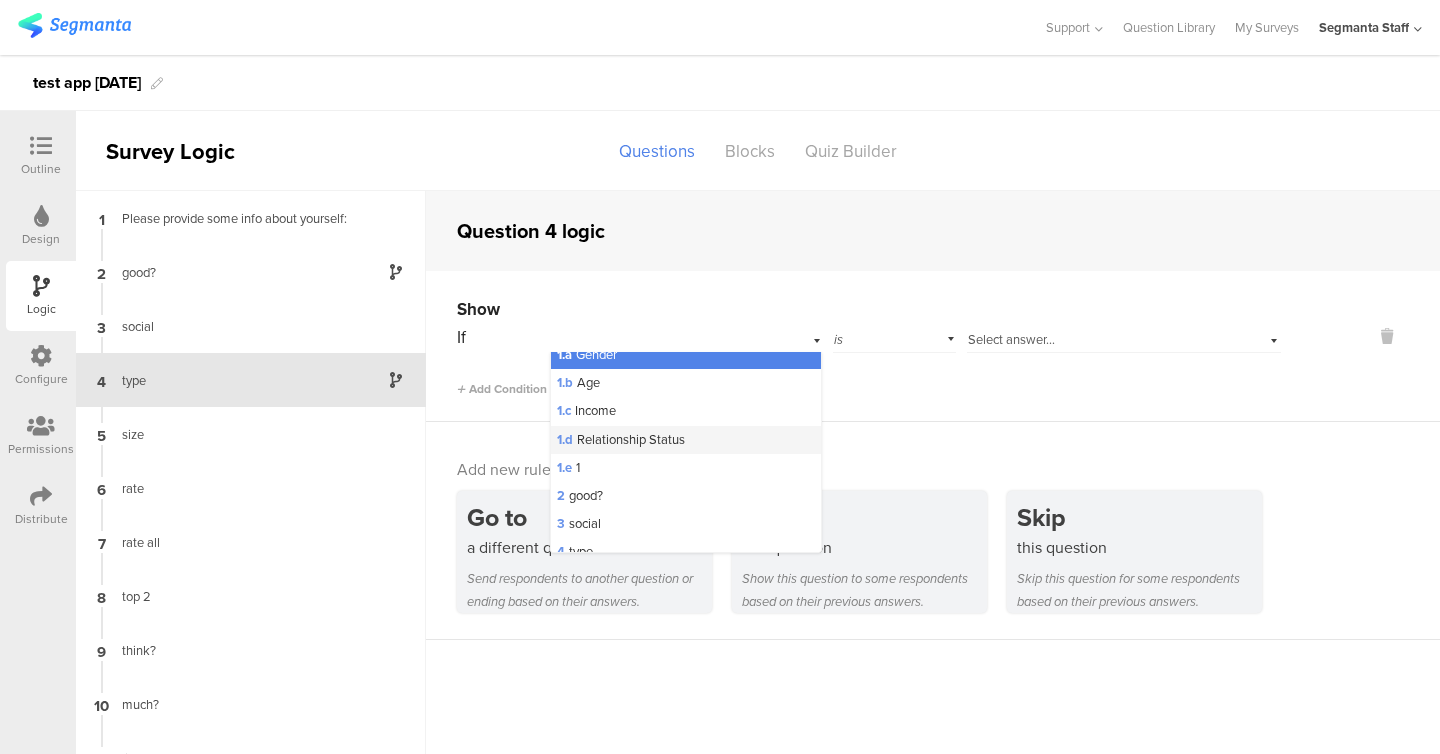 scroll, scrollTop: 49, scrollLeft: 0, axis: vertical 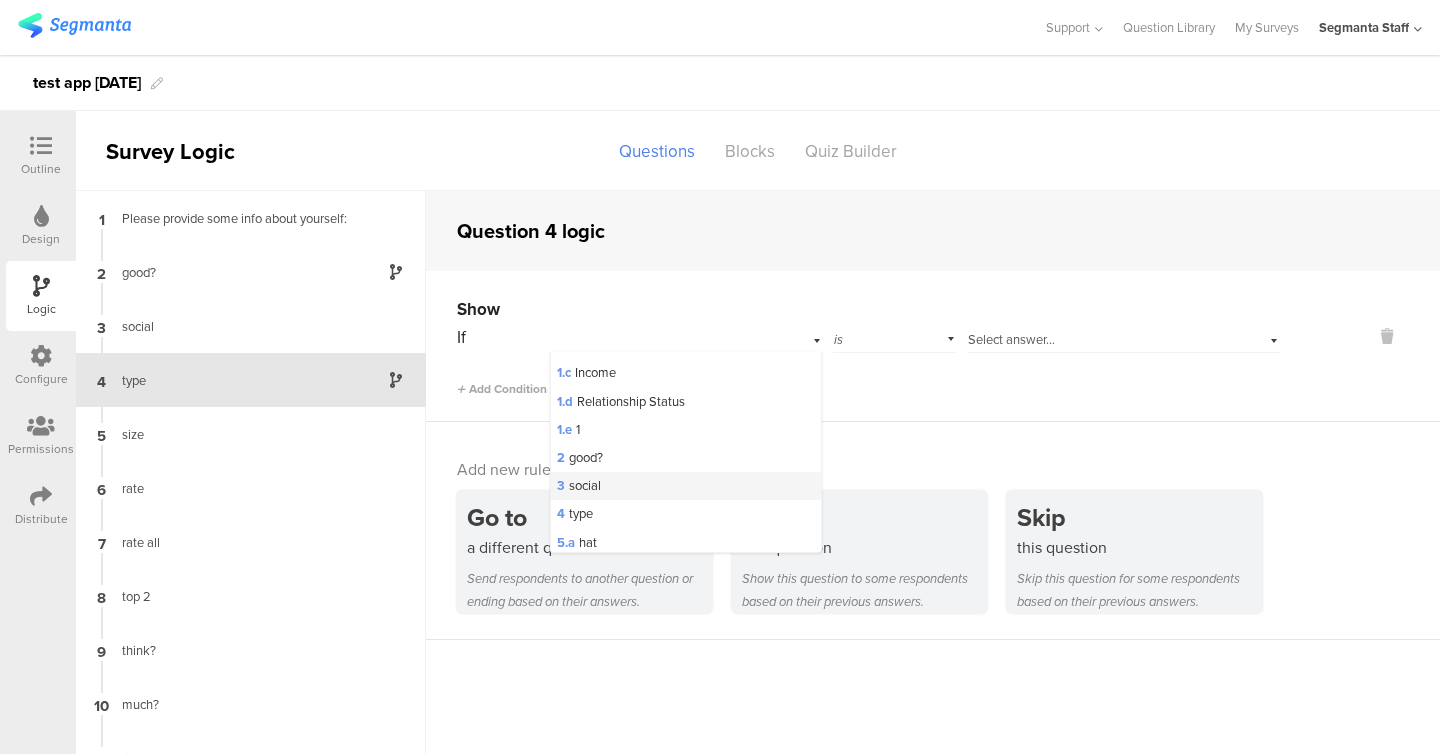 click on "3  social" at bounding box center [686, 486] 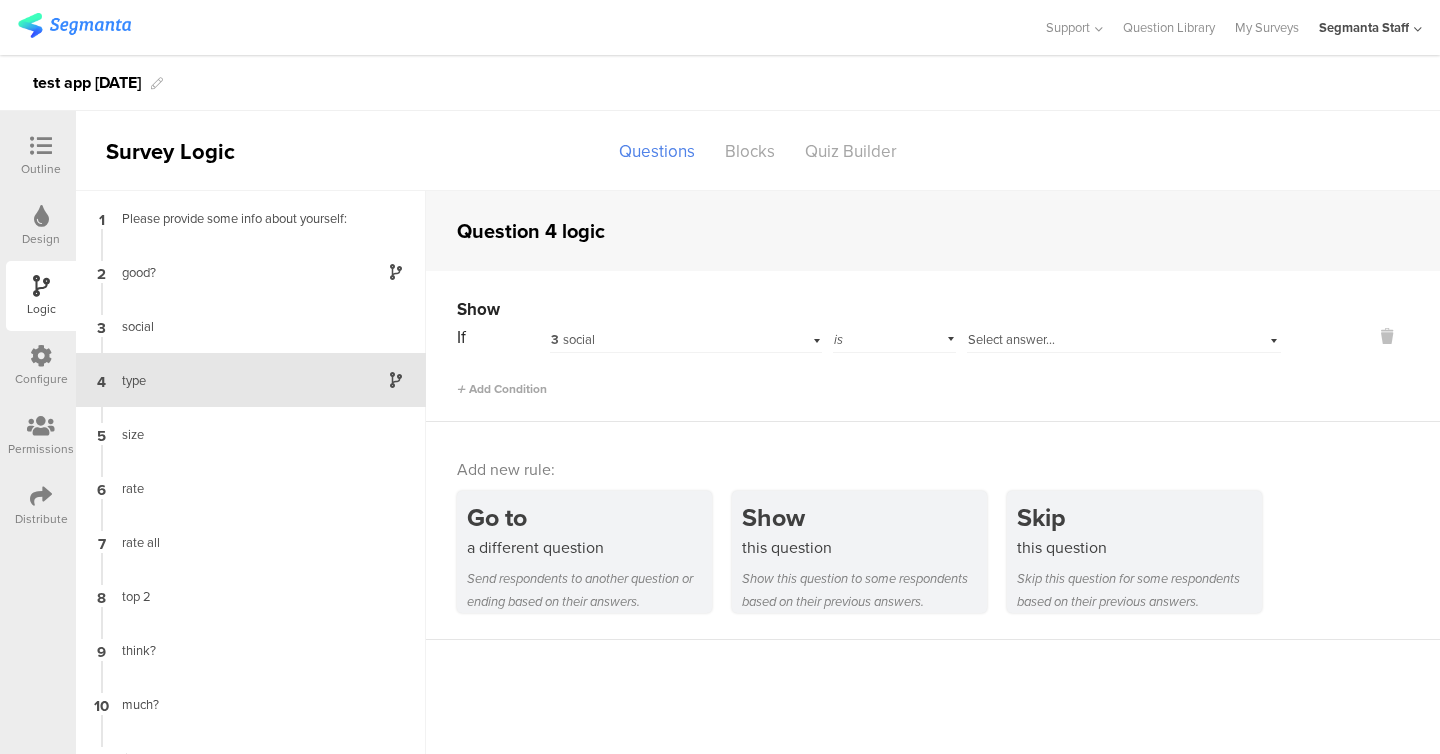 click on "Show" at bounding box center (869, 309) 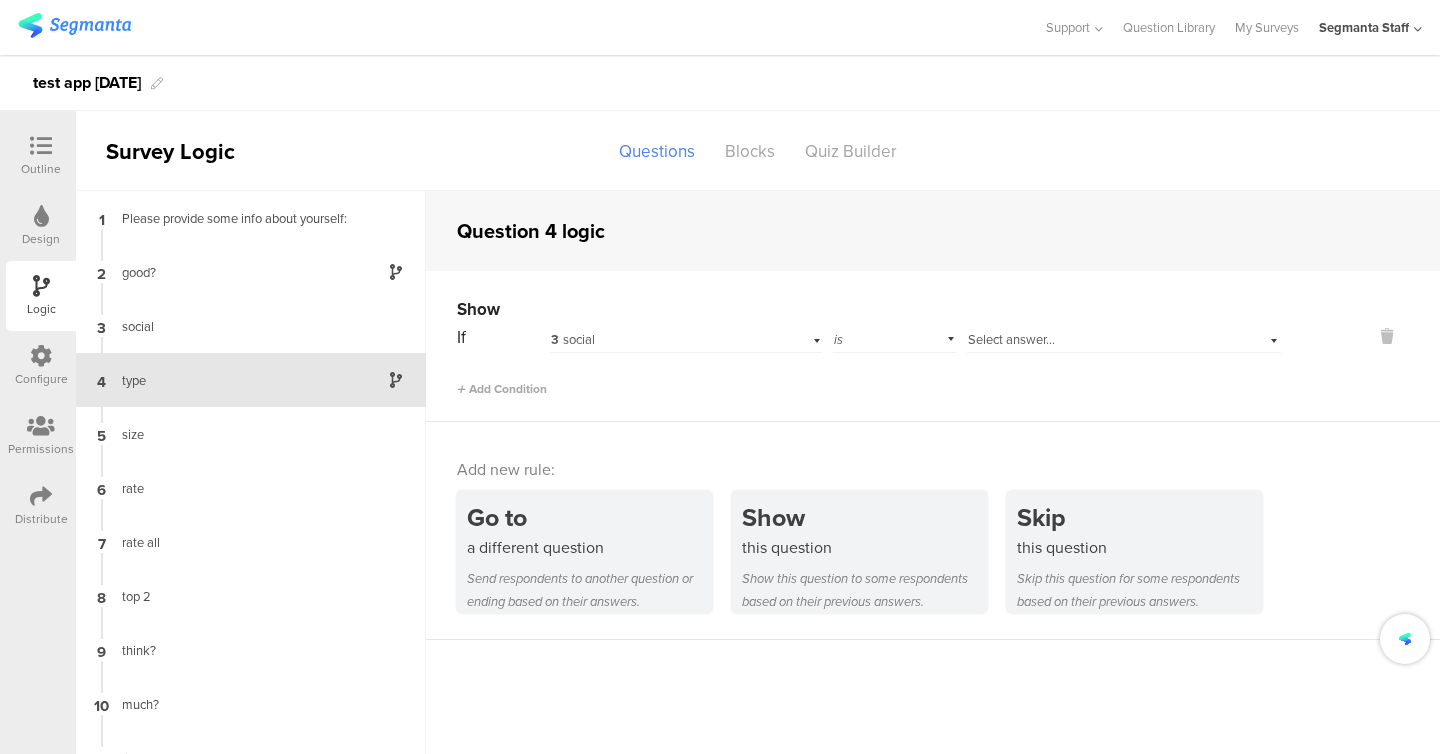 click on "Select answer..." at bounding box center (1011, 339) 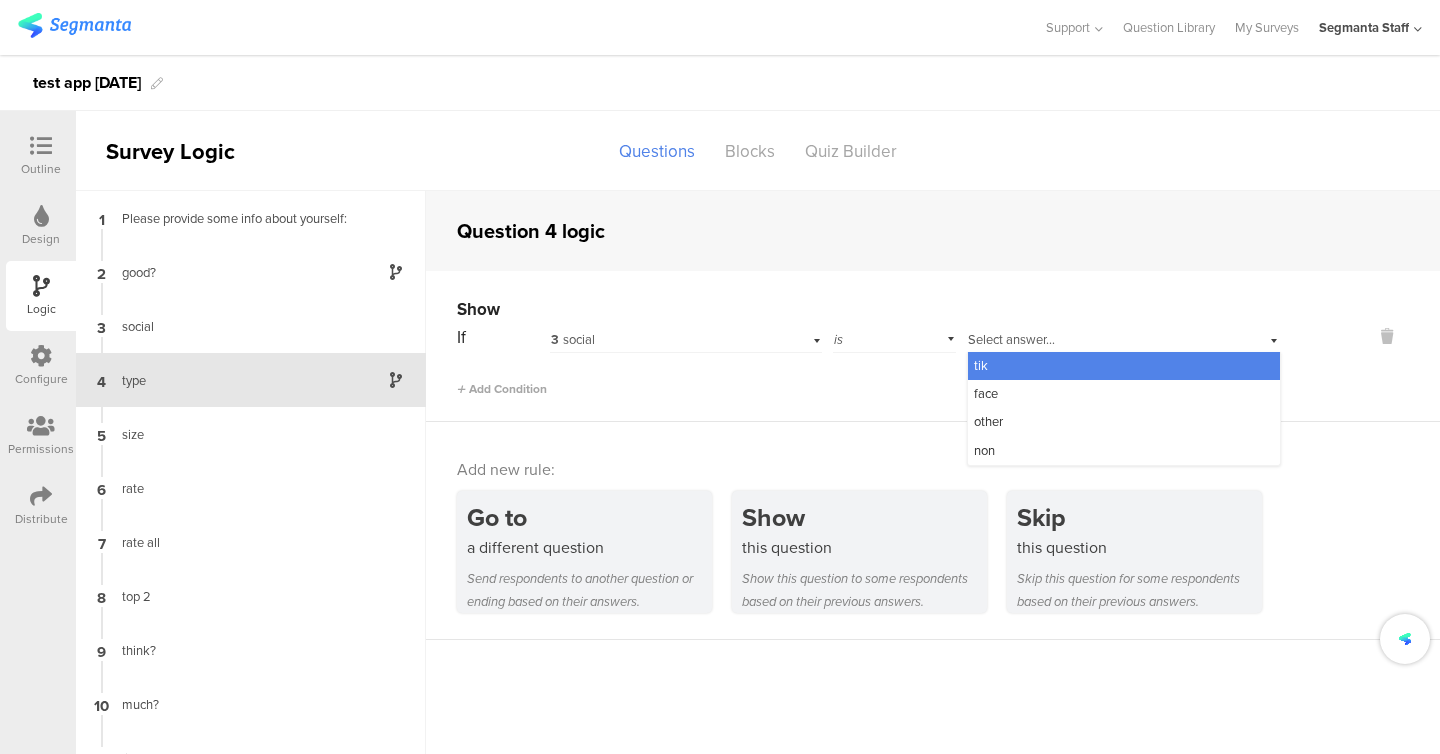 click on "tik" at bounding box center [1124, 366] 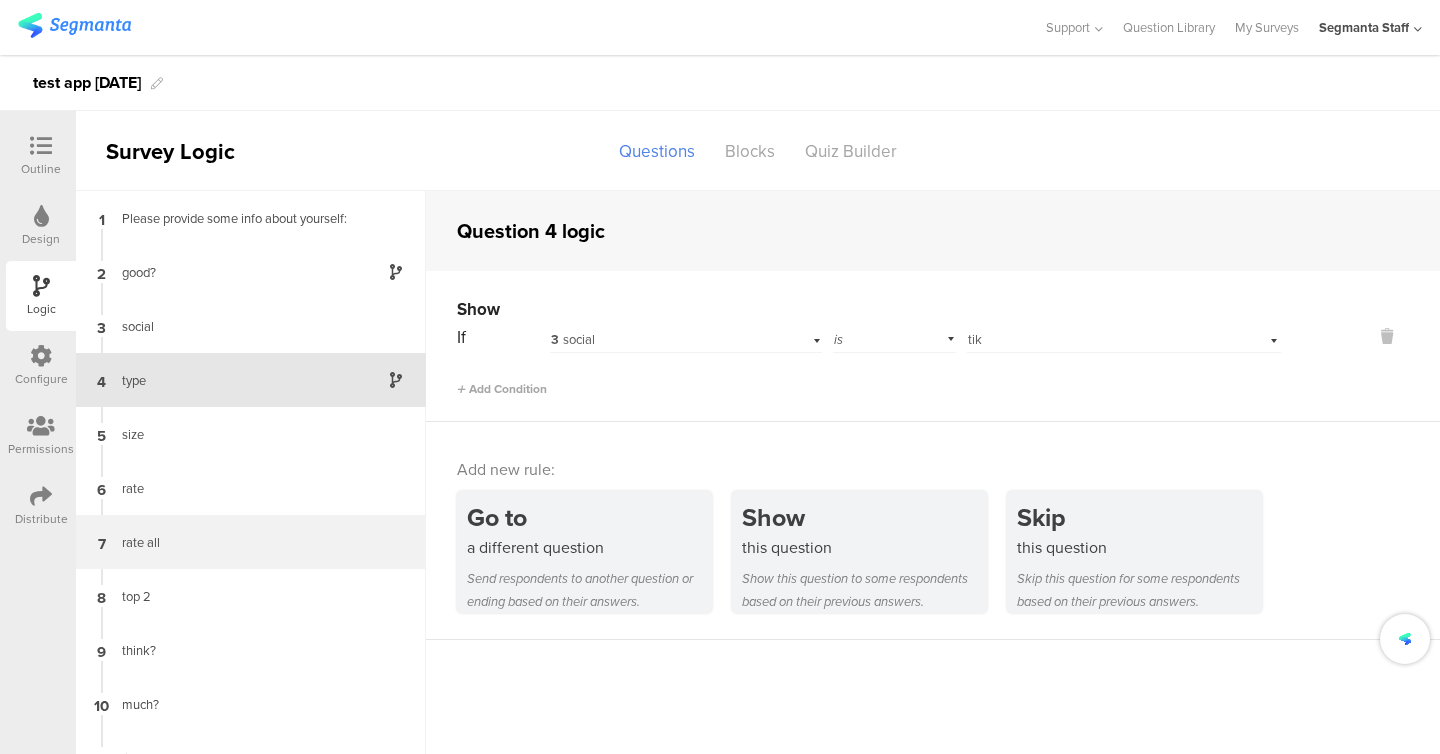 click on "rate all" at bounding box center (235, 542) 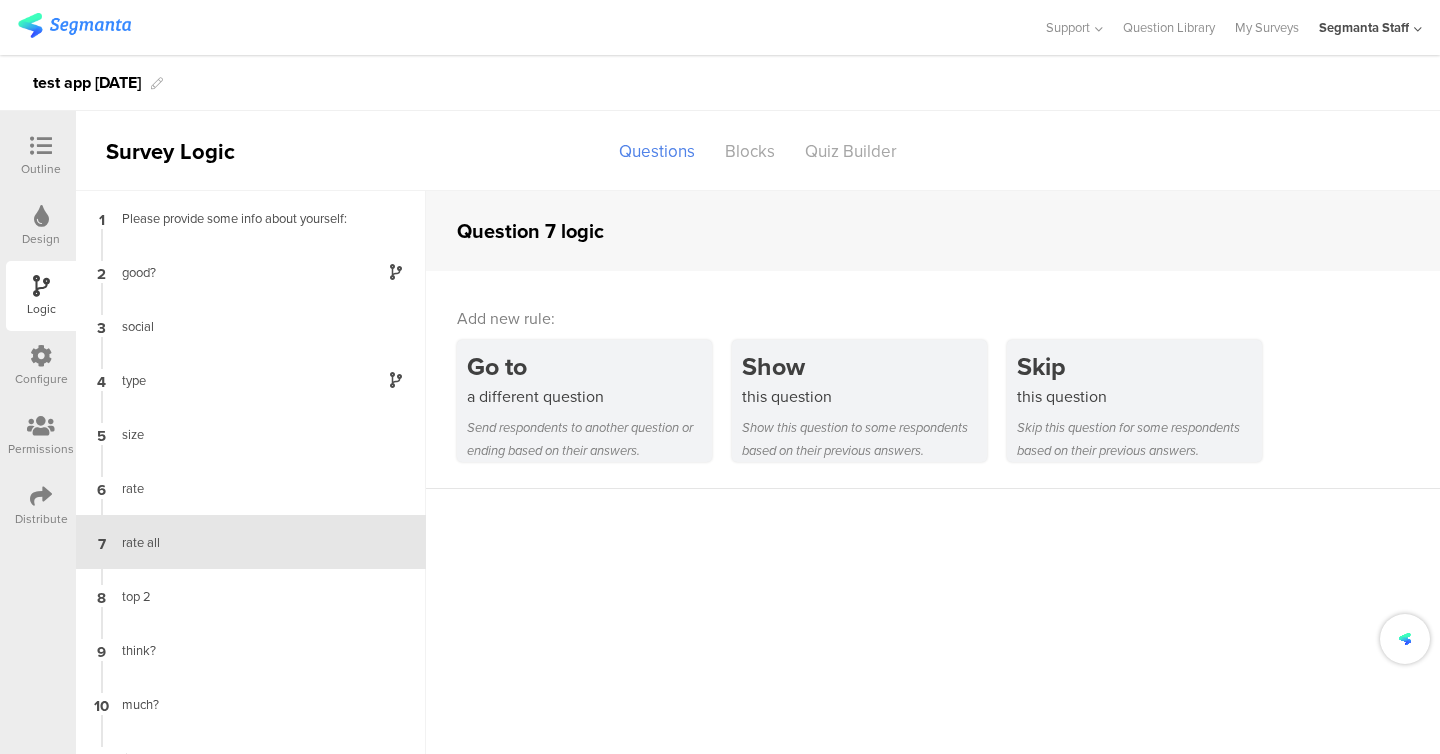 scroll, scrollTop: 36, scrollLeft: 0, axis: vertical 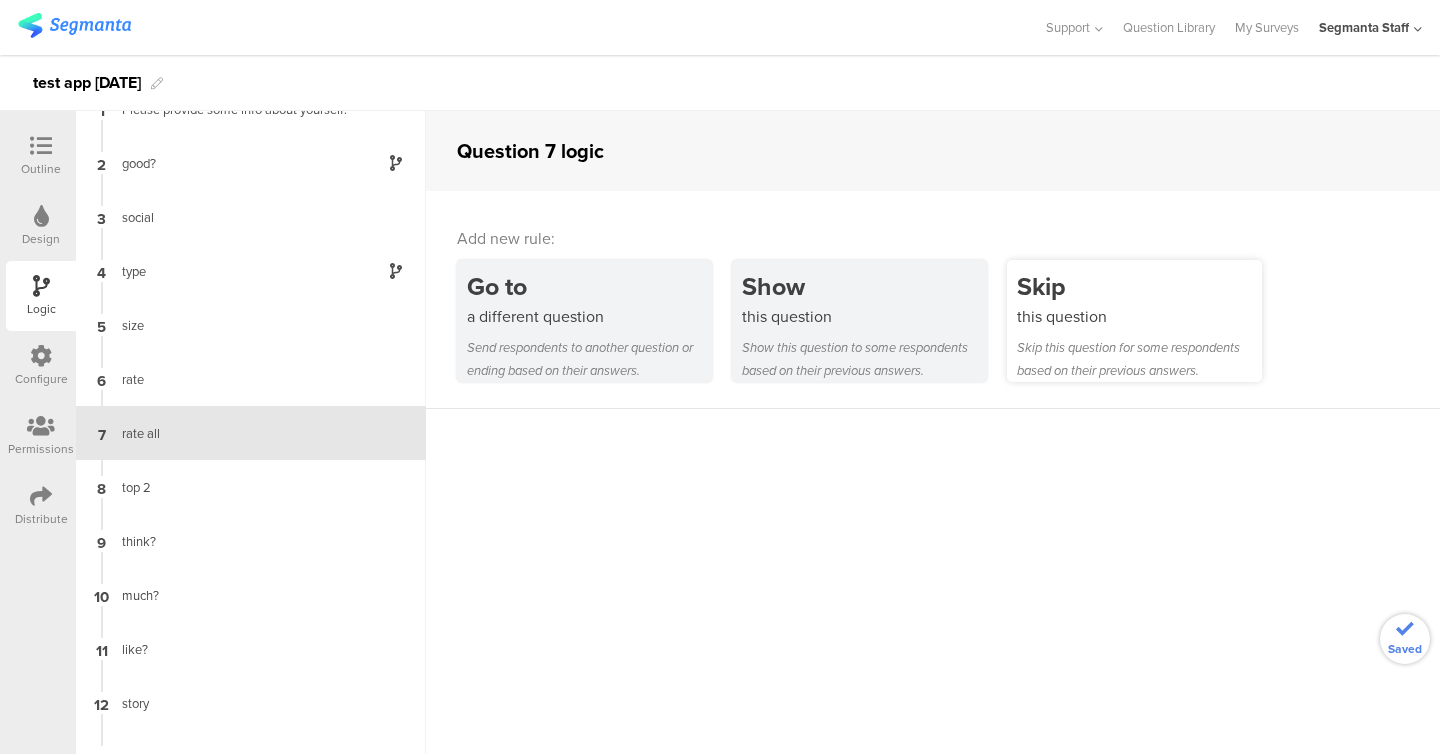 click on "Skip" at bounding box center [1139, 286] 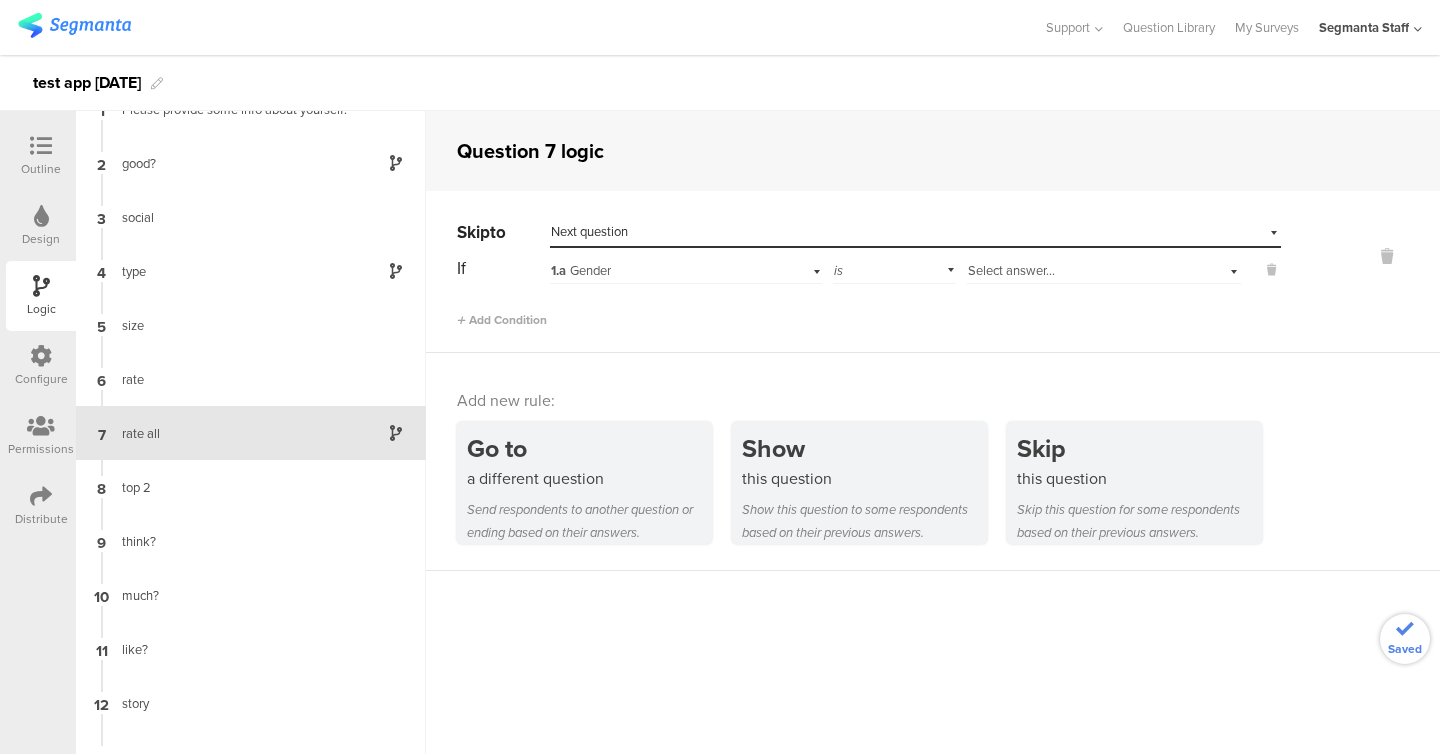 click on "1.a  Gender" at bounding box center [661, 271] 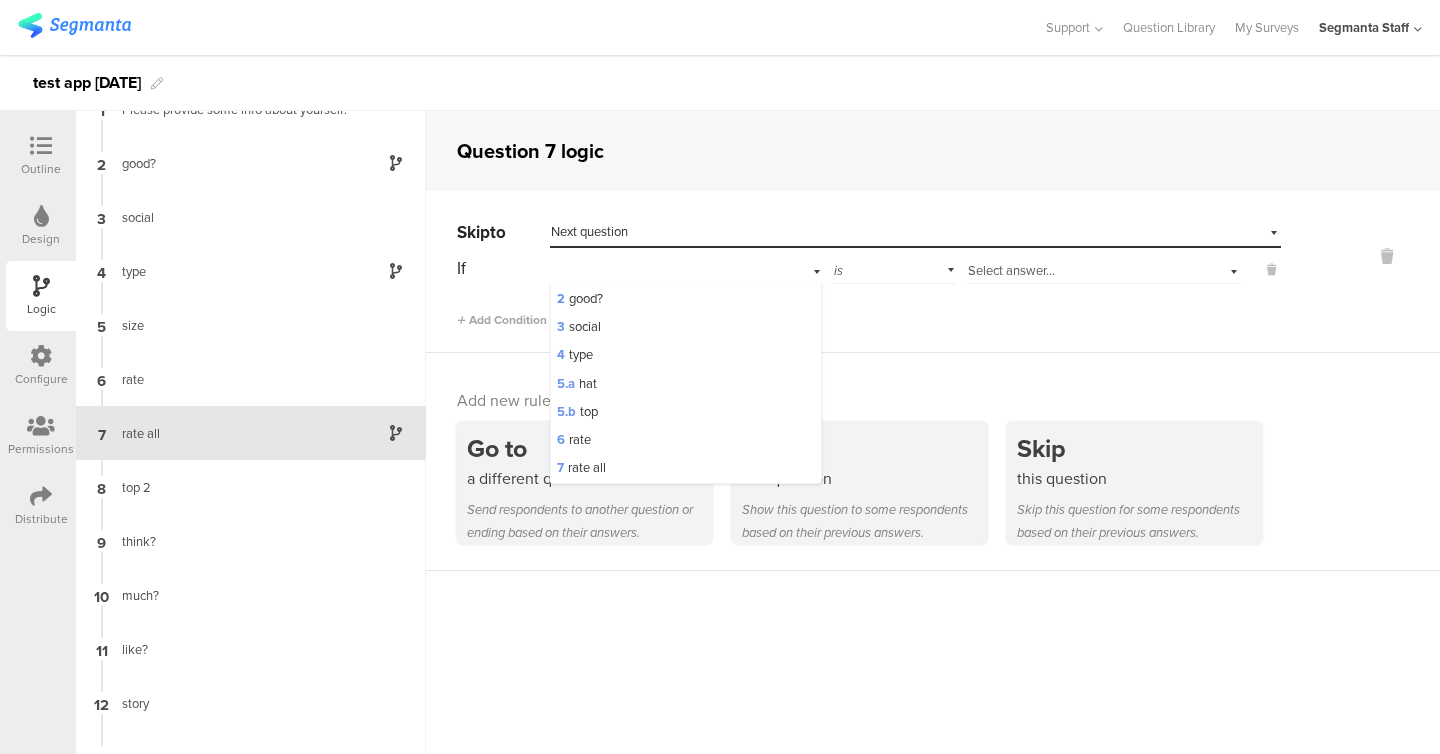 scroll, scrollTop: 167, scrollLeft: 0, axis: vertical 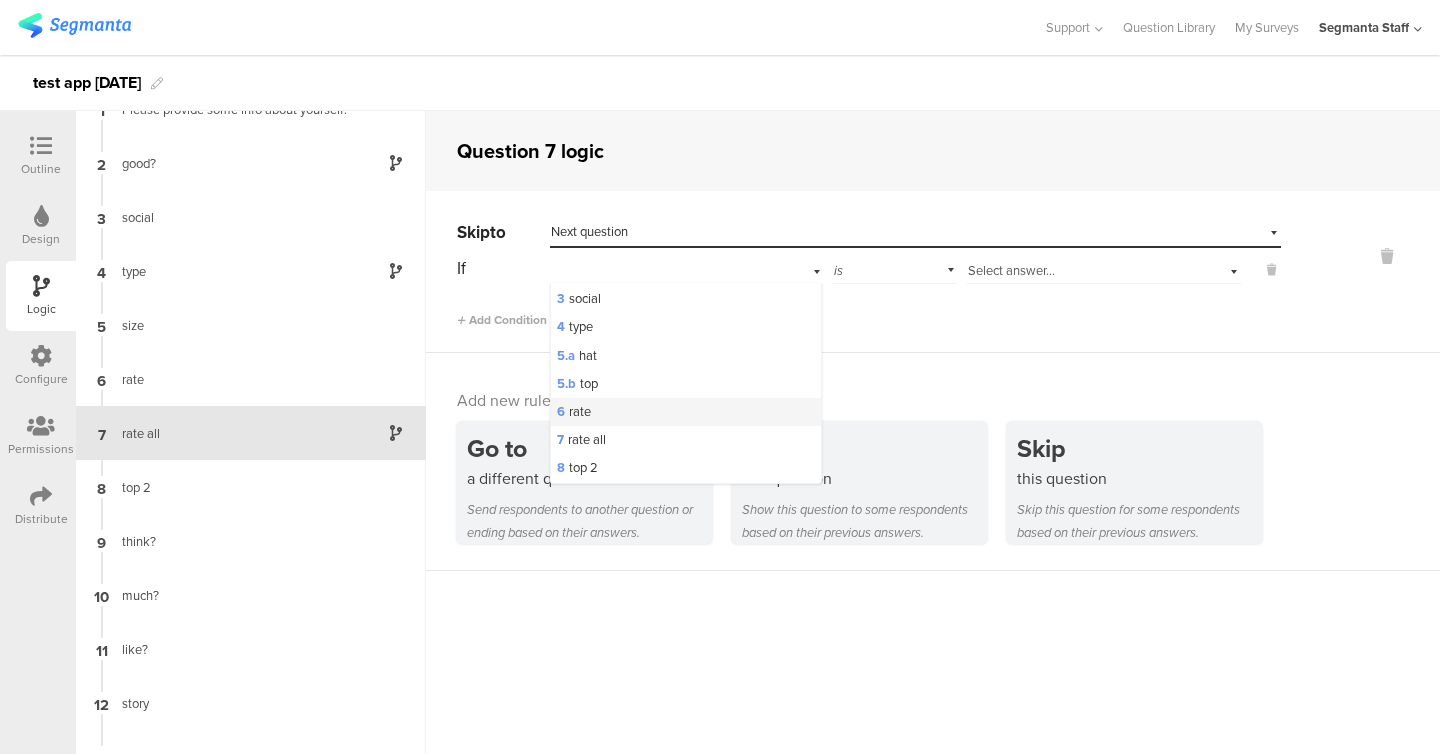 click on "6  rate" at bounding box center (686, 412) 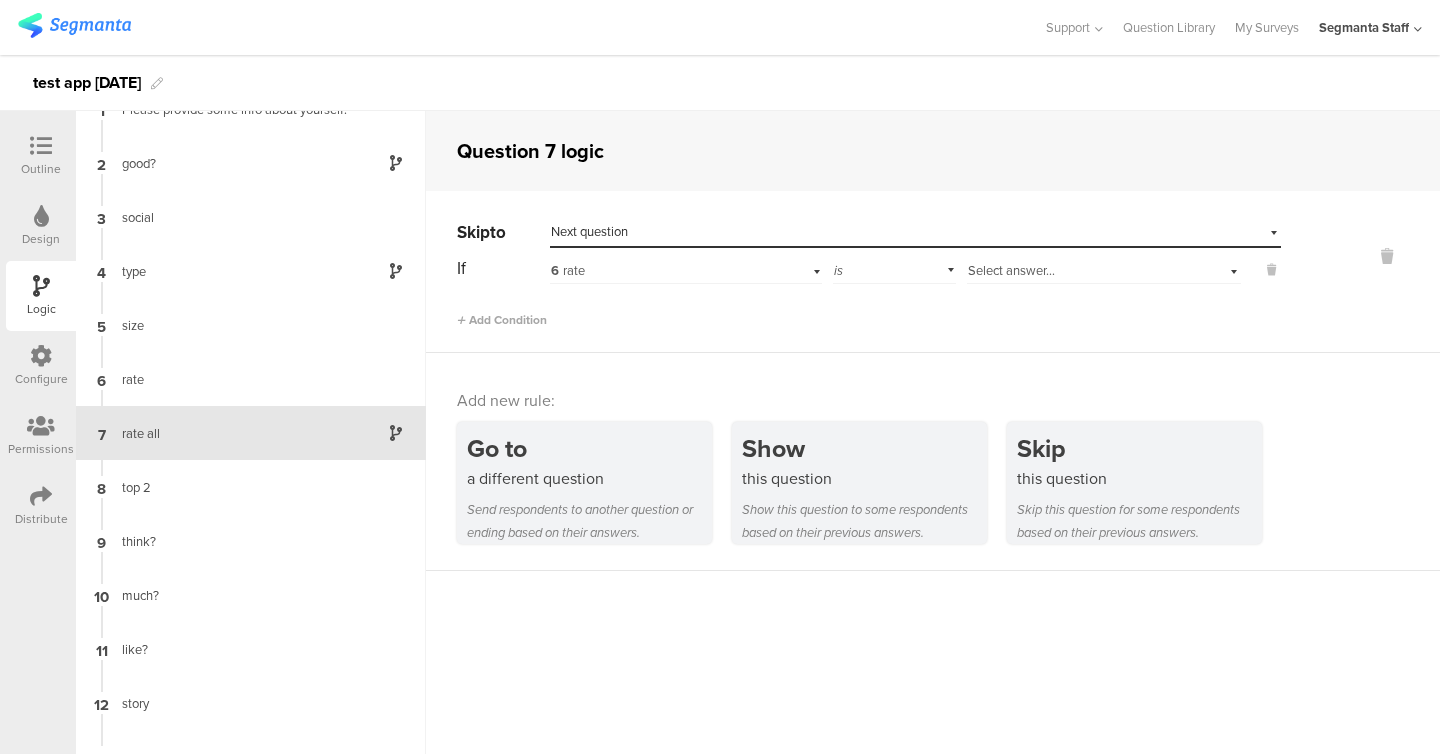 scroll, scrollTop: 0, scrollLeft: 0, axis: both 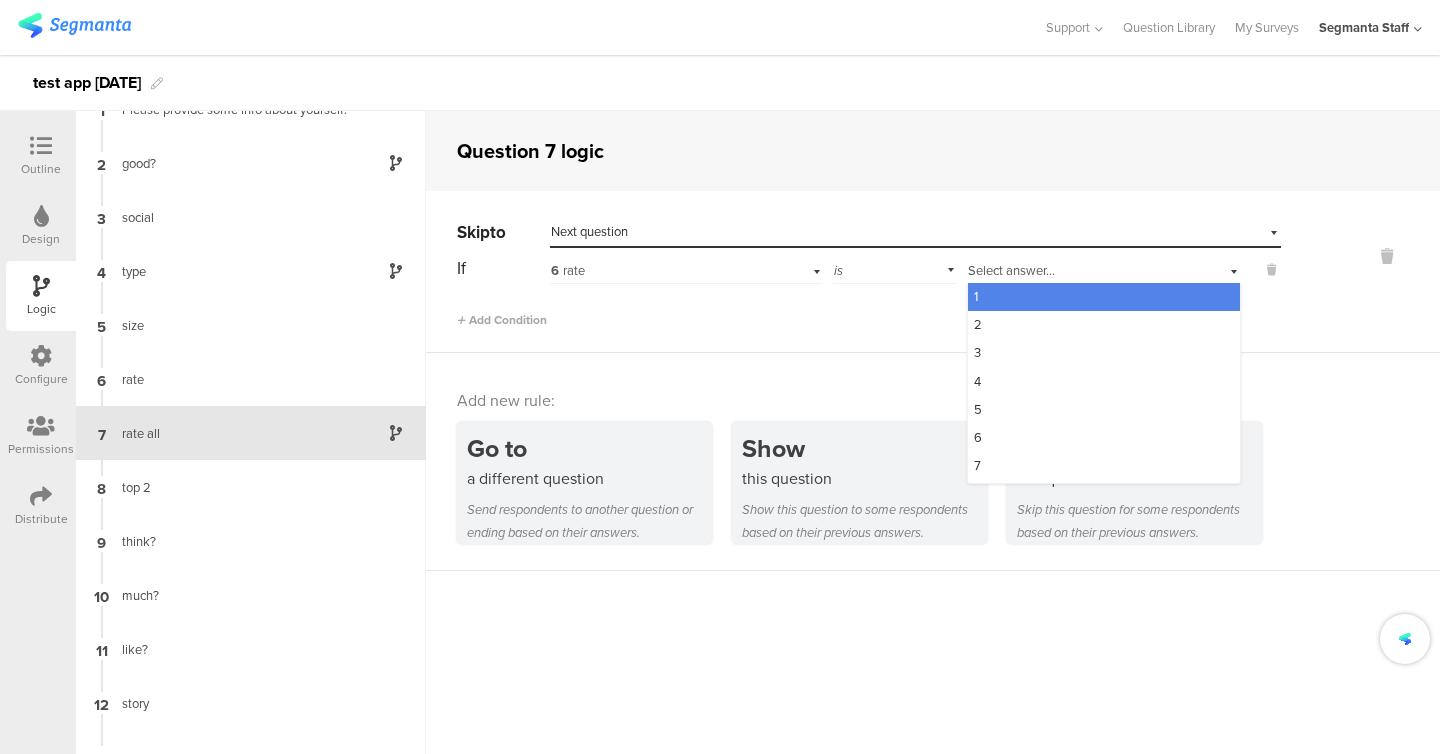 click on "1" at bounding box center (1104, 297) 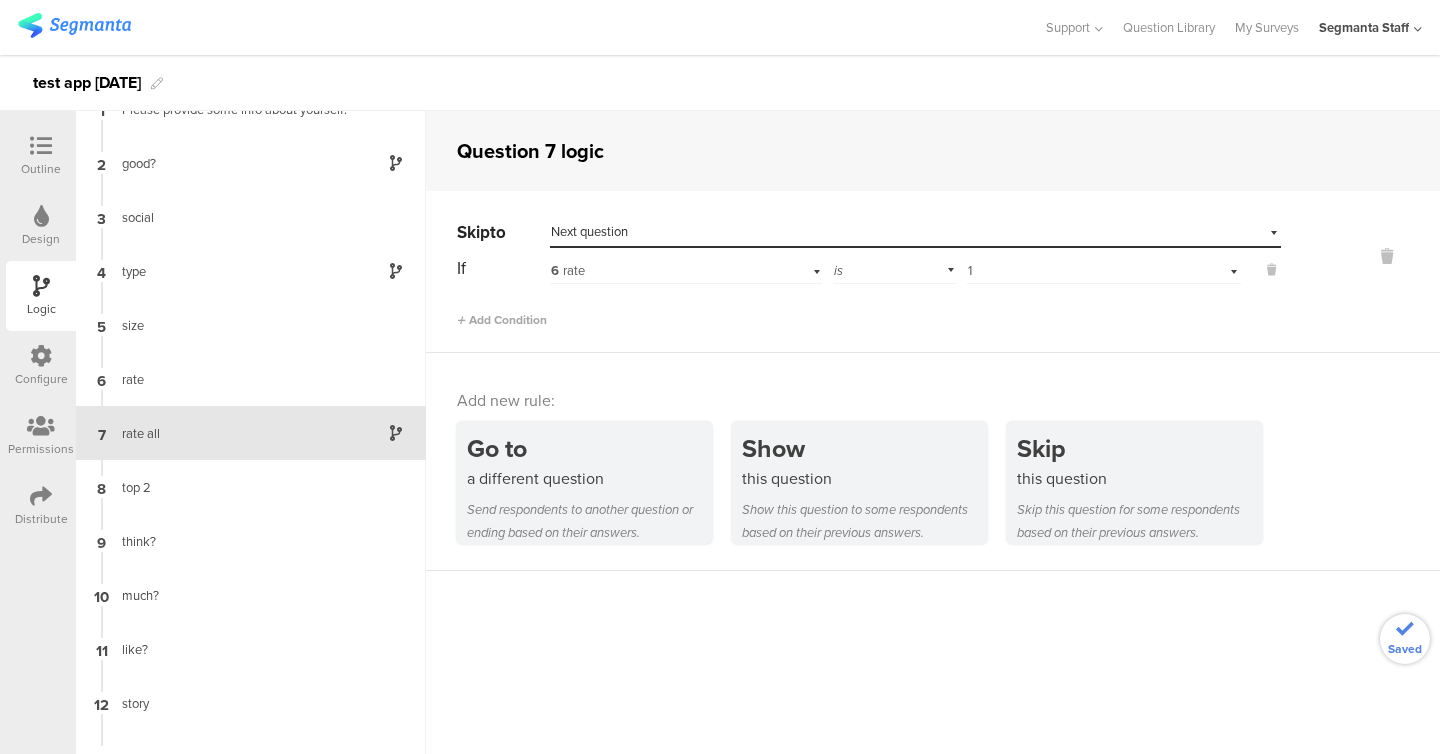 scroll, scrollTop: 0, scrollLeft: 0, axis: both 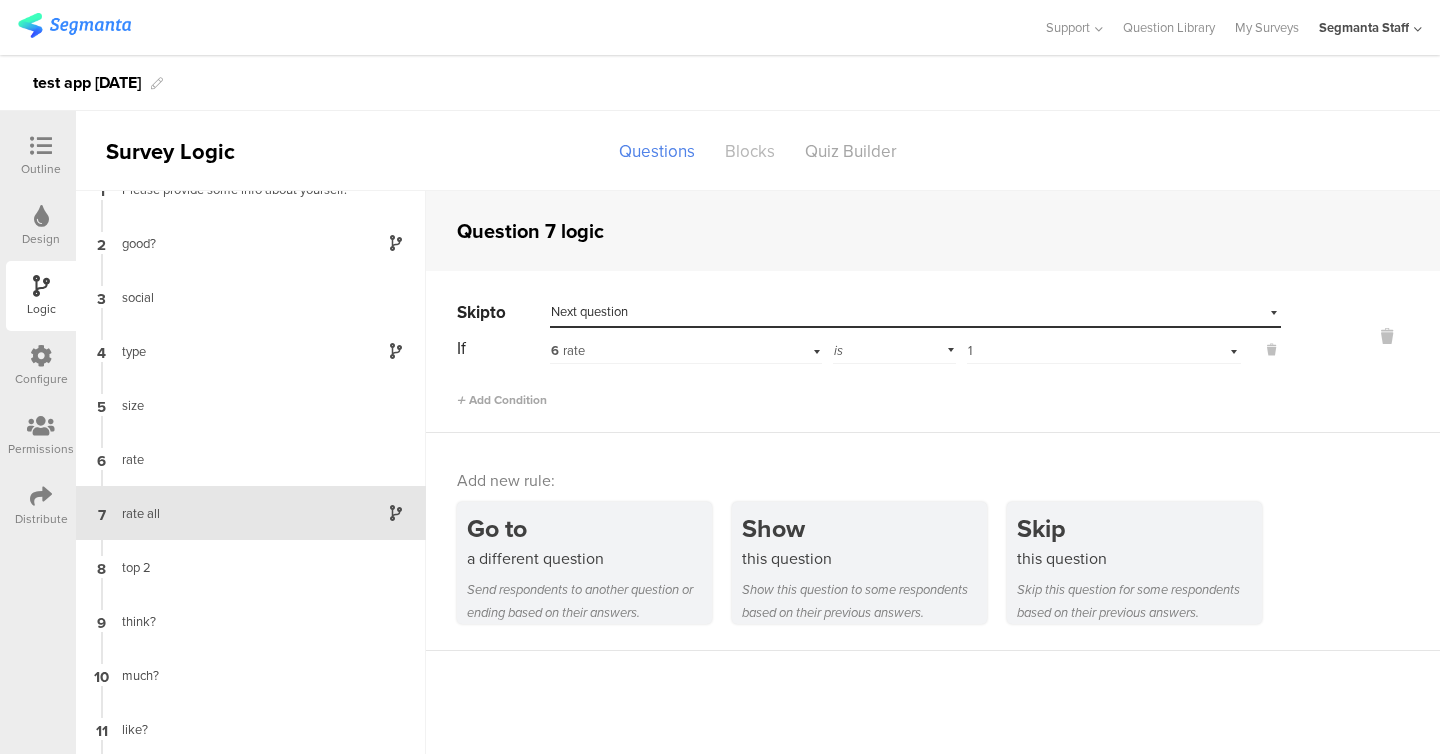 click on "Blocks" at bounding box center (750, 151) 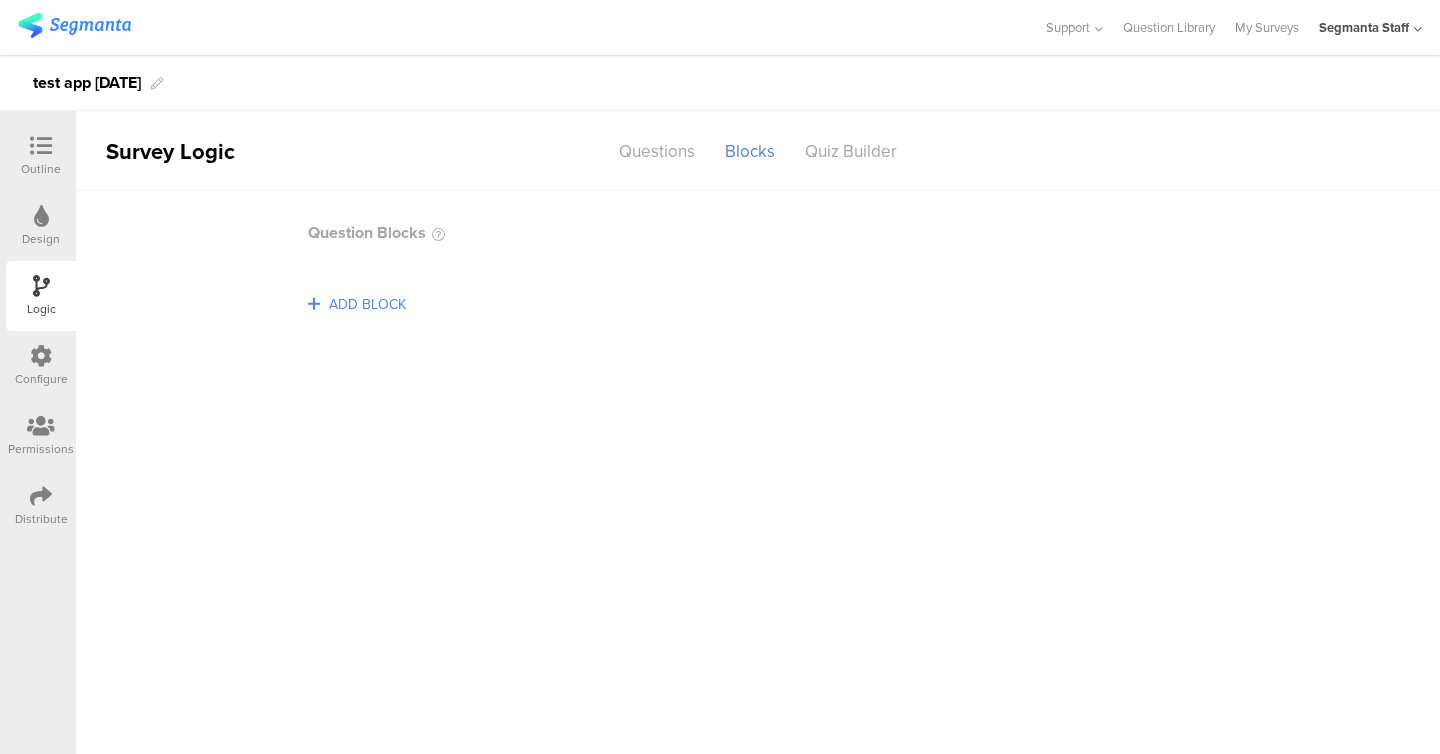click on "ADD BLOCK" at bounding box center [367, 304] 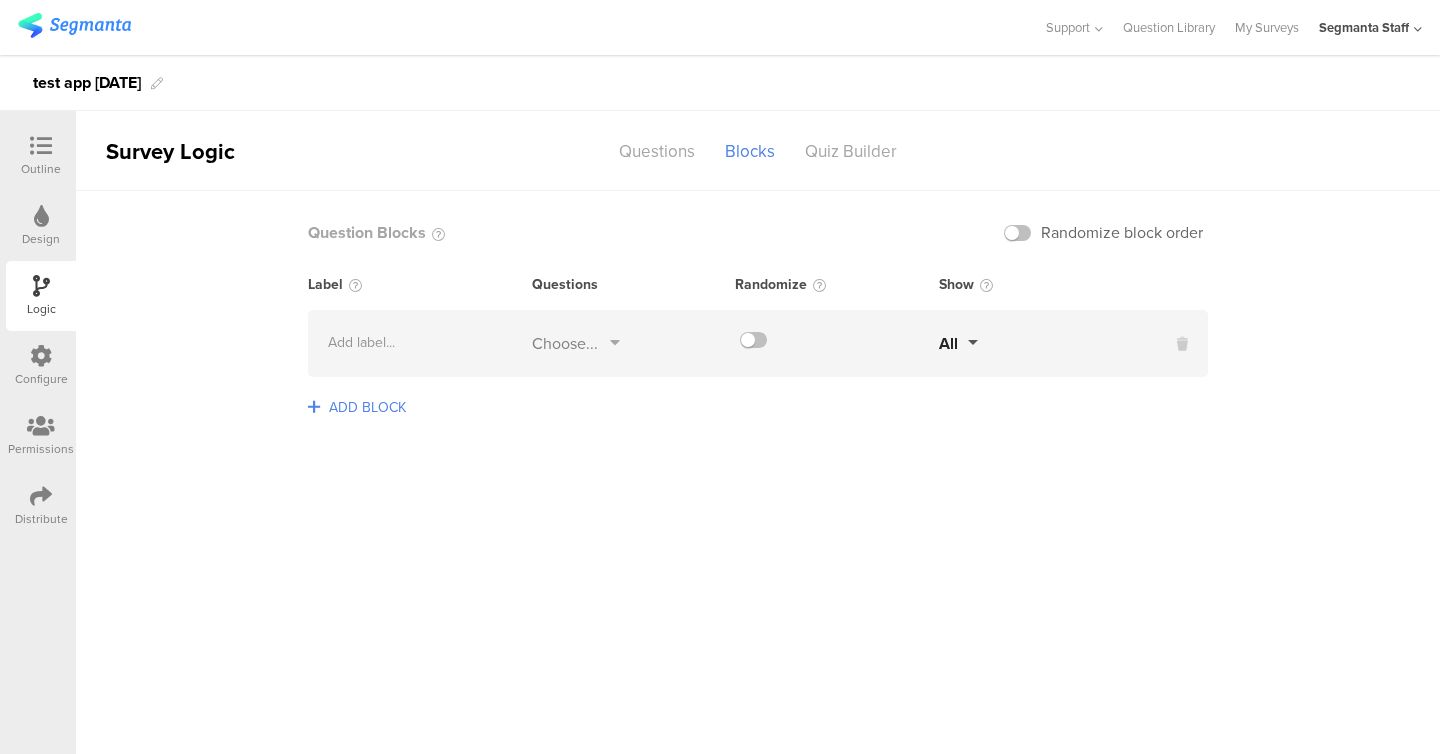 click on "ADD BLOCK" at bounding box center [367, 407] 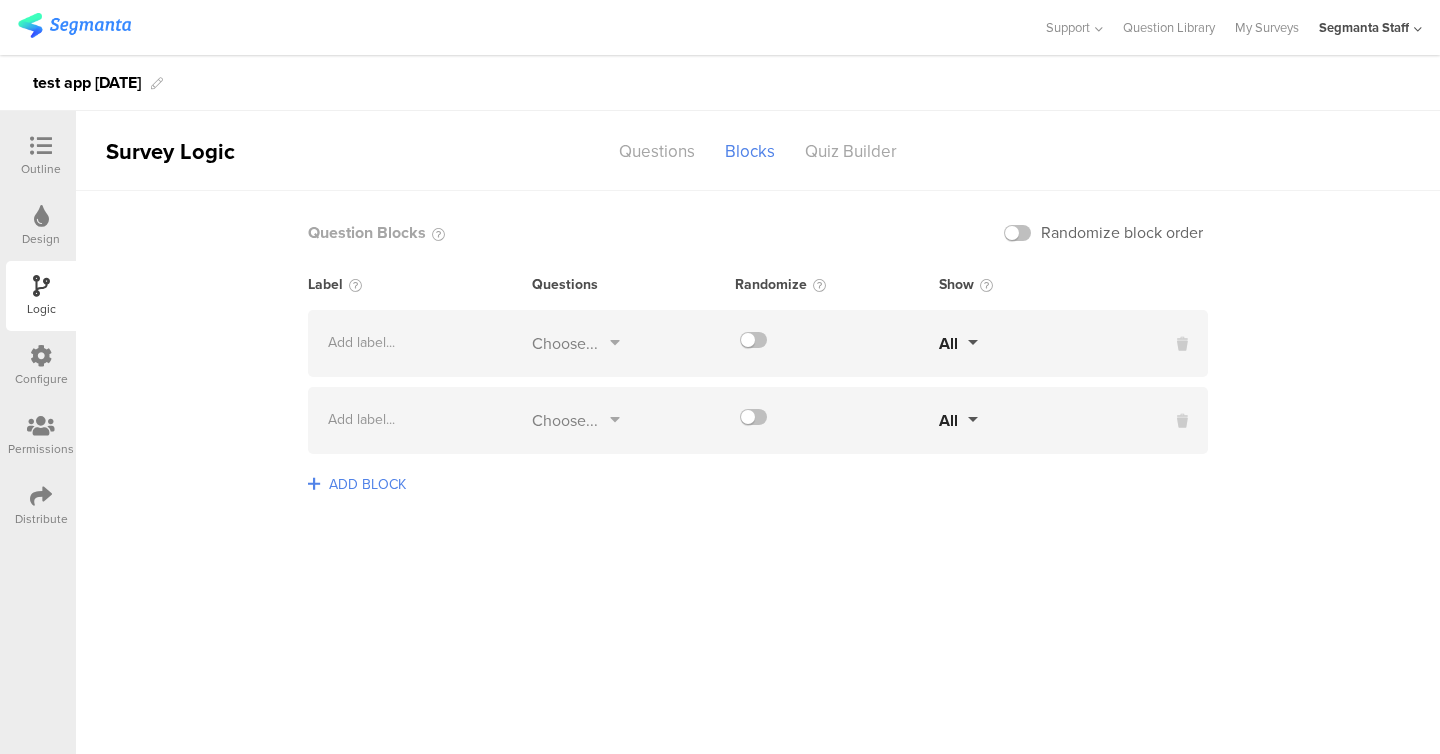 click at bounding box center [615, 344] 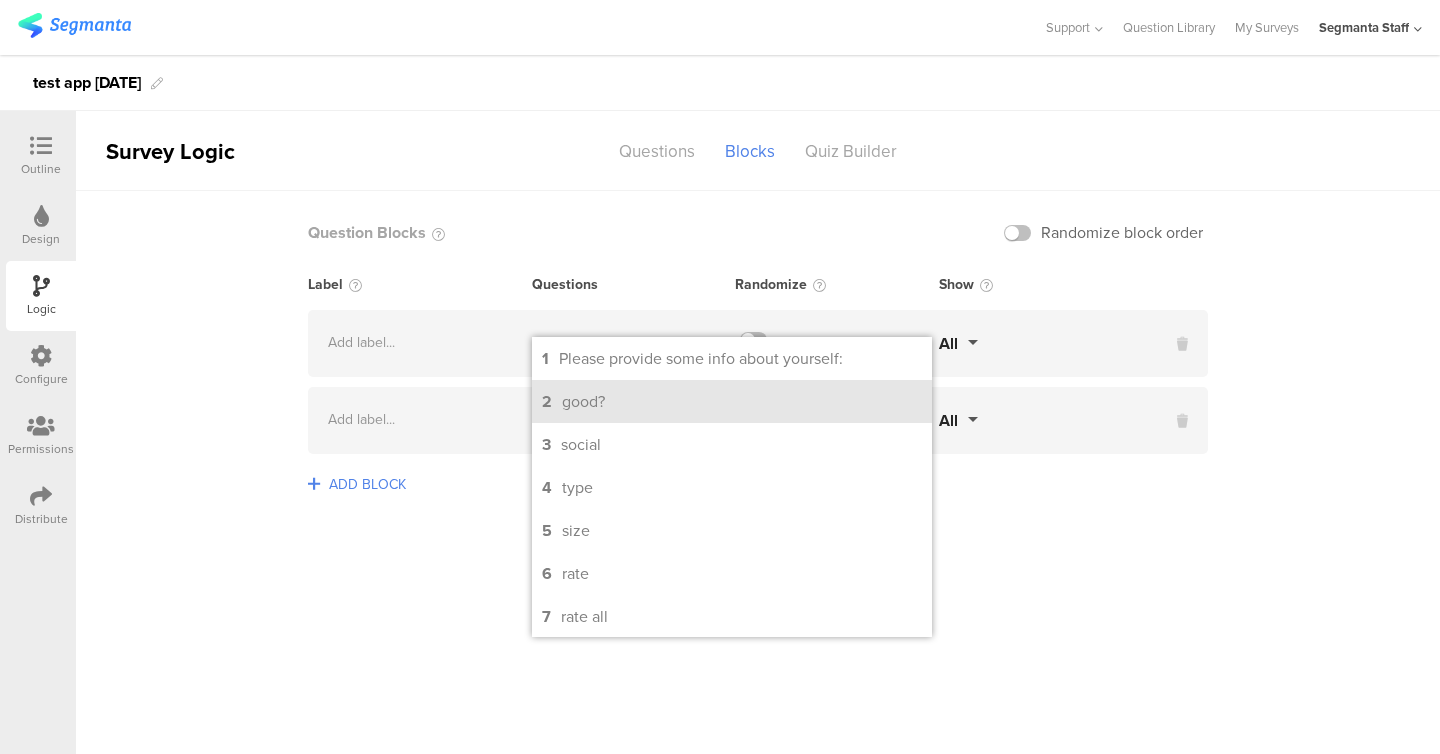 click on "good?" at bounding box center [583, 401] 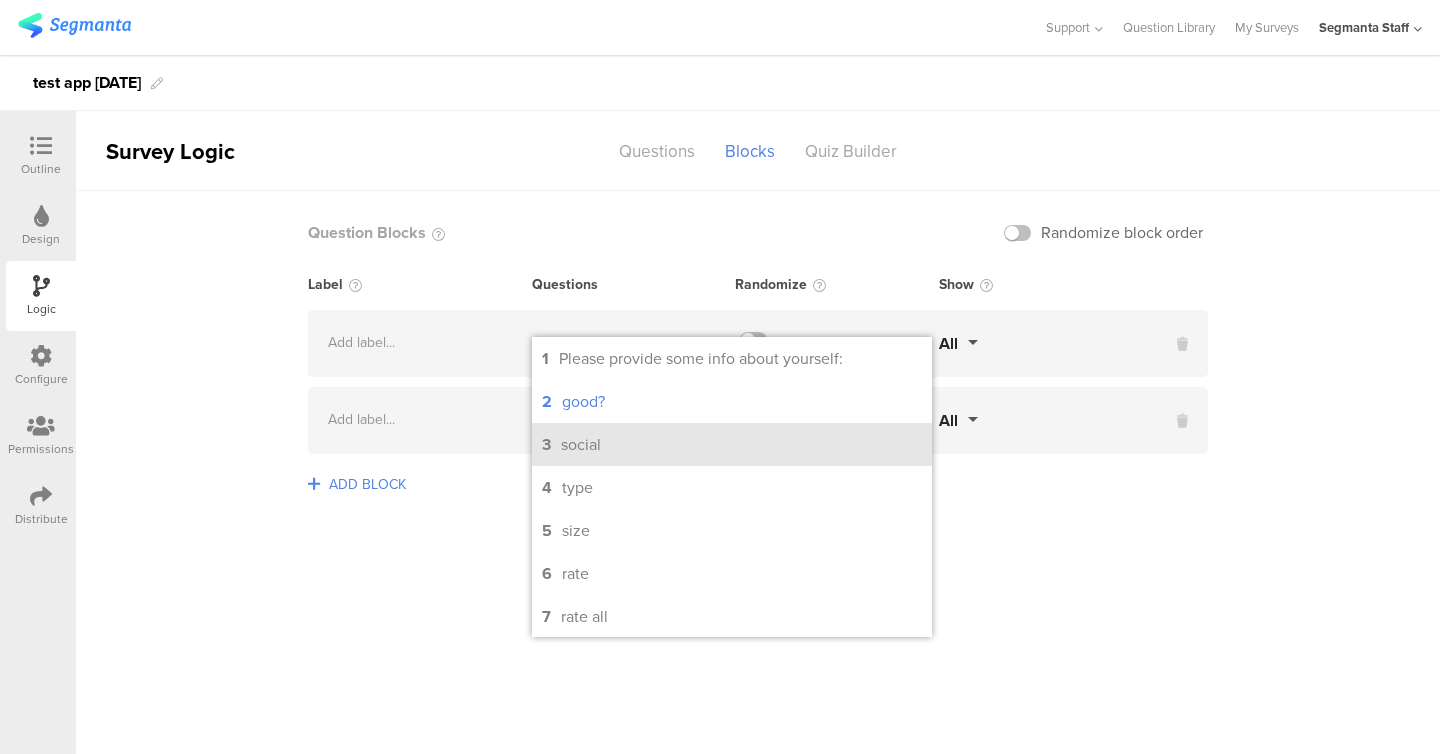 click on "social" at bounding box center (581, 444) 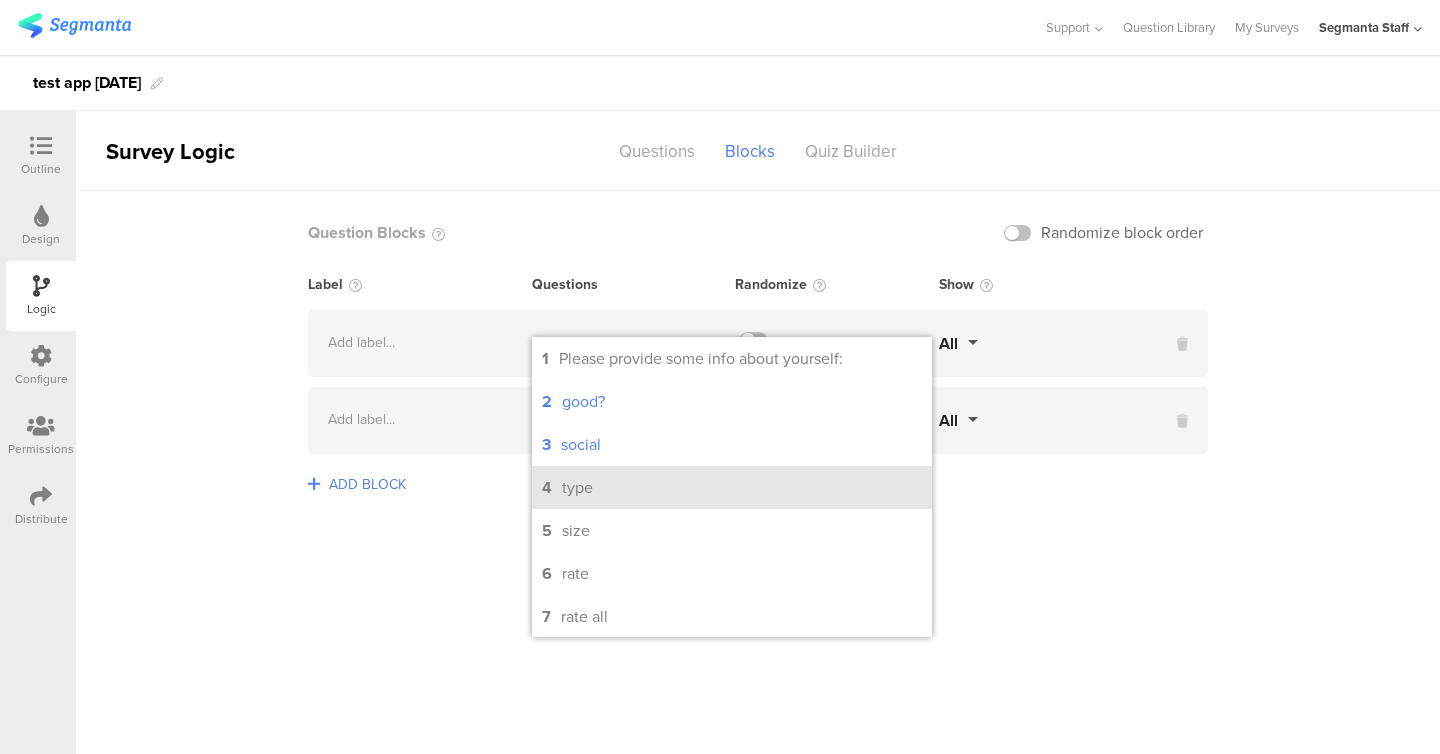 click on "4   type" at bounding box center (732, 487) 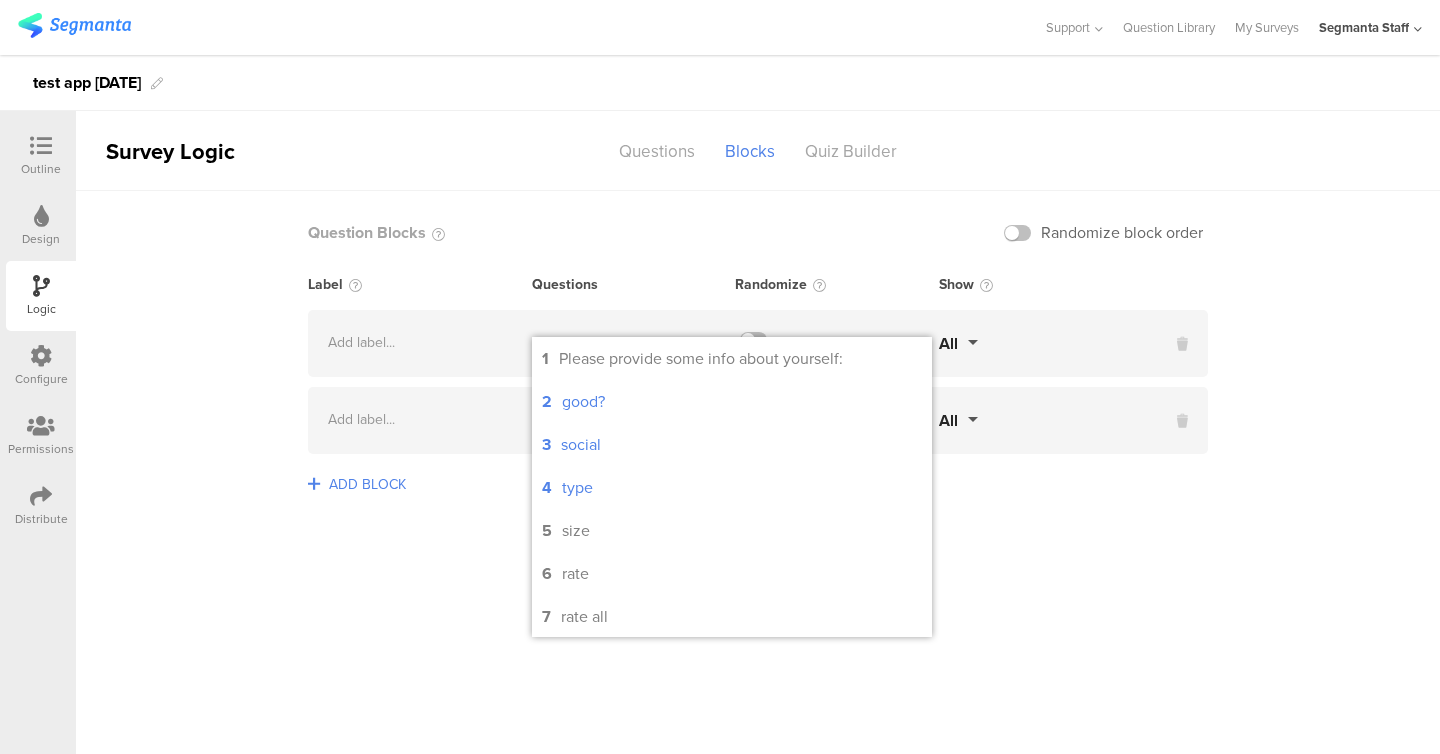 click on "ADD BLOCK" at bounding box center (758, 497) 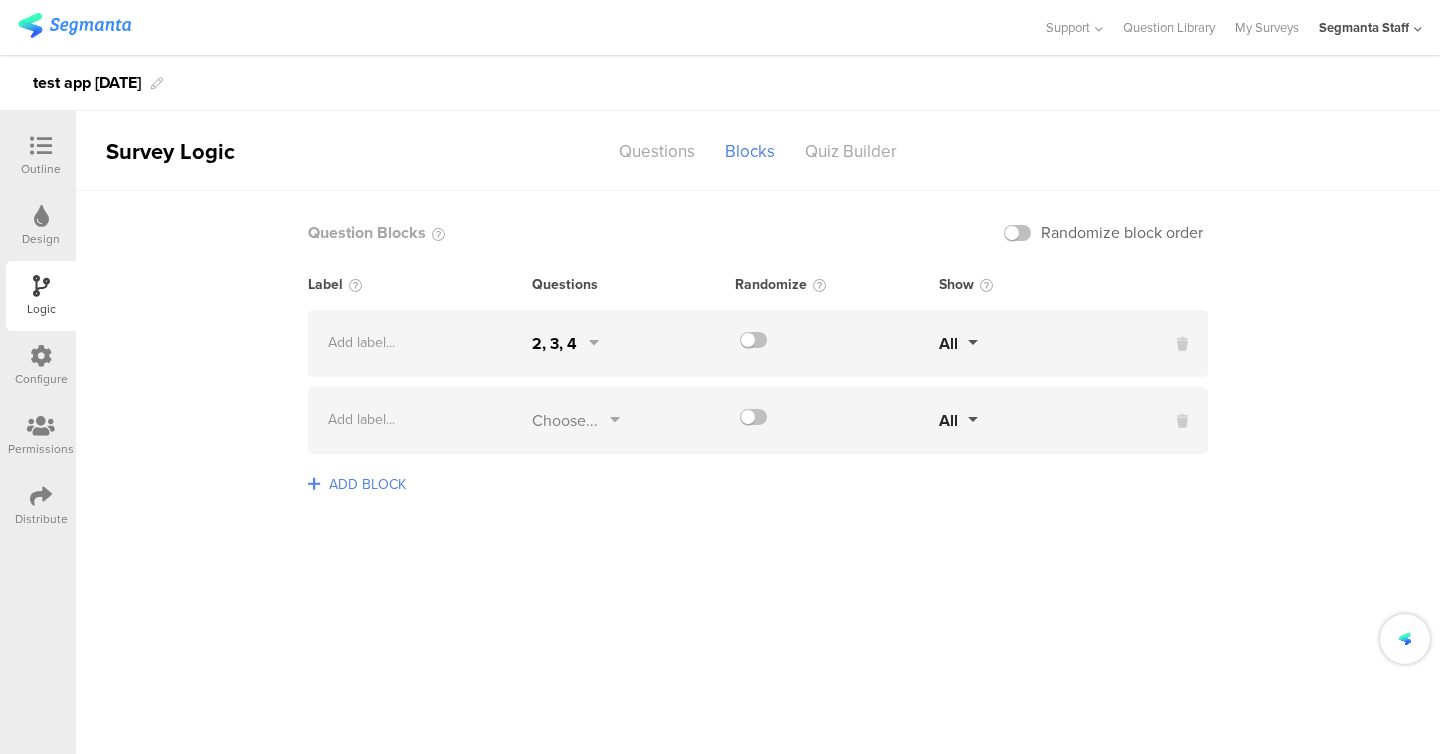 click on "Add label...
Choose...
All" at bounding box center [758, 420] 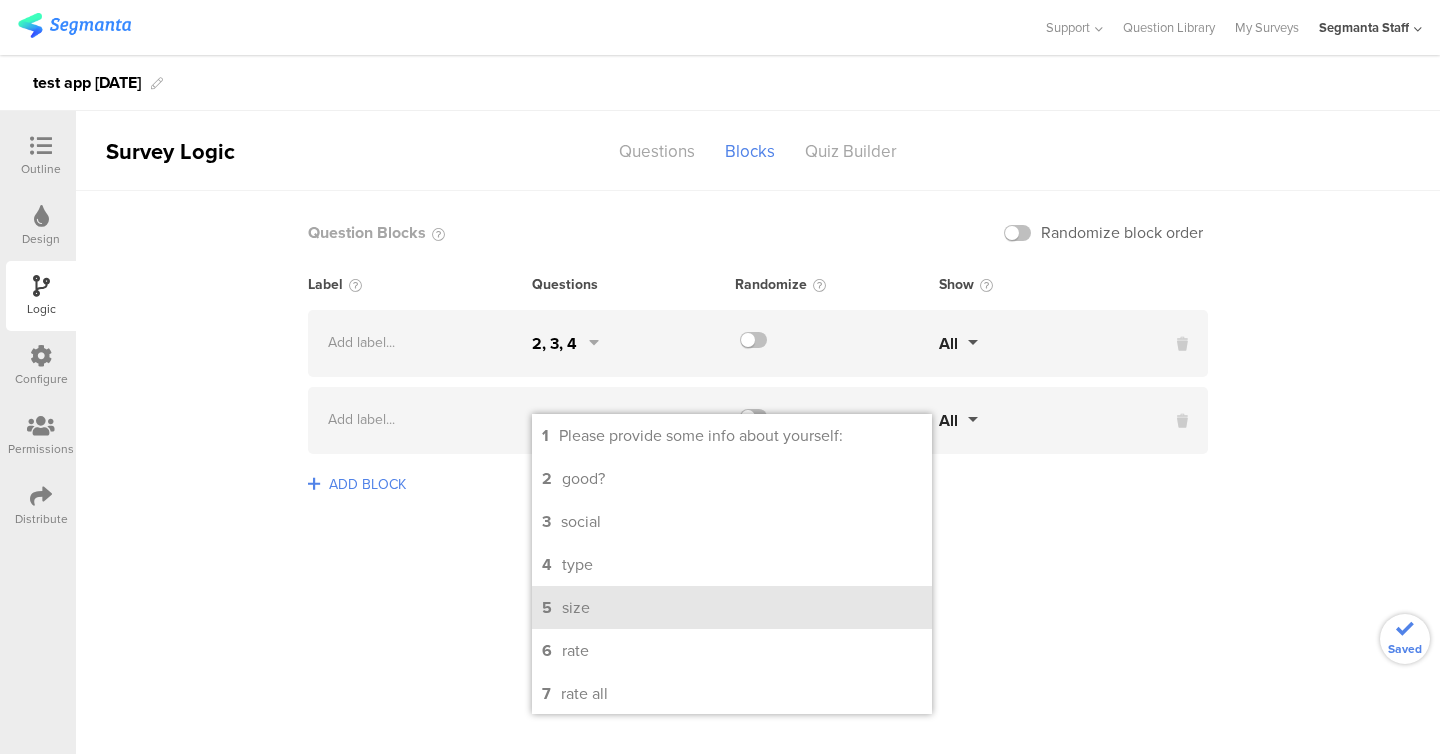 click on "5   size" at bounding box center (732, 607) 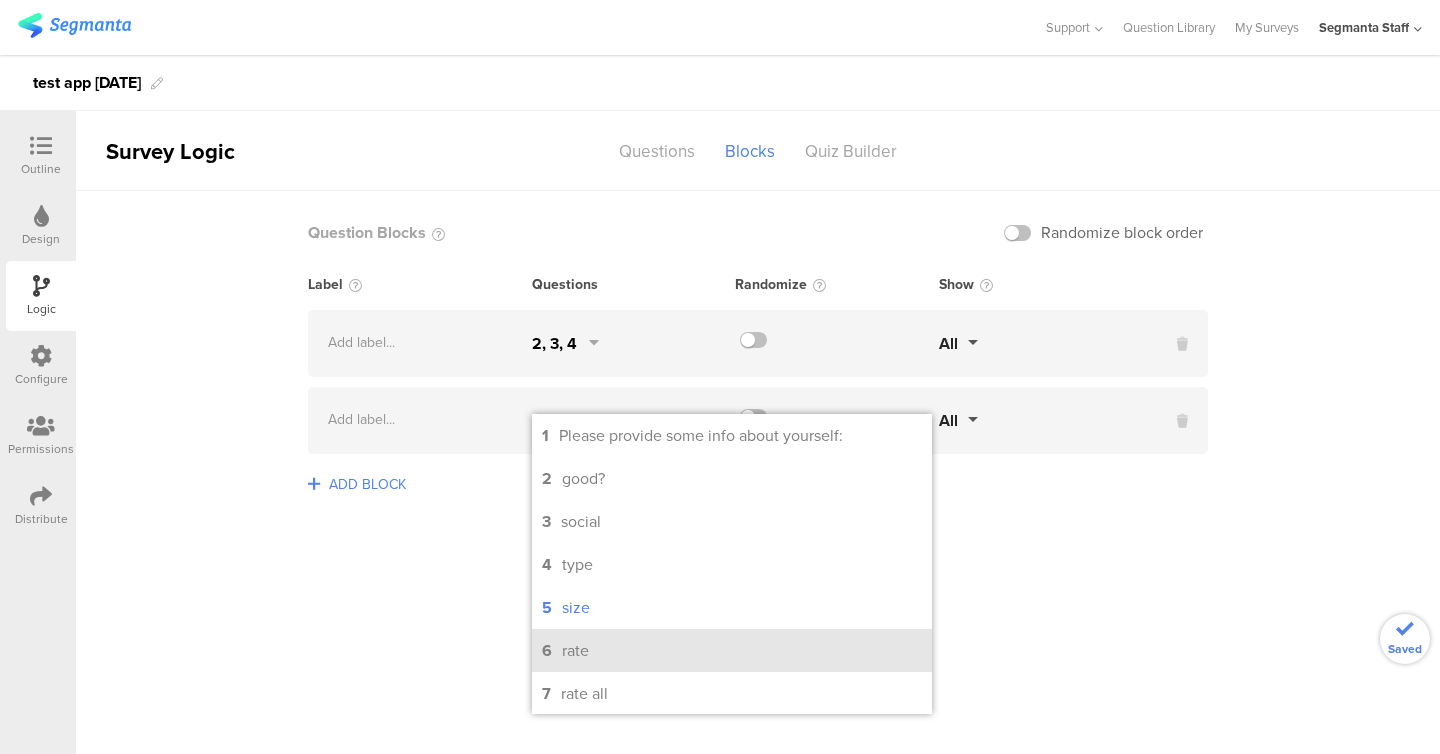 click on "6   rate" at bounding box center (732, 650) 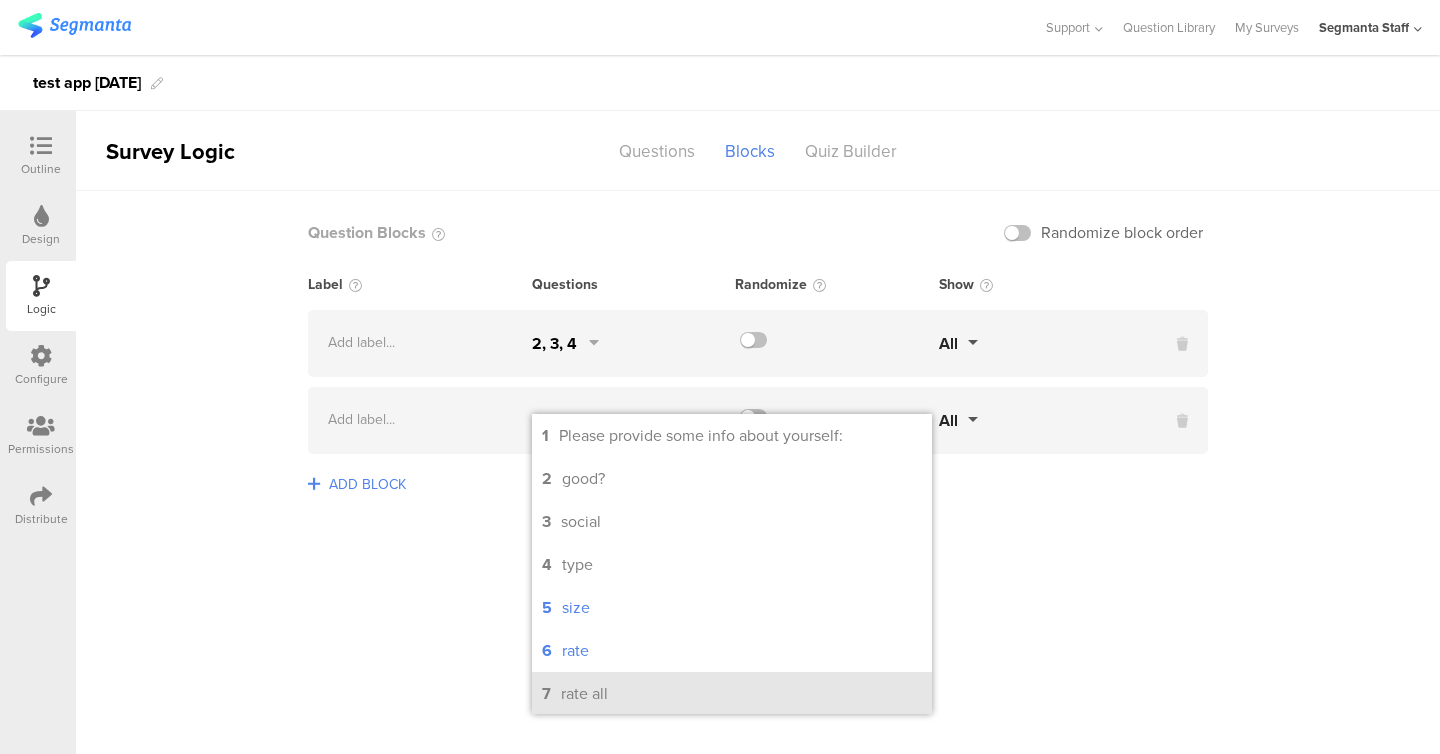 click on "rate all" at bounding box center [584, 693] 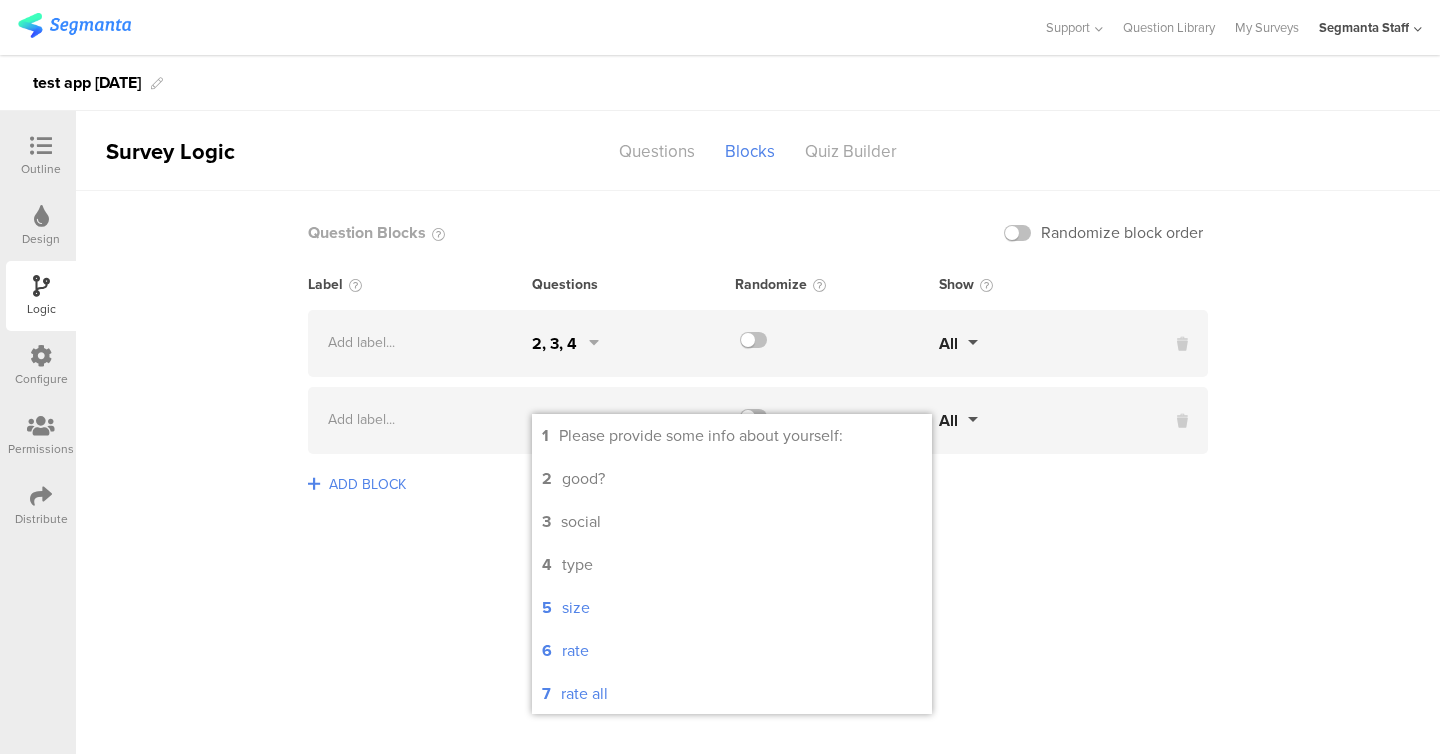 click on "Question Blocks
Randomize block order
Label
Questions
Randomize
Show
Add label...
2, 3, 4
All" at bounding box center [758, 472] 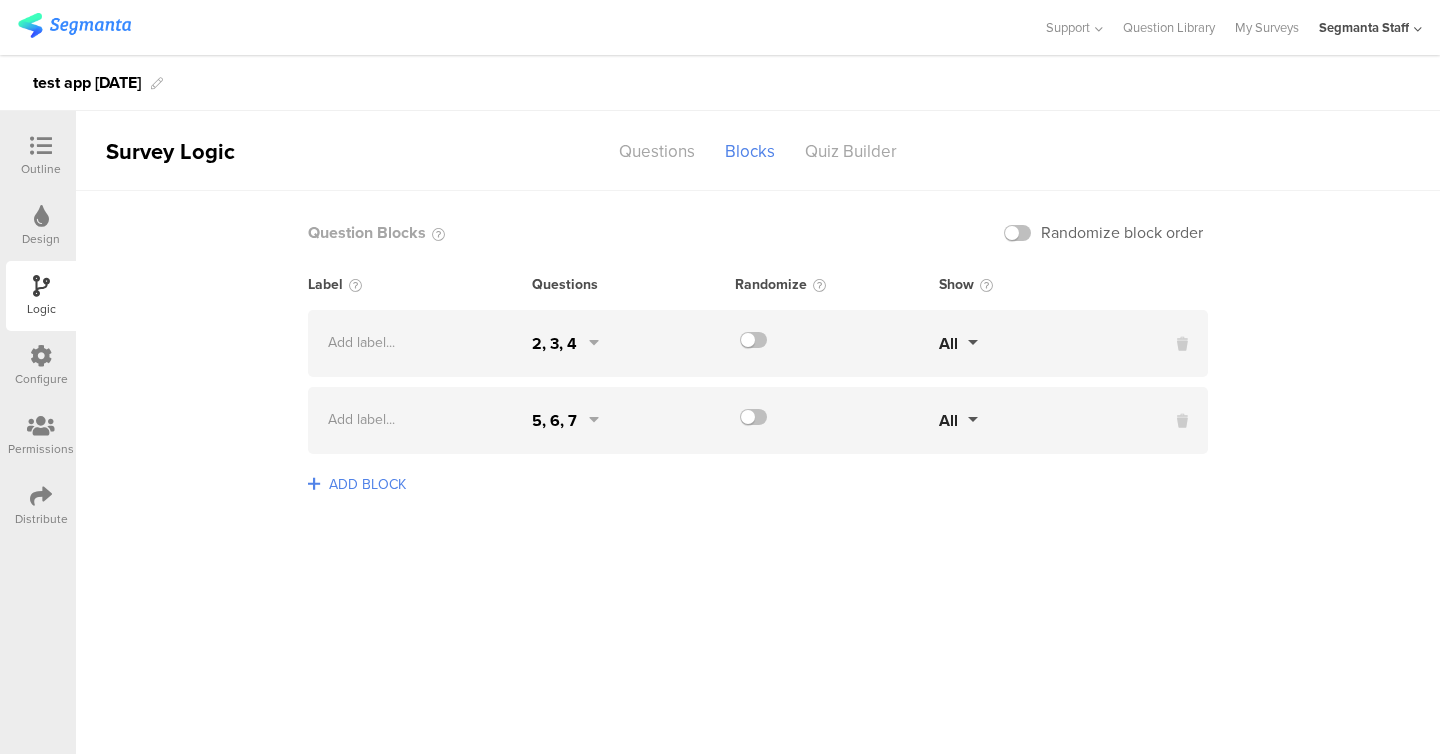 click on "Question Blocks
Randomize block order
Label
Questions
Randomize
Show
Add label...
2, 3, 4
All" at bounding box center [758, 472] 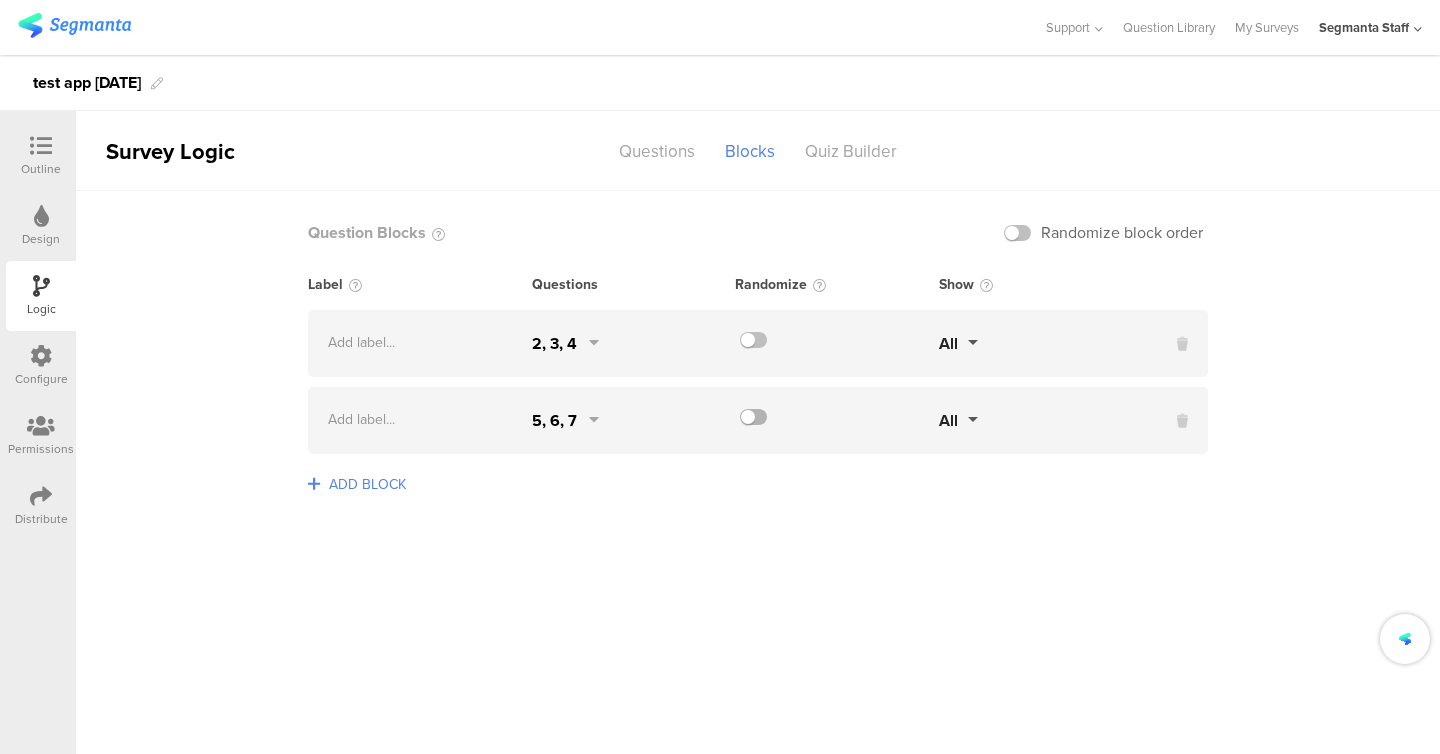 click at bounding box center [753, 417] 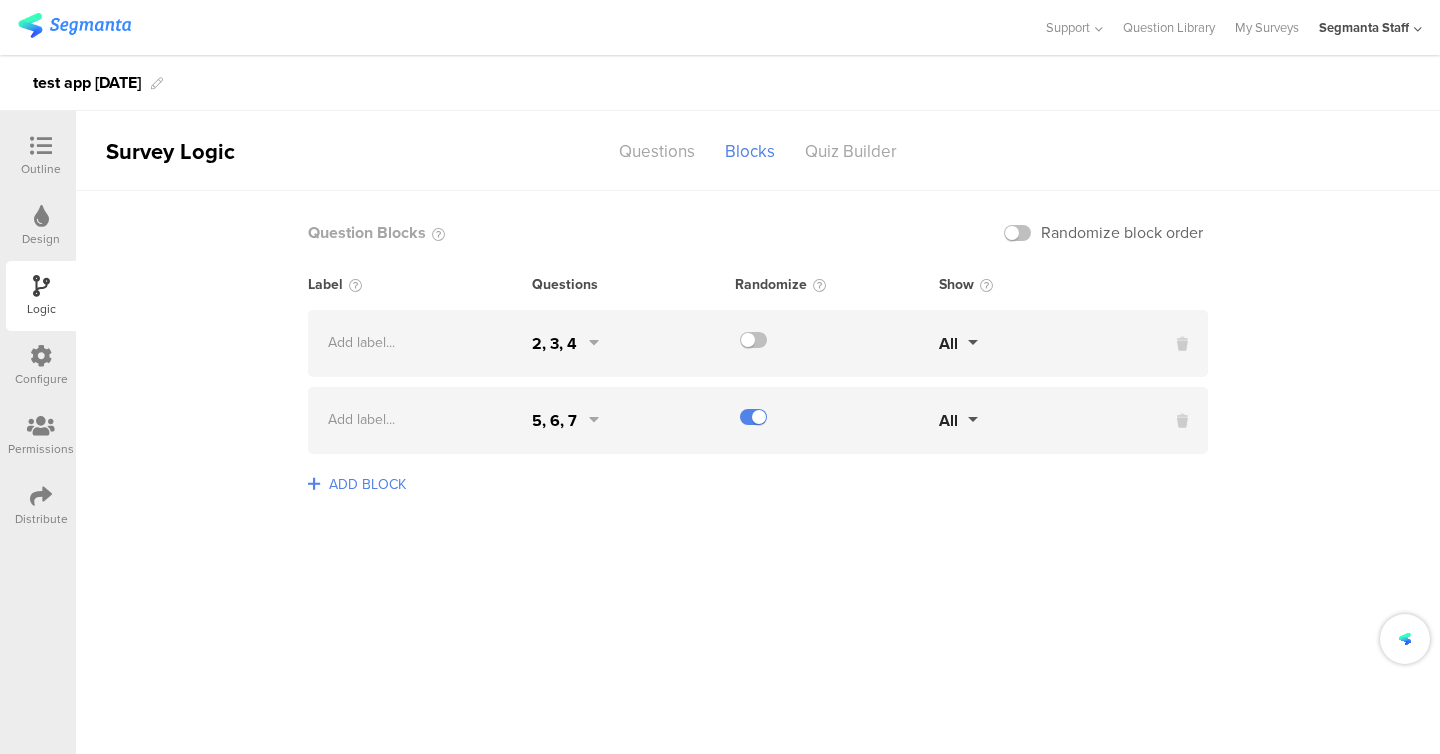 click at bounding box center (837, 340) 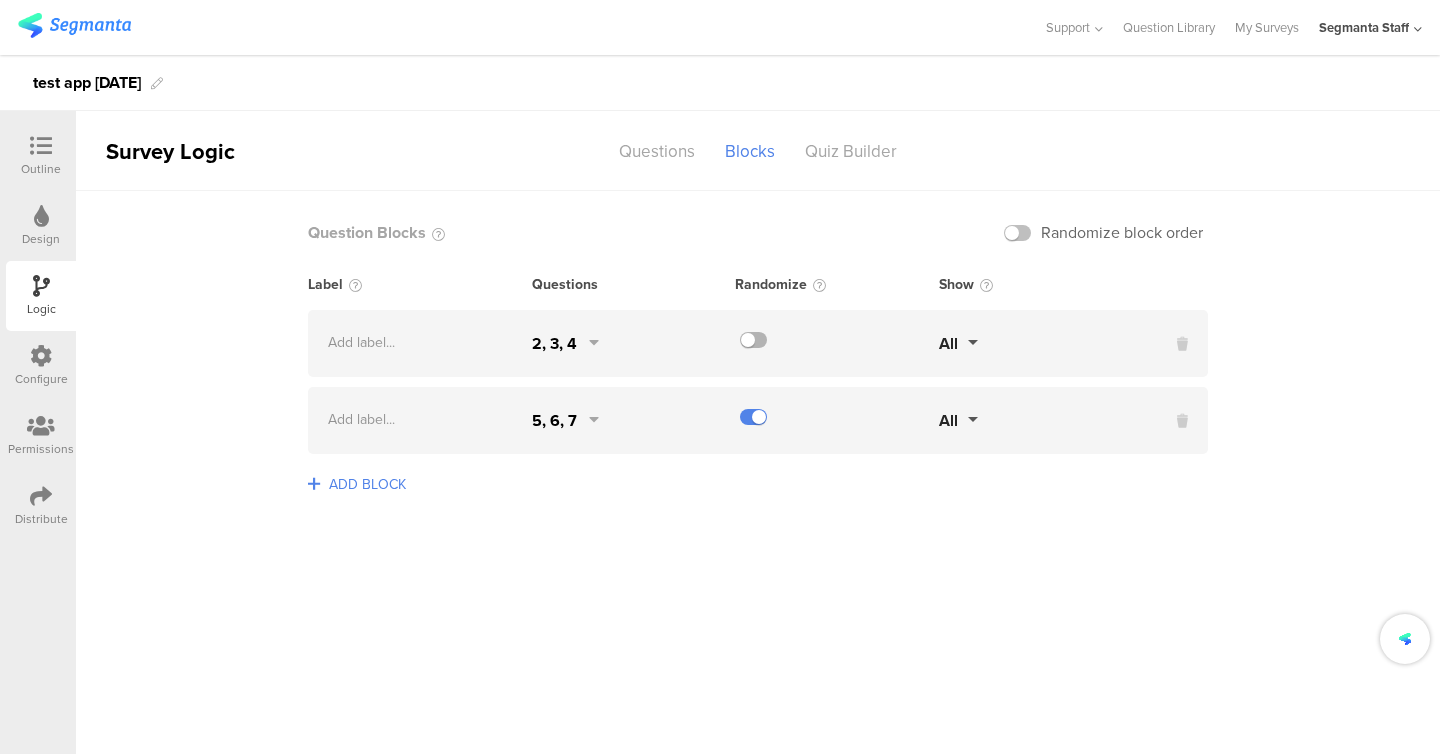 click at bounding box center [753, 340] 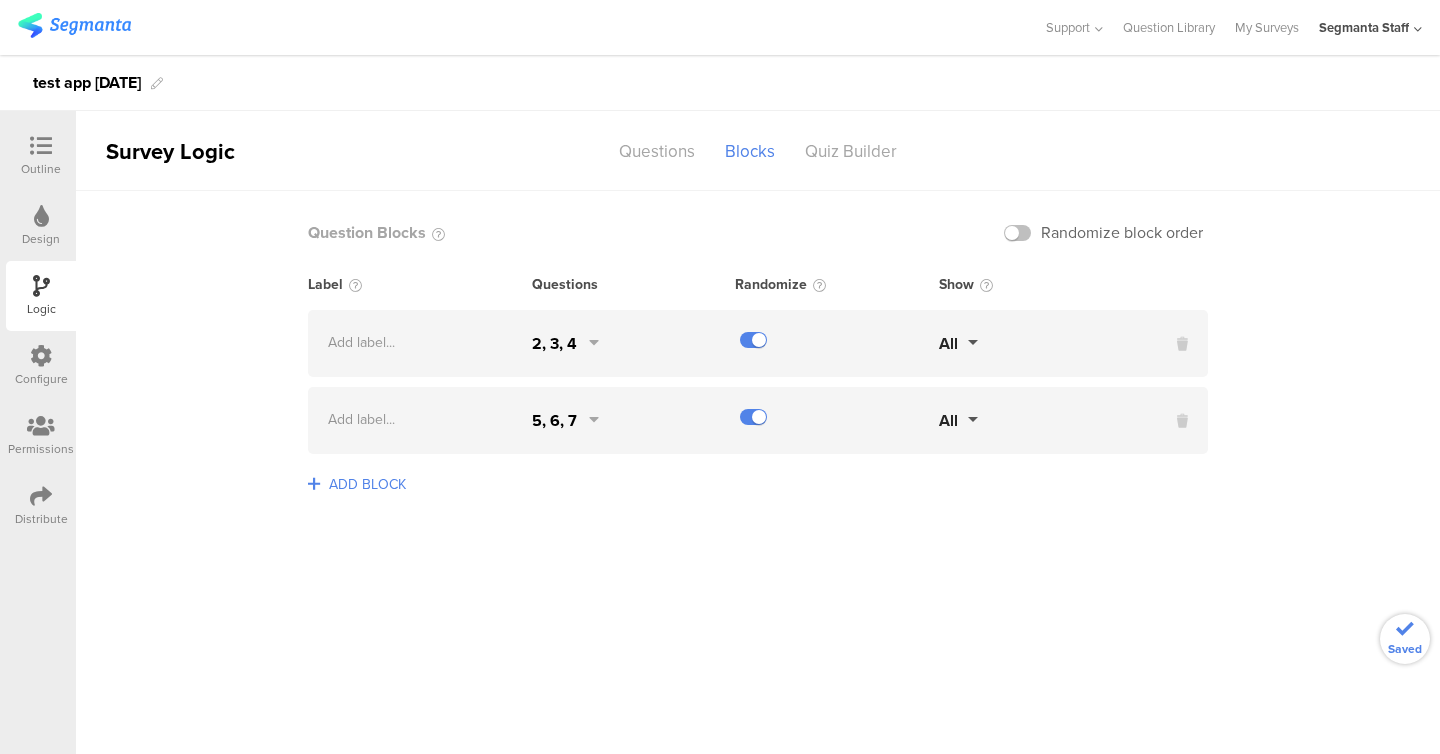 click on "Randomize block order" at bounding box center (1103, 232) 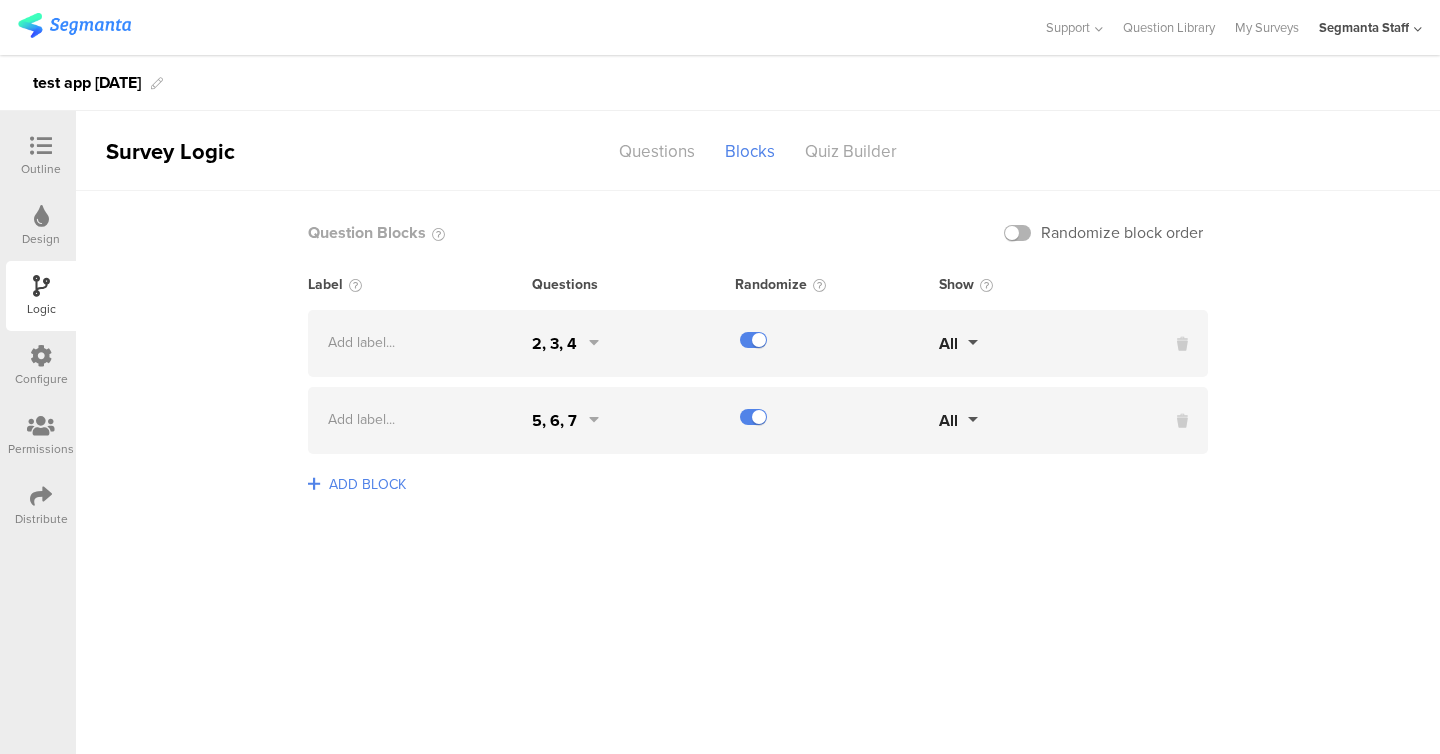 click at bounding box center (1017, 233) 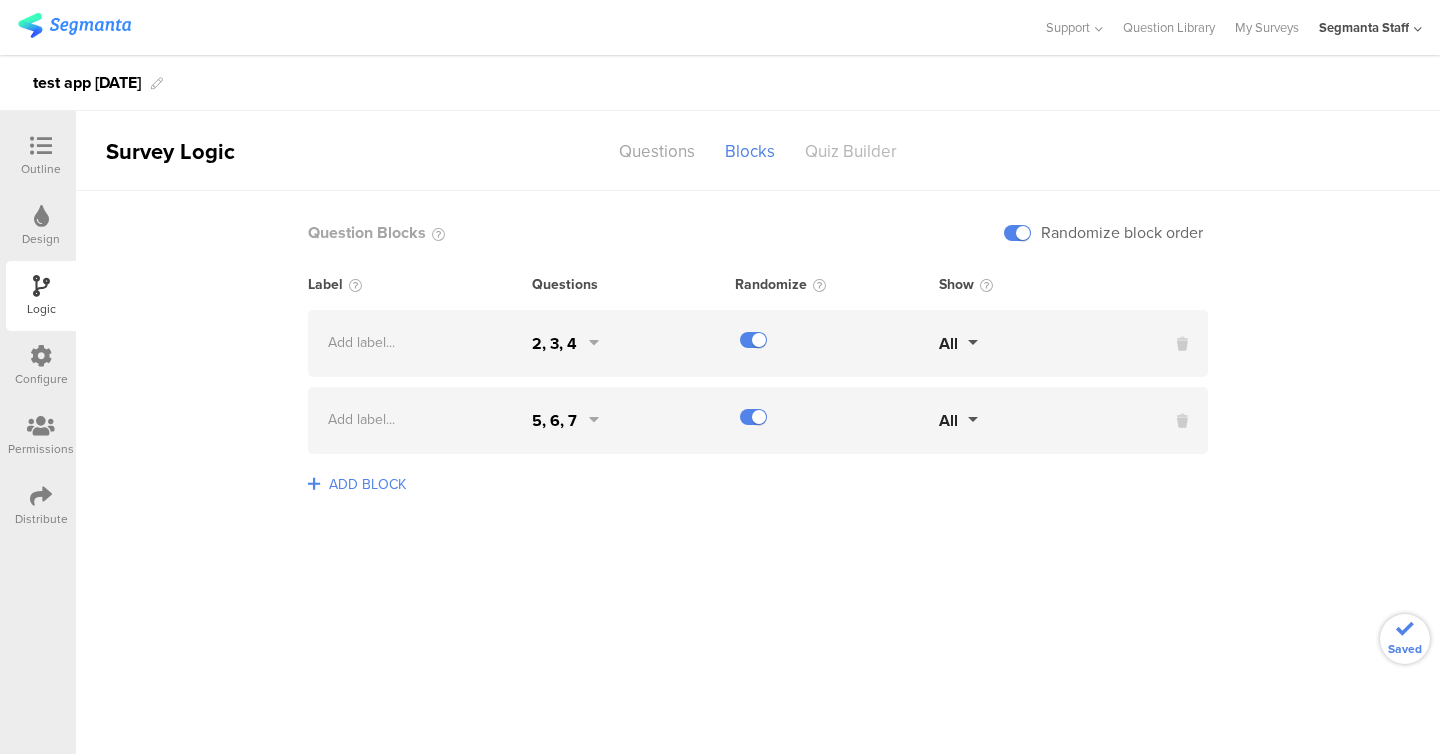 click on "Quiz Builder" at bounding box center (851, 151) 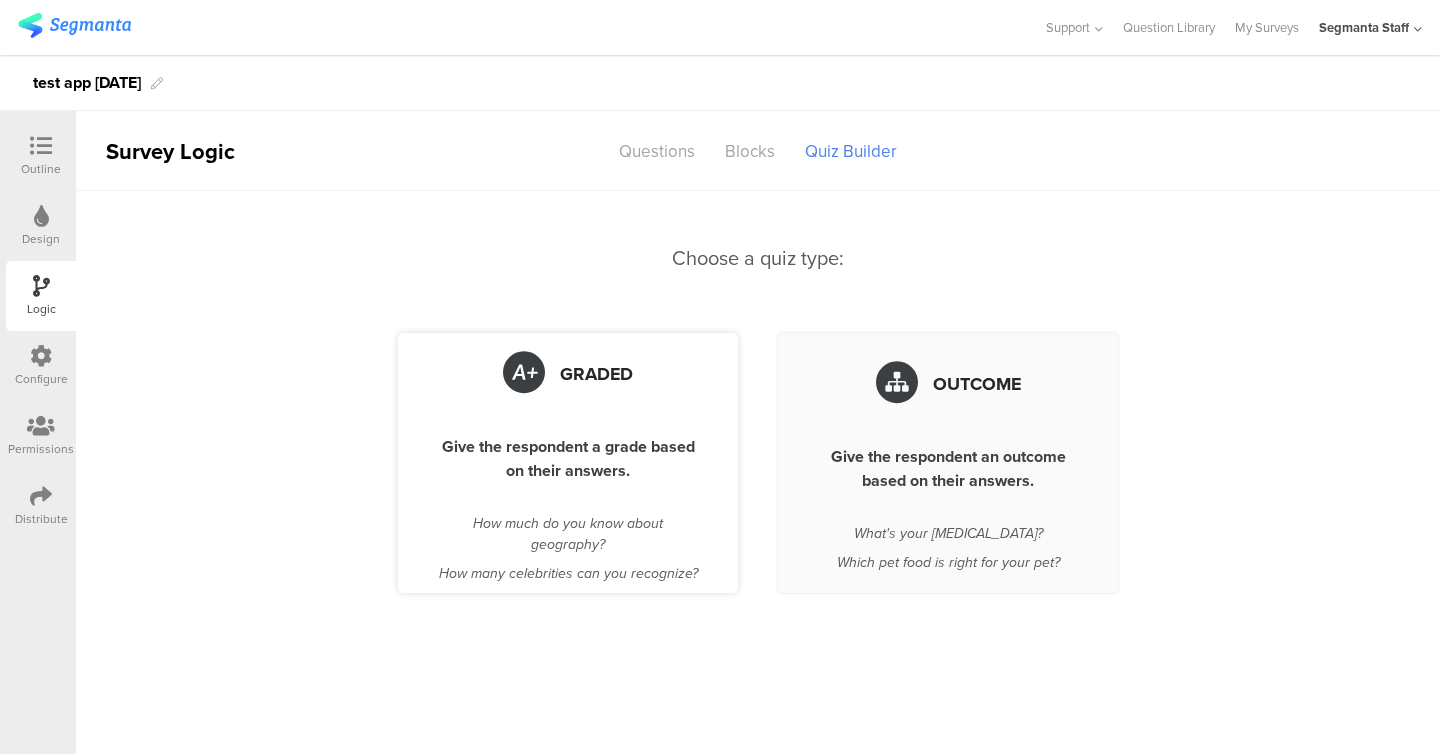 click at bounding box center [524, 374] 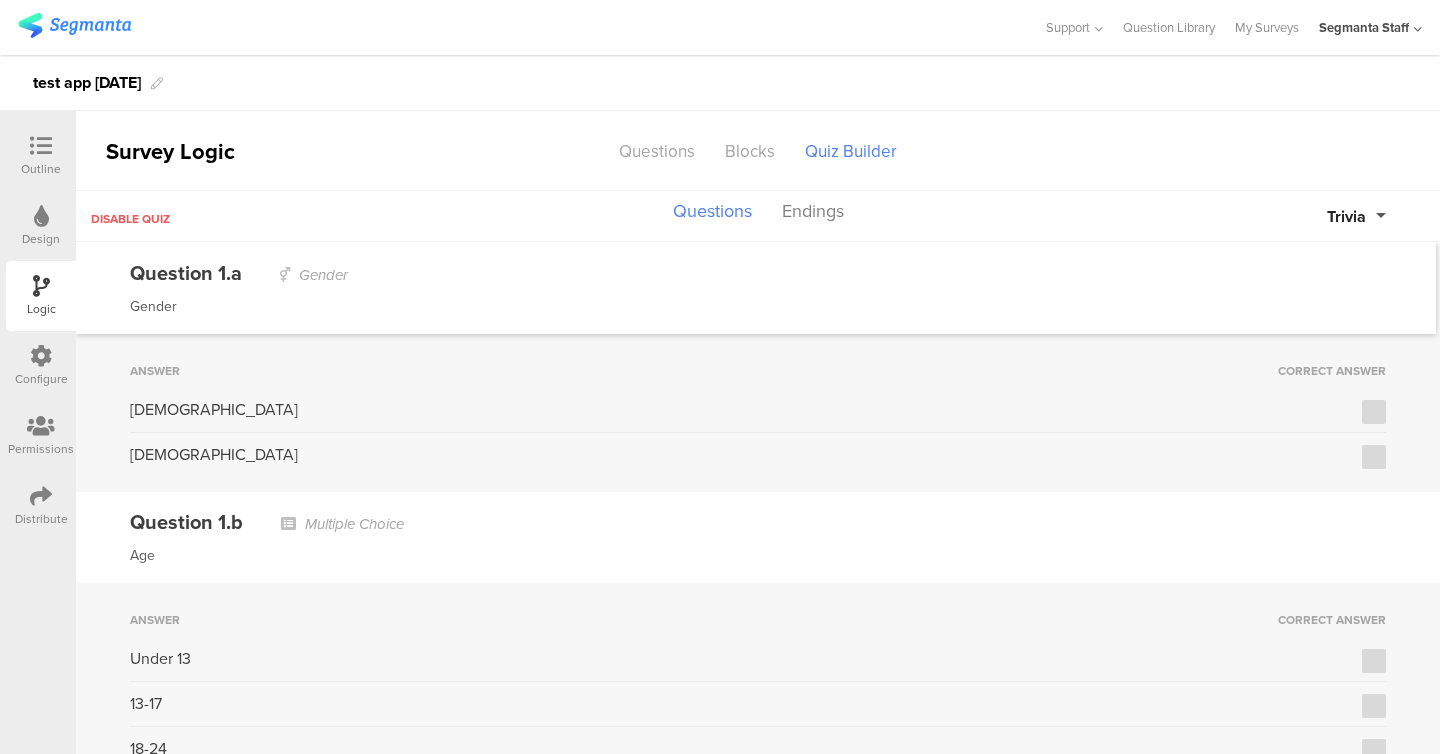 click on "Disable quiz
Questions
Endings
[GEOGRAPHIC_DATA]" at bounding box center [758, 216] 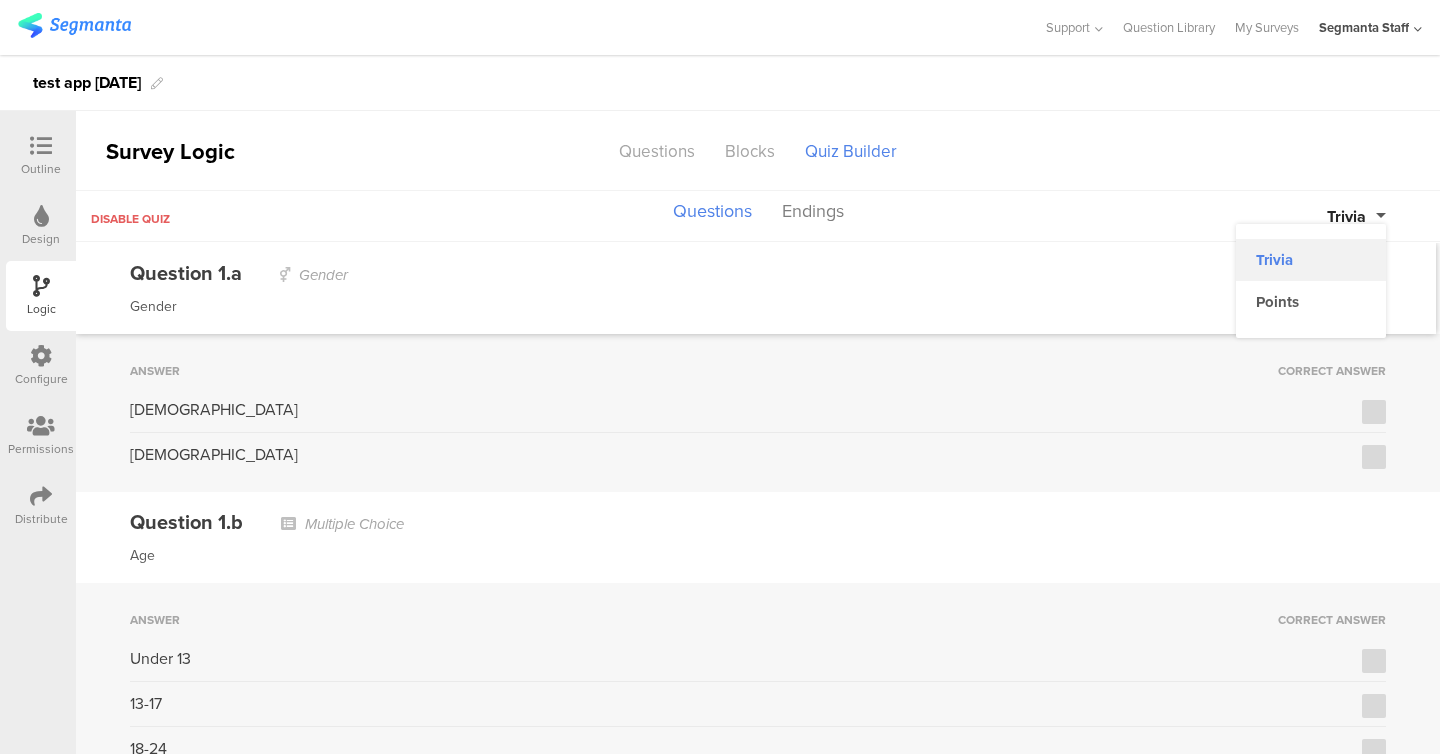 click on "Trivia" at bounding box center [1311, 260] 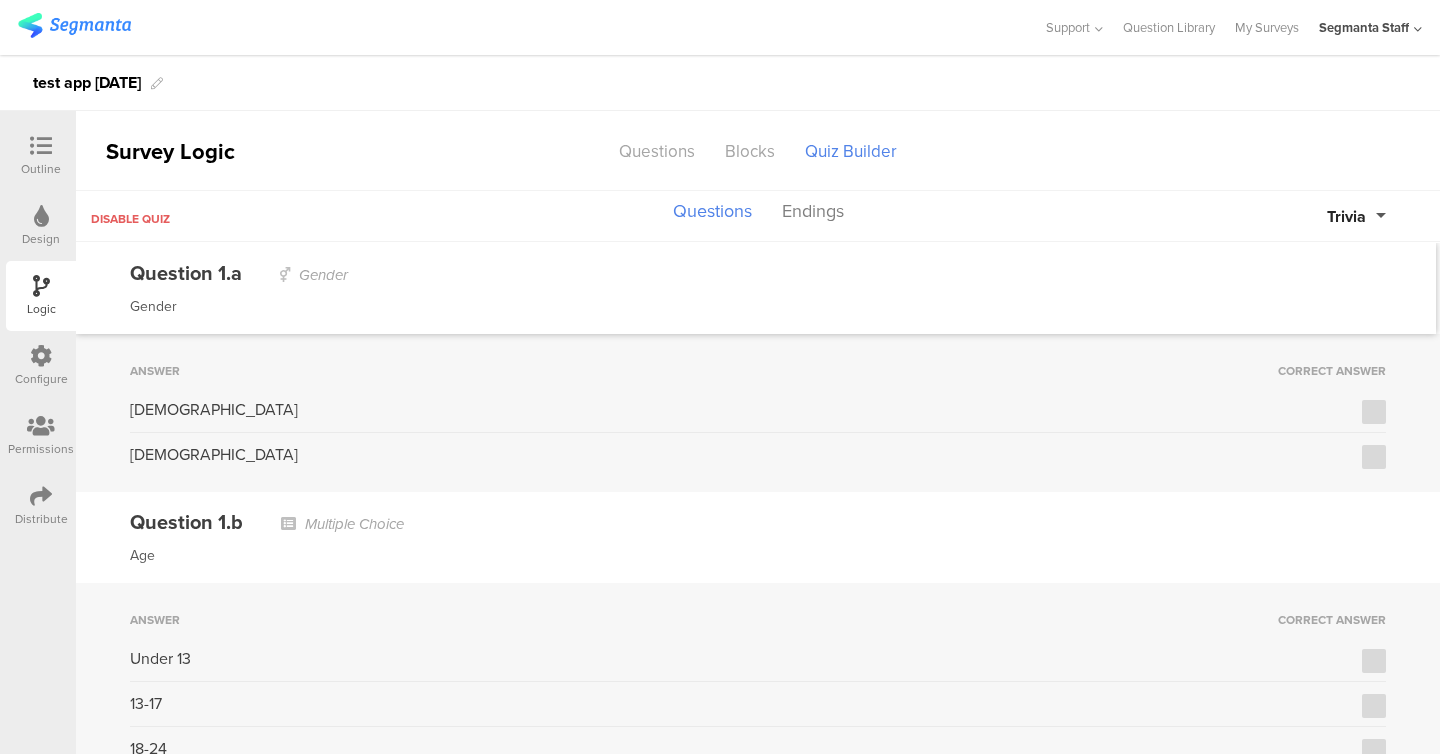 click on "Answer
Correct Answer
[DEMOGRAPHIC_DATA]
[DEMOGRAPHIC_DATA]" at bounding box center [758, 413] 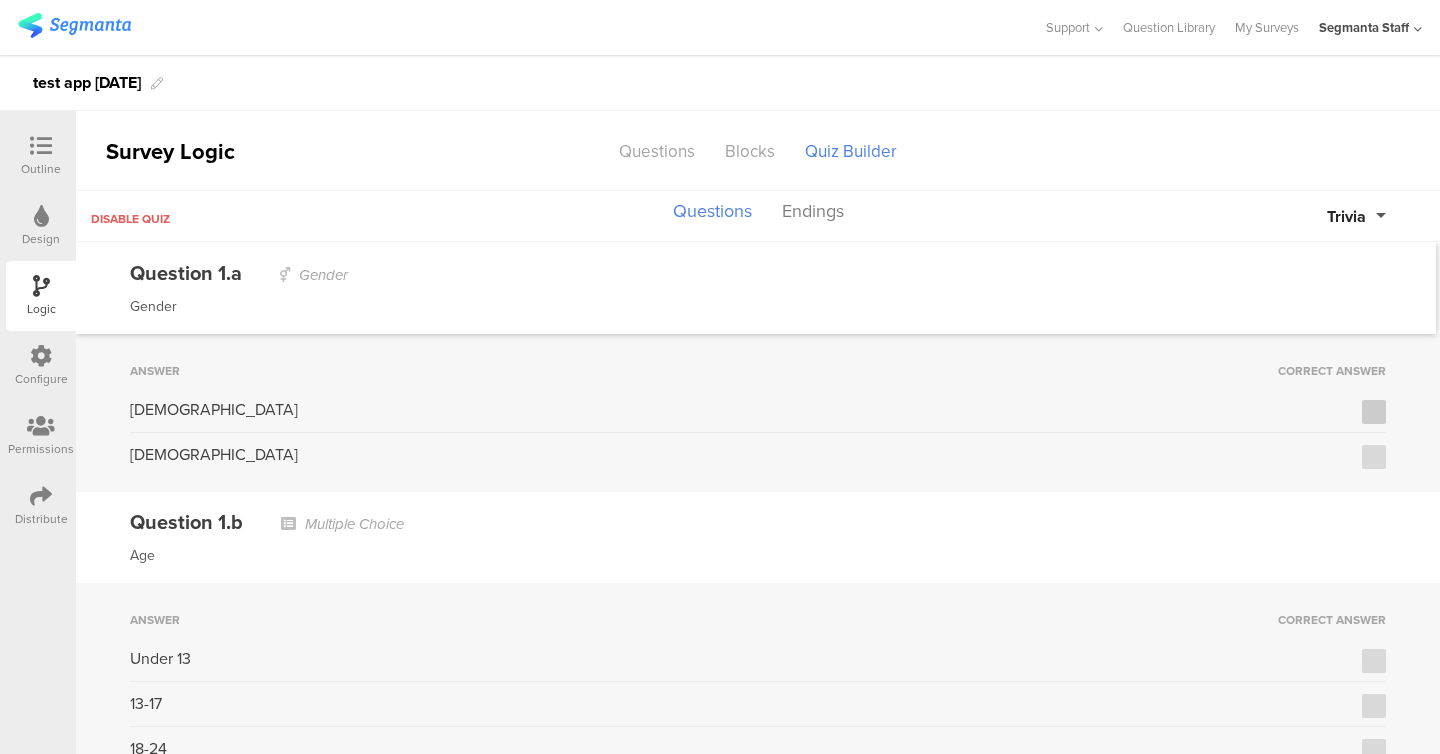 click at bounding box center [1374, 412] 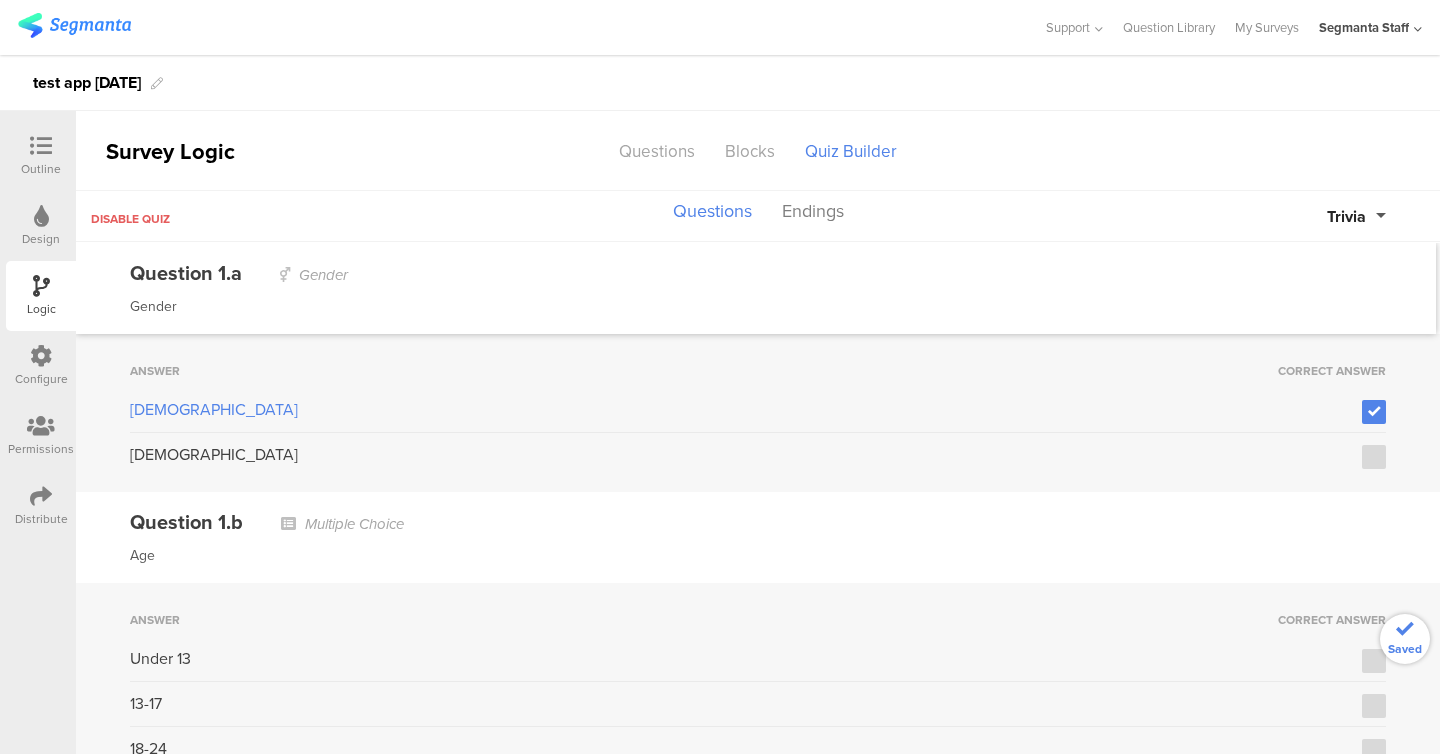click on "Trivia" at bounding box center [1356, 216] 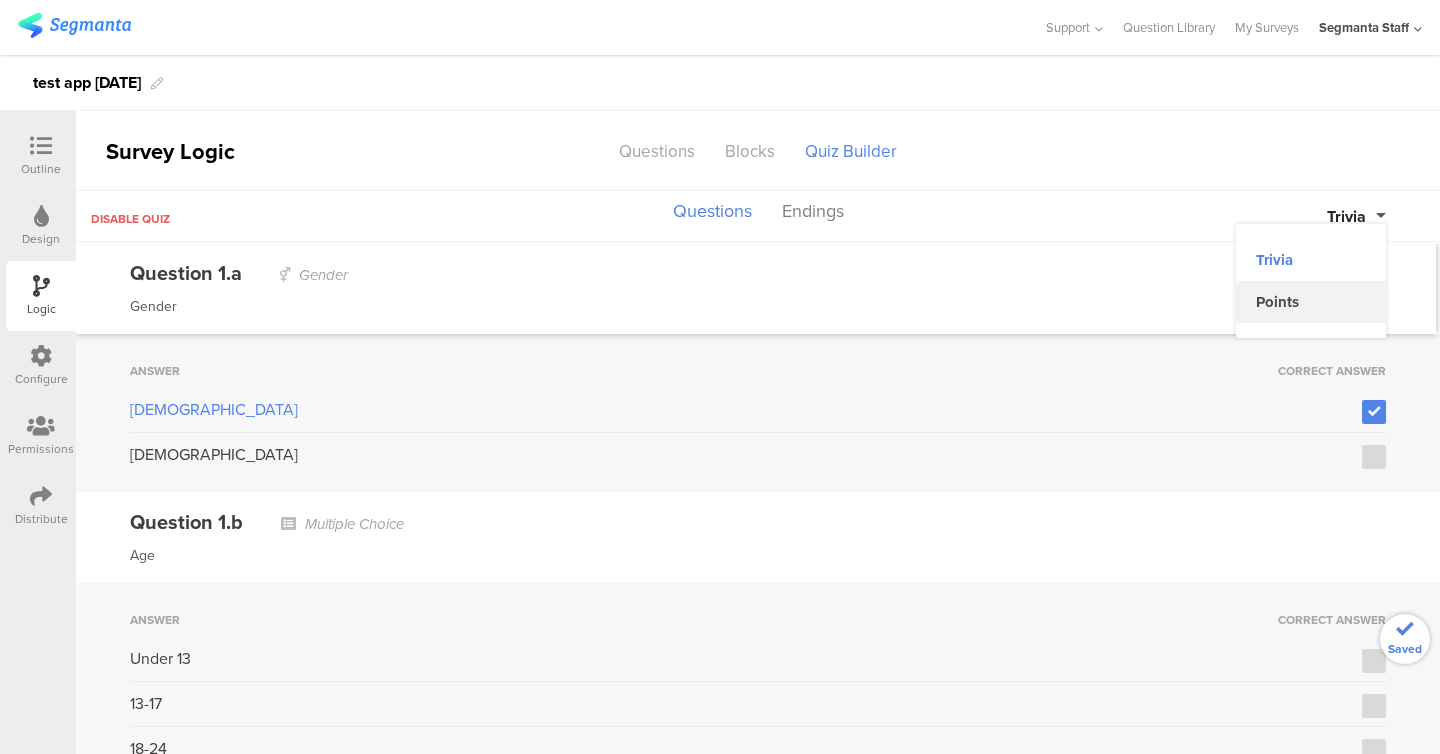 click on "Points" at bounding box center (1311, 302) 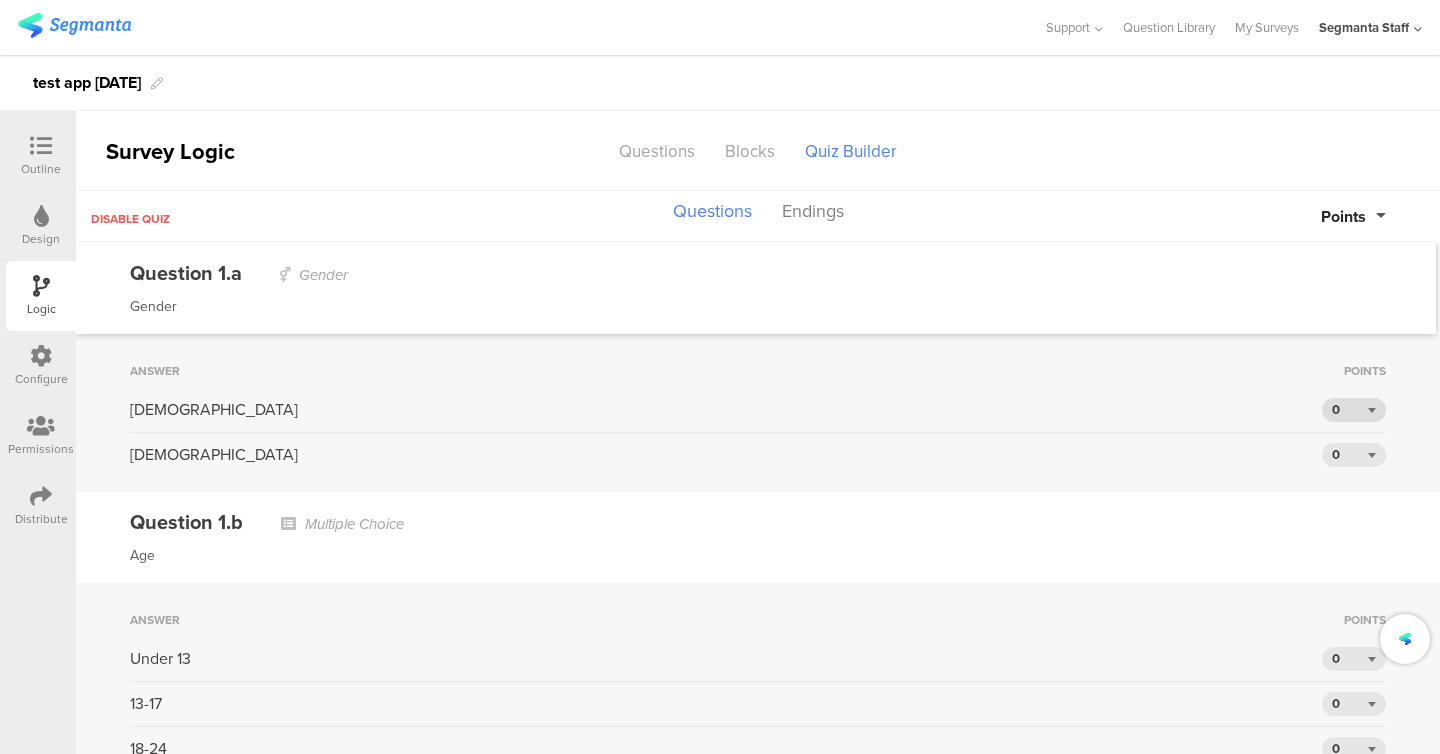 click on "0" at bounding box center [1354, 410] 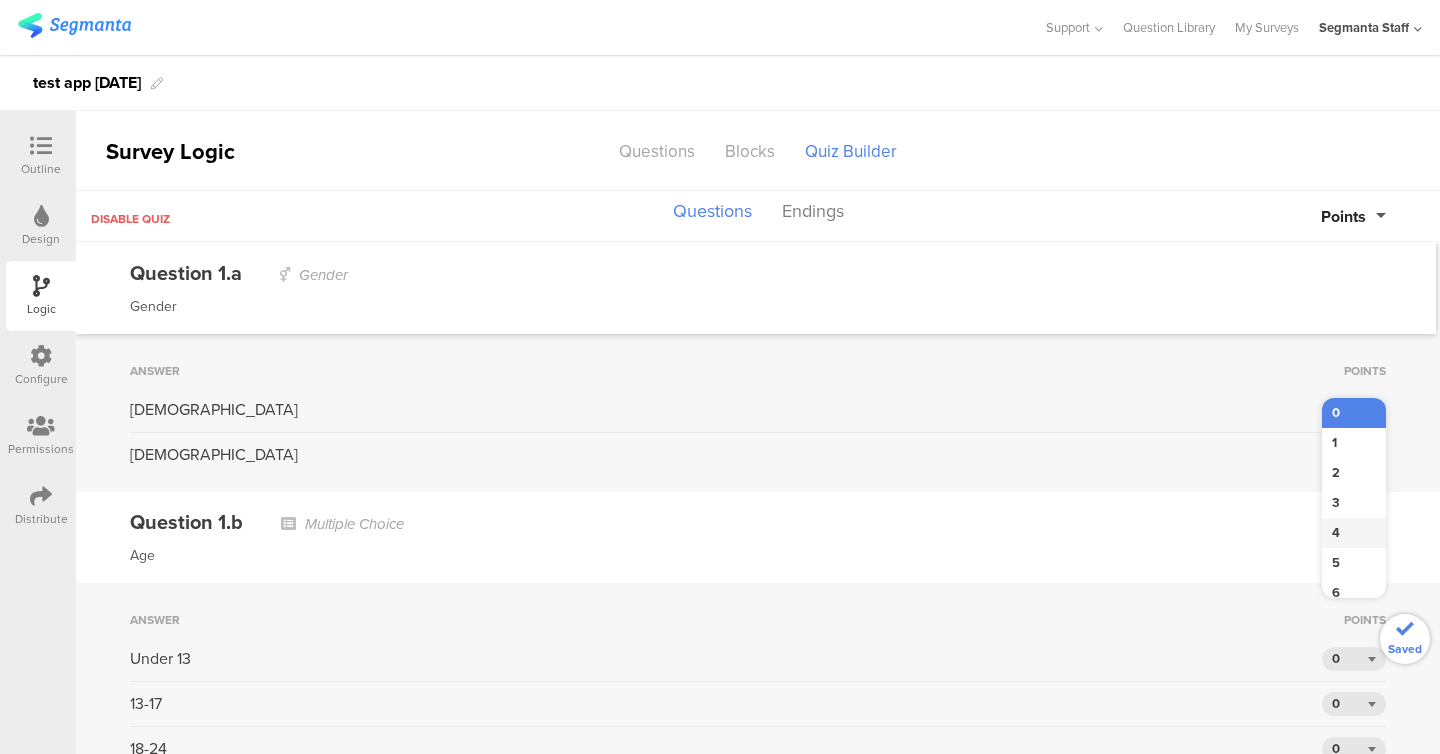 click on "4" at bounding box center (1354, 533) 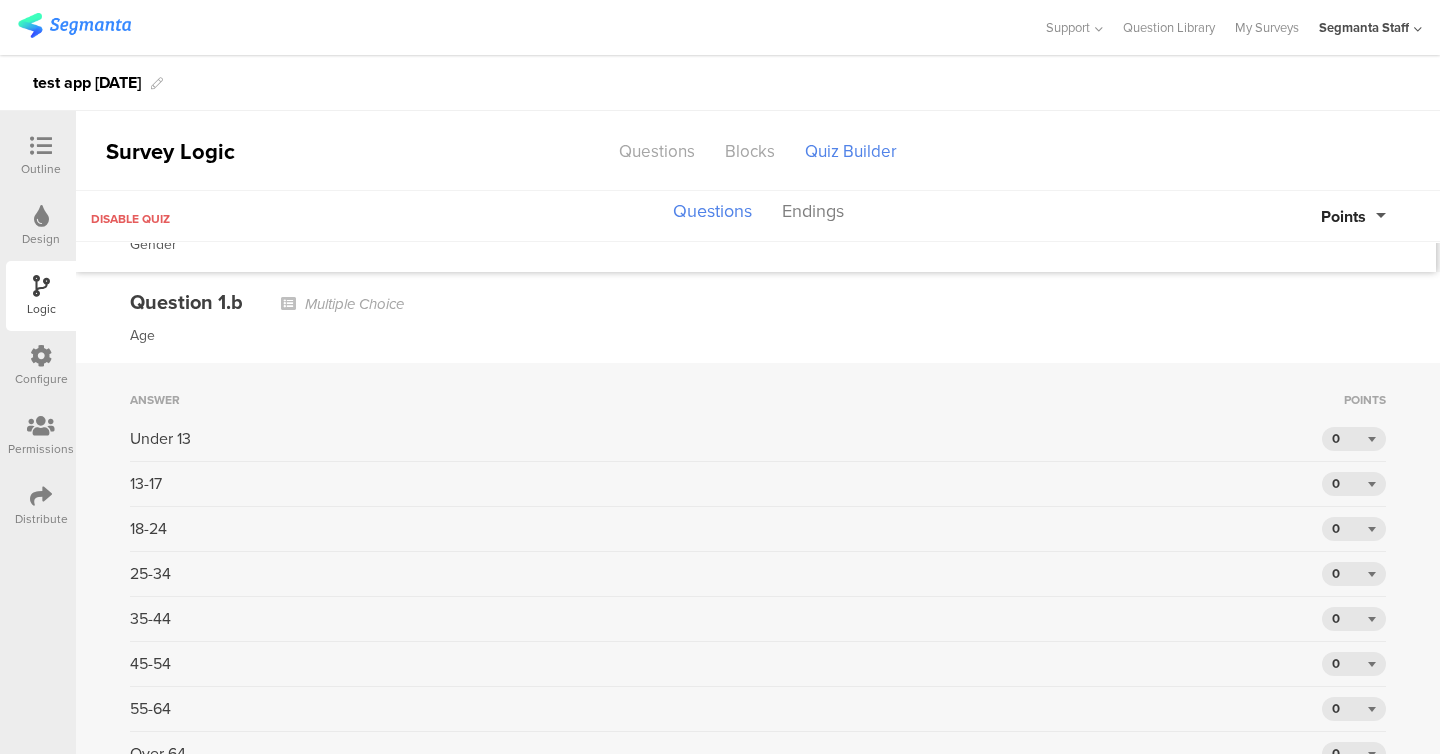 scroll, scrollTop: 243, scrollLeft: 0, axis: vertical 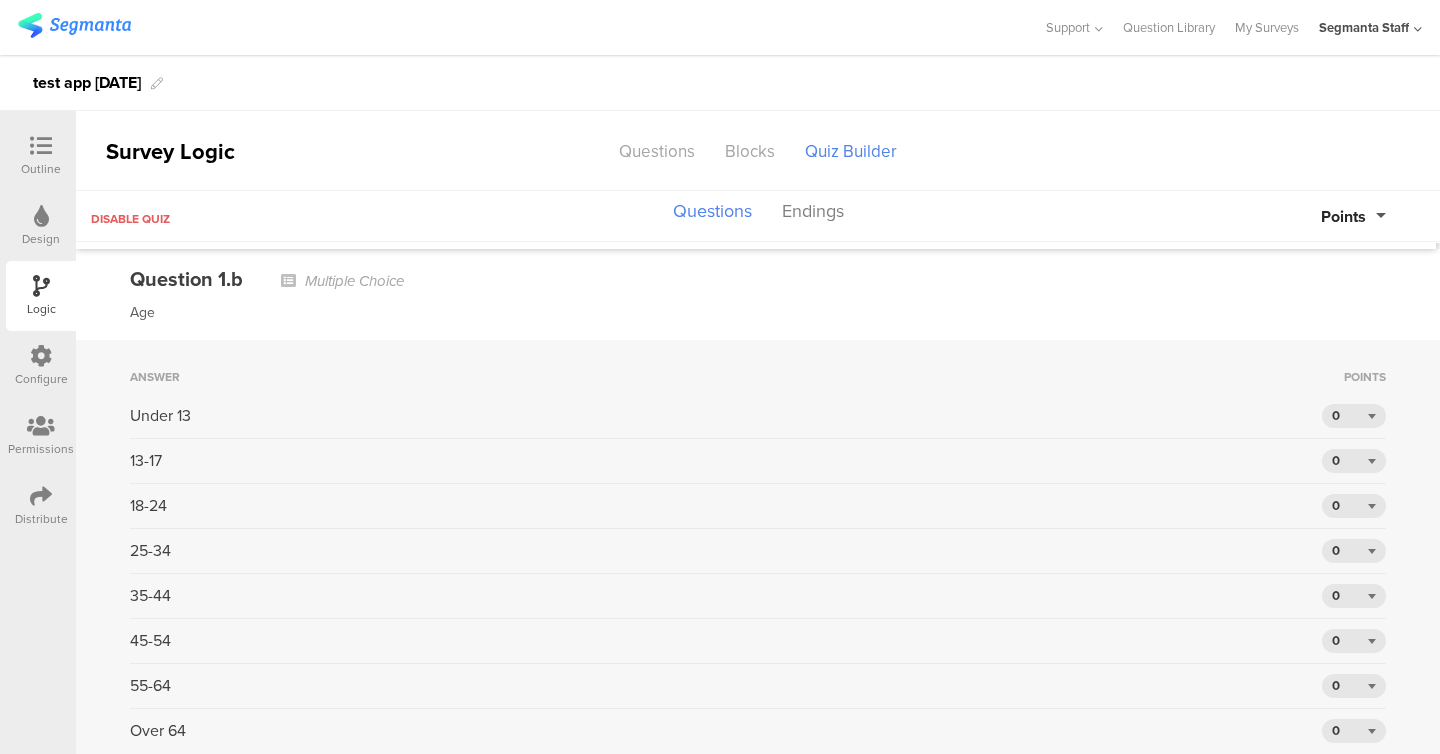 click on "Answer
Points
Under 13
0
13-17
0
18-24
0
25-34
0
35-44
0
45-54
0
55-64
0
Over 64
0" at bounding box center [758, 554] 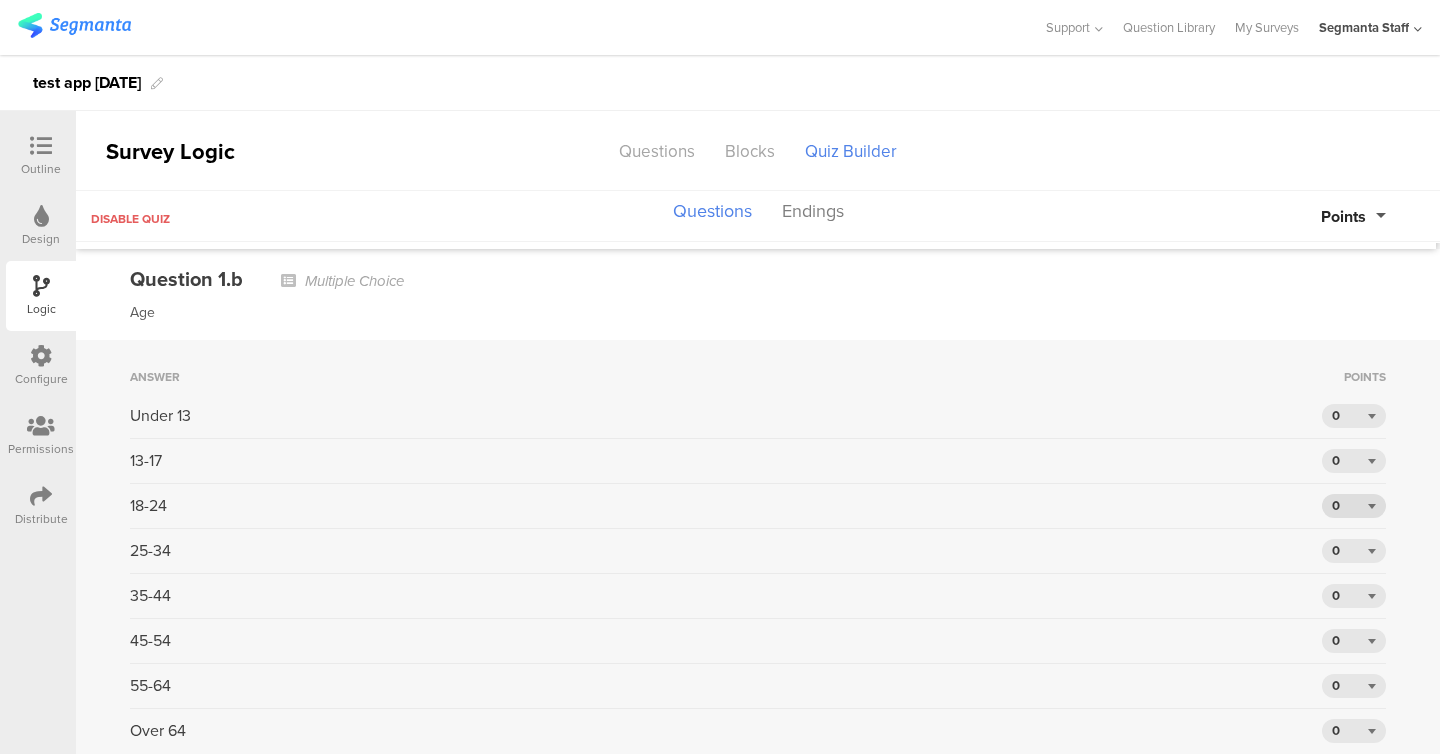 click on "0" at bounding box center (1354, 506) 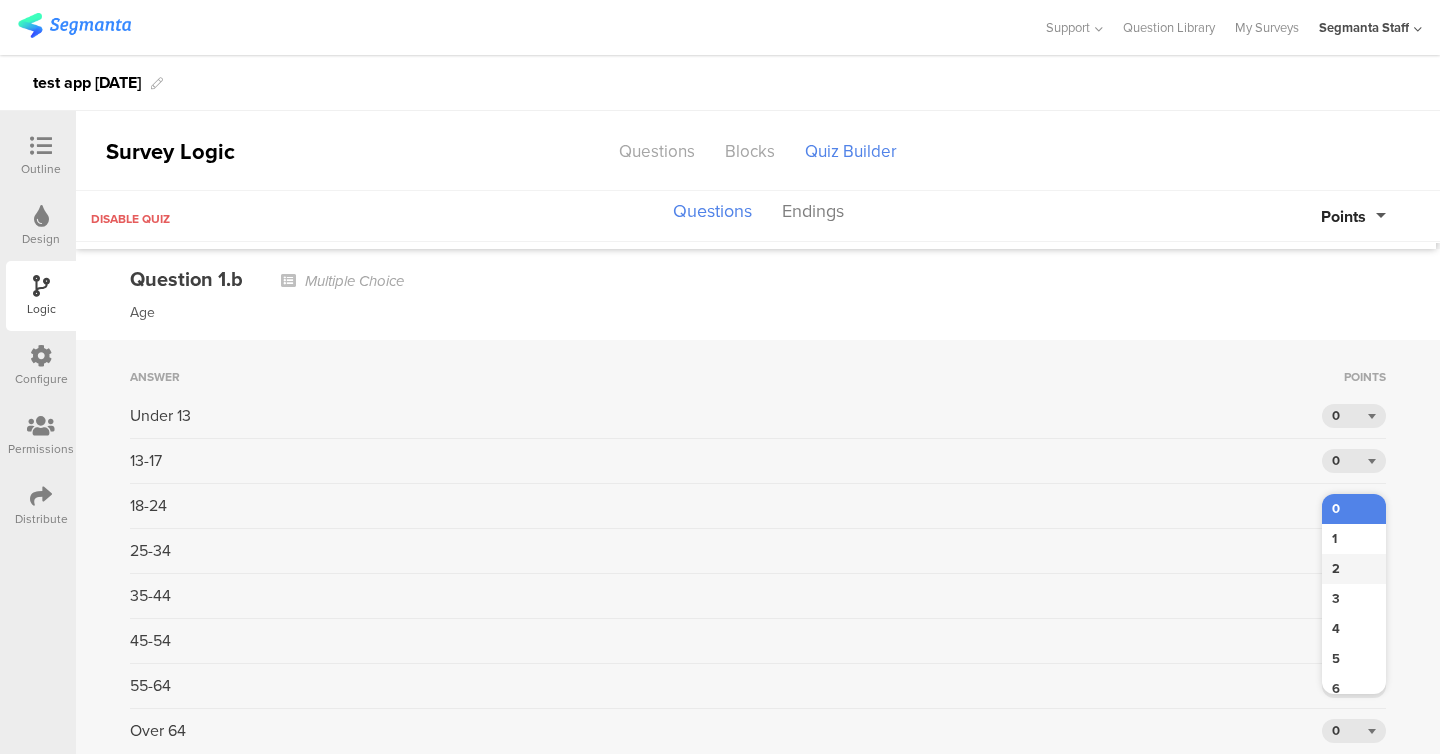 click on "2" at bounding box center (1354, 569) 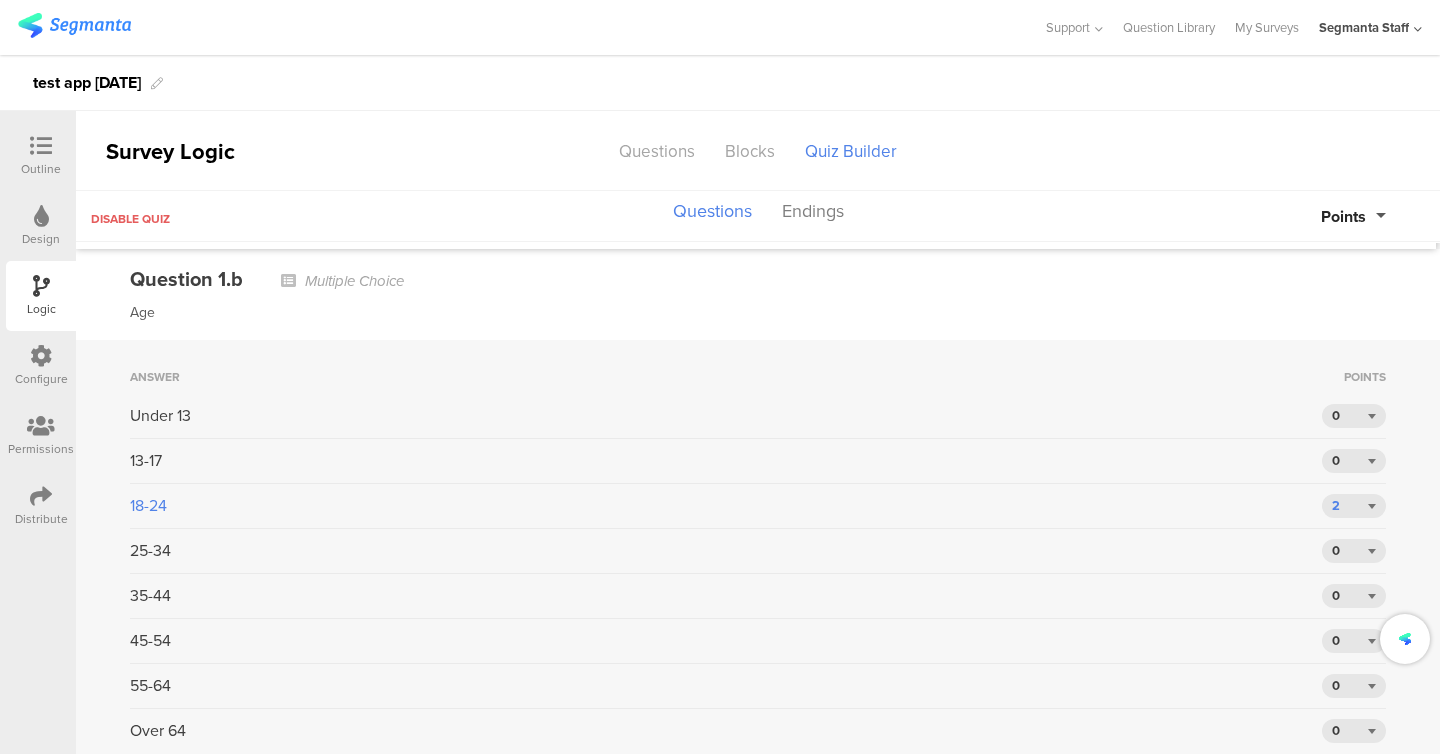 click on "18-24" at bounding box center (726, 506) 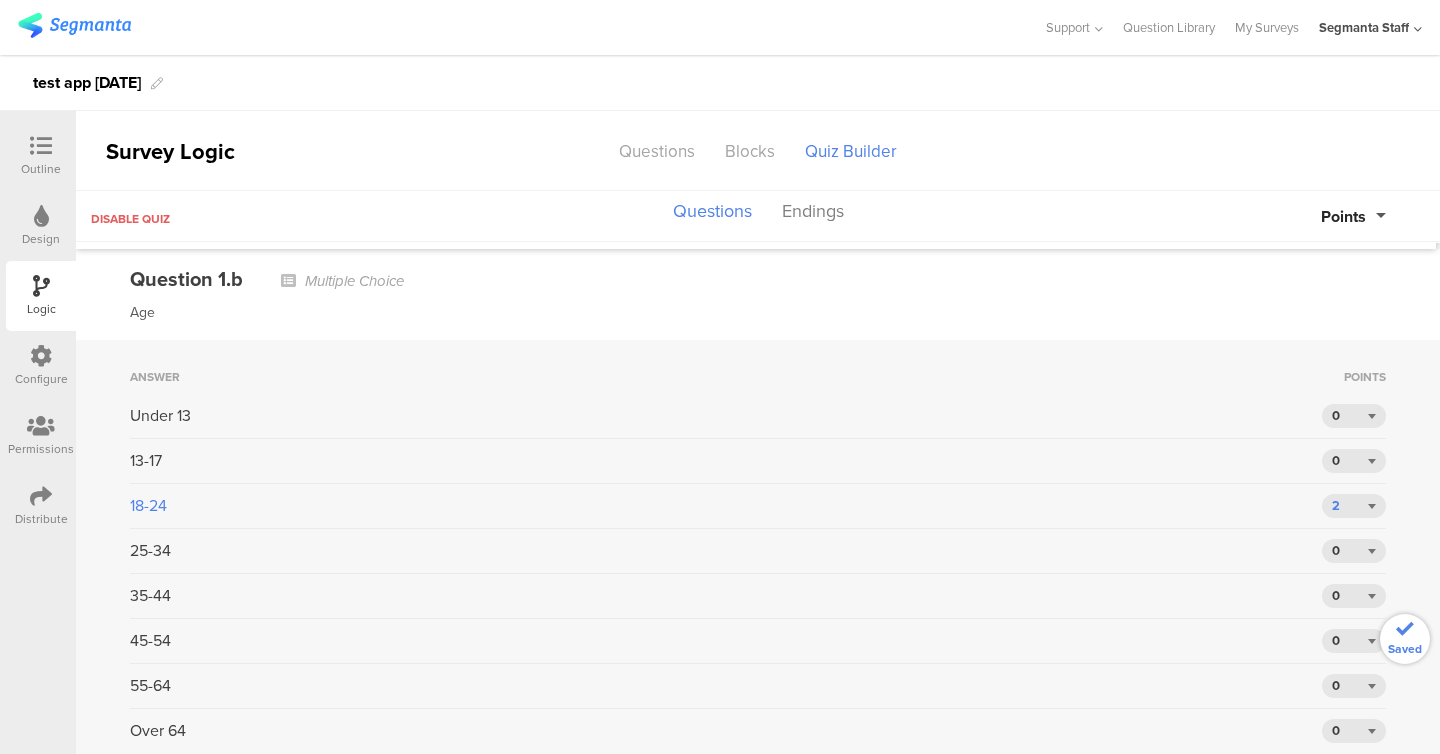 scroll, scrollTop: 0, scrollLeft: 0, axis: both 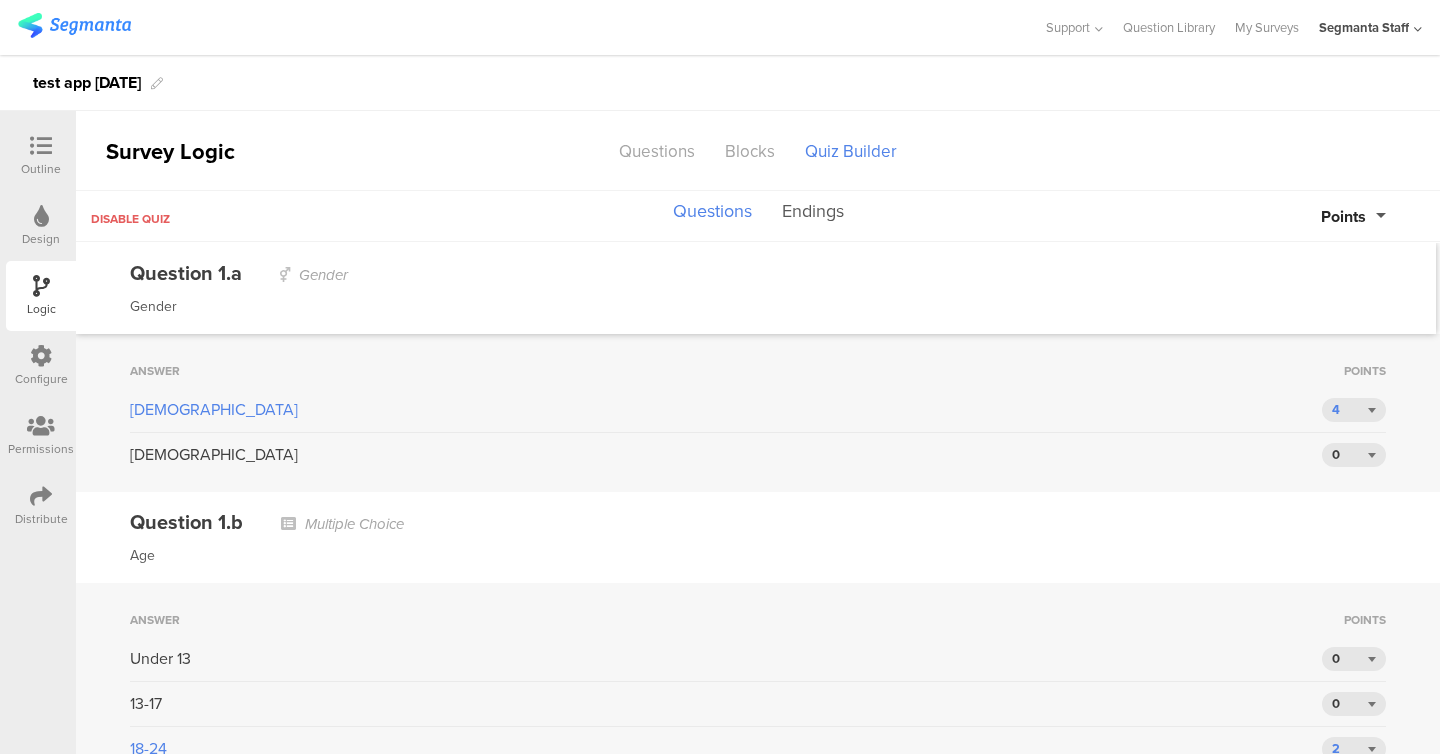 click on "Endings" at bounding box center (813, 212) 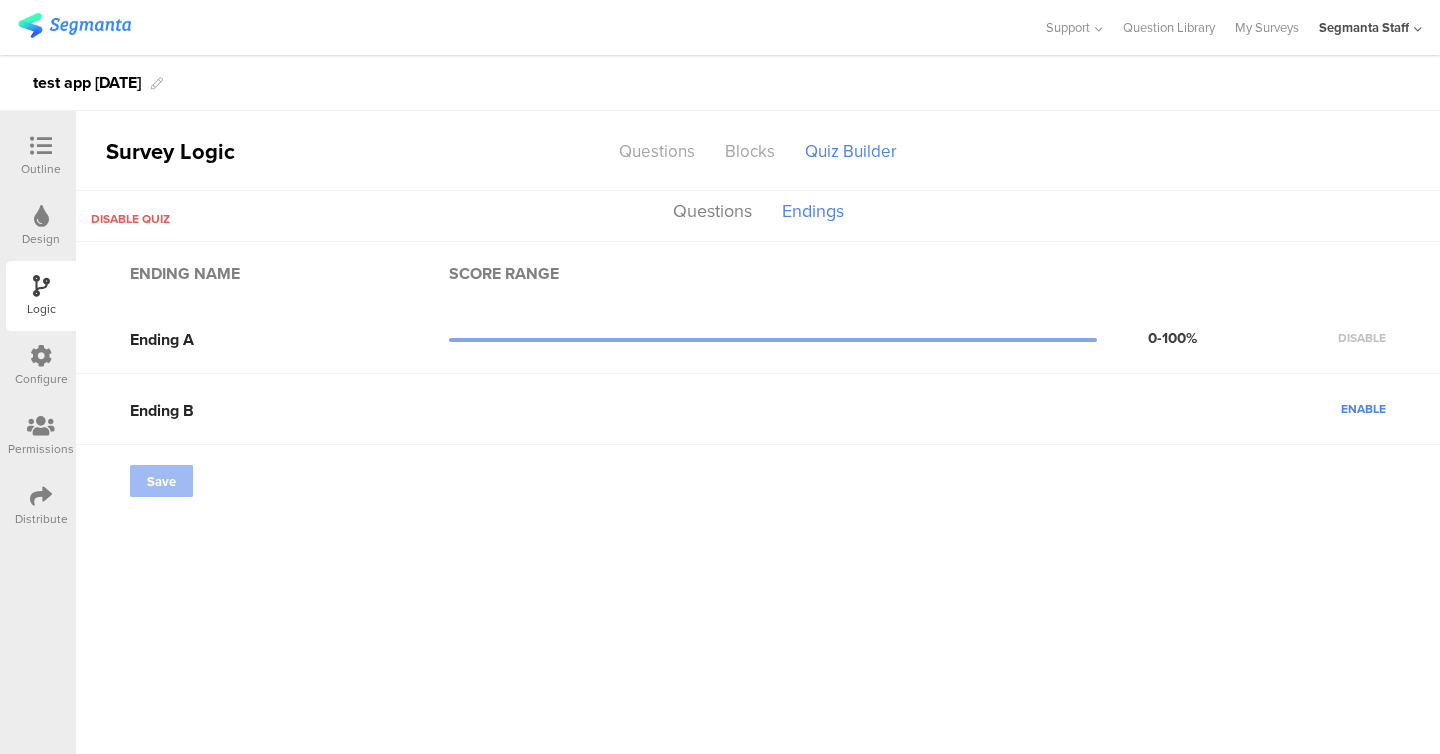 click on "Save" 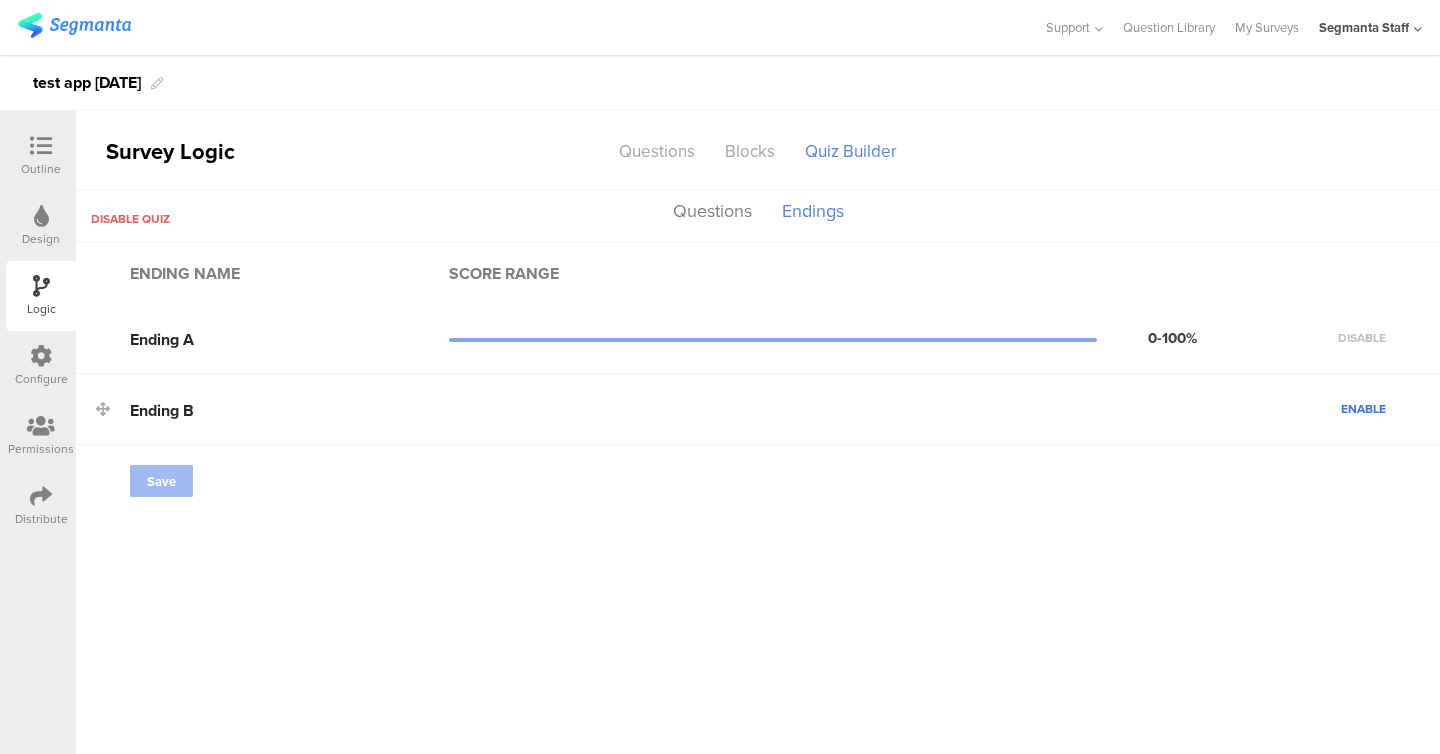 click on "Enable" 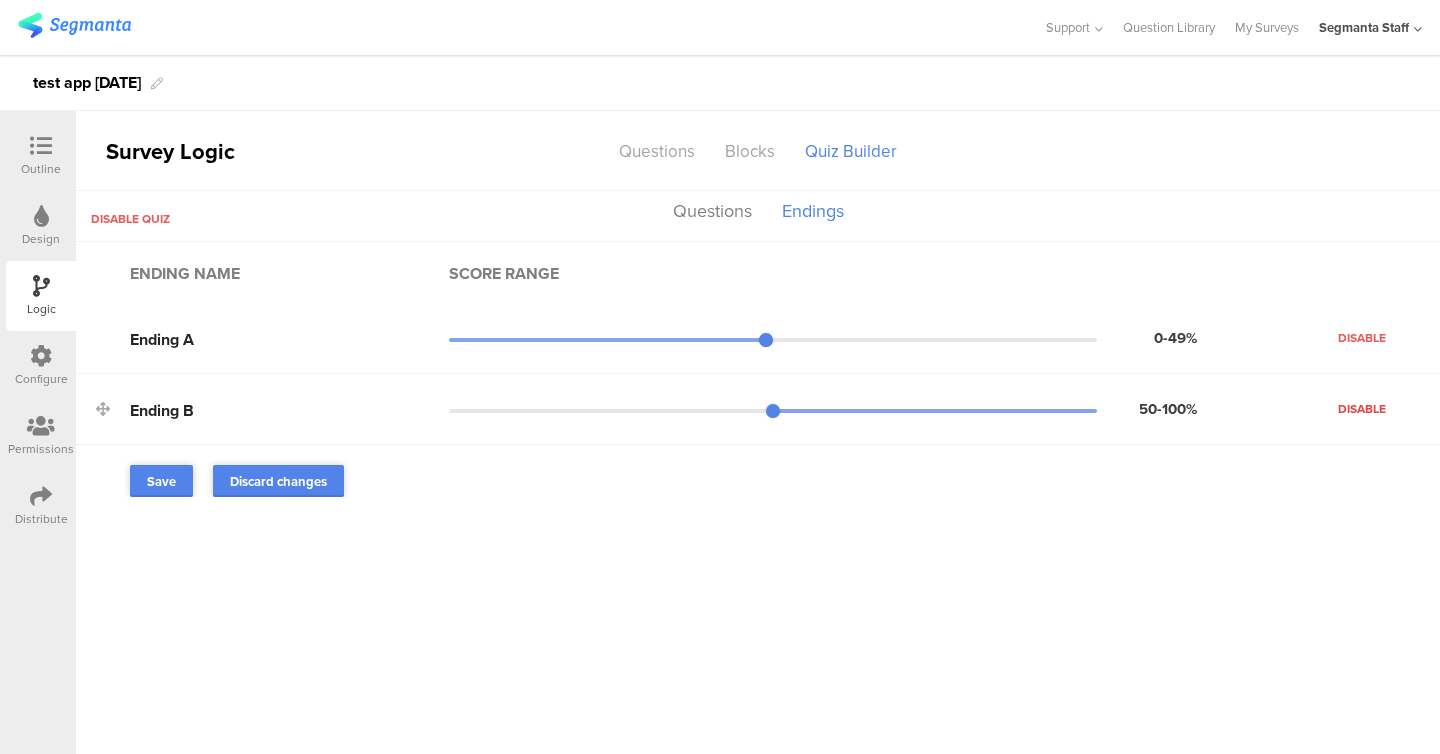 click on "Disable" 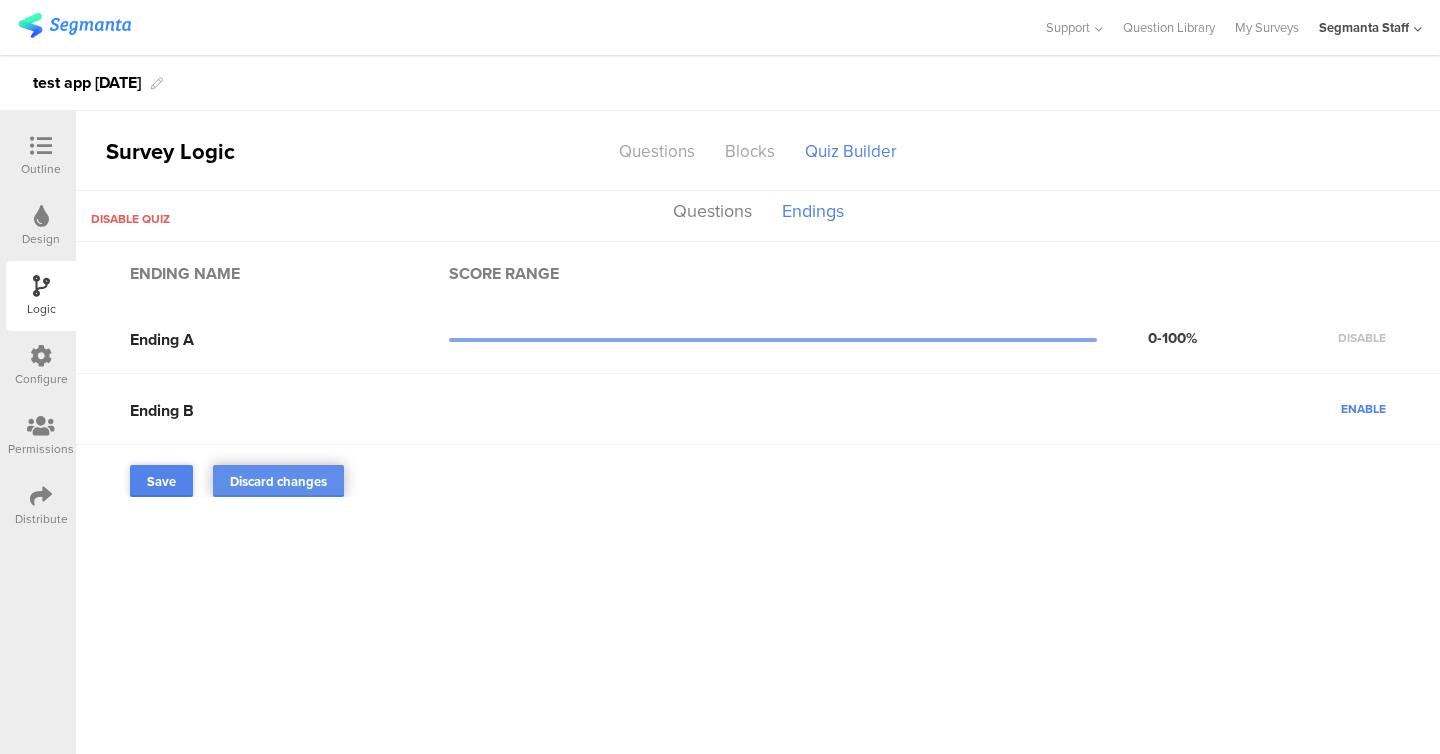 click on "Discard changes" 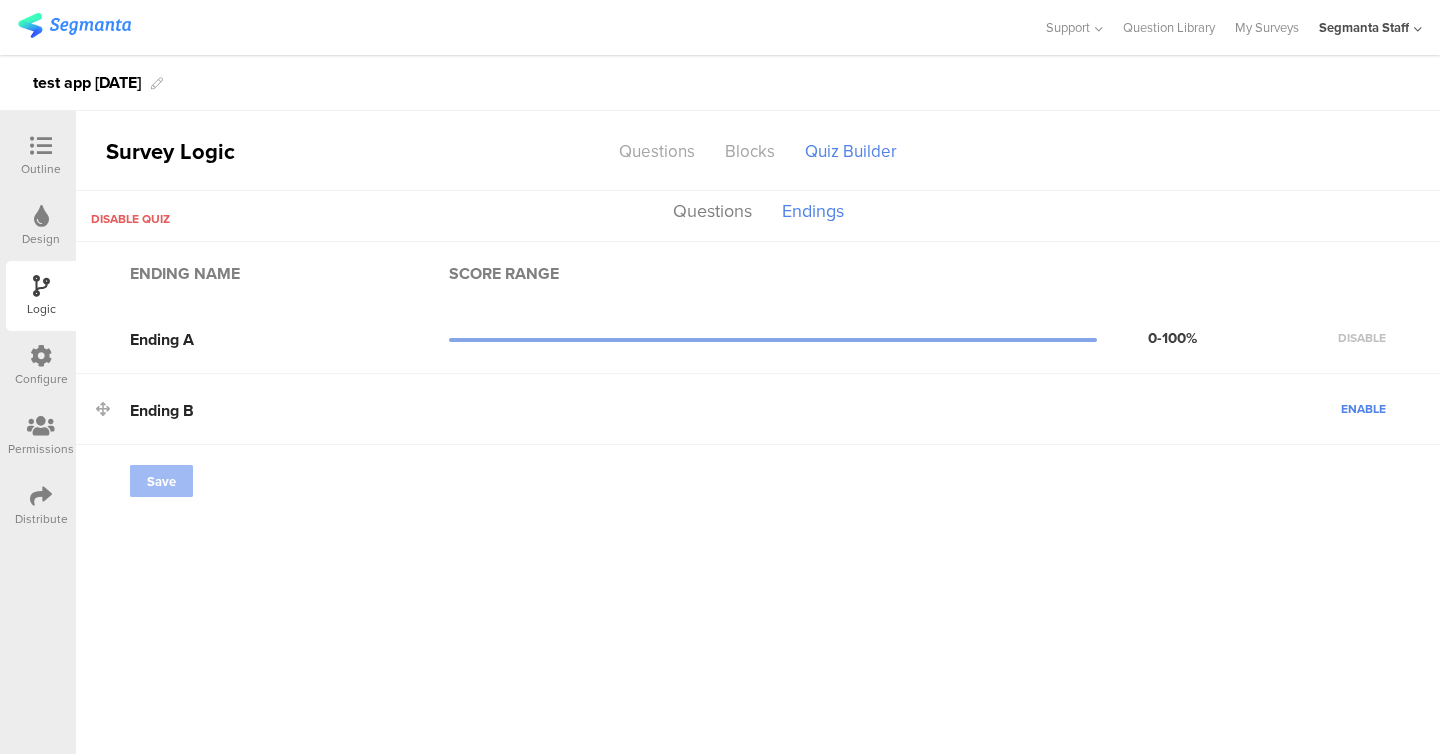 click on "Ending B
Enable" 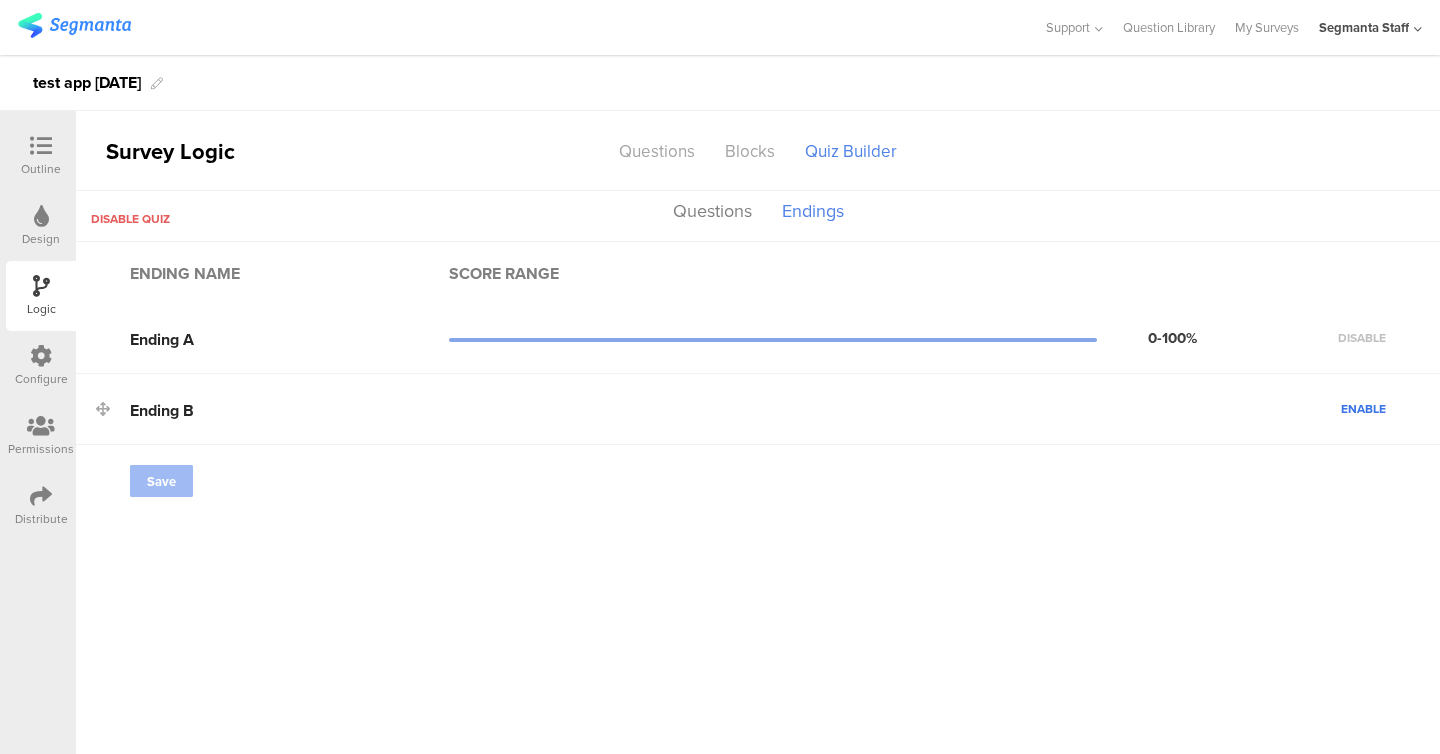 click on "Enable" 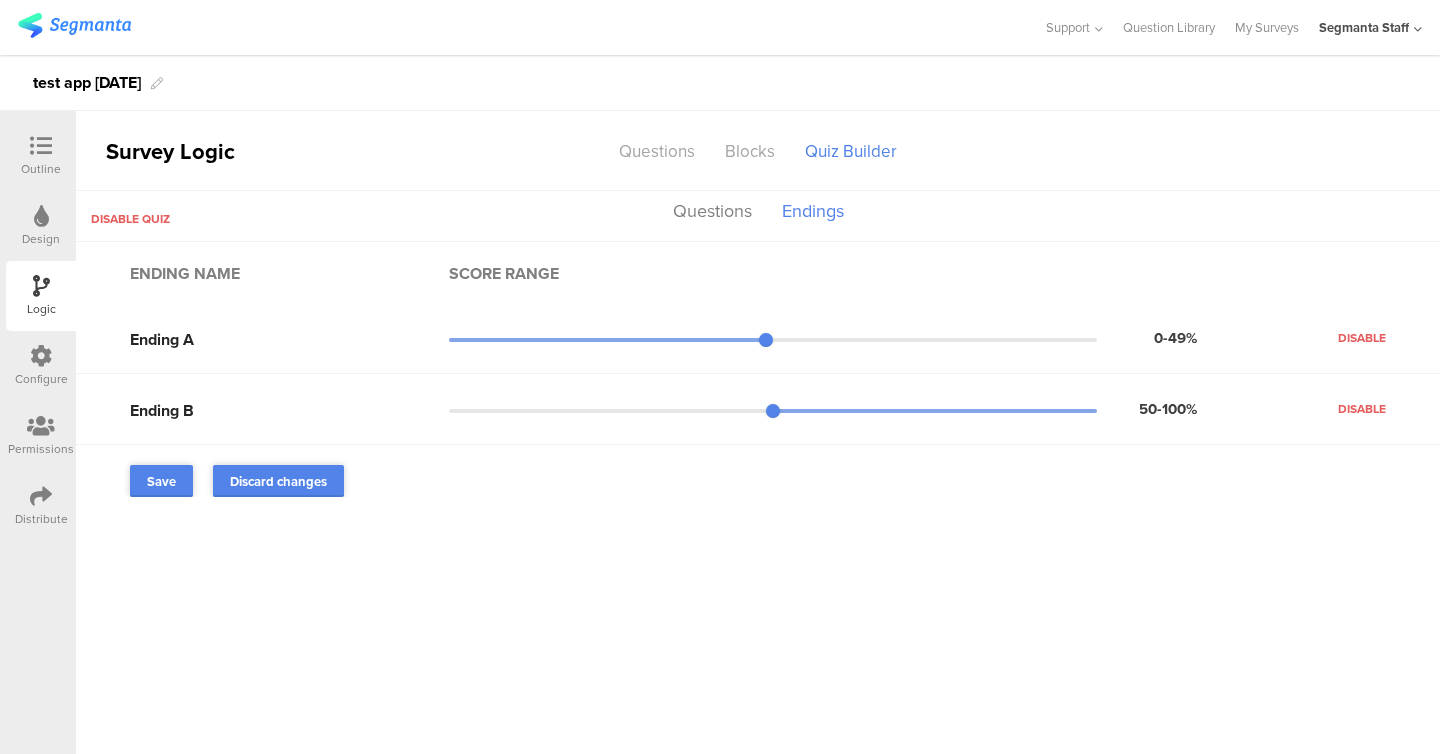 click on "Save
Discard changes" 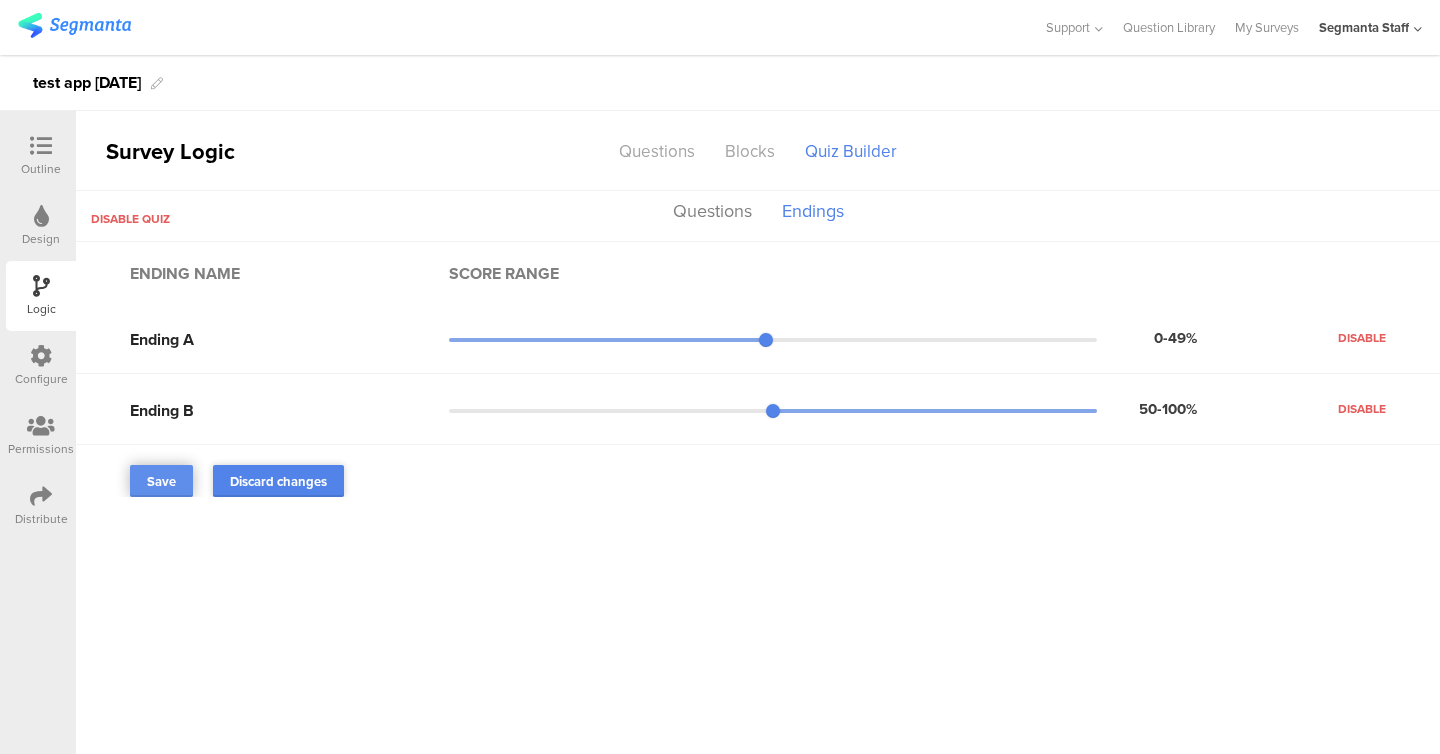 click on "Save" 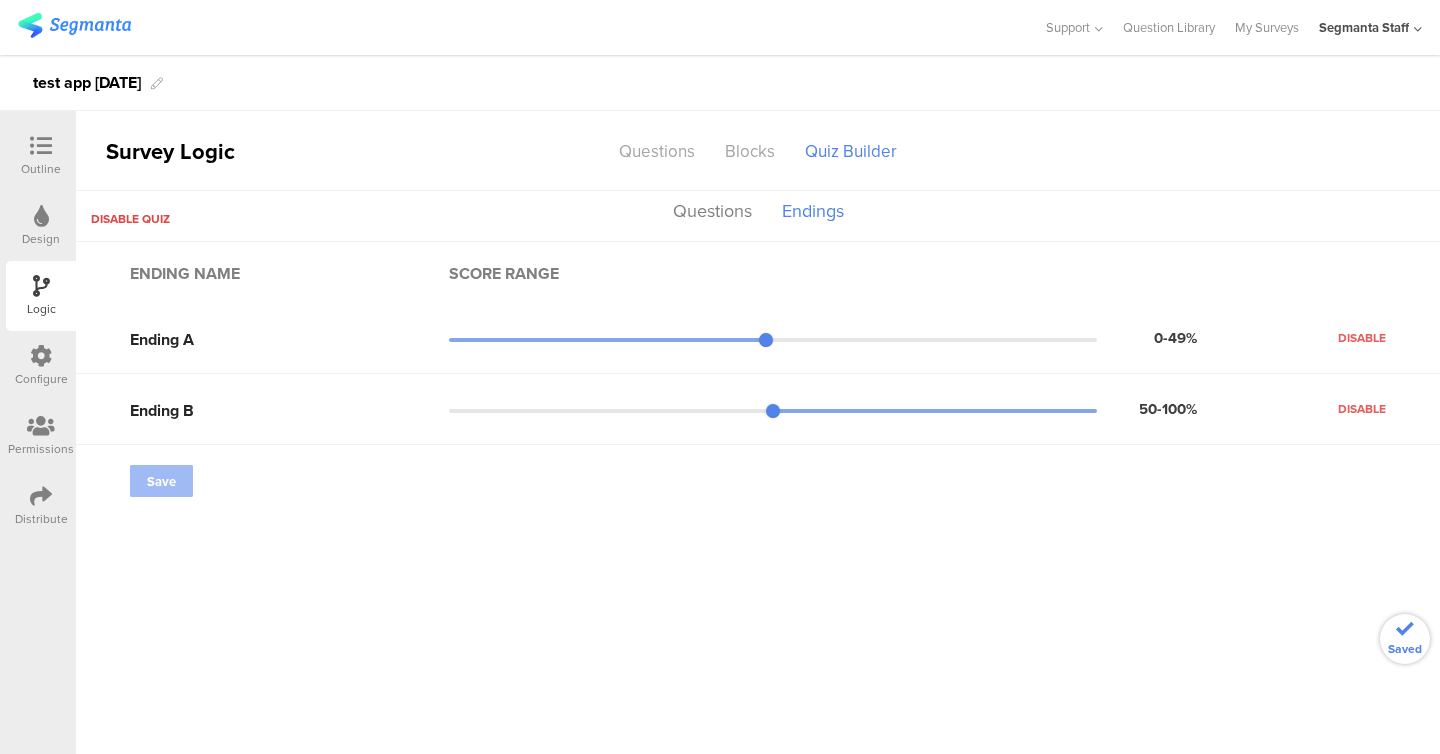 click on "Disable quiz" at bounding box center (130, 219) 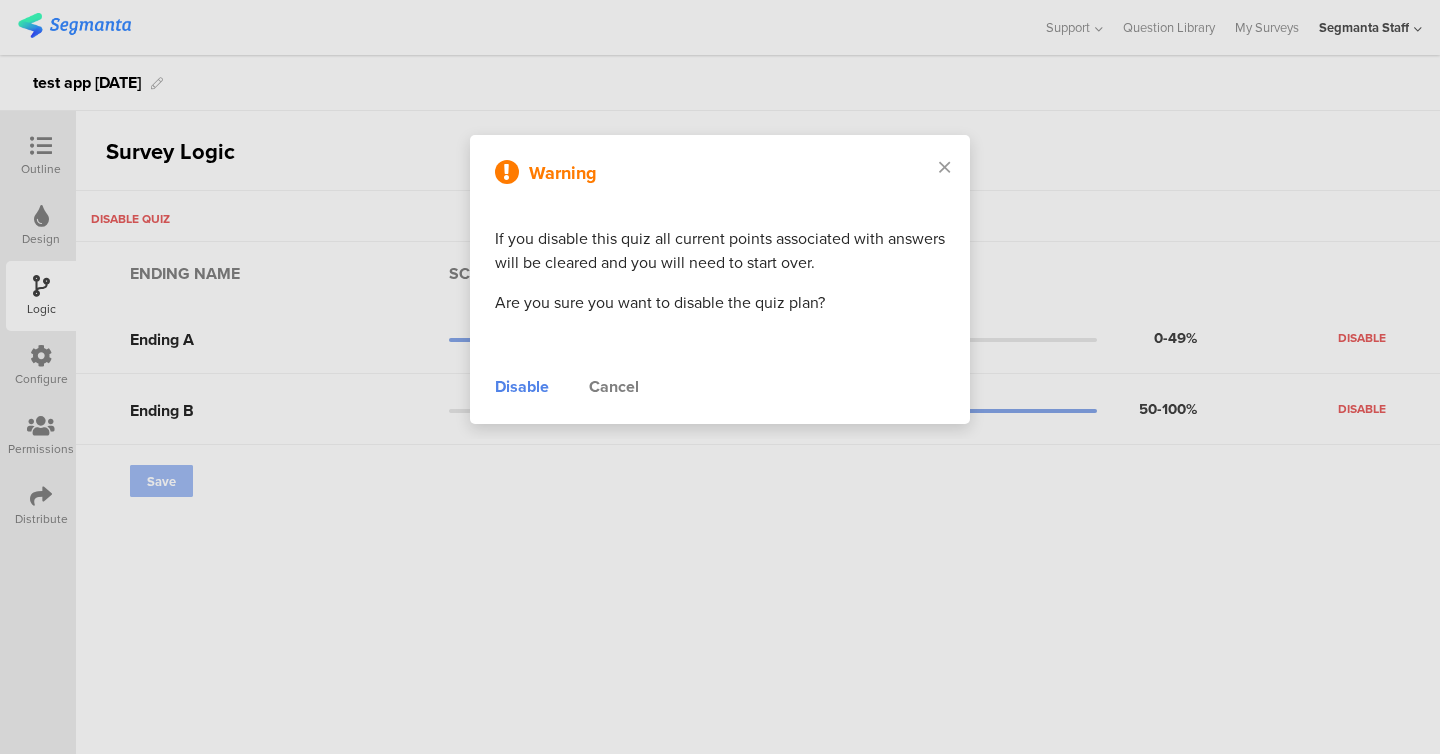 click on "Disable" at bounding box center (522, 387) 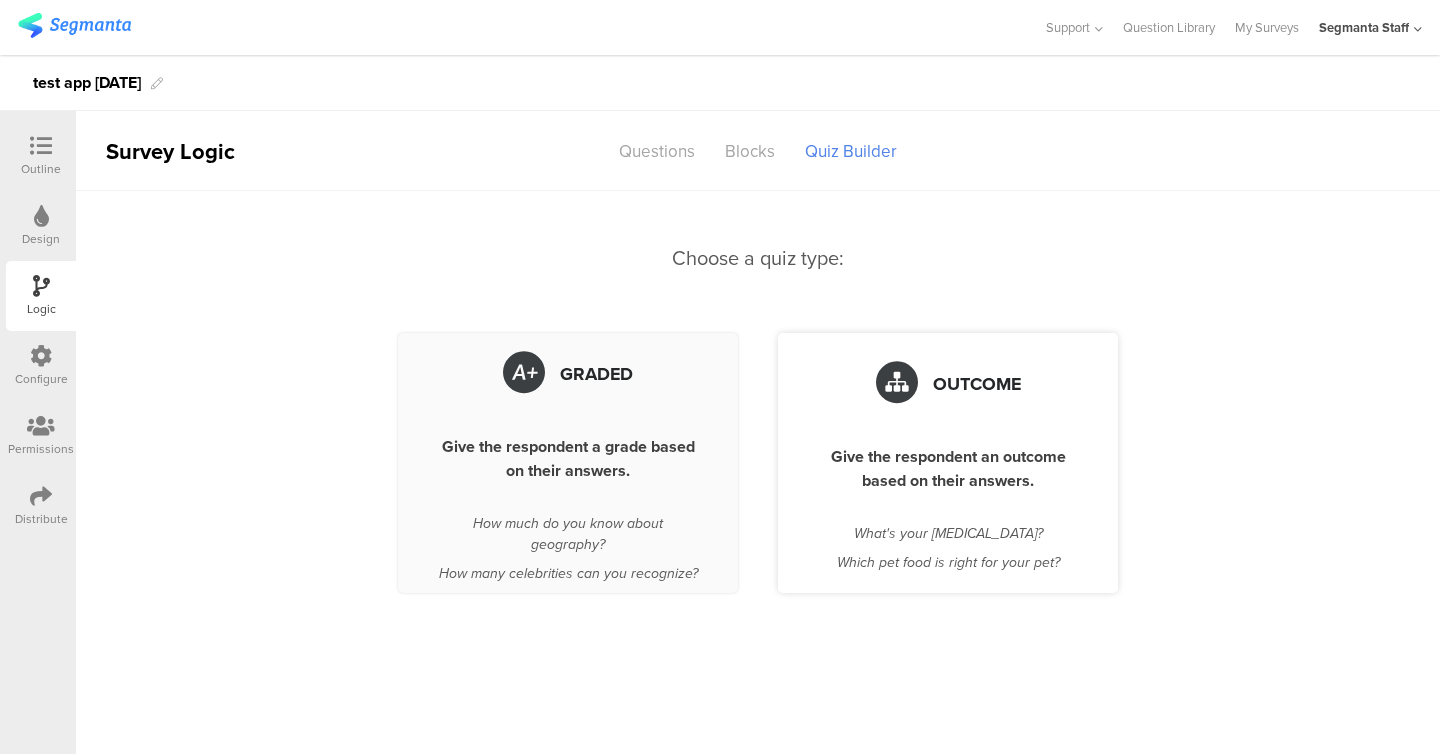 click on "Give the respondent an outcome based on their answers." at bounding box center [948, 469] 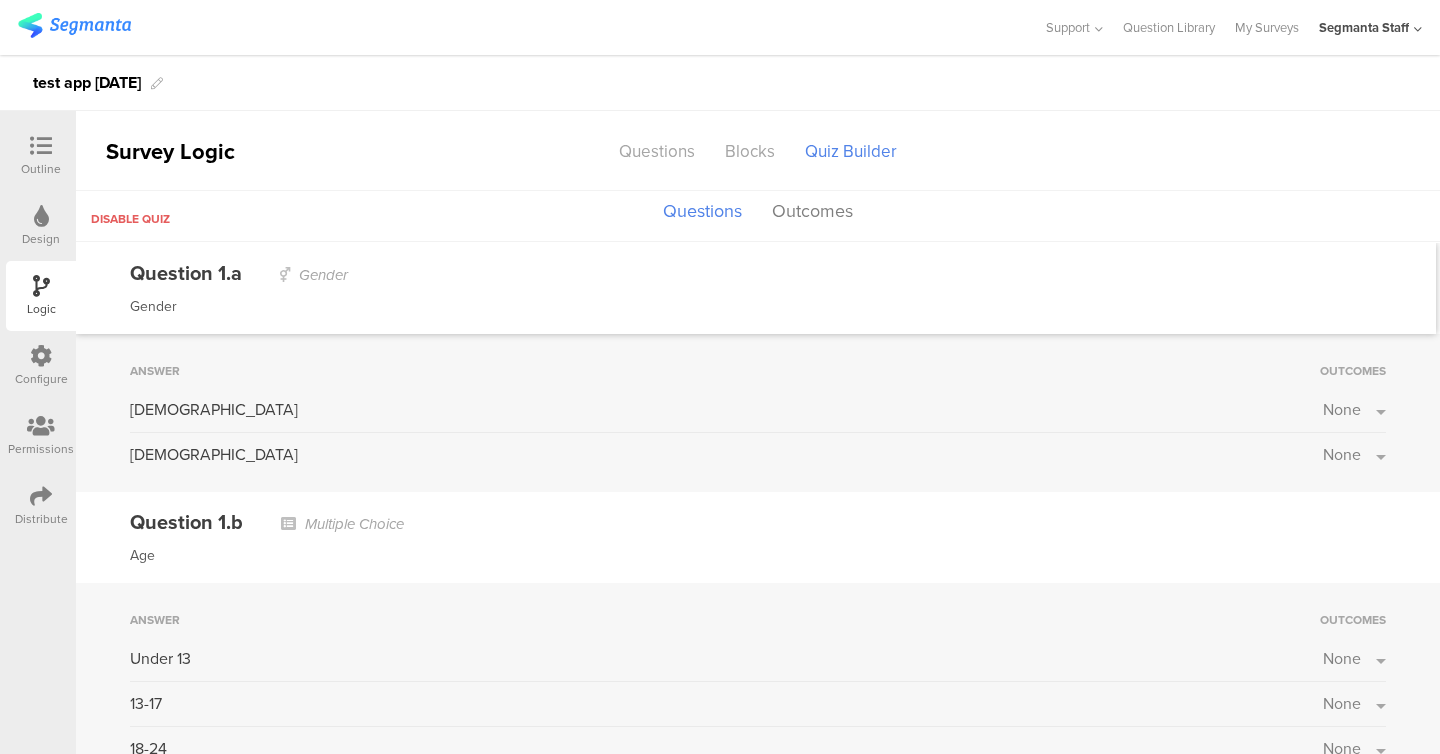 click on "None" at bounding box center [1342, 409] 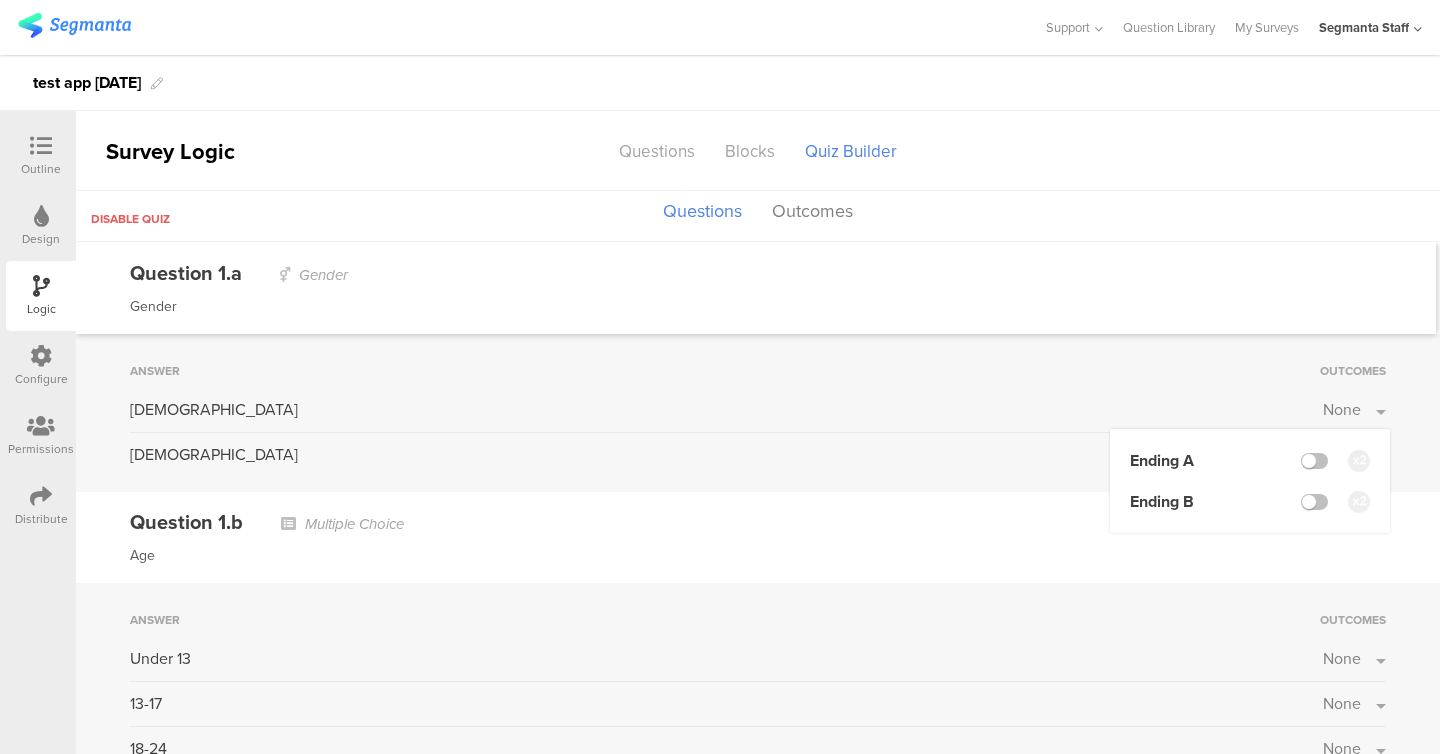 click at bounding box center (1314, 461) 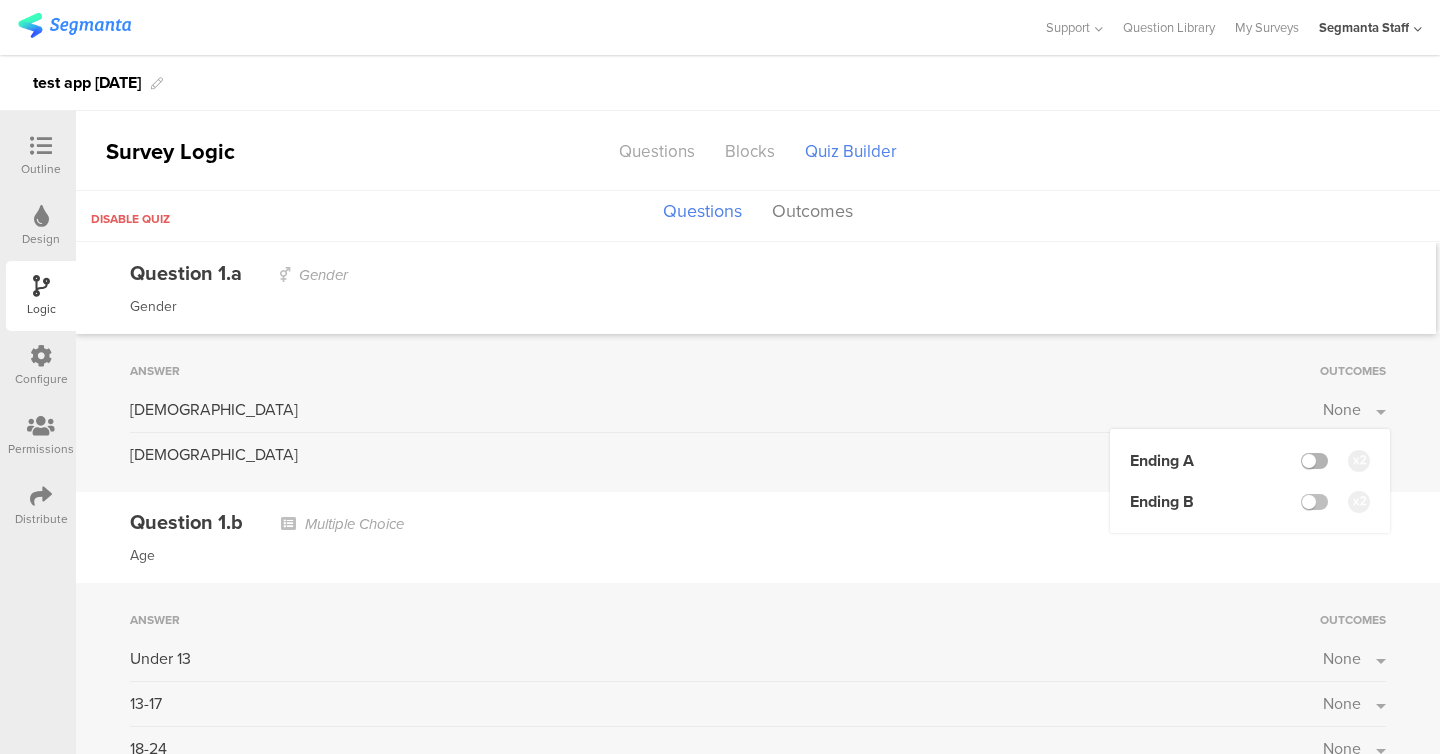 click at bounding box center [1314, 461] 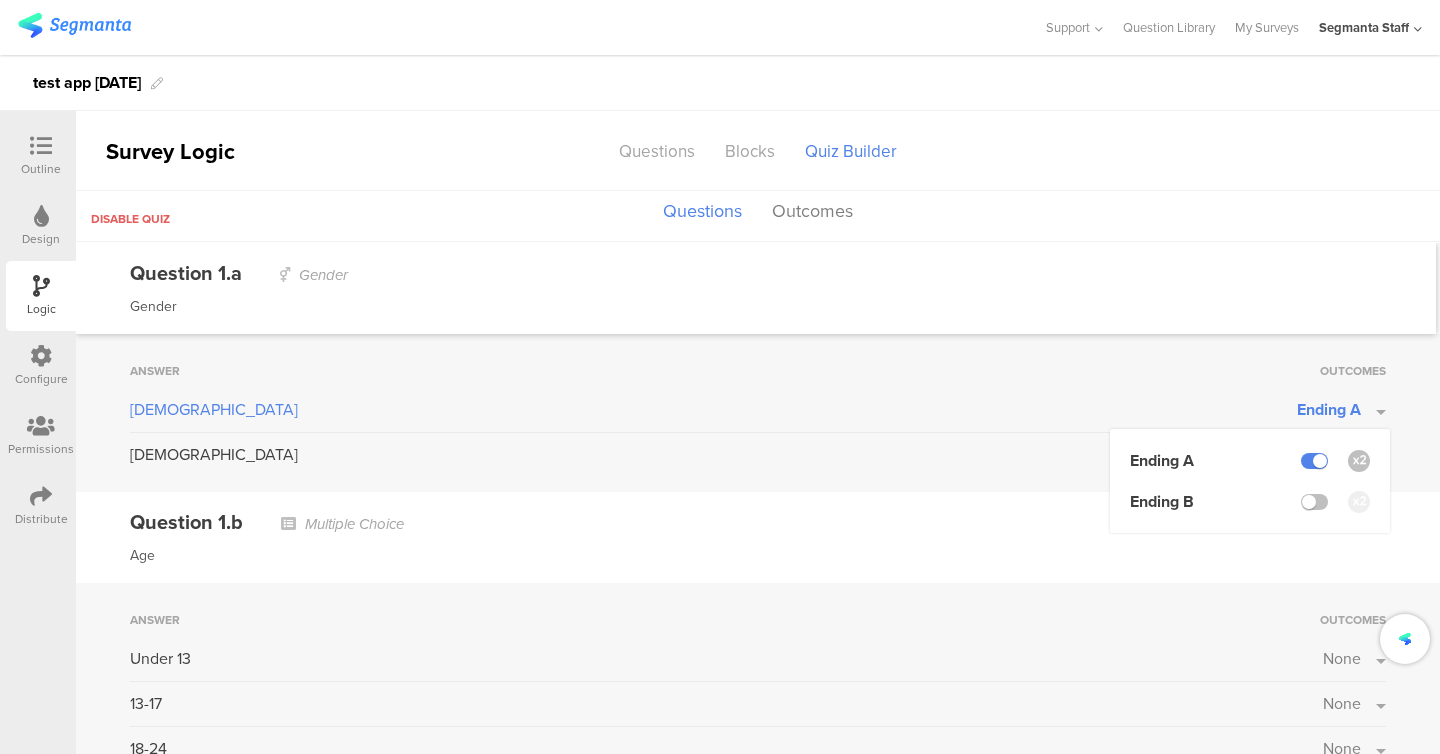 click on "Ending A
Ending B" at bounding box center (1250, 481) 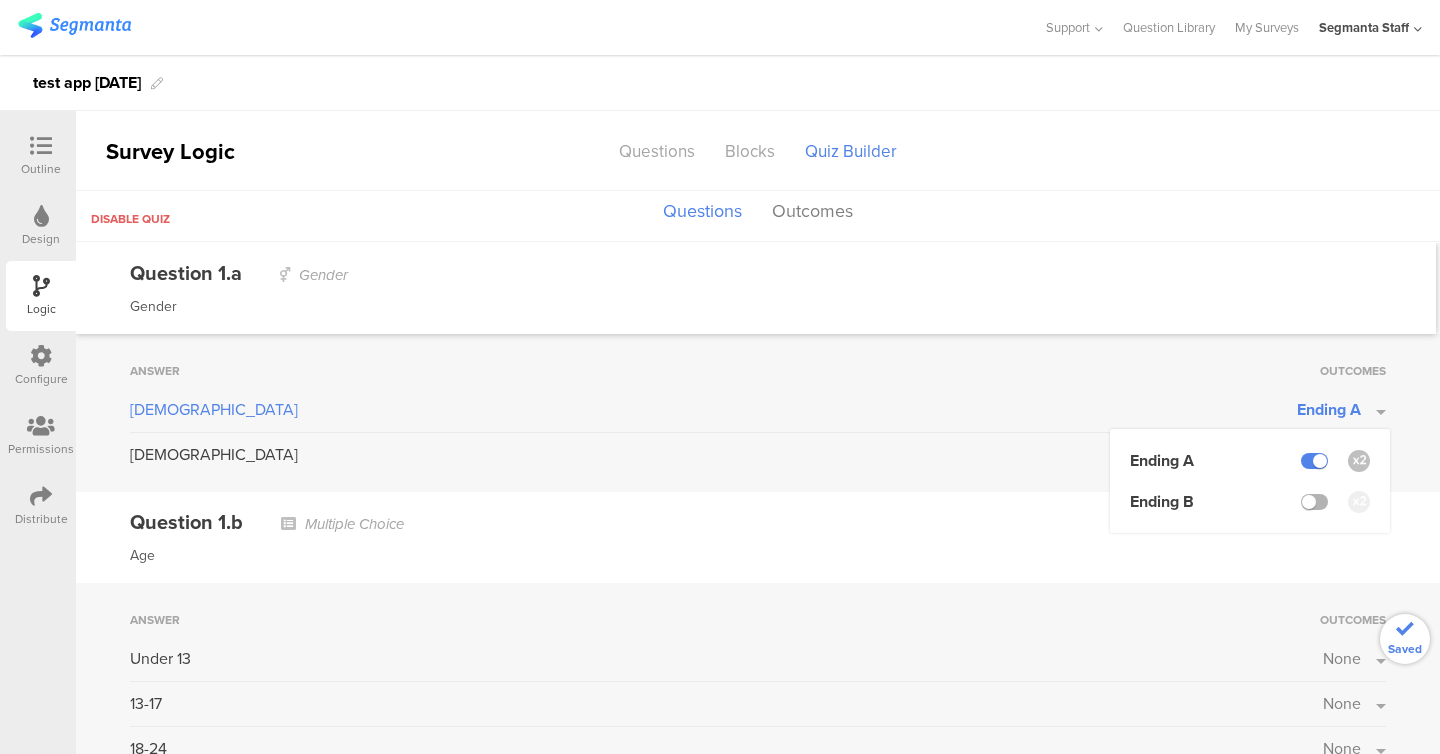 click at bounding box center [1314, 502] 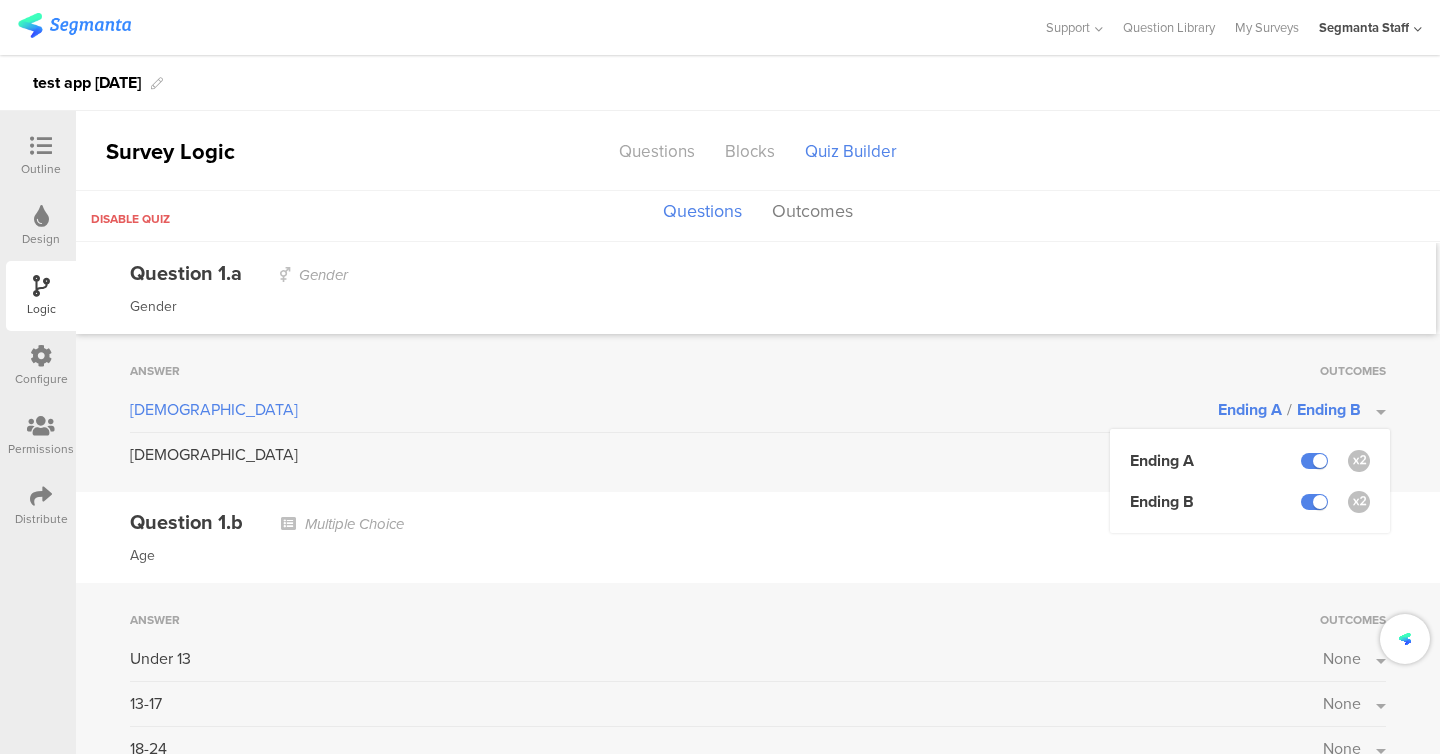 click on "Question 1.b
Multiple Choice
Age" at bounding box center [758, 537] 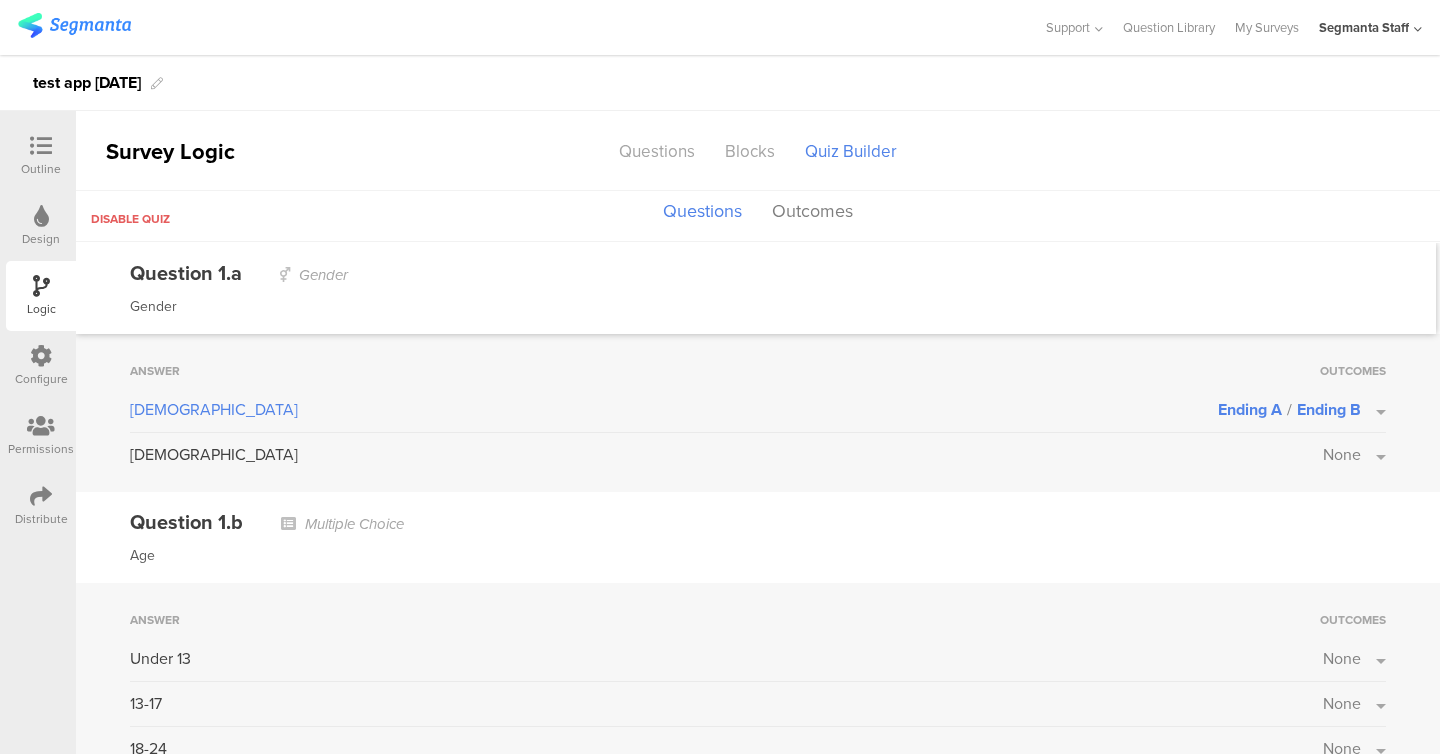click on "Survey Logic
Questions
Blocks
Quiz Builder" at bounding box center [758, 151] 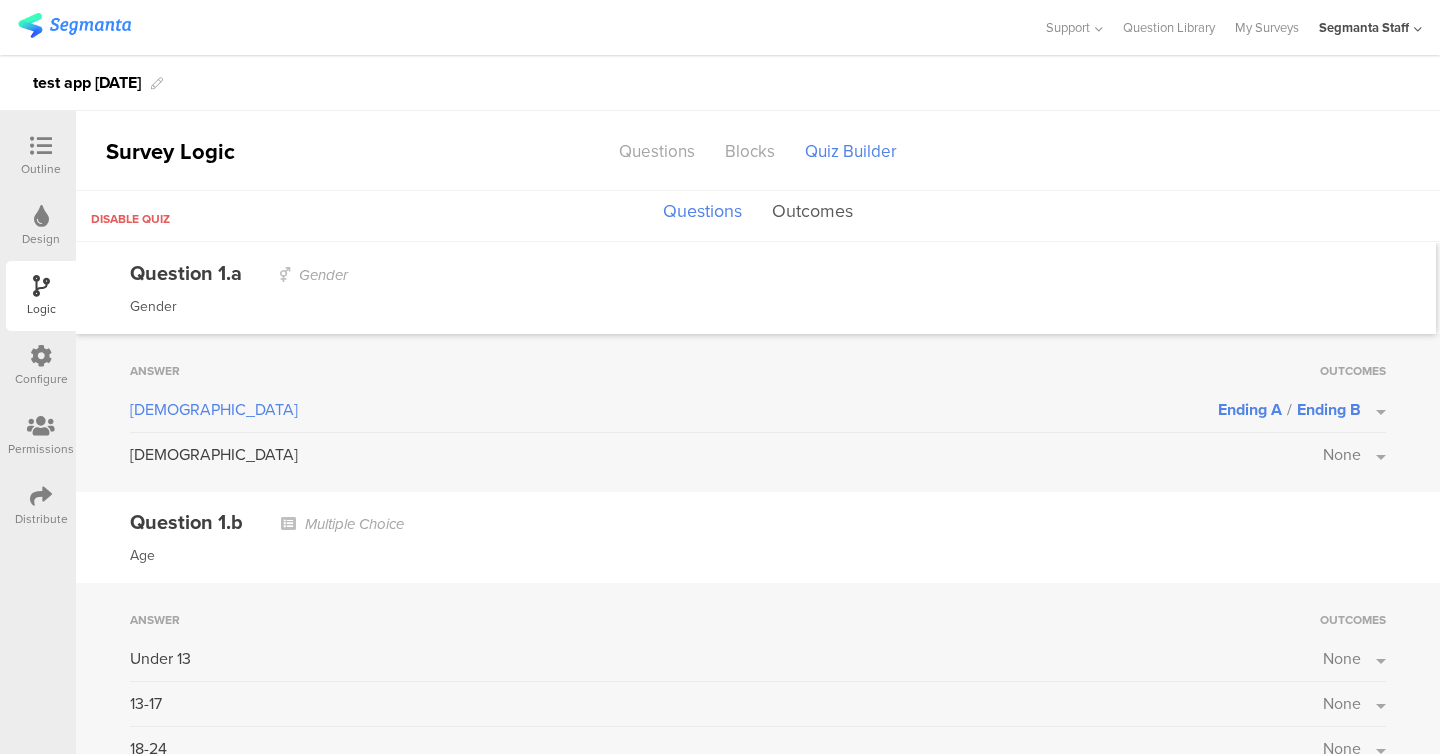 click on "Outcomes" at bounding box center [812, 212] 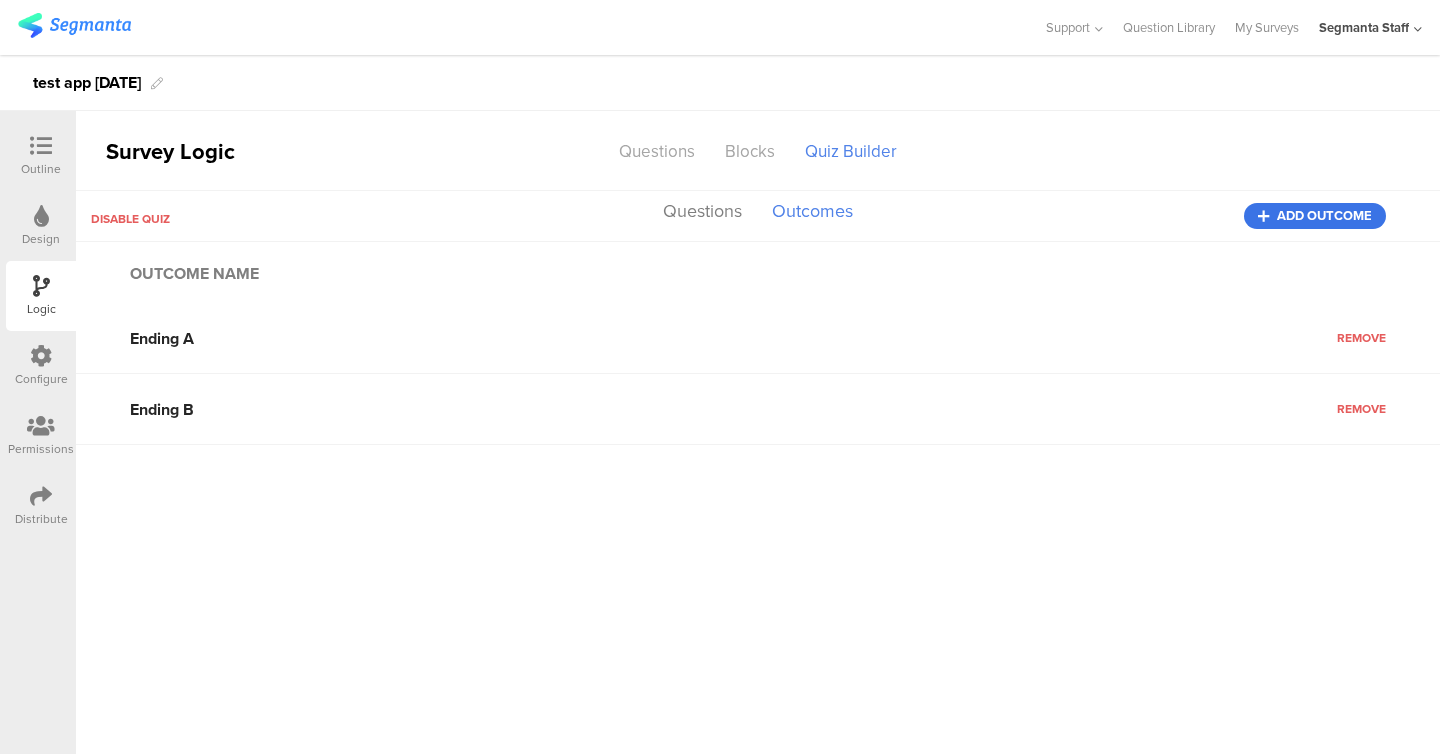 click on "Add outcome" at bounding box center [1324, 216] 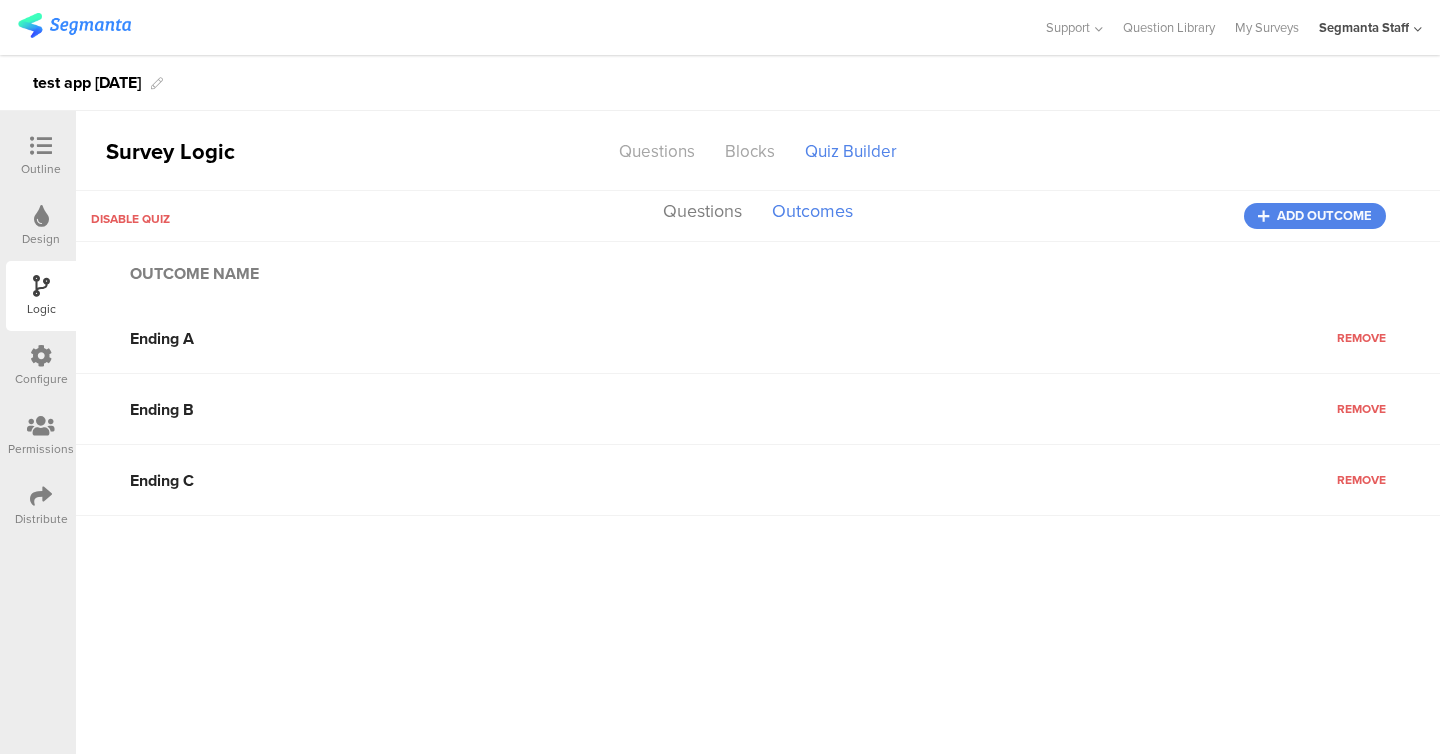 click on "Configure" at bounding box center [41, 366] 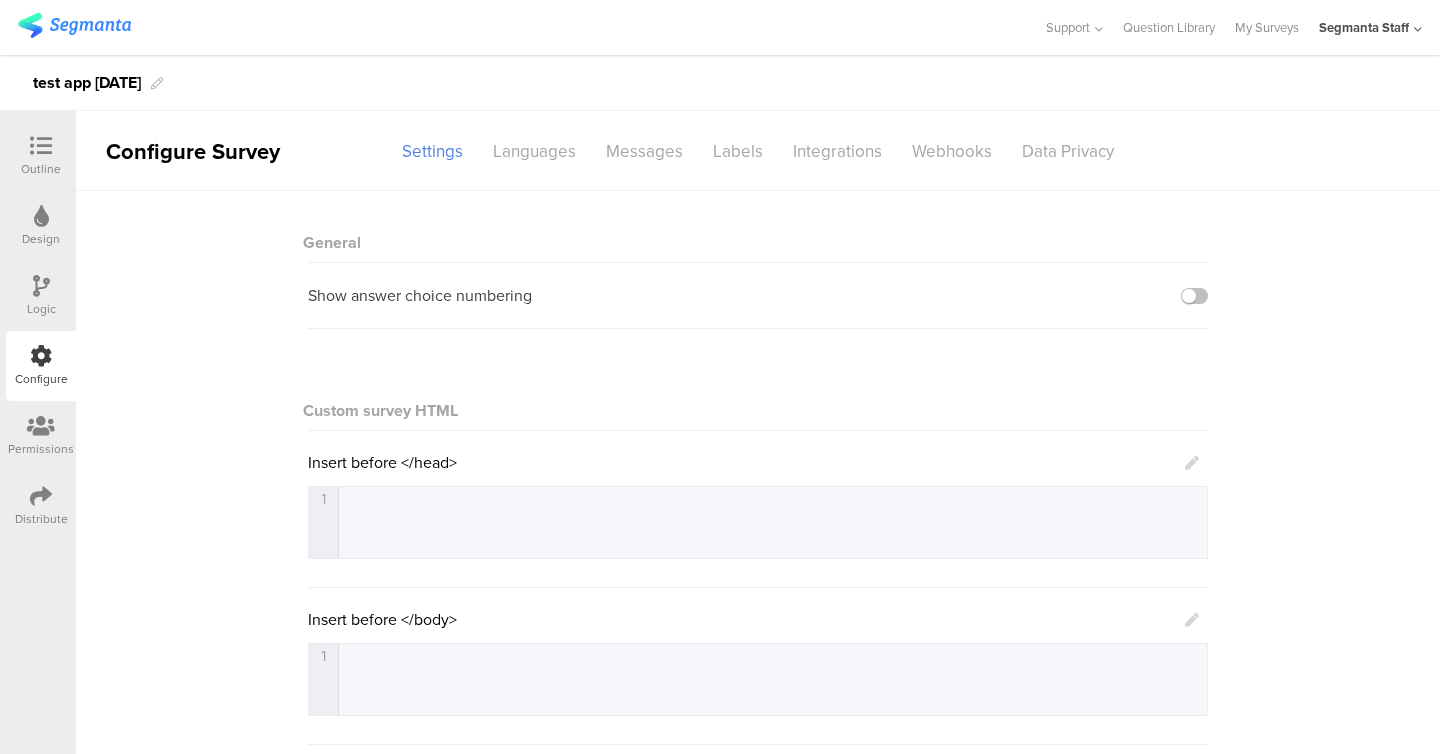 click on "Distribute" at bounding box center [41, 506] 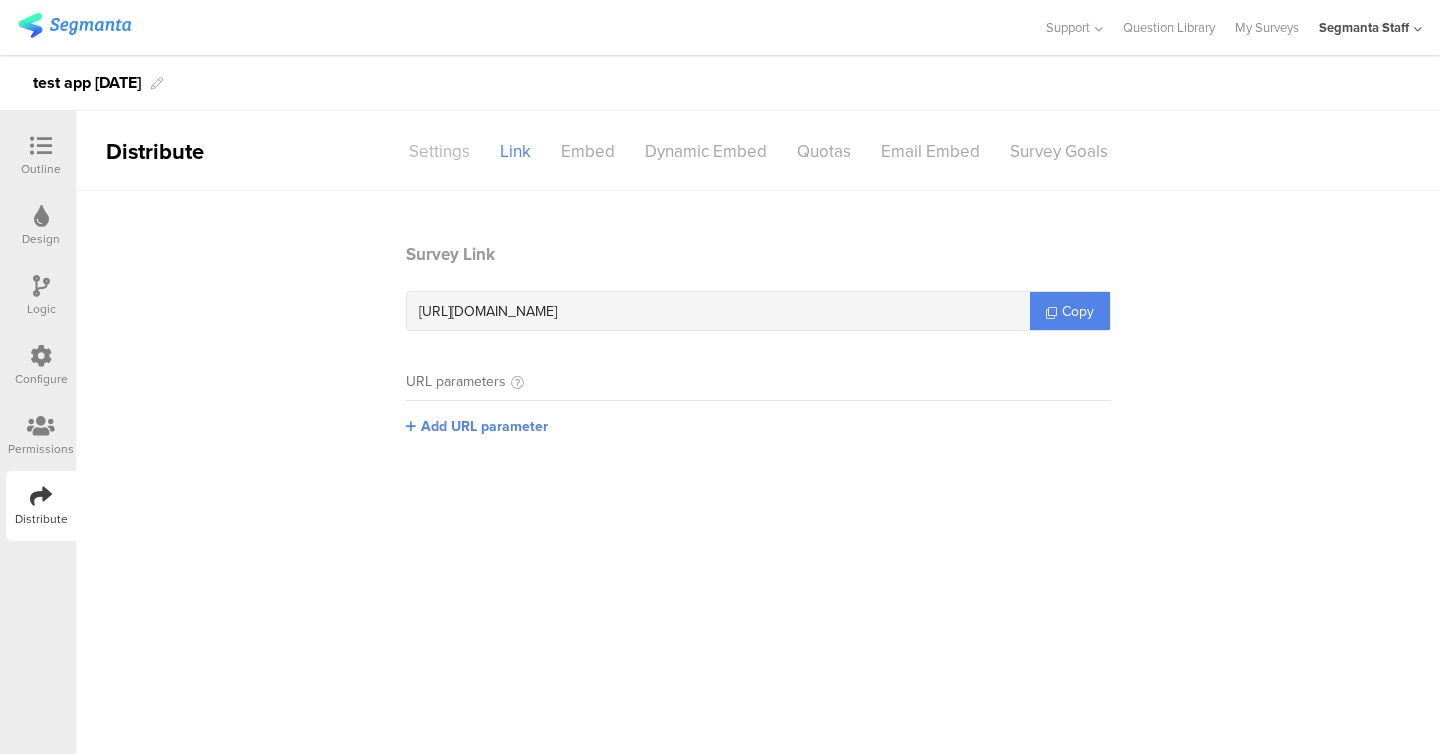 click on "Settings" at bounding box center (439, 151) 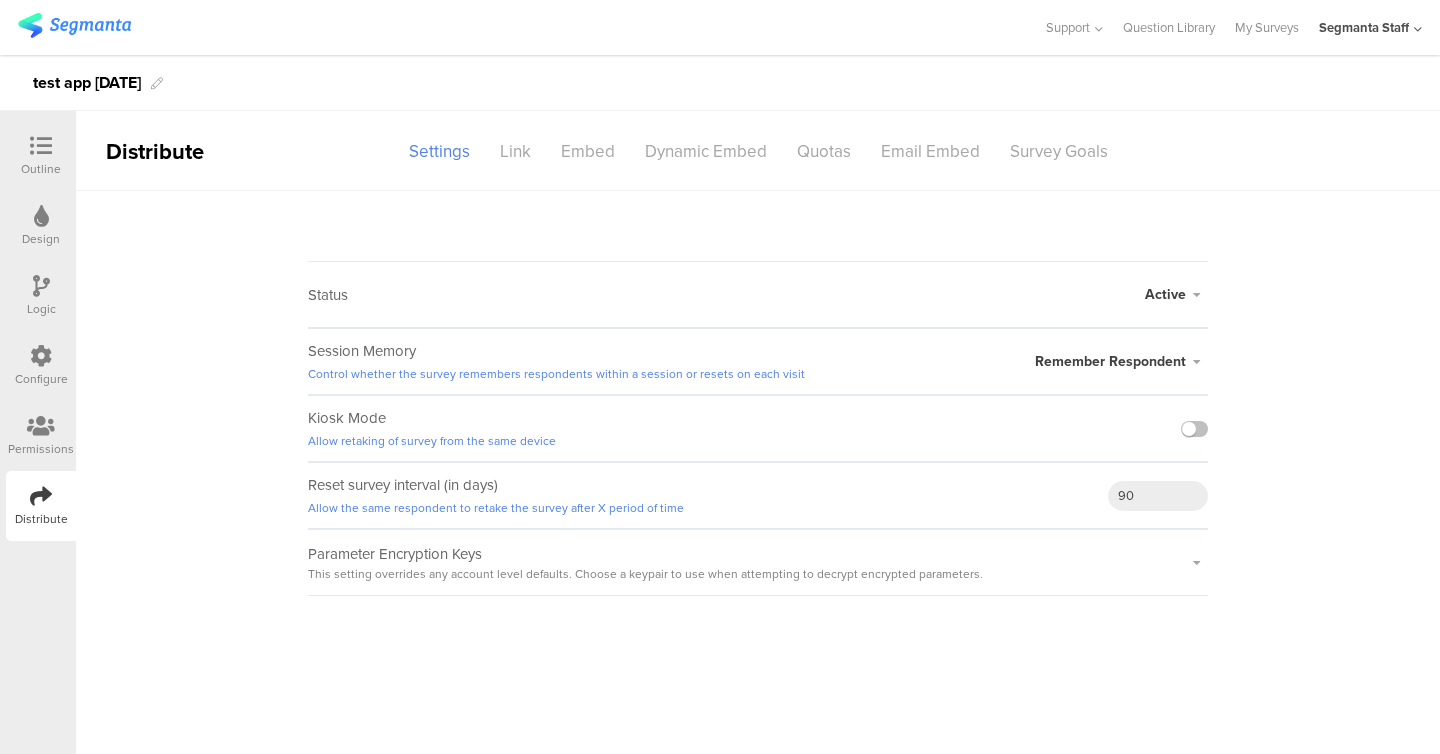 click at bounding box center [1194, 428] 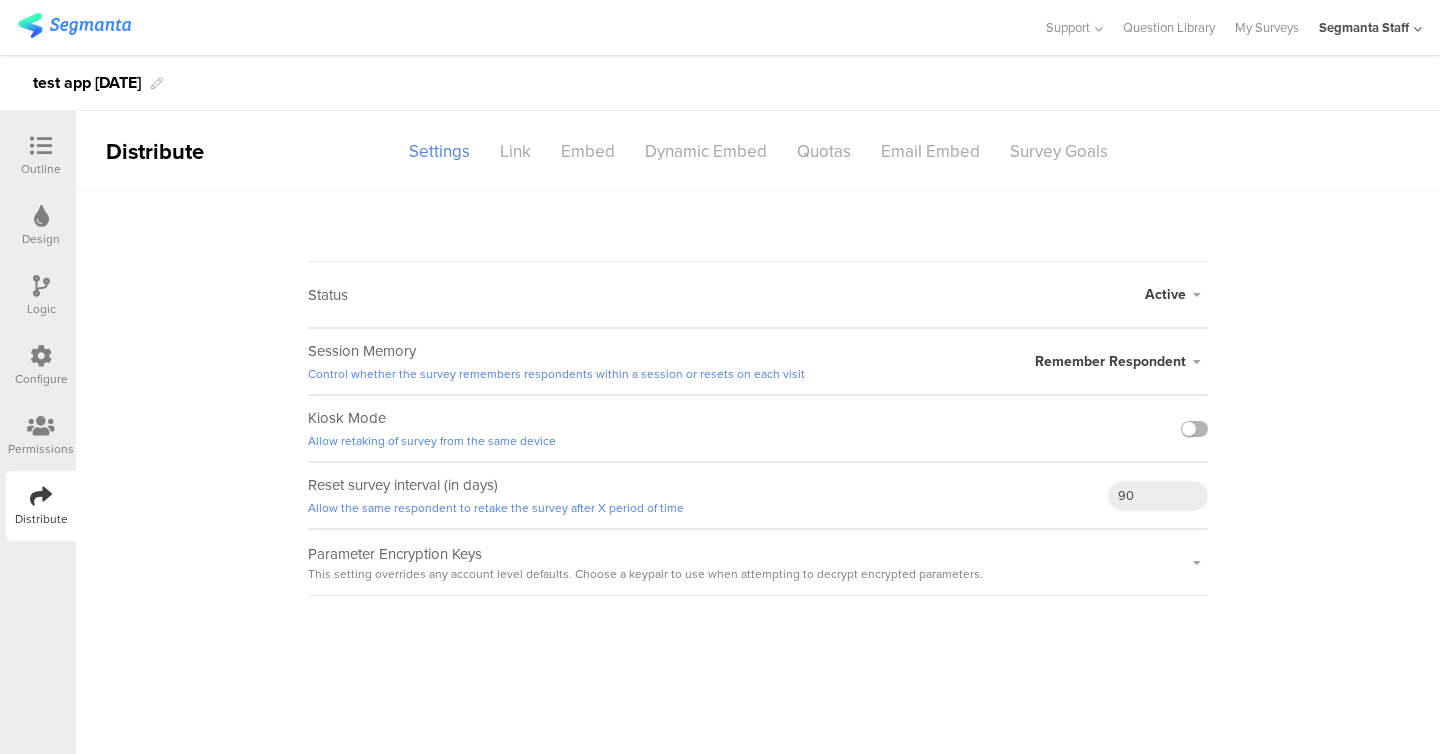 click at bounding box center (1194, 429) 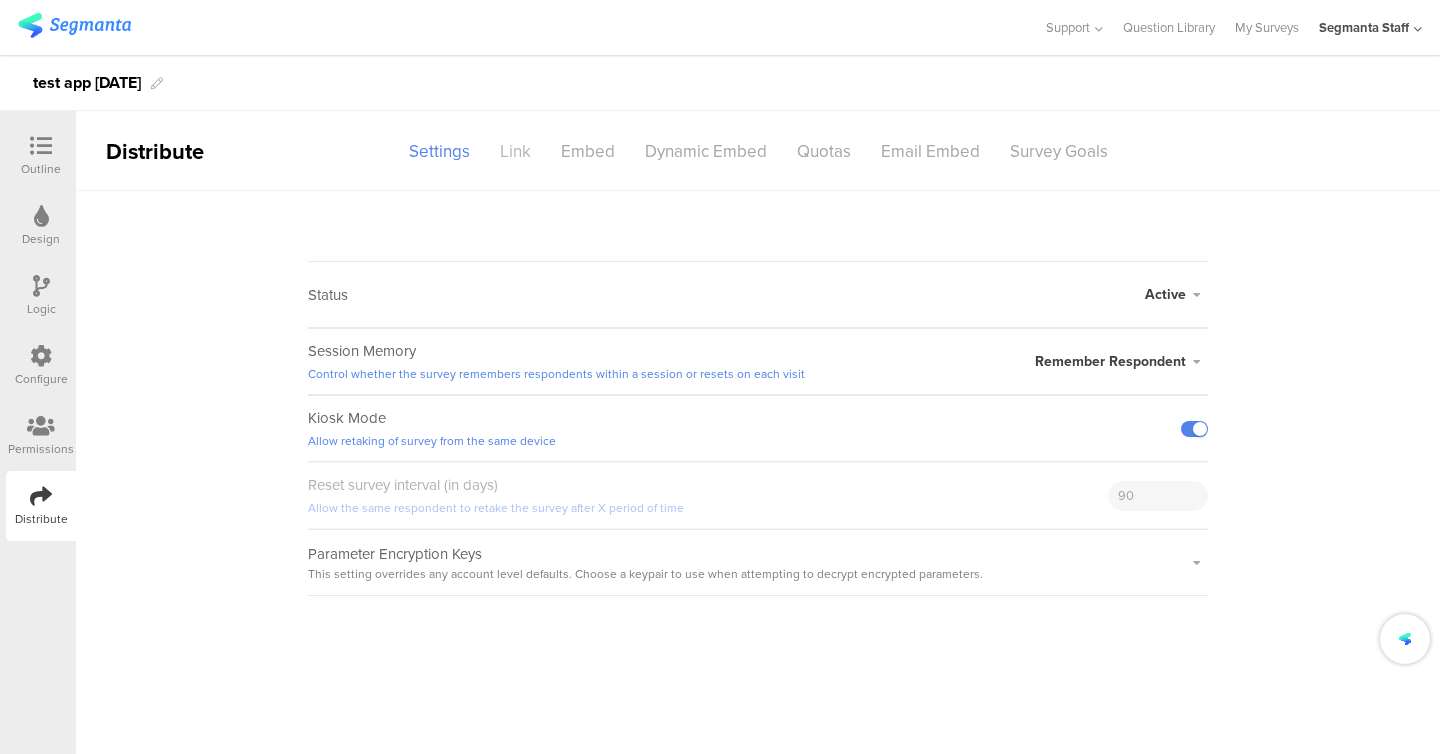 click on "Link" at bounding box center [515, 151] 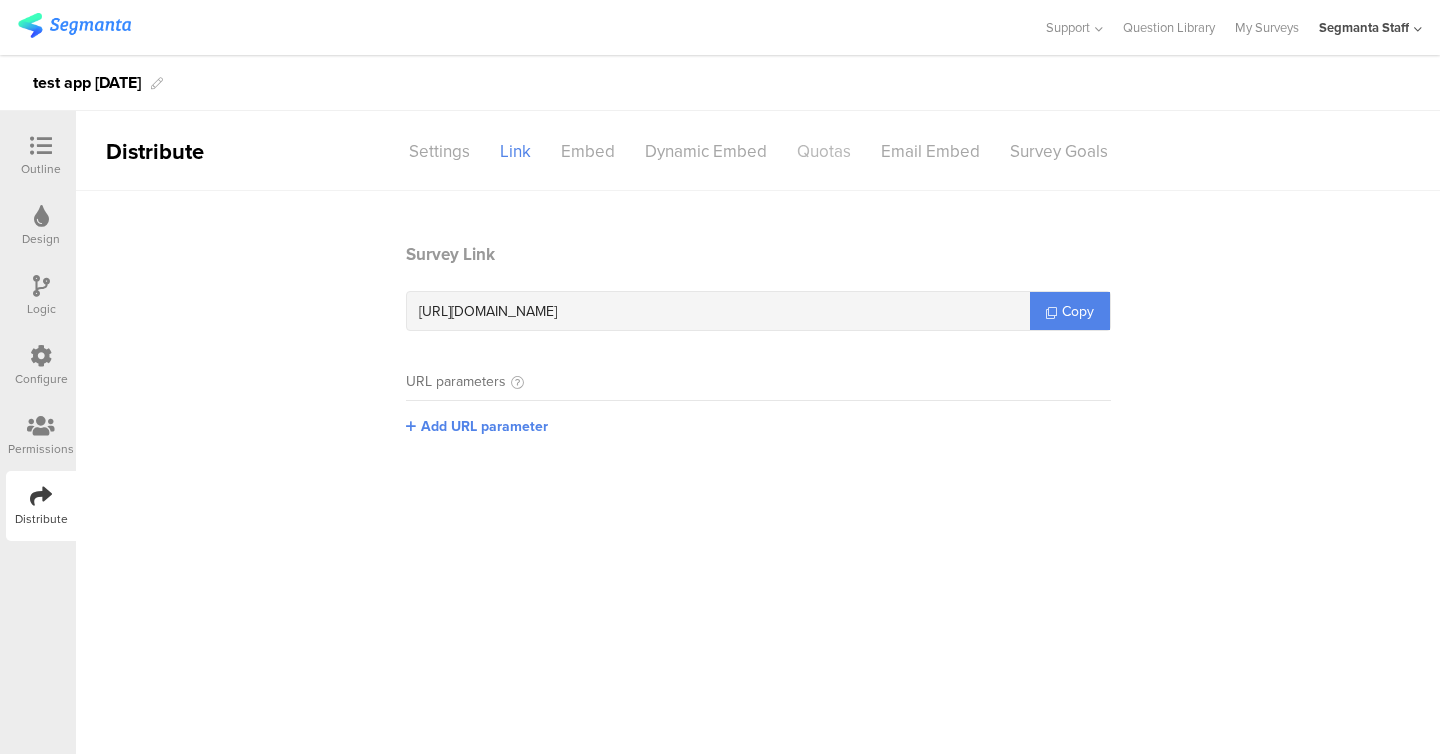 click on "Quotas" at bounding box center [824, 151] 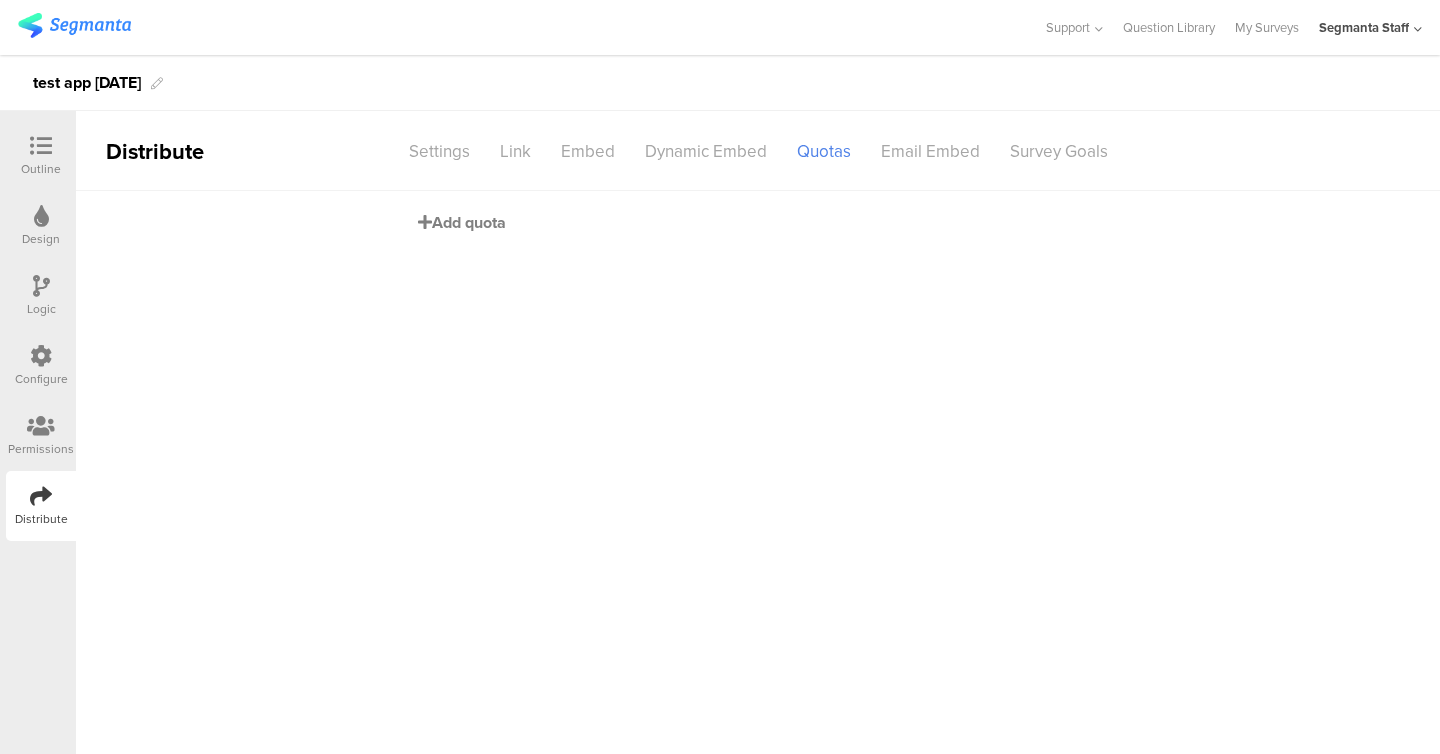 click on "Add quota" at bounding box center (462, 222) 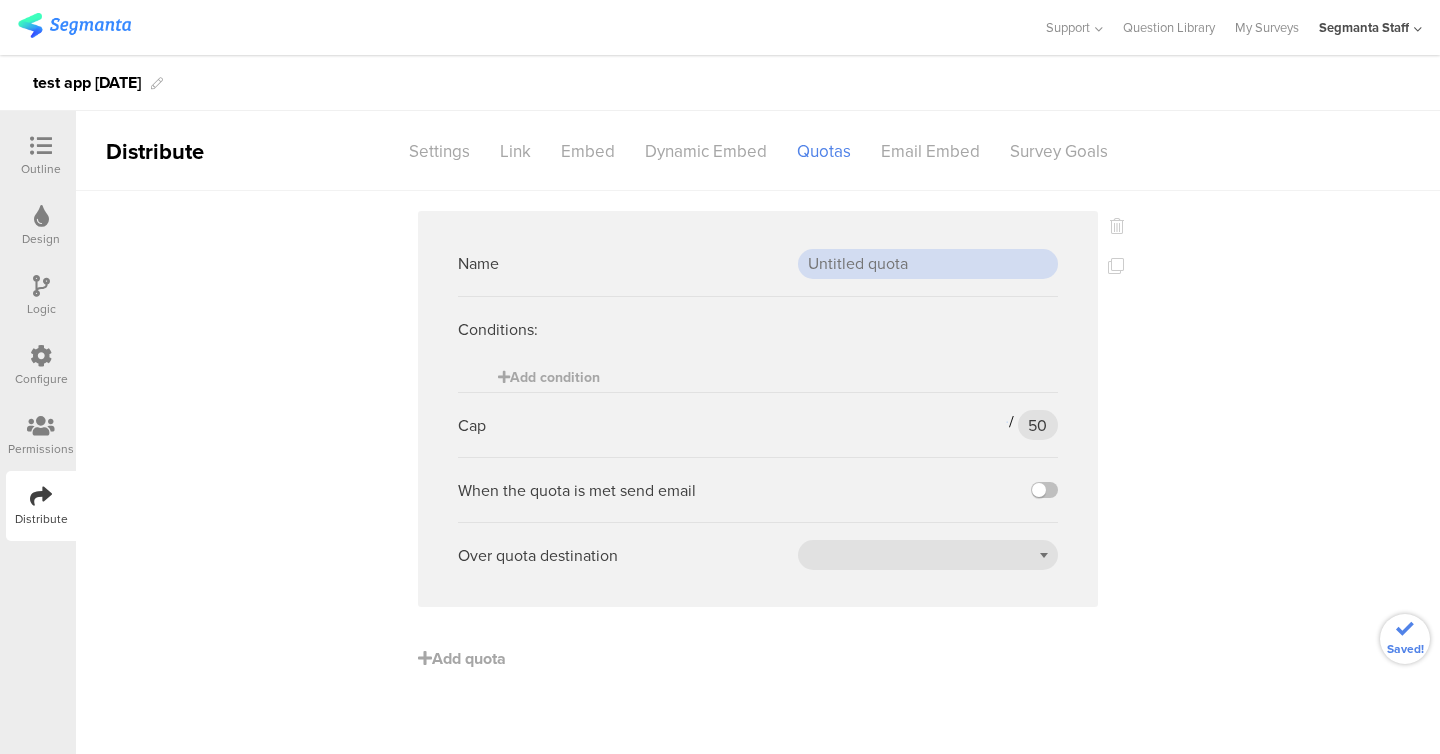 click at bounding box center (928, 264) 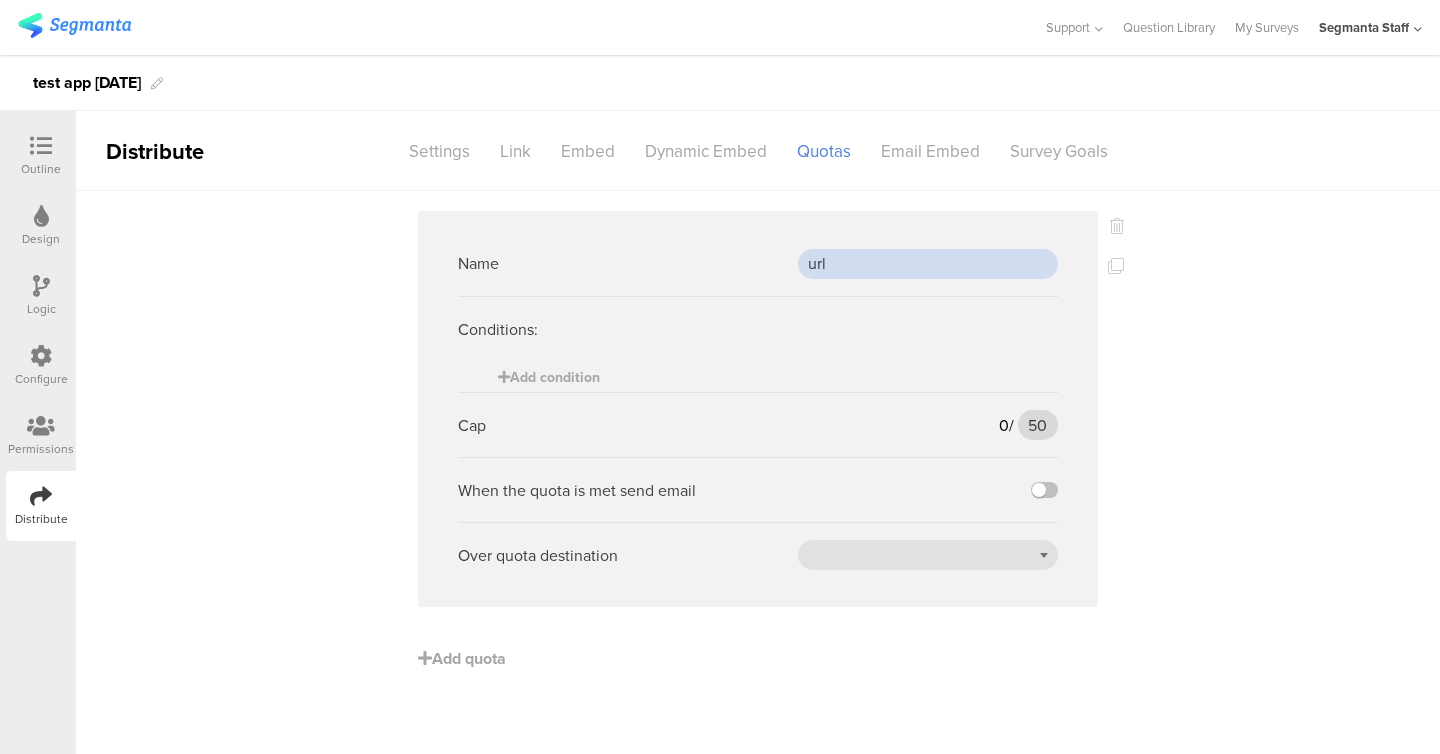 type on "url" 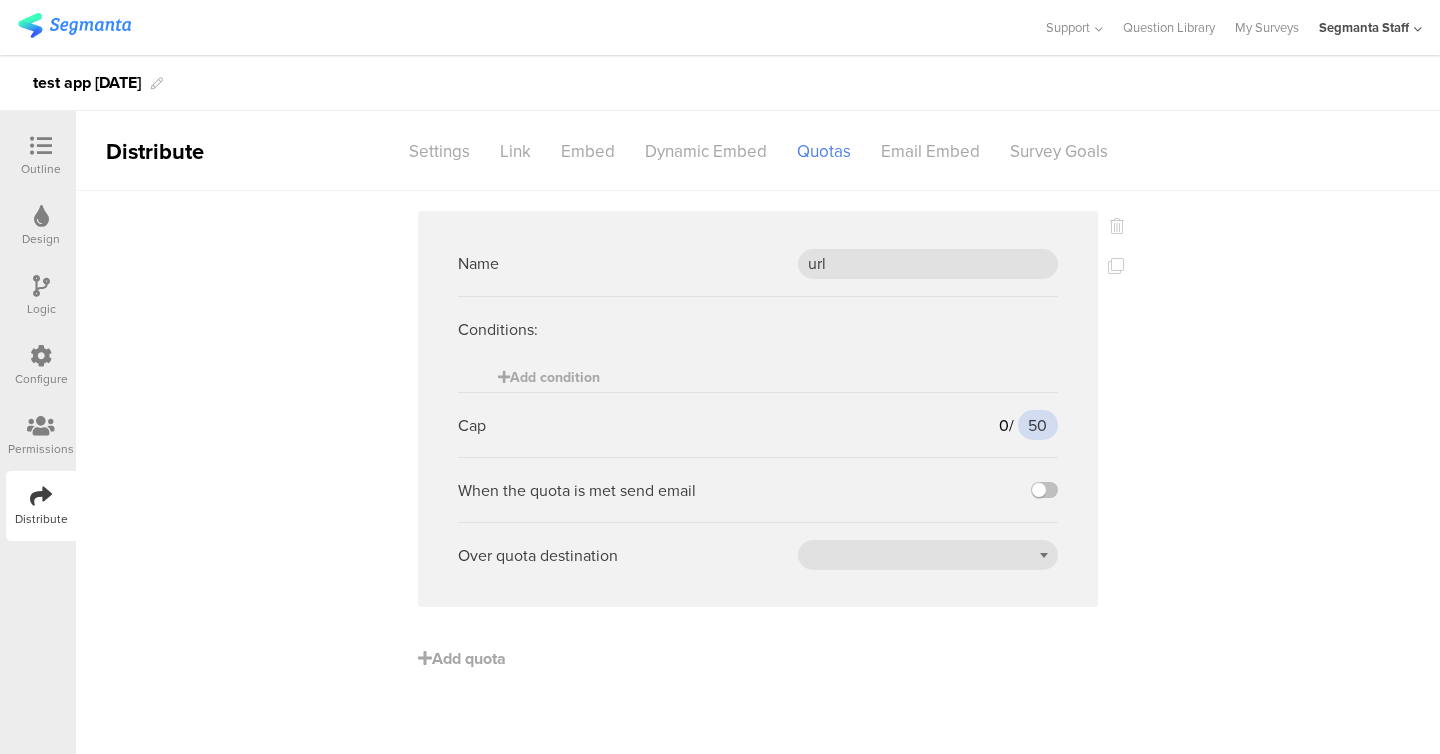 click on "50" at bounding box center [1038, 425] 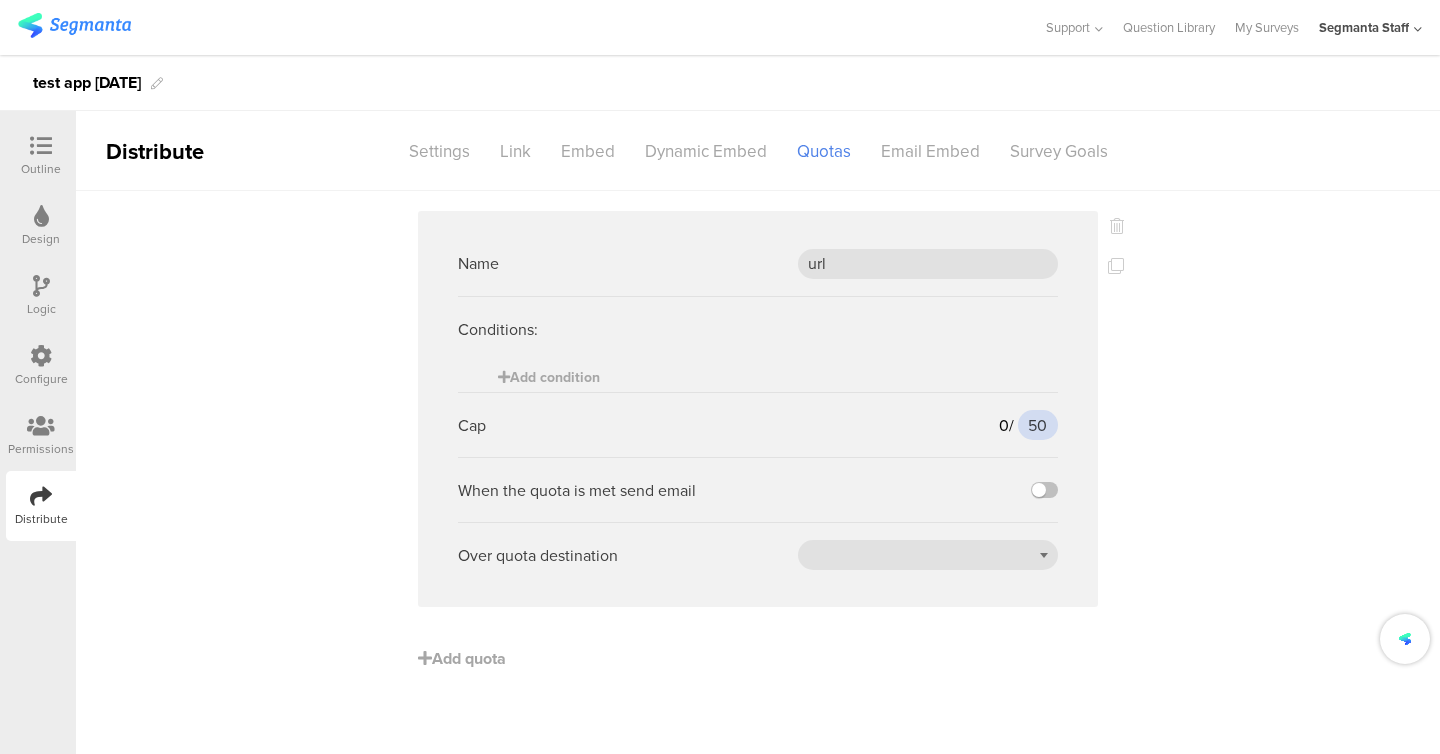 click on "50" at bounding box center [1038, 425] 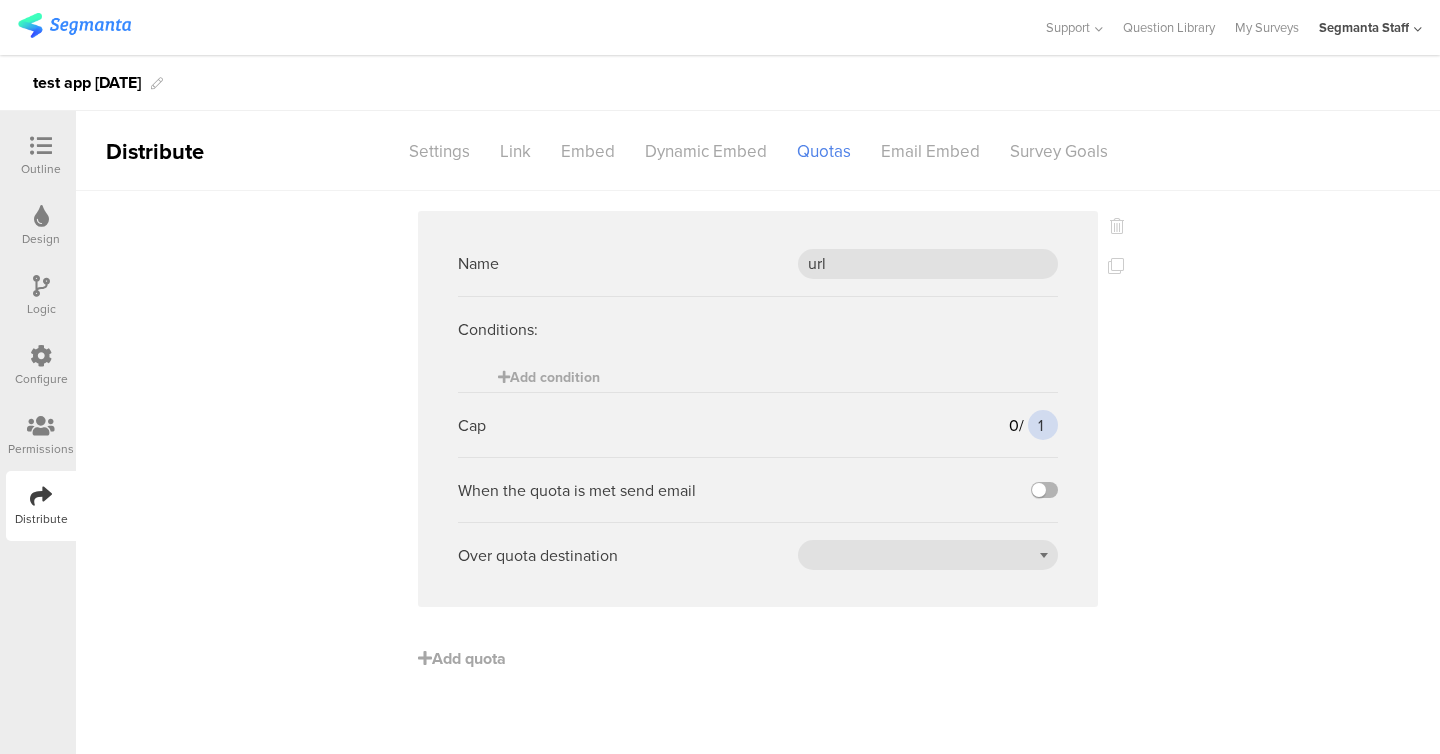 type on "1" 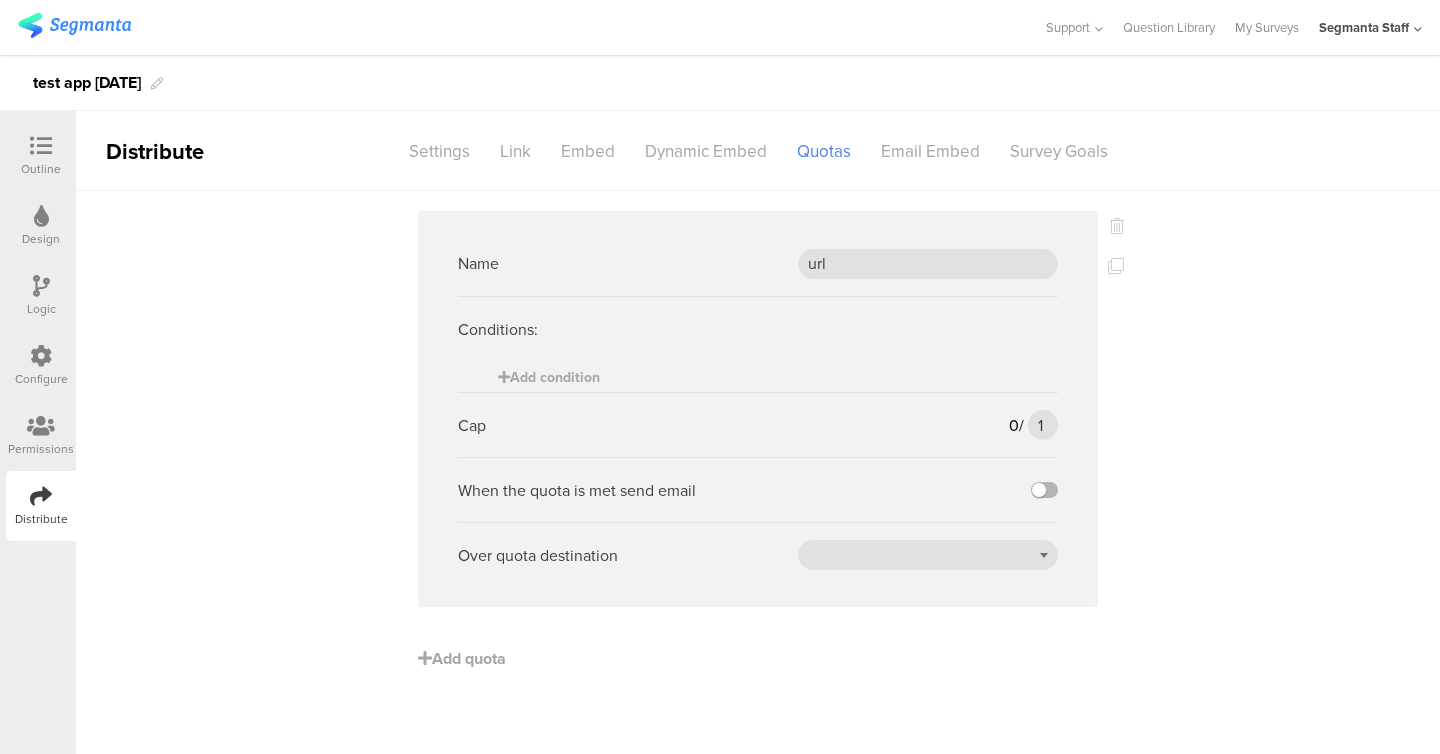 click at bounding box center (1044, 490) 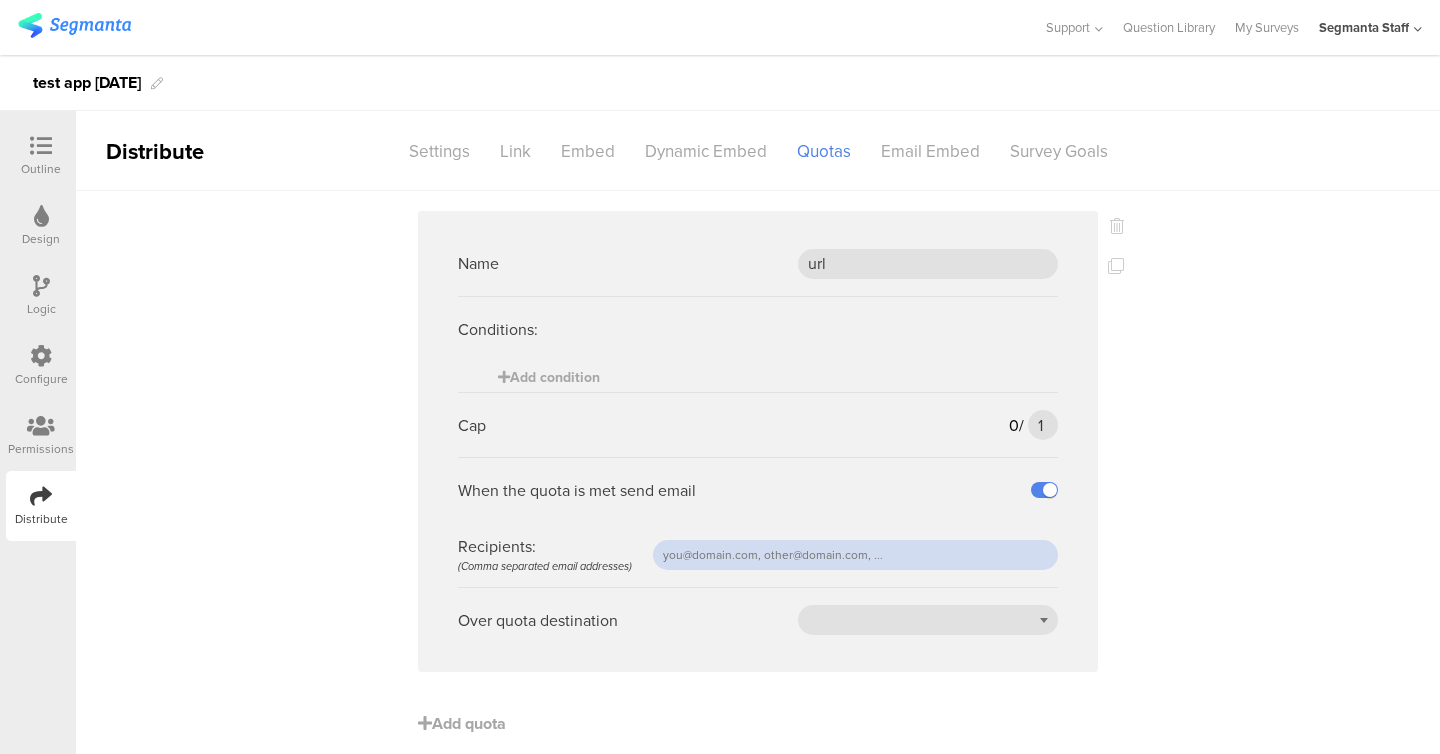 click at bounding box center (855, 555) 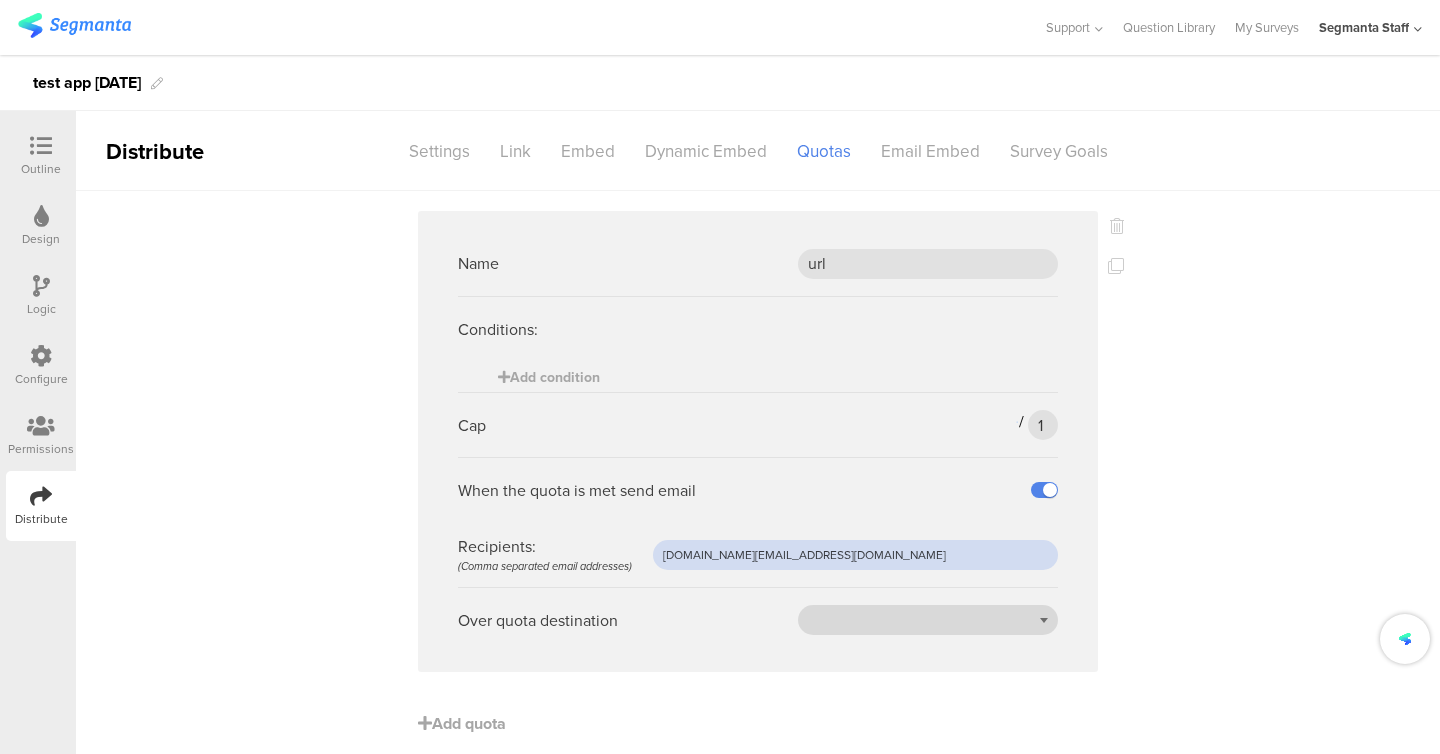 type on "[DOMAIN_NAME][EMAIL_ADDRESS][DOMAIN_NAME]" 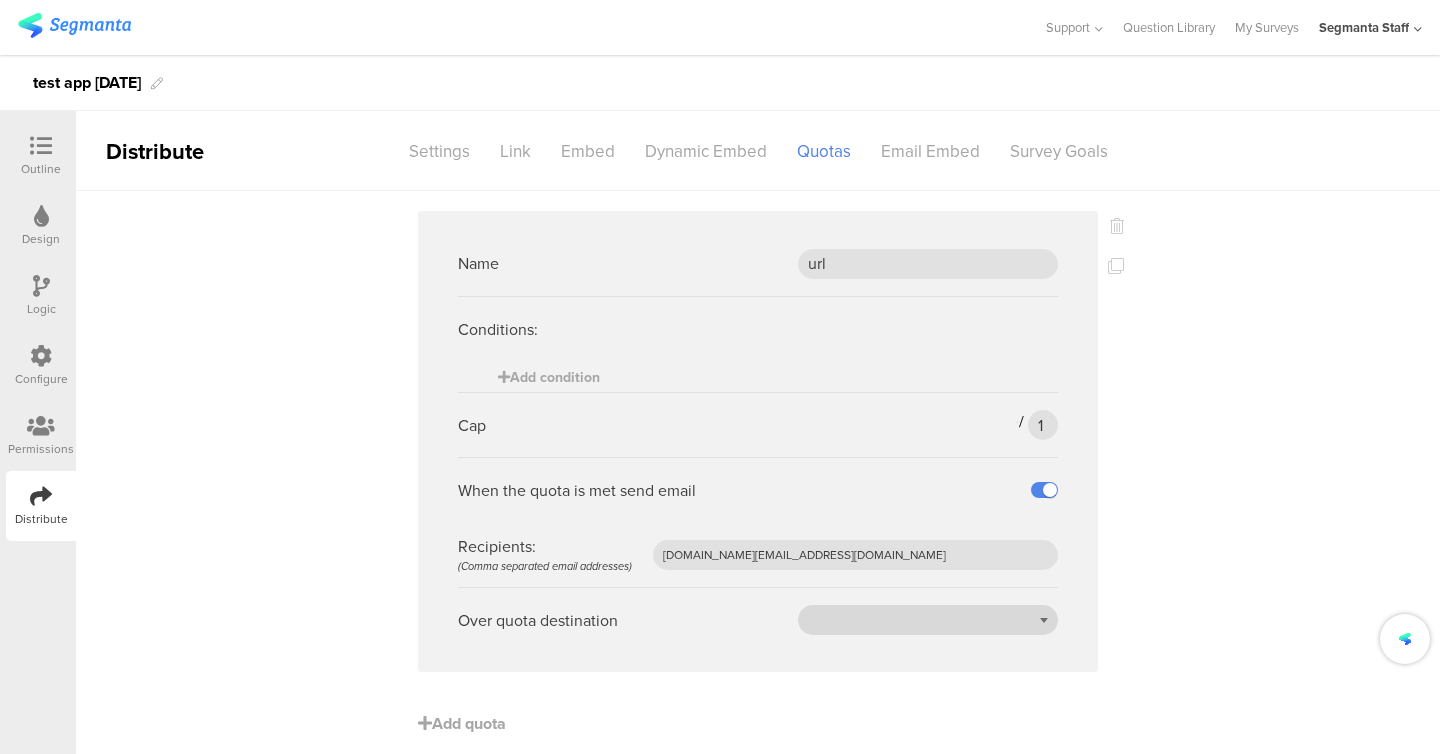 click at bounding box center (928, 620) 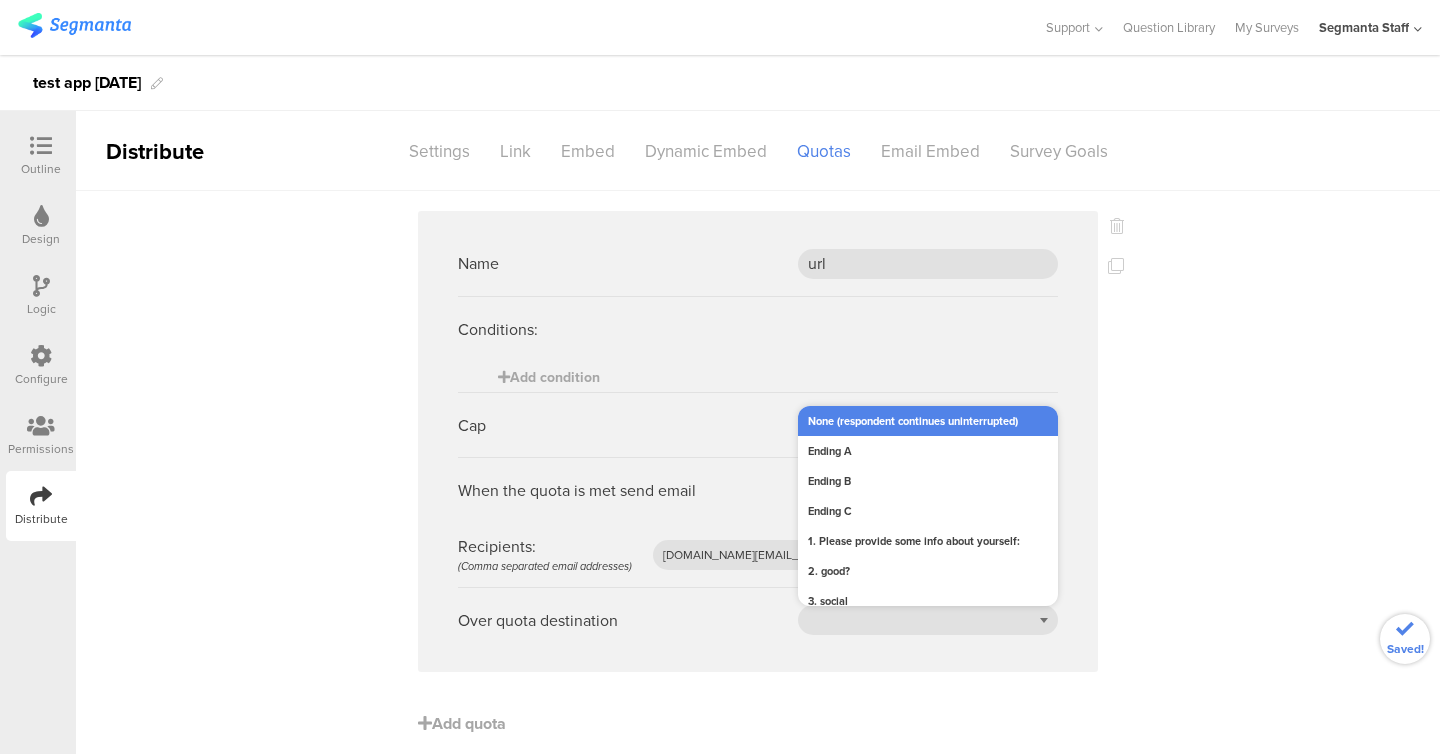 click on "None (respondent continues uninterrupted)" at bounding box center (928, 421) 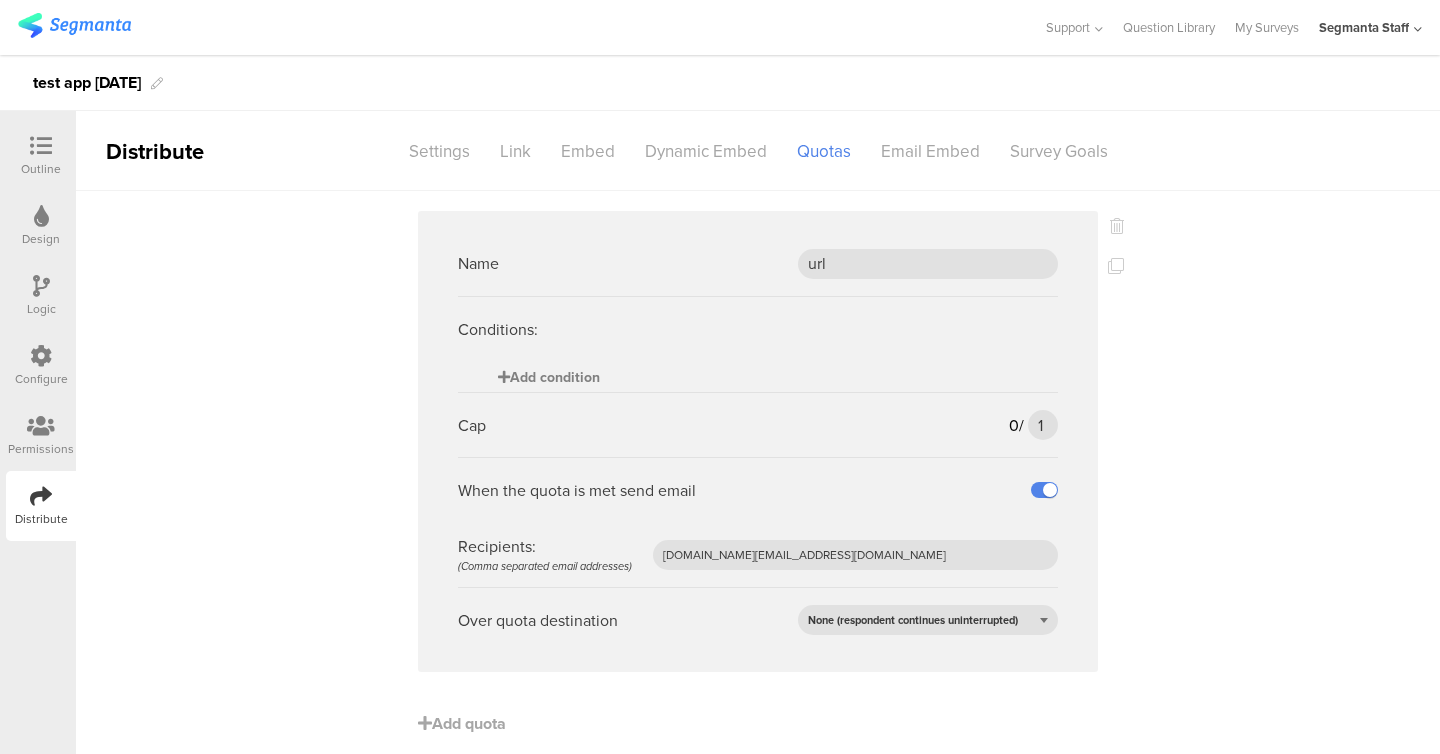 click on "Add condition" at bounding box center (549, 377) 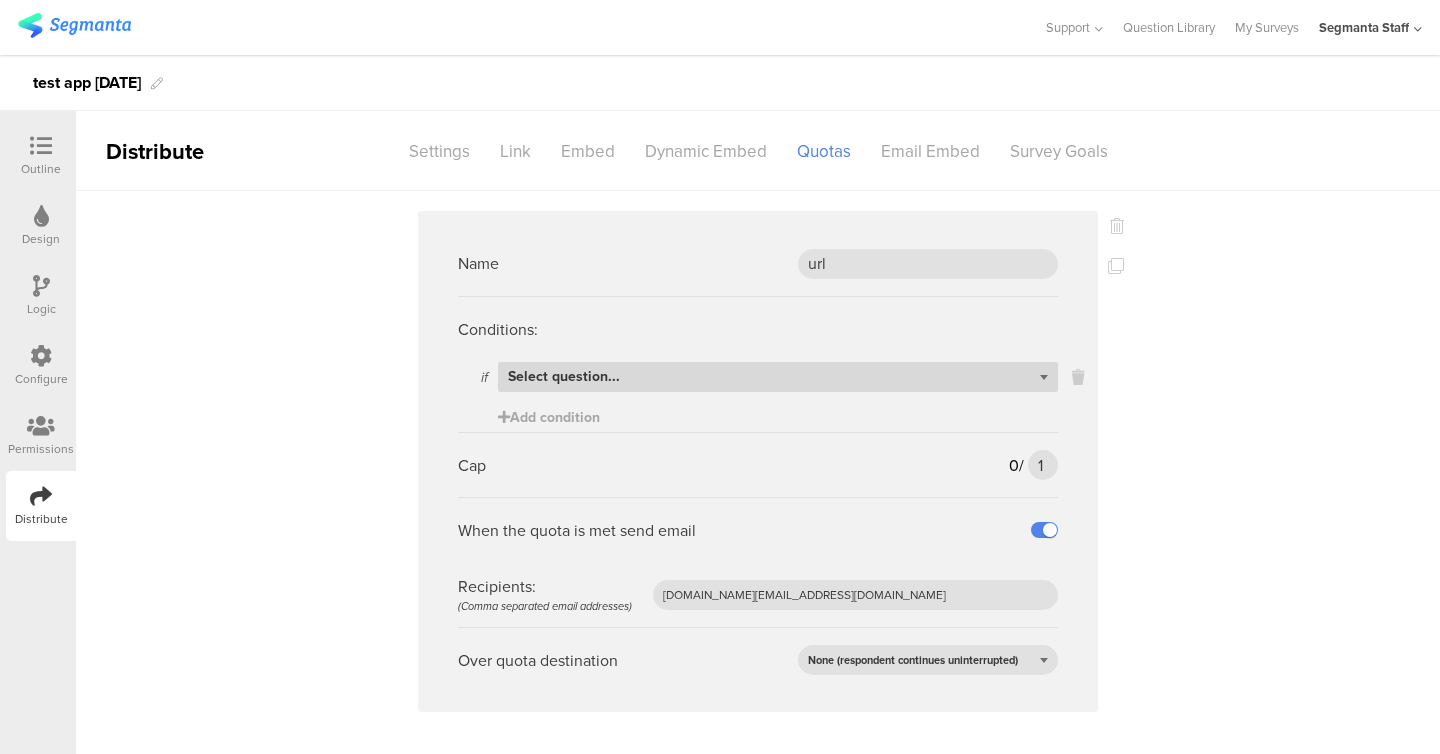 click on "Select question..." at bounding box center (778, 377) 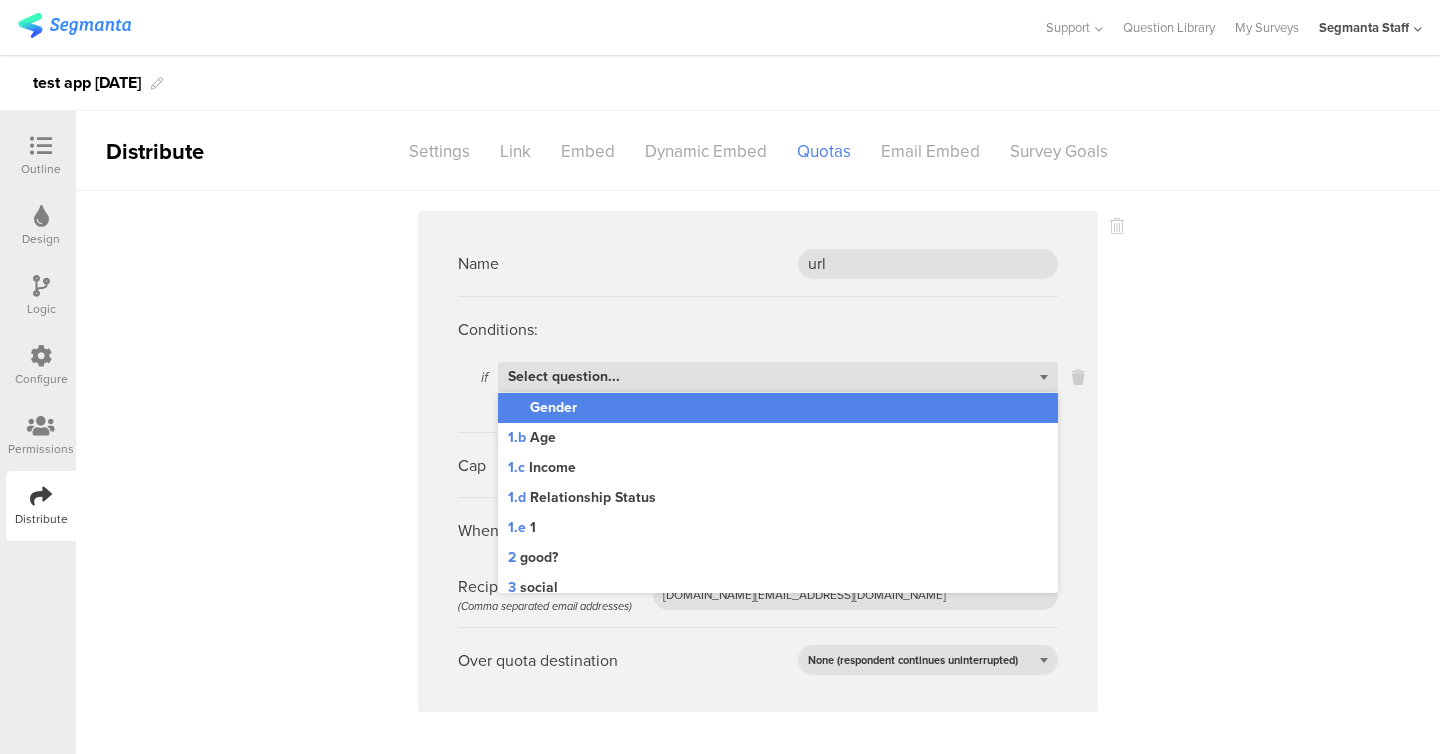 click on "1.a Gender" at bounding box center (778, 408) 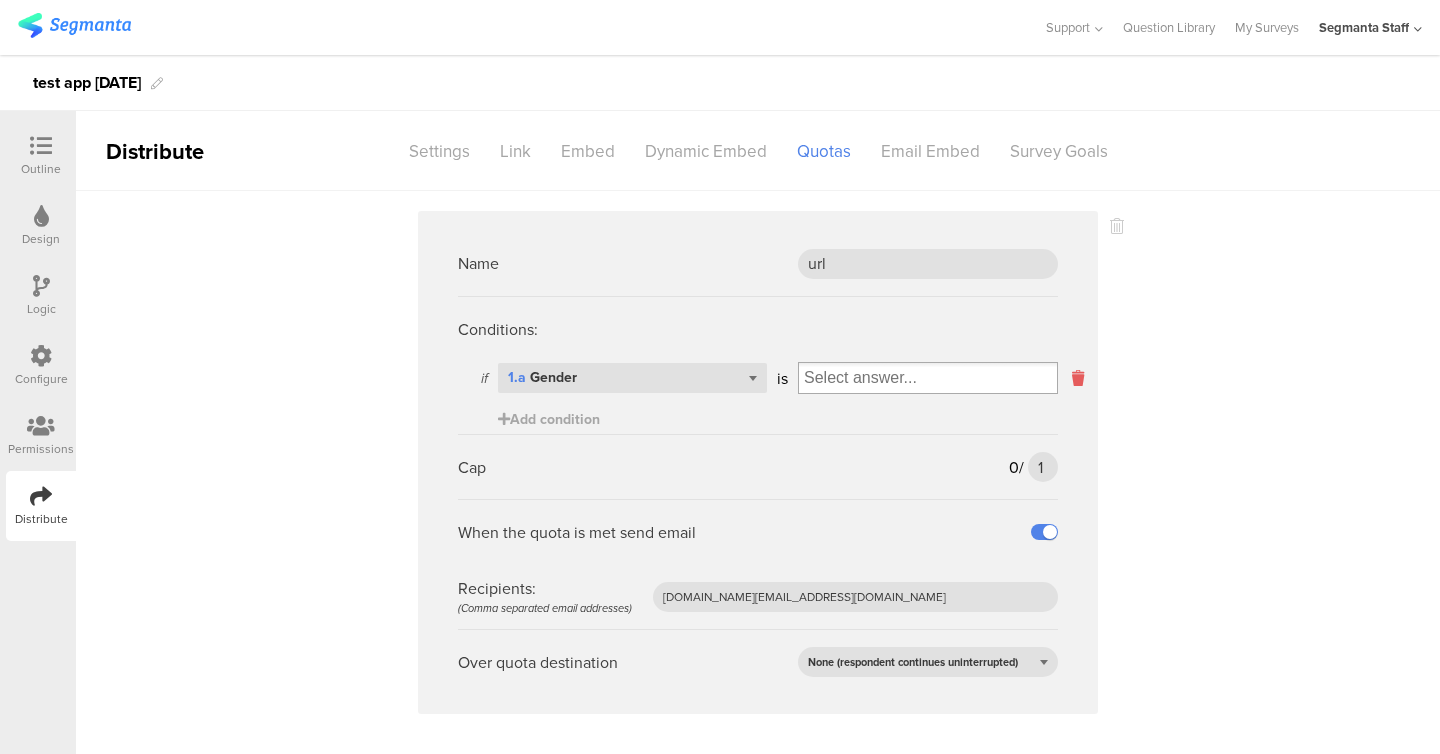 click at bounding box center (1078, 378) 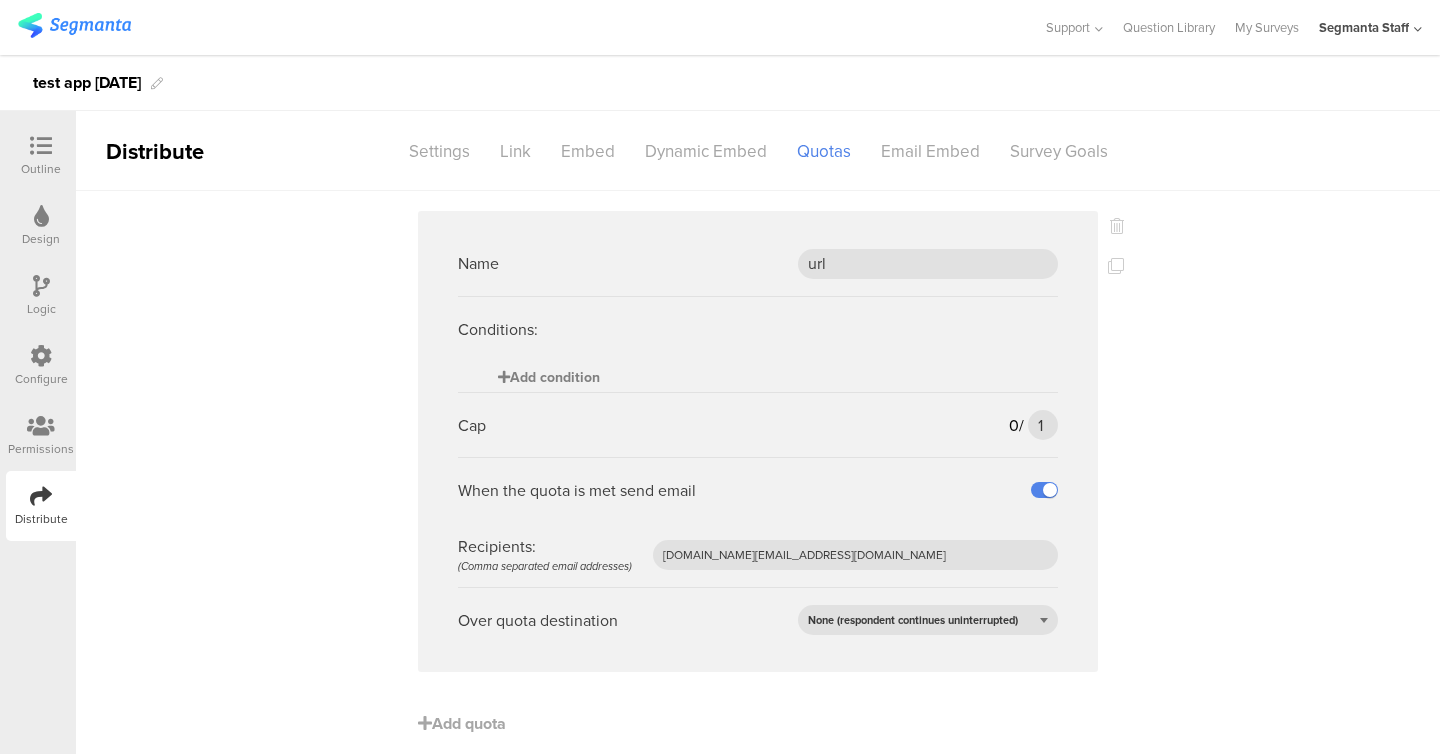 click at bounding box center [504, 377] 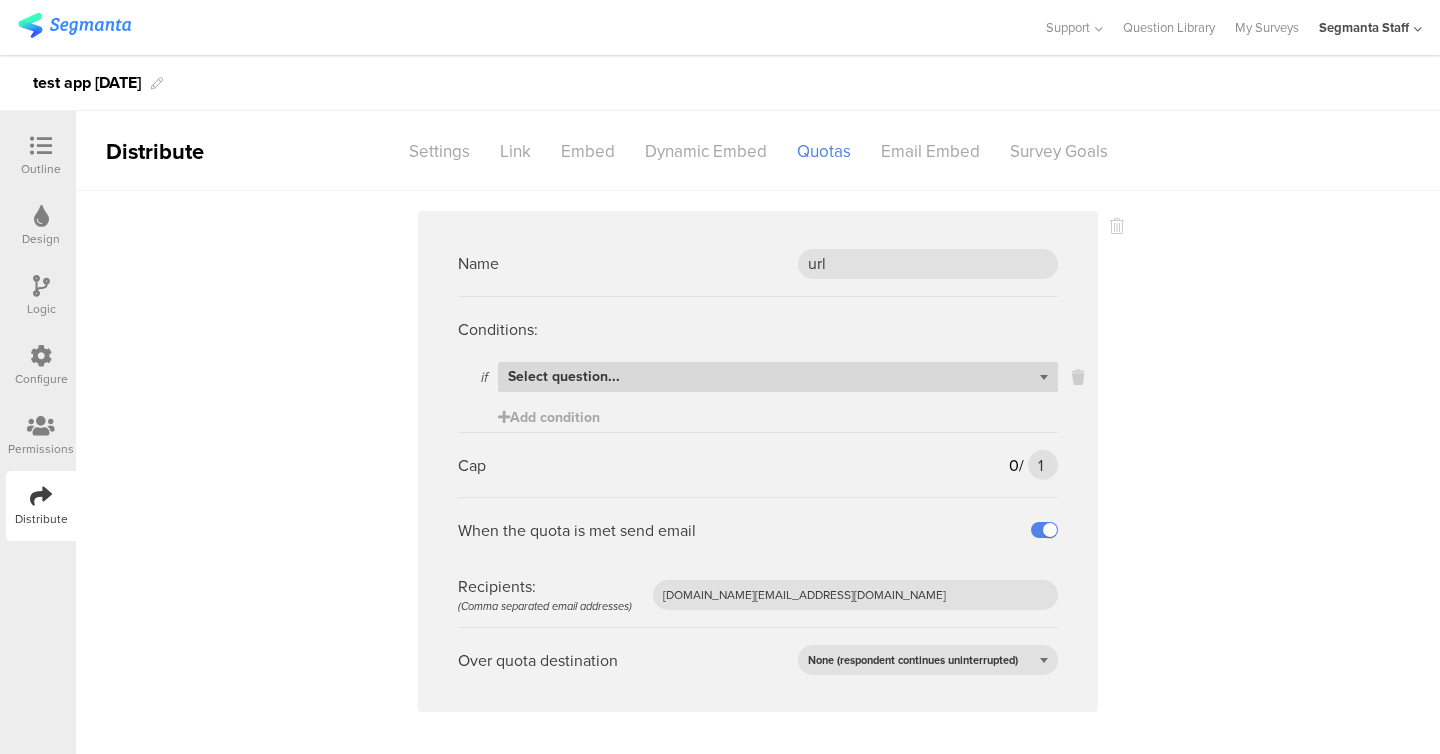 click on "Select question..." at bounding box center [778, 377] 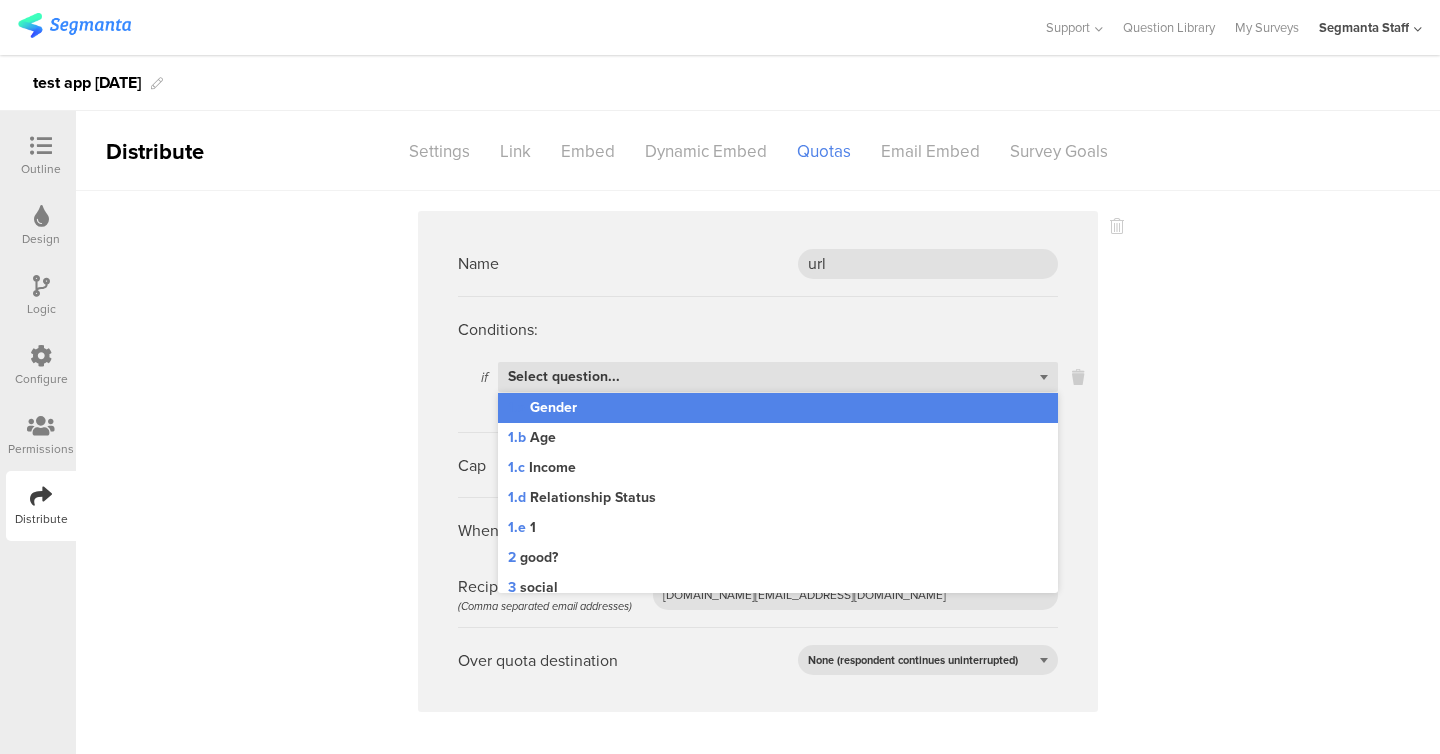 scroll, scrollTop: 61, scrollLeft: 0, axis: vertical 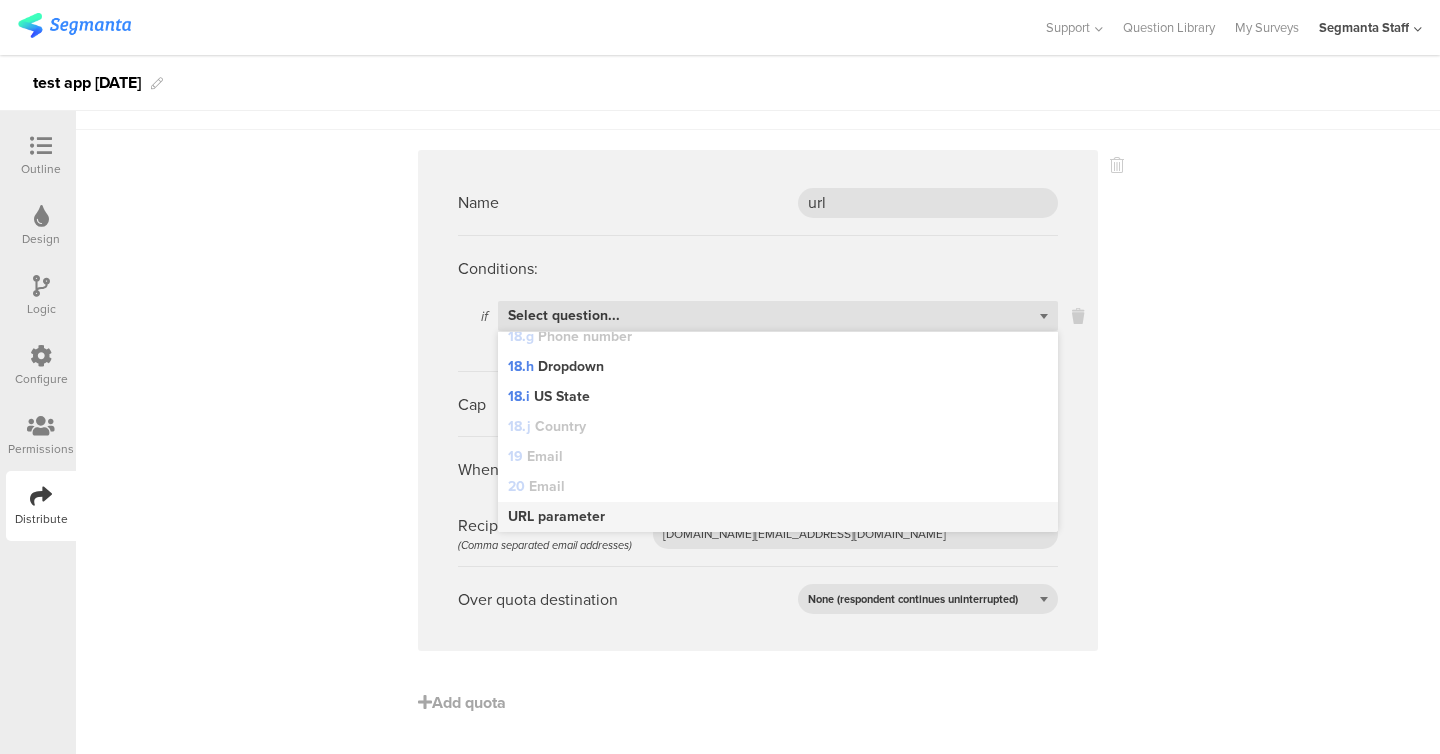 click on "URL parameter" at bounding box center (556, 517) 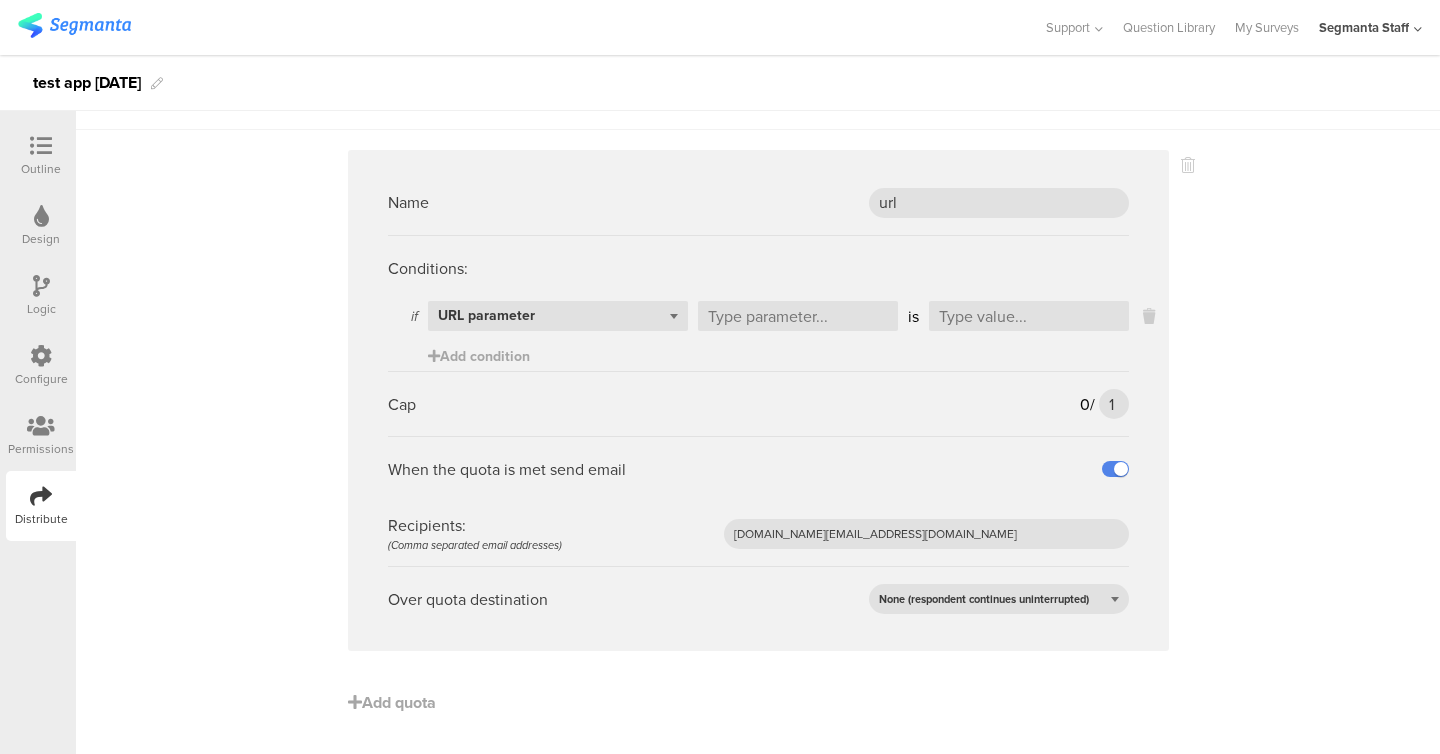 click on "Conditions:" at bounding box center [758, 268] 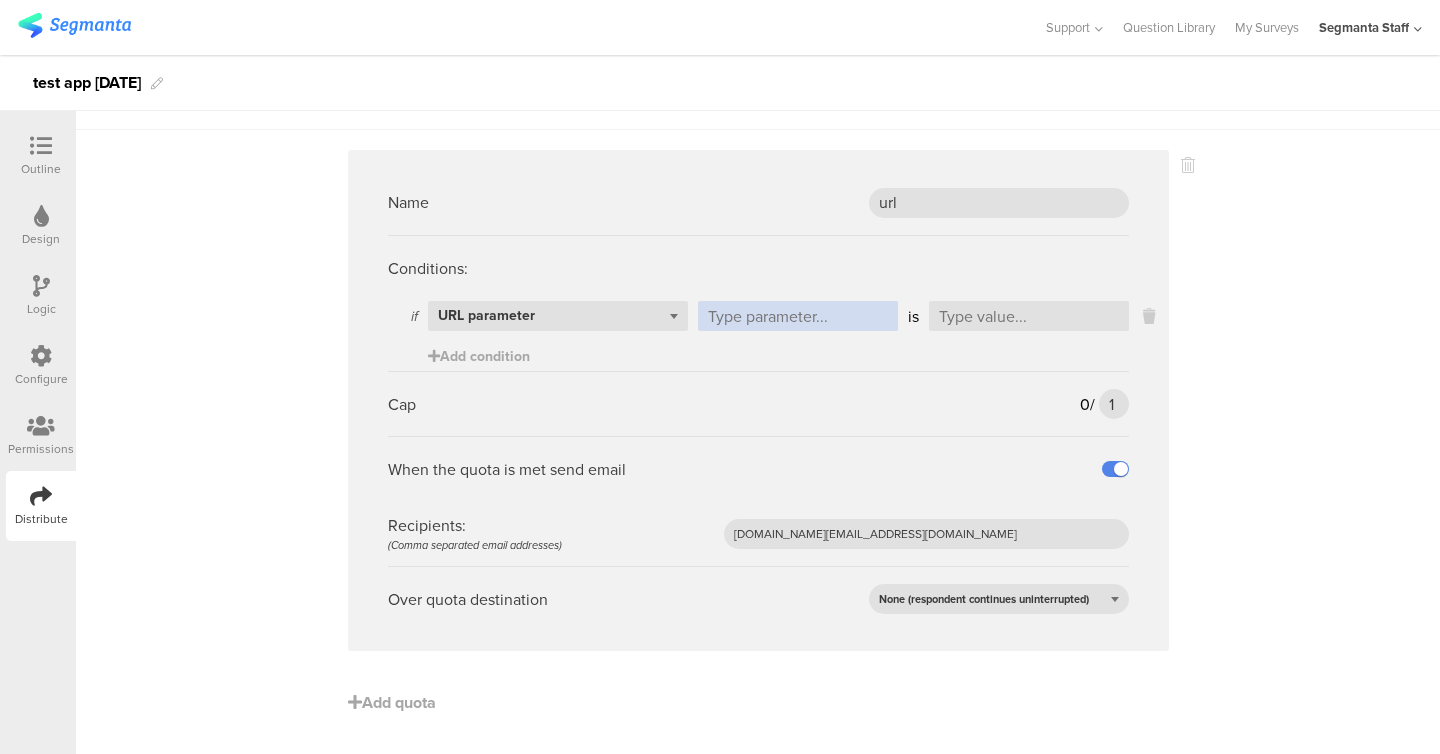 click at bounding box center [798, 316] 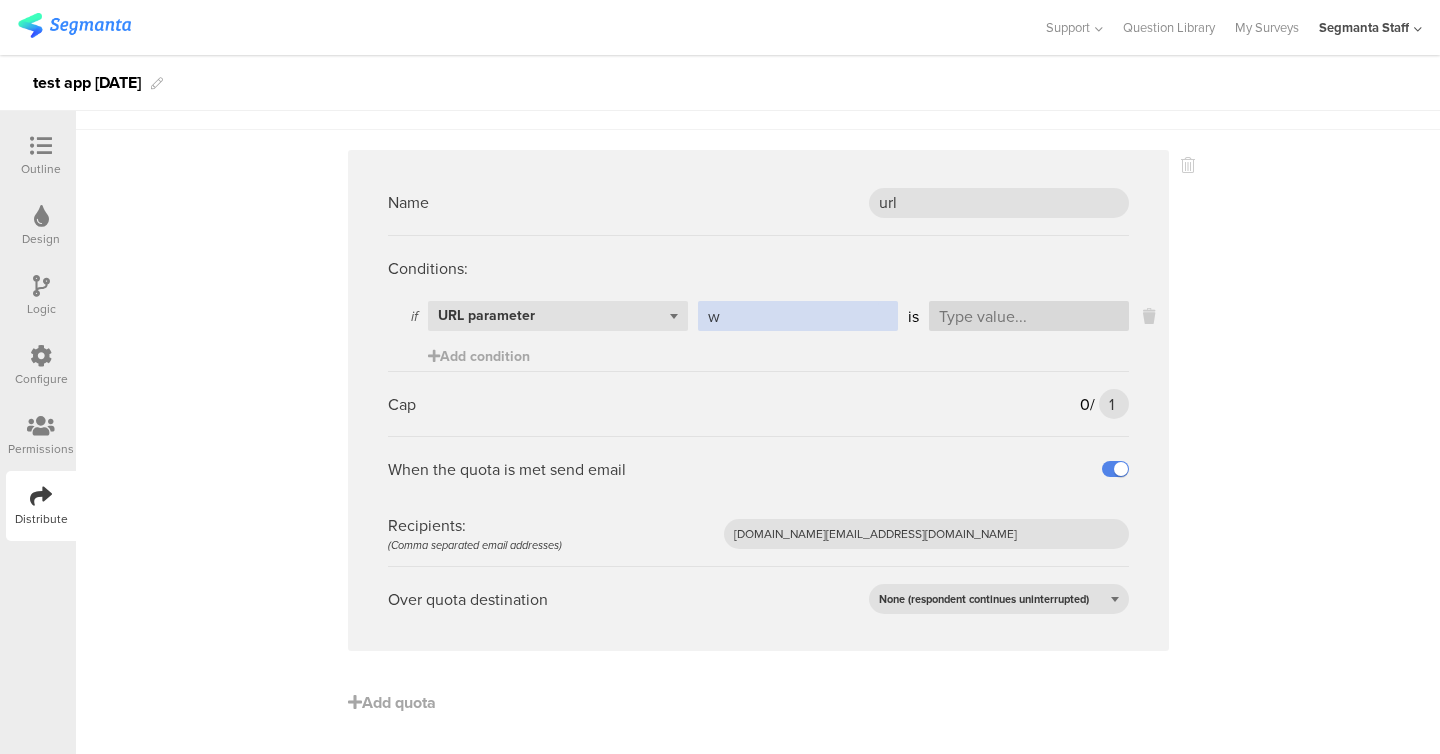 type on "w" 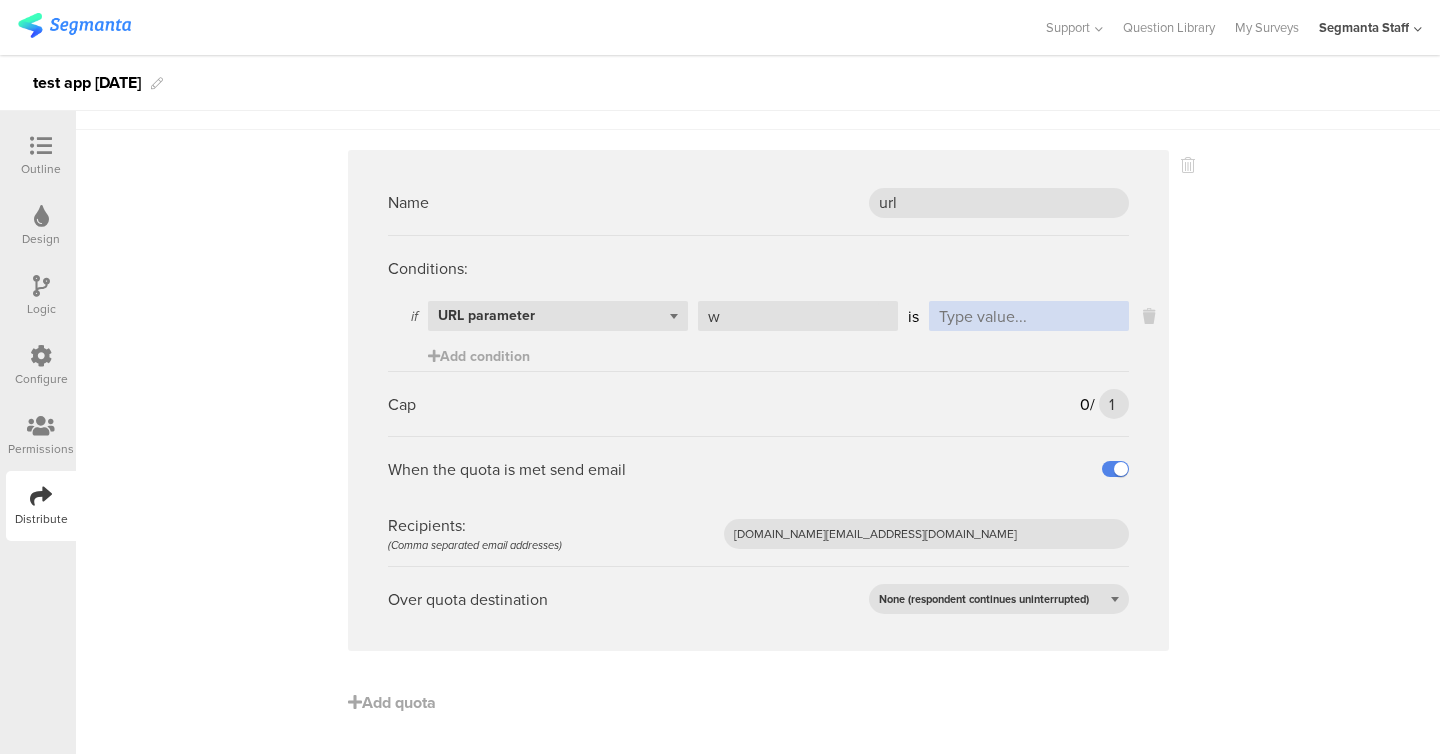 click at bounding box center [1029, 316] 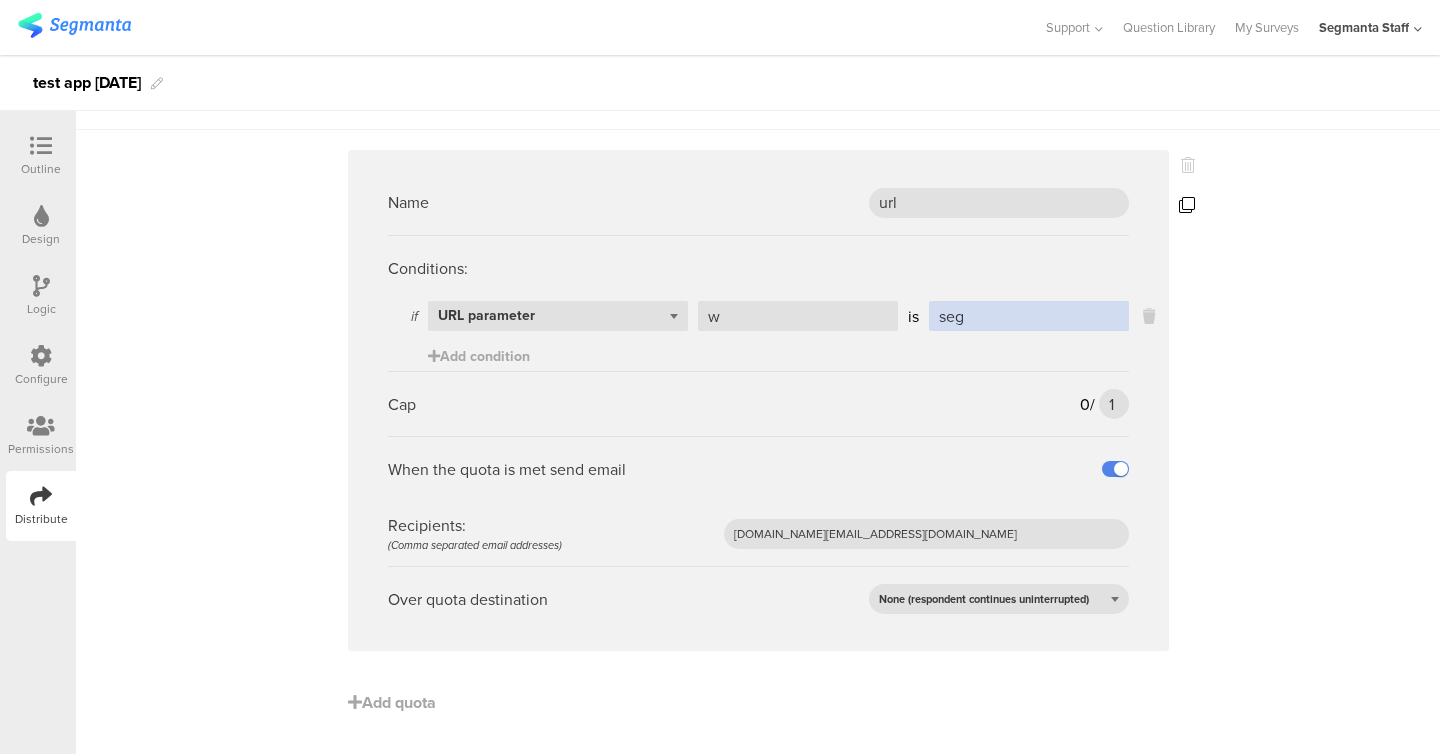 type on "seg" 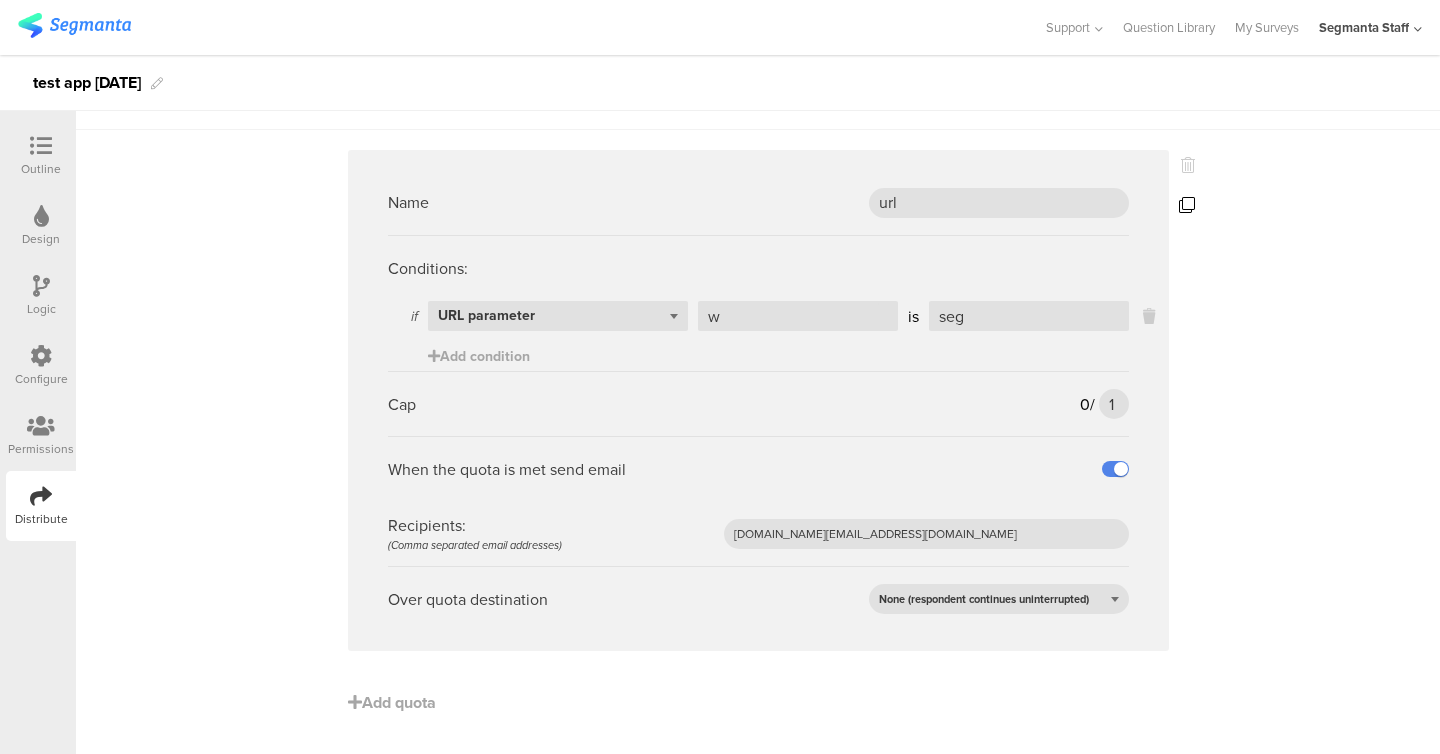 click at bounding box center [1187, 205] 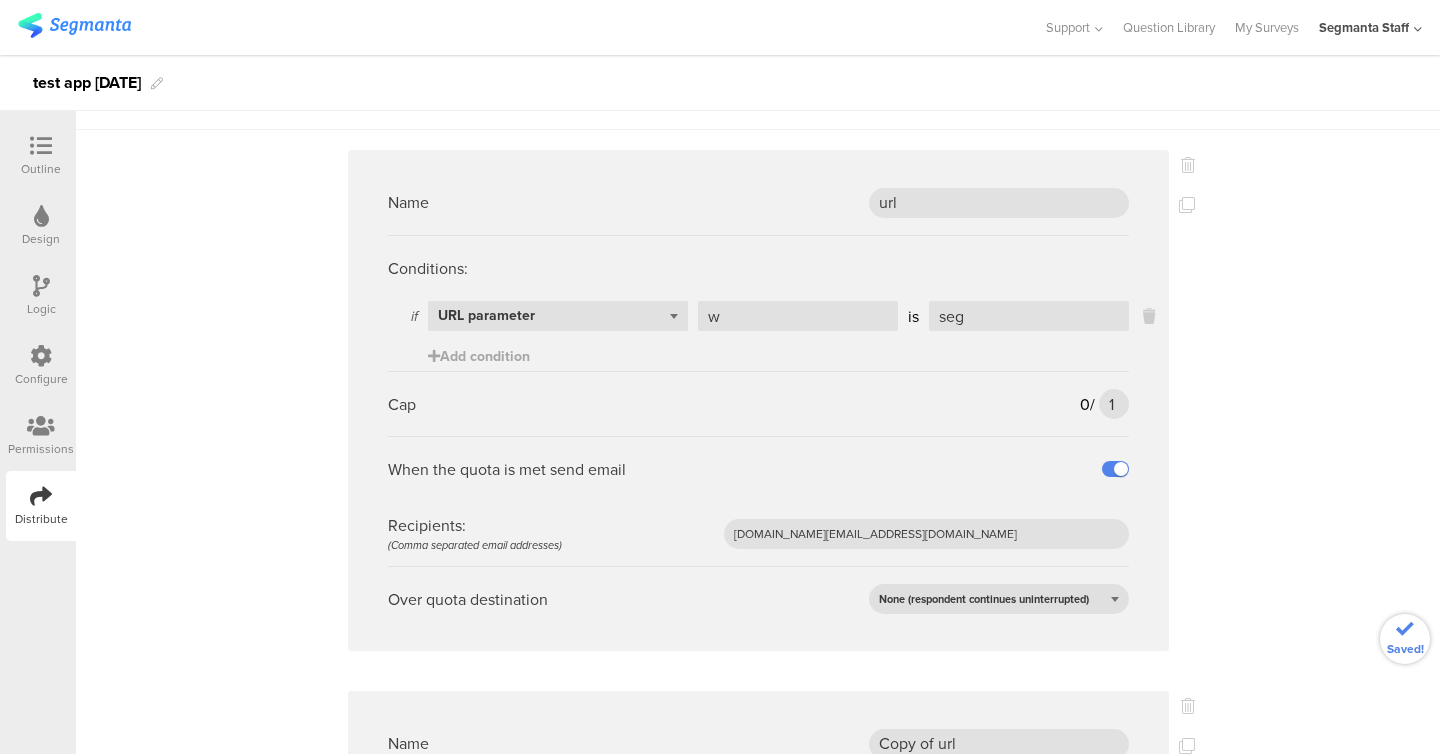 scroll, scrollTop: 350, scrollLeft: 0, axis: vertical 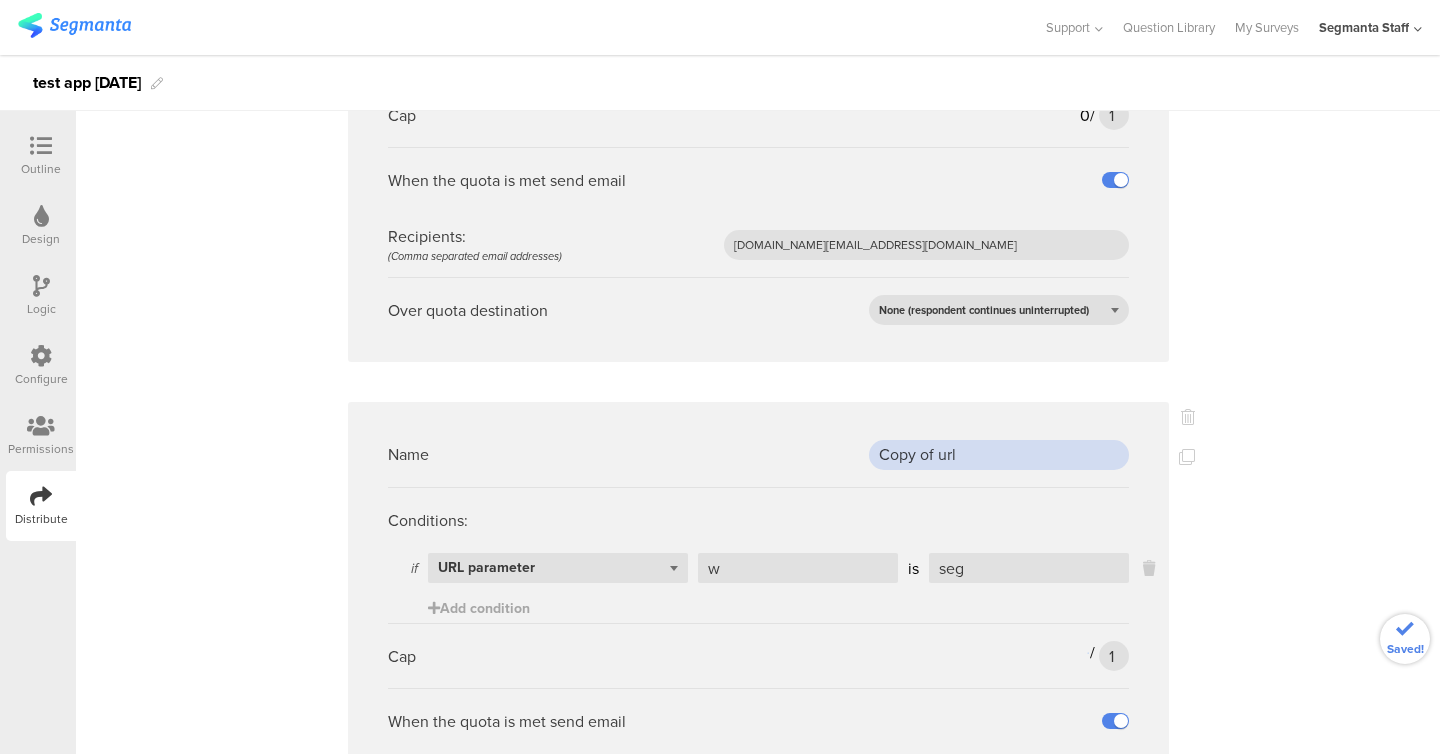 click on "Copy of url" at bounding box center [999, 455] 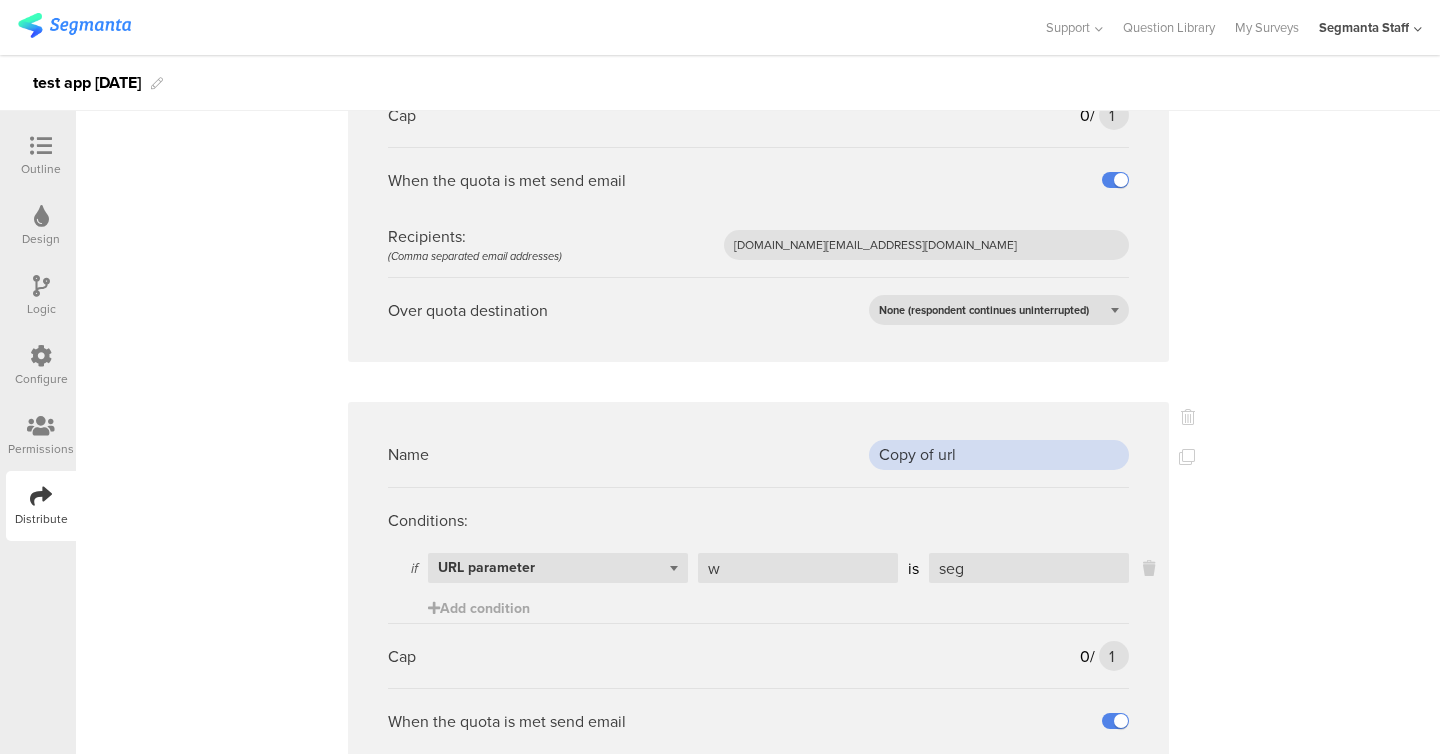 click on "Copy of url" at bounding box center (999, 455) 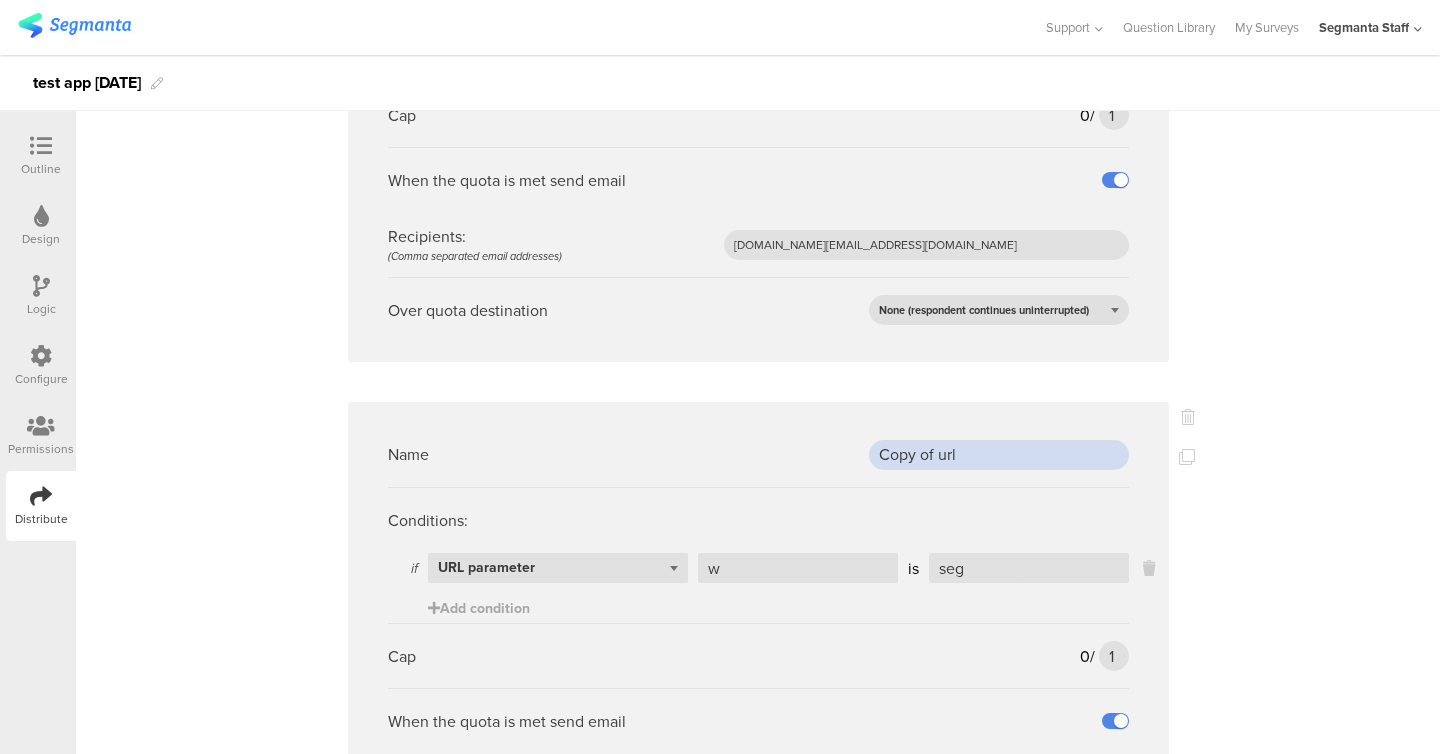 click on "Copy of url" at bounding box center (999, 455) 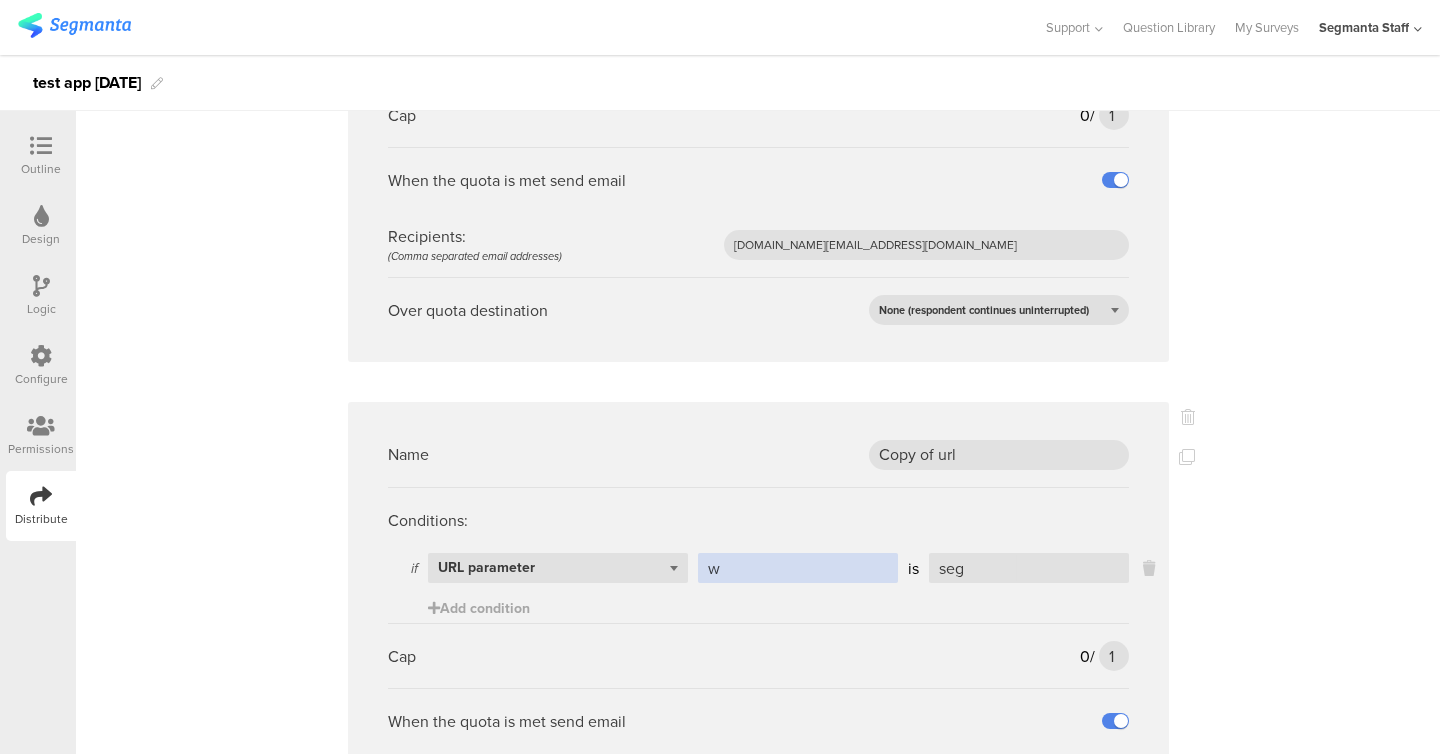 click on "w" at bounding box center (798, 568) 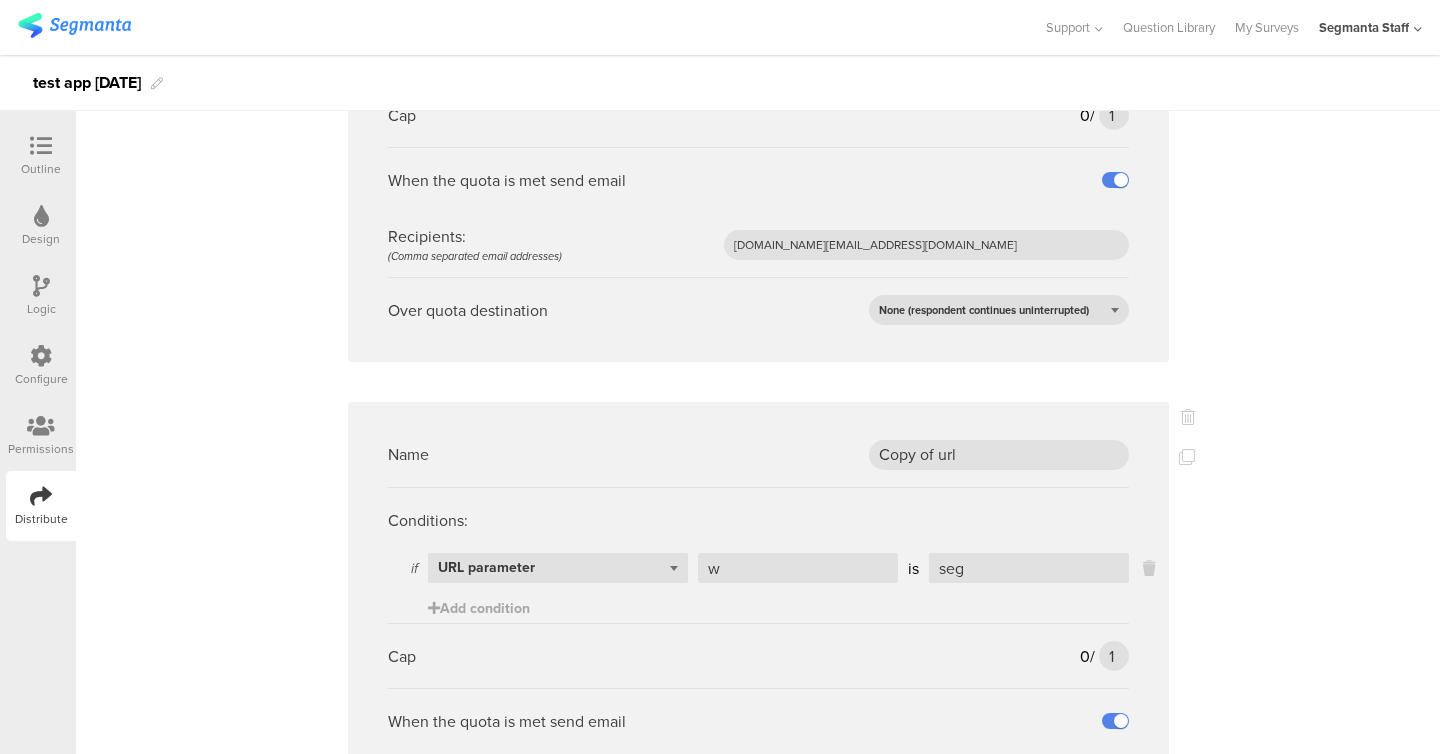 click on "Name
Copy of url" at bounding box center (758, 454) 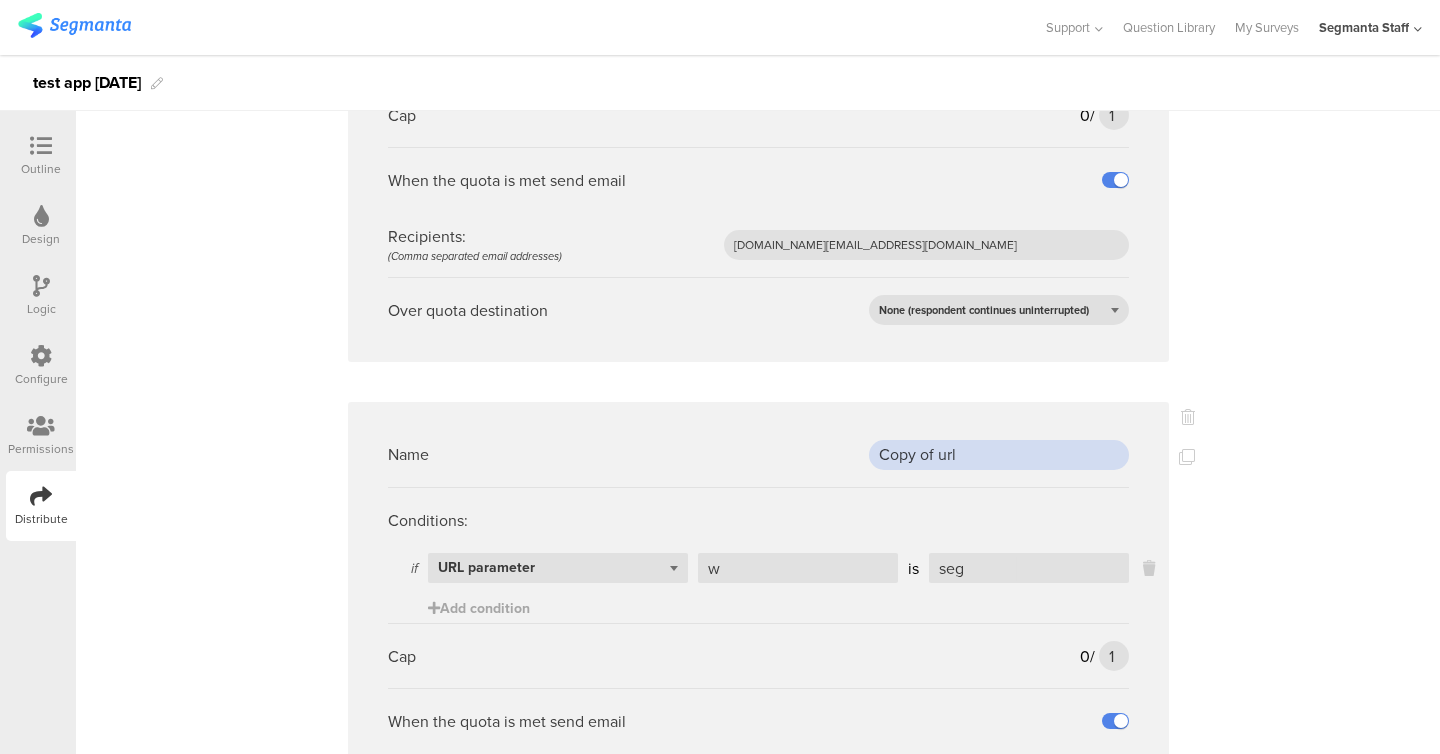 click on "Copy of url" at bounding box center (999, 455) 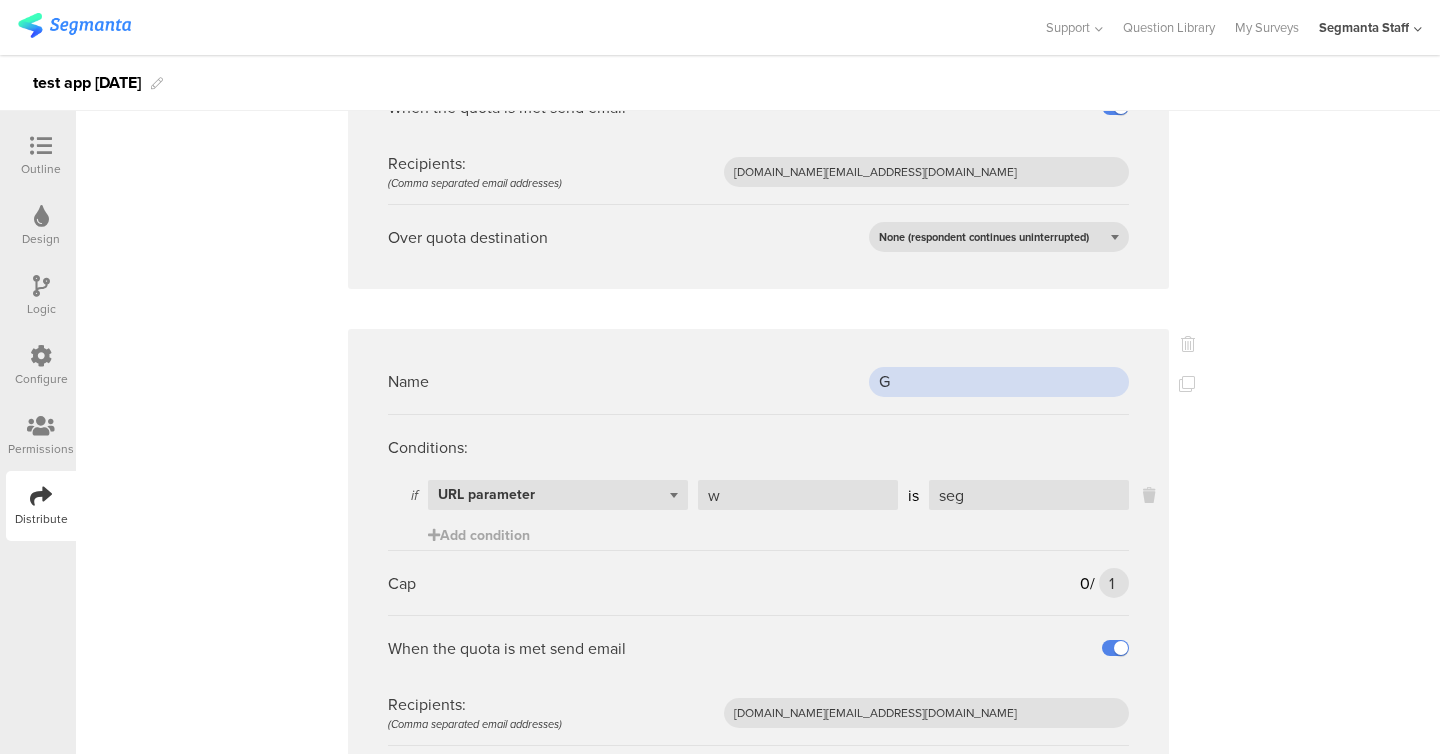 scroll, scrollTop: 430, scrollLeft: 0, axis: vertical 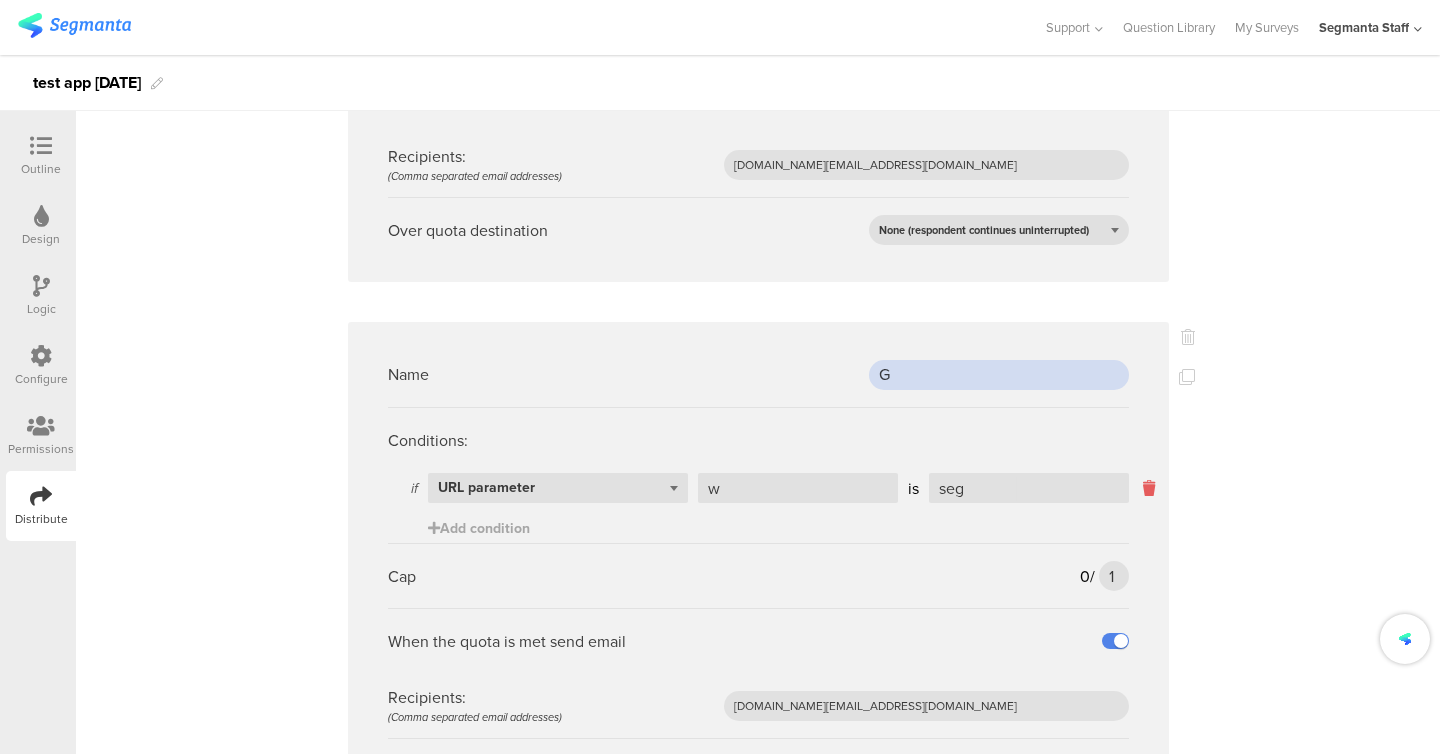 type on "G" 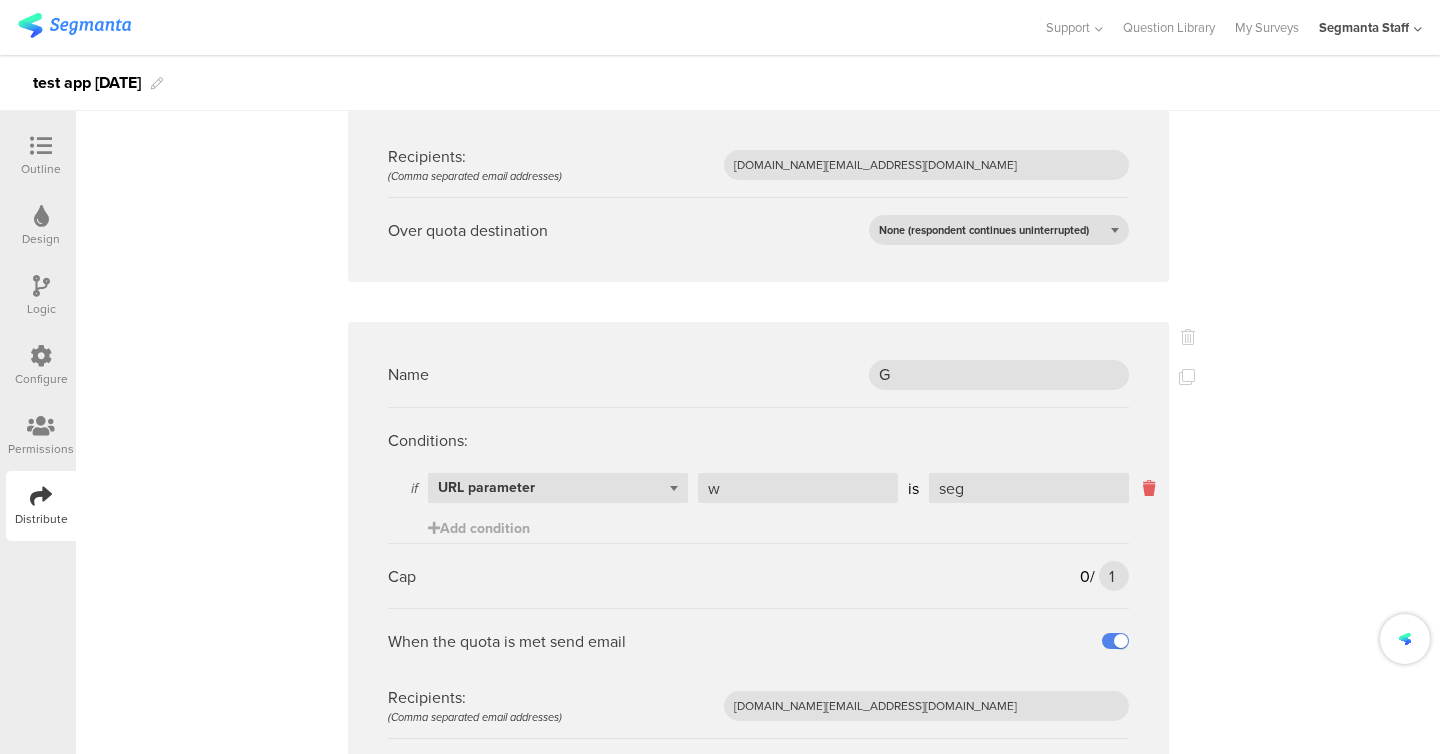click at bounding box center (1149, 488) 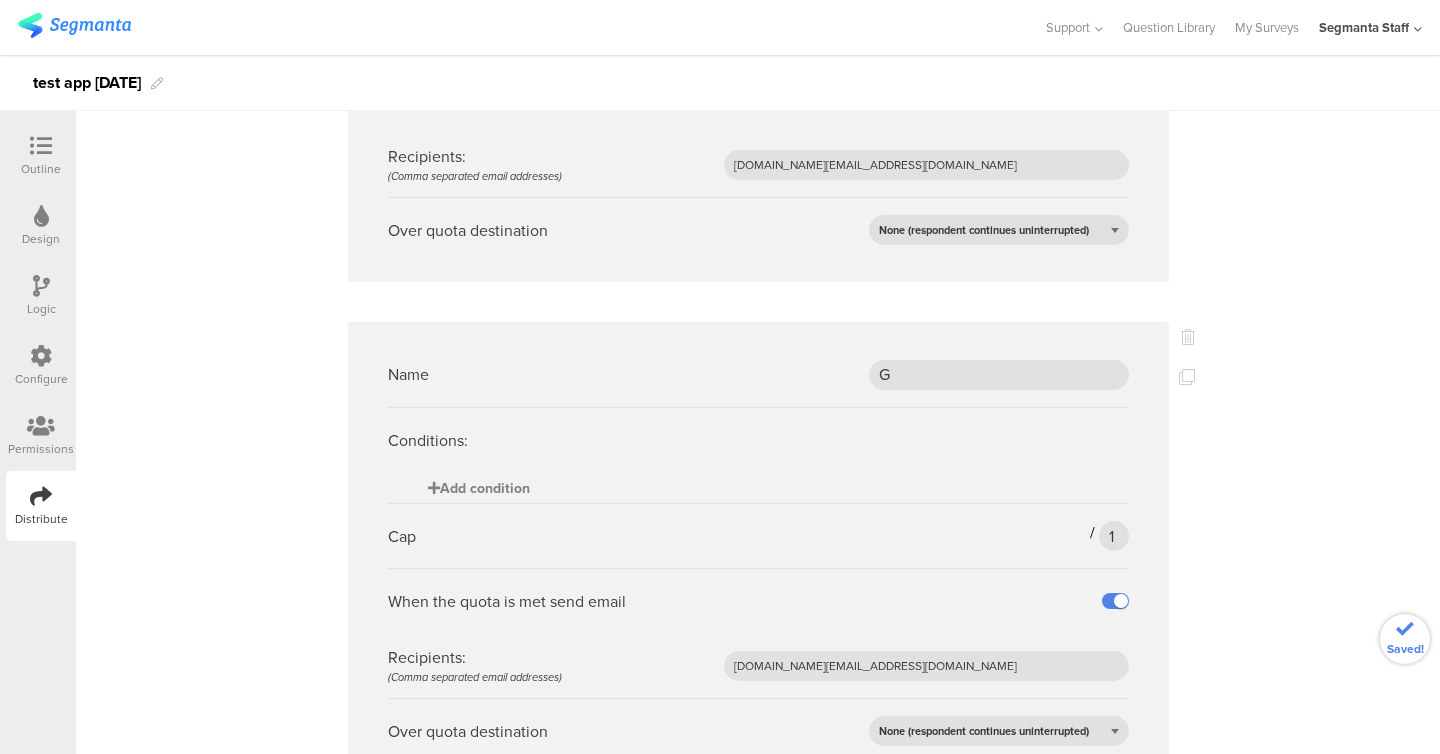 click on "Add condition" at bounding box center [479, 488] 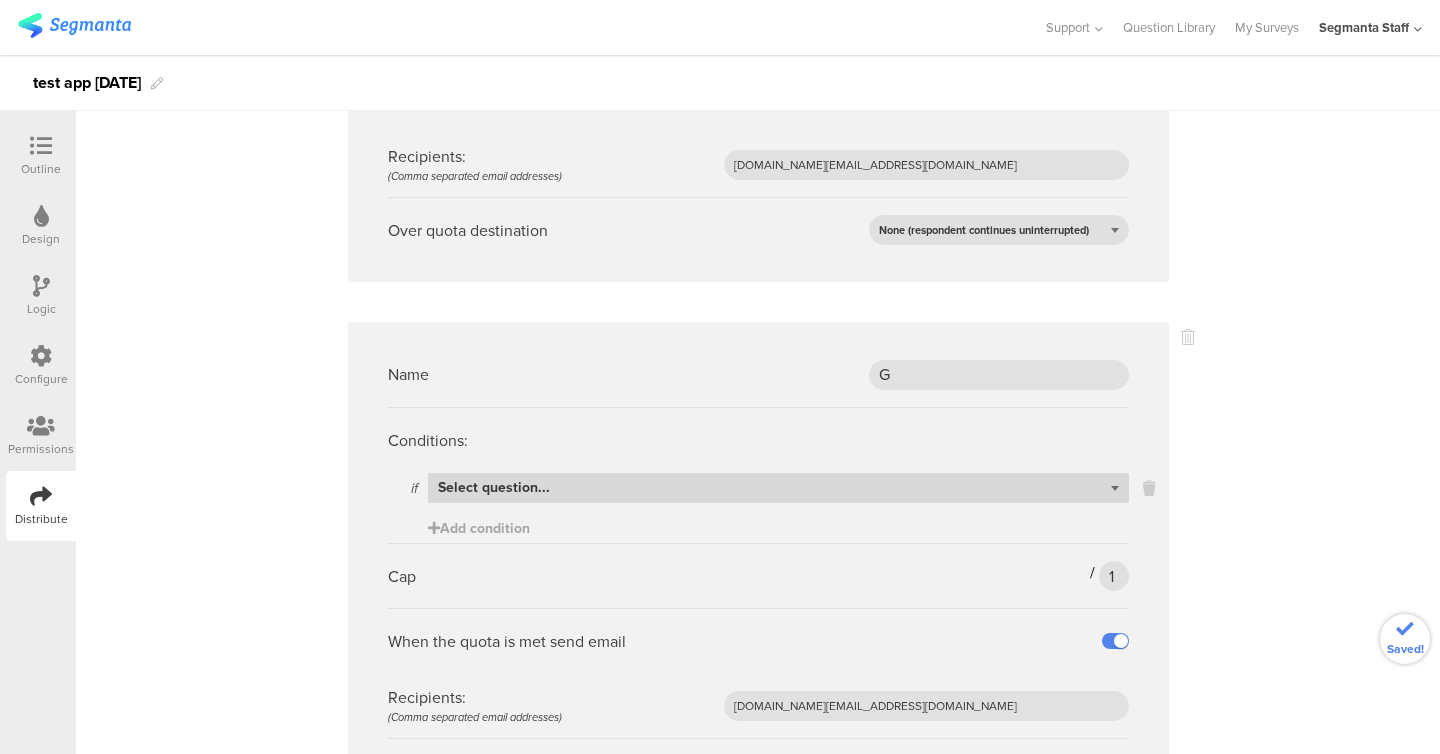 click on "Select question..." at bounding box center [778, 488] 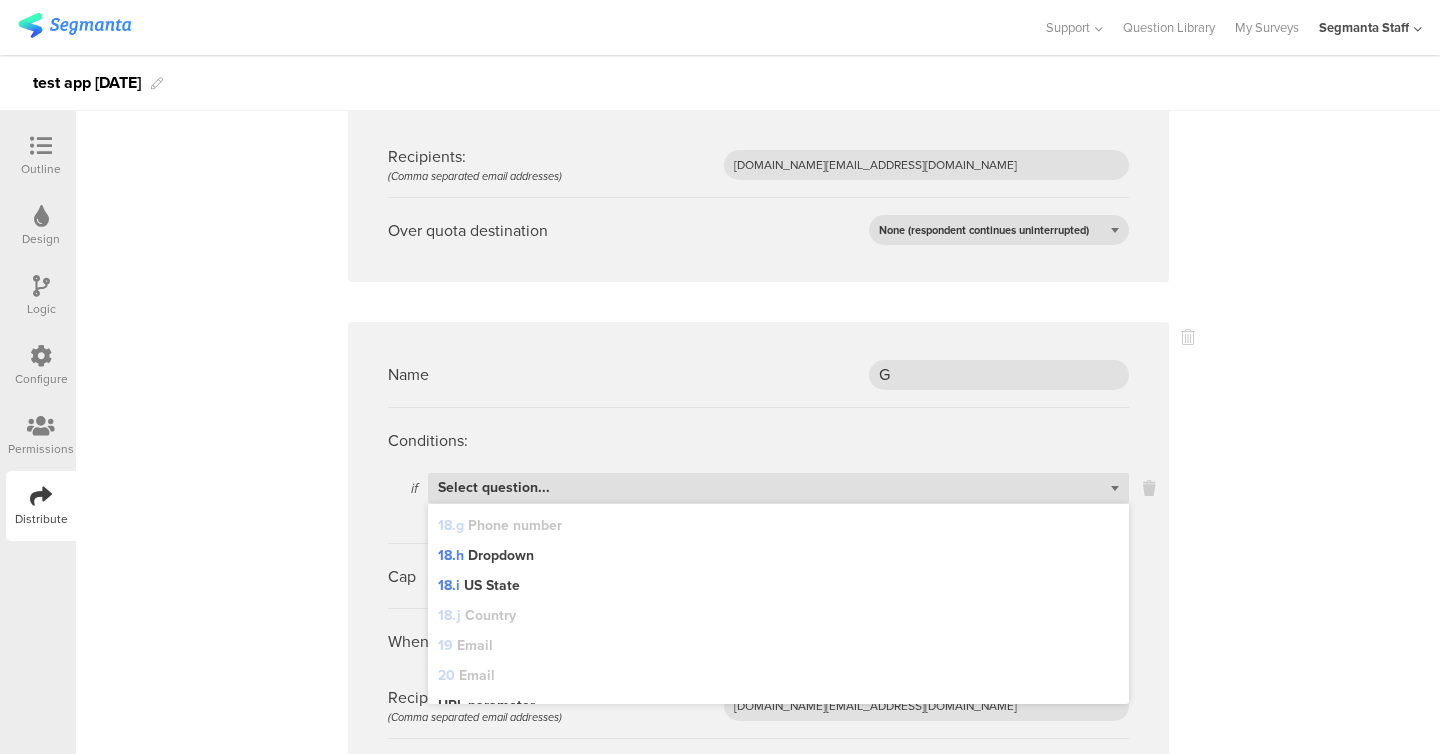 scroll, scrollTop: 820, scrollLeft: 0, axis: vertical 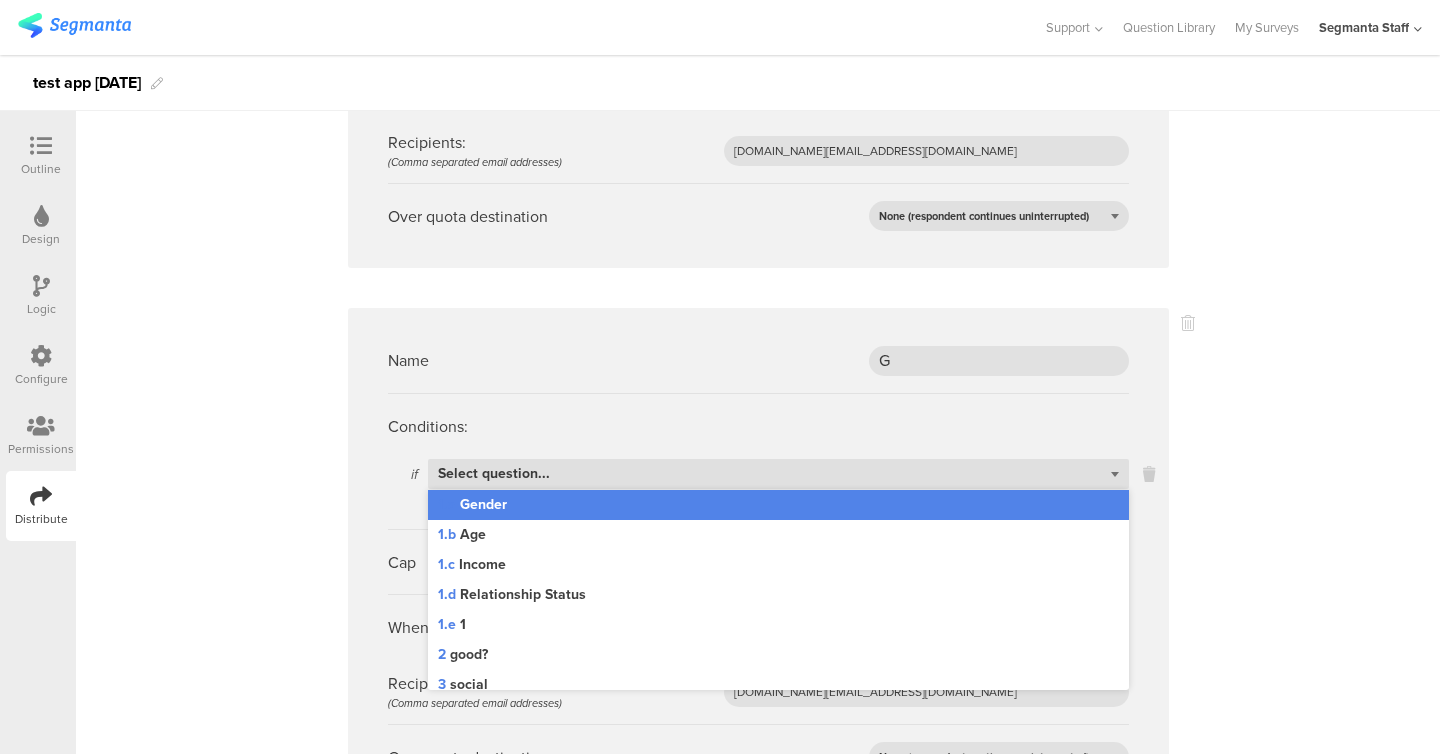 click on "1.a Gender" at bounding box center (778, 505) 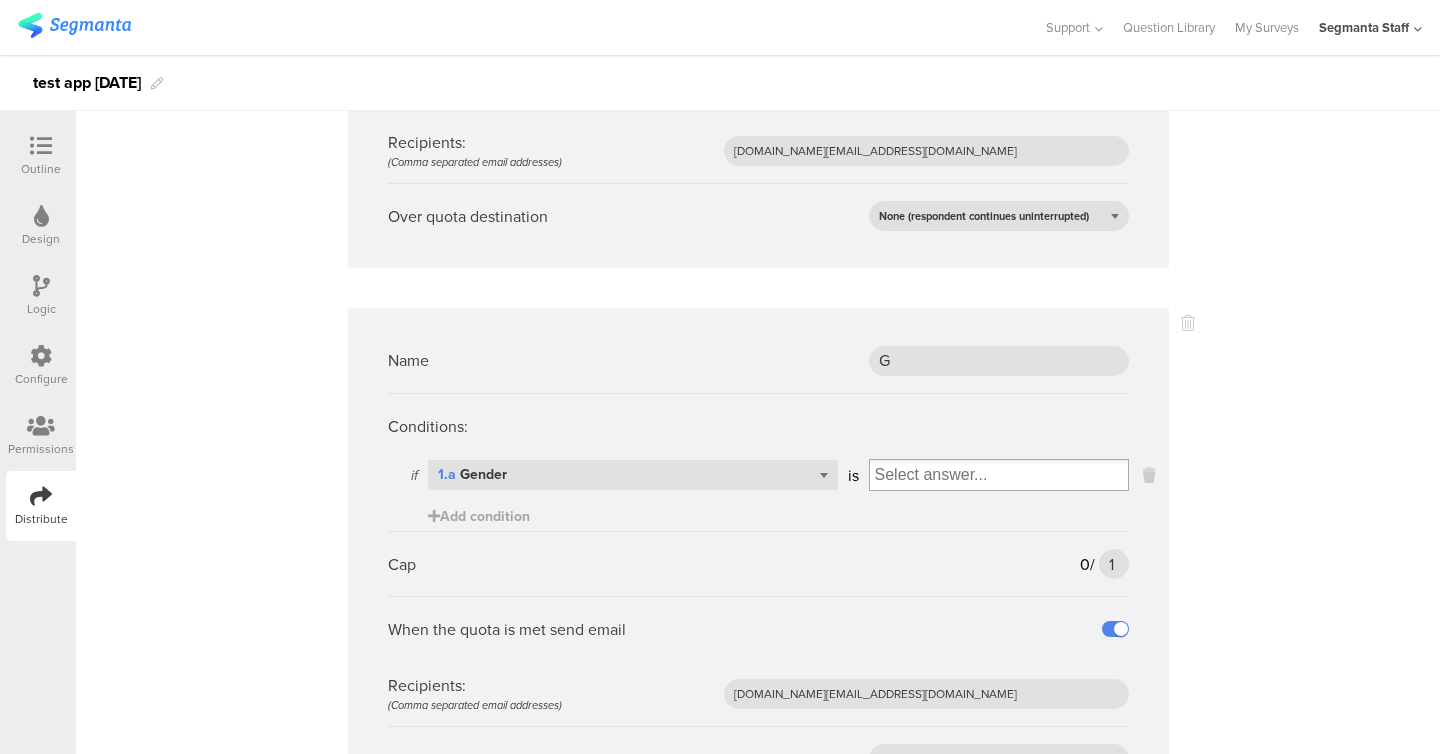 click at bounding box center [999, 475] 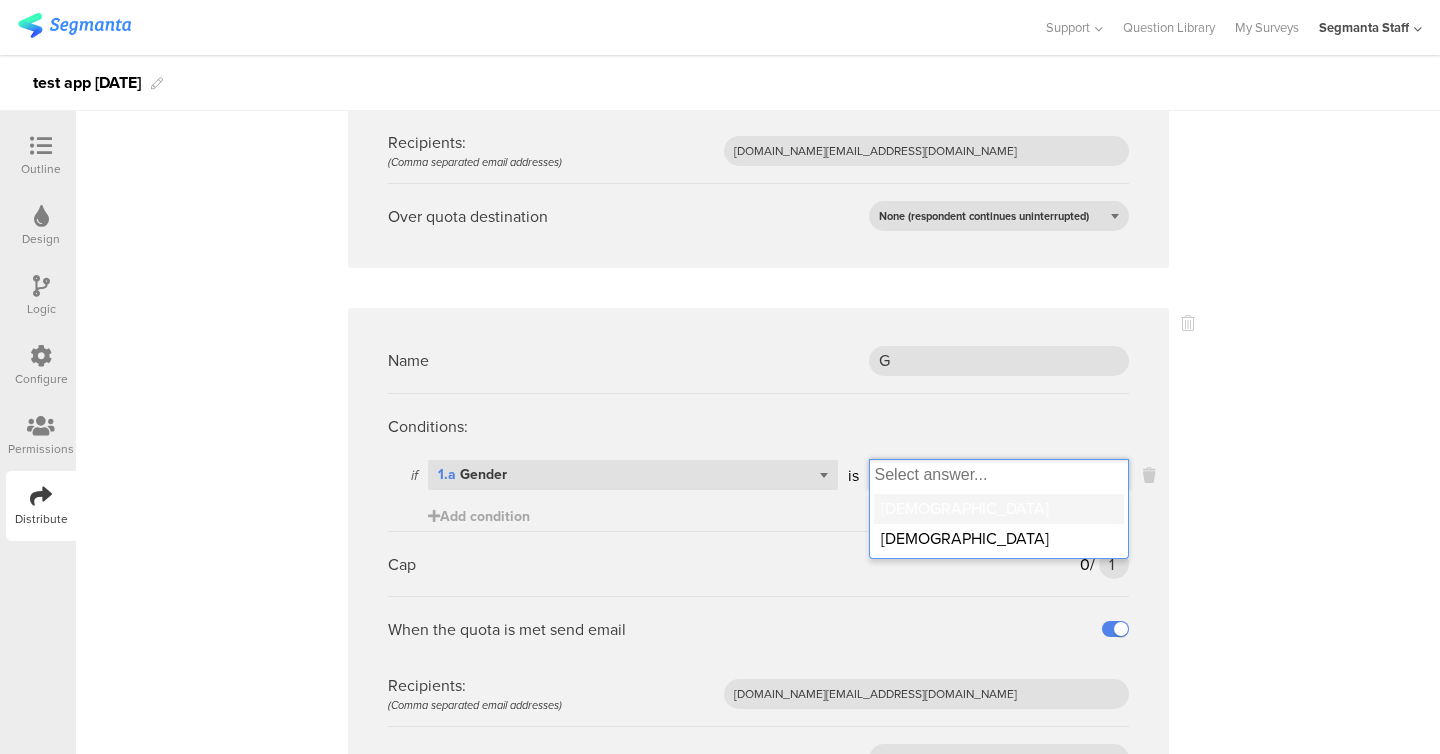 click on "[DEMOGRAPHIC_DATA]" at bounding box center [999, 509] 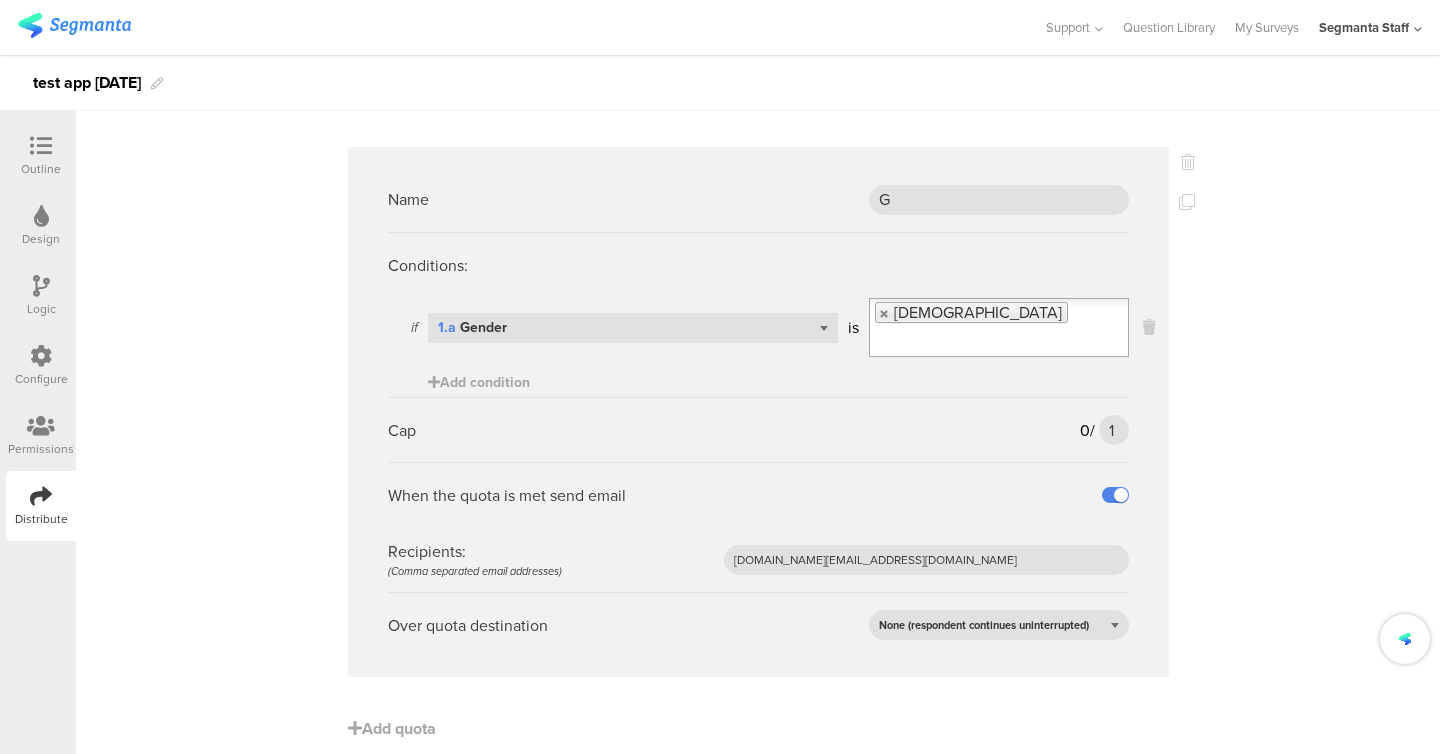 scroll, scrollTop: 0, scrollLeft: 0, axis: both 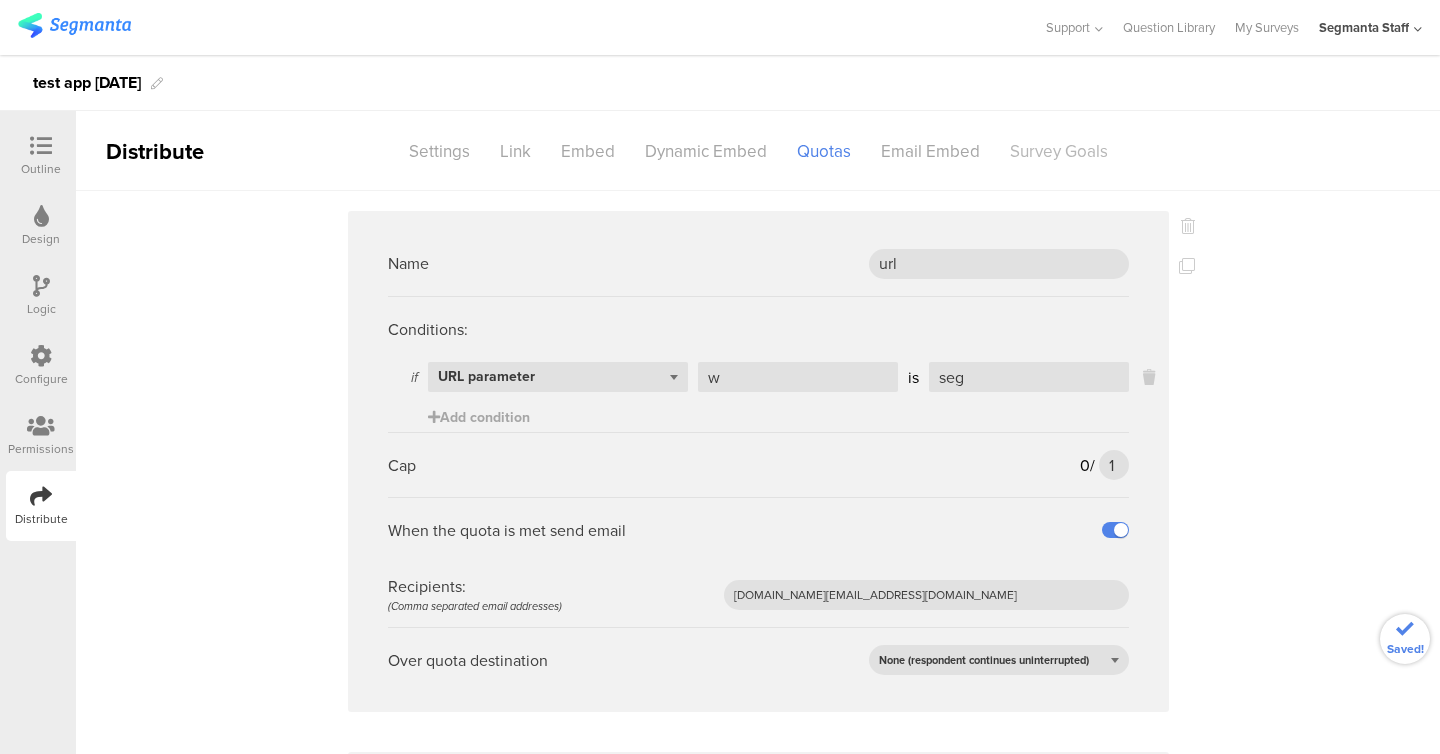 click on "Survey Goals" at bounding box center (1059, 151) 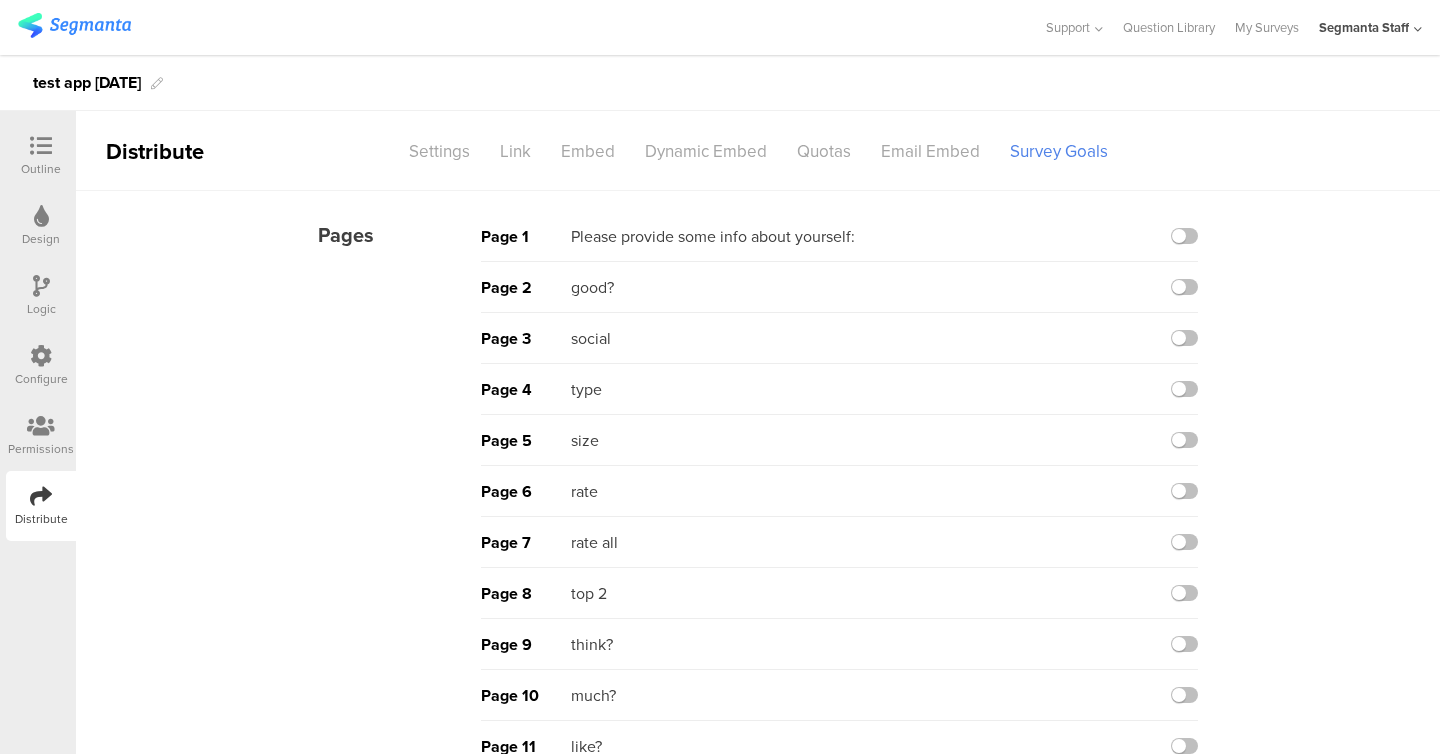 click on "Page 7
rate all" at bounding box center [839, 542] 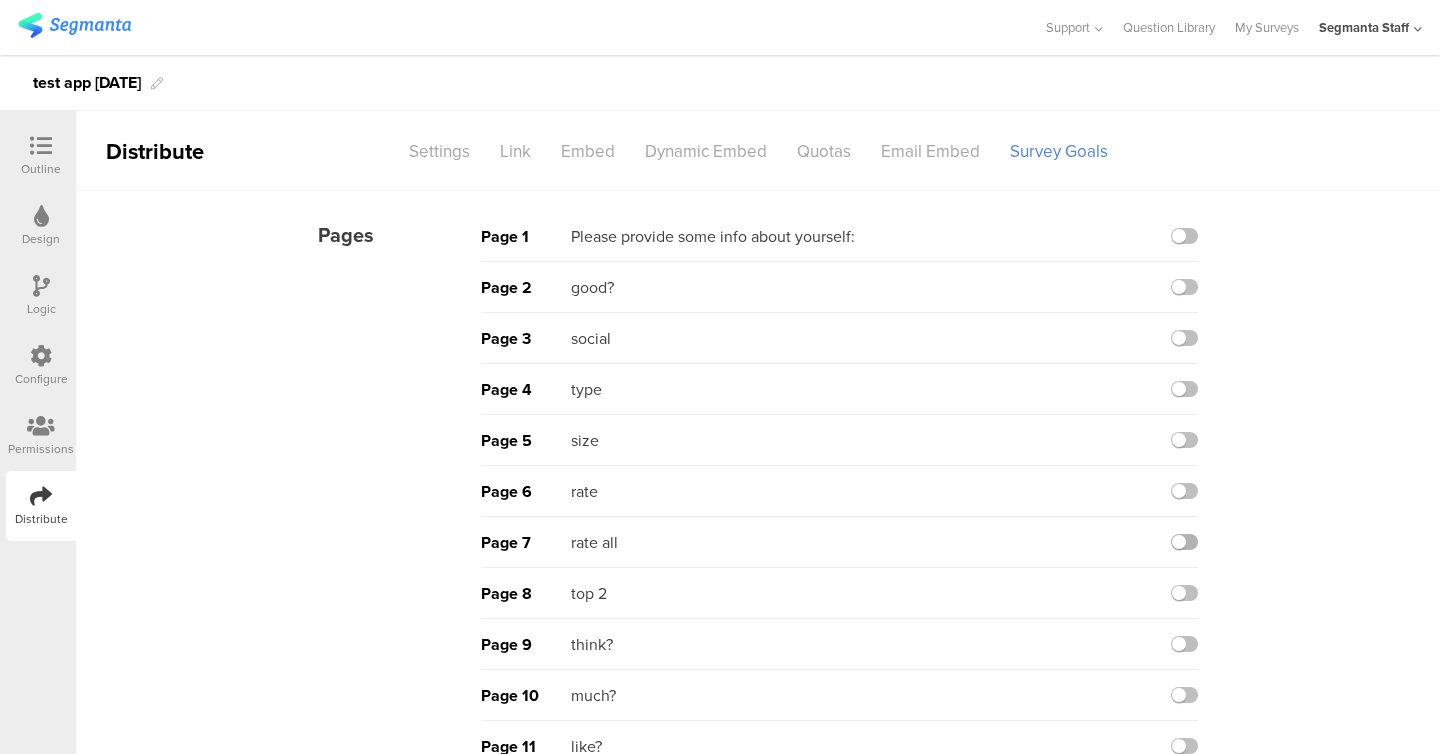 click at bounding box center (1184, 542) 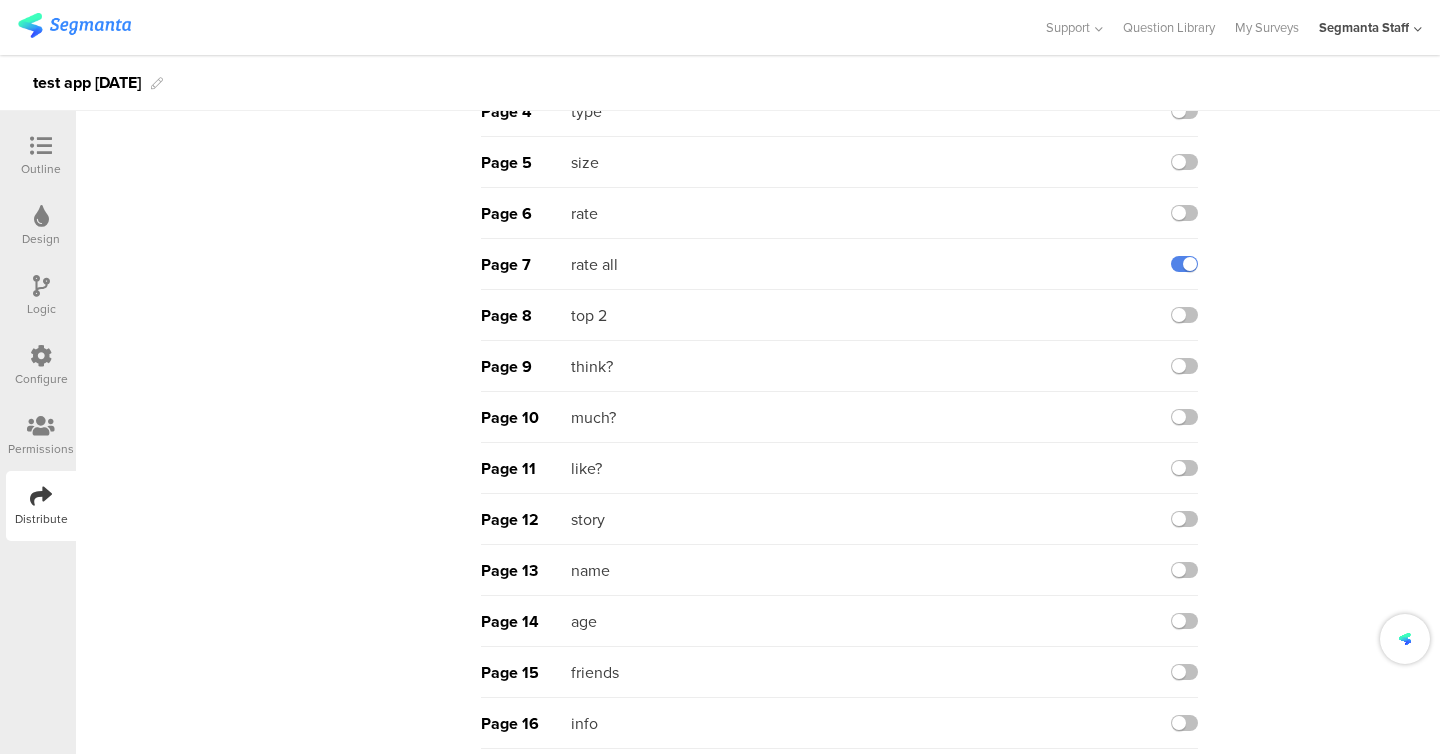 scroll, scrollTop: 700, scrollLeft: 0, axis: vertical 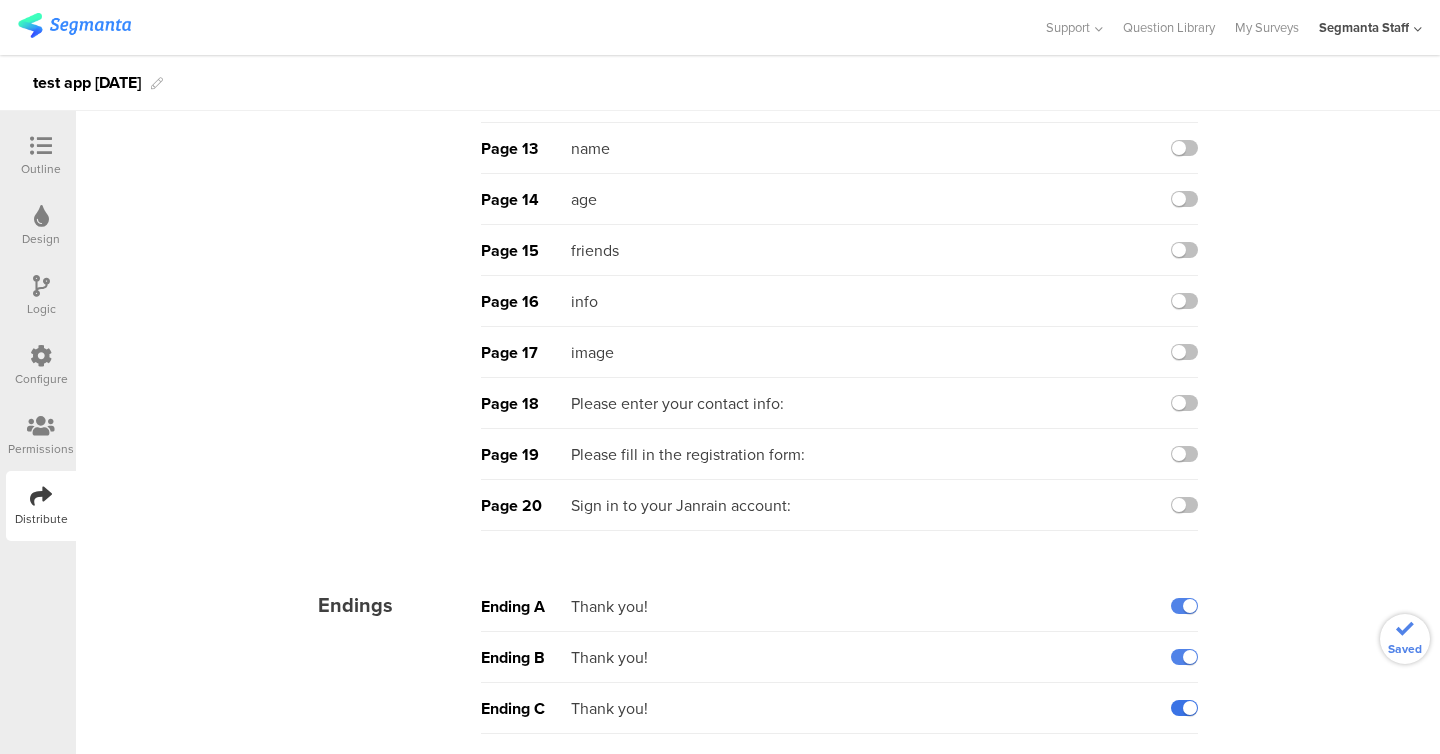 click at bounding box center (1184, 708) 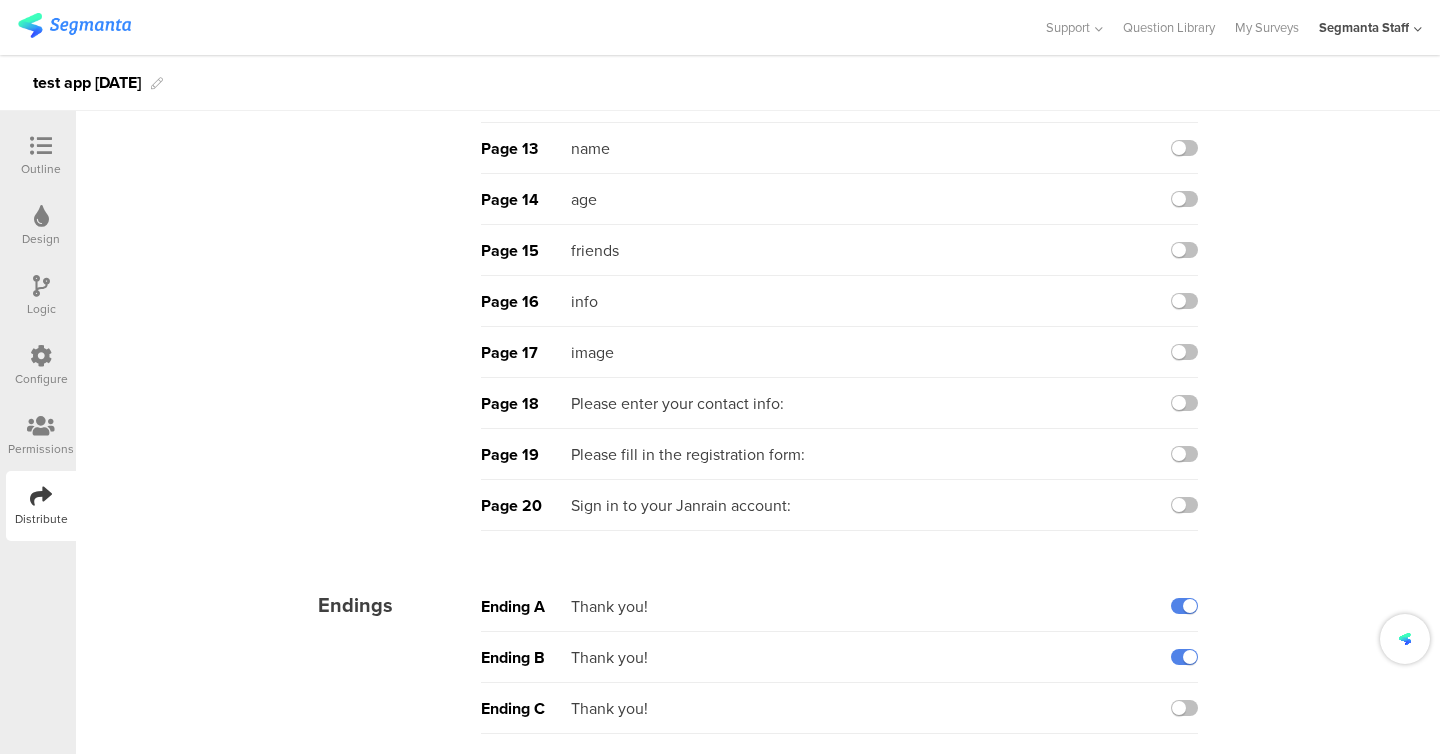 click on "Ending B
Thank you!" at bounding box center (839, 657) 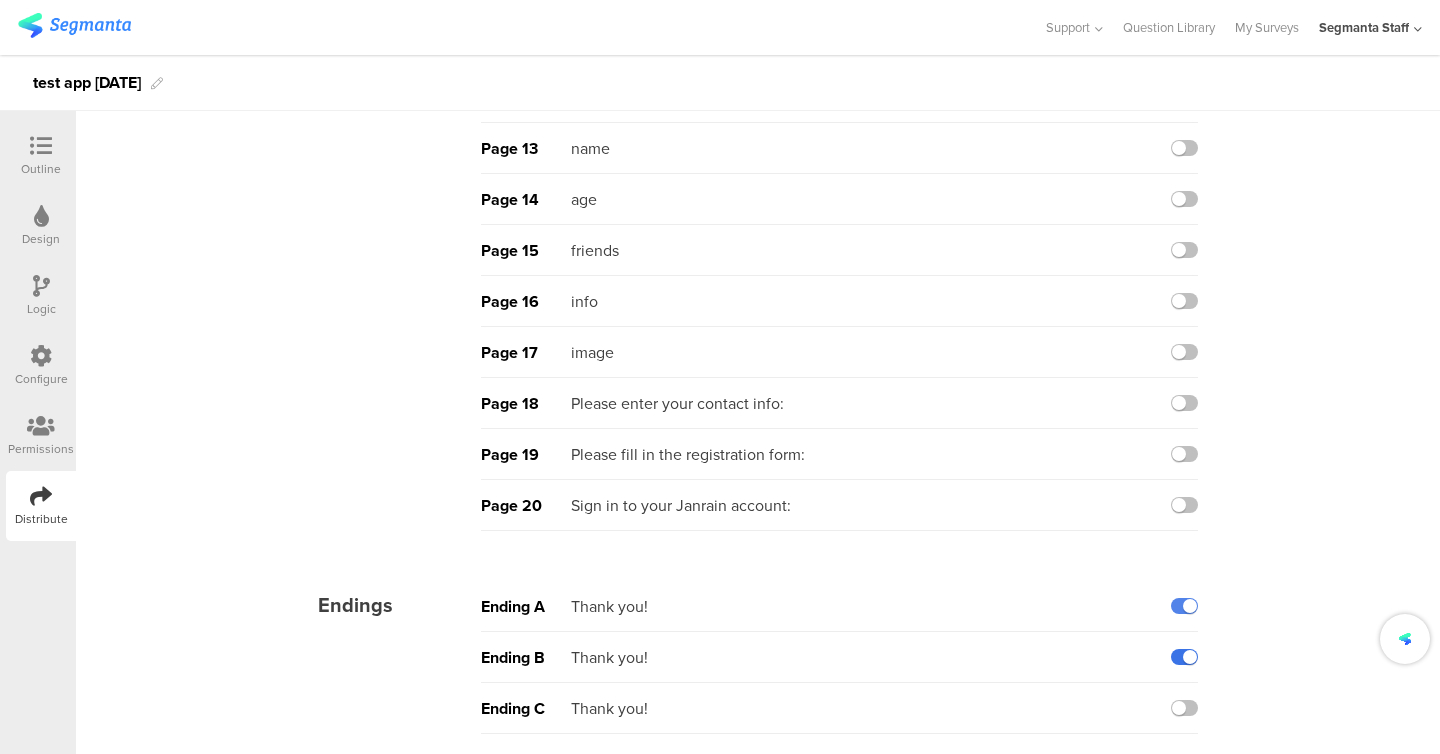 click at bounding box center (1184, 657) 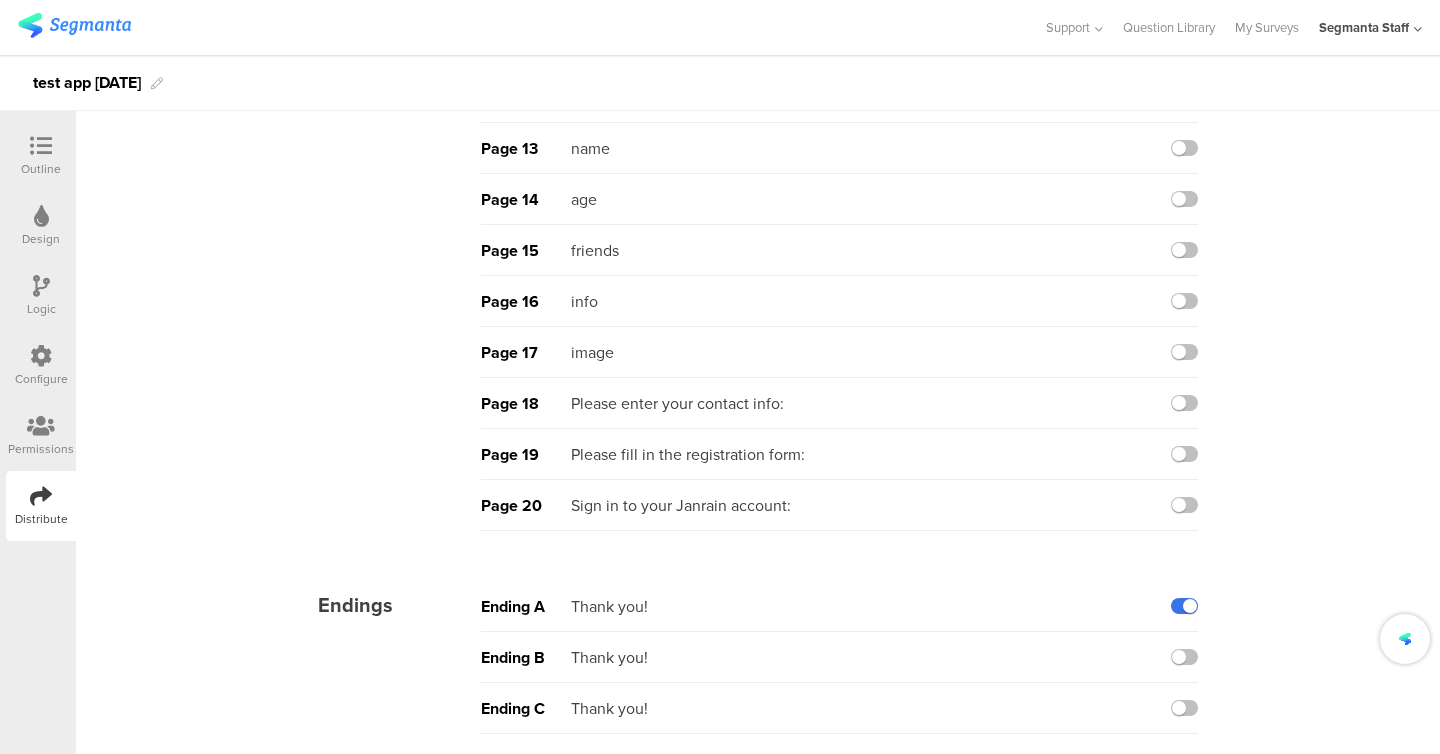 click at bounding box center [1184, 606] 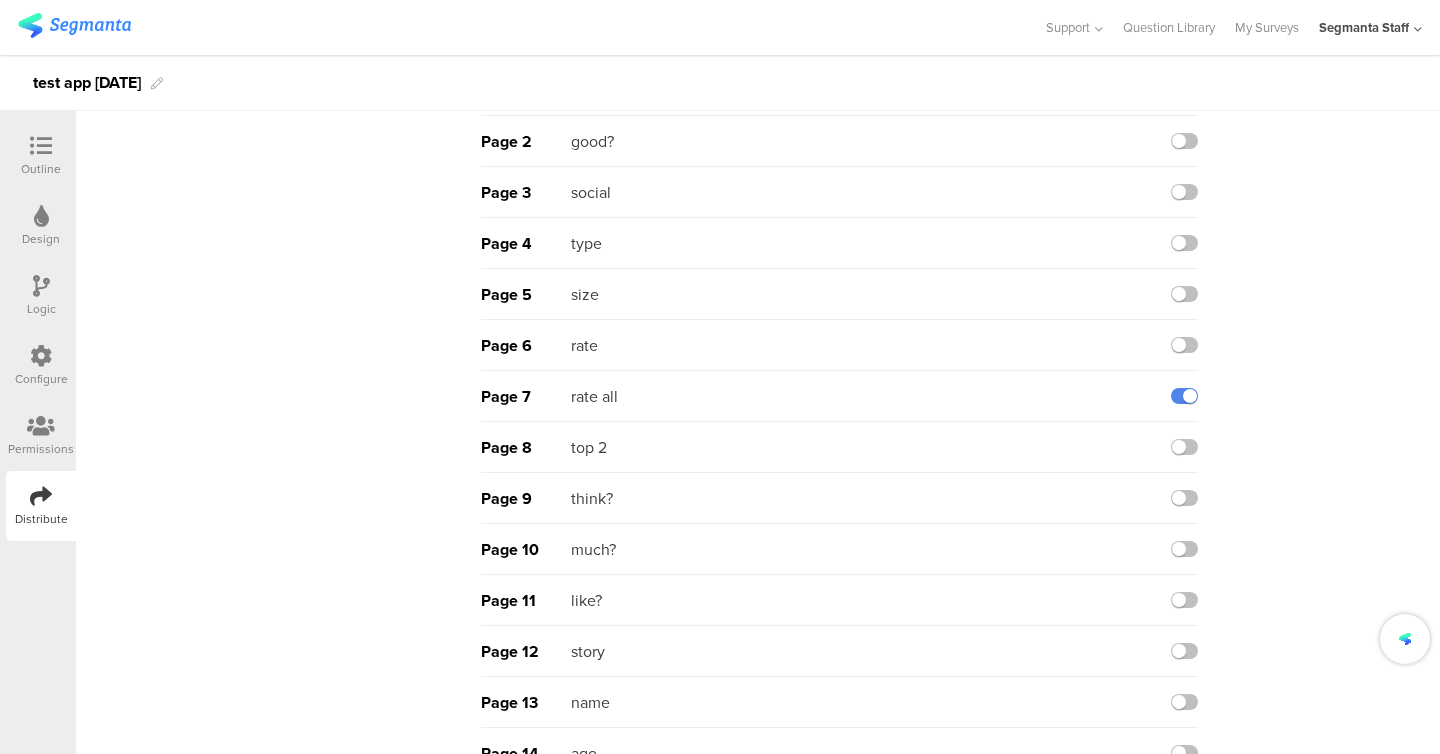 scroll, scrollTop: 88, scrollLeft: 0, axis: vertical 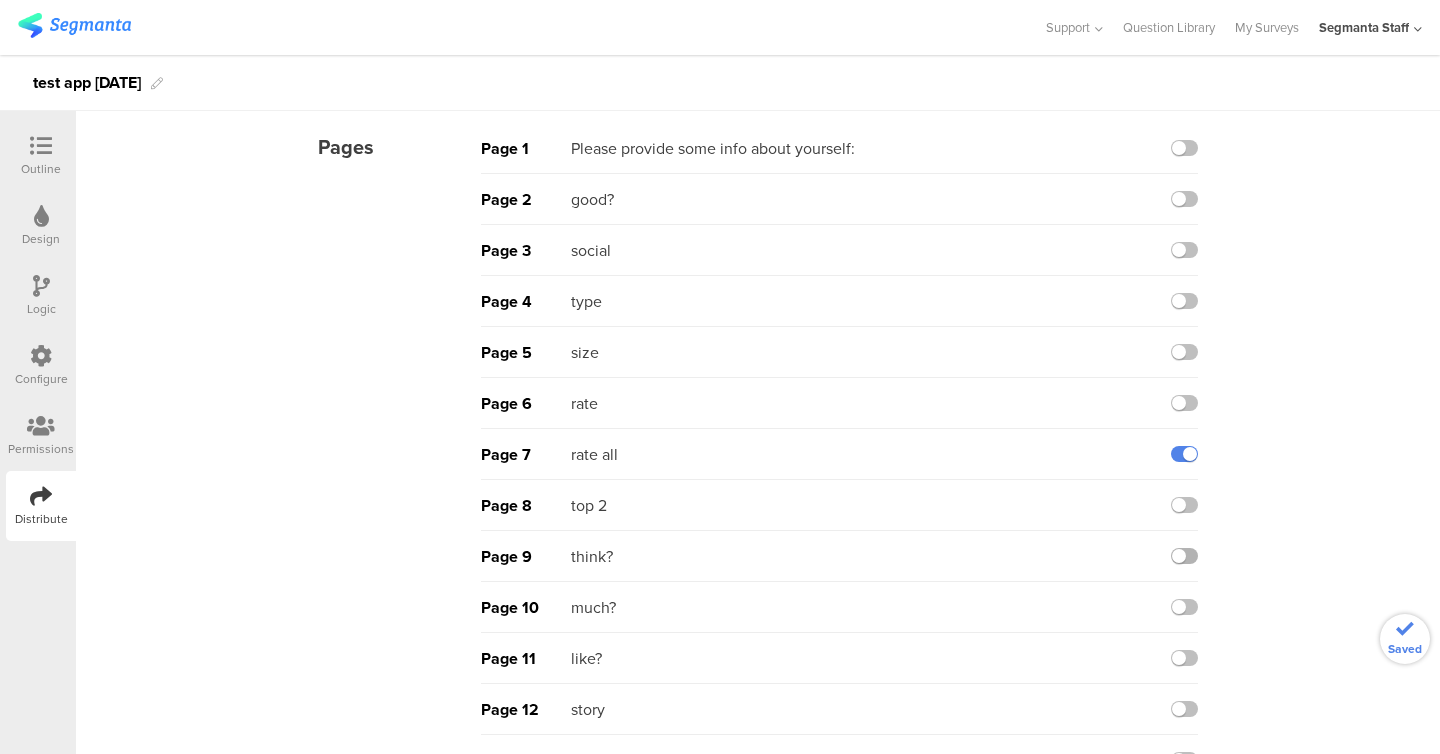 click at bounding box center (1184, 556) 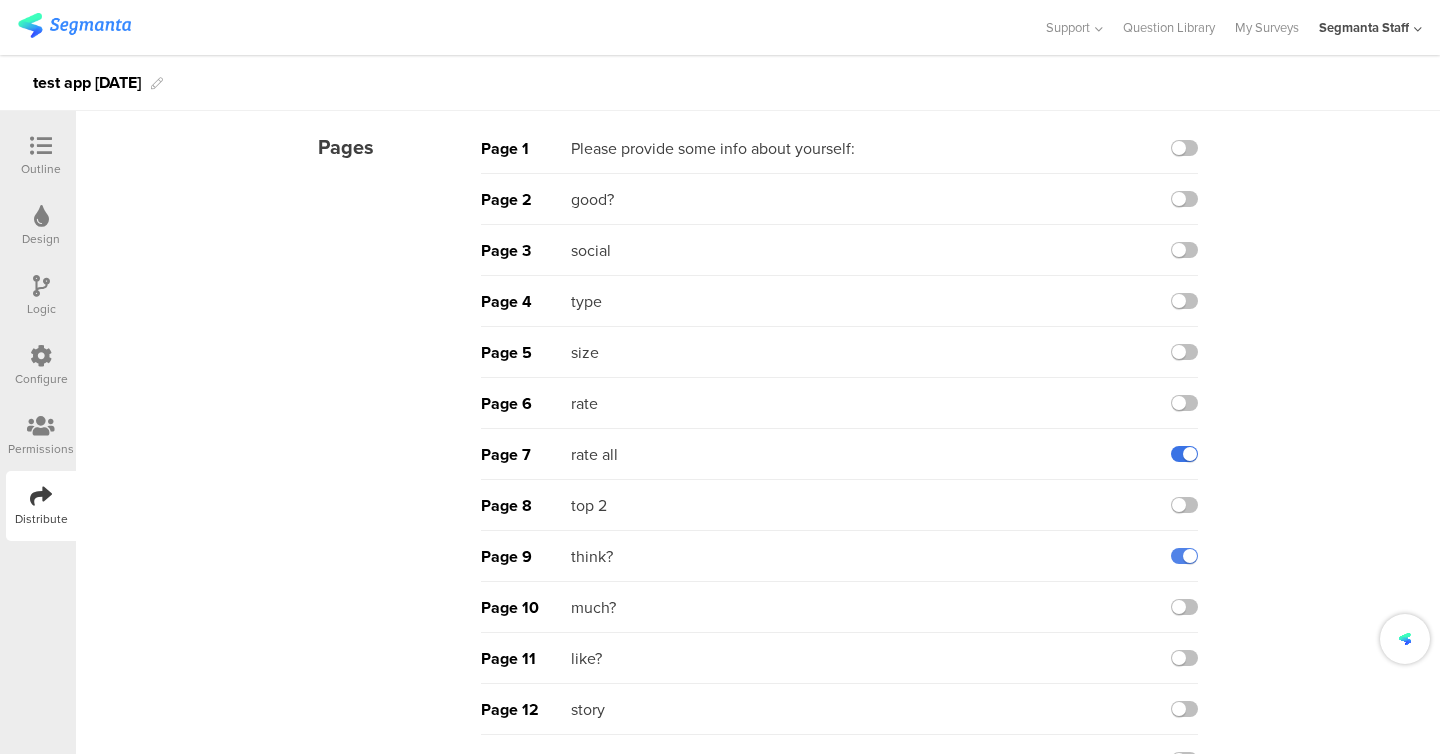 click at bounding box center [1184, 454] 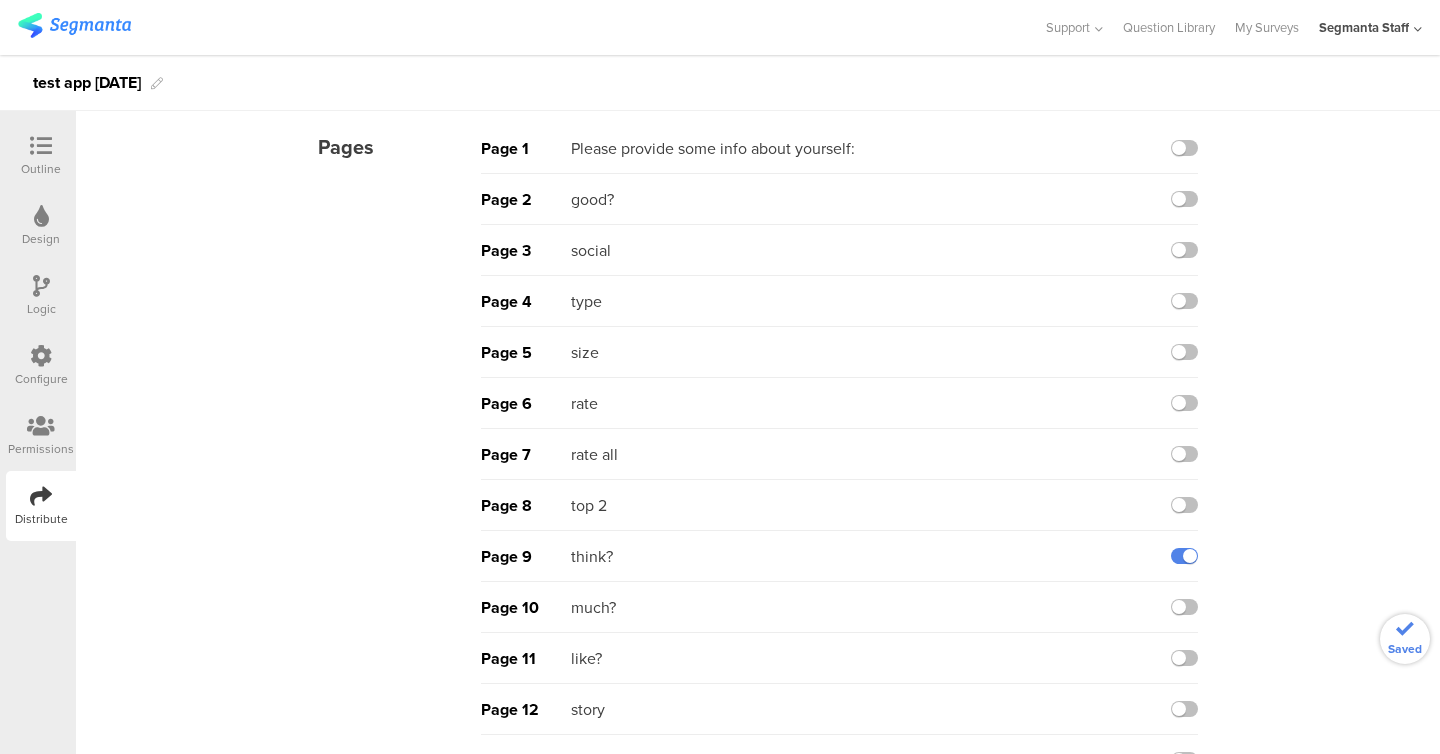 click on "Warning!
There are multiple goals activated for this survey
Pages
Page 1
Please provide some info about yourself:
Page 2
good?
Page 3
social
Page 4
type
Page 5
size
Page 6
rate
Page 7
rate all
Page 8
top 2" at bounding box center (758, 734) 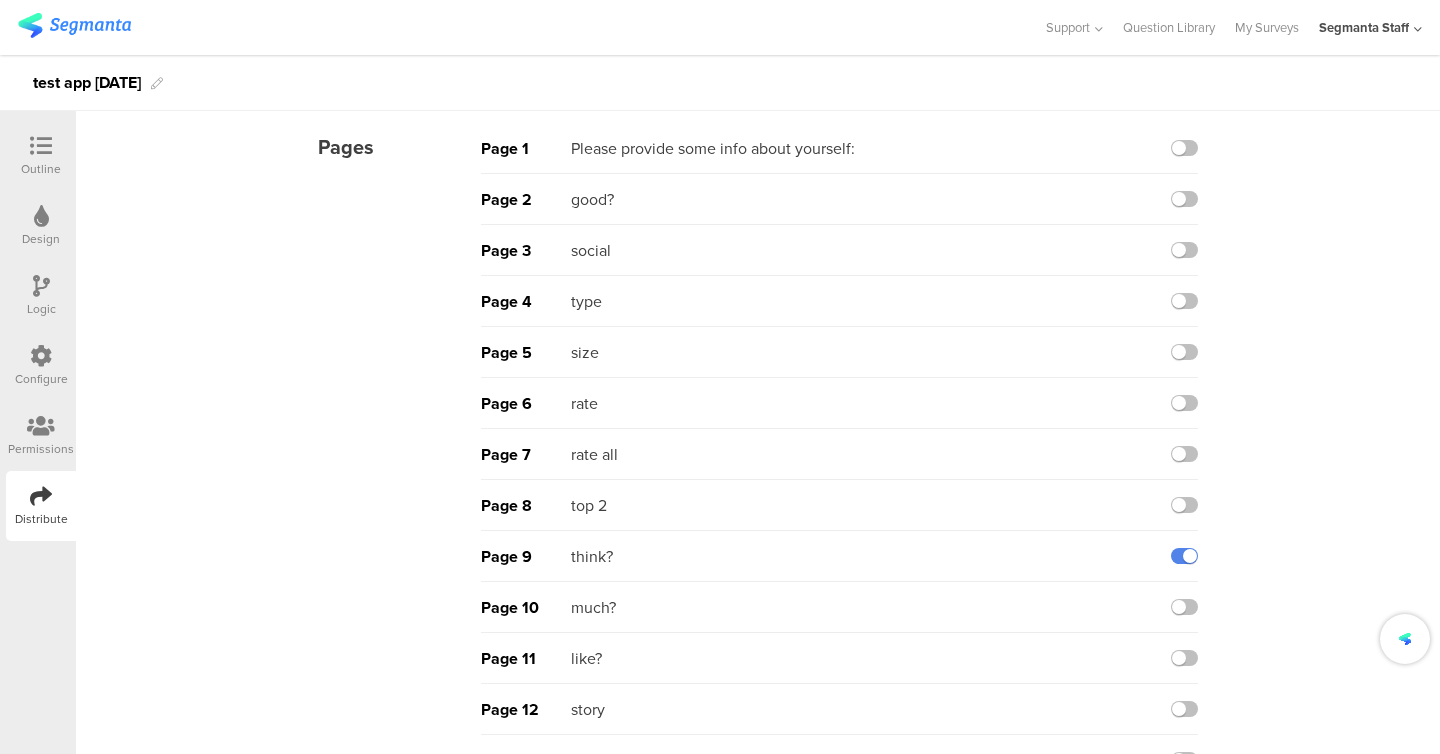 scroll, scrollTop: 0, scrollLeft: 0, axis: both 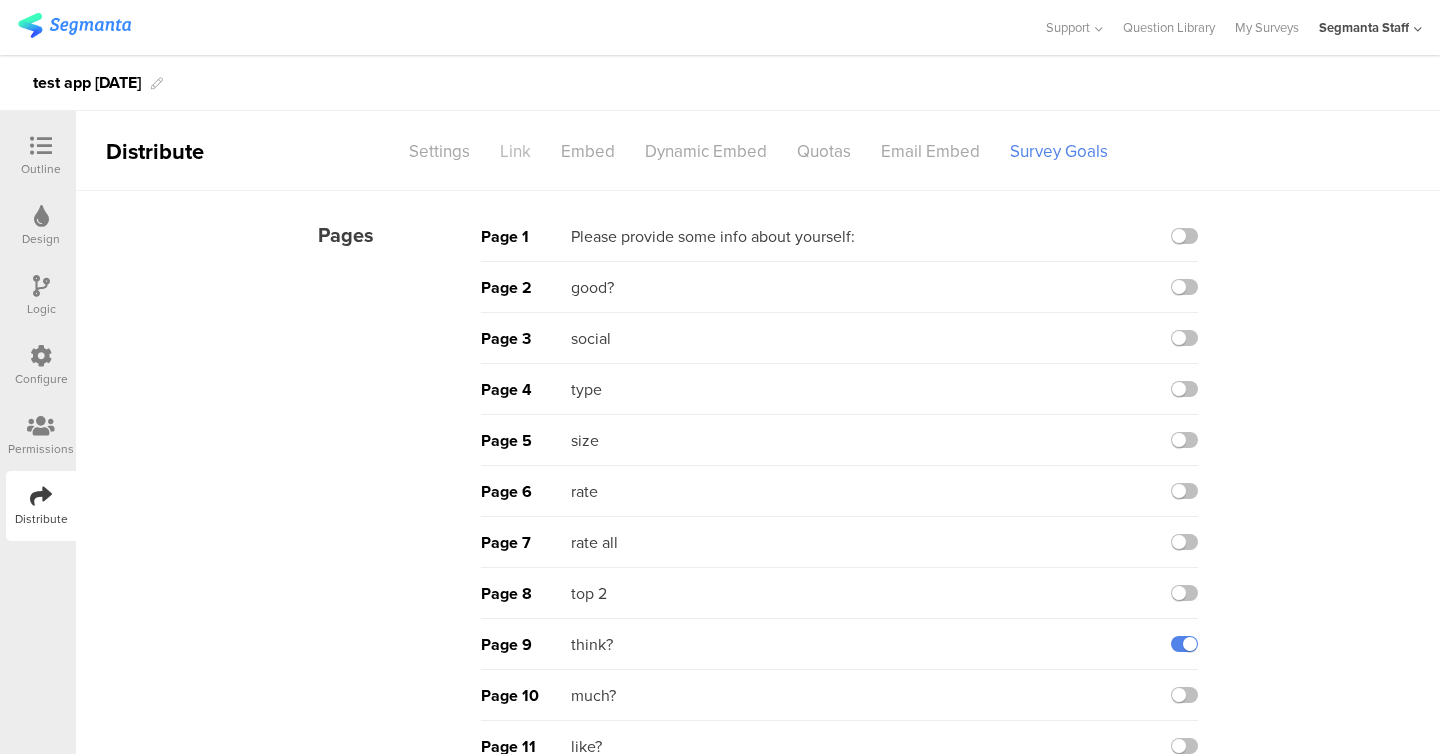 click on "Link" at bounding box center (515, 151) 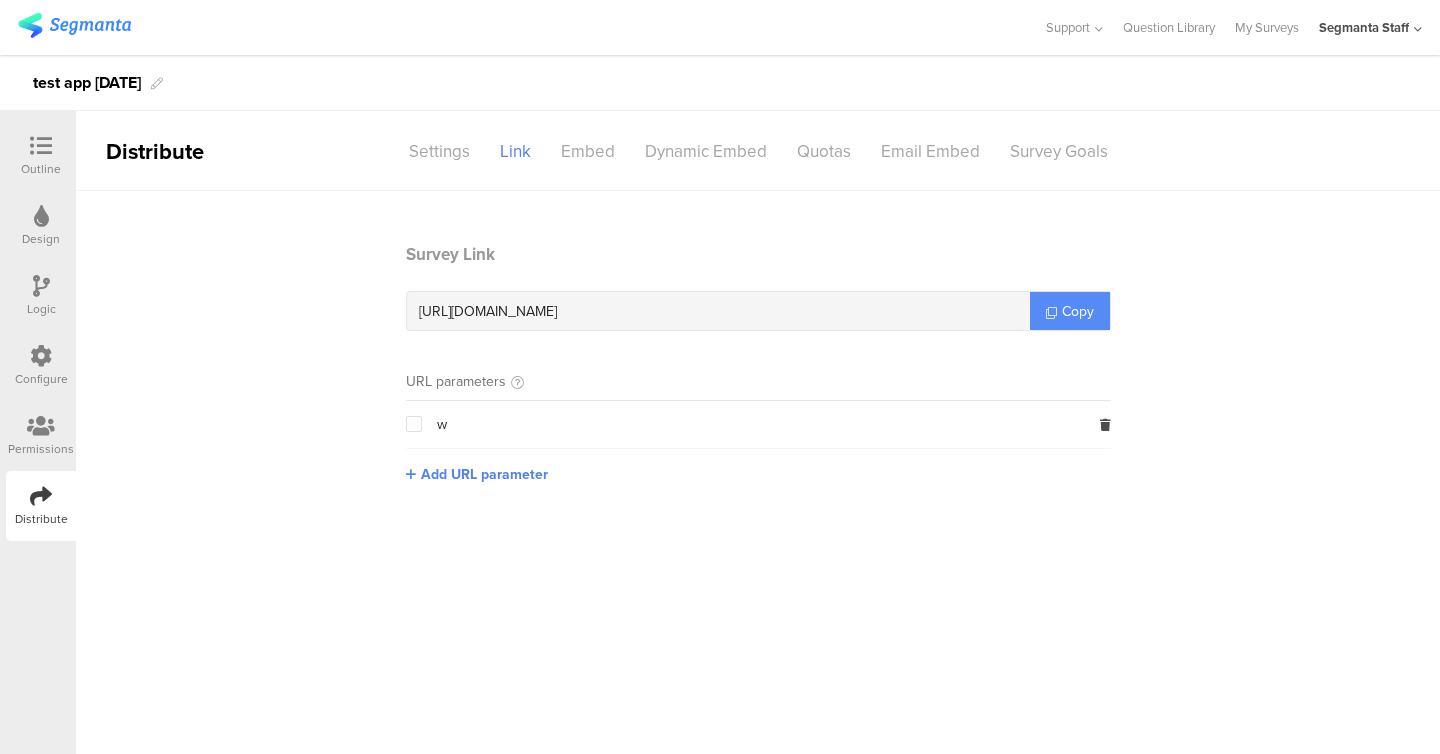 click on "Copy" at bounding box center [1070, 311] 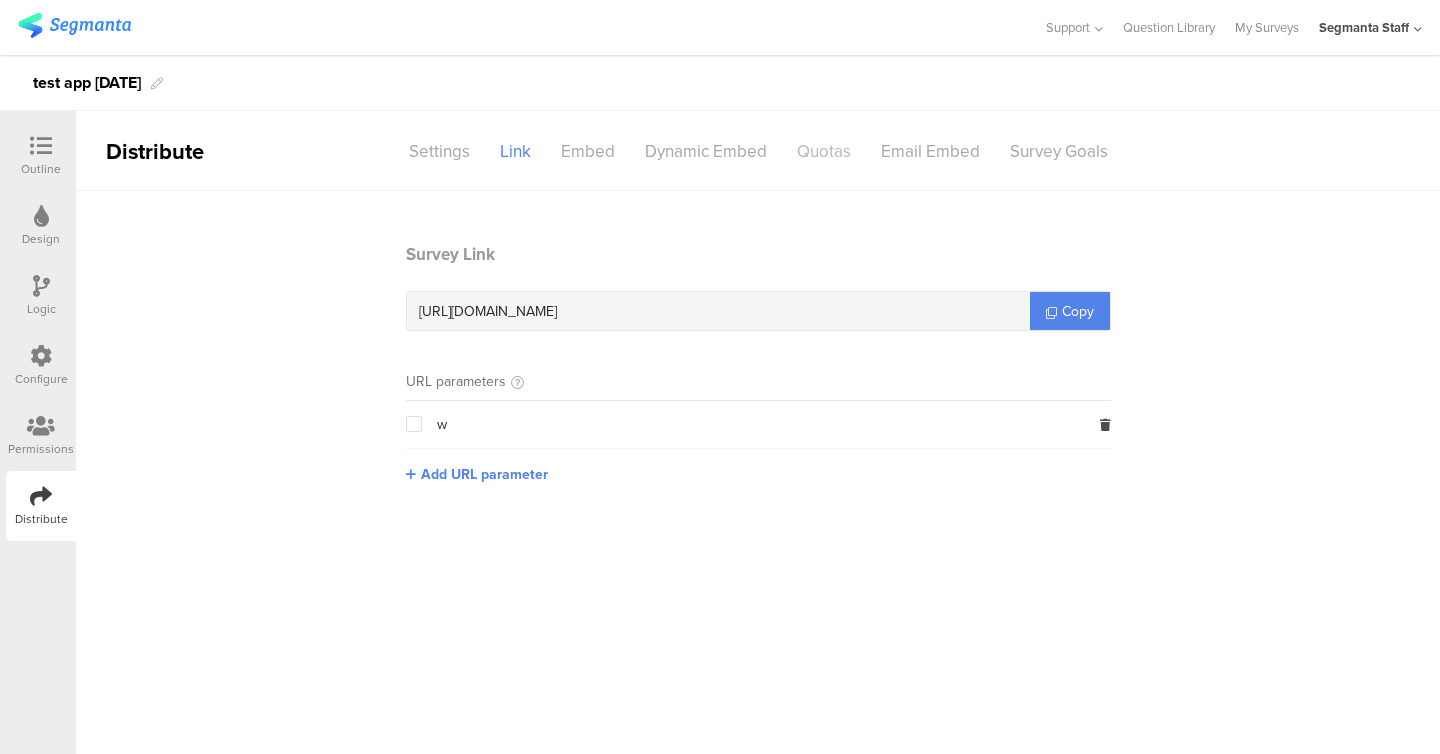 click on "Quotas" at bounding box center (824, 151) 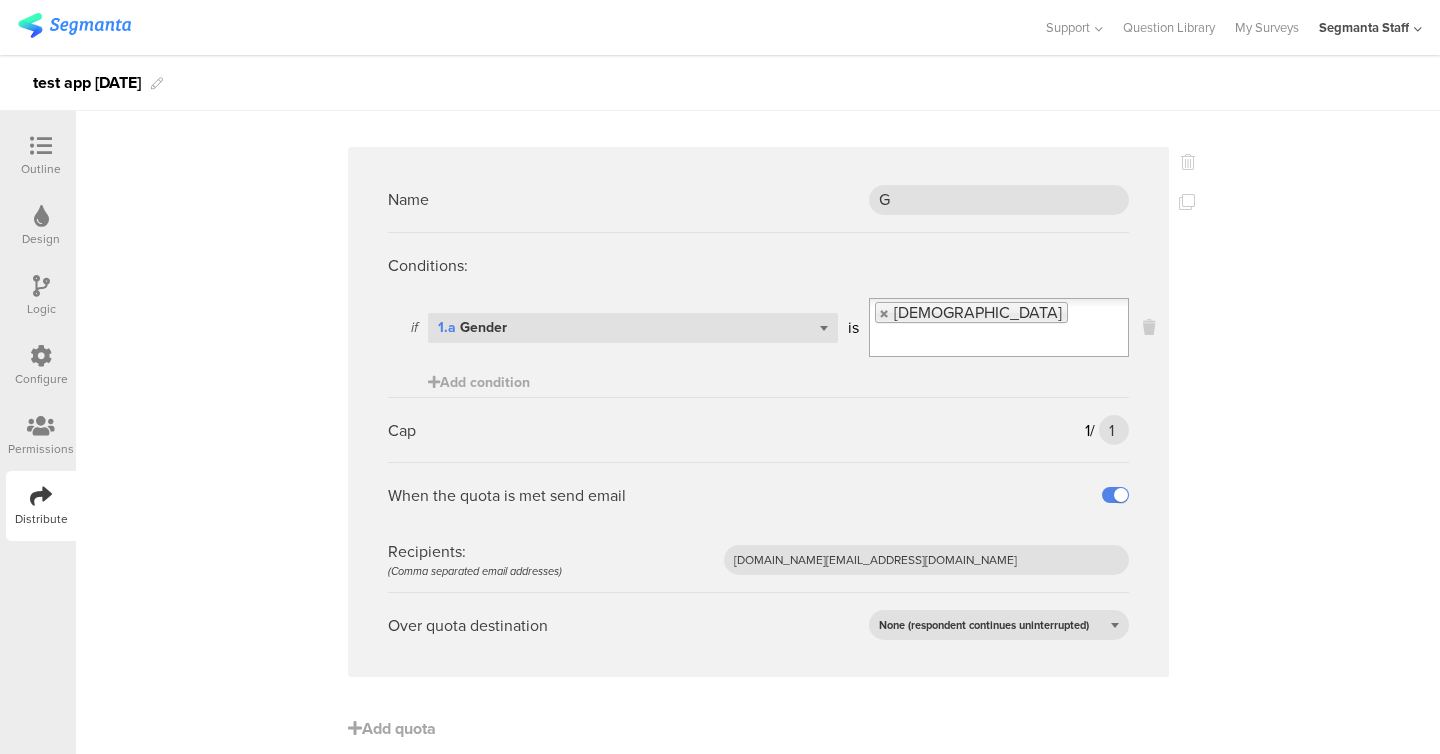 scroll, scrollTop: 0, scrollLeft: 0, axis: both 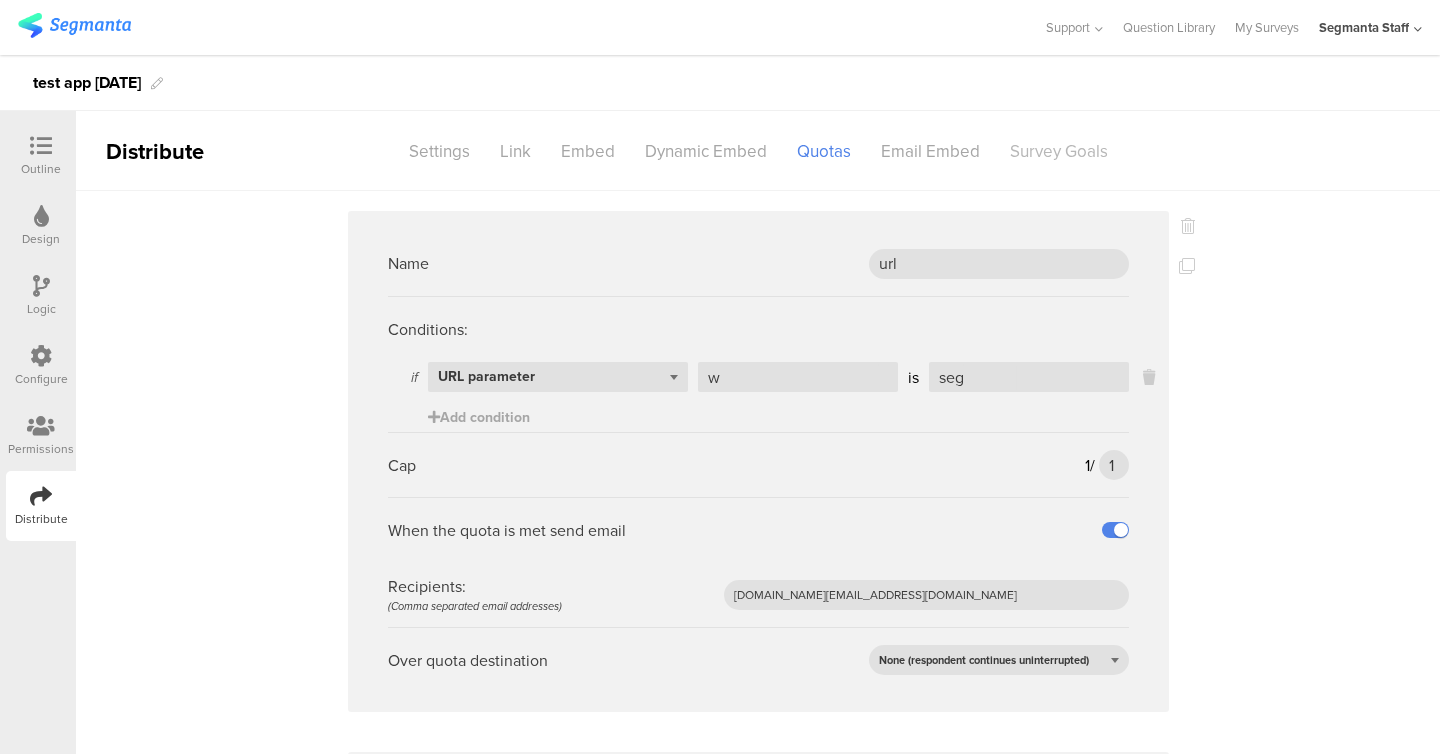 click on "Survey Goals" at bounding box center [1059, 151] 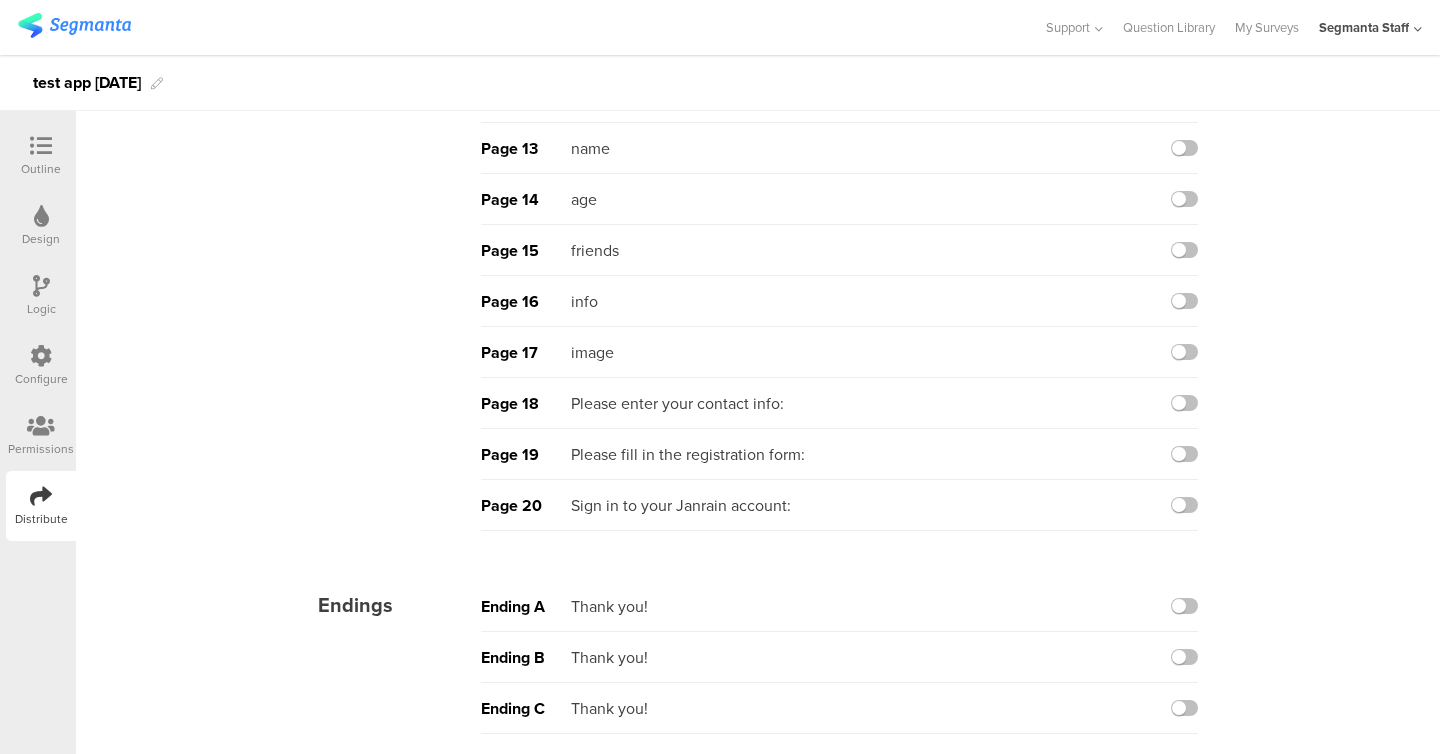 scroll, scrollTop: 0, scrollLeft: 0, axis: both 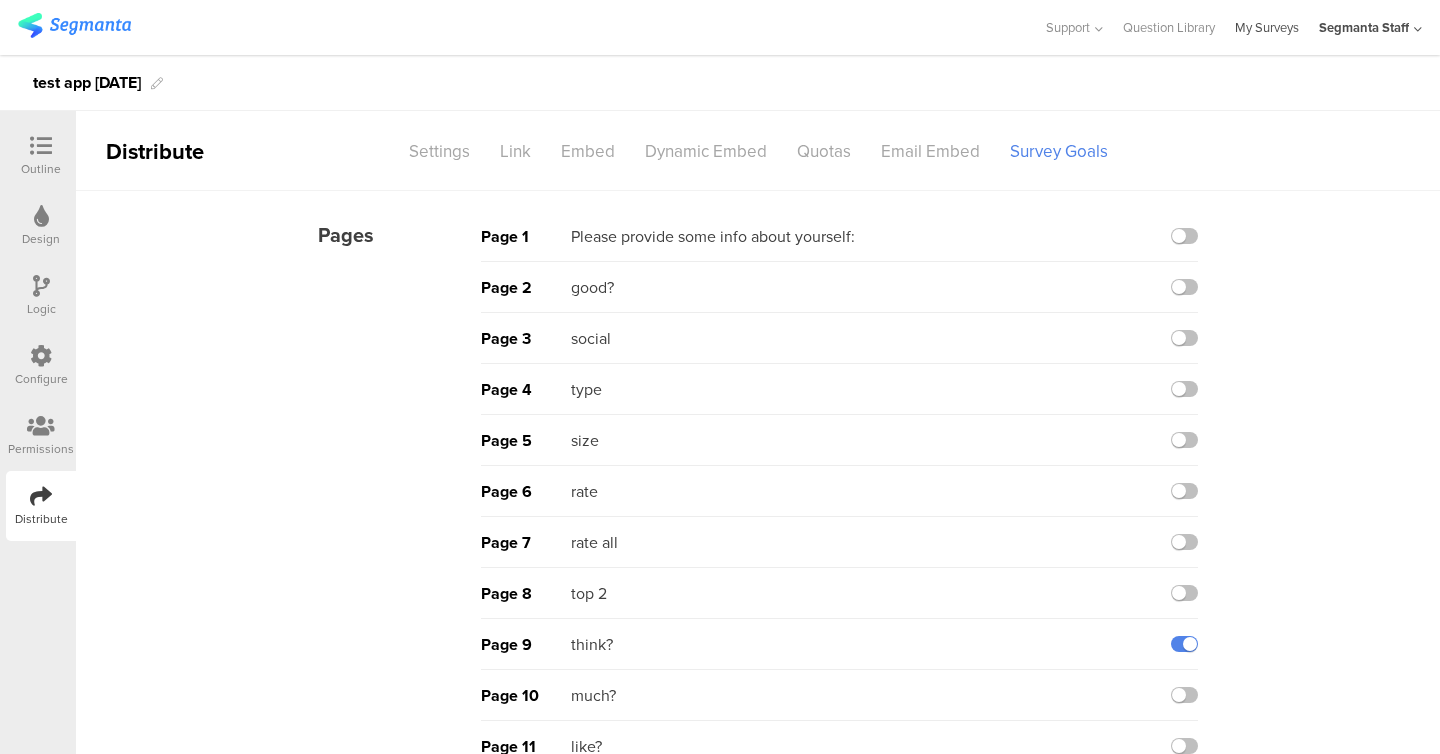 click on "My Surveys" at bounding box center [1267, 27] 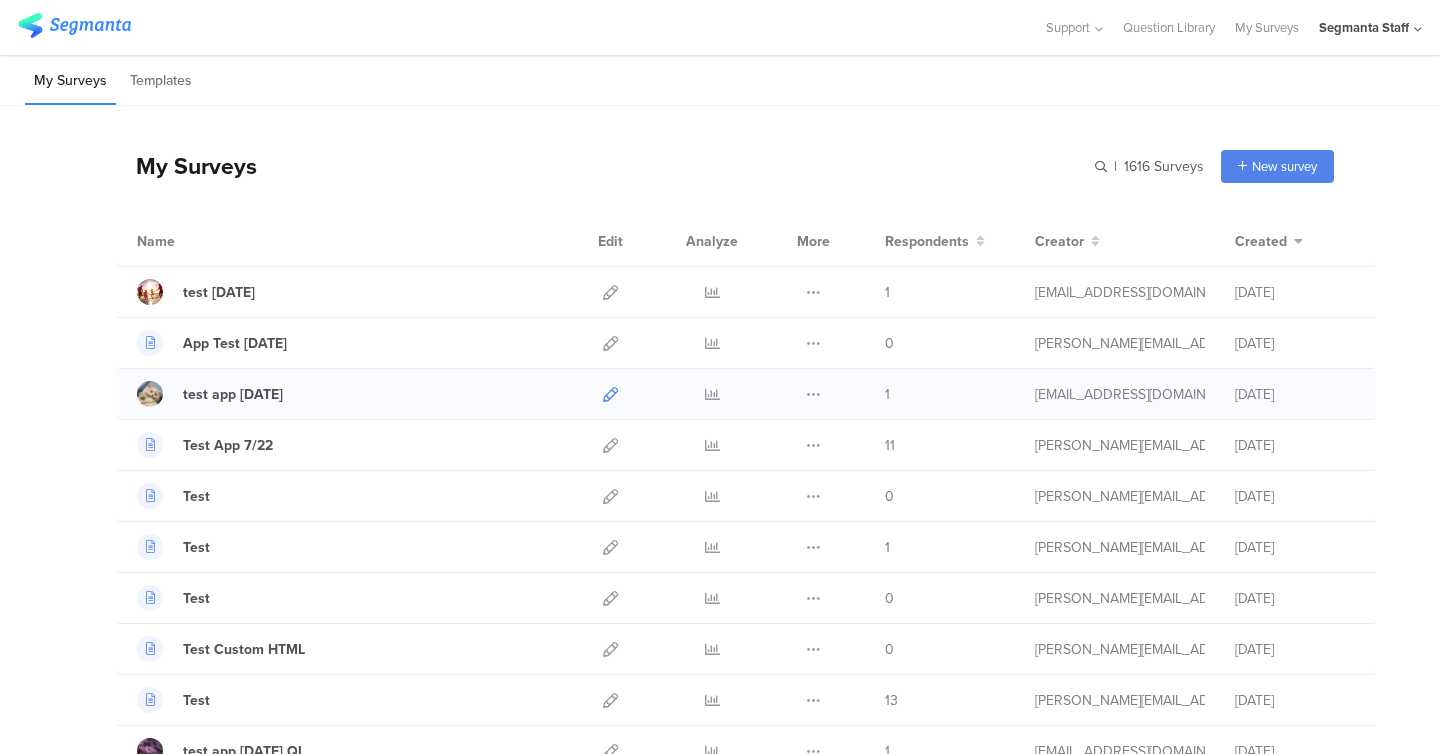click at bounding box center (610, 394) 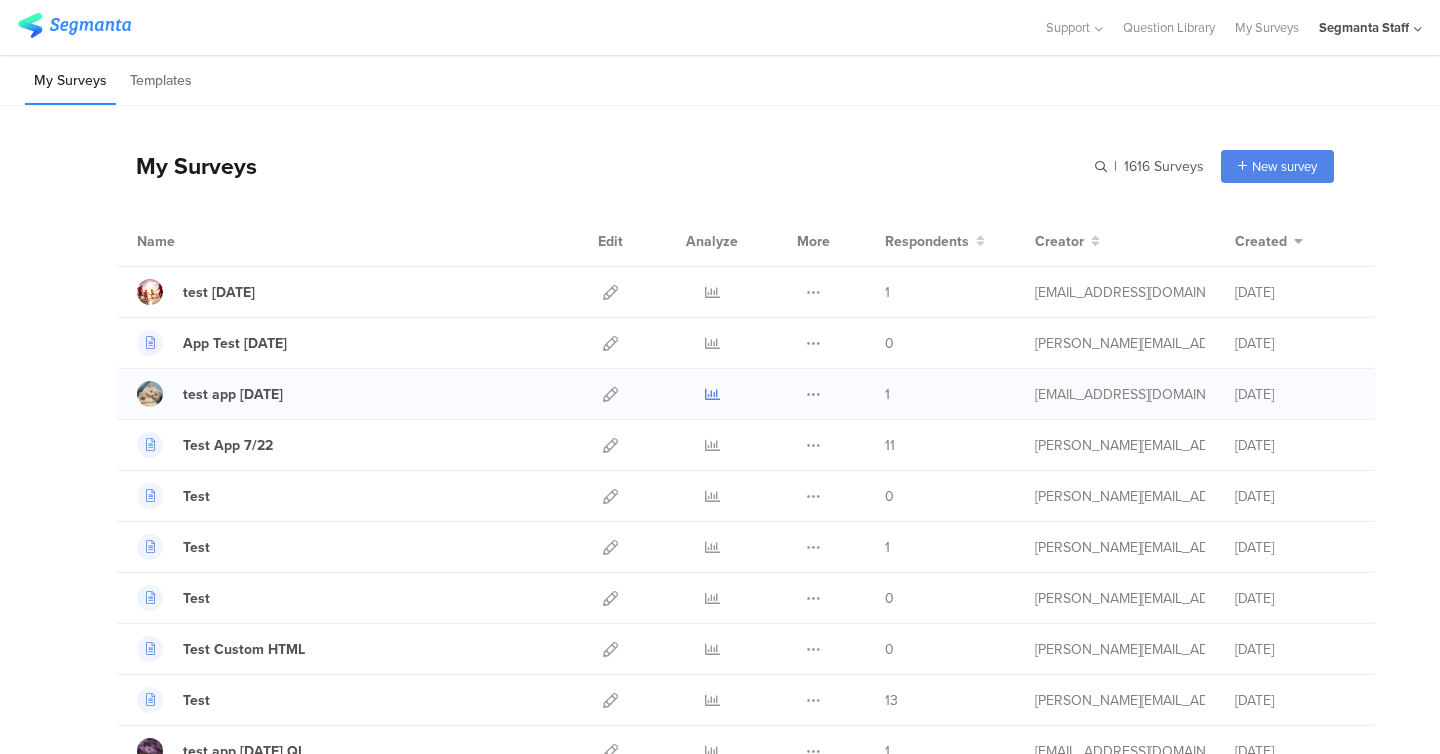 click at bounding box center (712, 394) 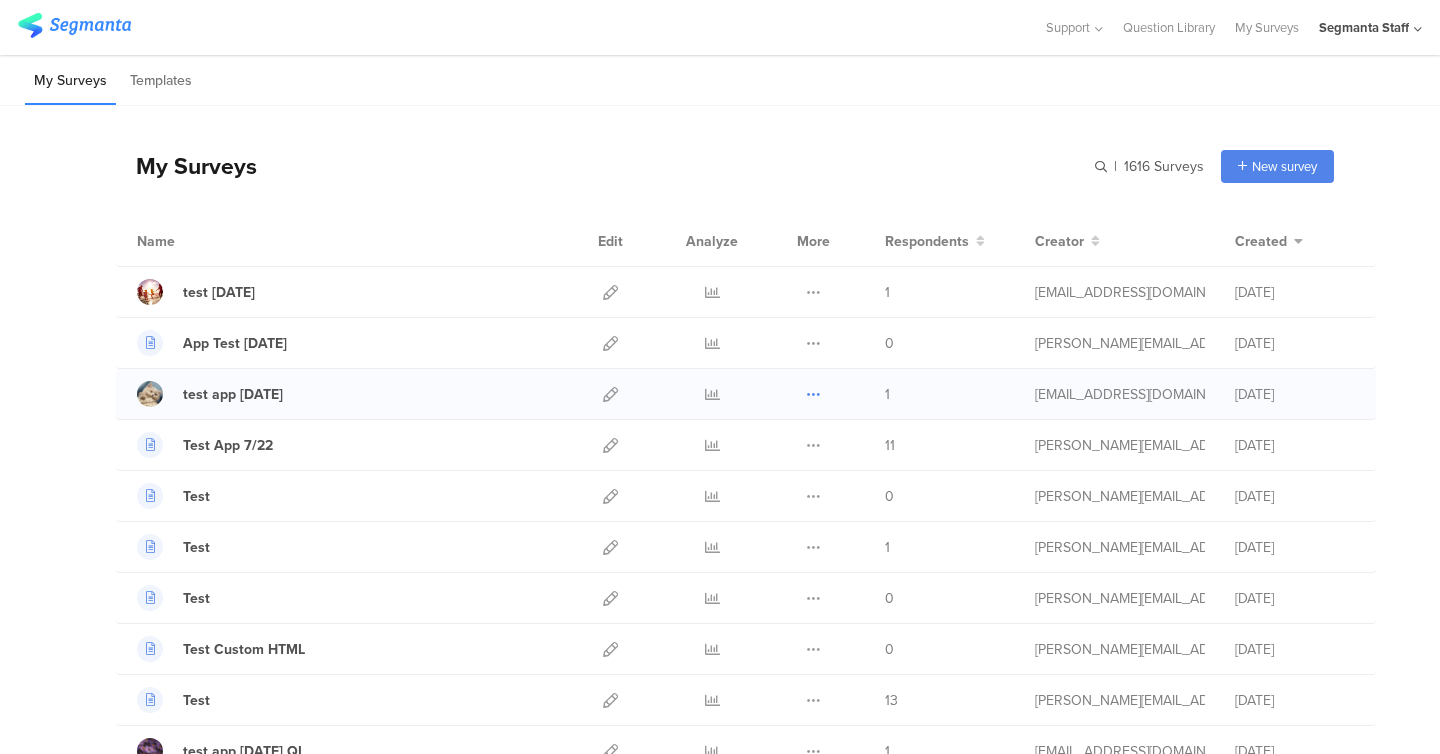 click at bounding box center [813, 394] 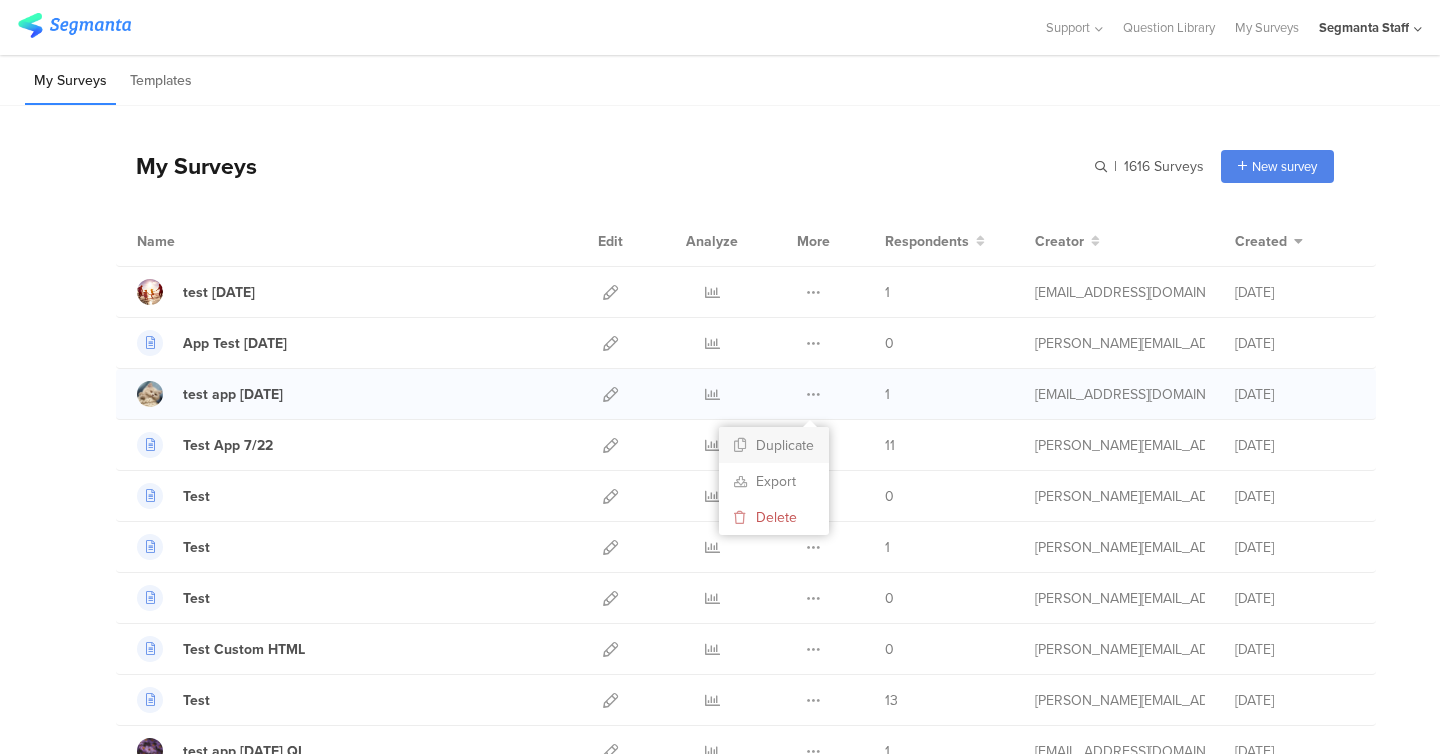 click on "Duplicate" at bounding box center [774, 445] 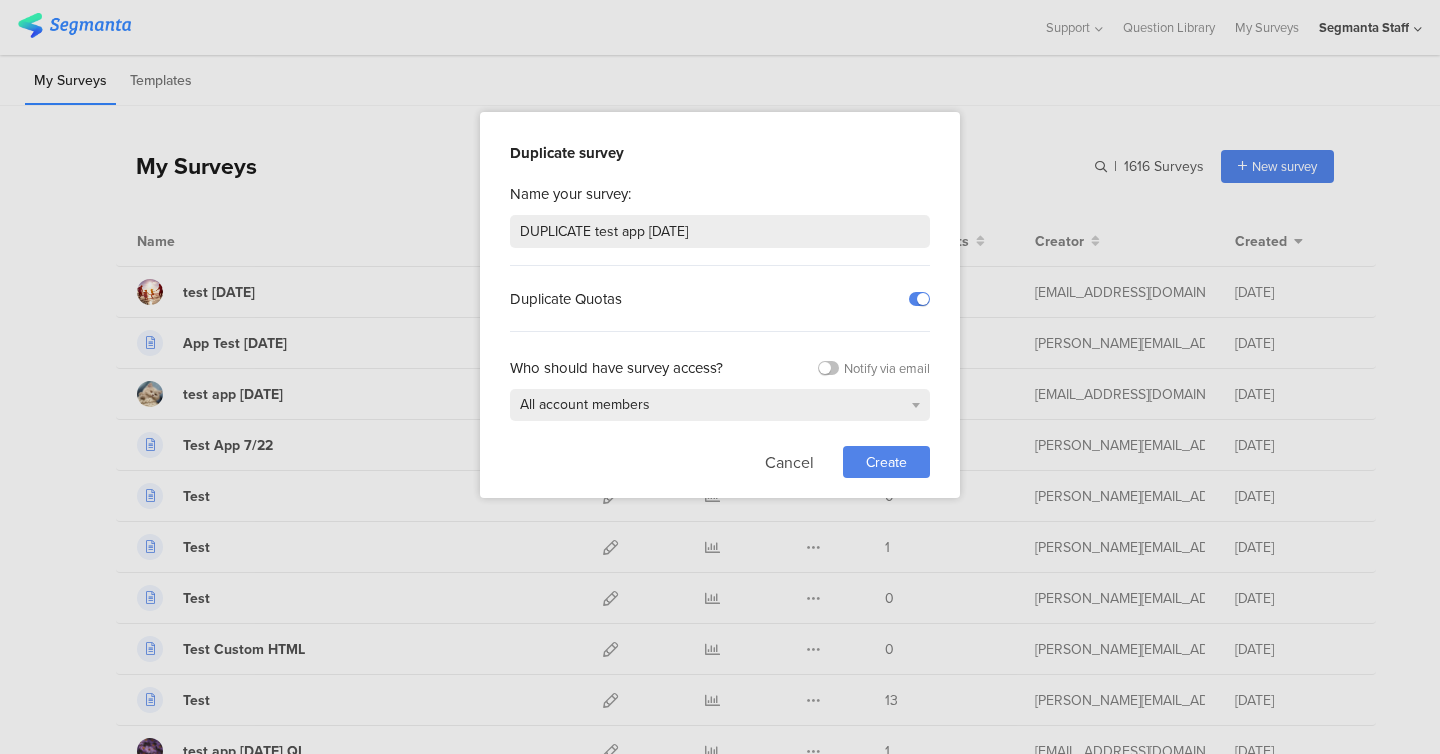 click on "Create" at bounding box center [886, 462] 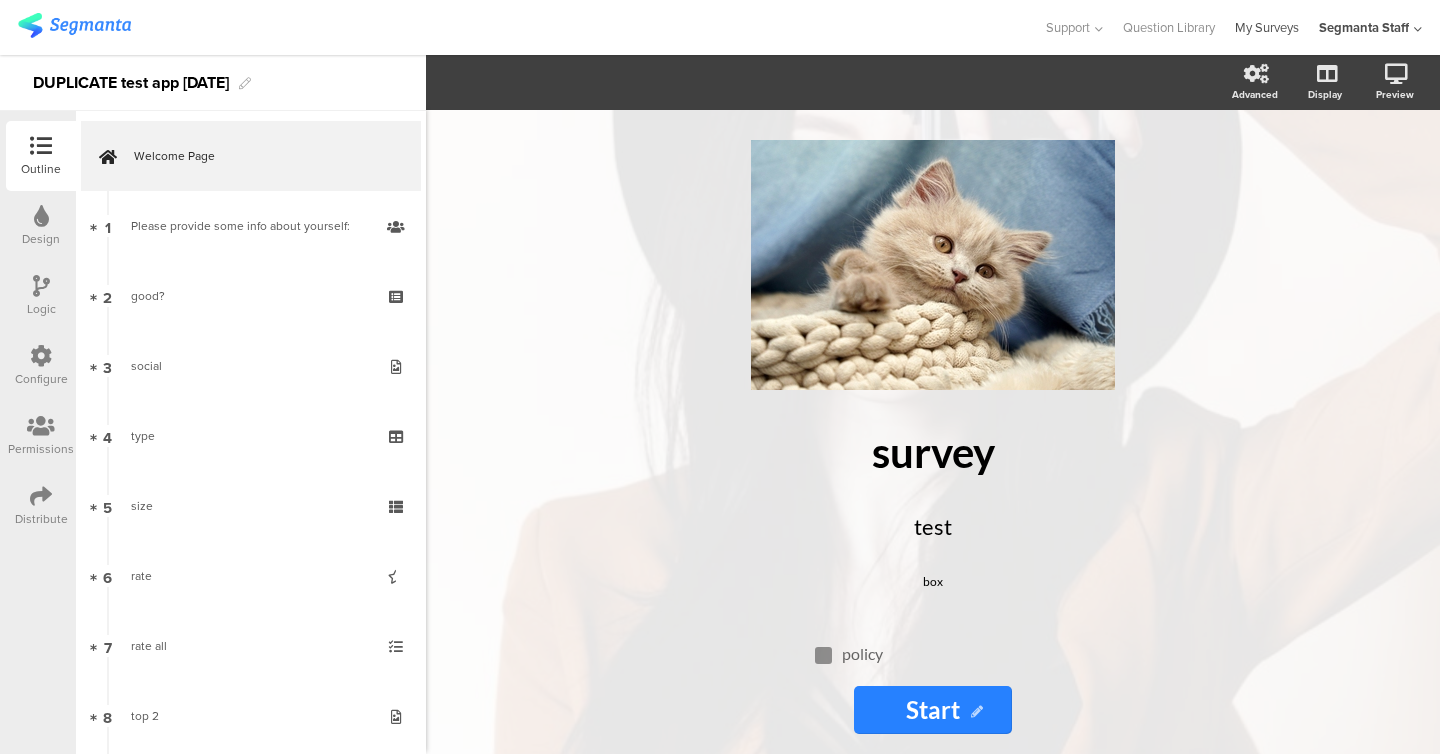 click on "My Surveys" at bounding box center [1267, 27] 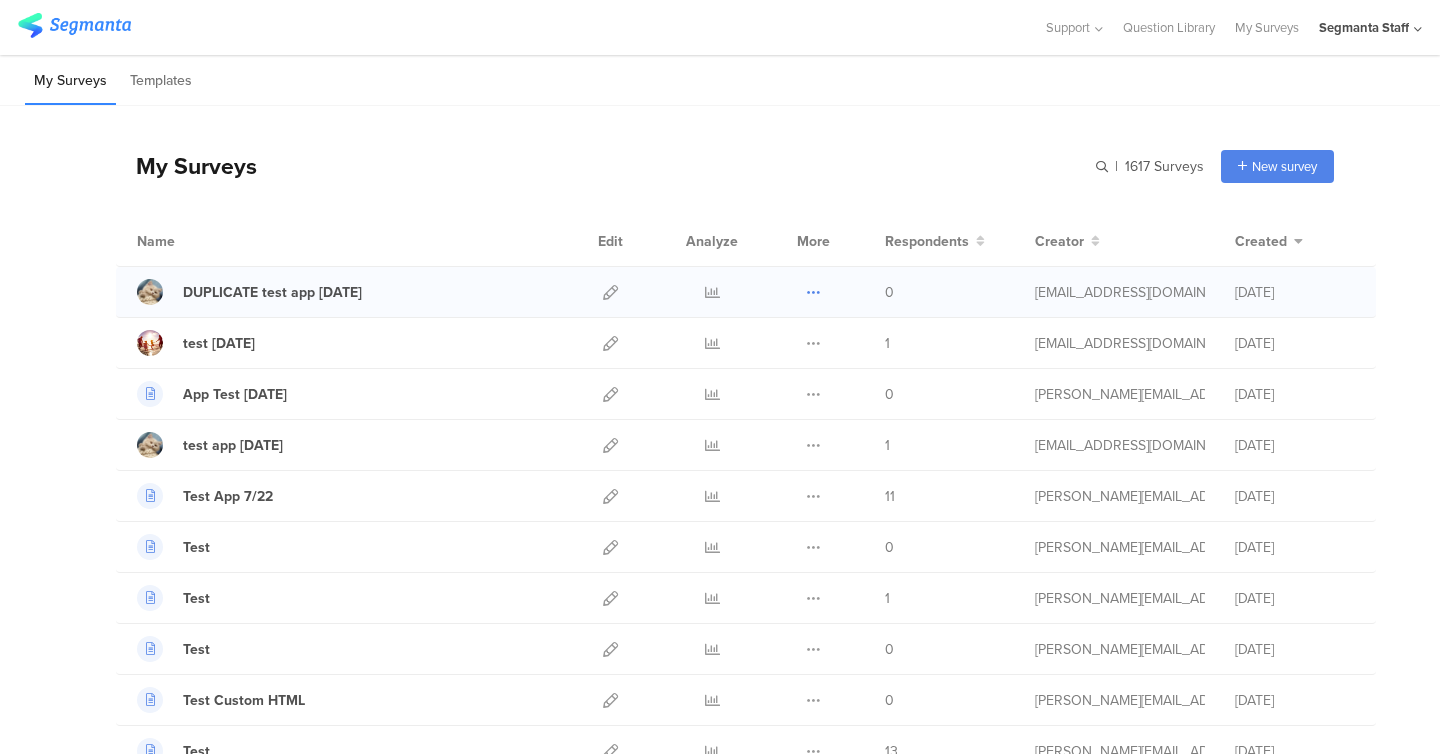 click at bounding box center (813, 292) 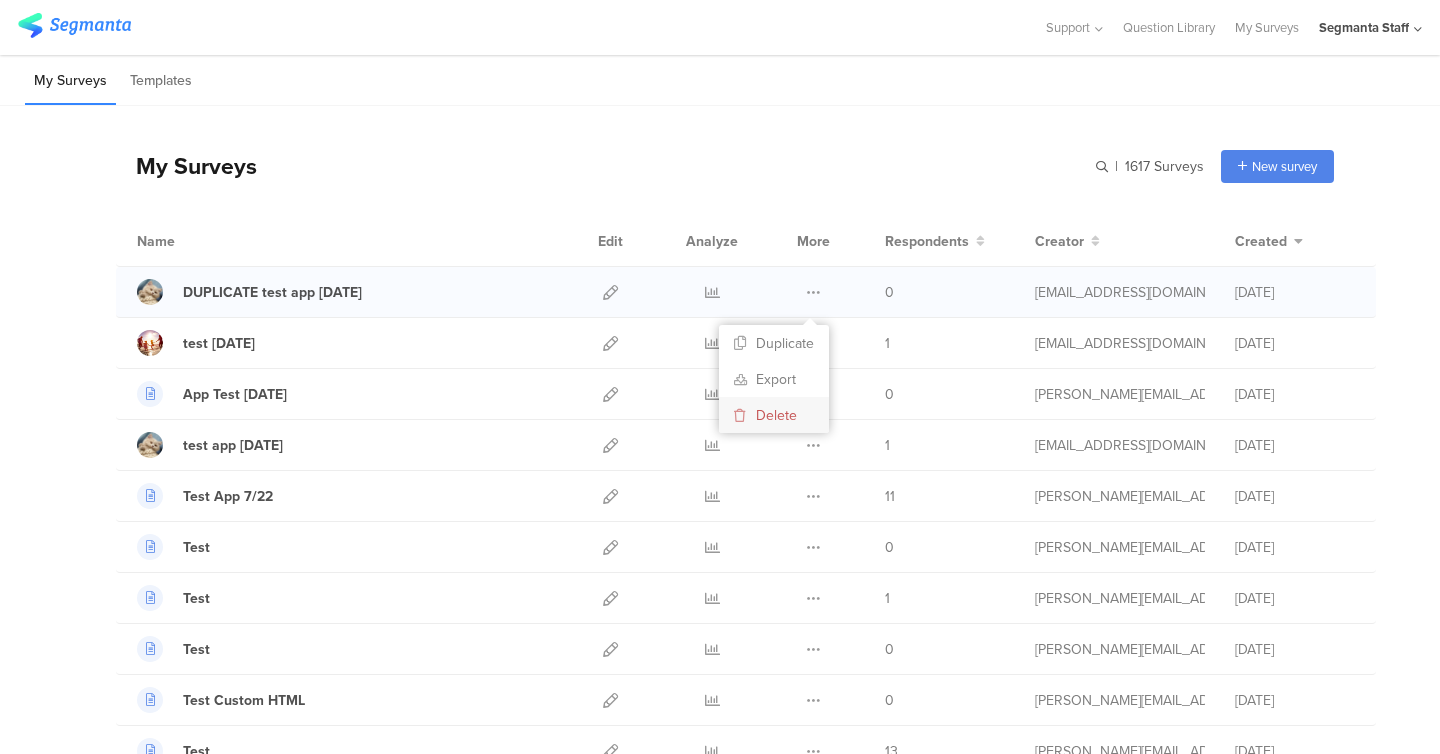 click on "Delete" at bounding box center [774, 415] 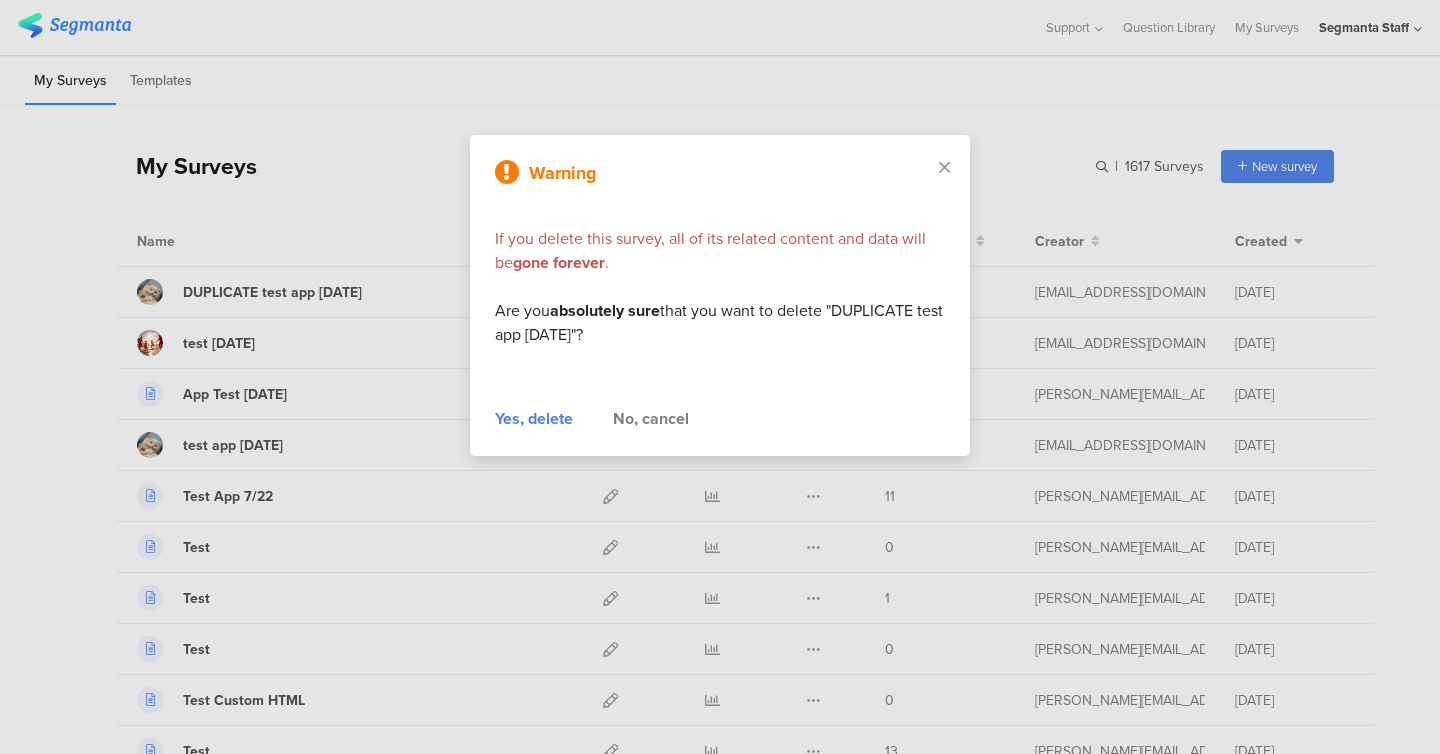 click on "Yes, delete" at bounding box center [534, 419] 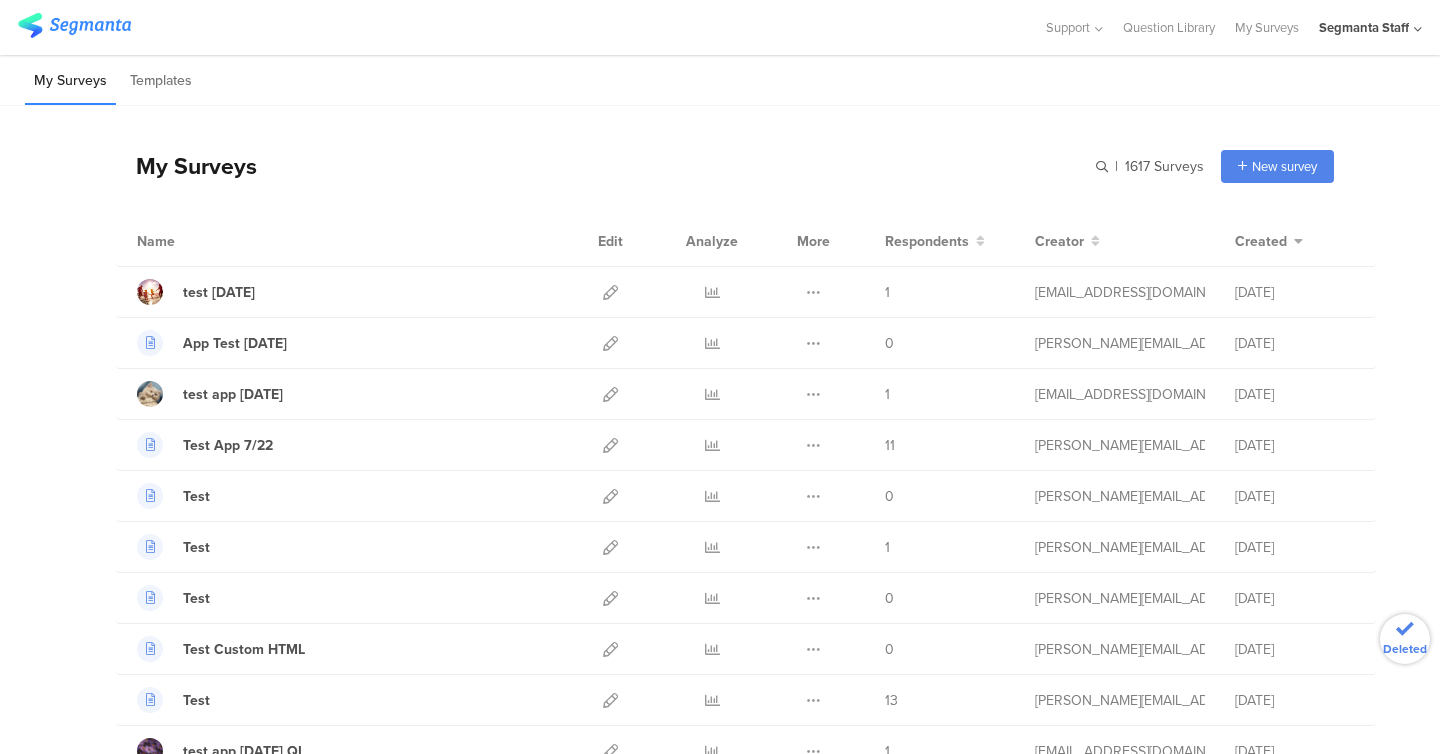 click on "My Surveys
Templates" at bounding box center (113, 81) 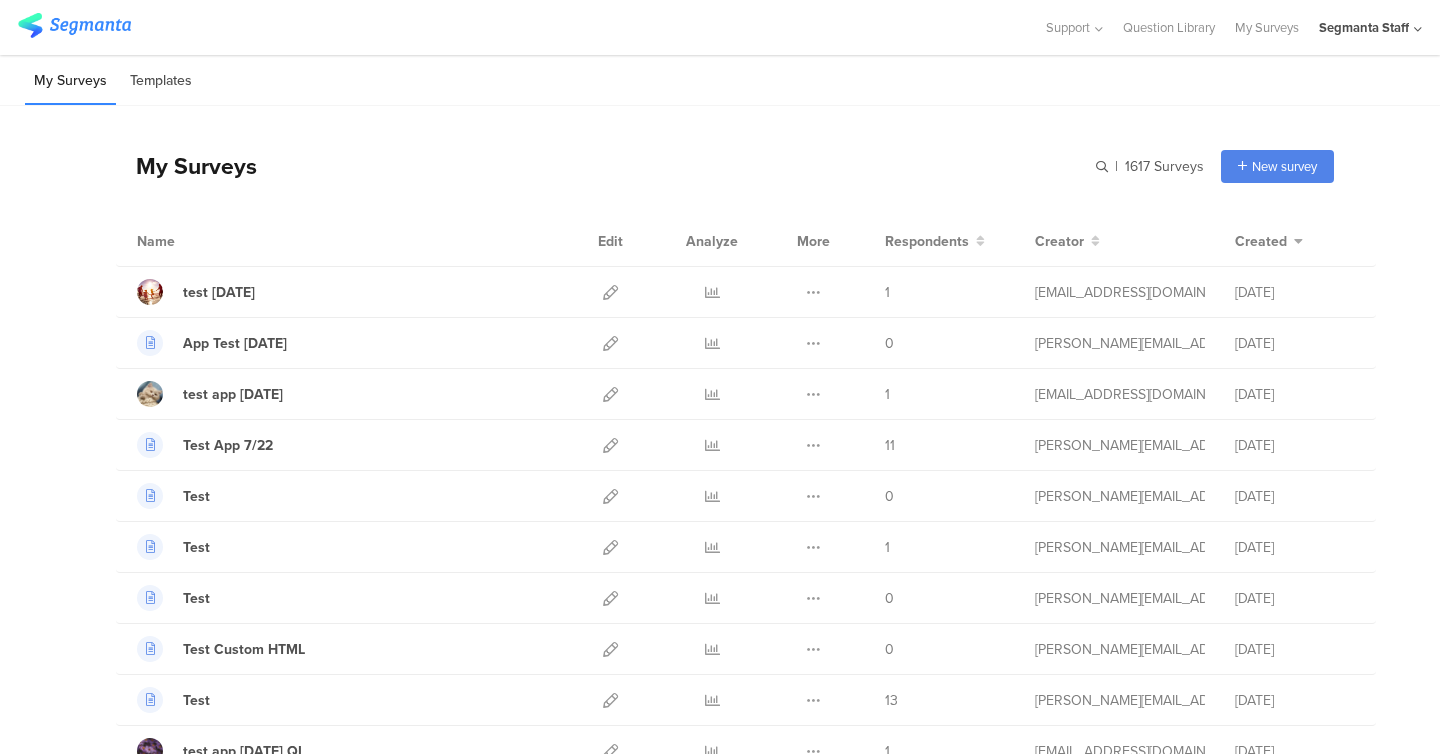 click on "Templates" at bounding box center (161, 81) 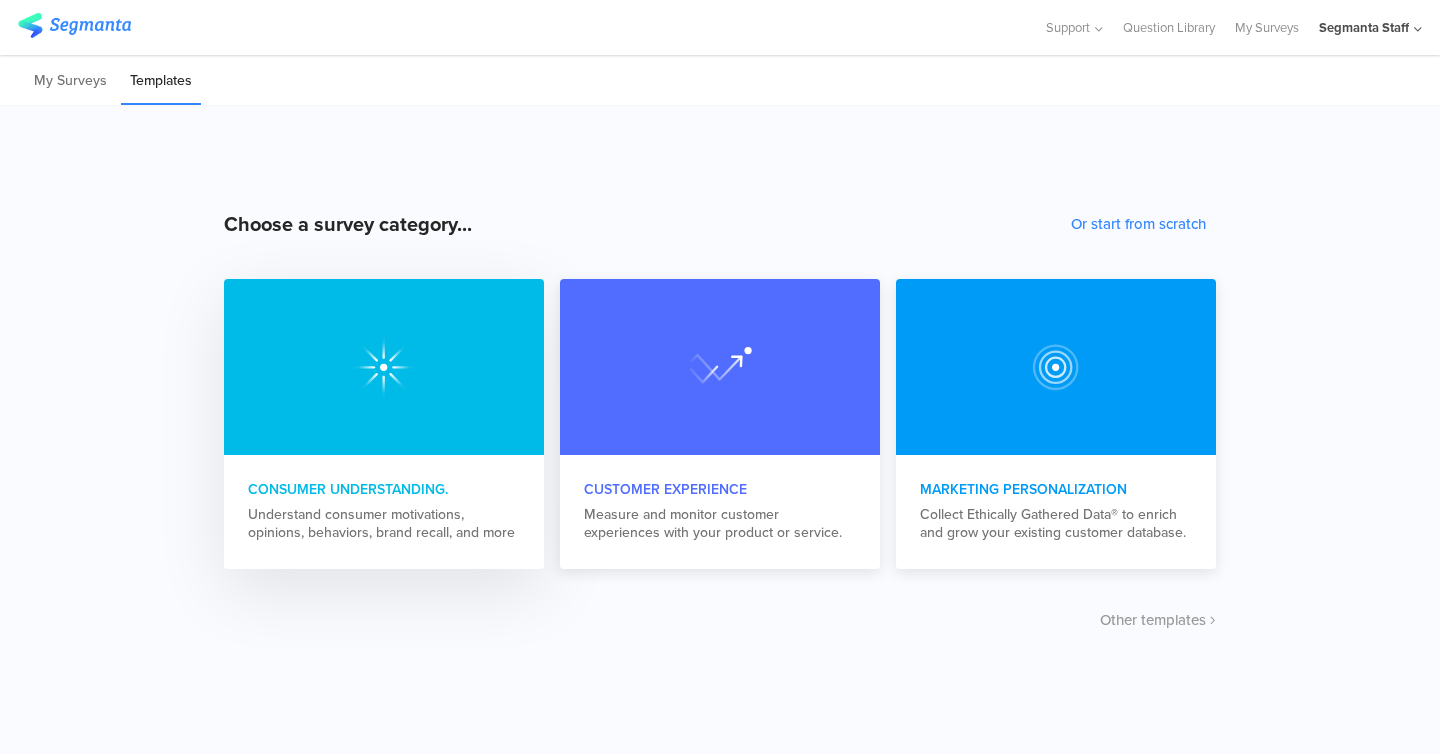 click at bounding box center (384, 367) 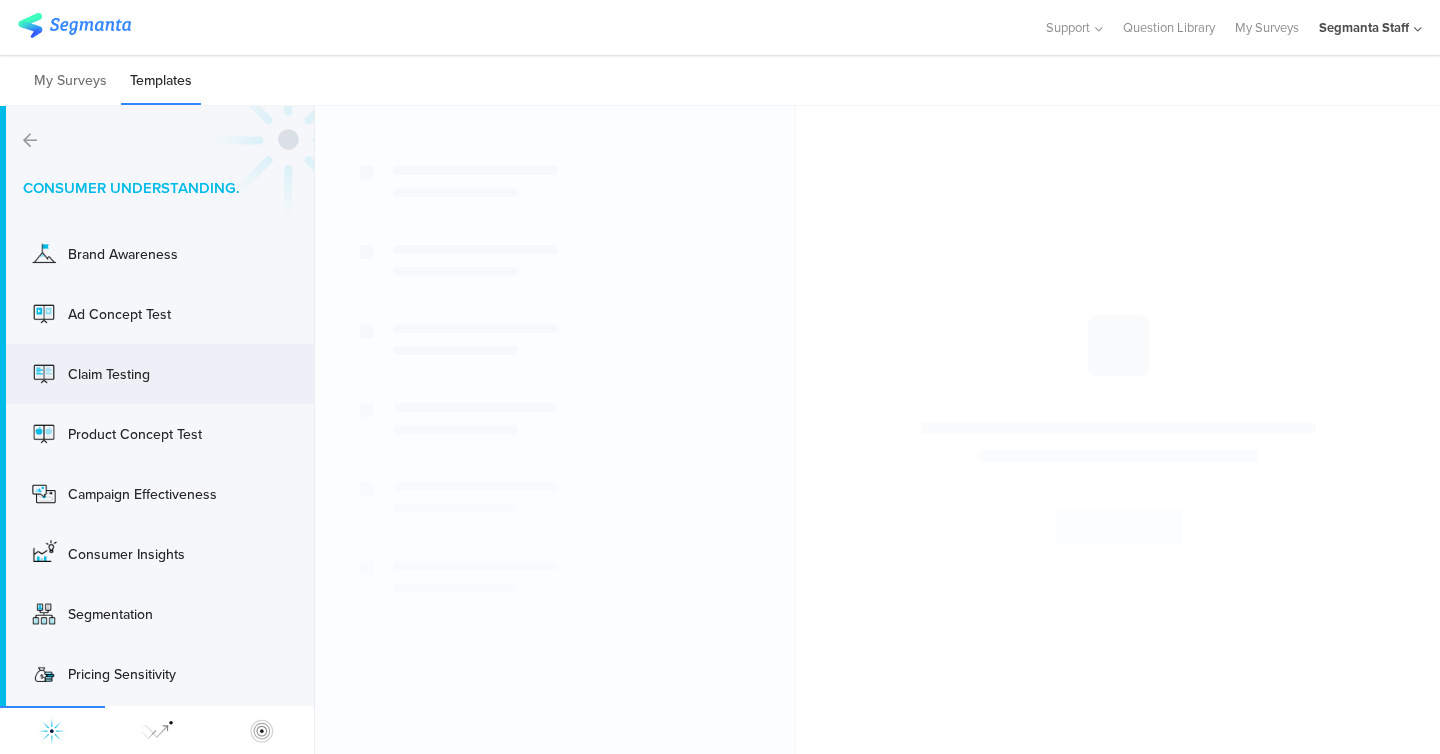 click on "Claim Testing" at bounding box center (148, 374) 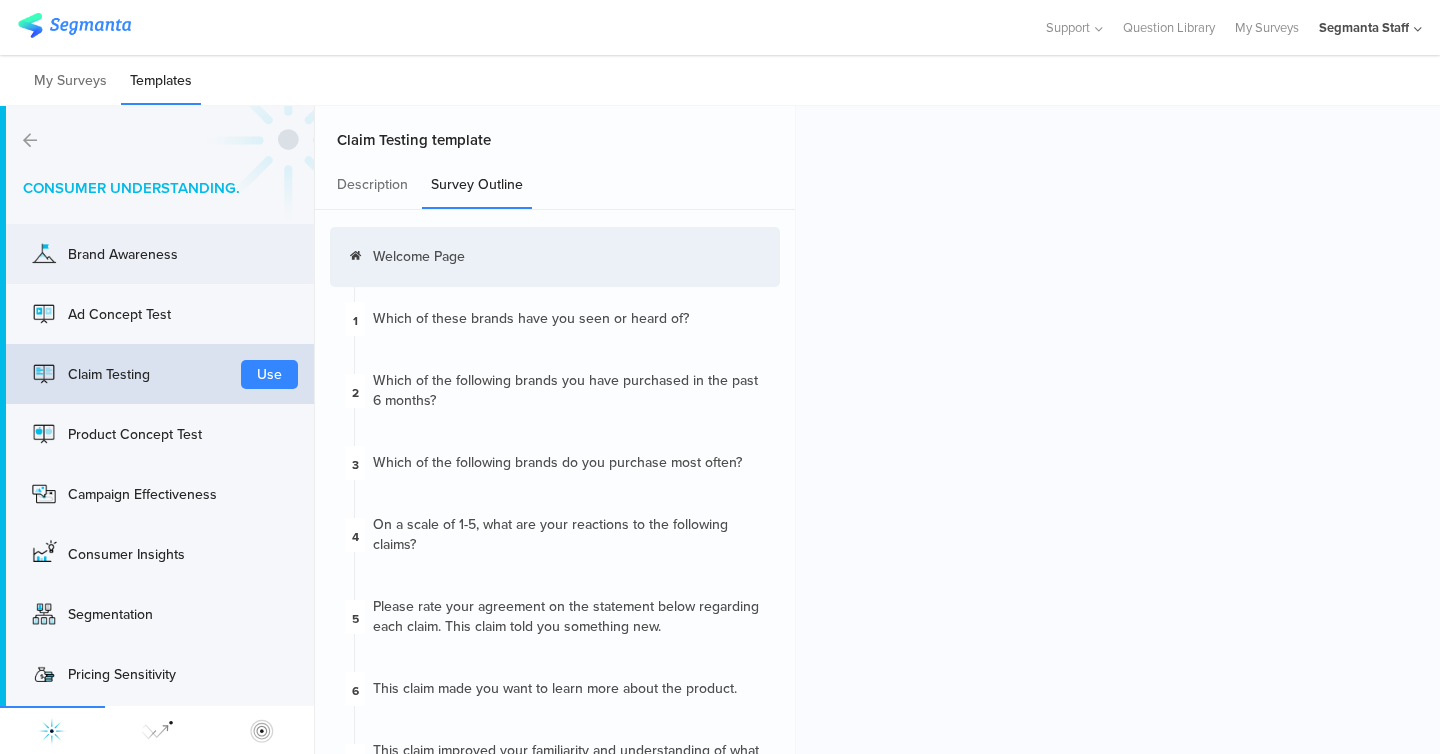 click on "Brand Awareness" at bounding box center (148, 254) 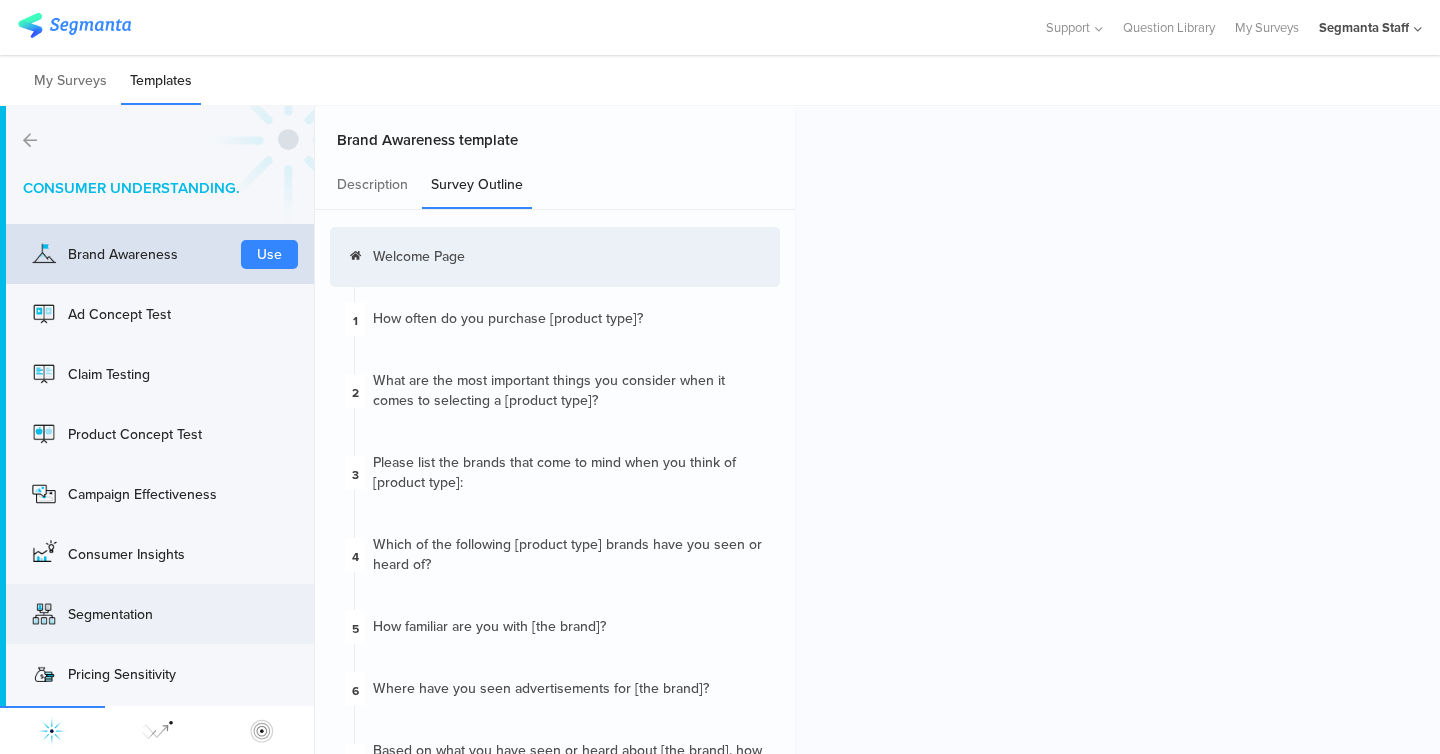 click on "Segmentation" at bounding box center (128, 614) 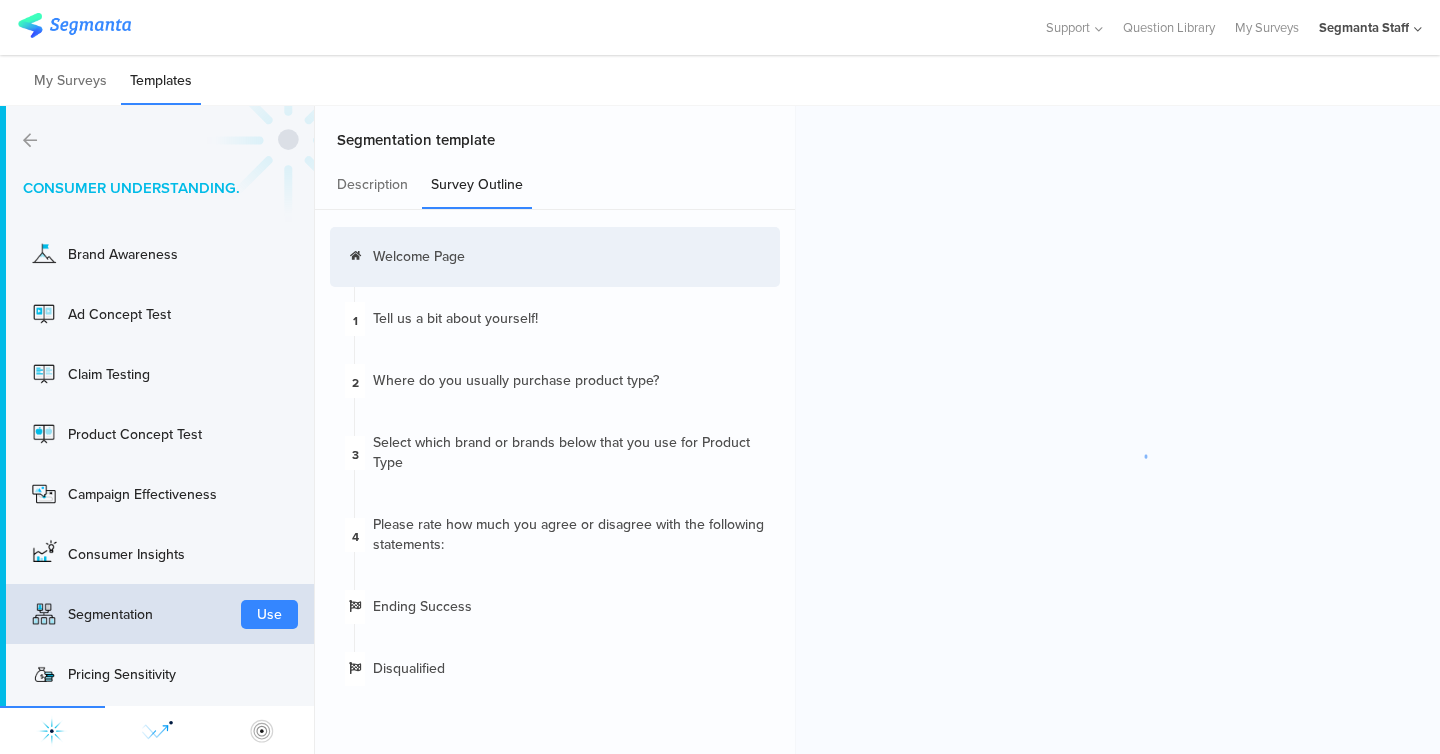 click at bounding box center [157, 731] 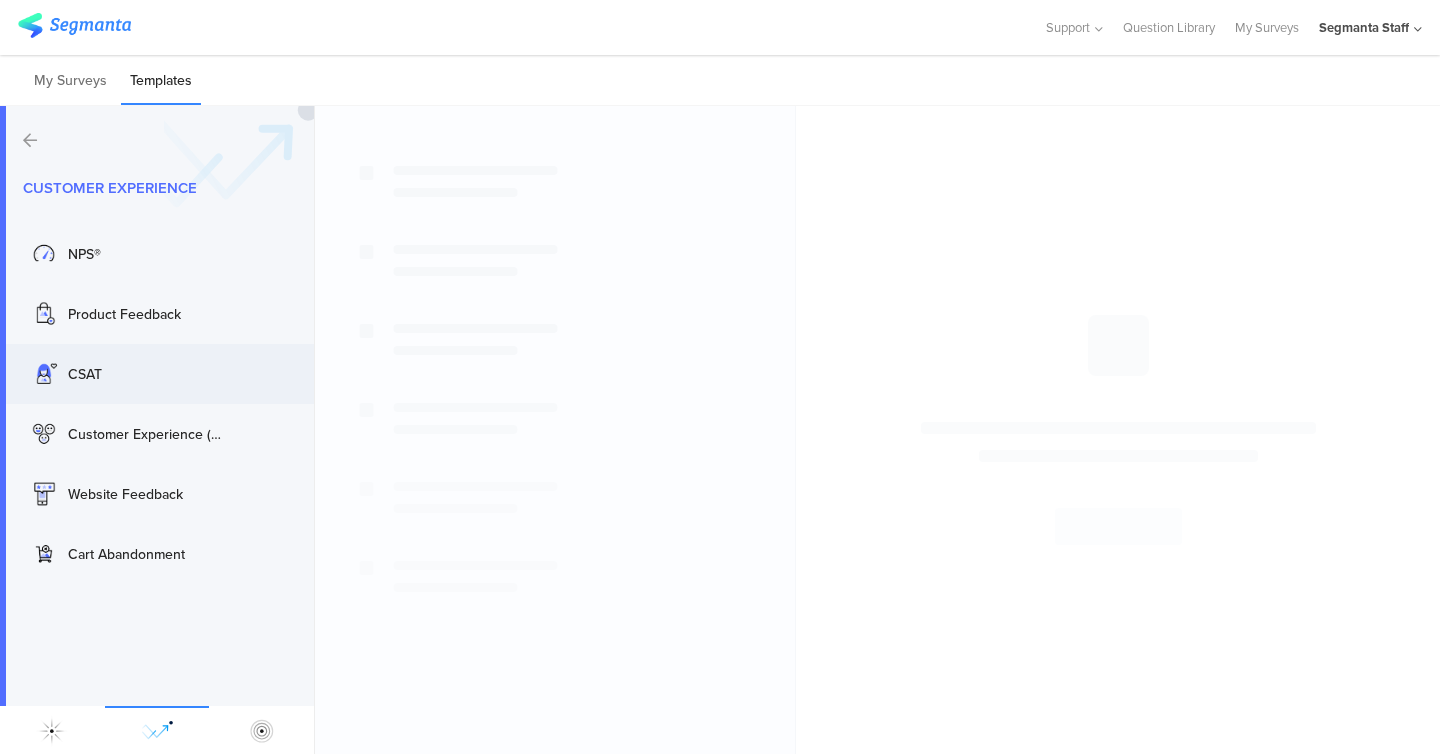 click on "CSAT   Use" at bounding box center [157, 374] 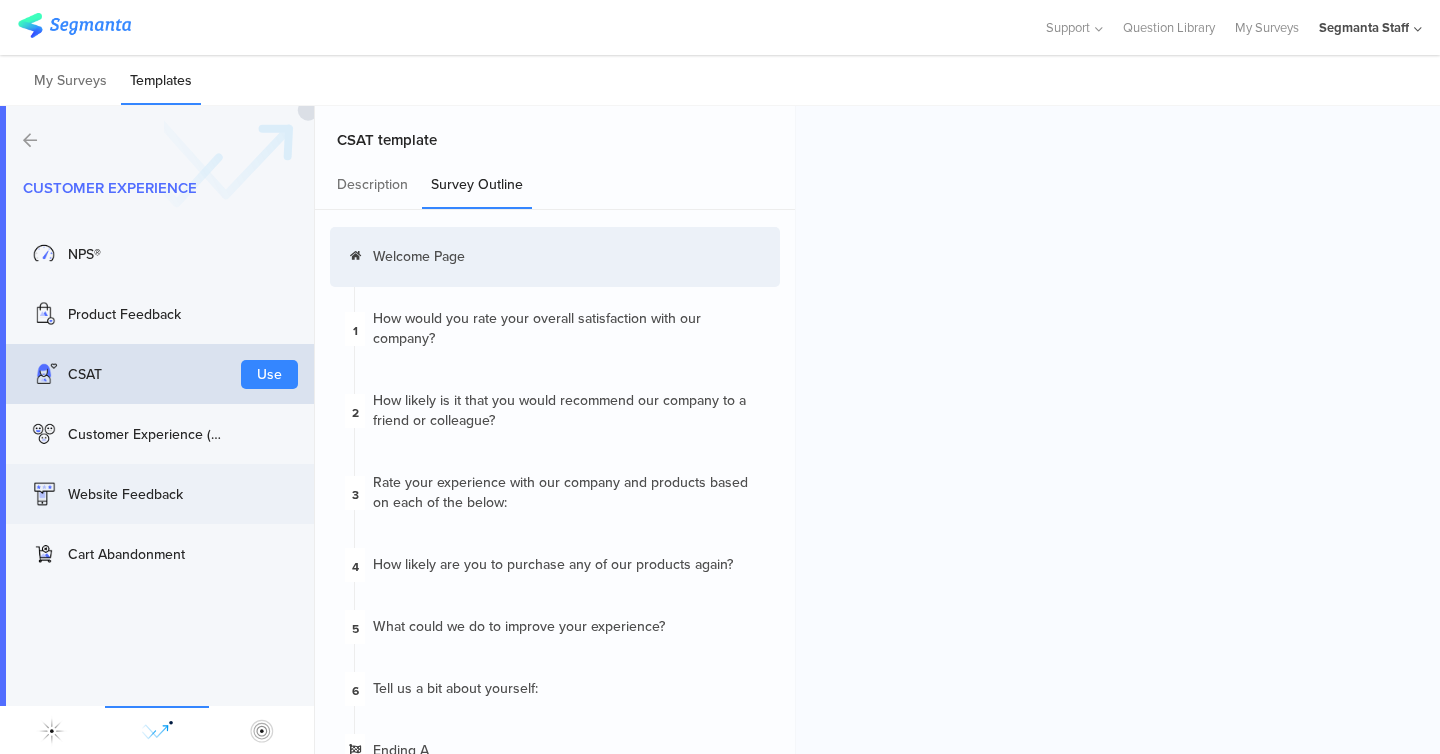 click on "Website Feedback" at bounding box center [128, 494] 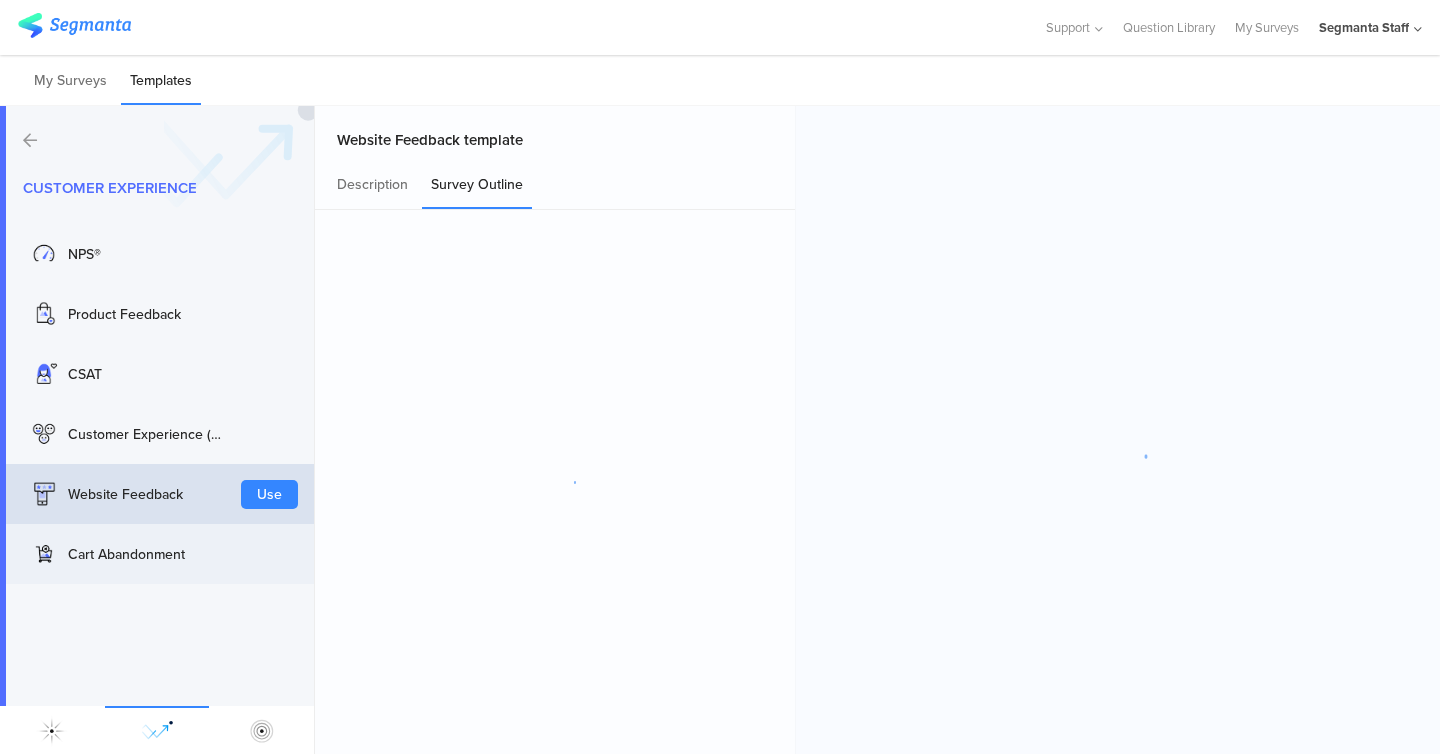click on "Cart Abandonment" at bounding box center (148, 554) 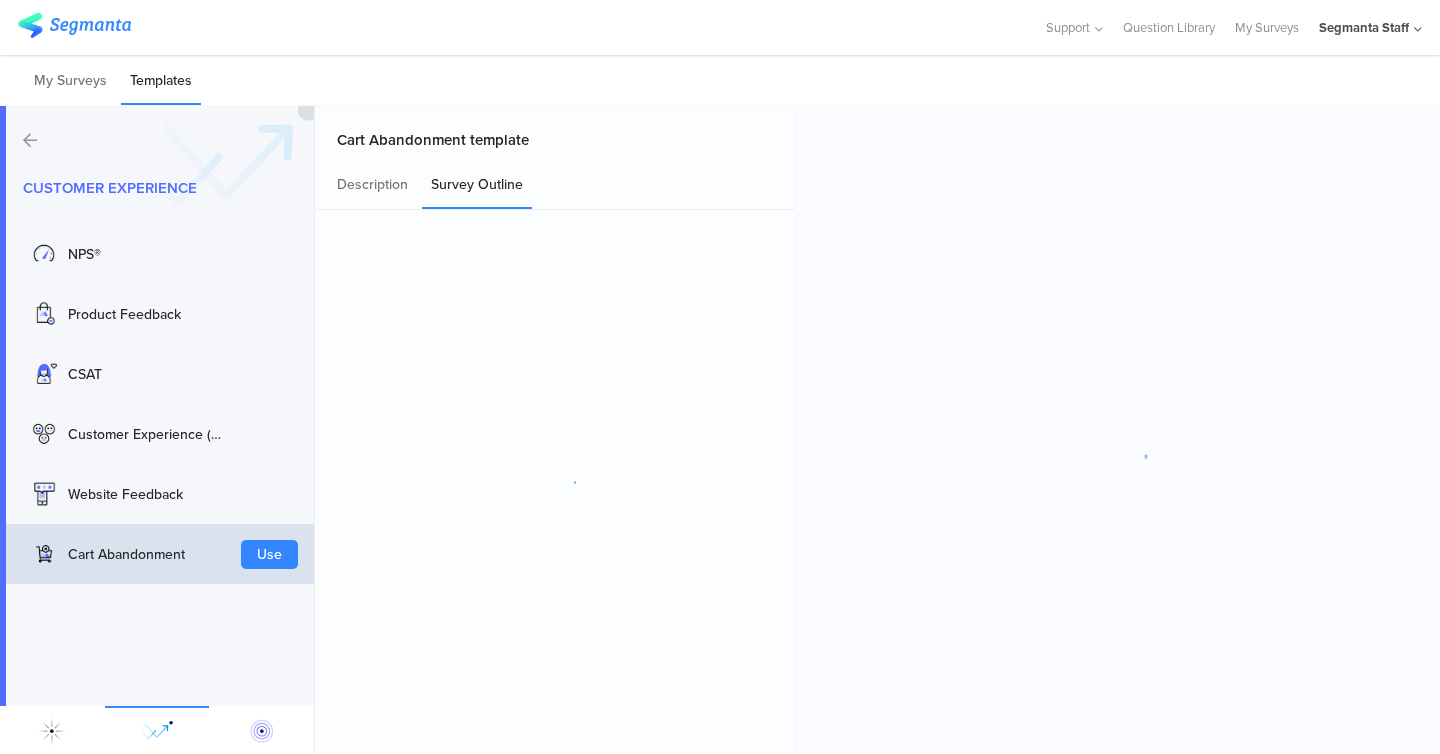click at bounding box center [262, 731] 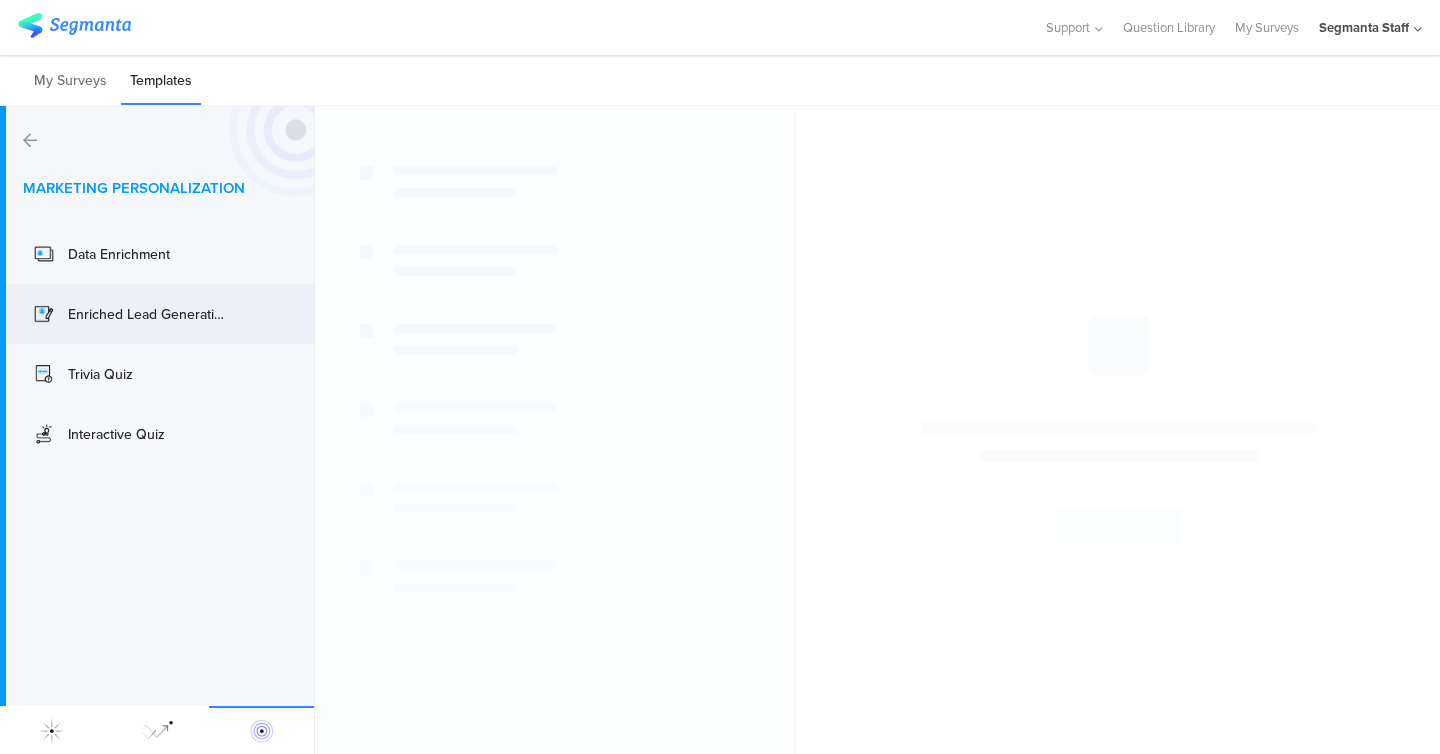 click on "Enriched Lead Generation" at bounding box center [148, 314] 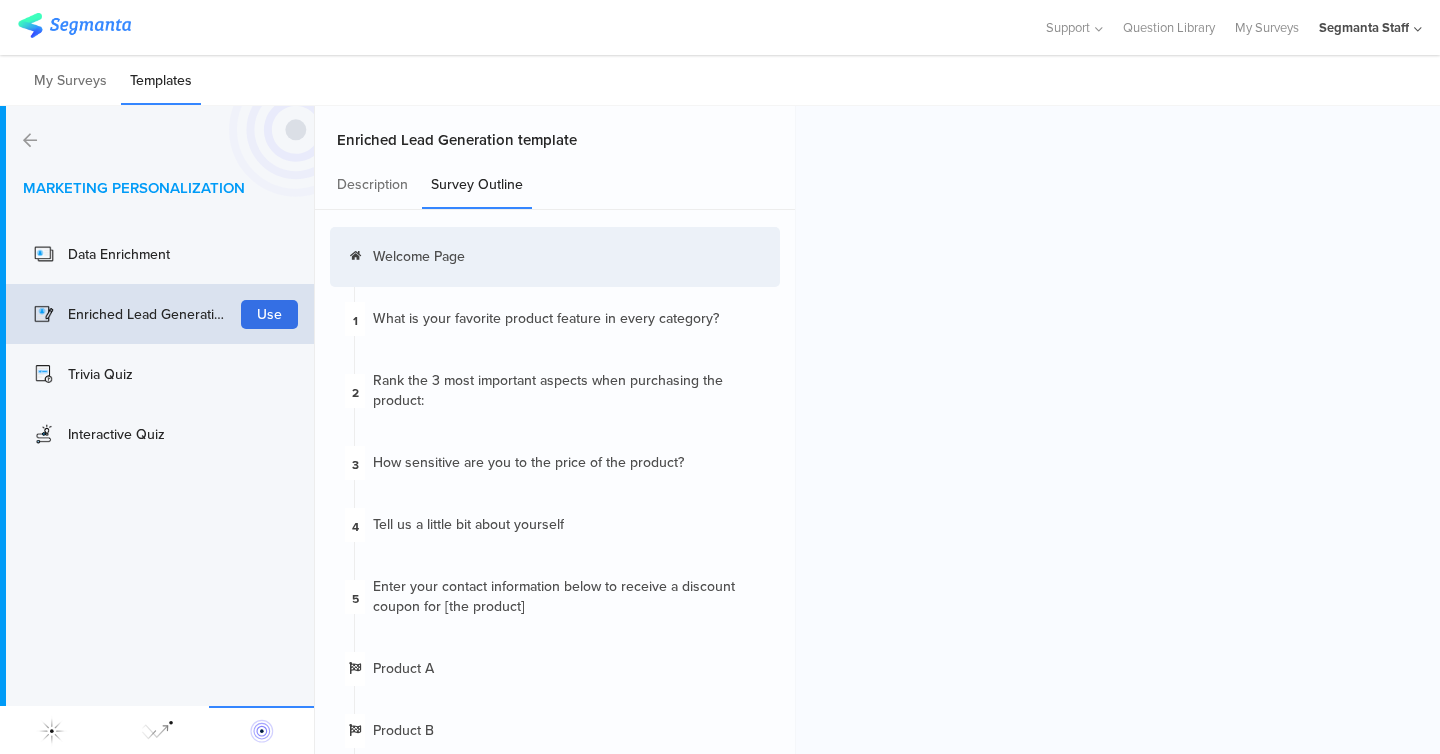 click on "Use" at bounding box center [269, 314] 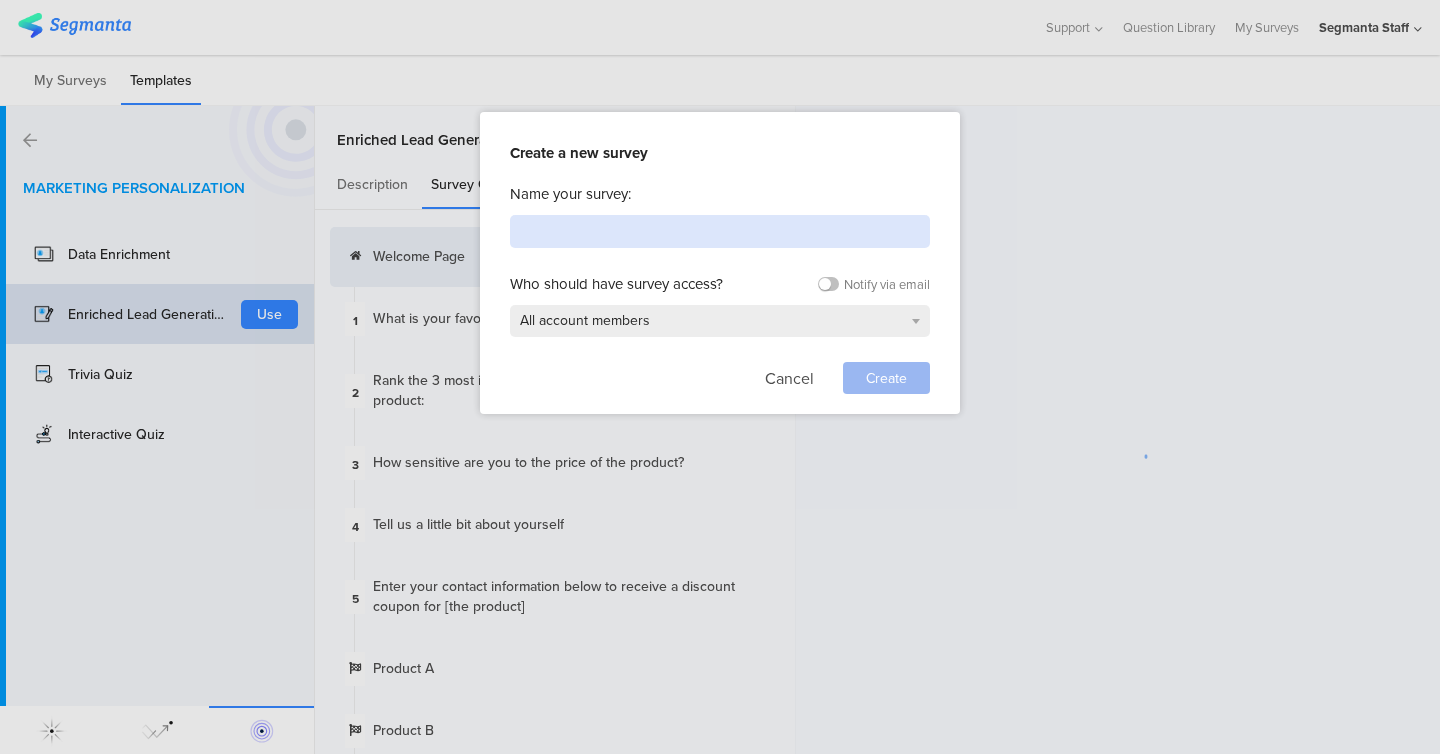 click at bounding box center [720, 231] 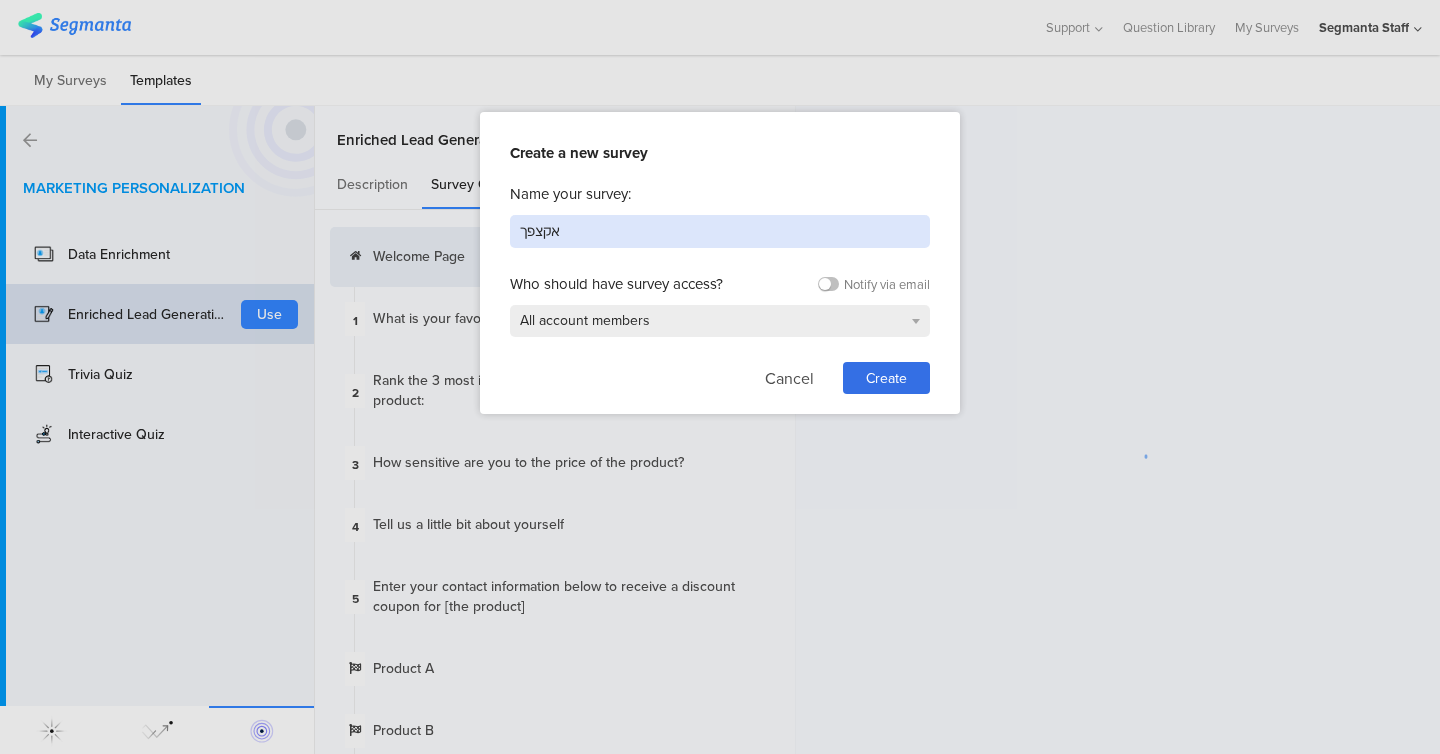 type on "אקצפך" 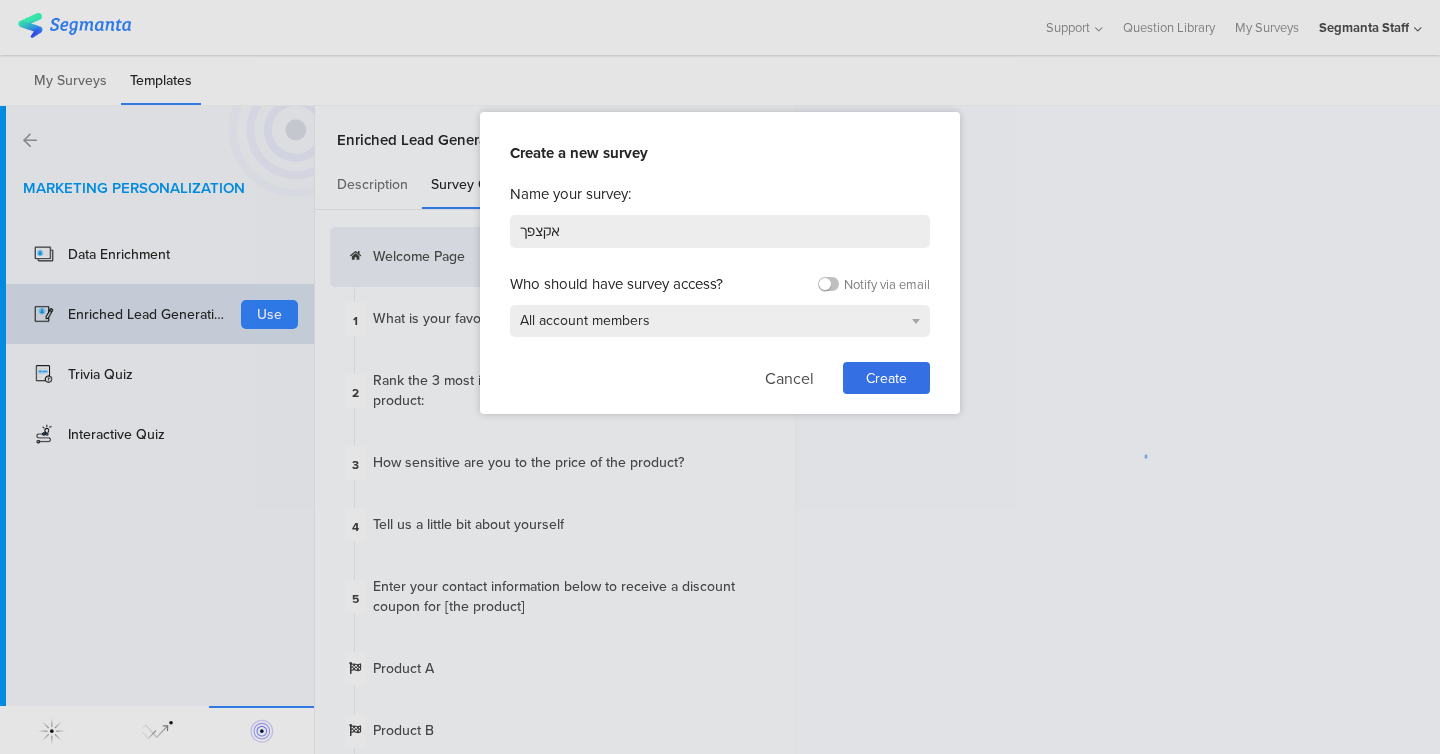click on "Name your survey:
אקצפך
Who should have survey access?
Notify via email
All account members
Cancel
Create" at bounding box center [720, 288] 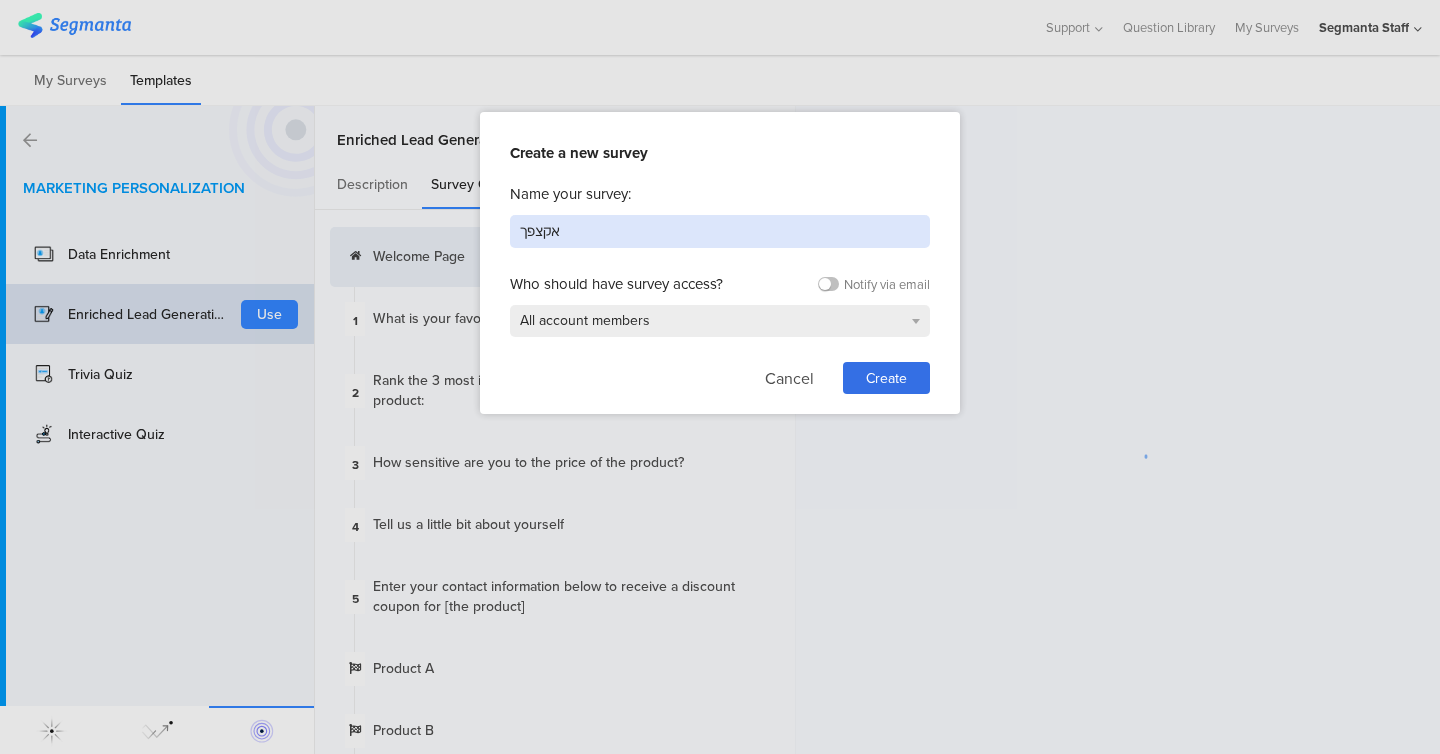 click on "אקצפך" at bounding box center [720, 231] 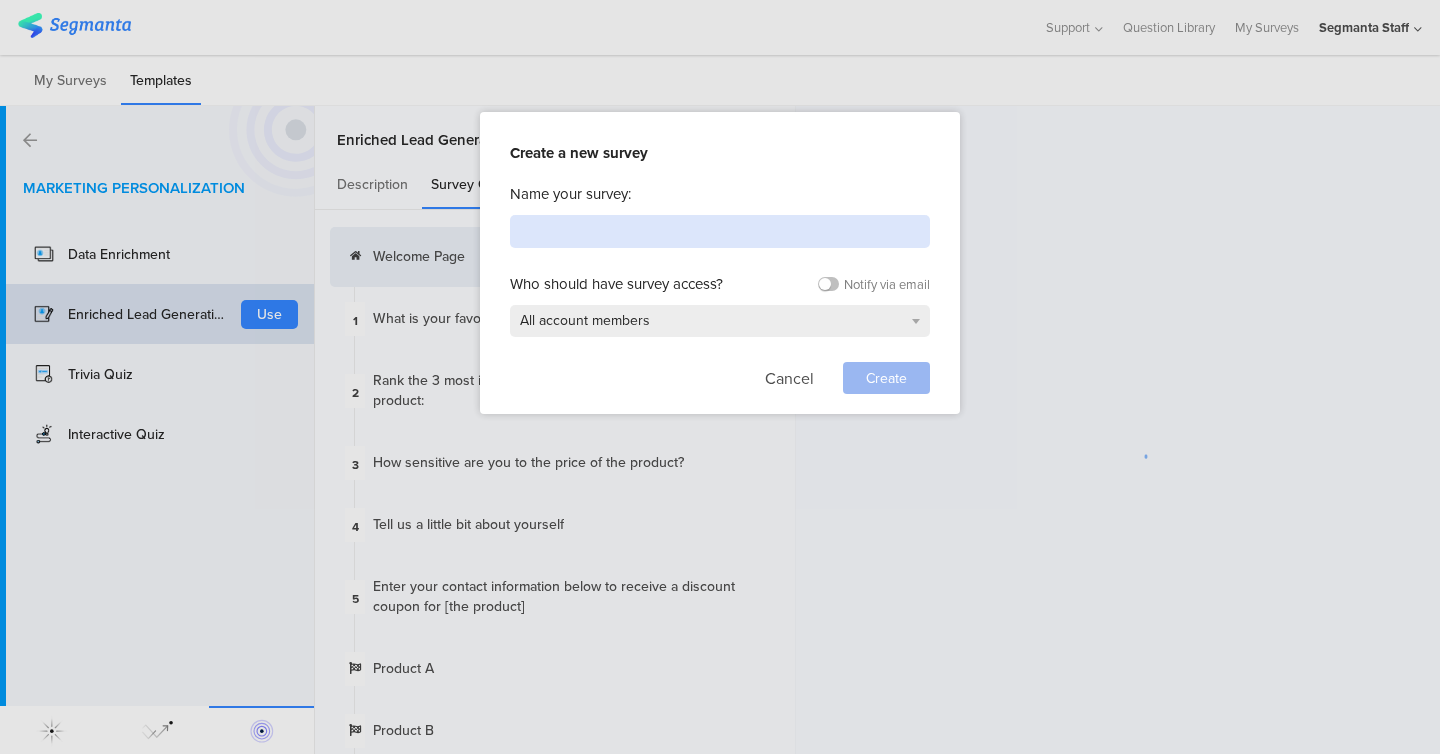 type on "מ" 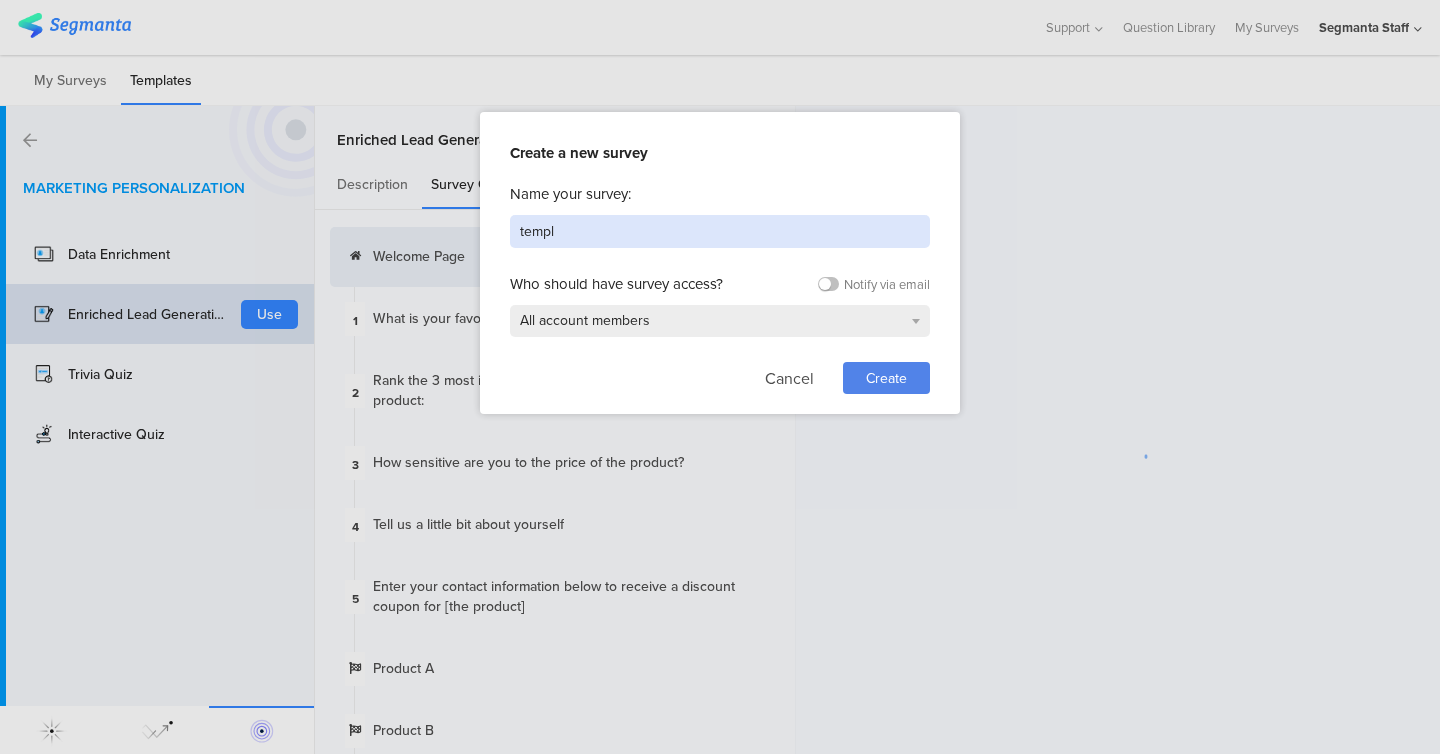 type on "templ" 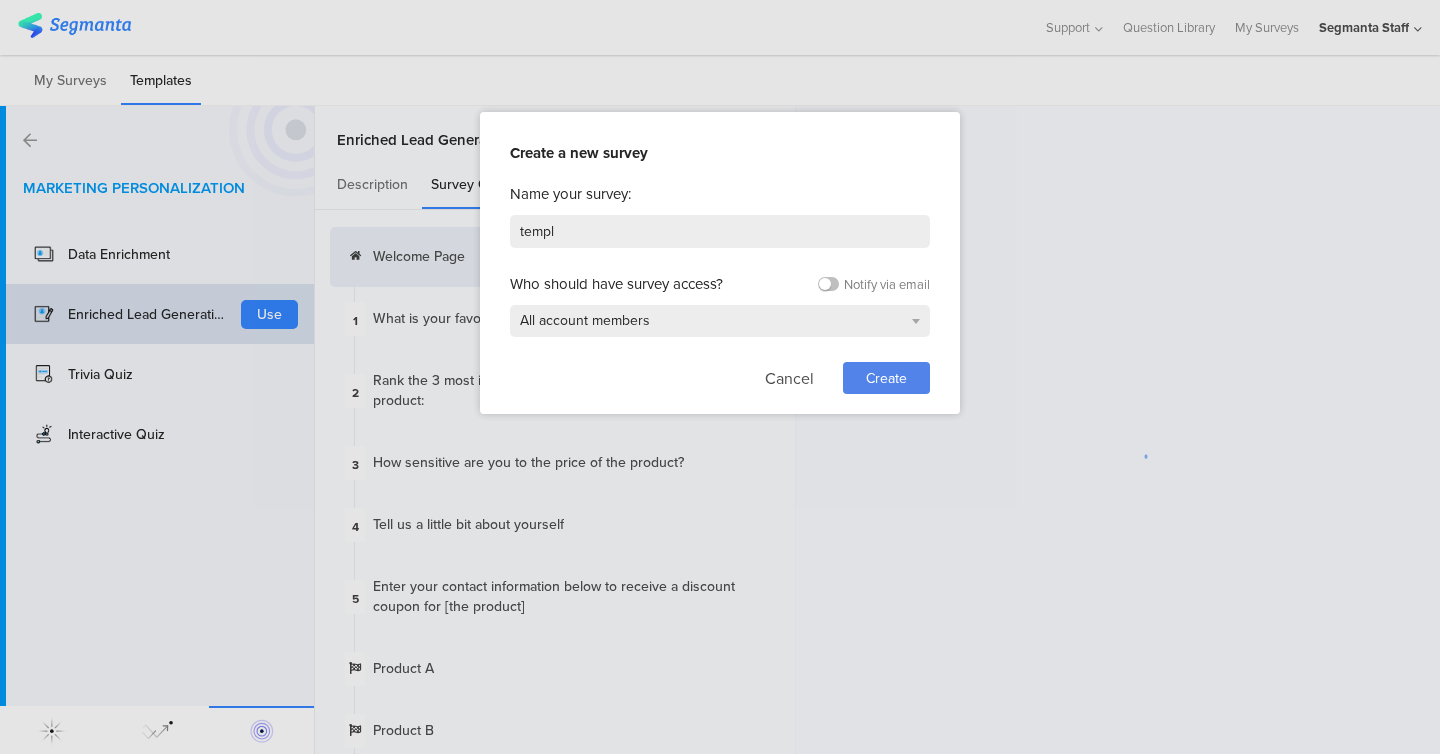 click on "Create" at bounding box center (886, 378) 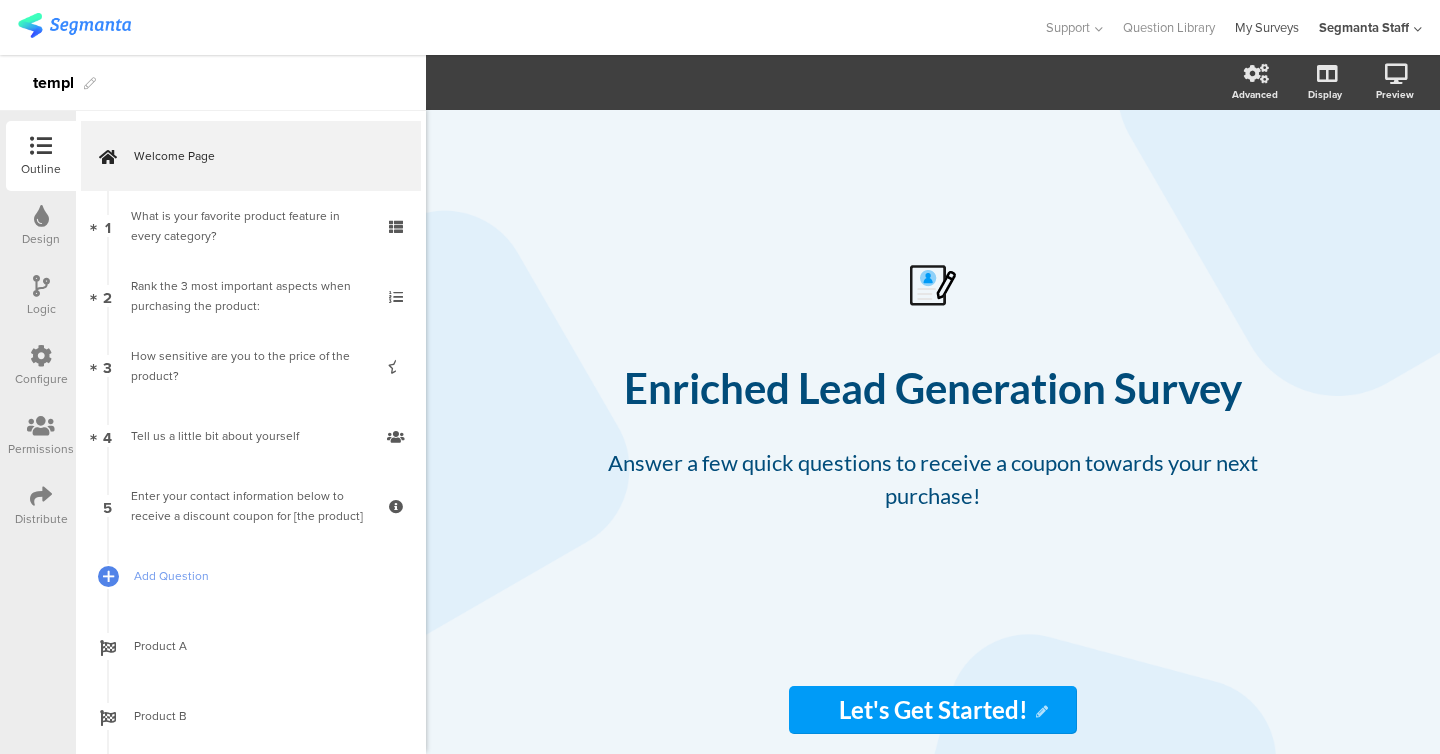 click on "My Surveys" at bounding box center [1267, 27] 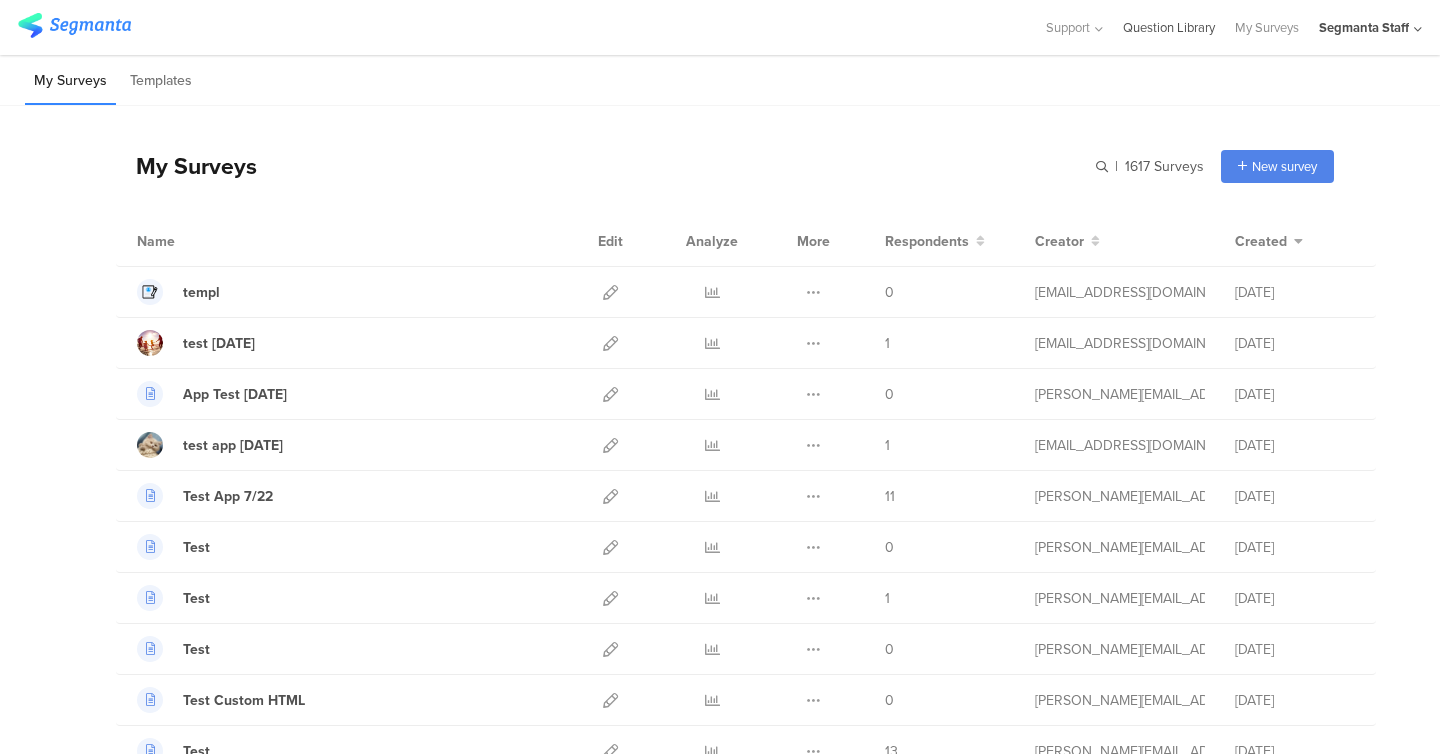 click on "Question Library" at bounding box center [1169, 27] 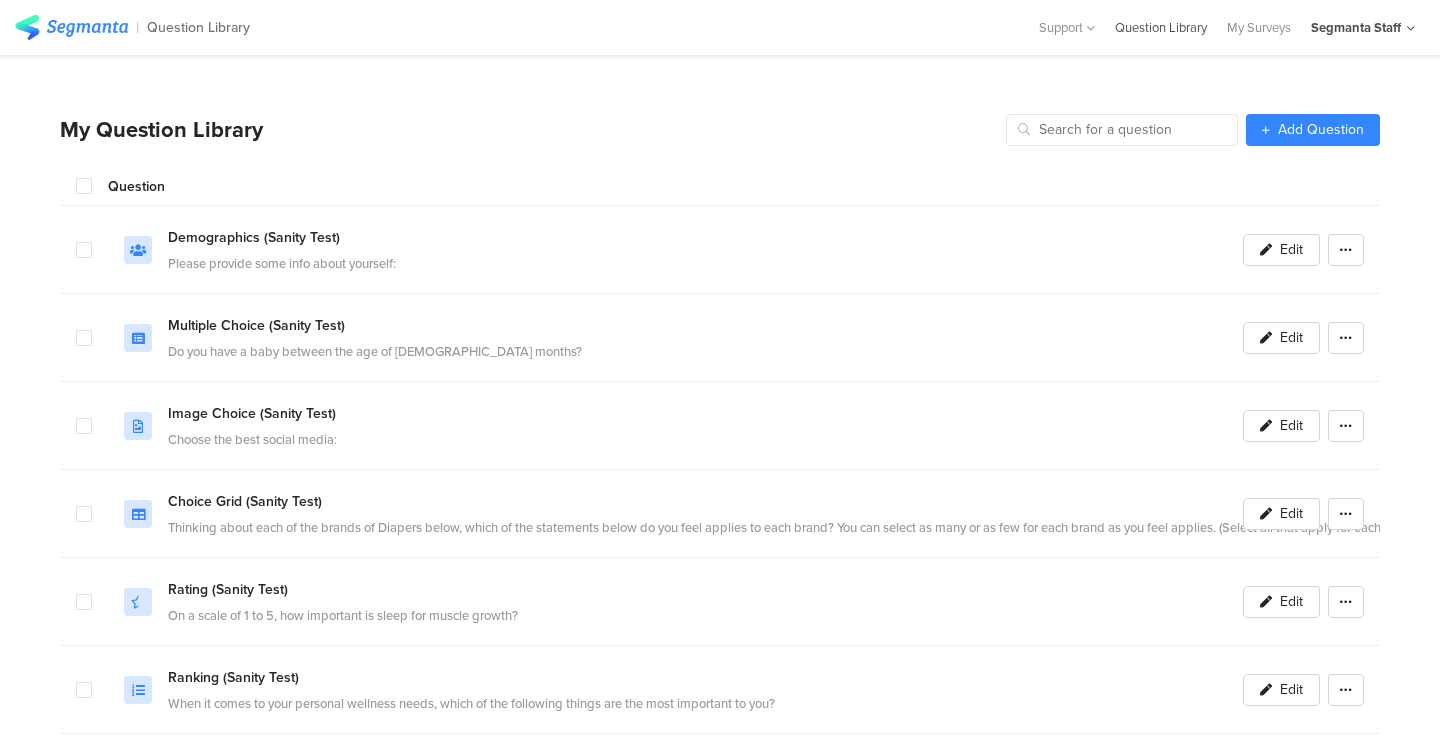 click on "Question Library" at bounding box center (1161, 27) 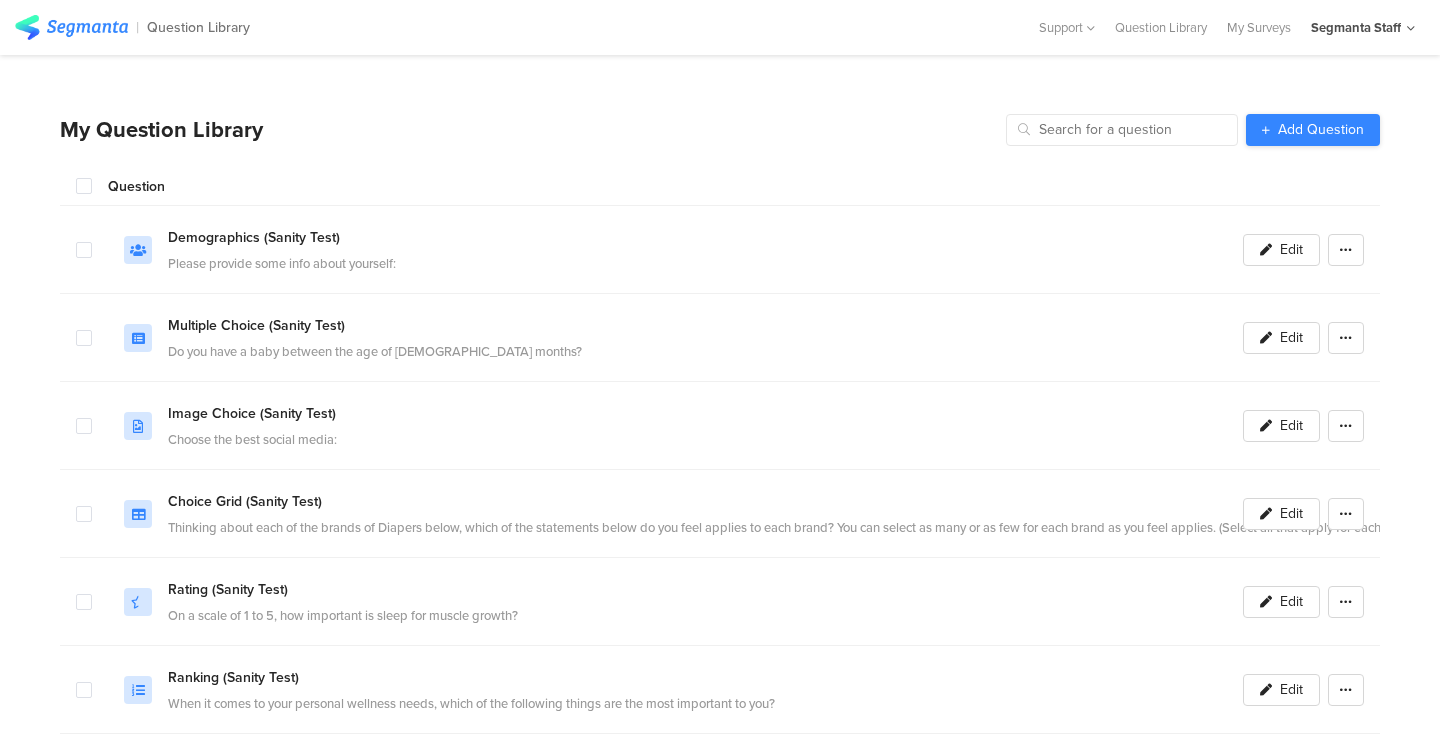 click on "Add Question" at bounding box center [1313, 130] 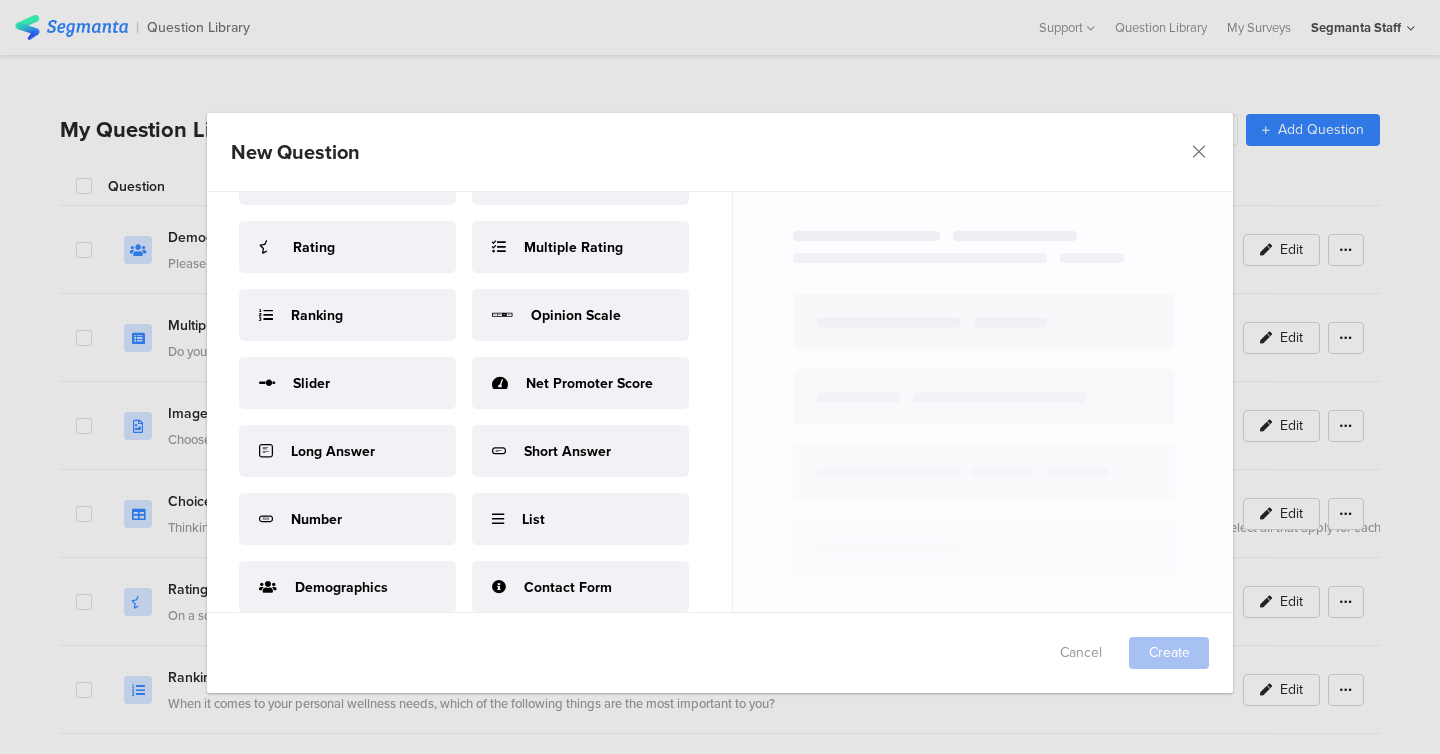 scroll, scrollTop: 0, scrollLeft: 0, axis: both 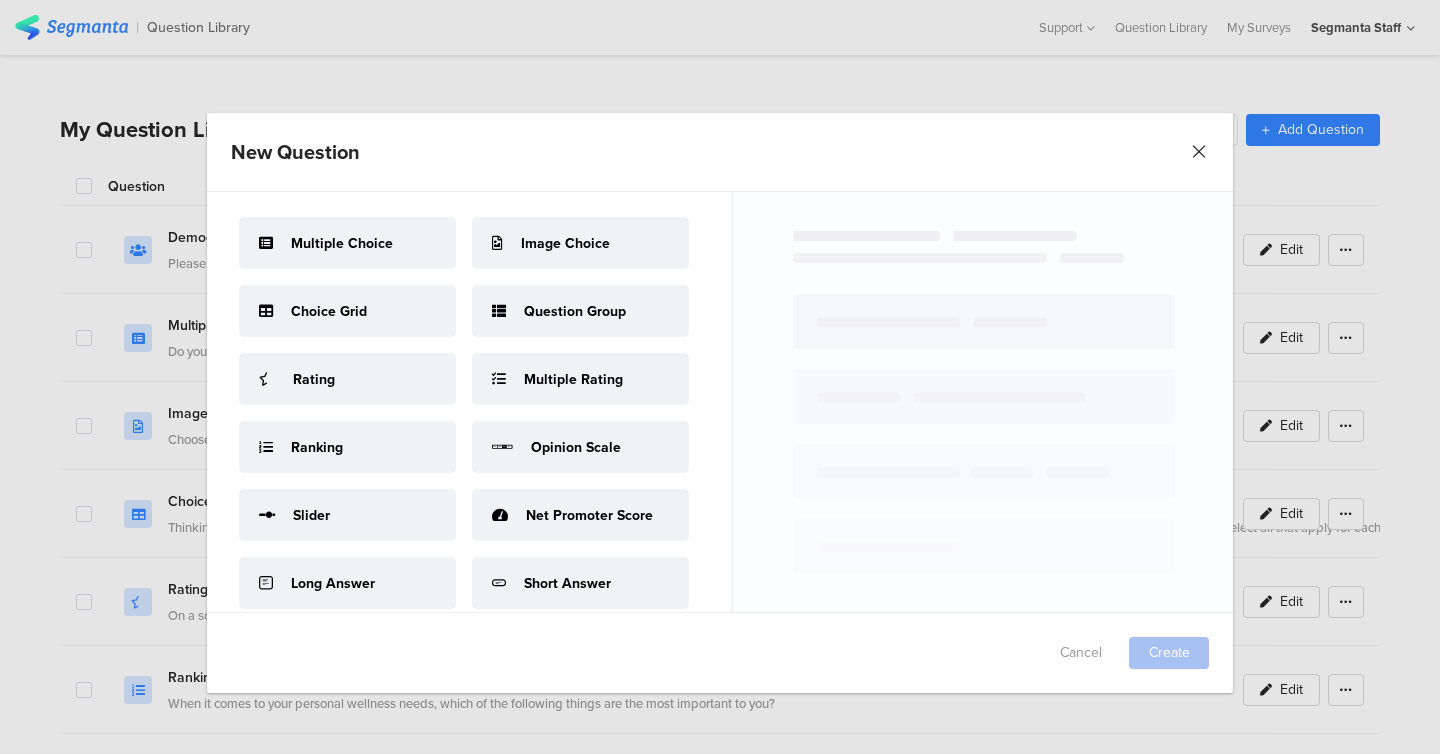 click at bounding box center (1199, 152) 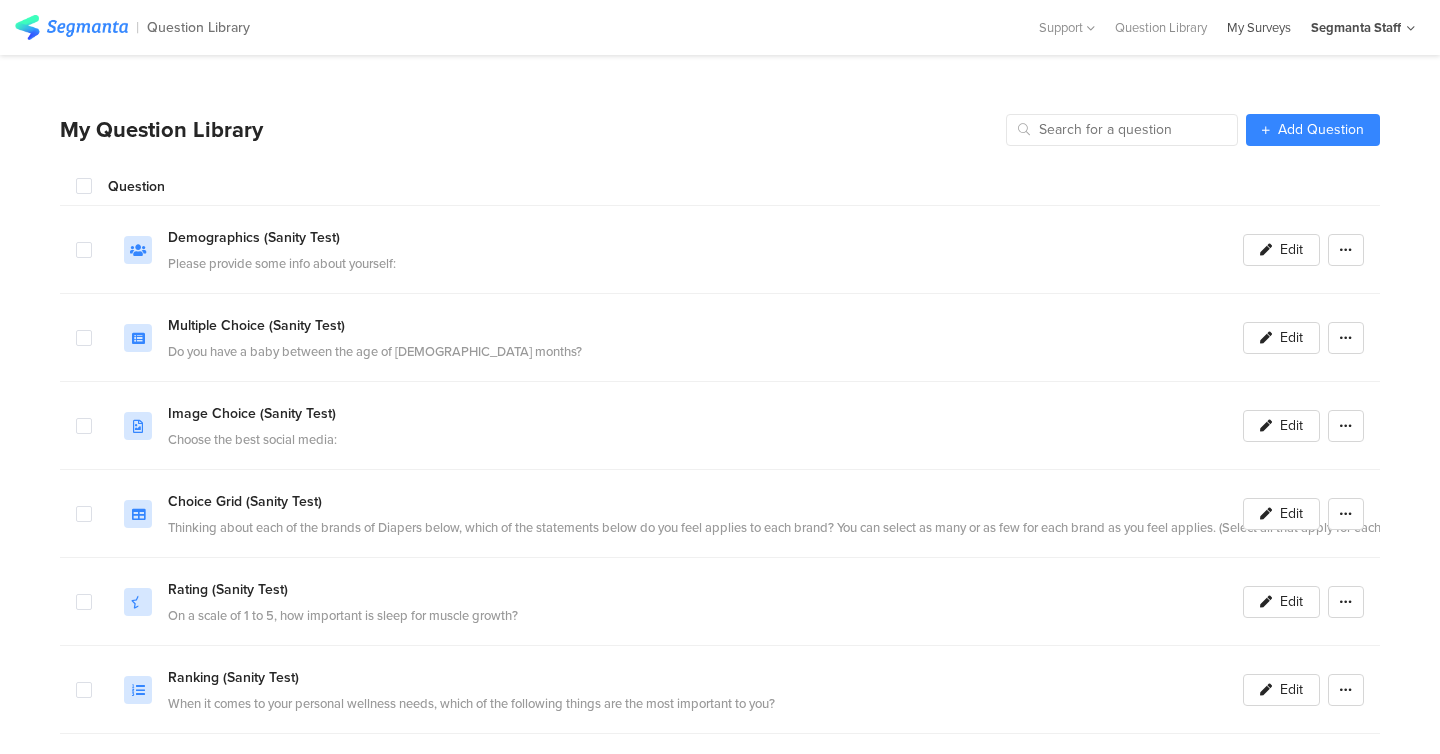 click on "My Surveys" at bounding box center (1259, 27) 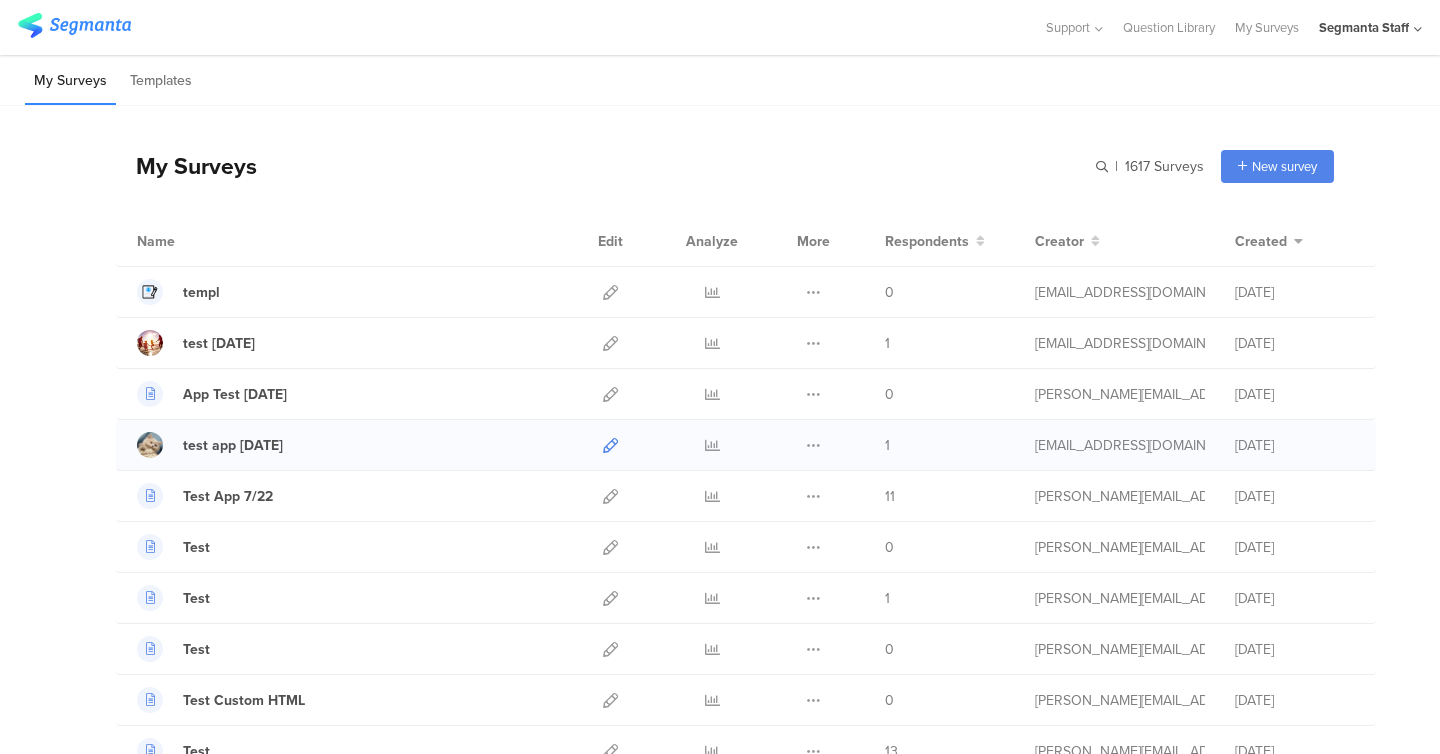 click at bounding box center [610, 445] 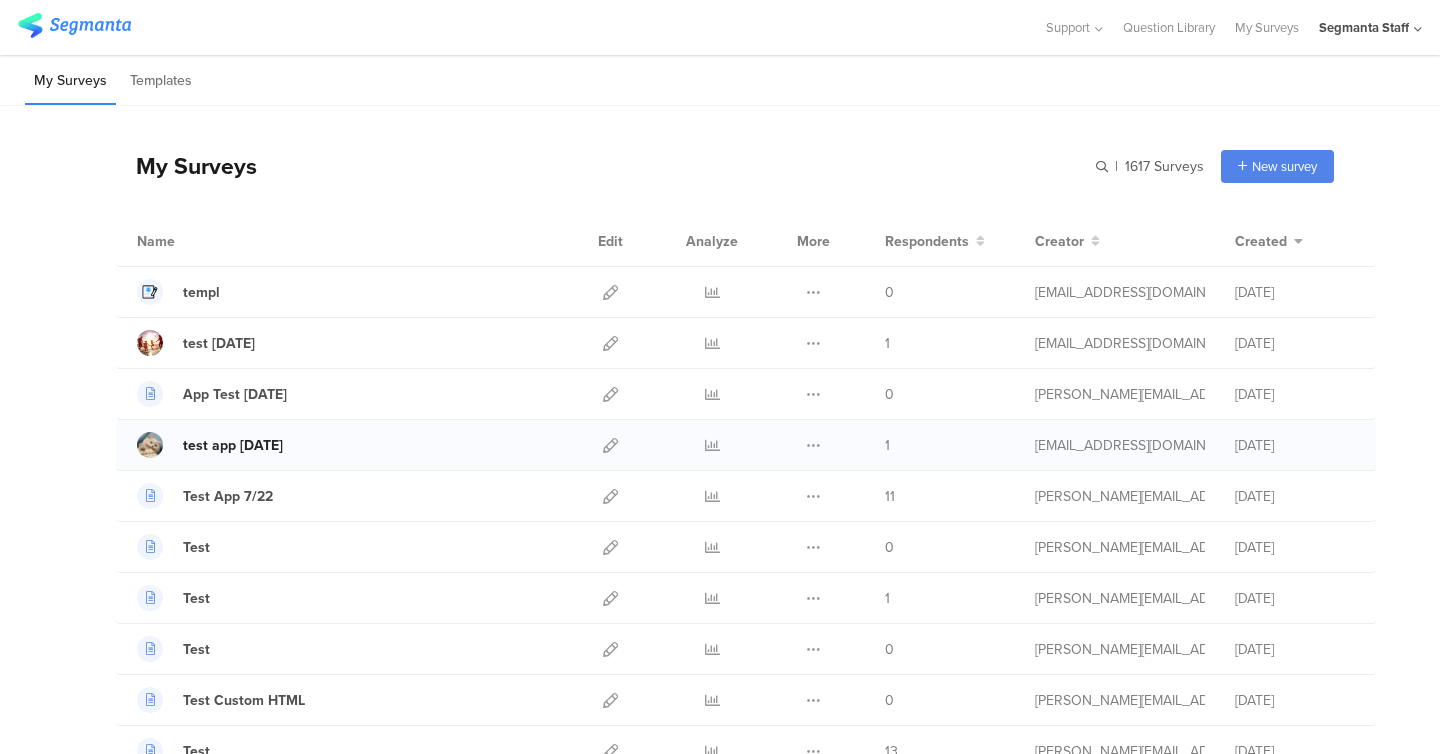 drag, startPoint x: 375, startPoint y: 430, endPoint x: 213, endPoint y: 432, distance: 162.01234 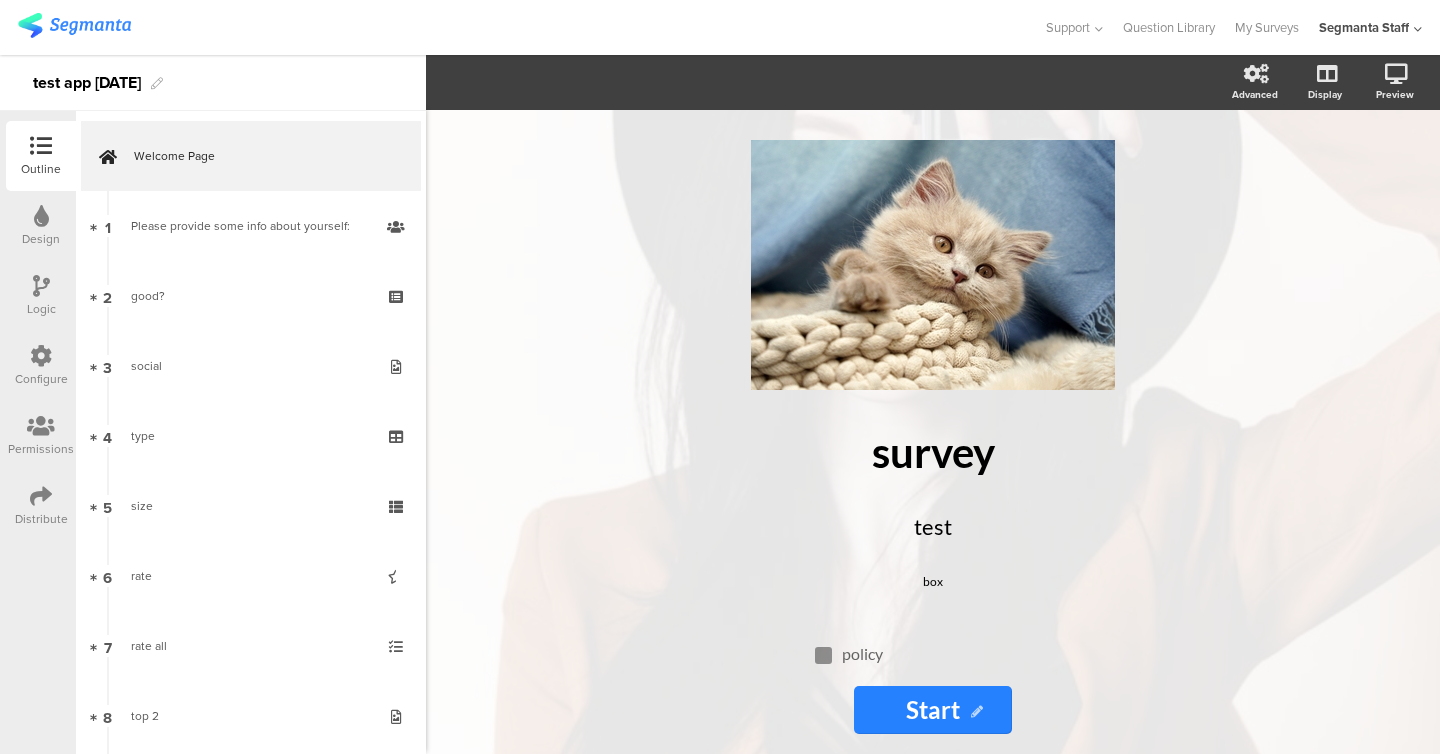 scroll, scrollTop: 0, scrollLeft: 0, axis: both 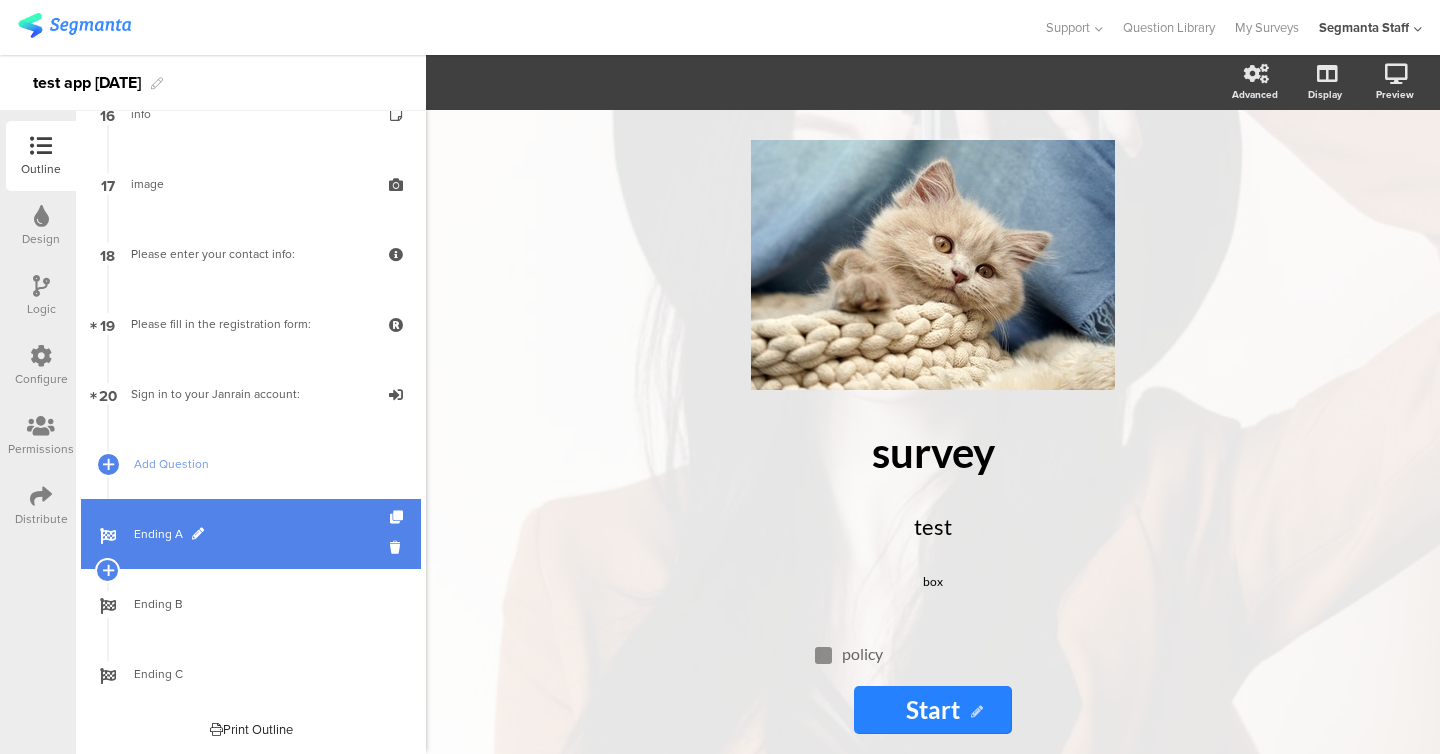 click on "Ending A" at bounding box center (251, 534) 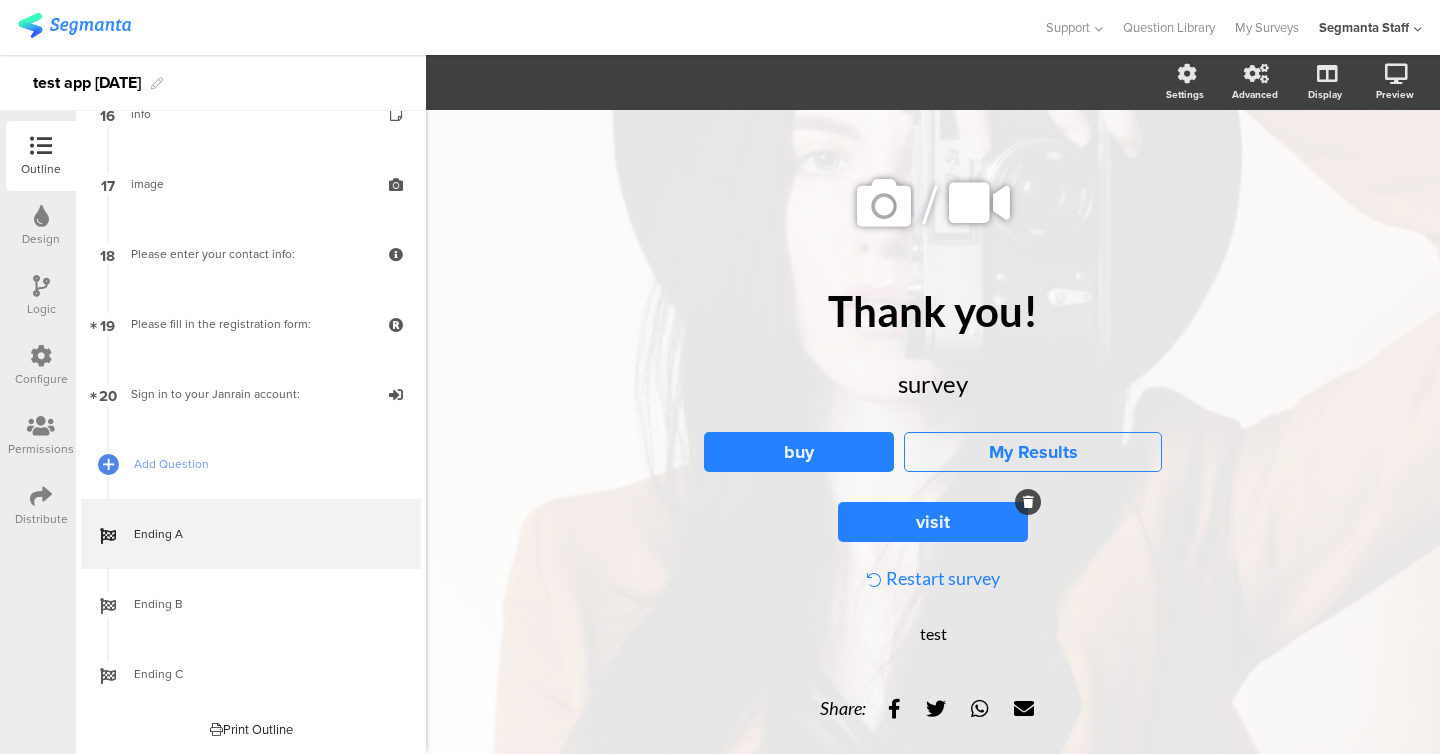 click on "visit" 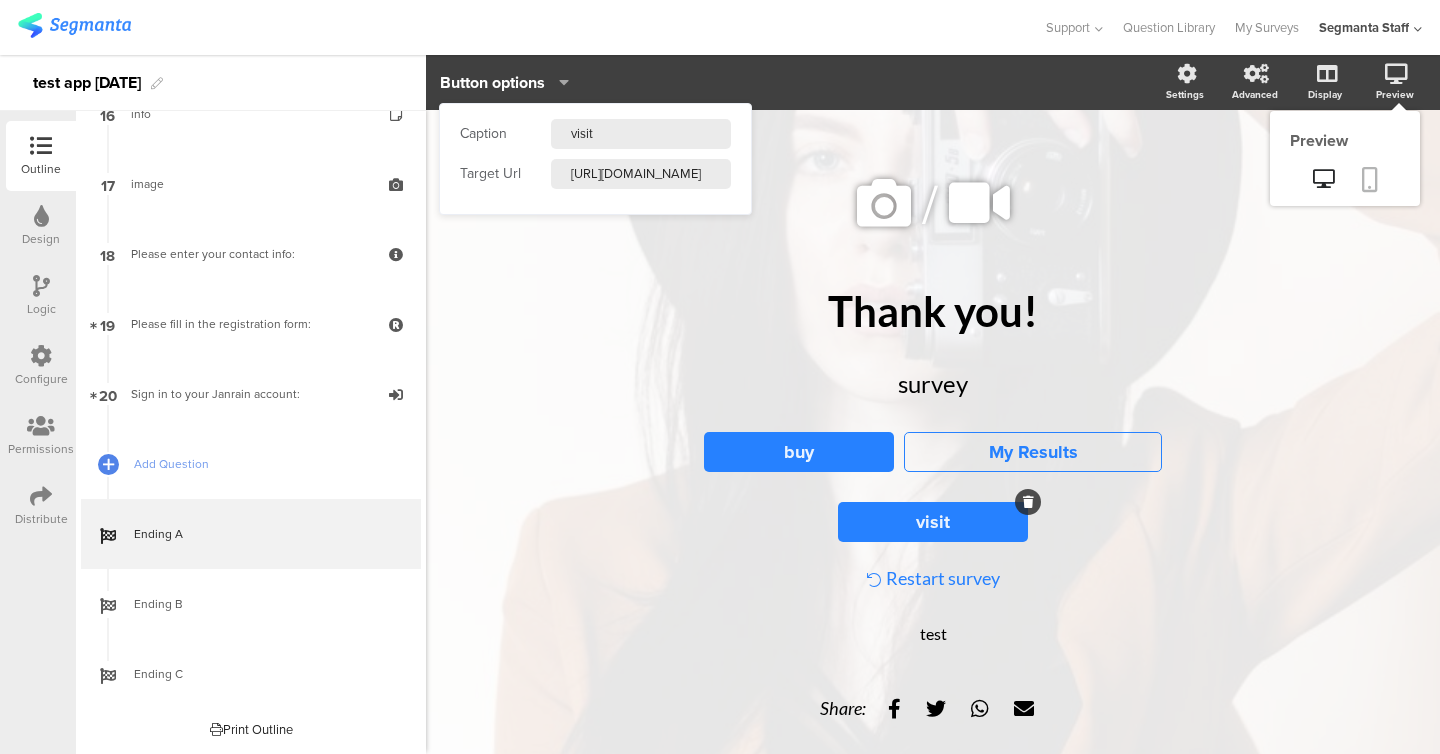 click 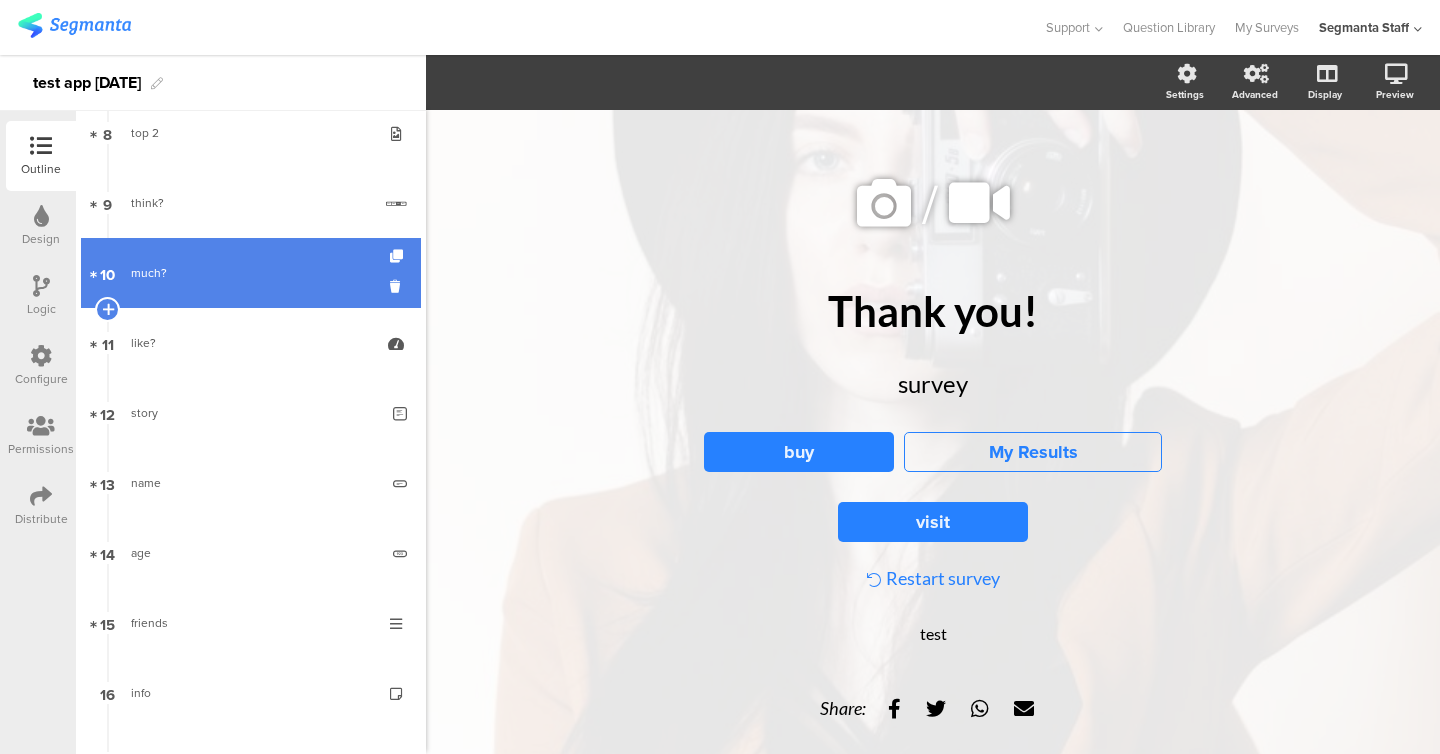 scroll, scrollTop: 395, scrollLeft: 0, axis: vertical 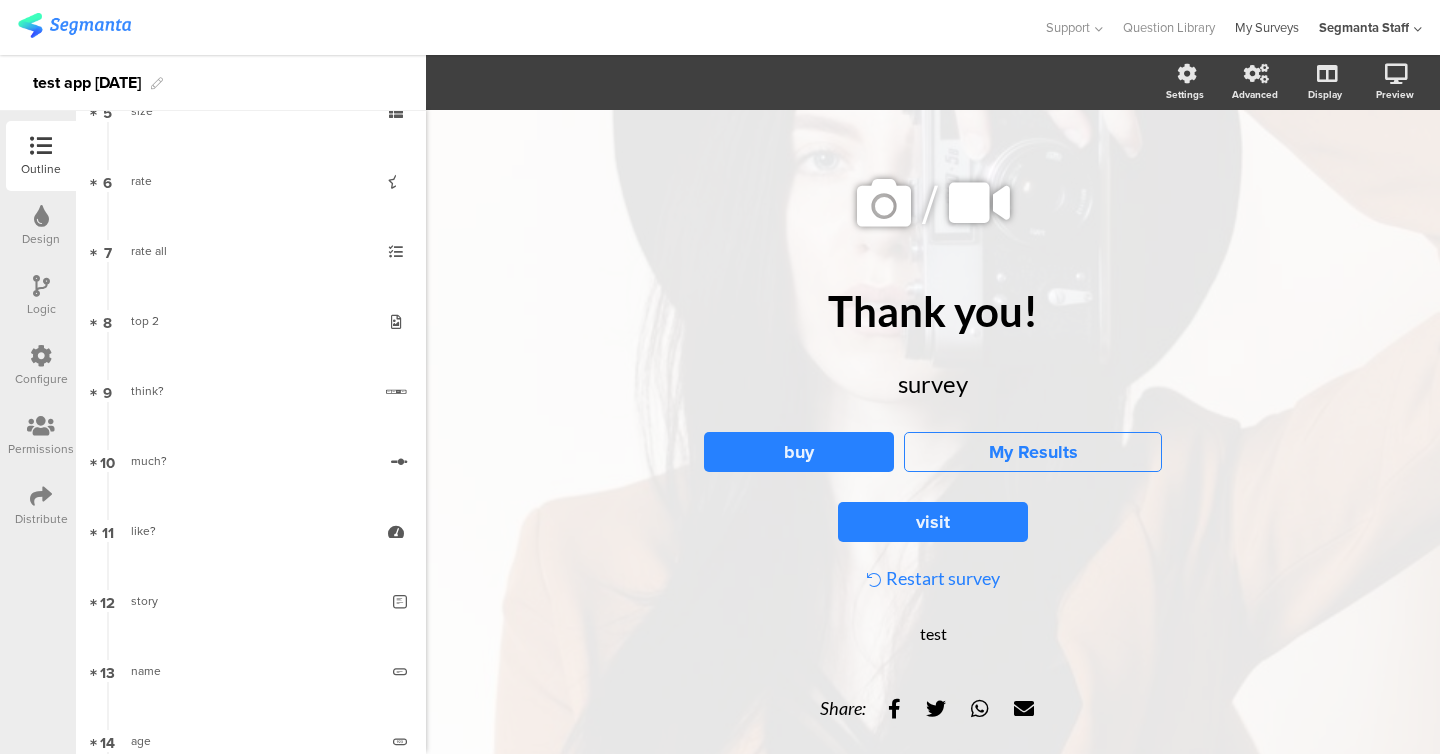 click on "My Surveys" at bounding box center (1267, 27) 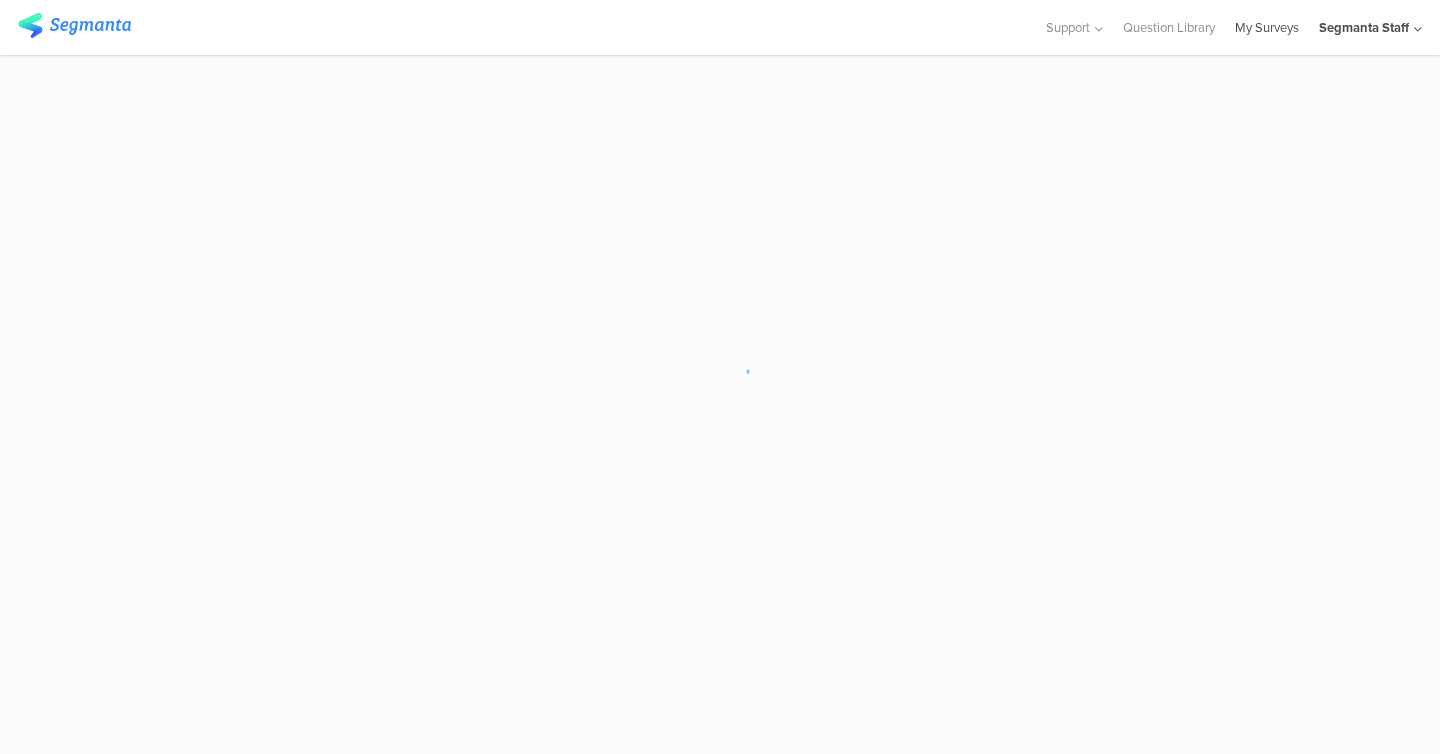 click on "My Surveys" at bounding box center (1267, 27) 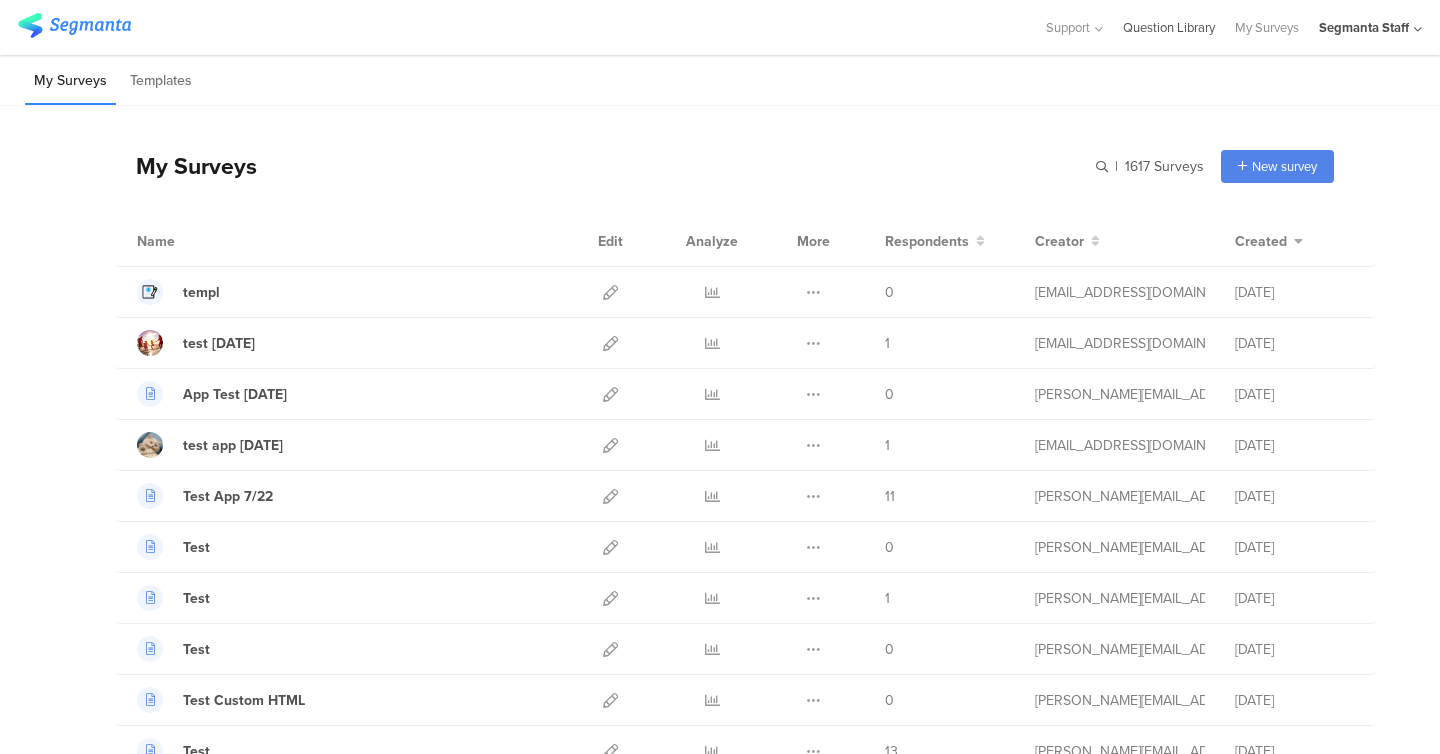 click on "Question Library" at bounding box center [1169, 27] 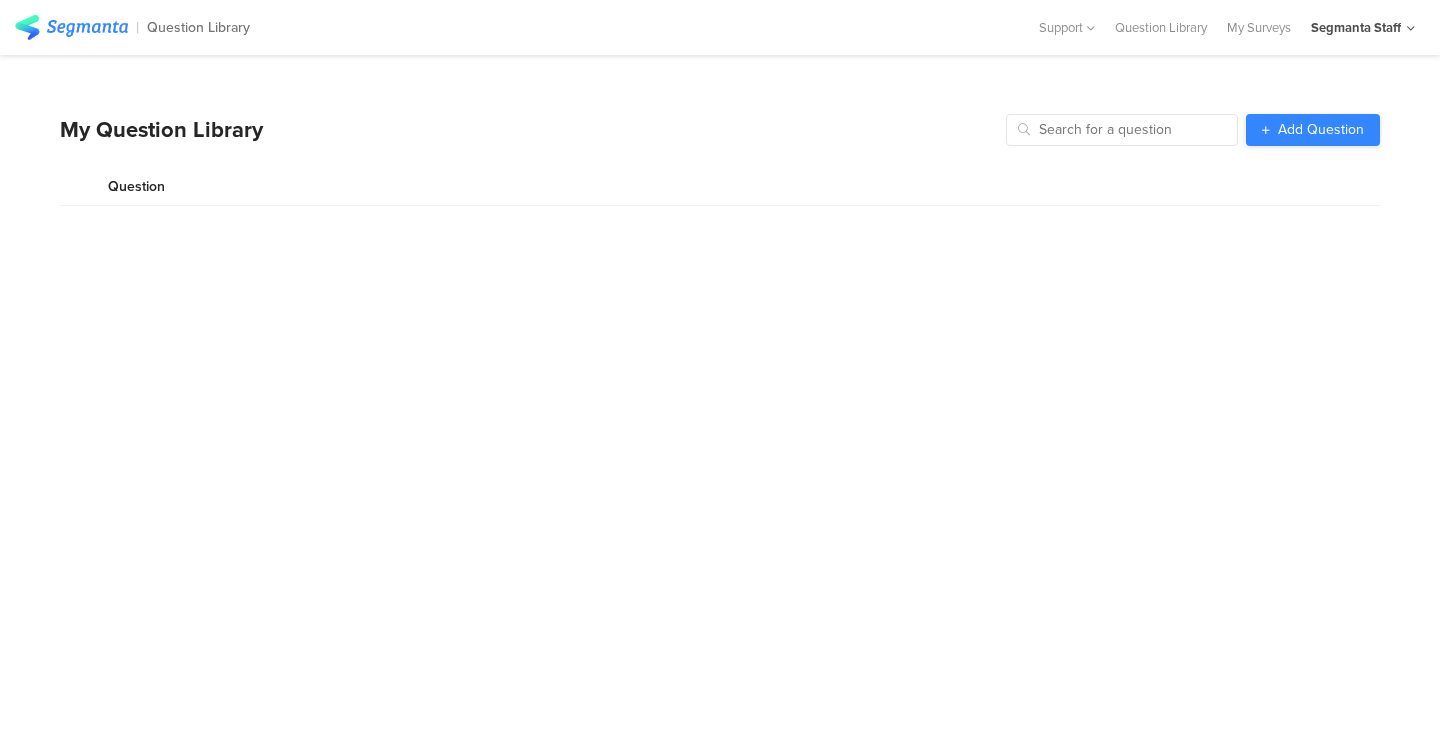 click on "Add Question" at bounding box center (1321, 130) 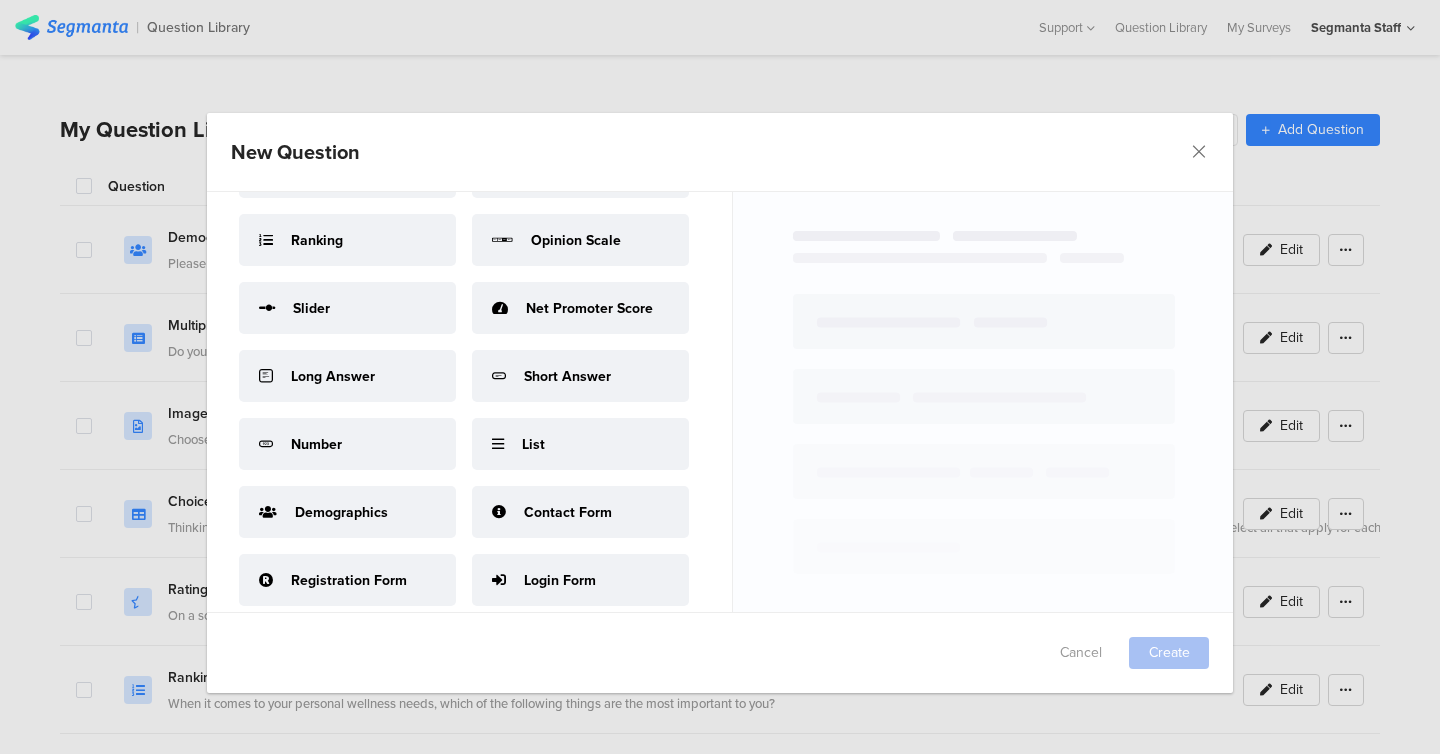 scroll, scrollTop: 277, scrollLeft: 0, axis: vertical 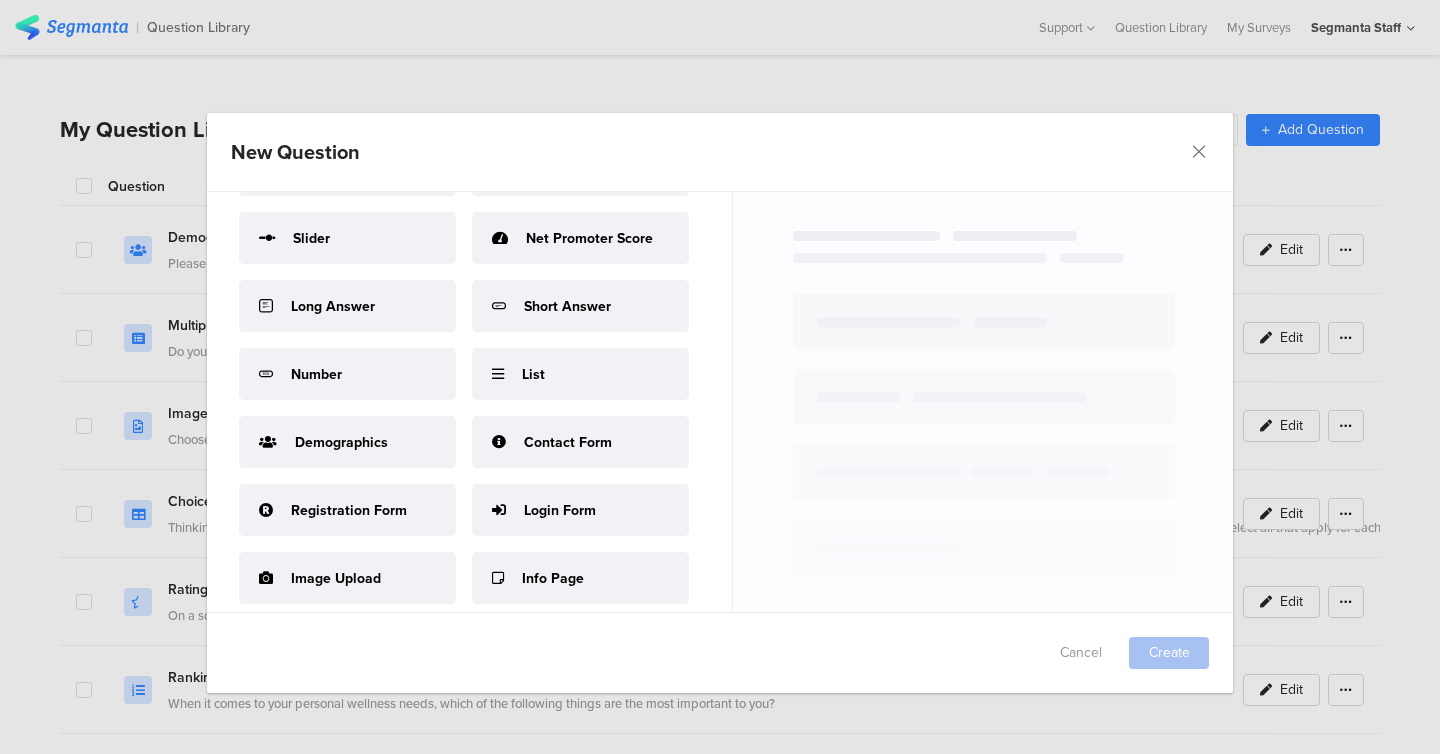 click on "Demographics" at bounding box center [347, 442] 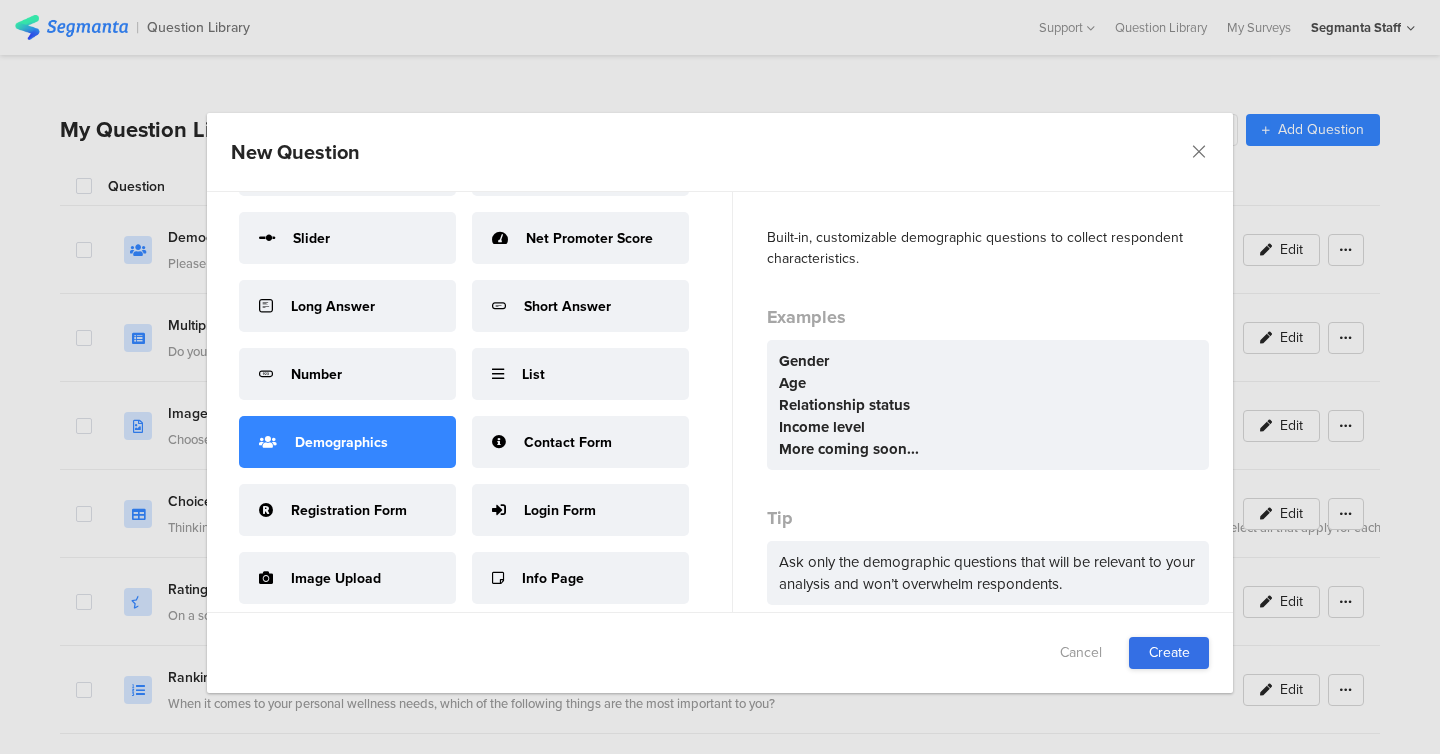 click on "Create" at bounding box center (1169, 653) 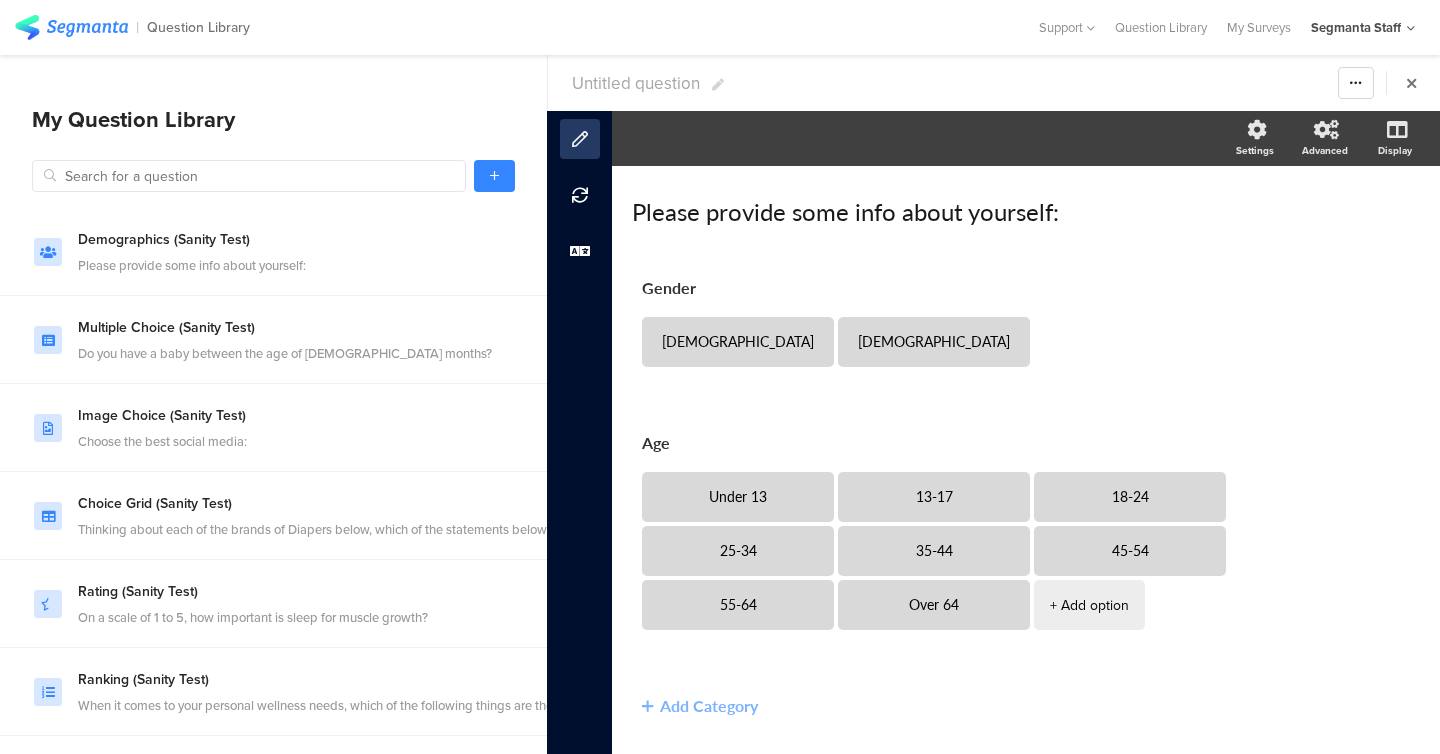 scroll, scrollTop: 53, scrollLeft: 0, axis: vertical 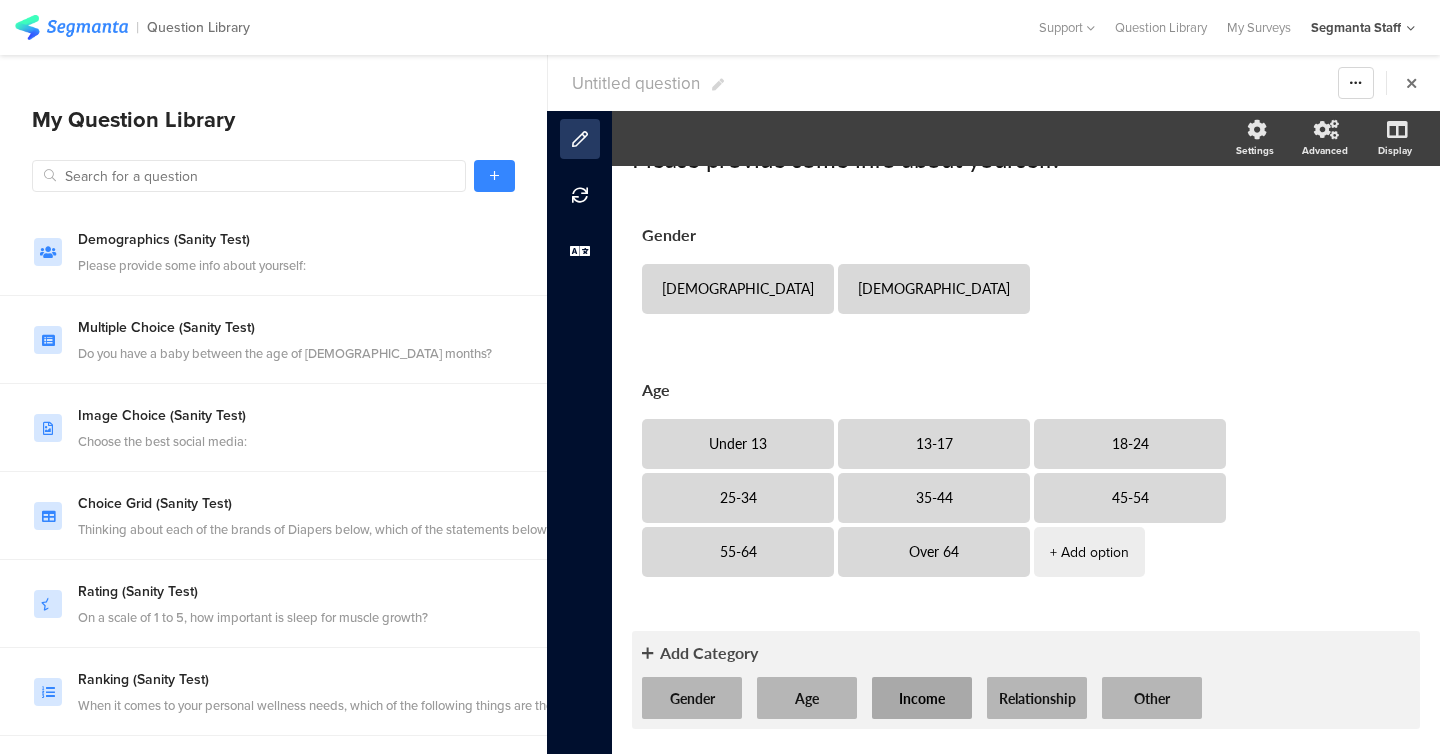 click on "Income" 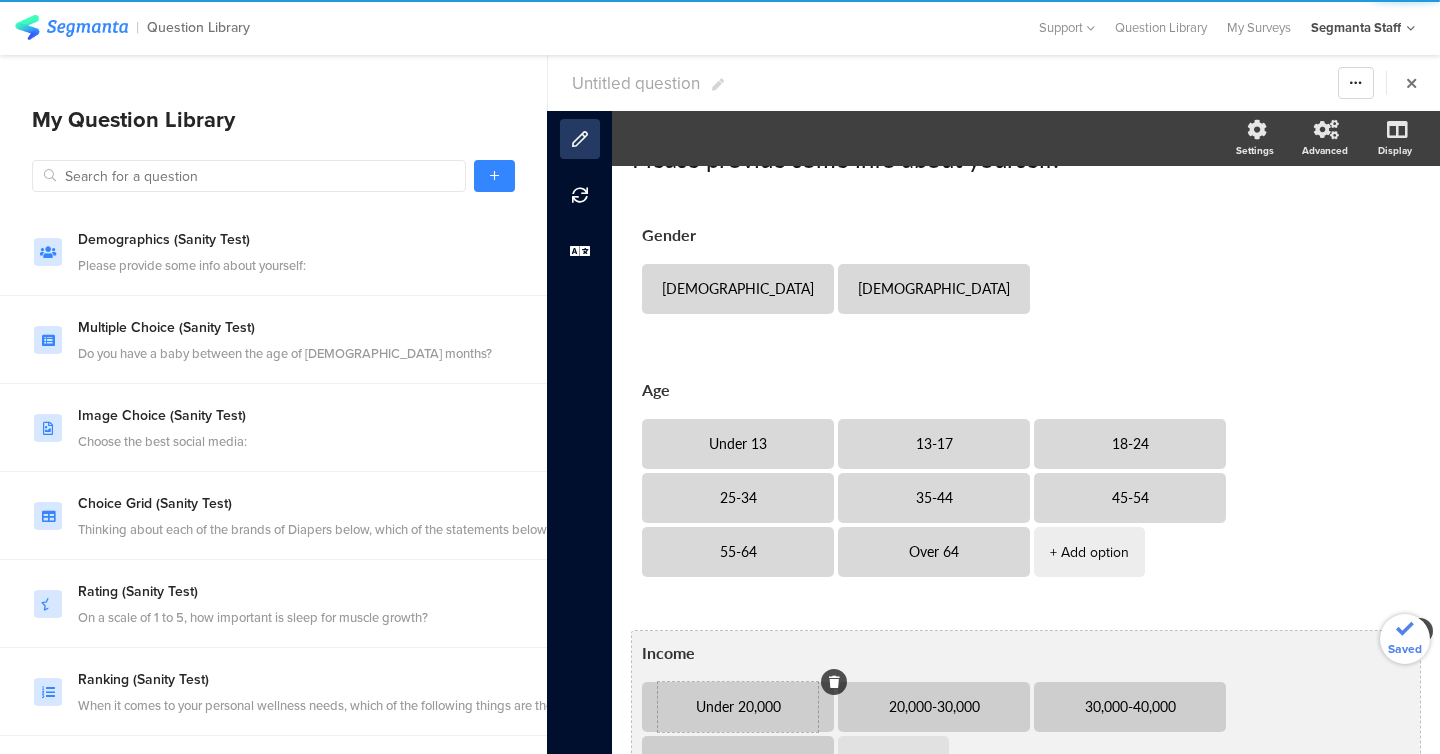 scroll, scrollTop: 262, scrollLeft: 0, axis: vertical 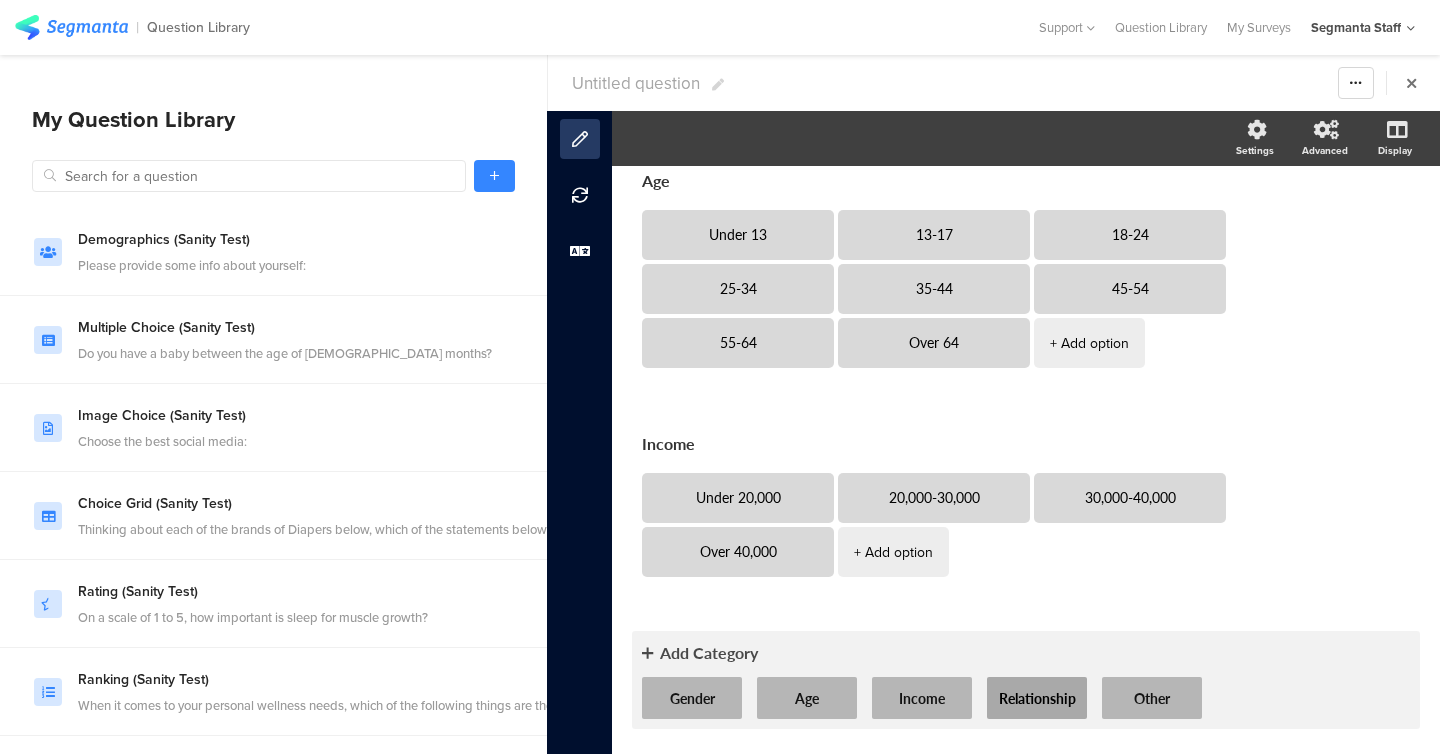 click on "Relationship" 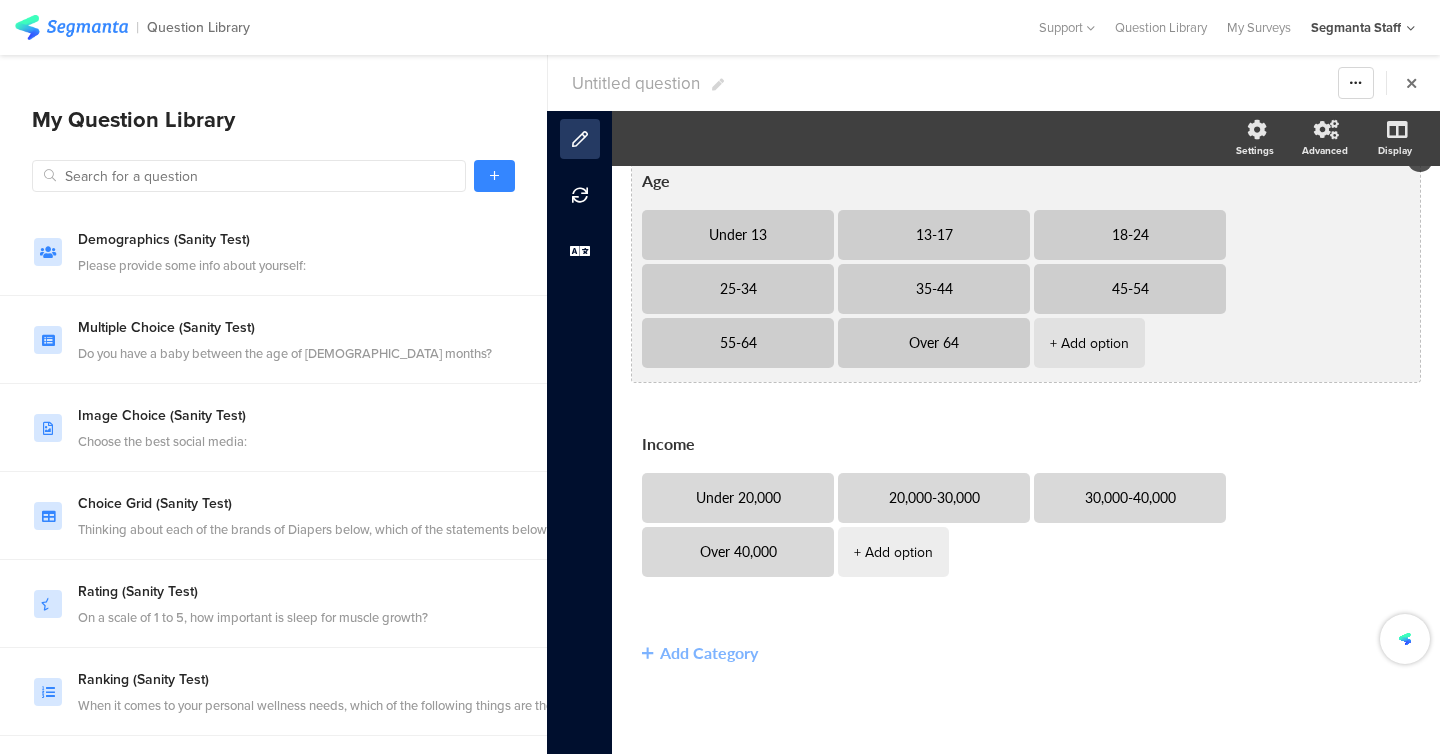 scroll, scrollTop: 0, scrollLeft: 0, axis: both 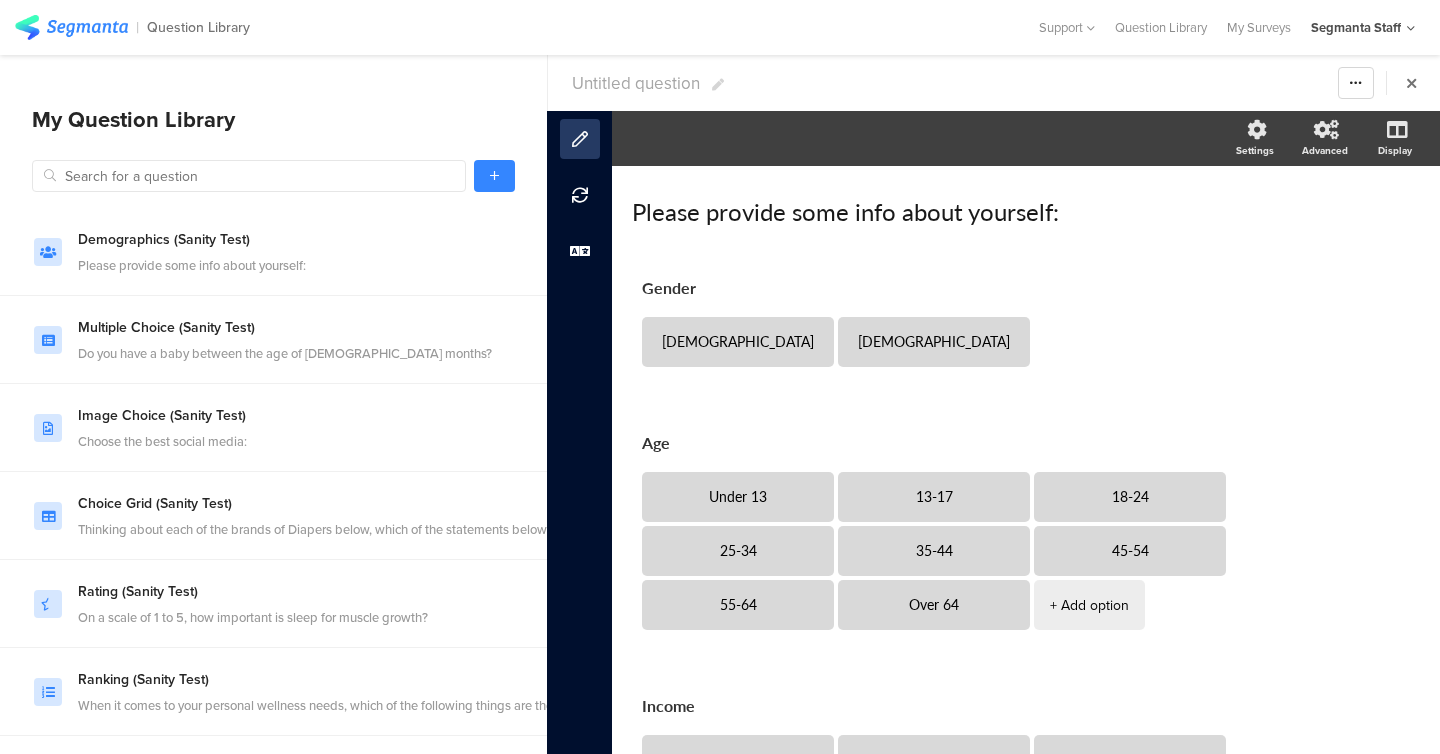 click on "Untitled question     Warning Cancel     Yes       Duplicate       Permanently Archive" at bounding box center [994, 83] 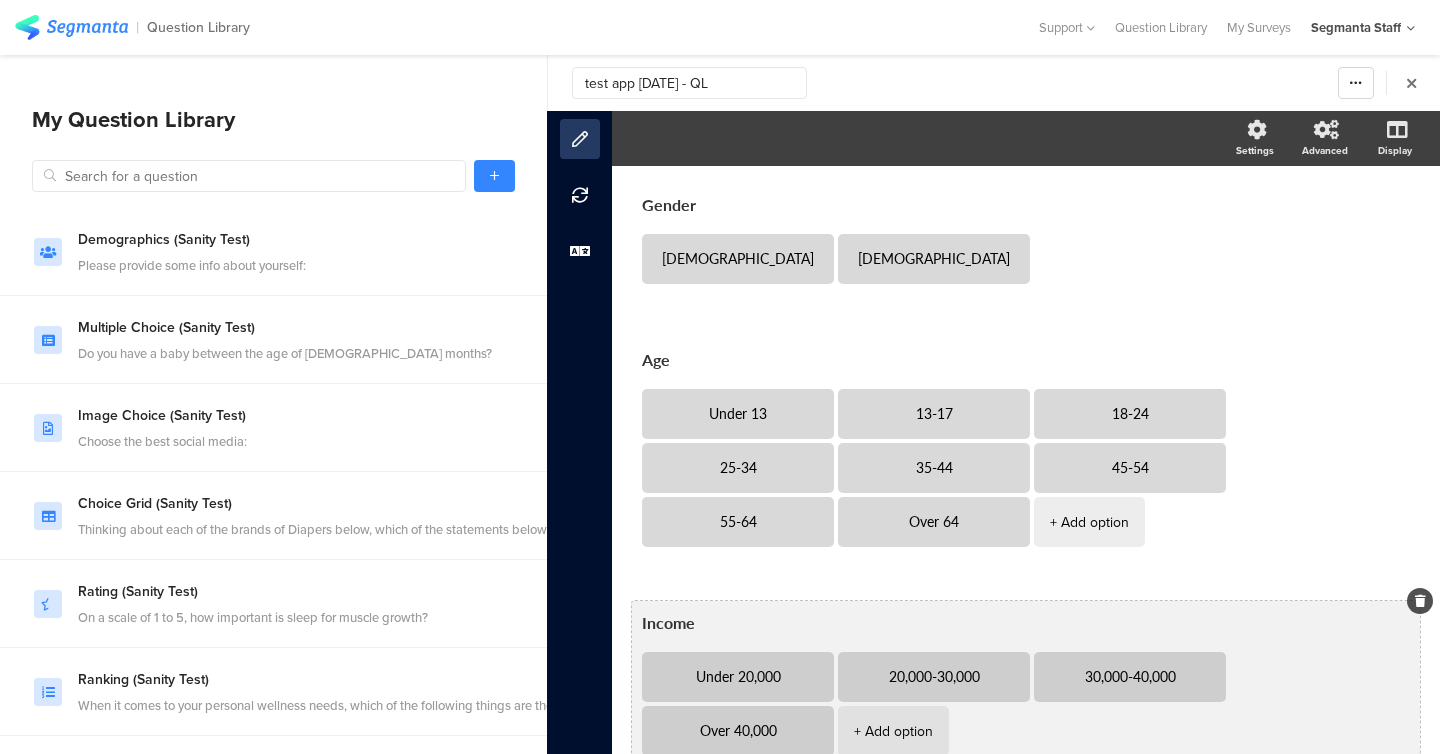 scroll, scrollTop: 471, scrollLeft: 0, axis: vertical 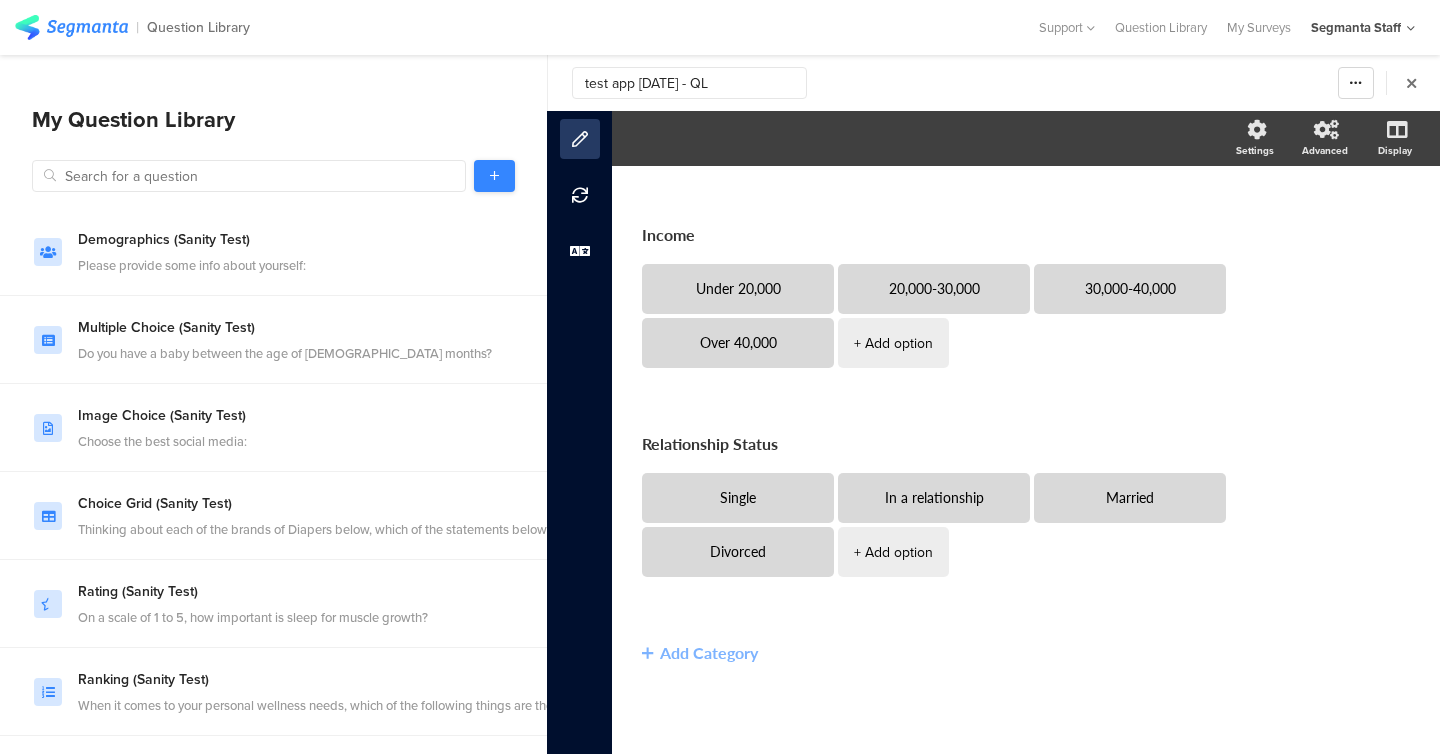 type on "test app 22jul 25 - QL" 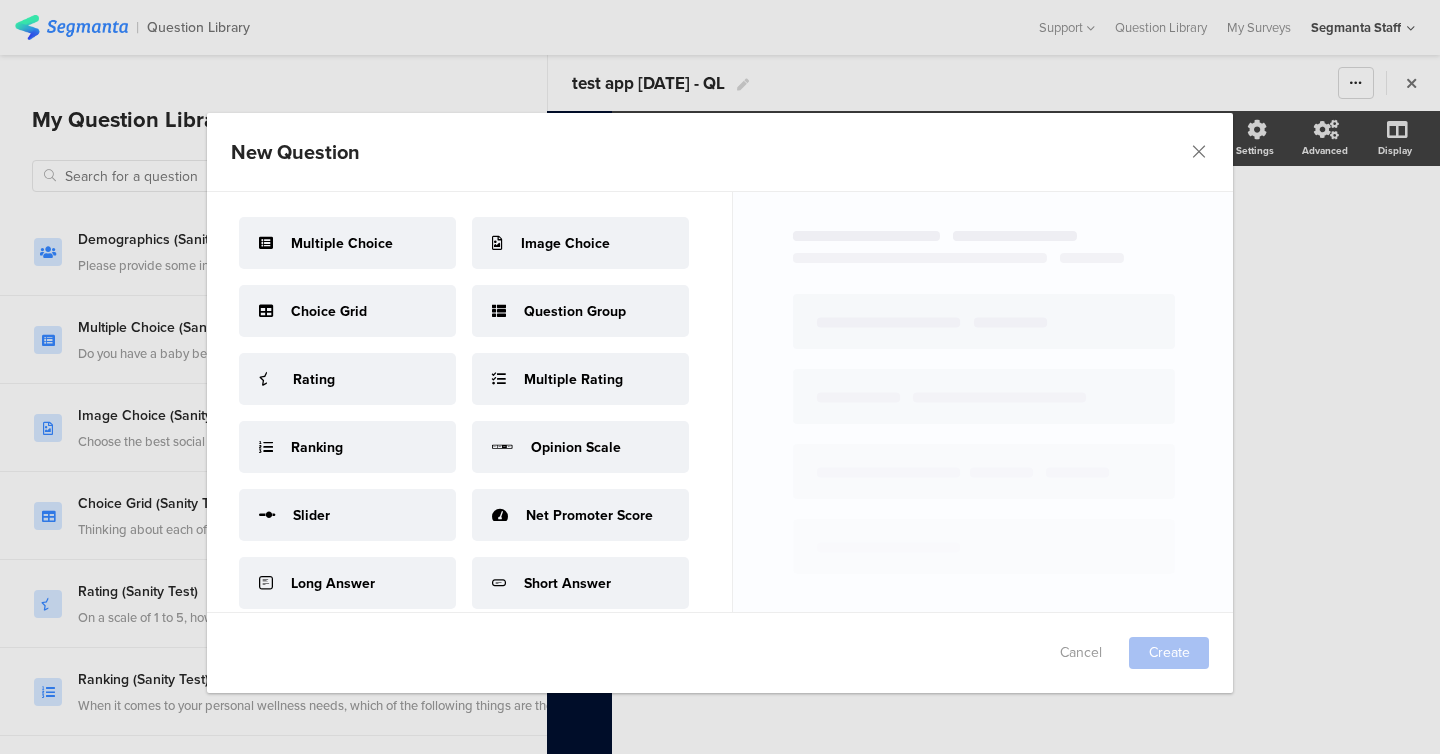 click on "New Question       Failed saving changes.  If the problem persists please contact us at  team@segmanta.com .          Multiple Choice   Image Choice   Choice Grid   Question Group   Rating   Multiple Rating   Ranking   Opinion Scale   Slider   Net Promoter Score   Long Answer   Short Answer   Number   List   Demographics   Contact Form   Registration Form   Login Form   Image Upload   Info Page     Cancel     Create" at bounding box center [720, 377] 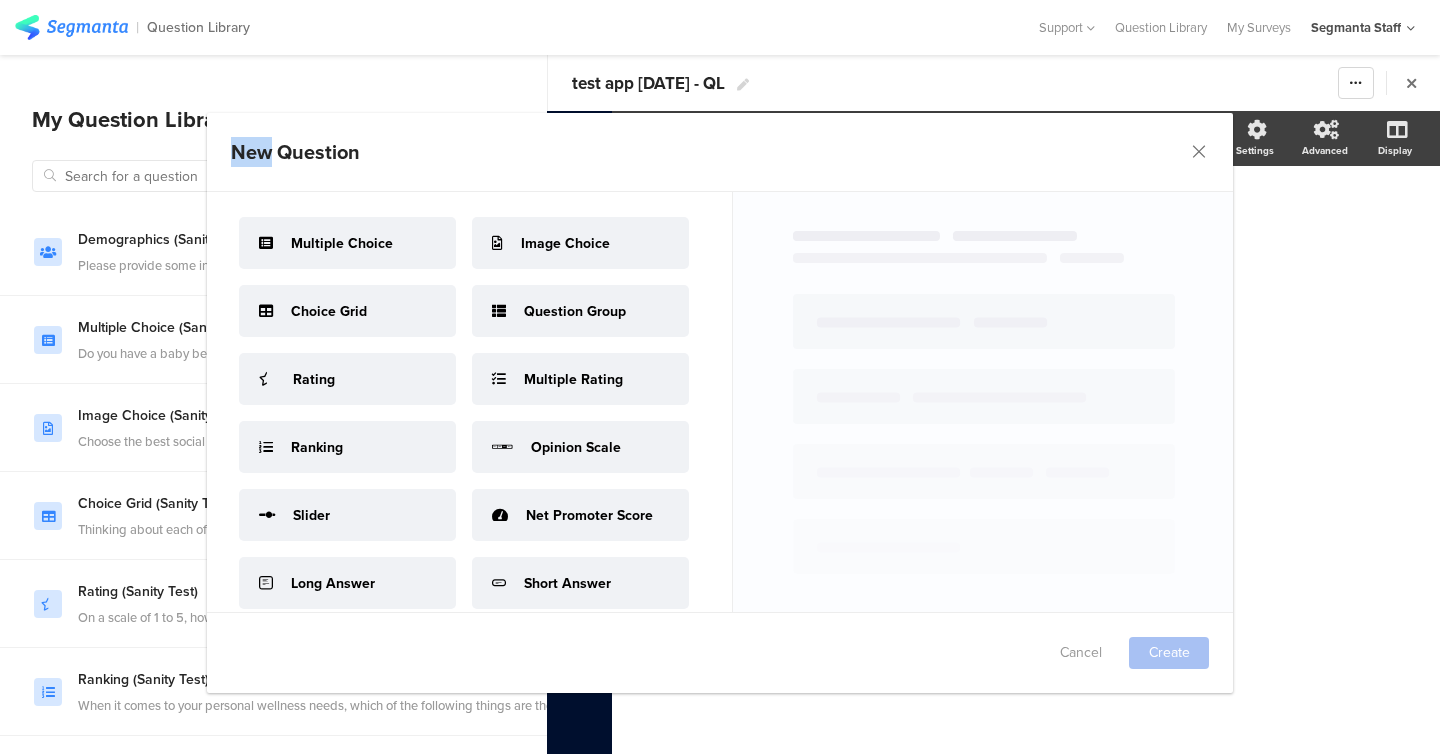 click on "New Question       Failed saving changes.  If the problem persists please contact us at  team@segmanta.com .          Multiple Choice   Image Choice   Choice Grid   Question Group   Rating   Multiple Rating   Ranking   Opinion Scale   Slider   Net Promoter Score   Long Answer   Short Answer   Number   List   Demographics   Contact Form   Registration Form   Login Form   Image Upload   Info Page     Cancel     Create" at bounding box center [720, 377] 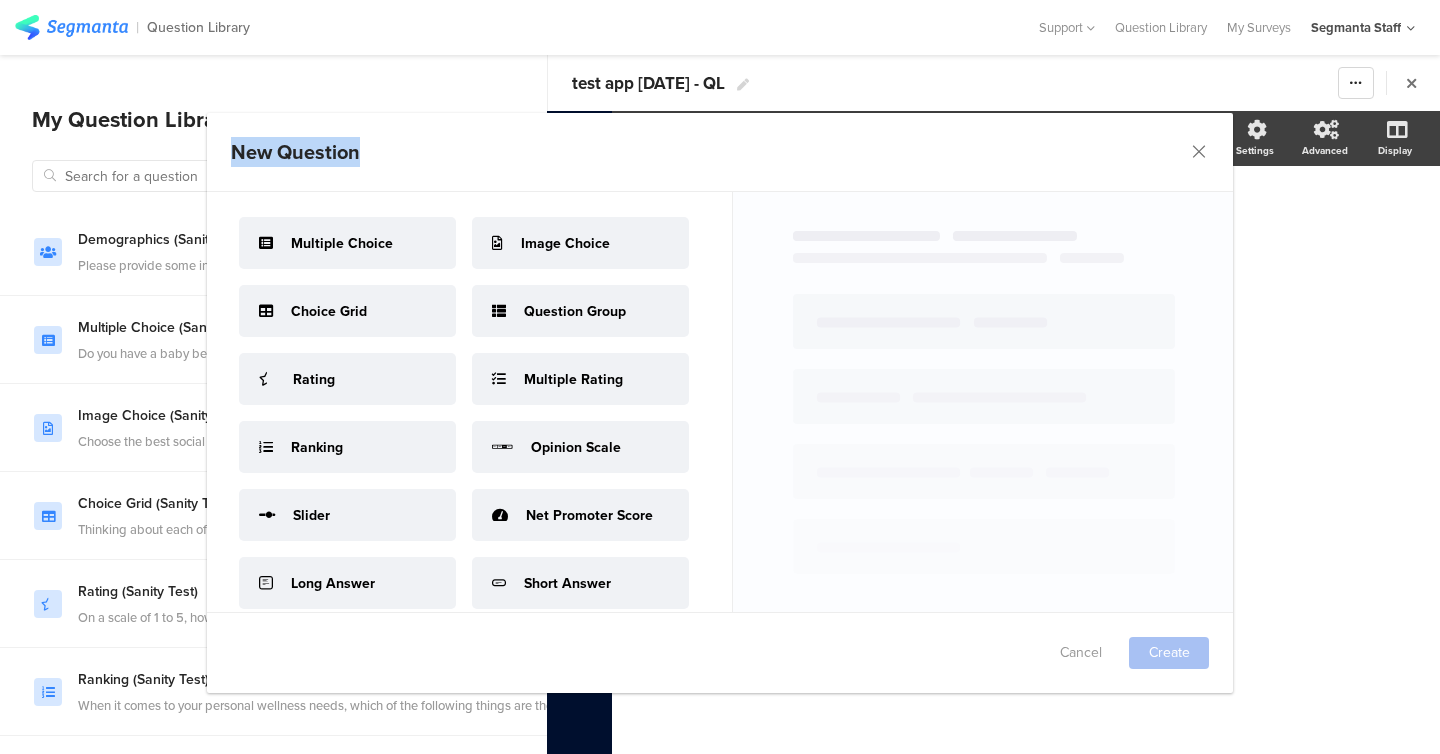 click on "New Question       Failed saving changes.  If the problem persists please contact us at  team@segmanta.com .          Multiple Choice   Image Choice   Choice Grid   Question Group   Rating   Multiple Rating   Ranking   Opinion Scale   Slider   Net Promoter Score   Long Answer   Short Answer   Number   List   Demographics   Contact Form   Registration Form   Login Form   Image Upload   Info Page     Cancel     Create" at bounding box center (720, 377) 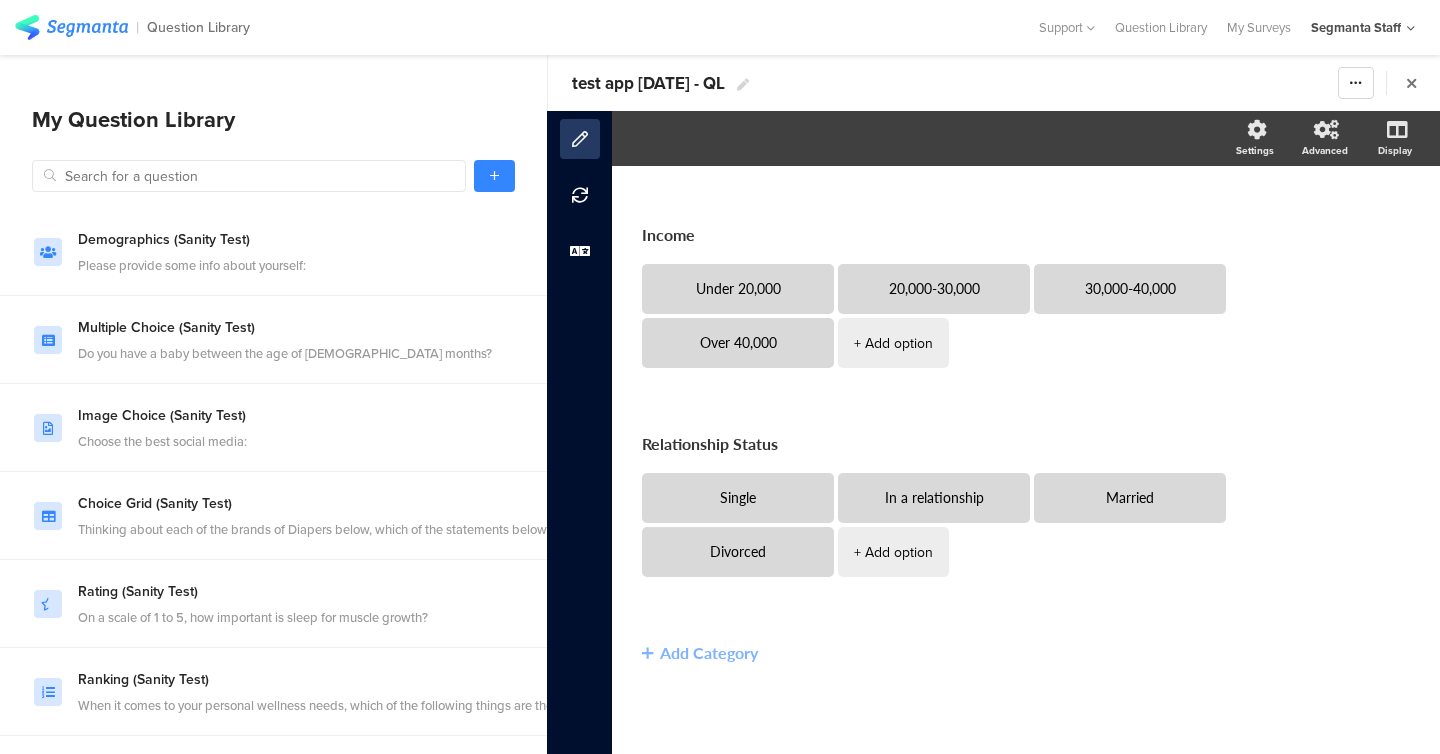 click on "test app 22jul 25 - QL" at bounding box center (648, 83) 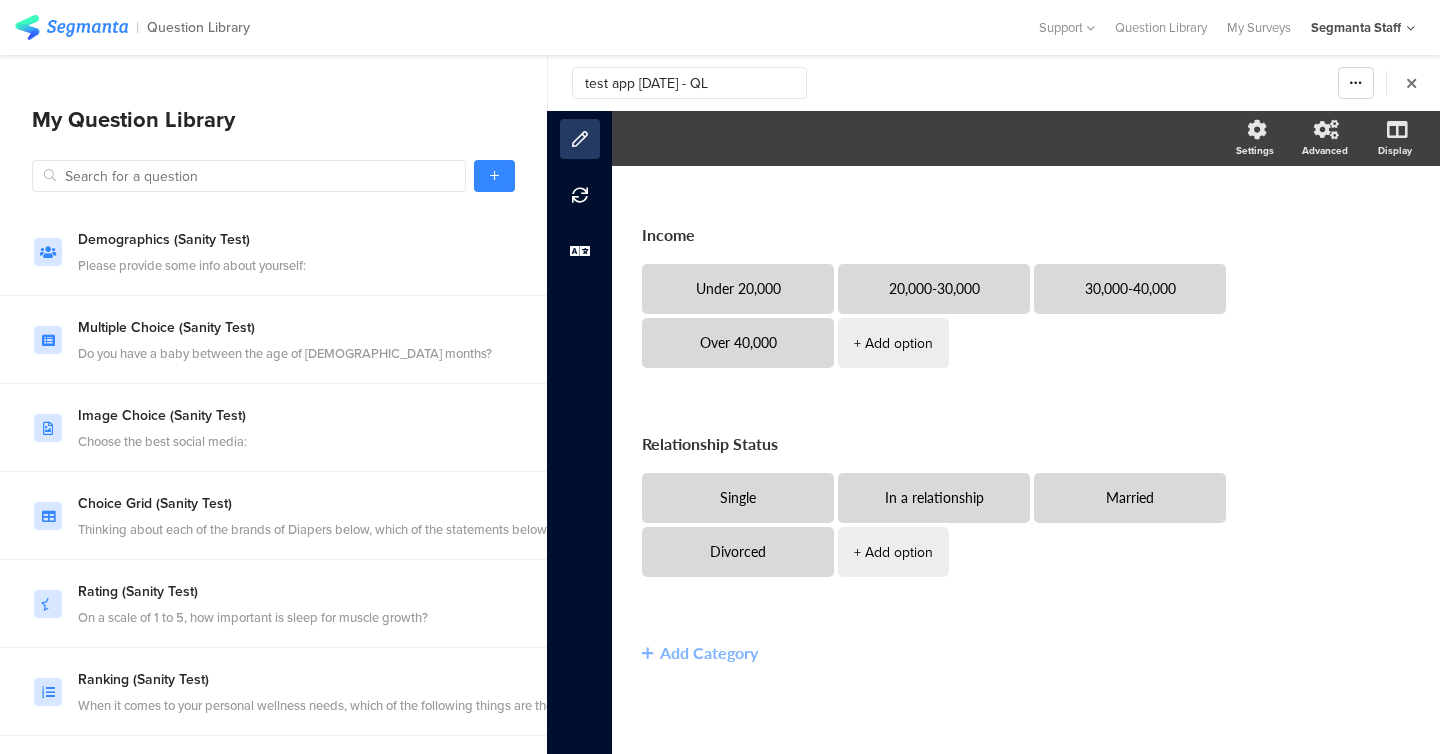 click on "test app 22jul 25 - QL" at bounding box center (689, 83) 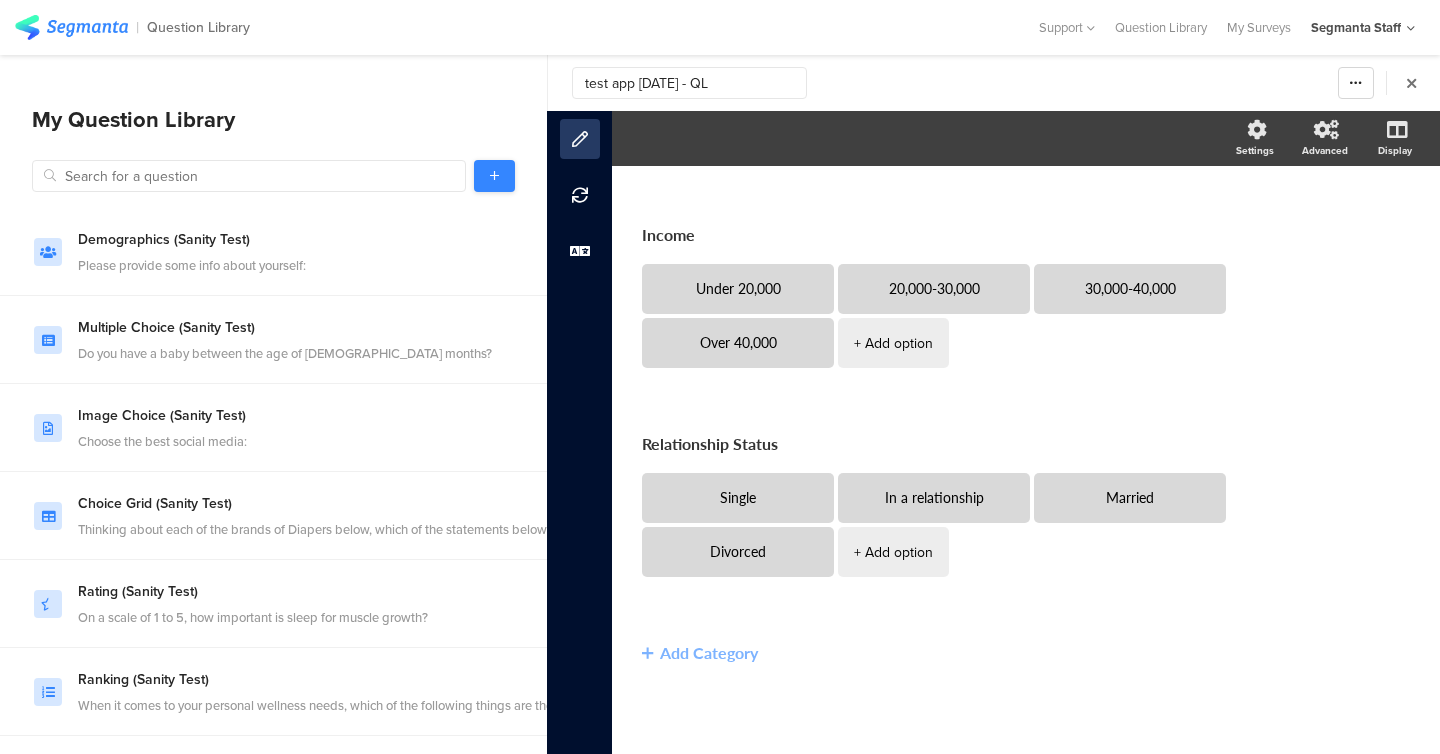 click at bounding box center [494, 176] 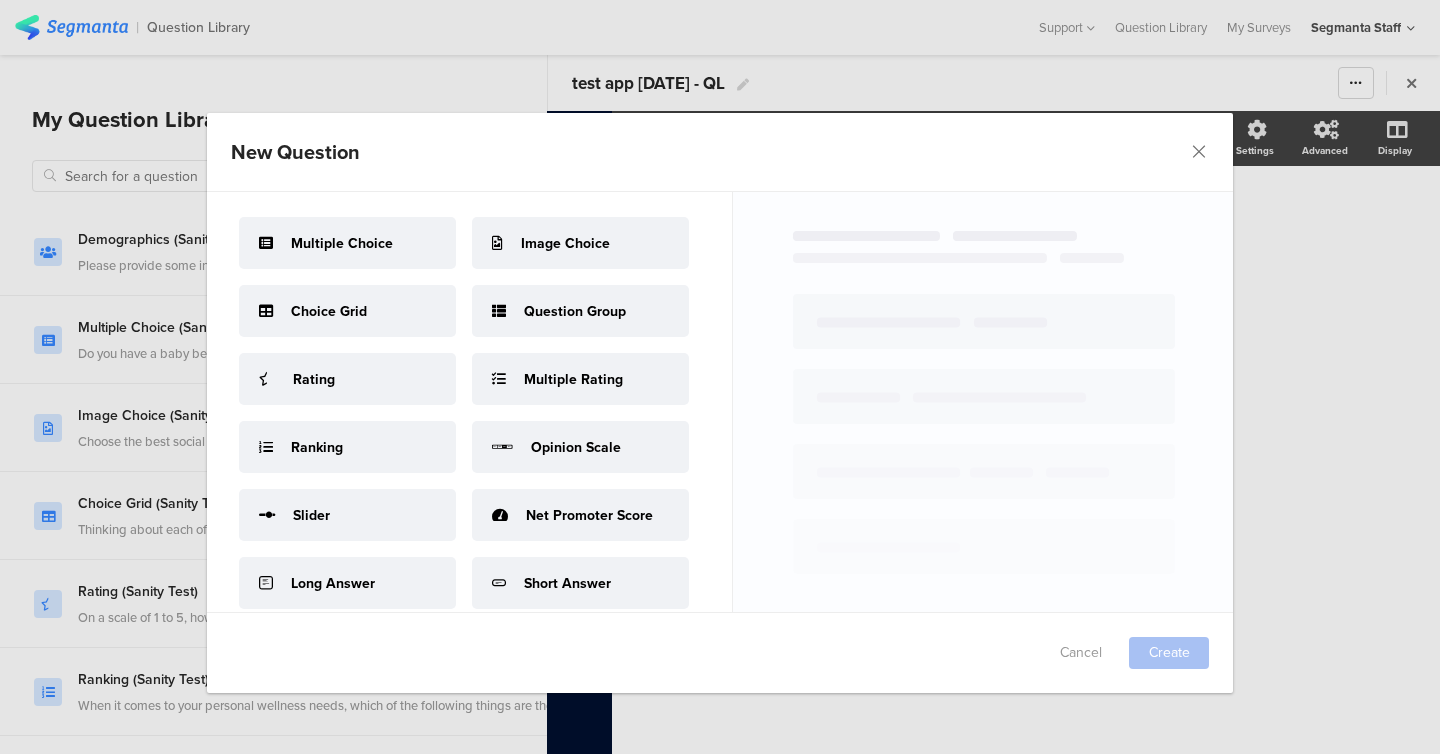 click on "Multiple Choice" at bounding box center (347, 243) 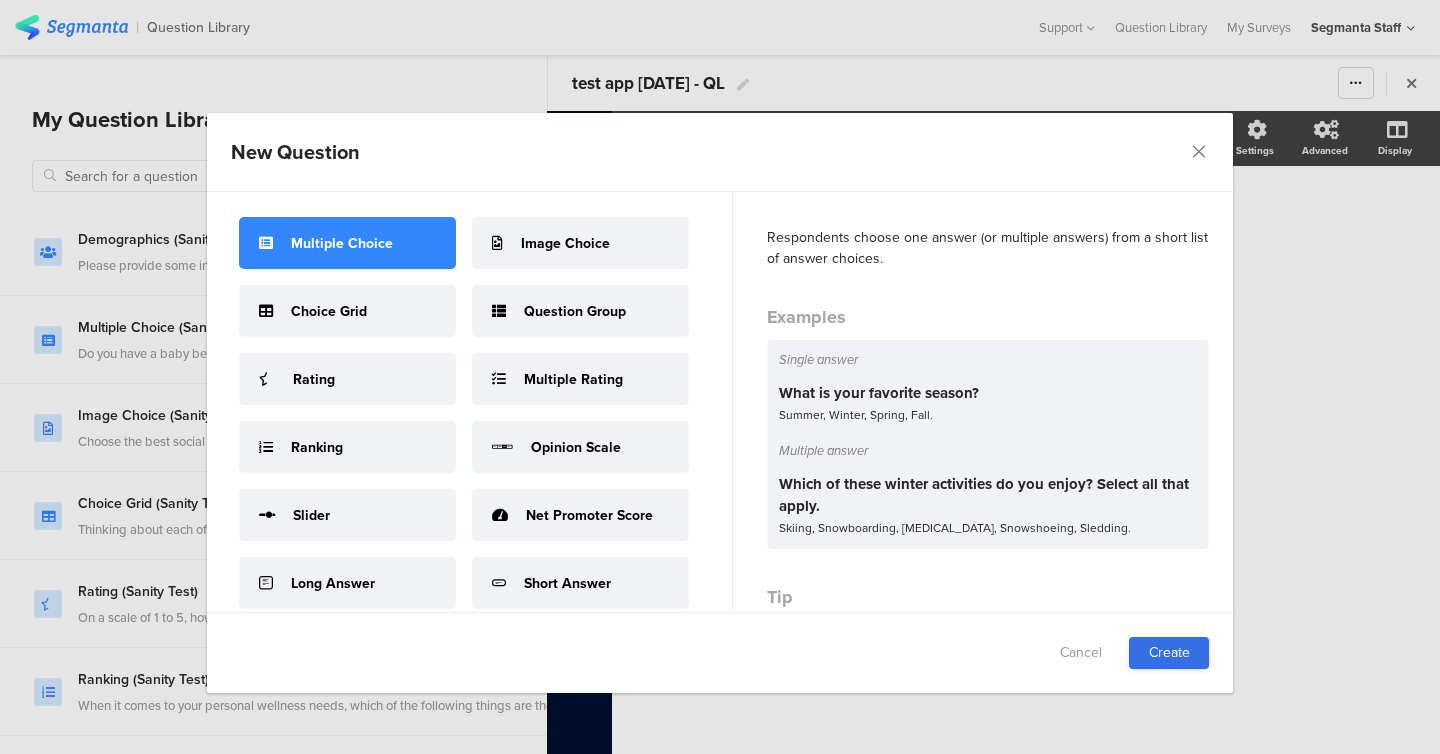 click on "Create" at bounding box center [1169, 653] 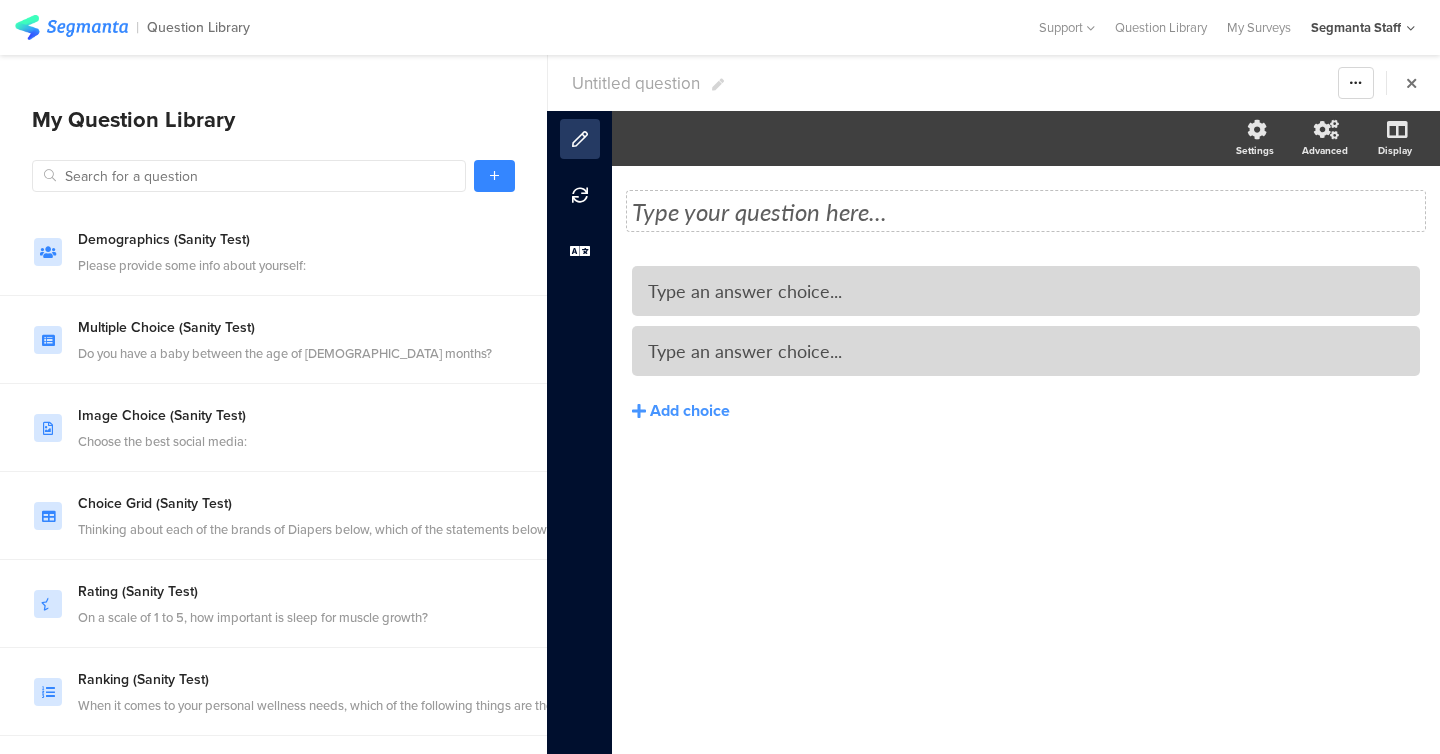 click on "Type your question here..." 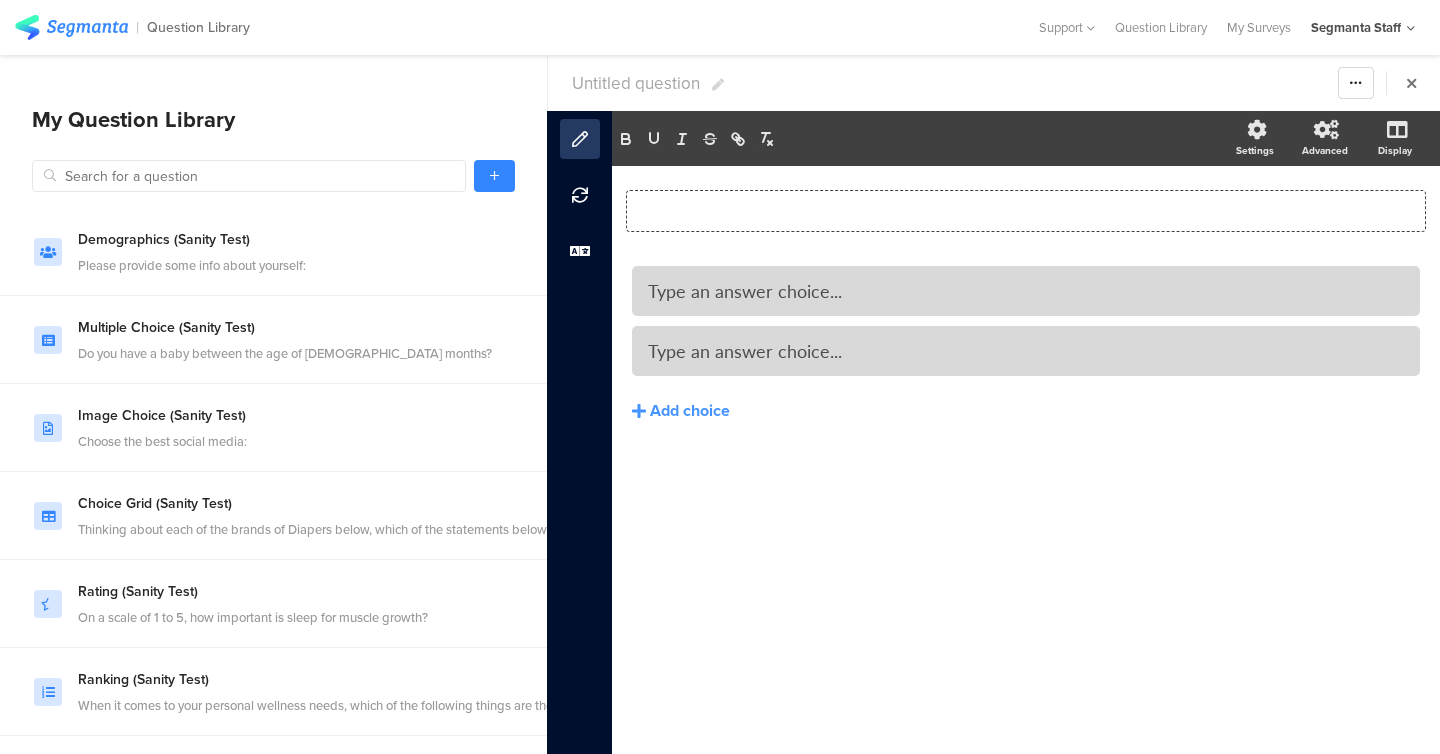 type 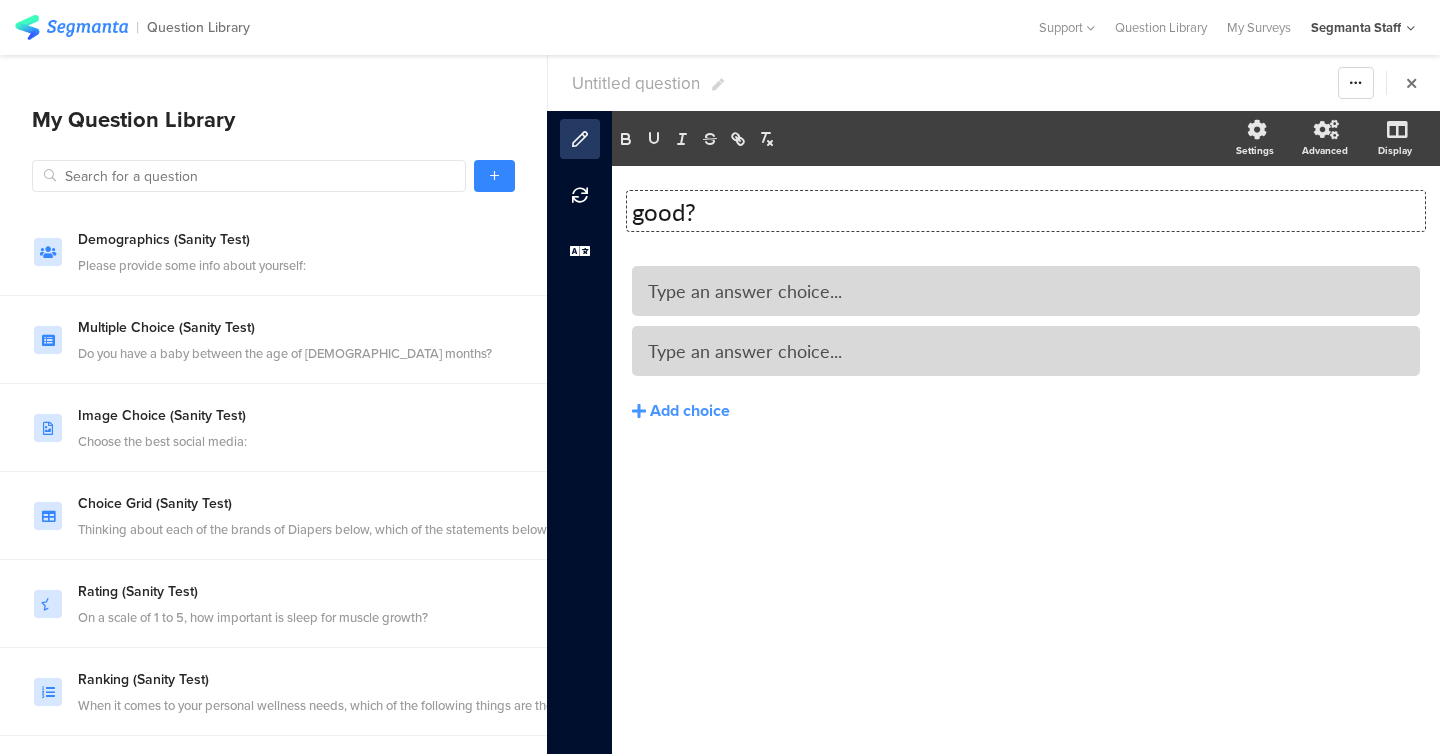 type 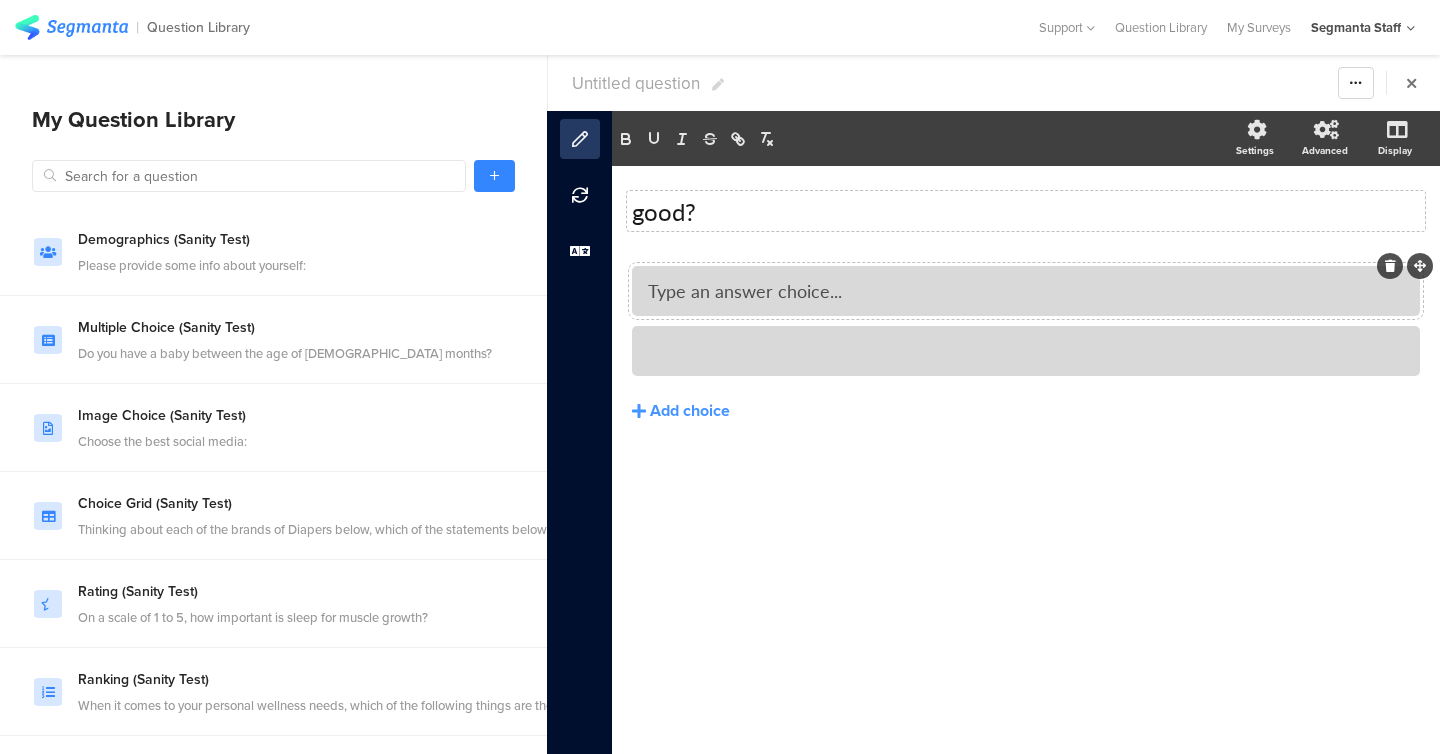 type 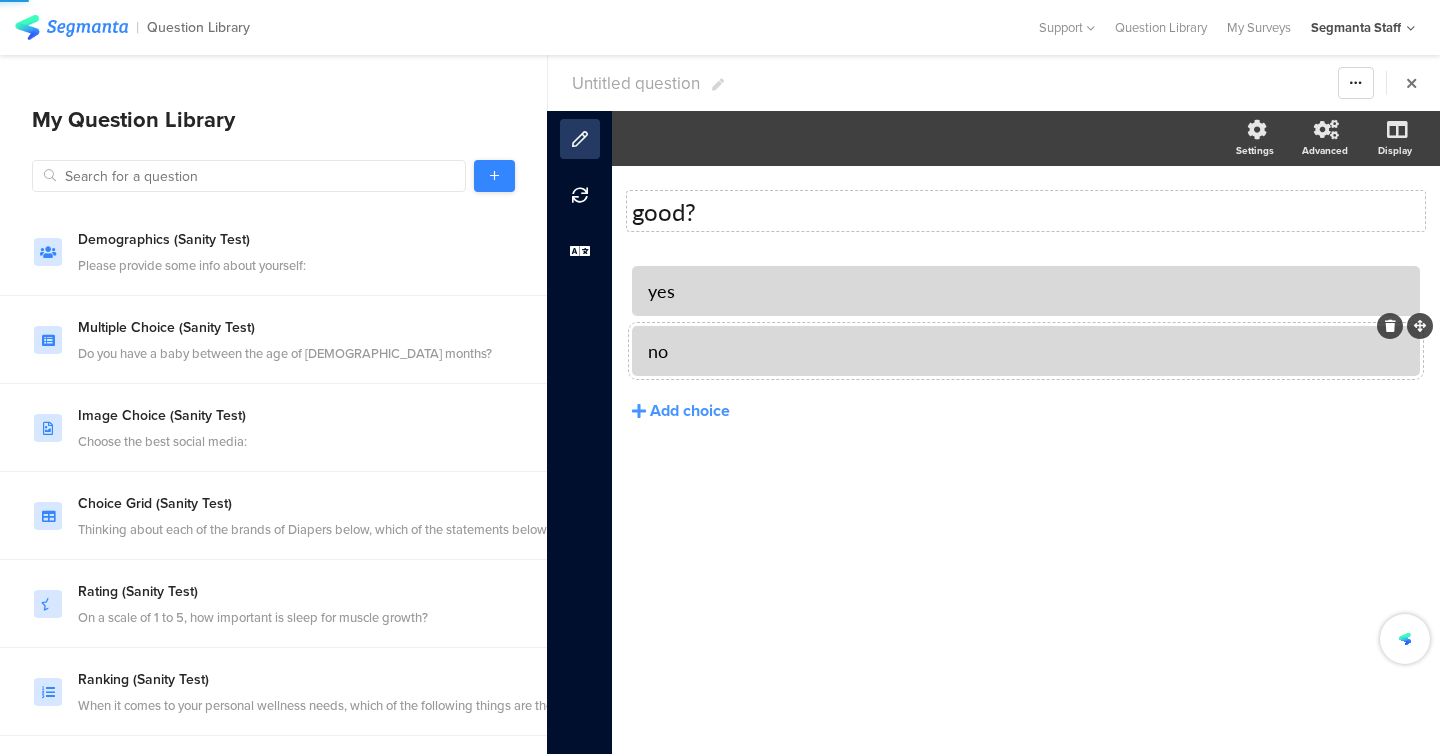 click at bounding box center [494, 176] 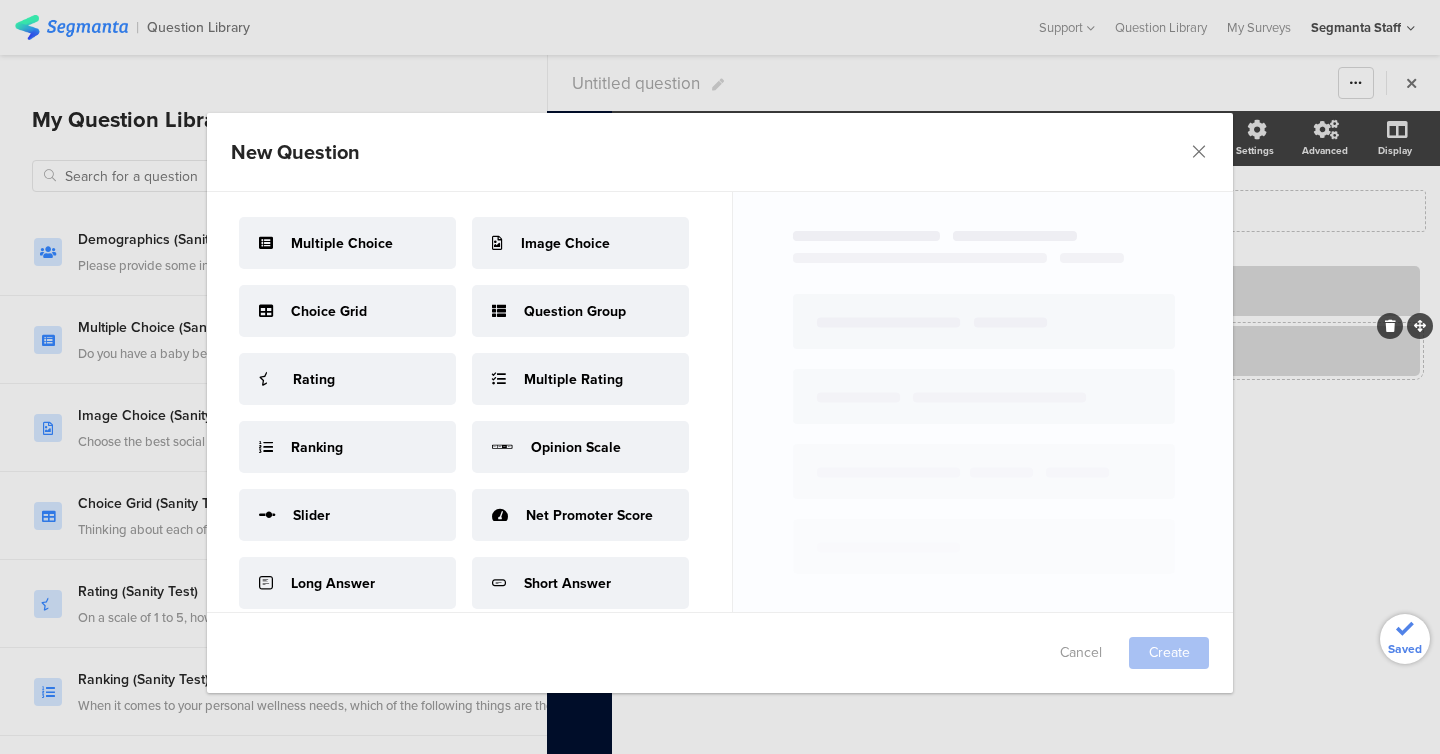click on "Choice Grid" at bounding box center (347, 311) 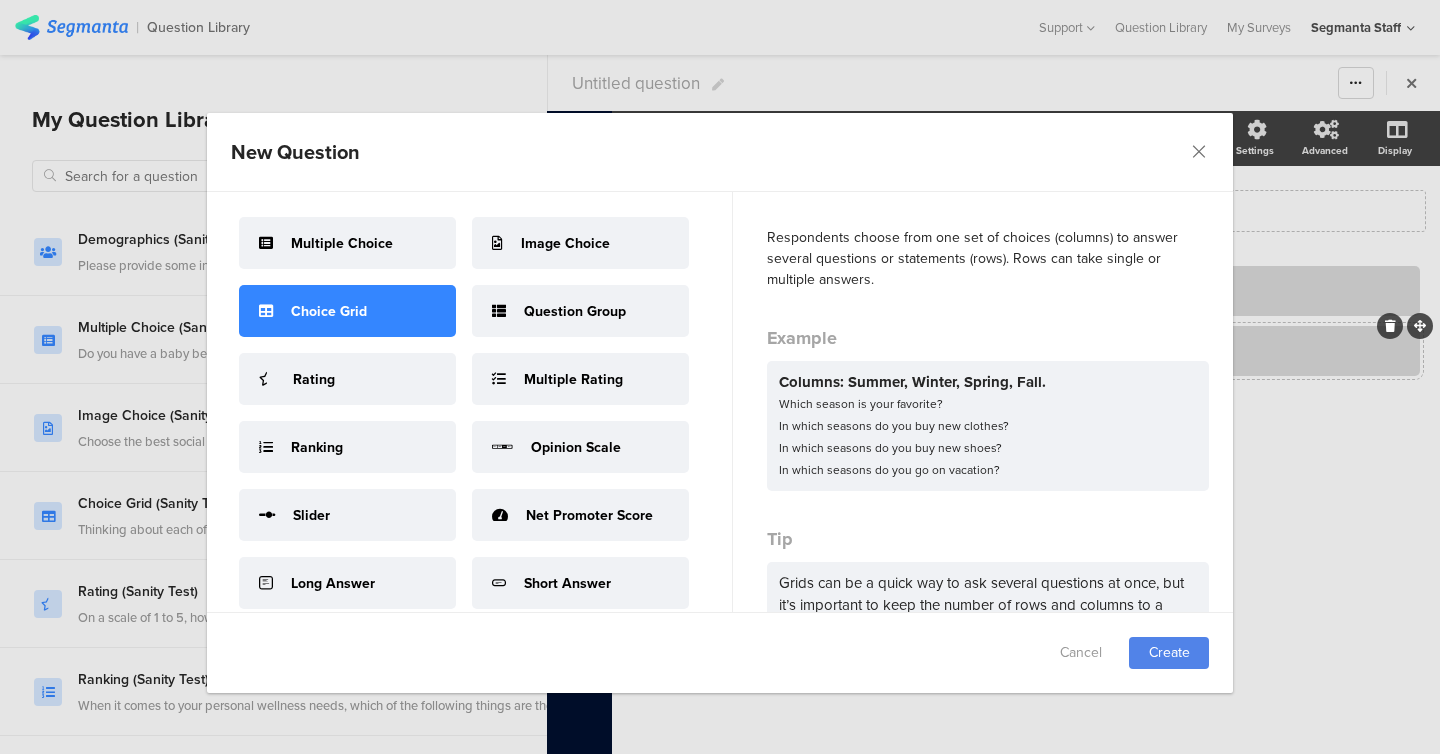click on "Image Choice" at bounding box center (580, 243) 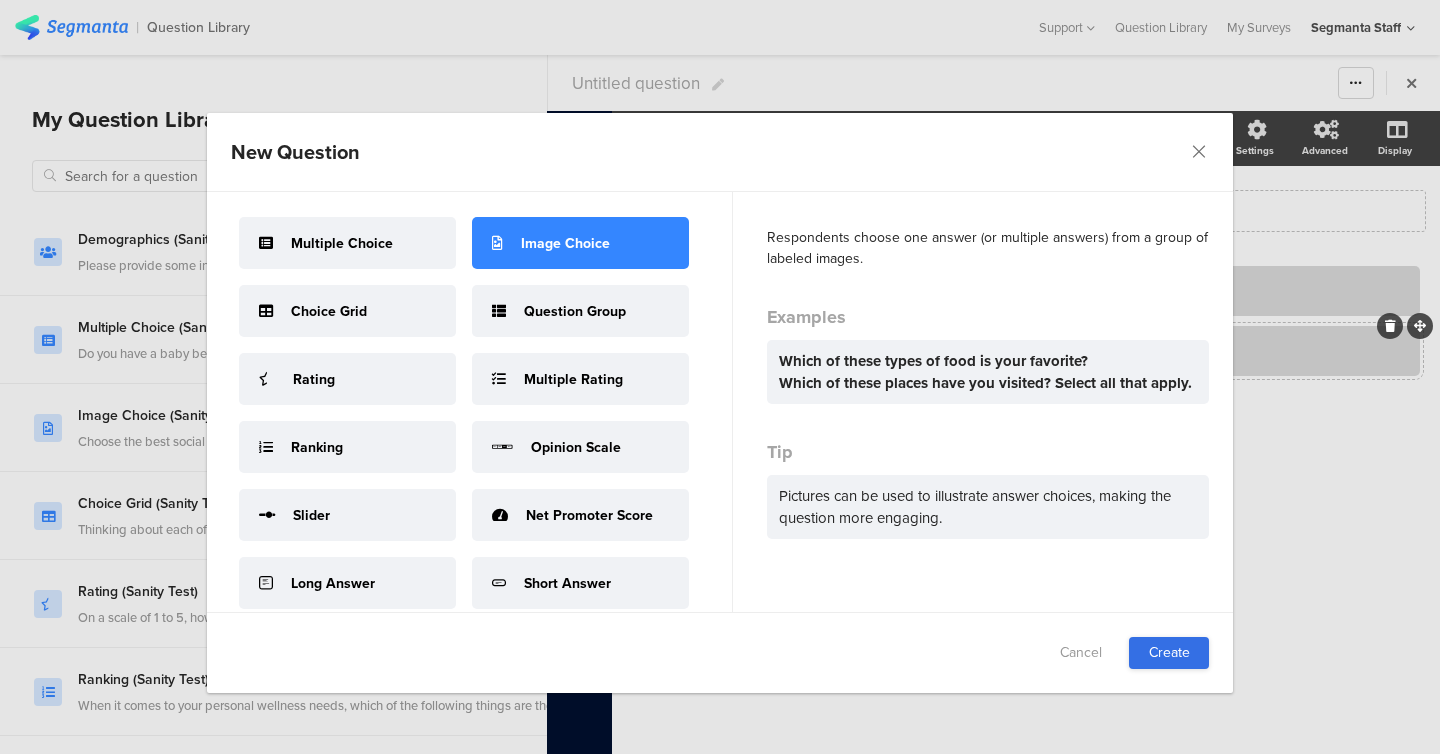 click on "Create" at bounding box center [1169, 653] 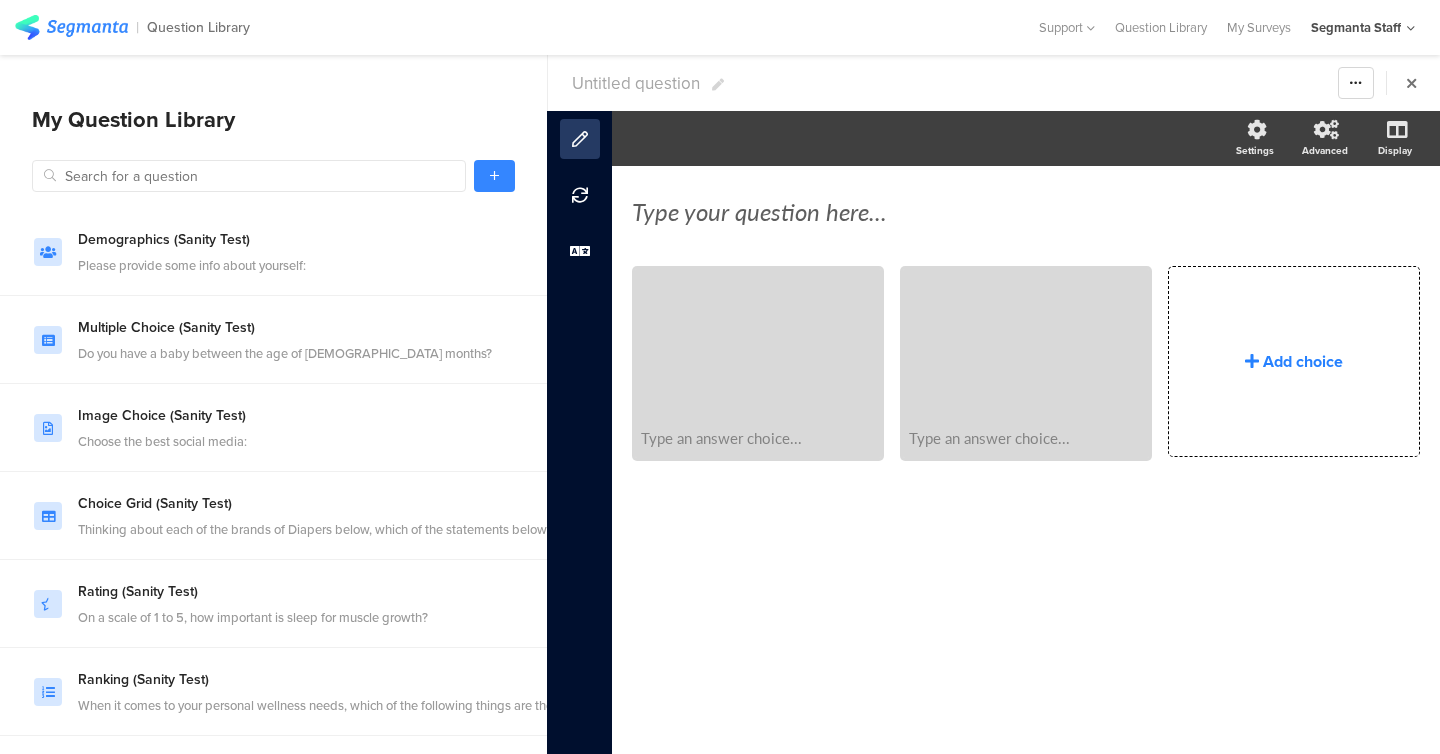 click on "Add choice" 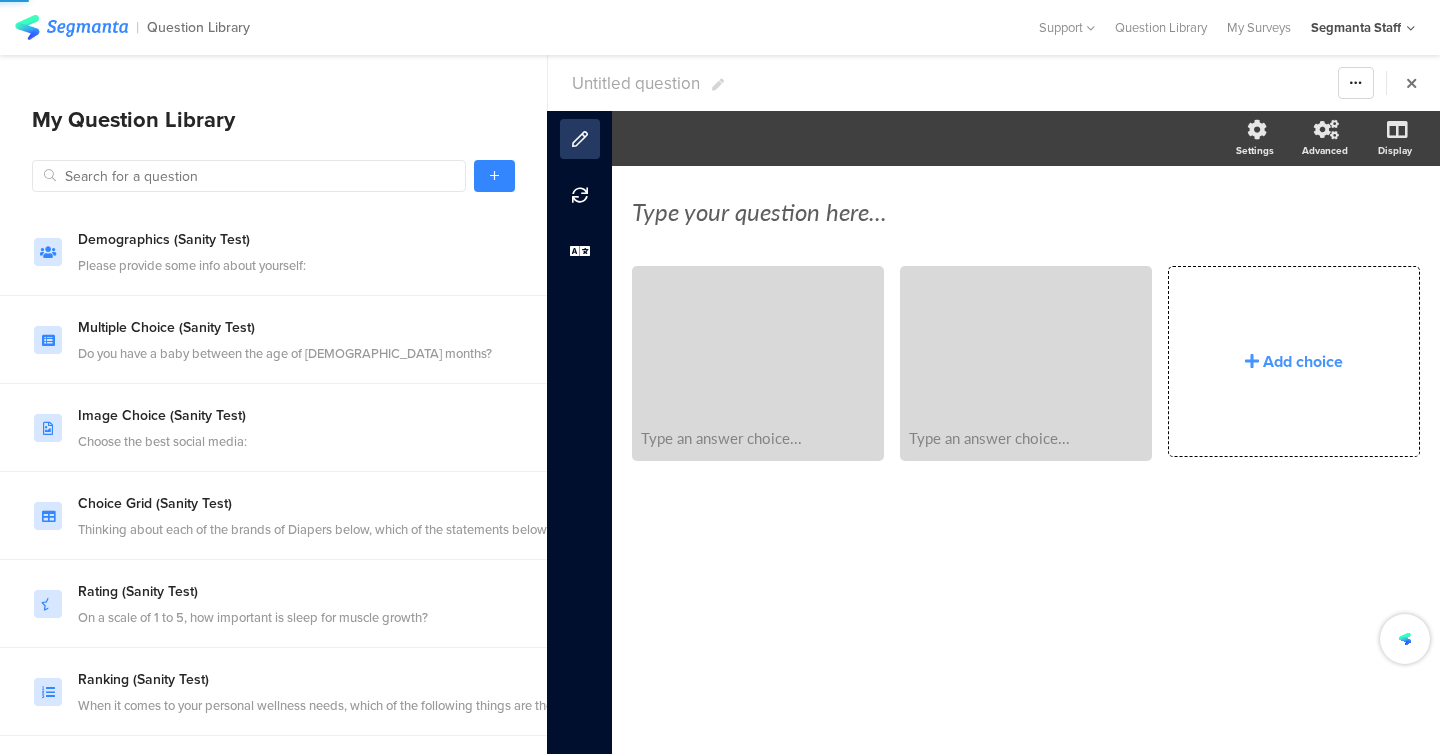 click on "Type your question here..." 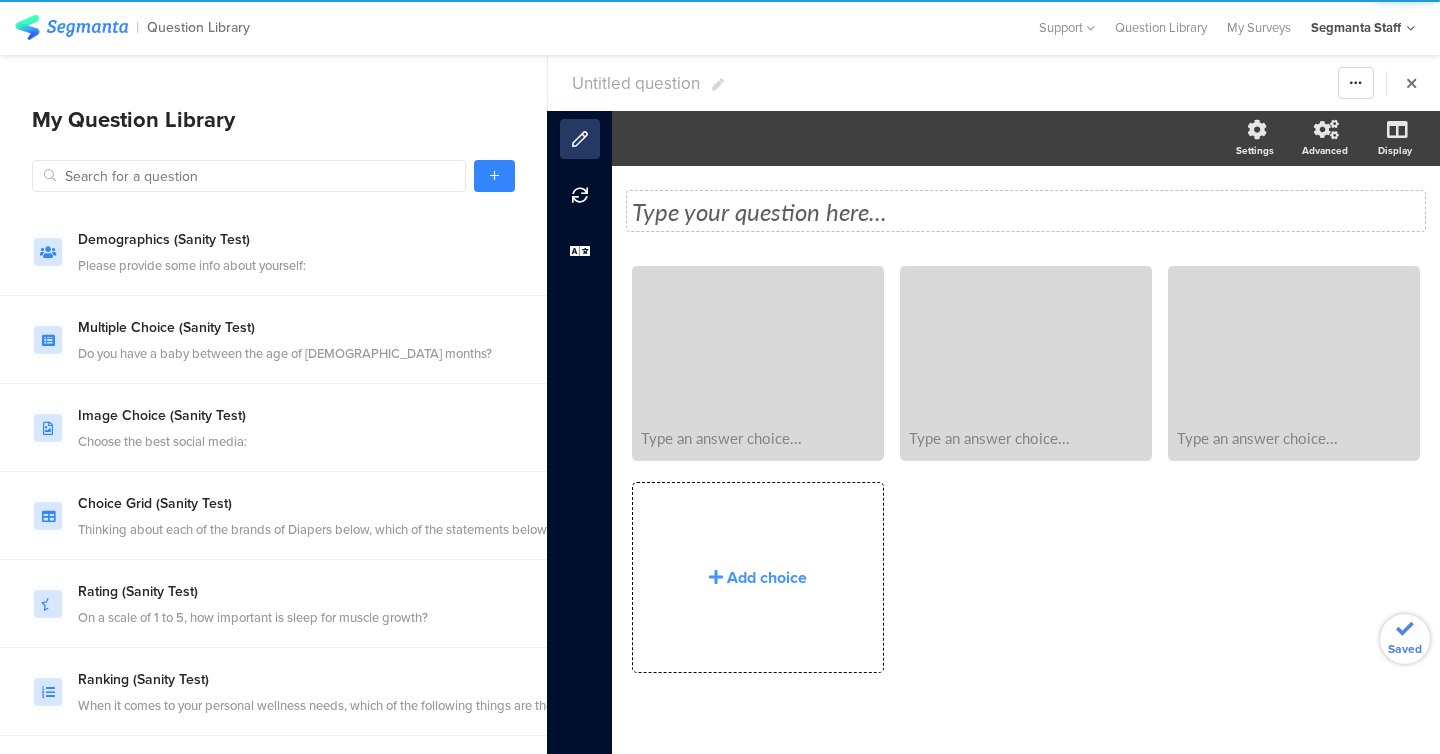 click on "Type your question here..." 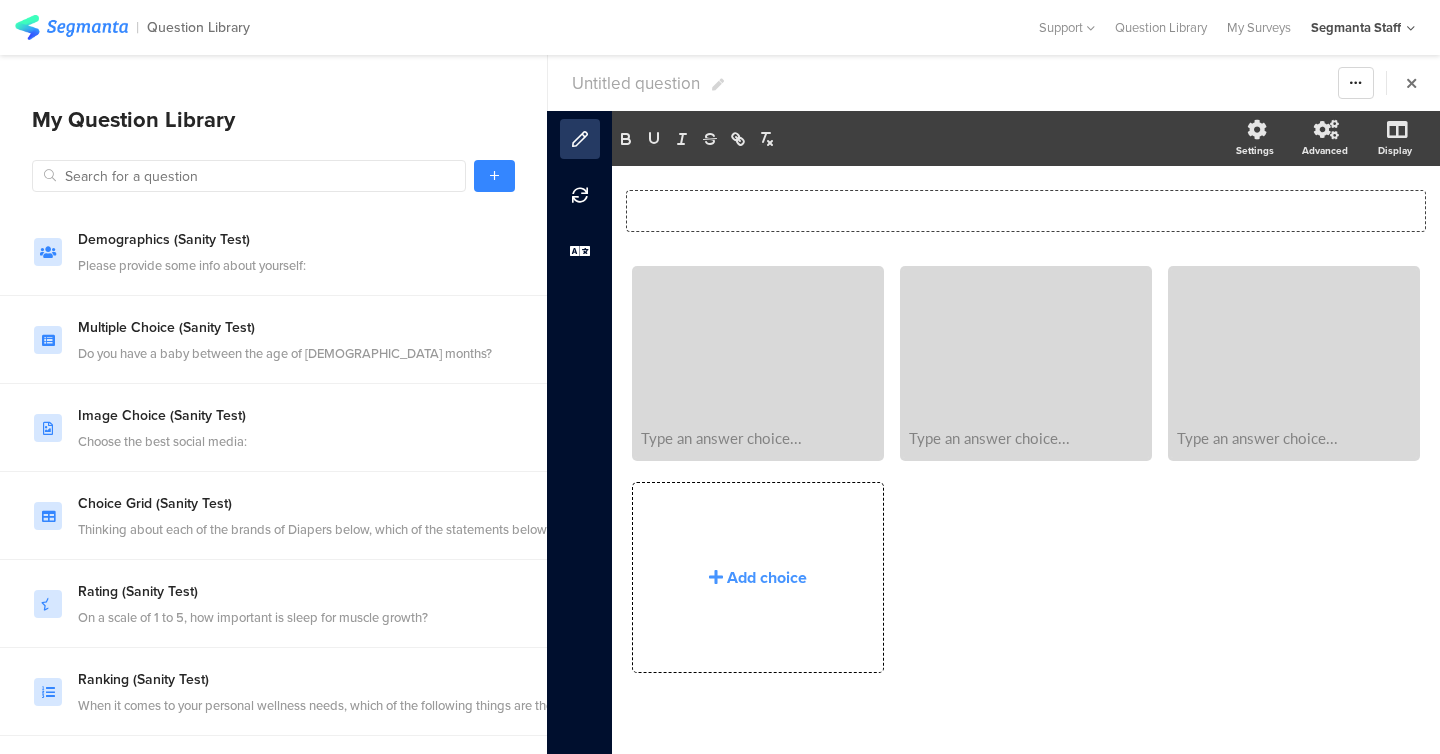 type 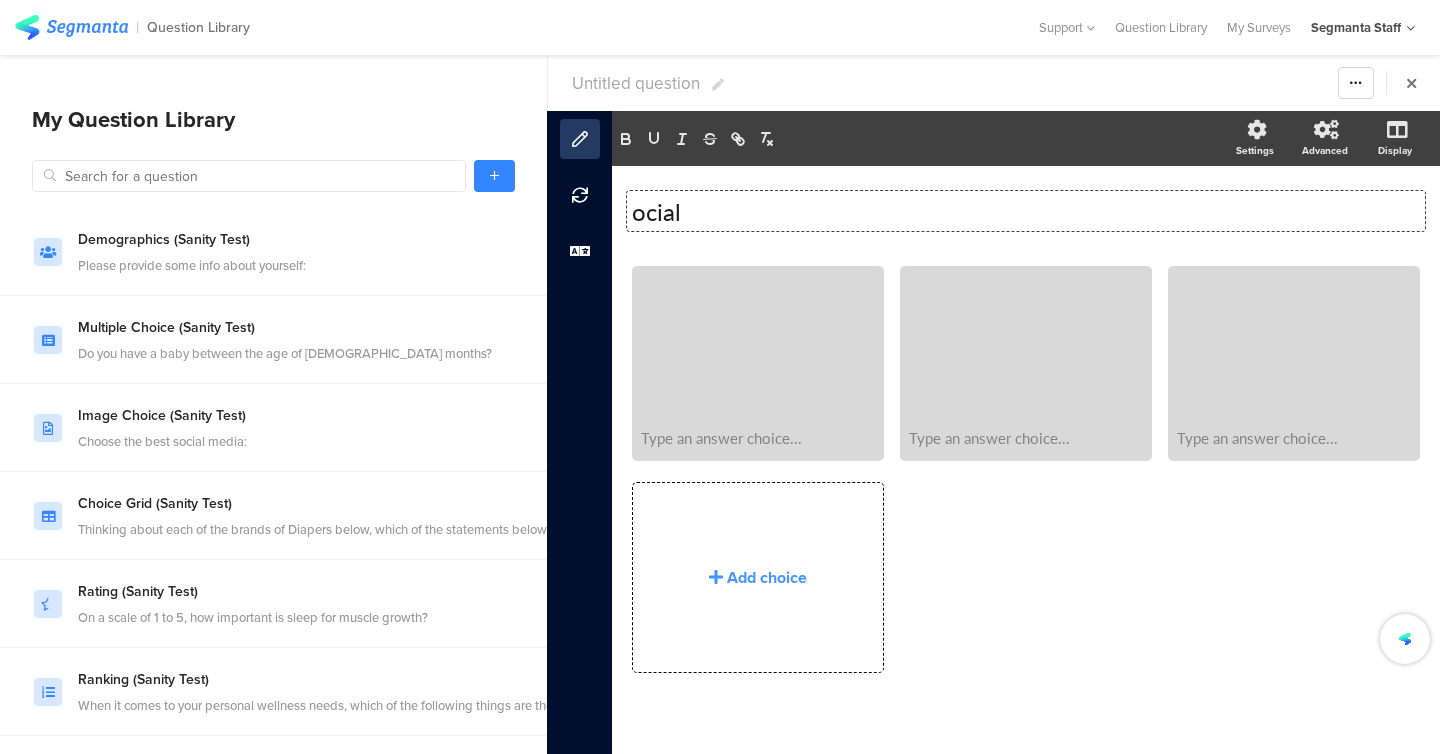 click on "ocial" 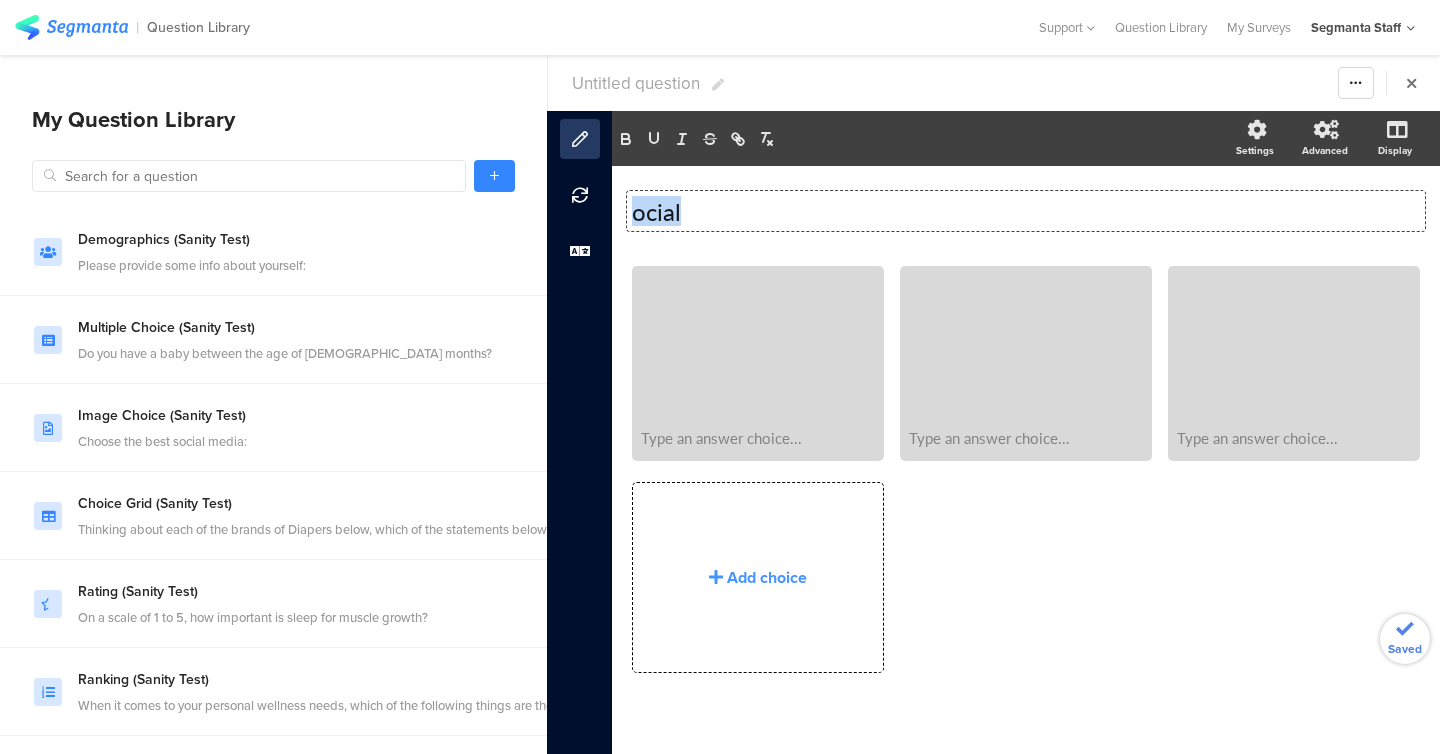 click on "ocial" 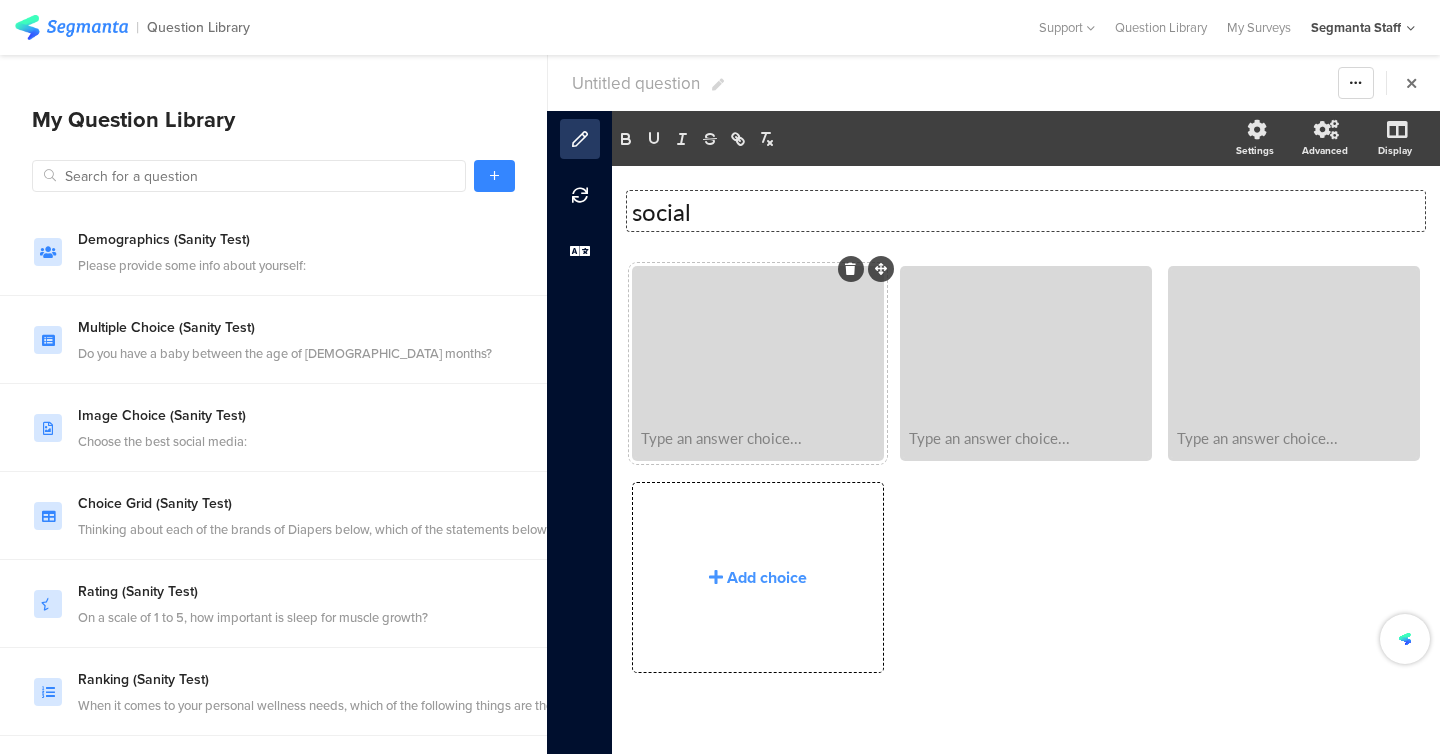 type 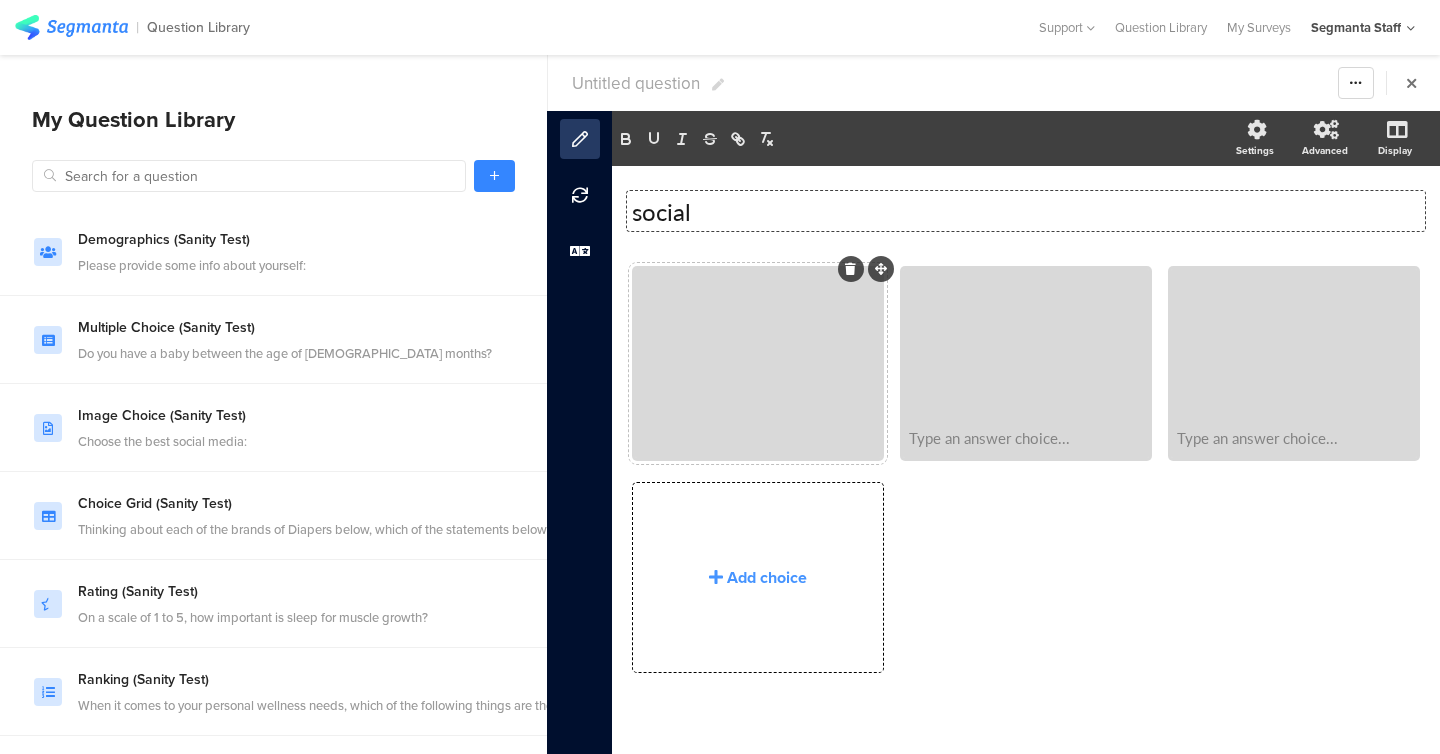 click on "Untitled question" at bounding box center (636, 83) 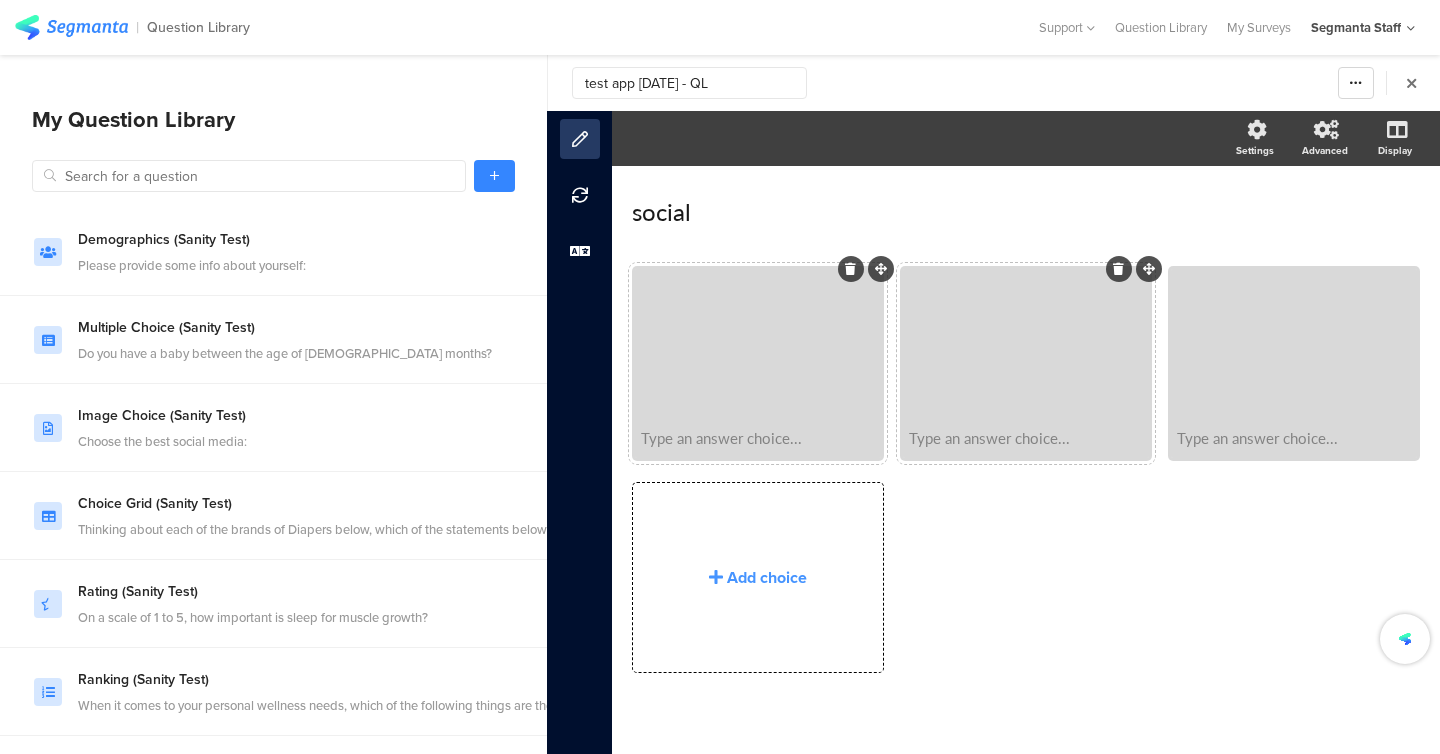 type on "test app 22jul 25 - QL" 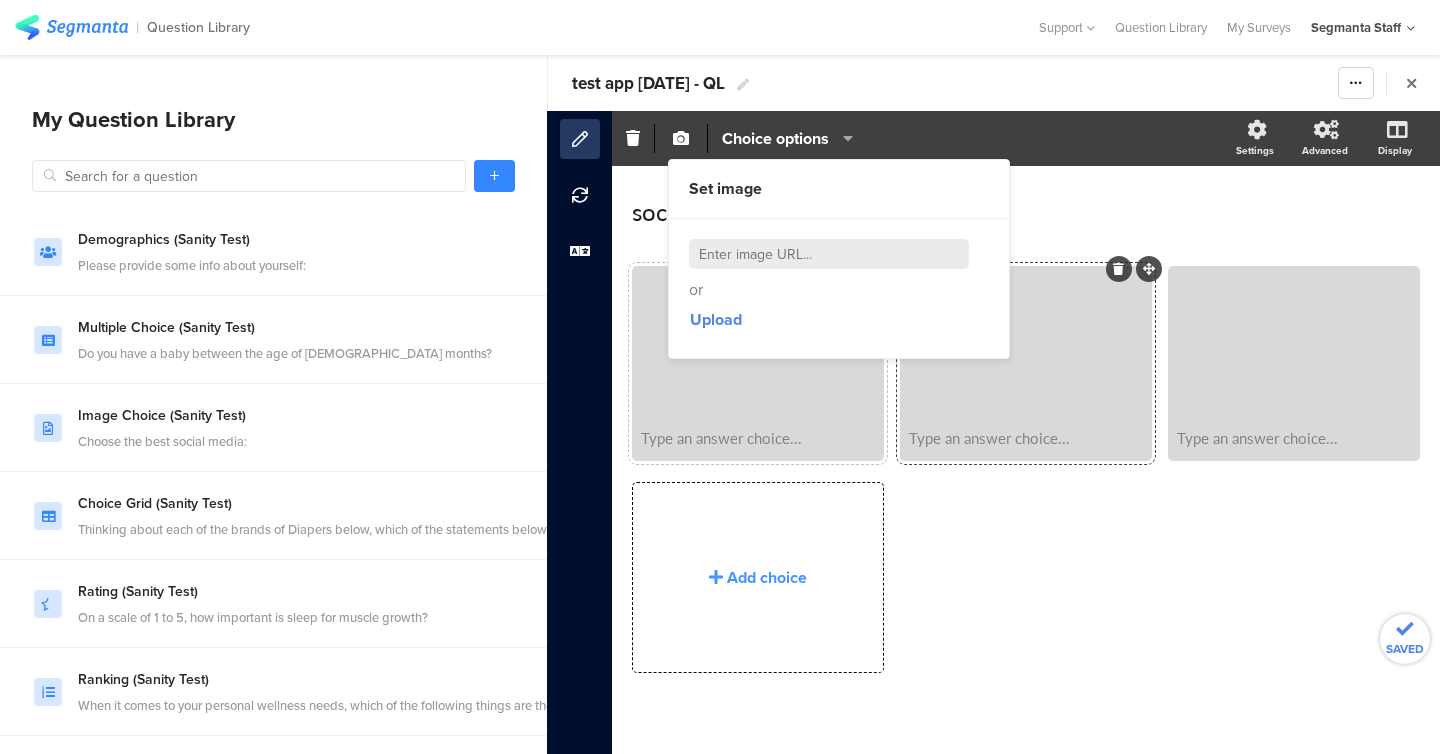 click on "Type an answer choice..." 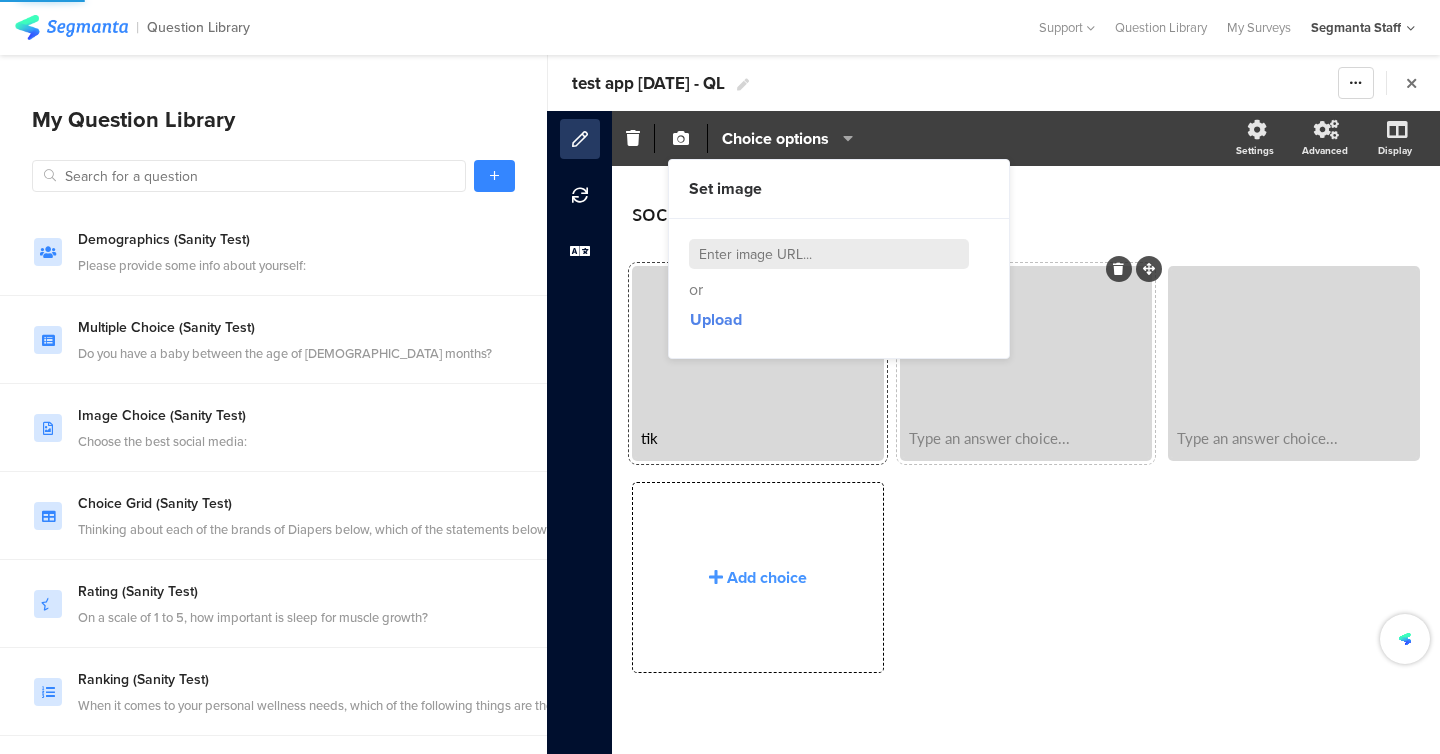 type 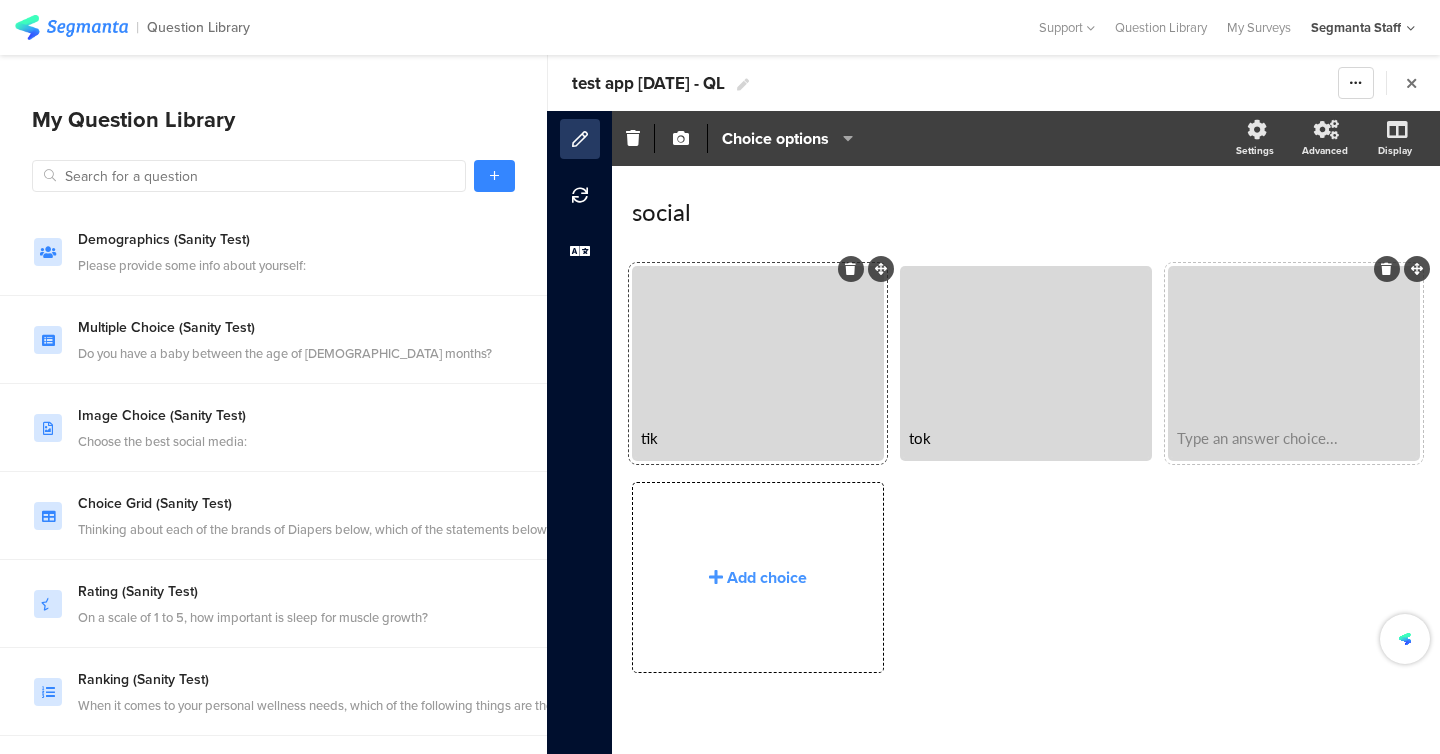 type 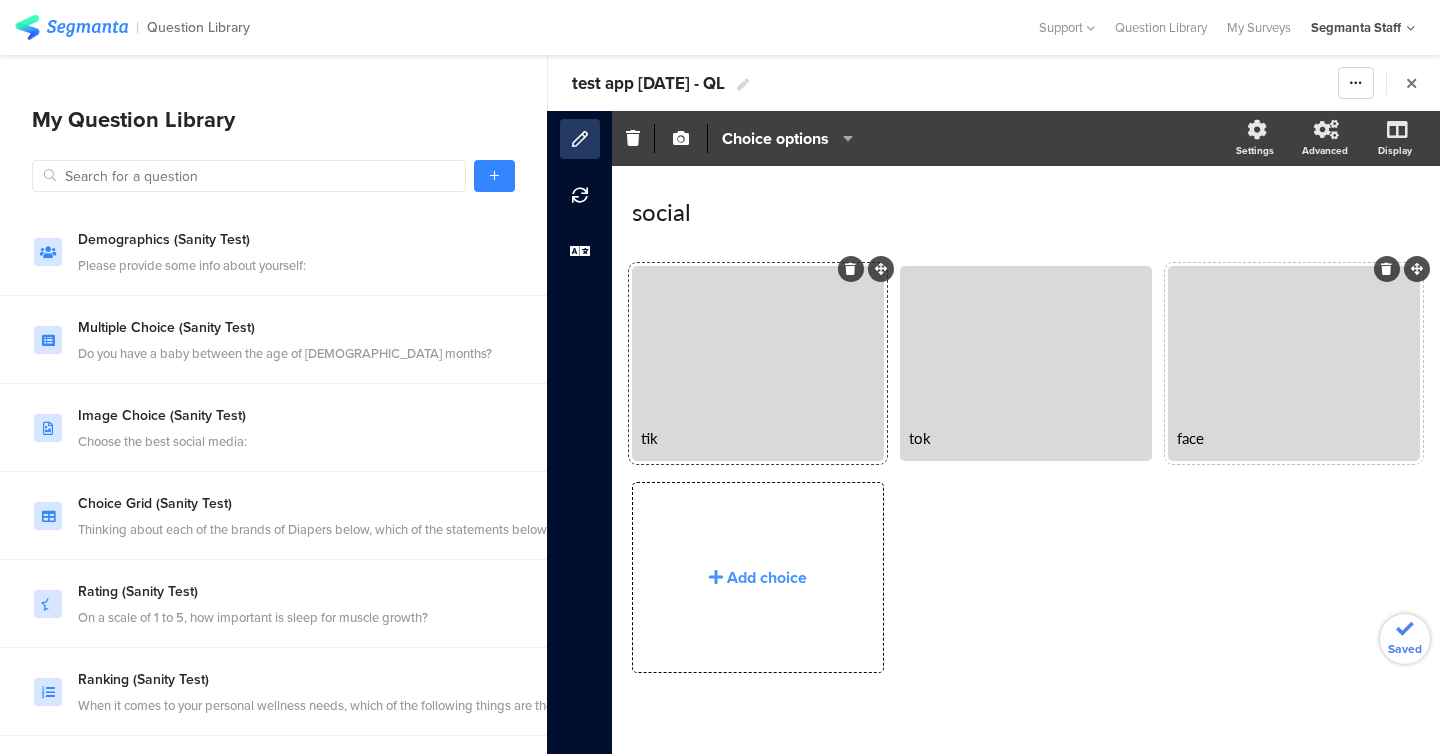 click 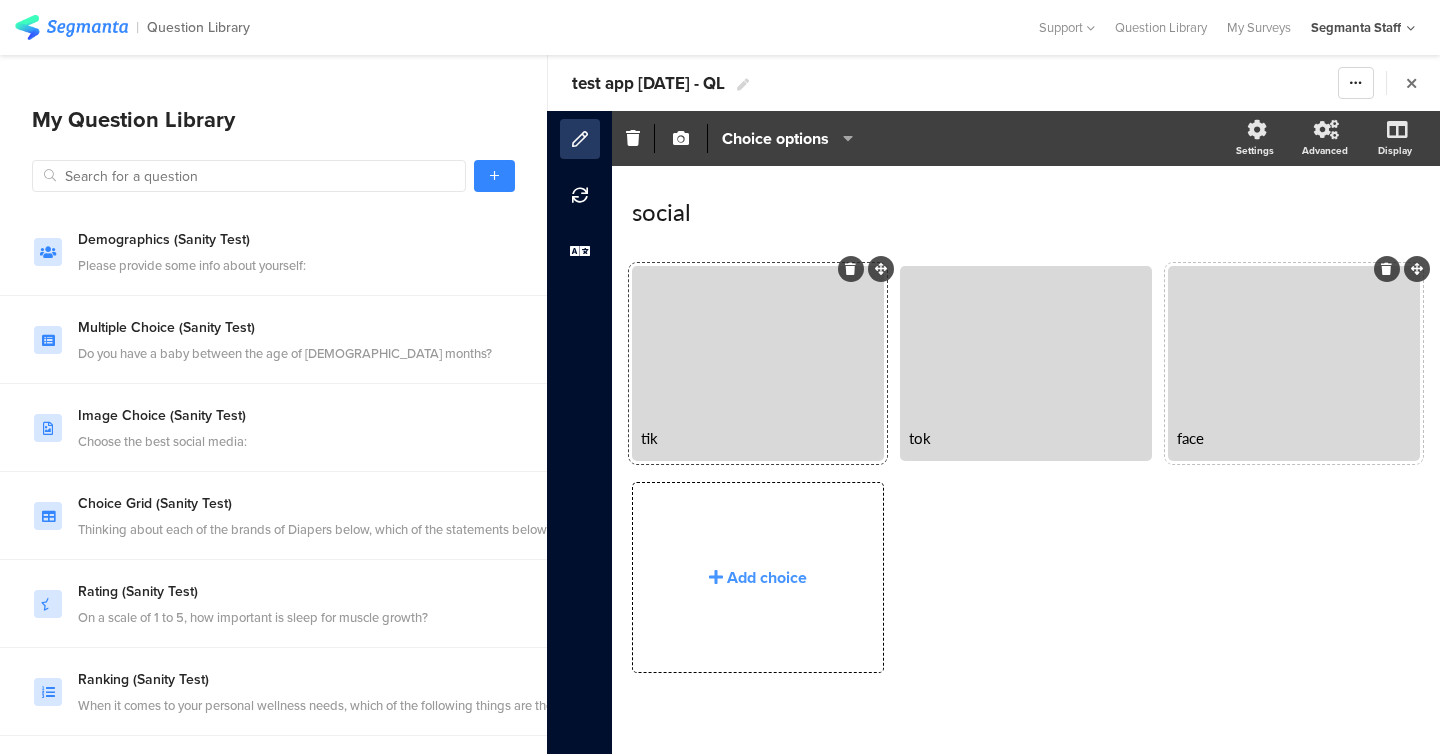 click 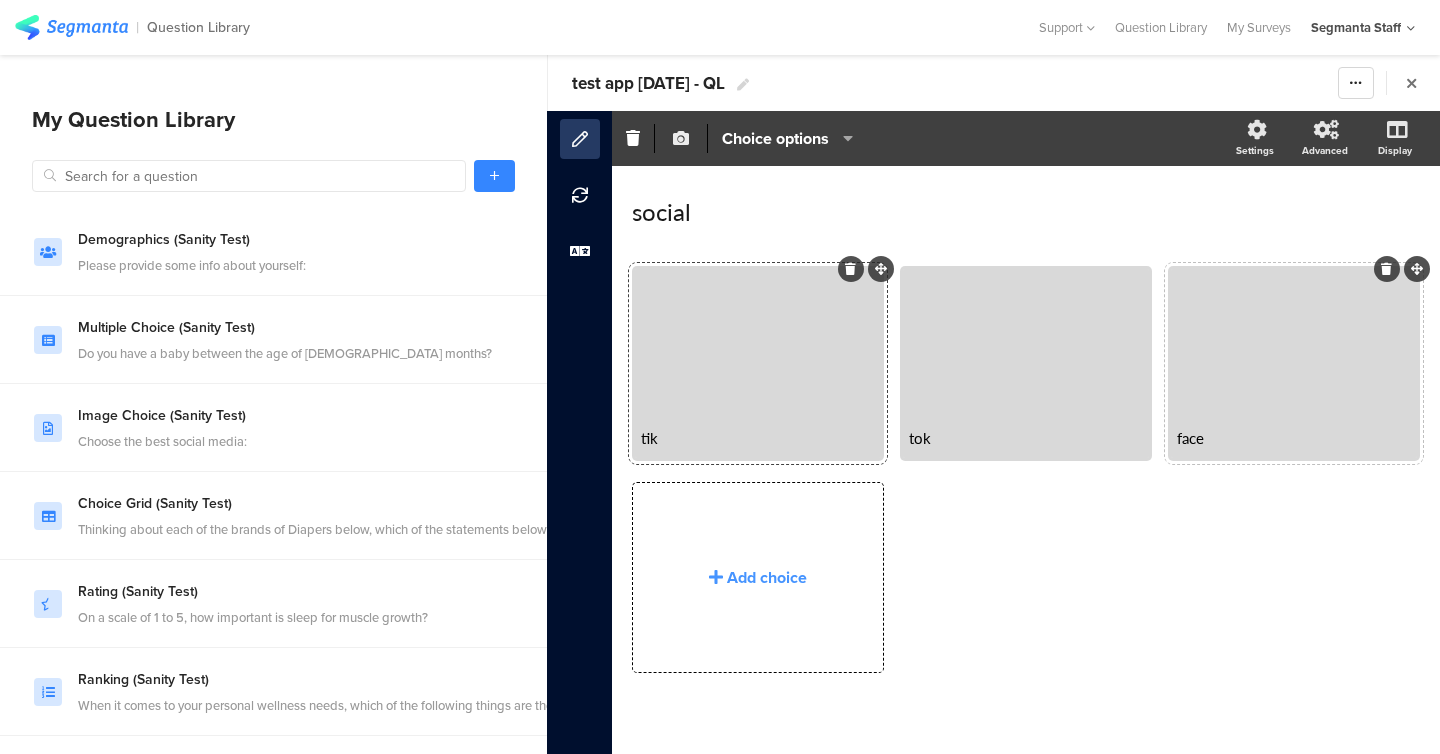 click 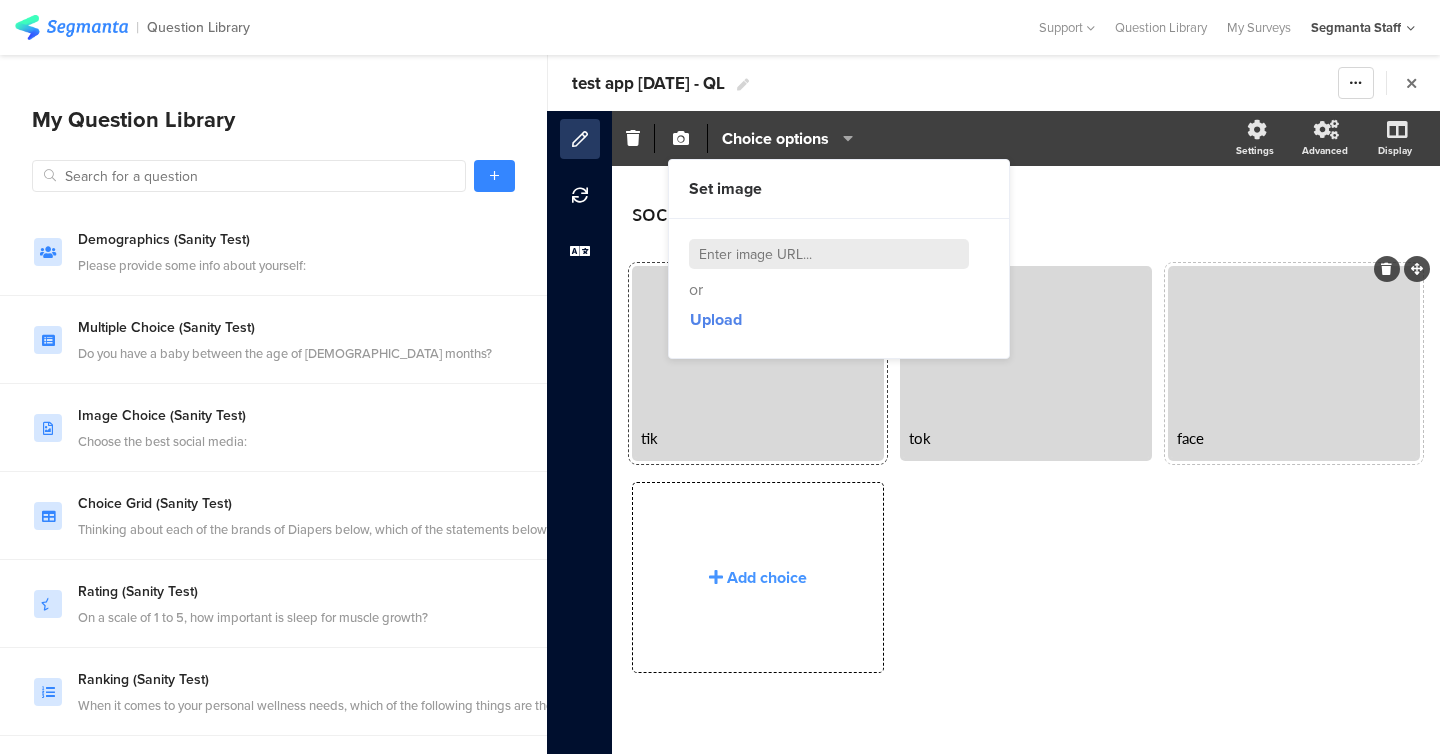 click at bounding box center [829, 254] 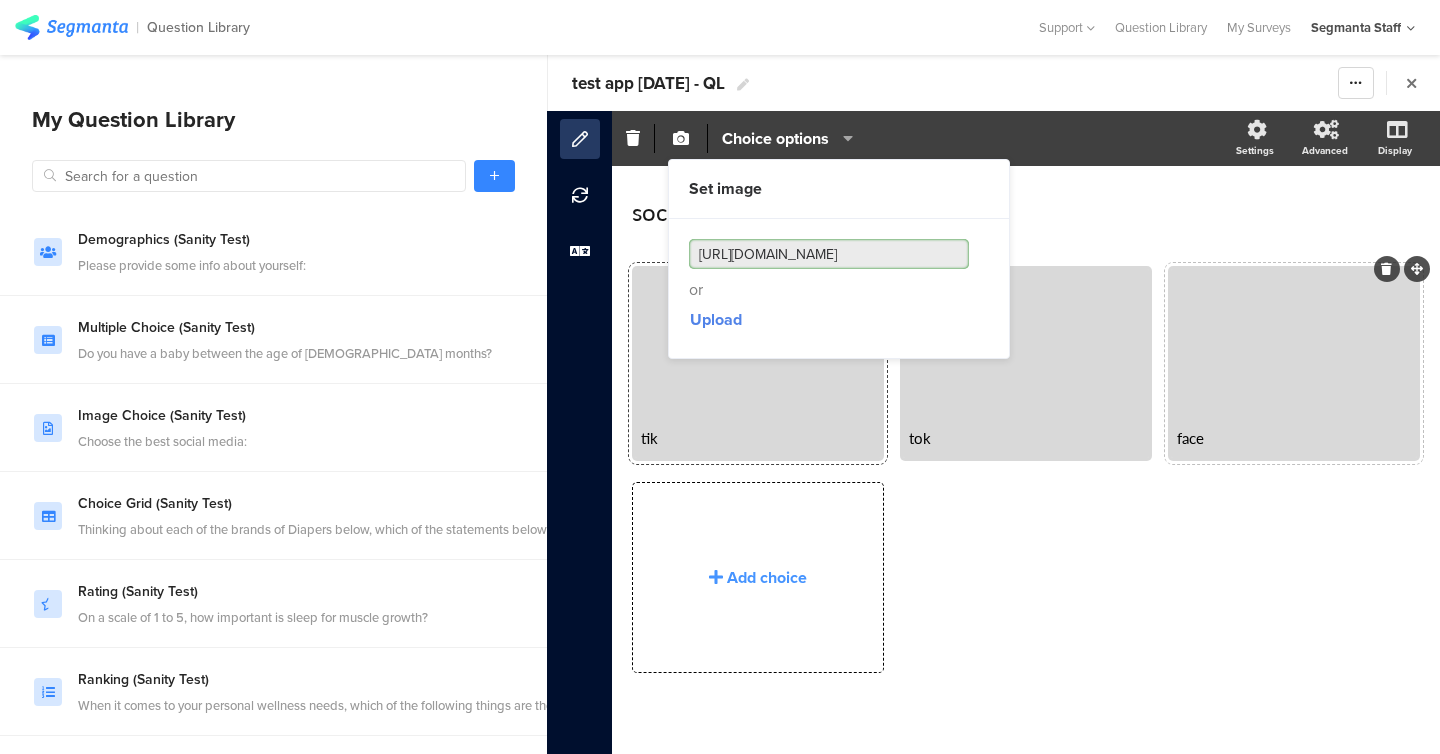 type on "[URL][DOMAIN_NAME]" 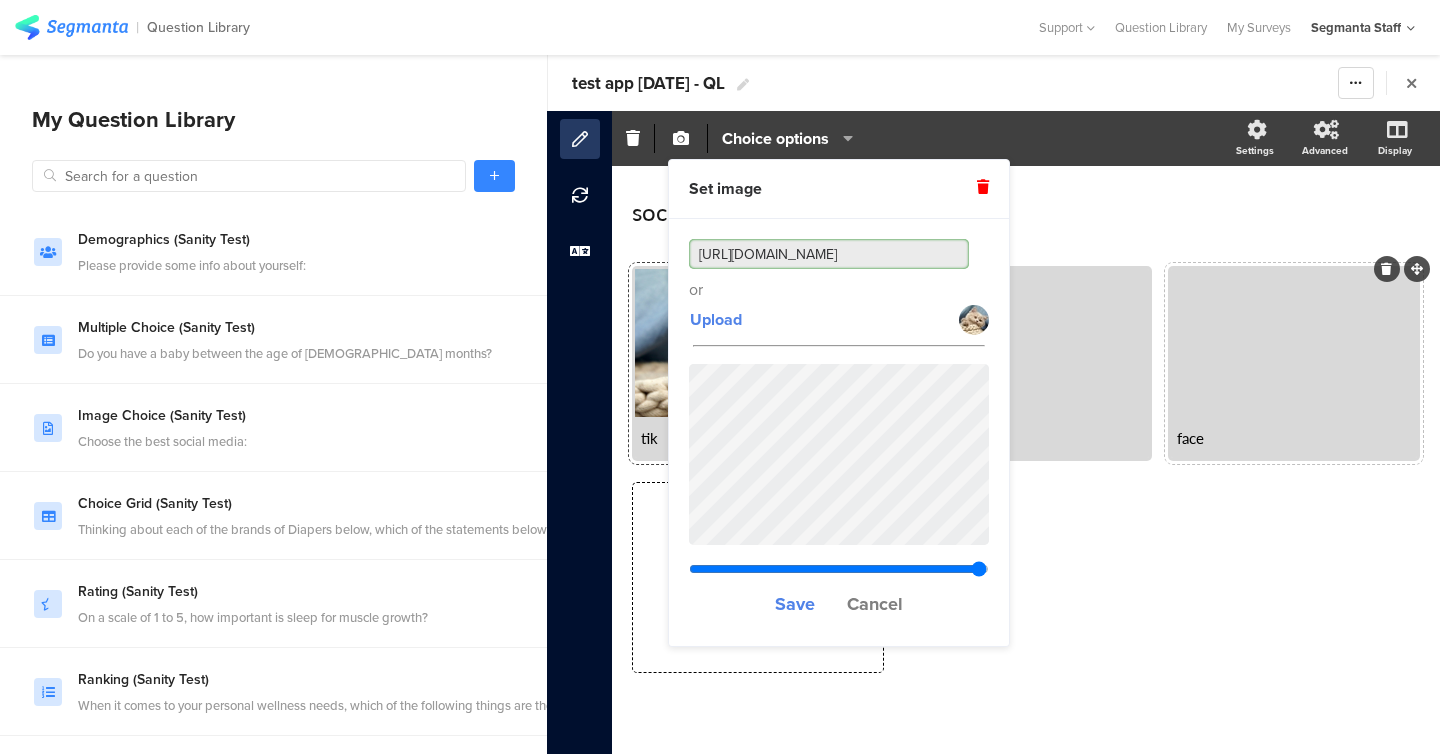 type on "0.933375" 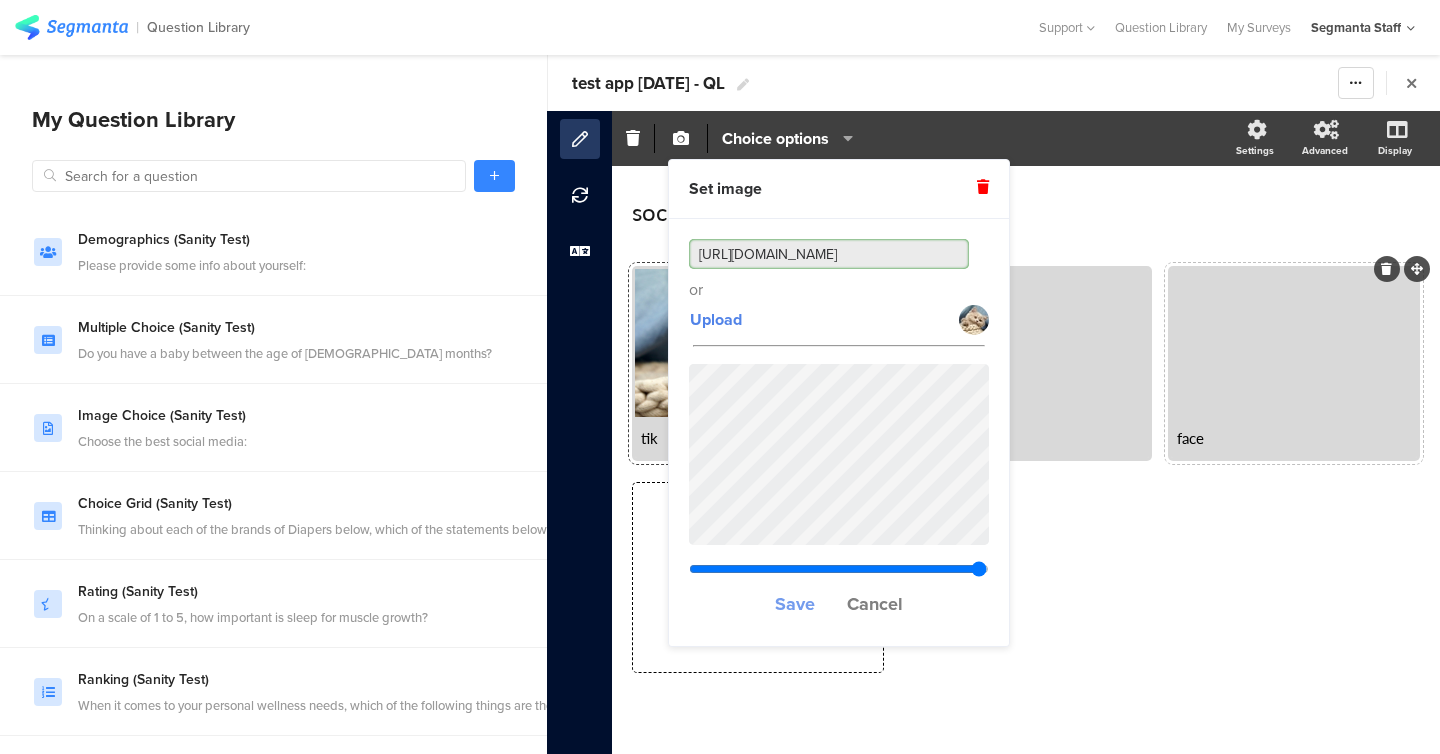 click on "Save" at bounding box center (795, 604) 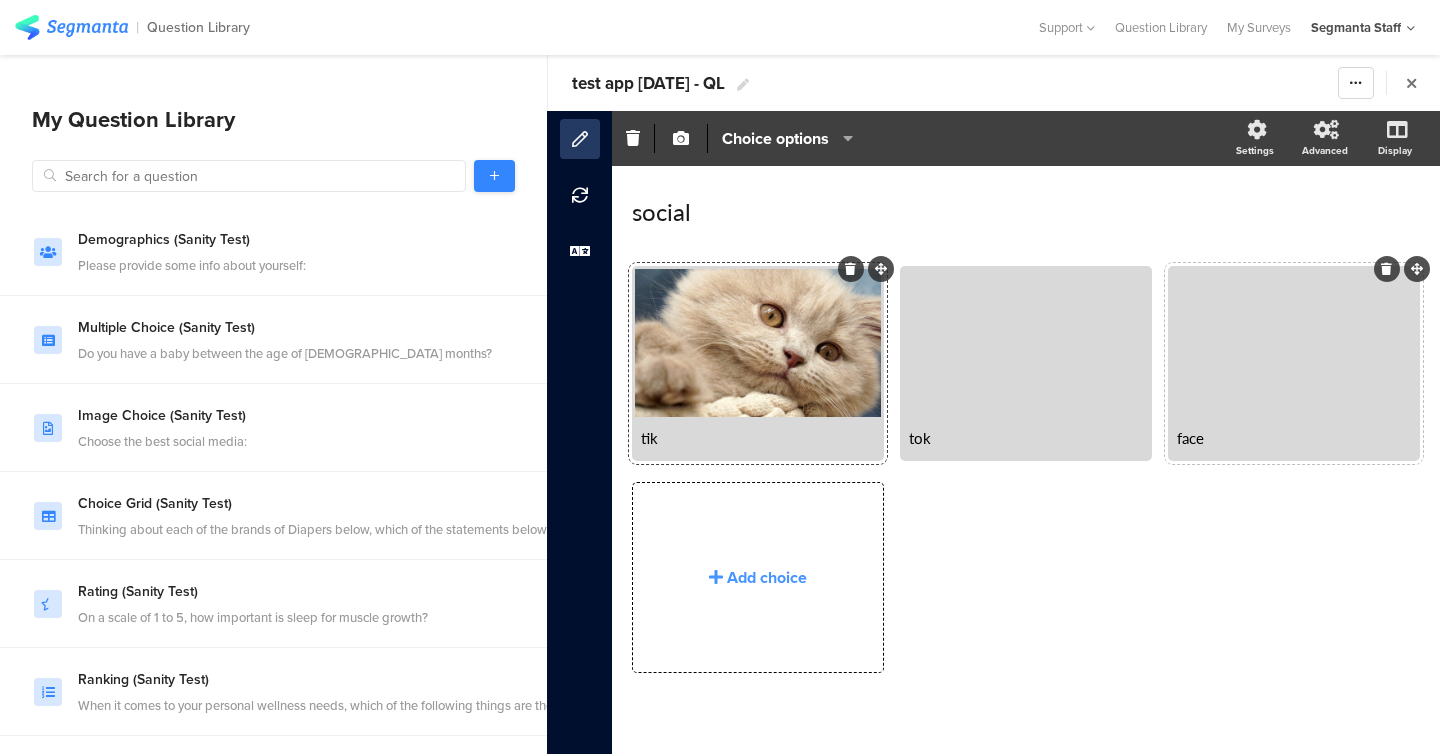 click at bounding box center (494, 176) 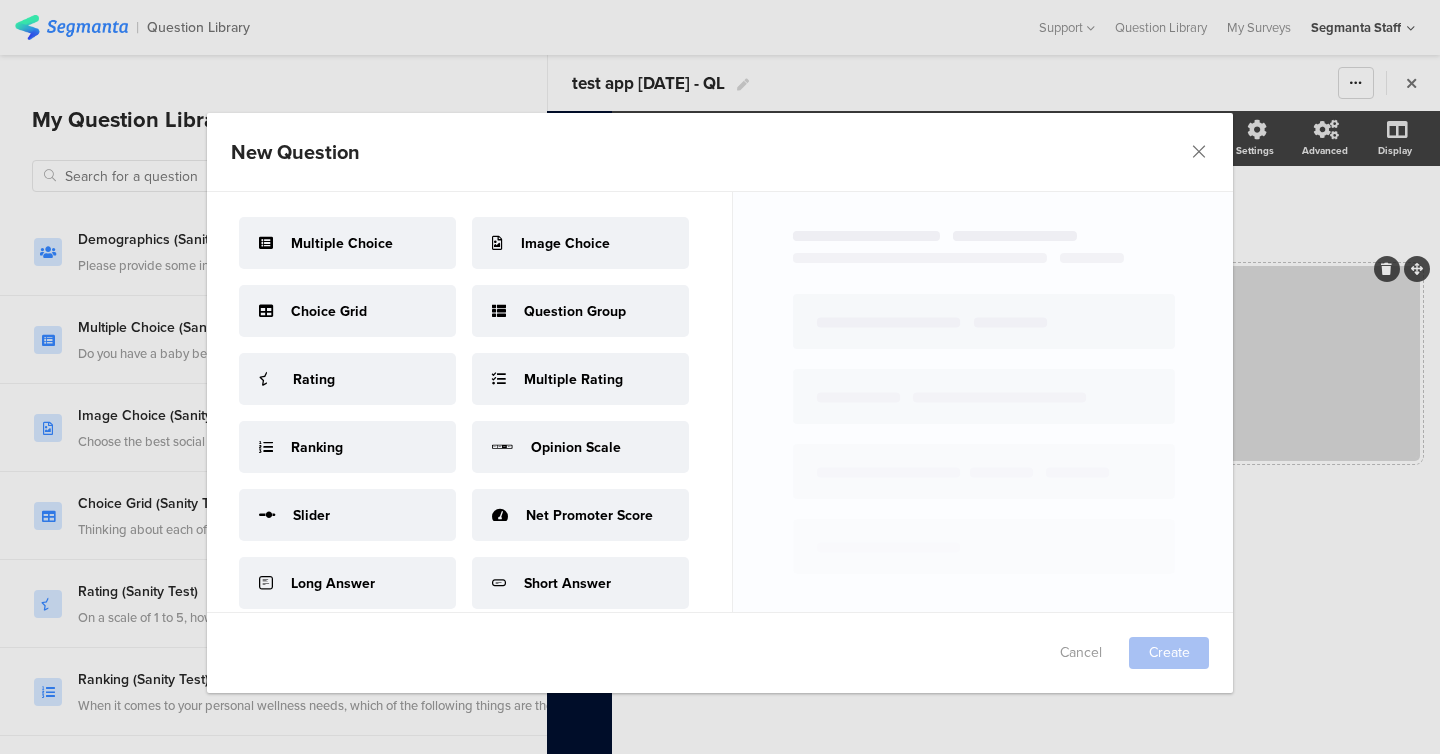 click on "Slider" at bounding box center (347, 515) 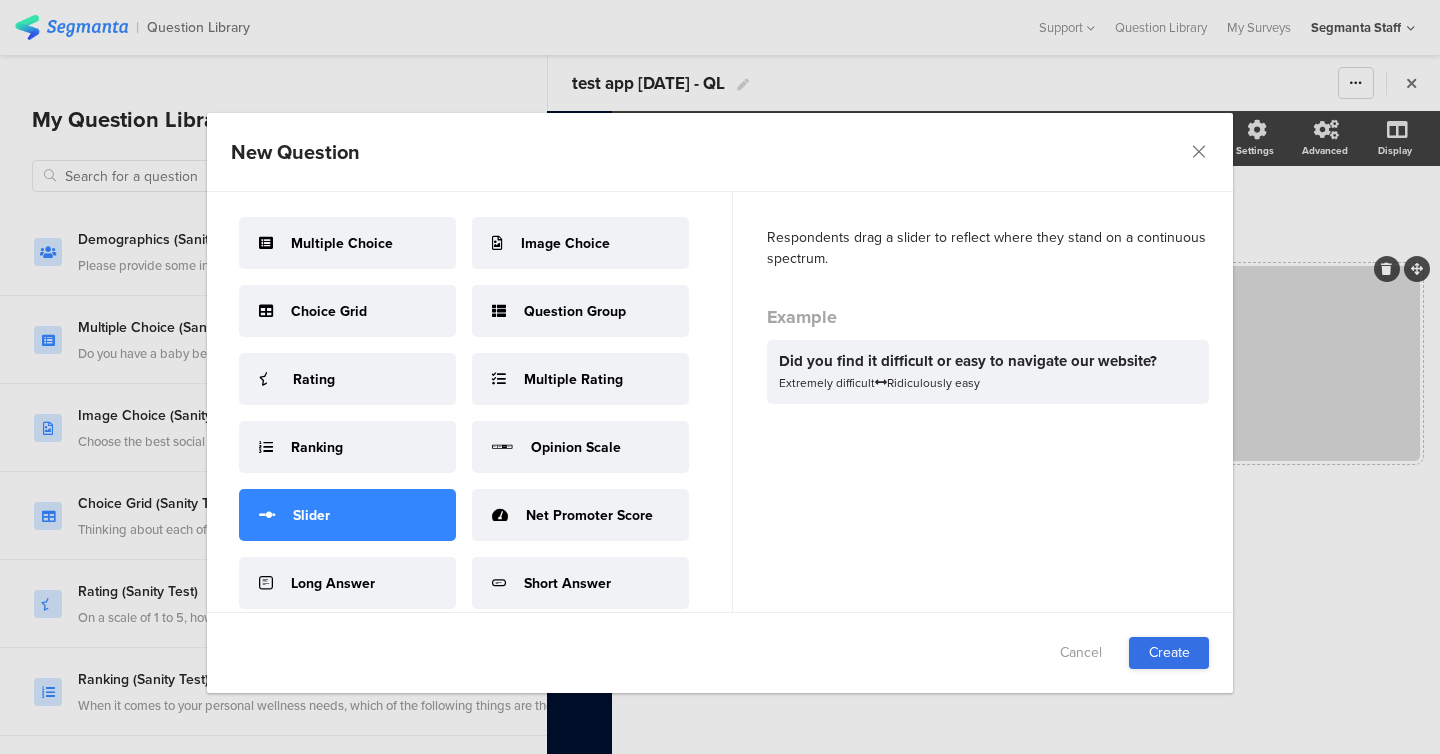 click on "Create" at bounding box center (1169, 653) 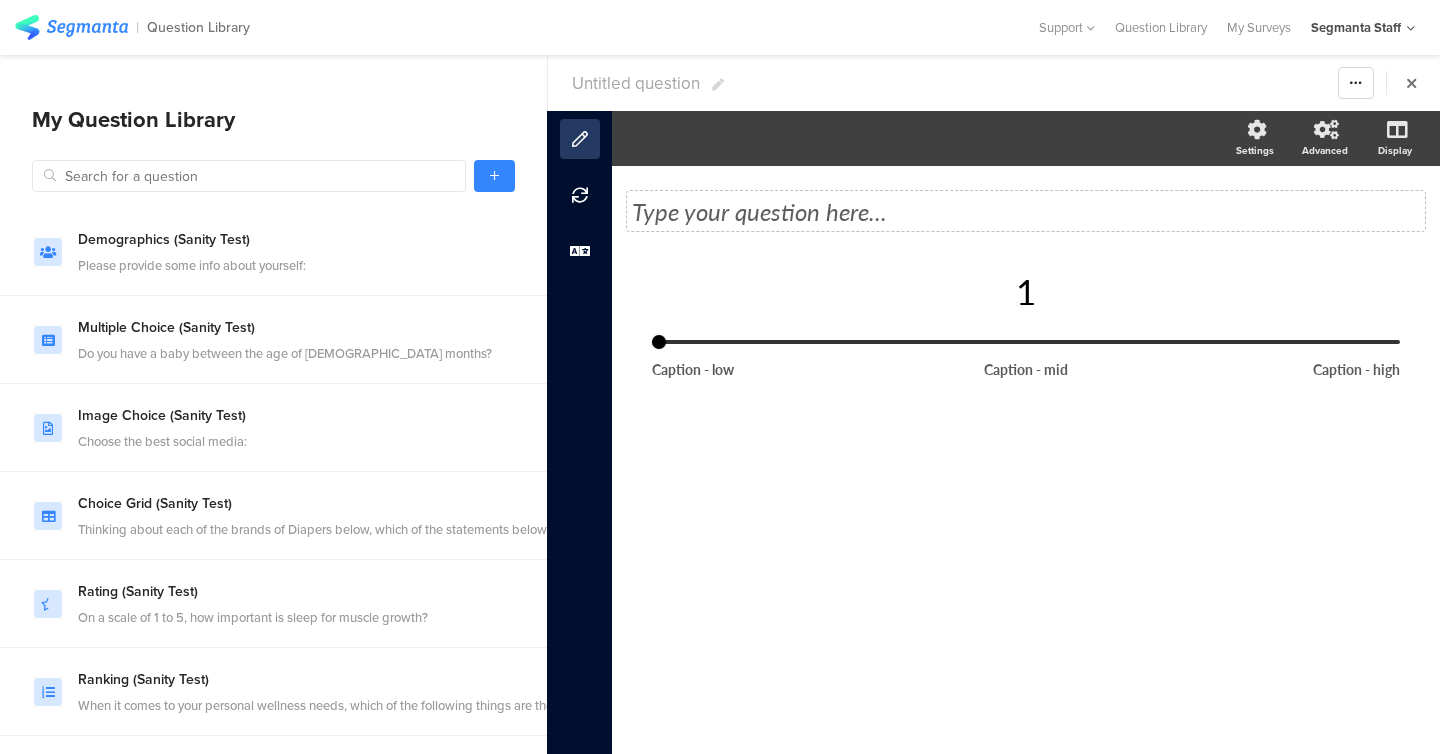 click on "Type your question here..." 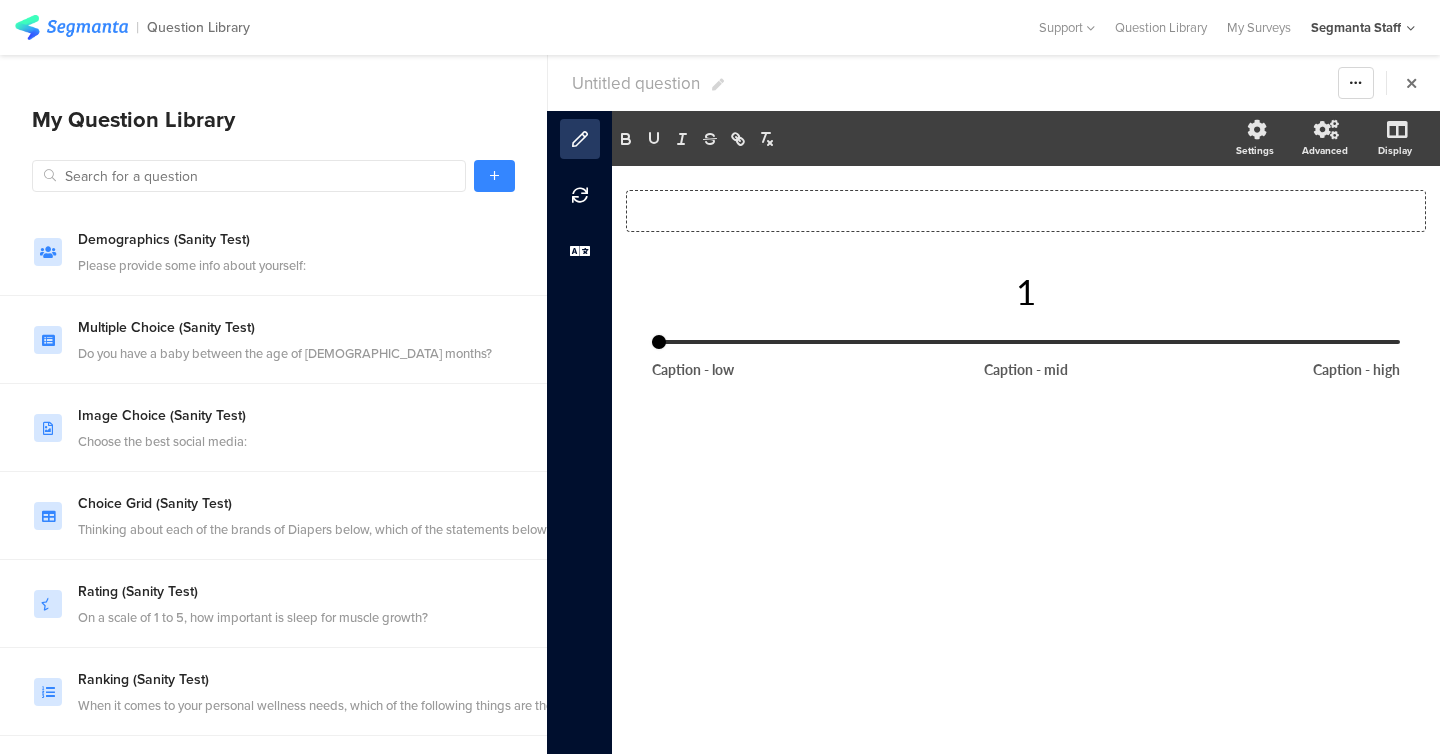 type 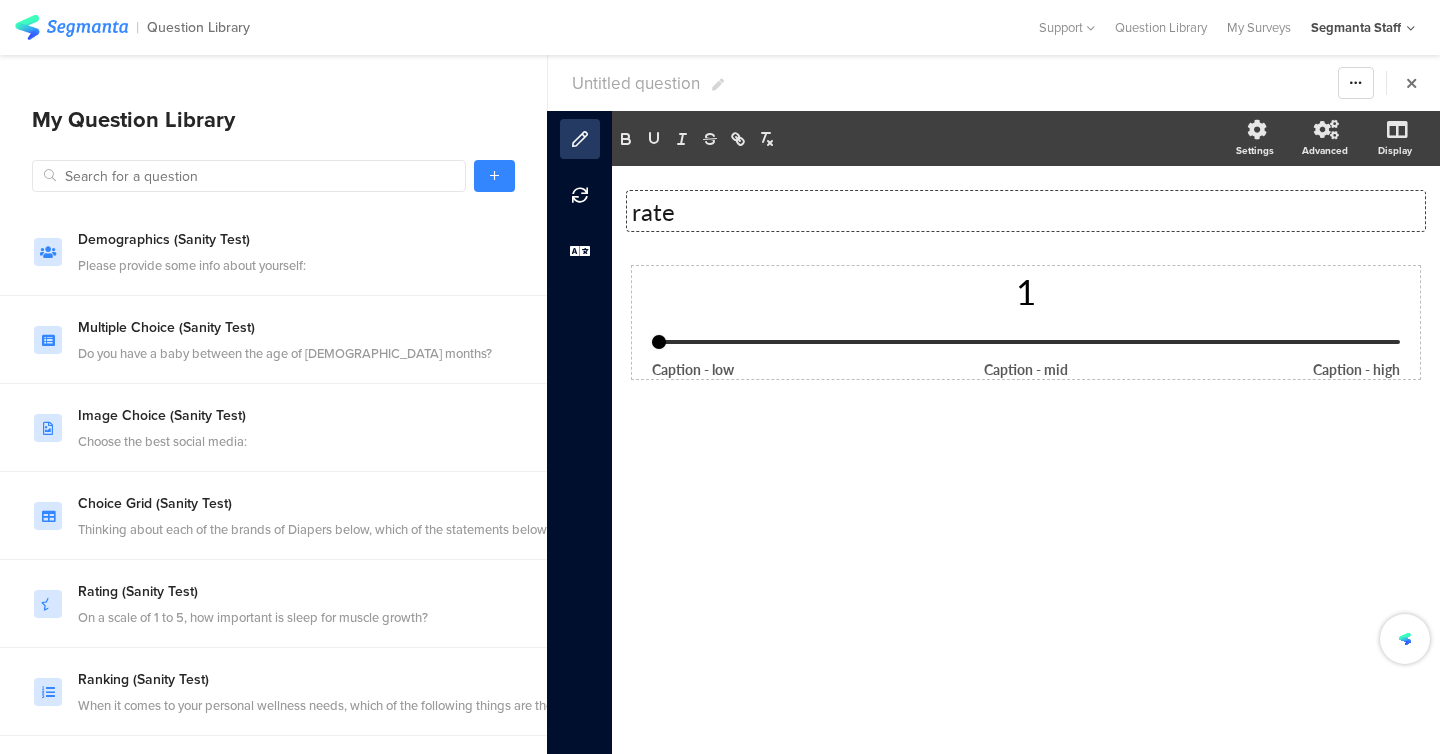 click on "1" 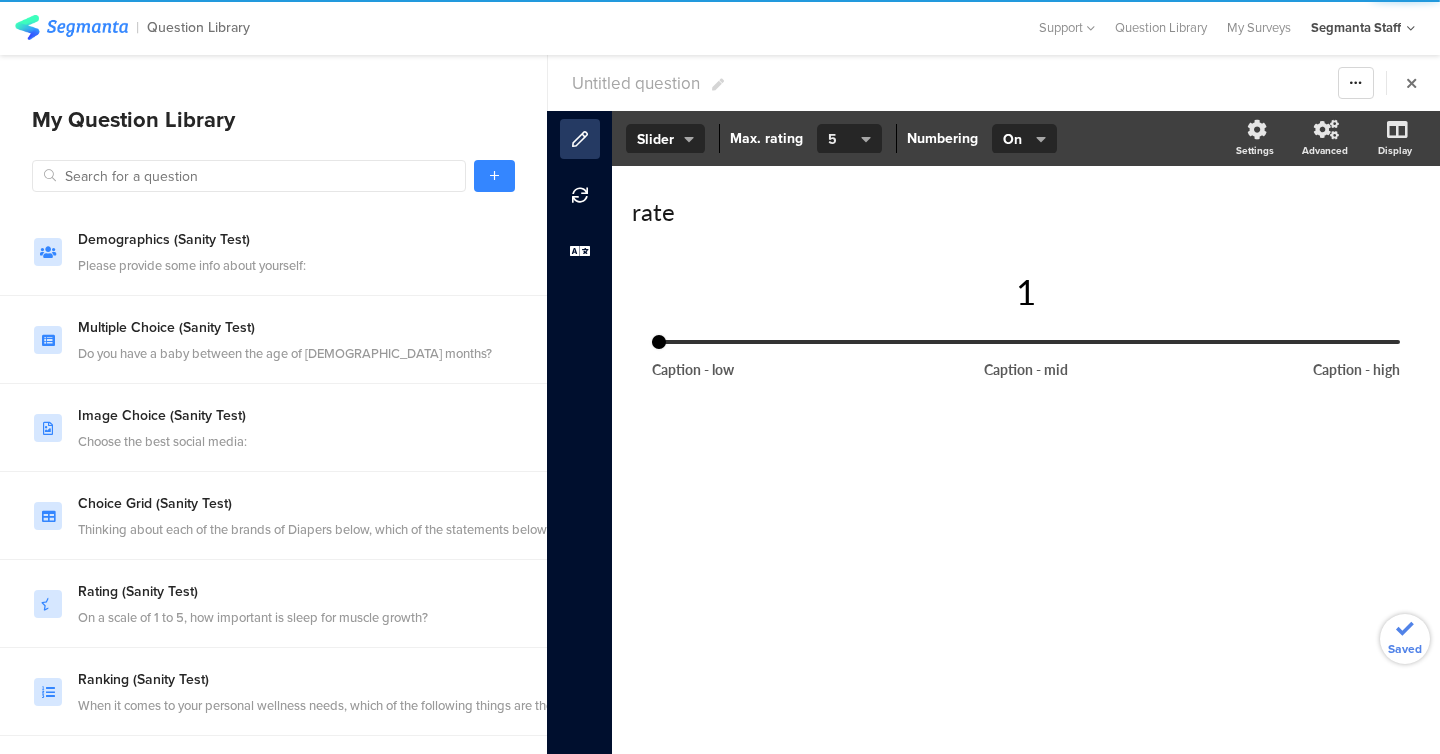 click on "5" 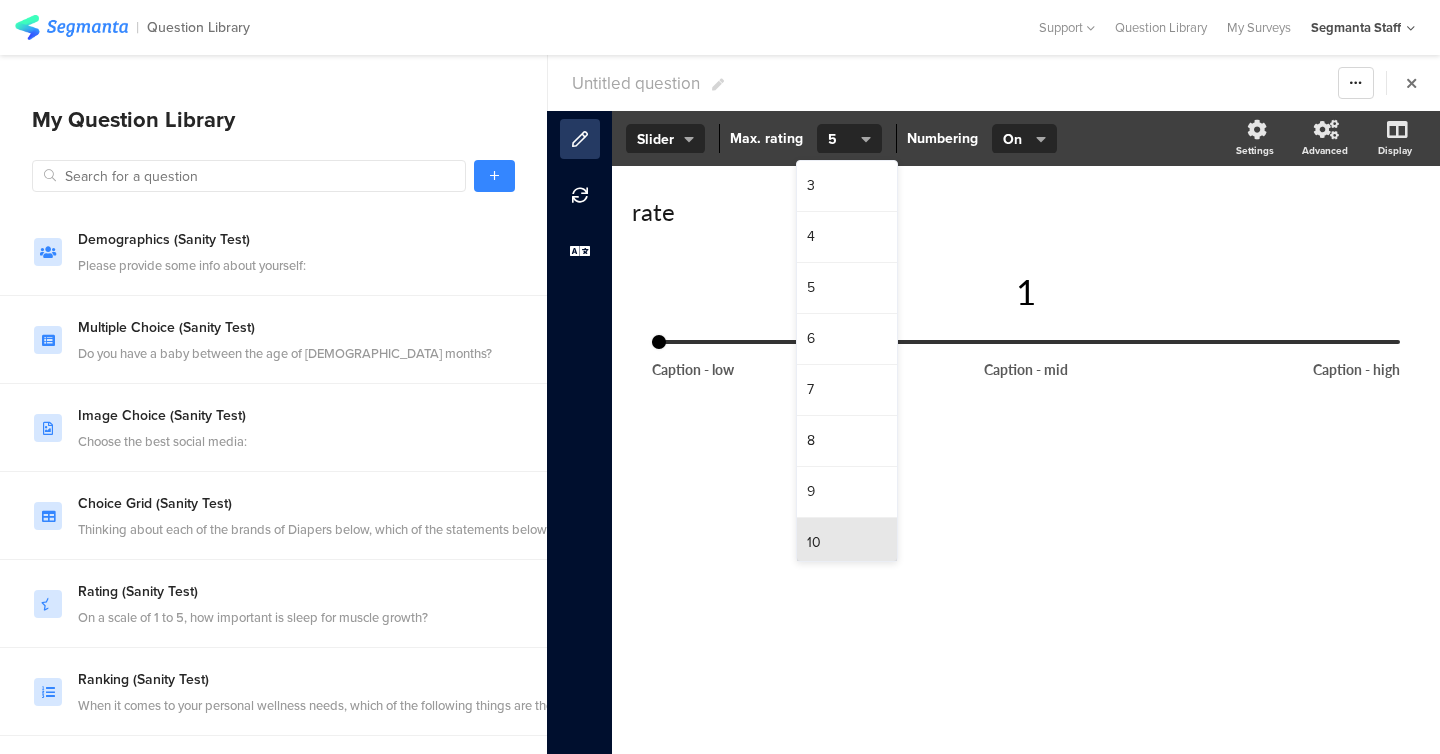 click on "10" at bounding box center [847, 543] 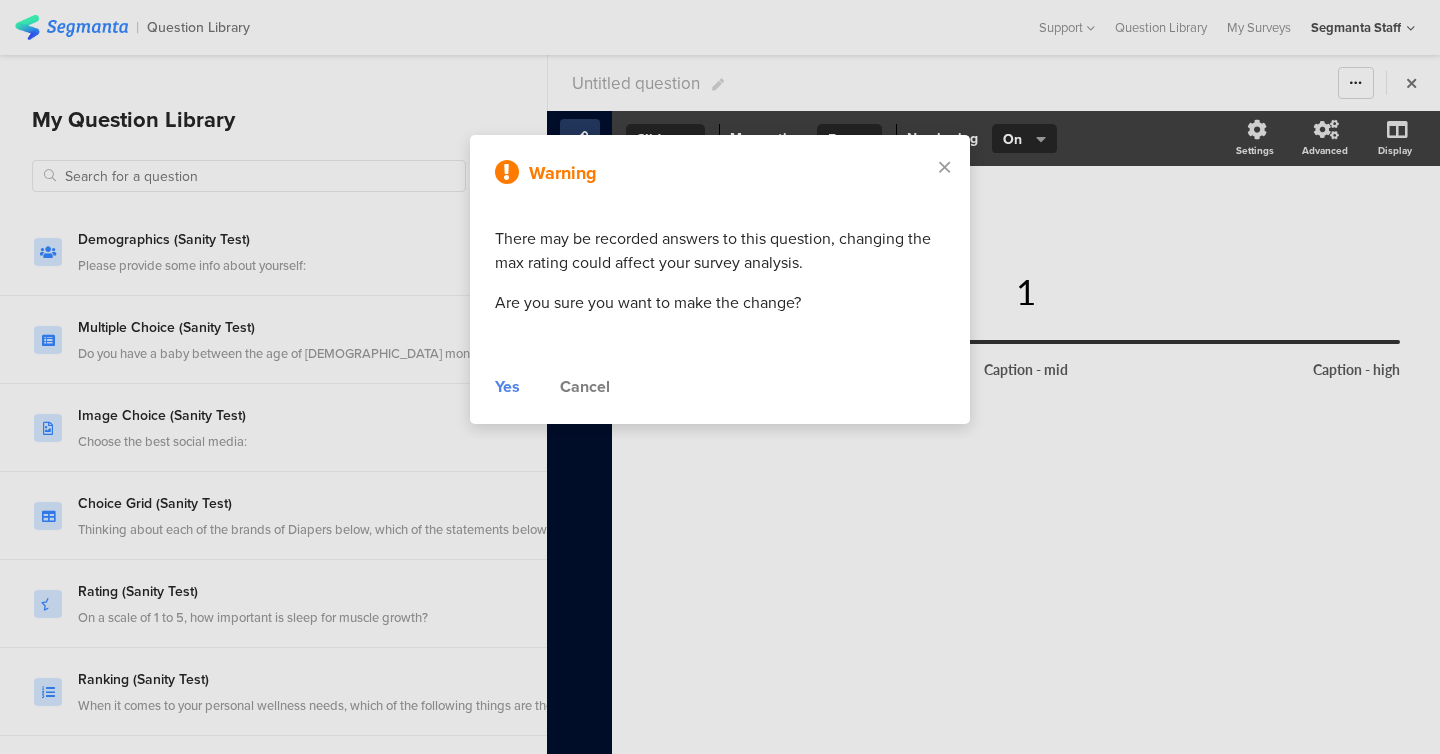 click on "Yes" at bounding box center [507, 387] 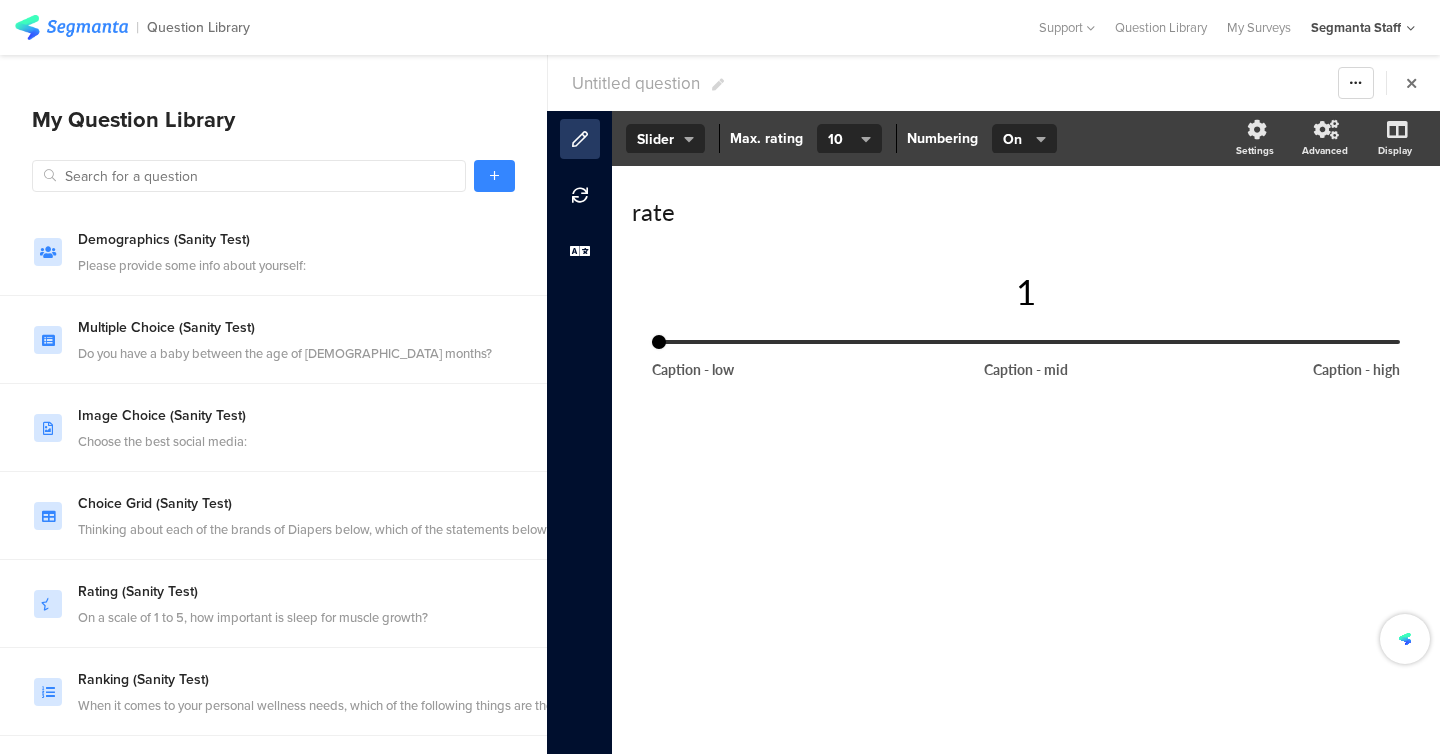 click on "Icons Slider   Slider       Max. rating   10     Numbering   On Off   On
Settings
Advanced
Display" 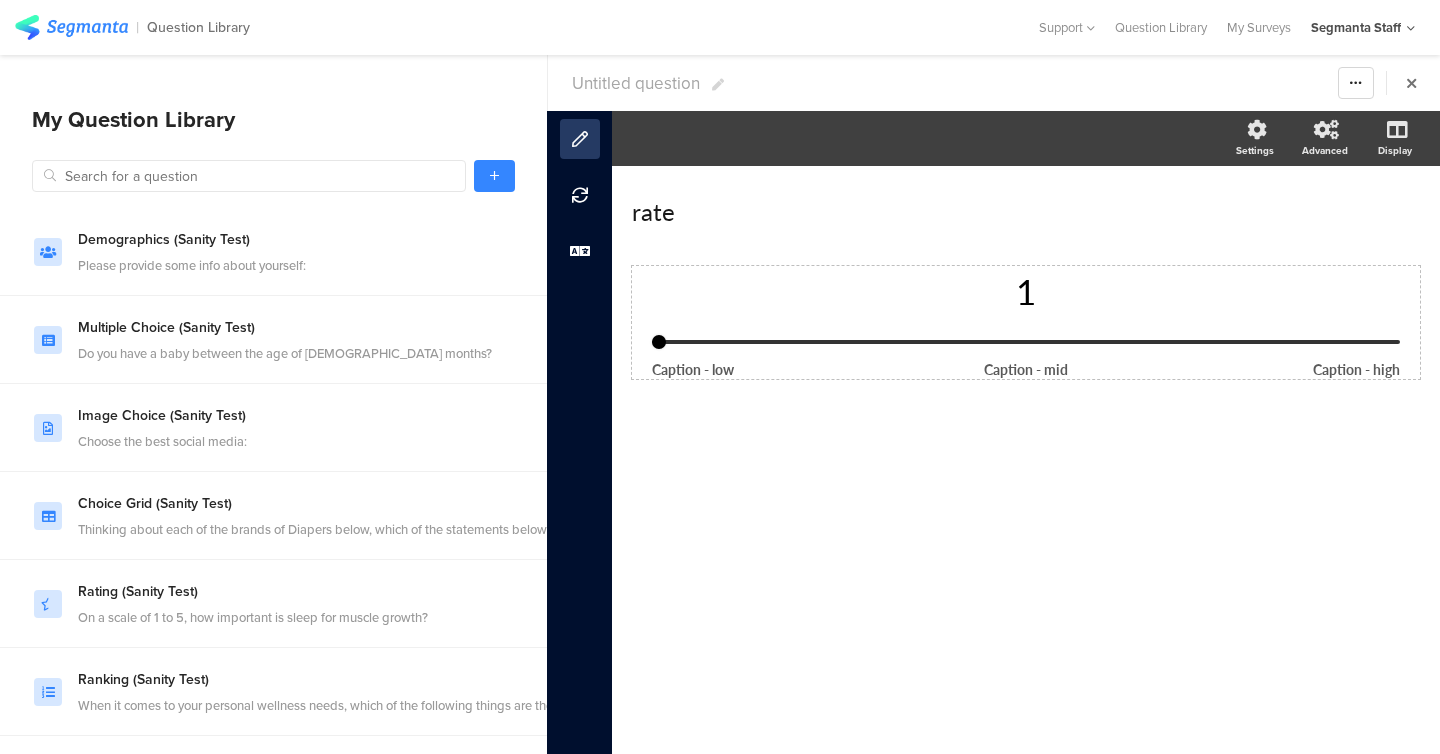 click on "1" 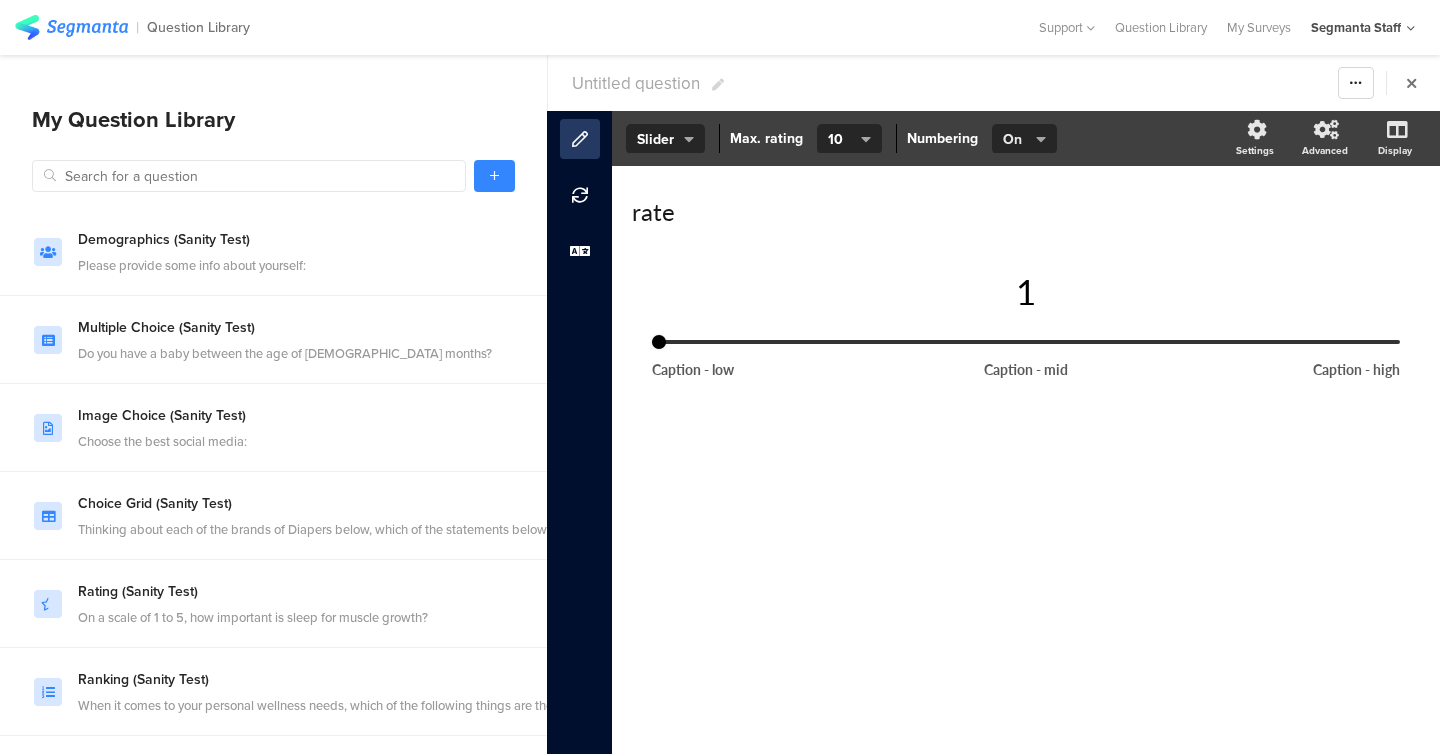 click on "On" 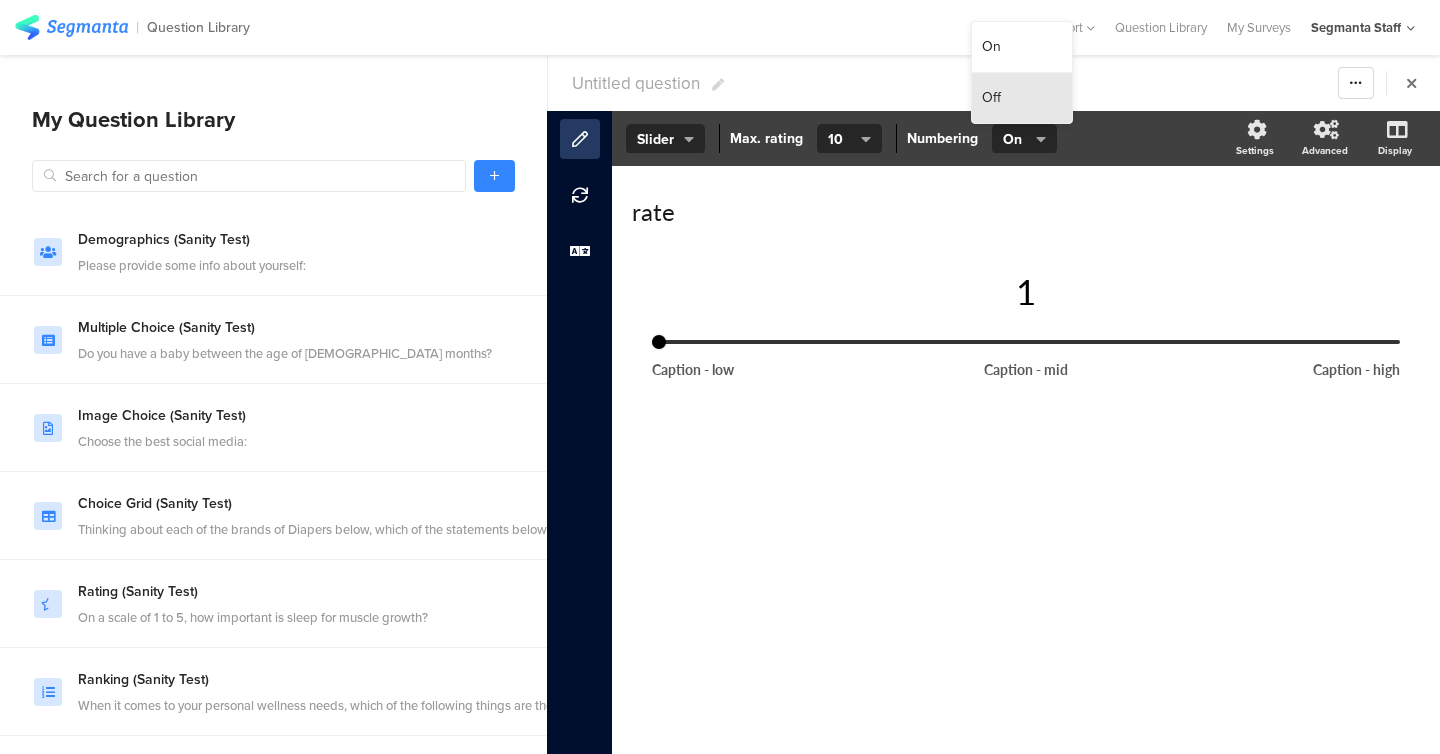 click on "Off" at bounding box center [1022, 98] 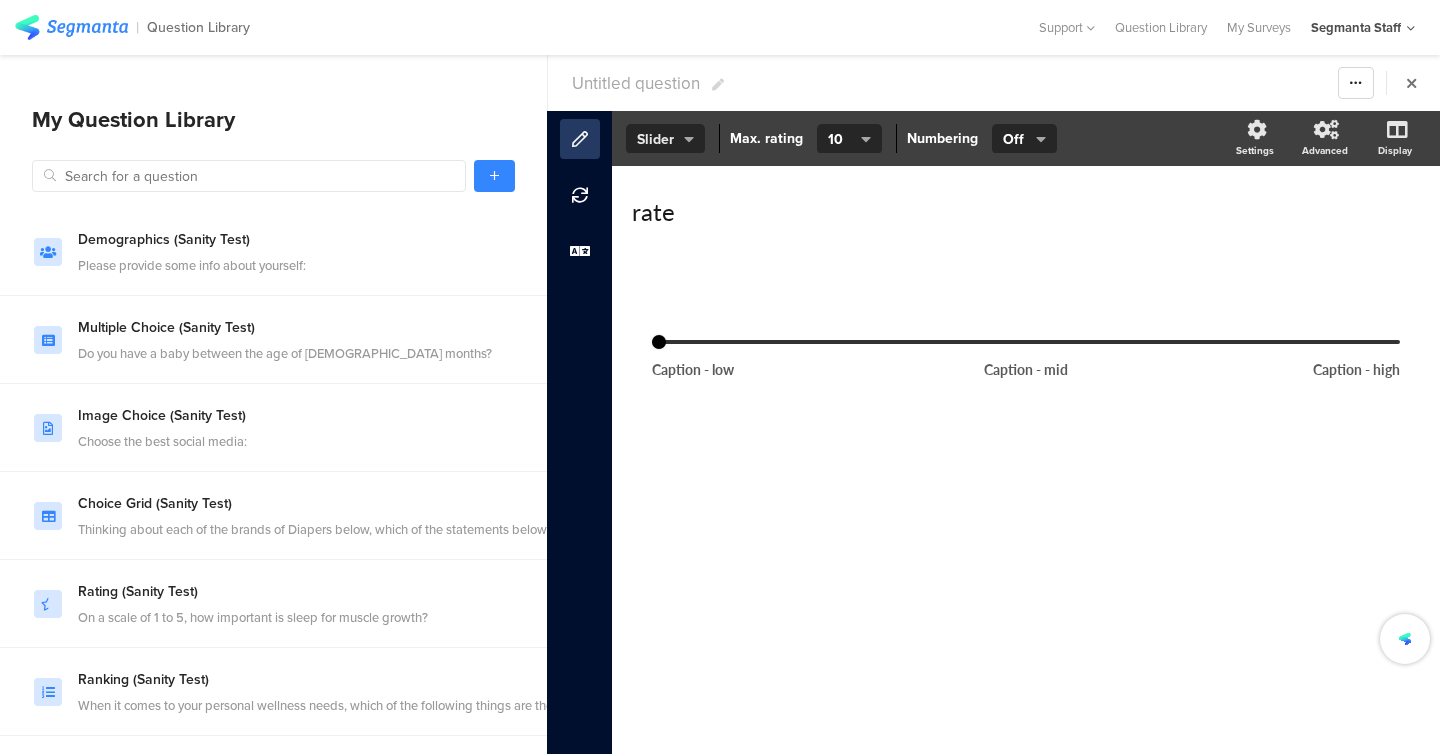 click on "Slider" 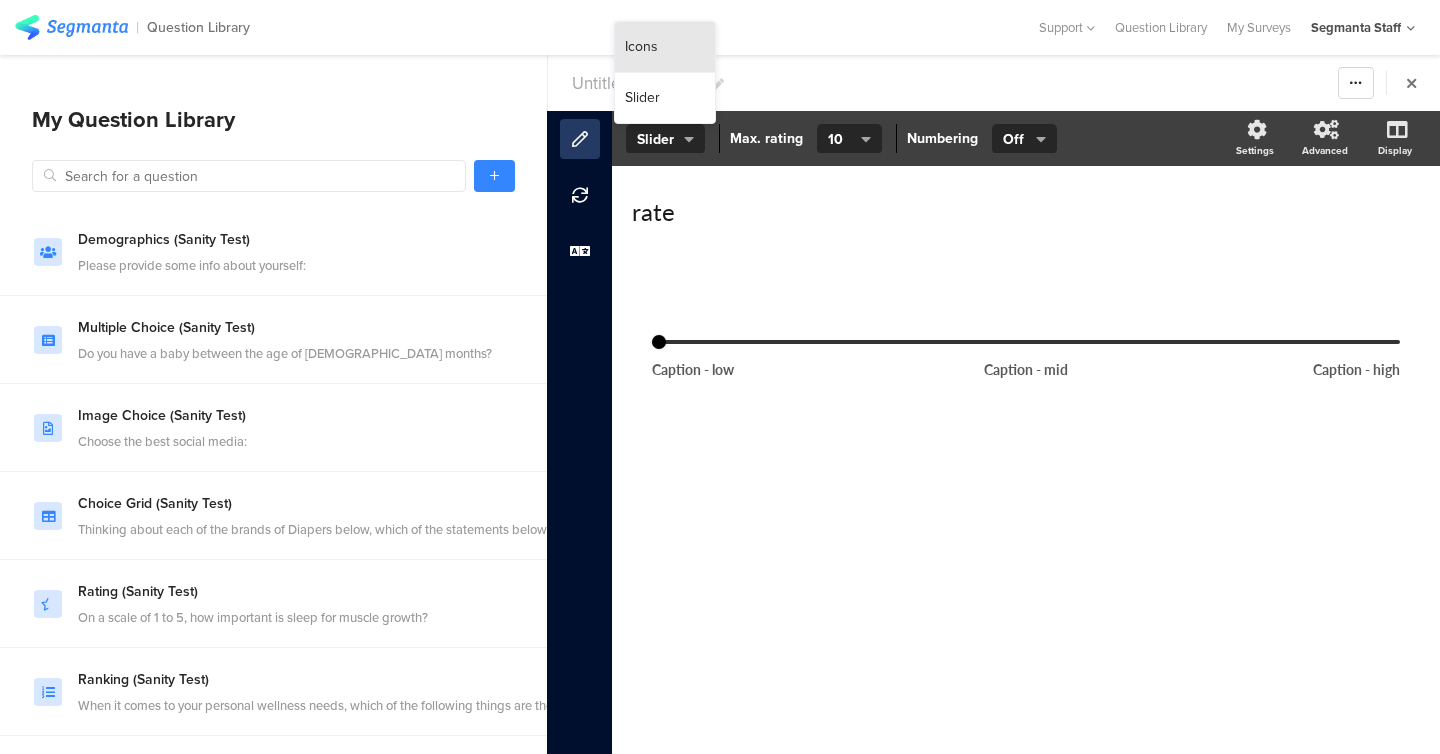 click on "Icons" at bounding box center [665, 47] 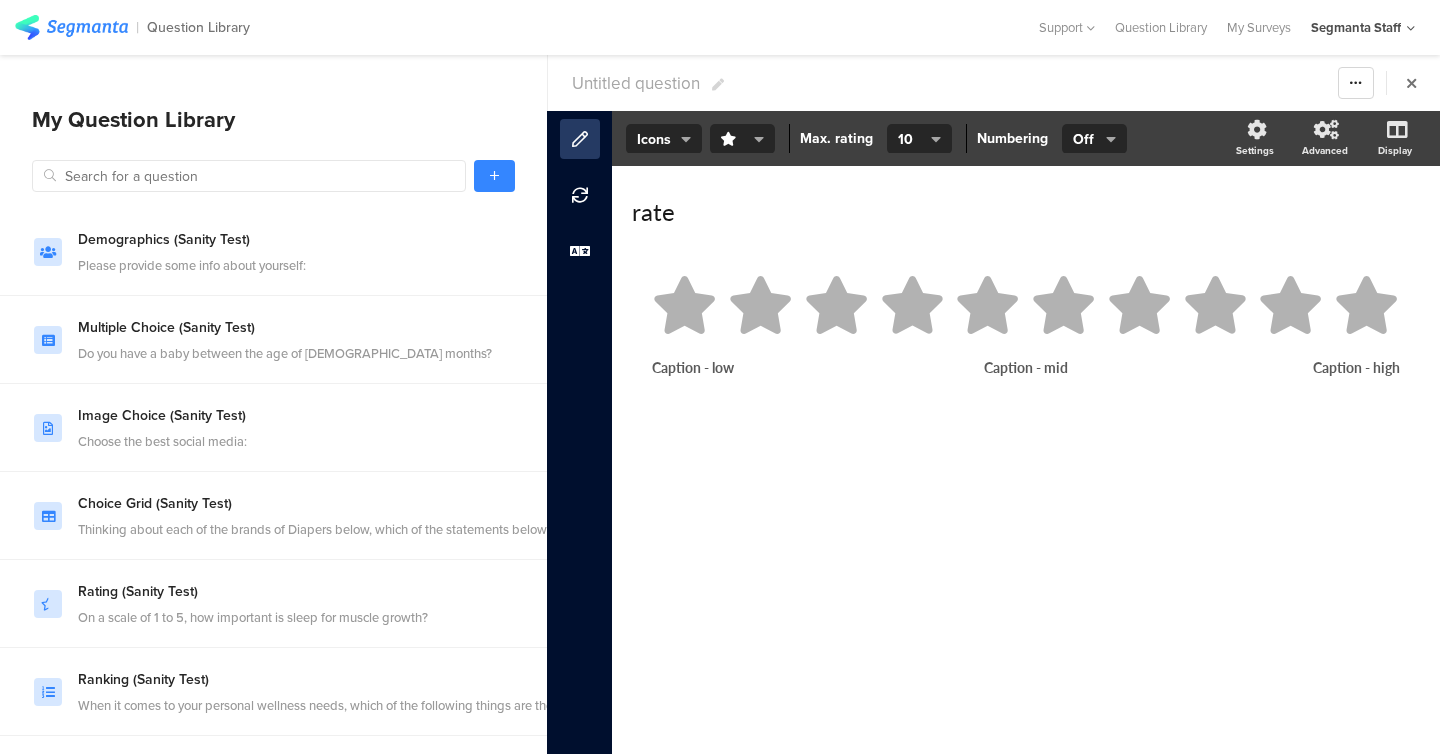 click on "Untitled question     Warning Cancel     Yes       Duplicate       Permanently Archive" at bounding box center [994, 83] 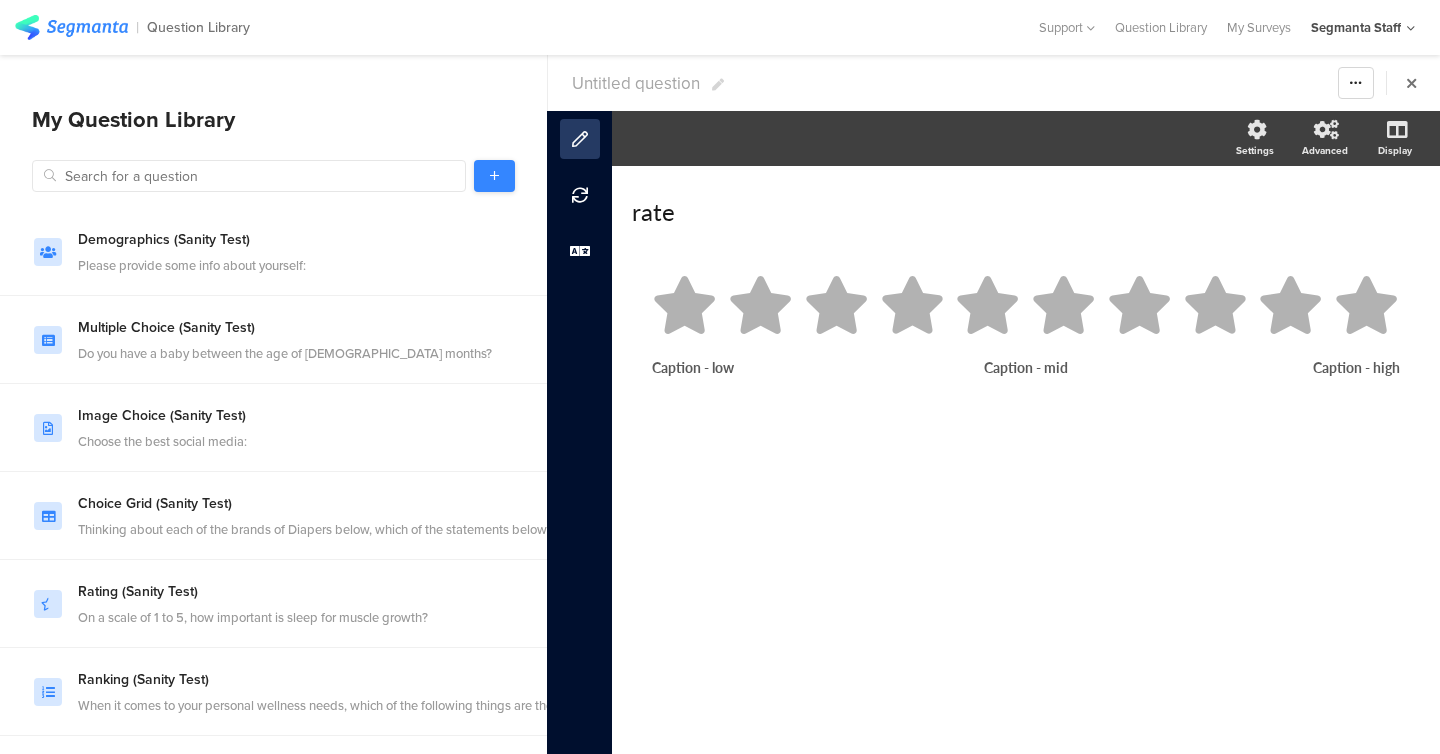click at bounding box center [494, 176] 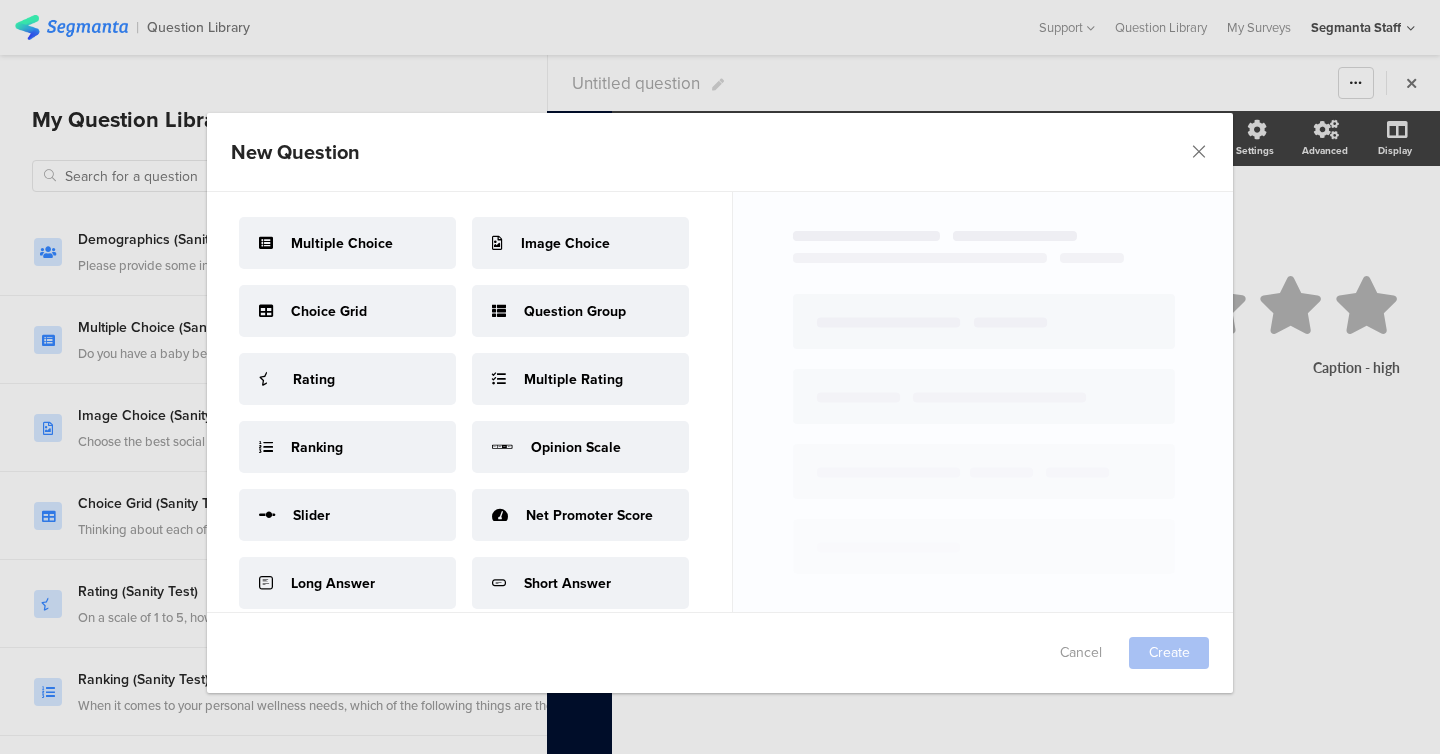 click on "Long Answer" at bounding box center [347, 583] 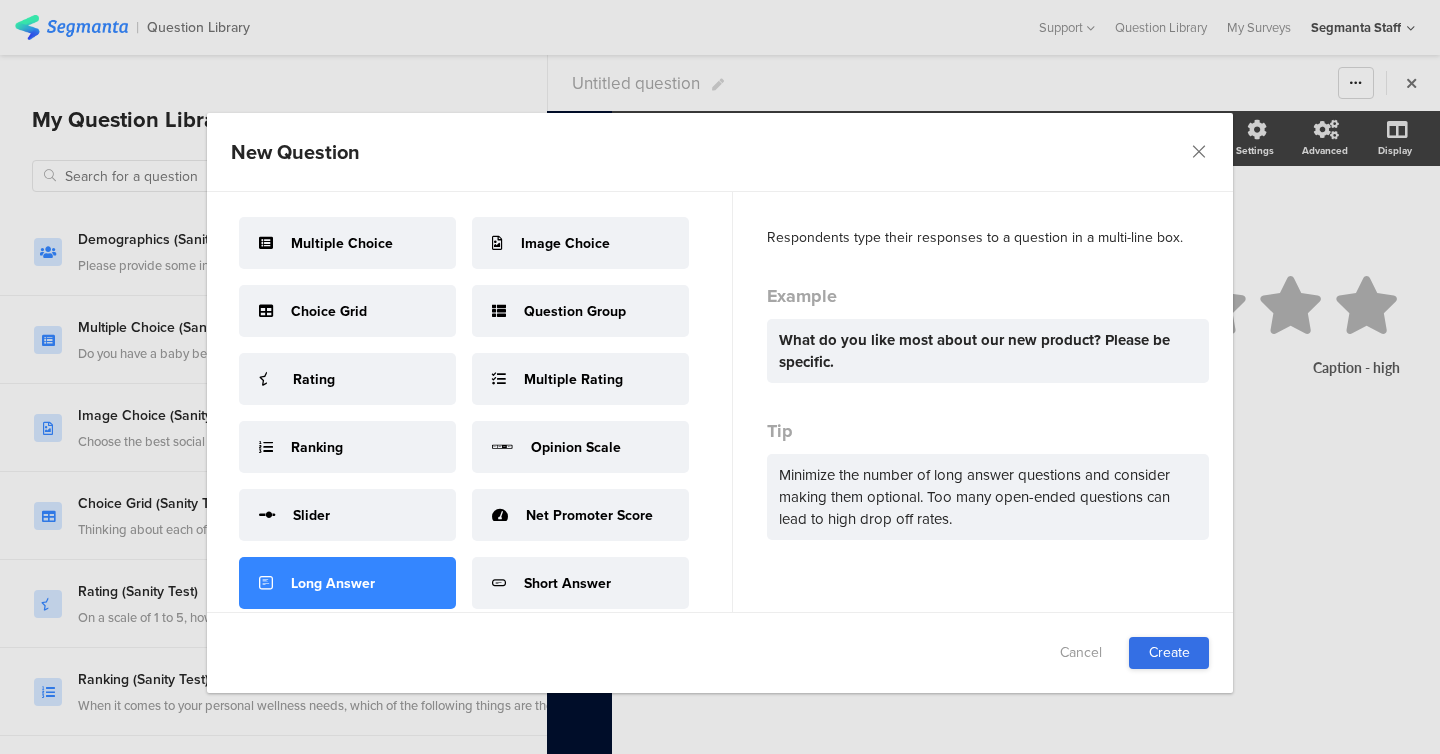 click on "Create" at bounding box center (1169, 653) 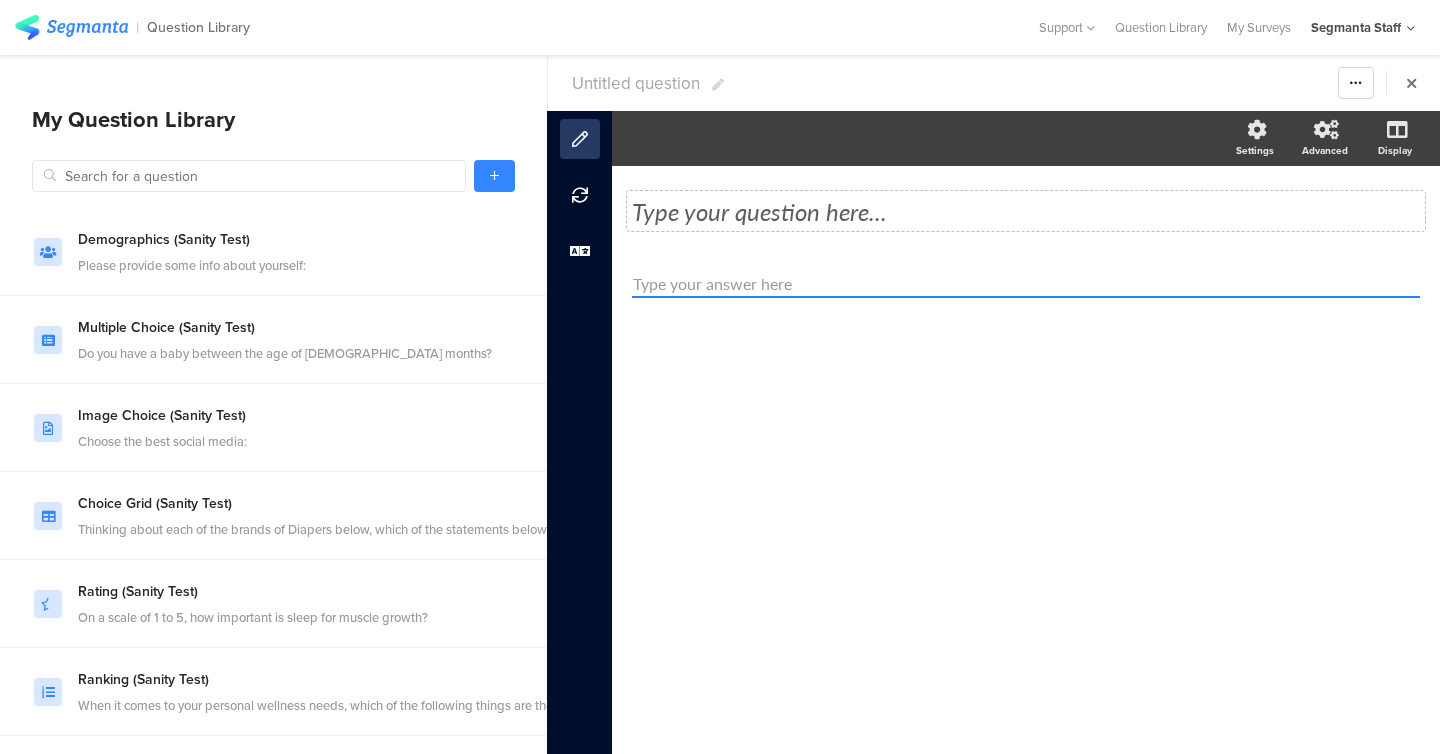 click on "Type your question here..." 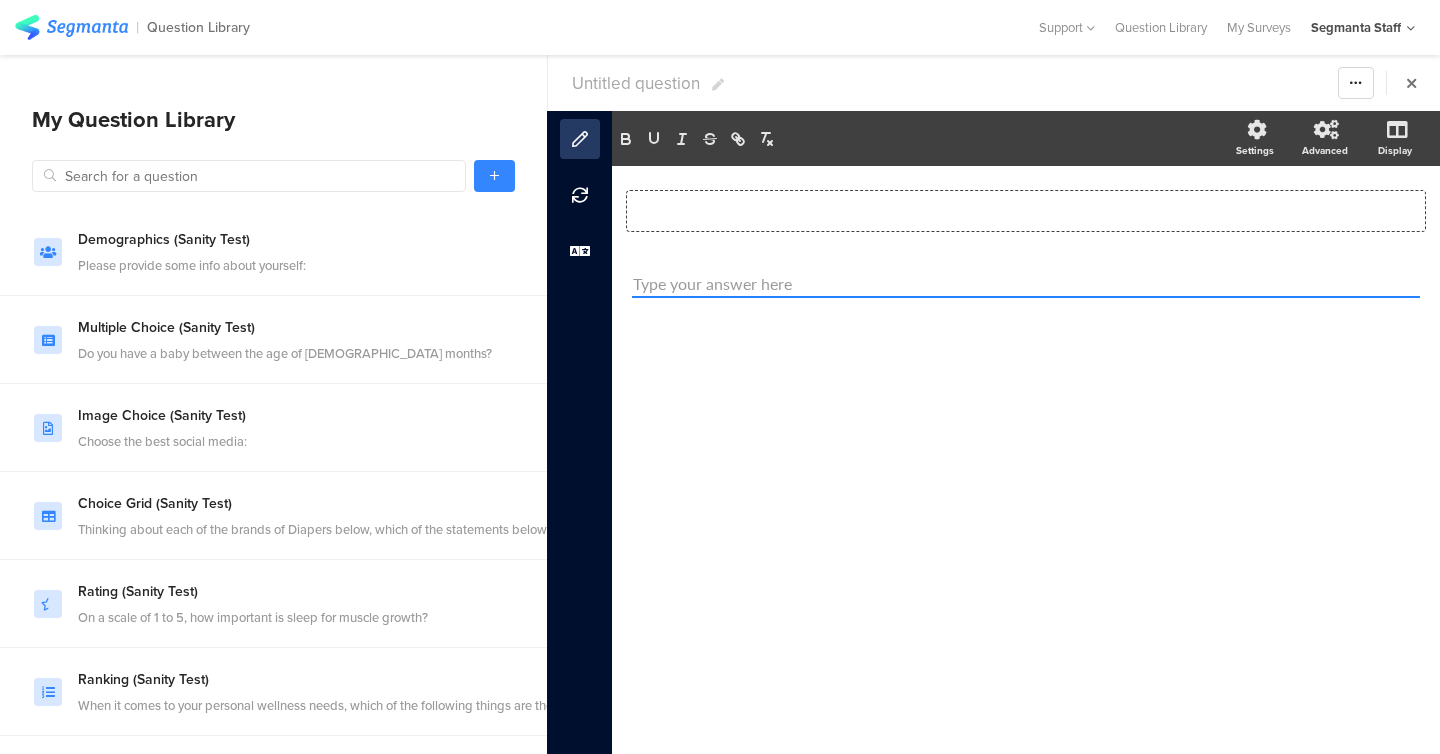 type 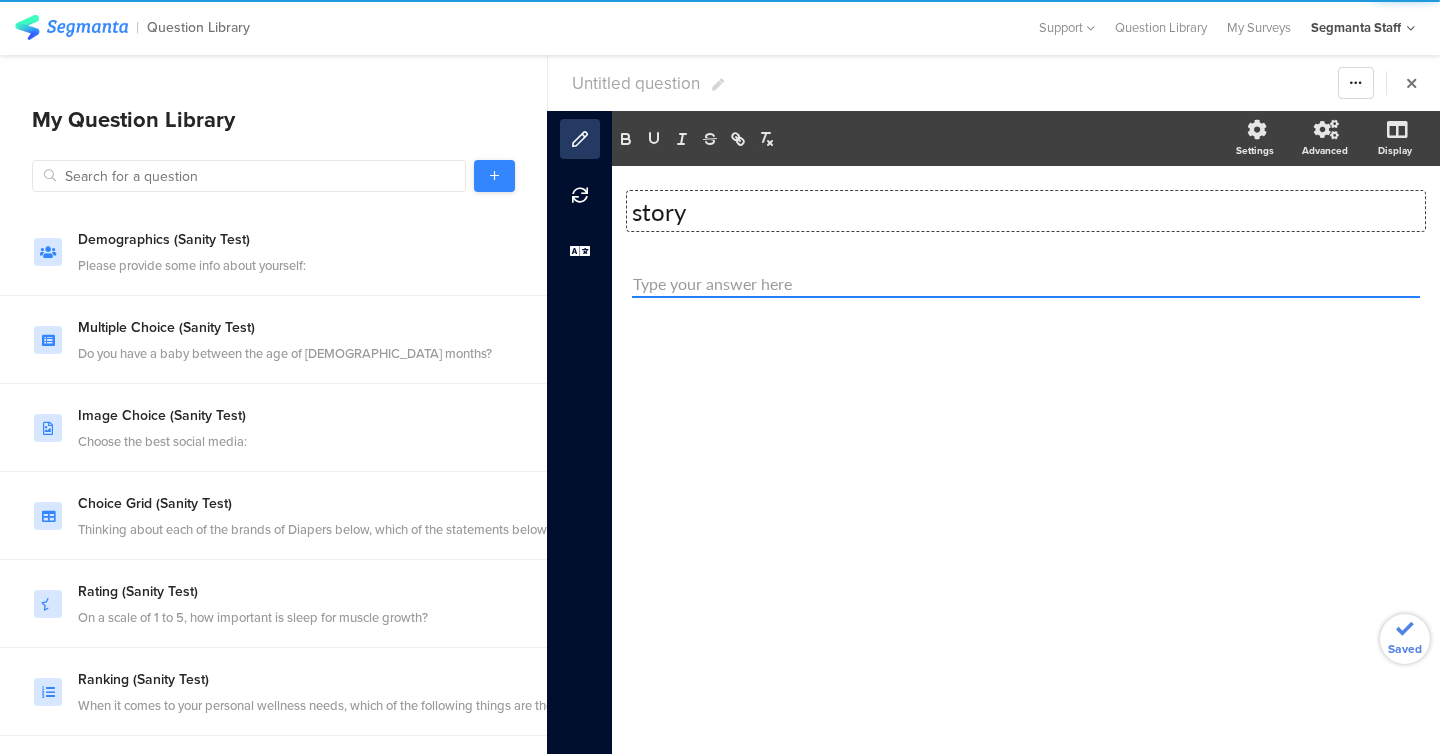 click at bounding box center (494, 176) 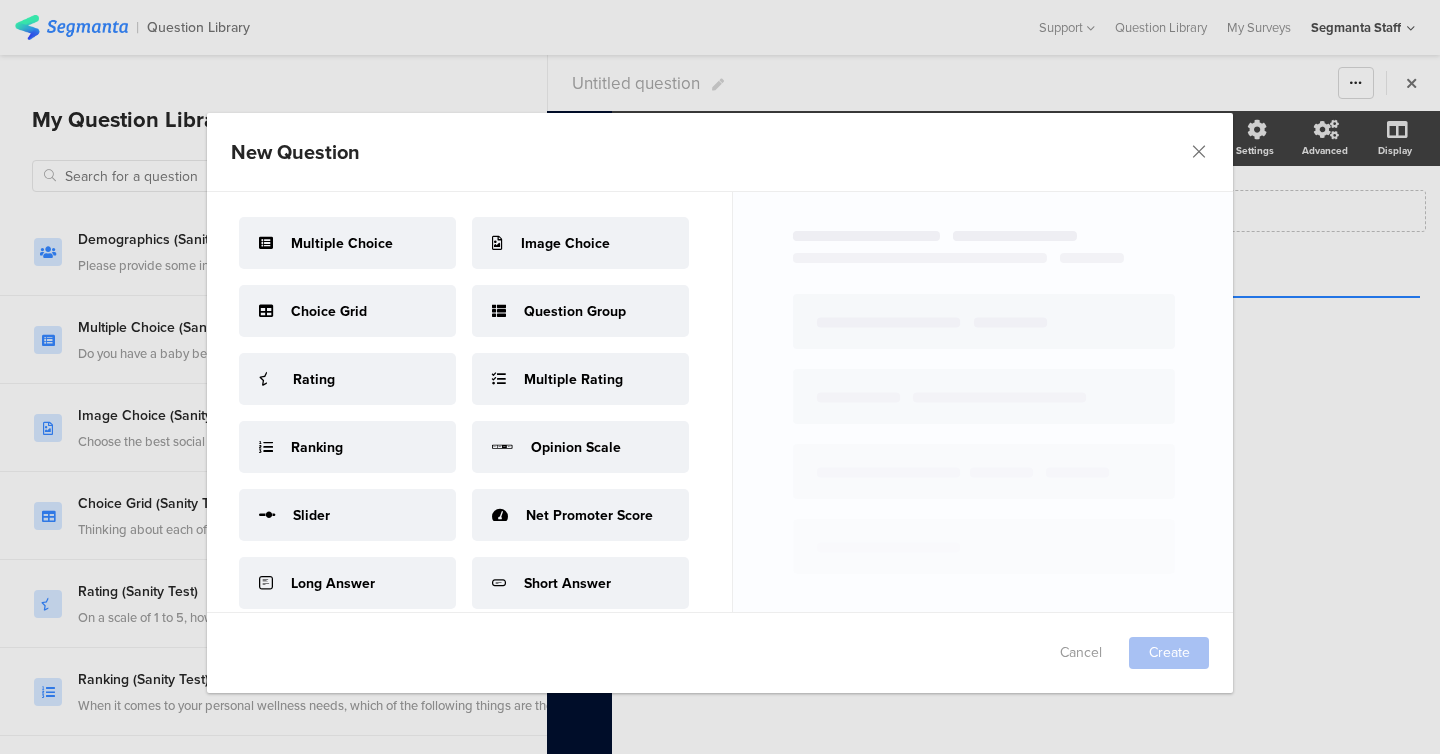scroll, scrollTop: 36, scrollLeft: 0, axis: vertical 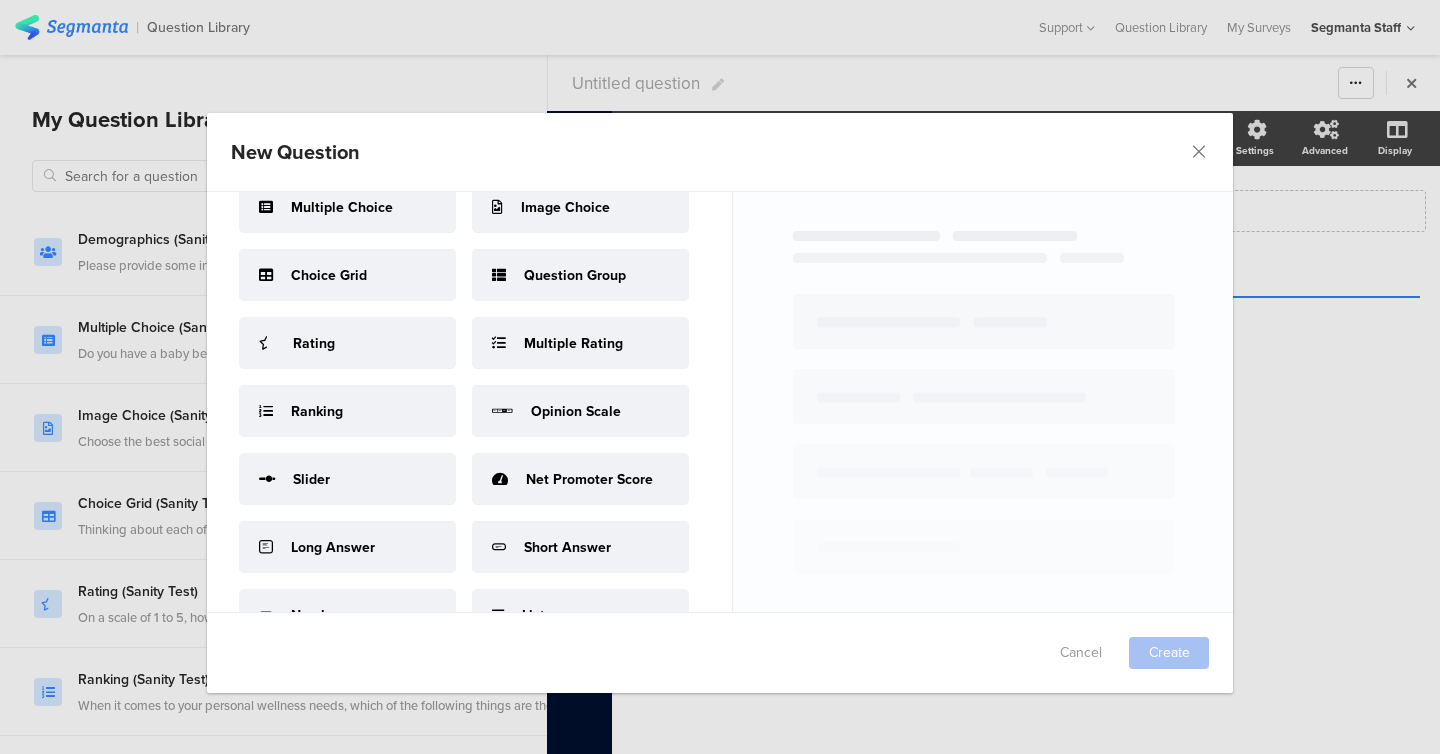 click on "Net Promoter Score" at bounding box center (589, 479) 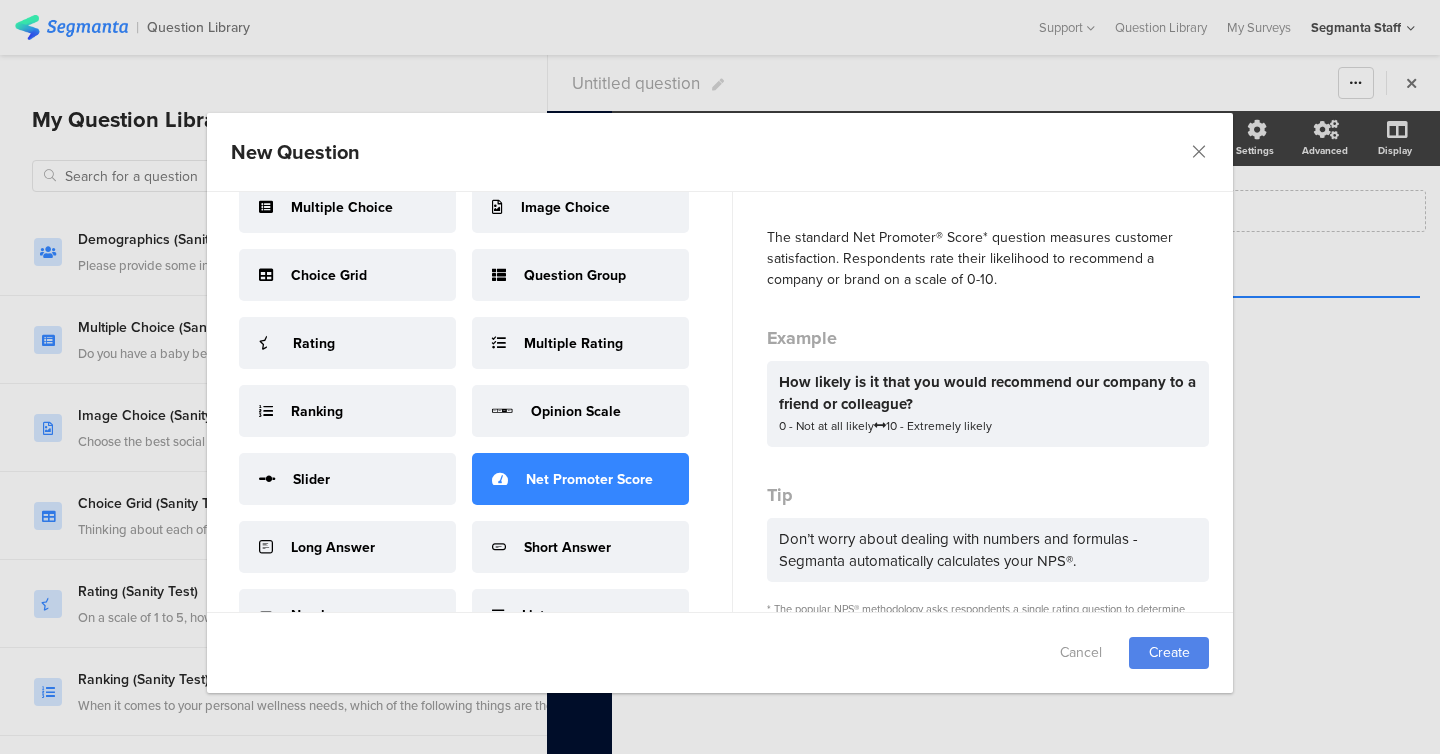 click on "Short Answer" at bounding box center (567, 547) 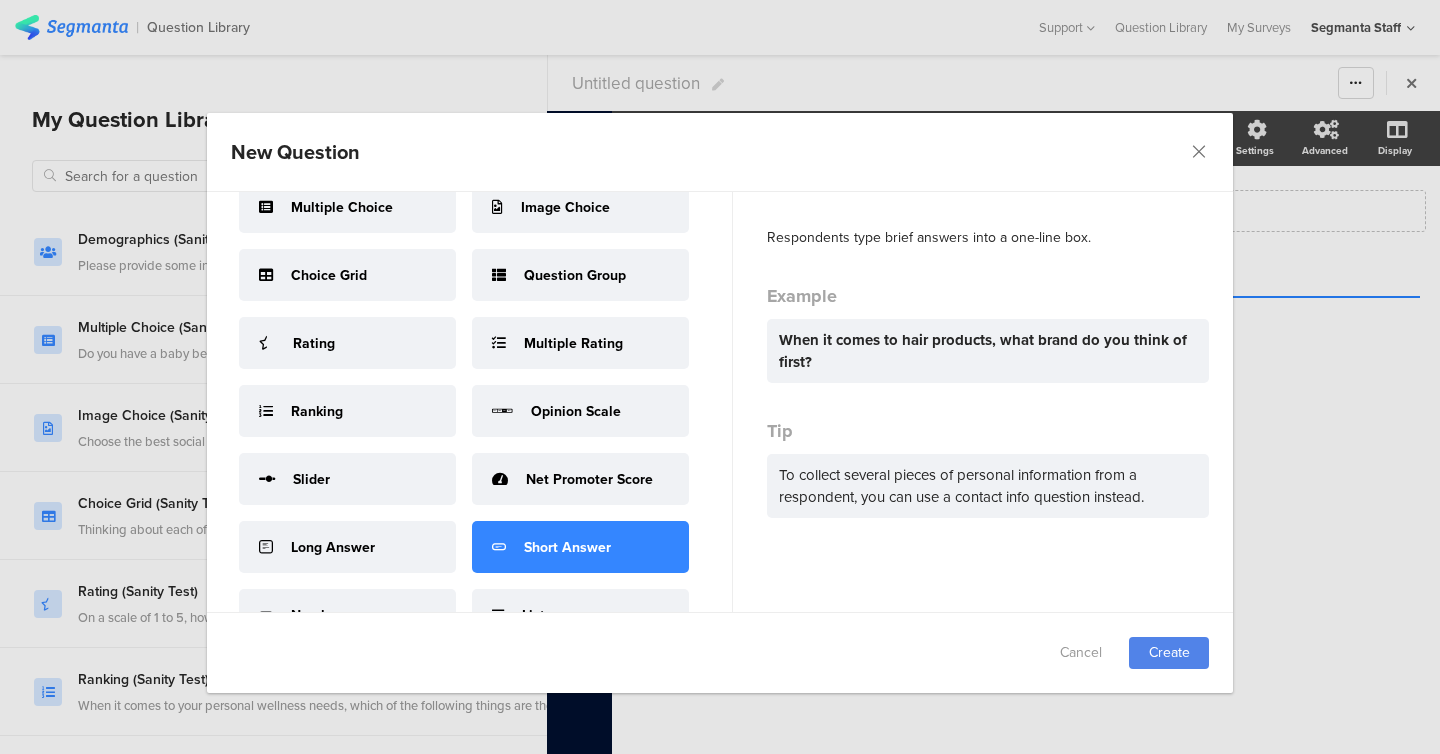 scroll, scrollTop: 277, scrollLeft: 0, axis: vertical 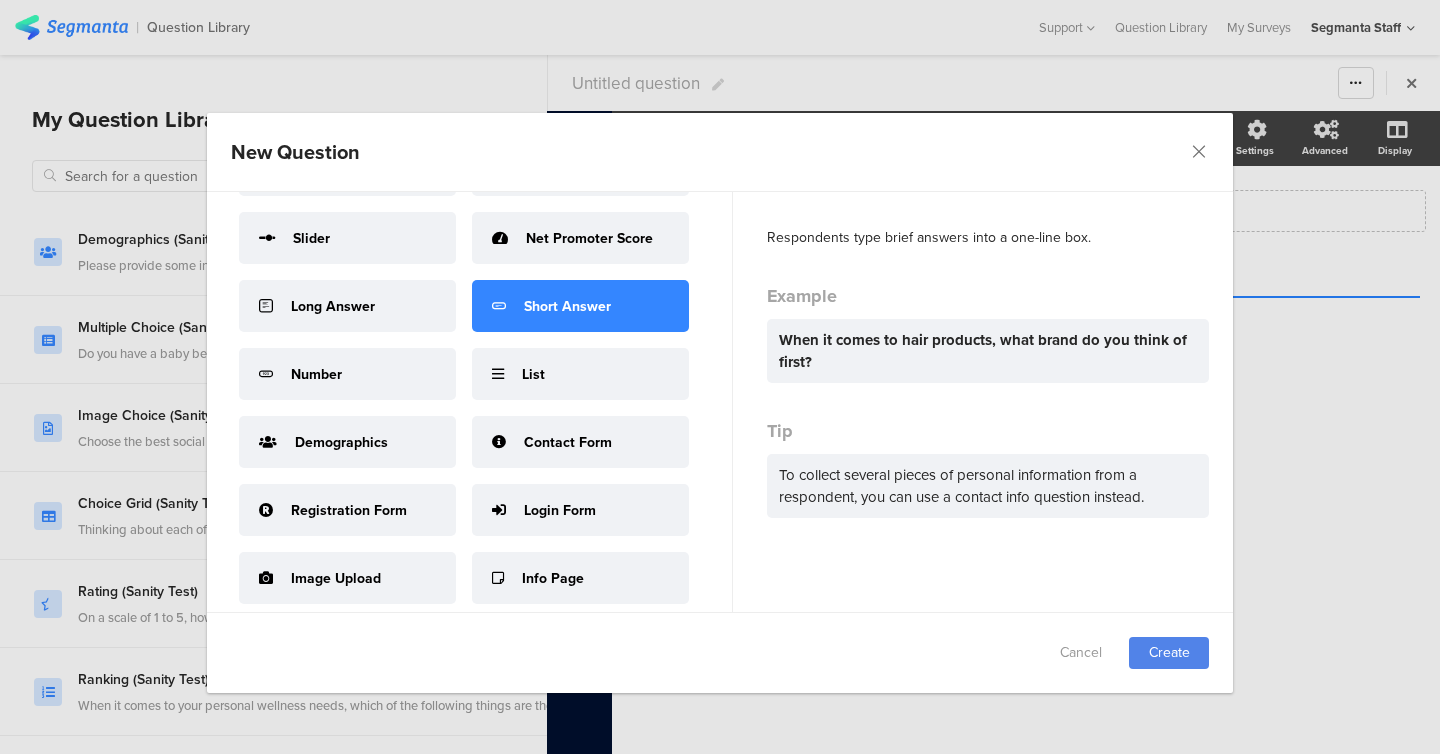 click on "List" at bounding box center [580, 374] 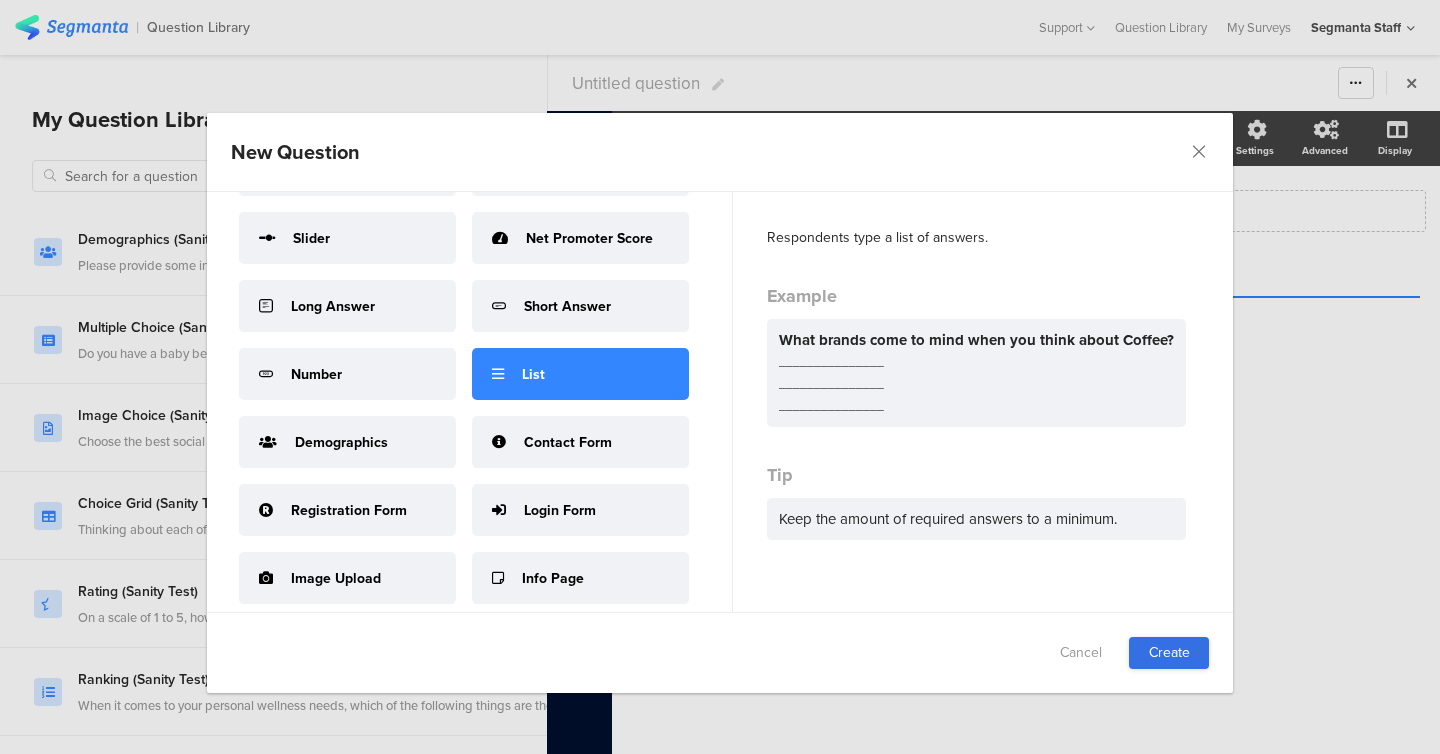 click on "Create" at bounding box center [1169, 653] 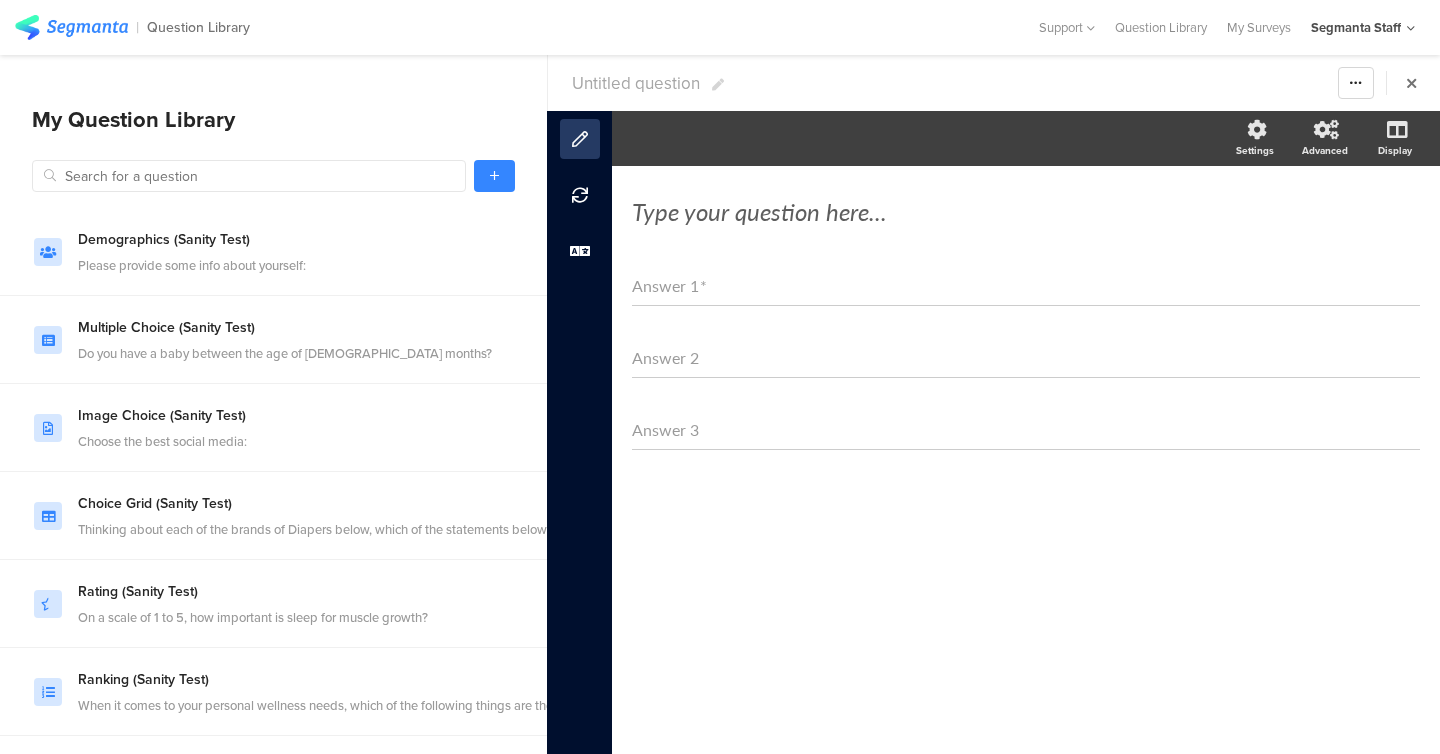 click on "Type your question here...
Answer 1   * Answer 2   Answer 3" 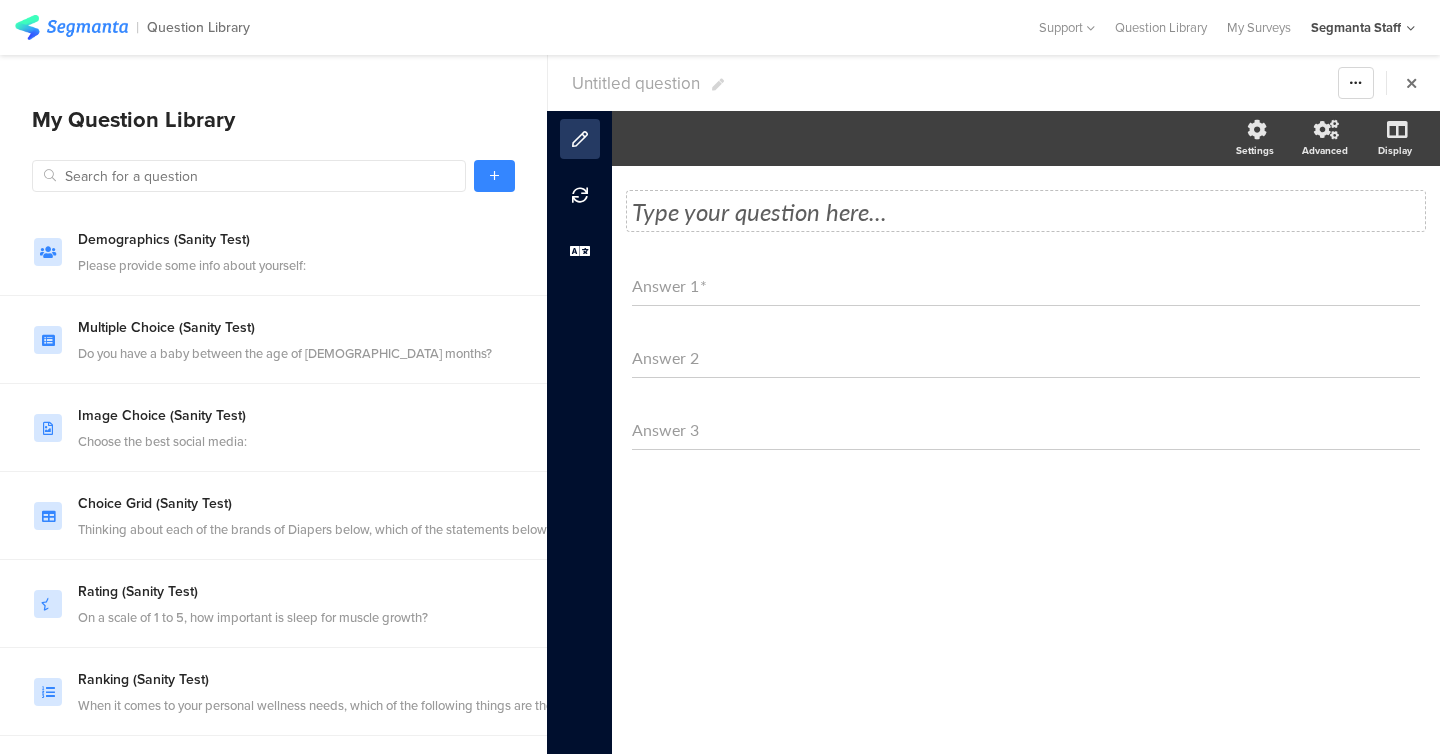 click on "Type your question here..." 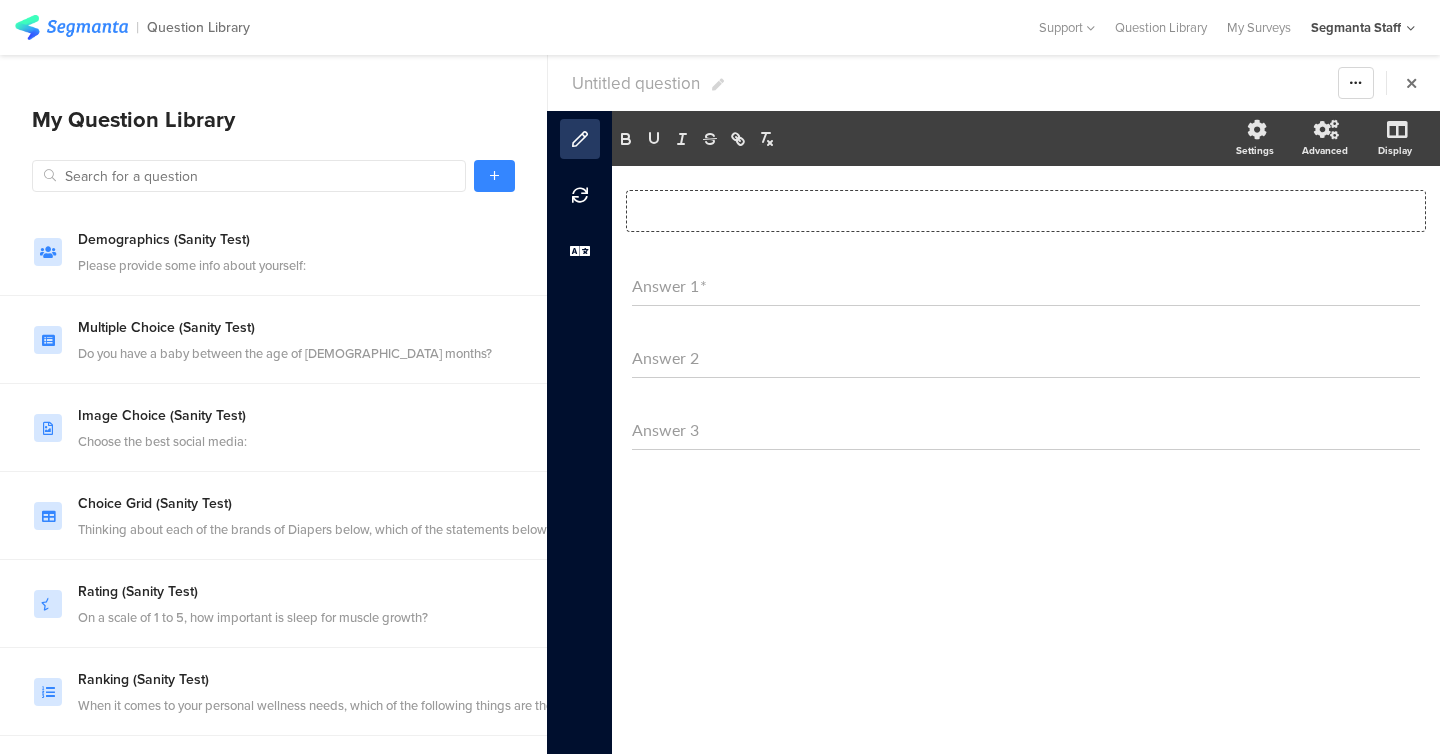 type 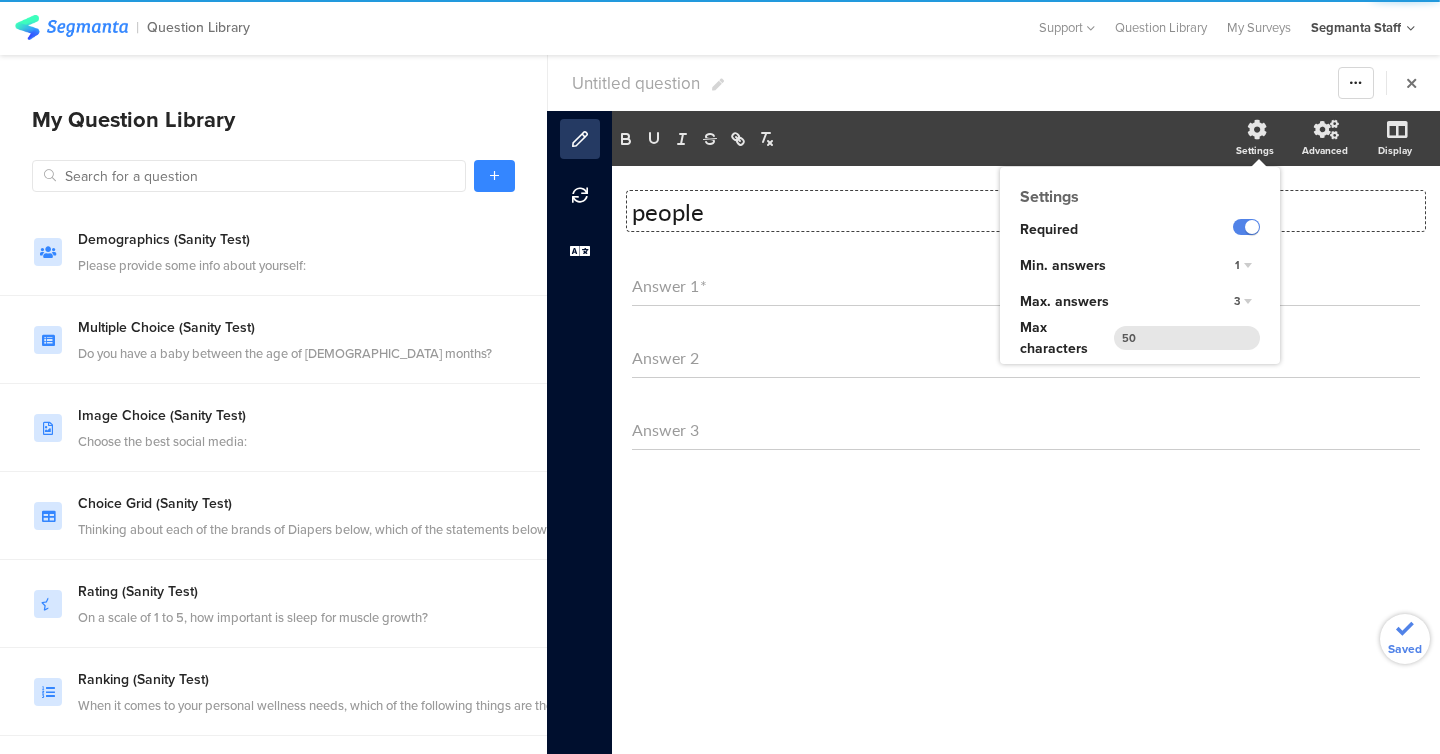 click on "3" 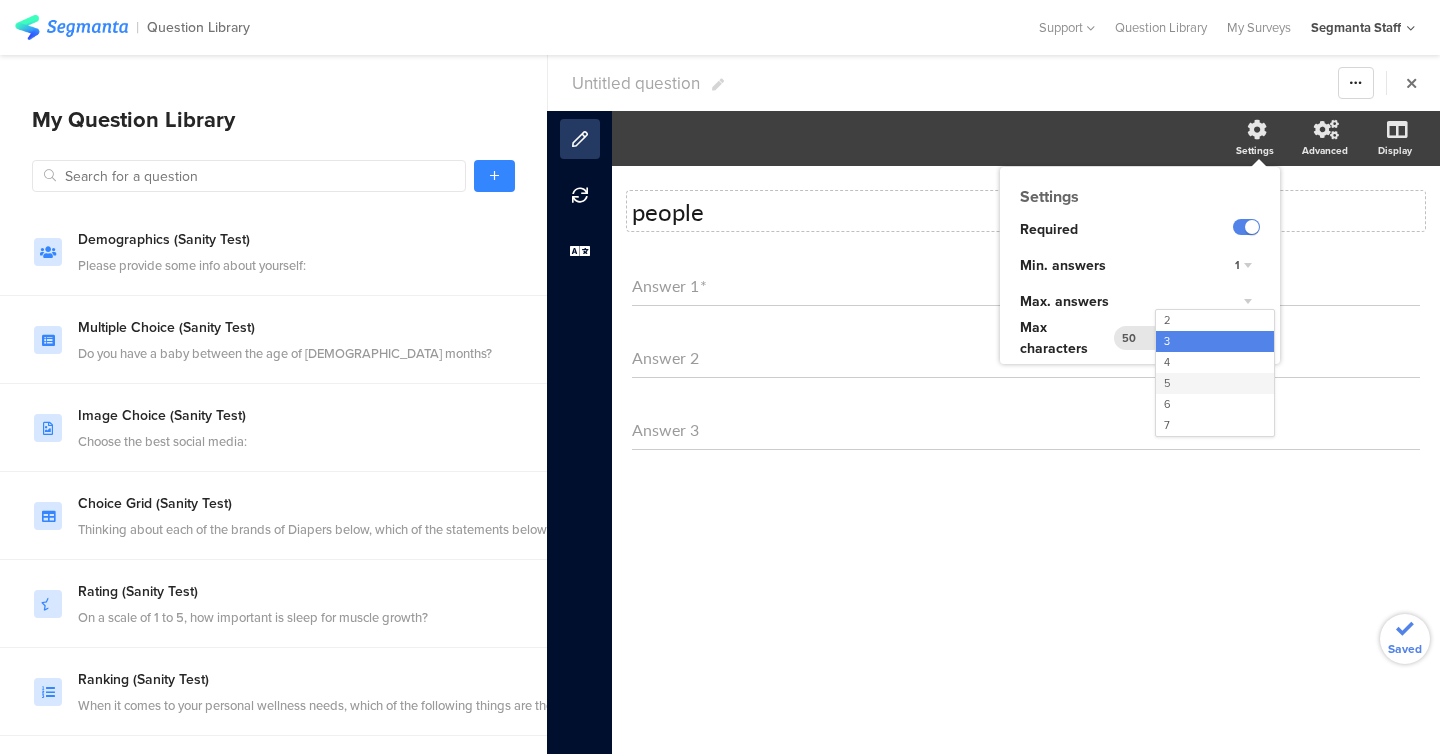 click on "5" 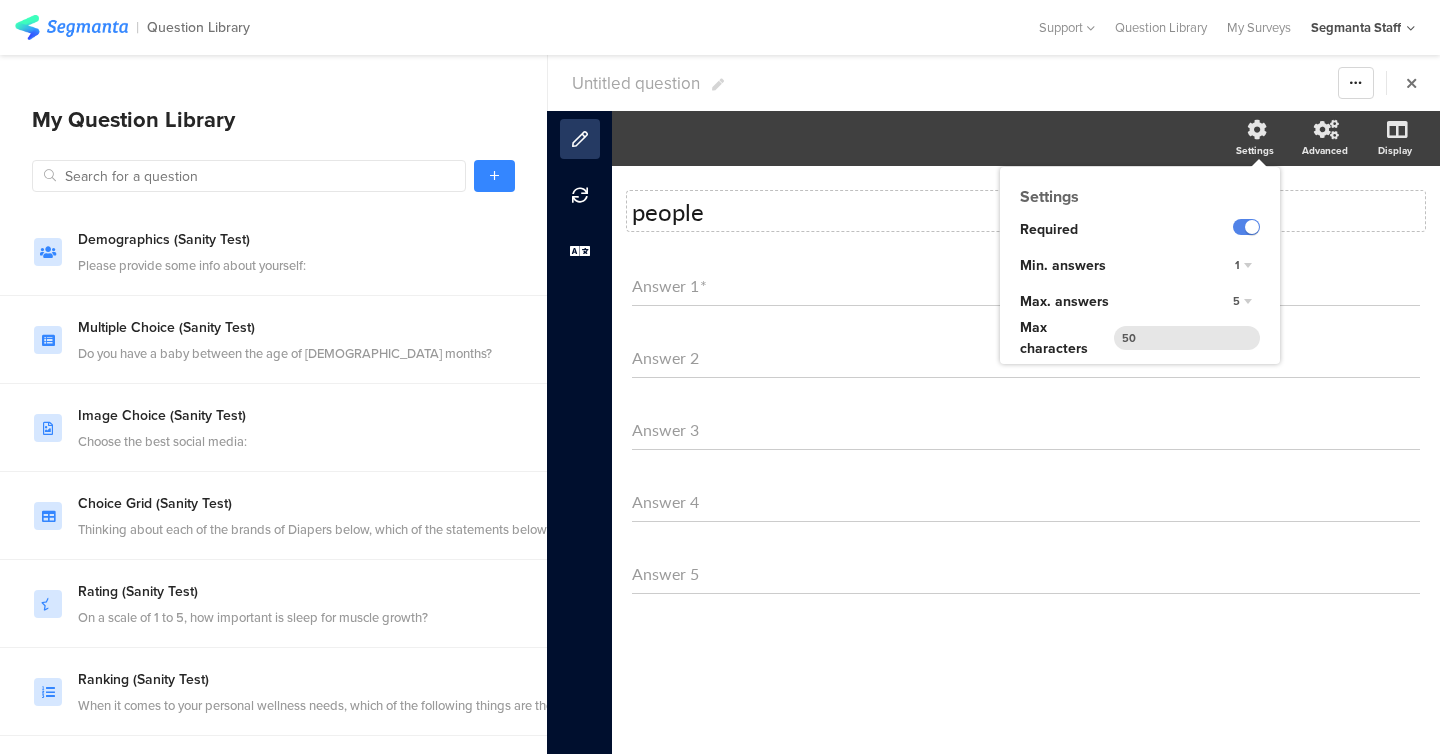 click on "Untitled question" at bounding box center [636, 83] 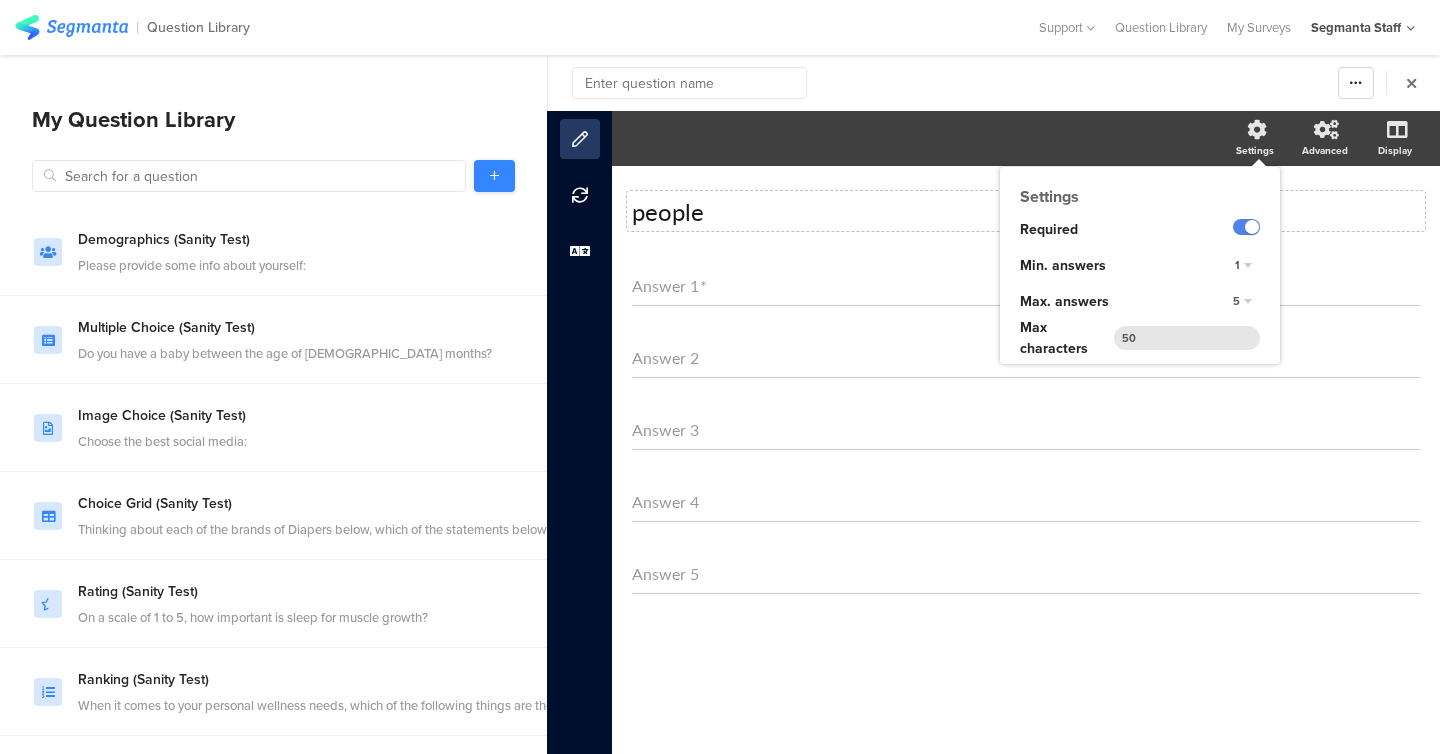 click at bounding box center (494, 176) 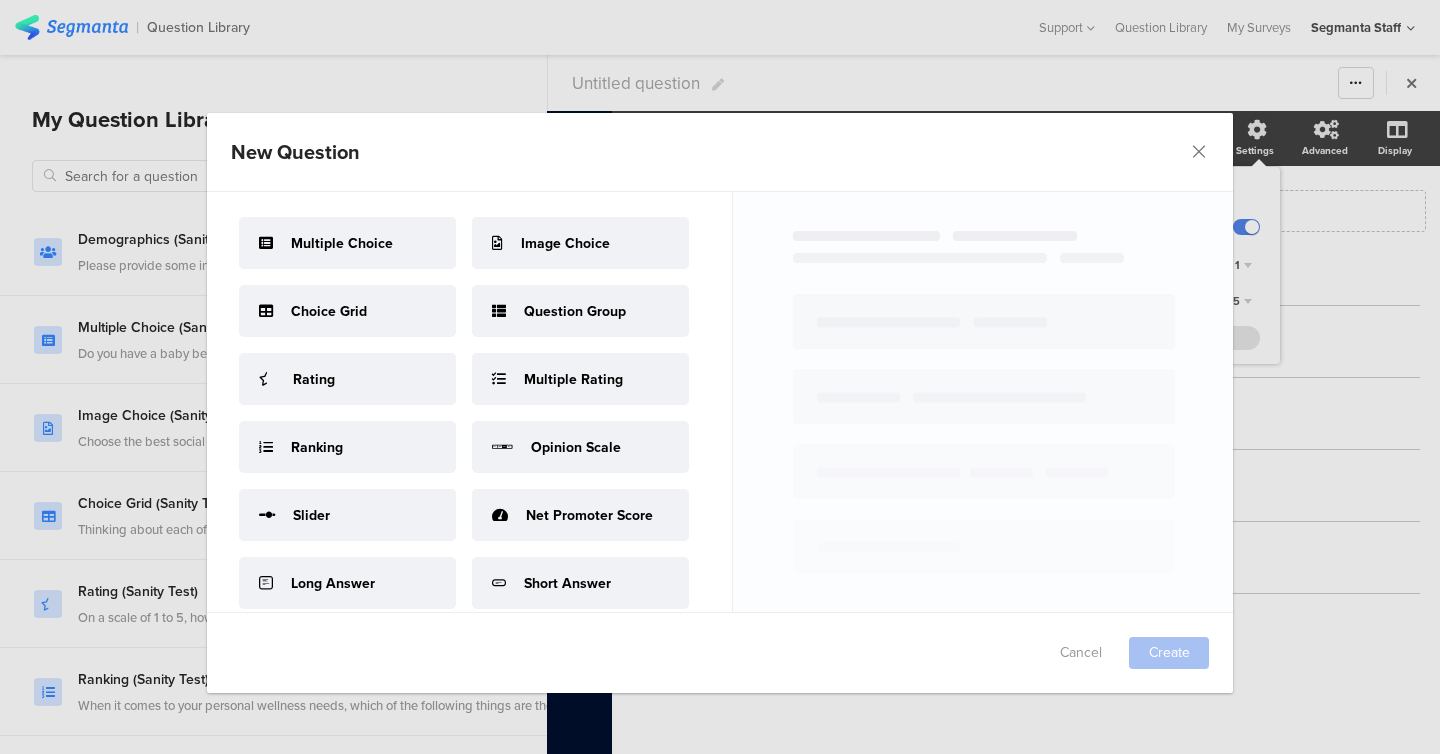 scroll, scrollTop: 277, scrollLeft: 0, axis: vertical 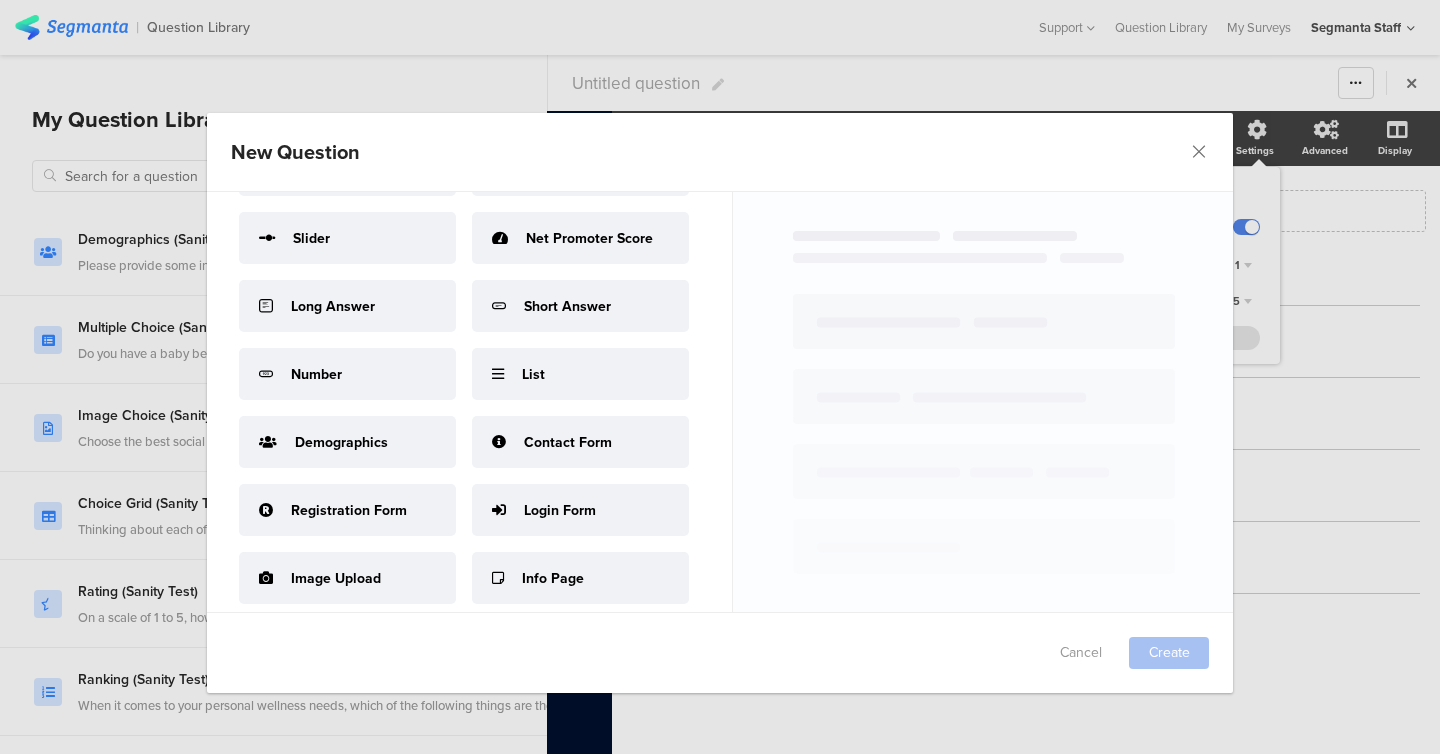 click on "New Question       Failed saving changes.  If the problem persists please contact us at  team@segmanta.com .          Multiple Choice   Image Choice   Choice Grid   Question Group   Rating   Multiple Rating   Ranking   Opinion Scale   Slider   Net Promoter Score   Long Answer   Short Answer   Number   List   Demographics   Contact Form   Registration Form   Login Form   Image Upload   Info Page     Cancel     Create" at bounding box center [720, 377] 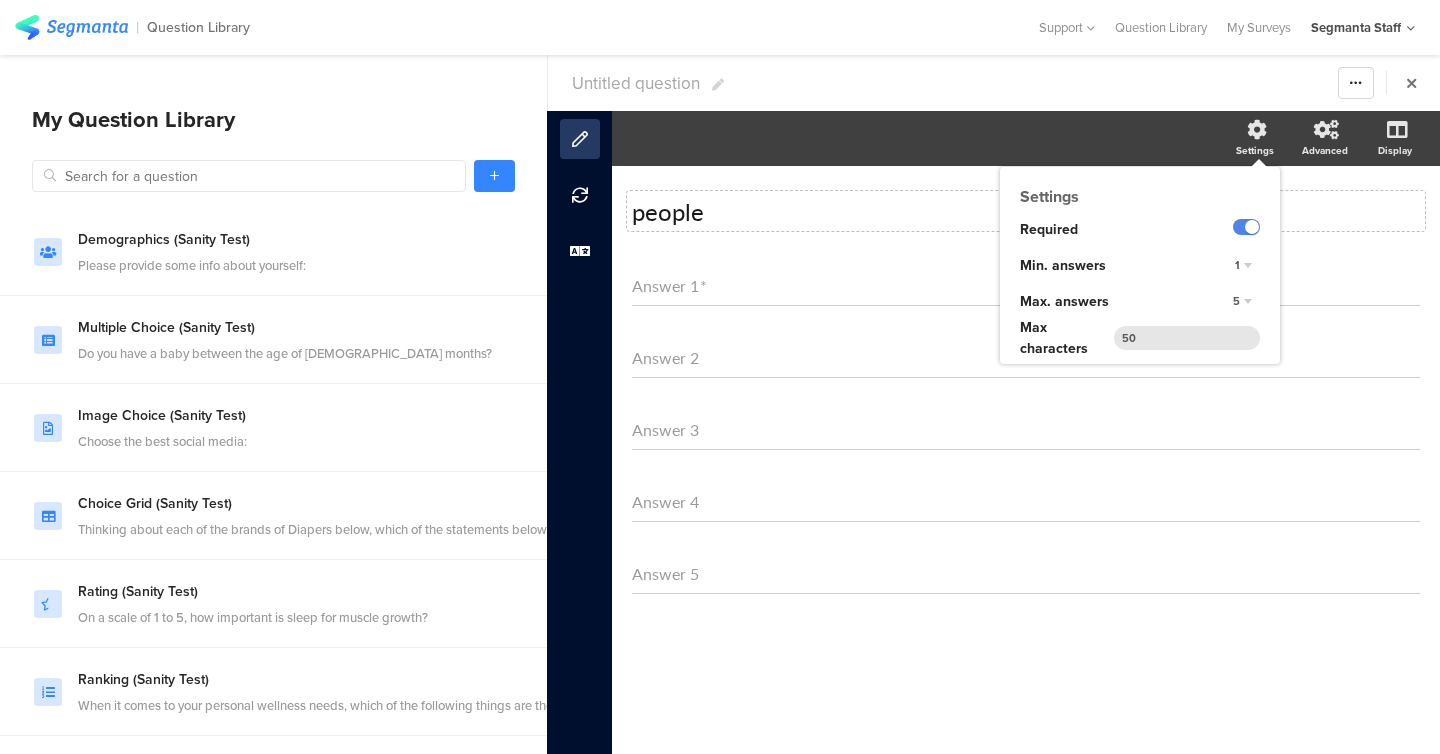 click on "Answer 1   *" 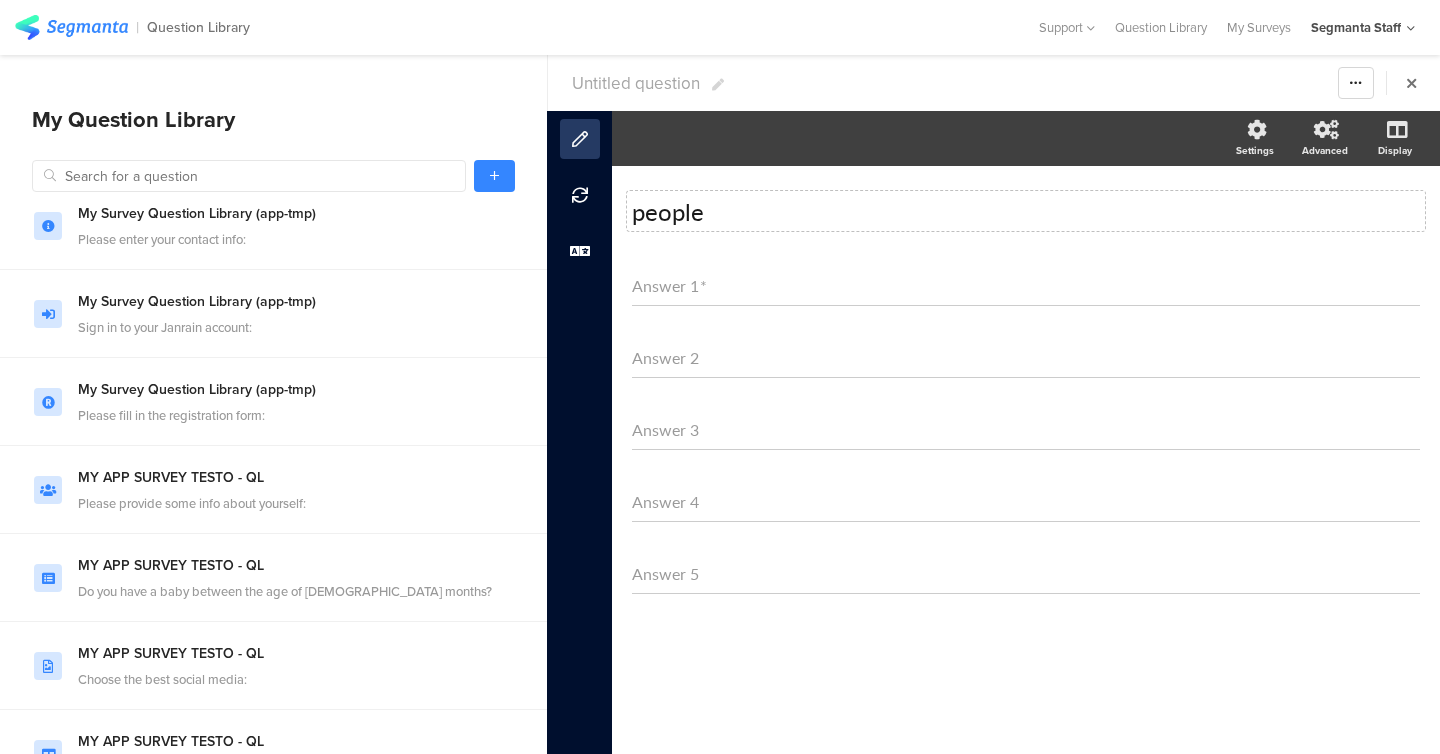 scroll, scrollTop: 4380, scrollLeft: 0, axis: vertical 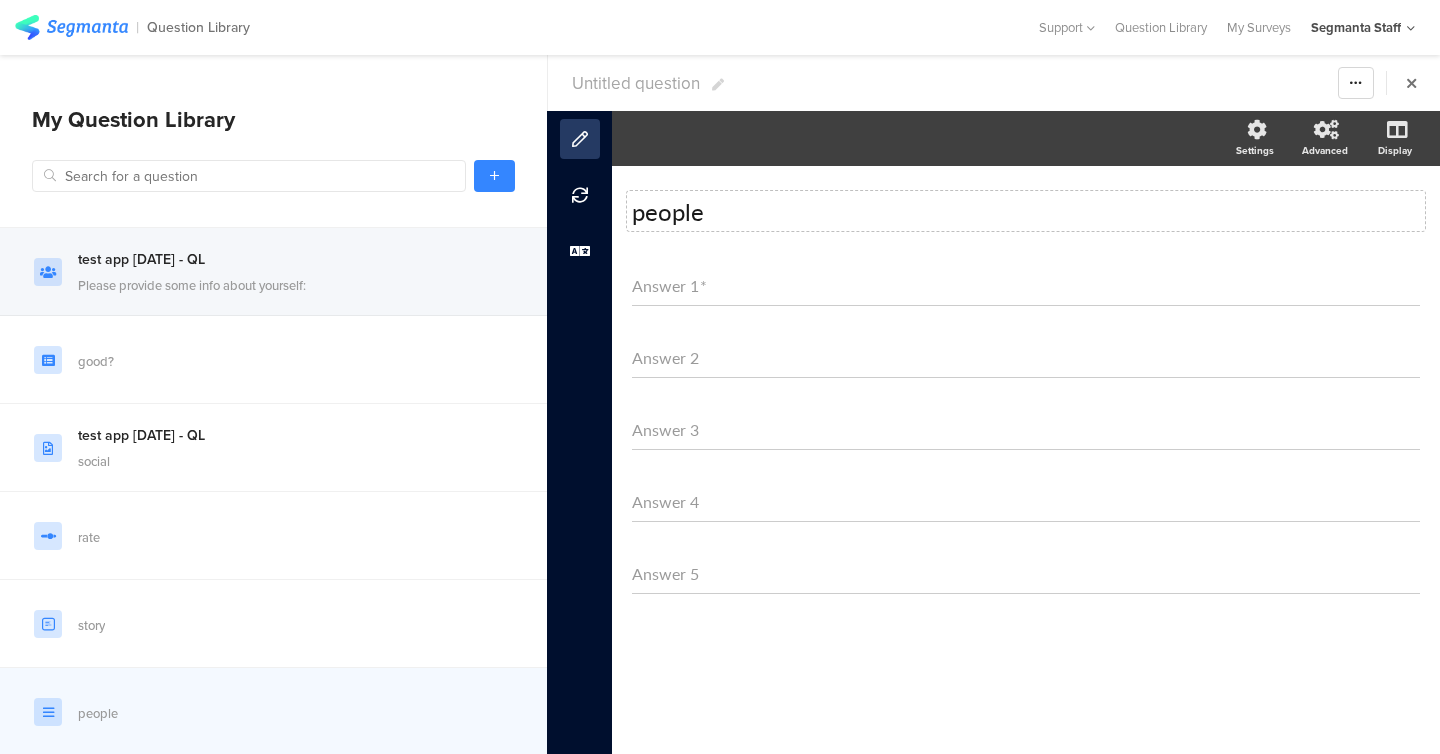 click on "test app 22jul 25 - QL" at bounding box center [192, 259] 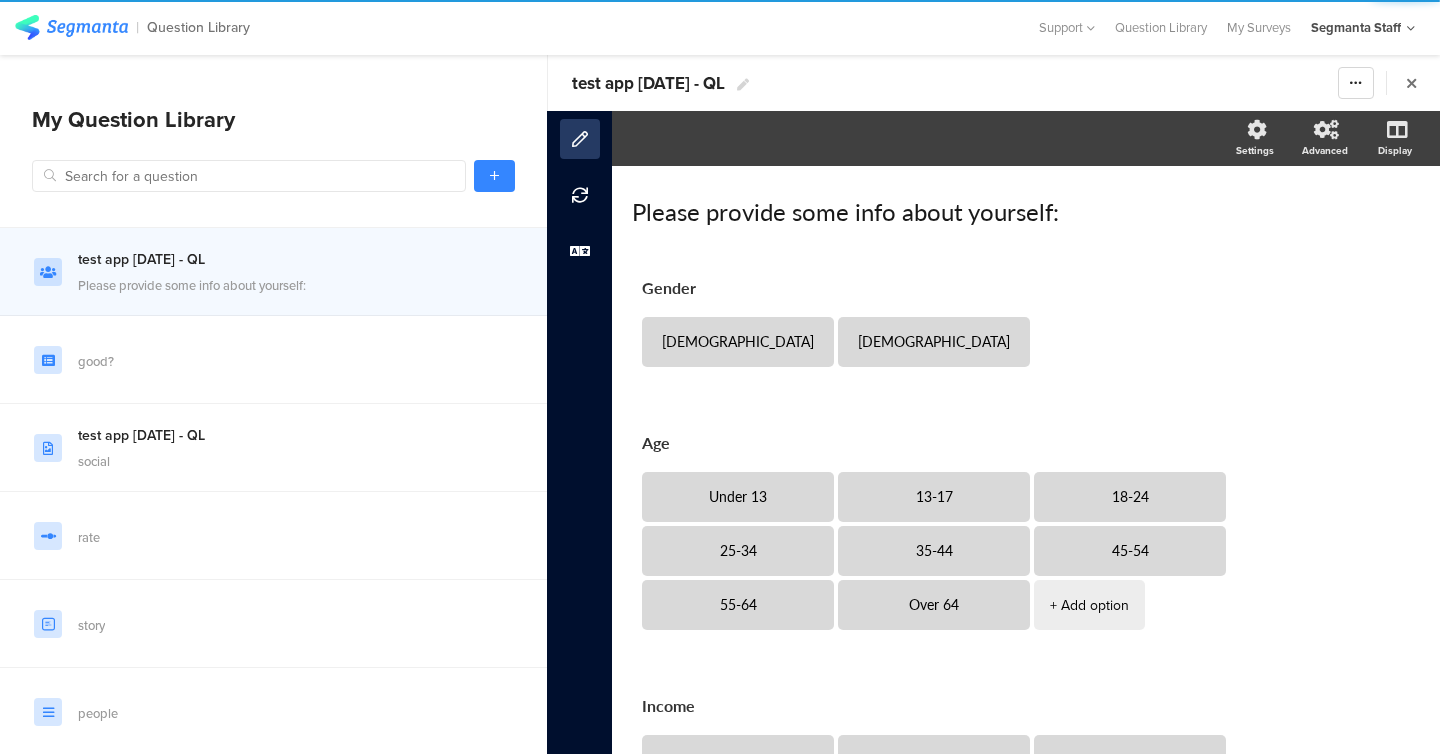 click on "test app 22jul 25 - QL" at bounding box center [648, 83] 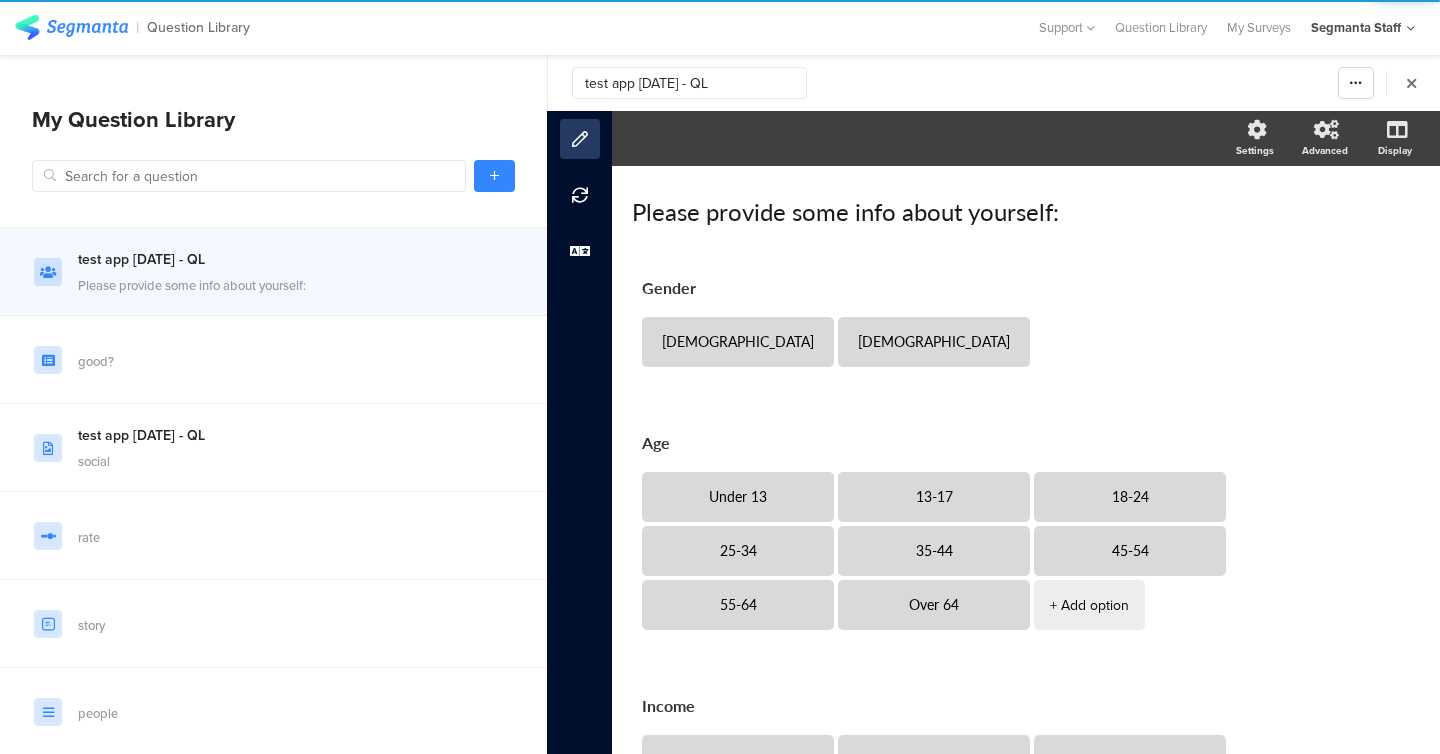 click on "test app 22jul 25 - QL" at bounding box center [689, 83] 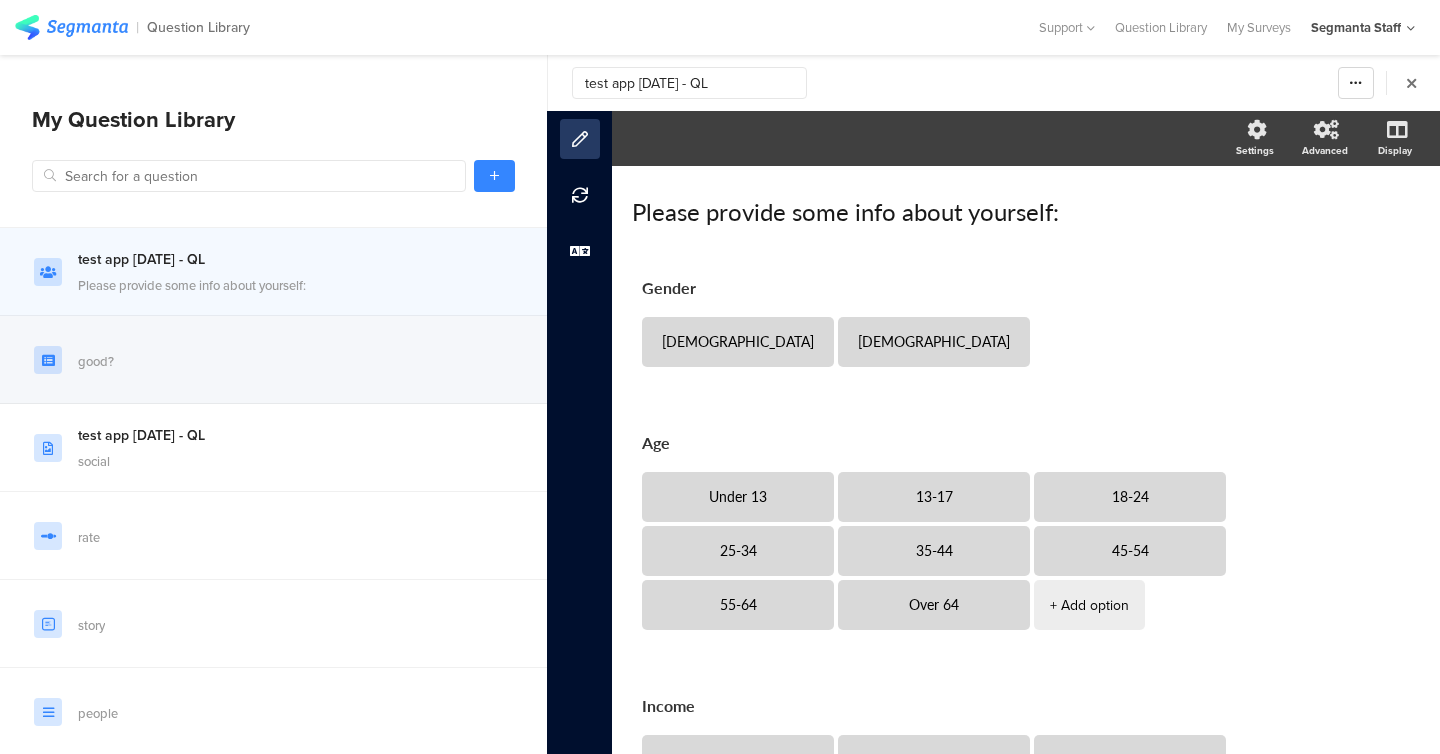 click on "good?" at bounding box center (273, 360) 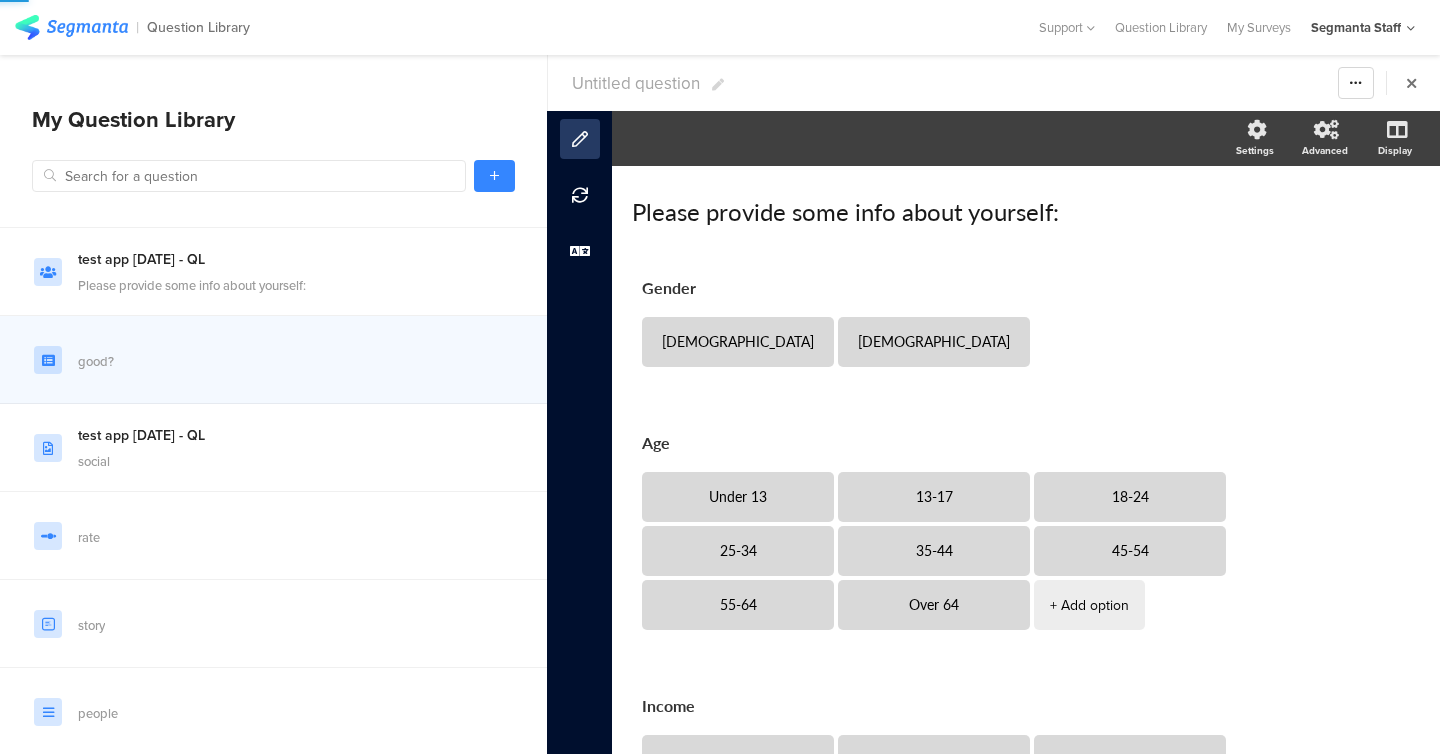 click on "Untitled question     Warning Cancel     Yes       Duplicate       Permanently Archive" at bounding box center [994, 83] 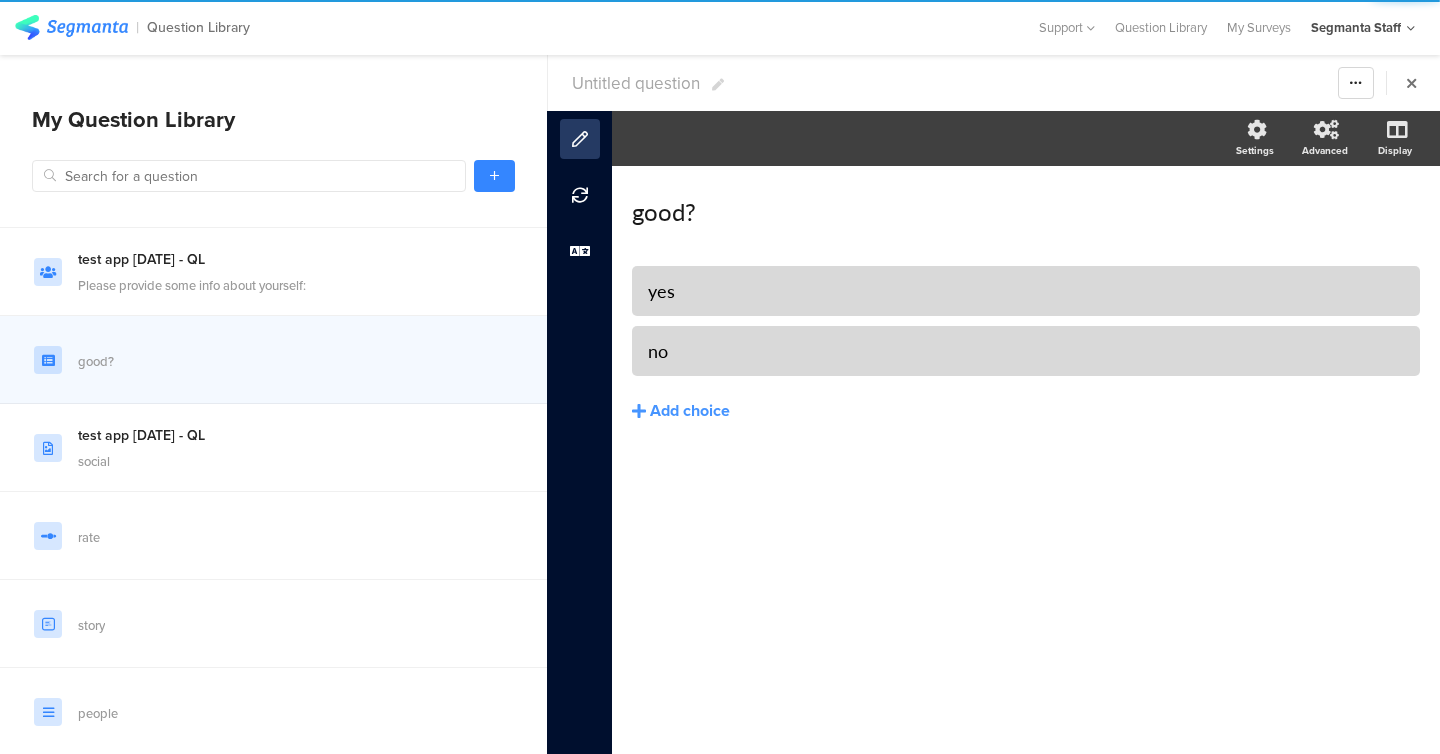 click on "Untitled question     Warning Cancel     Yes       Duplicate       Permanently Archive" at bounding box center (994, 83) 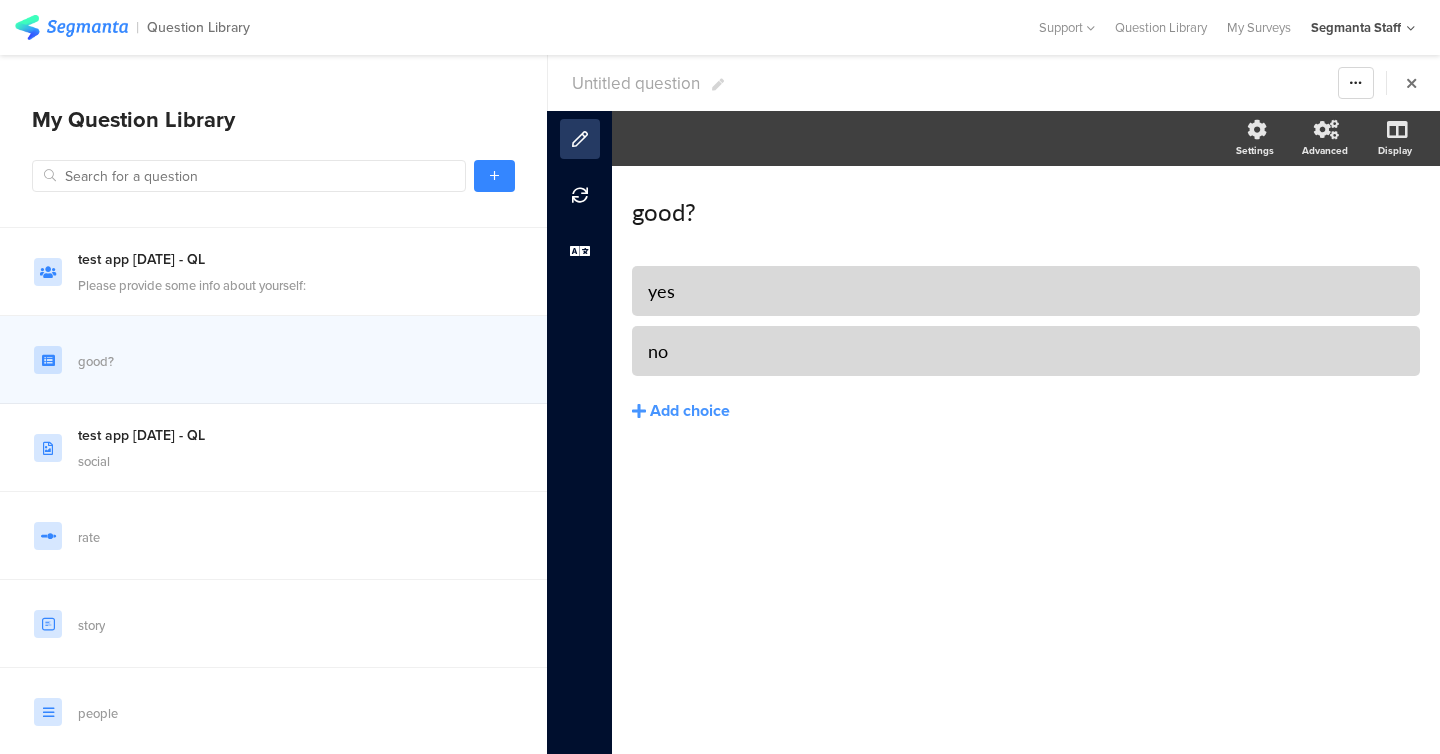 click on "Untitled question" at bounding box center [636, 83] 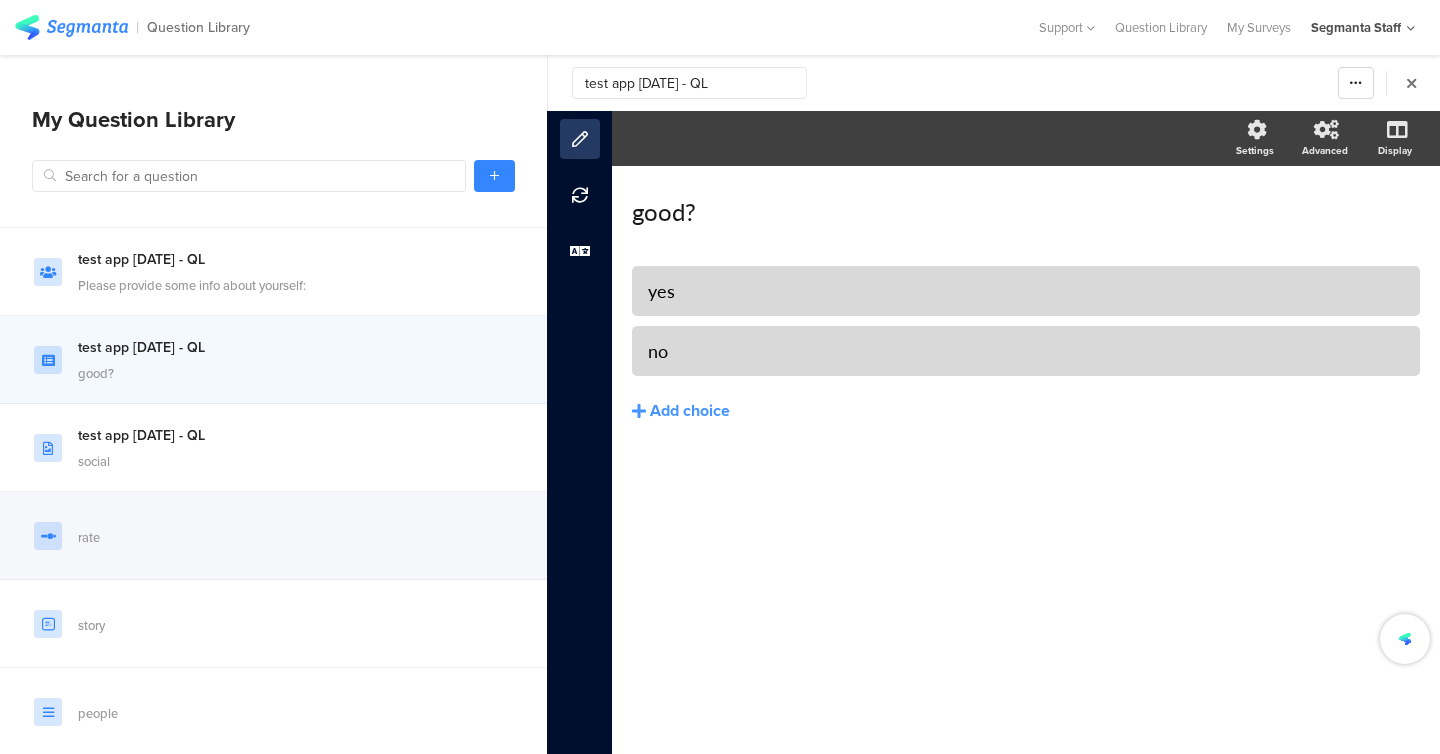 type on "test app 22jul 25 - QL" 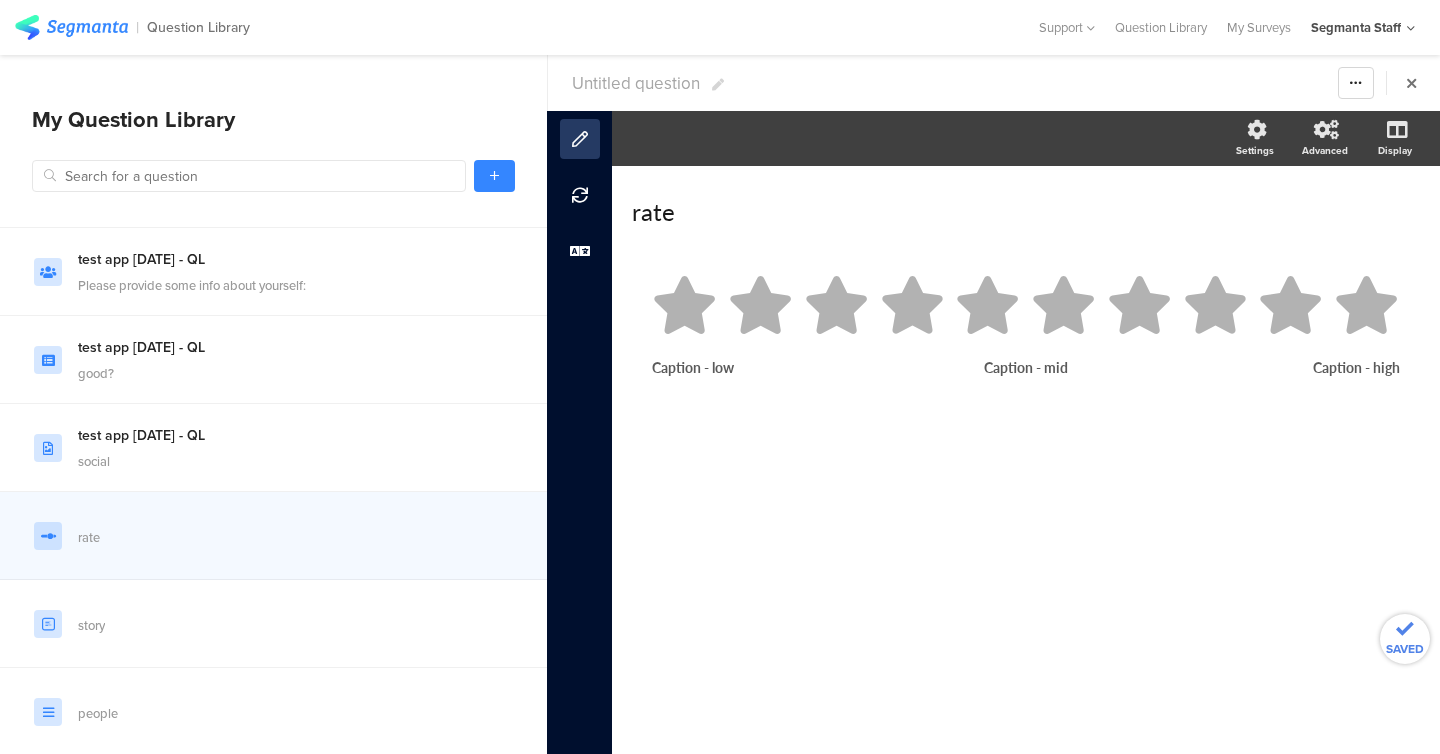 click on "Untitled question" at bounding box center (636, 83) 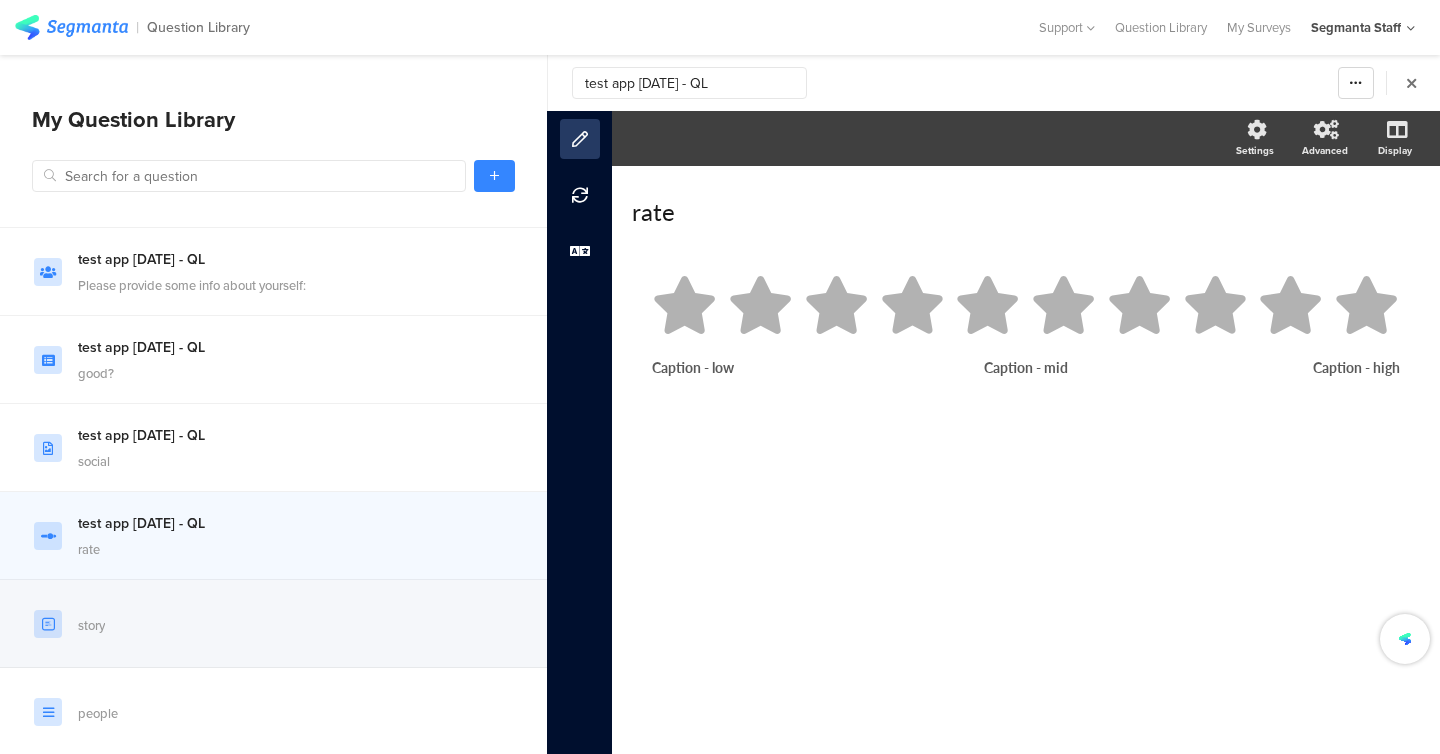 type on "test app 22jul 25 - QL" 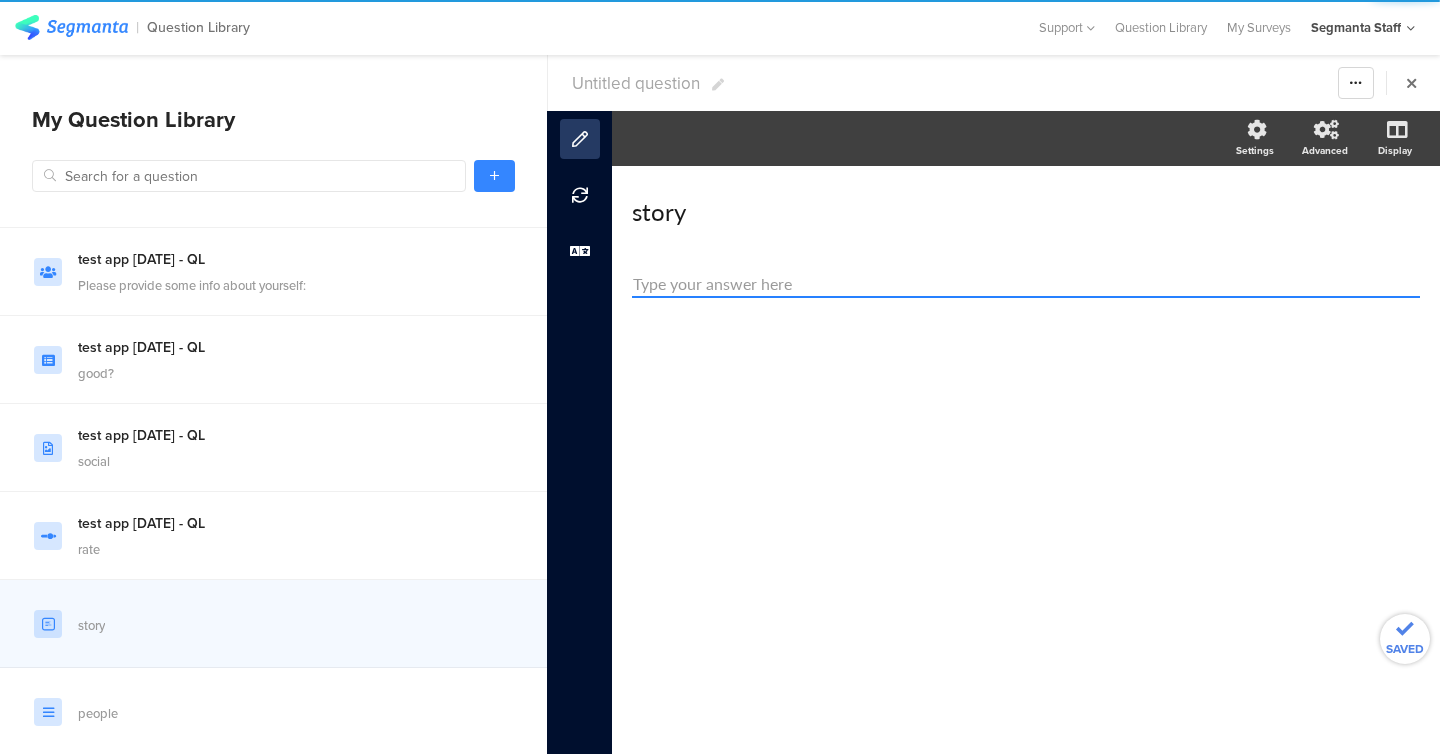 click on "Untitled question" at bounding box center [636, 83] 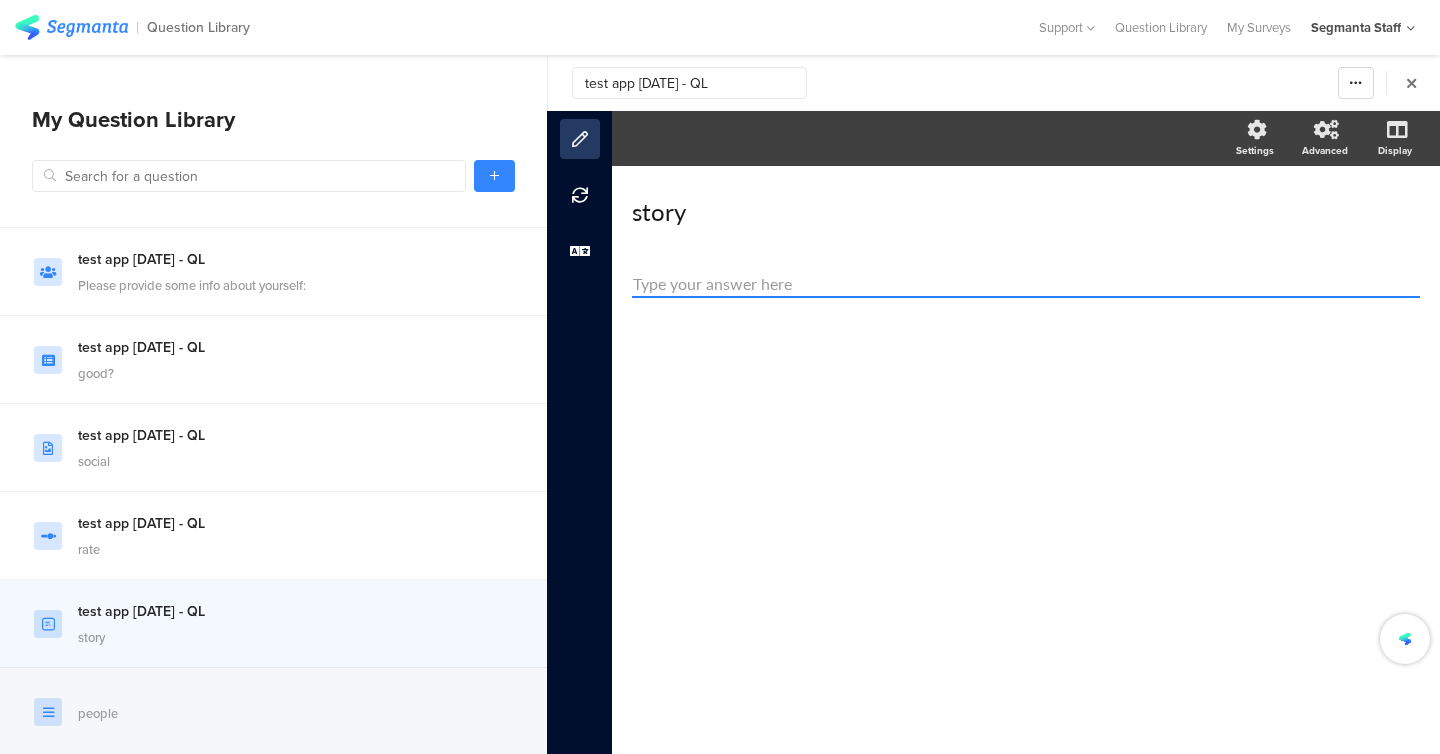 type on "test app 22jul 25 - QL" 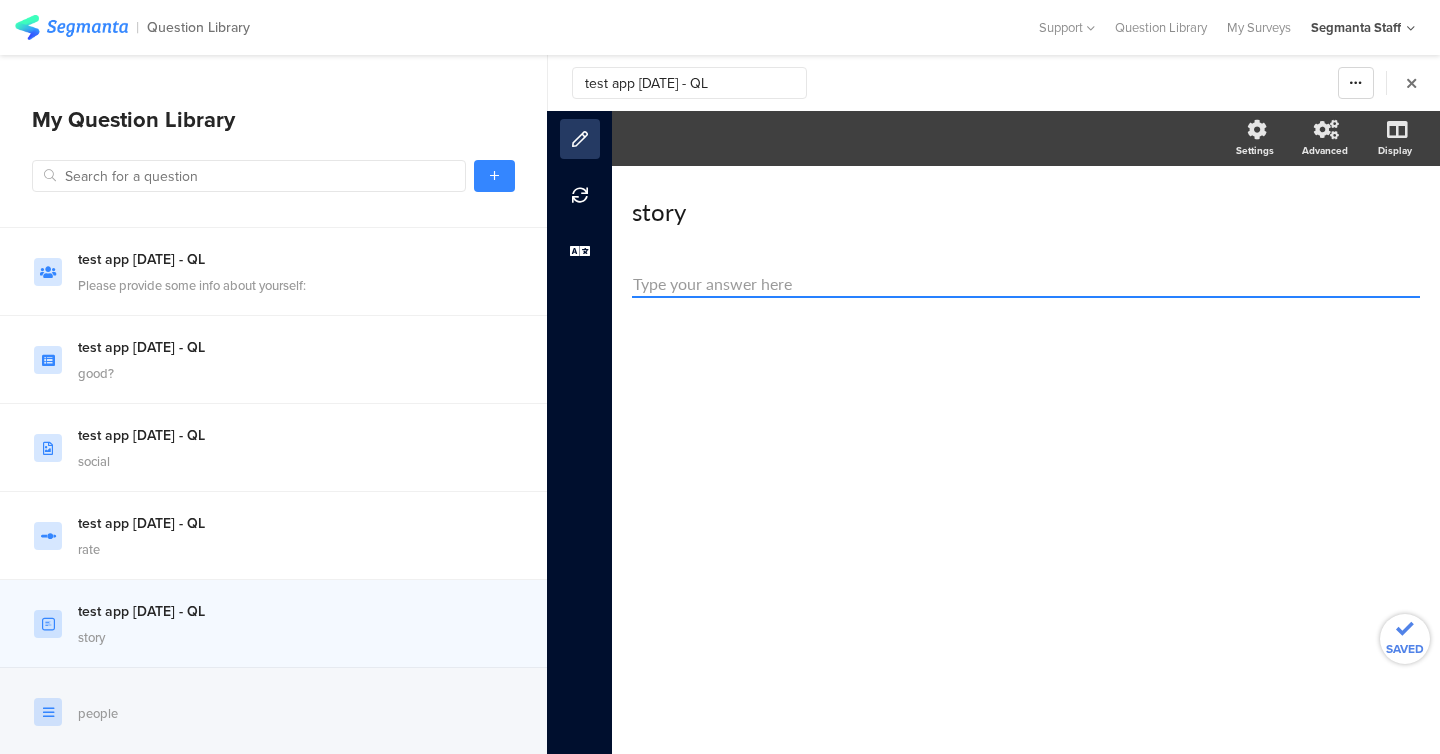 click on "people" at bounding box center (273, 712) 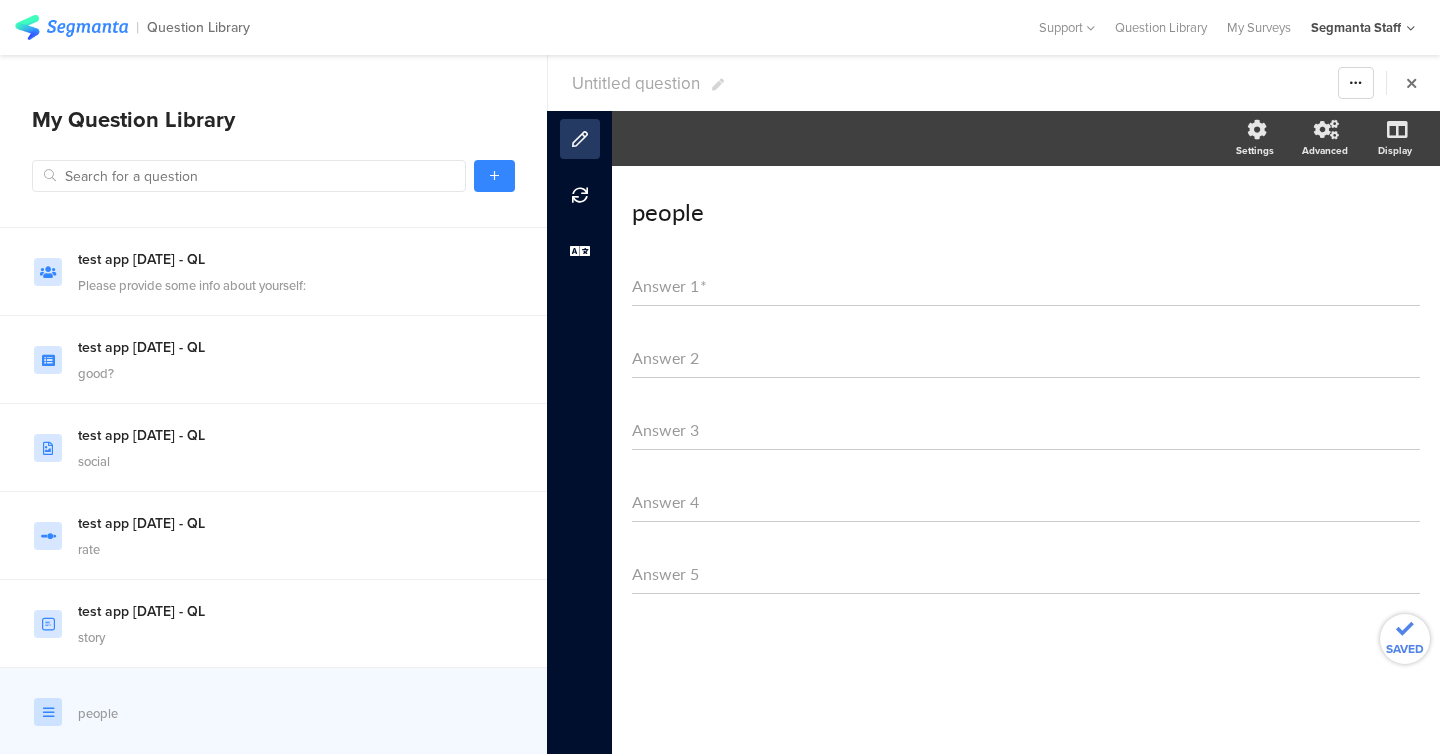 click on "Untitled question     Warning Cancel     Yes       Duplicate       Permanently Archive" at bounding box center (994, 83) 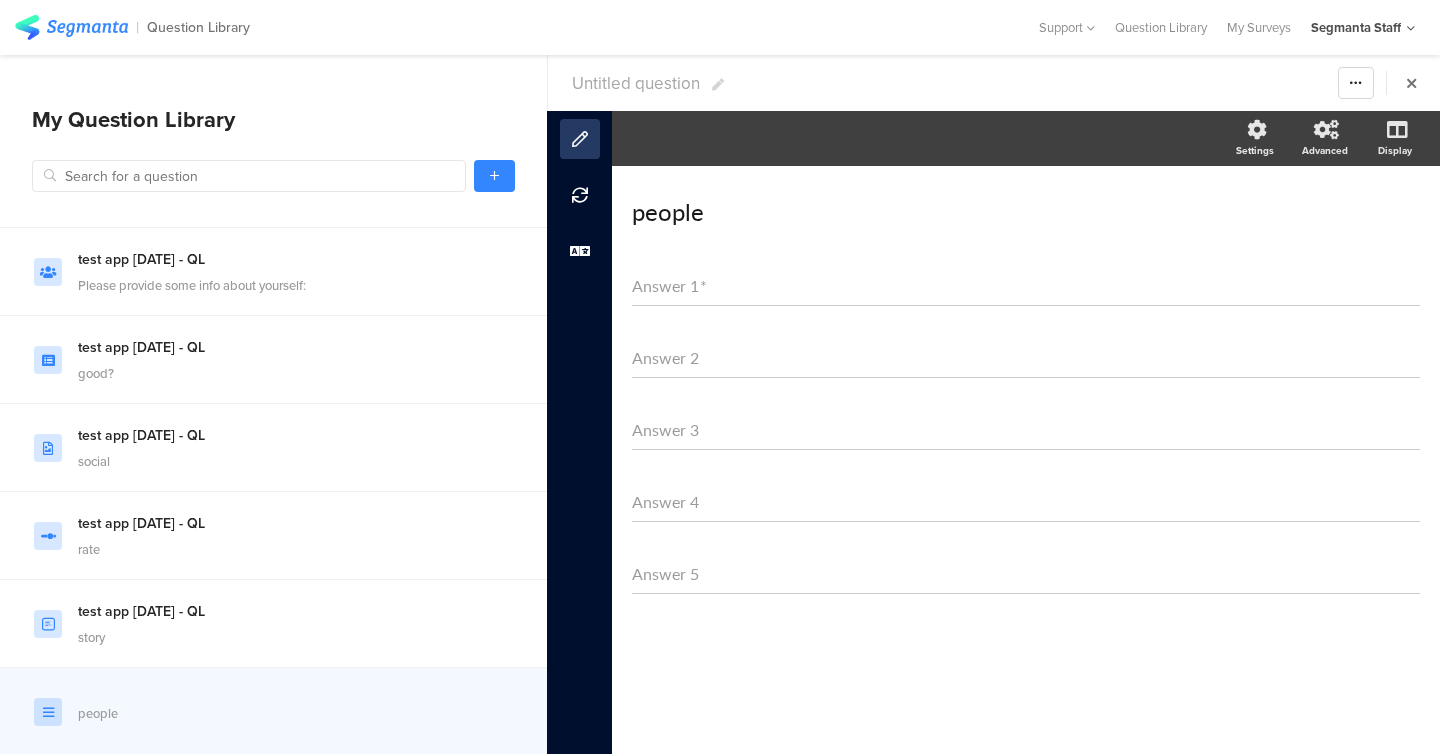click on "Untitled question" at bounding box center [636, 83] 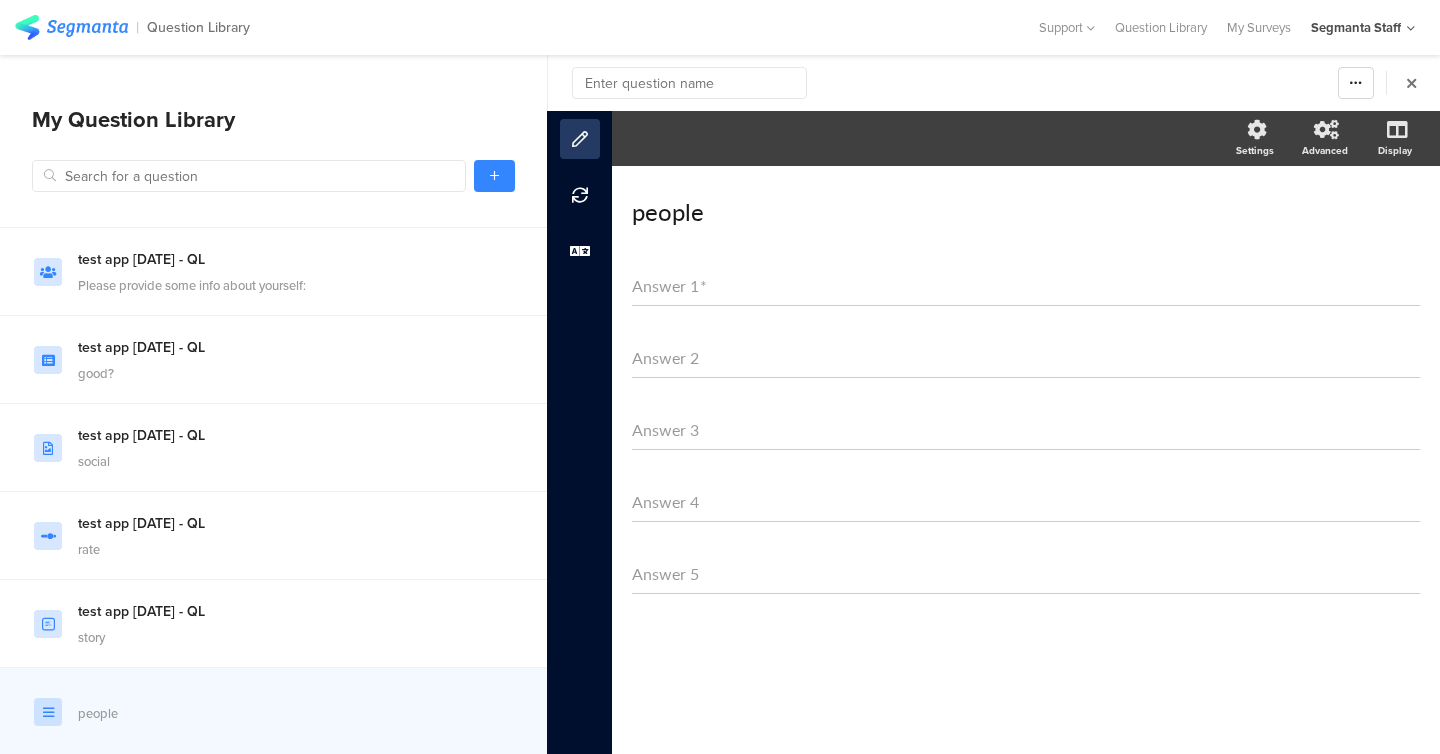 type on "test app 22jul 25 - QL" 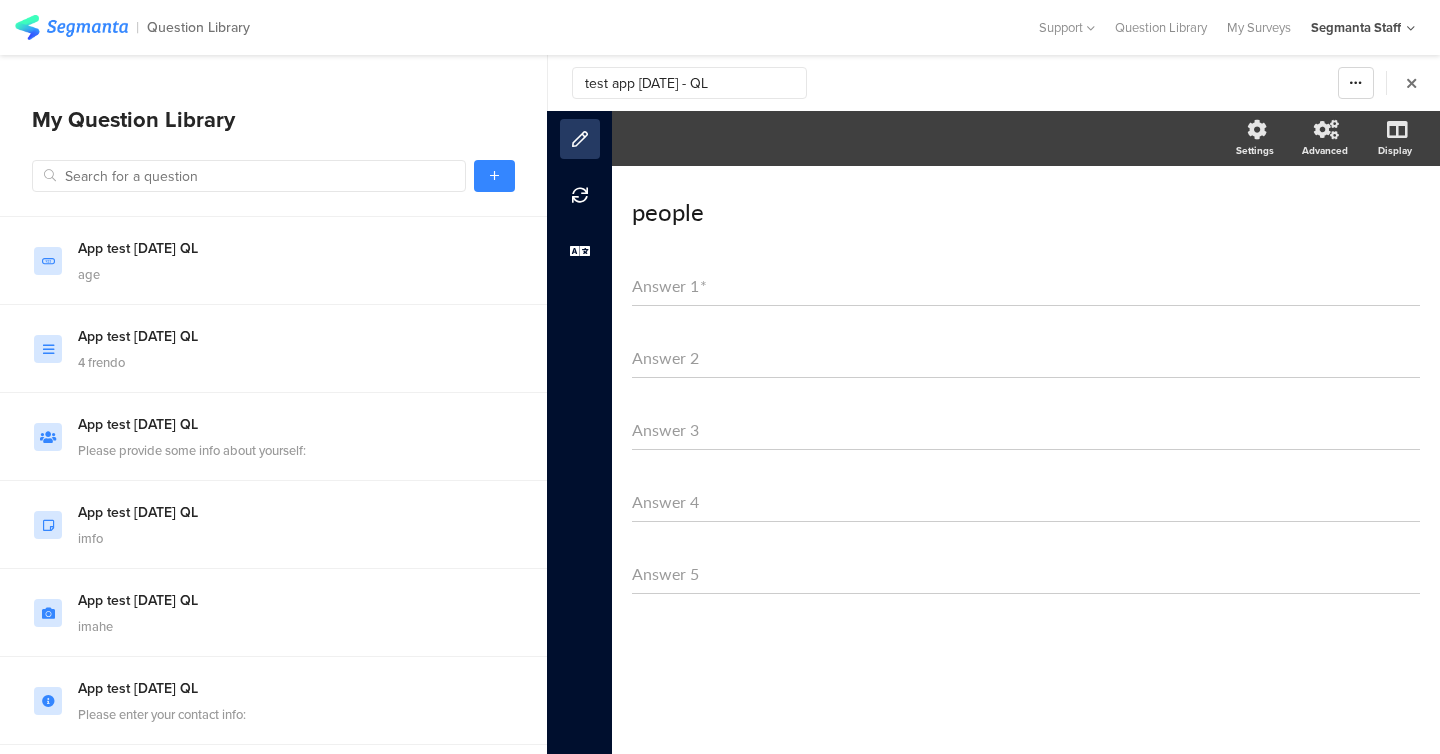 scroll, scrollTop: 17580, scrollLeft: 0, axis: vertical 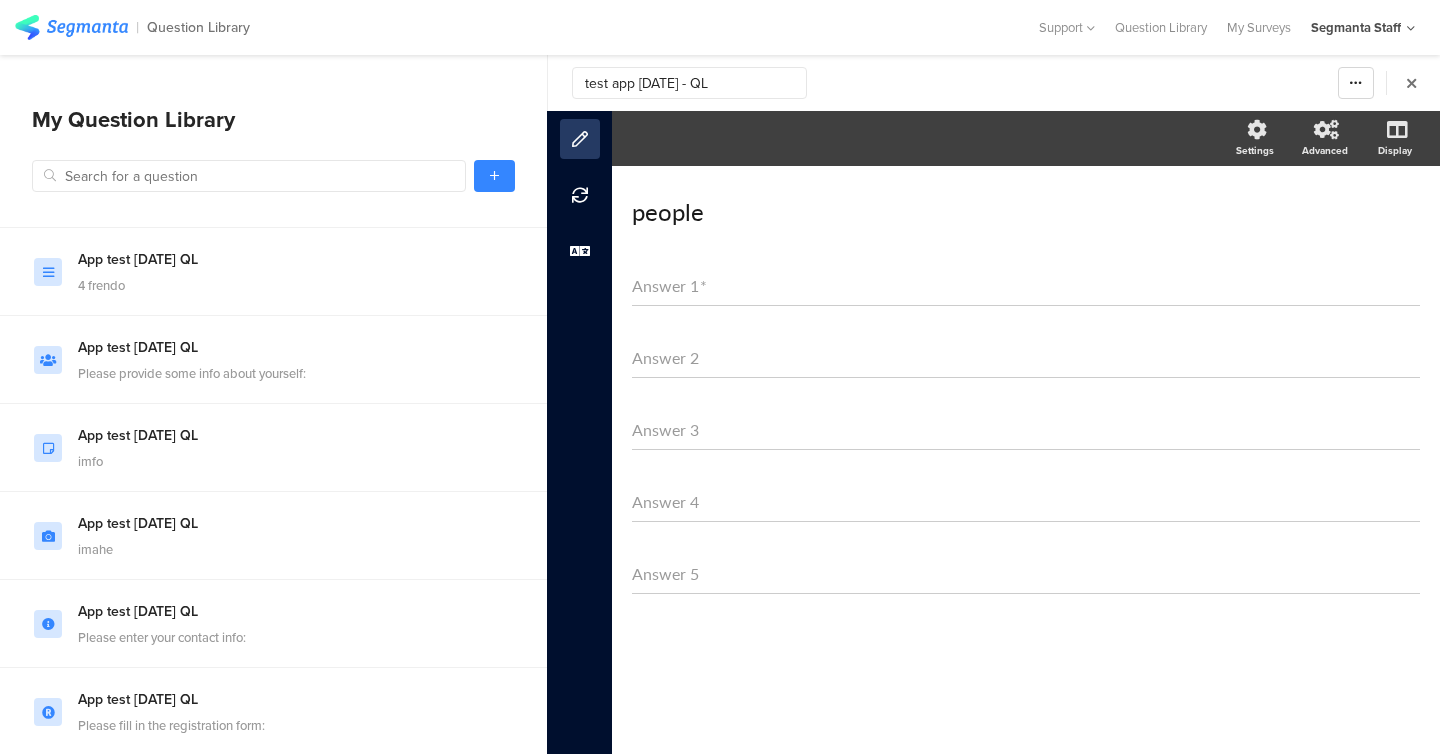 click on "test app 22jul 25 - QL         Warning Cancel     Yes       Duplicate       Permanently Archive" at bounding box center (994, 83) 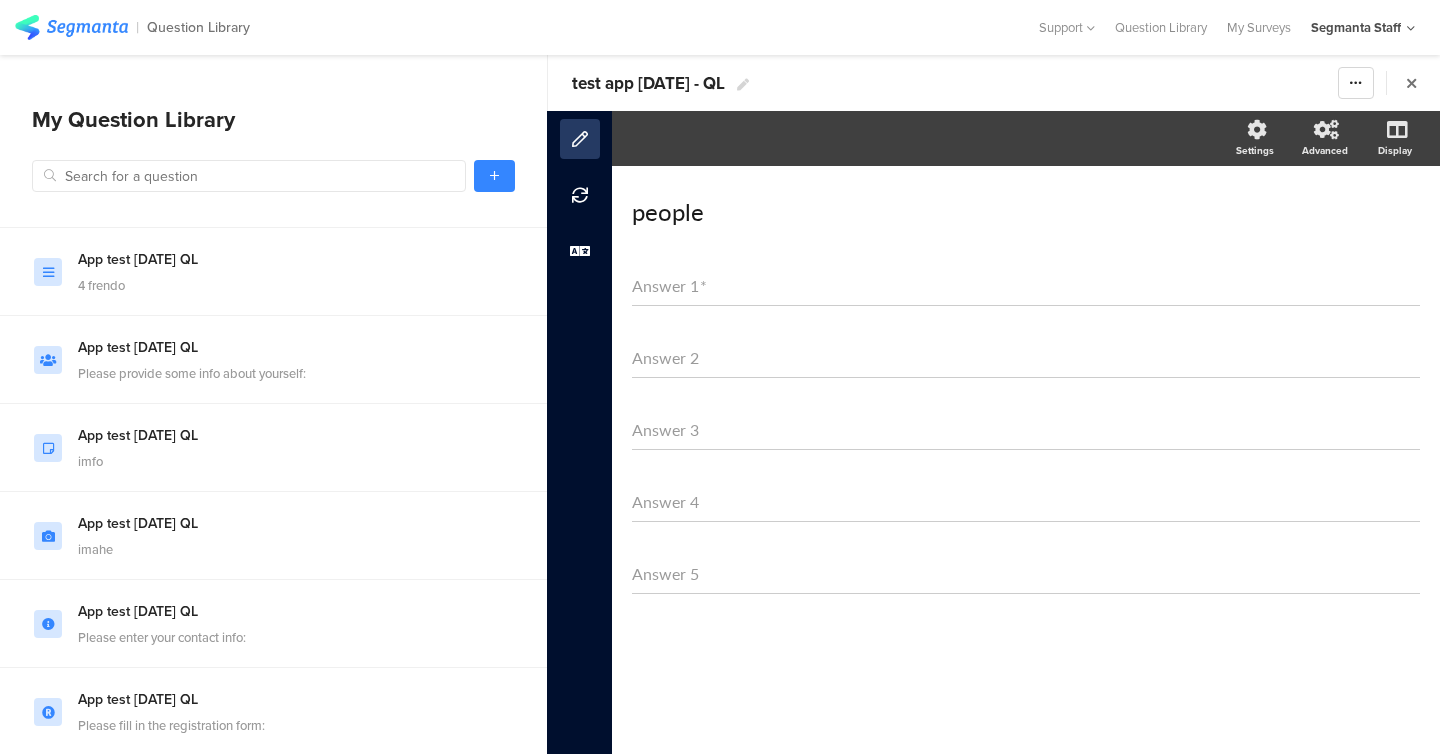 click on "test app 22jul 25 - QL     Warning Cancel     Yes       Duplicate       Permanently Archive" at bounding box center [994, 83] 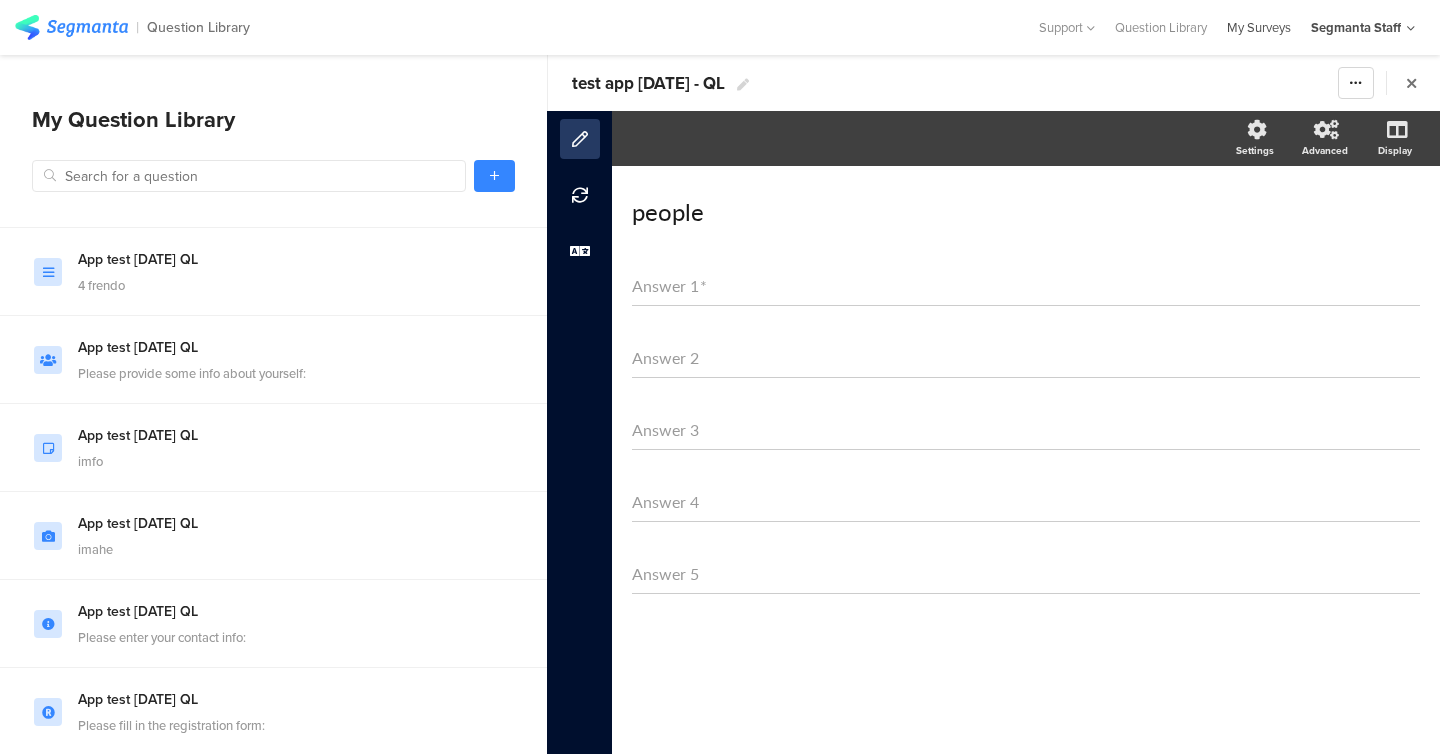 click on "My Surveys" at bounding box center [1259, 27] 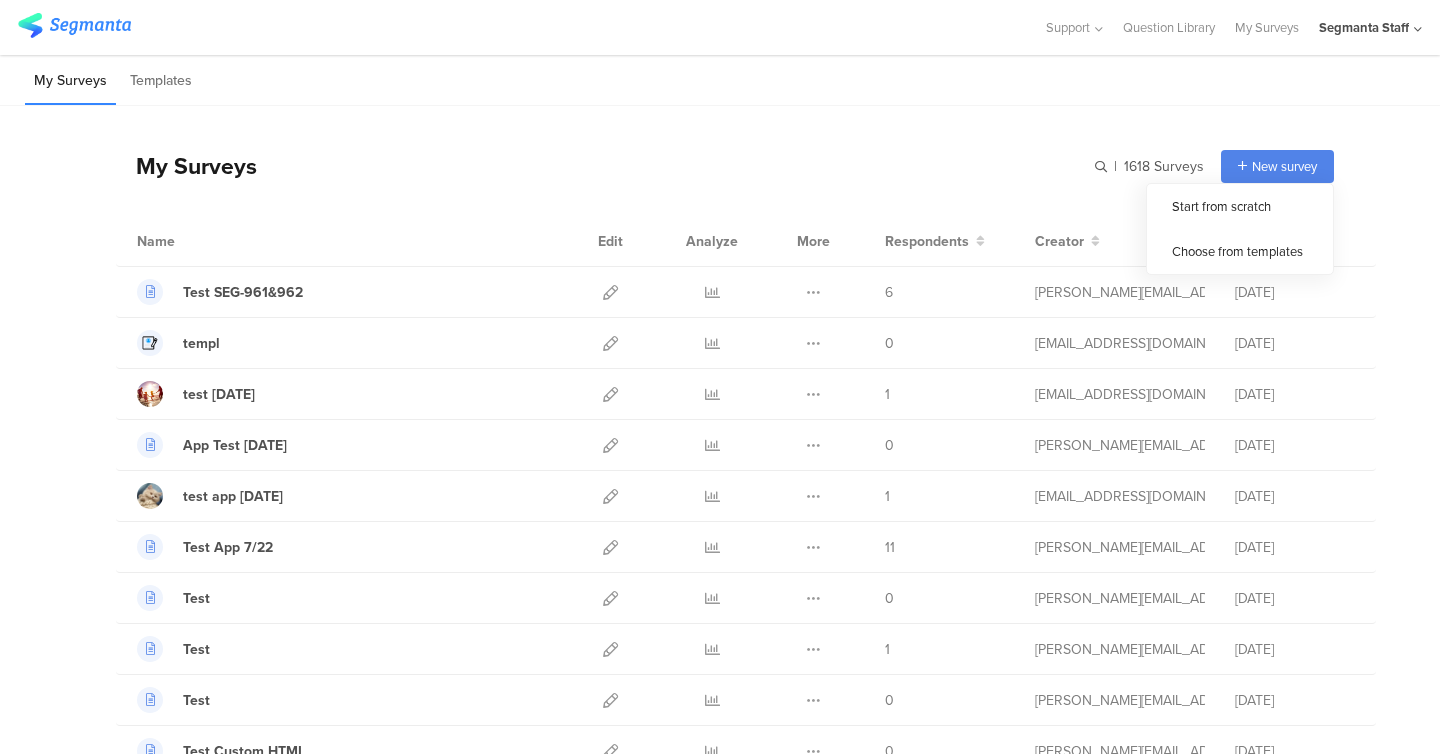 click on "New survey" 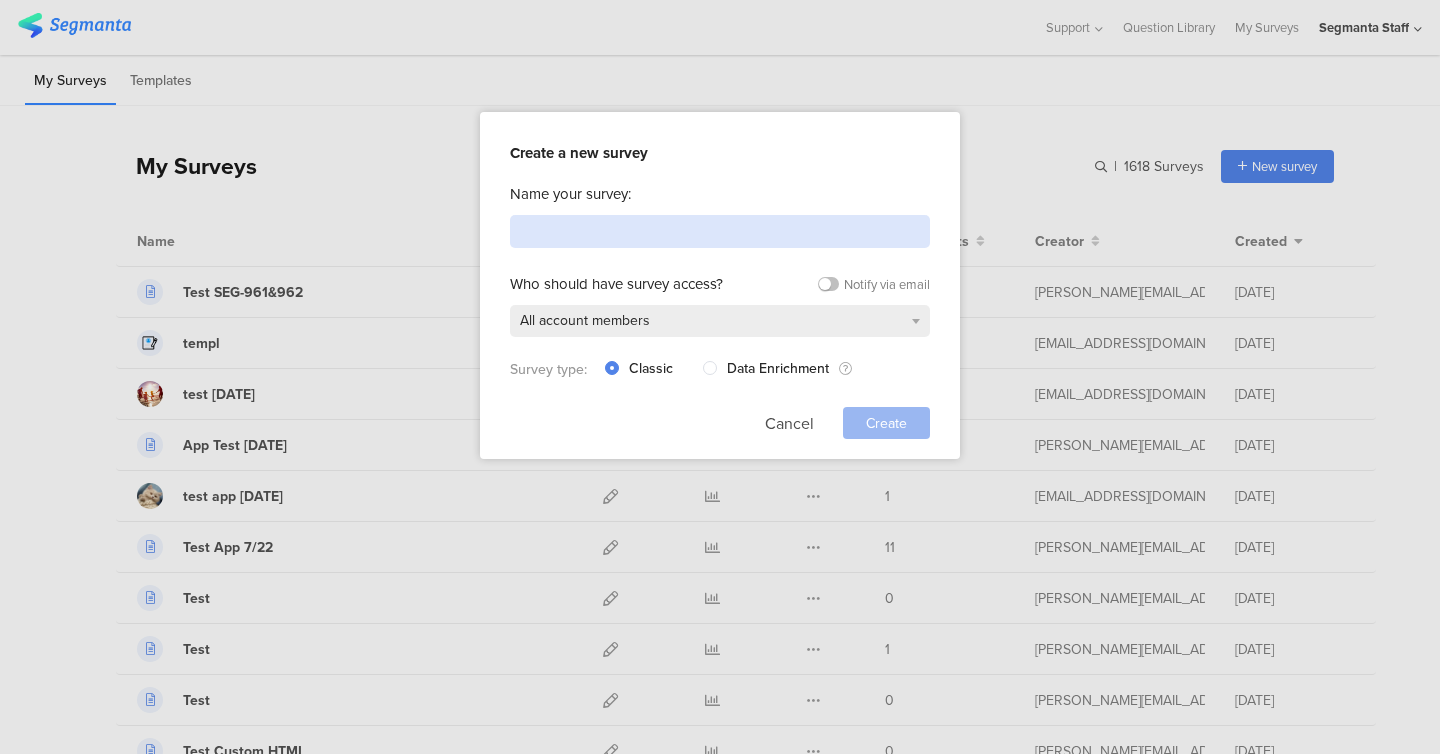 click at bounding box center (720, 231) 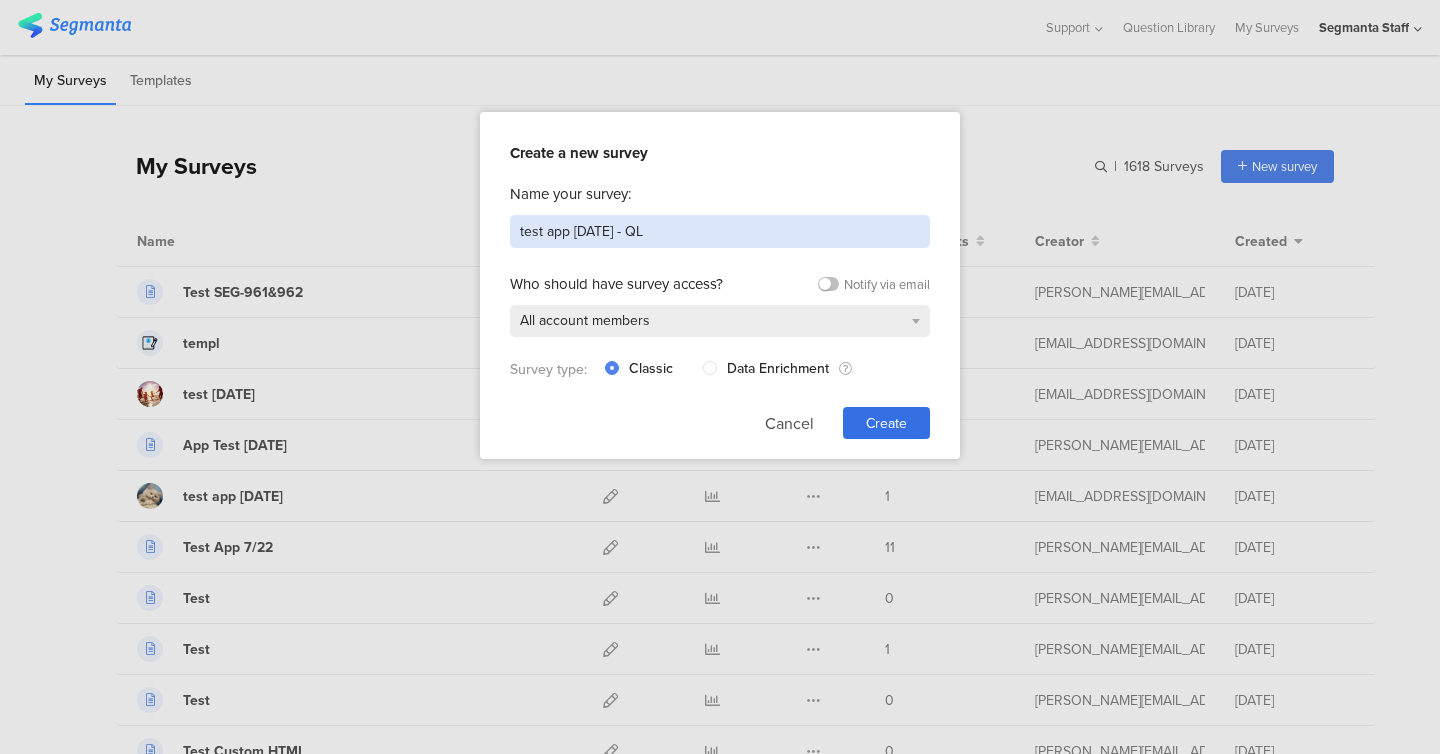 type on "test app 22jul 25 - QL" 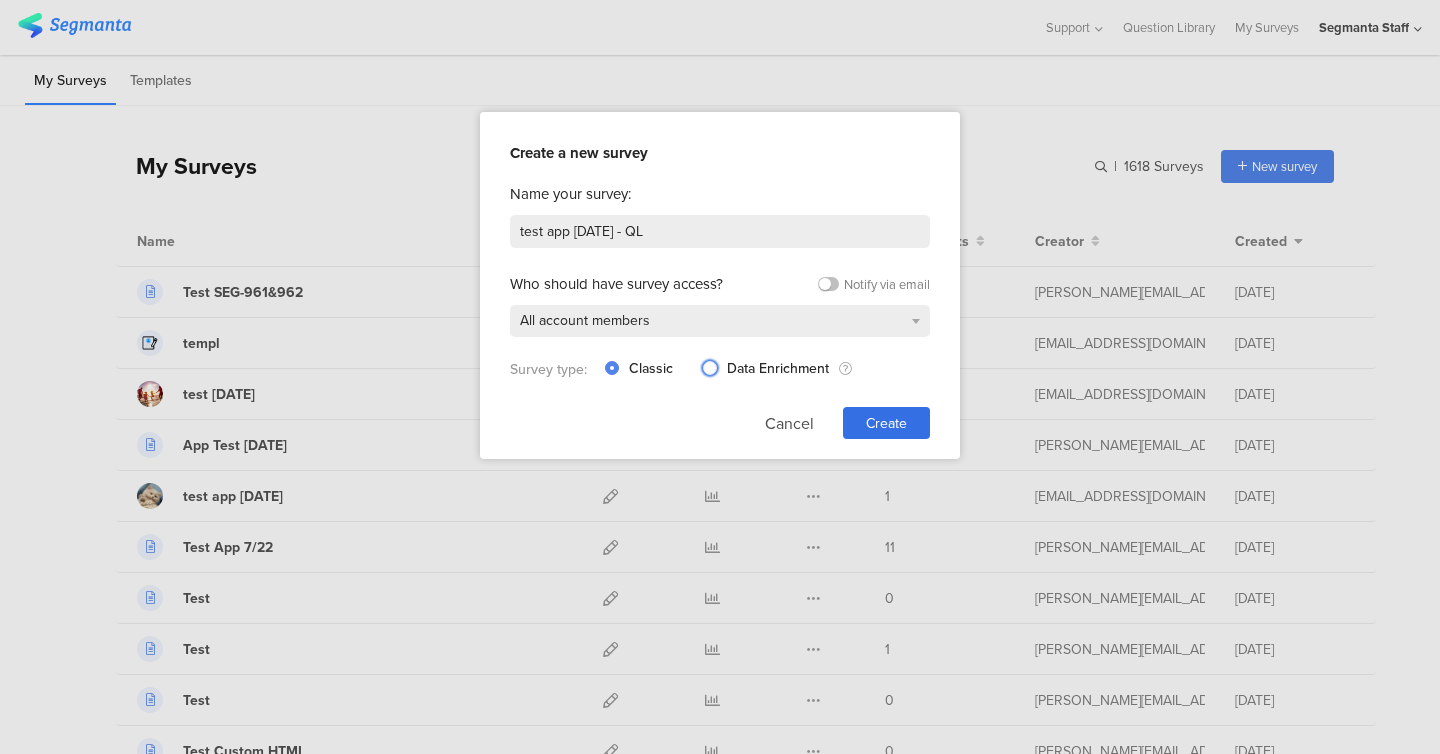 click at bounding box center (710, 367) 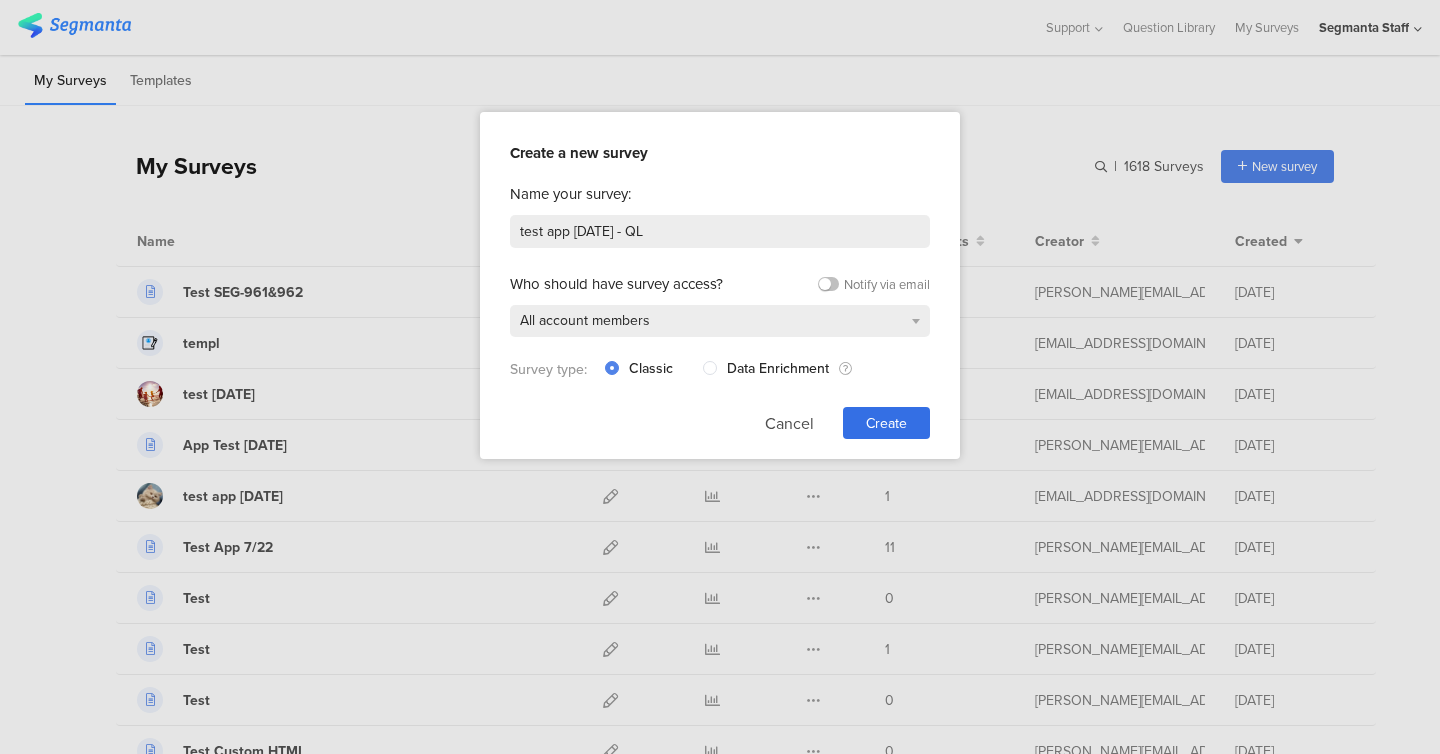 click on "Data Enrichment" at bounding box center [710, 367] 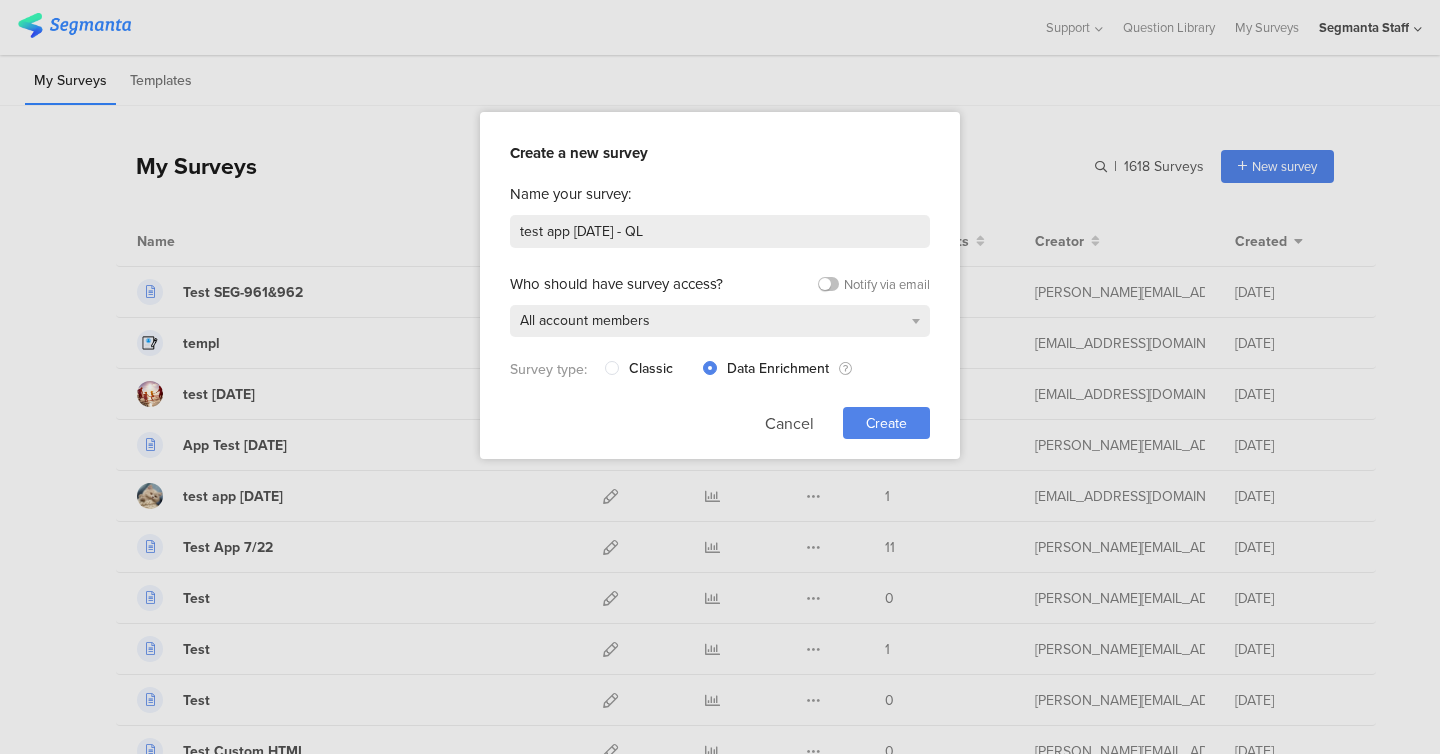 click on "Create" at bounding box center (886, 423) 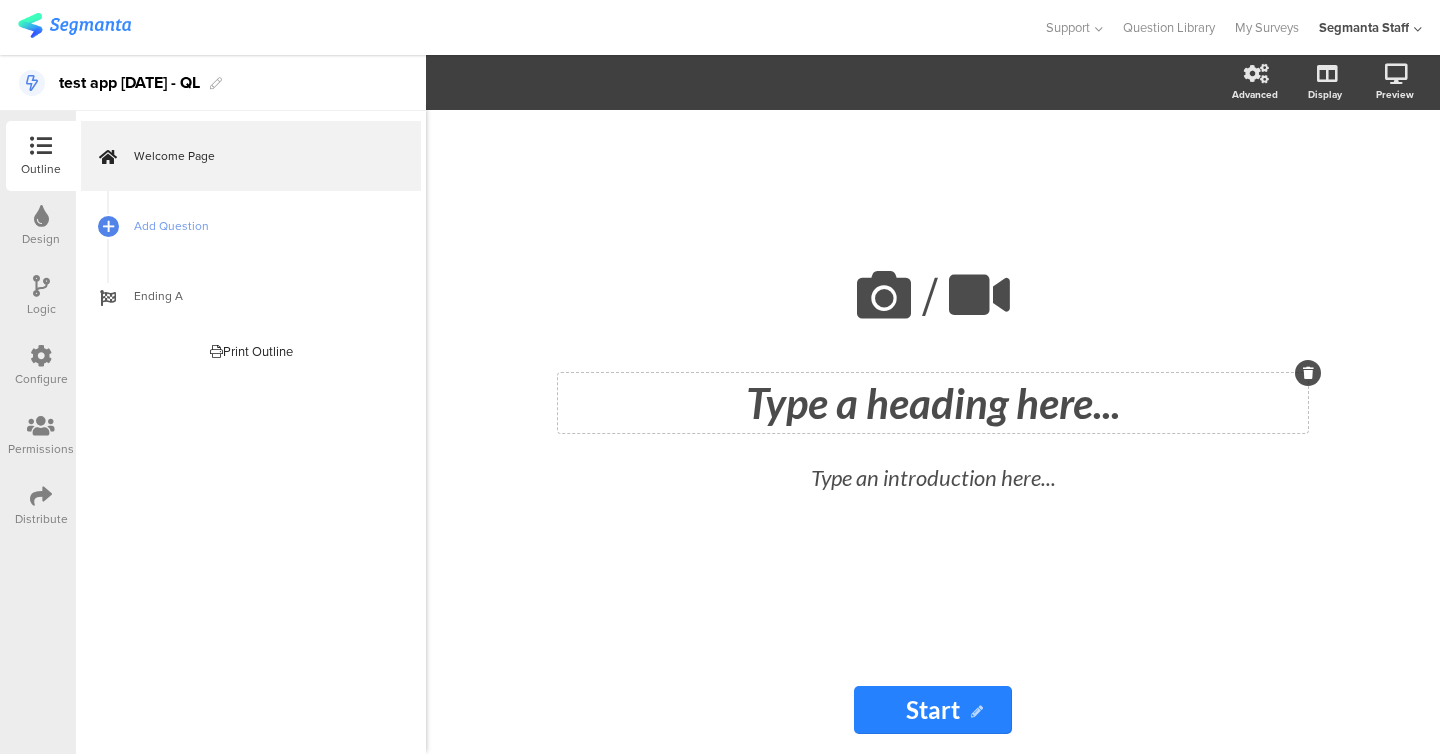 click on "Type a heading here..." 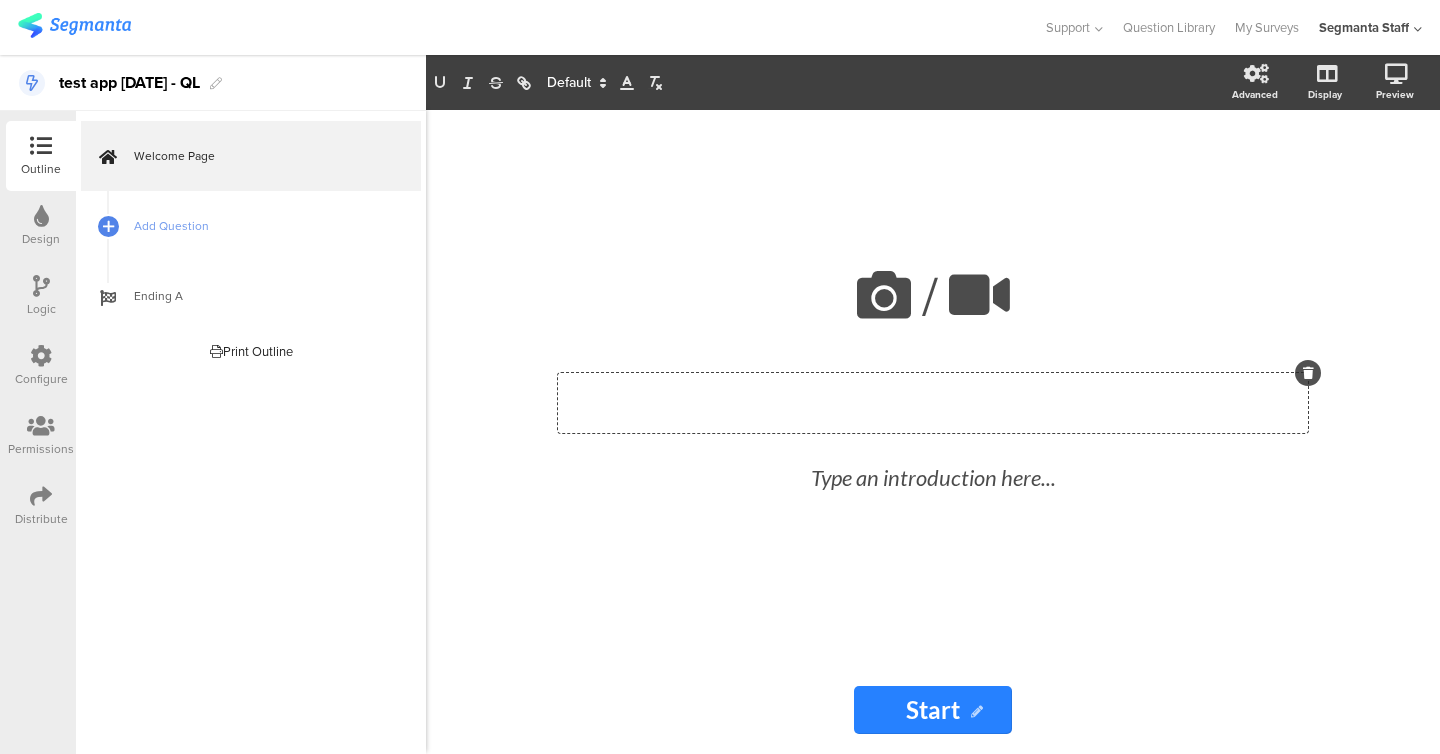 type 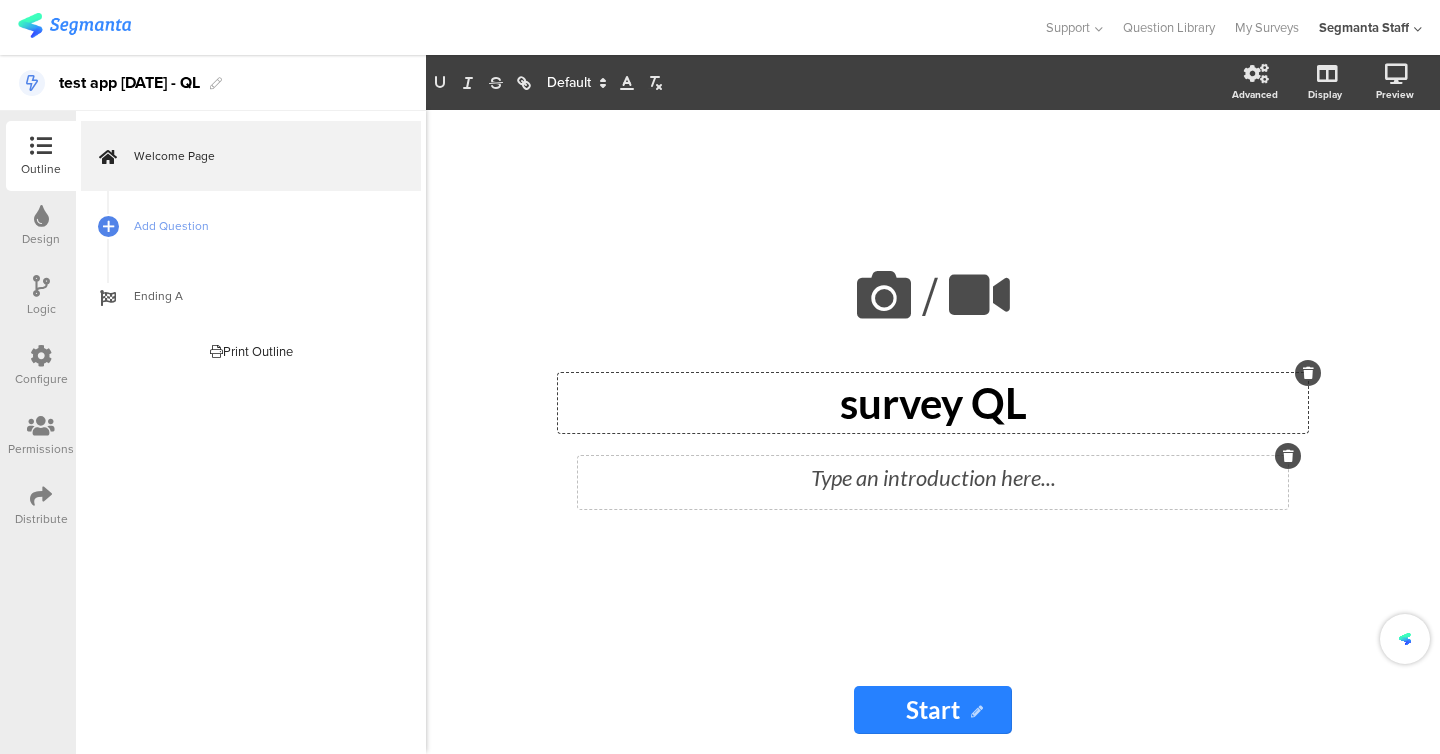 click on "Type an introduction here..." 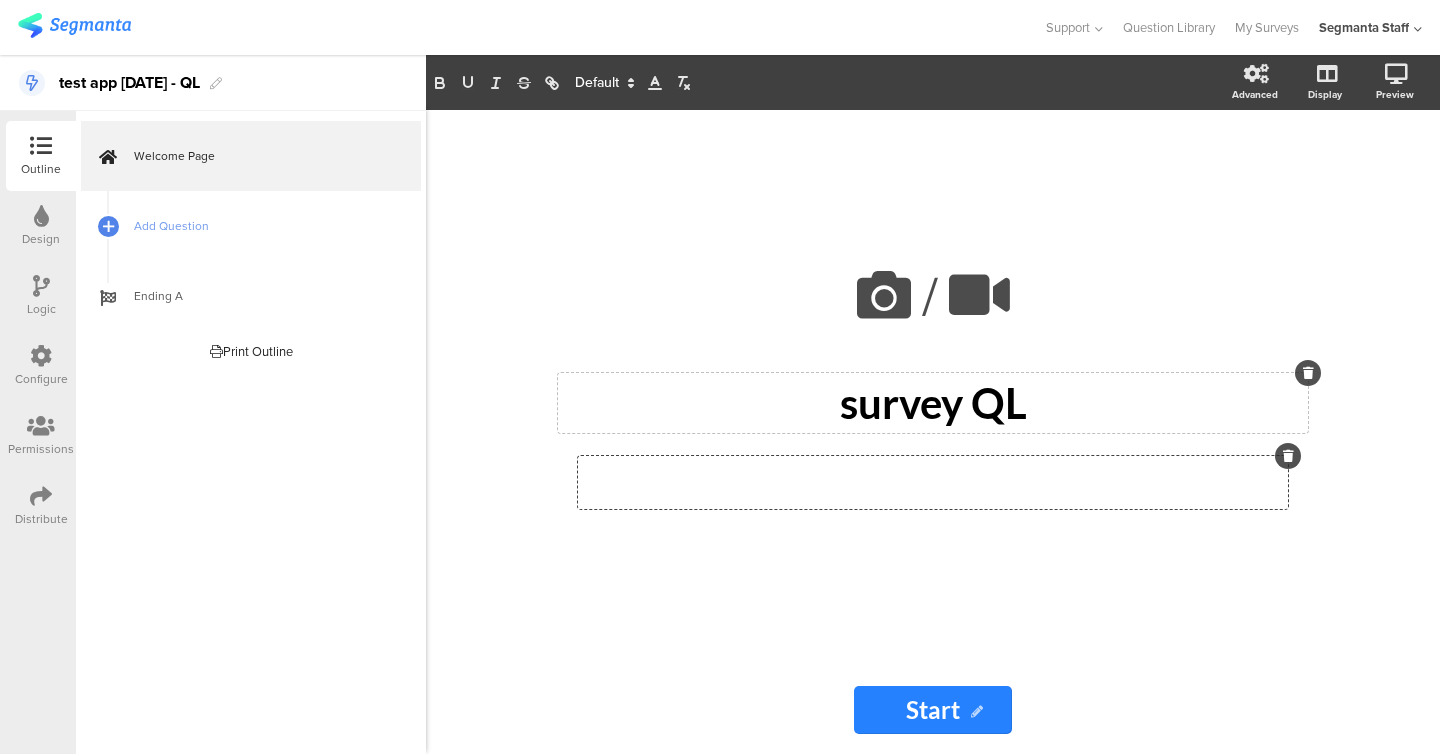 type 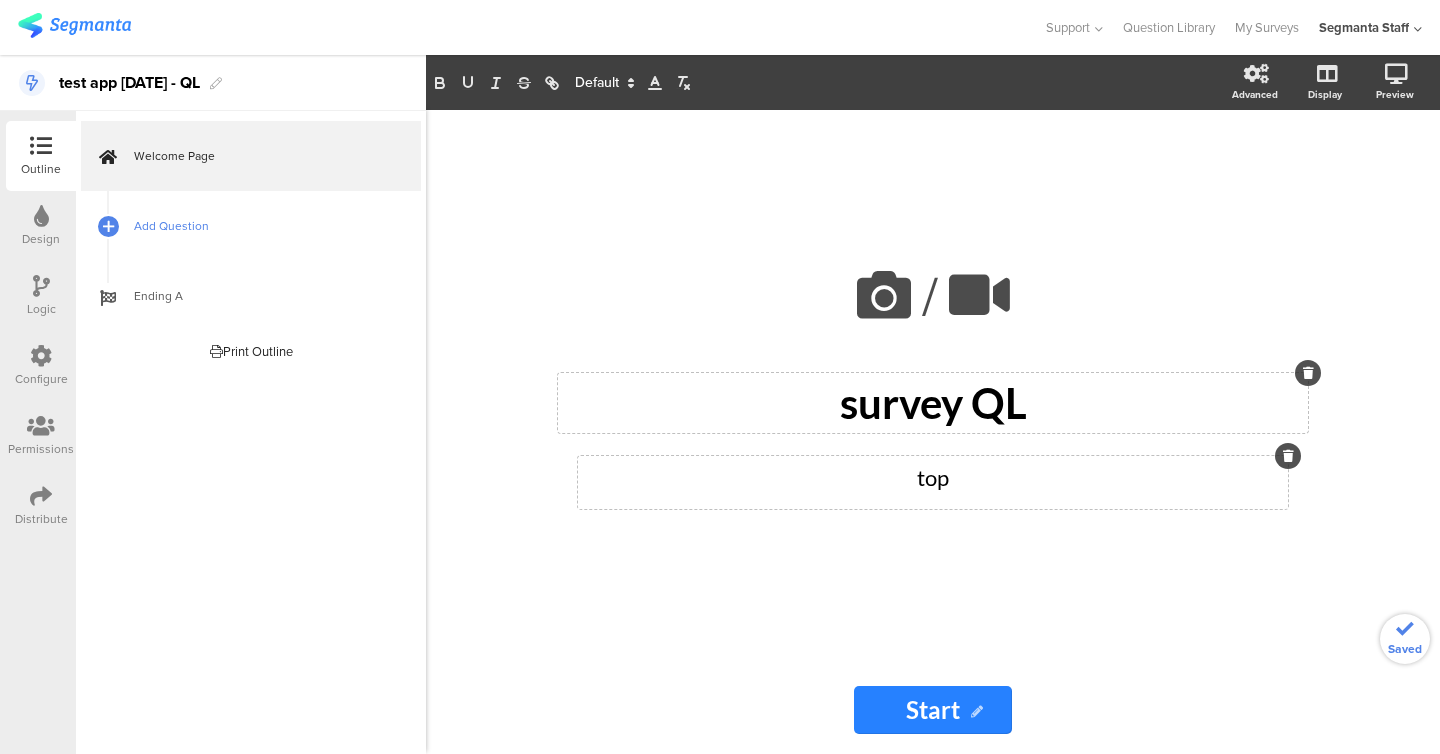 click on "Add Question" at bounding box center (262, 226) 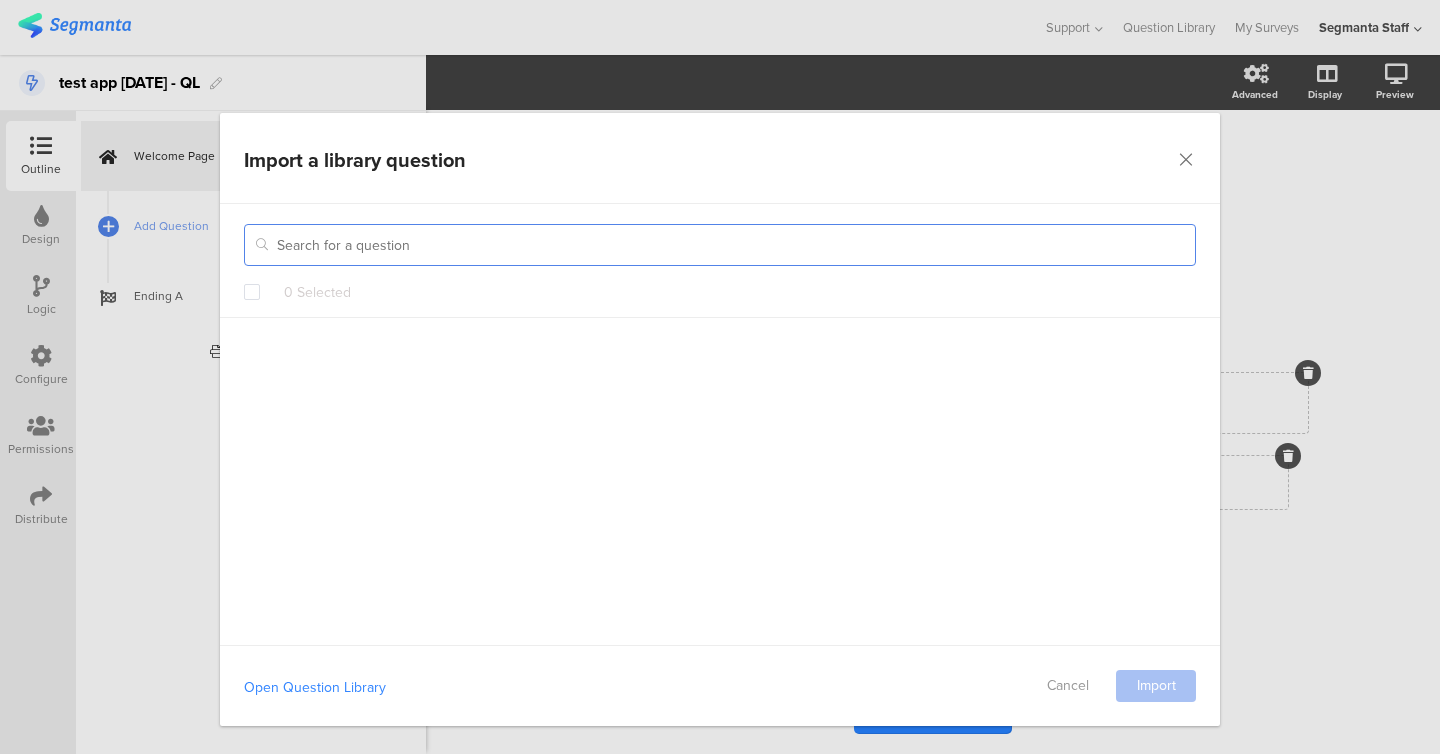 click at bounding box center (720, 245) 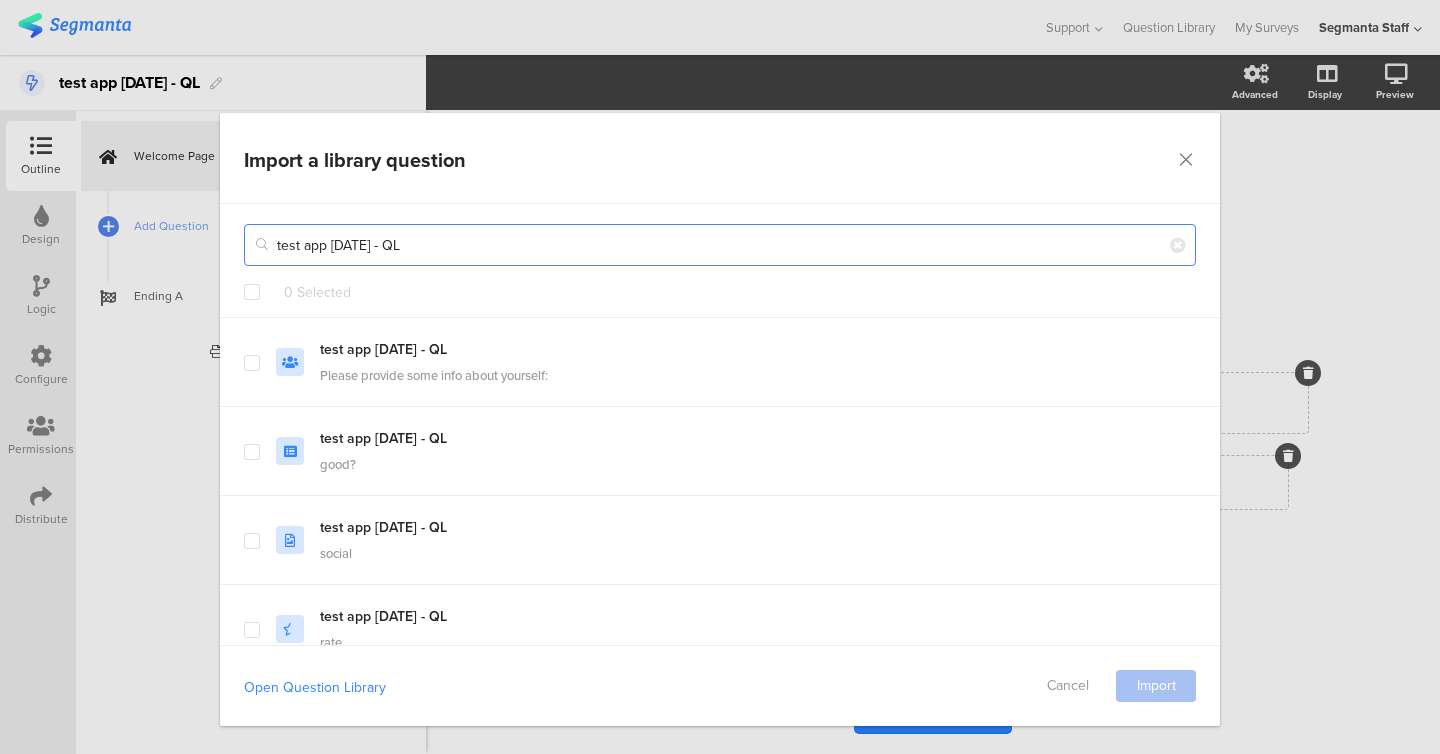 type on "test app 22jul 25 - QL" 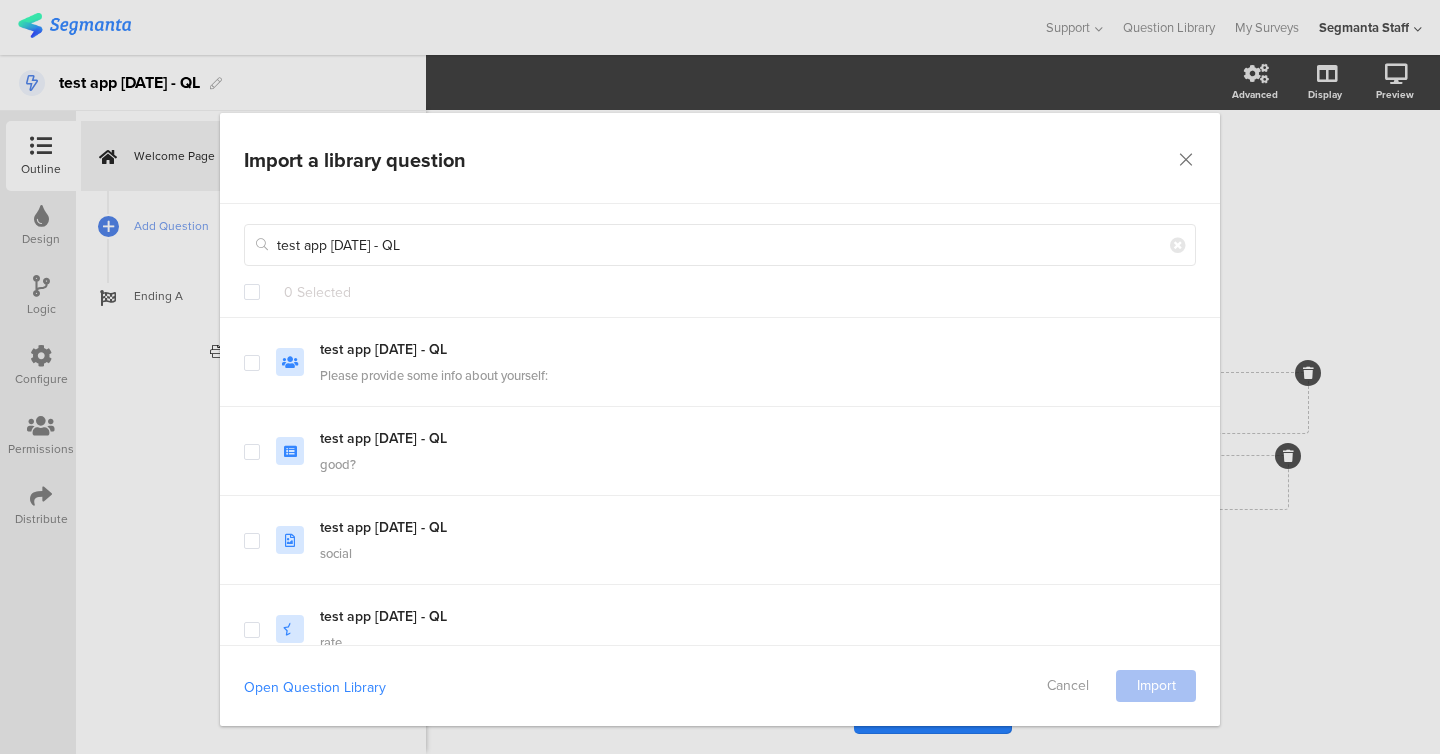 click at bounding box center [252, 292] 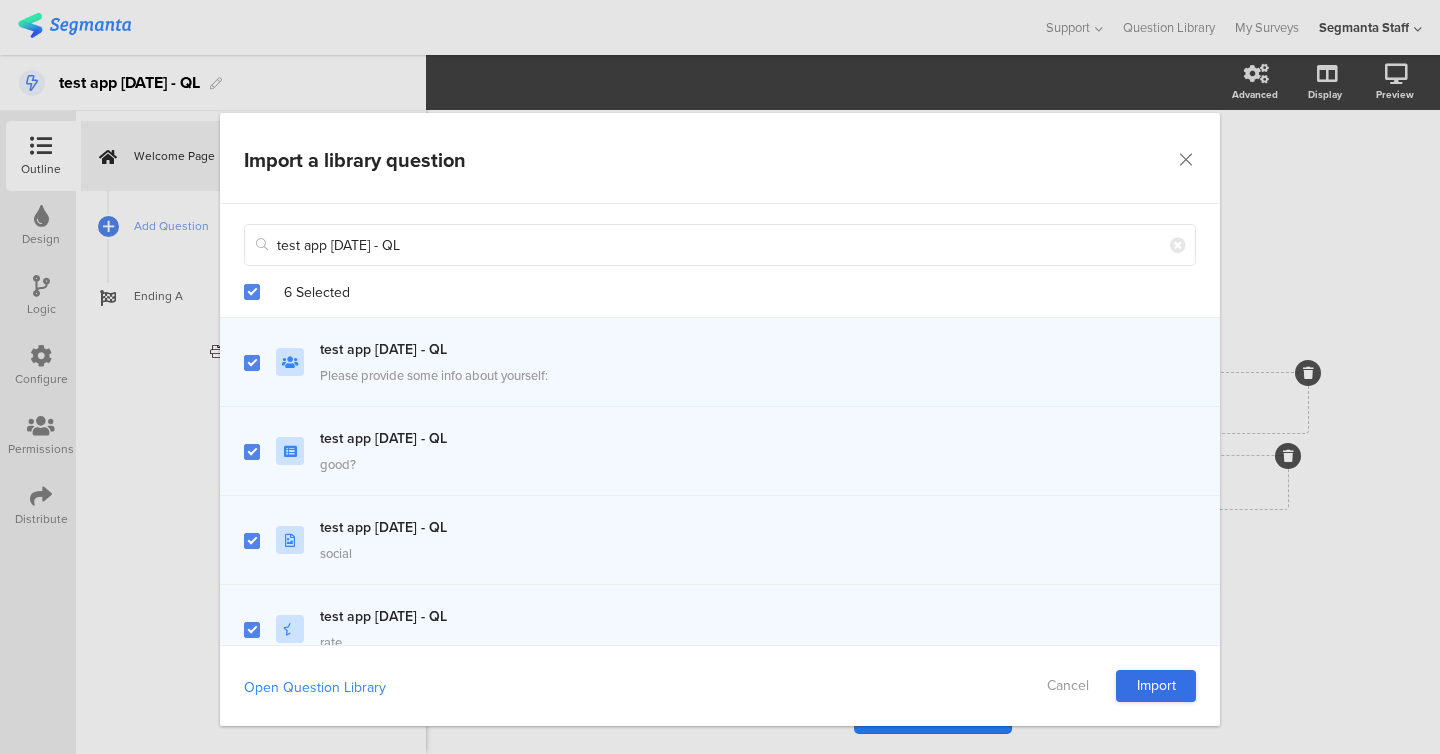 click on "Import" at bounding box center (1156, 686) 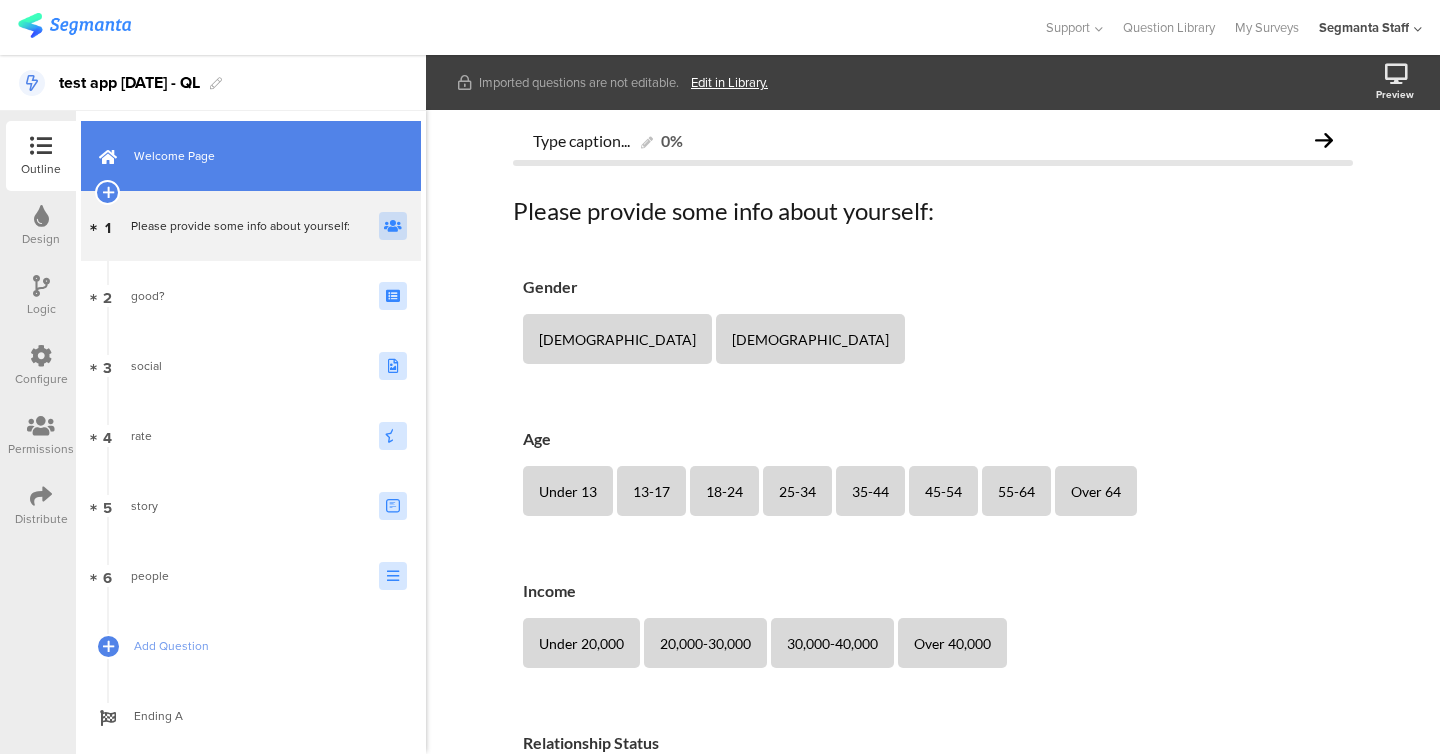 click on "Welcome Page" at bounding box center (251, 156) 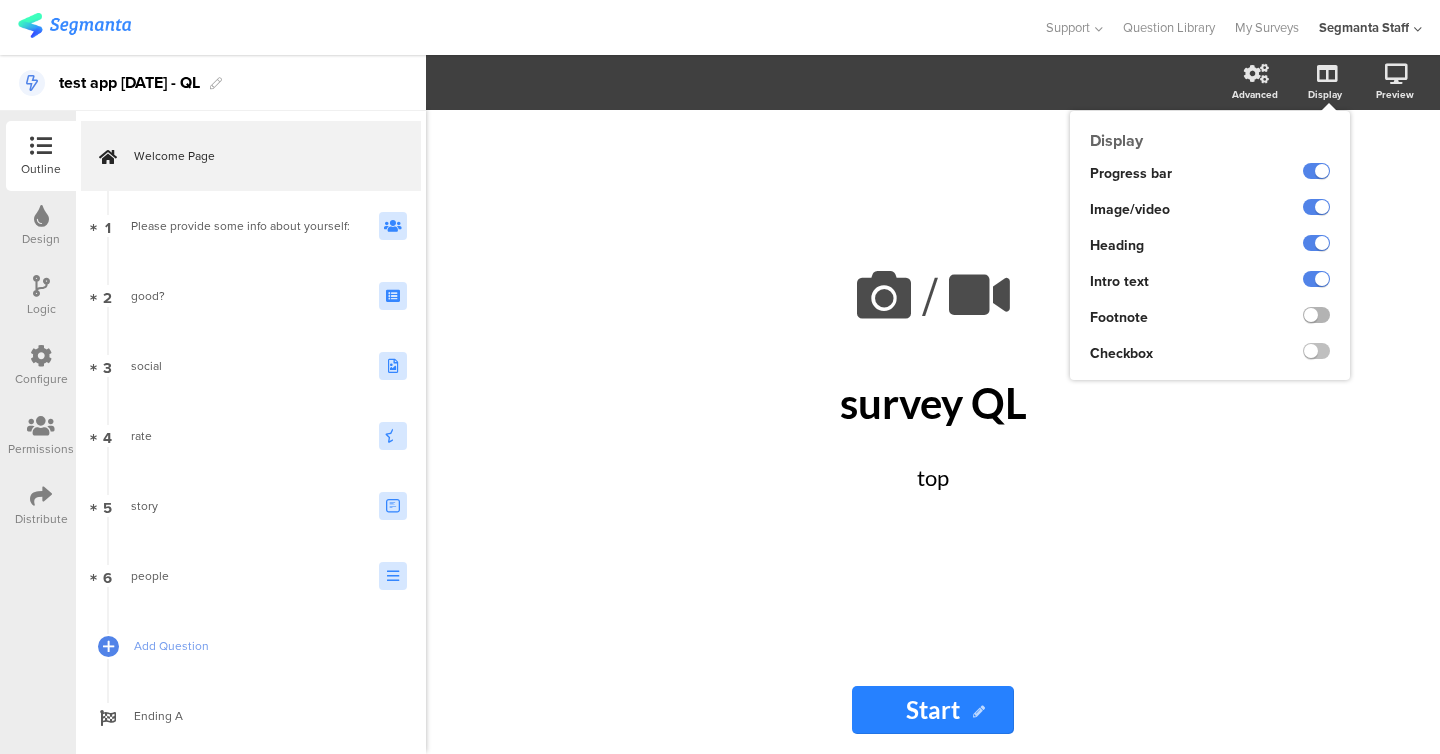 click 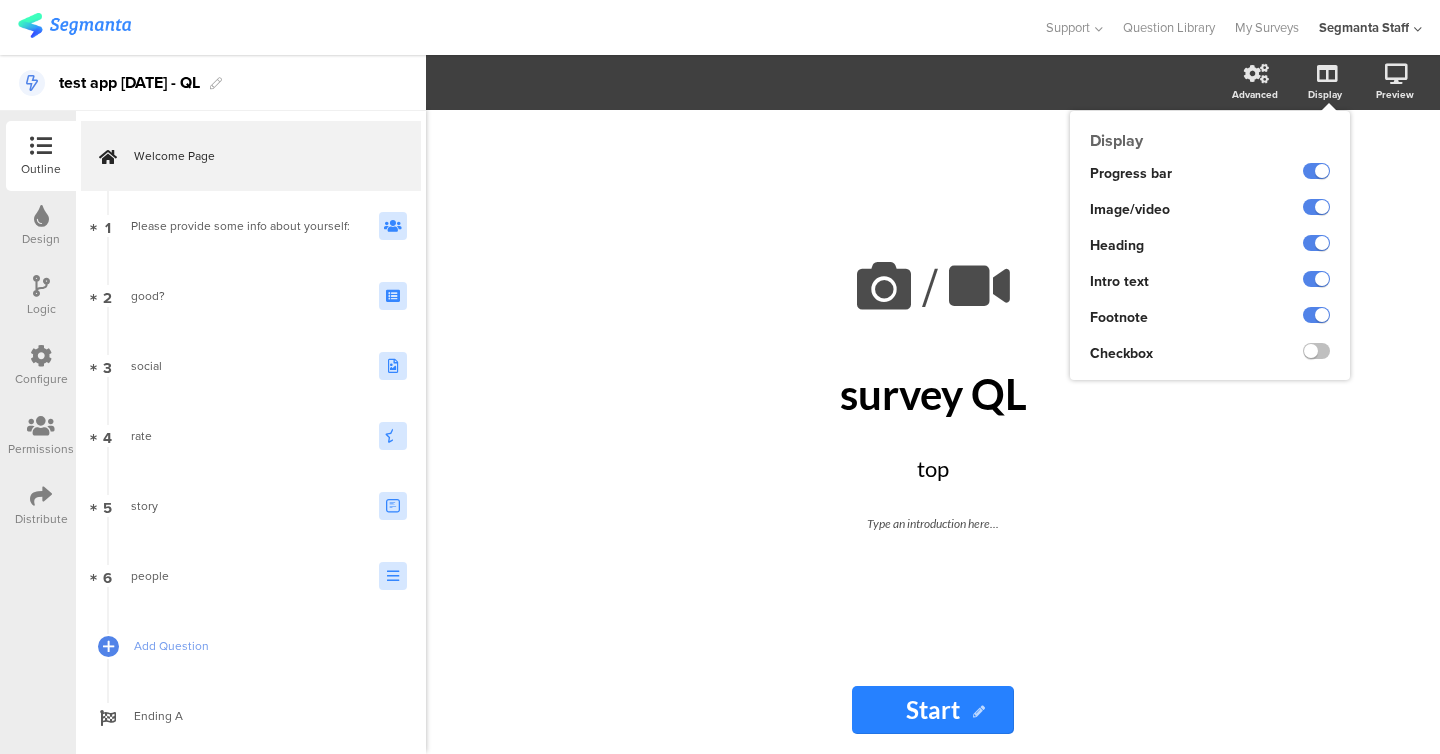 click 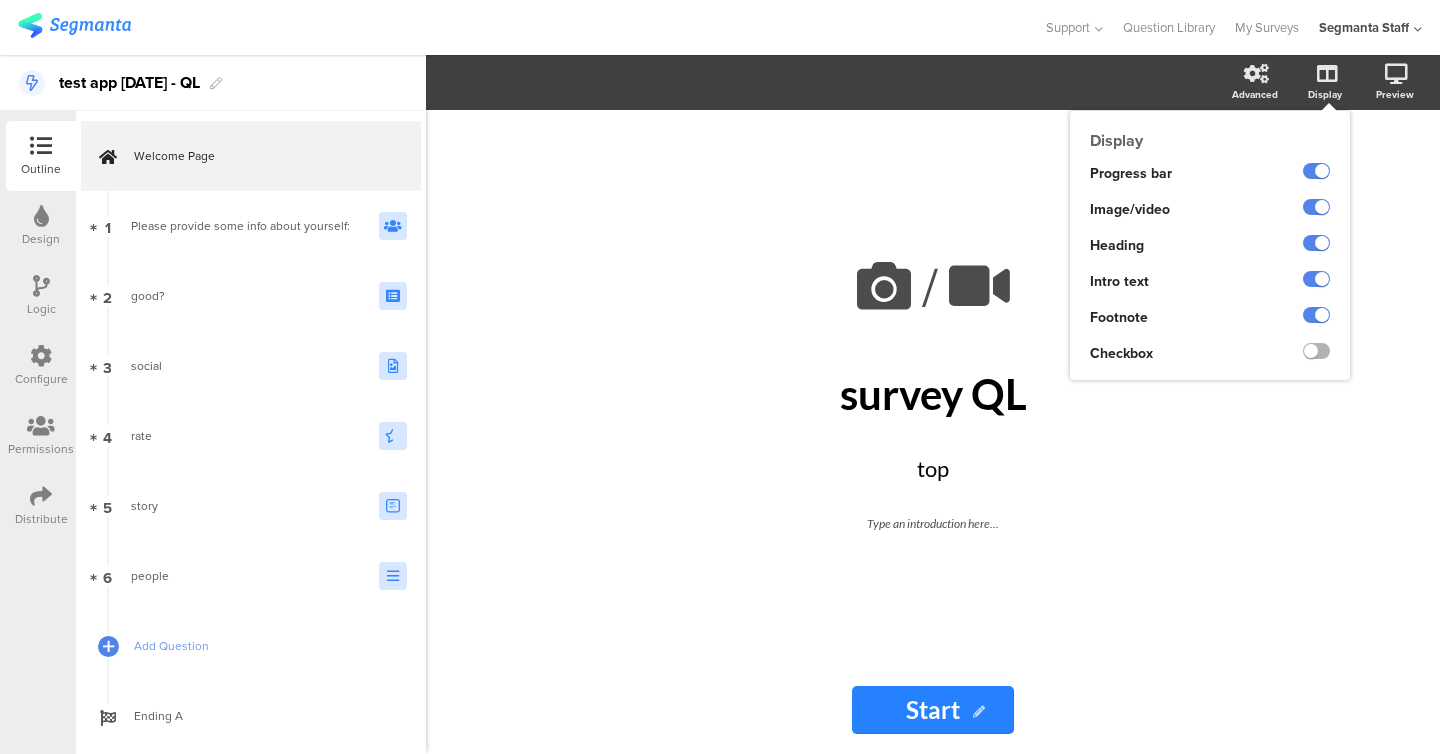 click 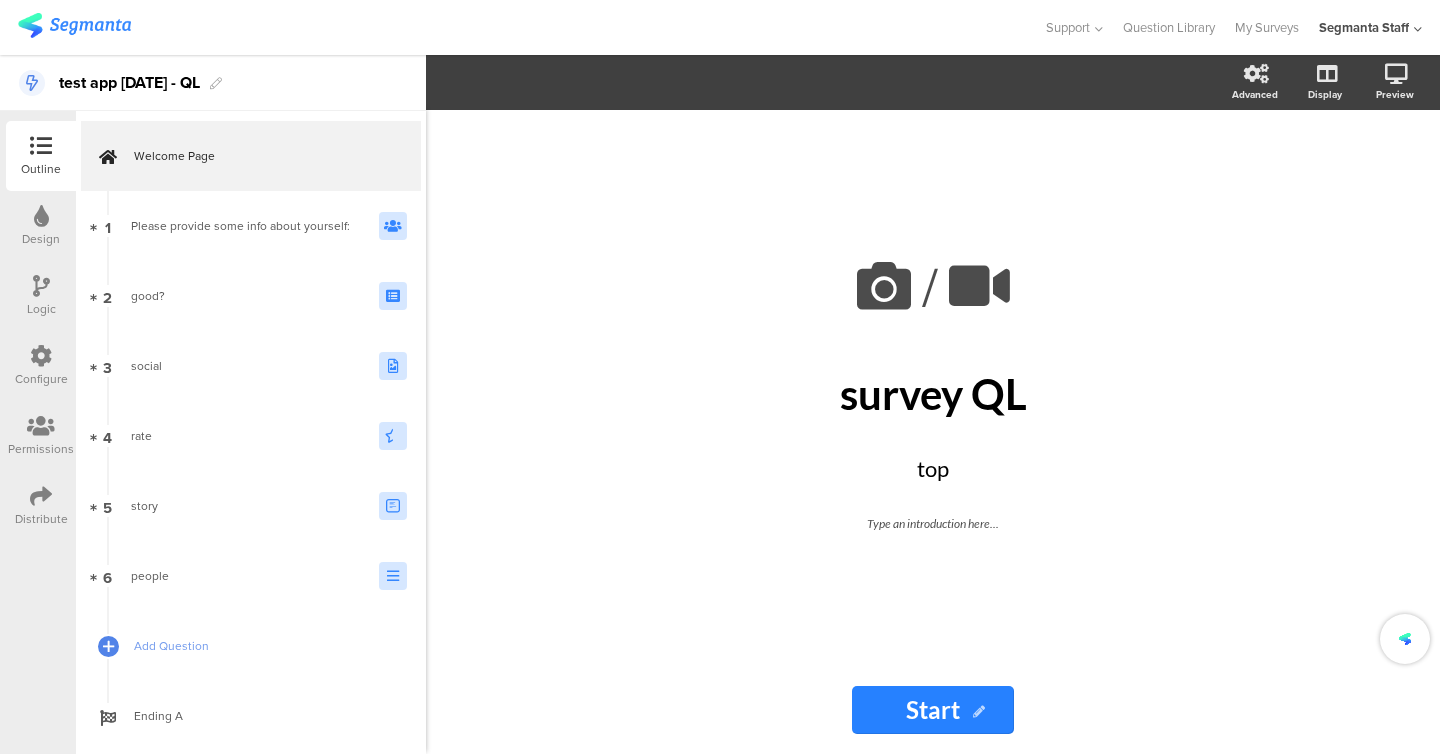 click on "/
survey QL
survey QL
top
top
Type an introduction here..." 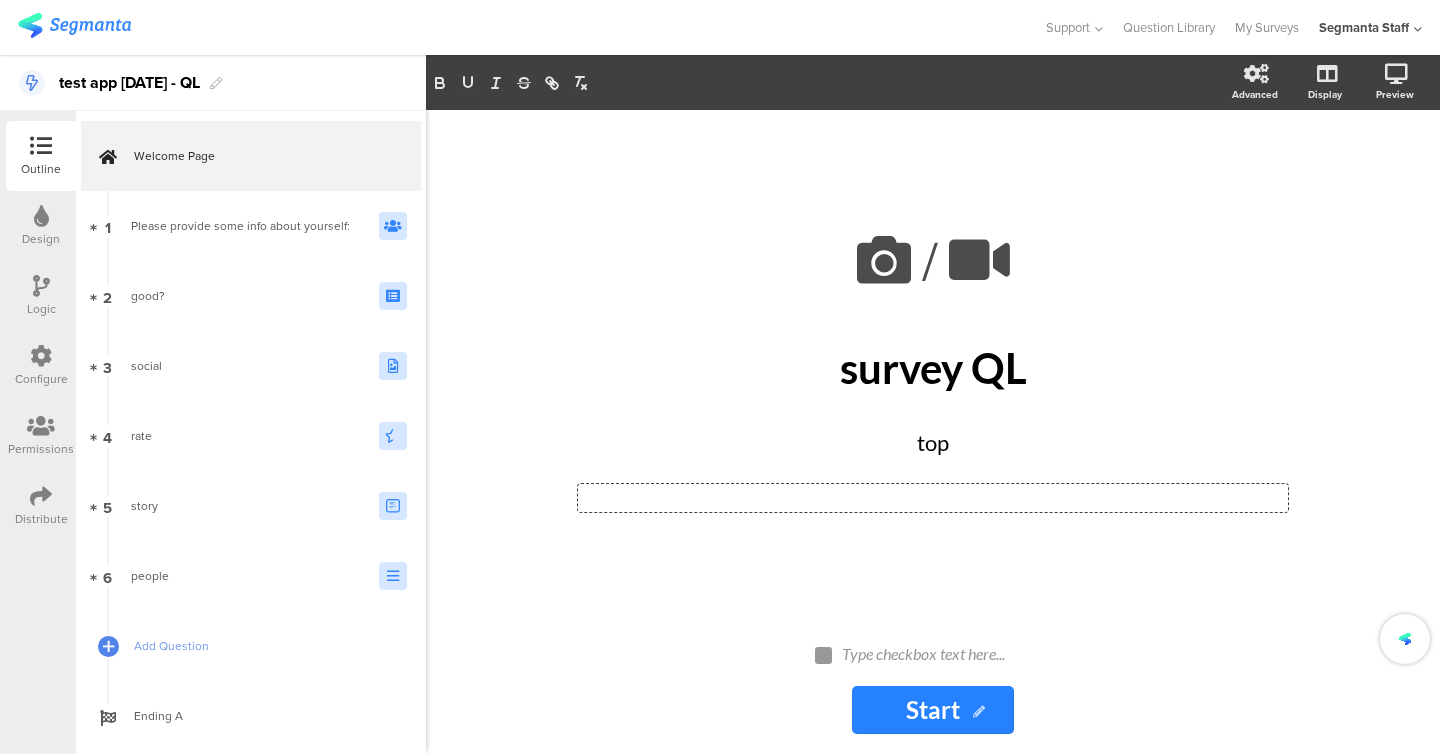type 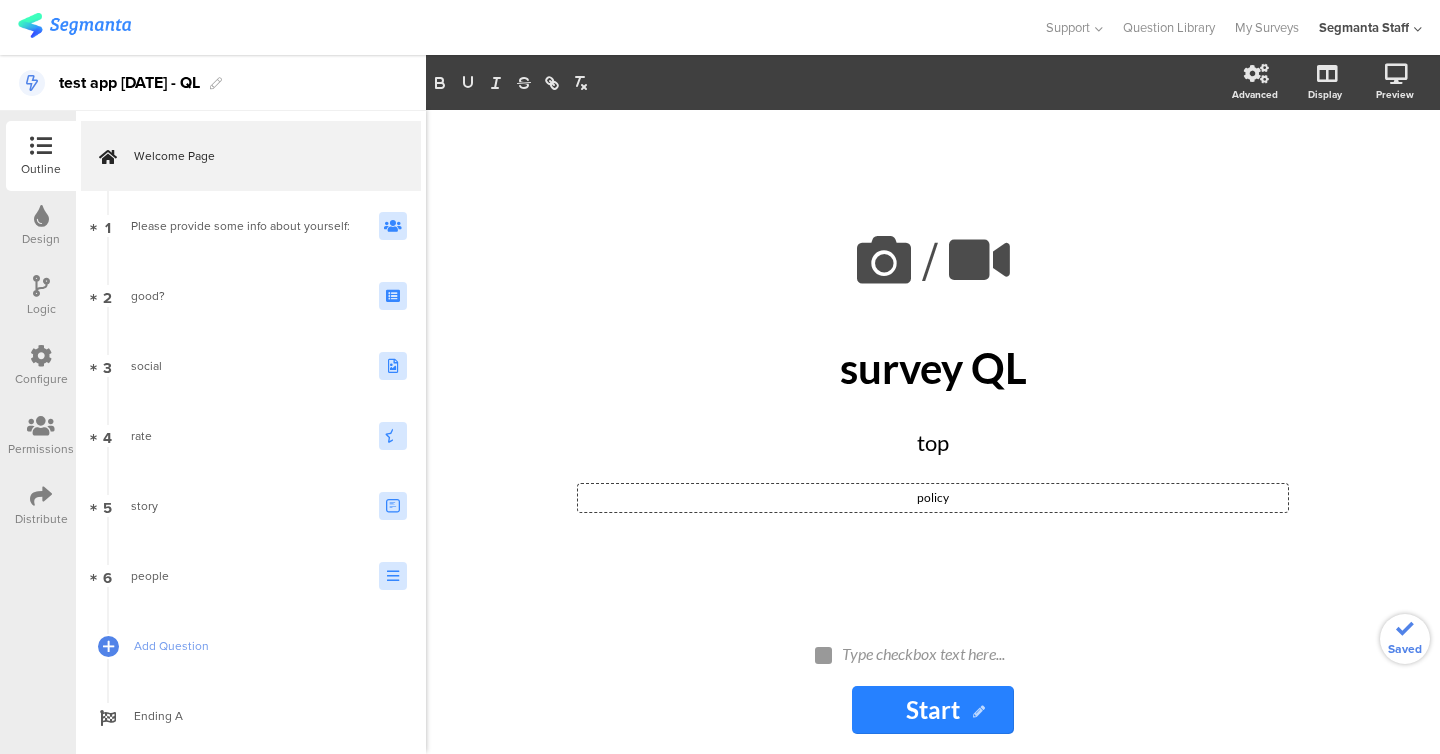 click on "/
survey QL
survey QL
top
top
policy
policy
policy
Type checkbox text here...
Start
Start" 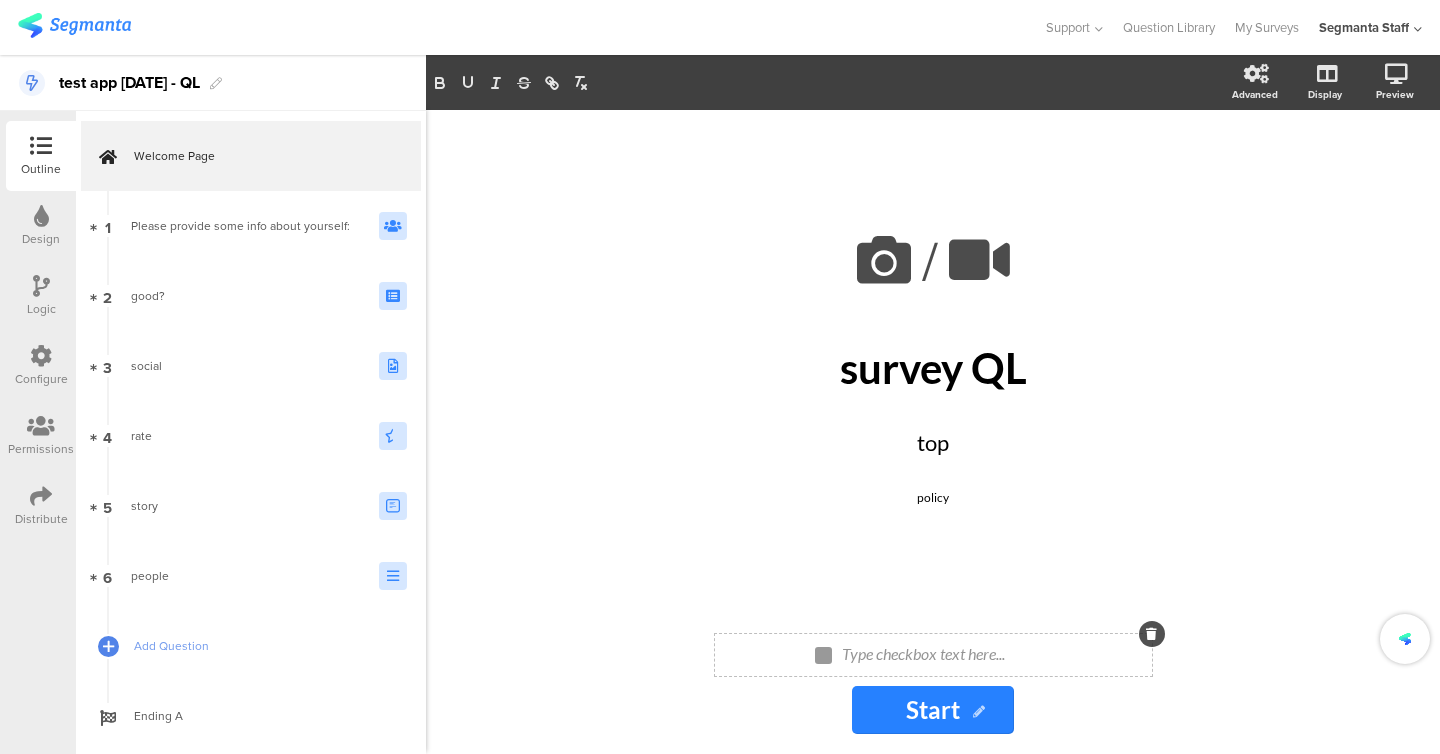 click on "Type checkbox text here..." 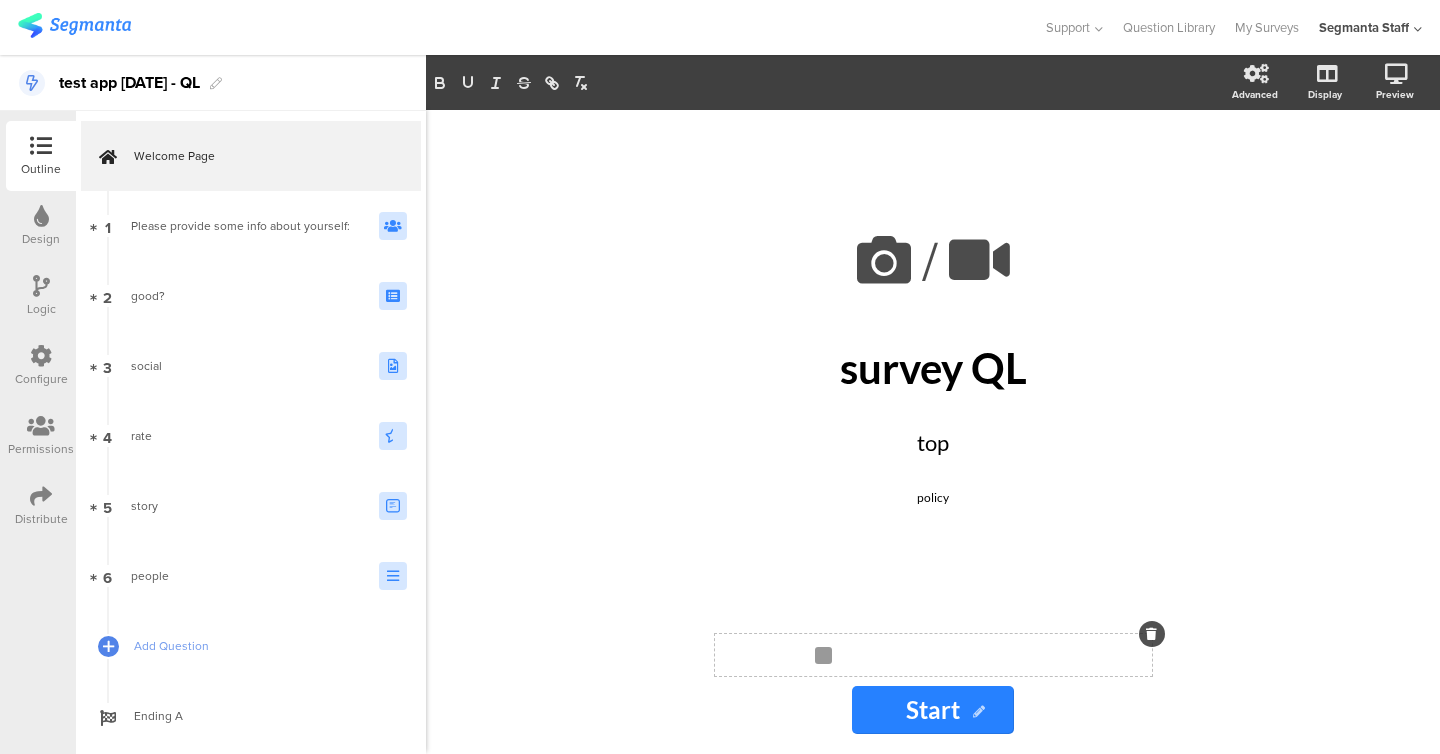 type 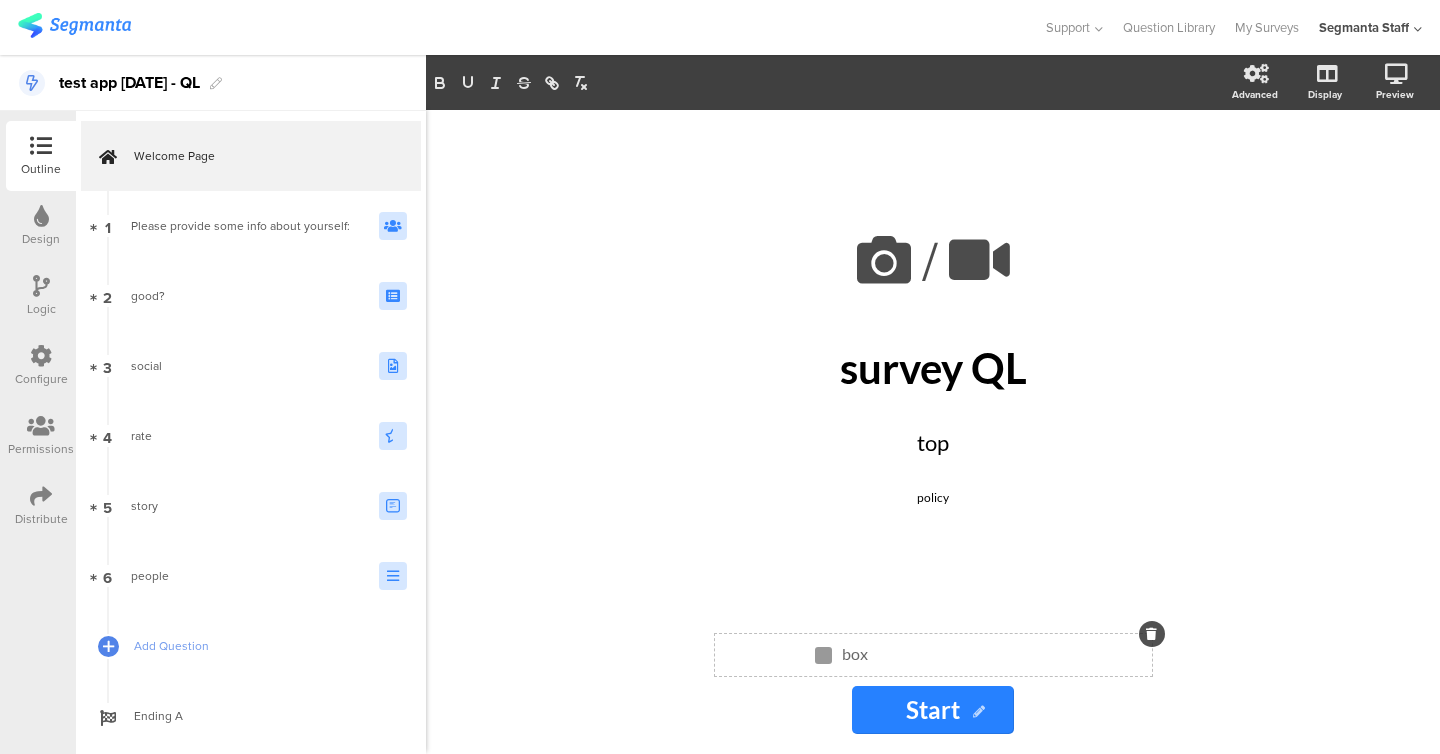click at bounding box center [41, 216] 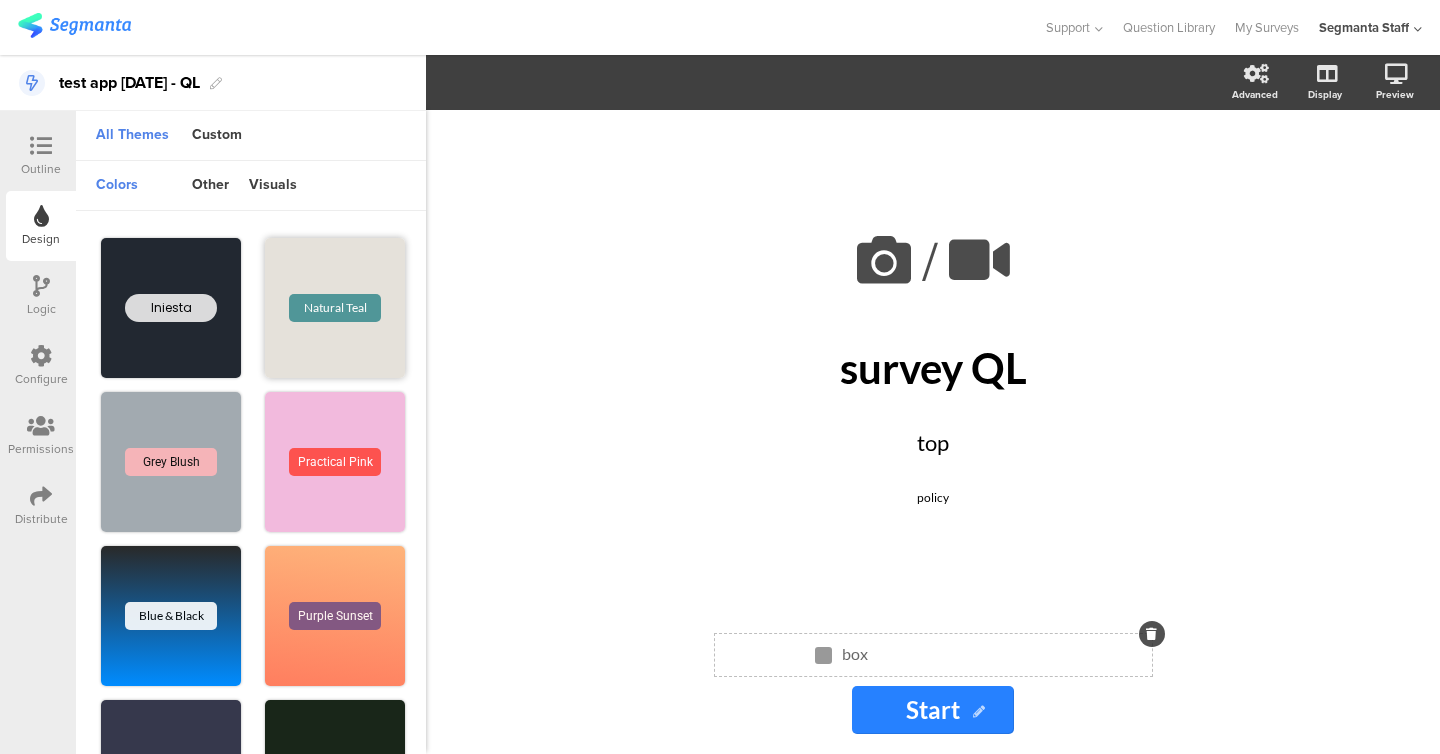 click on "Natural Teal" at bounding box center [335, 308] 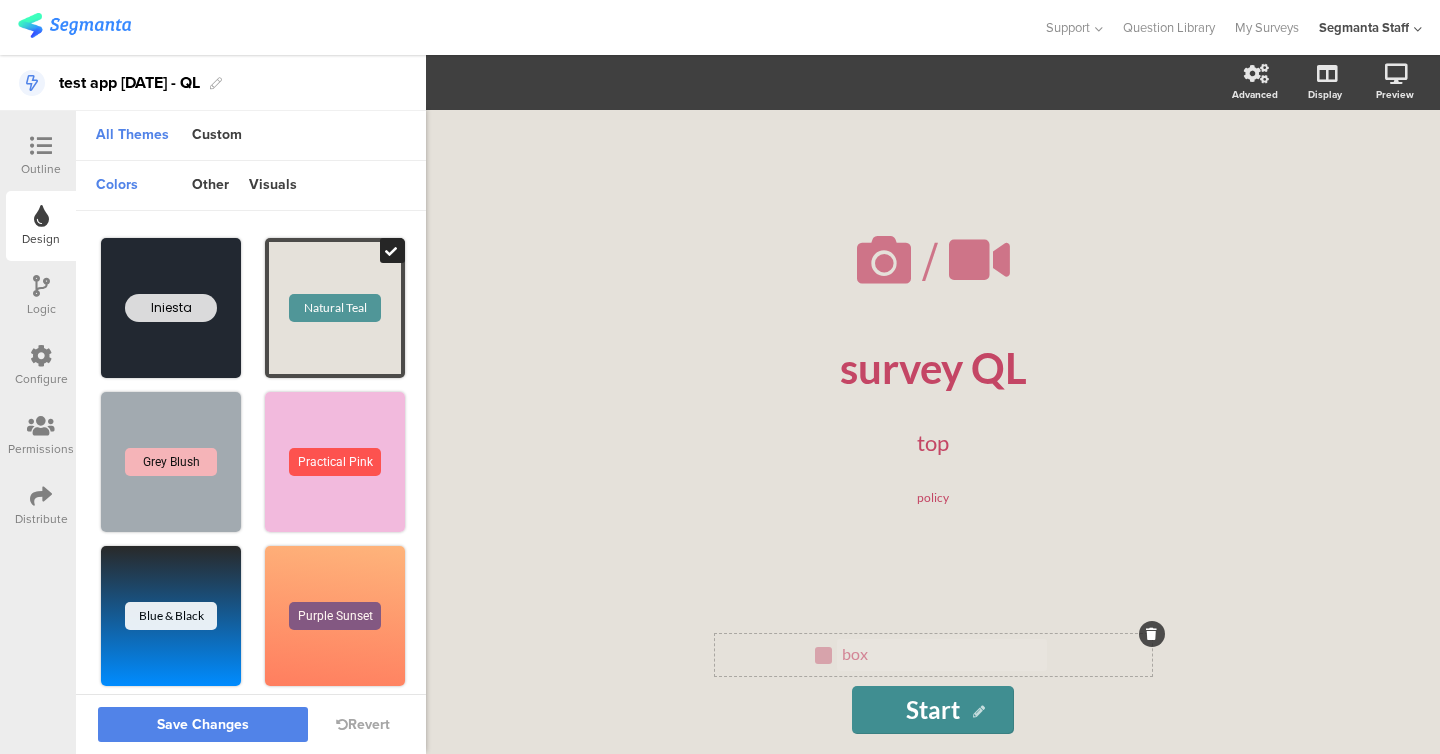 click on "All Themes
Custom" at bounding box center (251, 136) 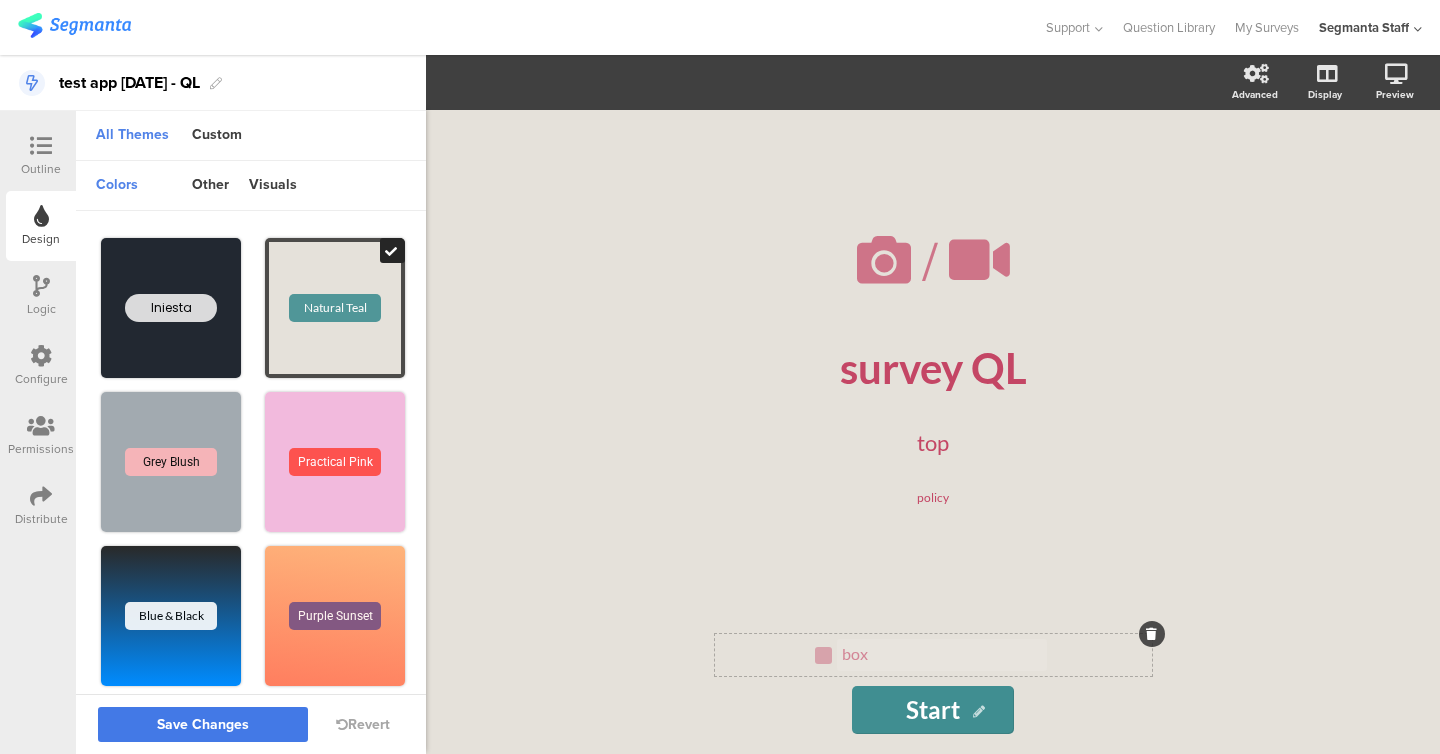 click on "Save Changes" at bounding box center [203, 725] 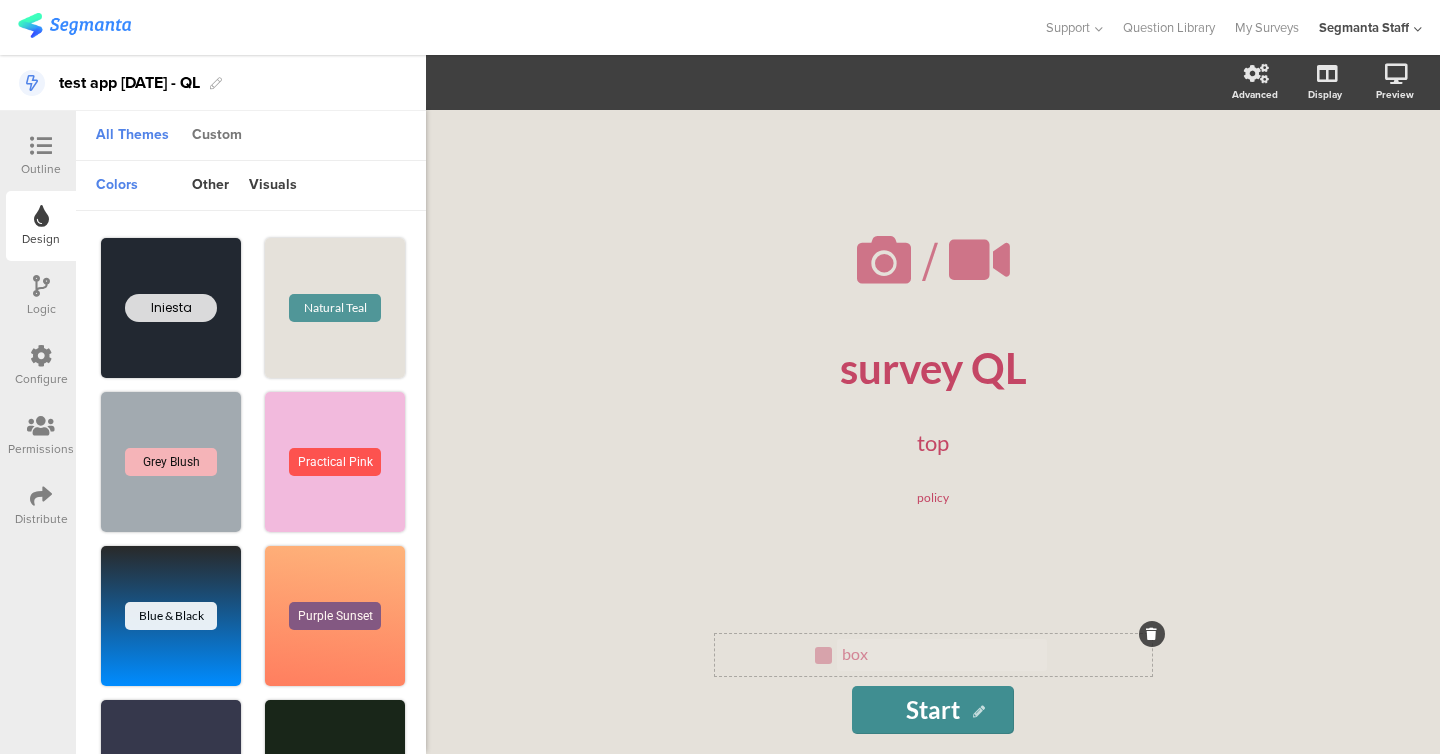 click on "Custom" at bounding box center [217, 136] 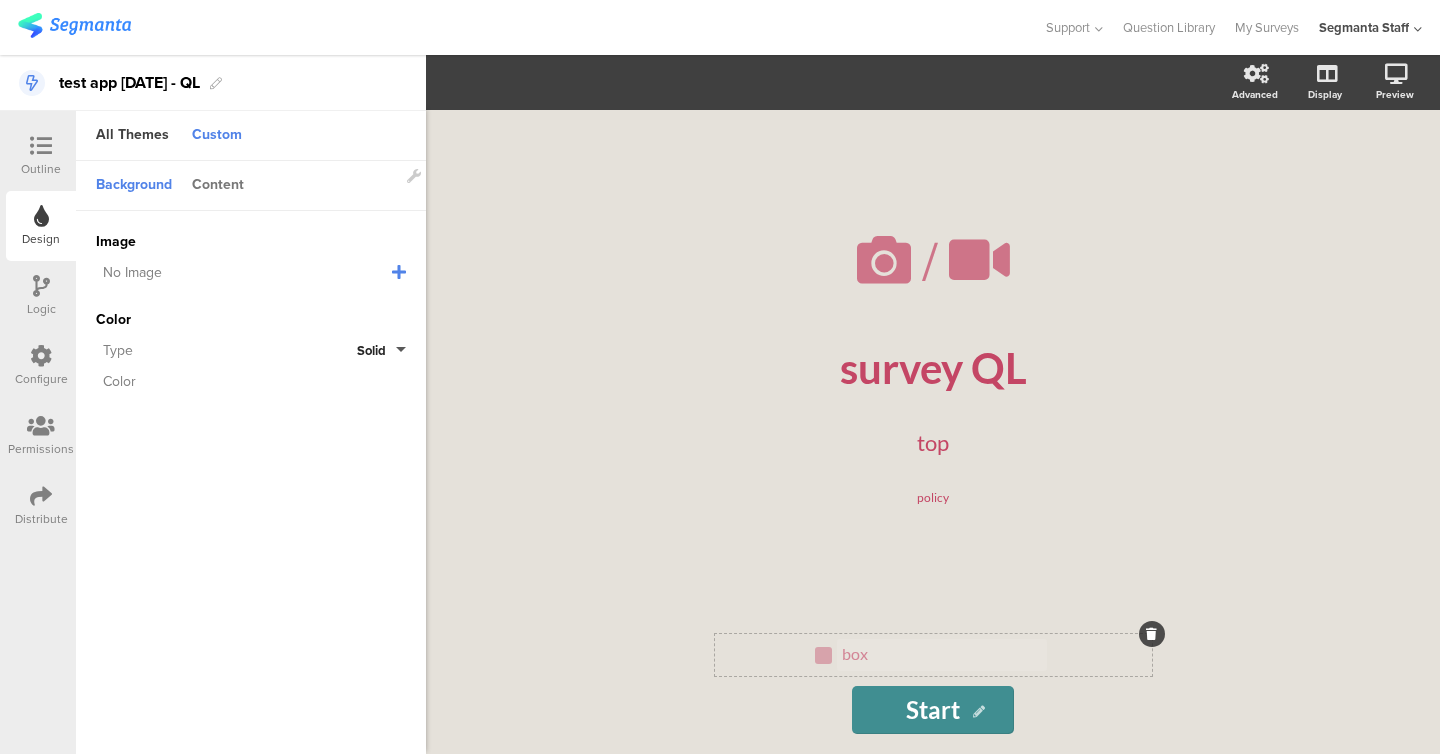 click on "Content" at bounding box center [218, 186] 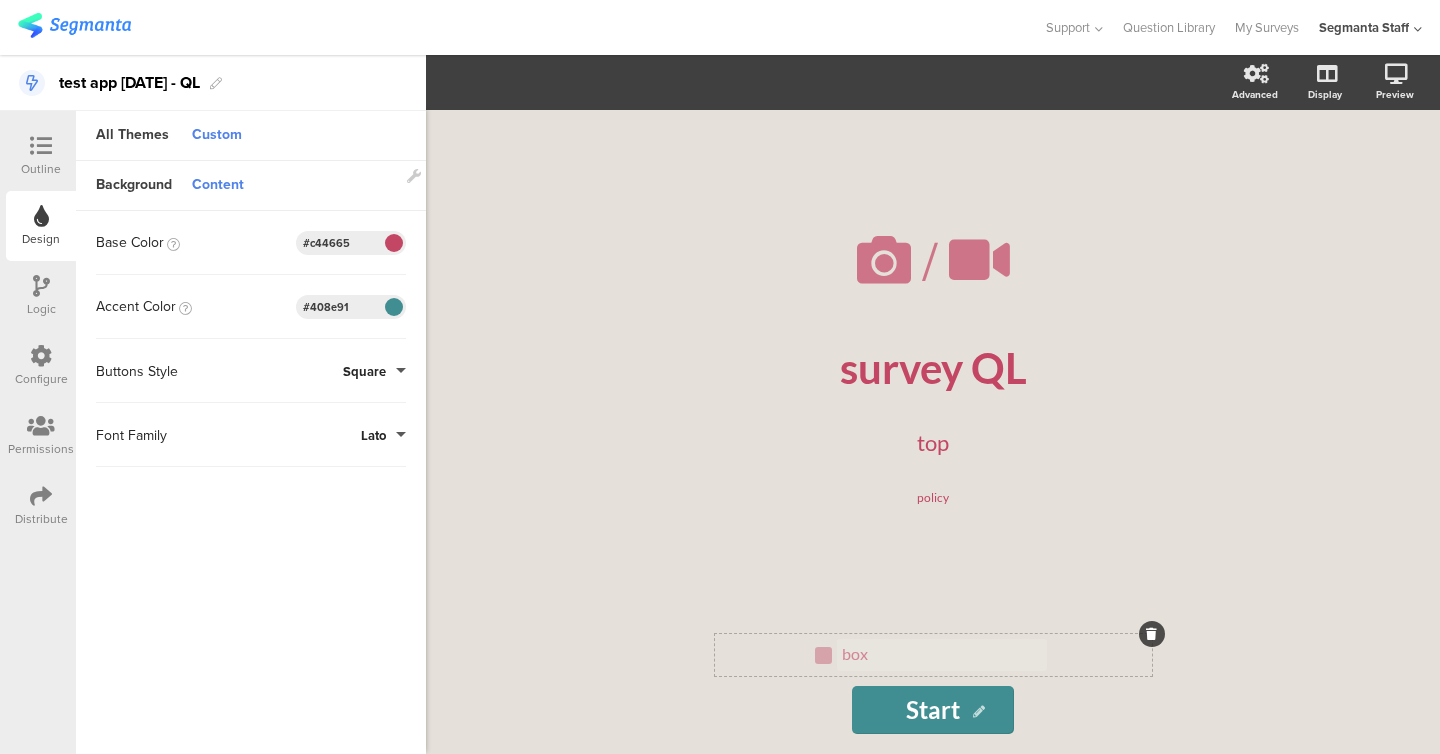 click at bounding box center (393, 243) 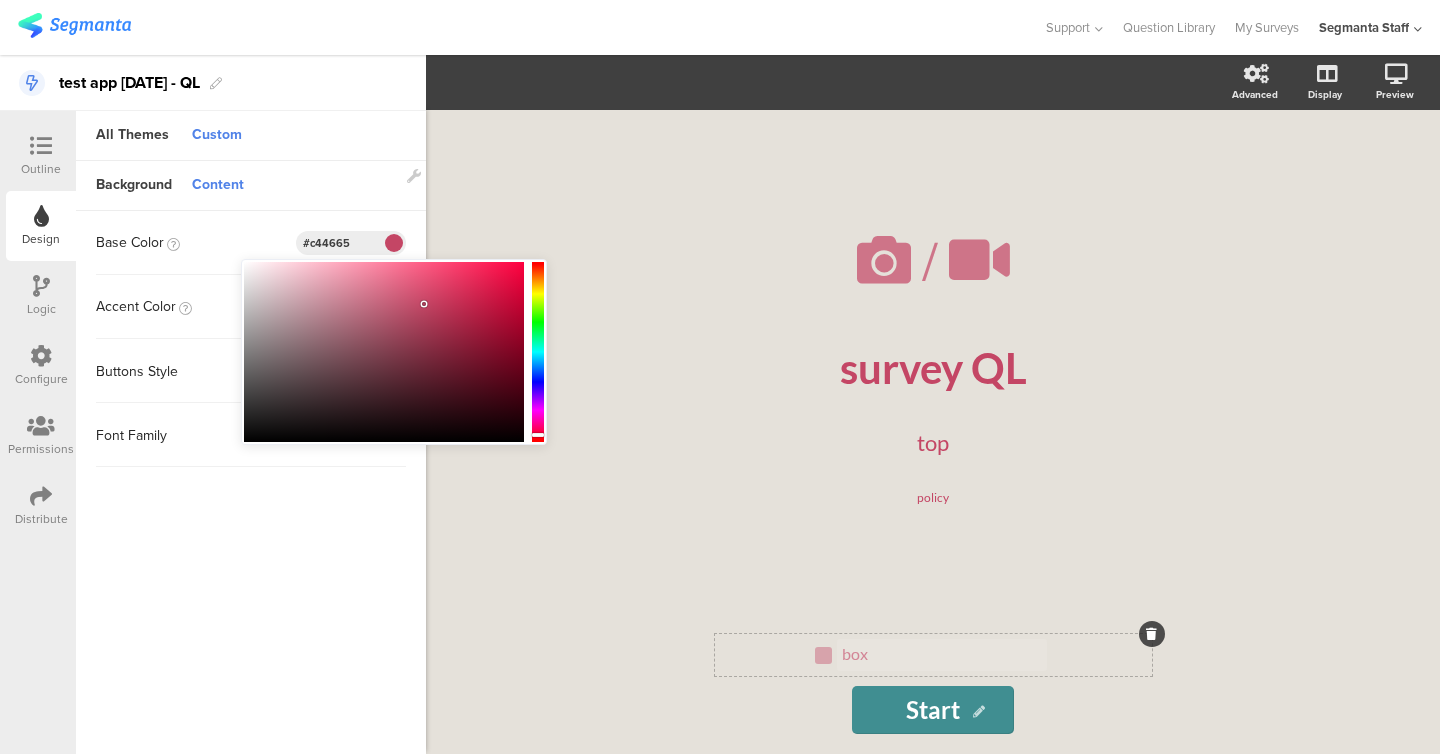 click at bounding box center (384, 352) 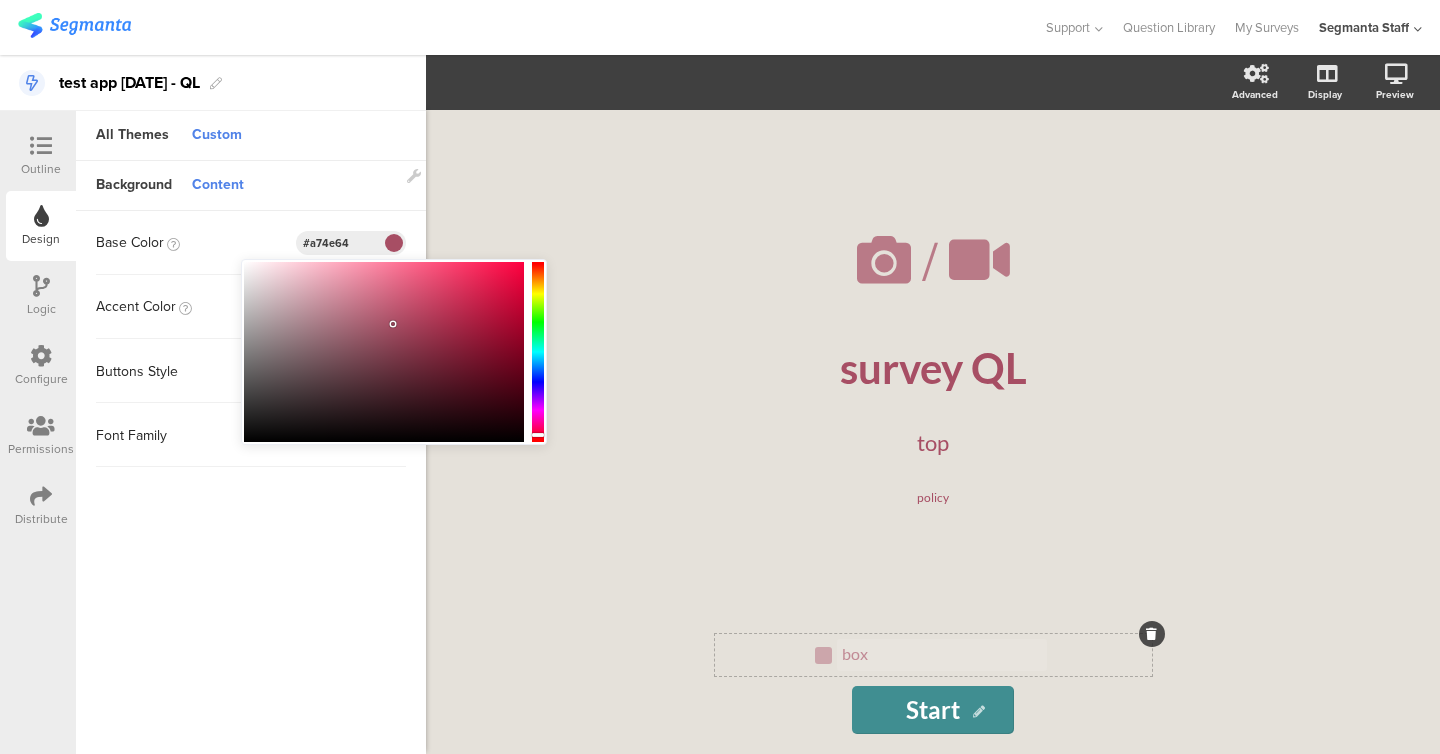 click at bounding box center (384, 352) 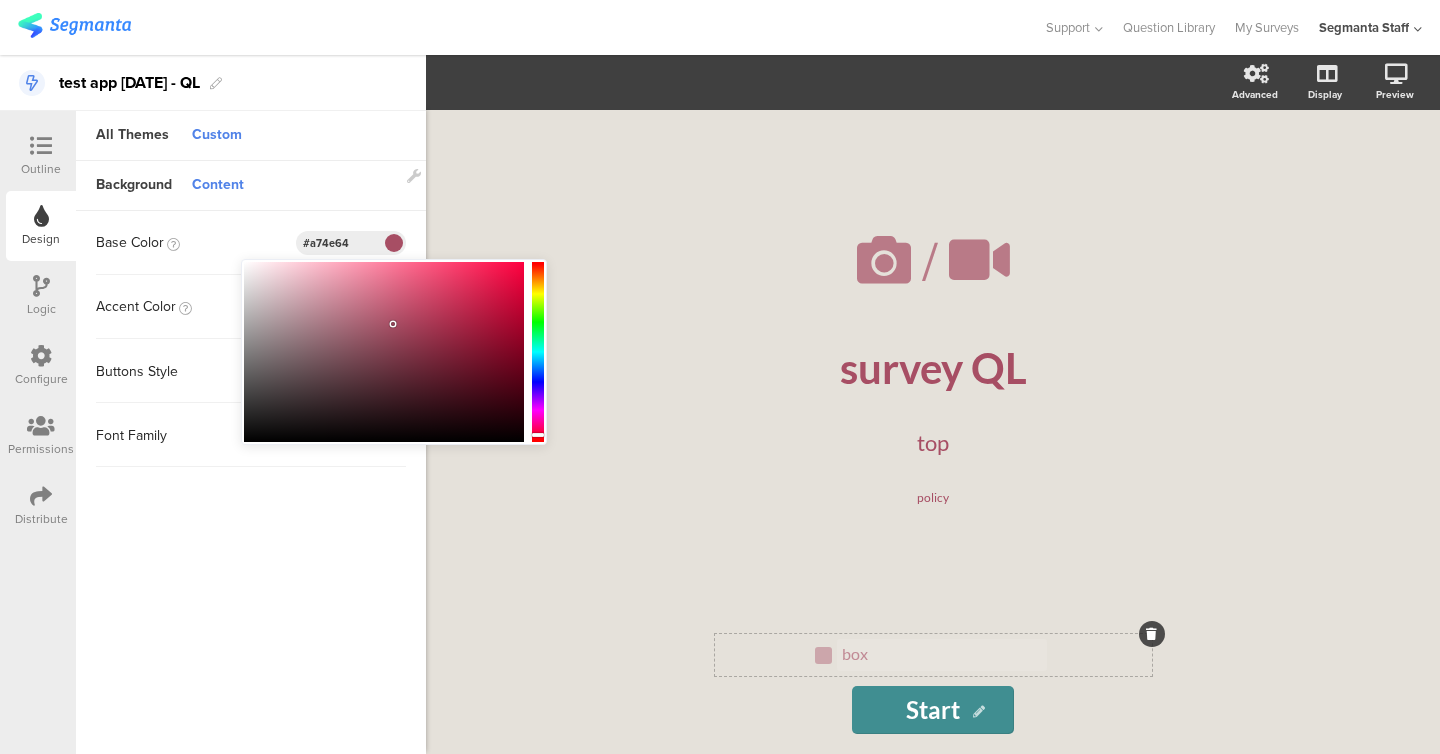 type on "#ea0d44" 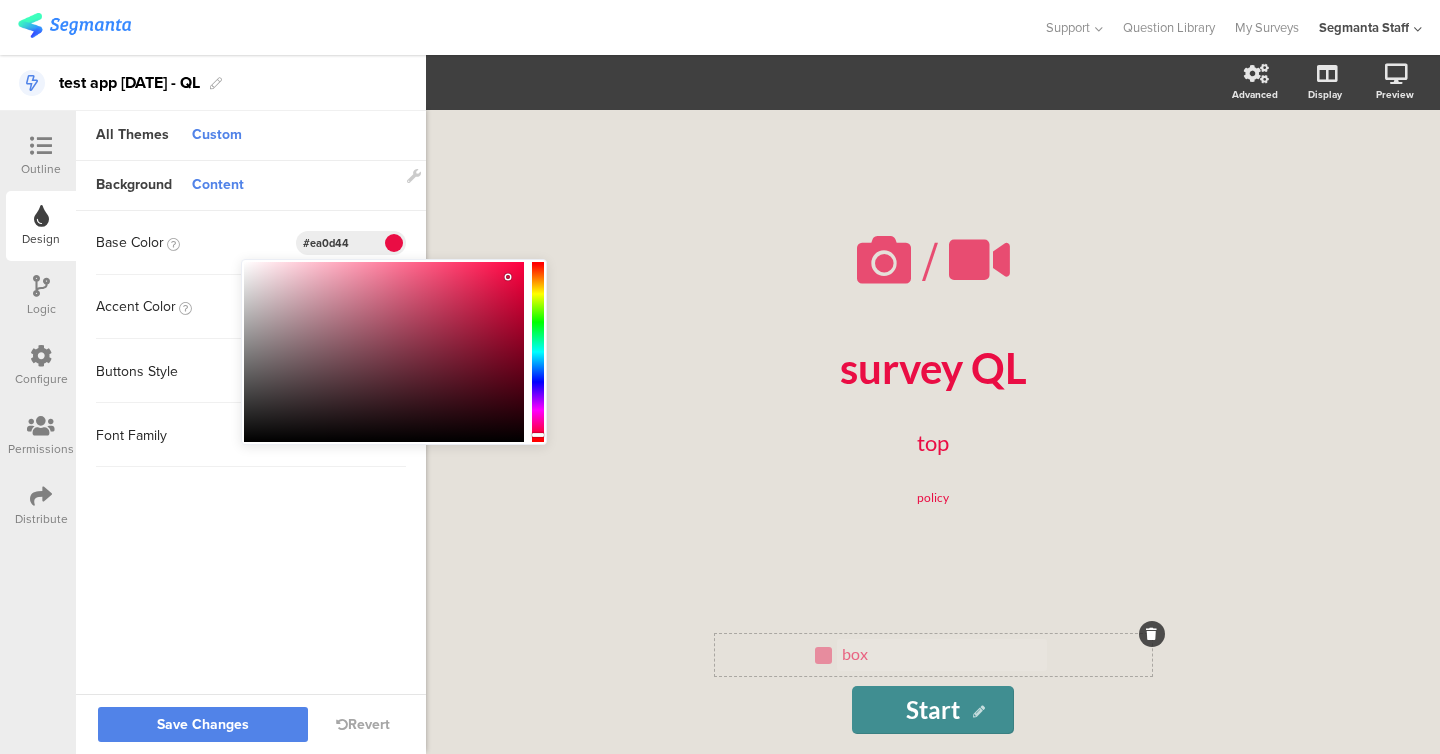 click on "Base Color
#ea0d44" at bounding box center [251, 243] 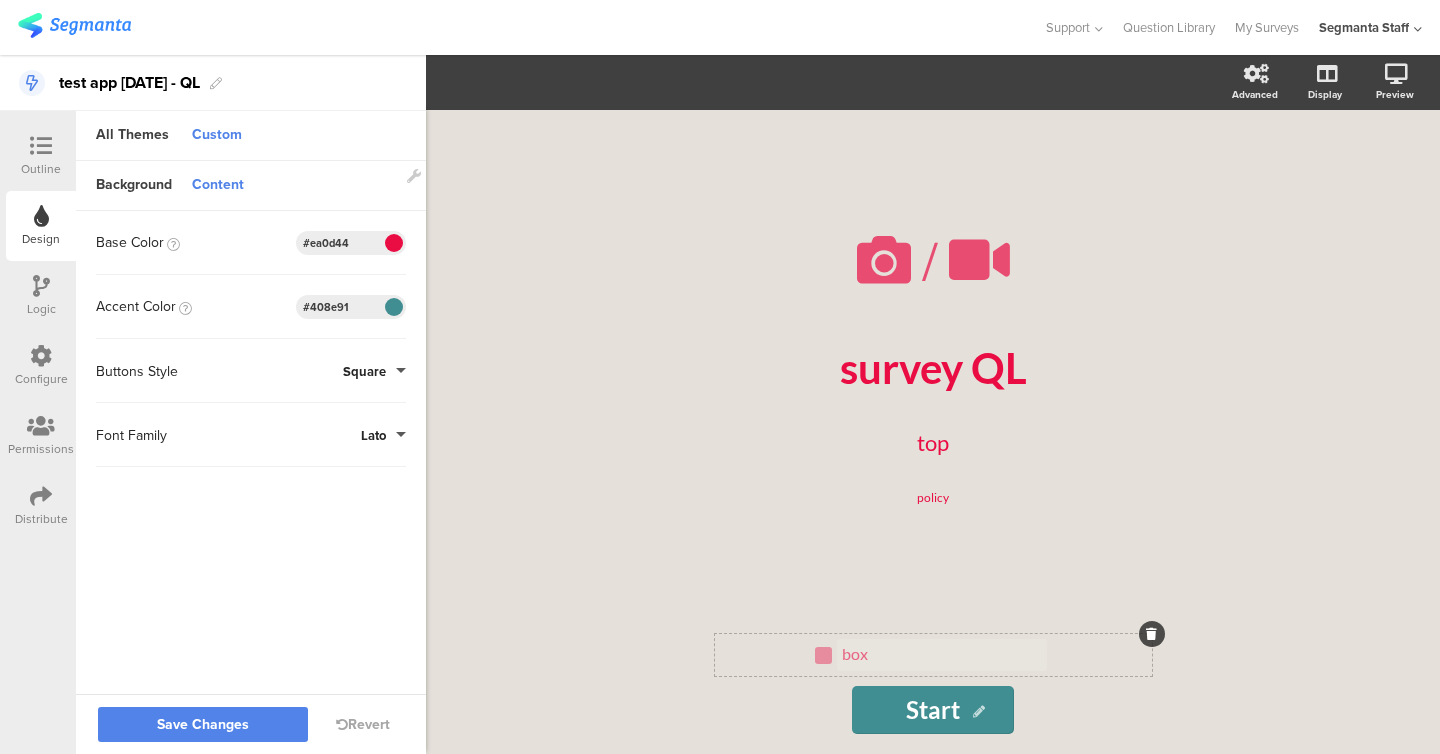 click on "Font Family
Lato" at bounding box center [251, 435] 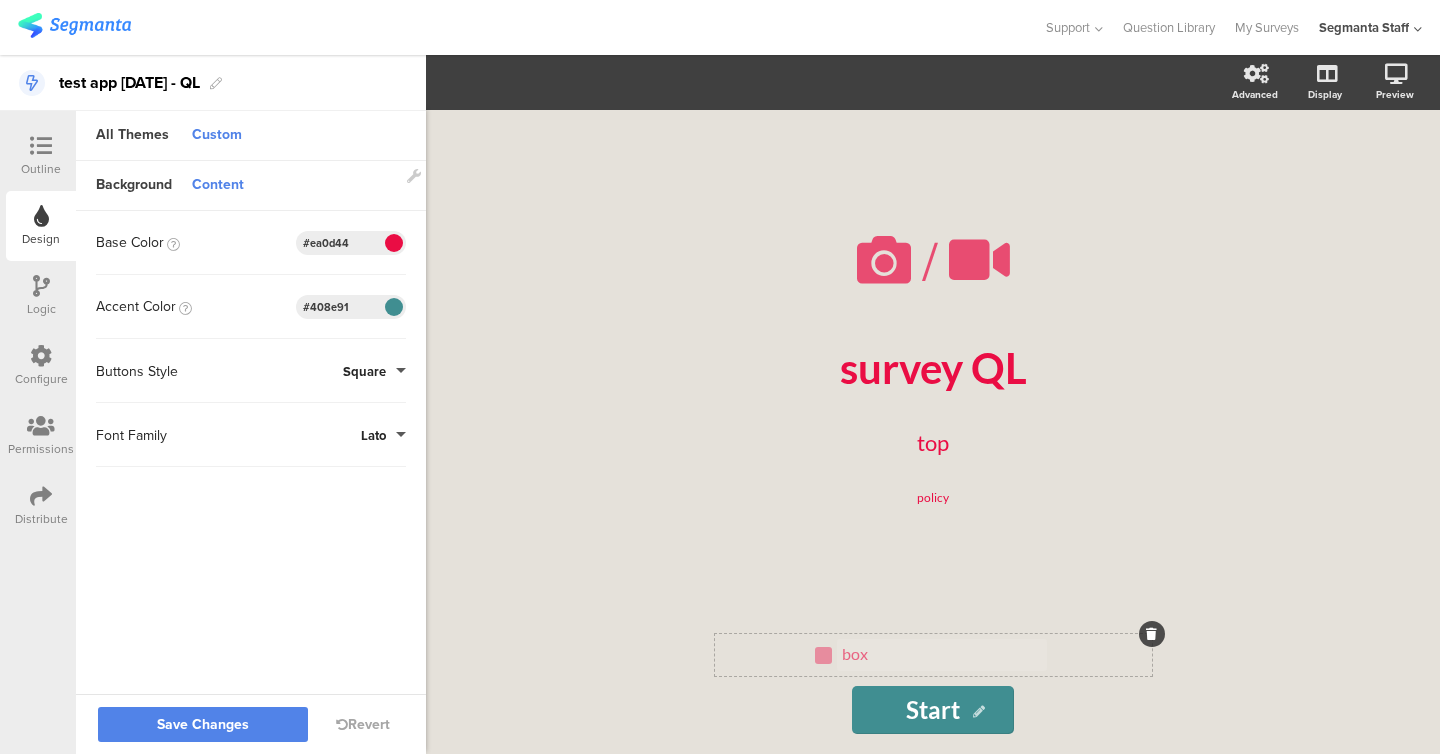 click on "Lato" at bounding box center (383, 435) 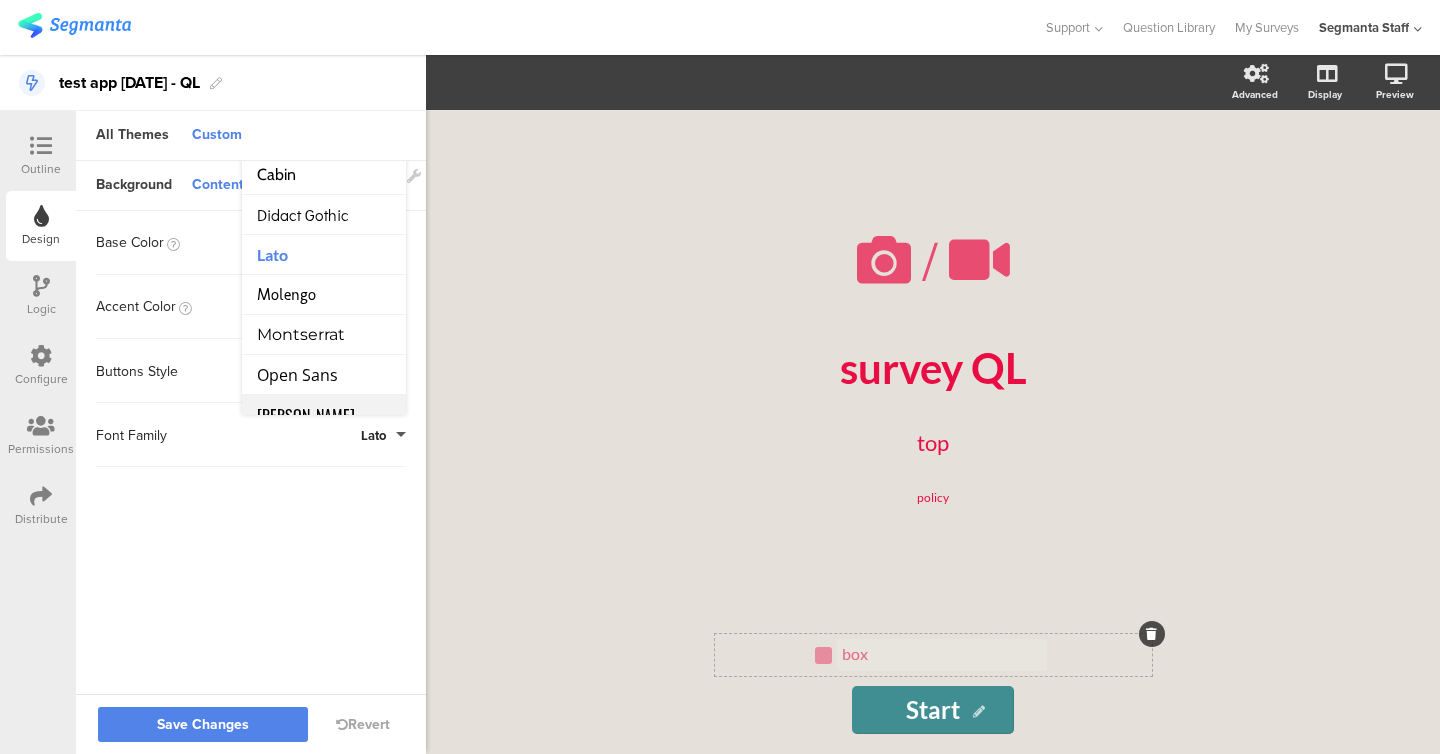 click on "Oswald" at bounding box center (324, 415) 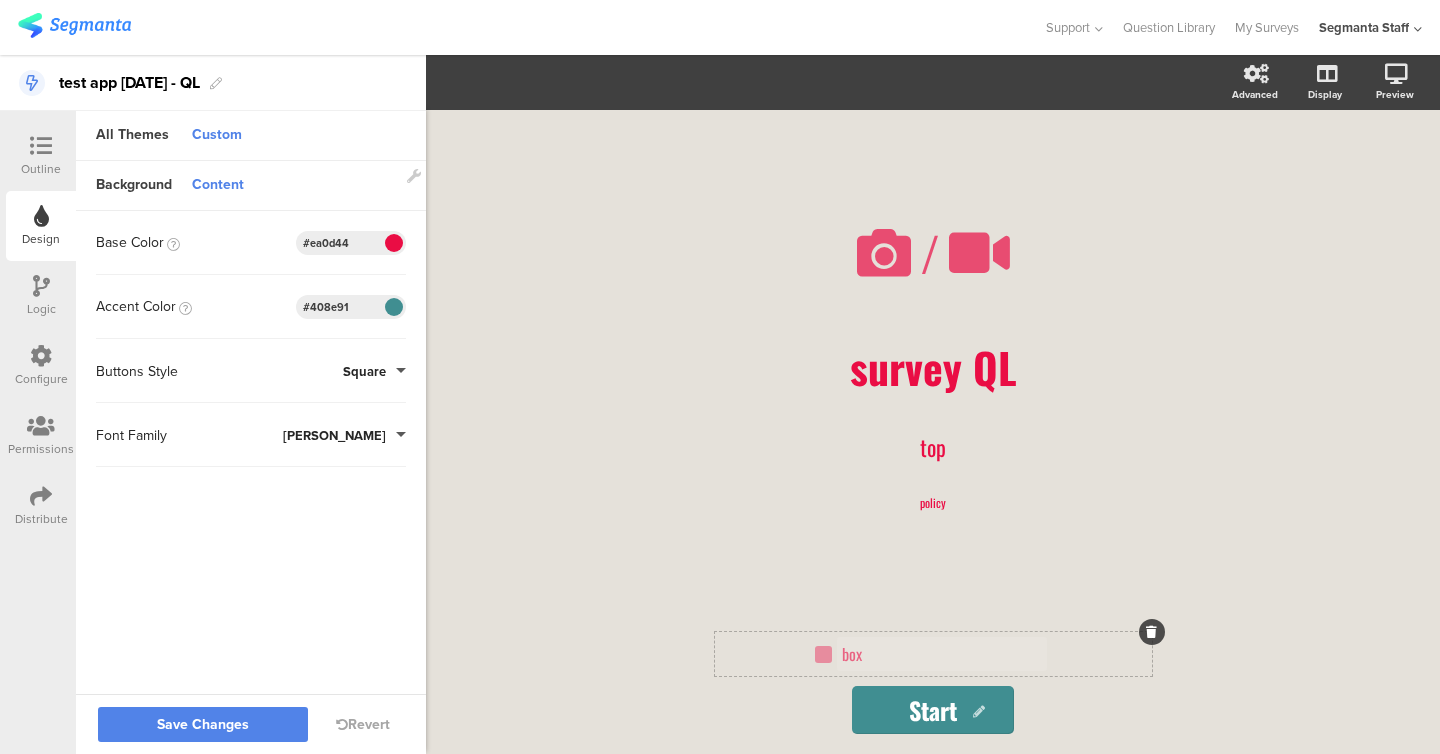 click on "Square" at bounding box center (364, 371) 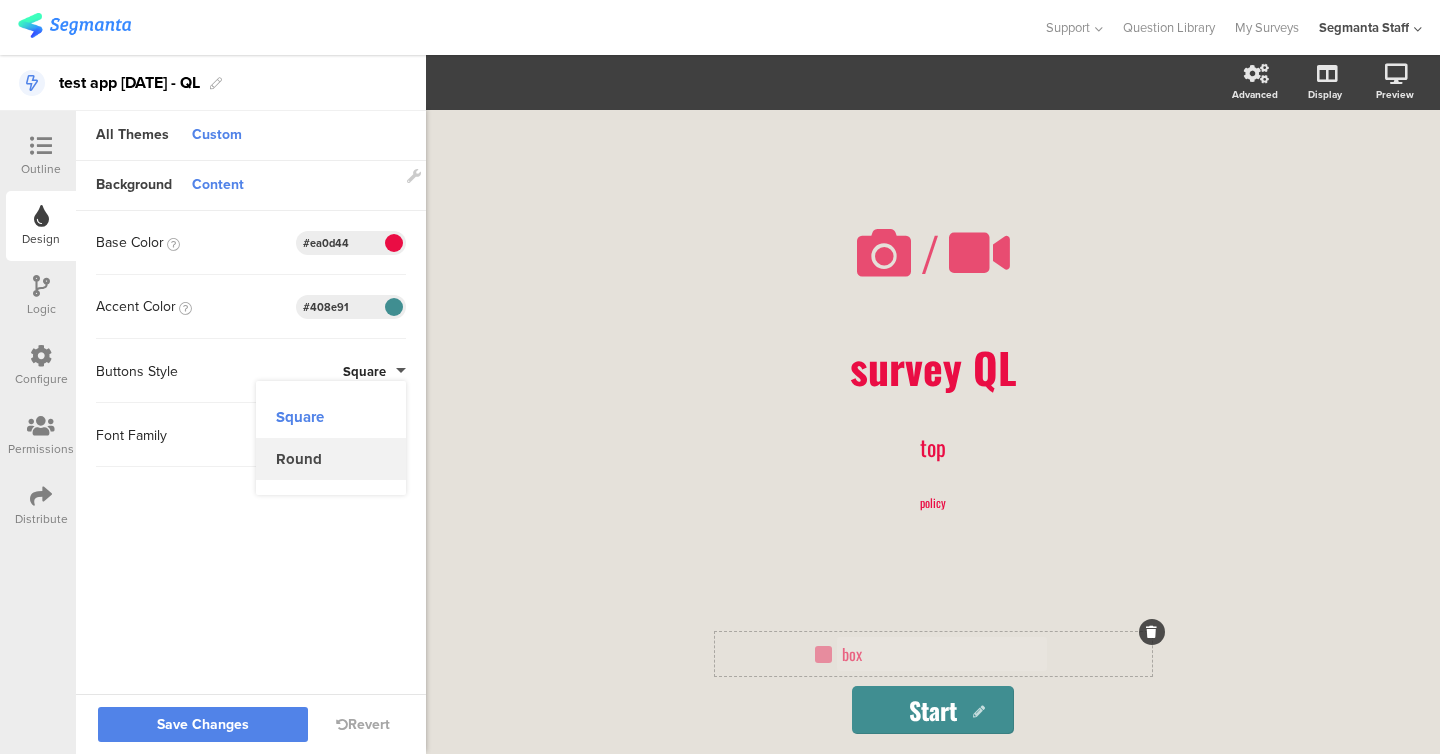 click on "Round" at bounding box center [331, 459] 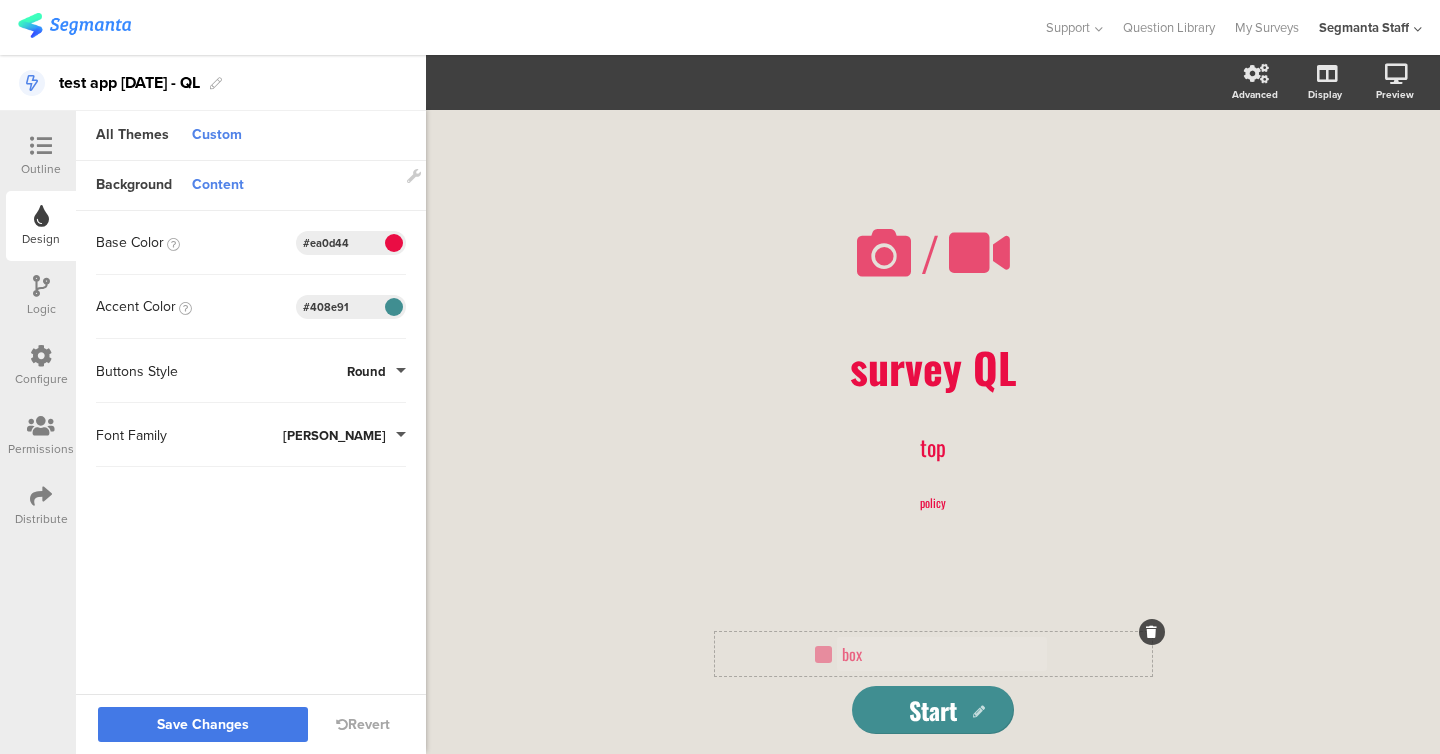 click on "Save Changes" at bounding box center (203, 725) 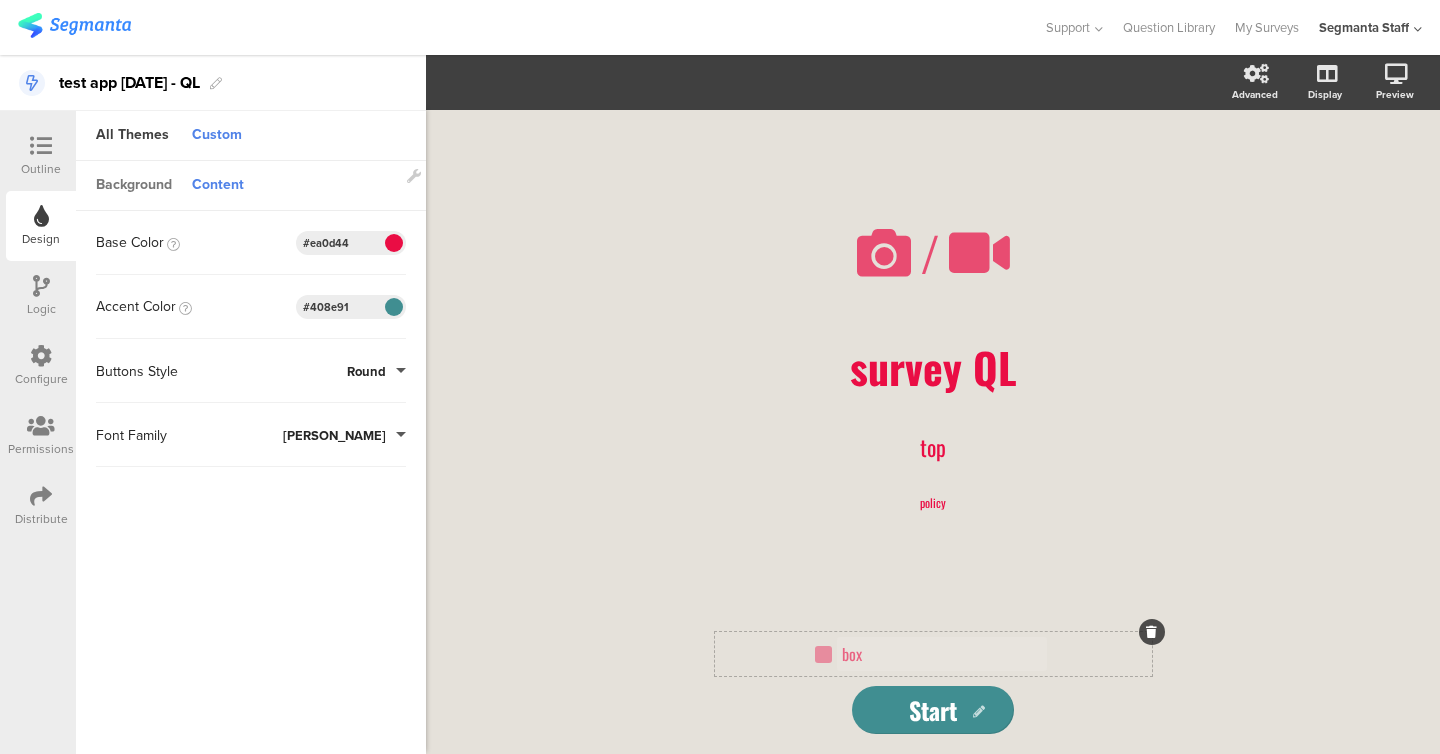 click on "Background" at bounding box center (134, 186) 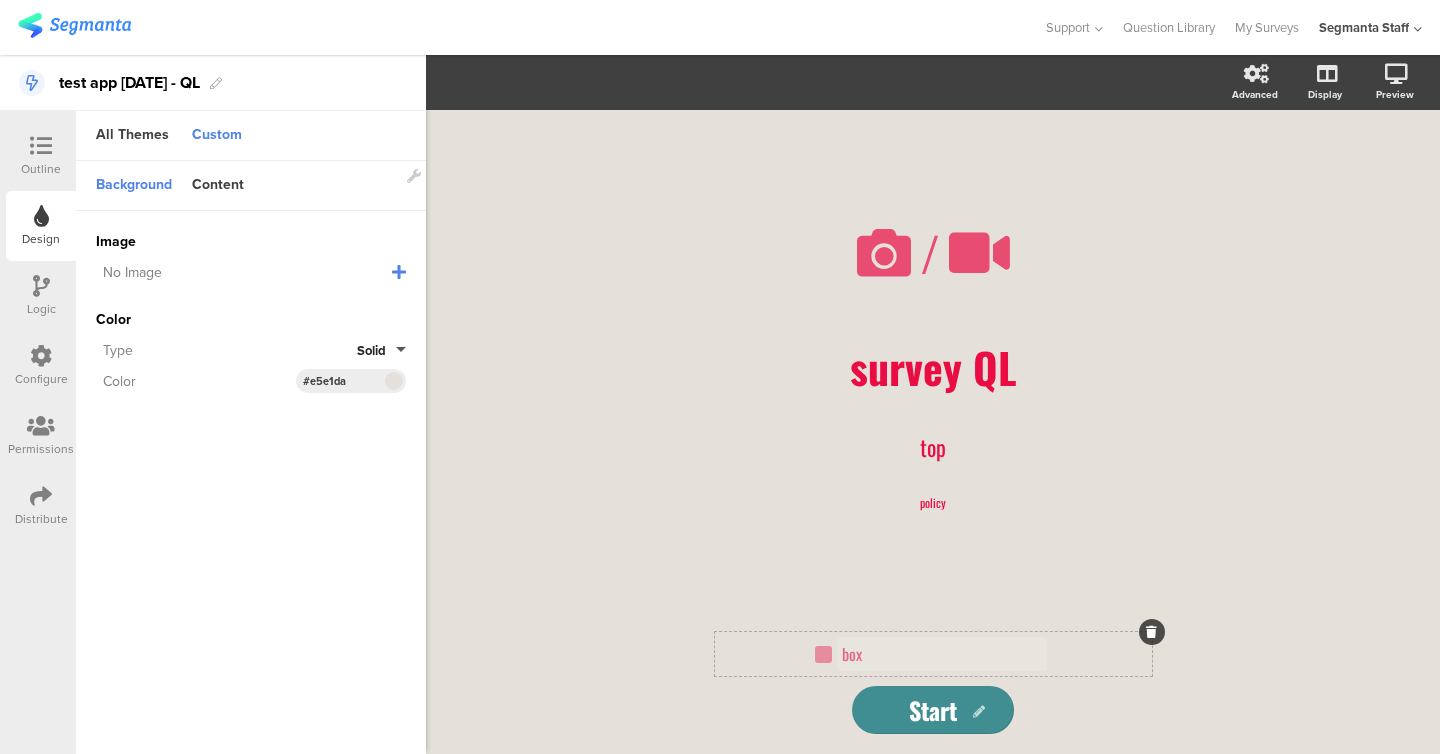 click on "Image
No Image
Invalid URL
or
Upload File
Color
Type
Solid
Color
#E5E1DA
Clear
OK
#e5e1da" at bounding box center [251, 312] 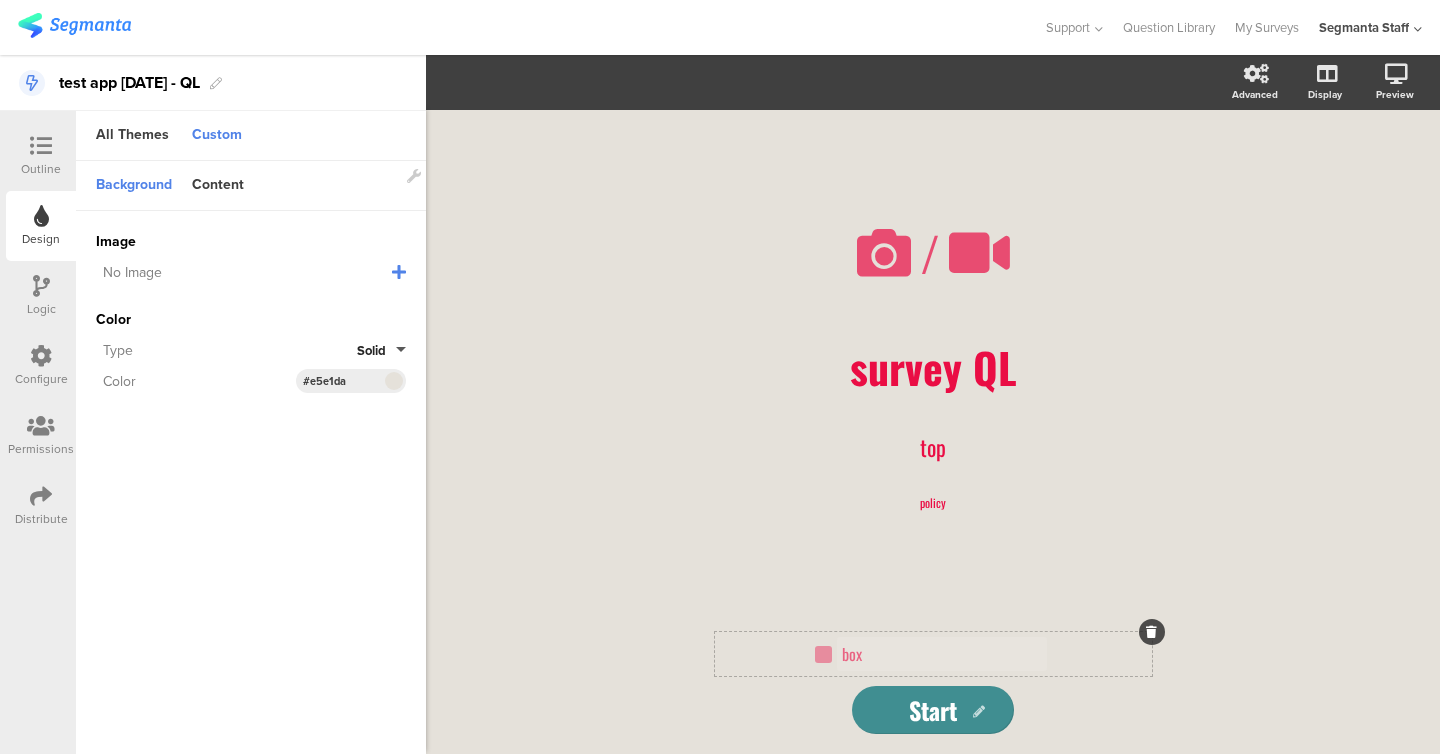 click at bounding box center [399, 272] 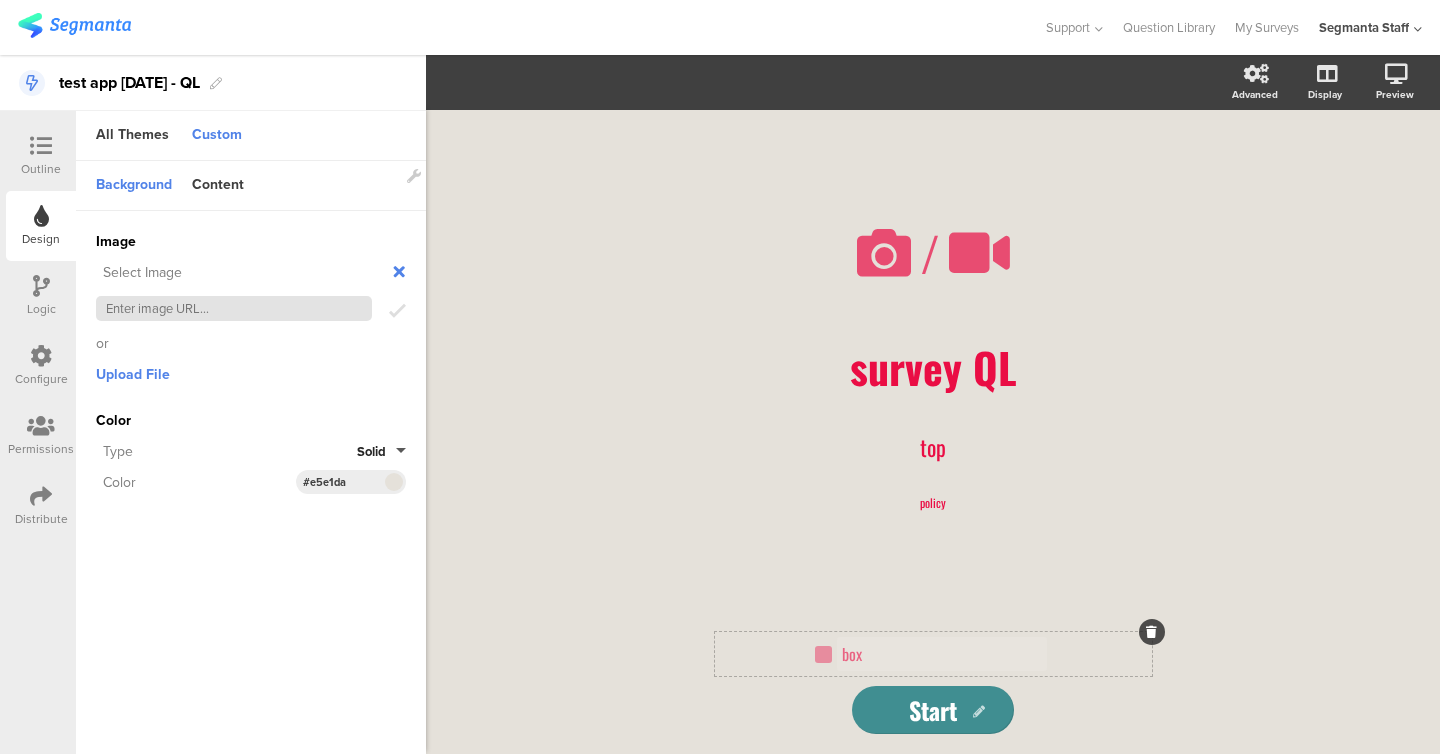 click at bounding box center (234, 308) 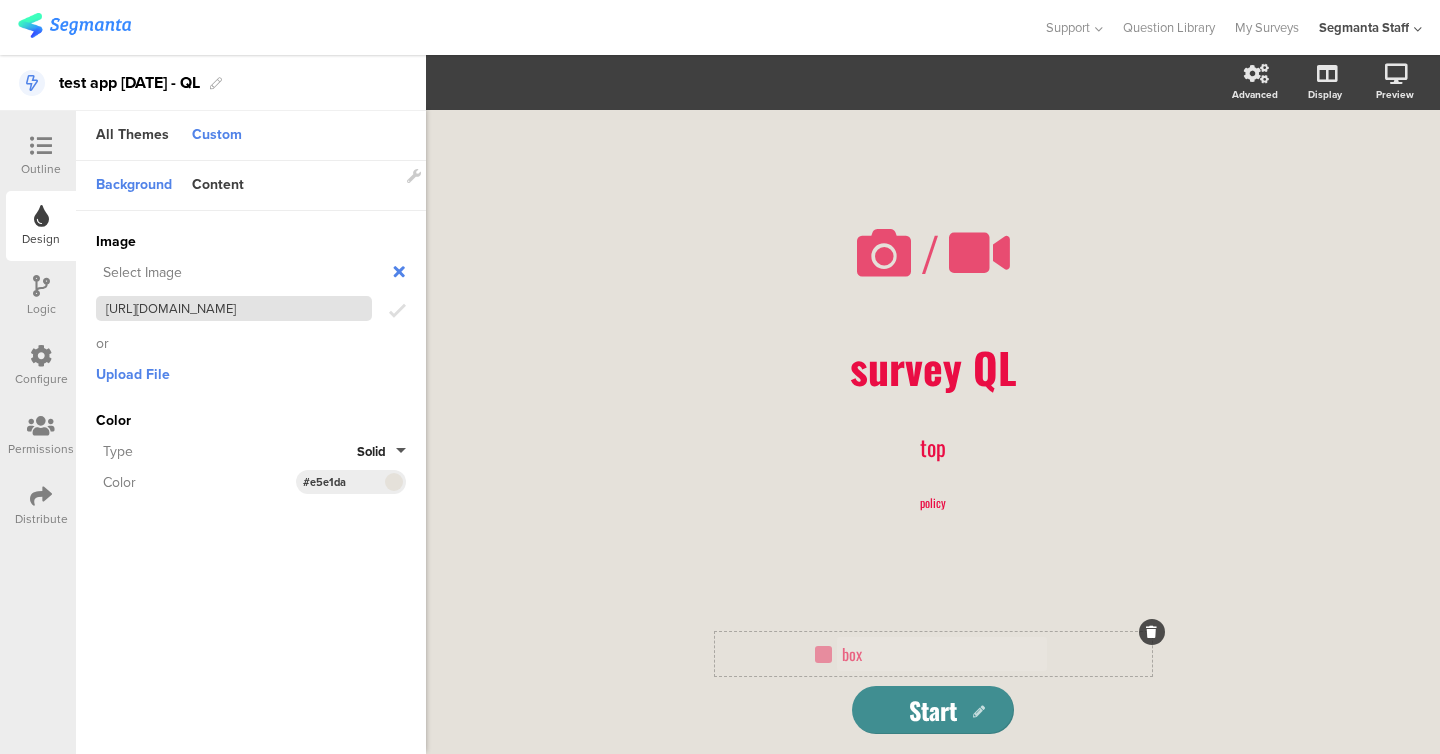 scroll, scrollTop: 0, scrollLeft: 177, axis: horizontal 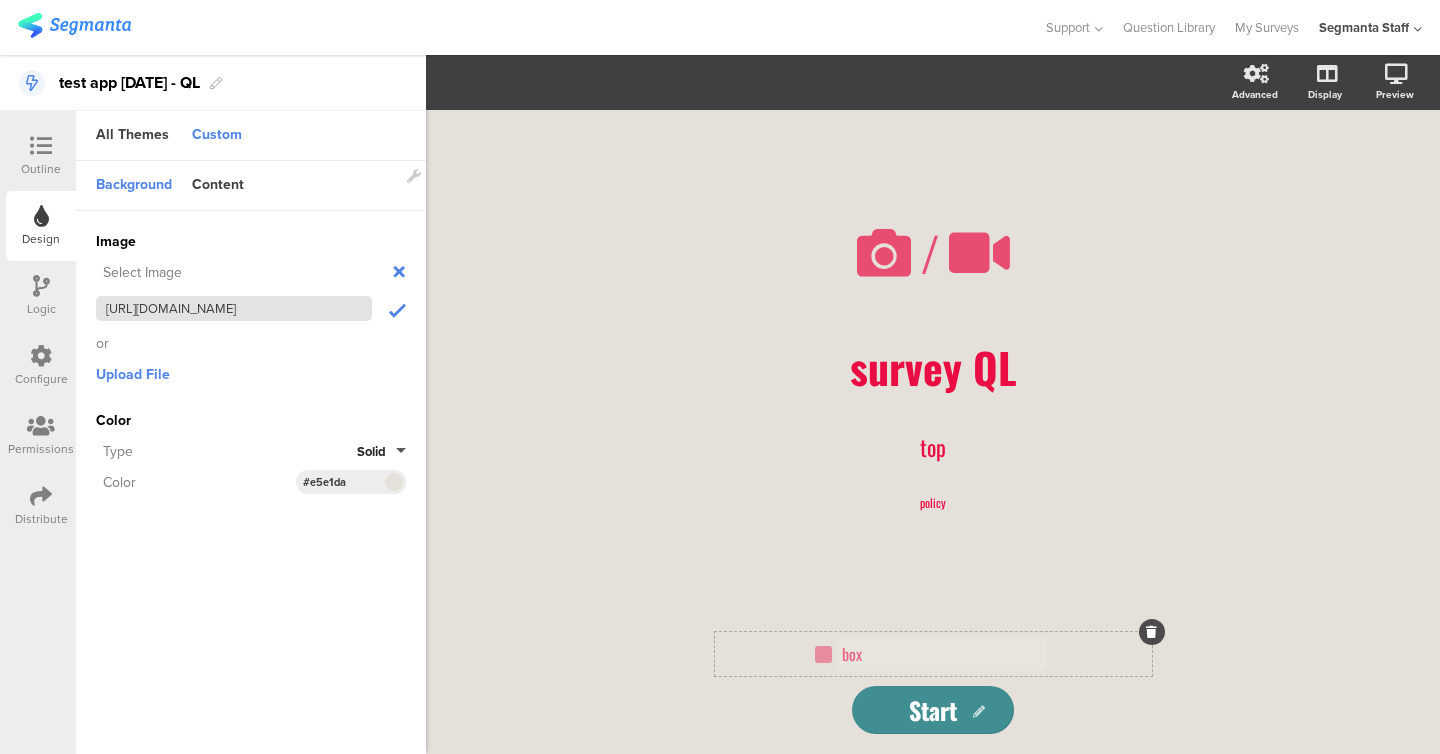 type on "https://cdn.pixabay.com/photo/2025/05/16/07/22/arcades-9603171_1280.jpg" 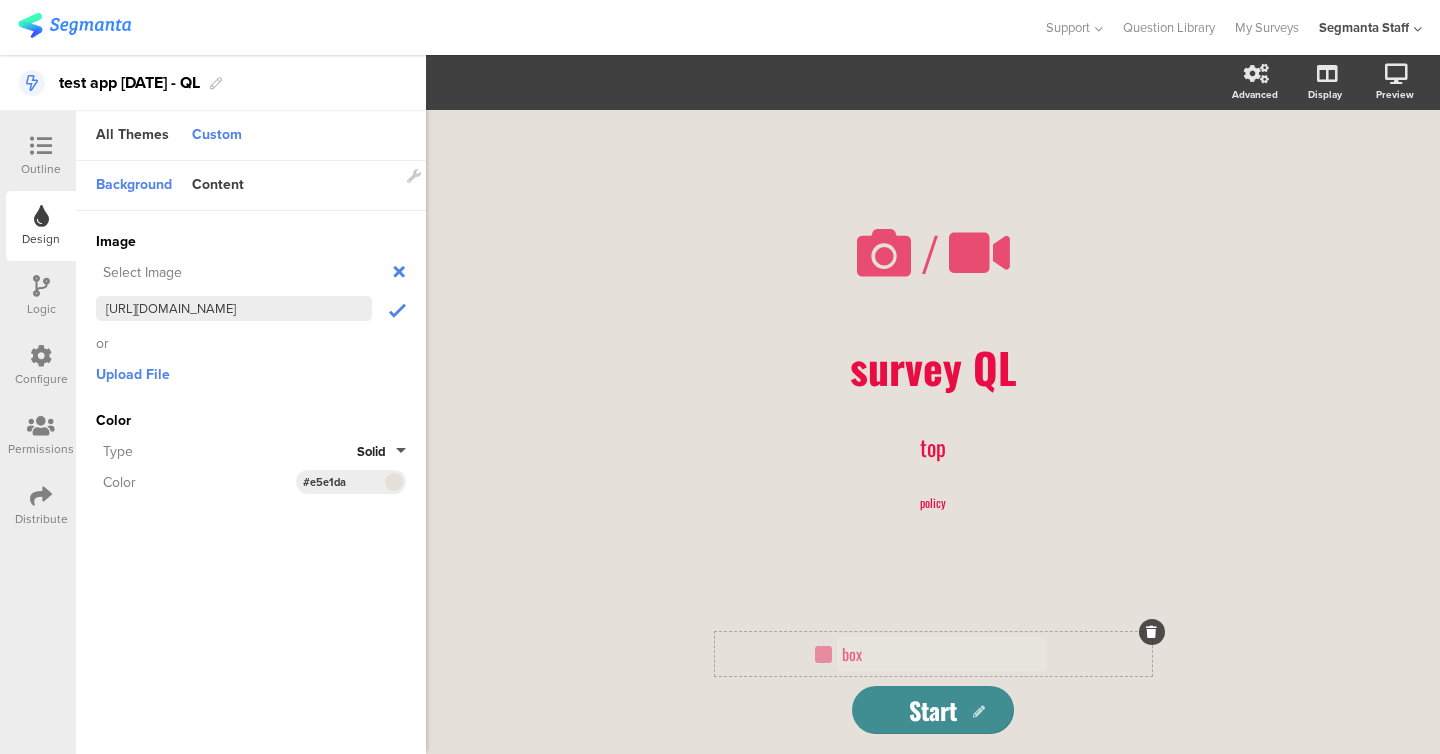 click at bounding box center [397, 311] 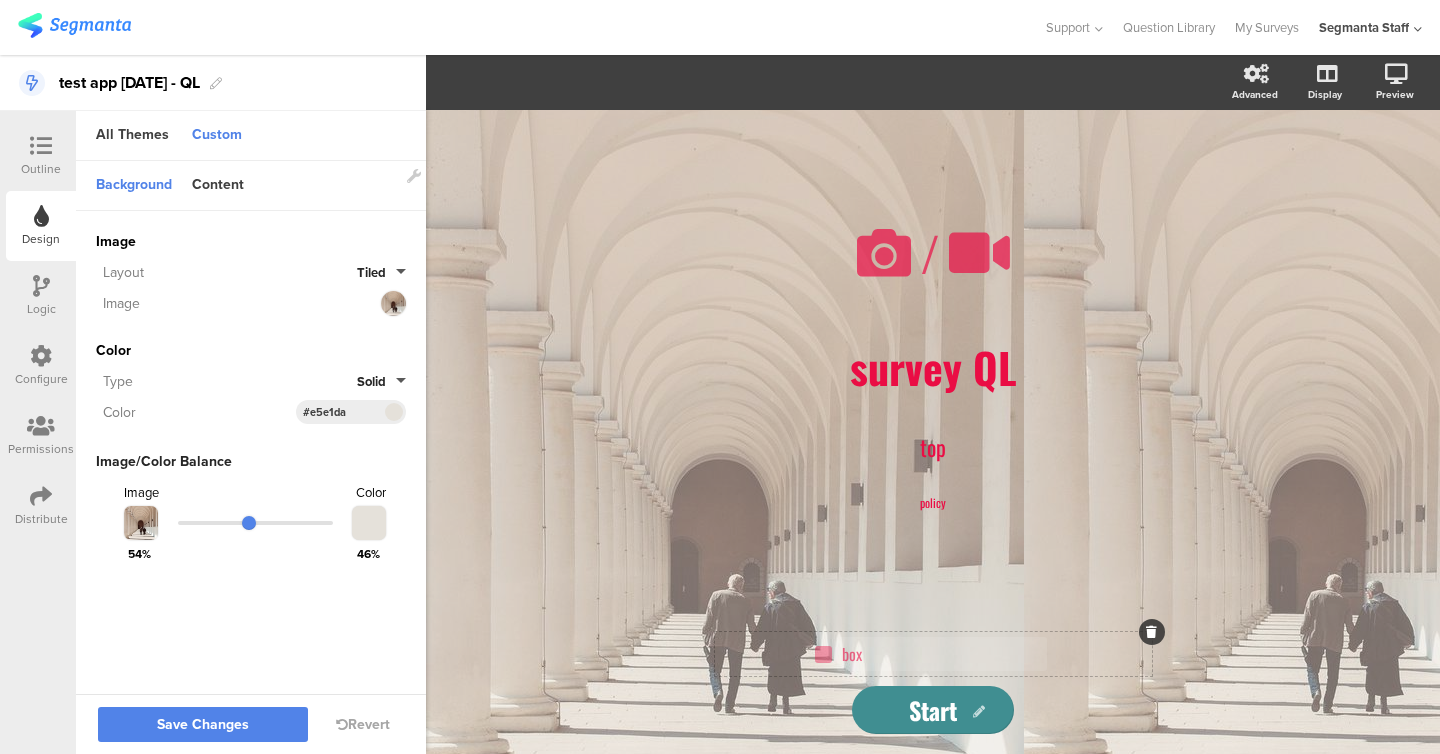 click at bounding box center (255, 523) 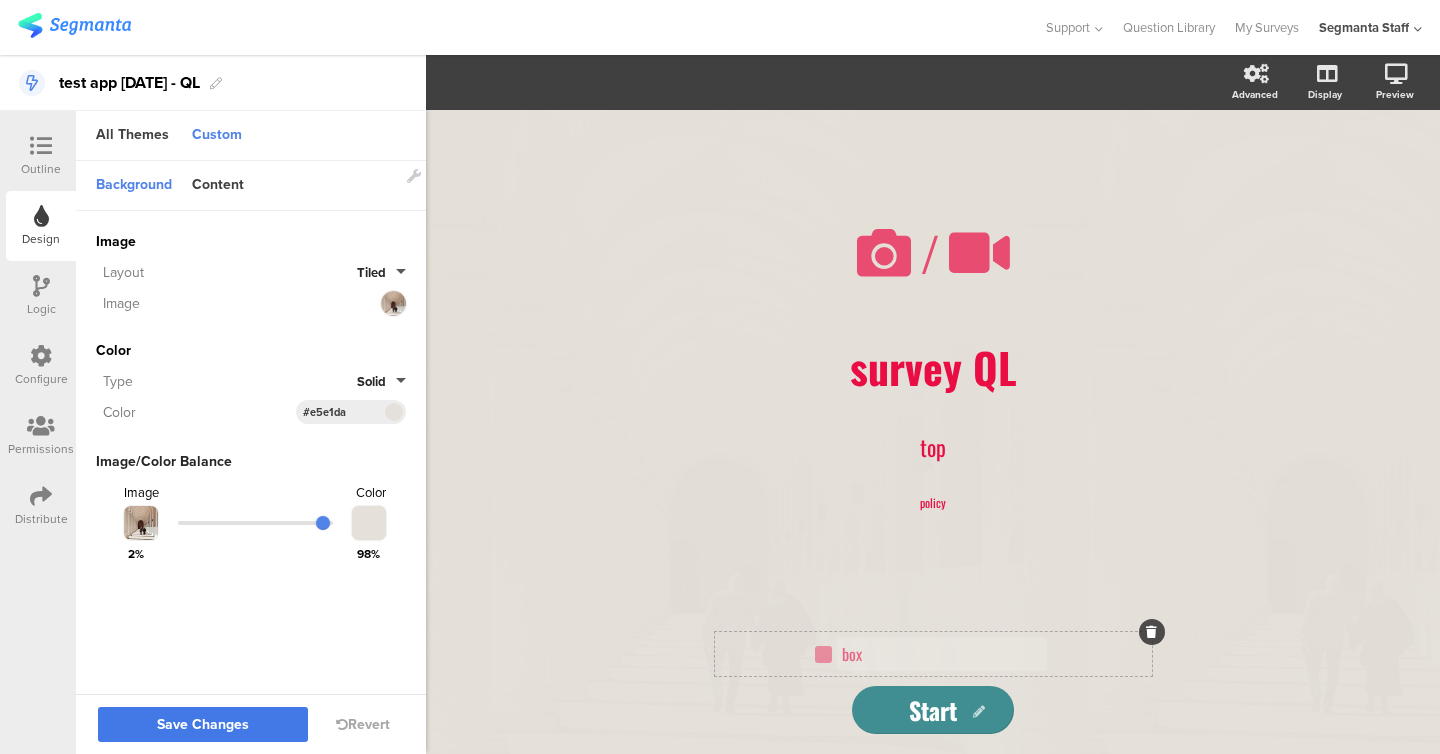 click on "Save Changes" at bounding box center [203, 724] 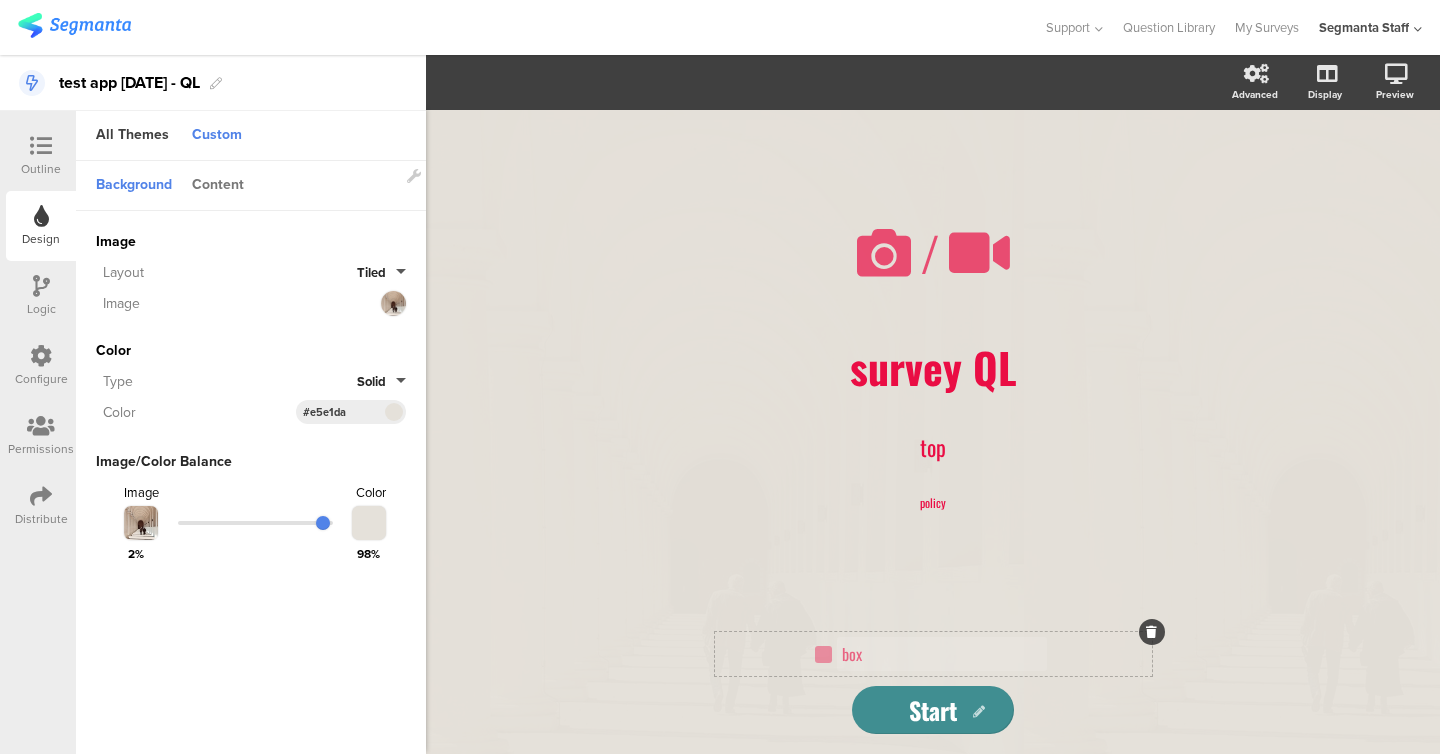 click on "Content" at bounding box center [218, 186] 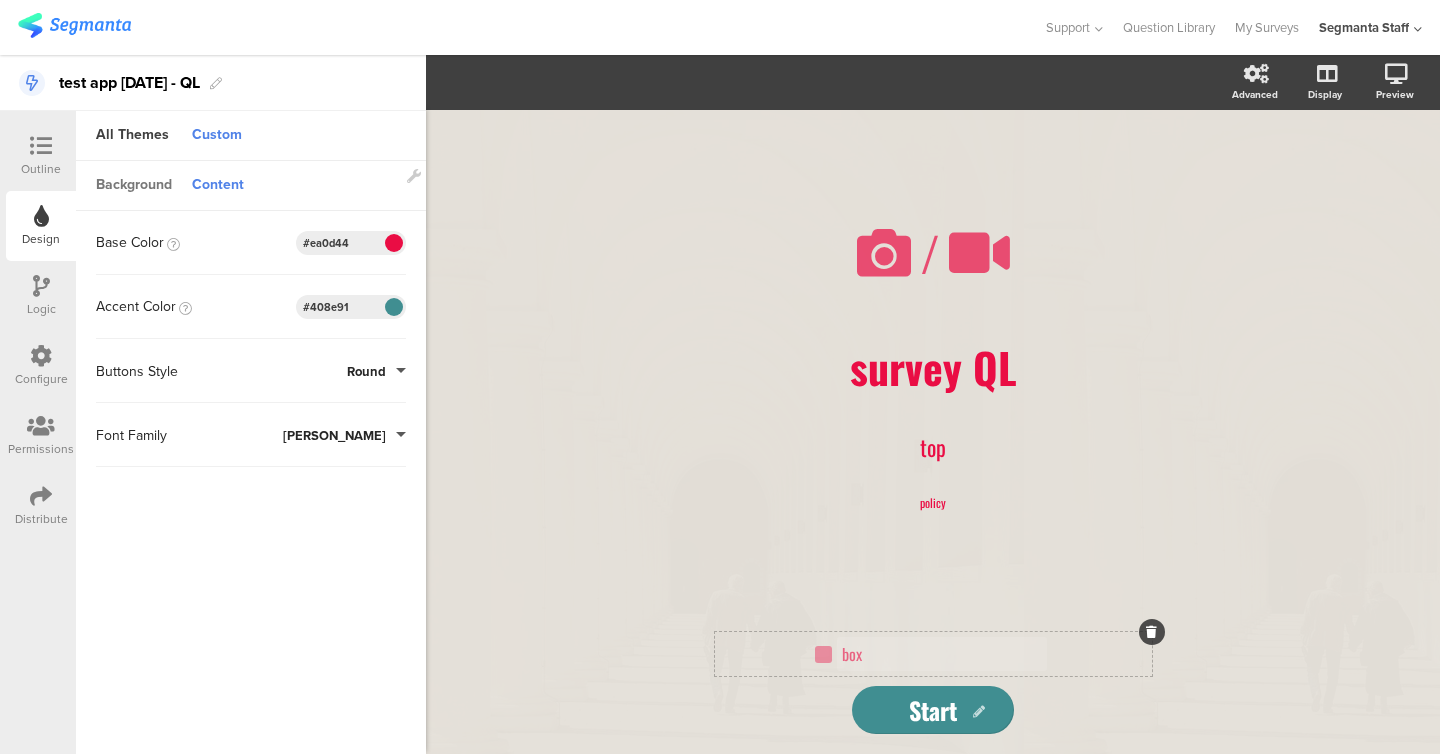 click on "Background" at bounding box center (134, 186) 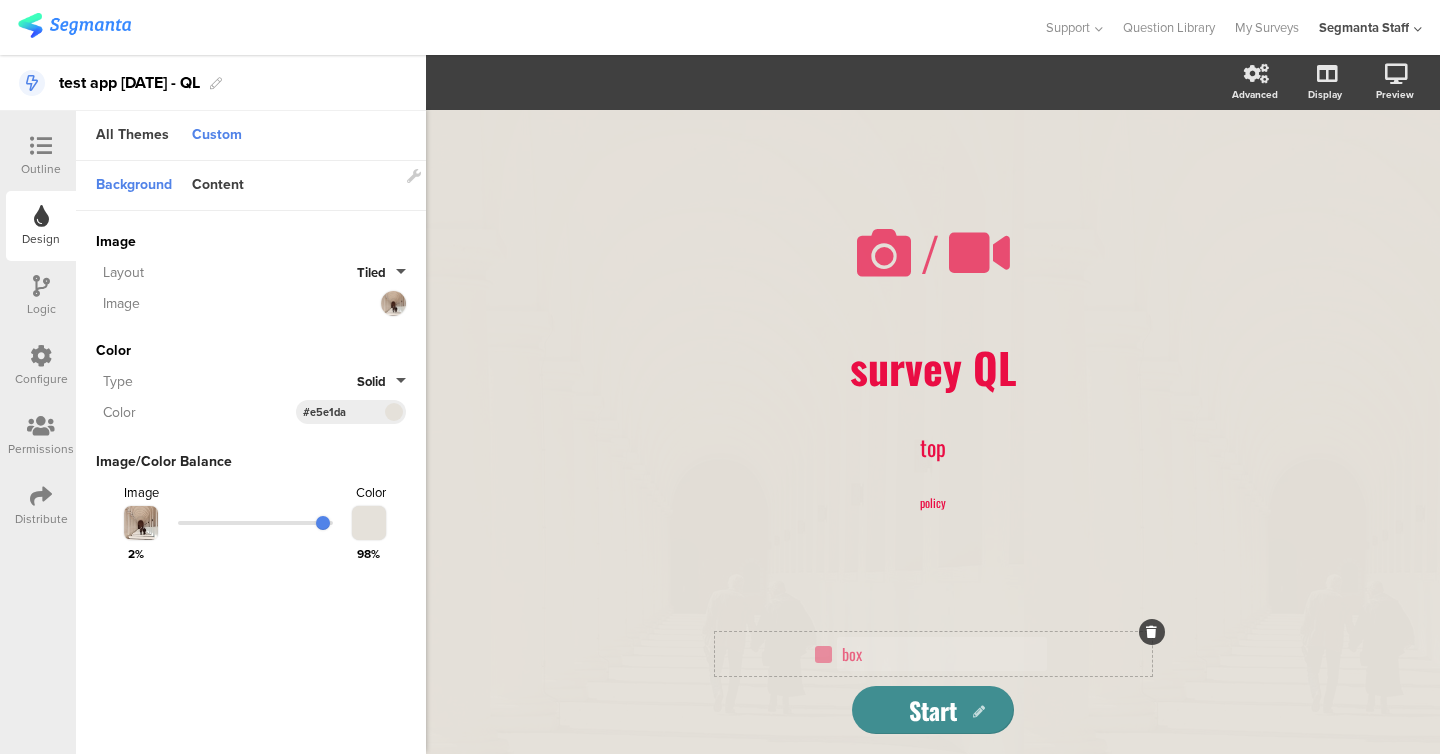 click at bounding box center [41, 286] 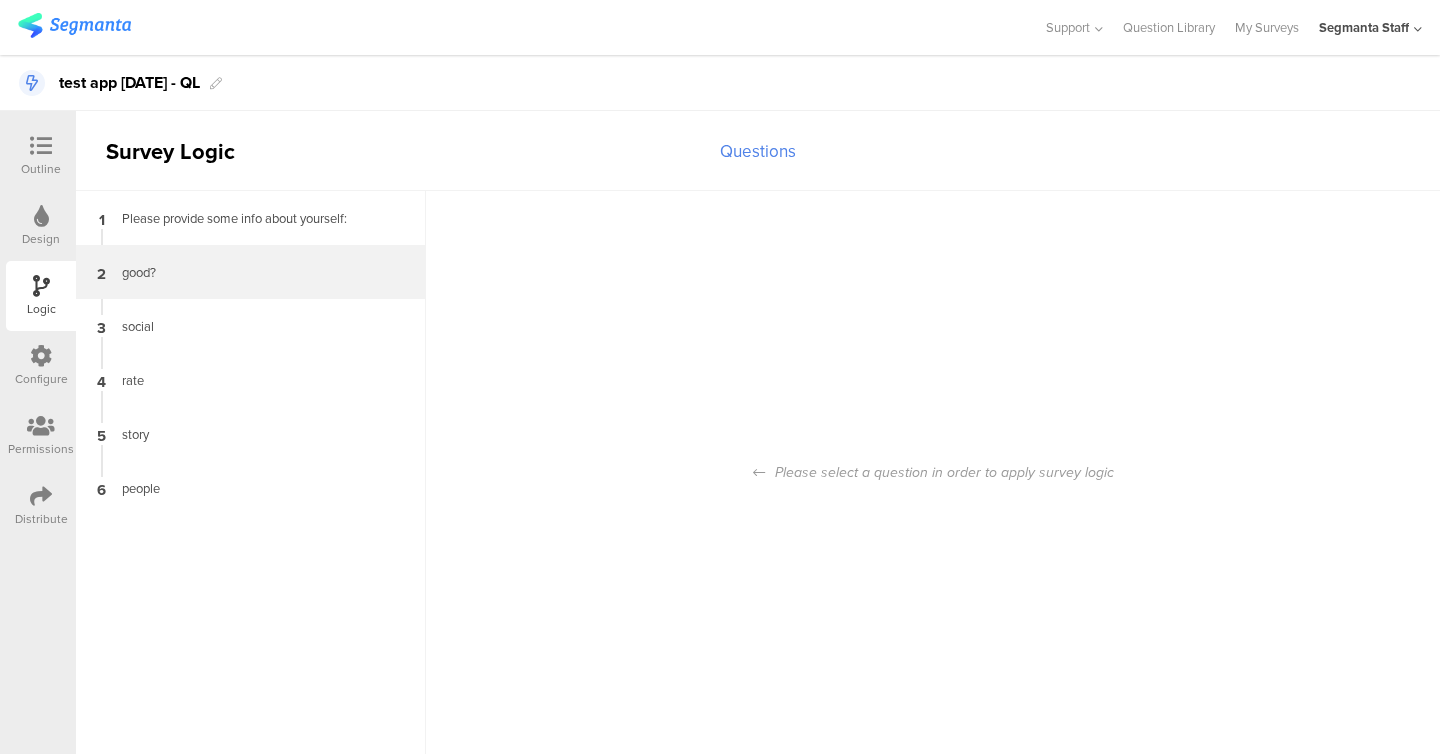 click on "2
good?" at bounding box center [251, 272] 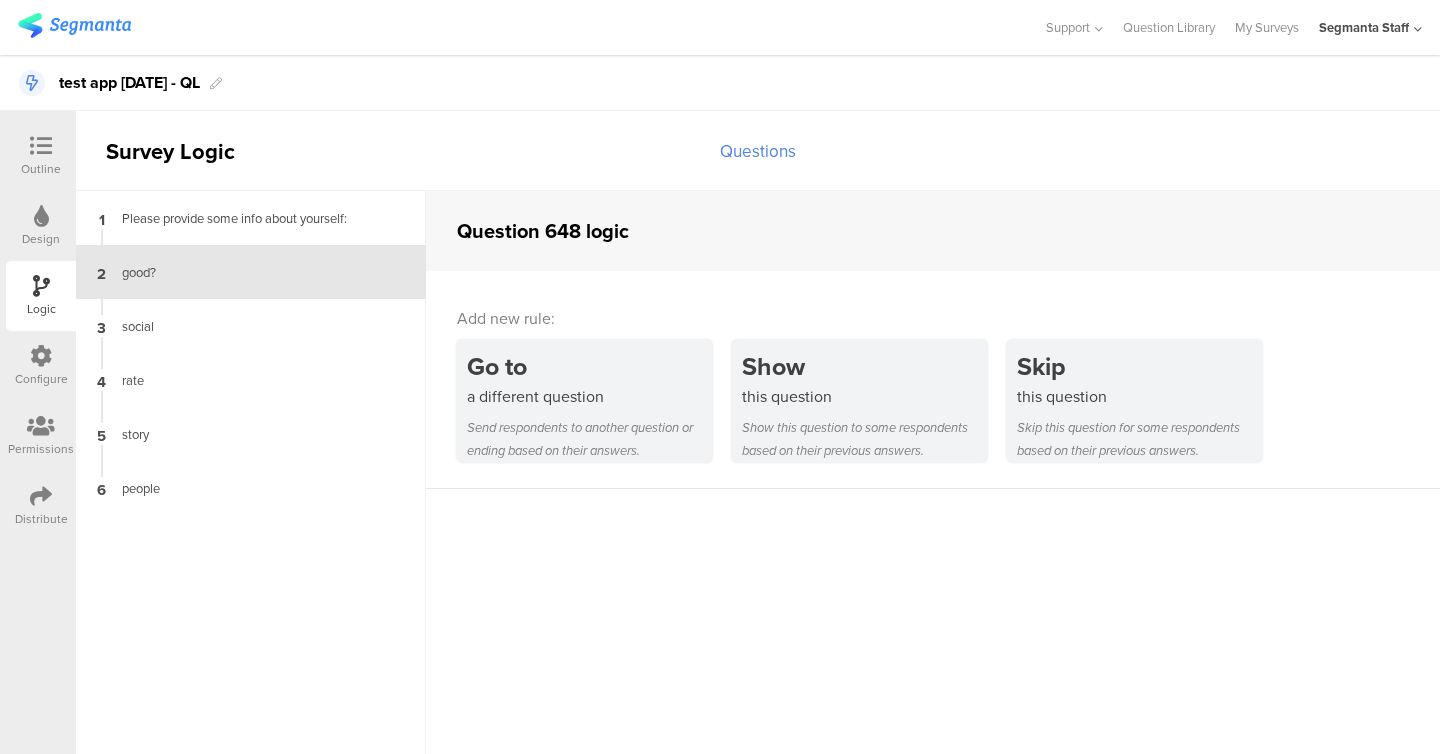 click on "Add new rule:
Go to
a different question
Send respondents to another question or ending based on their answers.
Show
this question
Show this question to some respondents based on their previous answers.
Skip
this question
Skip this question for some respondents based on their previous answers." at bounding box center [933, 380] 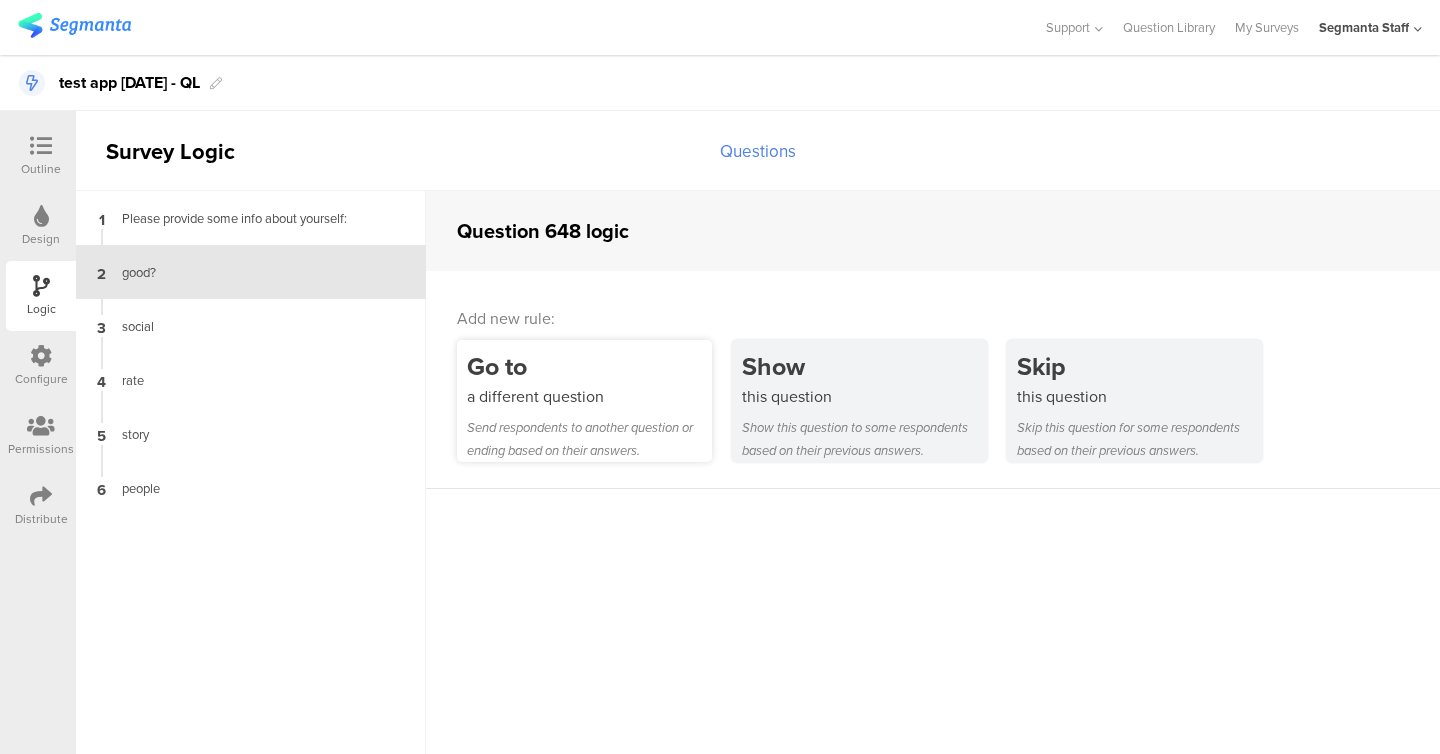 click on "Send respondents to another question or ending based on their answers." at bounding box center [589, 439] 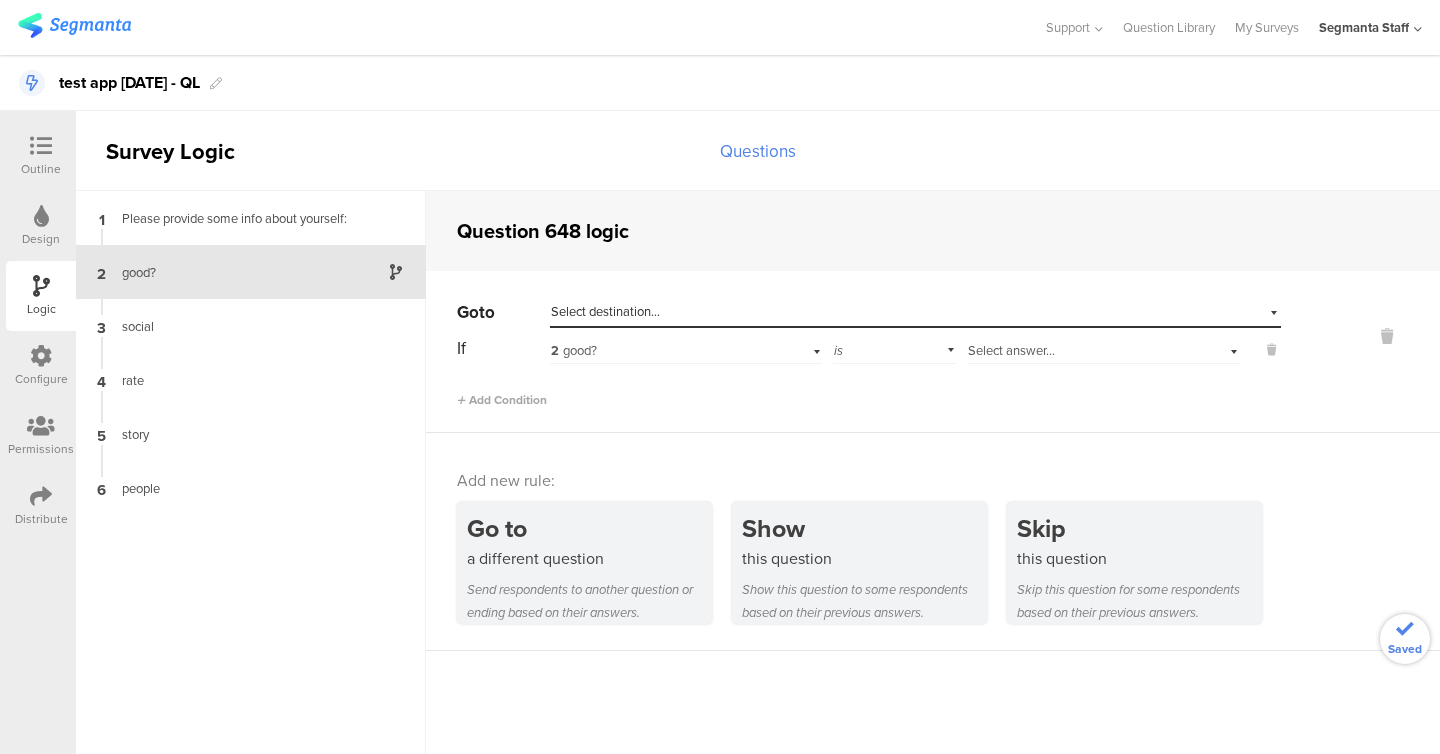 click on "Select destination..." at bounding box center (915, 312) 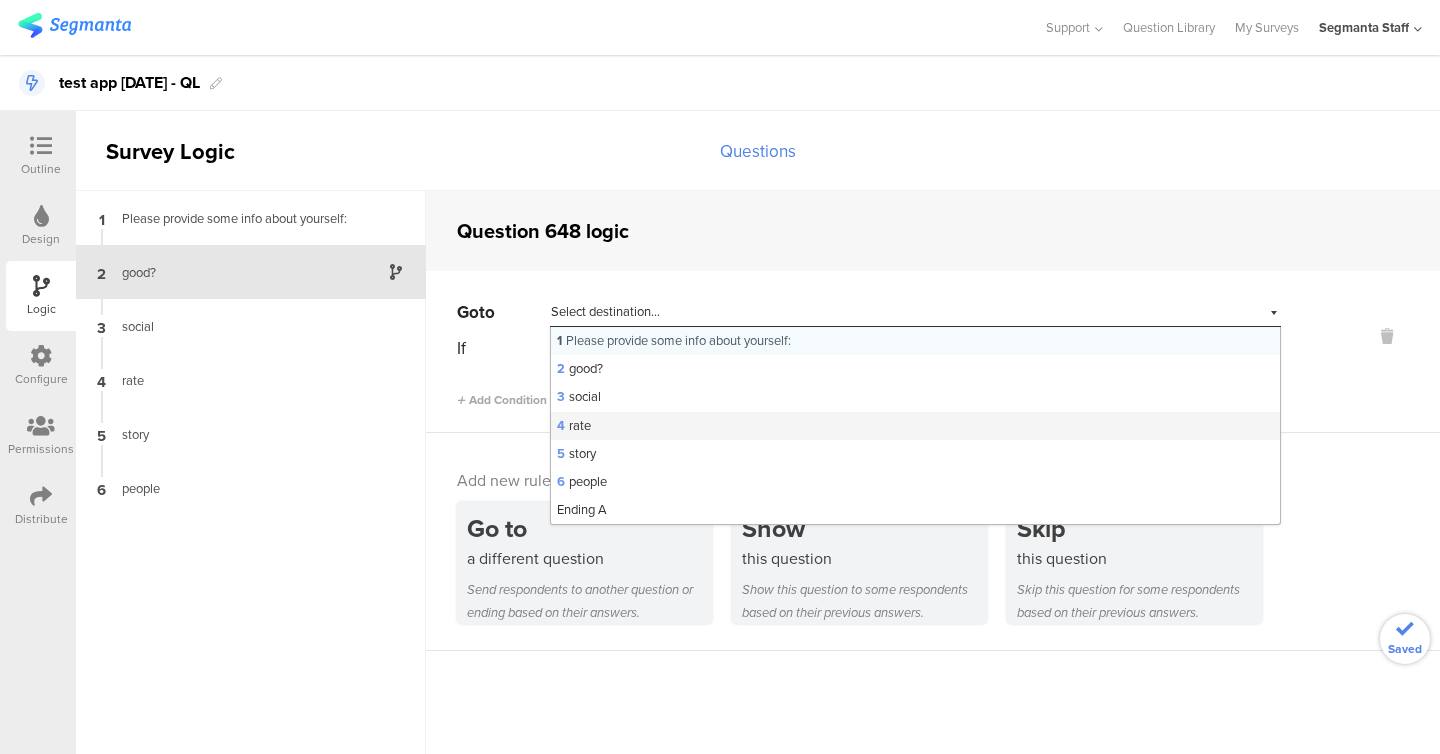 scroll, scrollTop: 0, scrollLeft: 0, axis: both 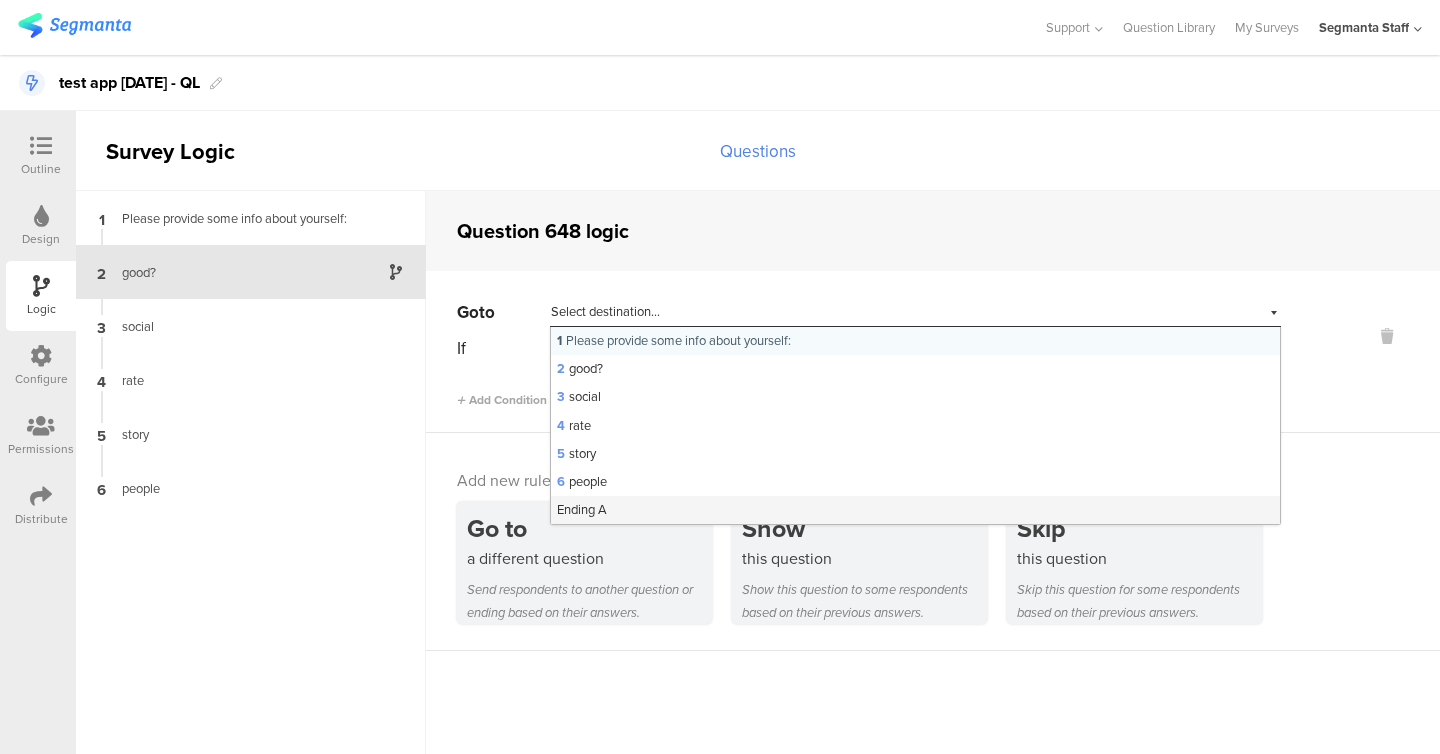 click on "Ending A" at bounding box center [915, 510] 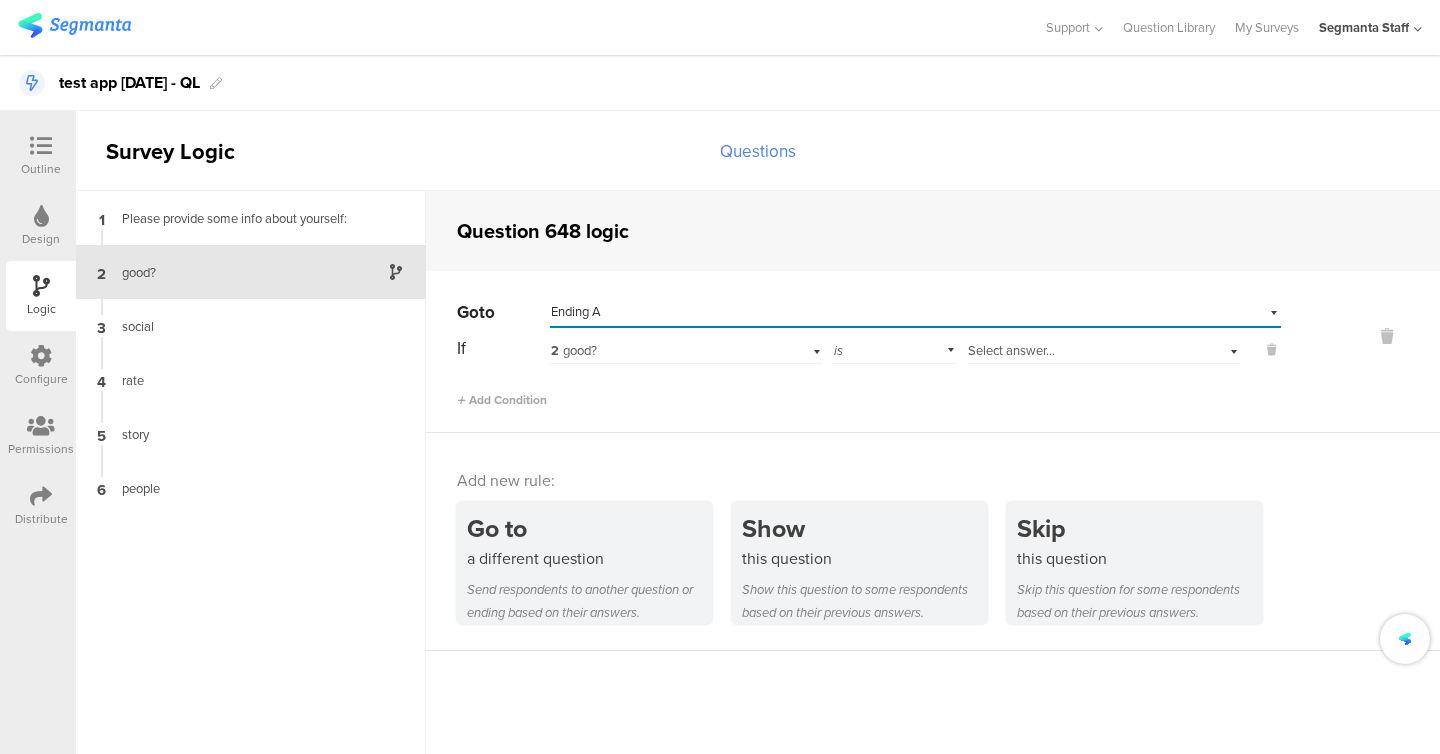 click on "Select answer..." at bounding box center (1011, 350) 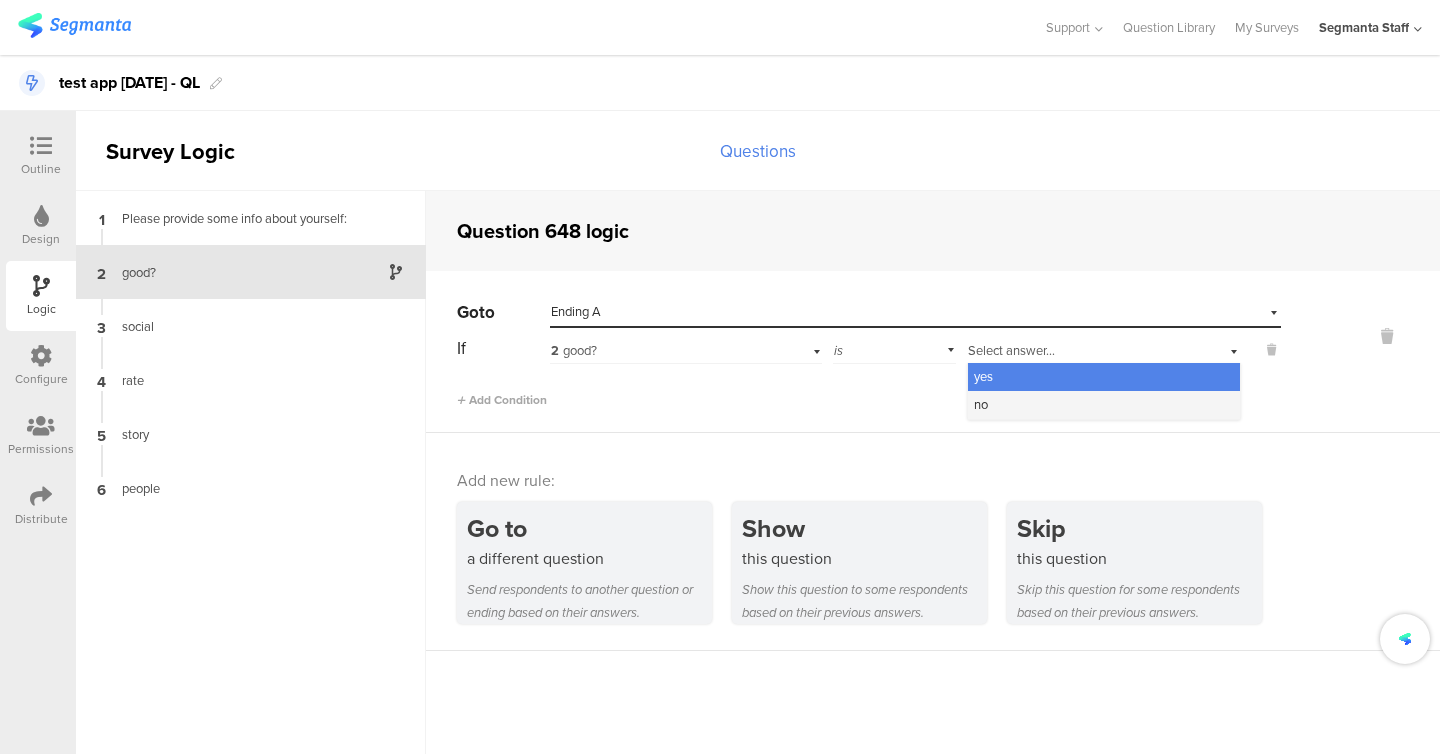 click on "no" at bounding box center (1104, 405) 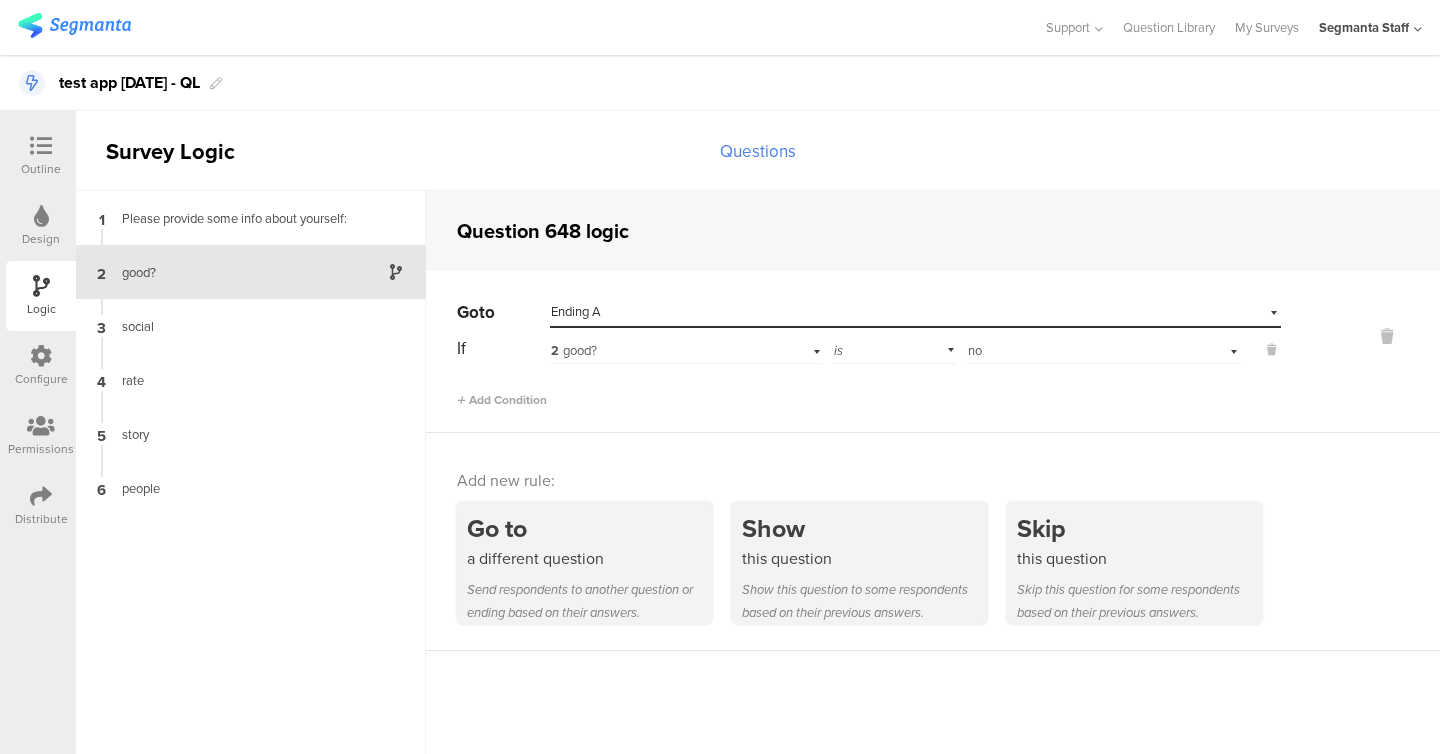 click at bounding box center (41, 496) 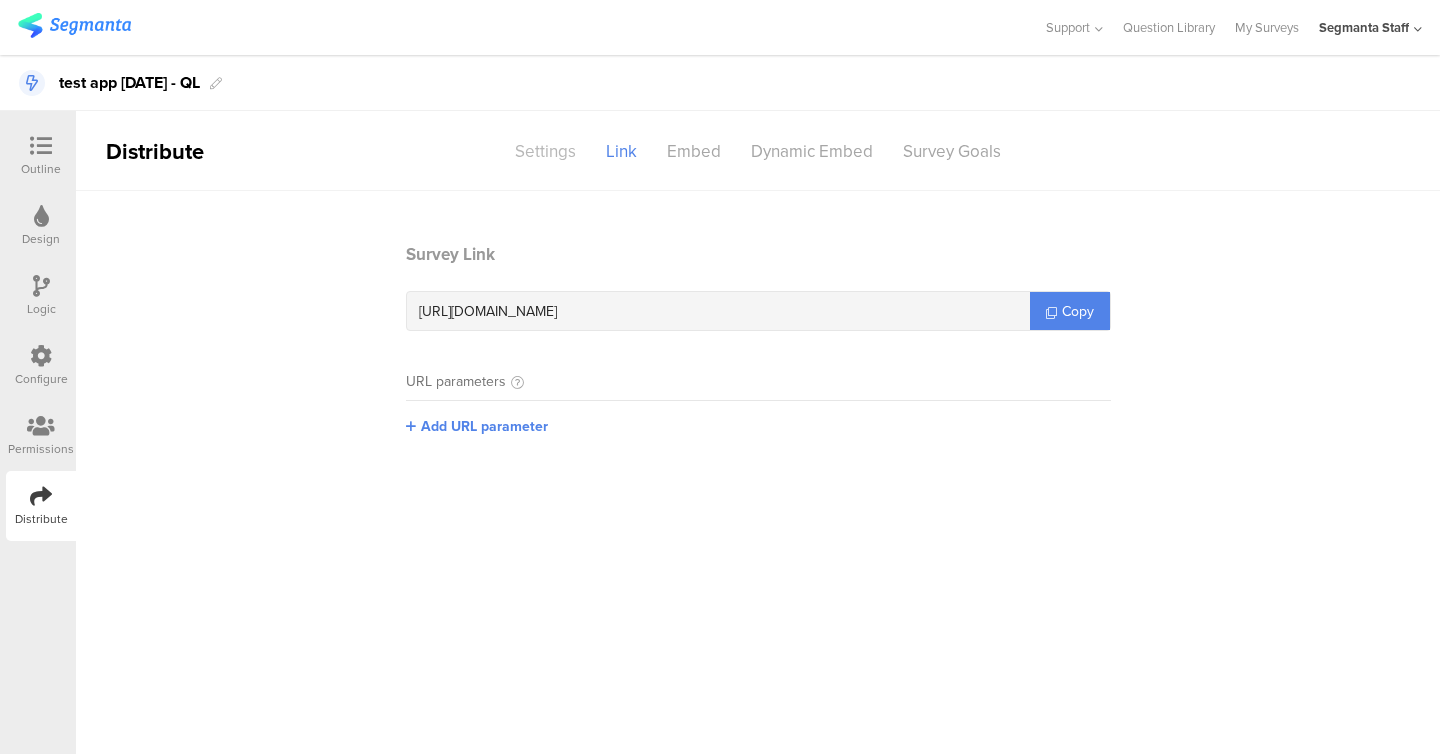 click on "Settings" at bounding box center (545, 151) 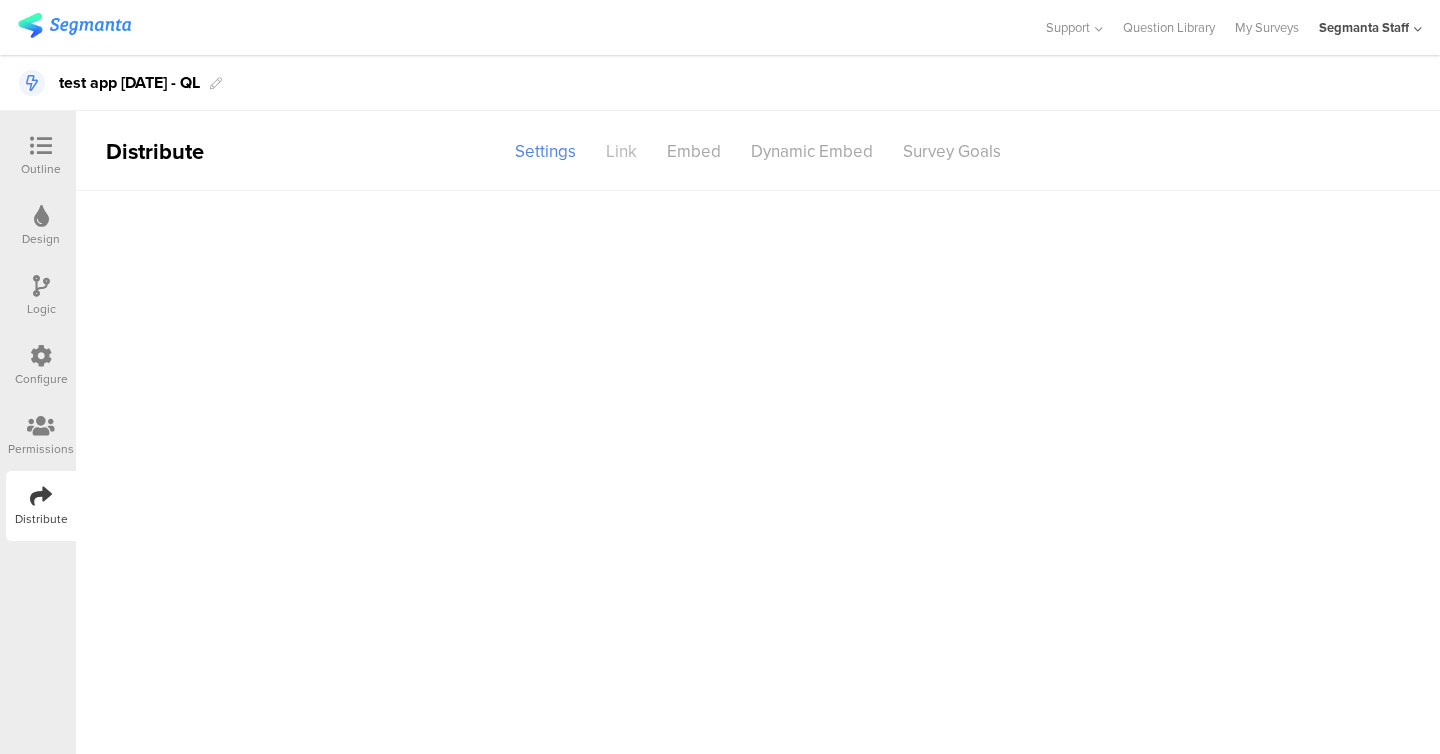 click on "Link" at bounding box center (621, 151) 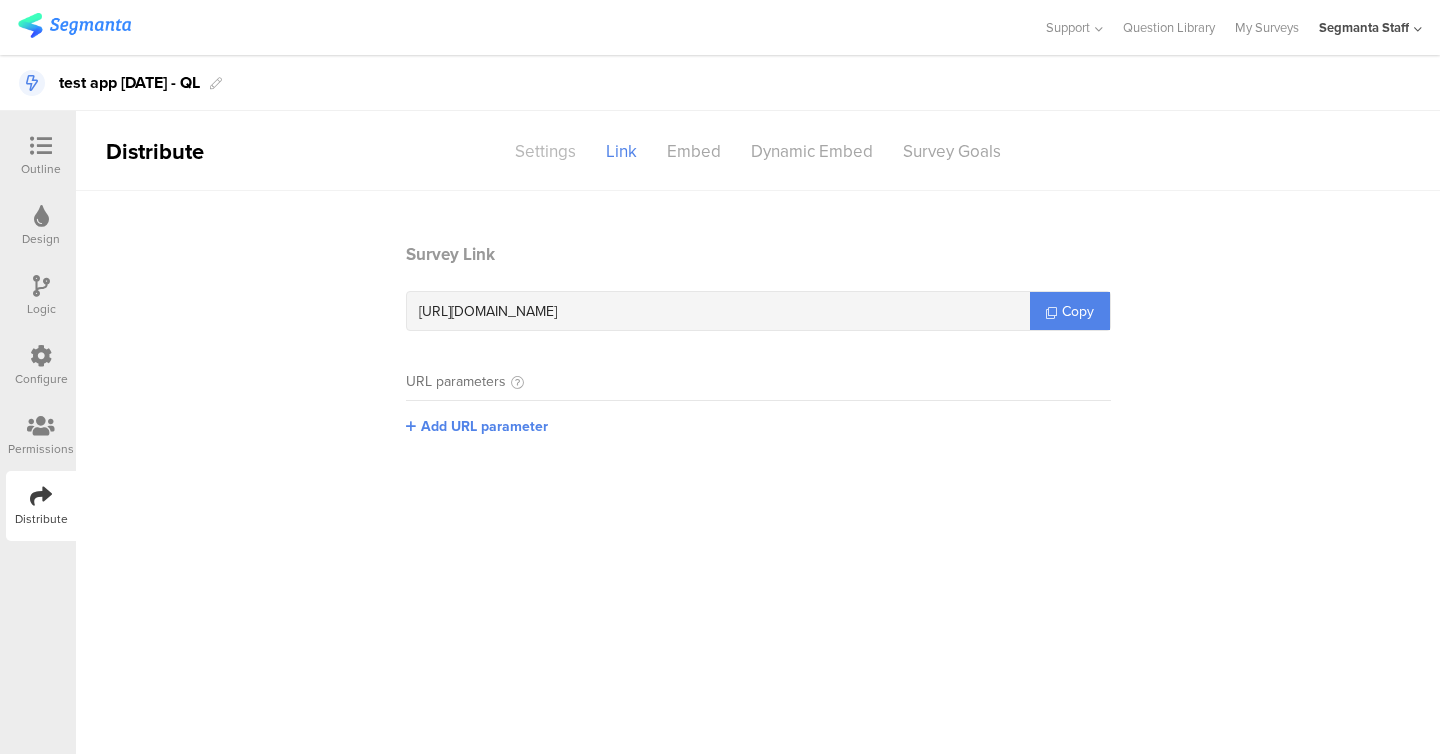 click on "Settings" at bounding box center [545, 151] 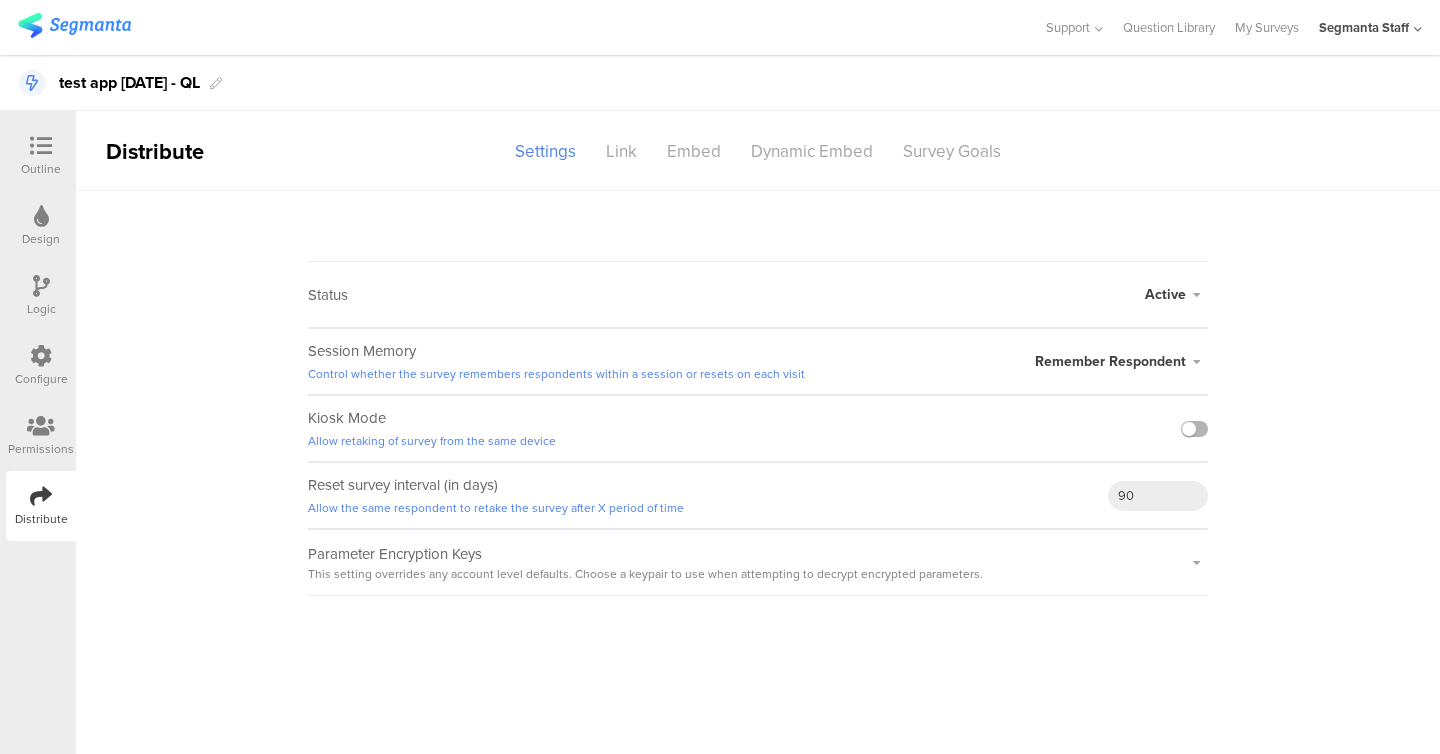 click at bounding box center [1194, 429] 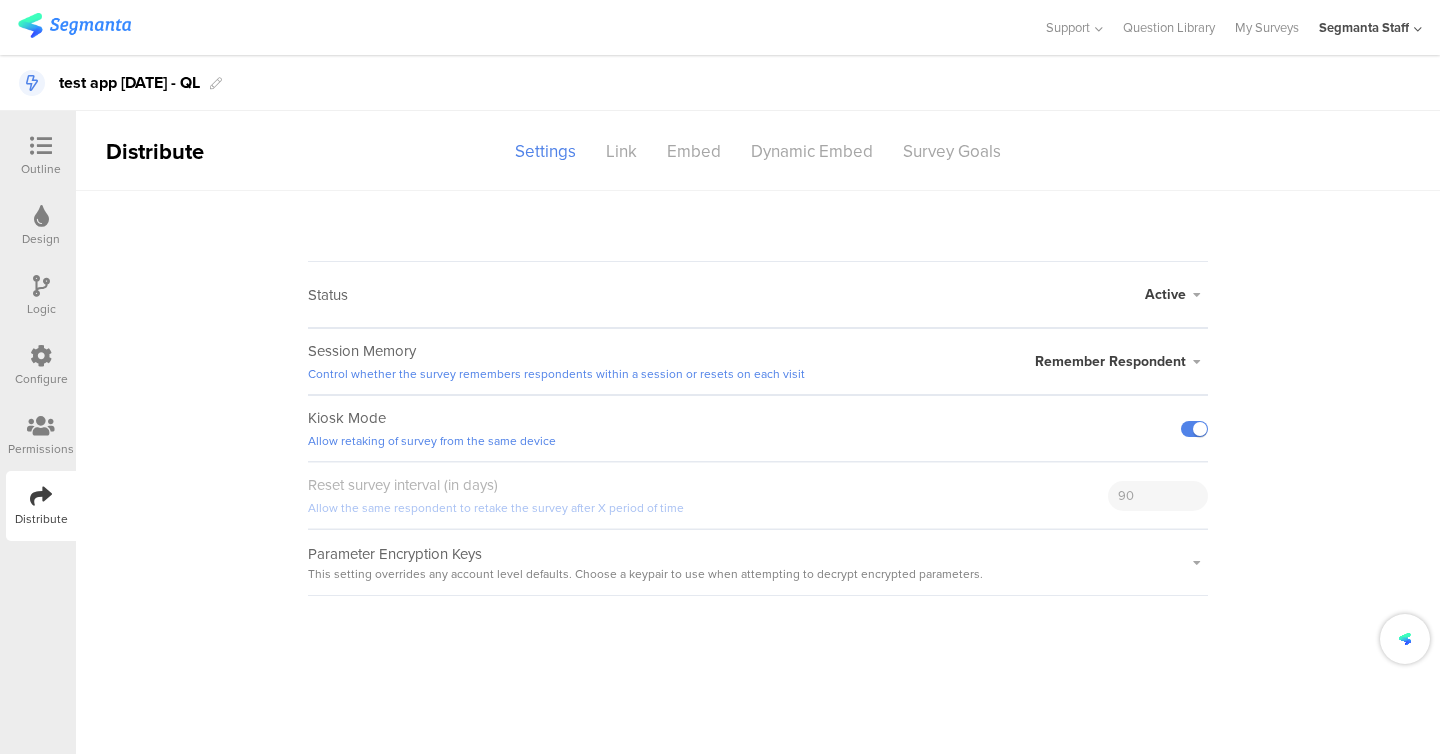click on "Distribute
Settings Link Embed Dynamic Embed Survey Goals" at bounding box center (758, 151) 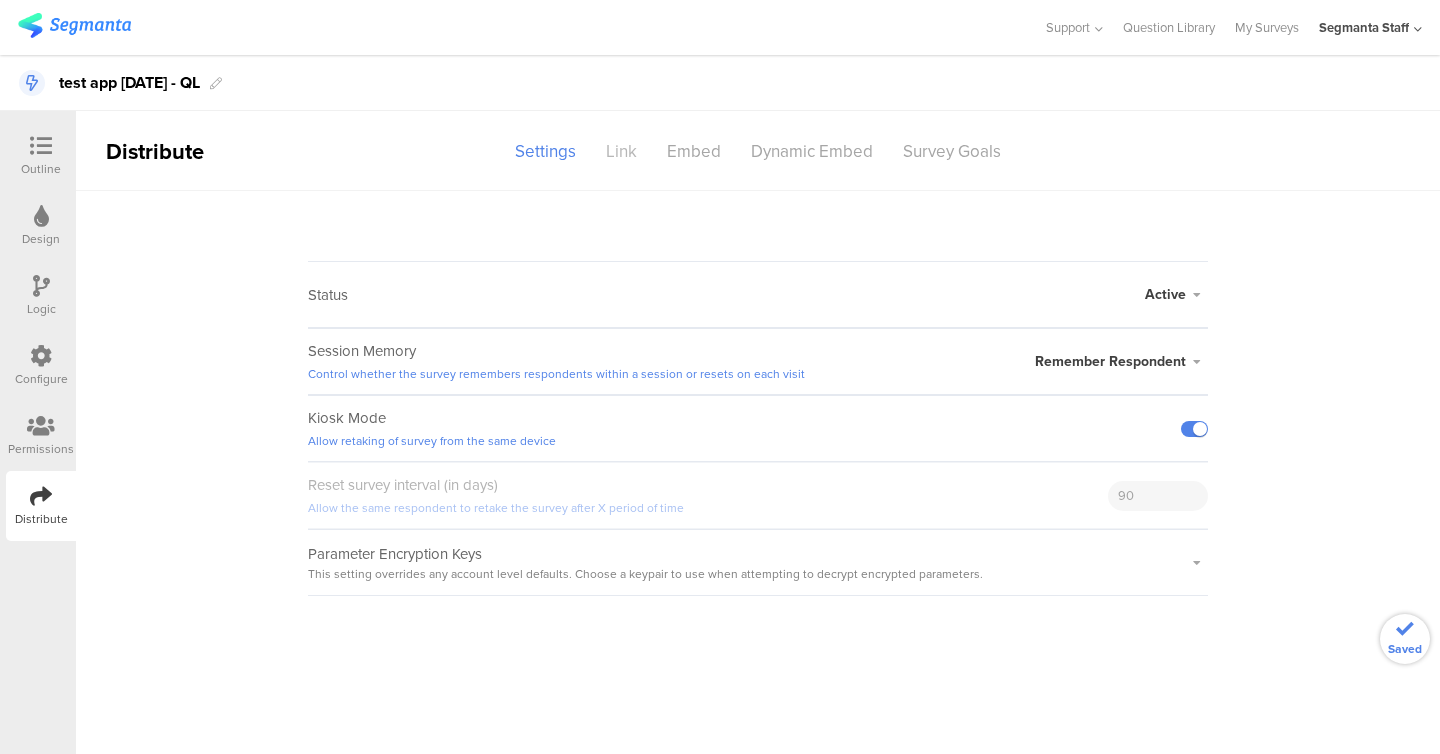 click on "Link" at bounding box center [621, 151] 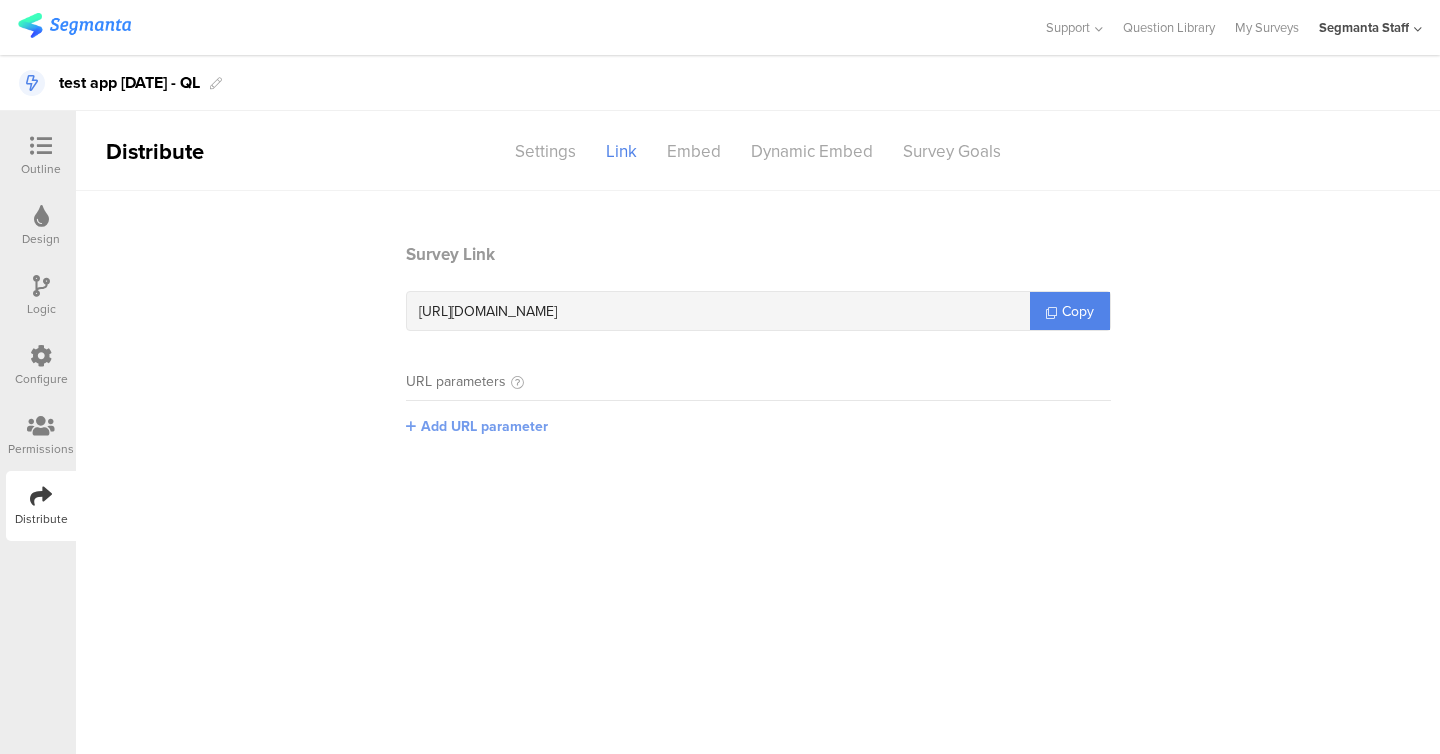 click on "Add URL parameter" at bounding box center (484, 426) 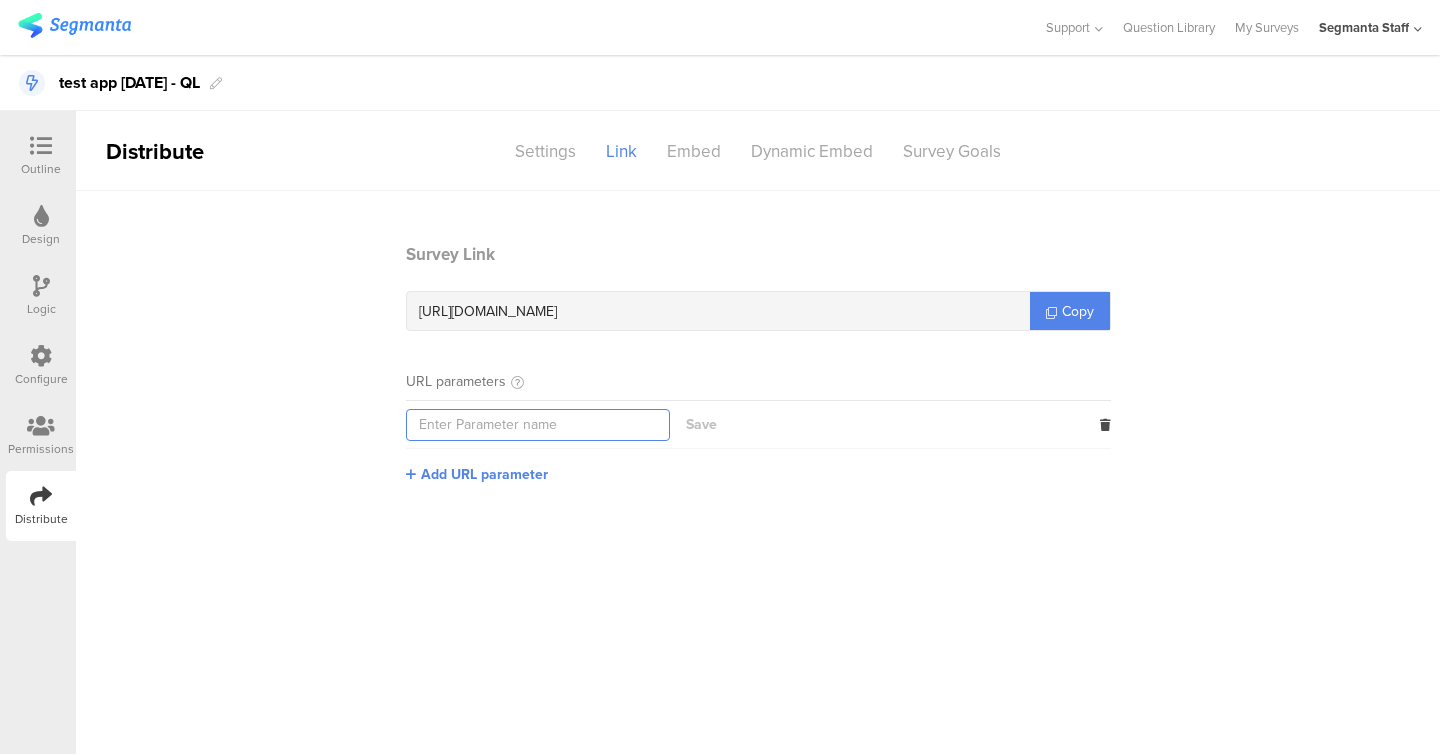 click at bounding box center (538, 425) 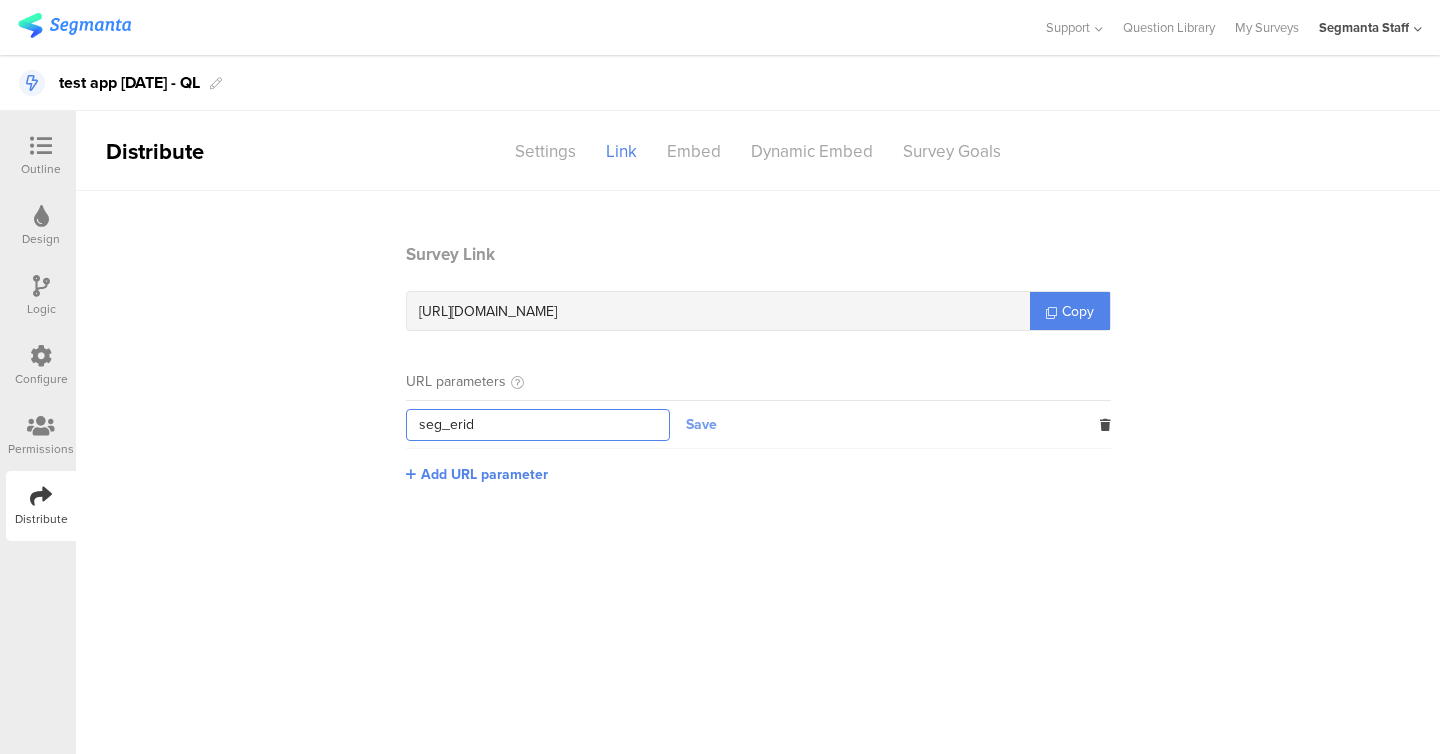 type on "seg_erid" 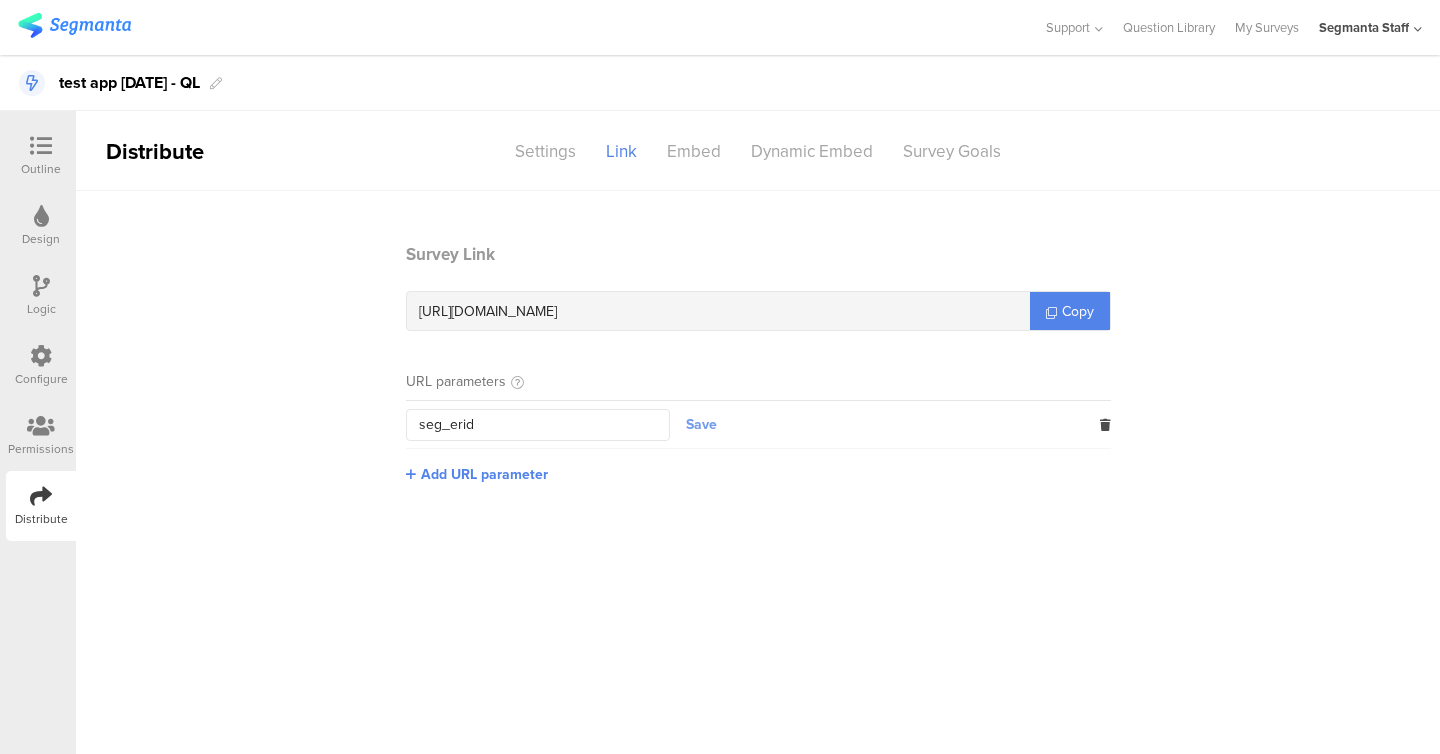 click on "Save" at bounding box center [701, 424] 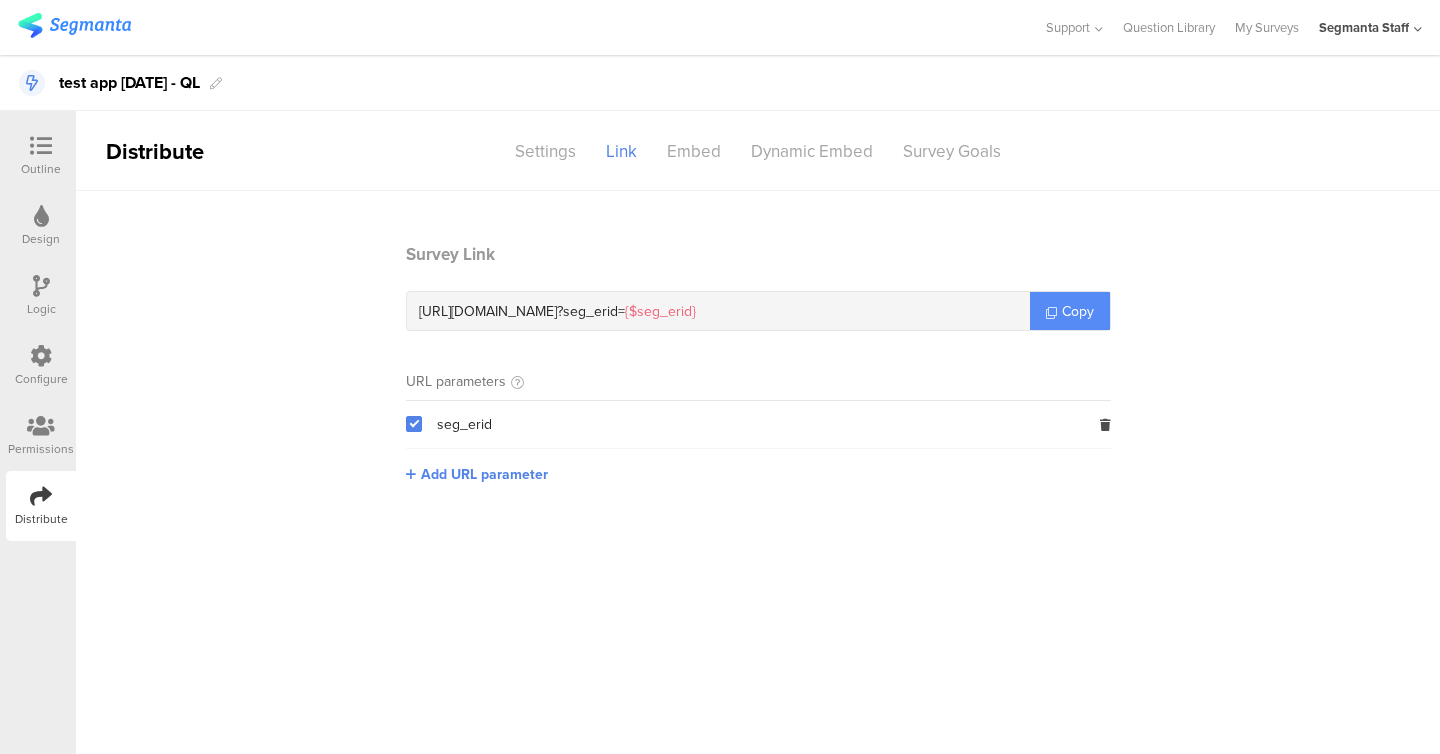 click on "Copy" at bounding box center (1078, 311) 